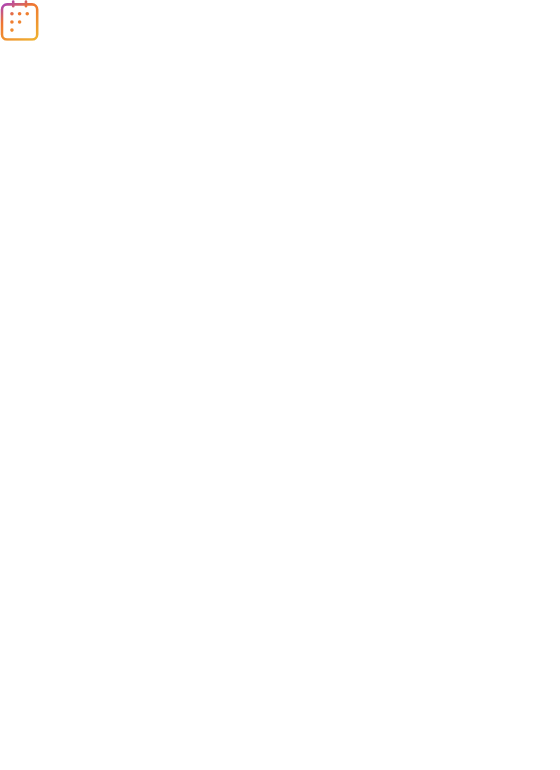 scroll, scrollTop: 0, scrollLeft: 0, axis: both 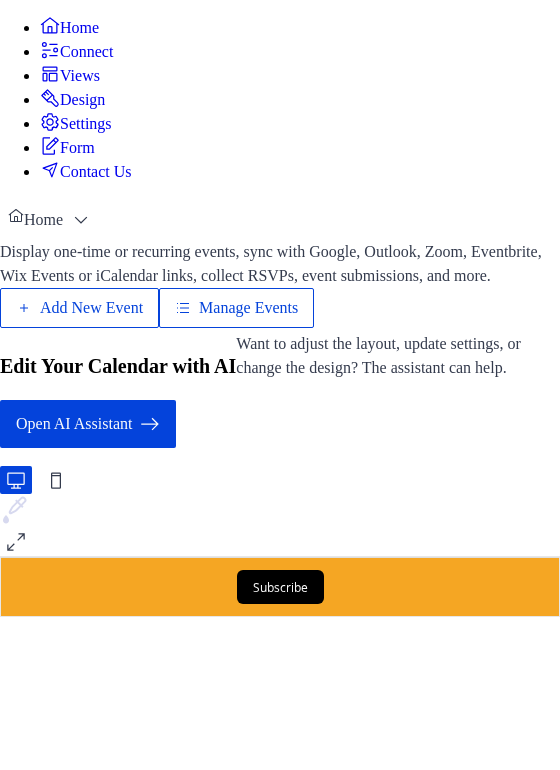 click on "Manage Events" at bounding box center (248, 308) 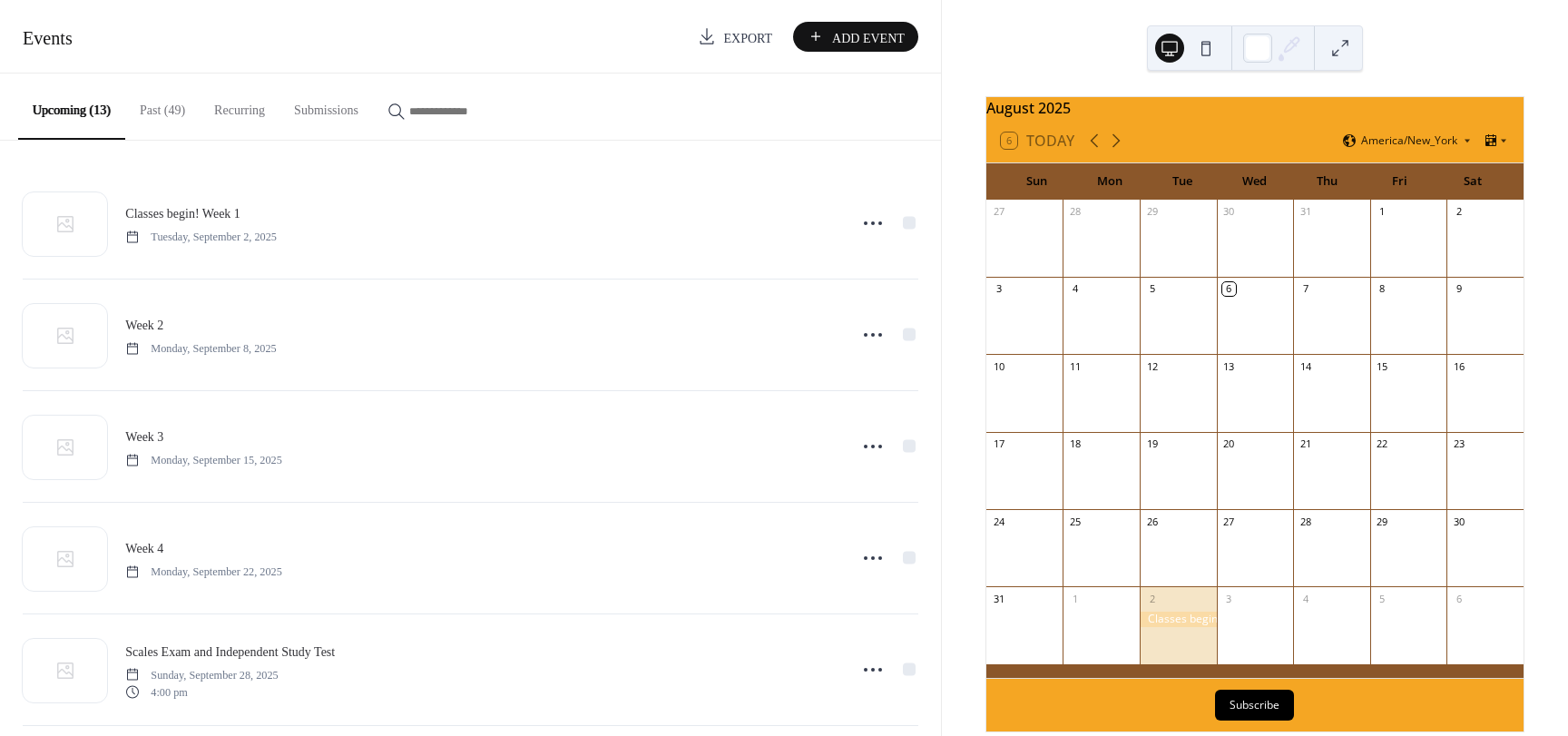 scroll, scrollTop: 0, scrollLeft: 0, axis: both 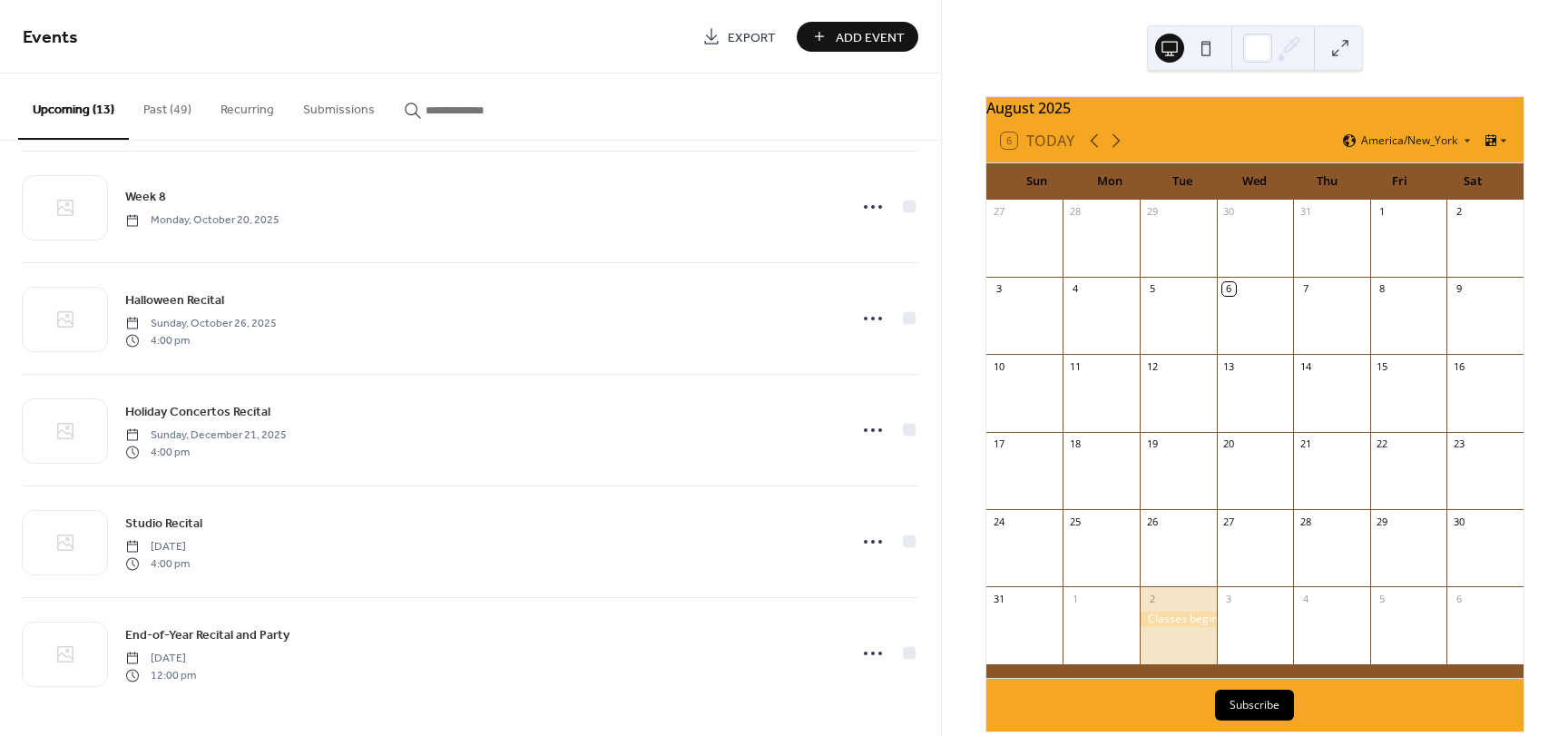 click at bounding box center [1206, 48] 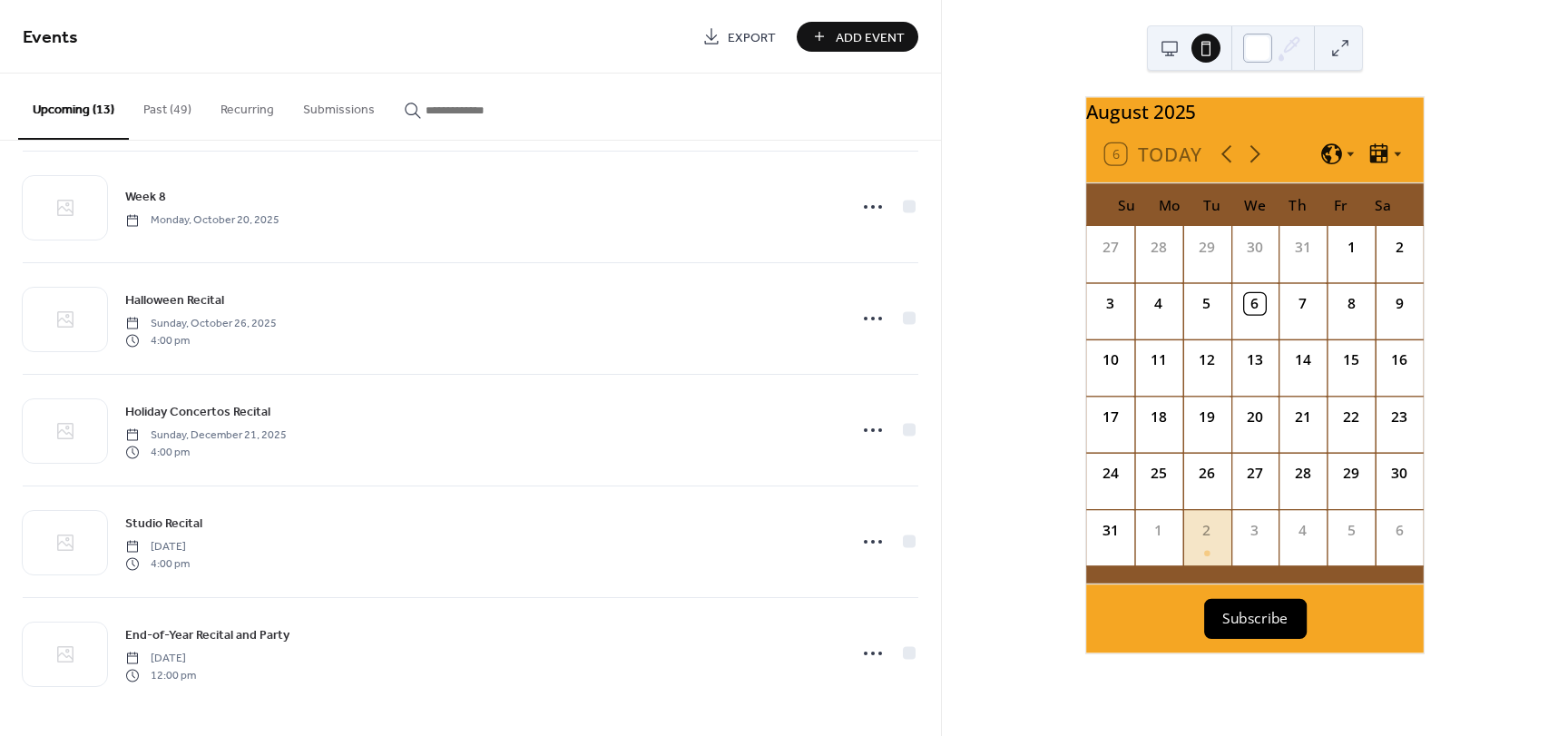 click at bounding box center [1258, 48] 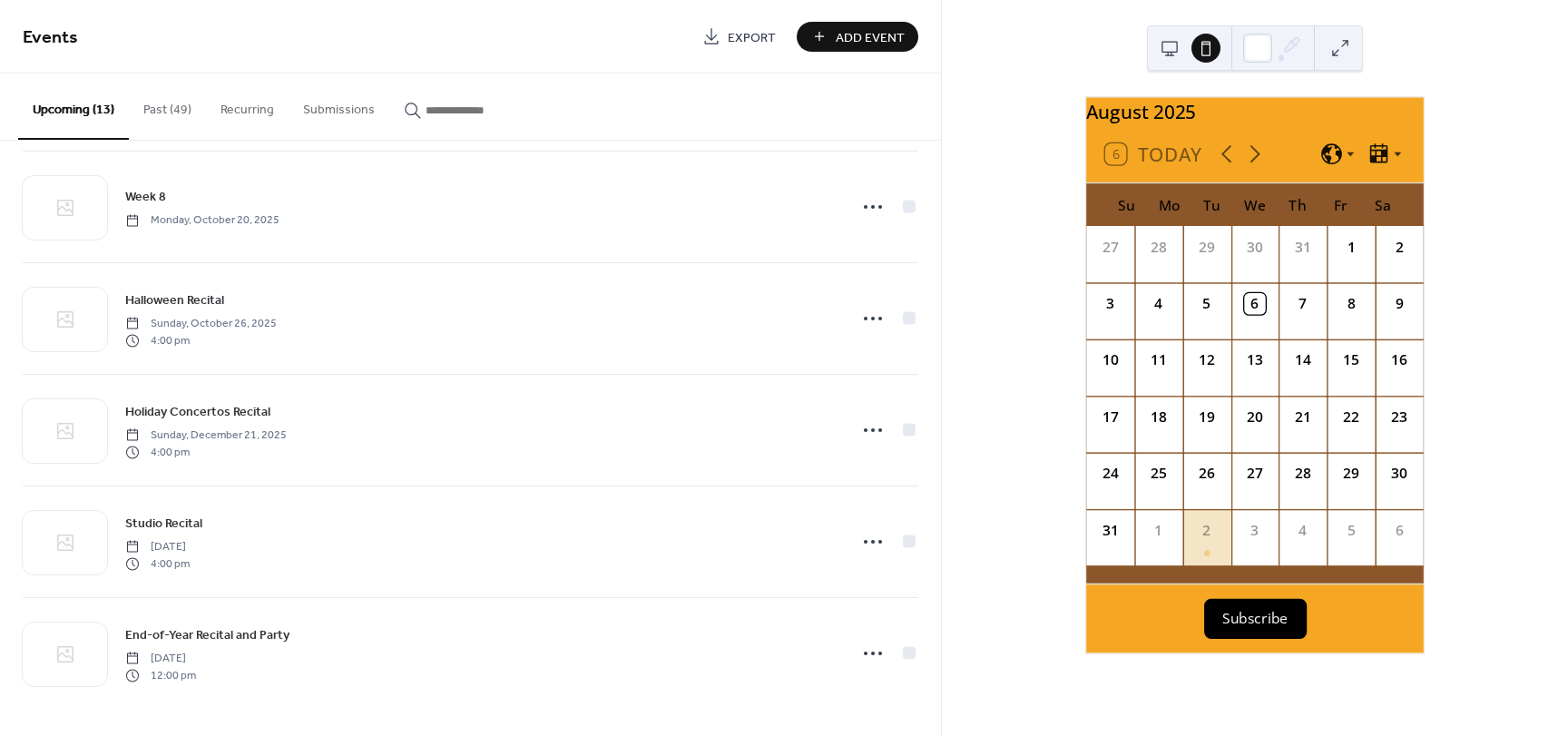 click on "[MONTH] [YEAR] 6 Today Su Mo Tu We Th Fr Sa 27 28 29 30 31 1 2 3 4 5 6 7 8 9 10 11 12 13 14 15 16 17 18 19 20 21 22 23 24 25 26 27 28 29 30 31 1 2 3 4 5 6 7 8 9 Subscribe" at bounding box center (1255, 368) 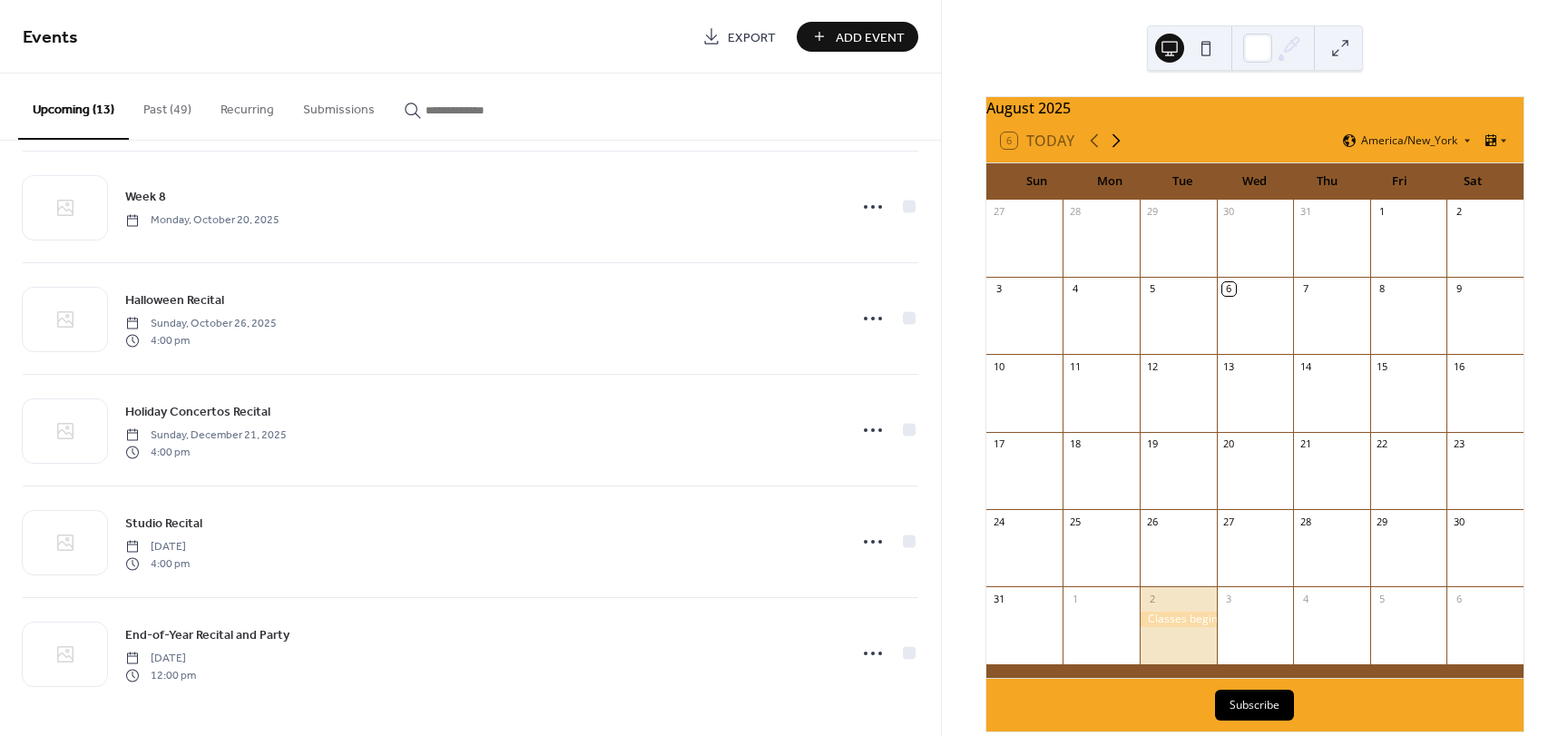 click 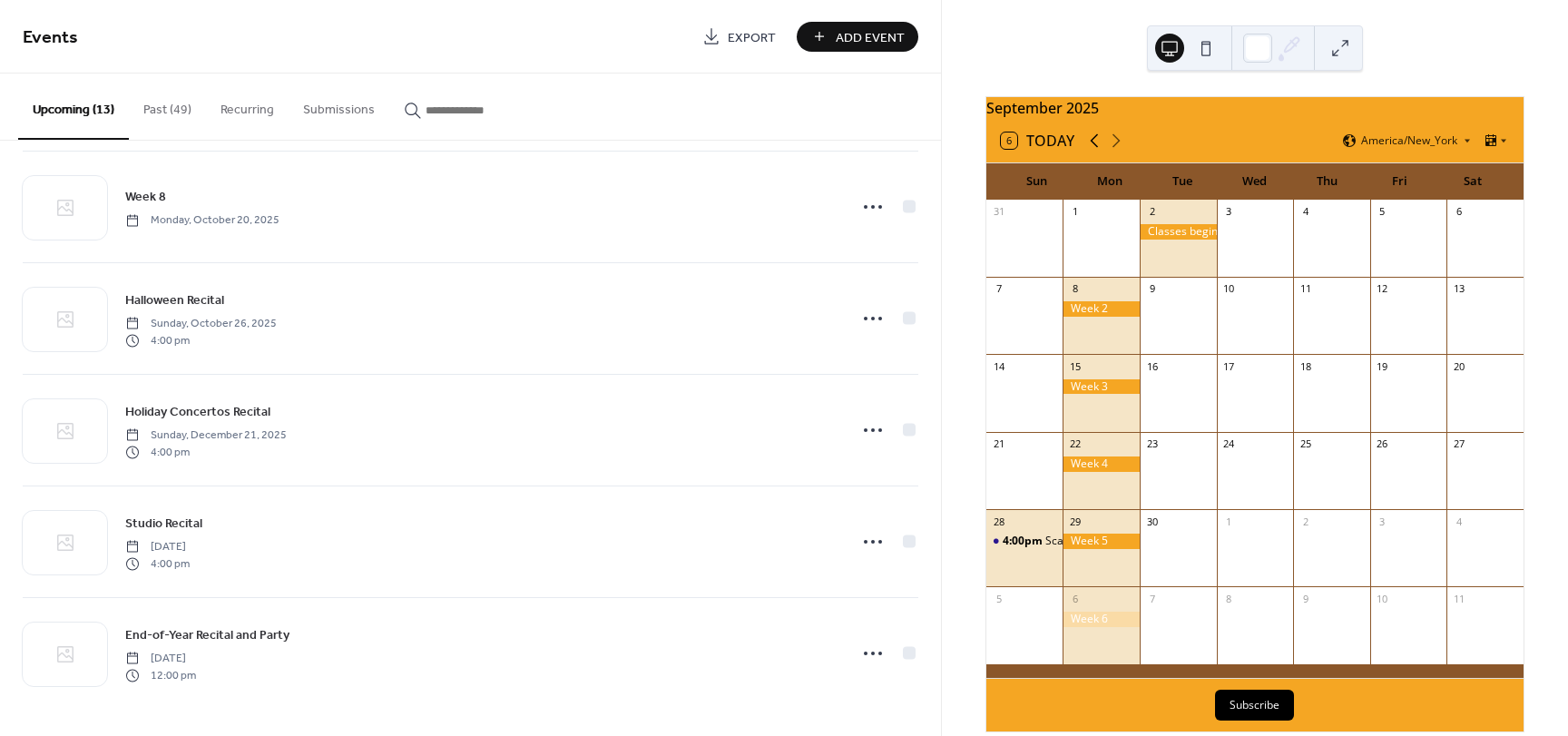 click 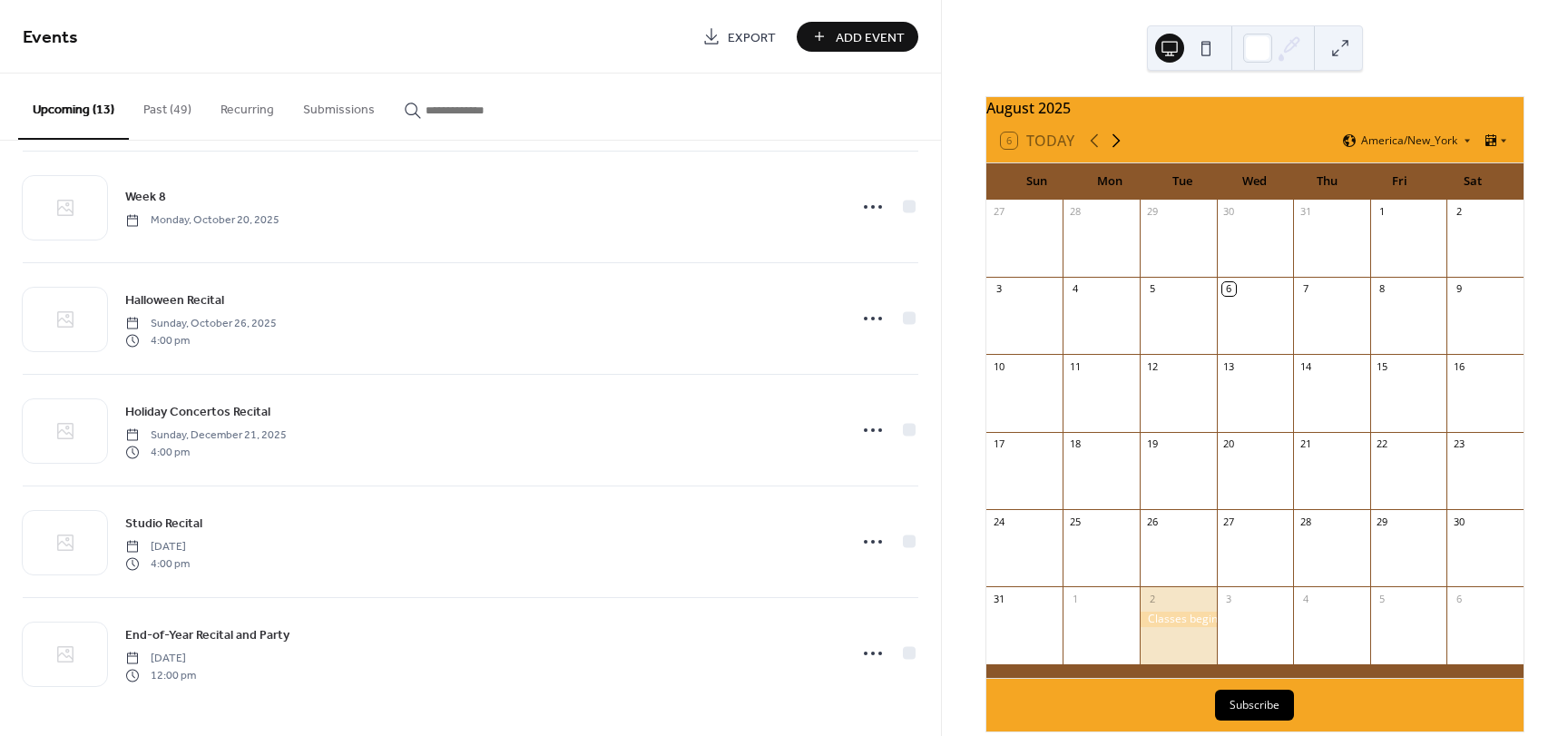 click 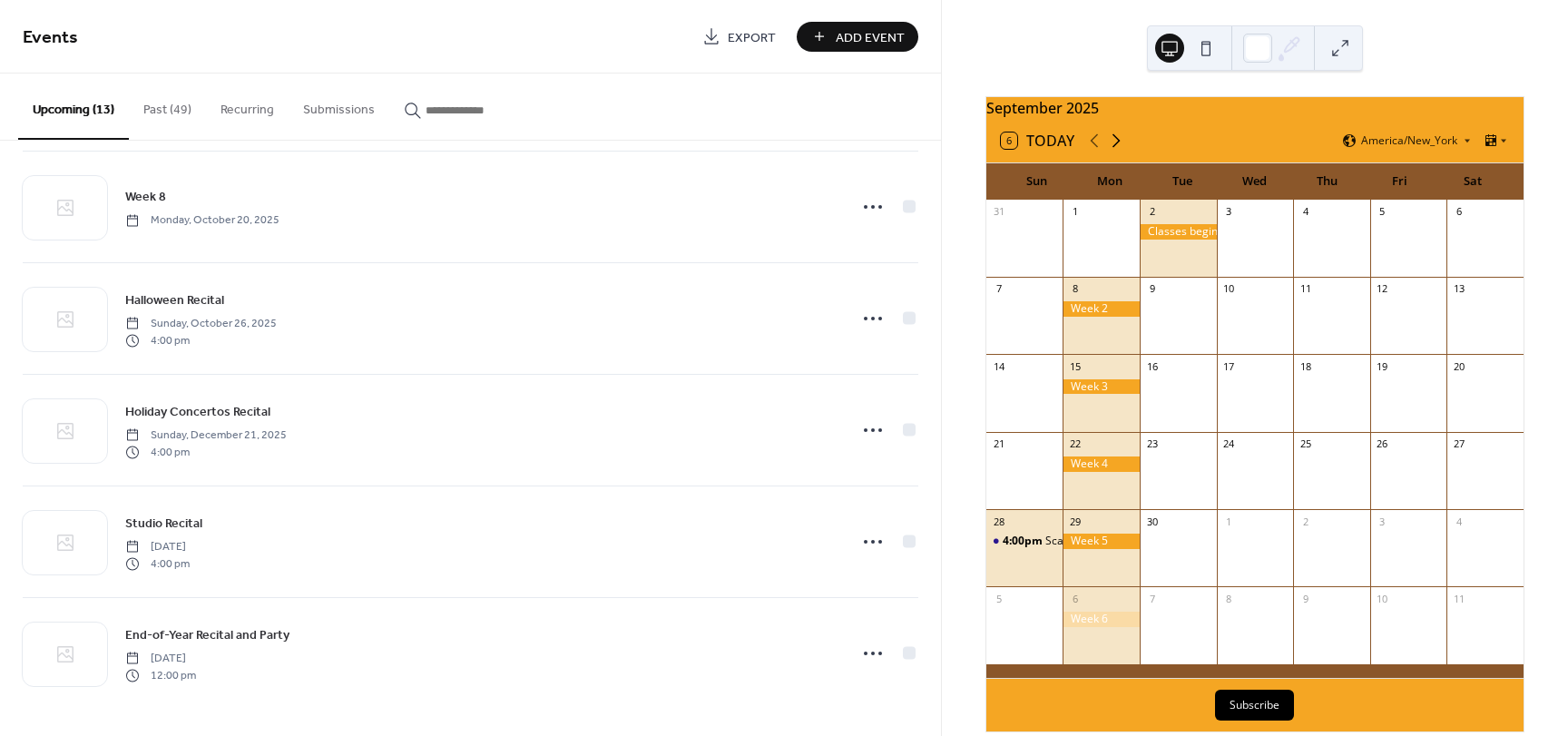 click 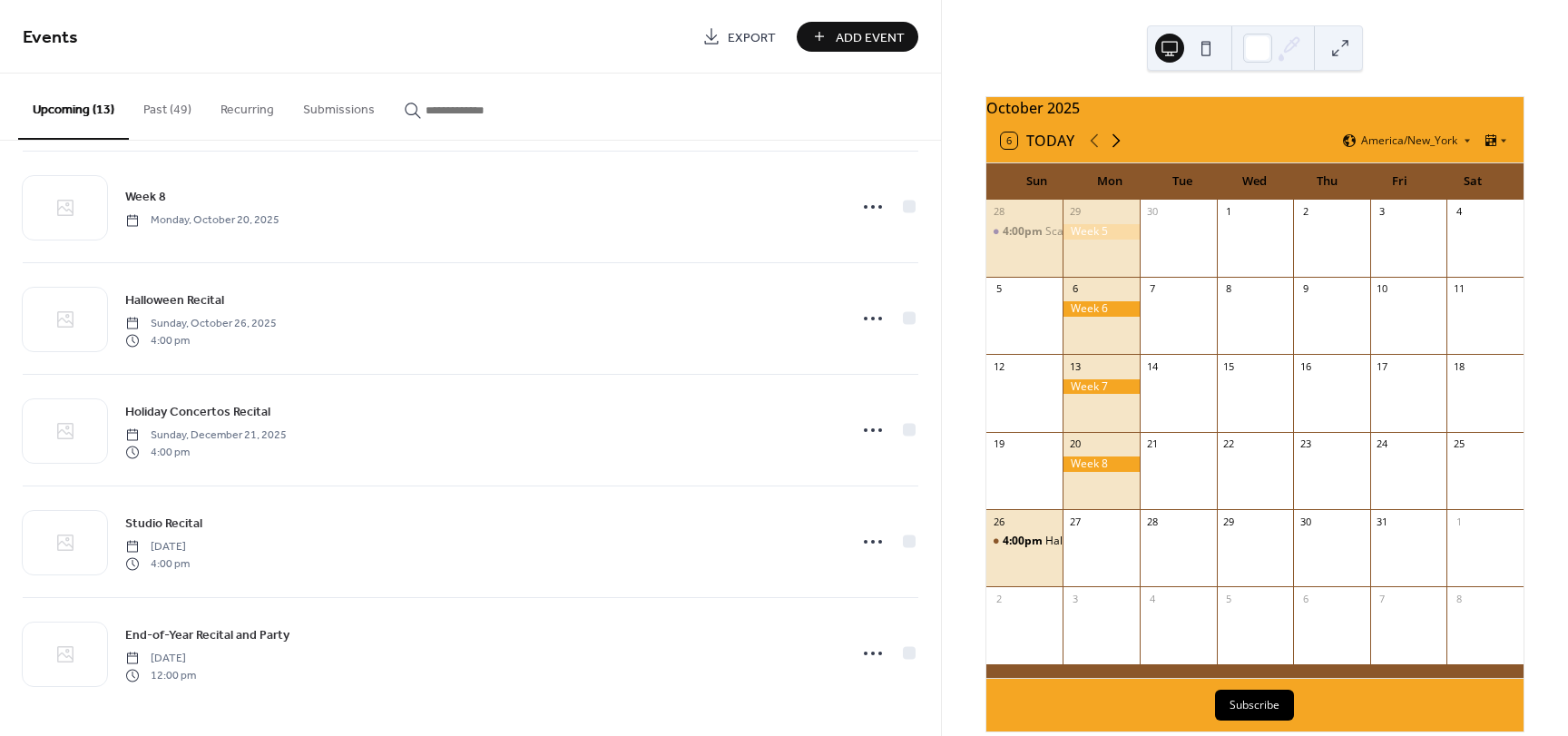 click 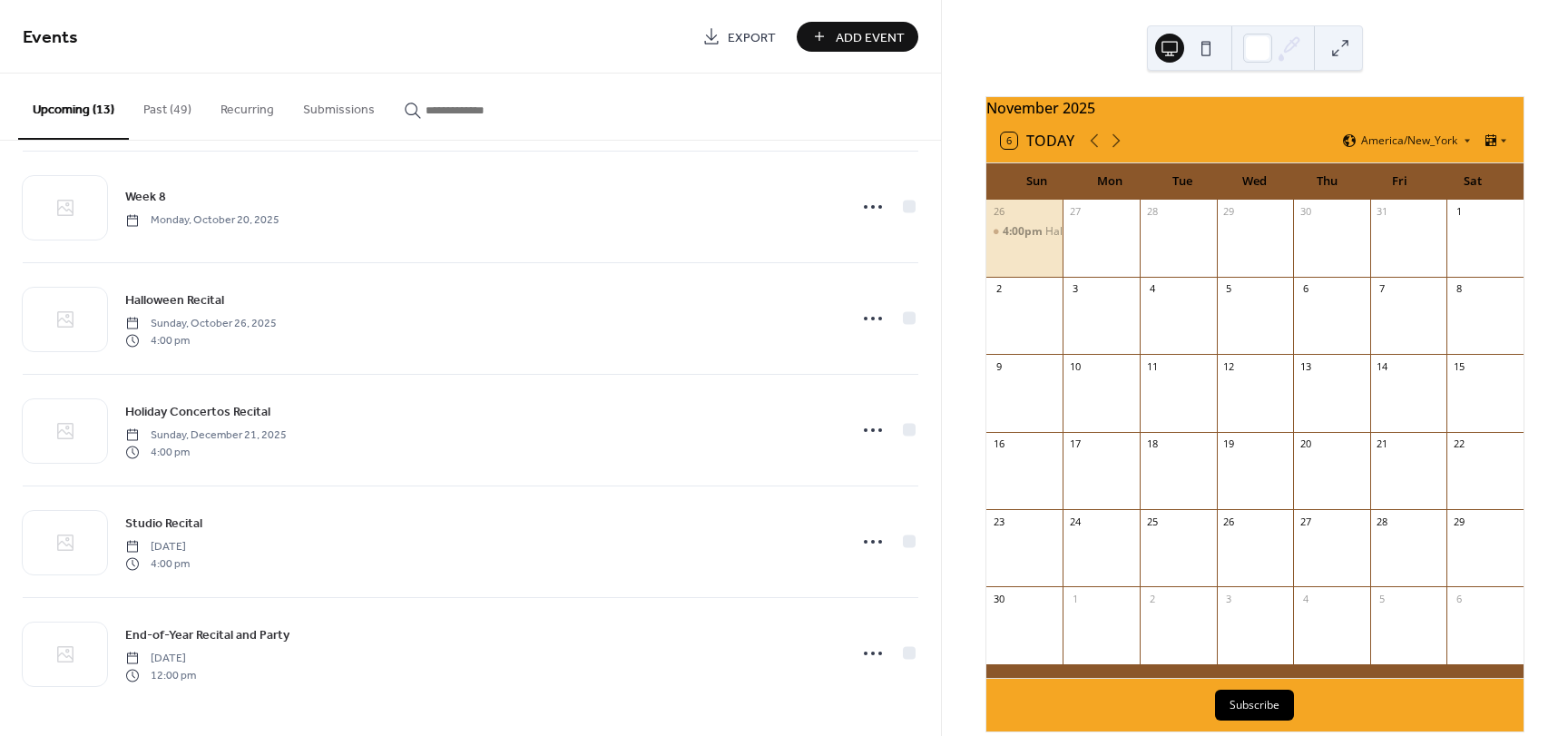 click on "Add Event" at bounding box center (870, 37) 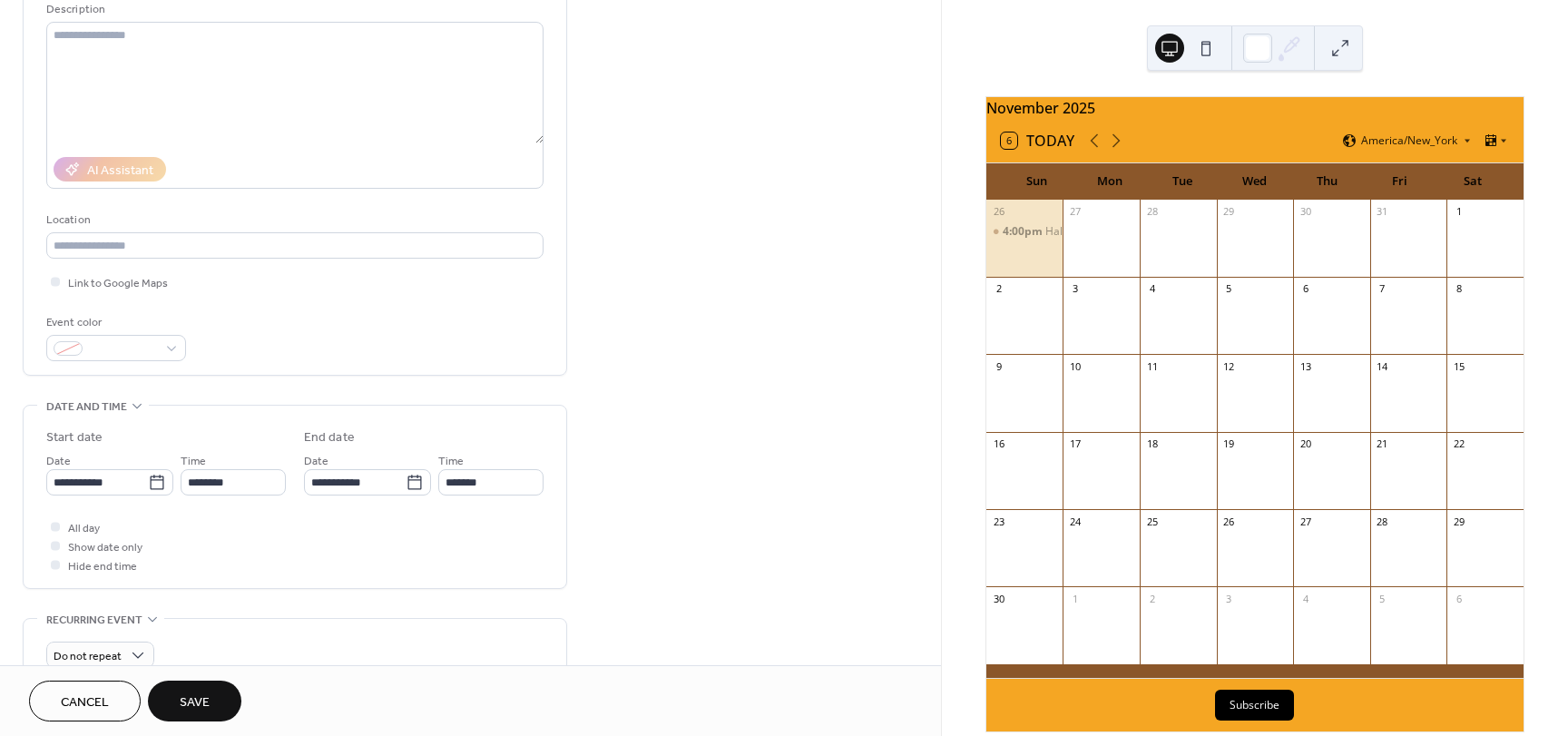 scroll, scrollTop: 272, scrollLeft: 0, axis: vertical 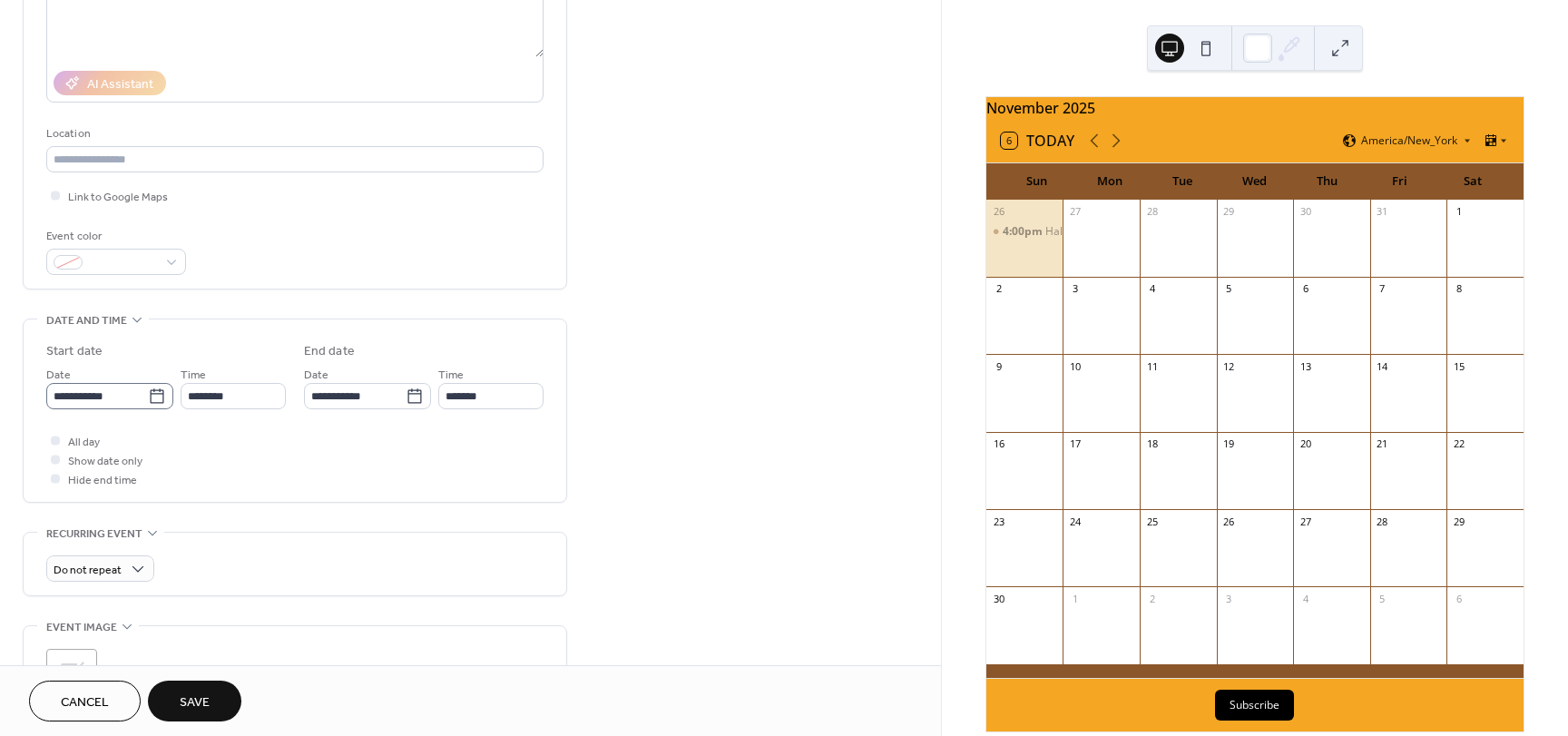 type on "**********" 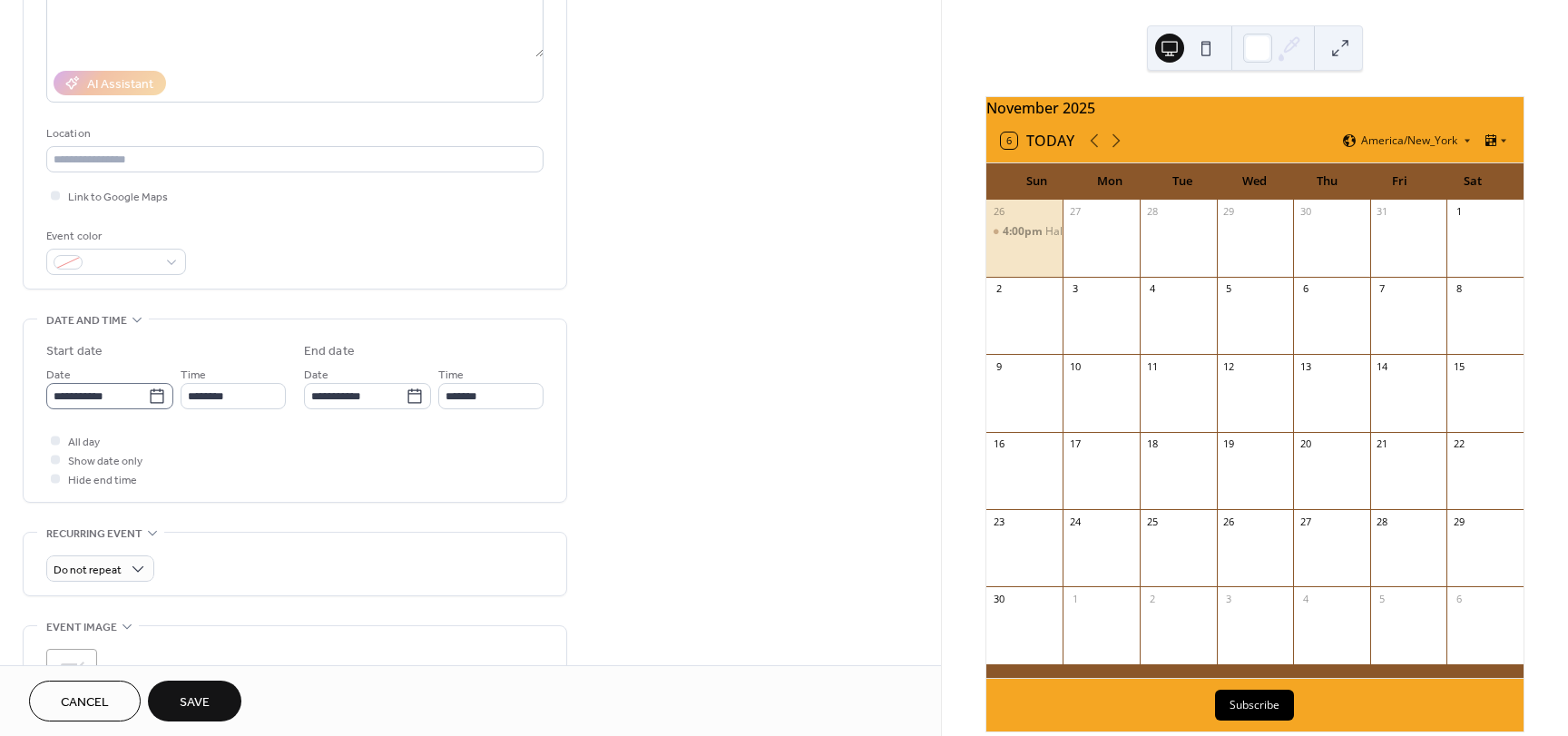 click 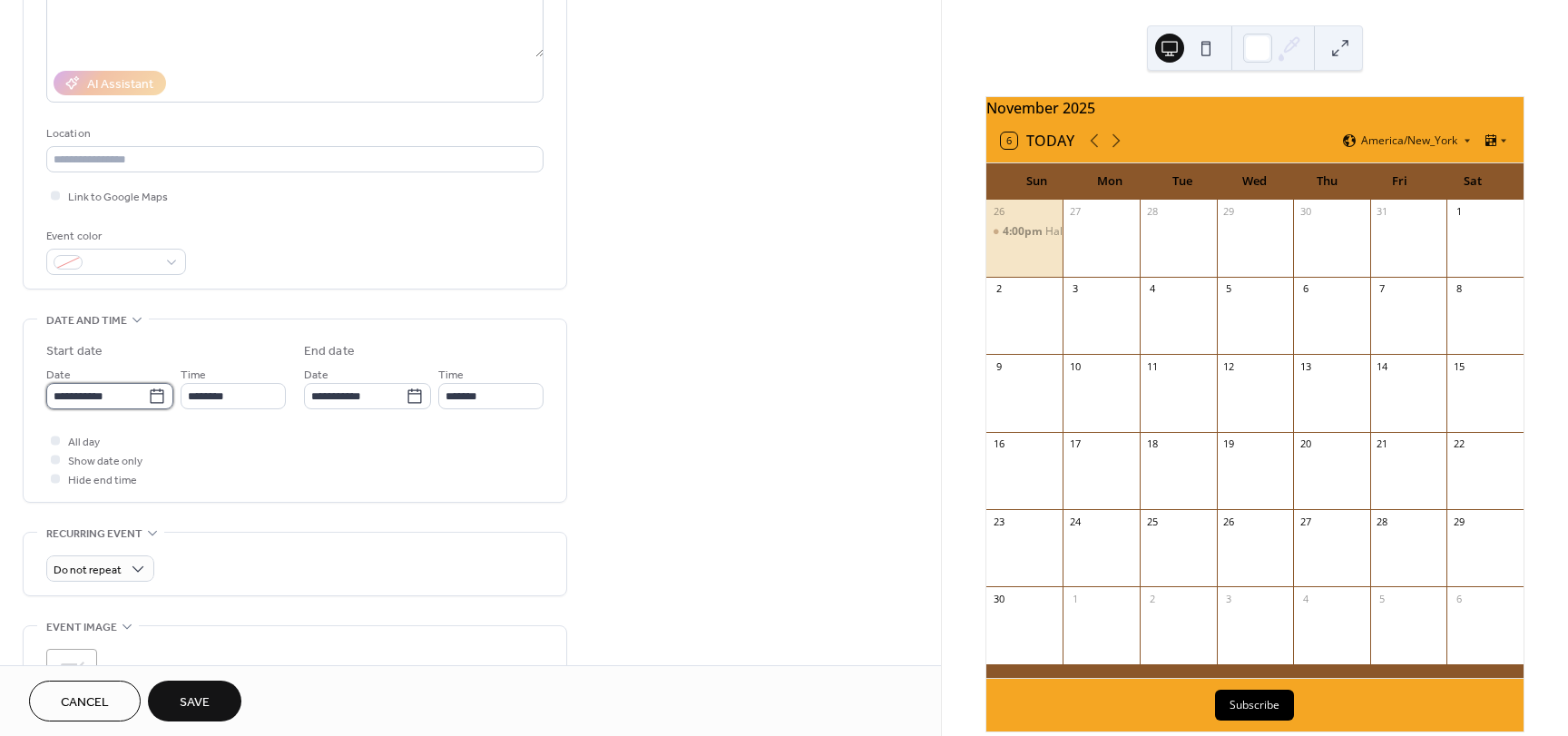 click on "**********" at bounding box center (97, 396) 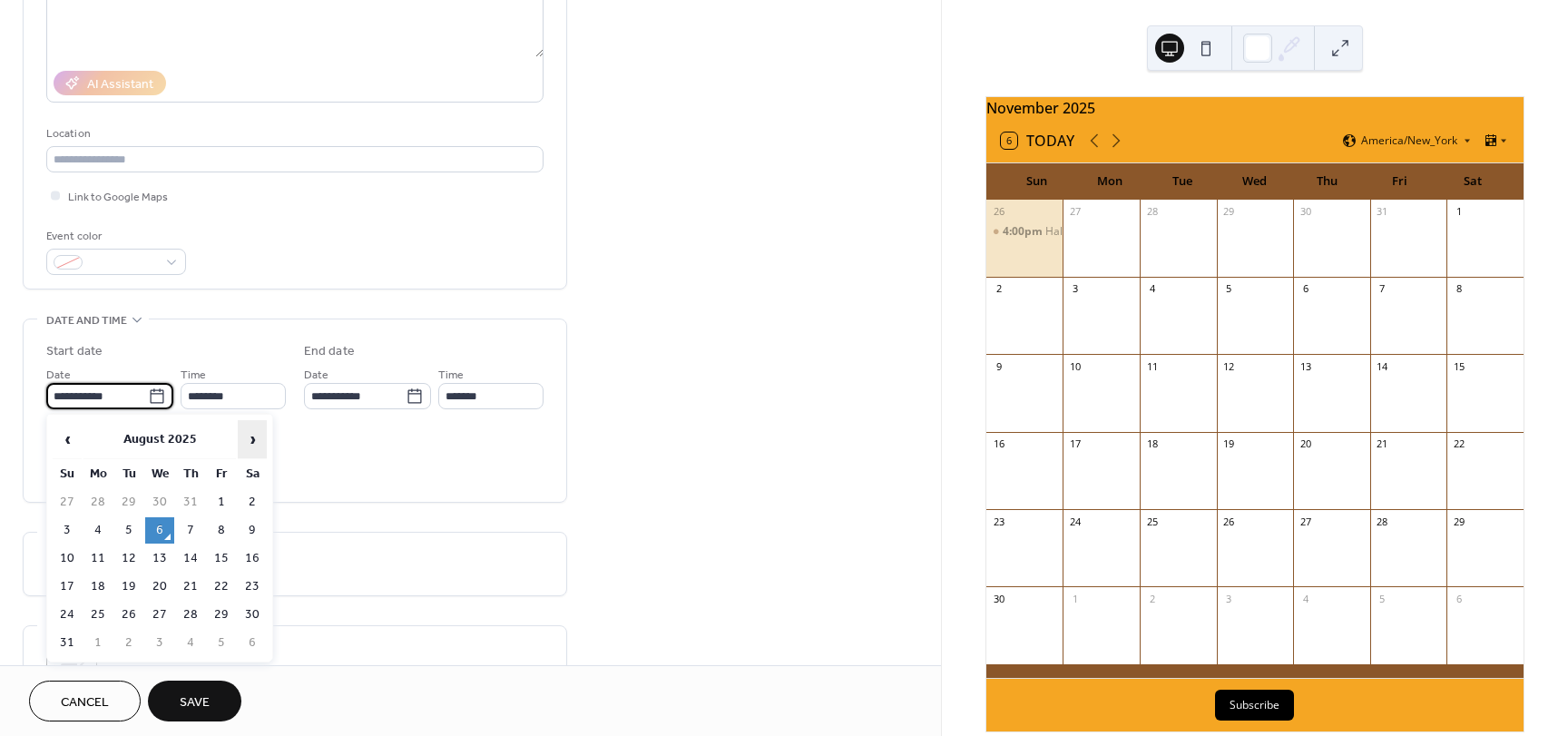 click on "›" at bounding box center (252, 439) 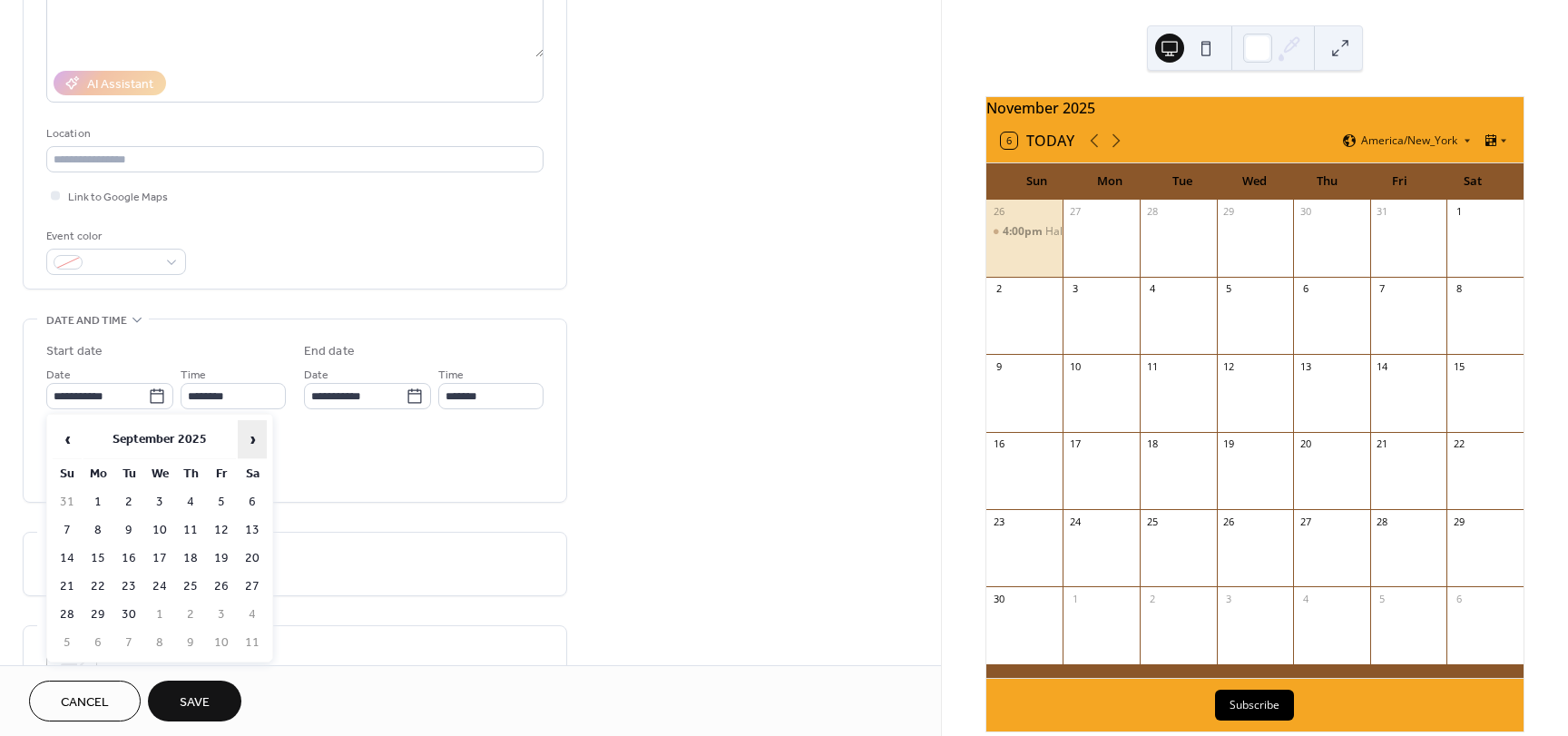 click on "›" at bounding box center [252, 439] 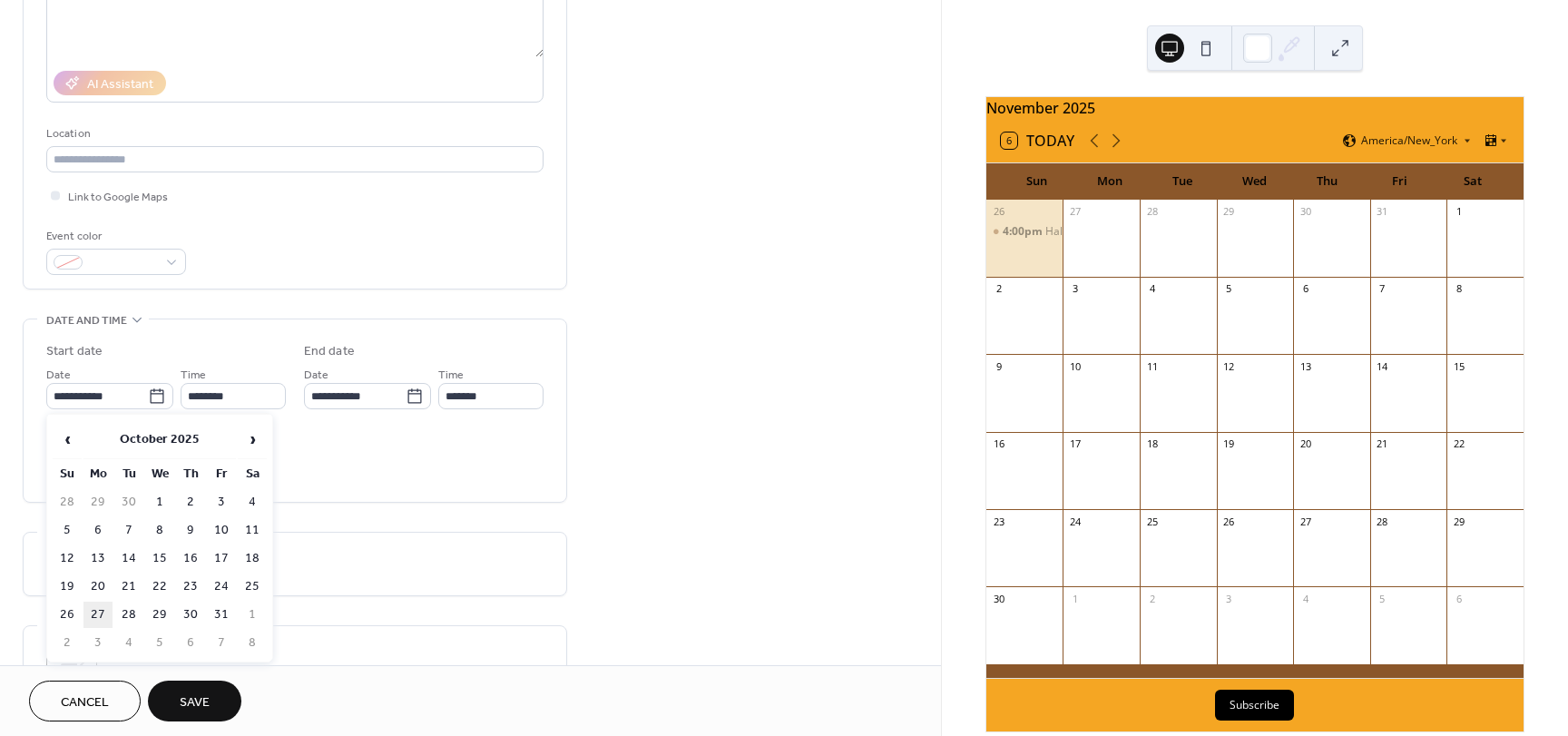 click on "27" at bounding box center [98, 614] 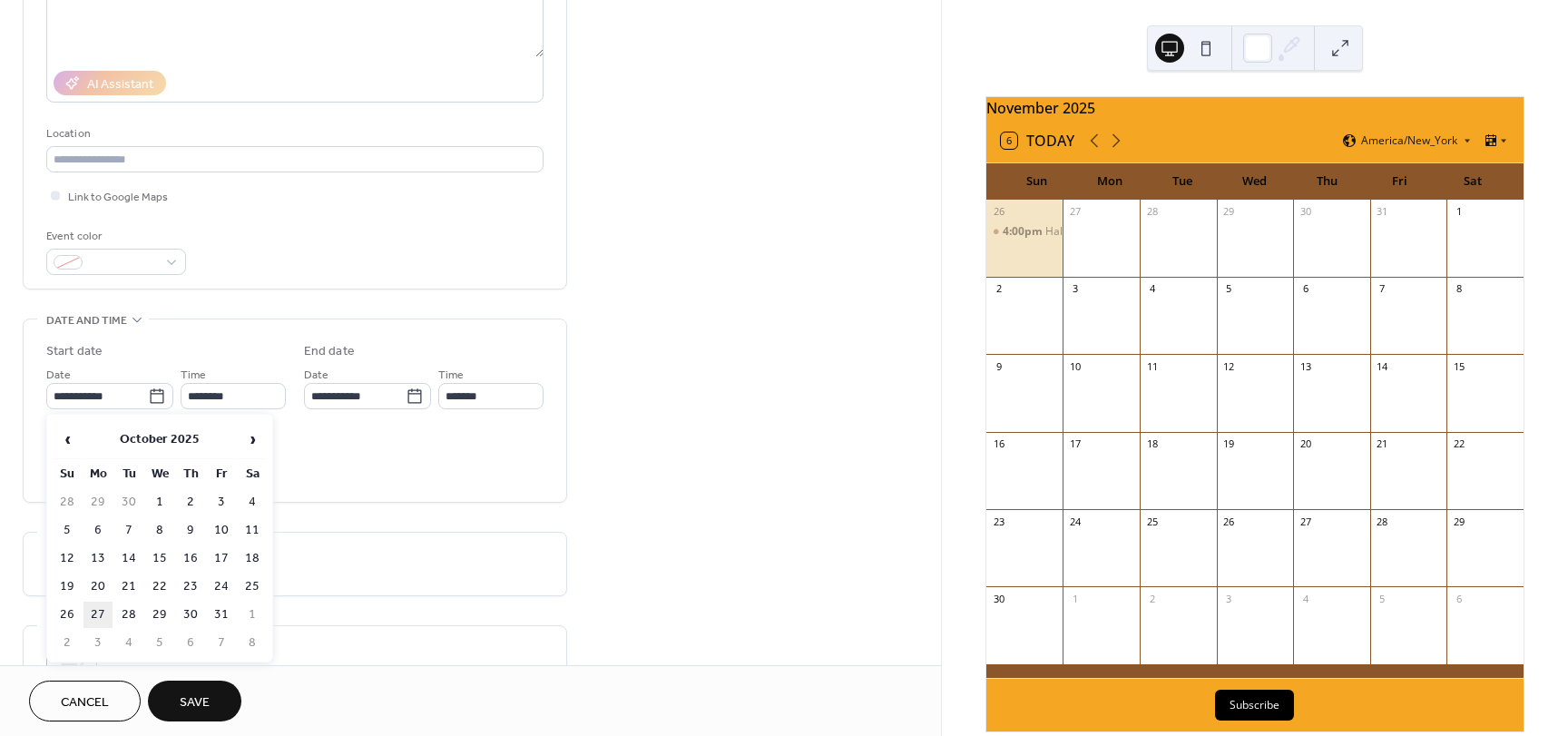 type on "**********" 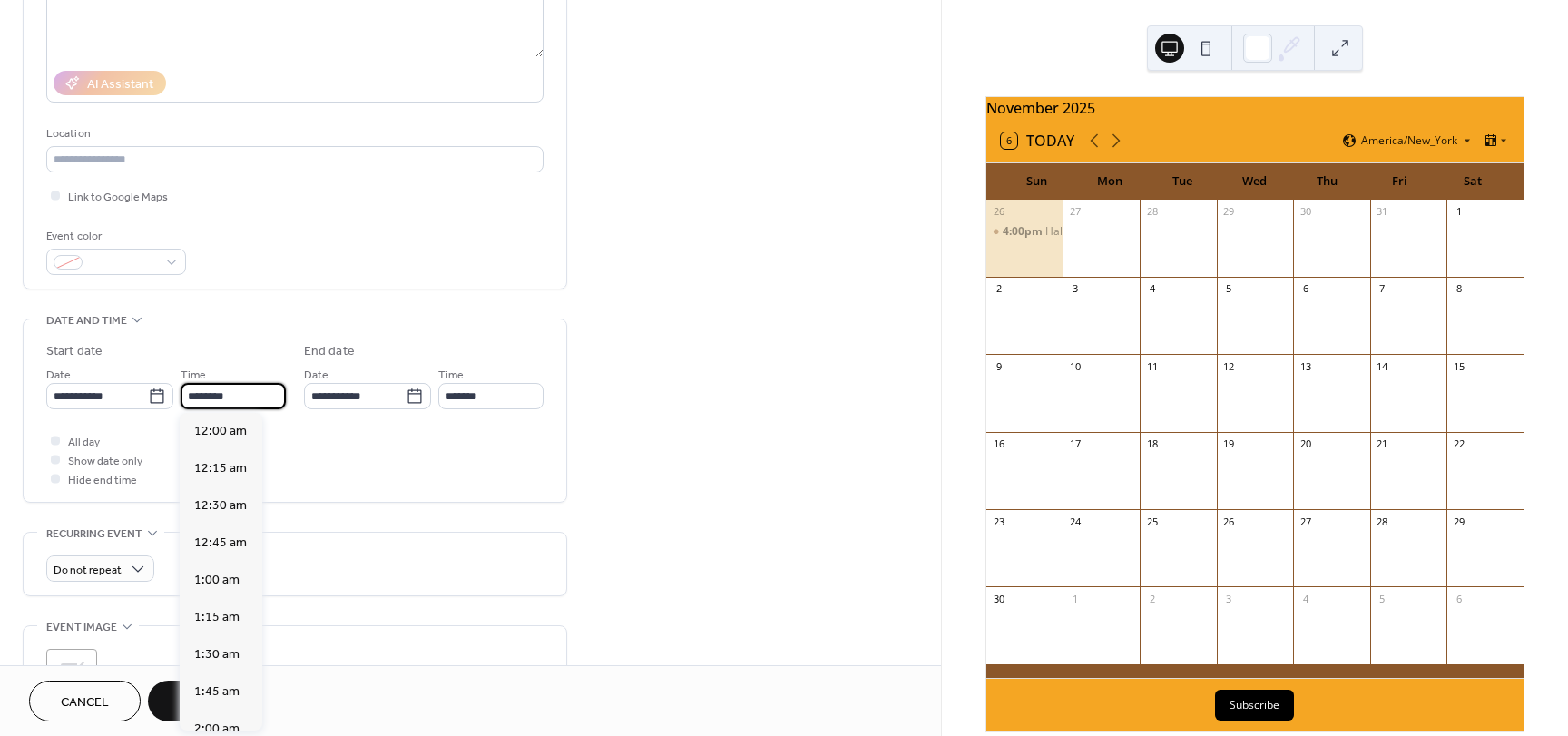 scroll, scrollTop: 1786, scrollLeft: 0, axis: vertical 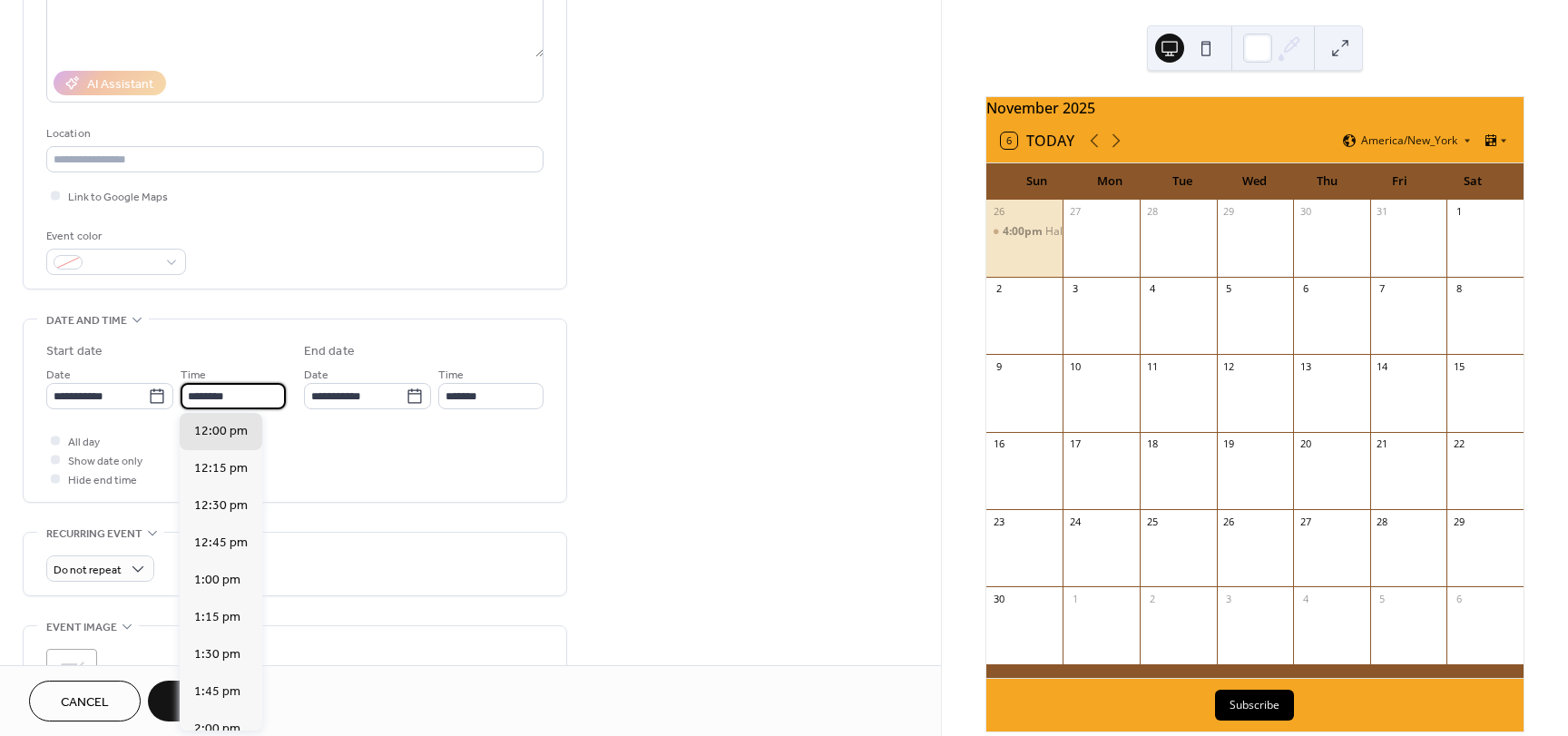 drag, startPoint x: 240, startPoint y: 394, endPoint x: 185, endPoint y: 394, distance: 55 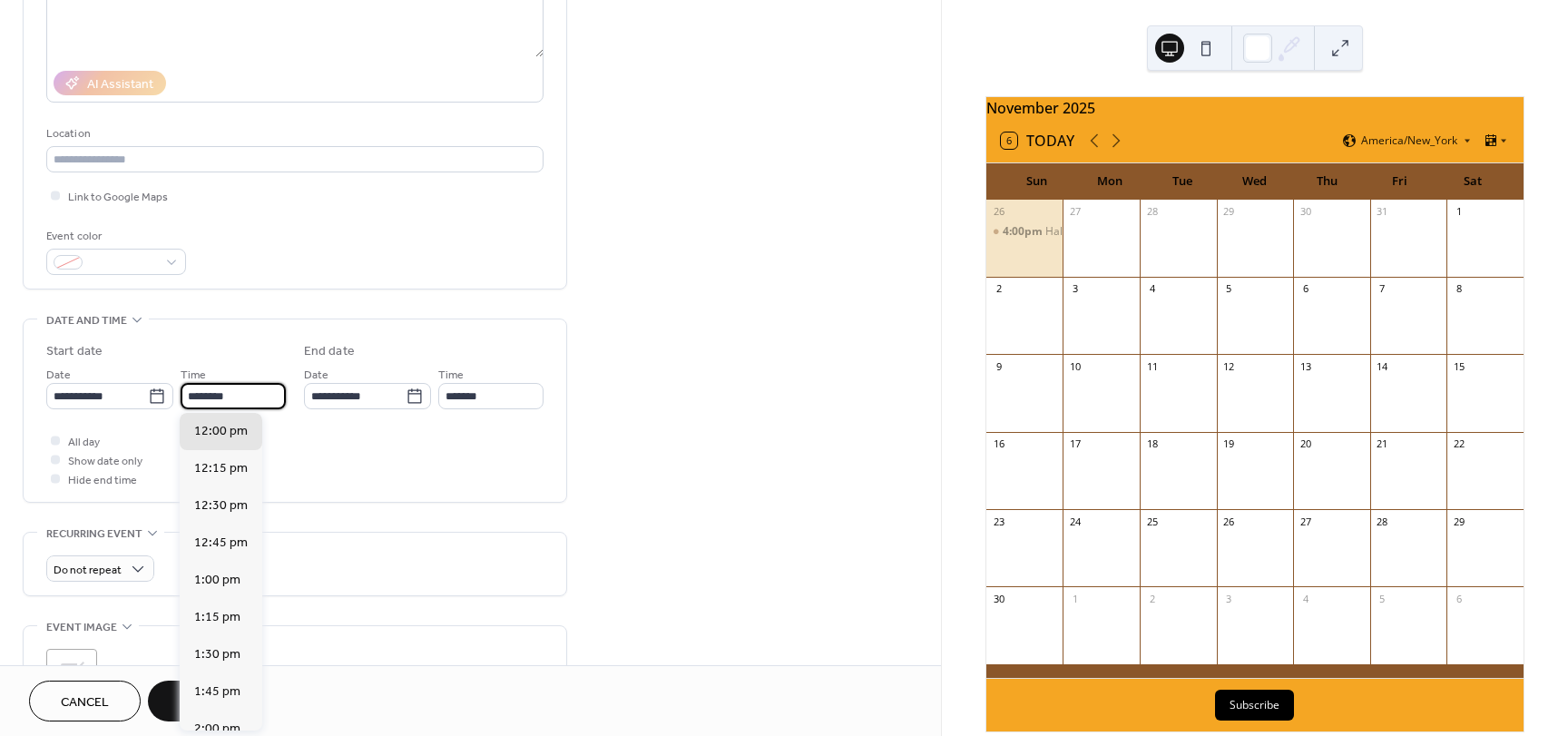 click on "********" at bounding box center [233, 396] 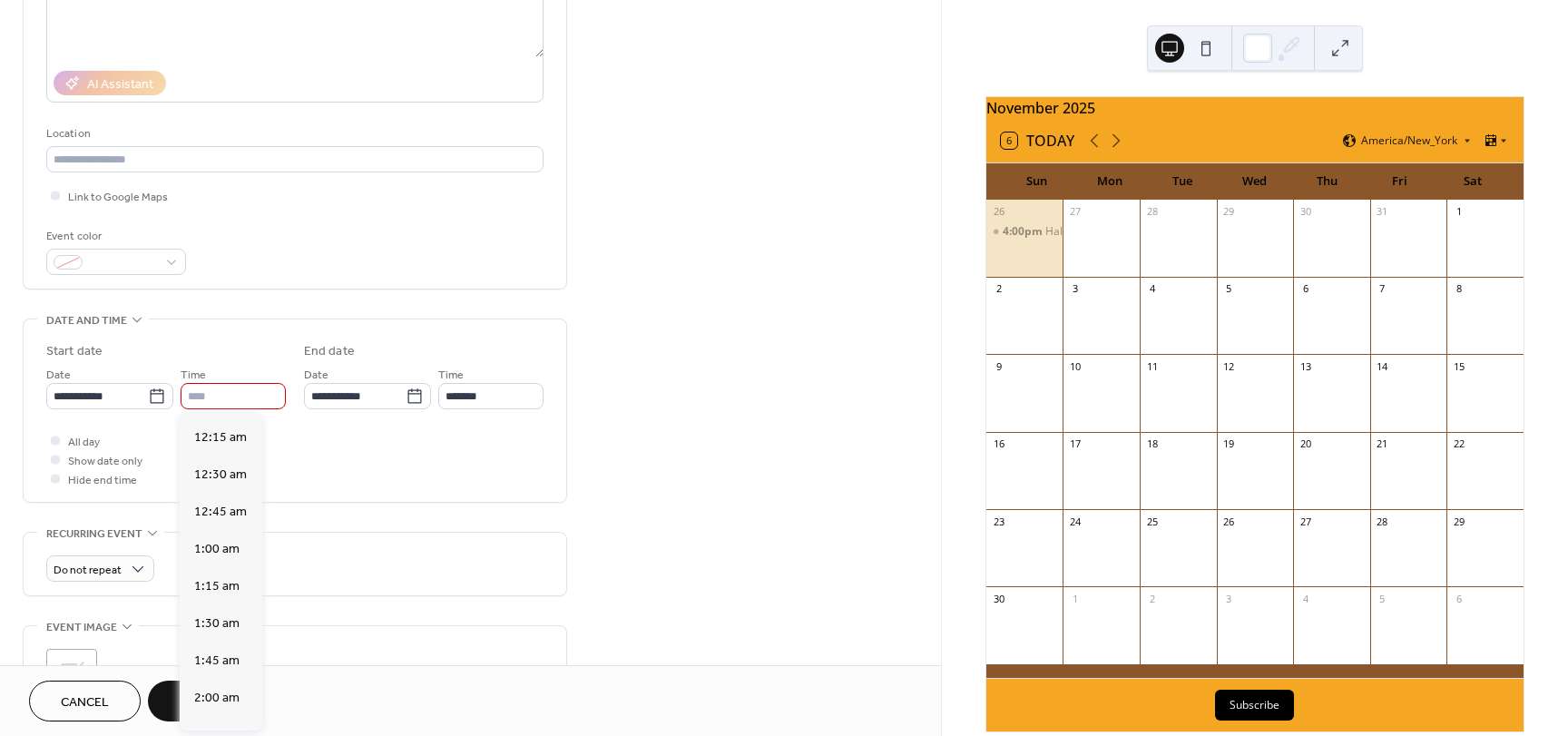 scroll, scrollTop: 0, scrollLeft: 0, axis: both 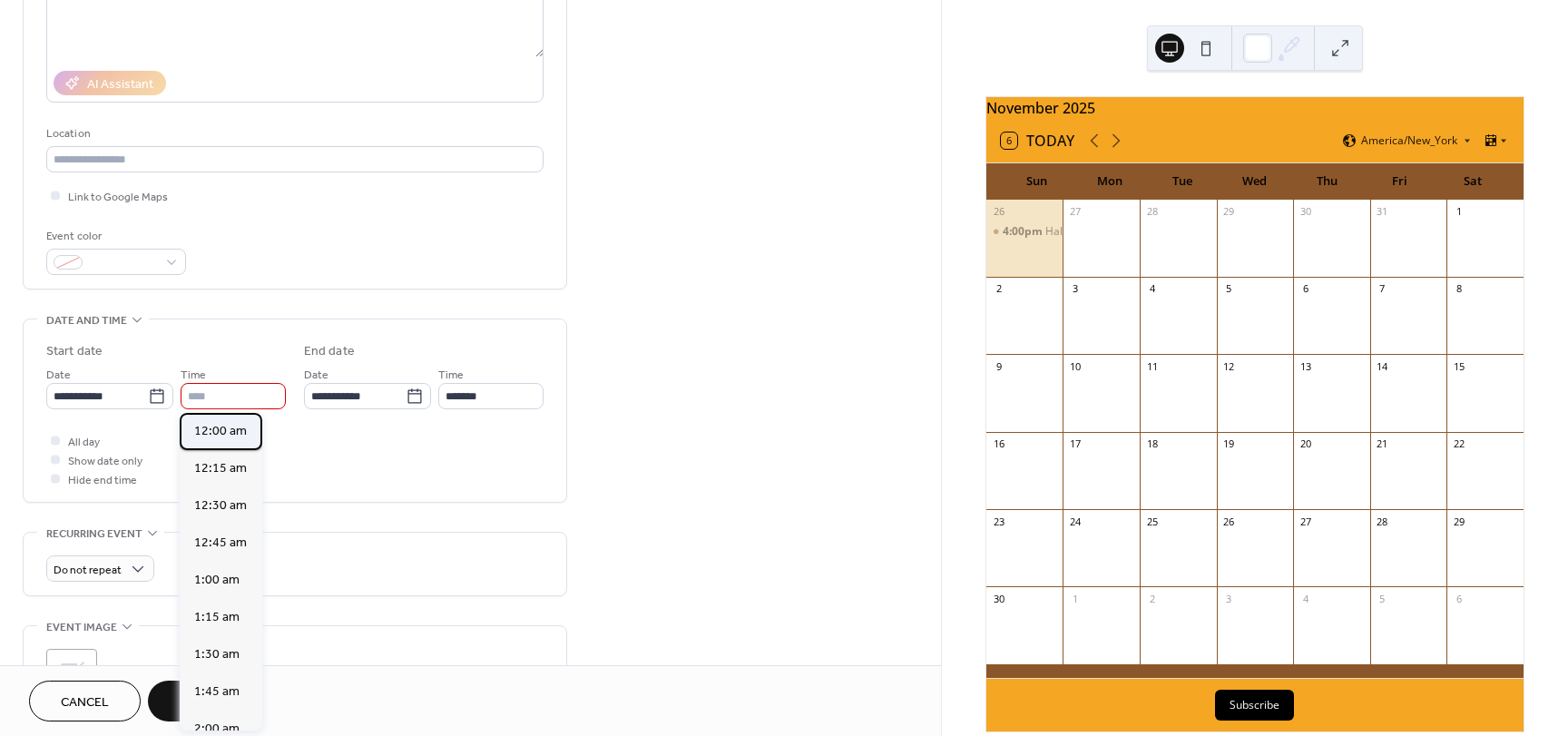 click on "12:00 am" at bounding box center [220, 431] 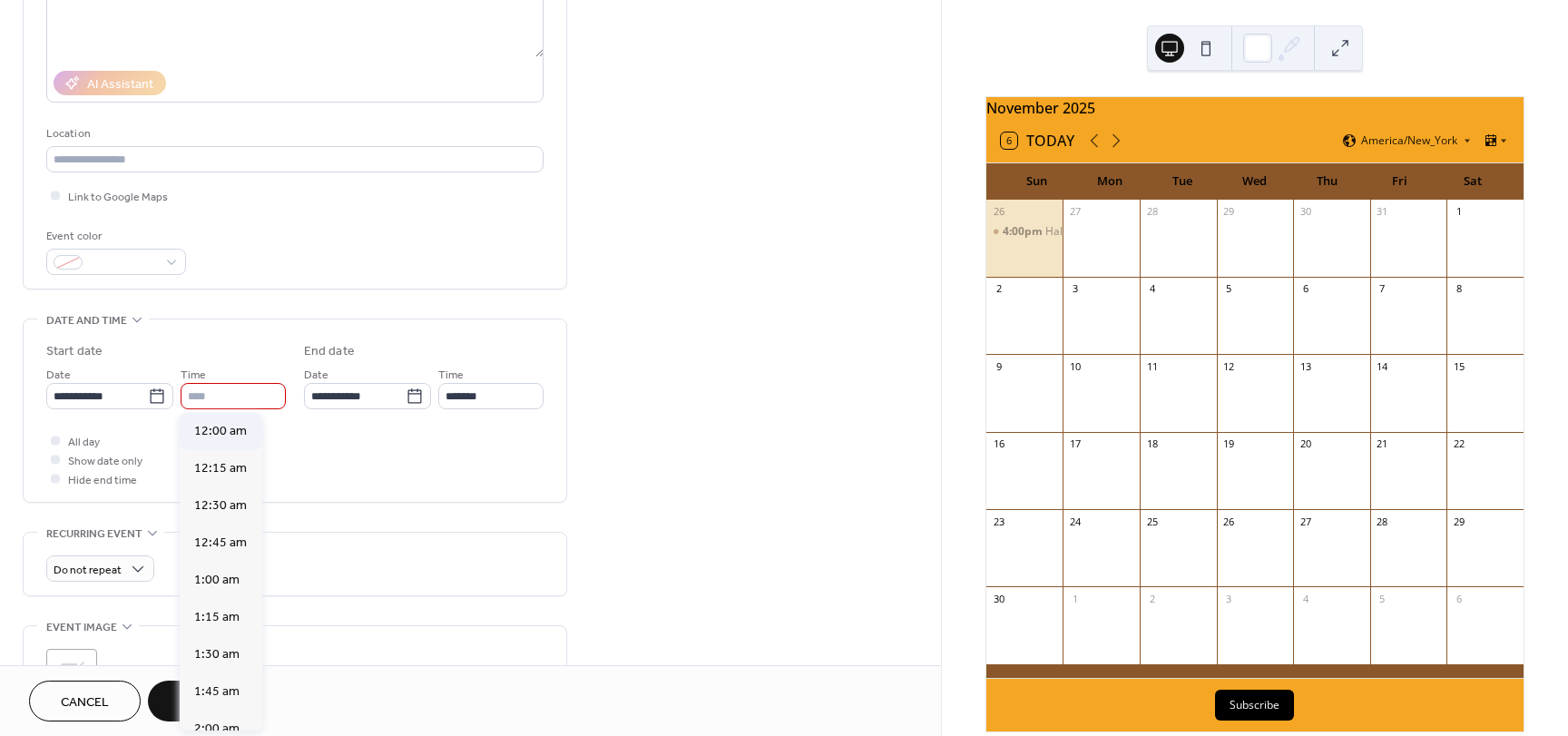 type on "********" 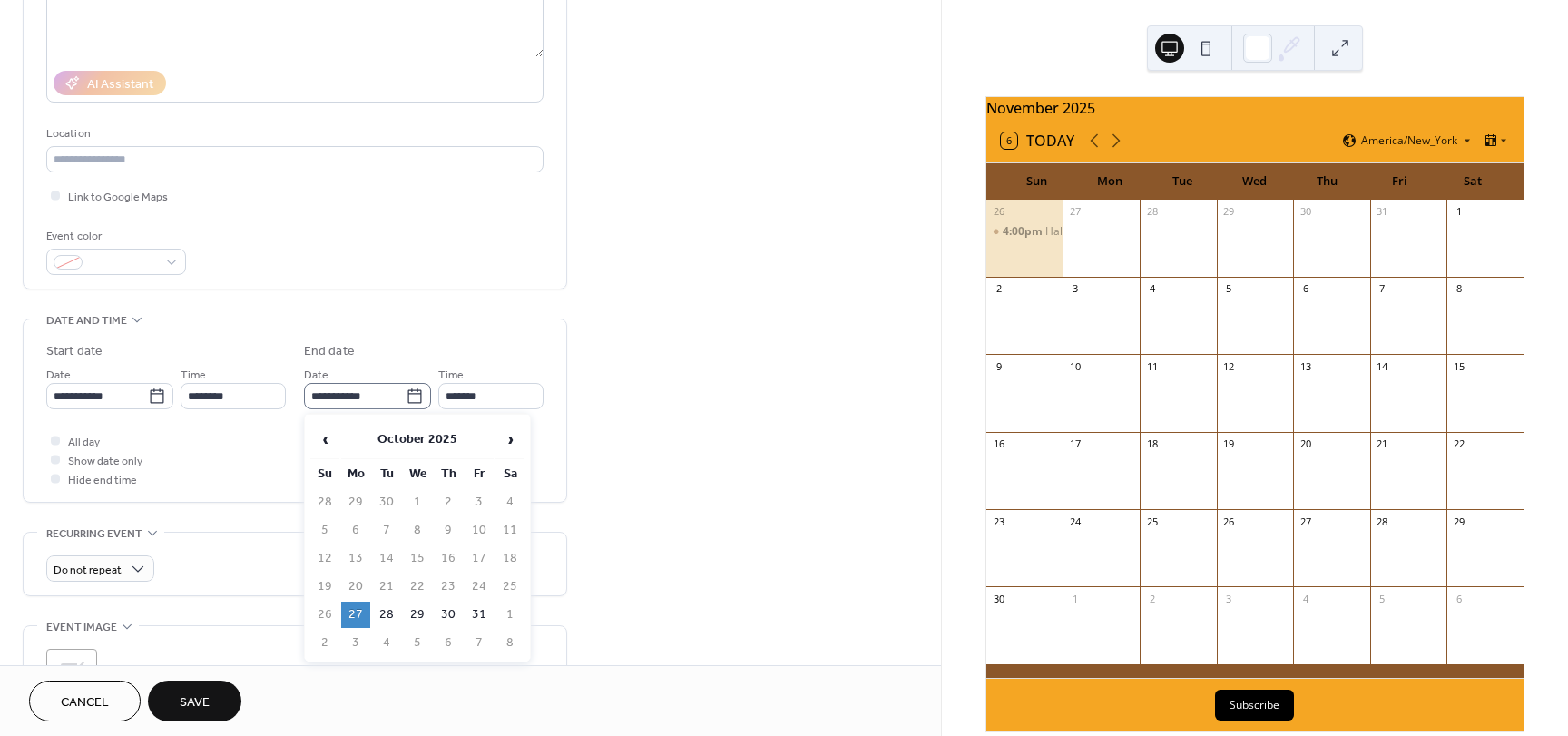 click 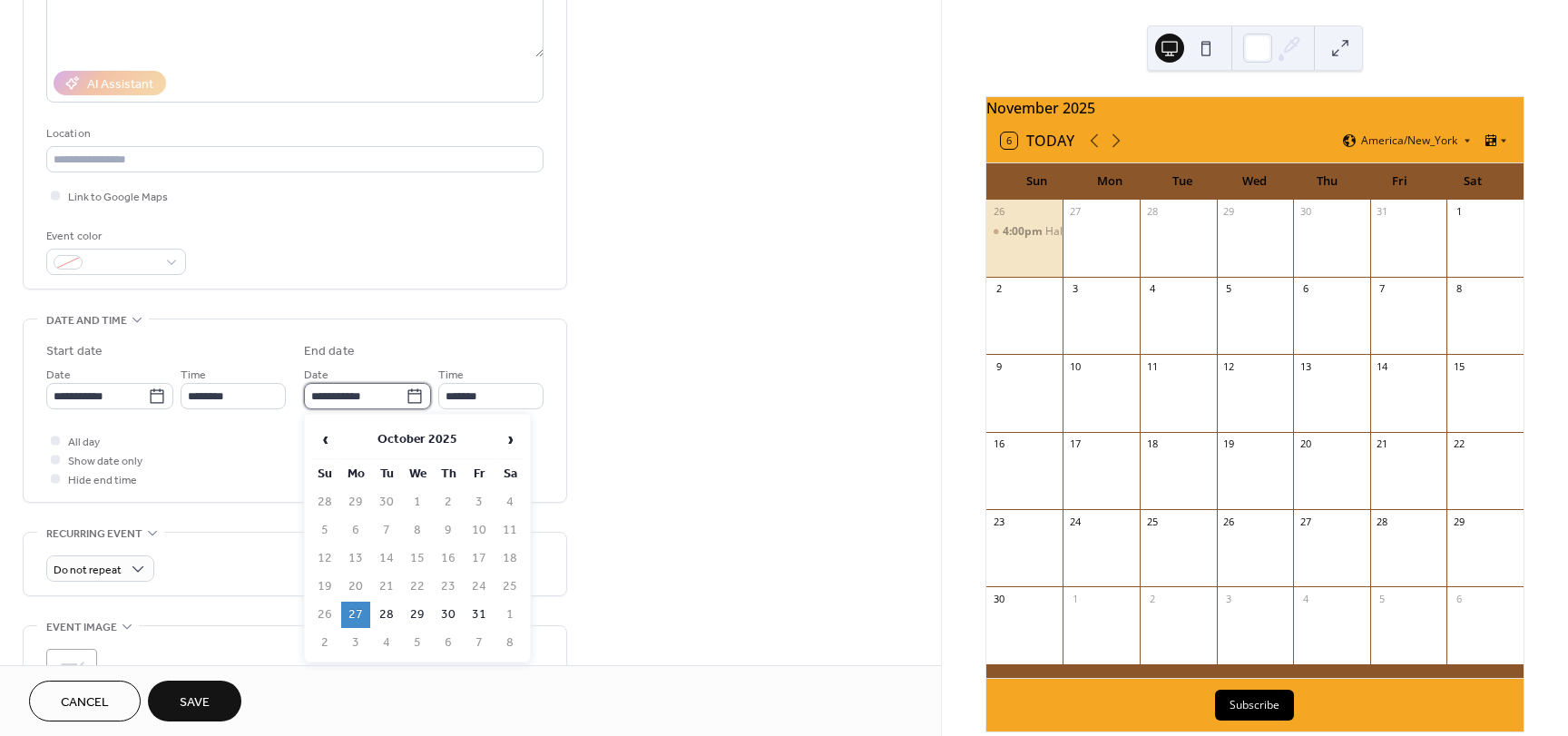click on "**********" at bounding box center (355, 396) 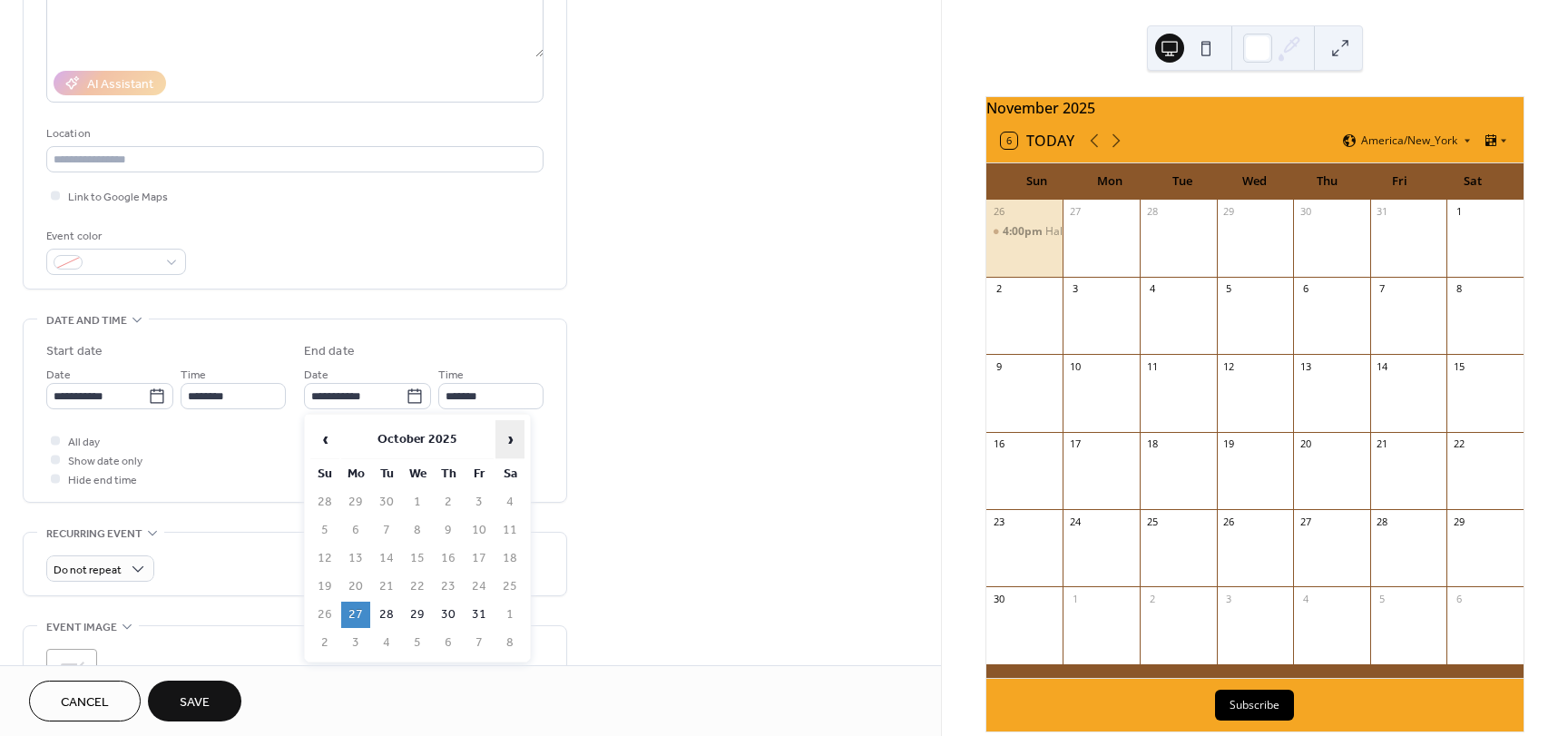 click on "›" at bounding box center (510, 439) 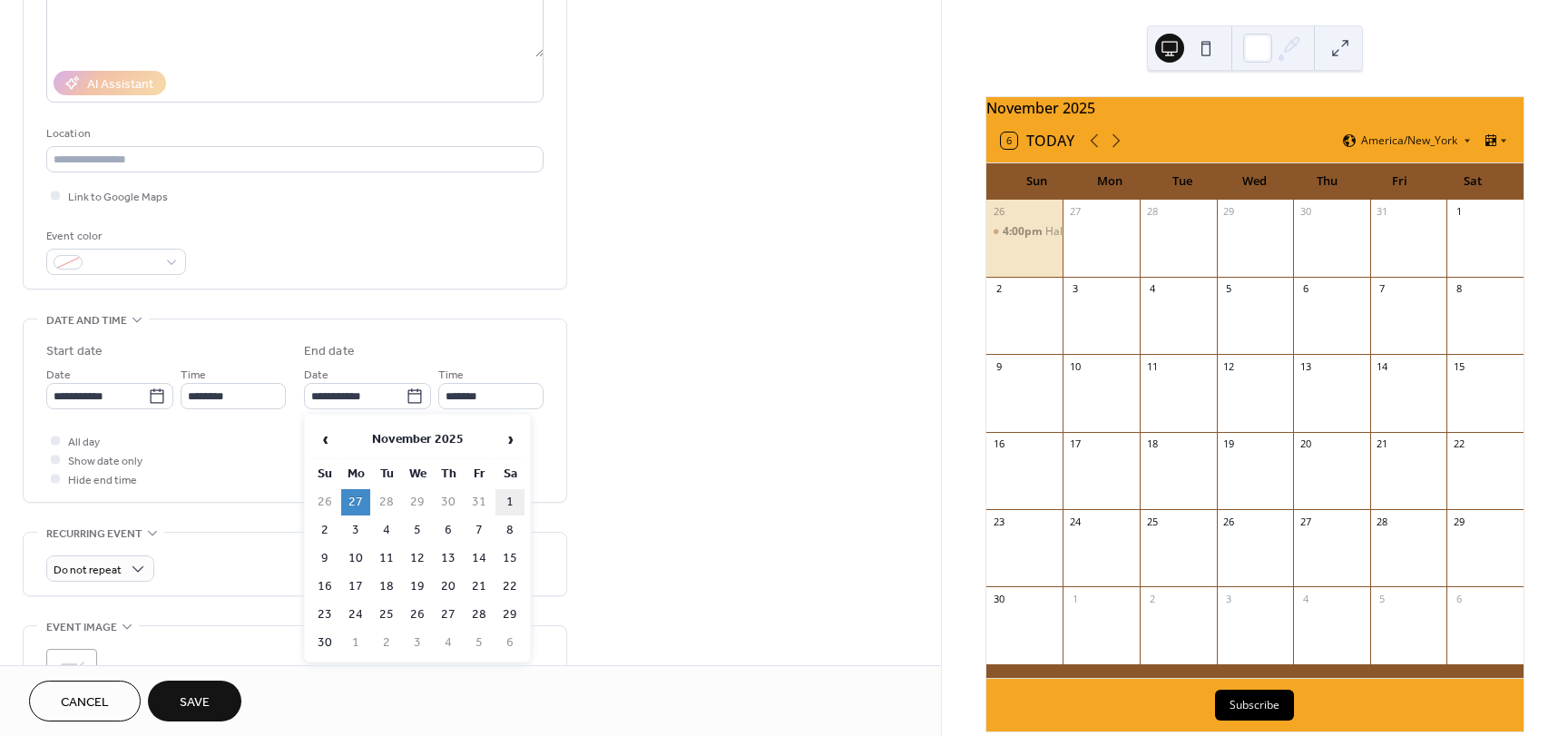 click on "1" at bounding box center [510, 502] 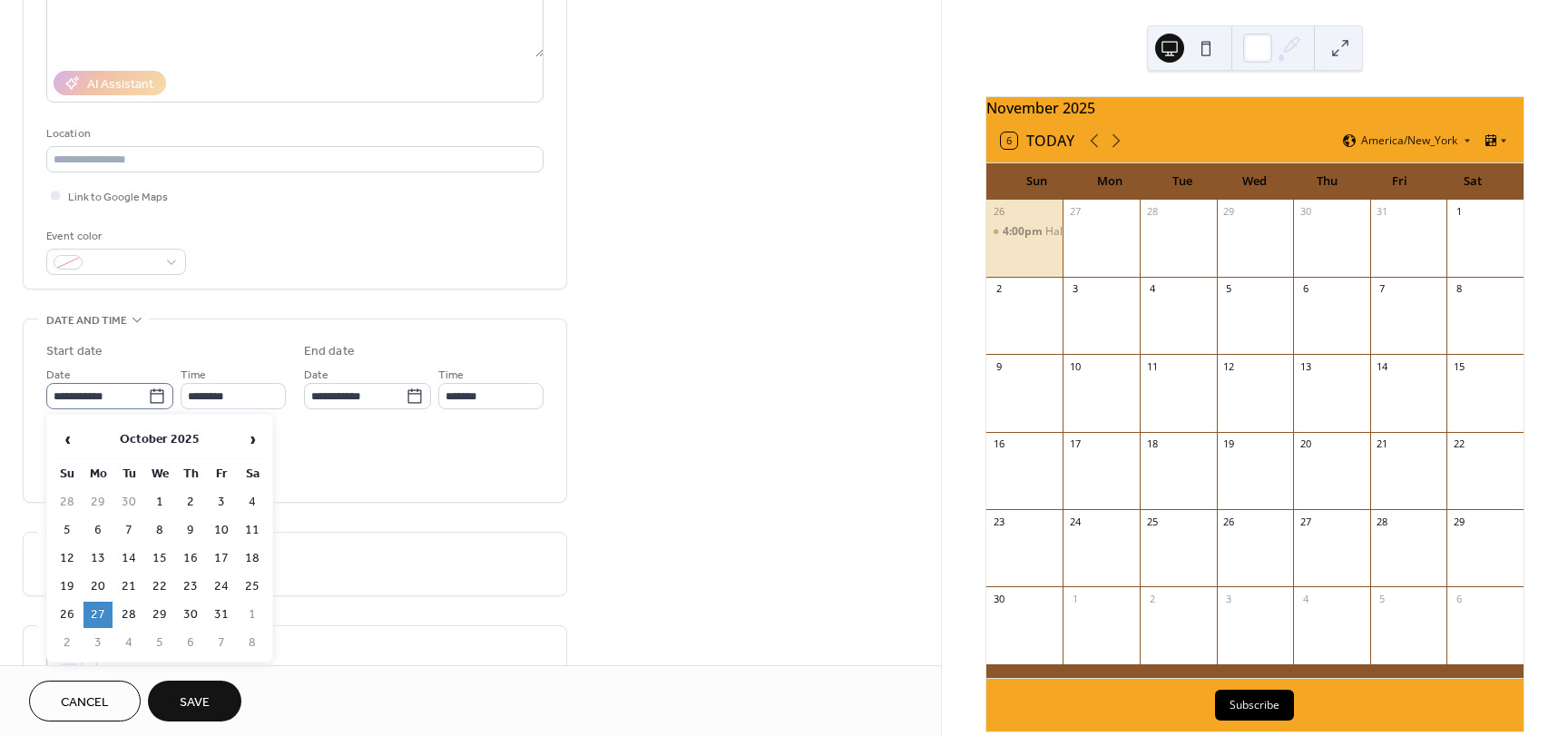 click 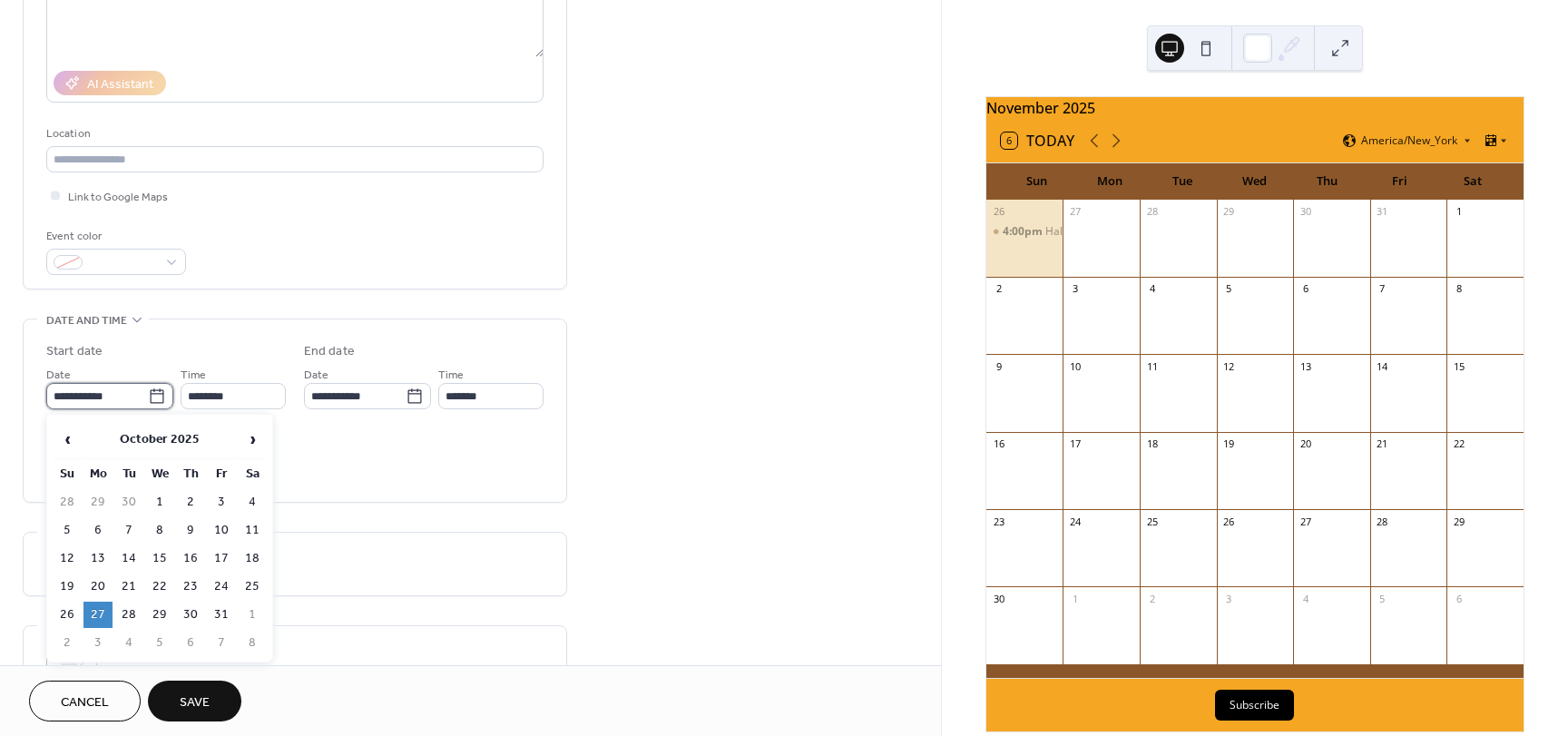 click on "**********" at bounding box center [97, 396] 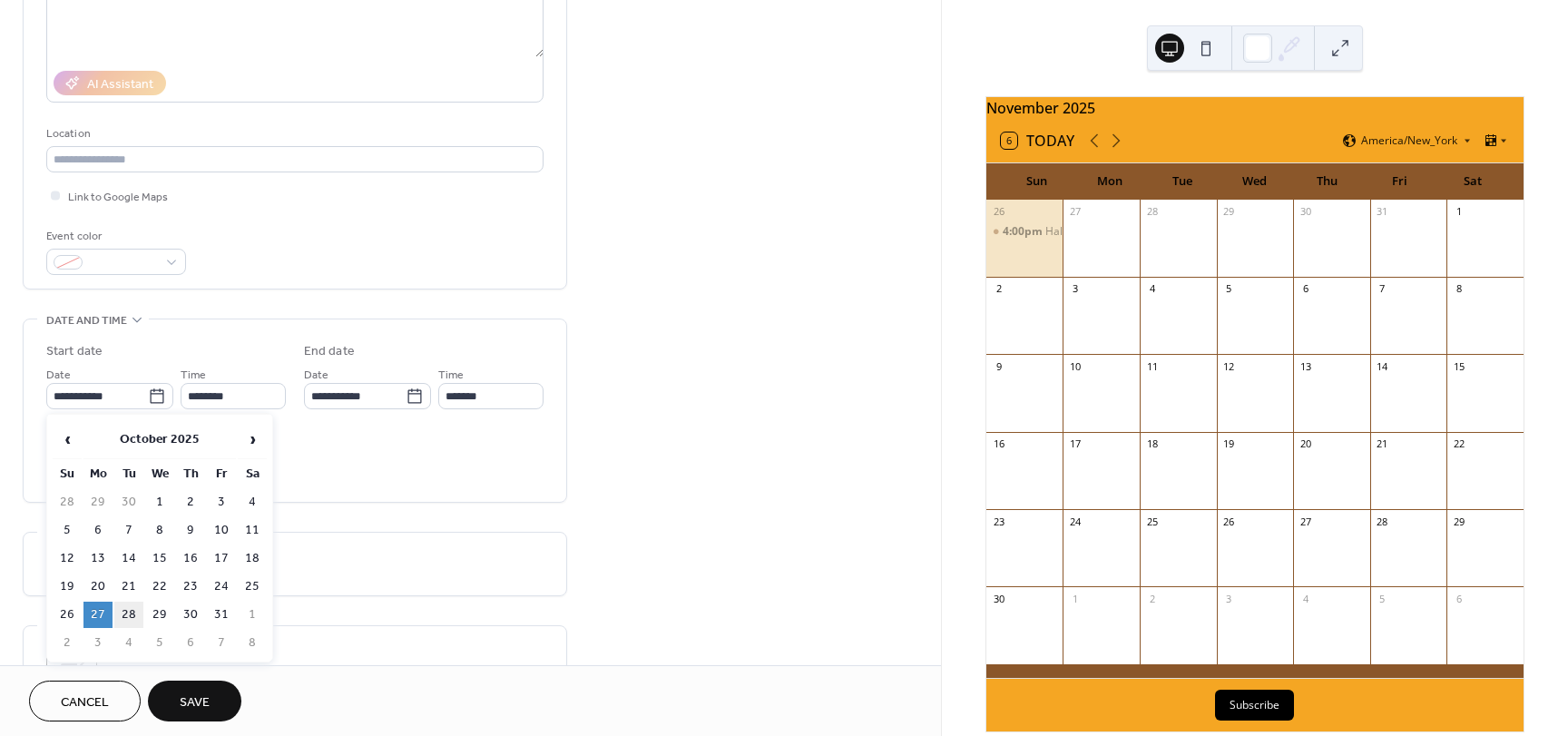 click on "28" at bounding box center [129, 614] 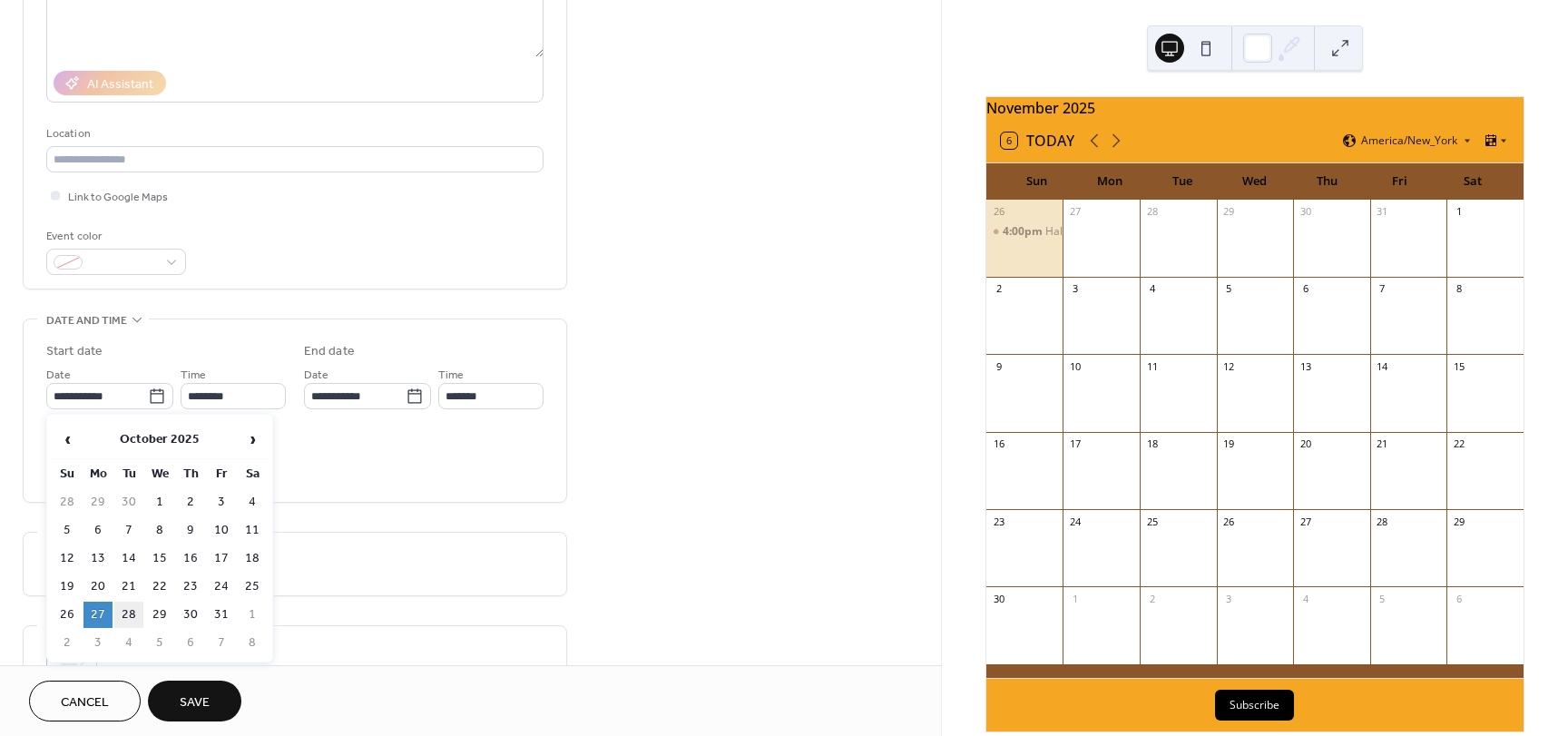type on "**********" 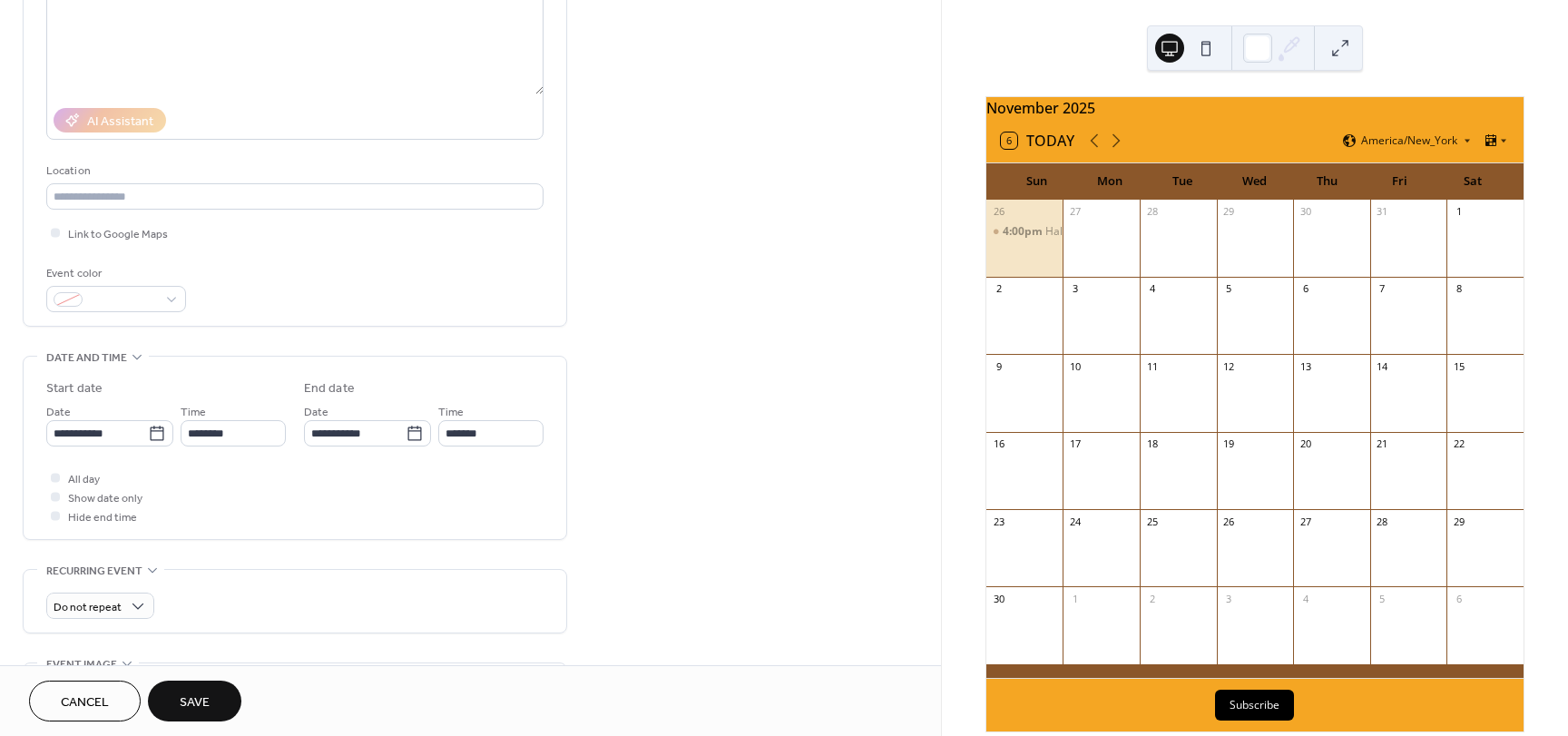 scroll, scrollTop: 91, scrollLeft: 0, axis: vertical 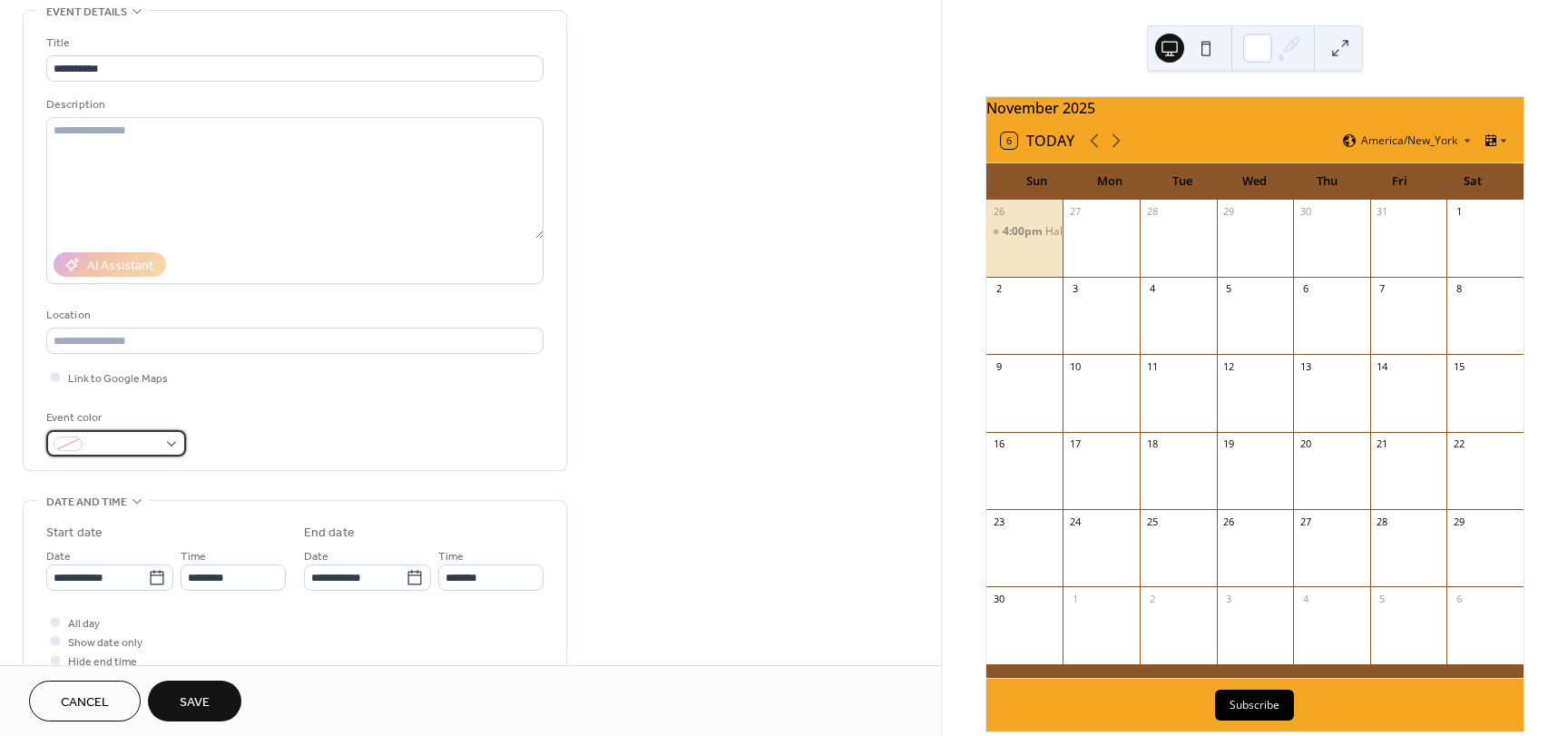 click at bounding box center (116, 443) 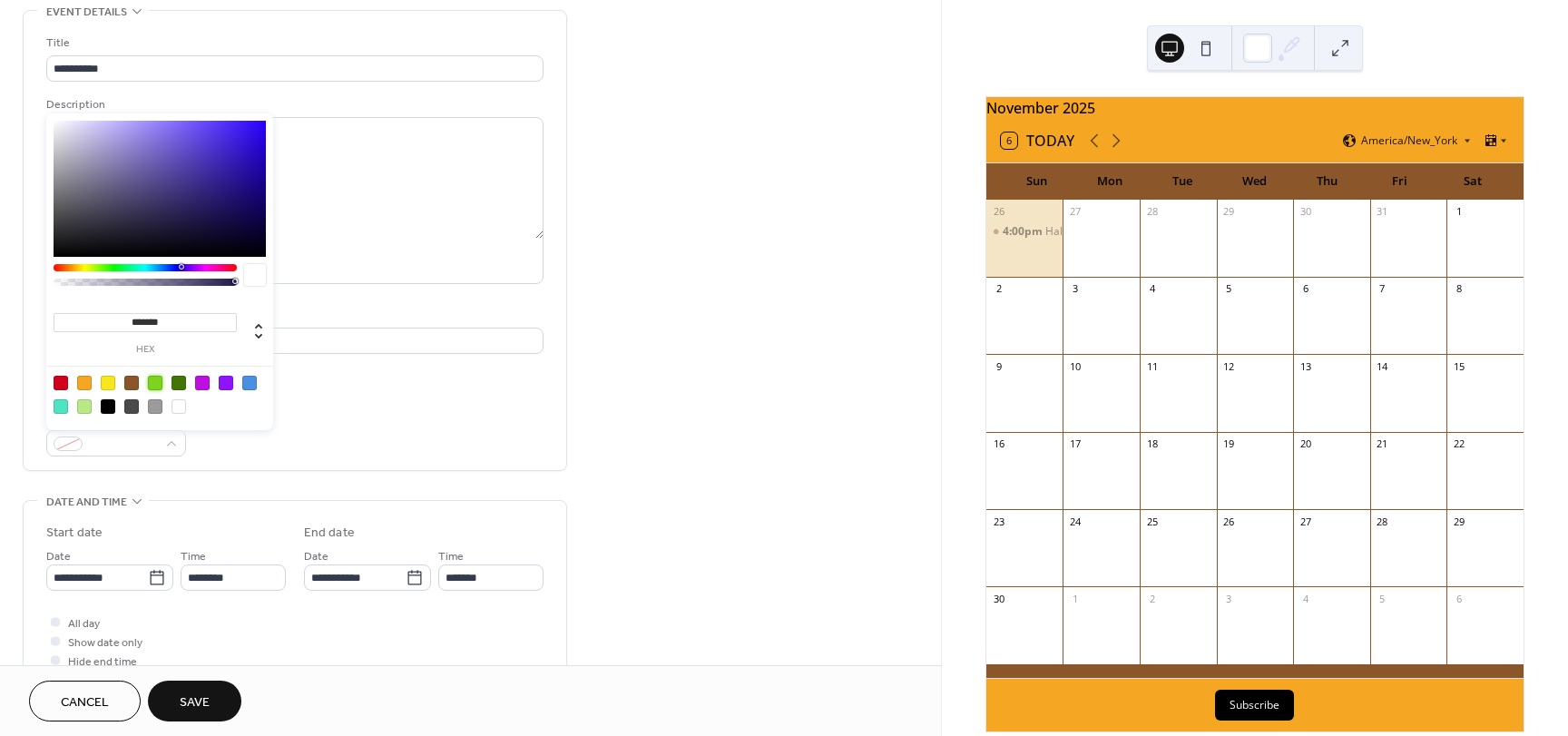 click at bounding box center (155, 383) 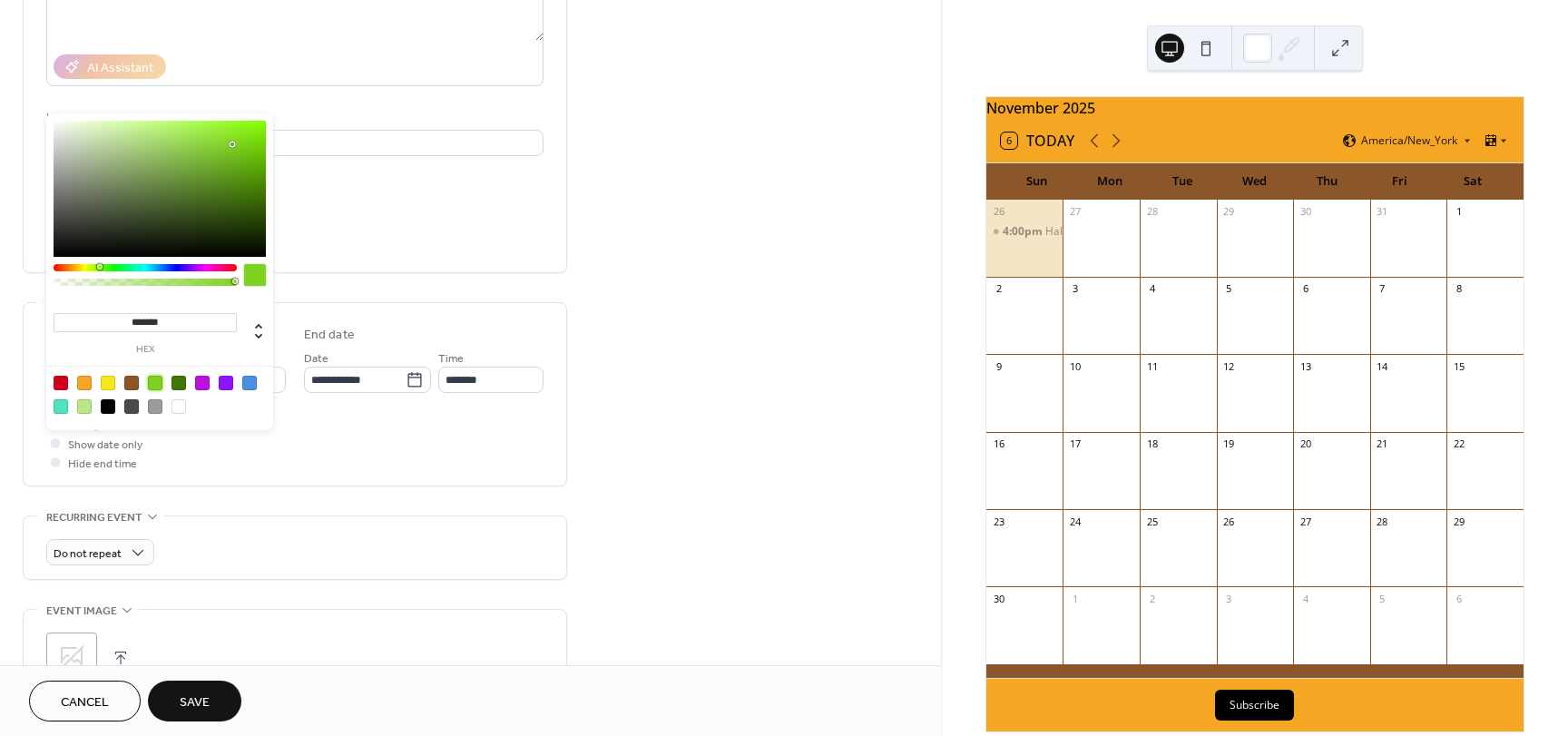 scroll, scrollTop: 363, scrollLeft: 0, axis: vertical 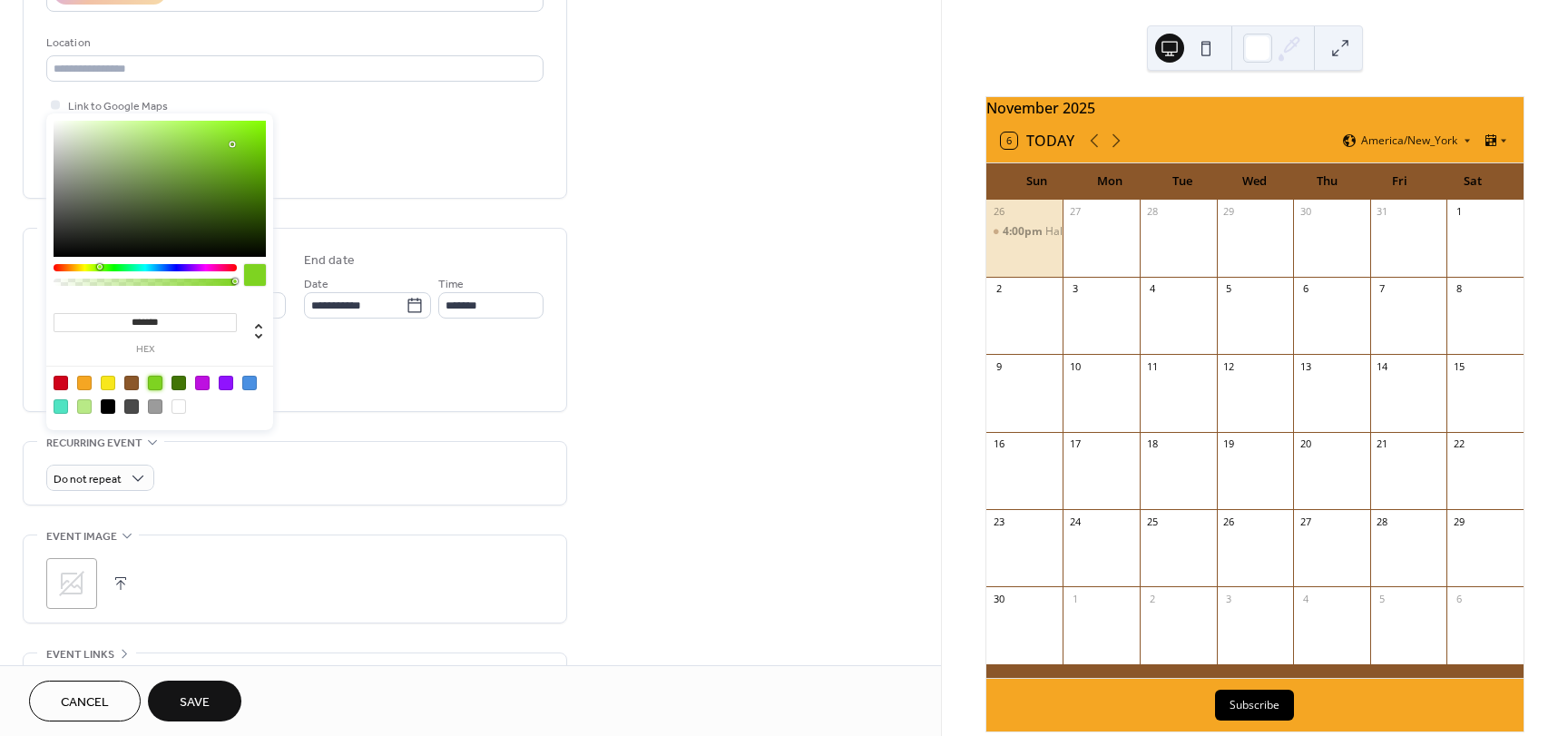 click on "Do not repeat" at bounding box center (295, 477) 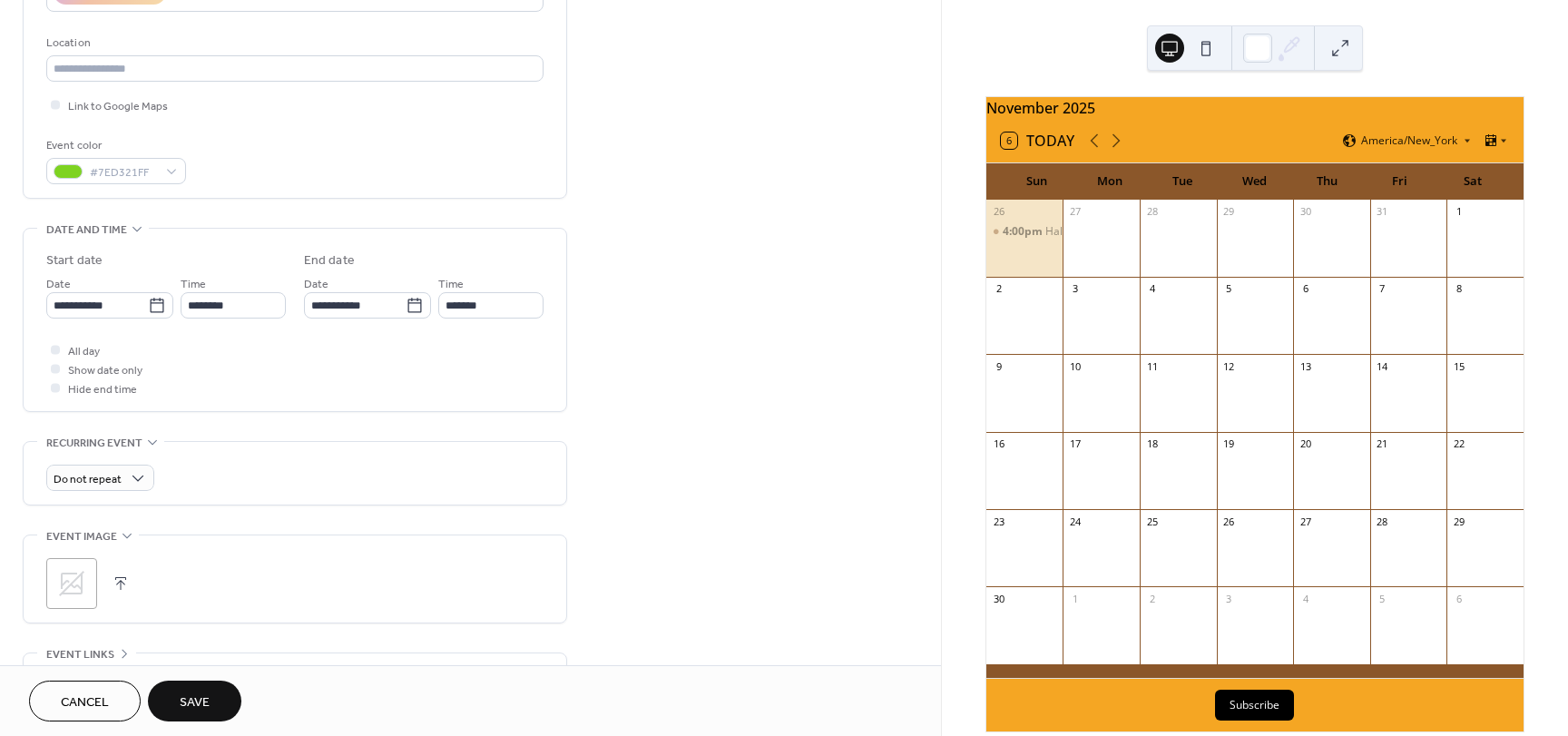 click on "Save" at bounding box center (194, 702) 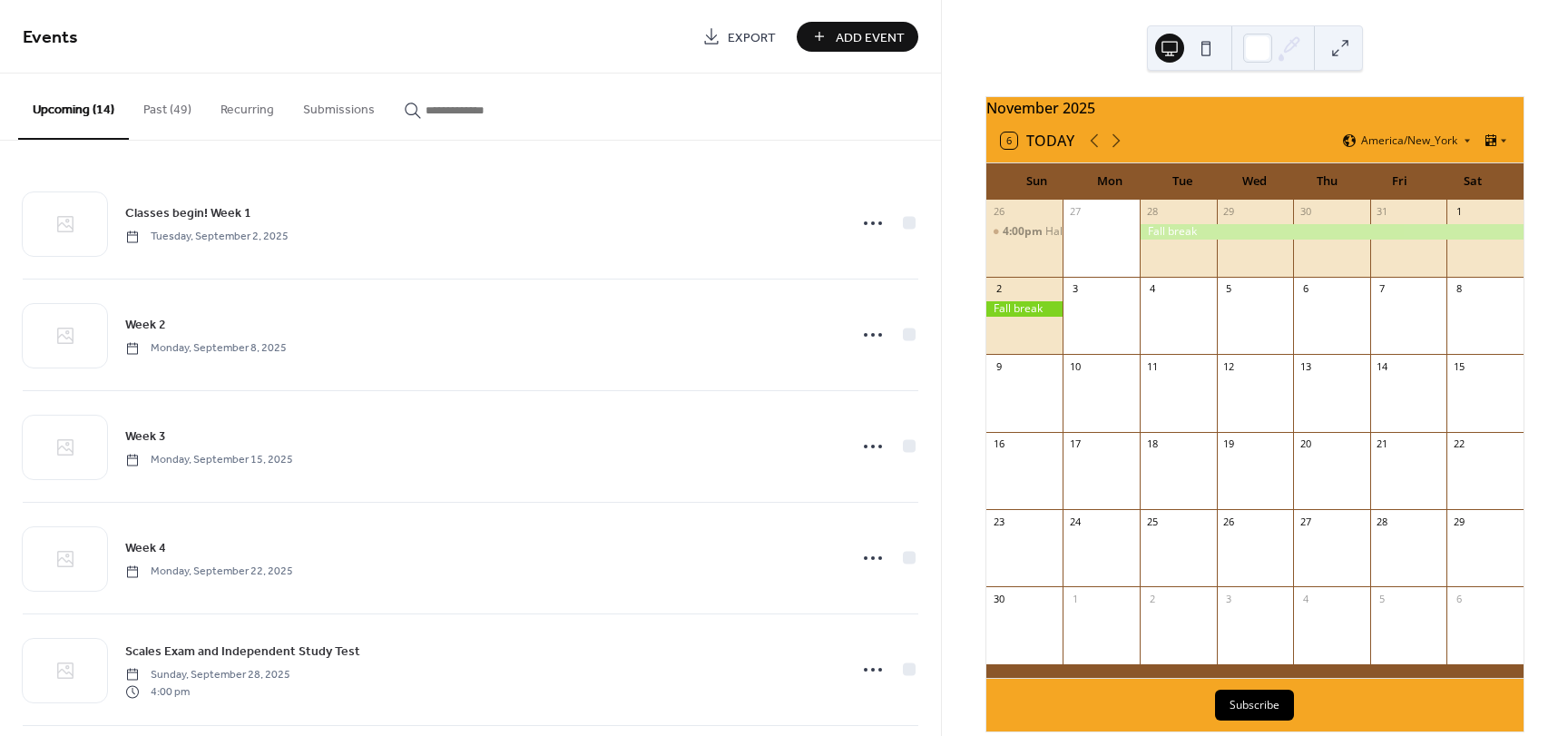 click on "Add Event" at bounding box center [870, 37] 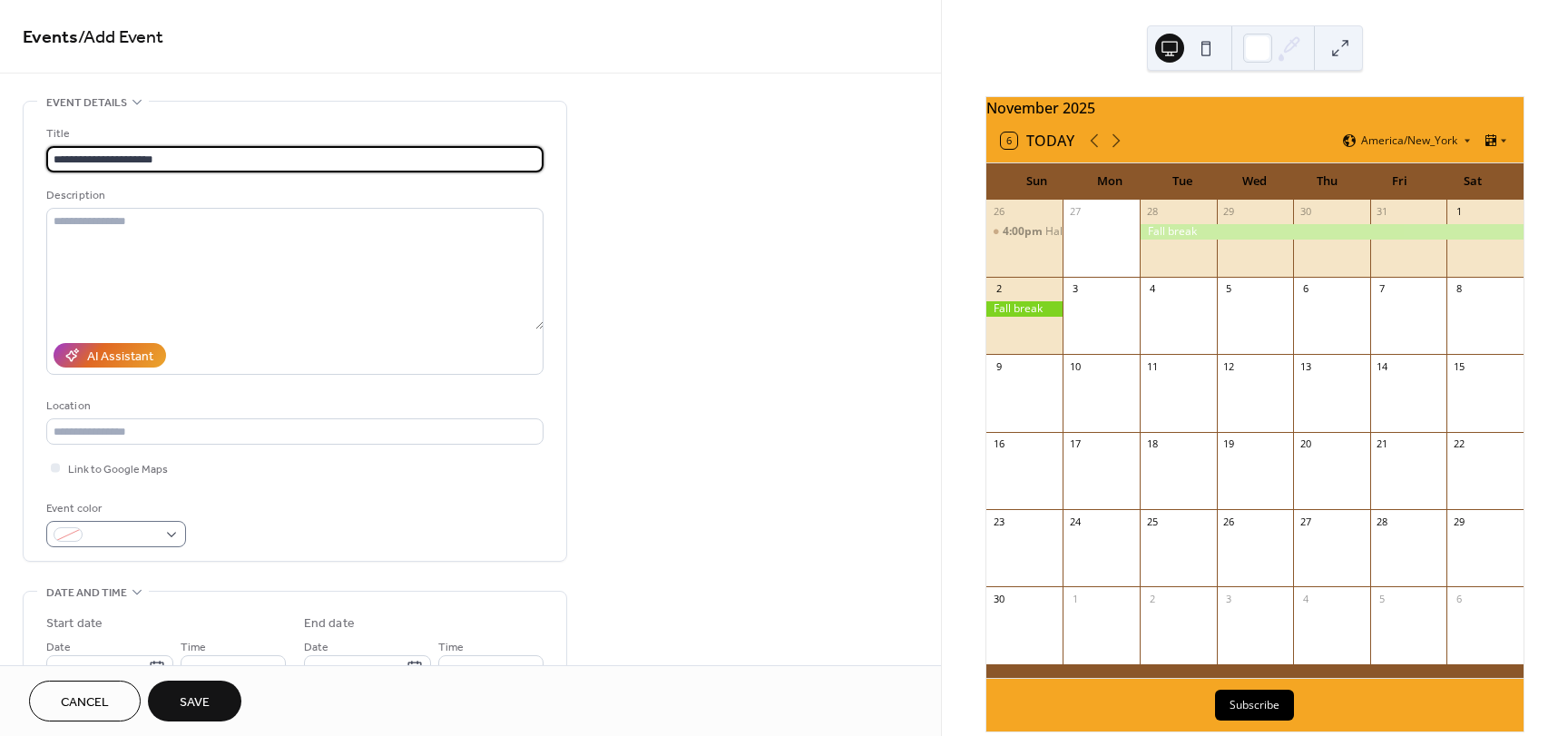 type on "**********" 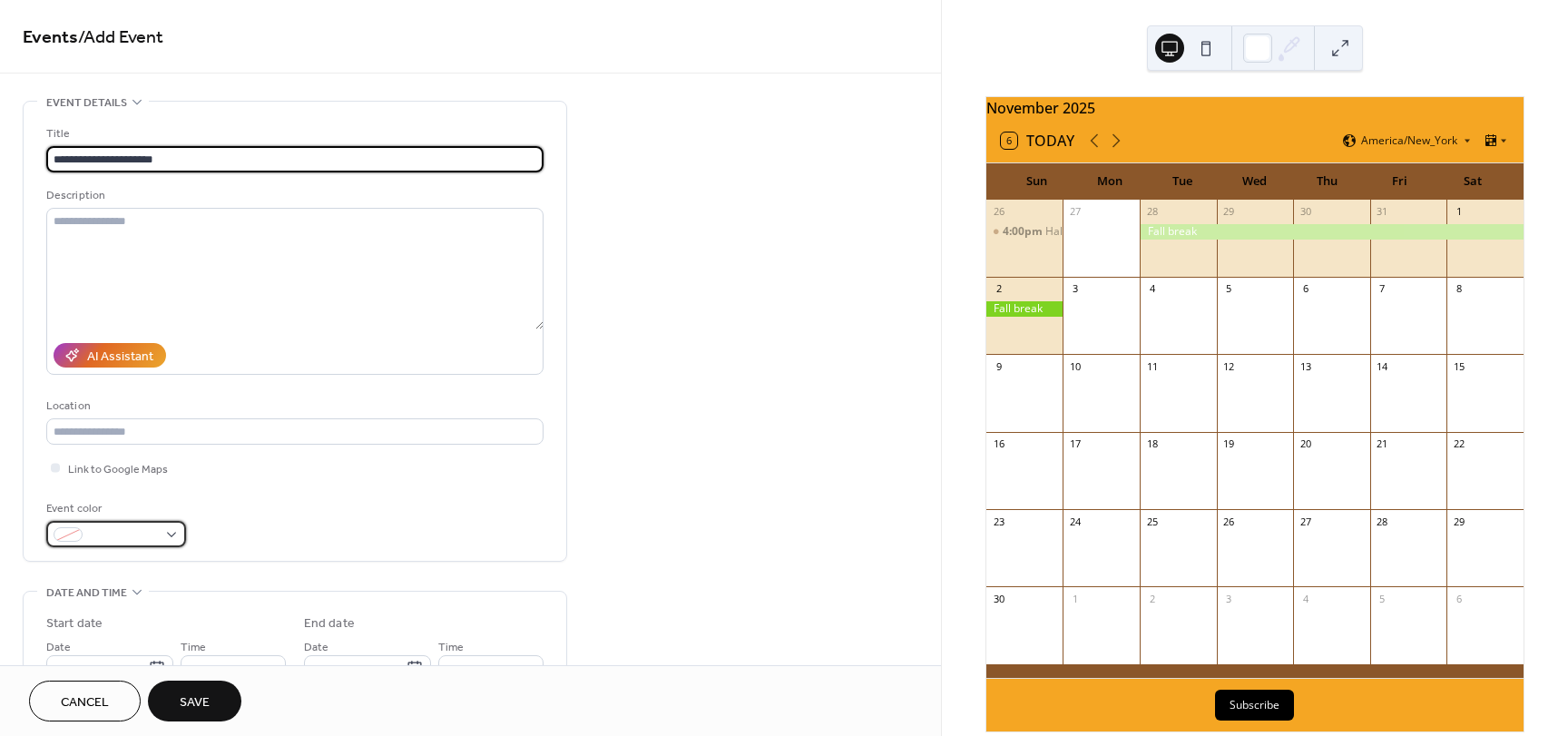 click at bounding box center [116, 534] 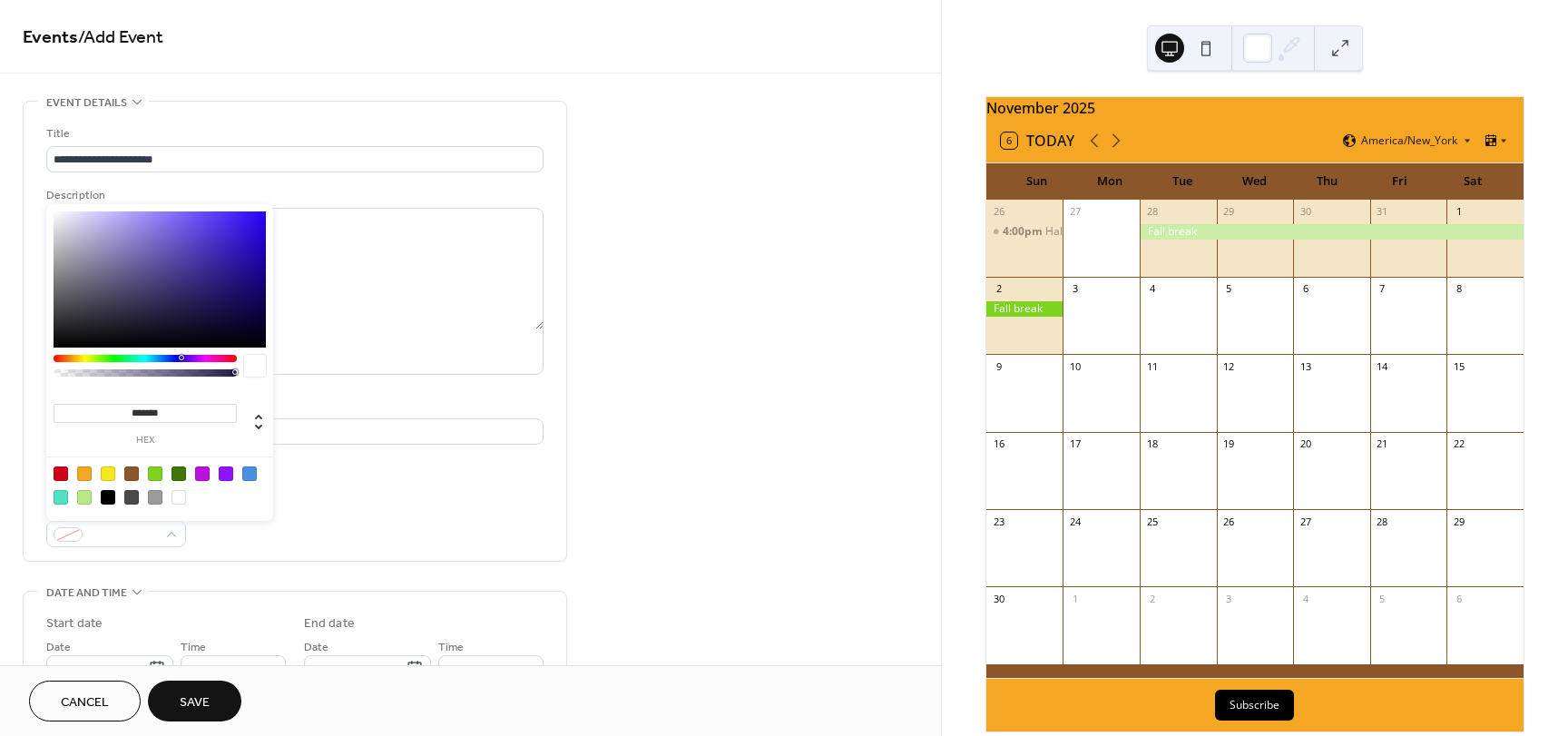 click at bounding box center (84, 474) 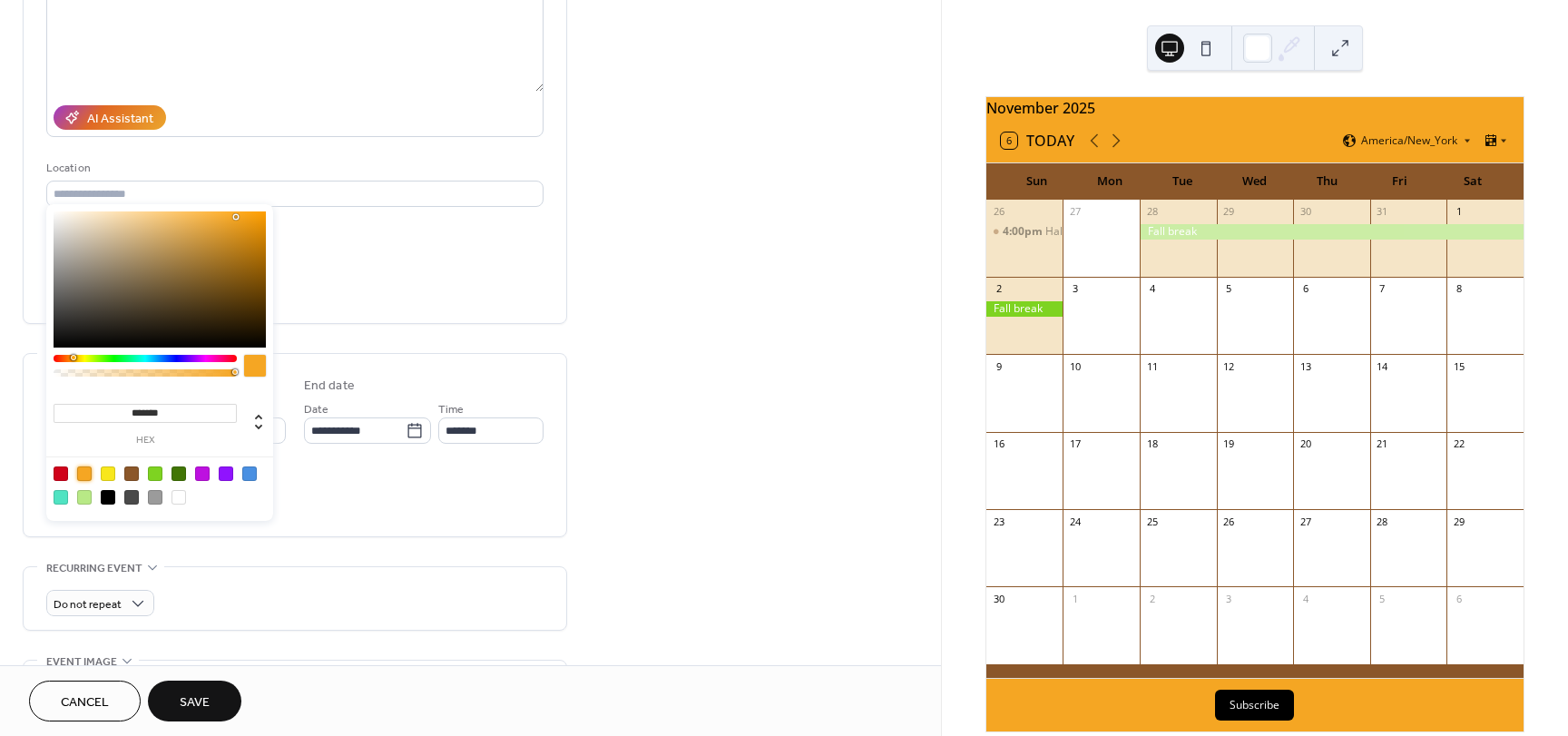 scroll, scrollTop: 363, scrollLeft: 0, axis: vertical 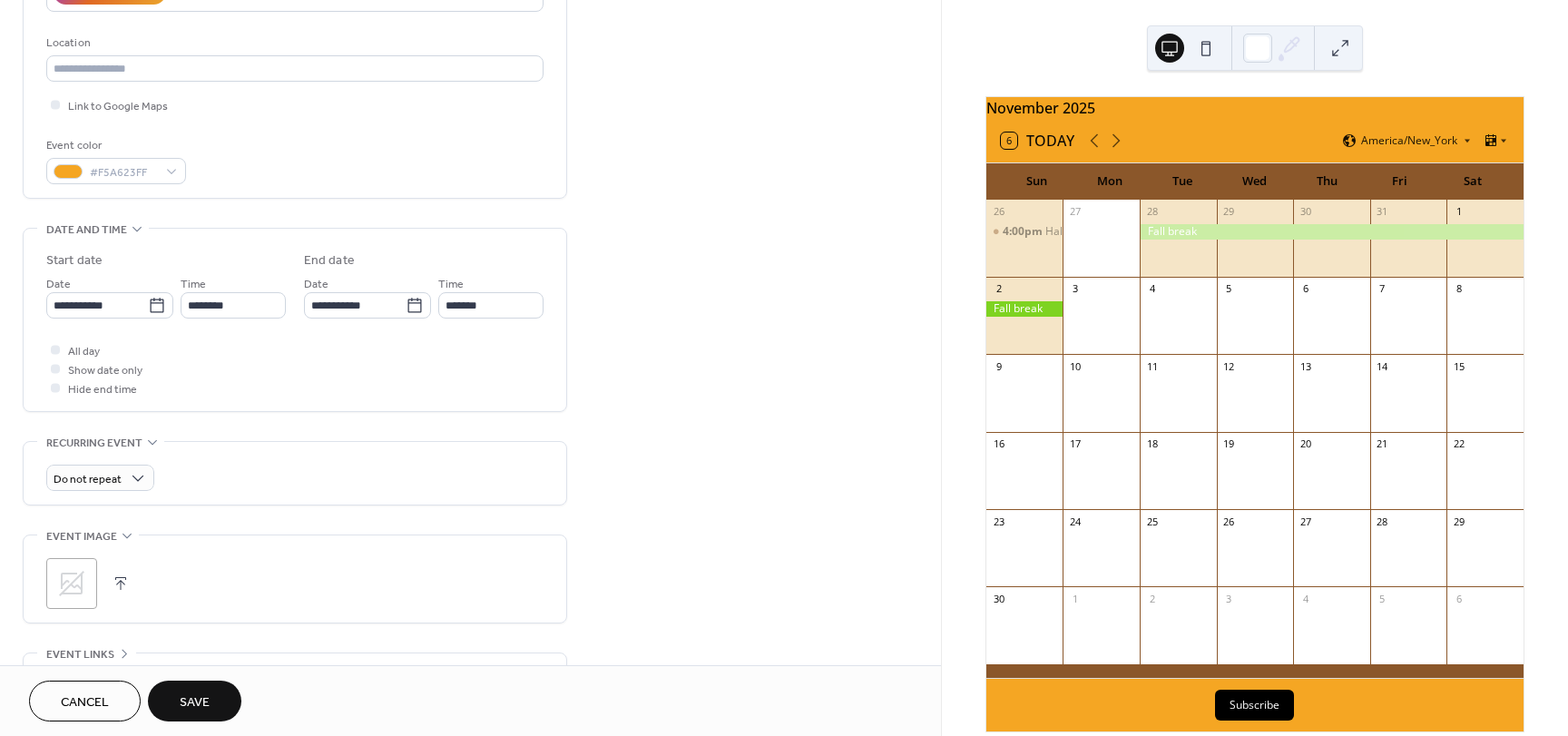 click on "Do not repeat" at bounding box center (295, 473) 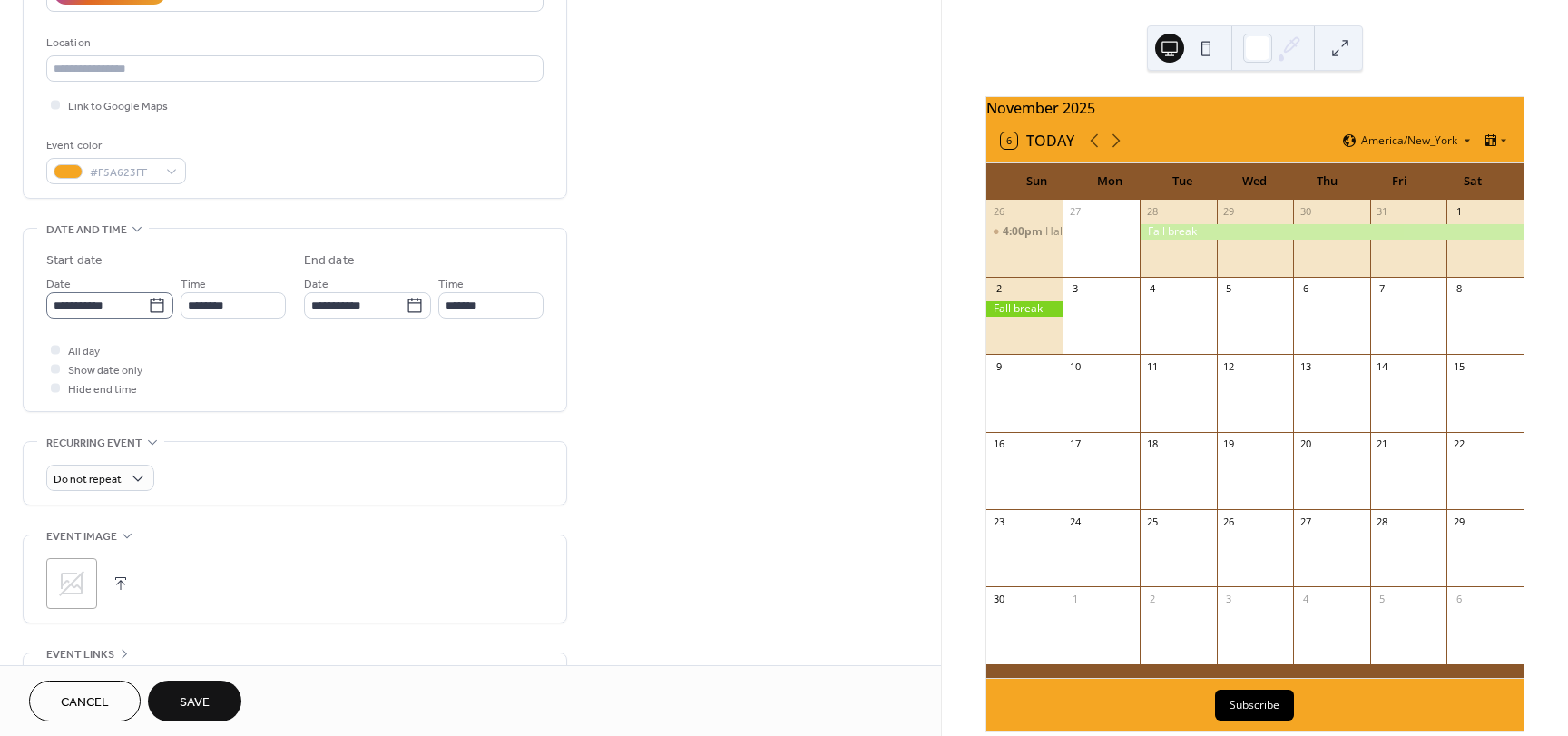 click 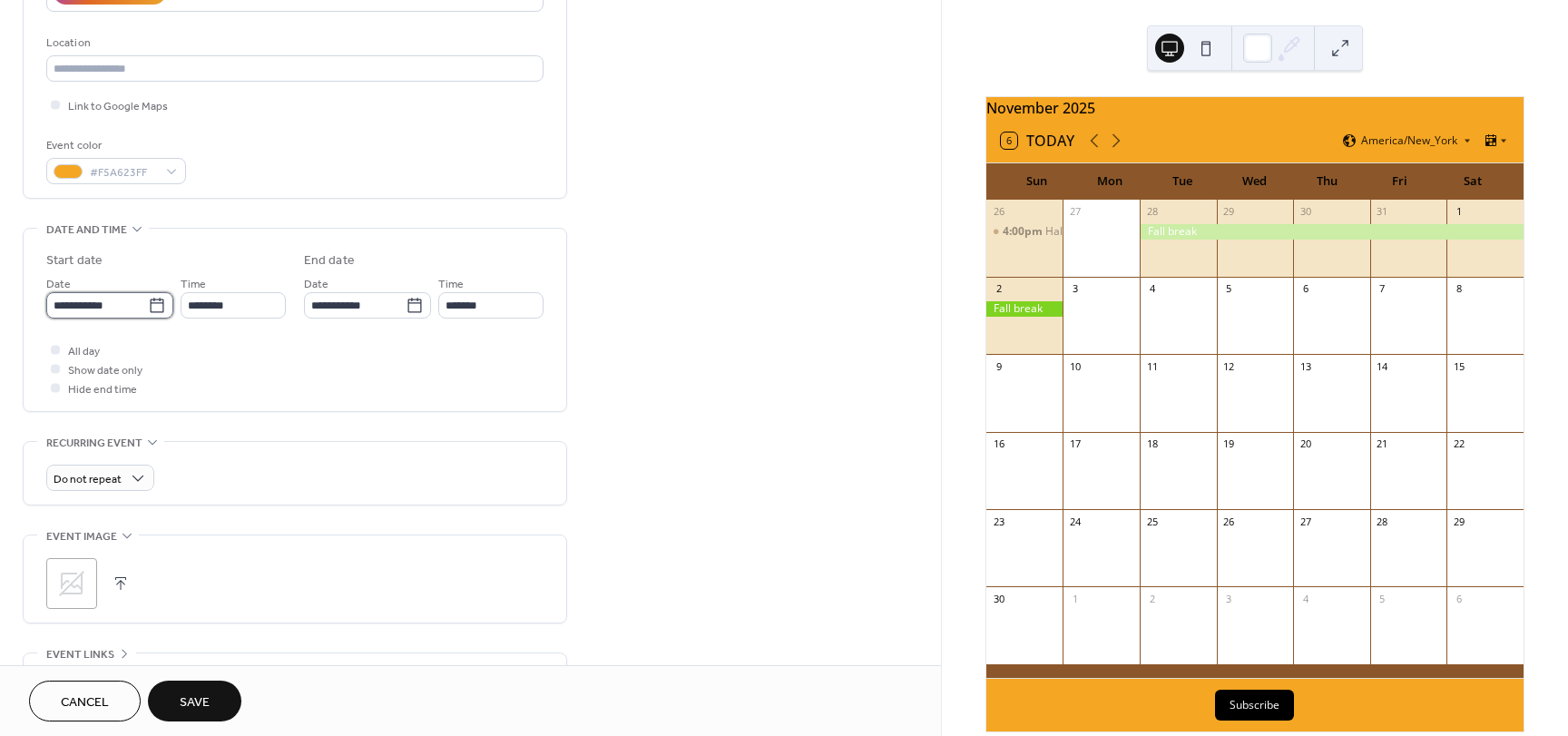 click on "**********" at bounding box center [97, 305] 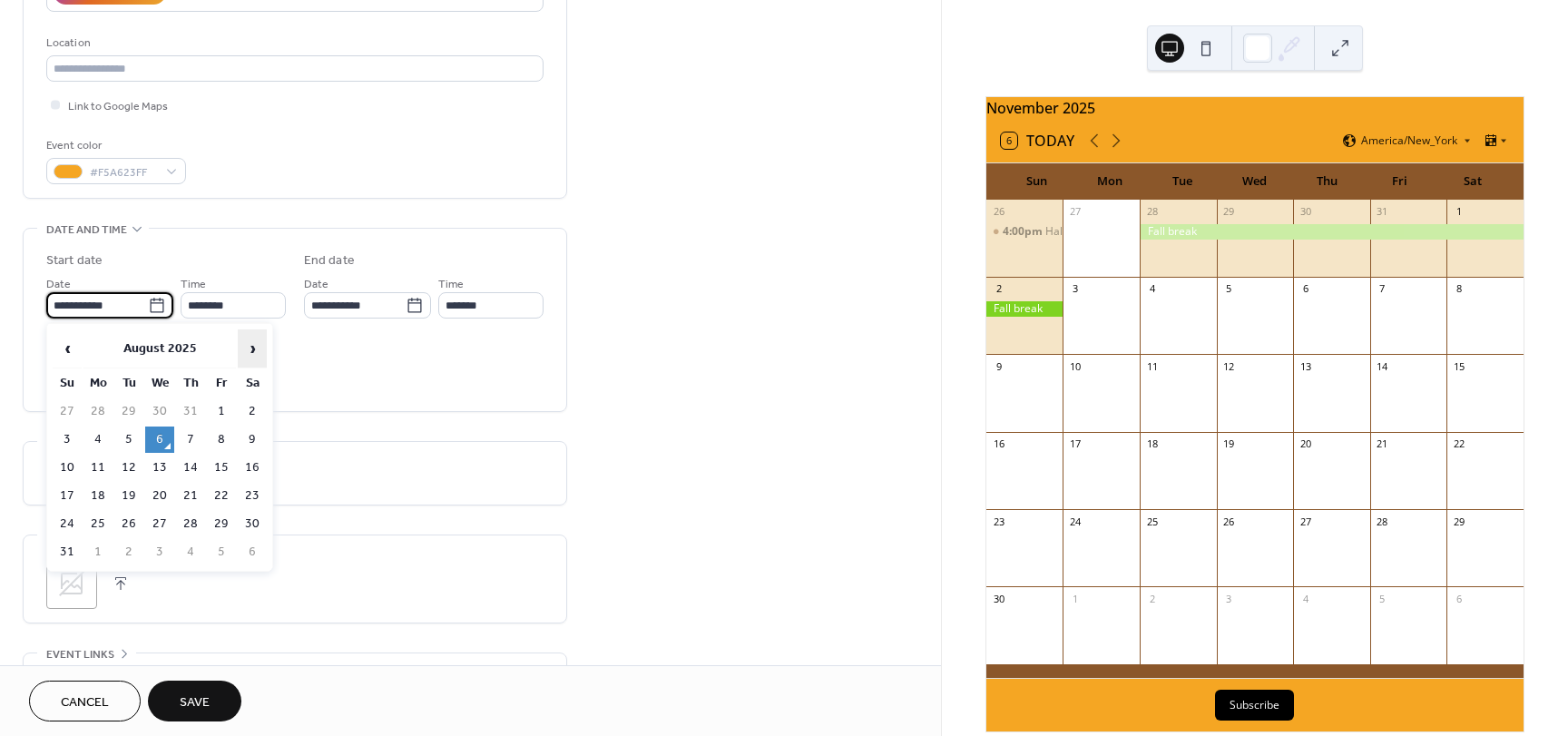 click on "›" at bounding box center (252, 348) 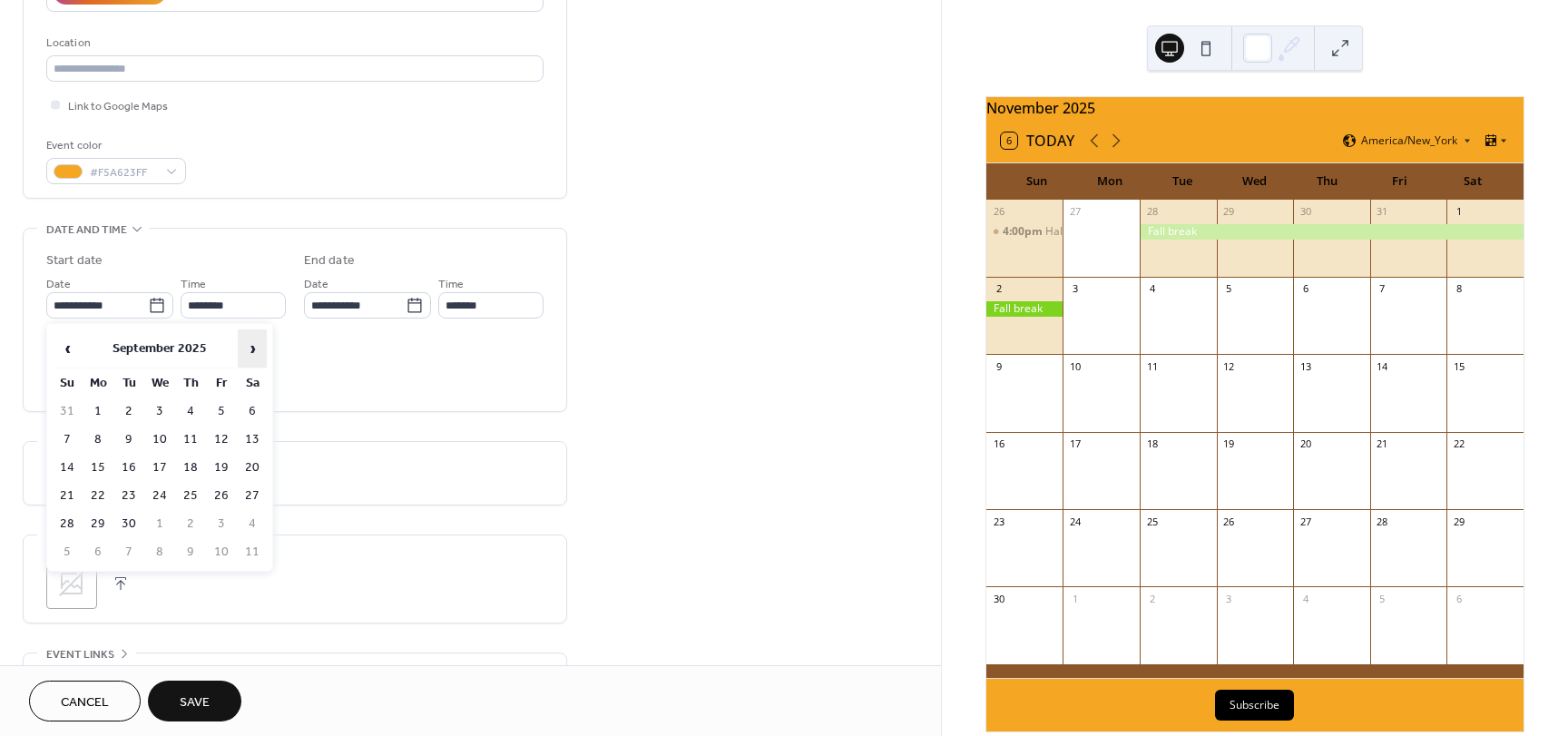 click on "›" at bounding box center [252, 348] 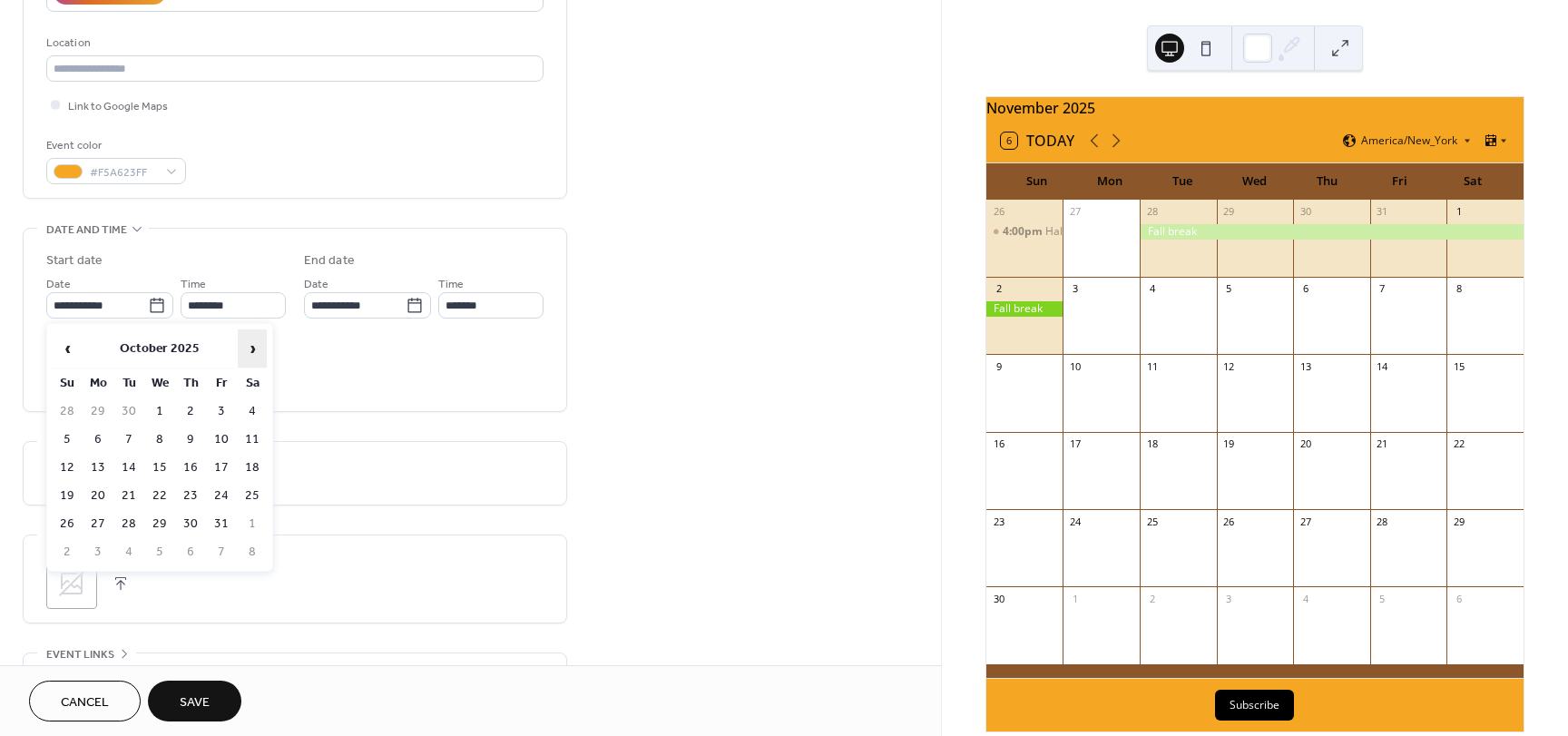 click on "›" at bounding box center (252, 348) 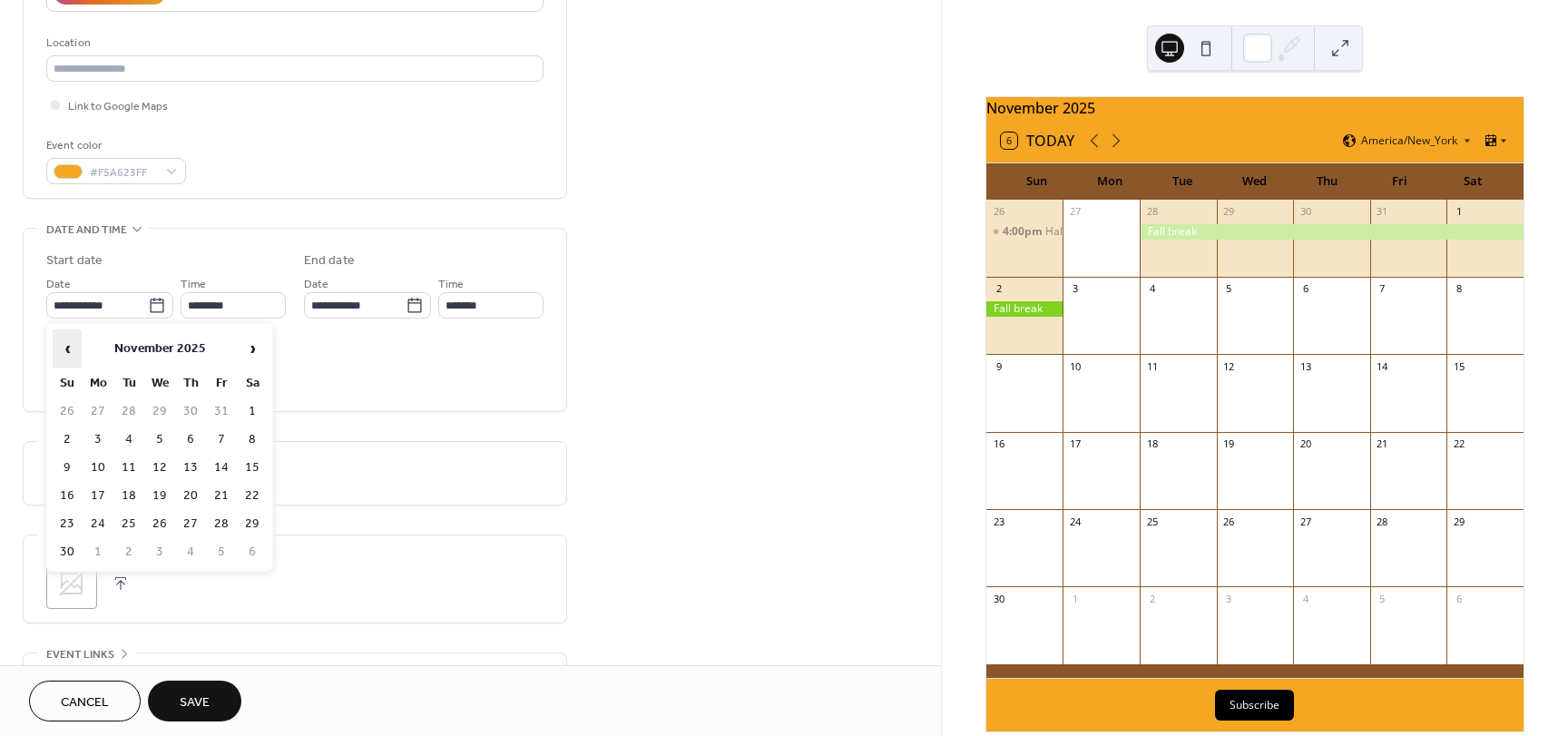 click on "‹" at bounding box center [67, 348] 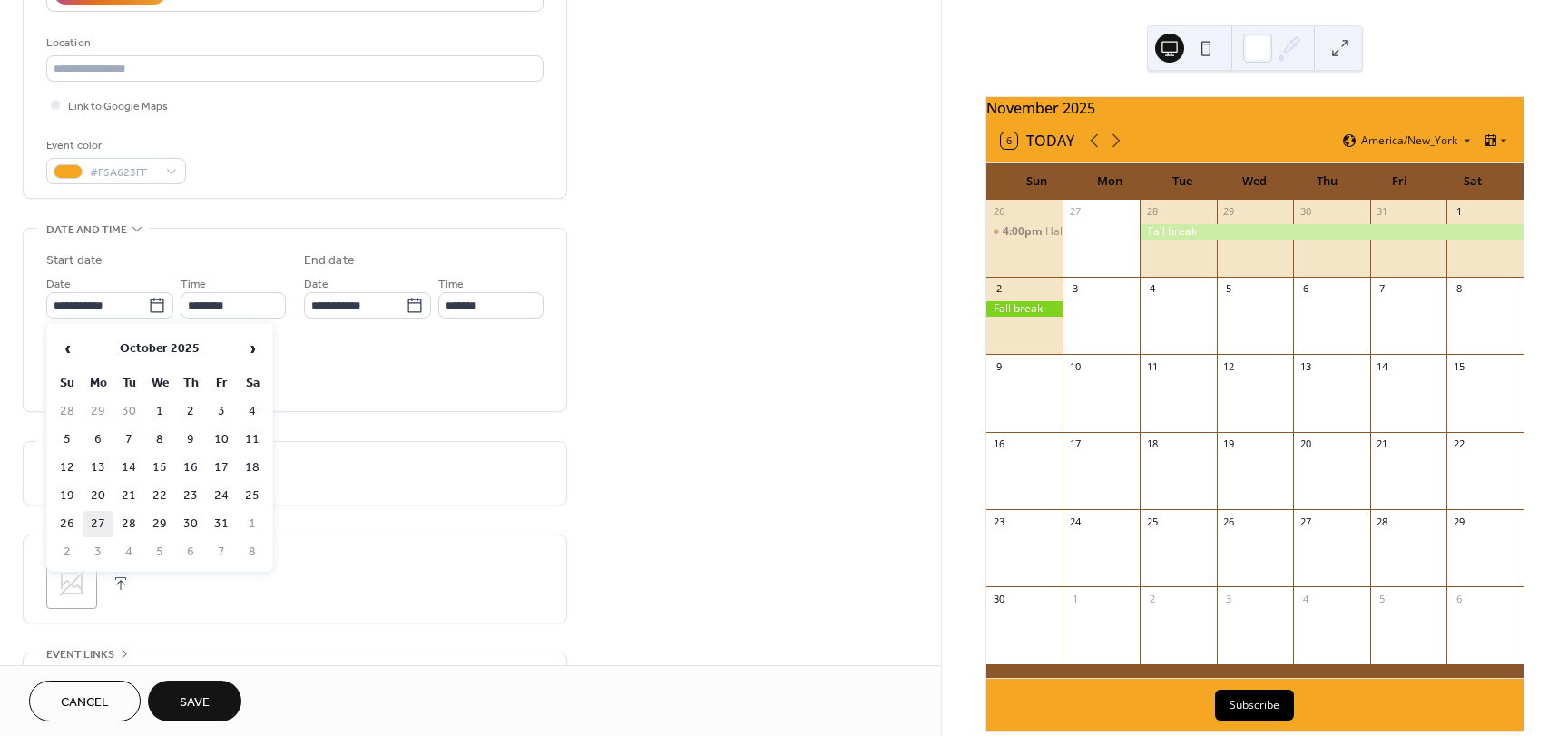 click on "27" at bounding box center [98, 524] 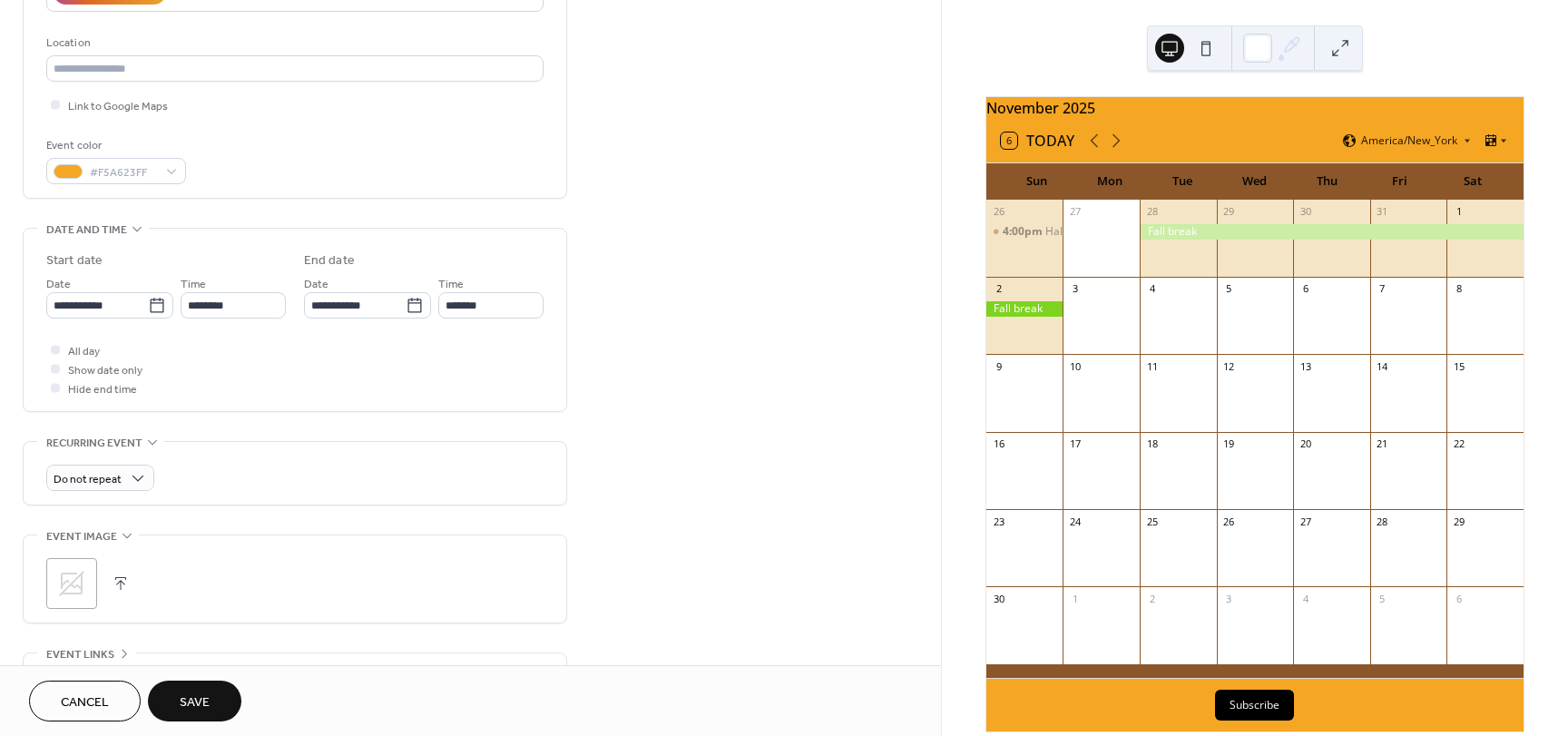 click on "Save" at bounding box center (194, 702) 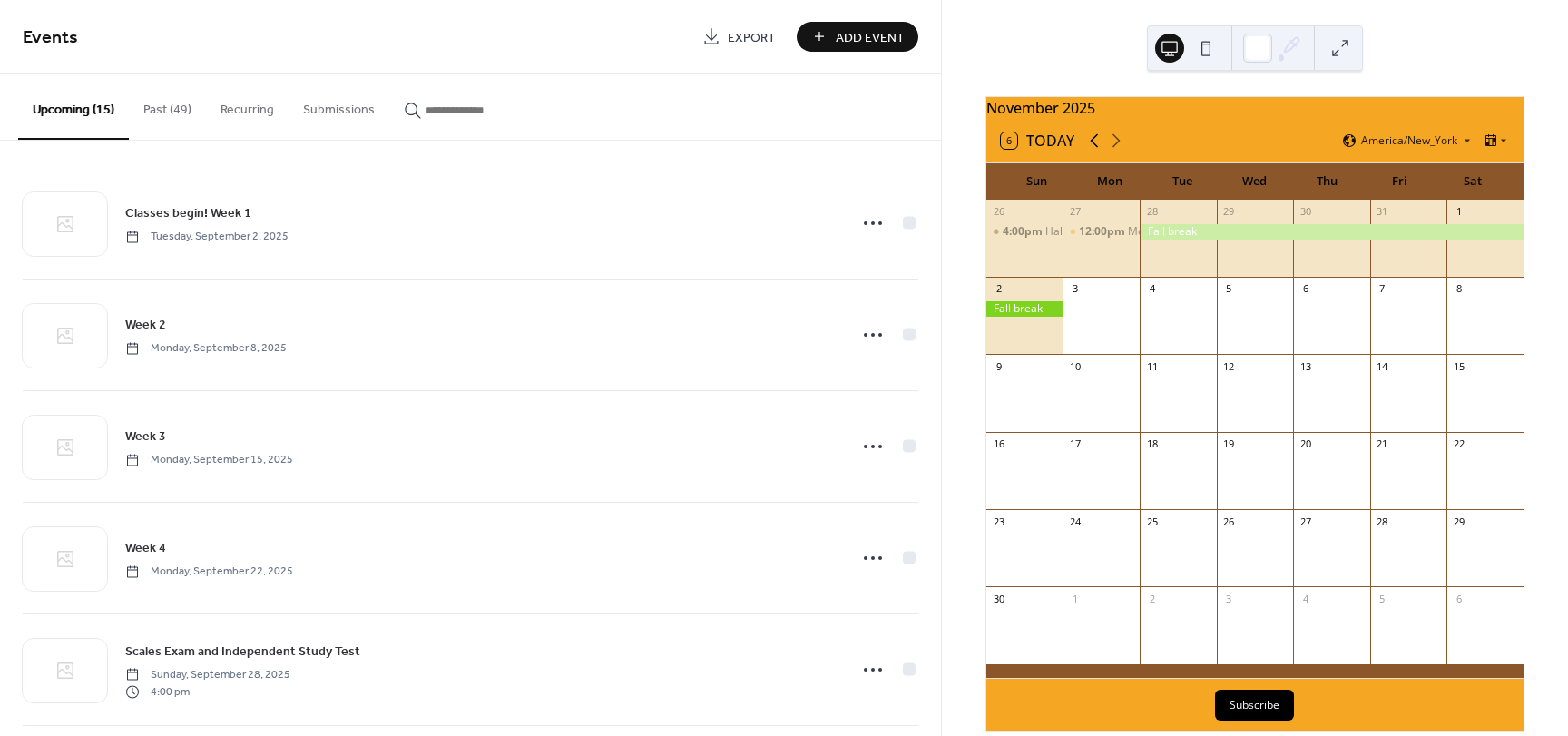 click 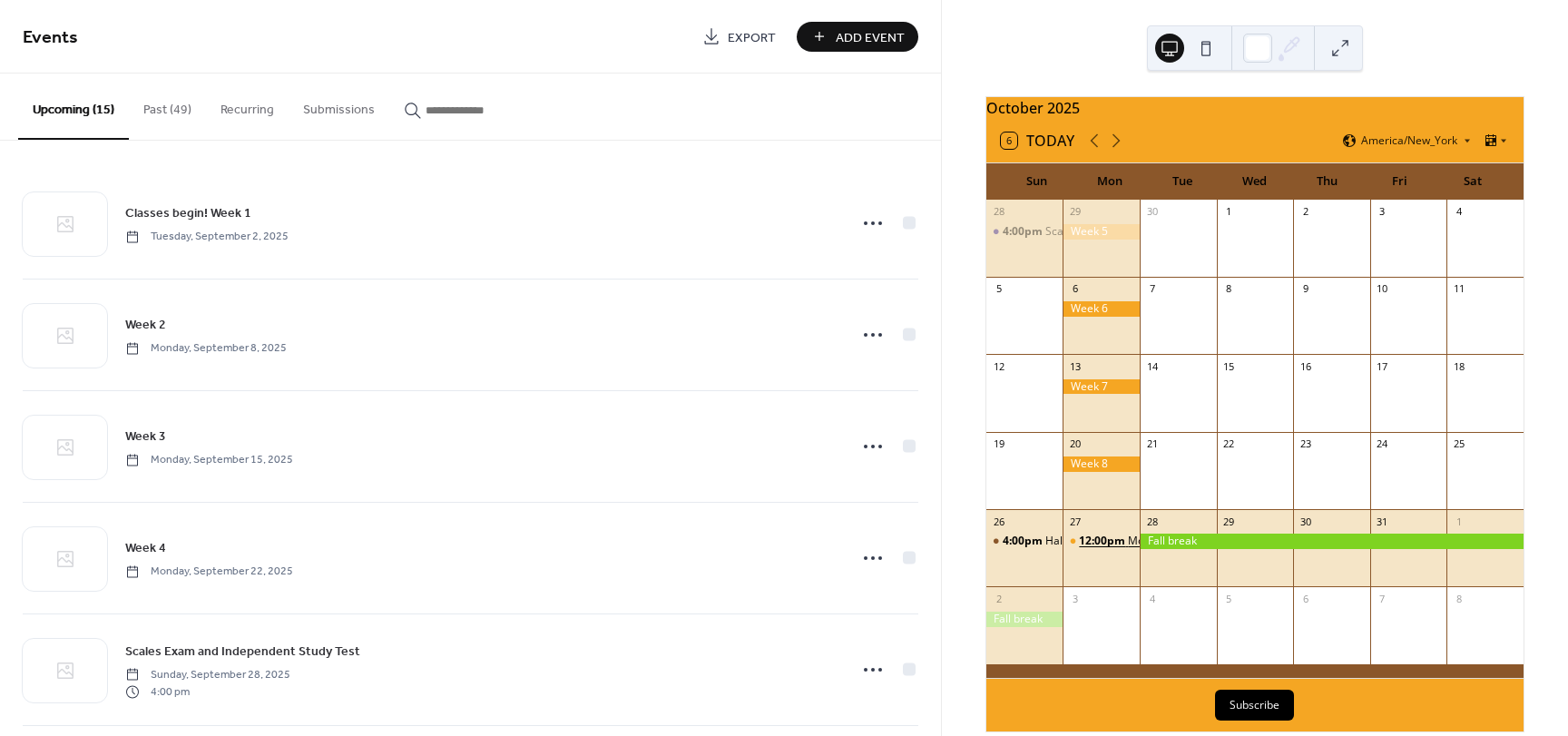 click on "12:00pm" at bounding box center (1103, 541) 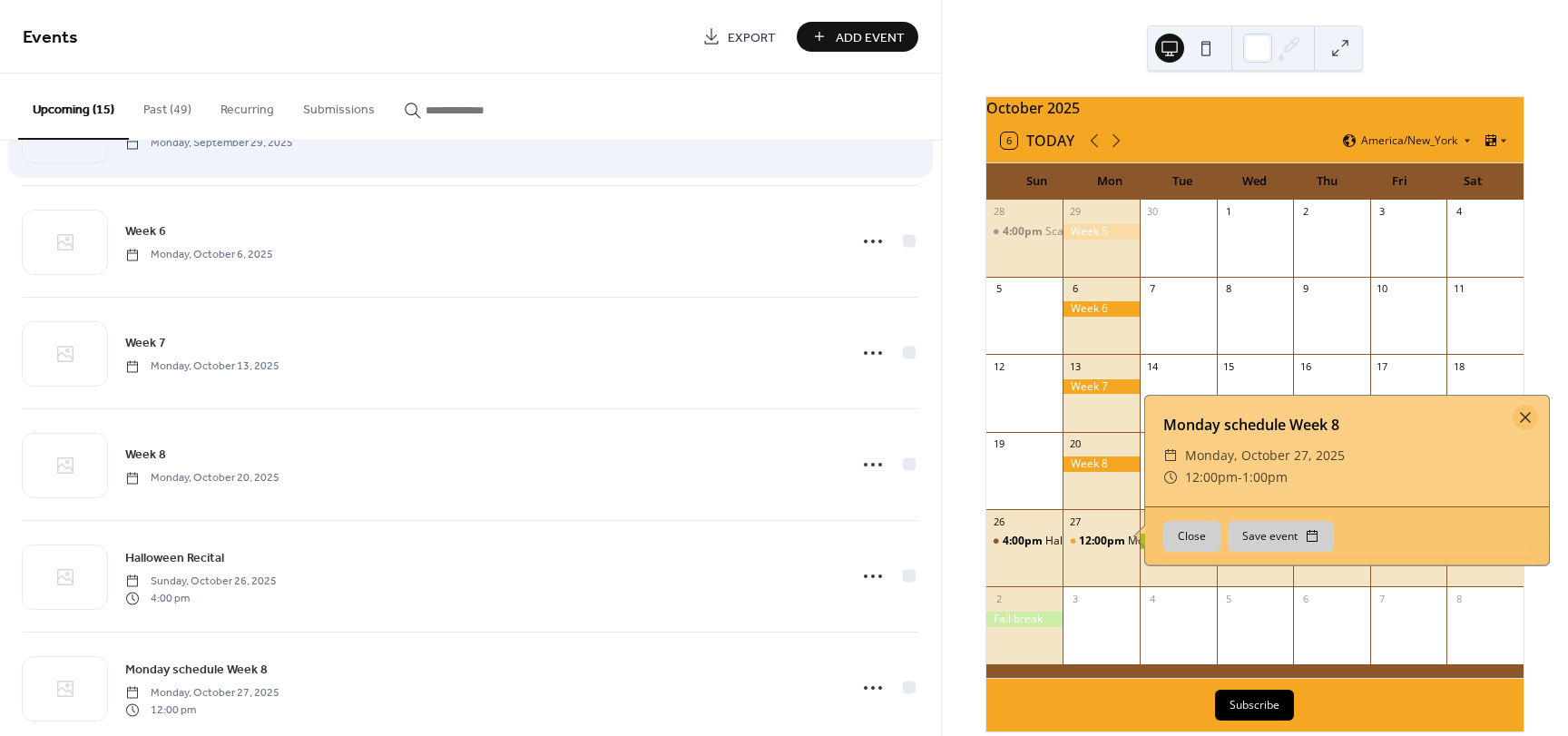 scroll, scrollTop: 635, scrollLeft: 0, axis: vertical 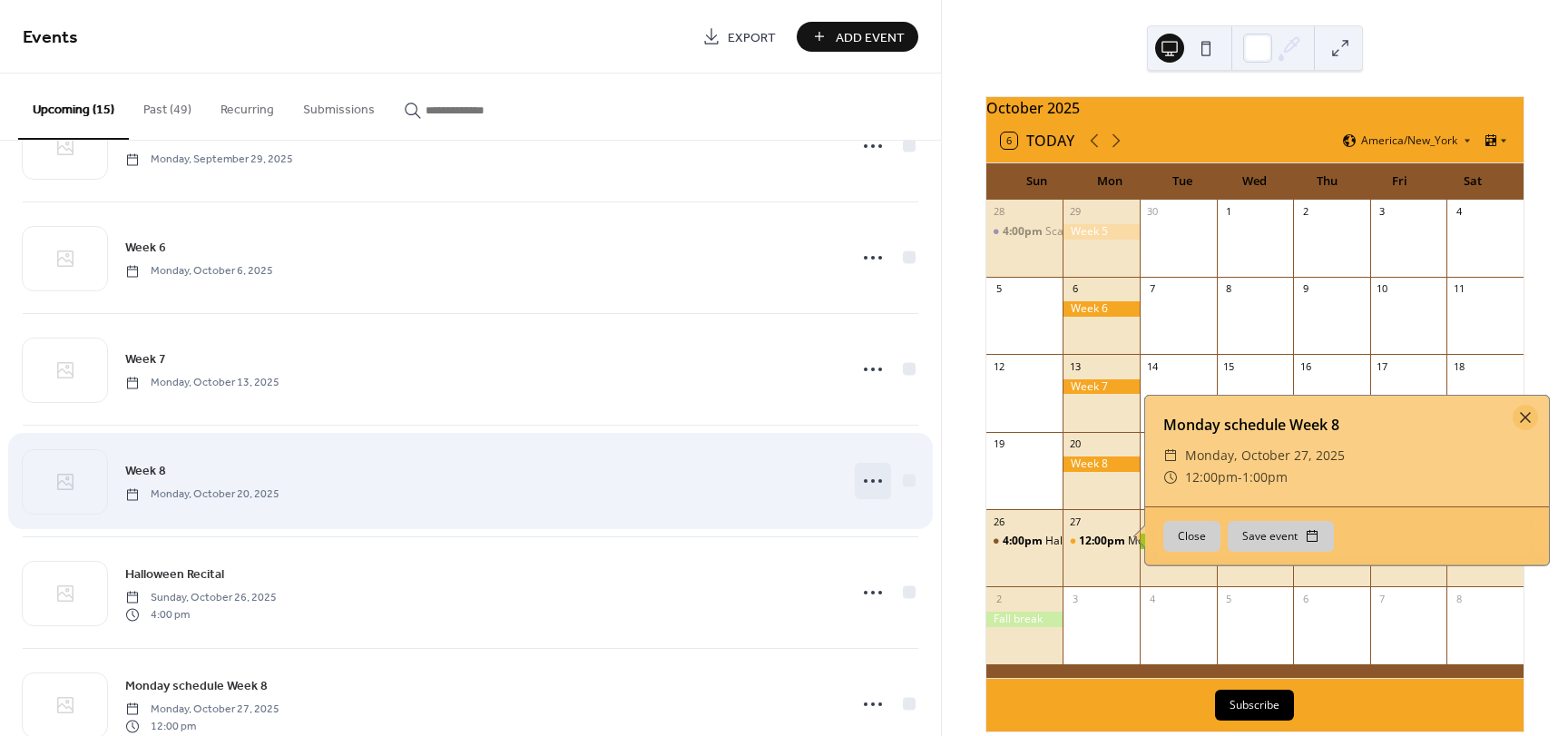 click 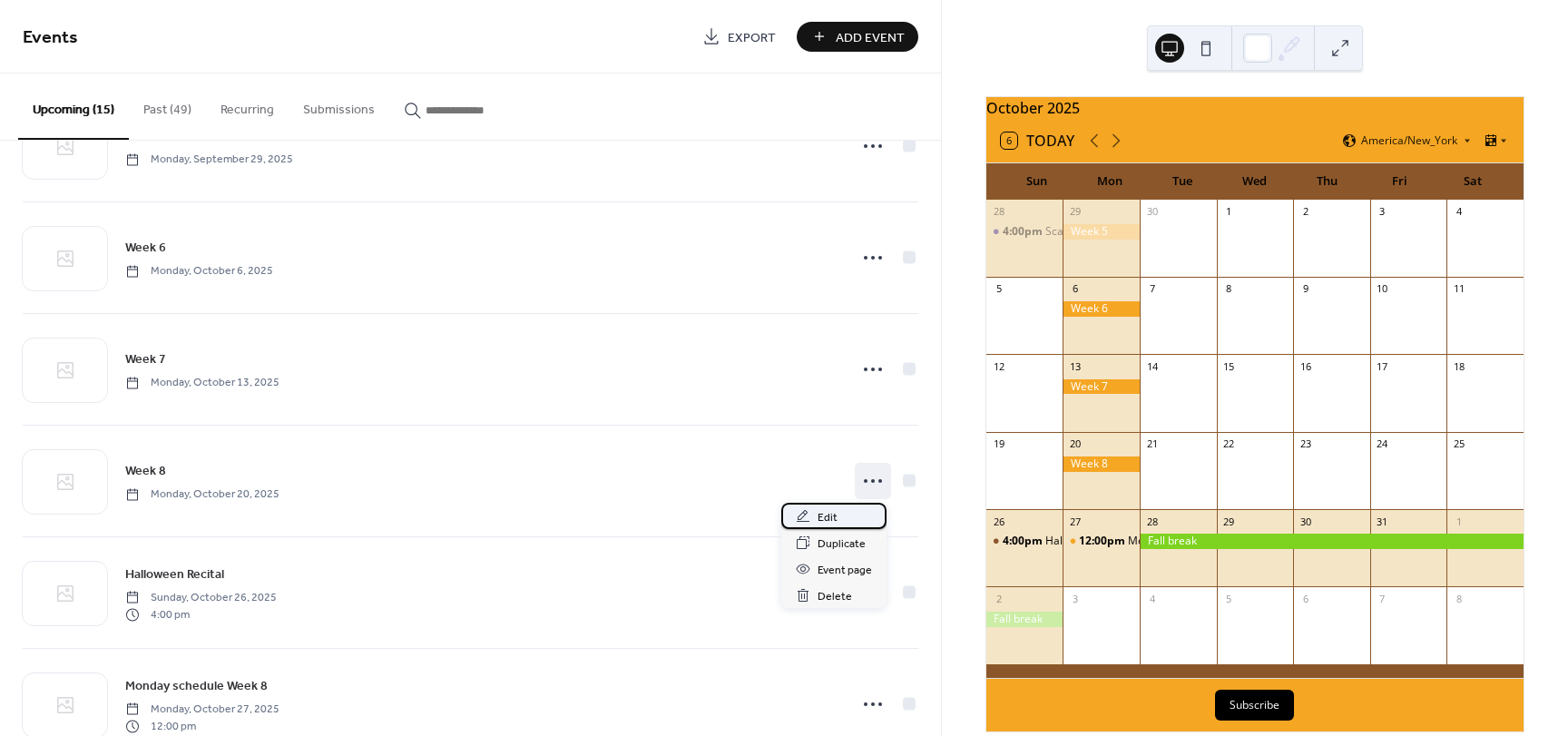 click on "Edit" at bounding box center [828, 517] 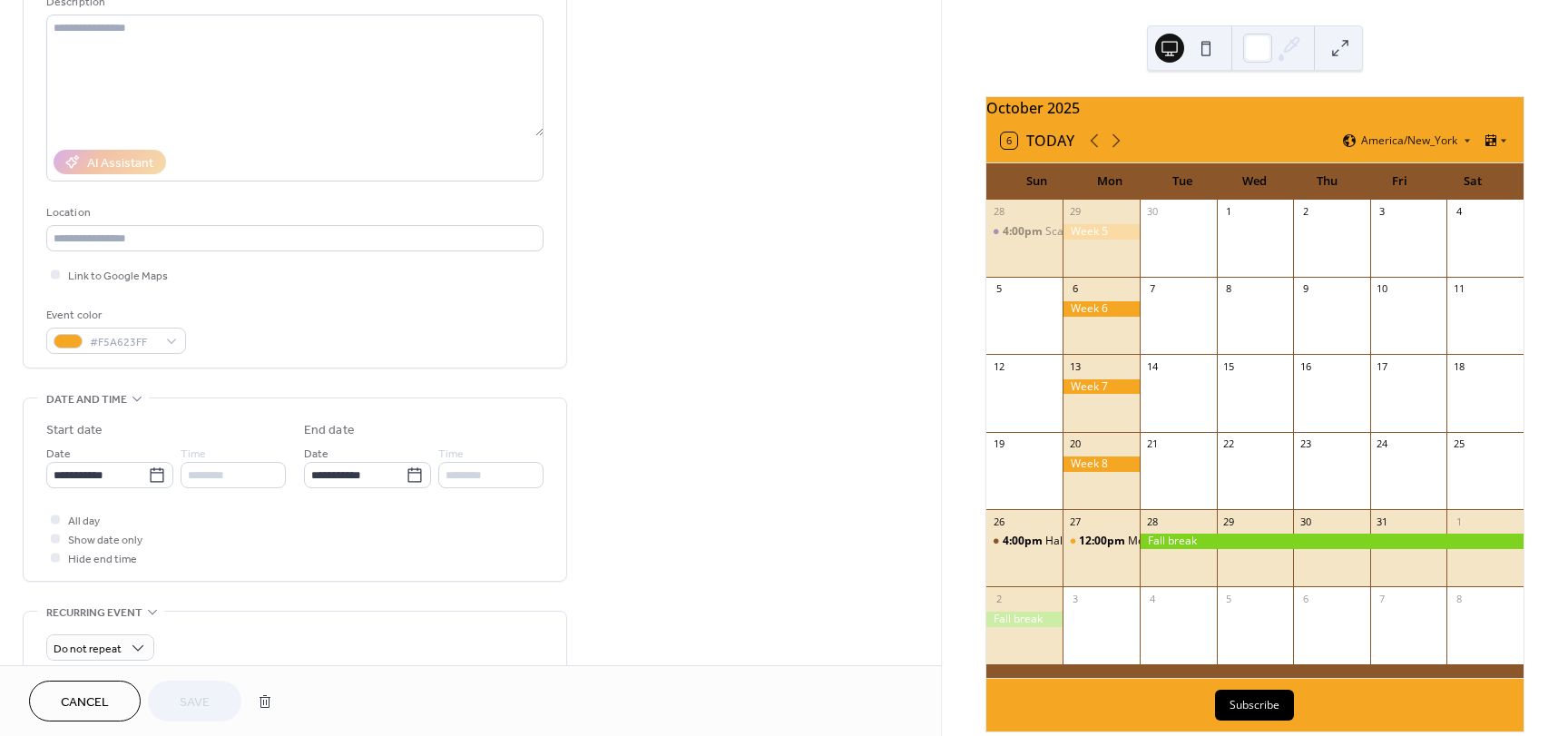 scroll, scrollTop: 272, scrollLeft: 0, axis: vertical 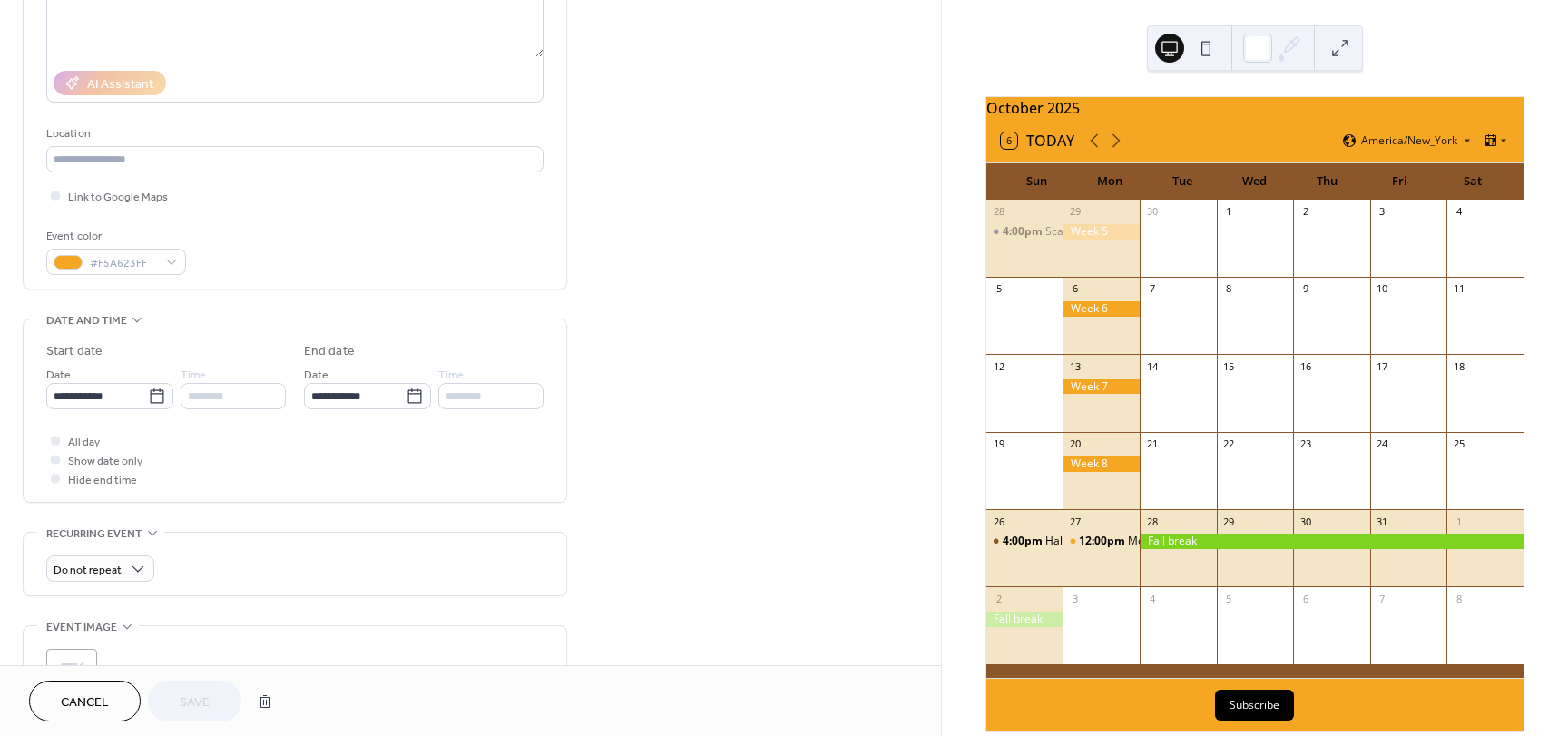 click on "Cancel" at bounding box center [84, 701] 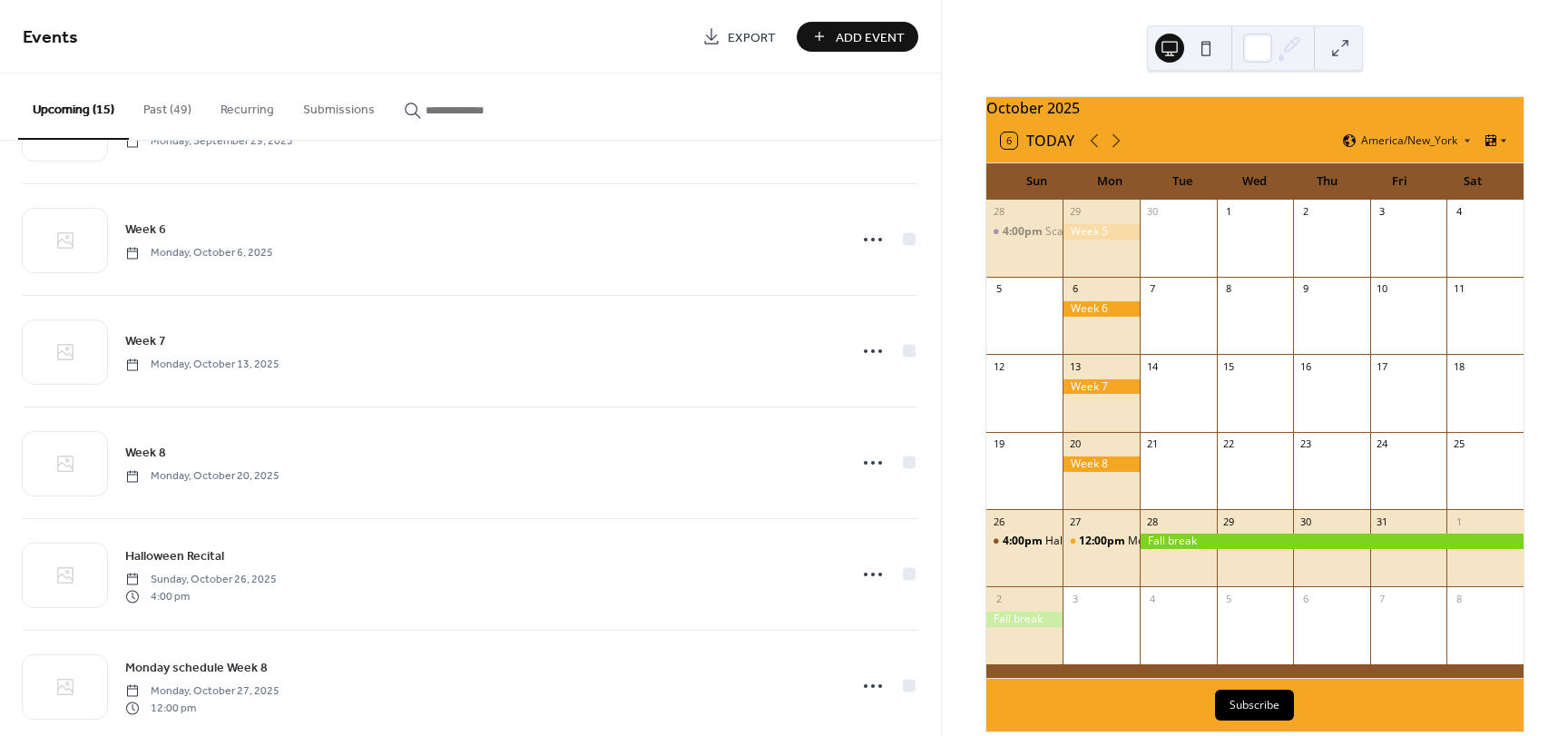 scroll, scrollTop: 726, scrollLeft: 0, axis: vertical 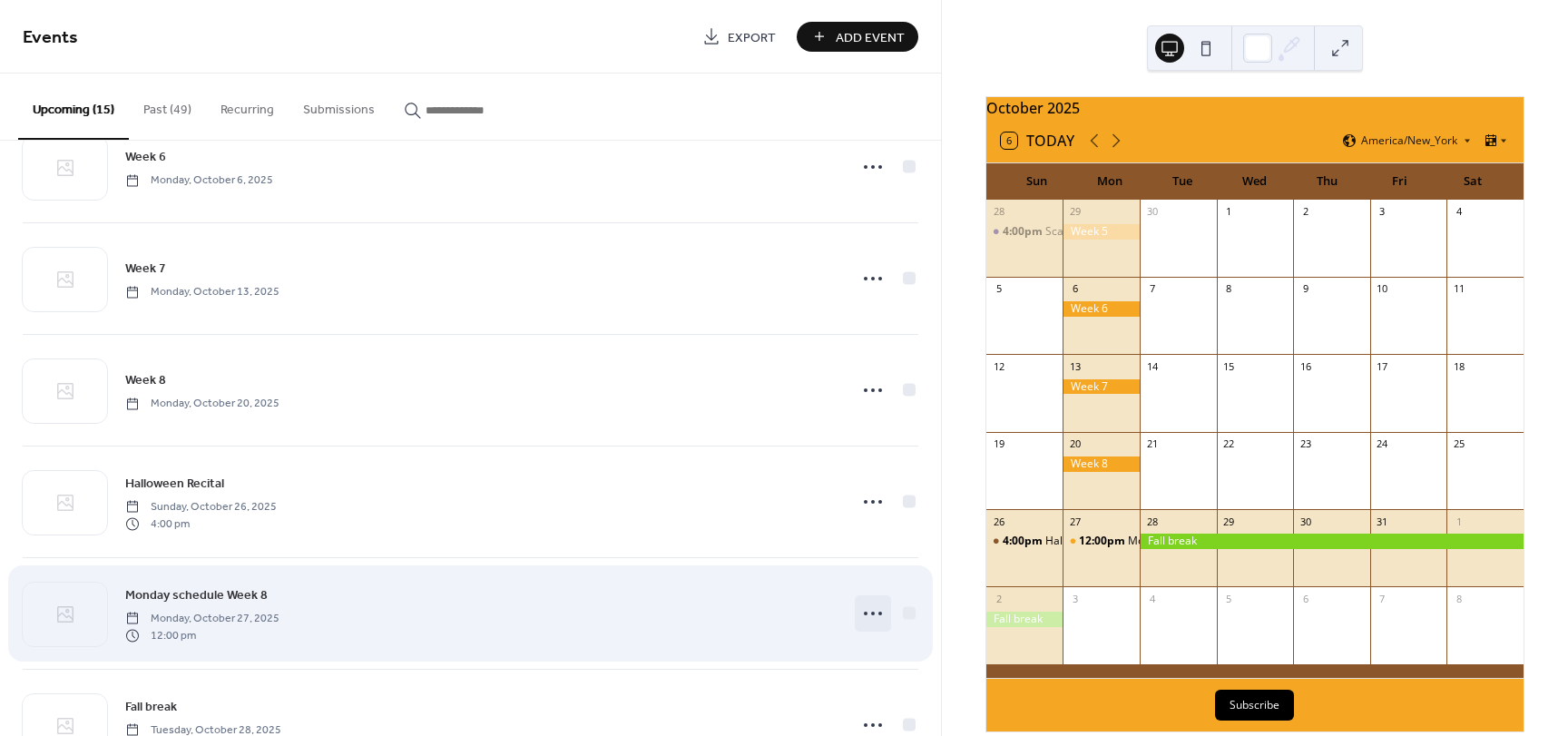 click 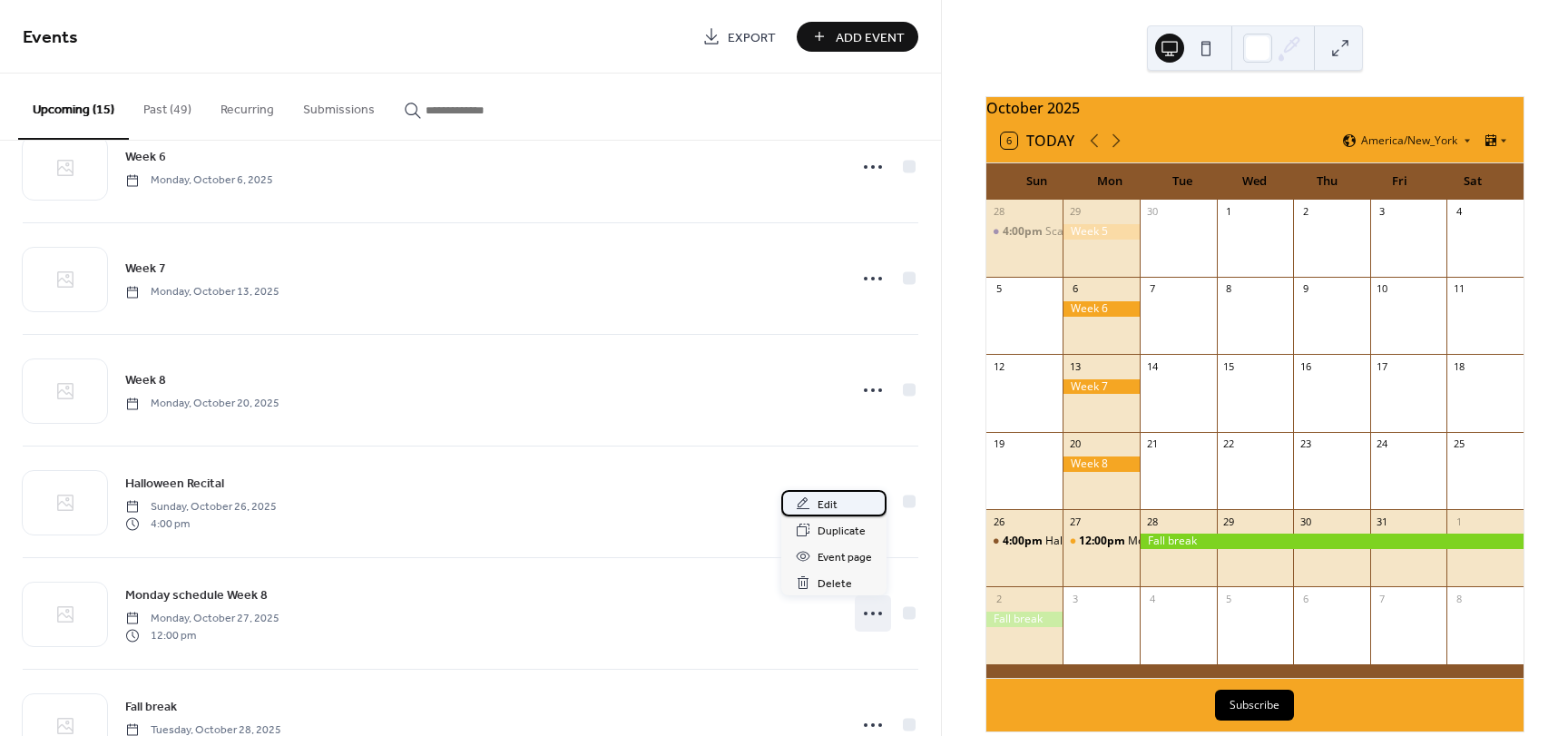 click on "Edit" at bounding box center (834, 503) 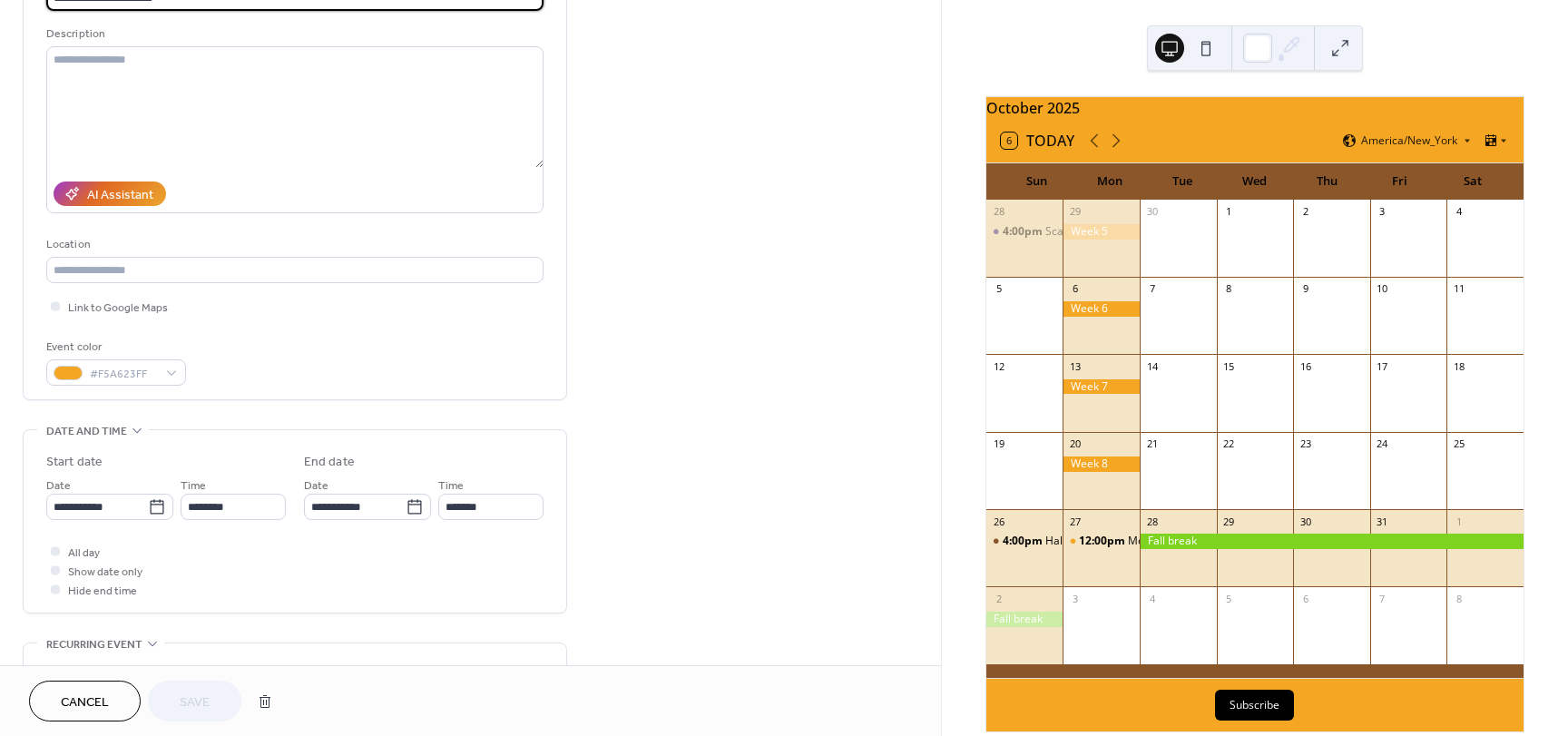 scroll, scrollTop: 182, scrollLeft: 0, axis: vertical 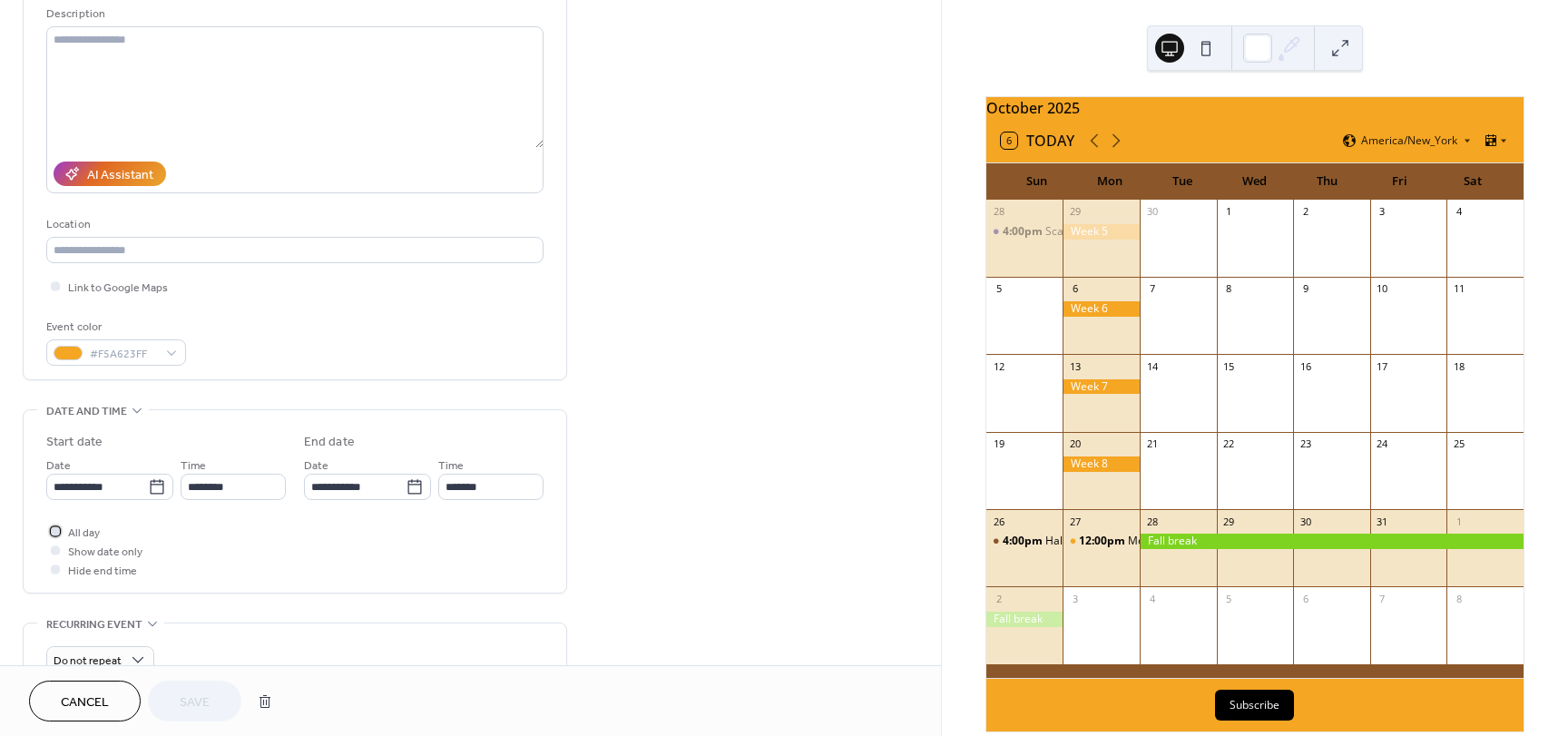 click at bounding box center (55, 531) 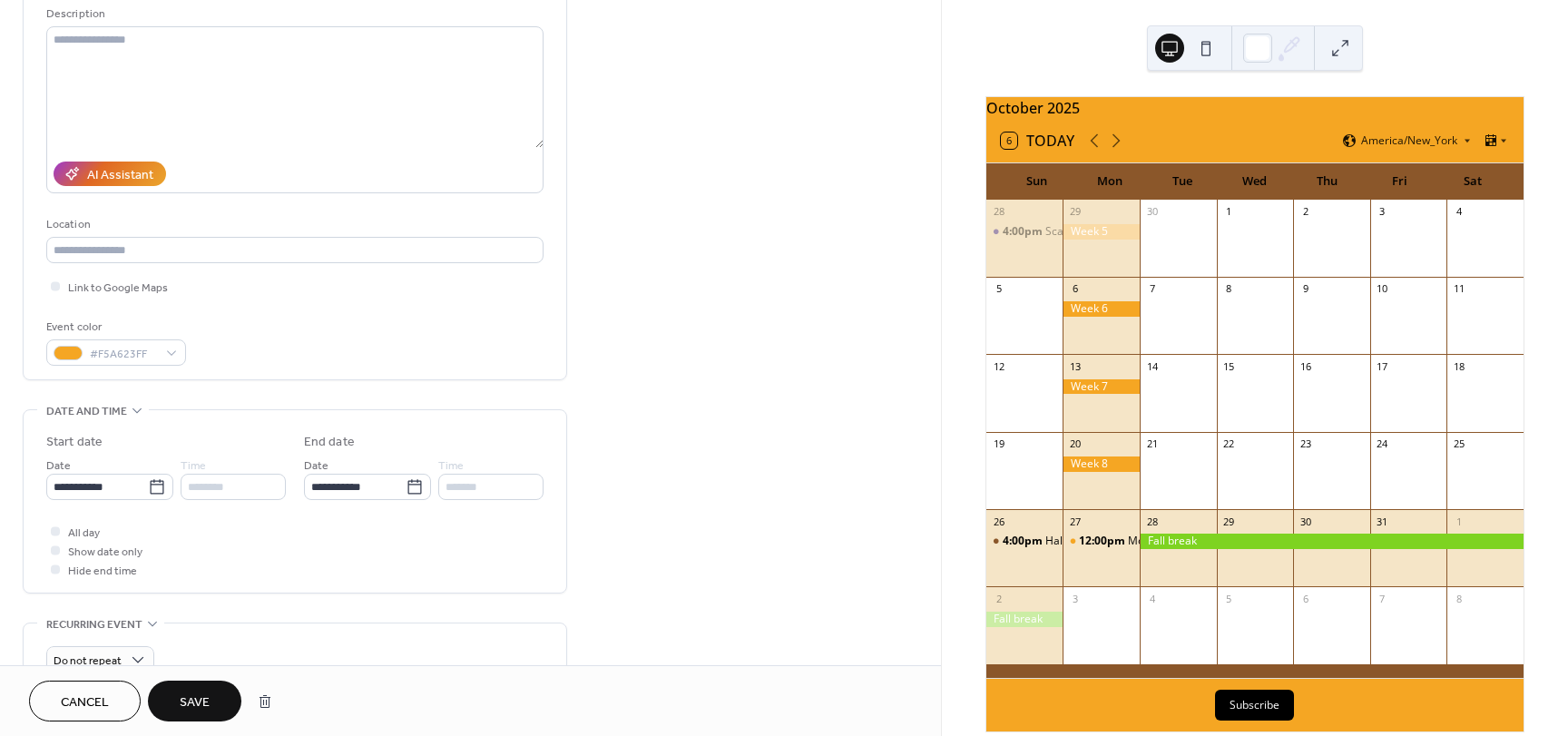 click on "Save" at bounding box center (194, 702) 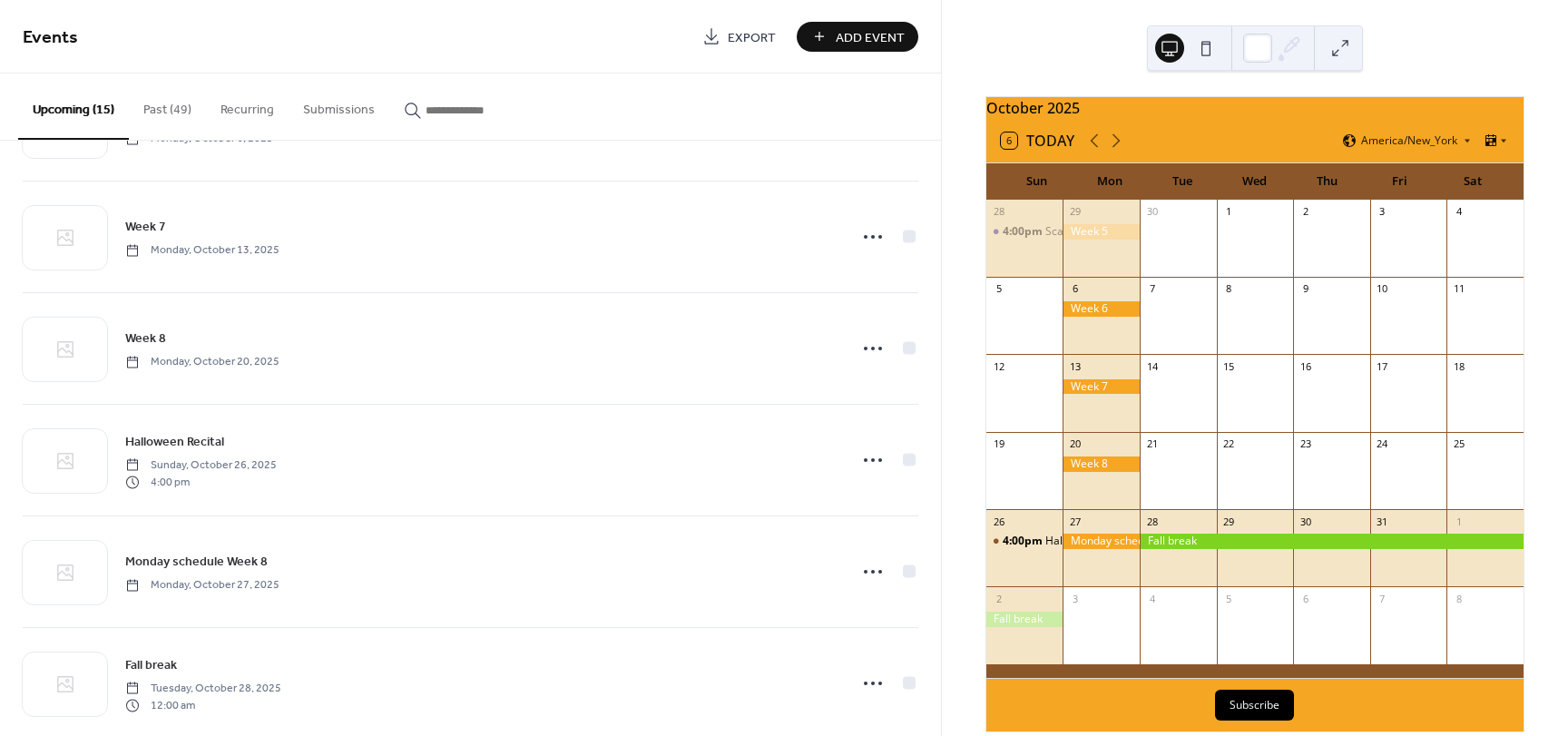 scroll, scrollTop: 817, scrollLeft: 0, axis: vertical 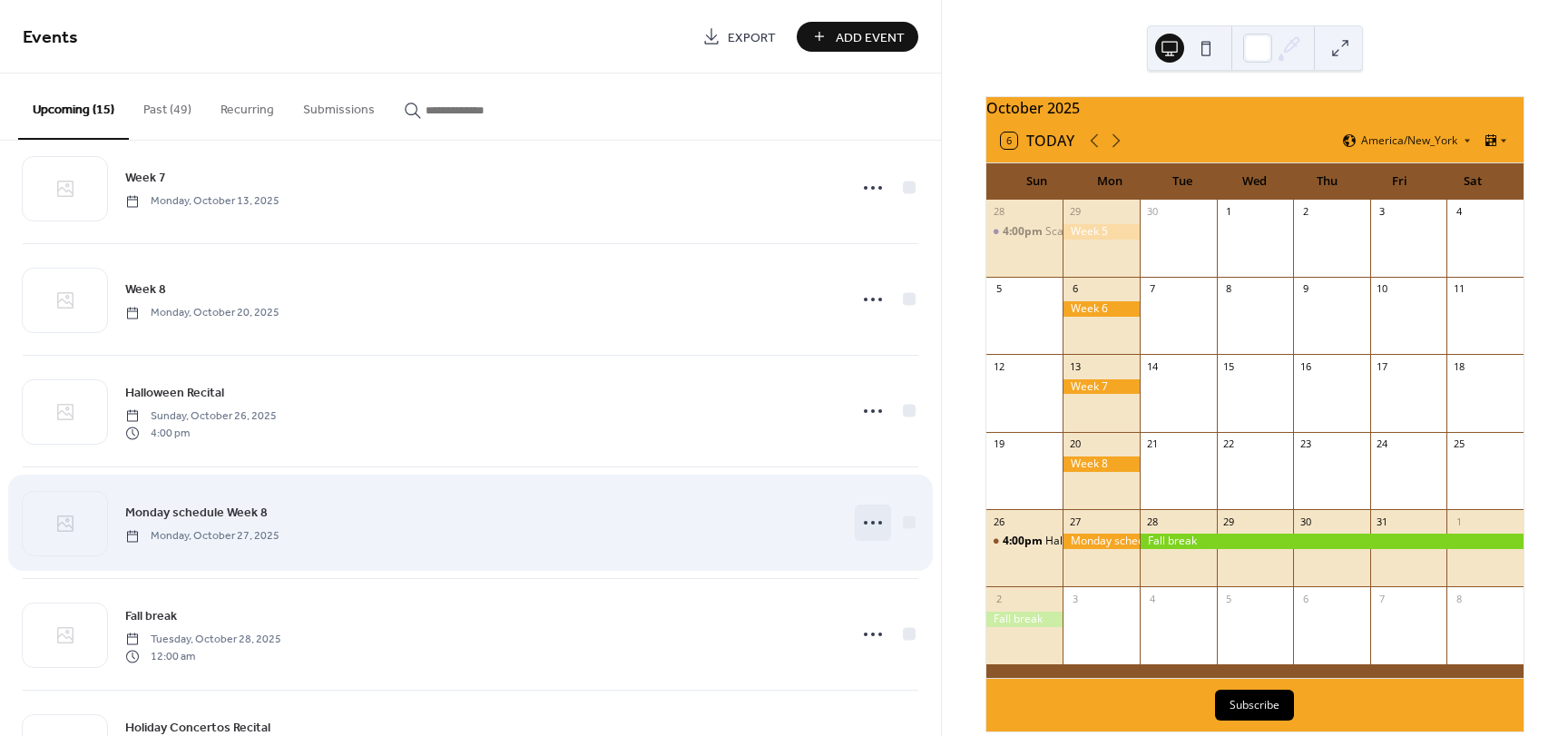 click 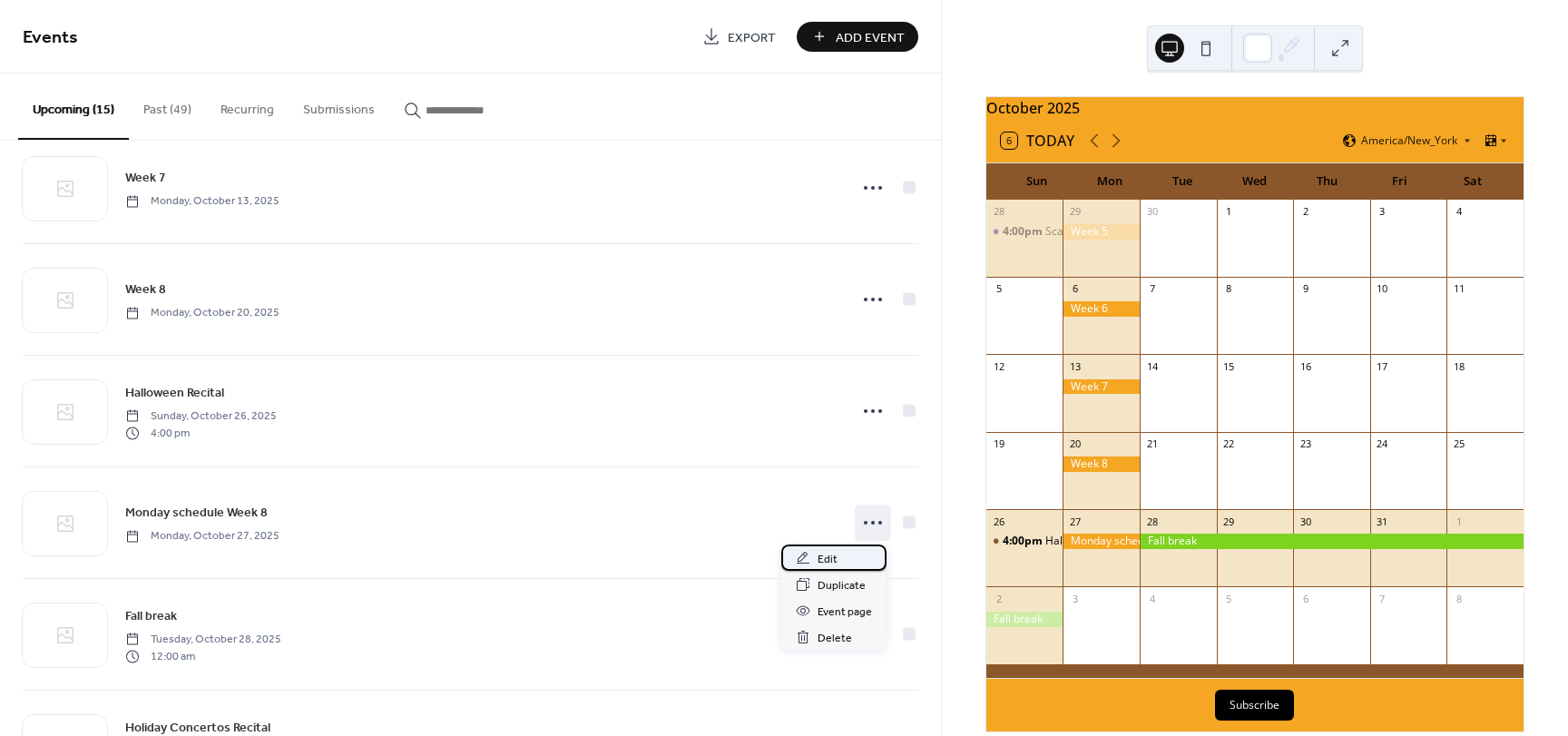 click on "Edit" at bounding box center [834, 557] 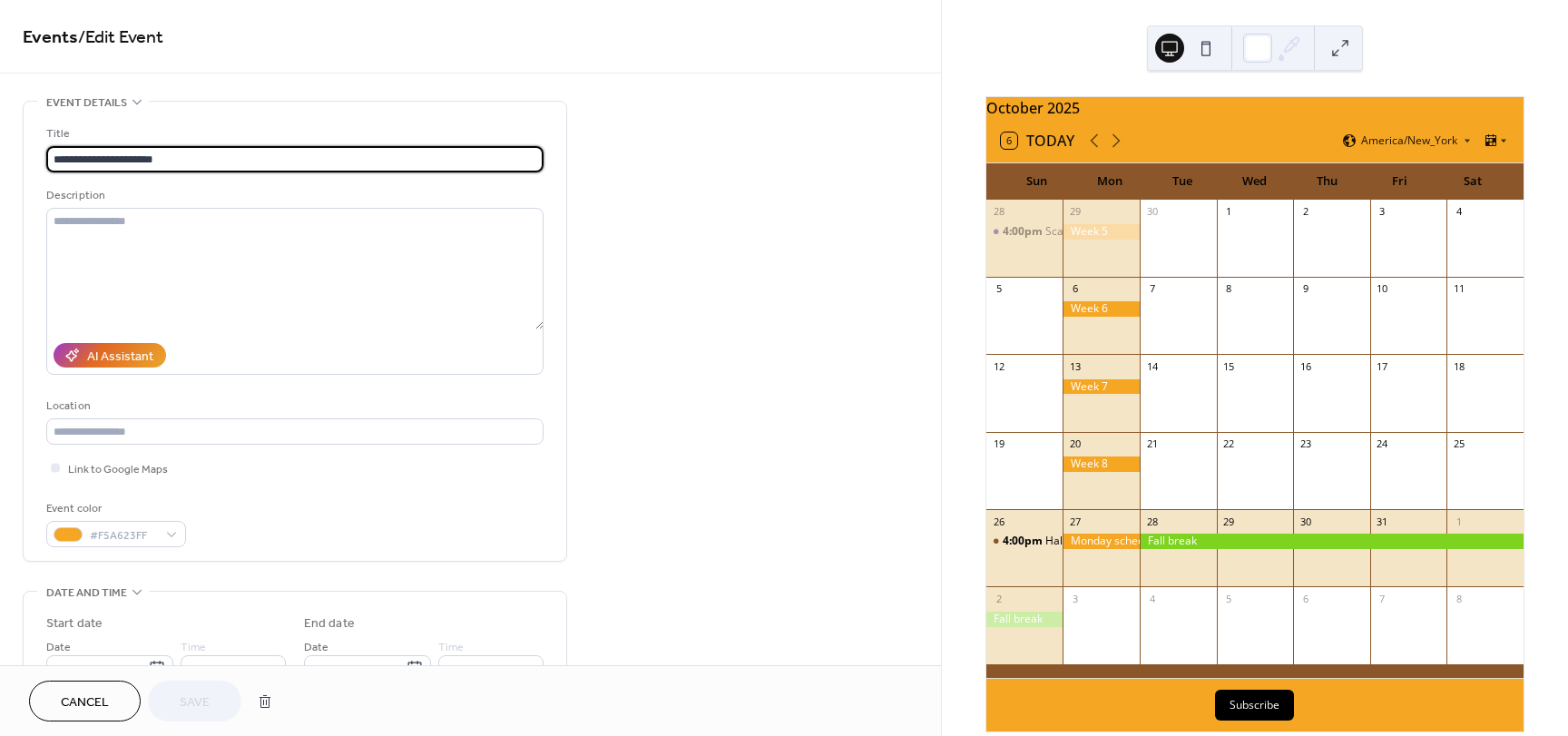 drag, startPoint x: 142, startPoint y: 157, endPoint x: 44, endPoint y: 161, distance: 98.0816 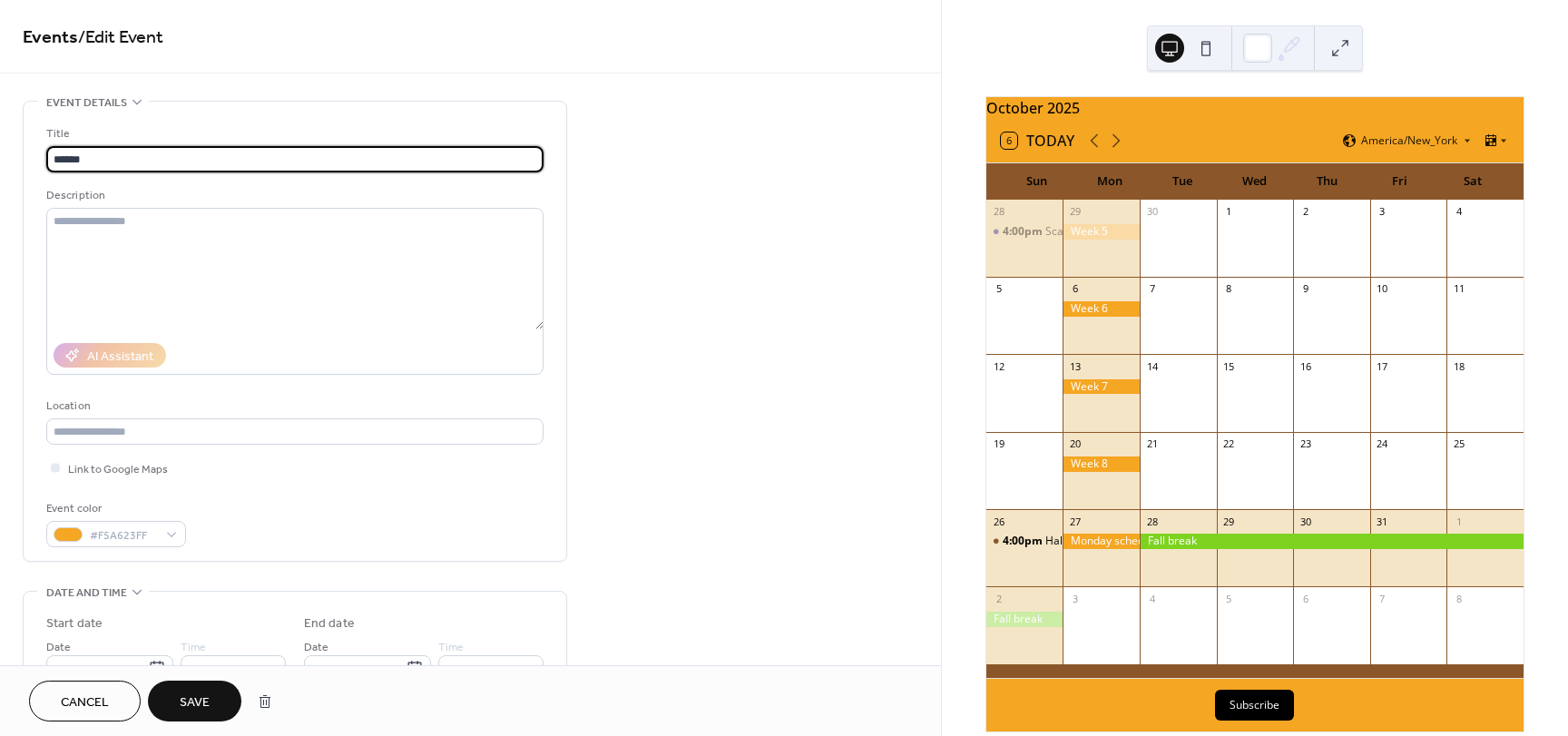 click on "******" at bounding box center (295, 159) 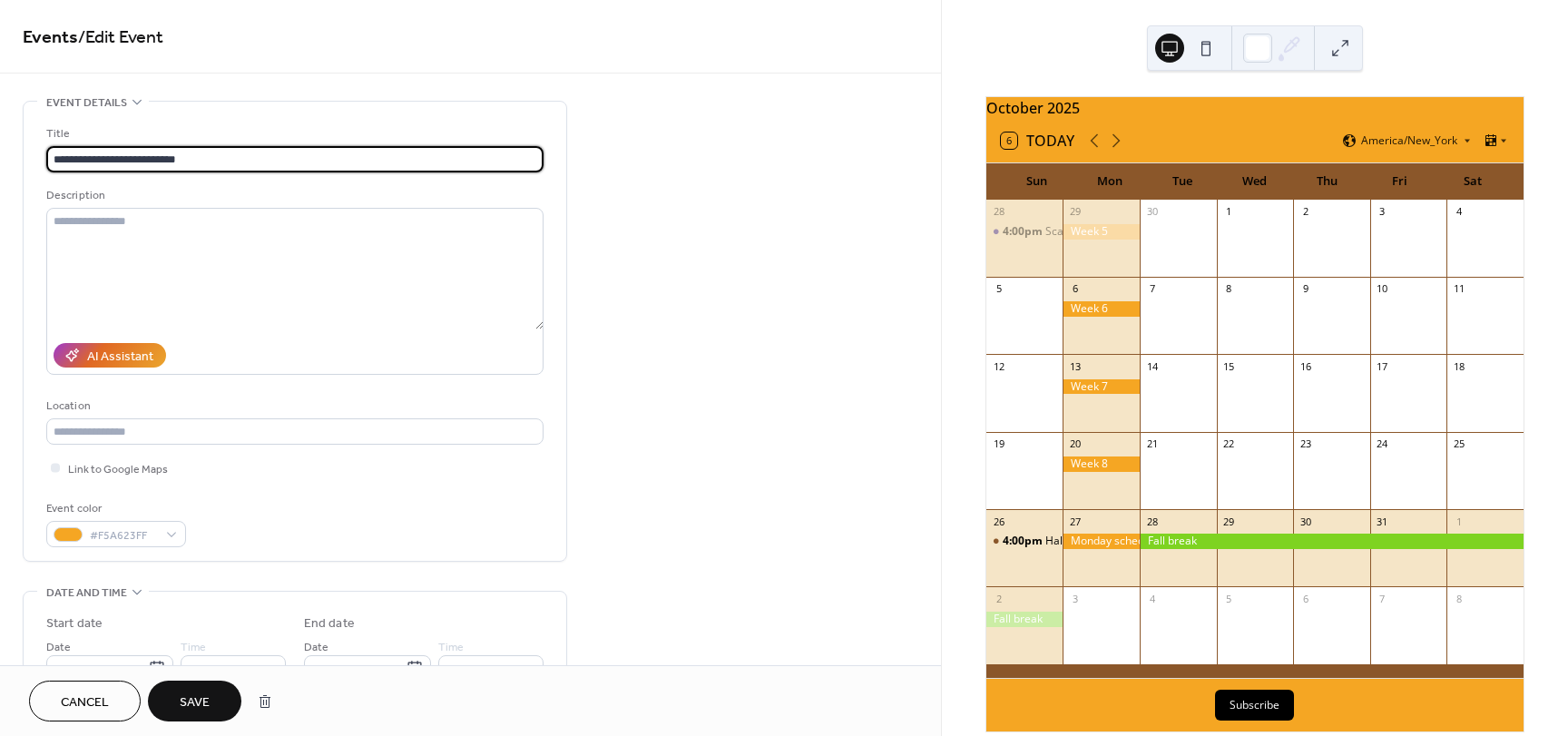 type on "**********" 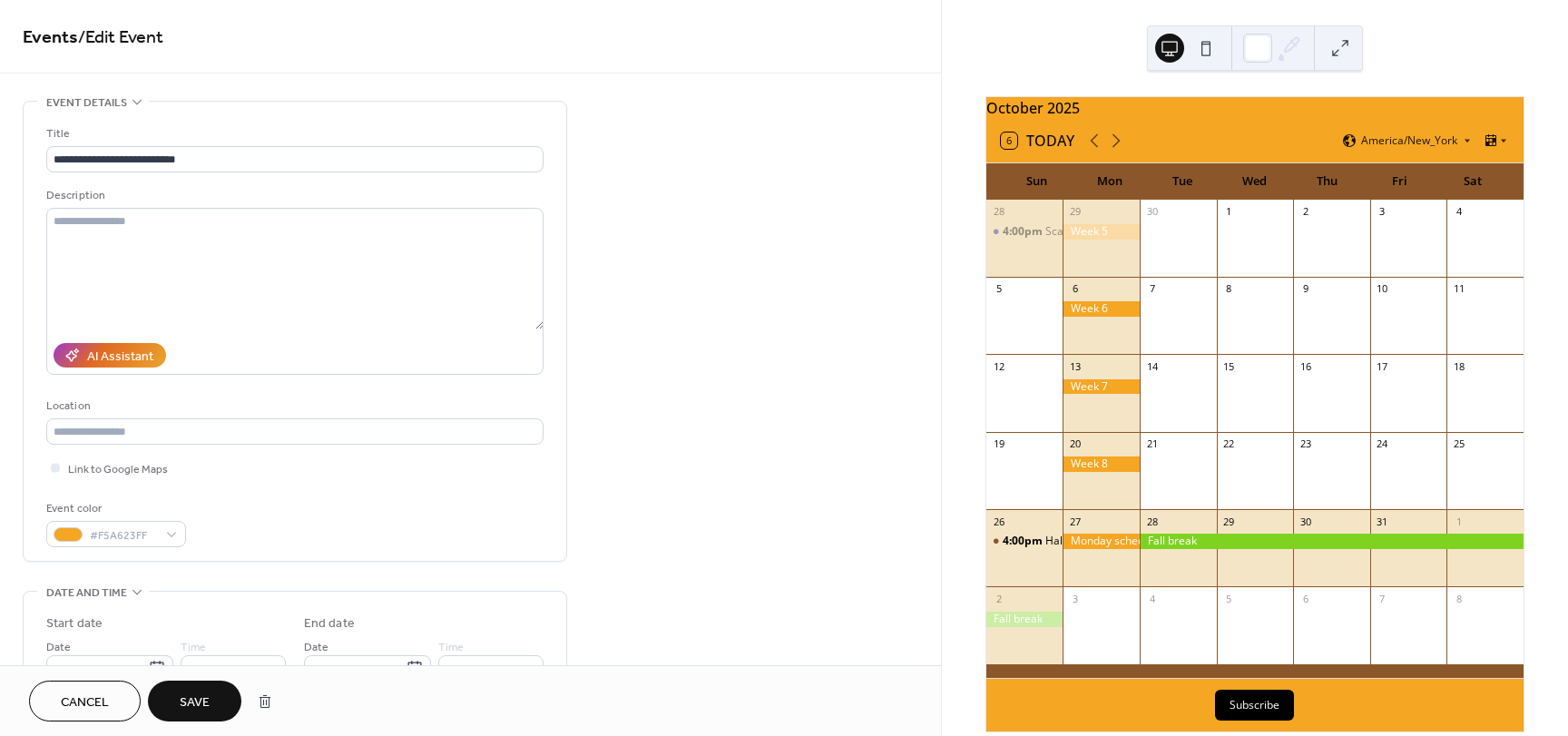 click on "Save" at bounding box center (194, 702) 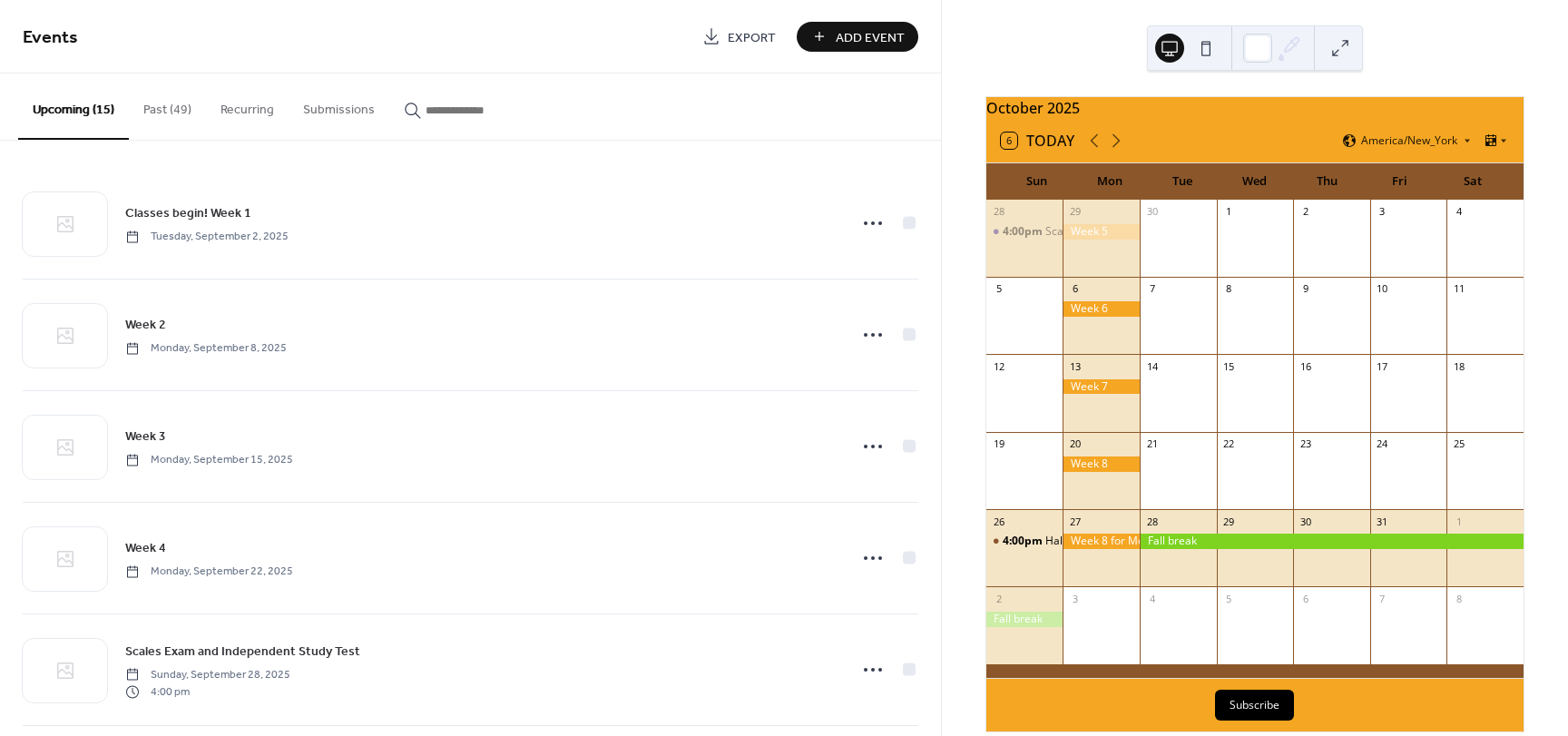 scroll, scrollTop: 36, scrollLeft: 0, axis: vertical 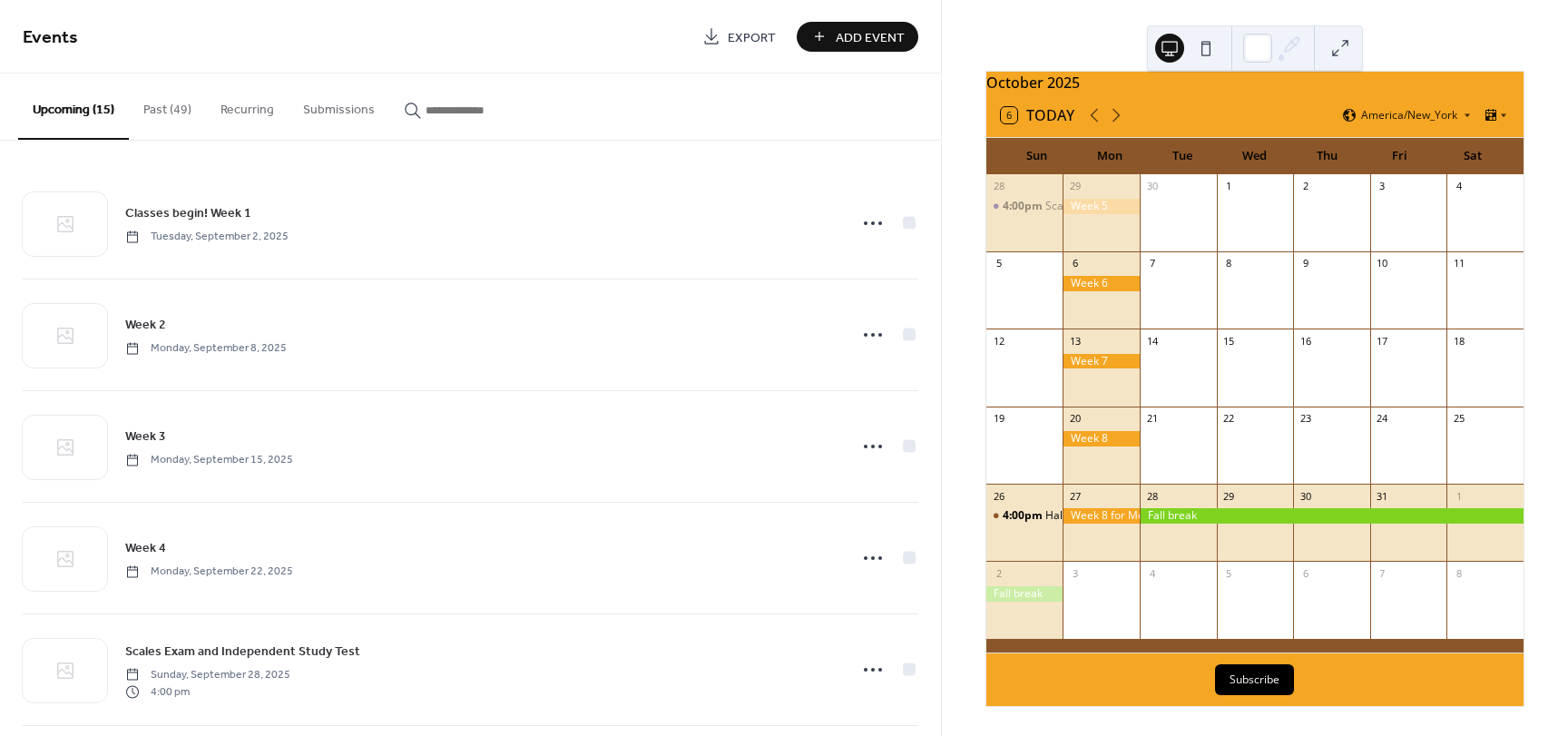 click on "Add Event" at bounding box center [870, 37] 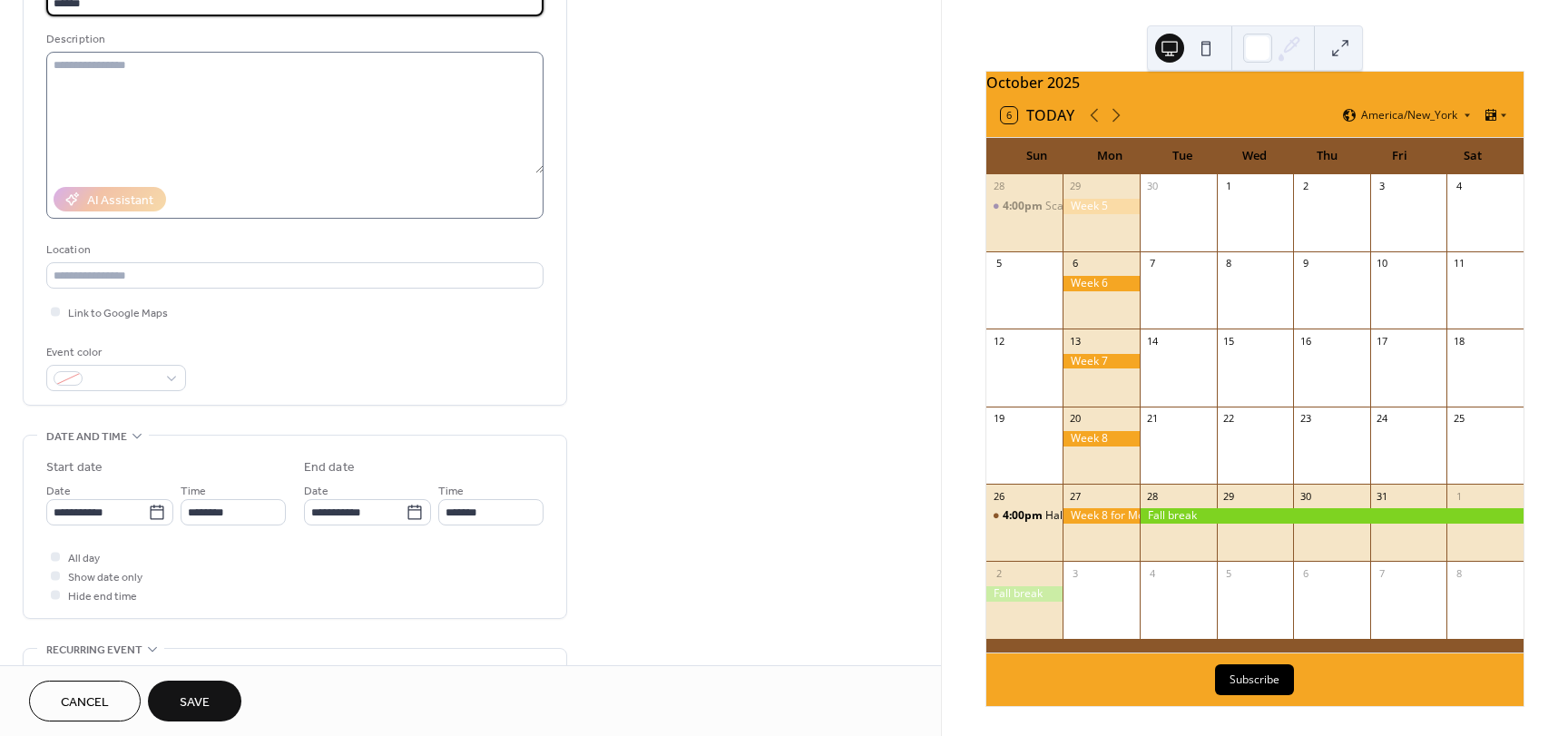 scroll, scrollTop: 363, scrollLeft: 0, axis: vertical 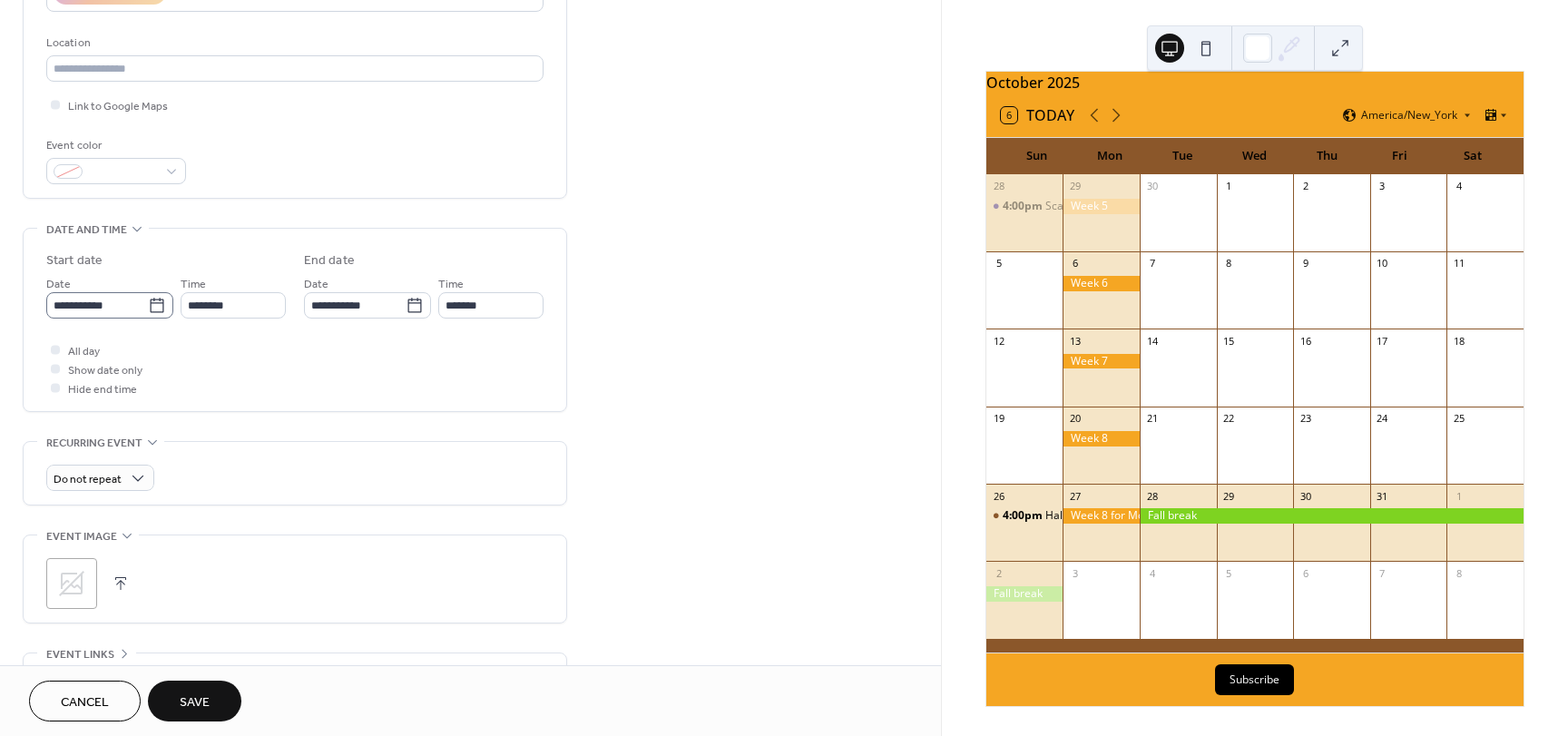 type on "******" 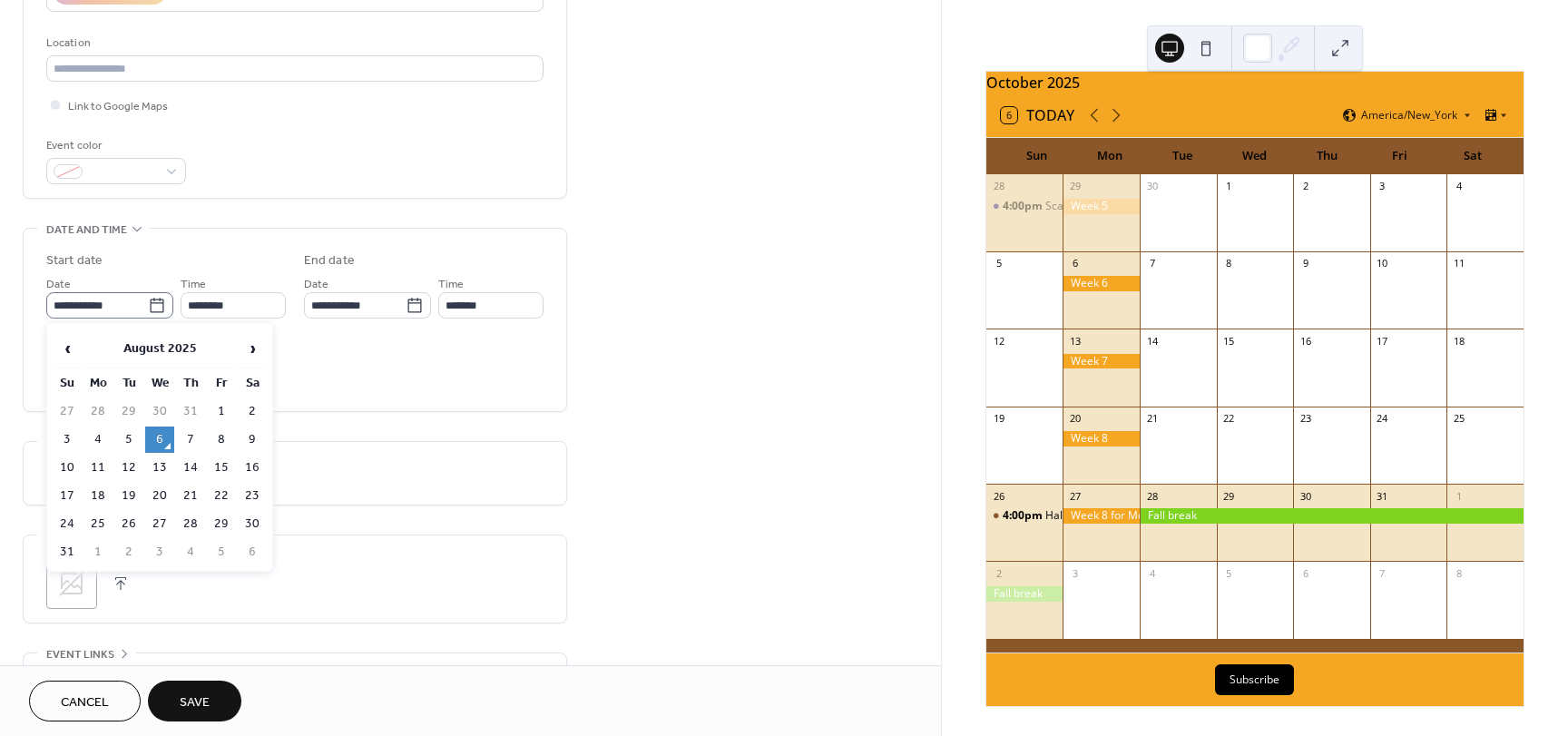 click 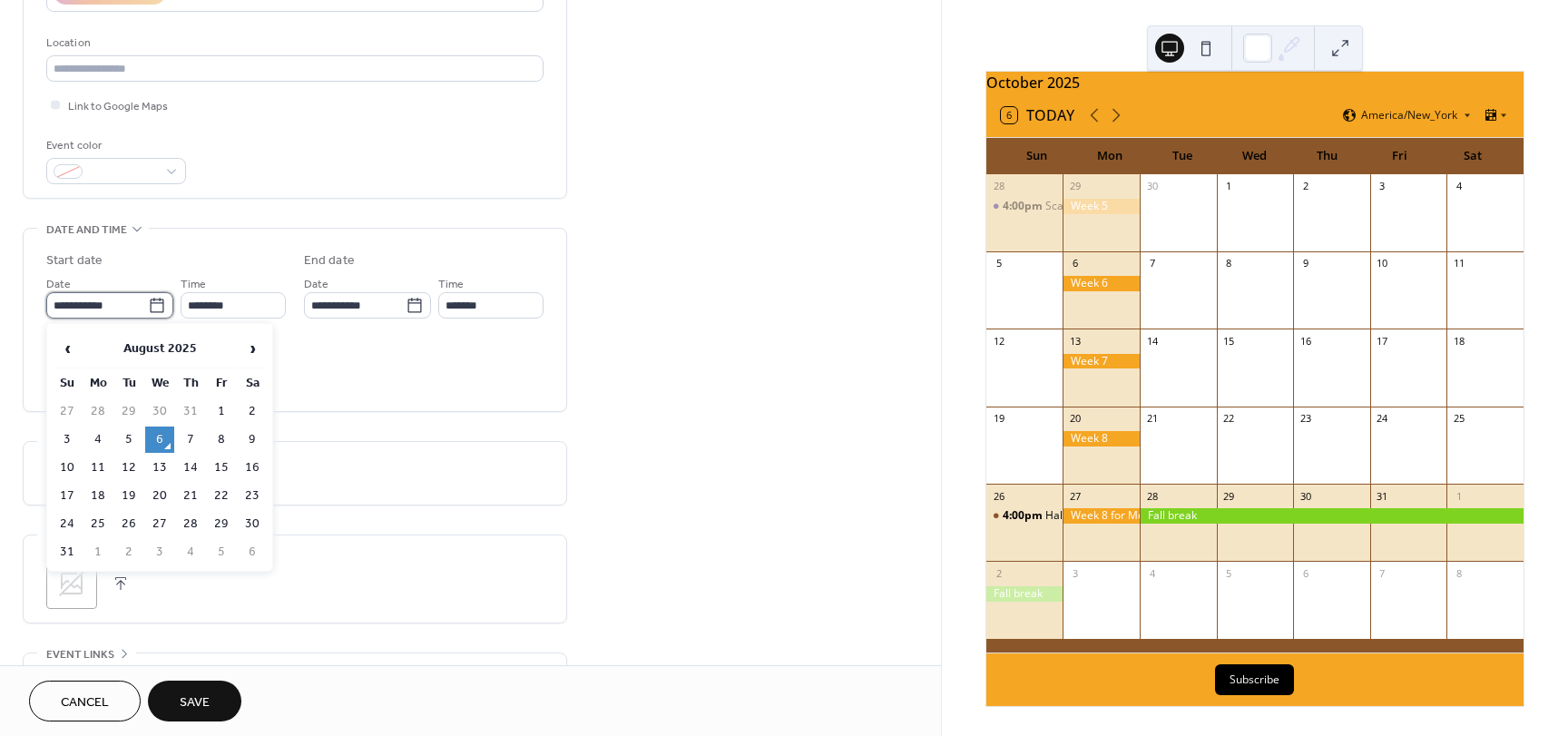 click on "**********" at bounding box center [97, 305] 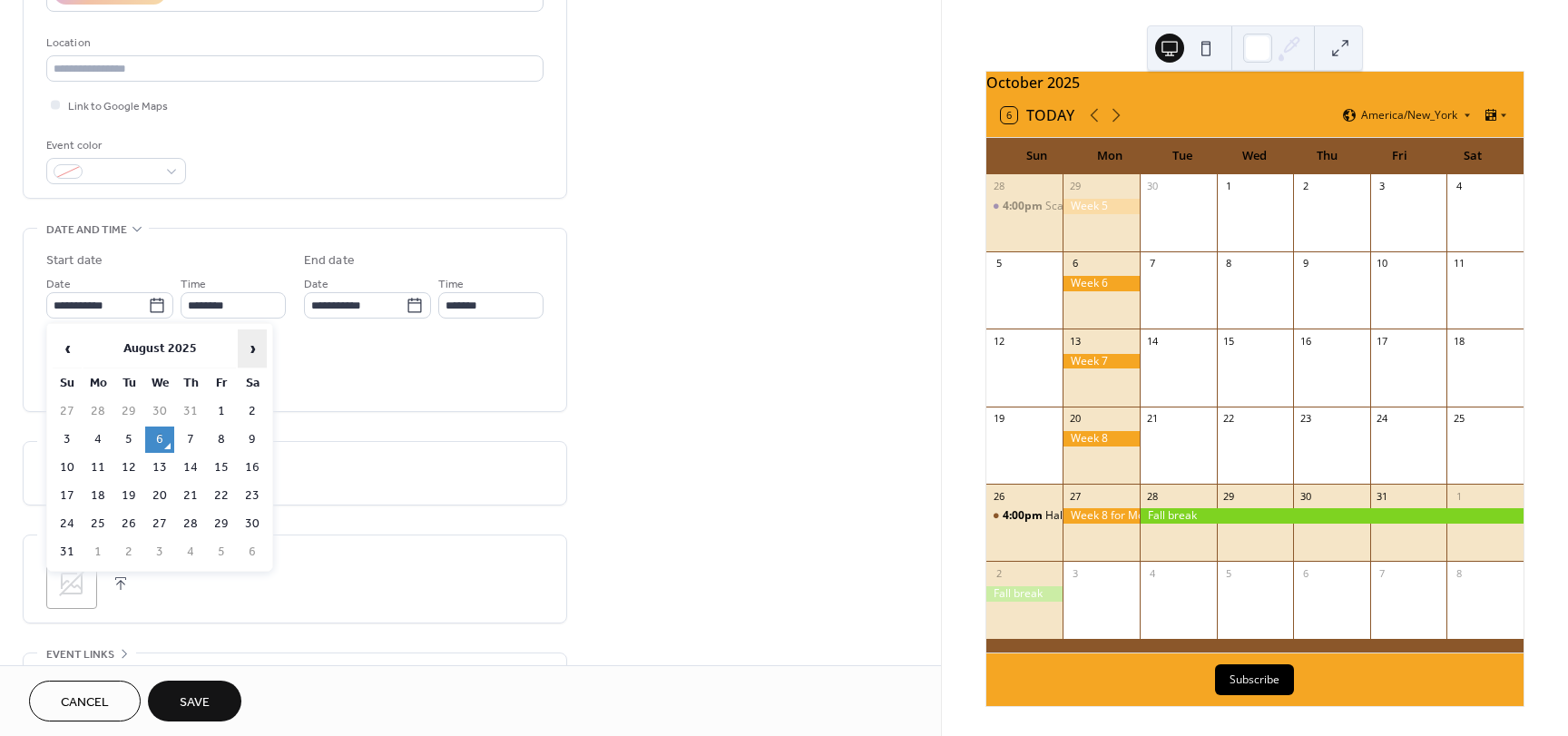 click on "›" at bounding box center [252, 348] 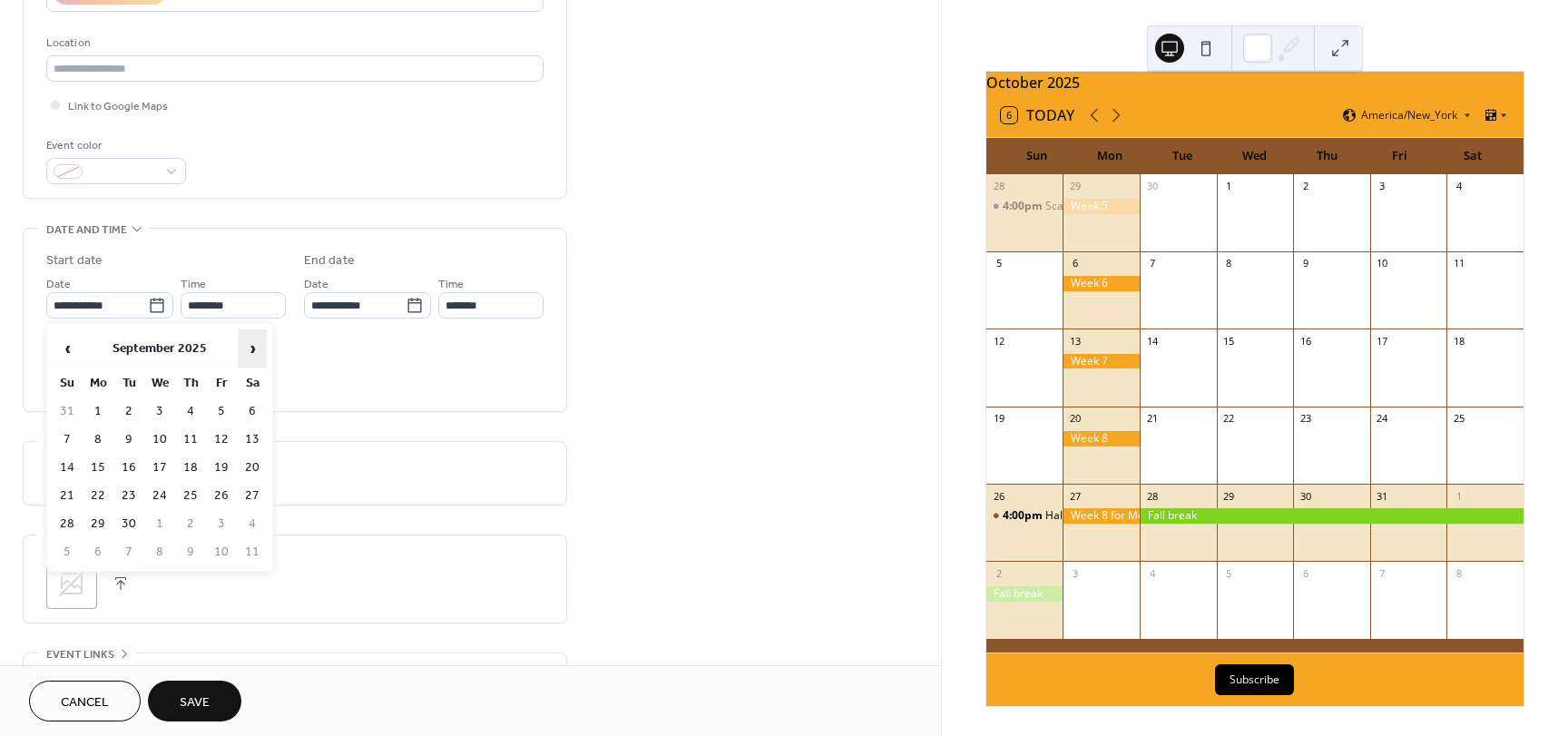 click on "›" at bounding box center (252, 348) 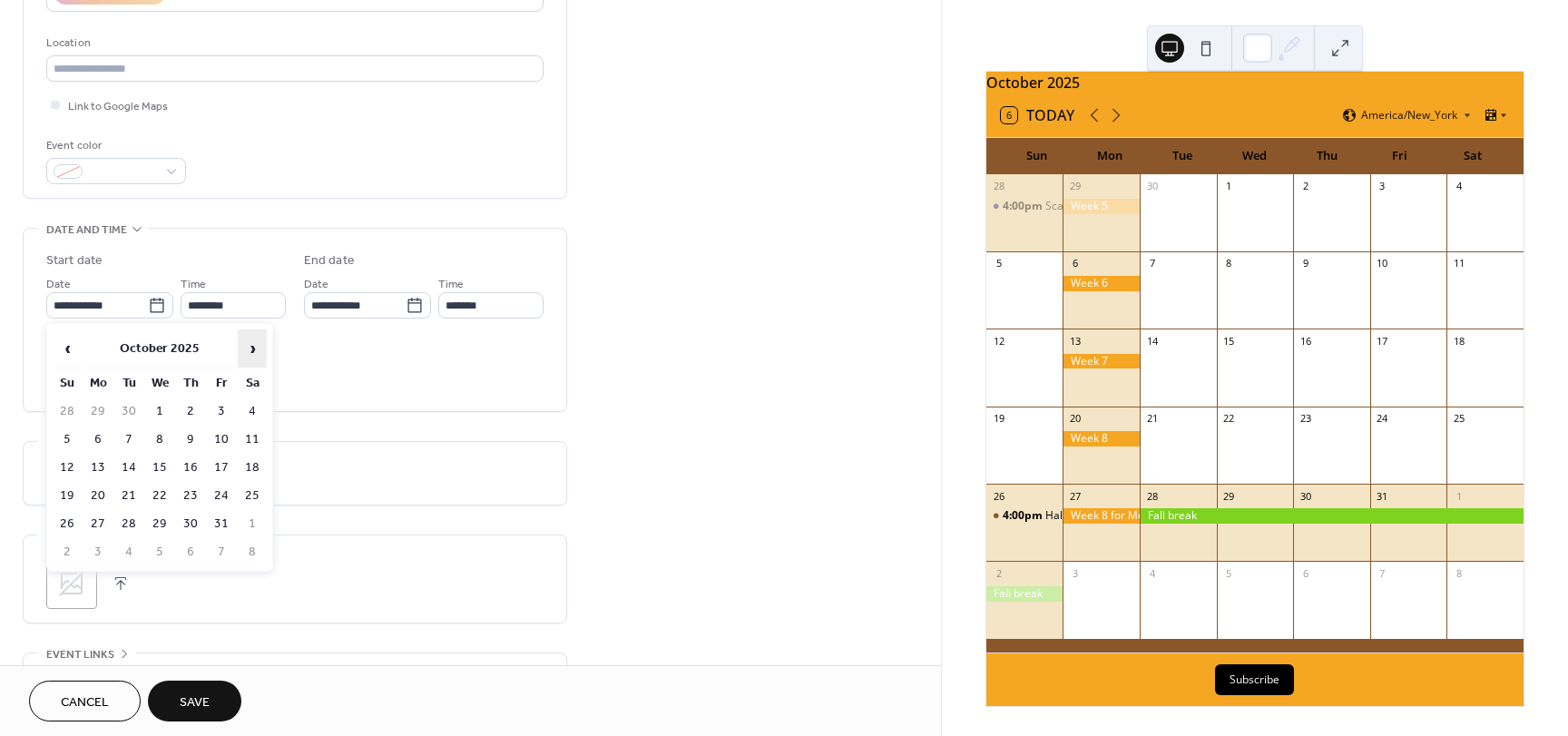 click on "›" at bounding box center (252, 348) 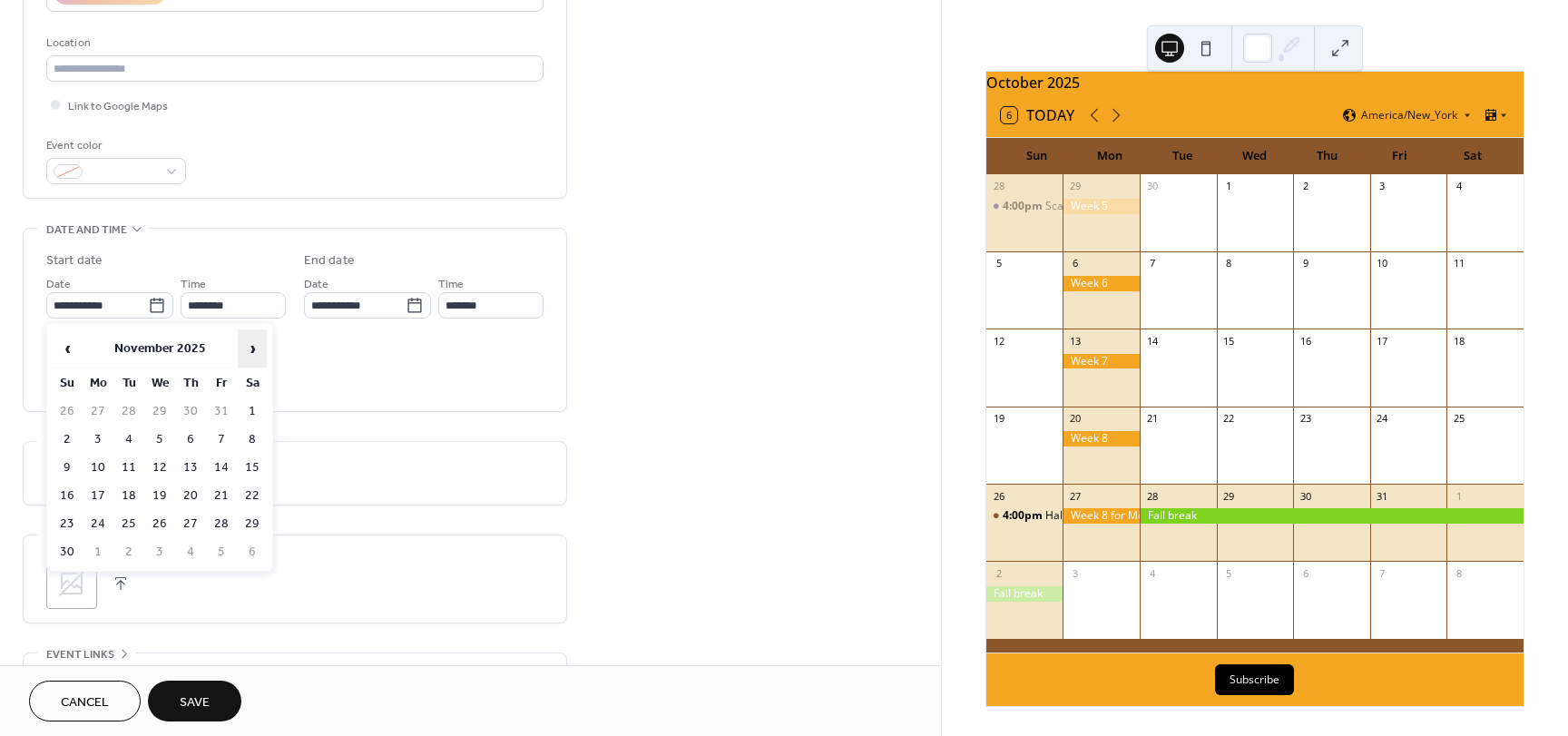 click on "›" at bounding box center (252, 348) 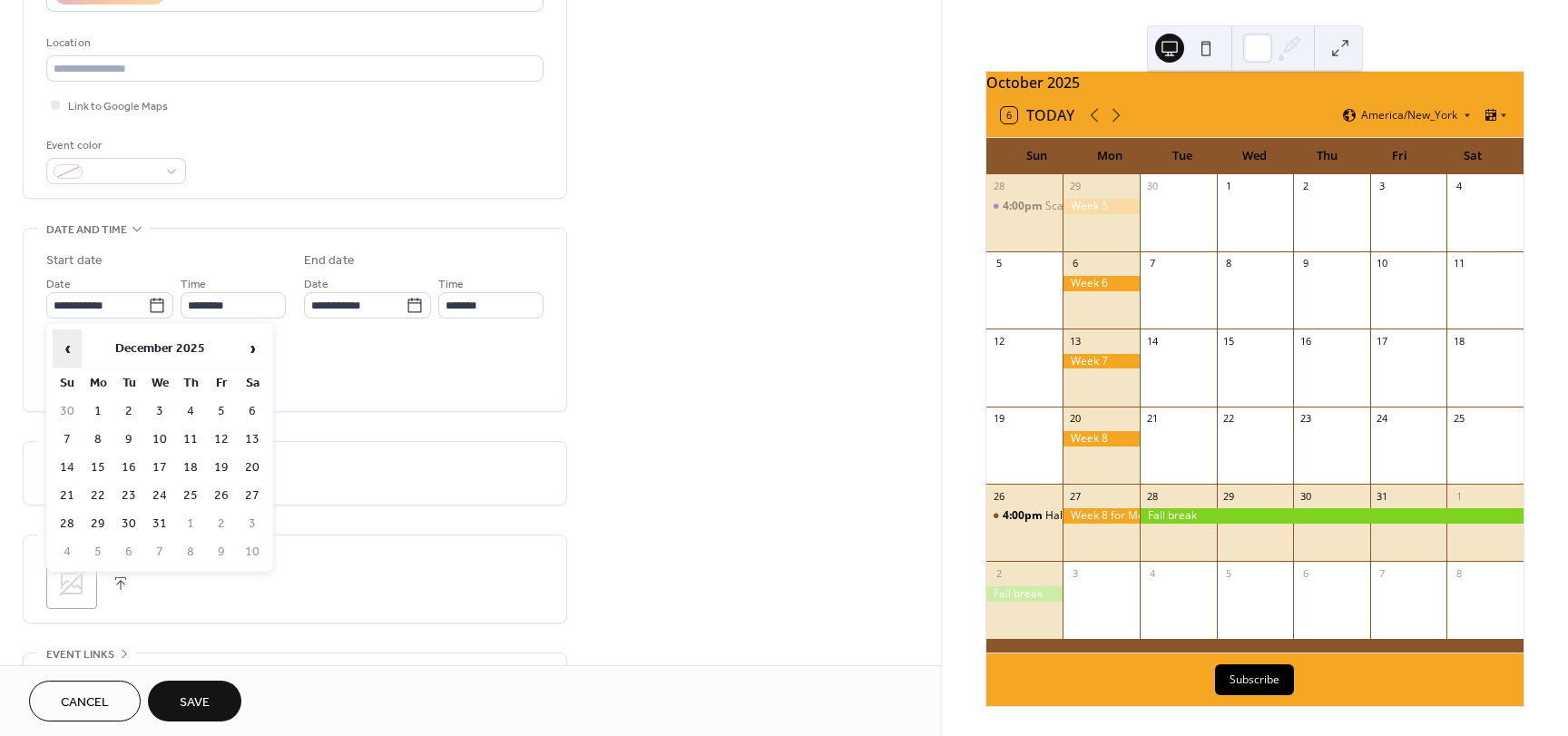 click on "‹" at bounding box center (67, 348) 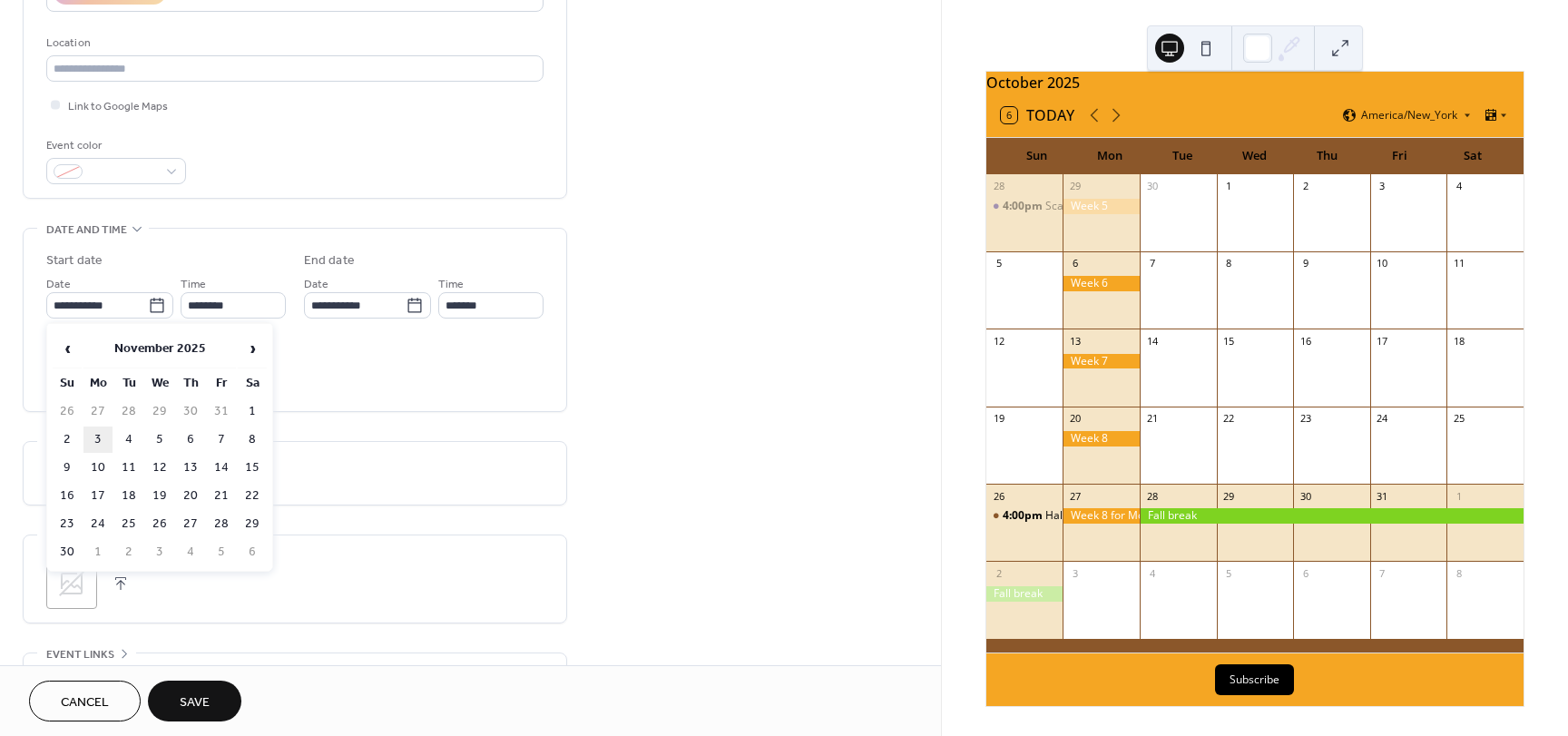 click on "3" at bounding box center (98, 439) 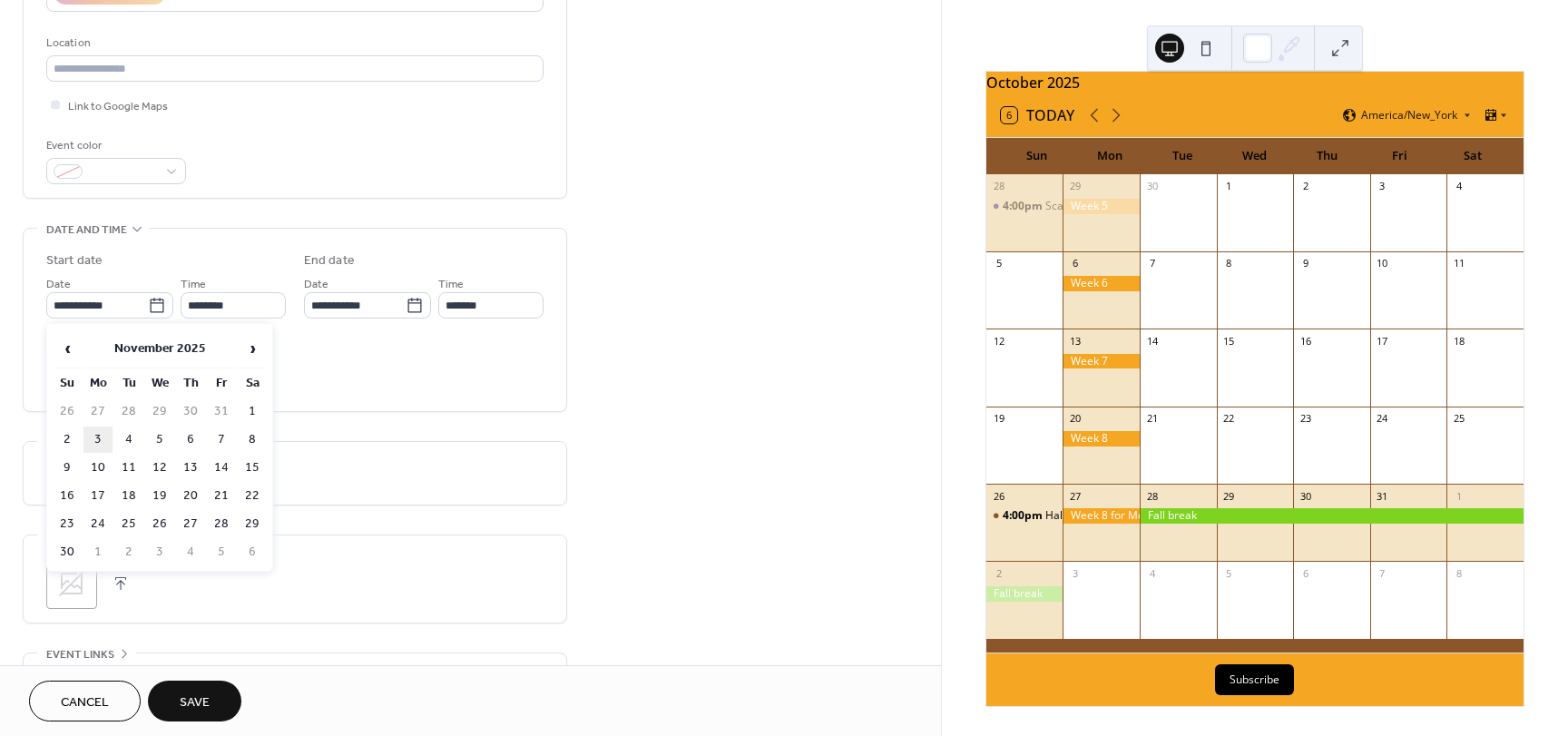 type on "**********" 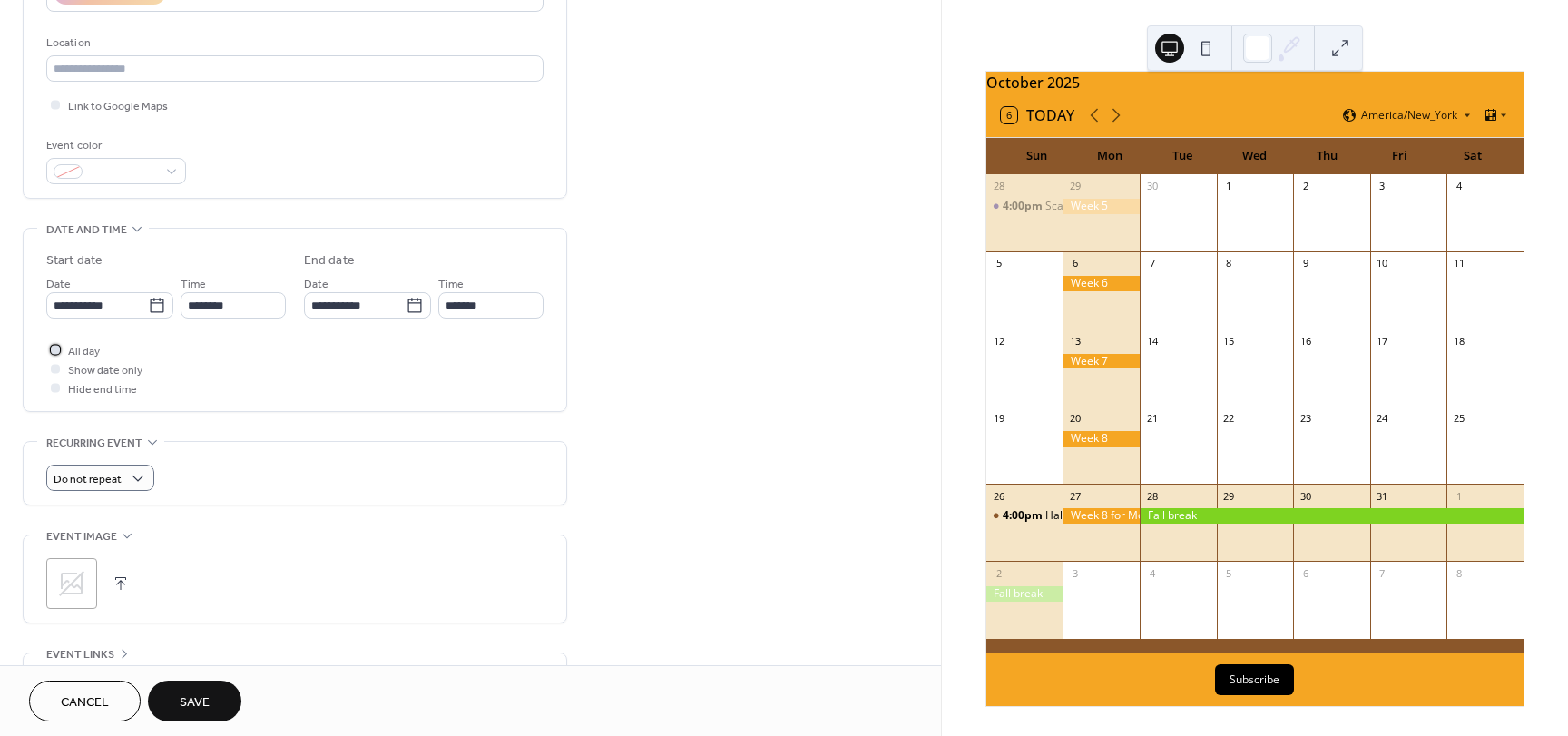 click at bounding box center (55, 349) 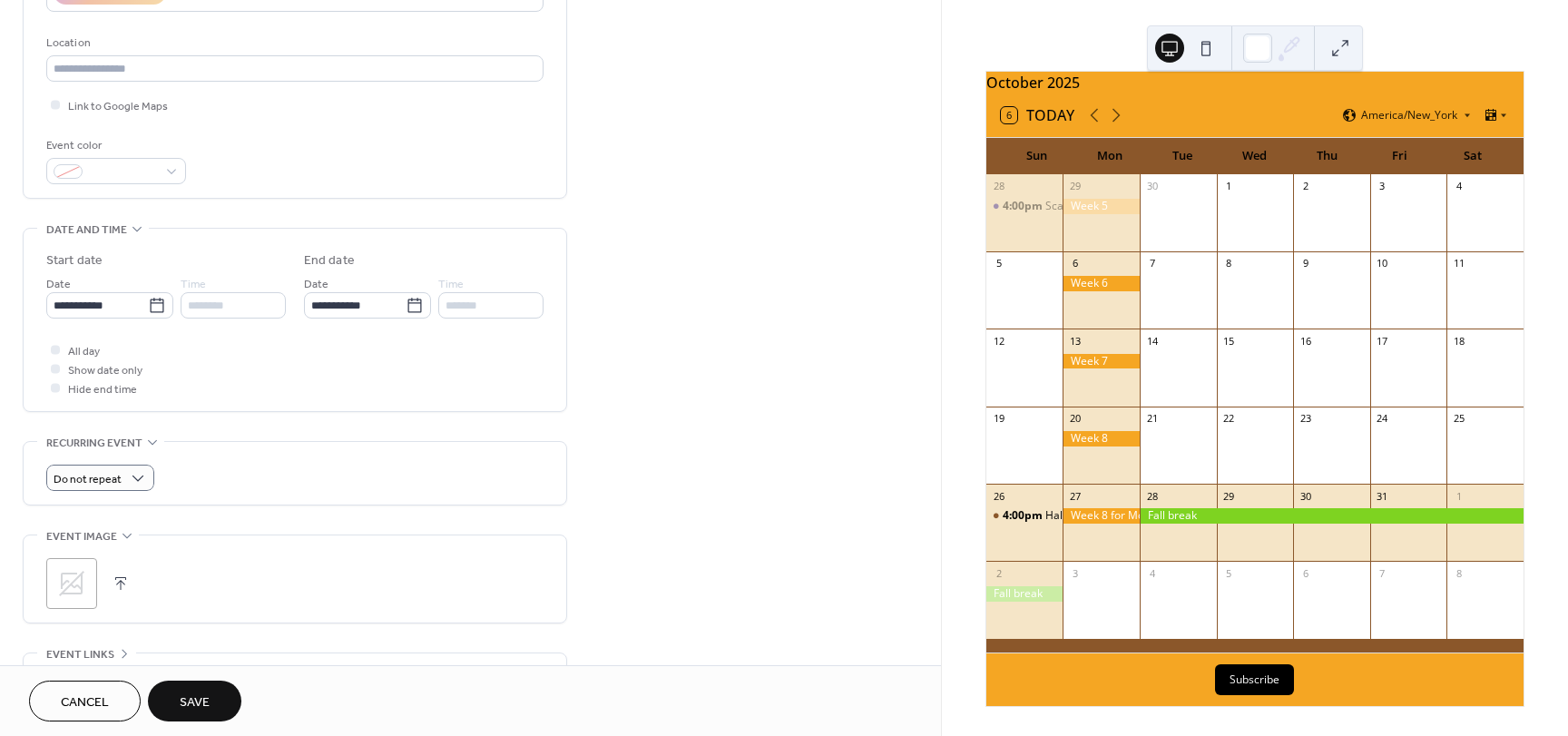 click on "Save" at bounding box center (194, 701) 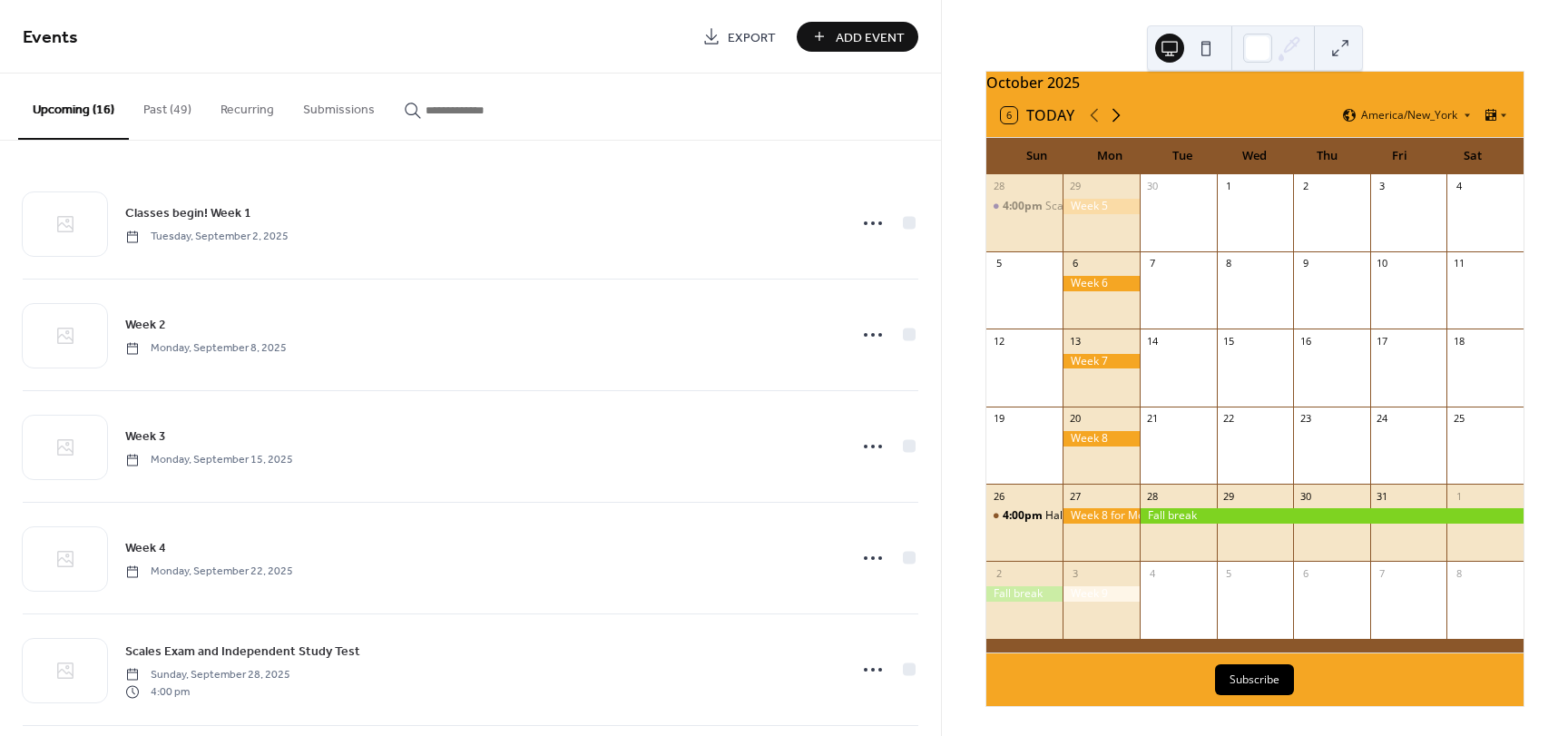click 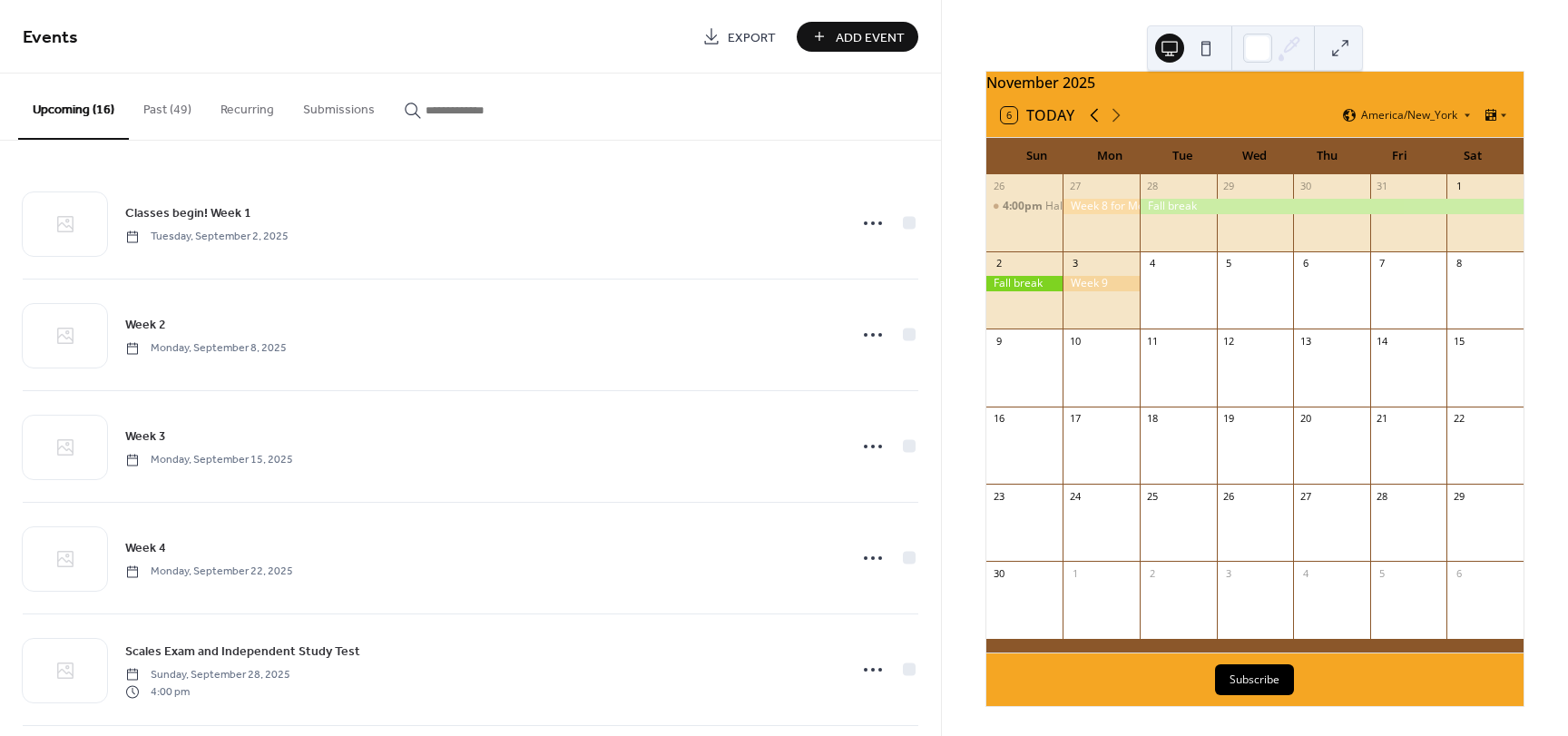 click 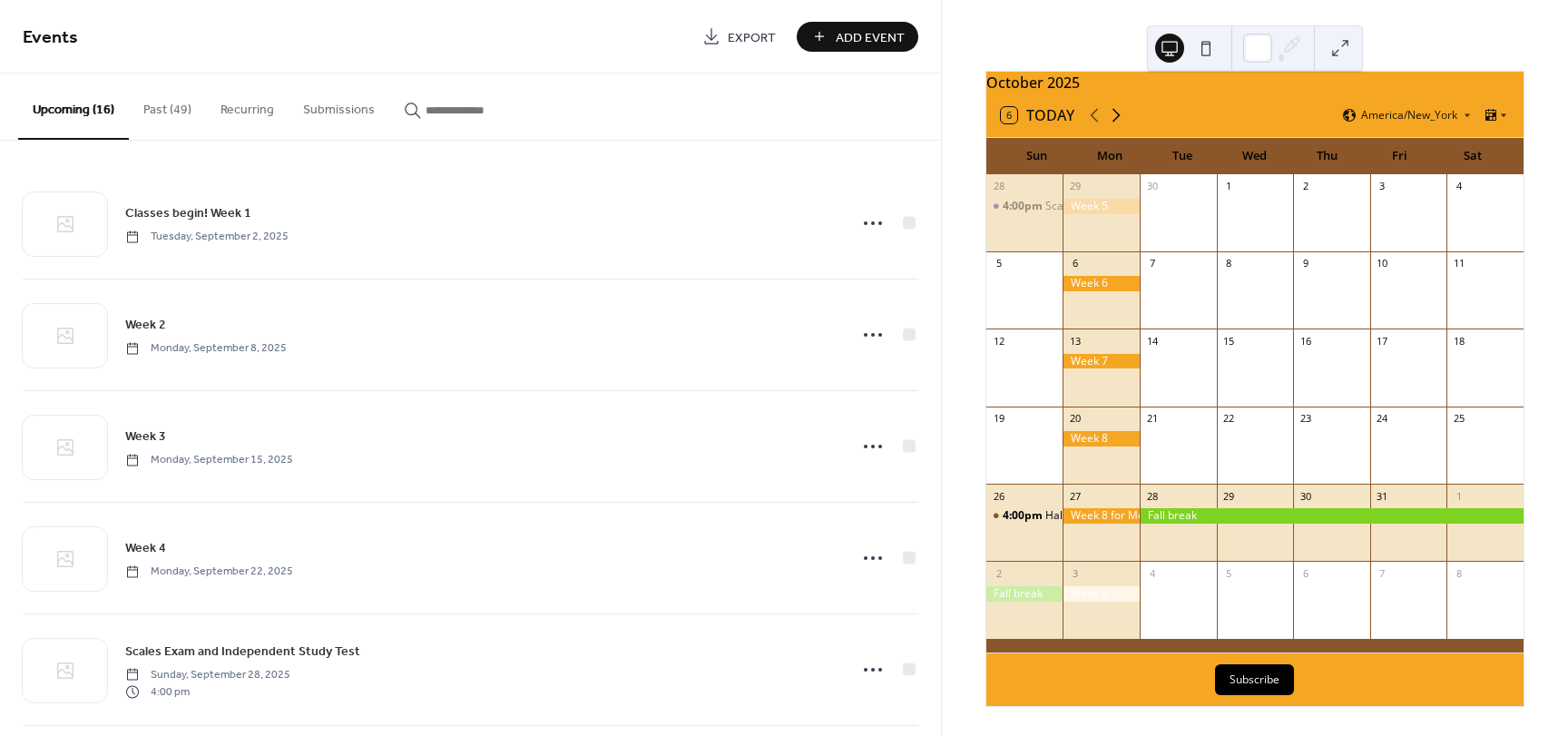 click 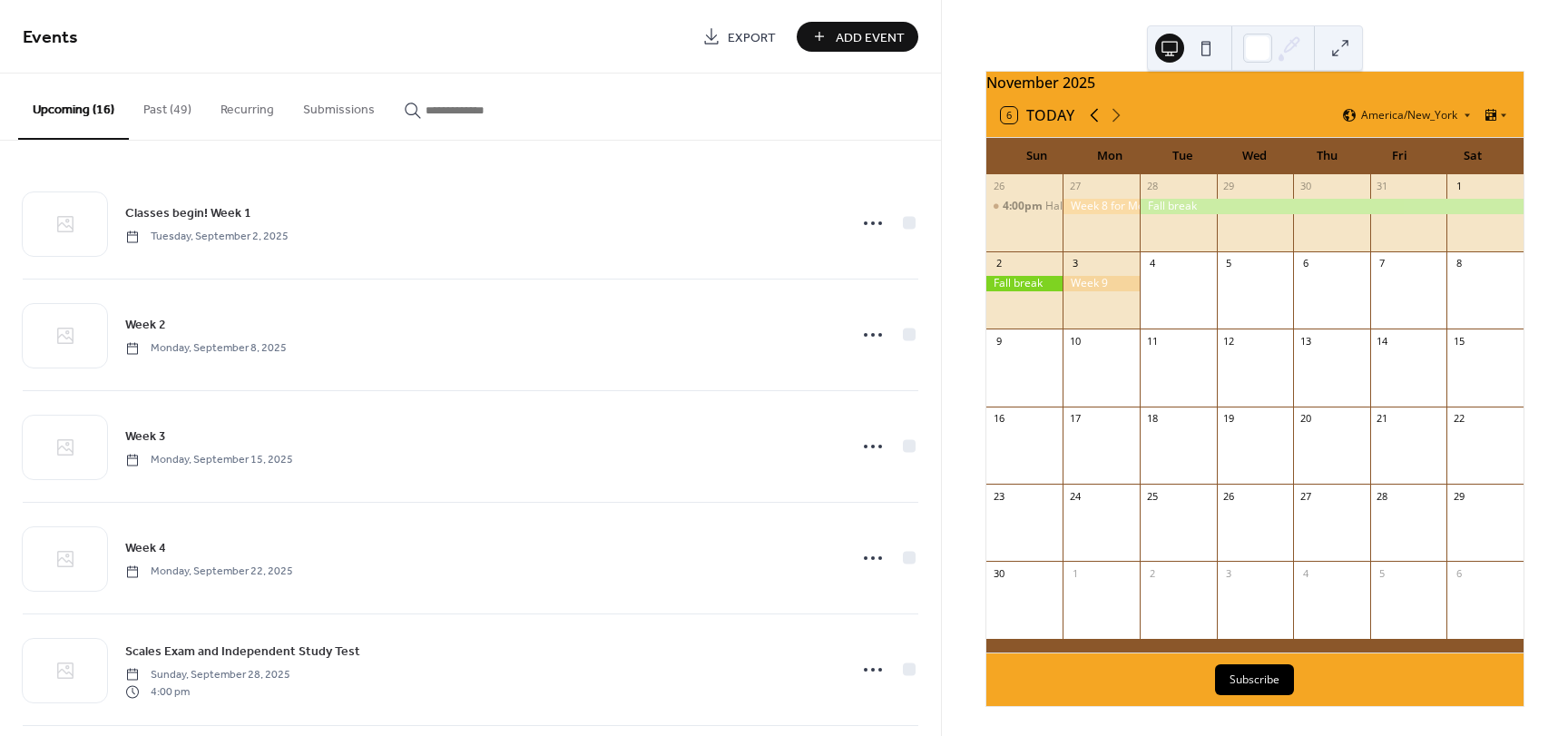 click 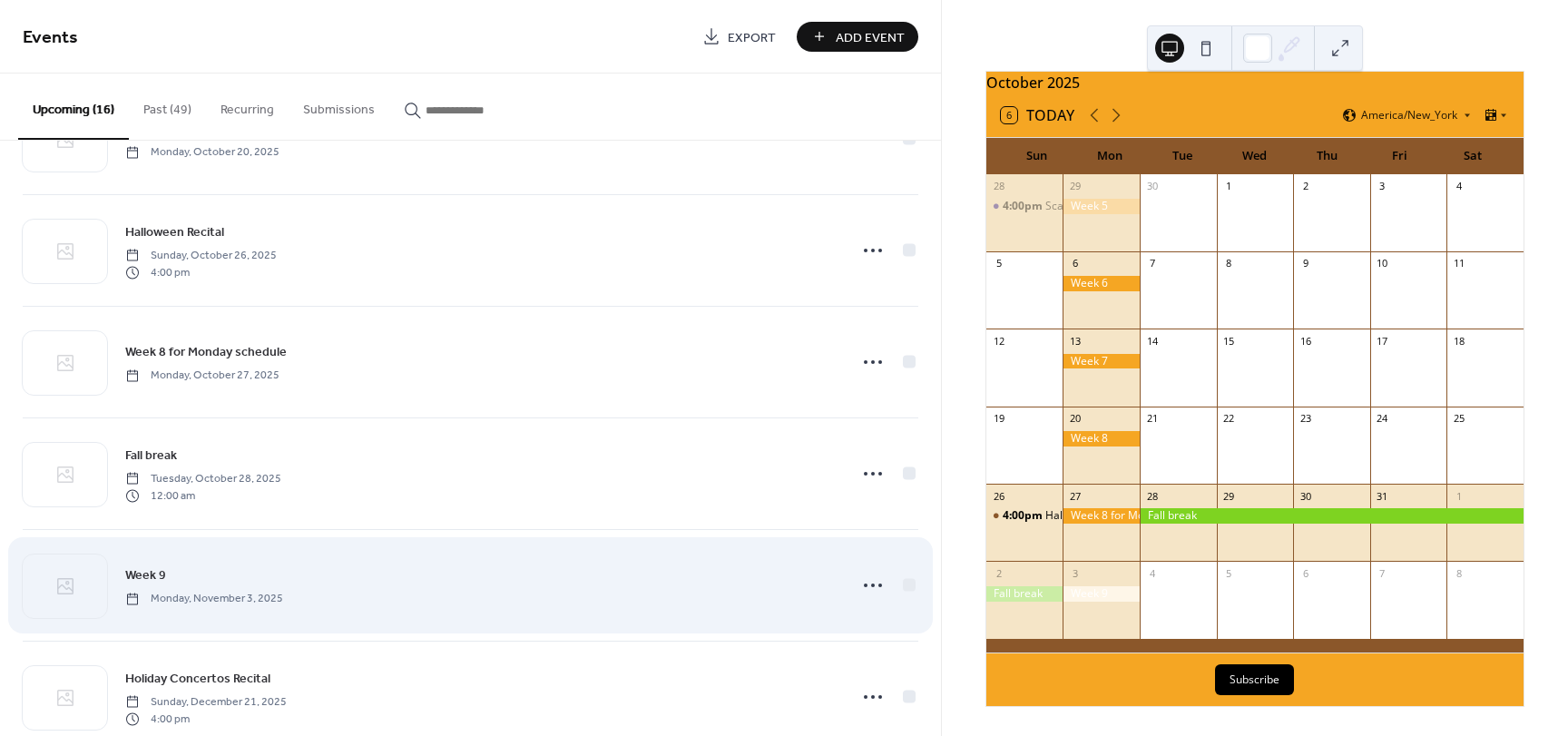 scroll, scrollTop: 1089, scrollLeft: 0, axis: vertical 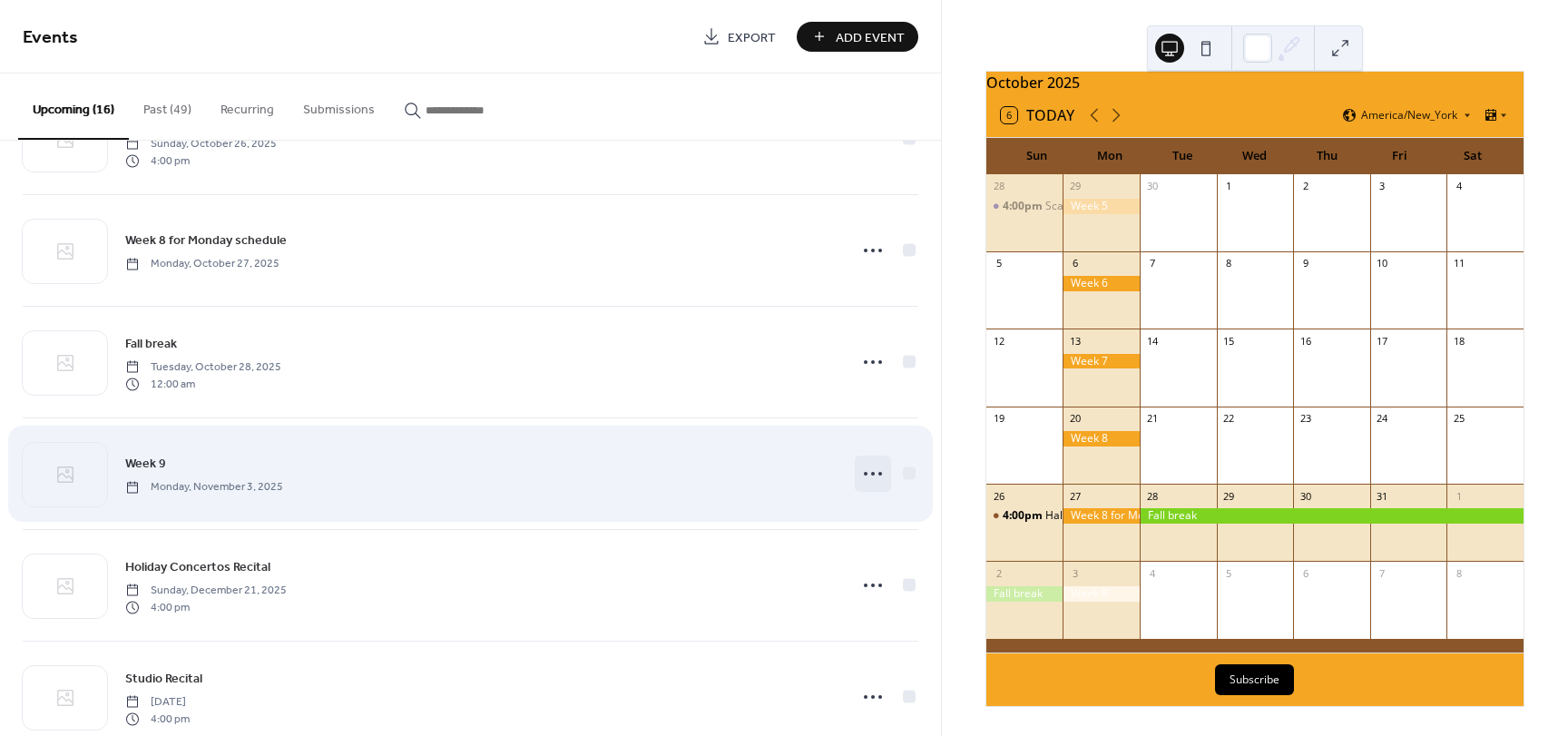 click 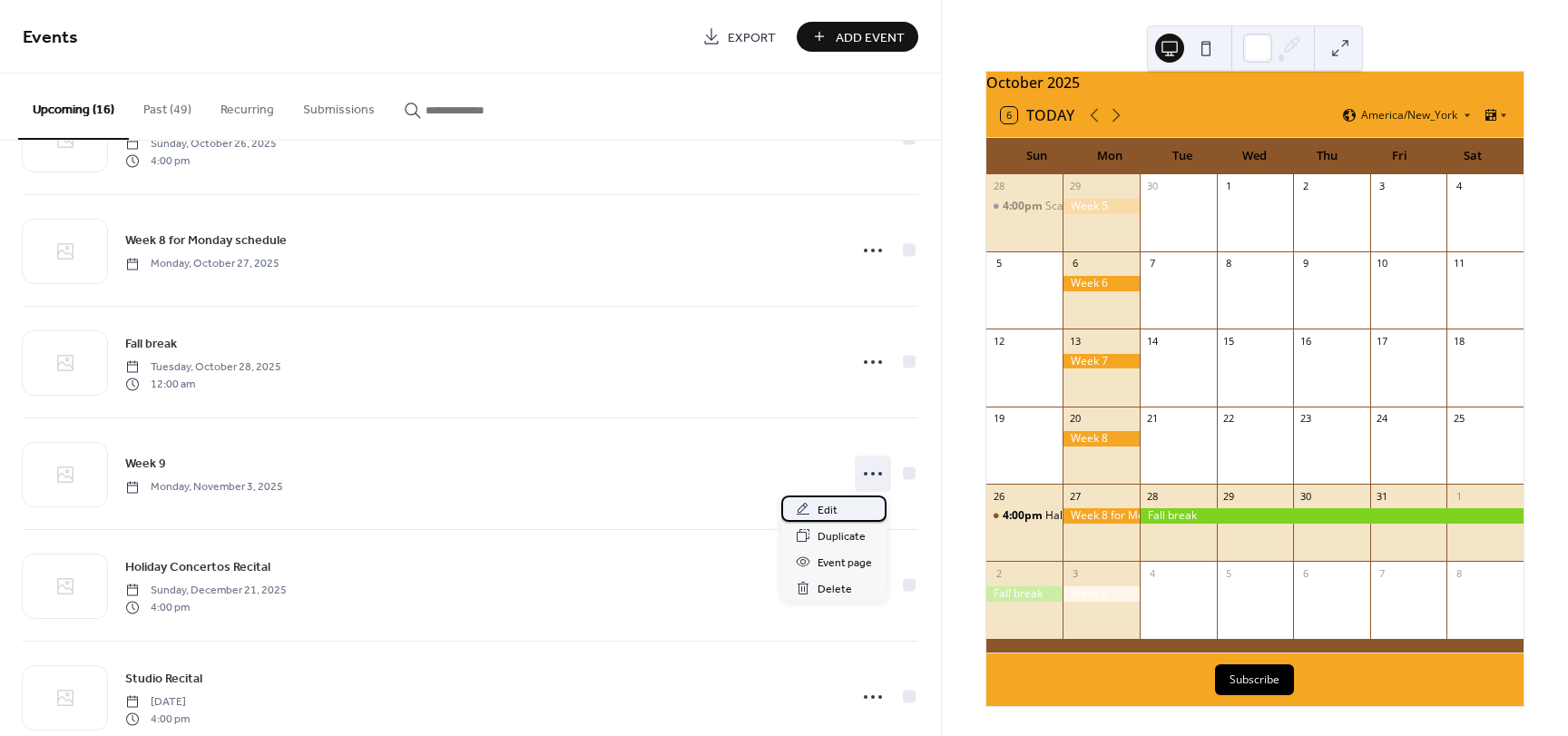 click on "Edit" at bounding box center [834, 508] 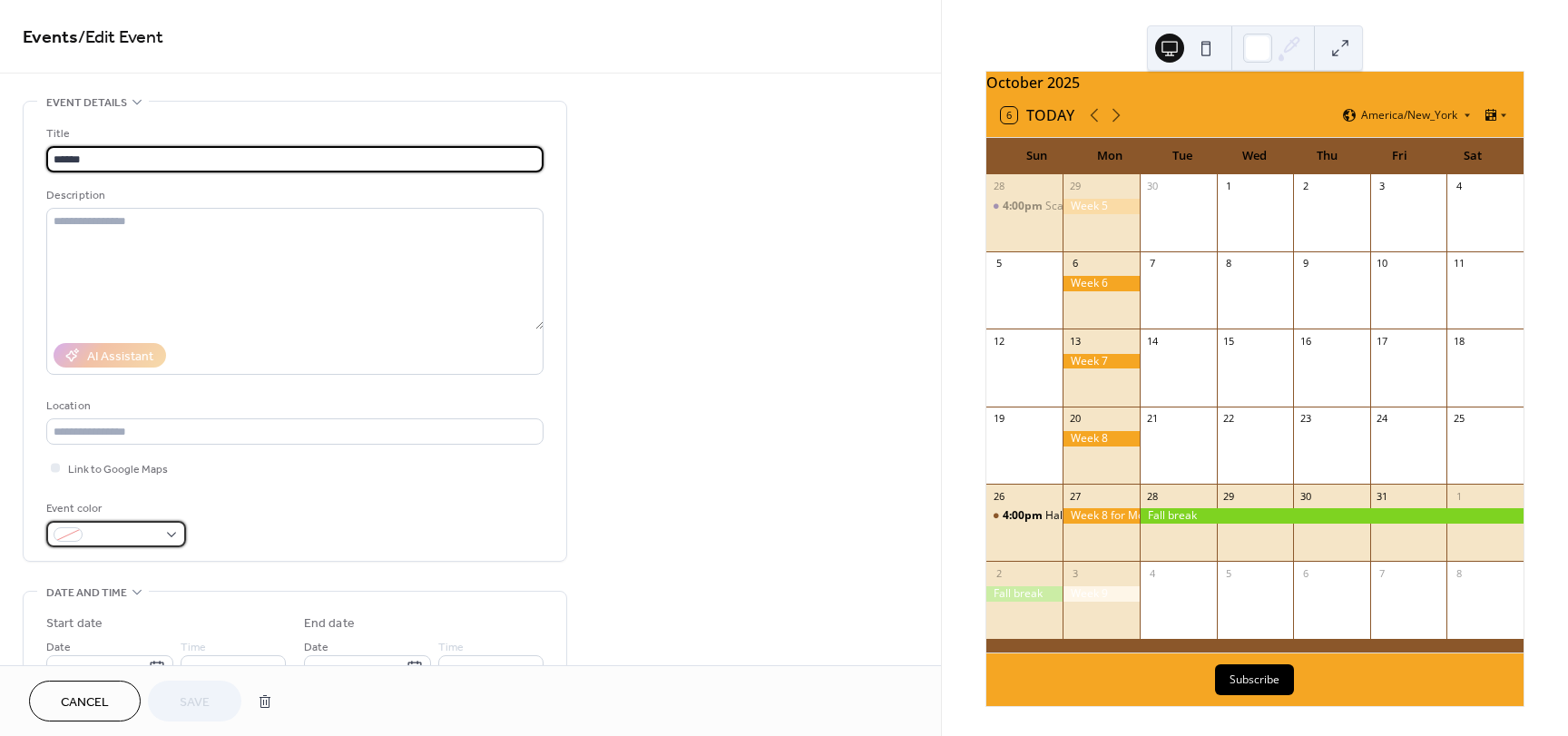 click at bounding box center (116, 534) 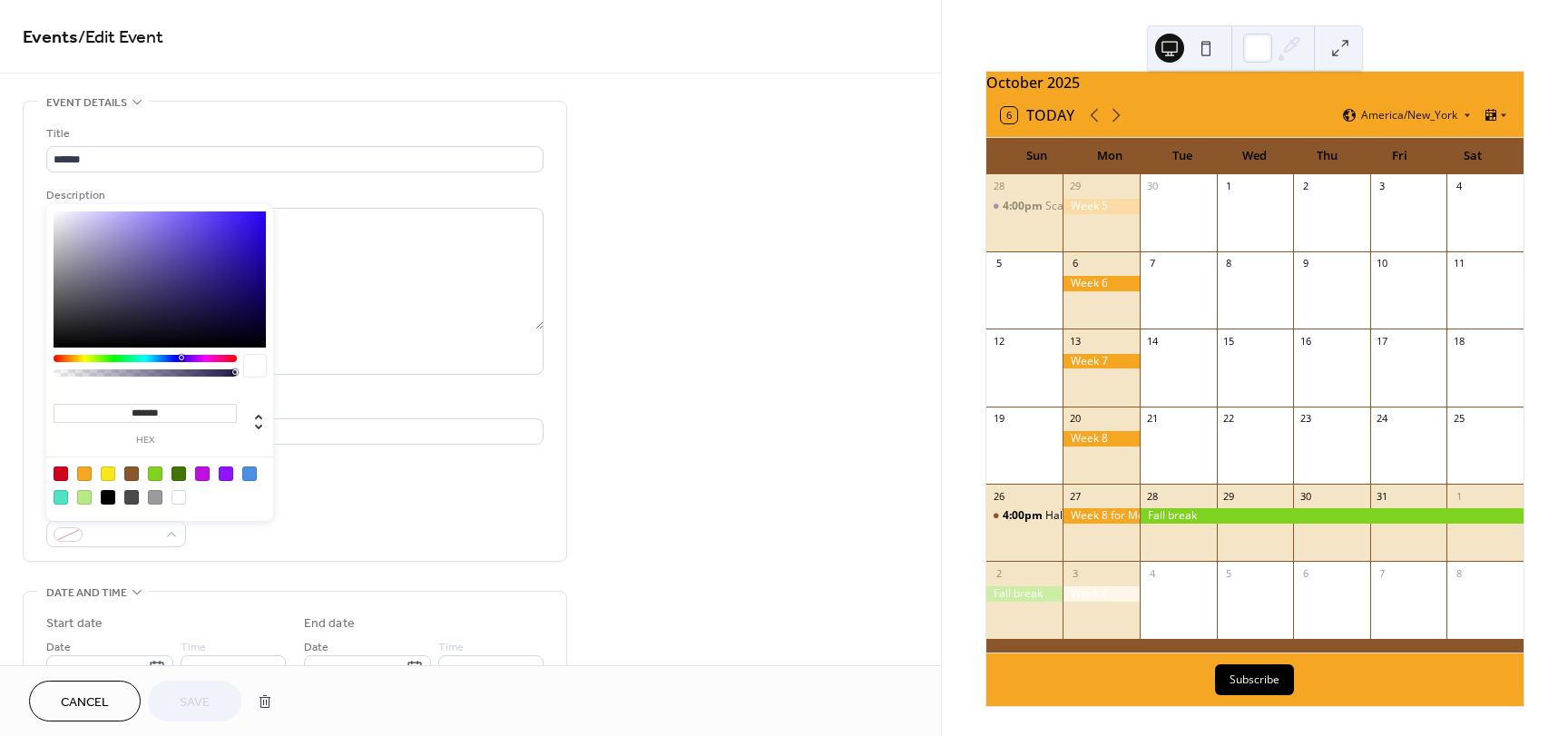 click at bounding box center (84, 474) 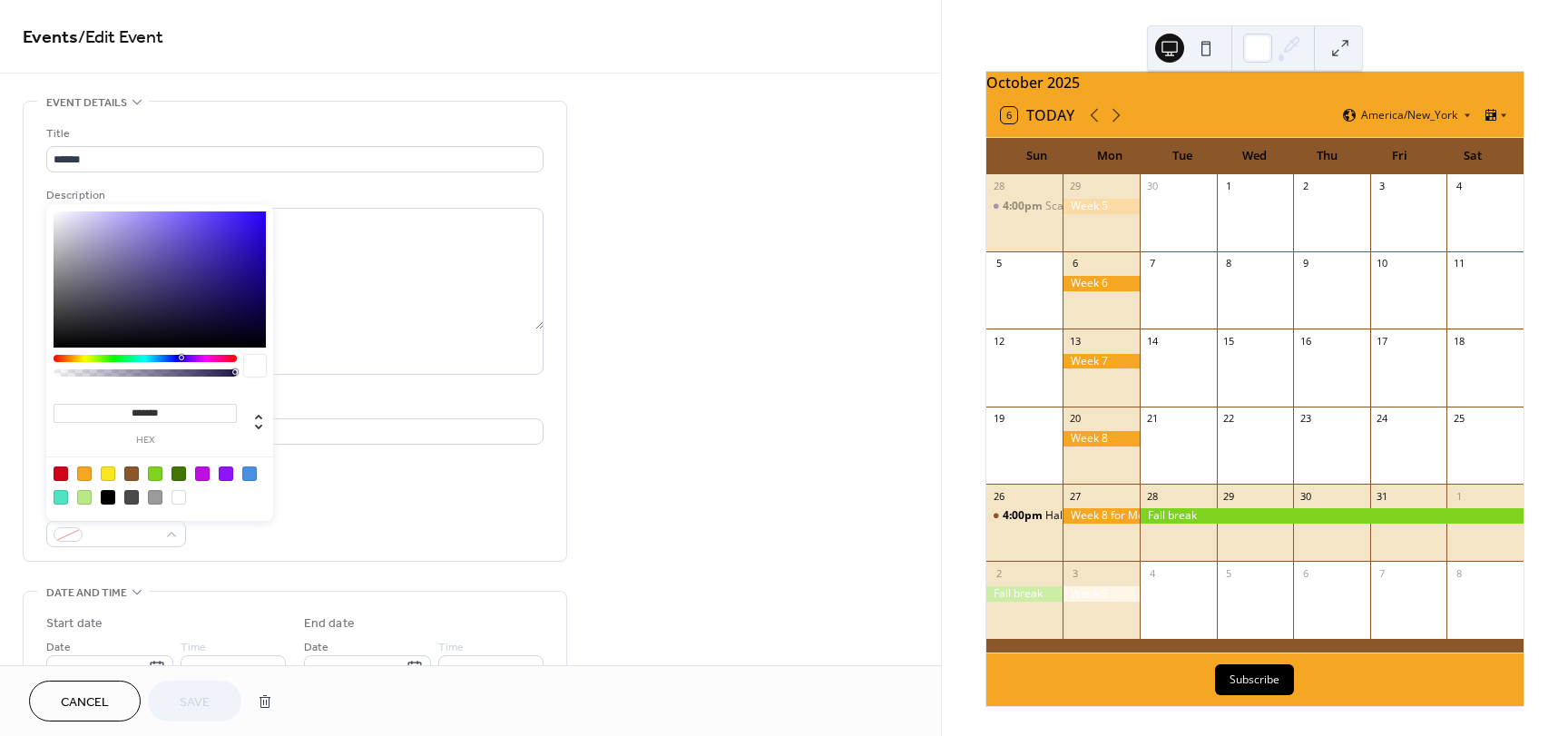 type on "*******" 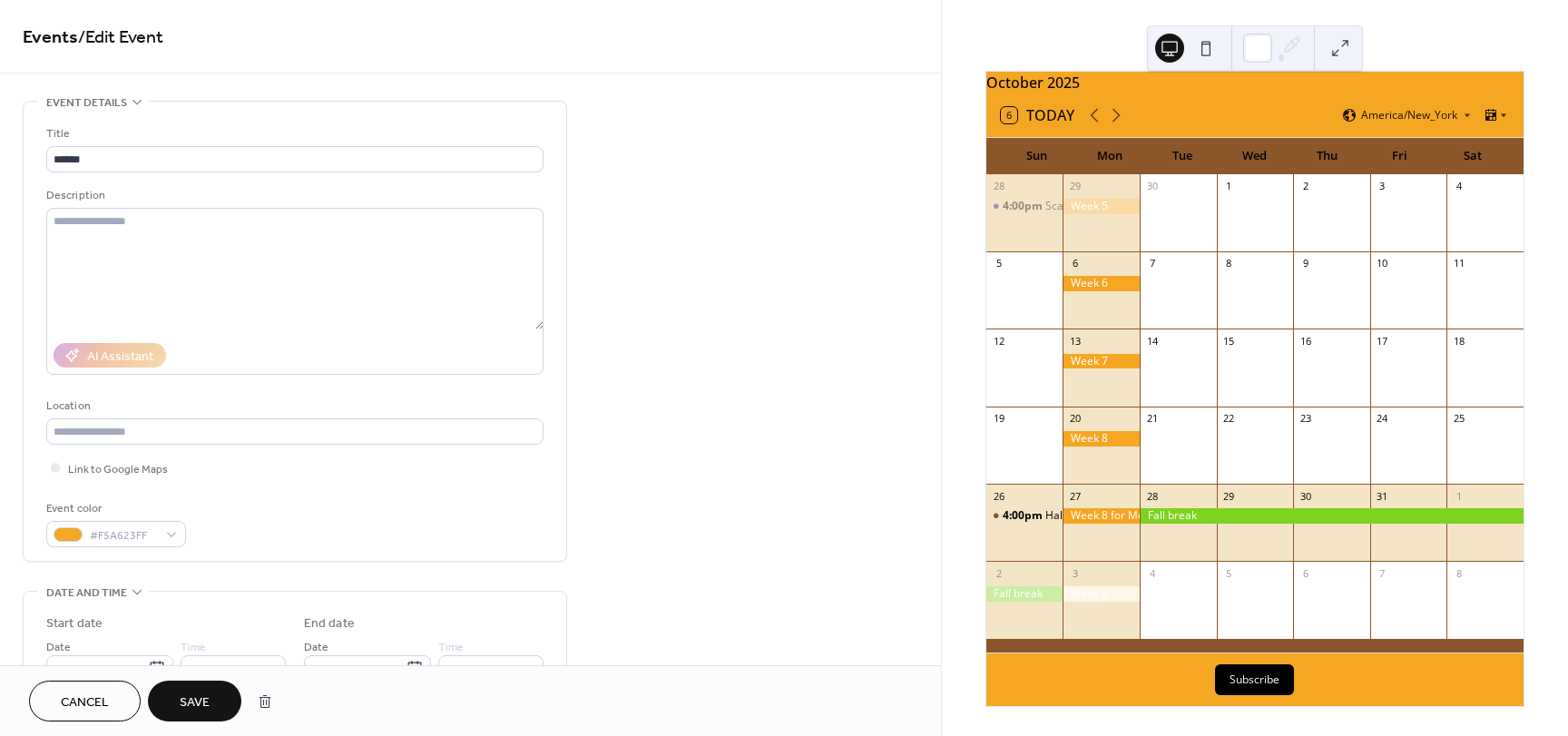click on "Save" at bounding box center [194, 702] 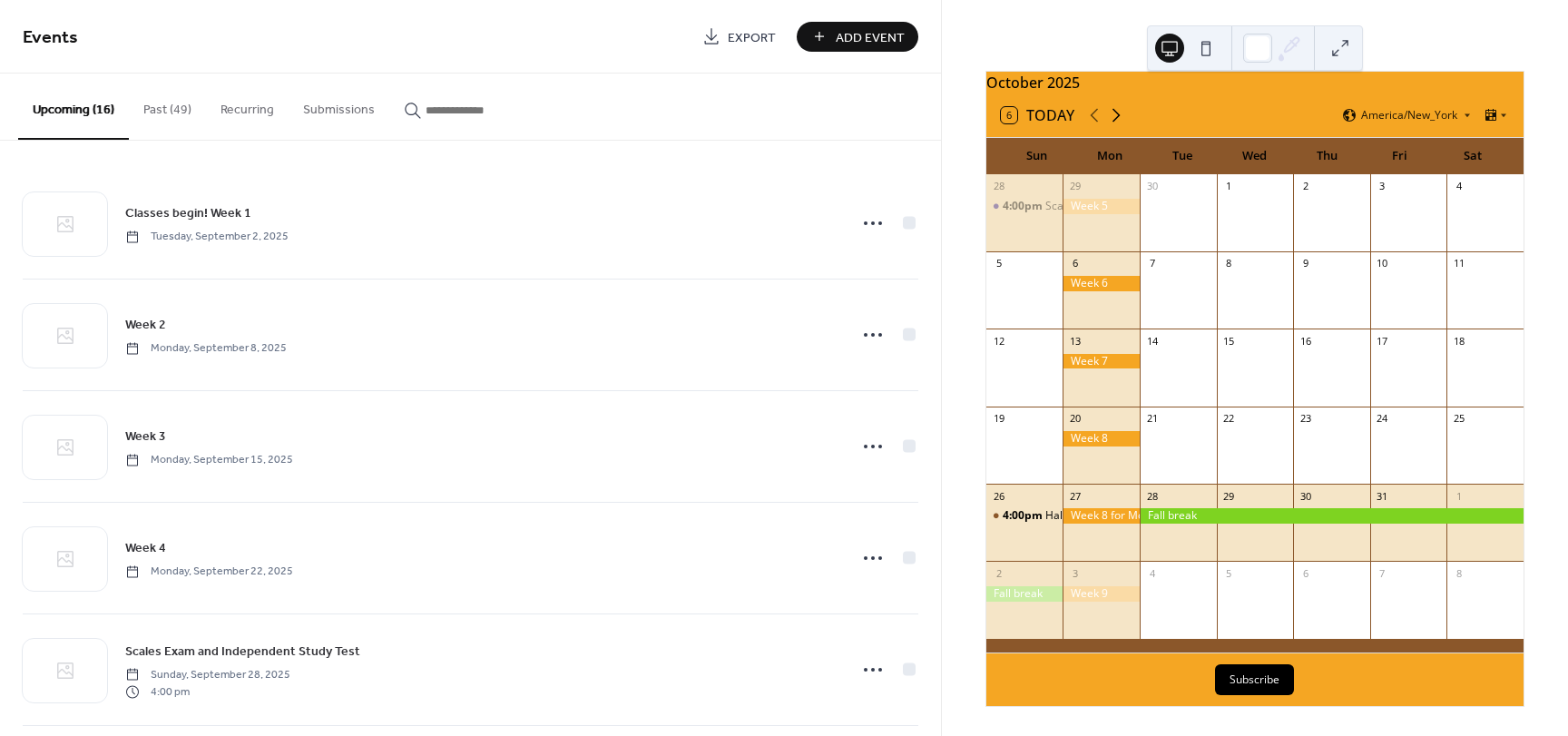 click 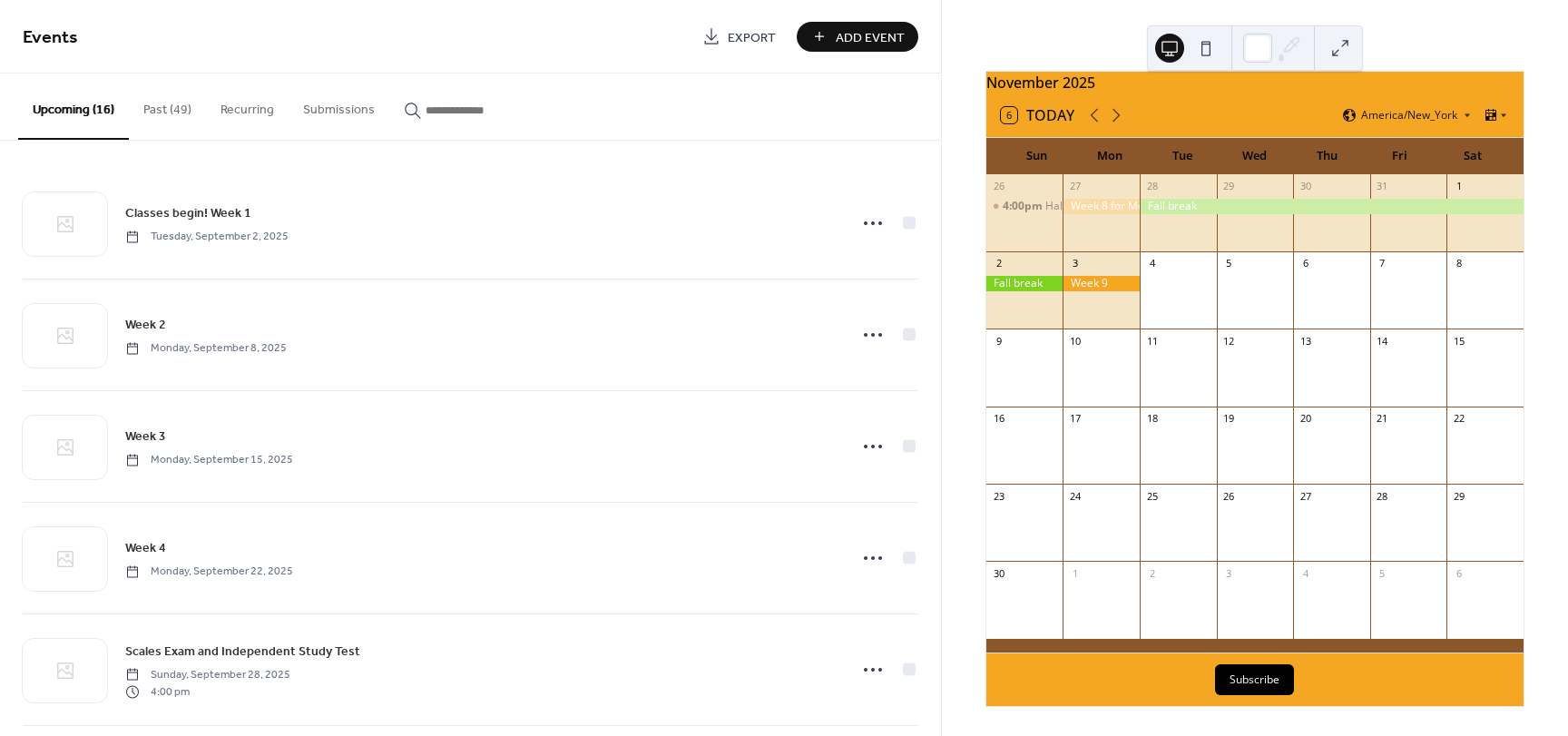 click on "Add Event" at bounding box center (870, 37) 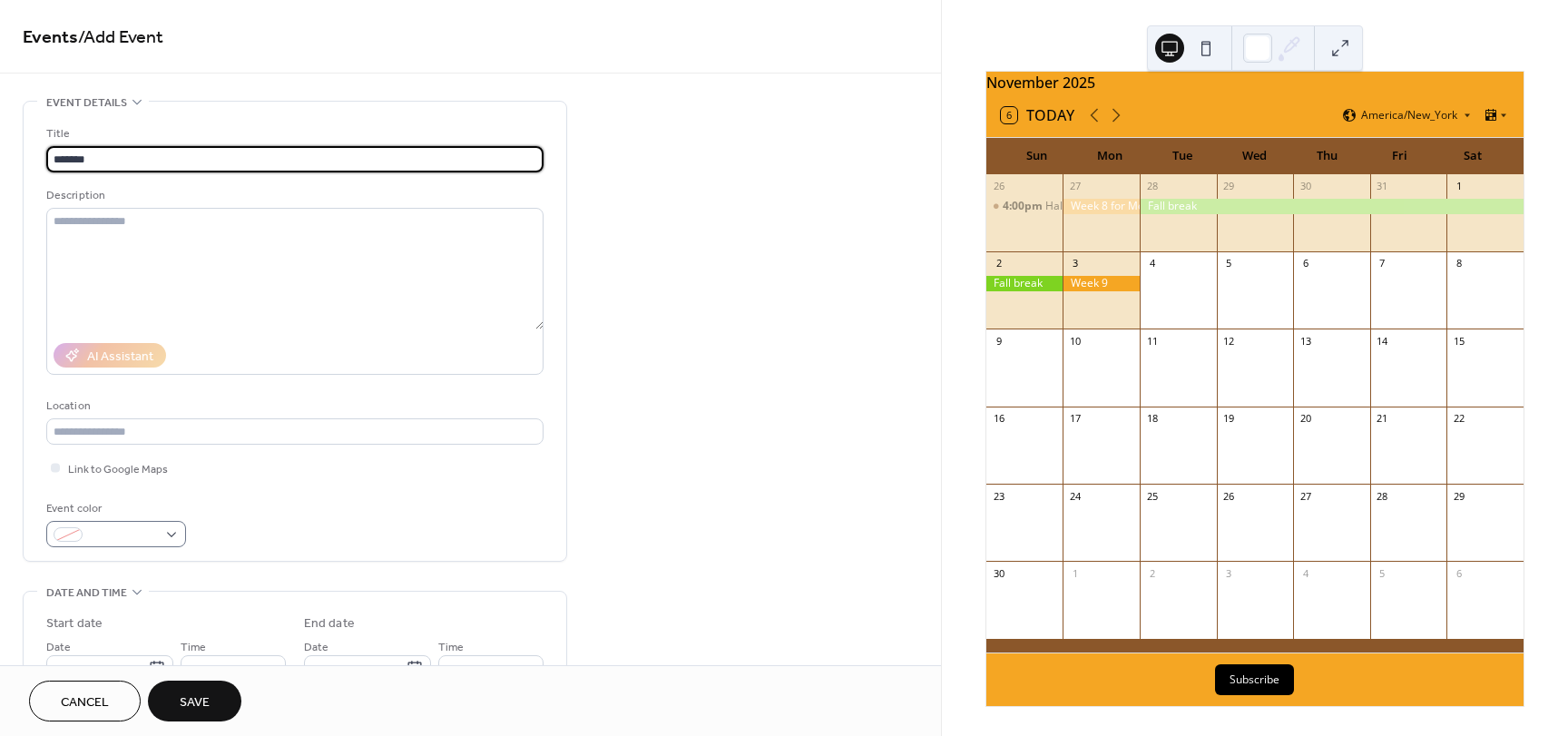 type on "*******" 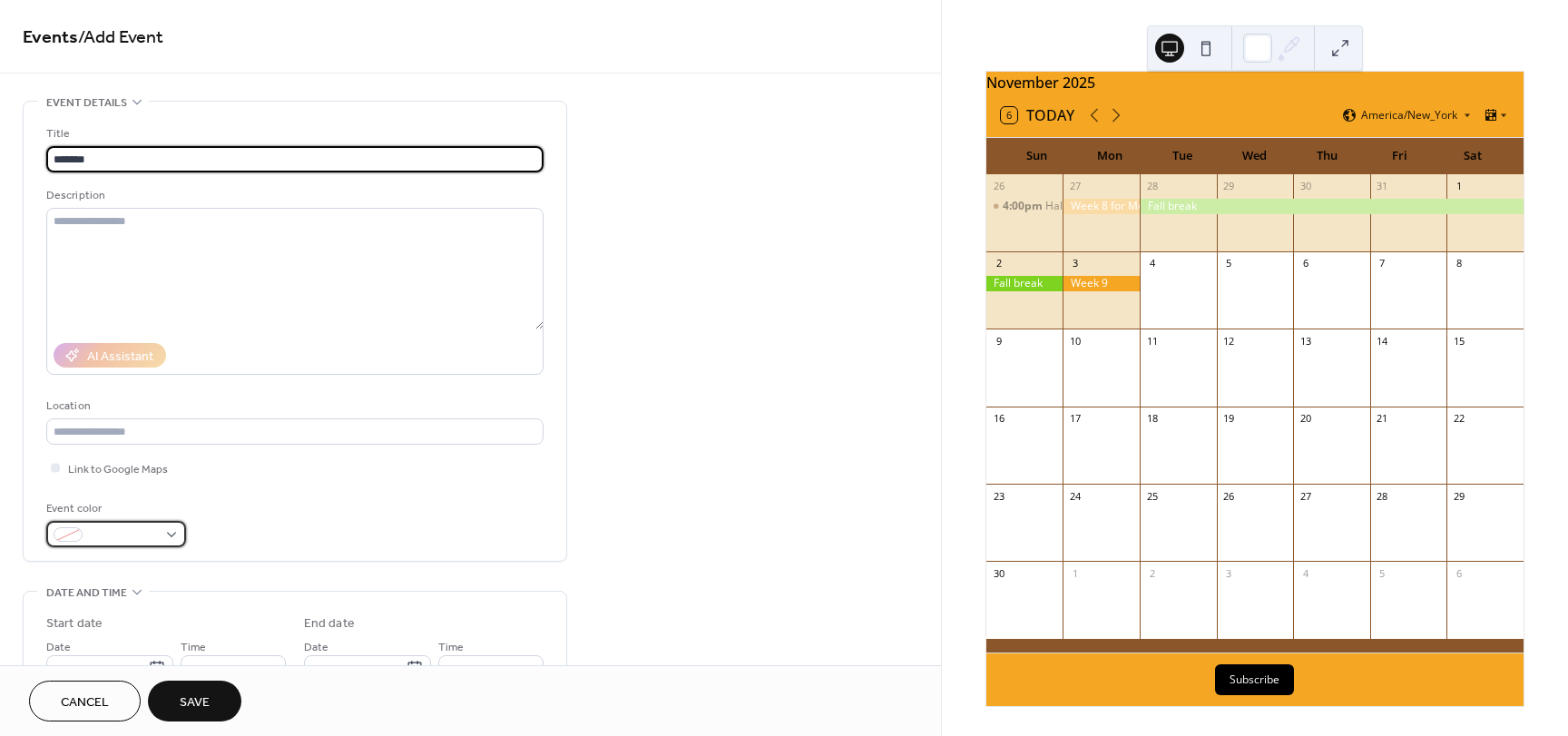 click at bounding box center (116, 534) 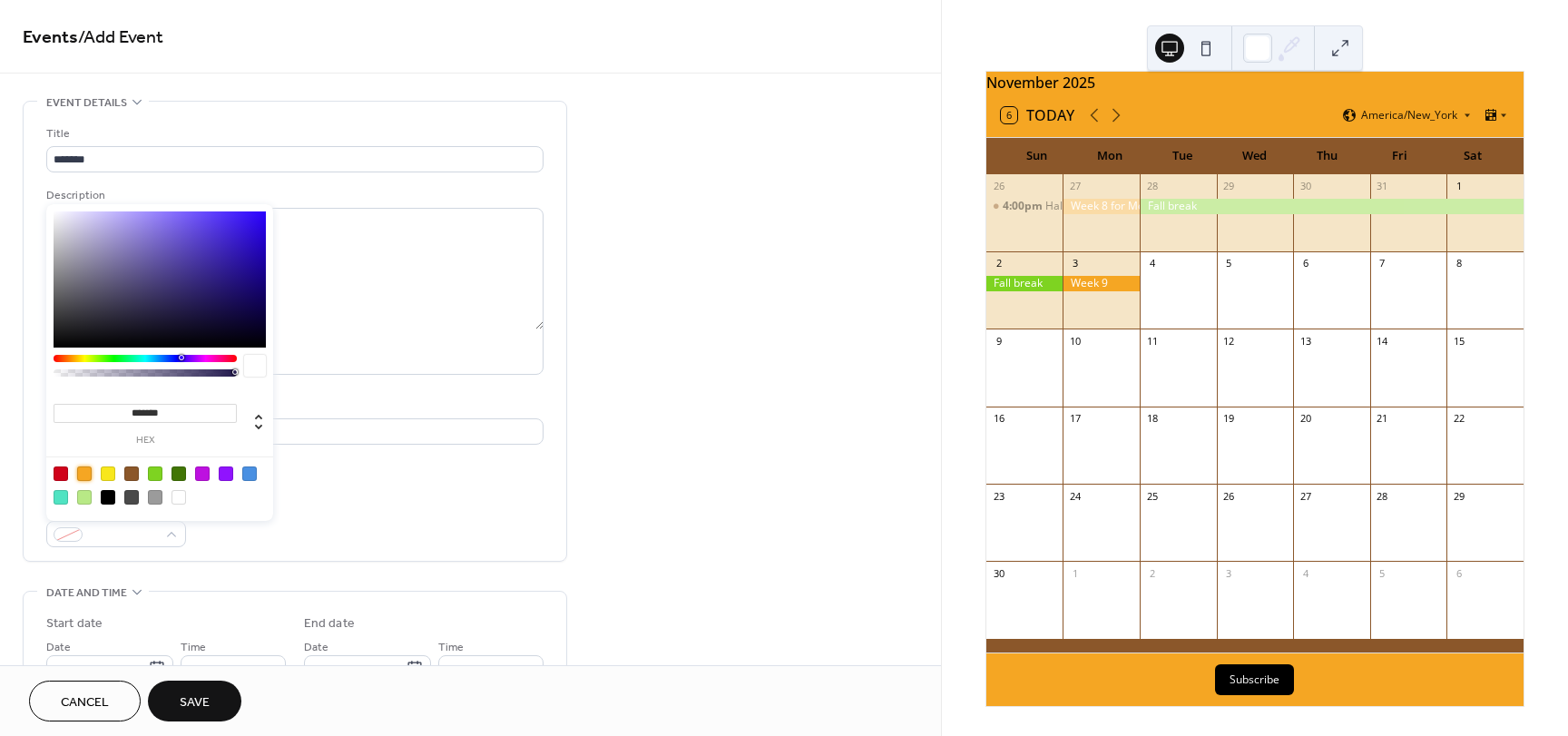 click at bounding box center (84, 474) 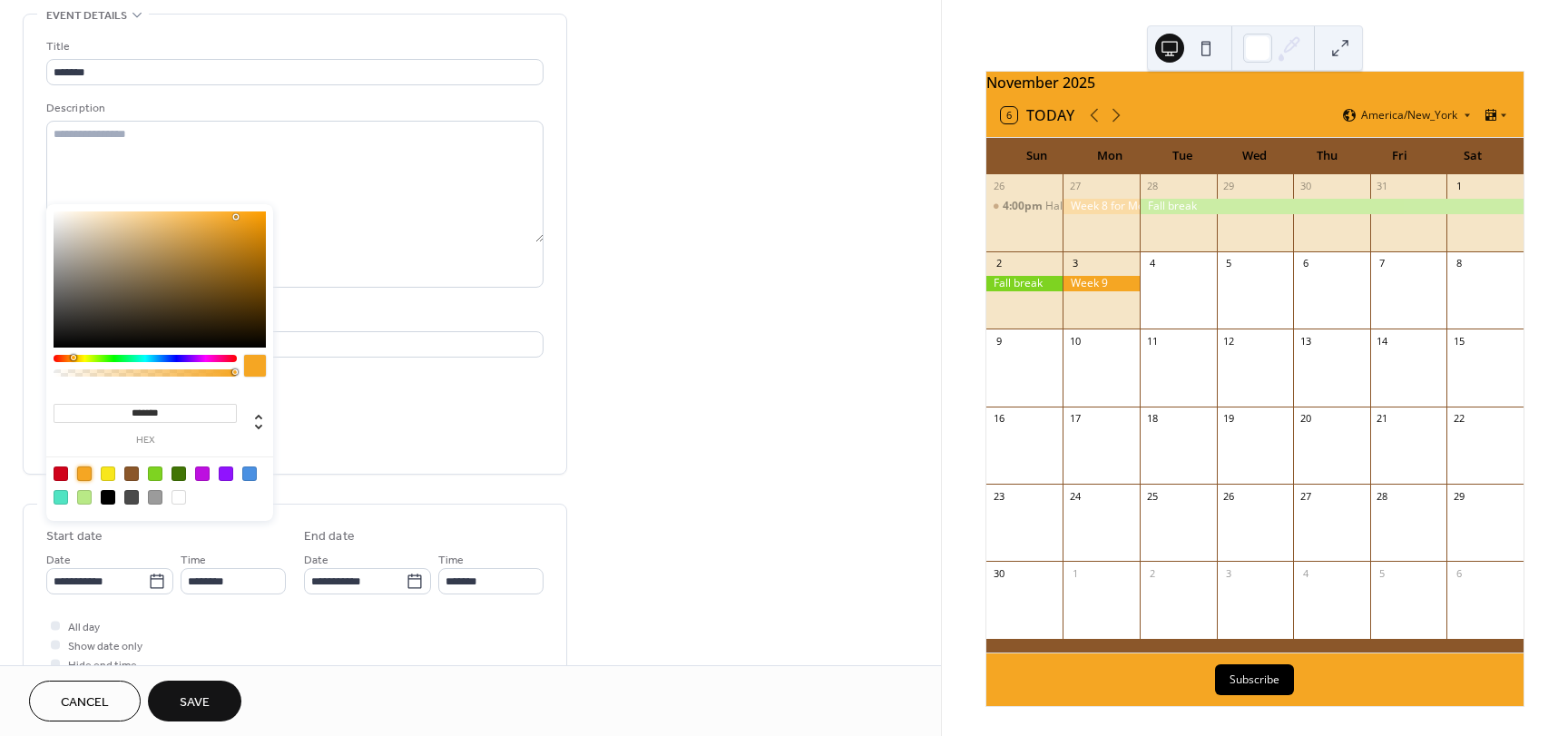scroll, scrollTop: 91, scrollLeft: 0, axis: vertical 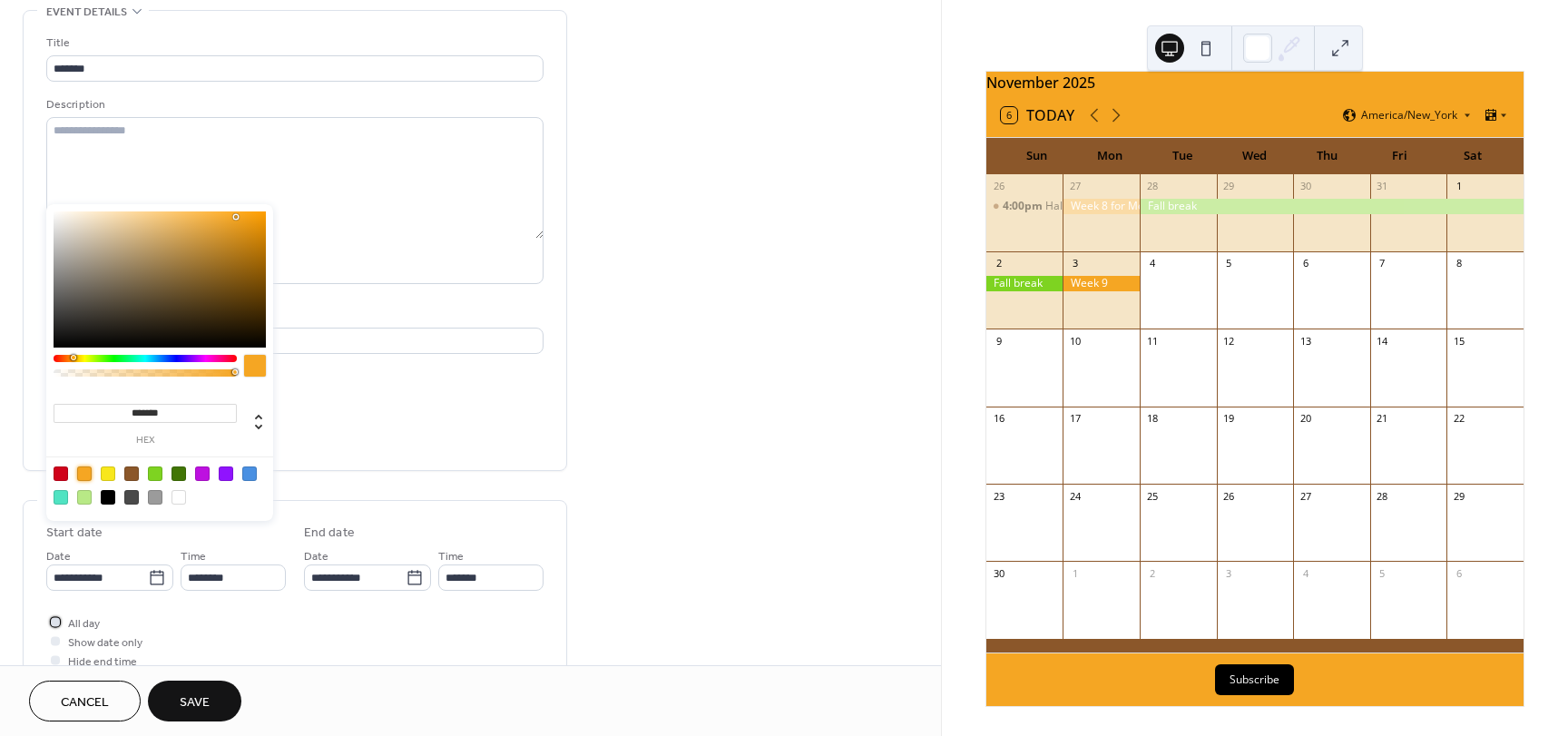 click at bounding box center [55, 622] 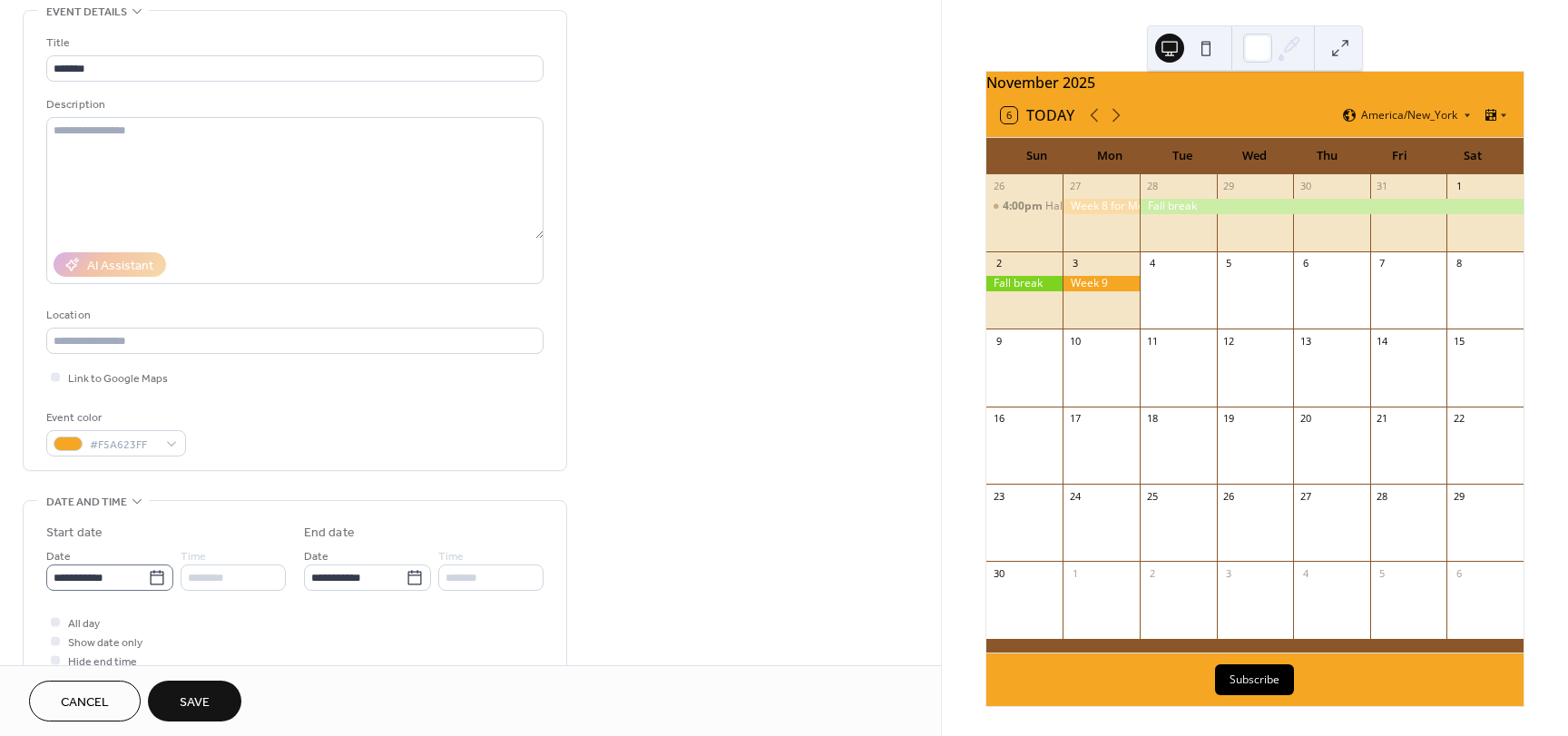 click 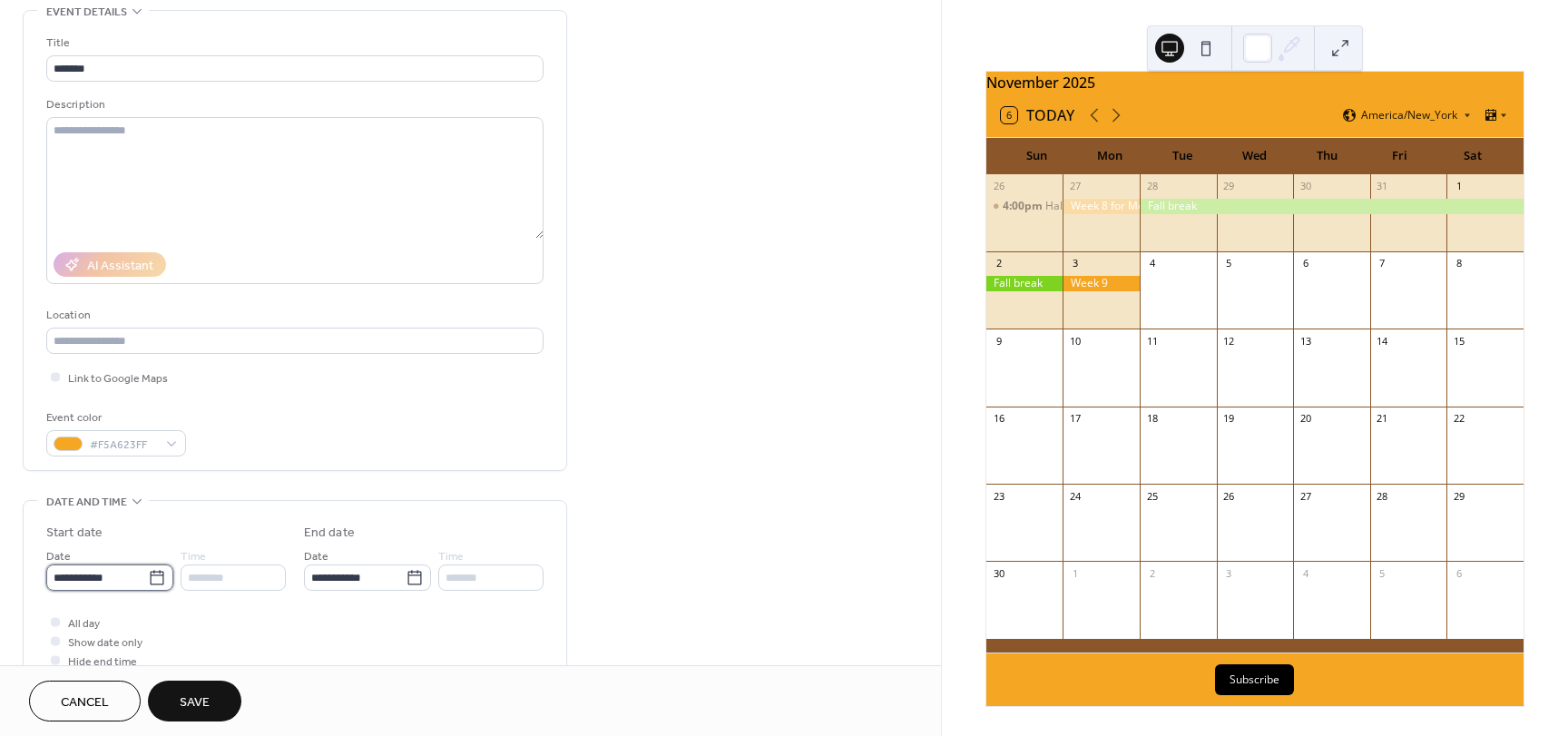 click on "**********" at bounding box center [97, 577] 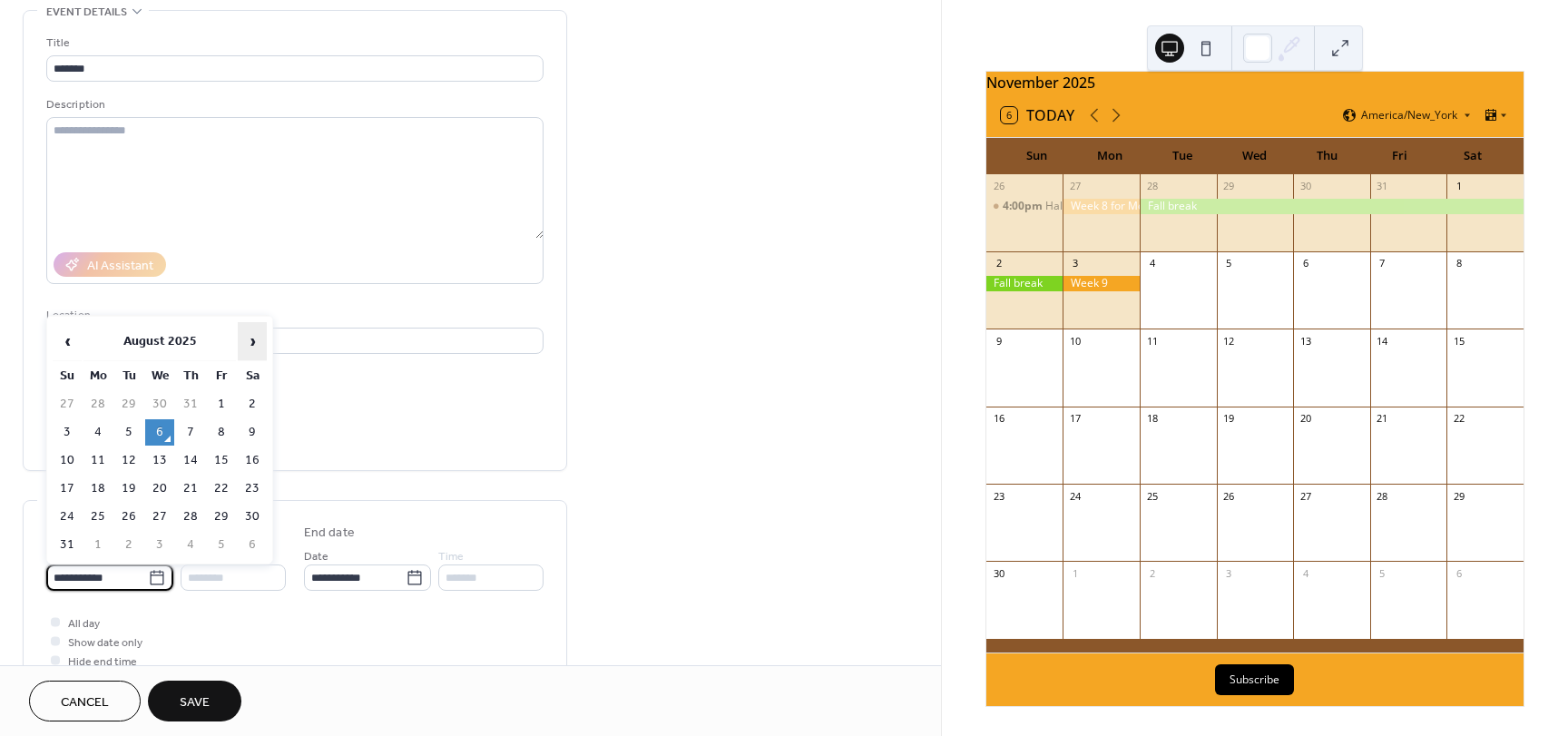 click on "›" at bounding box center (252, 341) 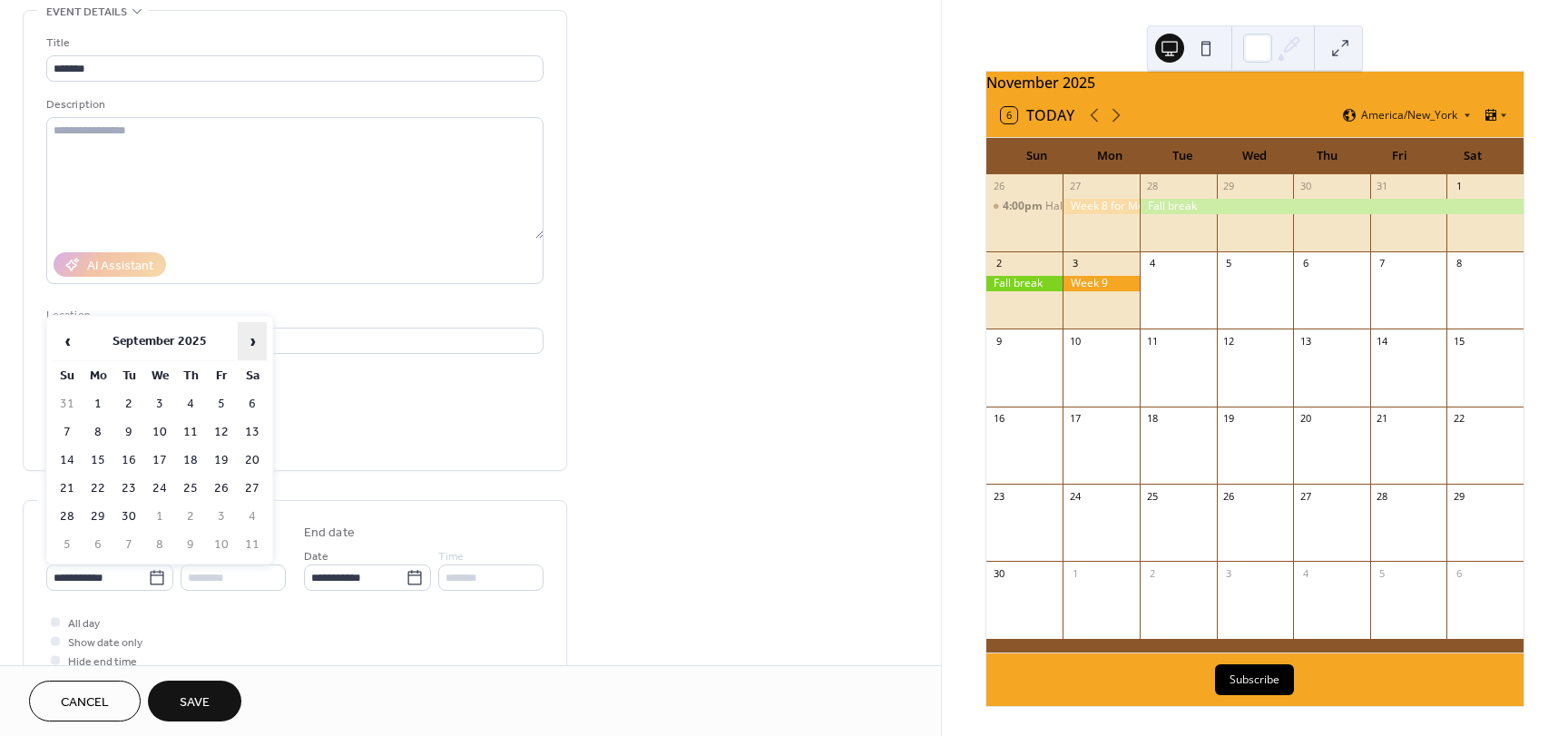 click on "›" at bounding box center [252, 341] 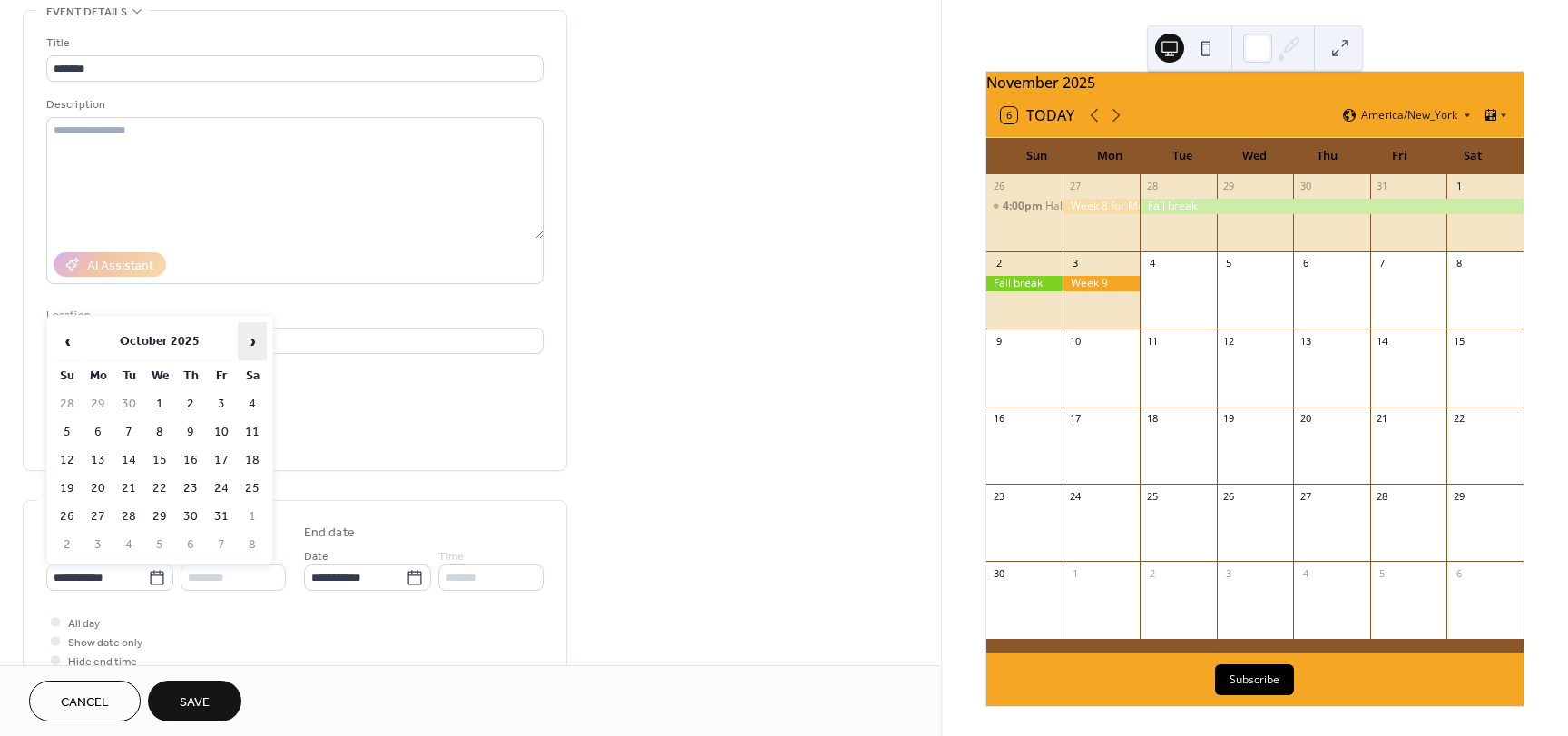 click on "›" at bounding box center (252, 341) 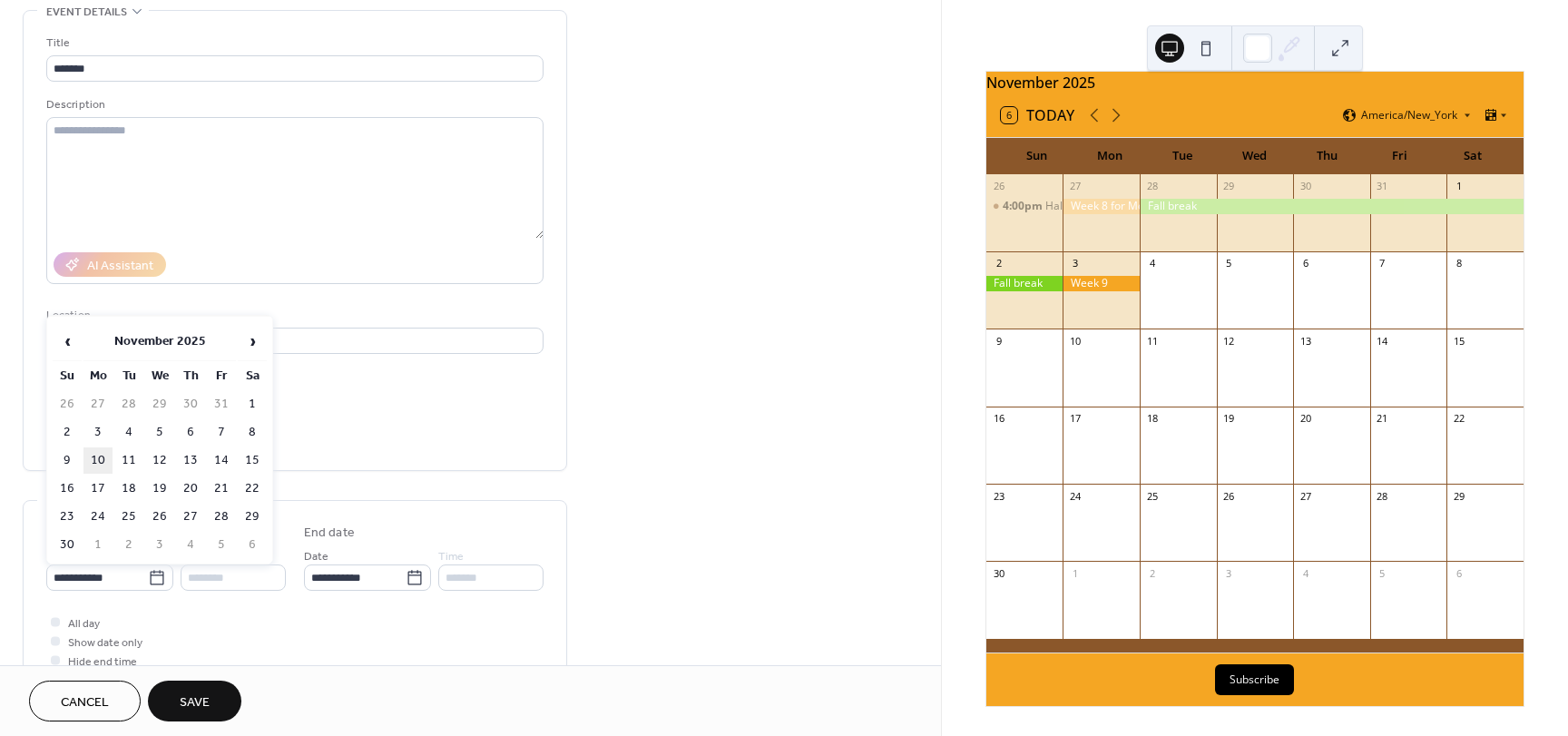 click on "10" at bounding box center (98, 460) 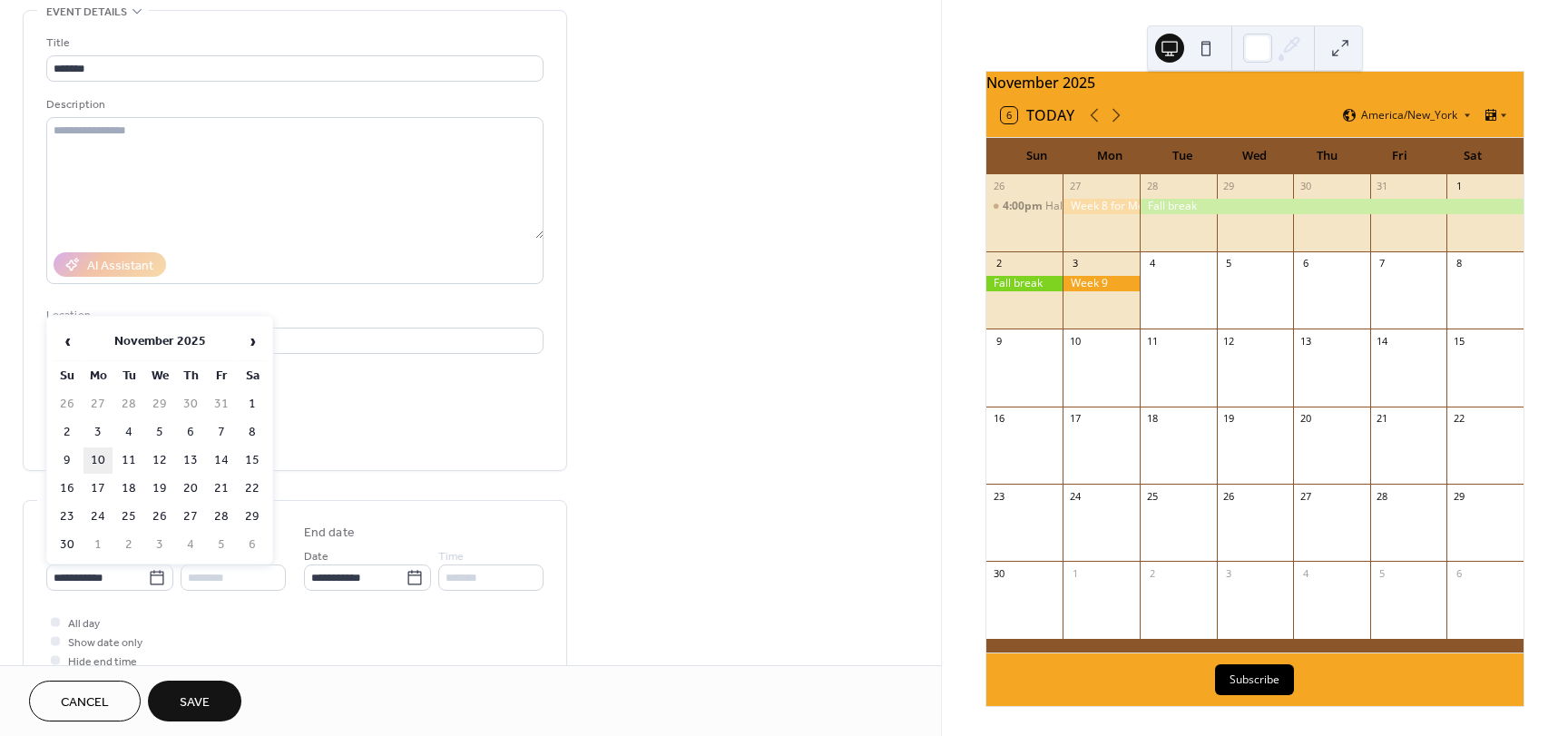 type on "**********" 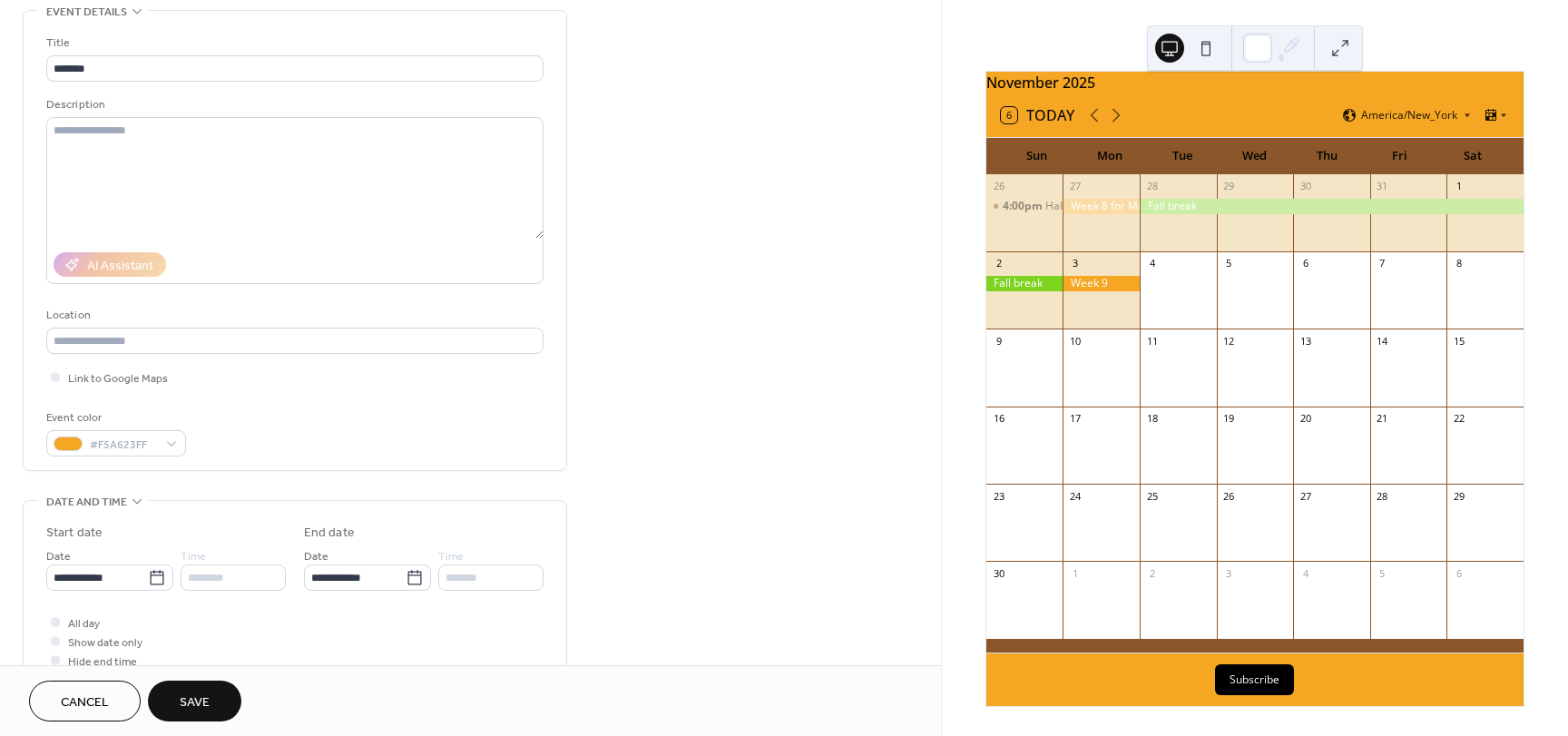 click on "Save" at bounding box center [194, 702] 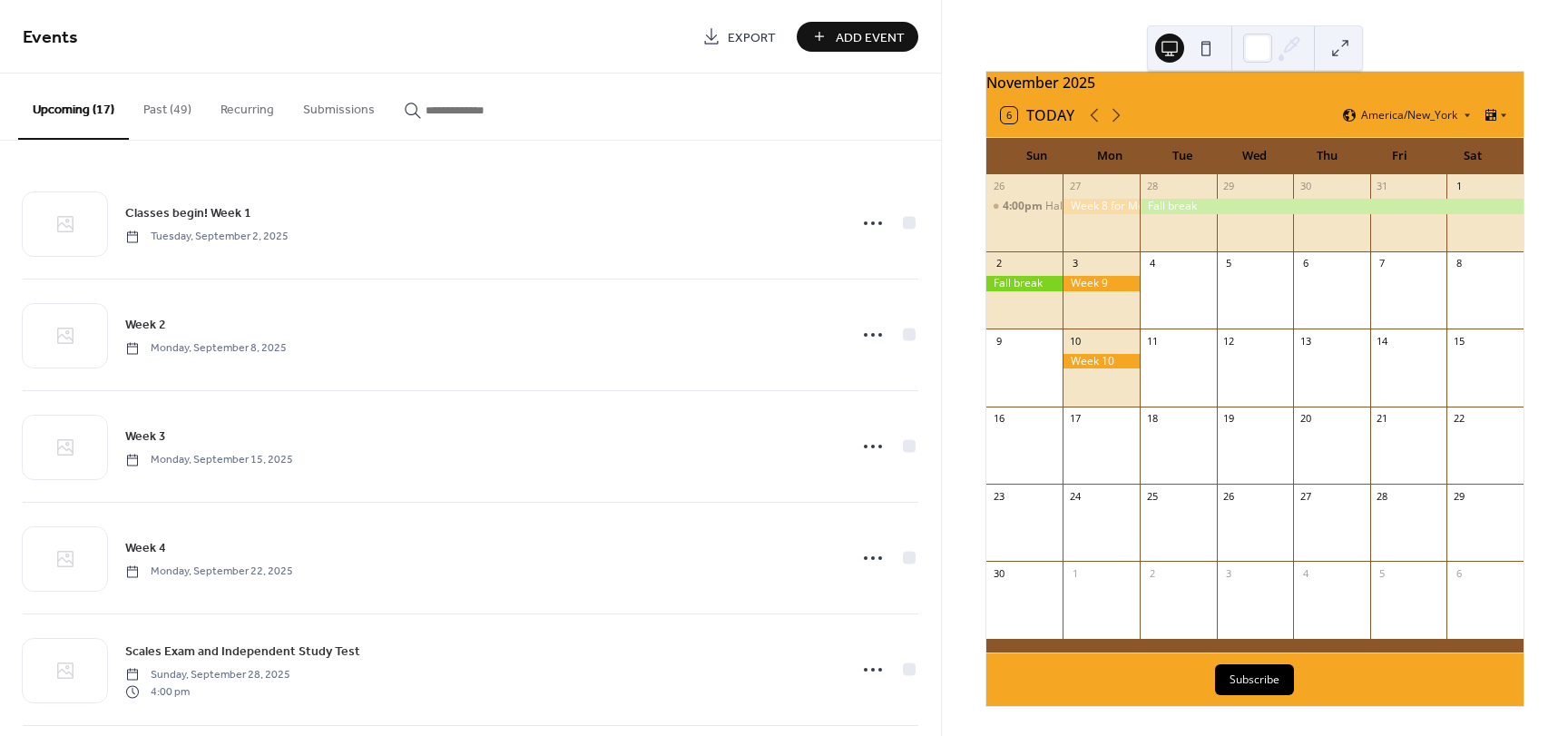 click on "Add Event" at bounding box center (870, 37) 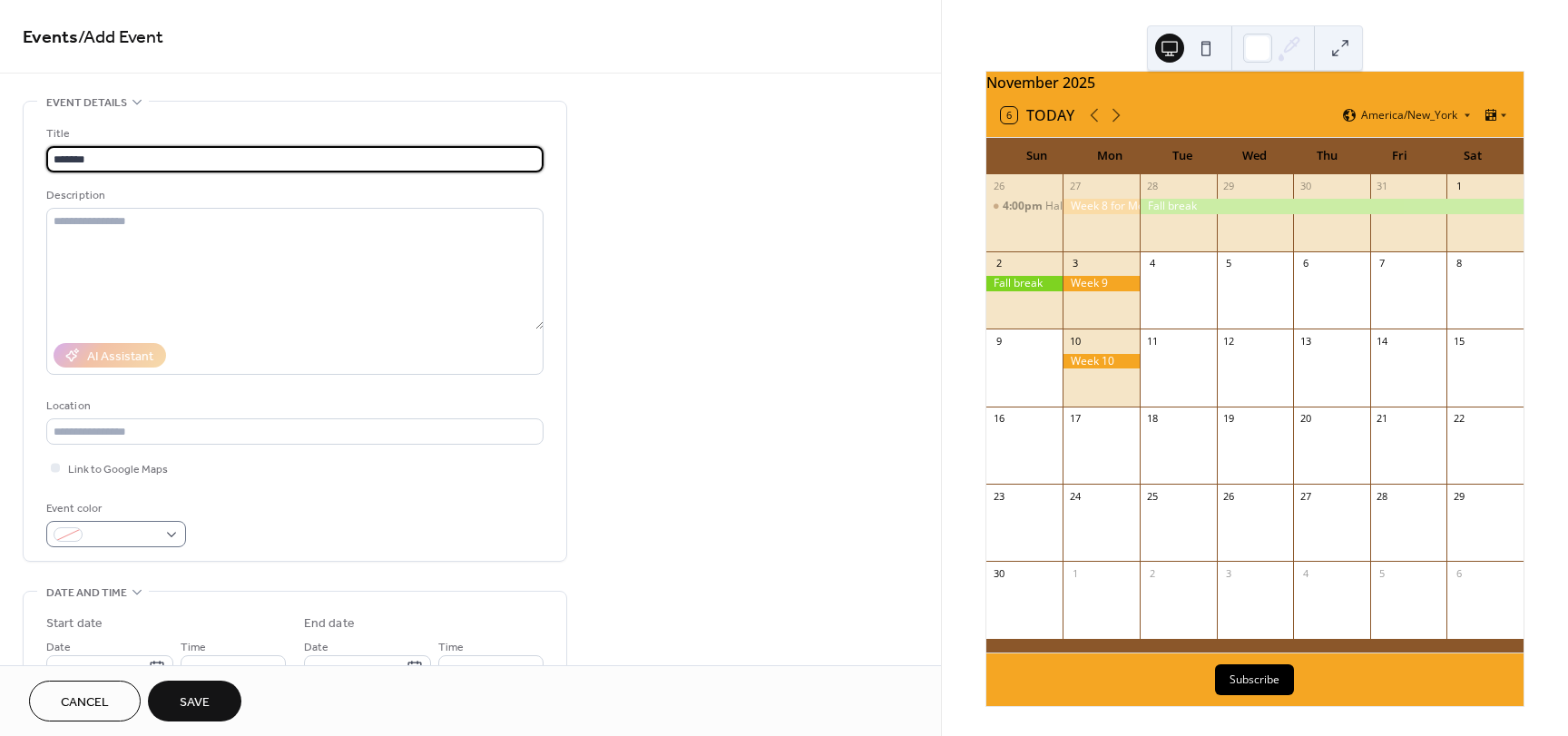 type on "*******" 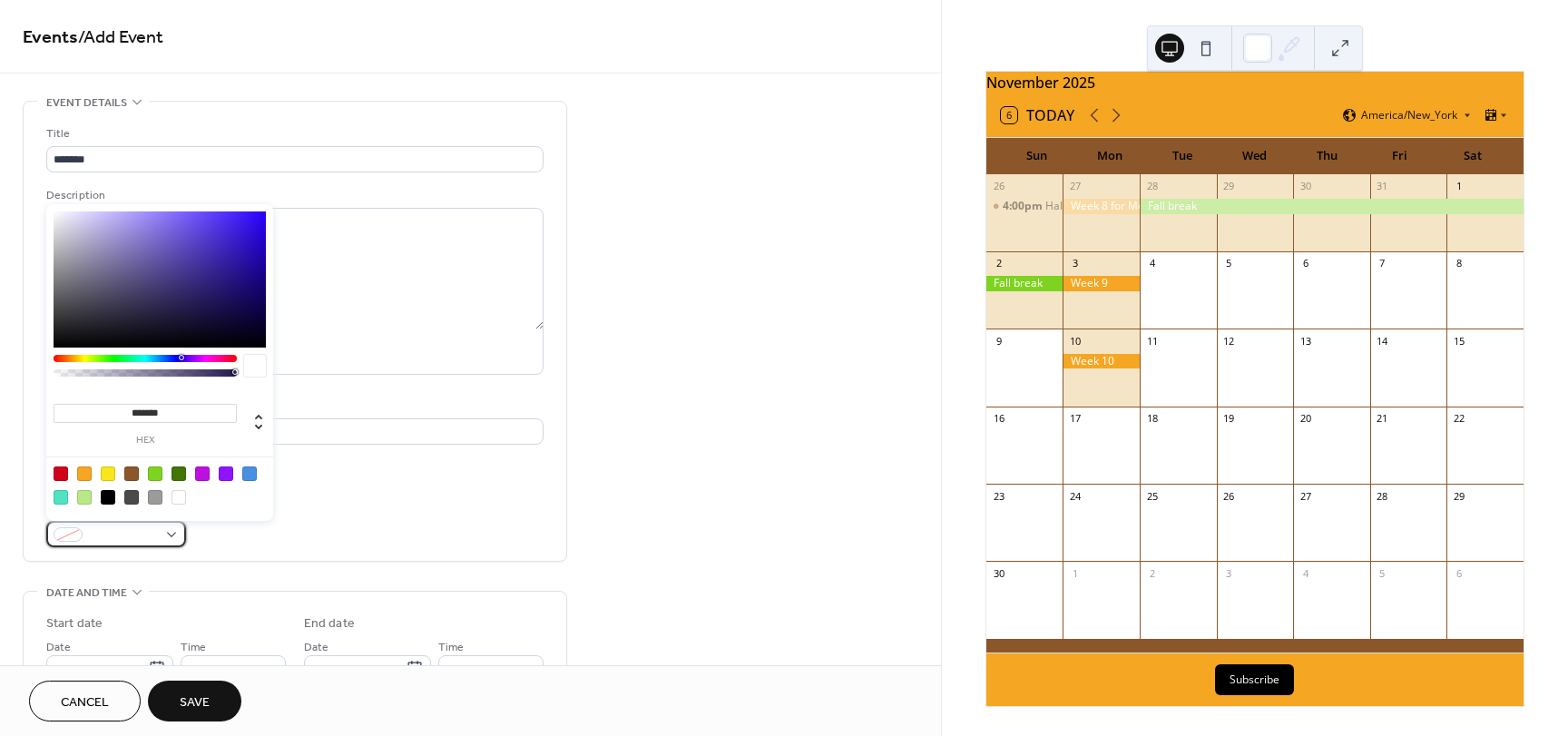 click at bounding box center (116, 534) 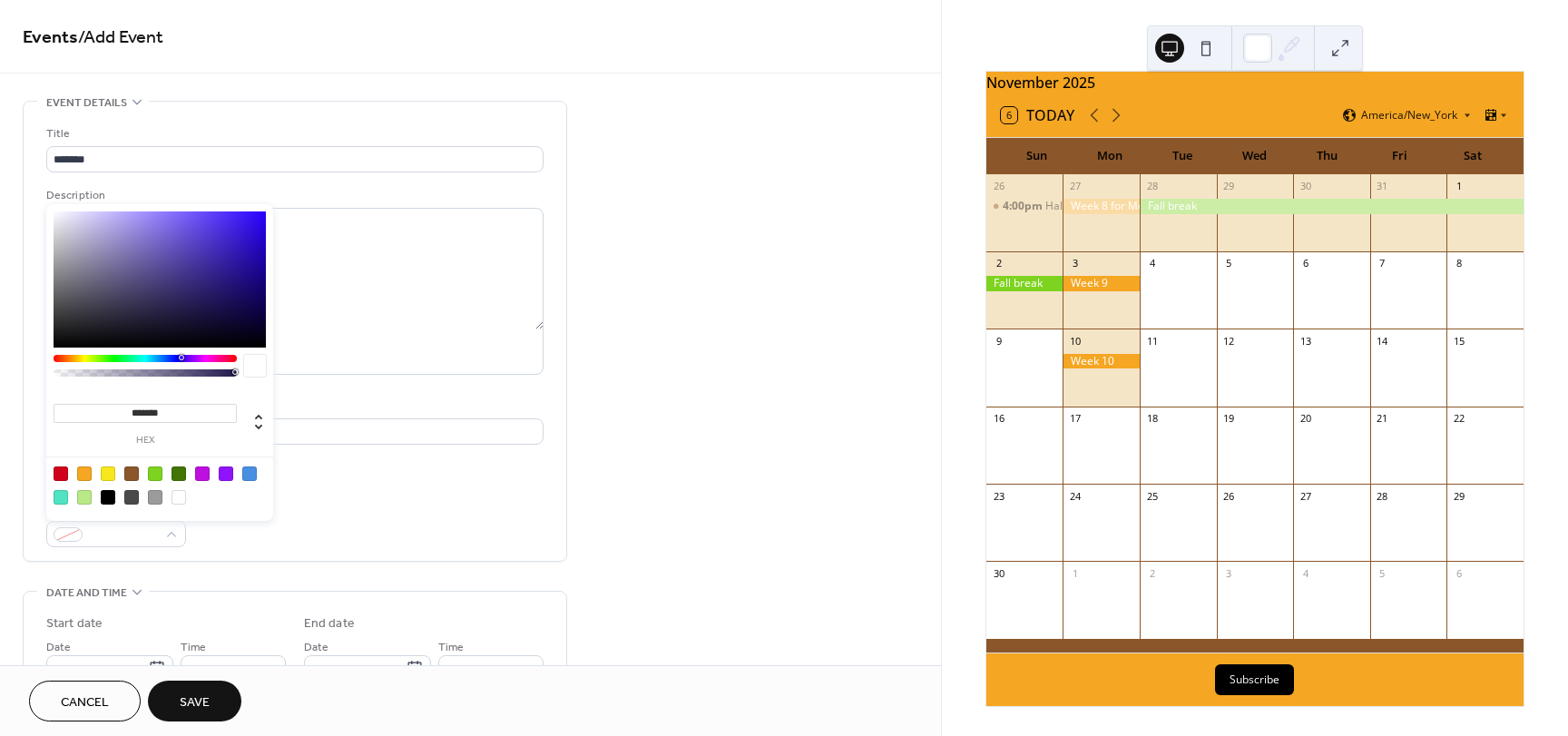 click at bounding box center (84, 474) 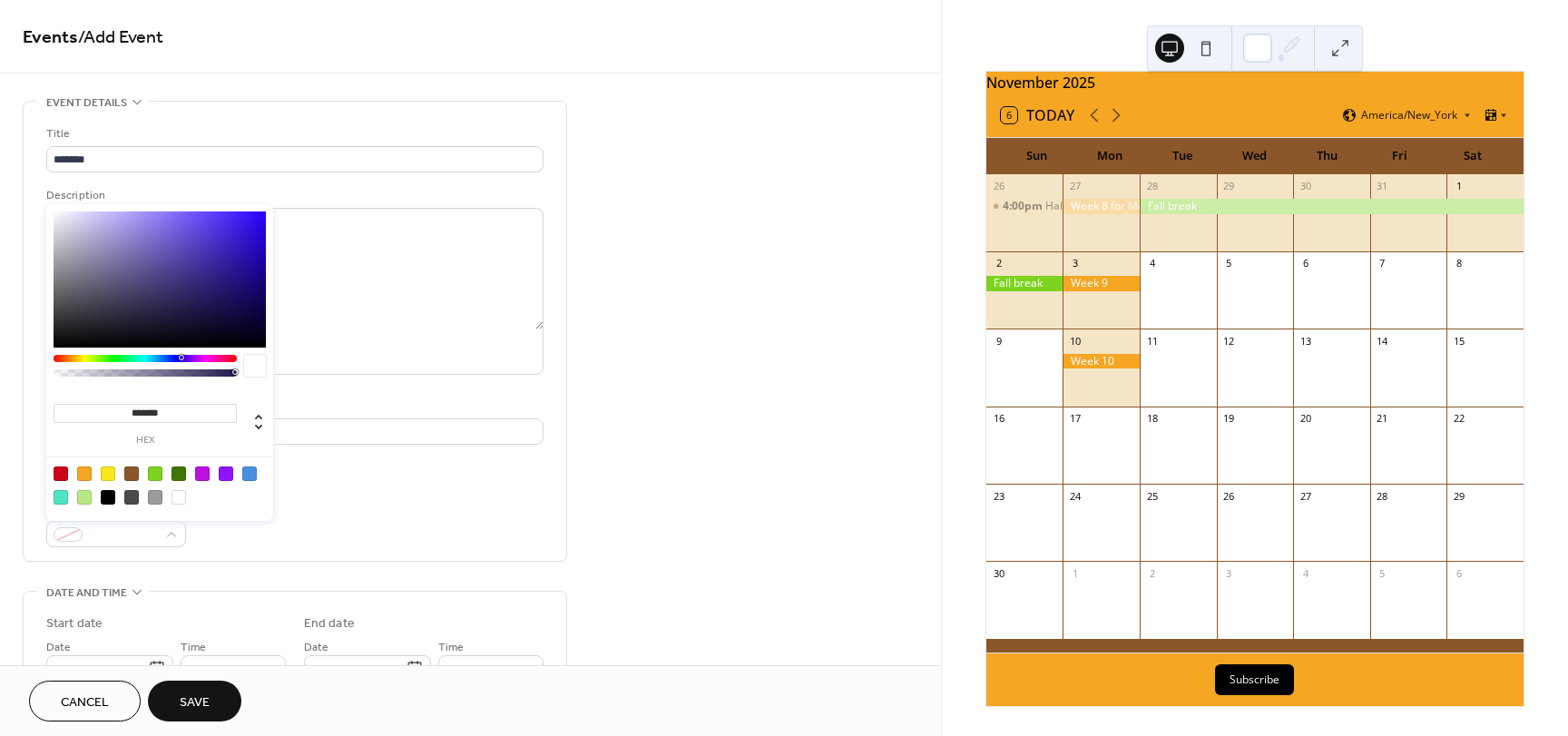 type on "*******" 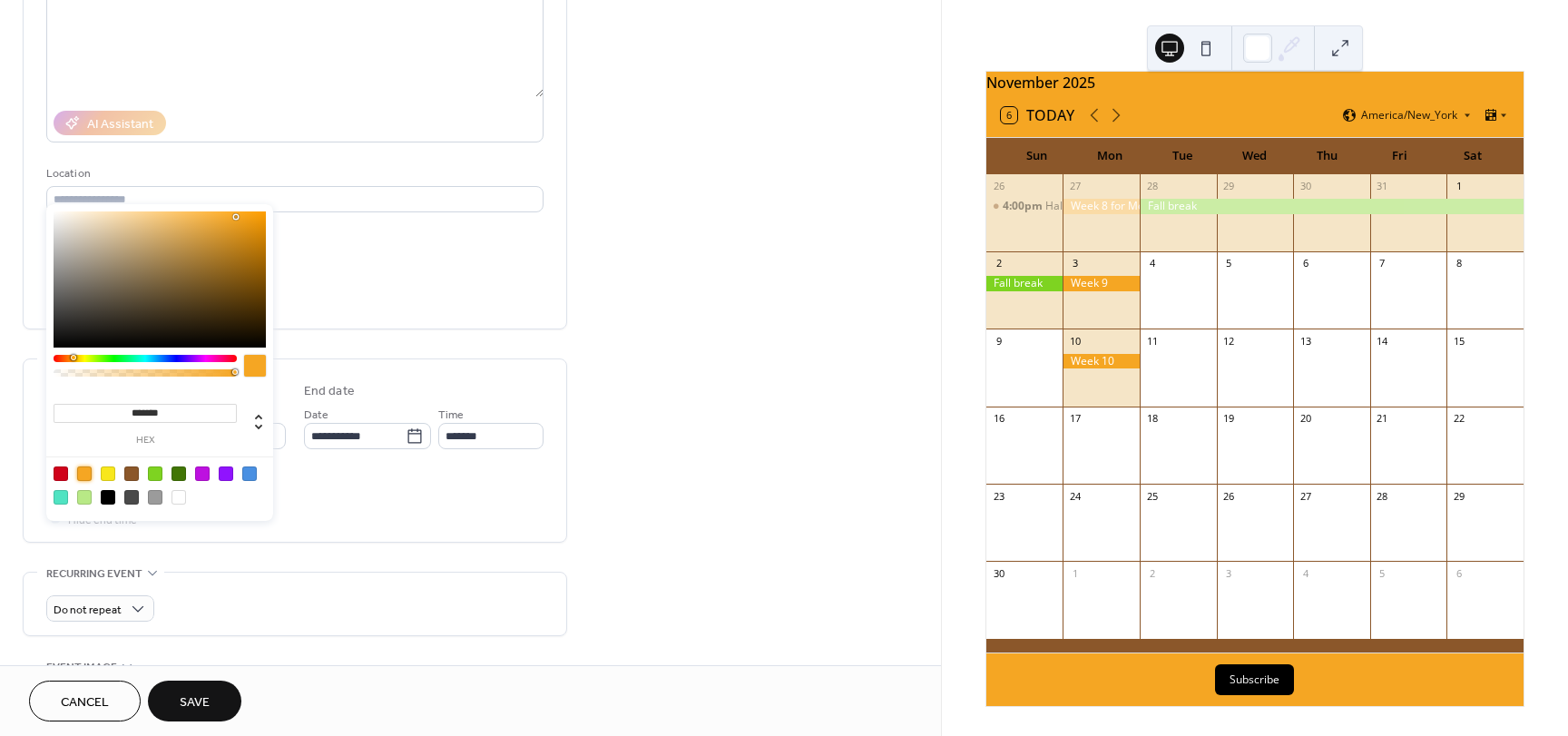 scroll, scrollTop: 272, scrollLeft: 0, axis: vertical 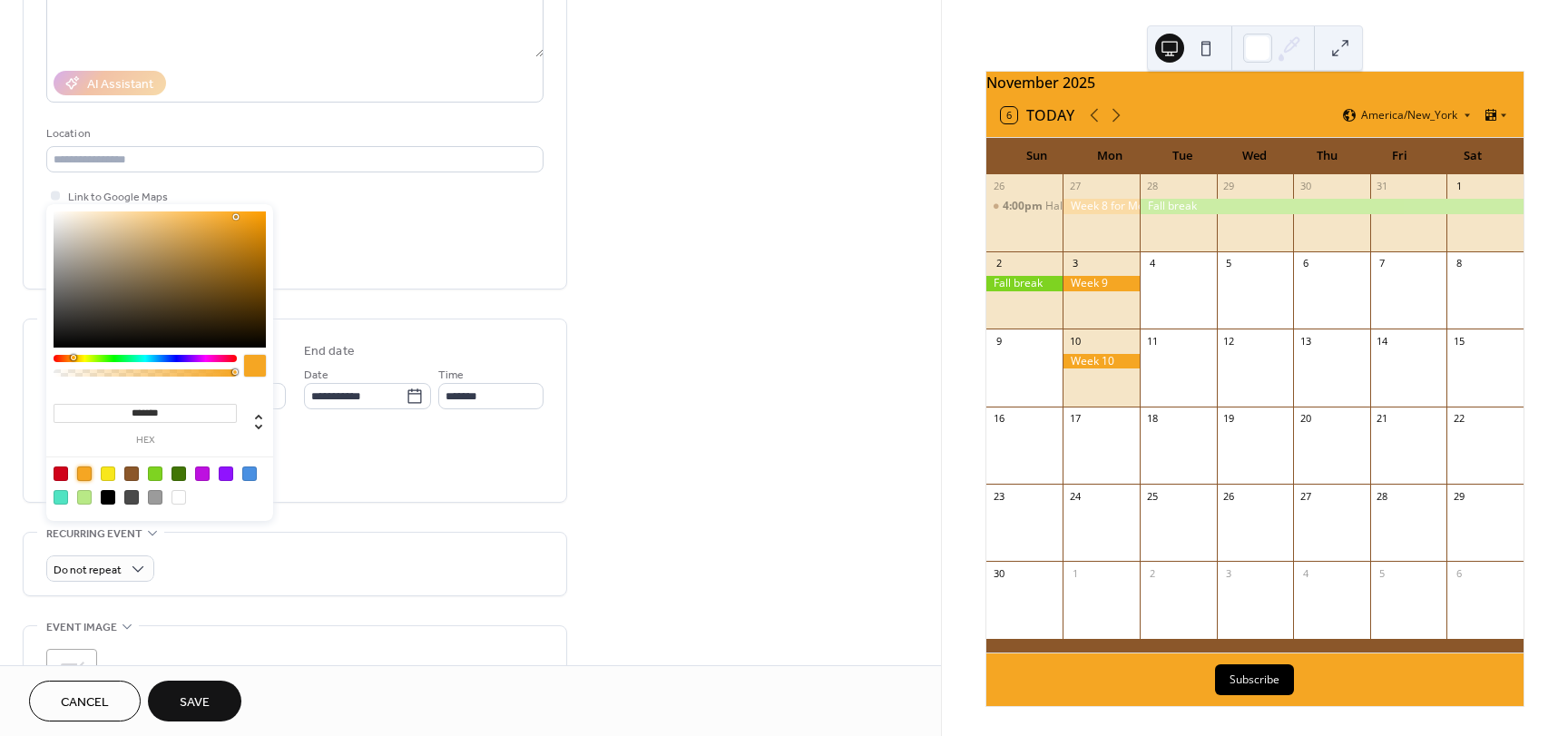 click on "All day Show date only Hide end time" at bounding box center (295, 459) 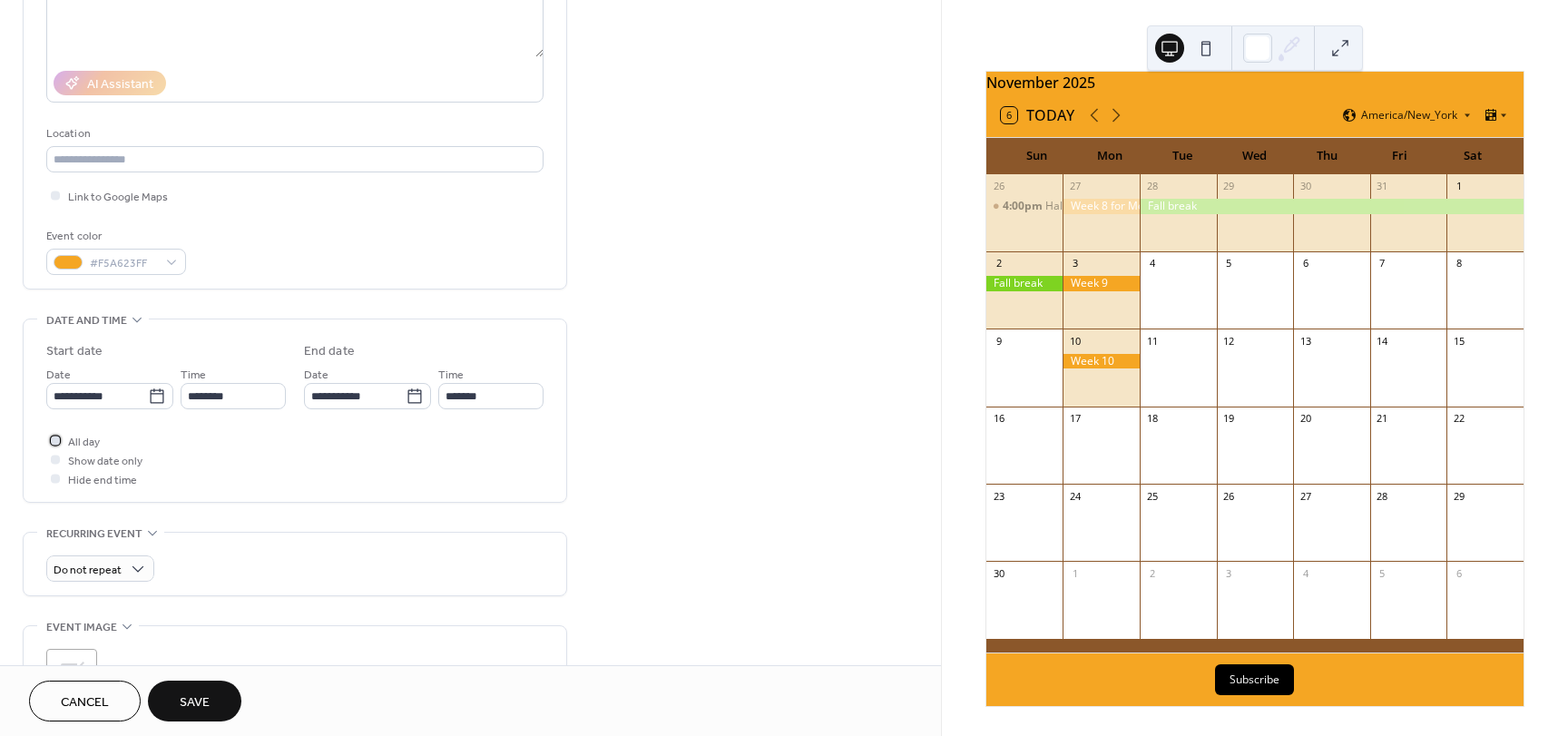 click at bounding box center (55, 440) 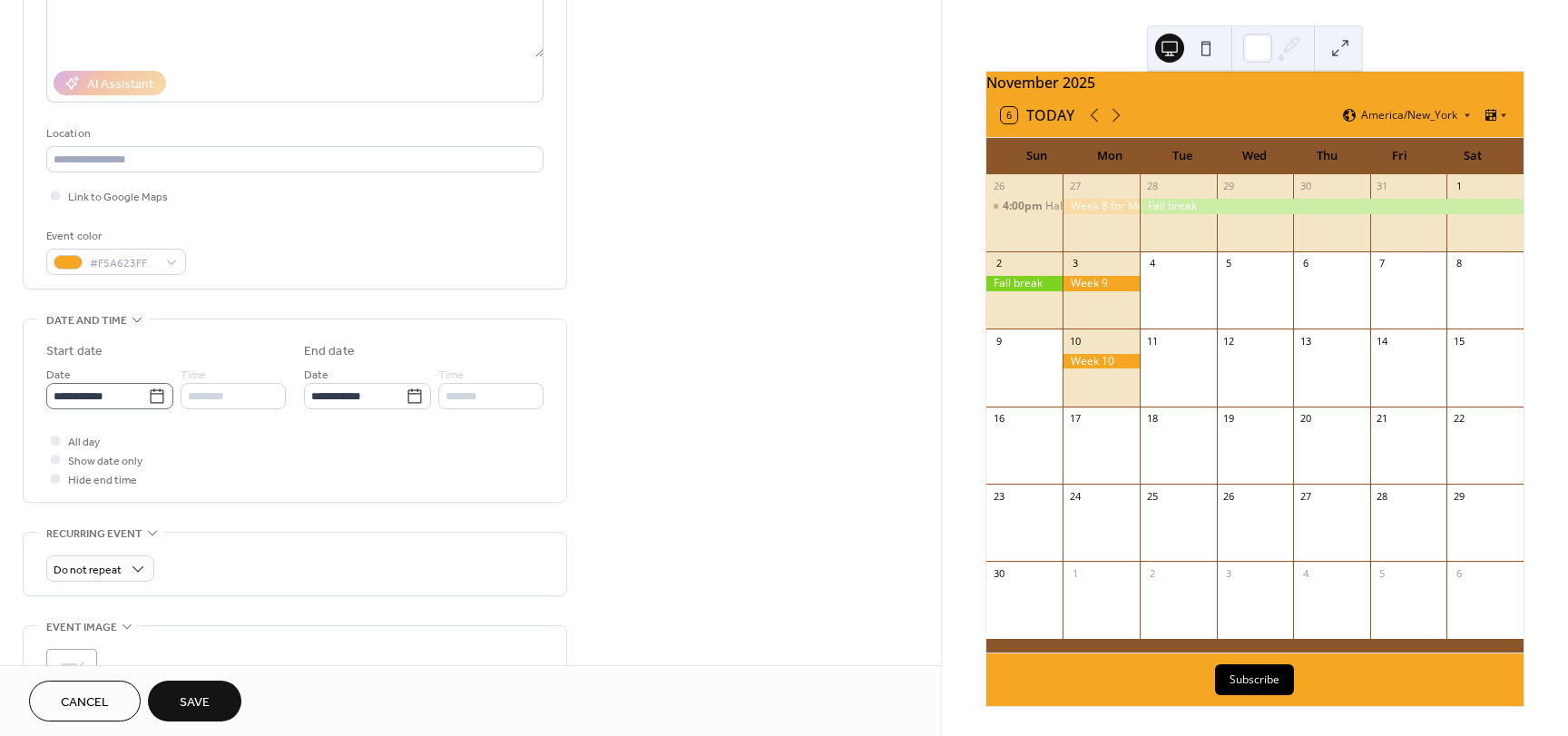 click 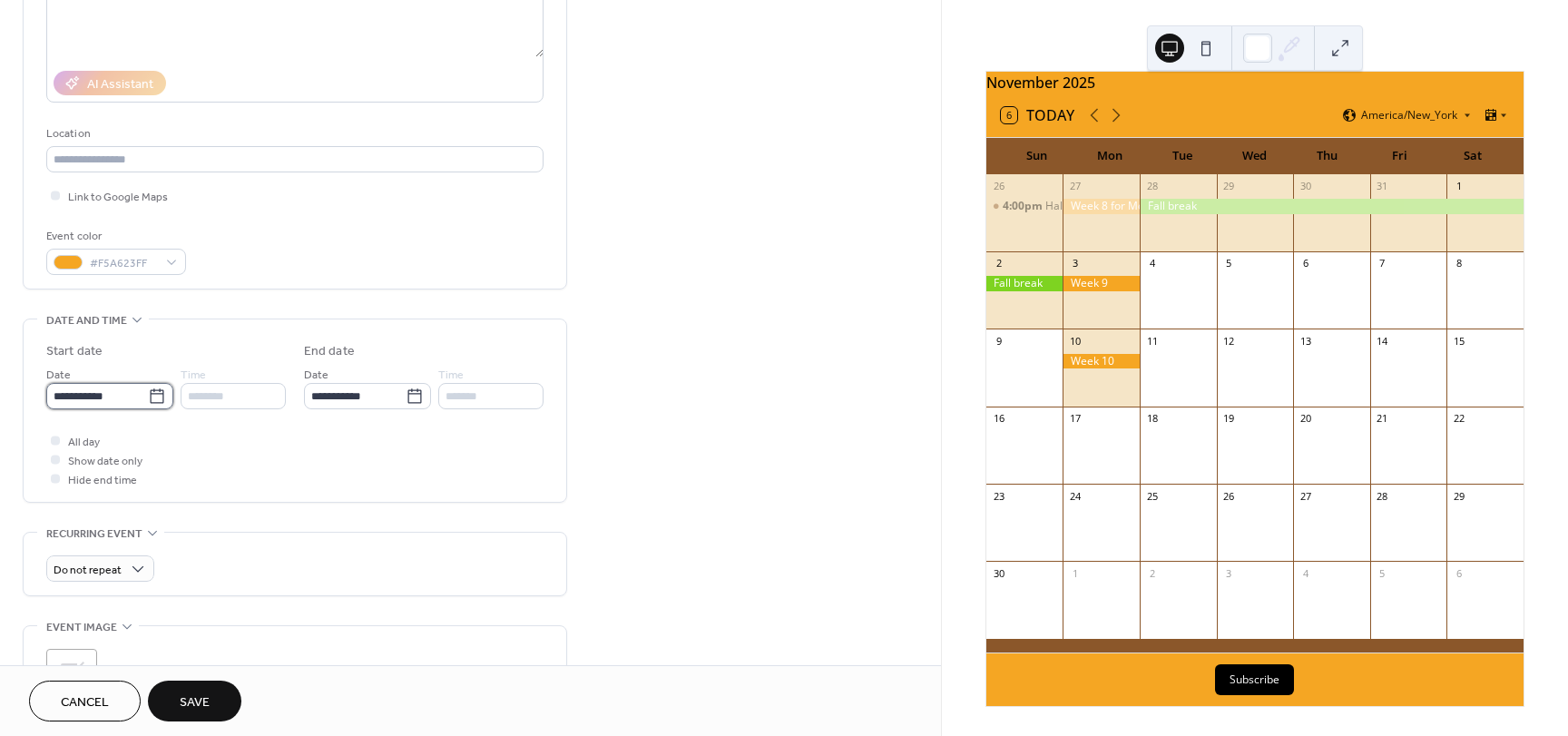 click on "**********" at bounding box center [97, 396] 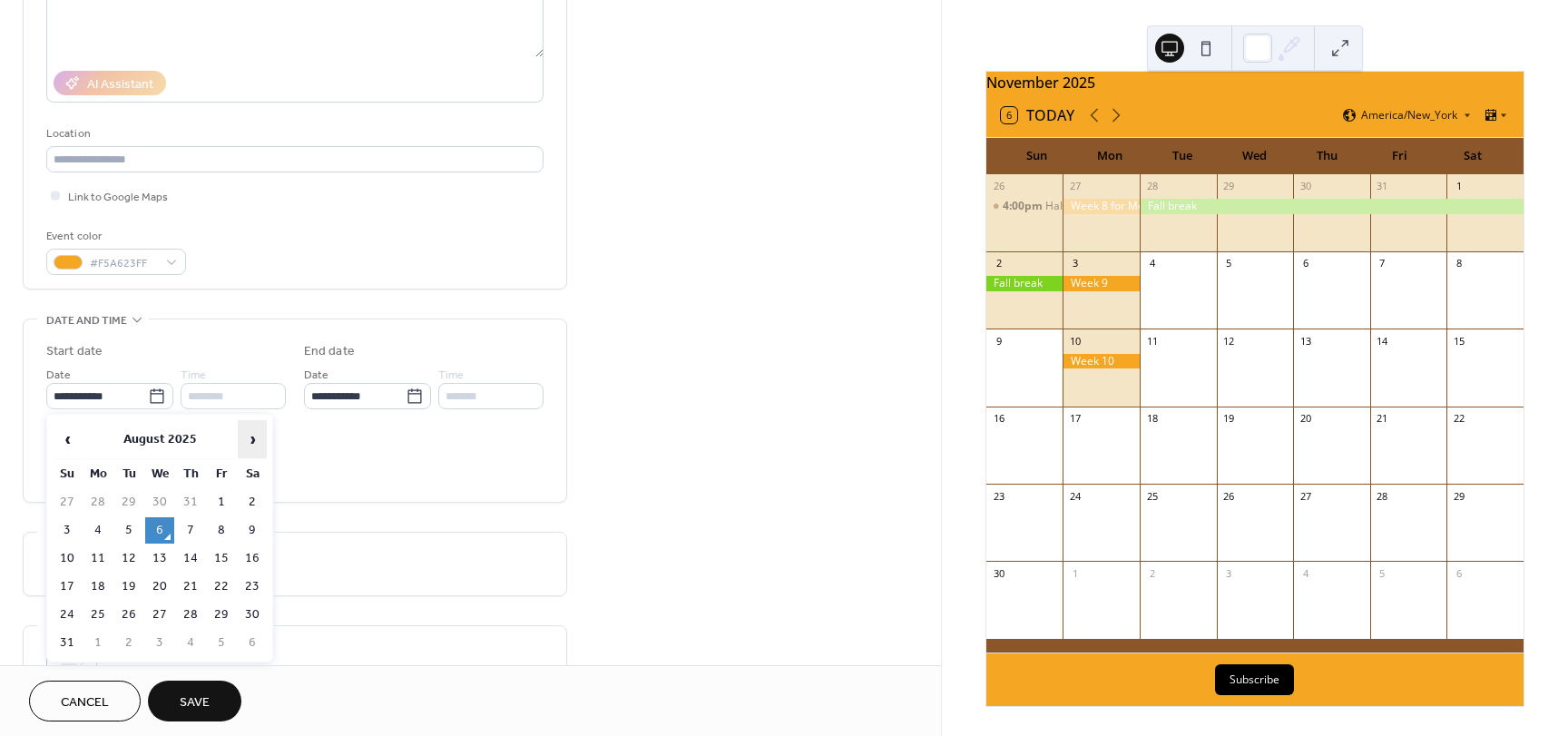 click on "›" at bounding box center (252, 439) 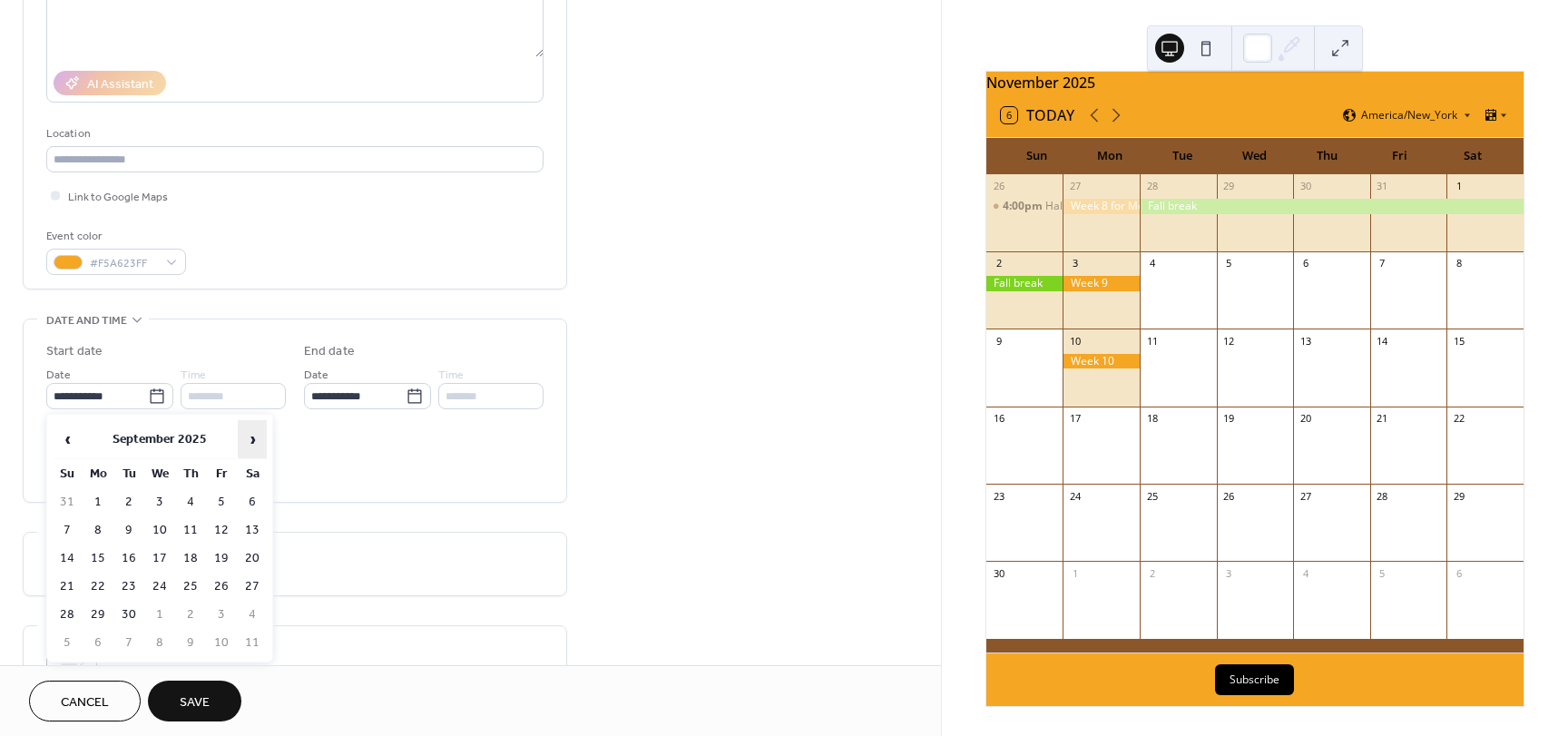 click on "›" at bounding box center (252, 439) 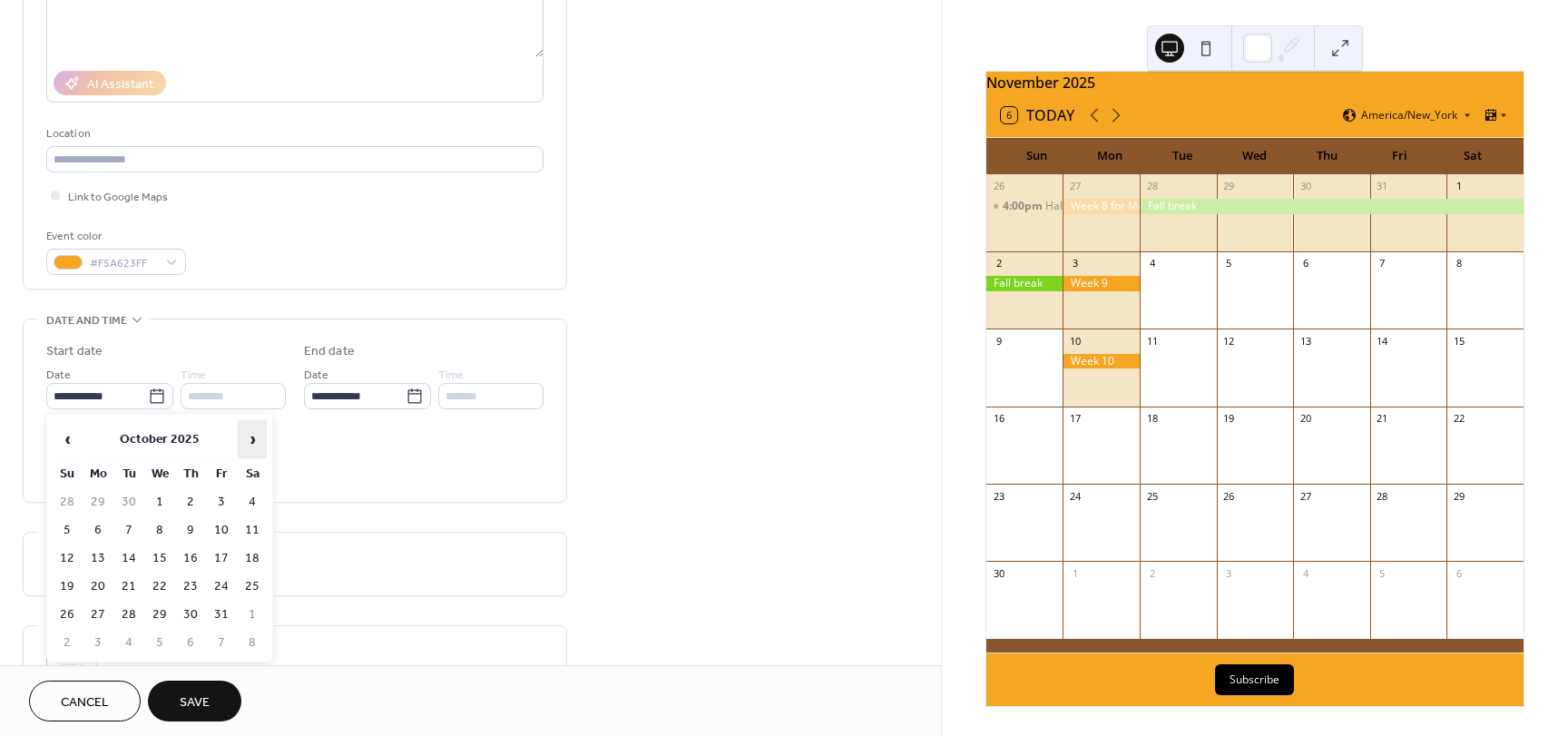click on "›" at bounding box center (252, 439) 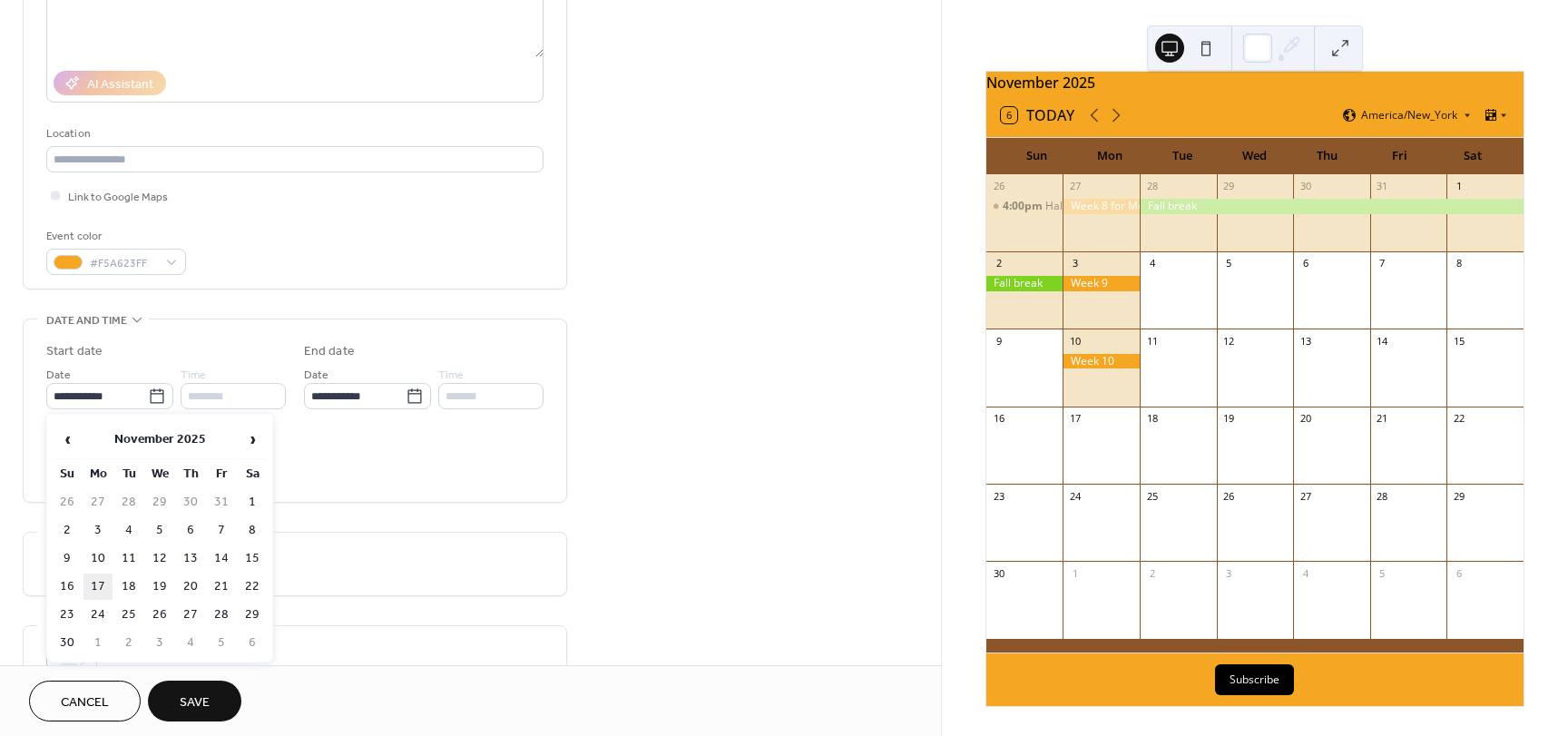 click on "17" at bounding box center [98, 586] 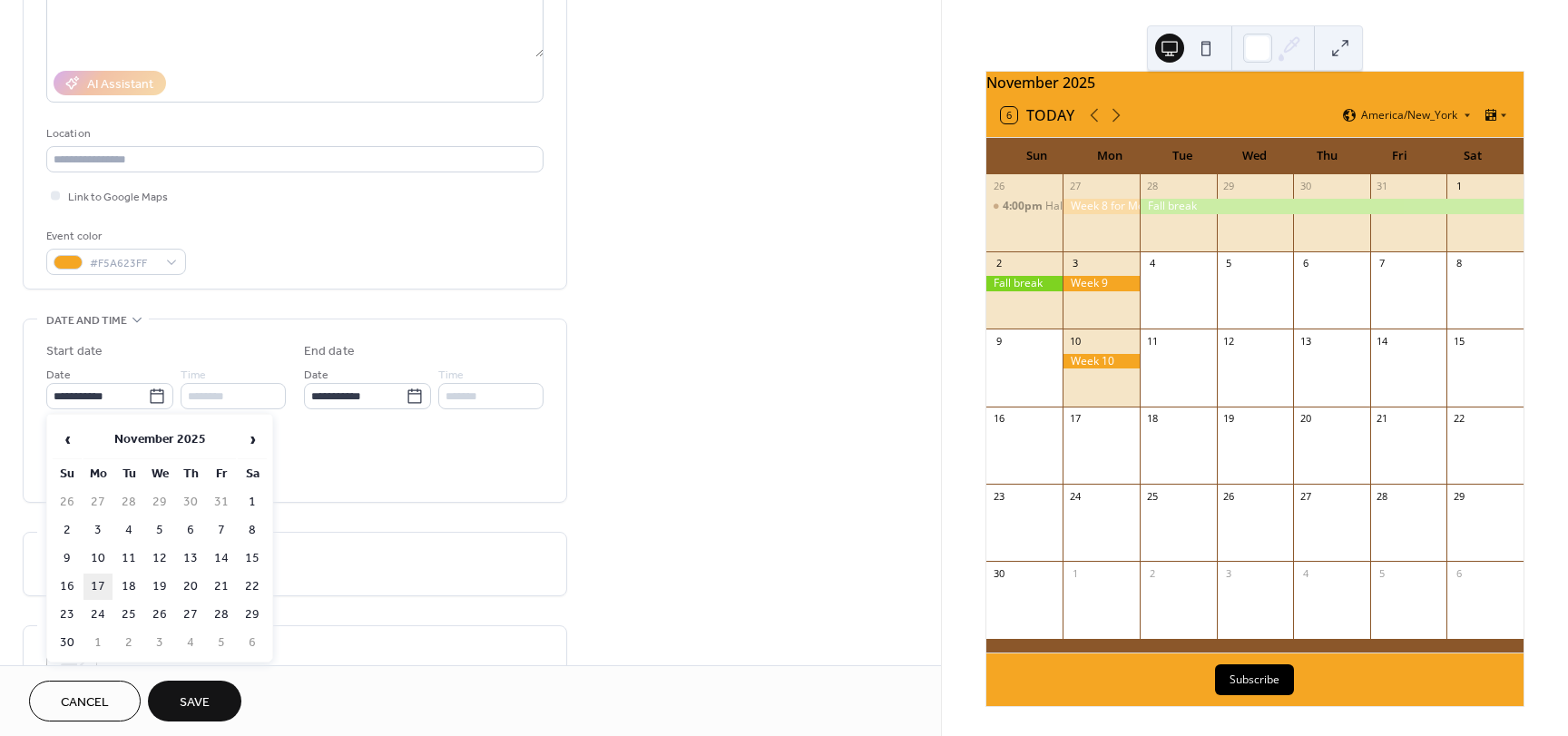 type on "**********" 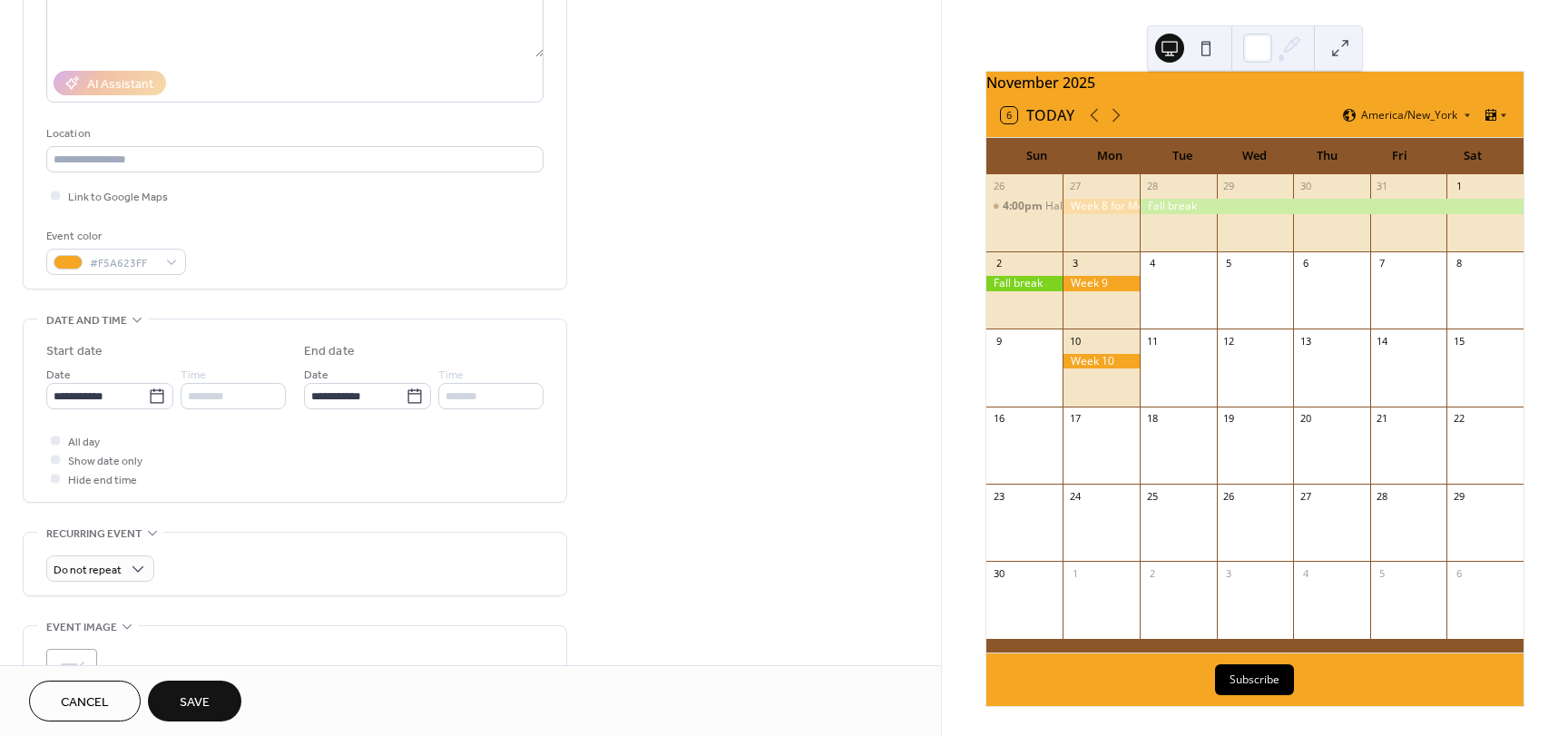 click on "Save" at bounding box center (194, 702) 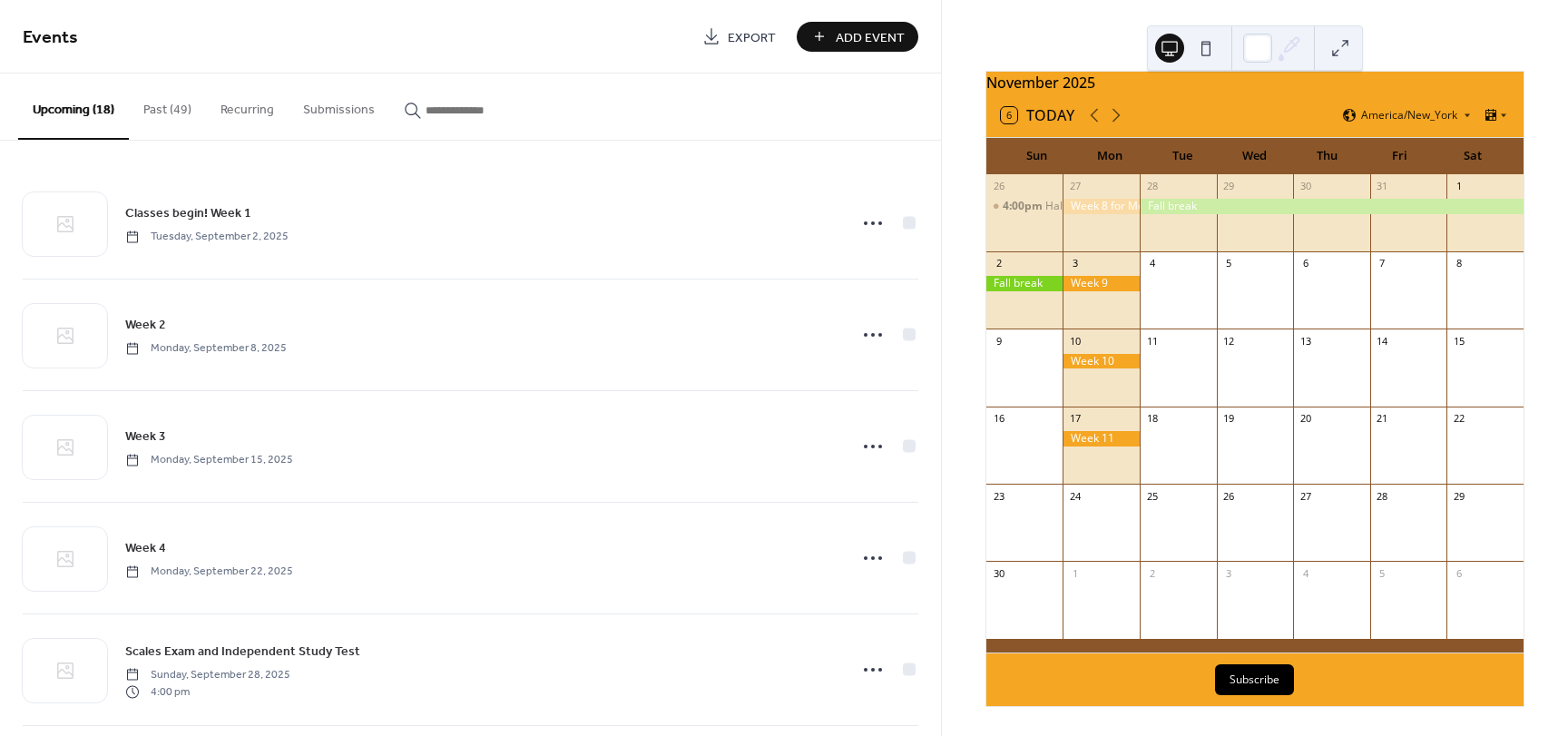 click on "Add Event" at bounding box center [870, 37] 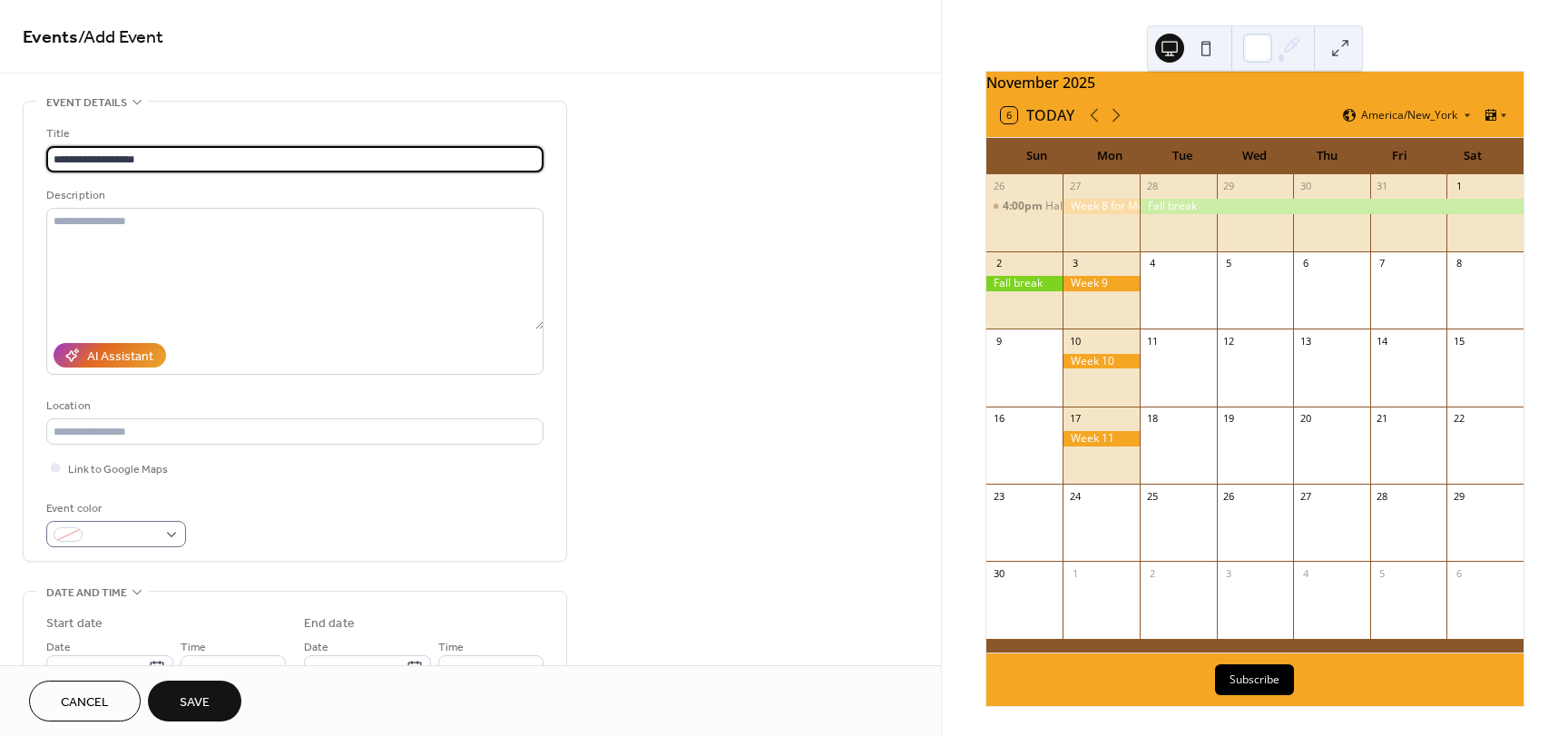 type on "**********" 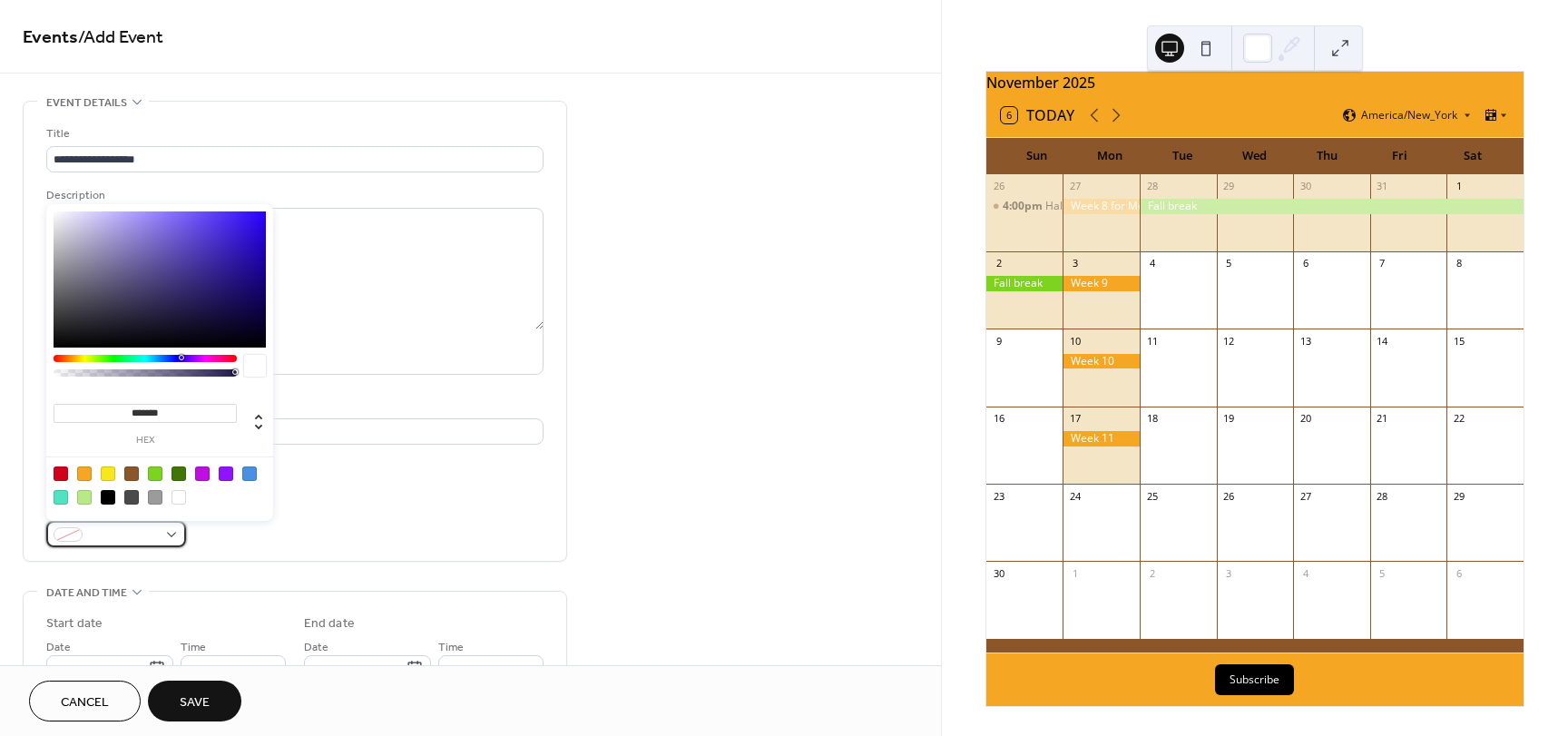 click at bounding box center [116, 534] 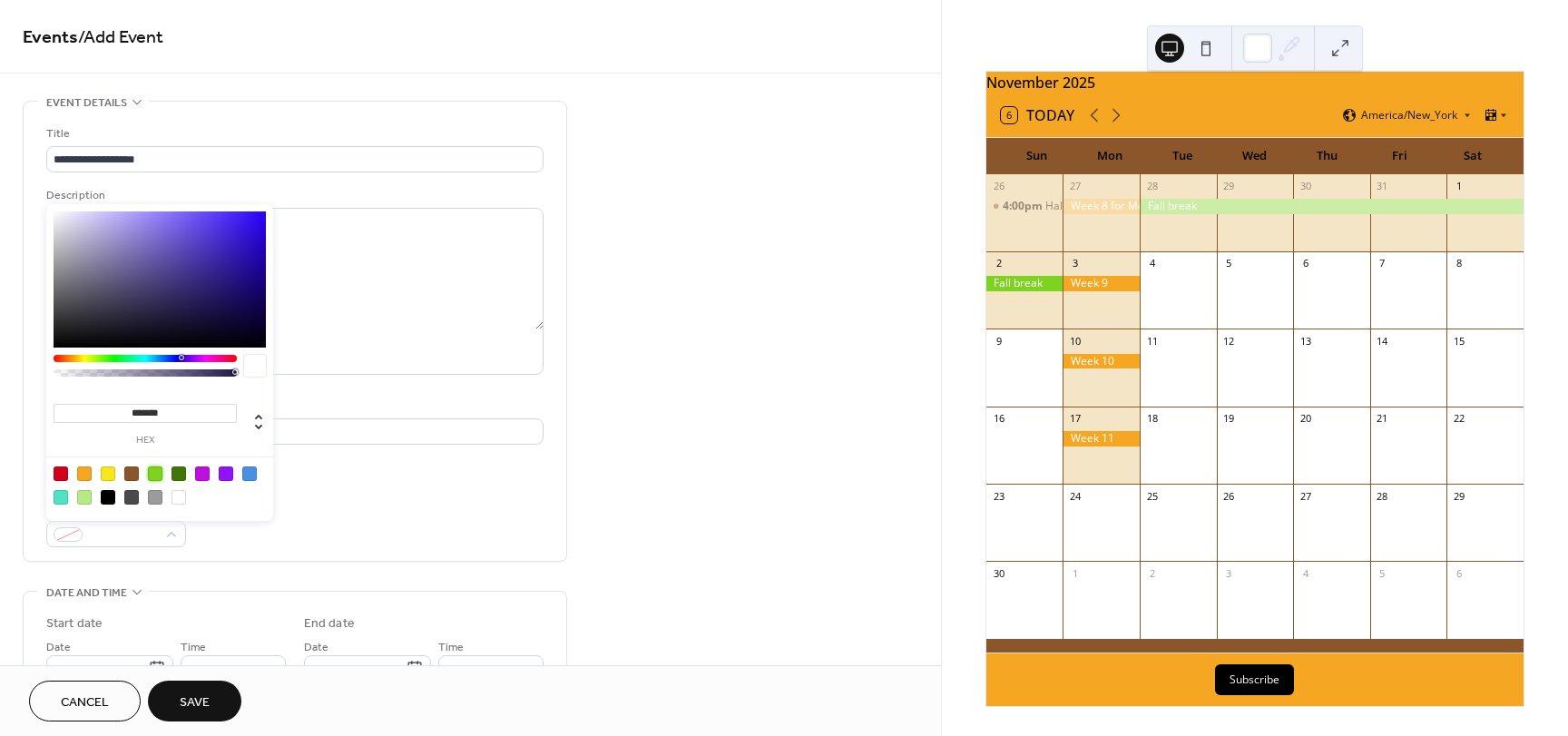 click at bounding box center [155, 474] 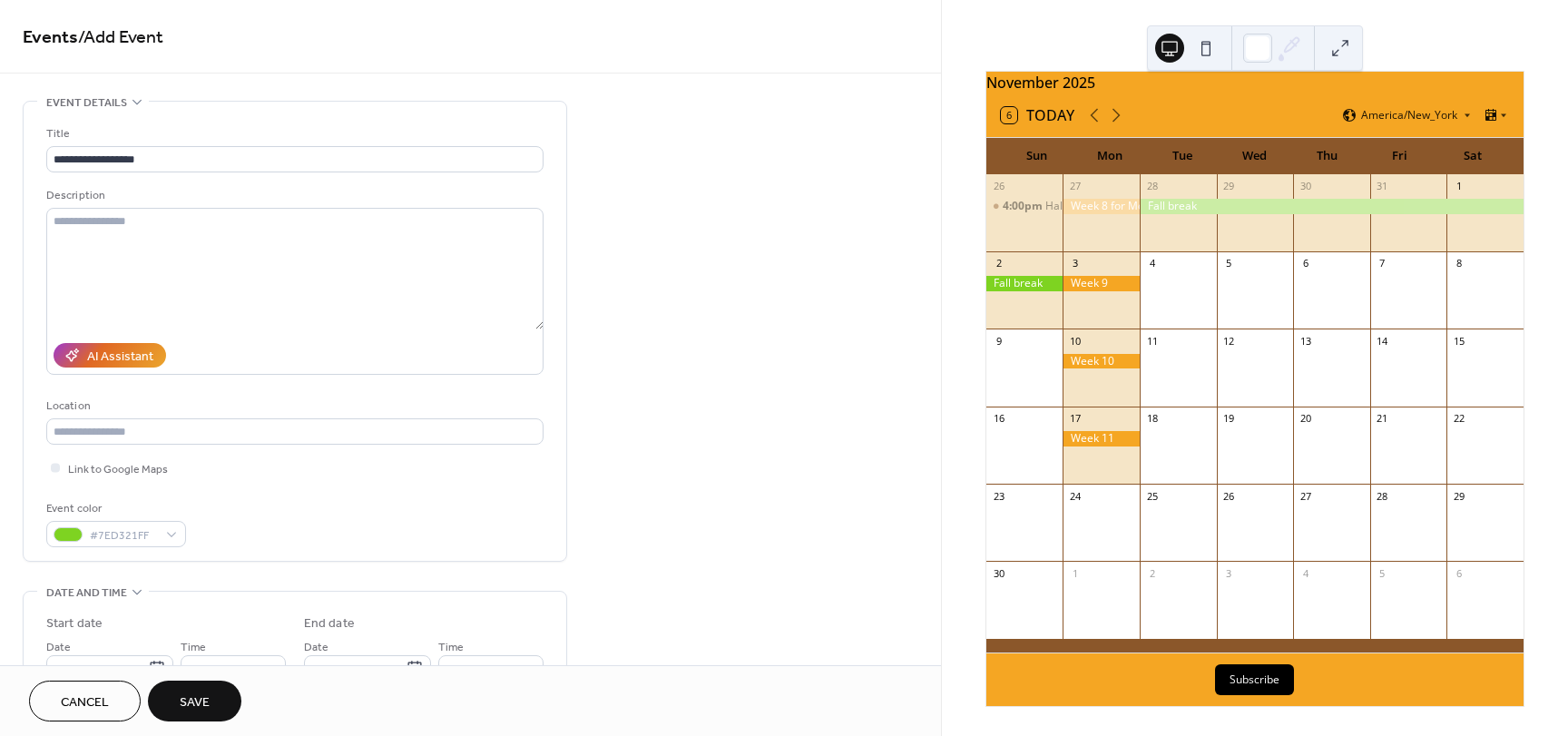 click on "Link to Google Maps" at bounding box center [295, 467] 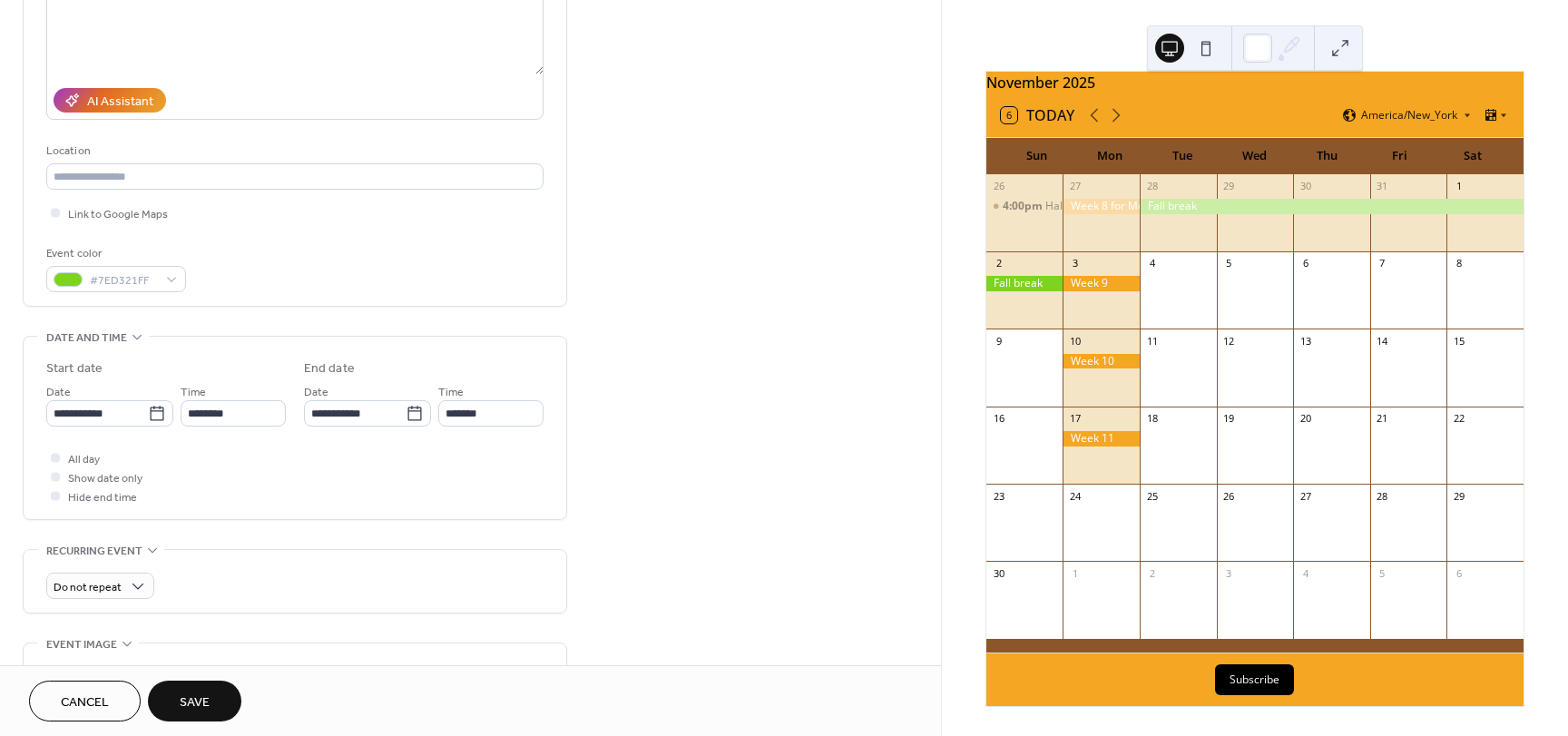 scroll, scrollTop: 272, scrollLeft: 0, axis: vertical 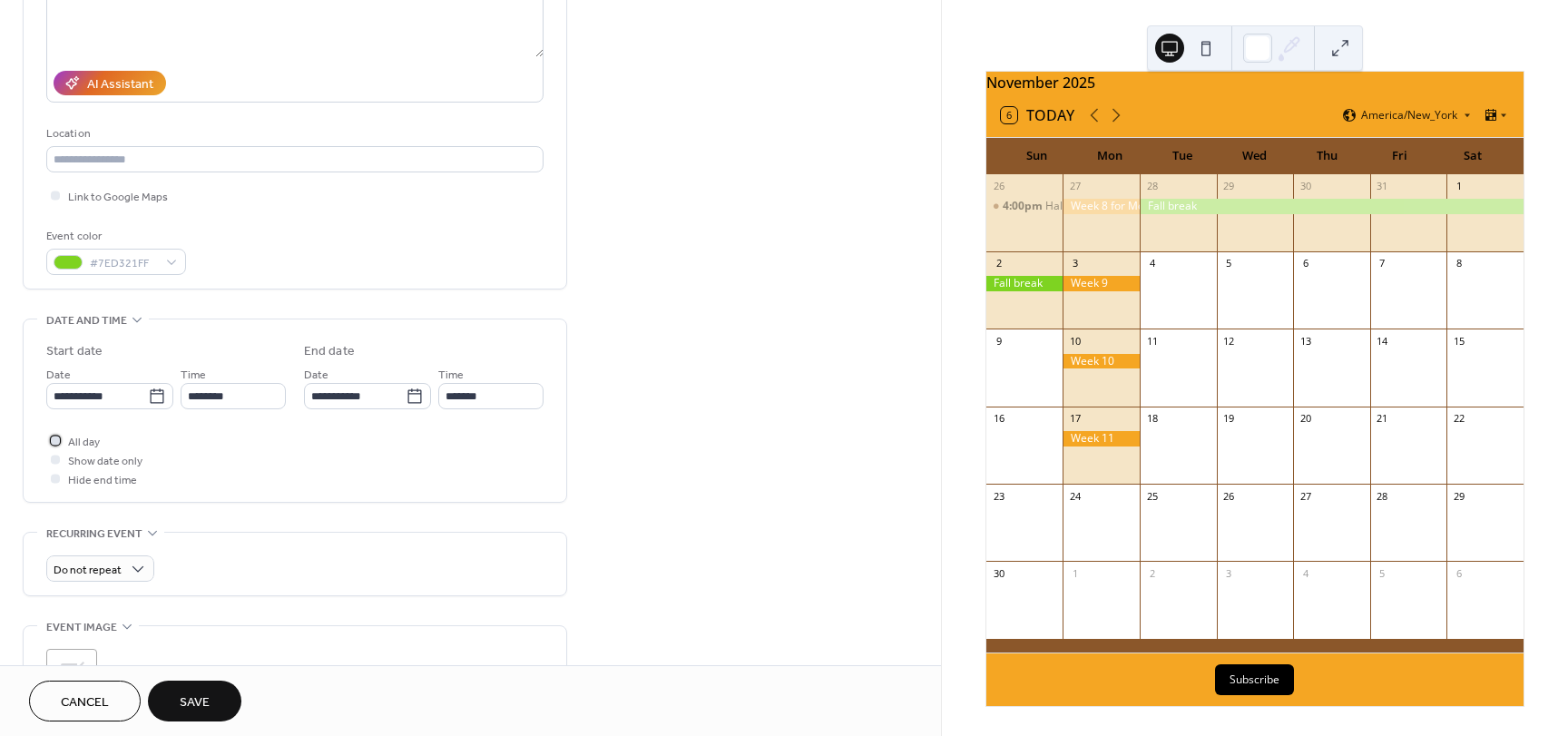click at bounding box center [55, 440] 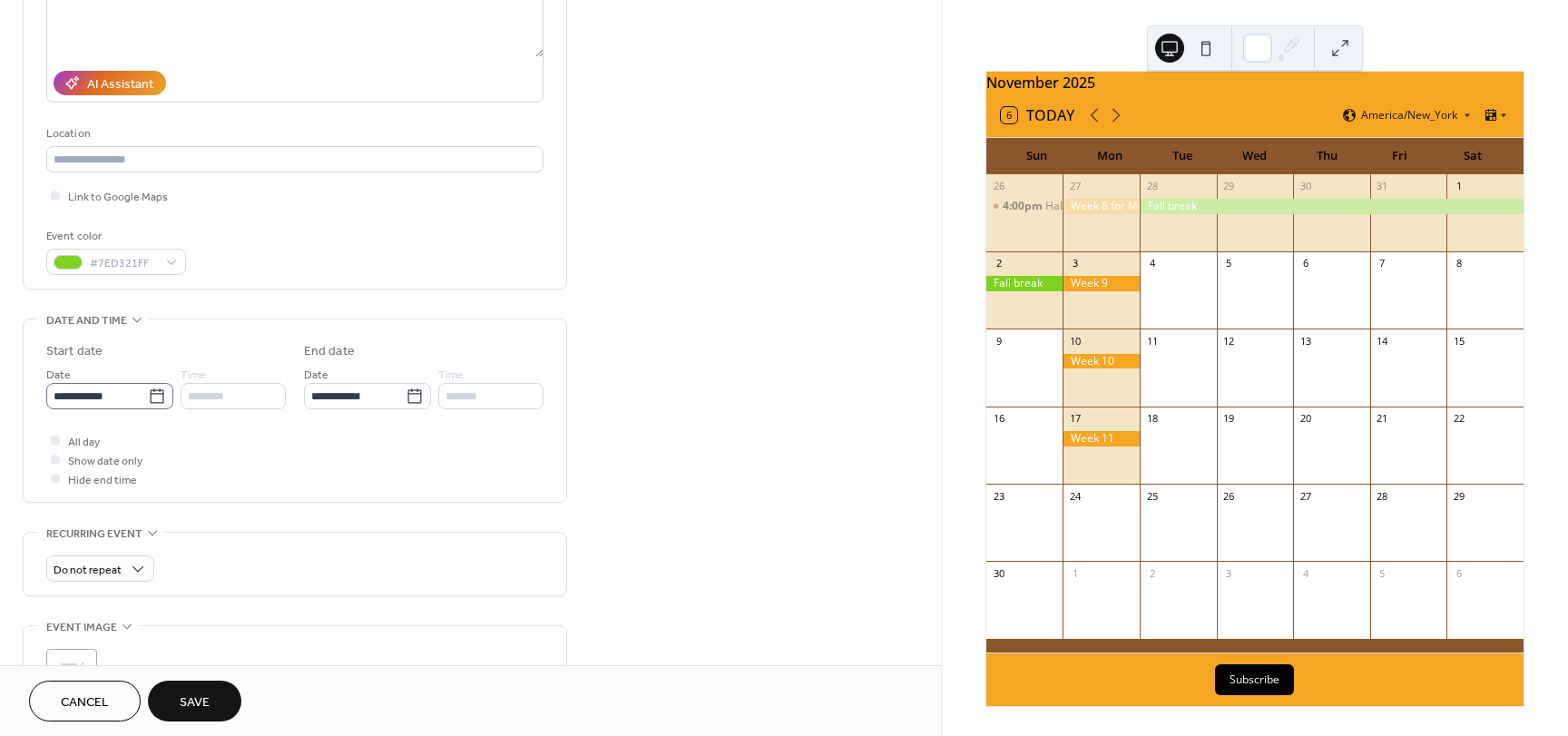 click 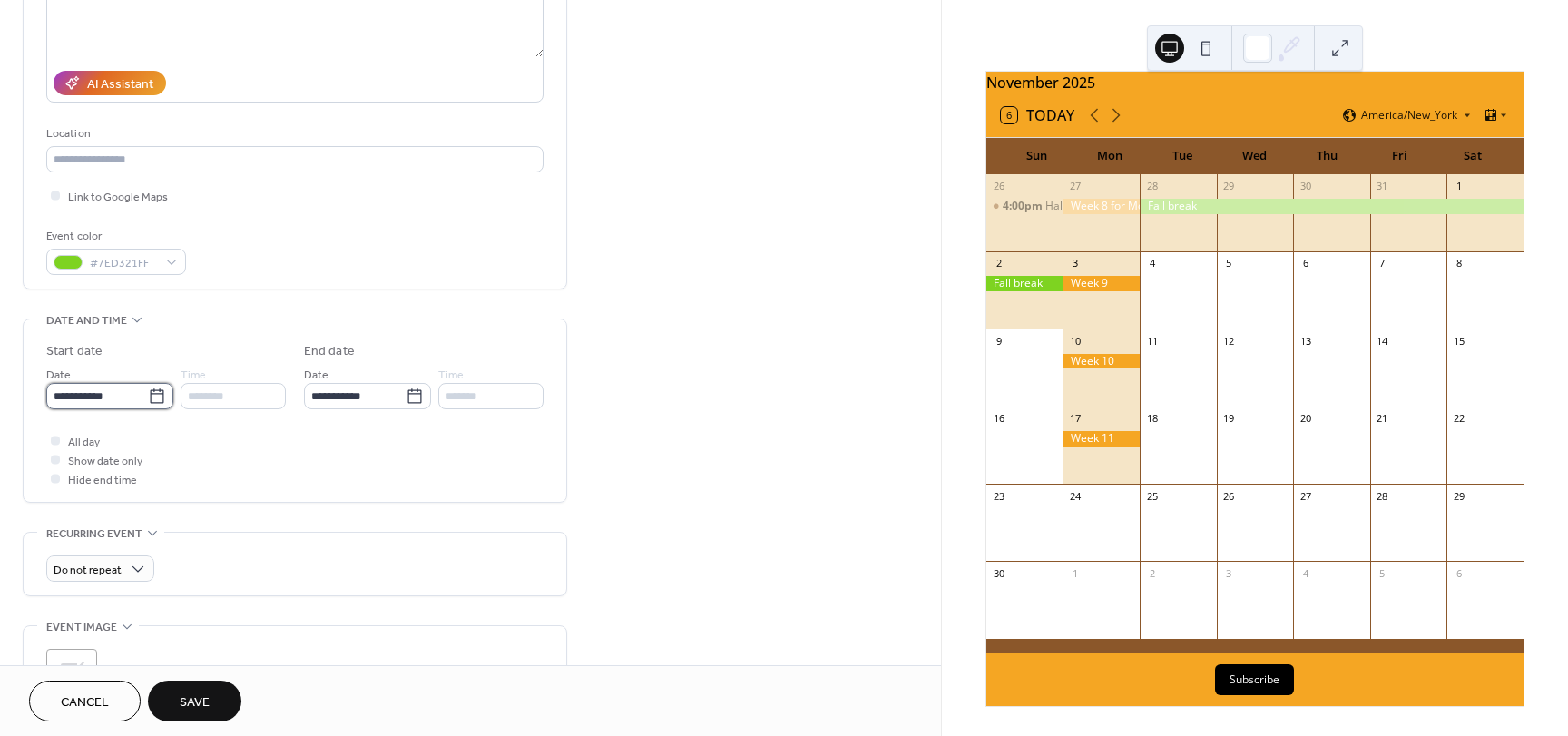 click on "**********" at bounding box center [97, 396] 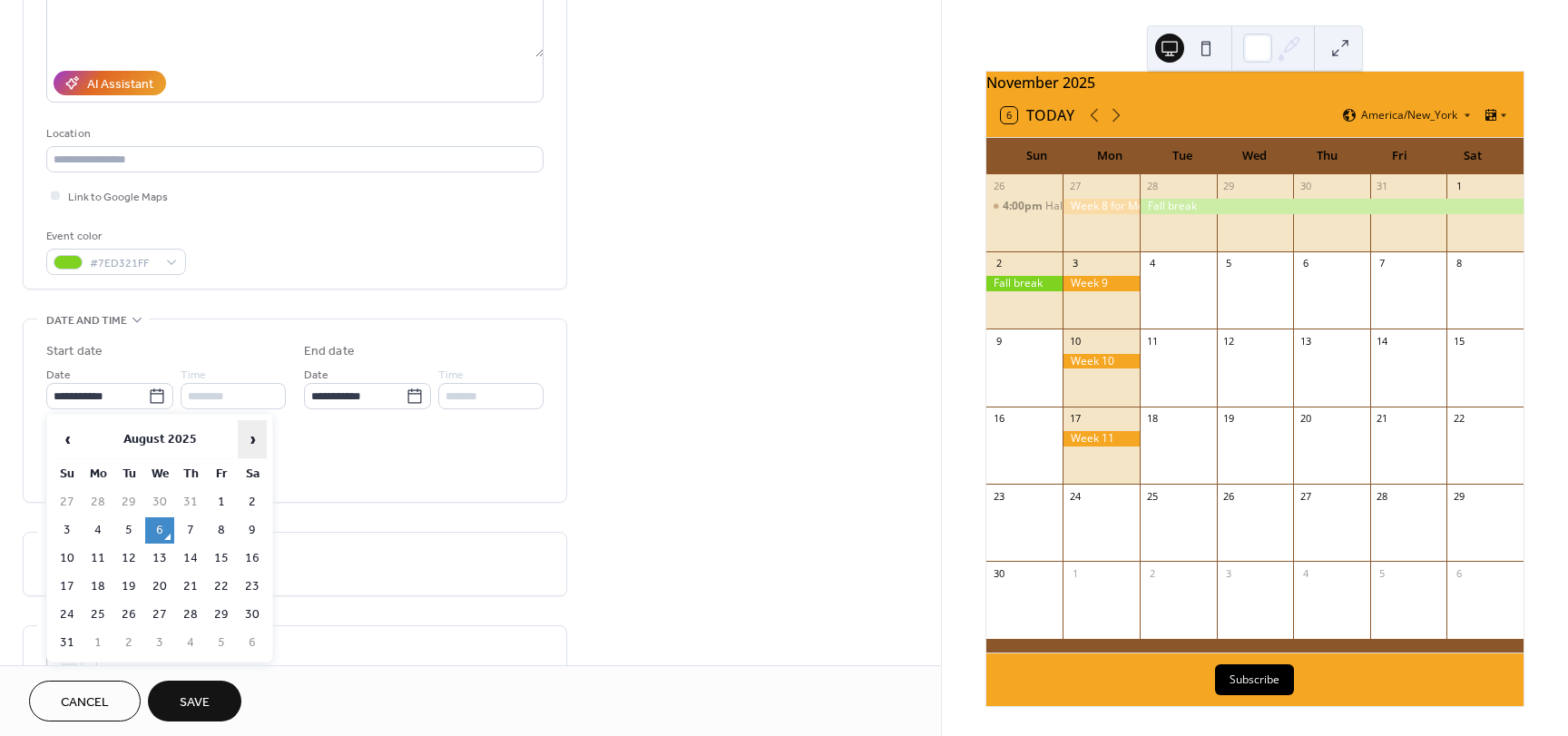 click on "›" at bounding box center (252, 439) 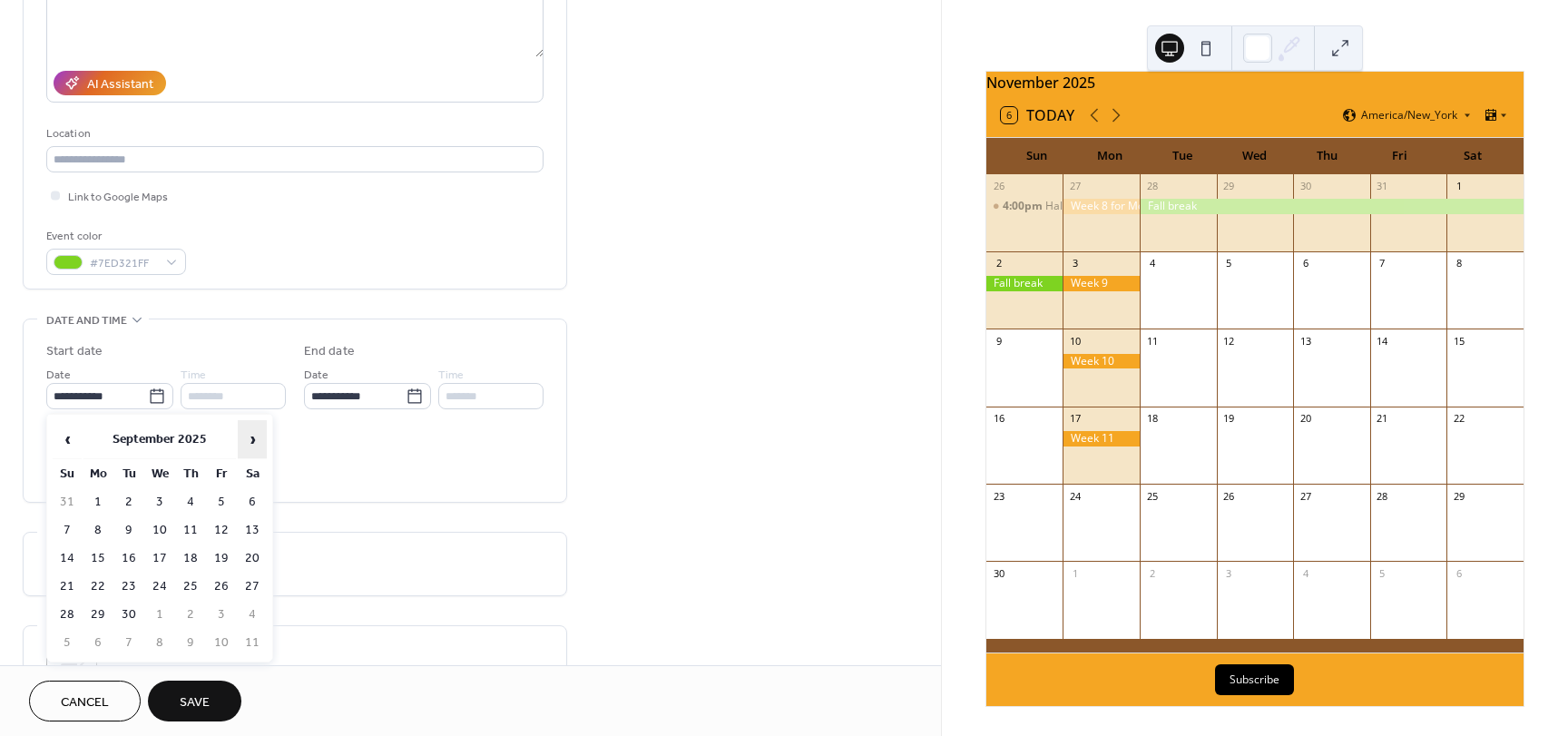 click on "›" at bounding box center [252, 439] 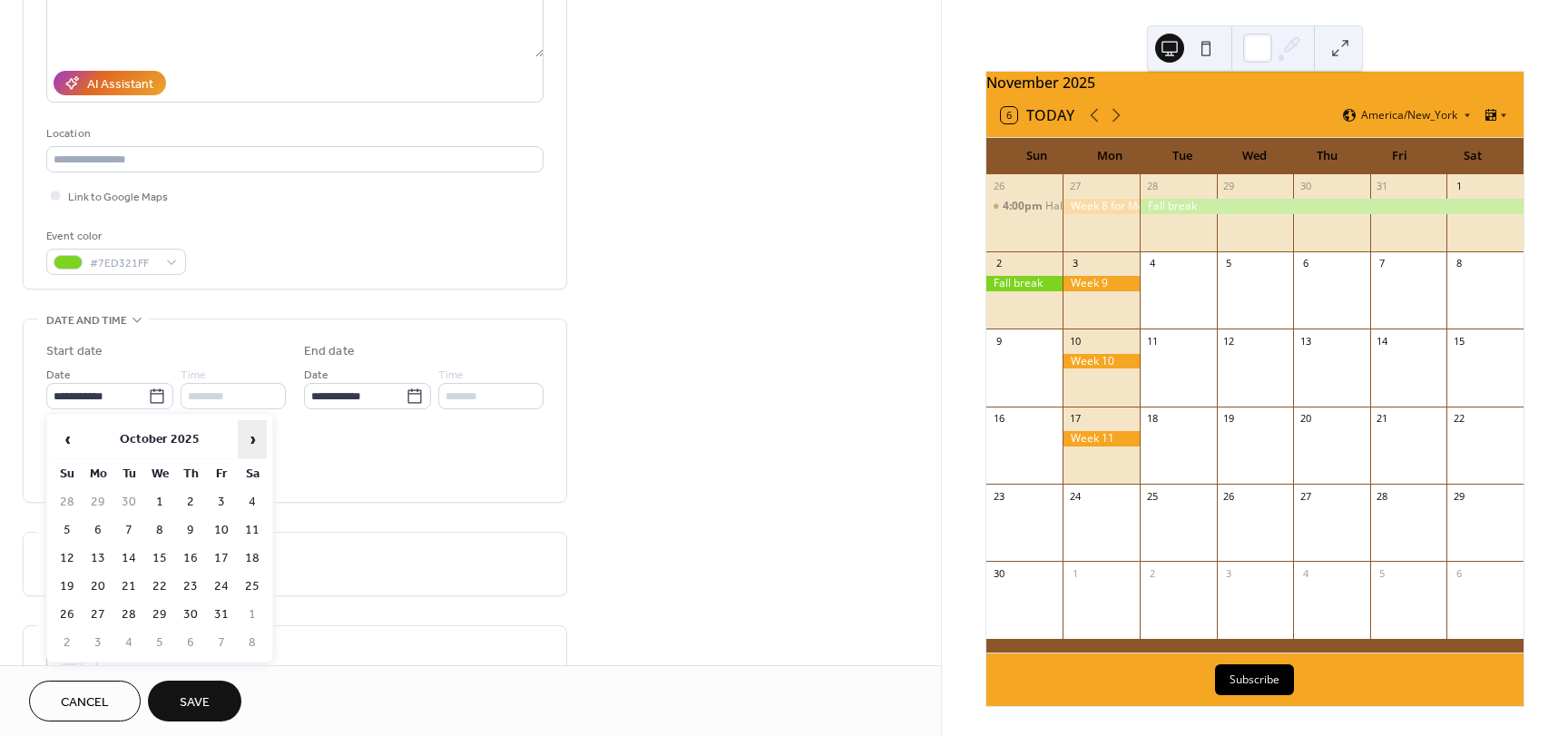 click on "›" at bounding box center (252, 439) 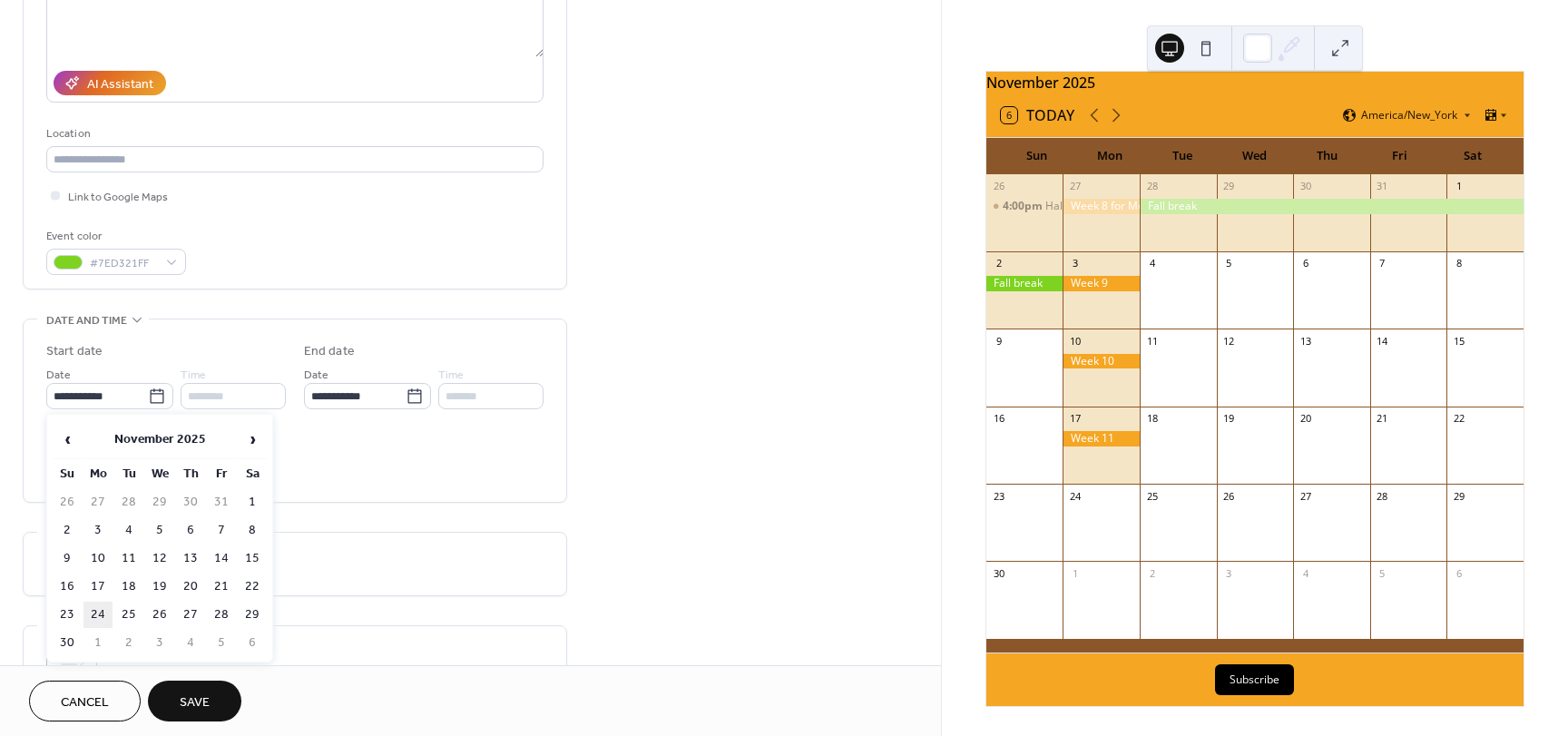 click on "24" at bounding box center (98, 614) 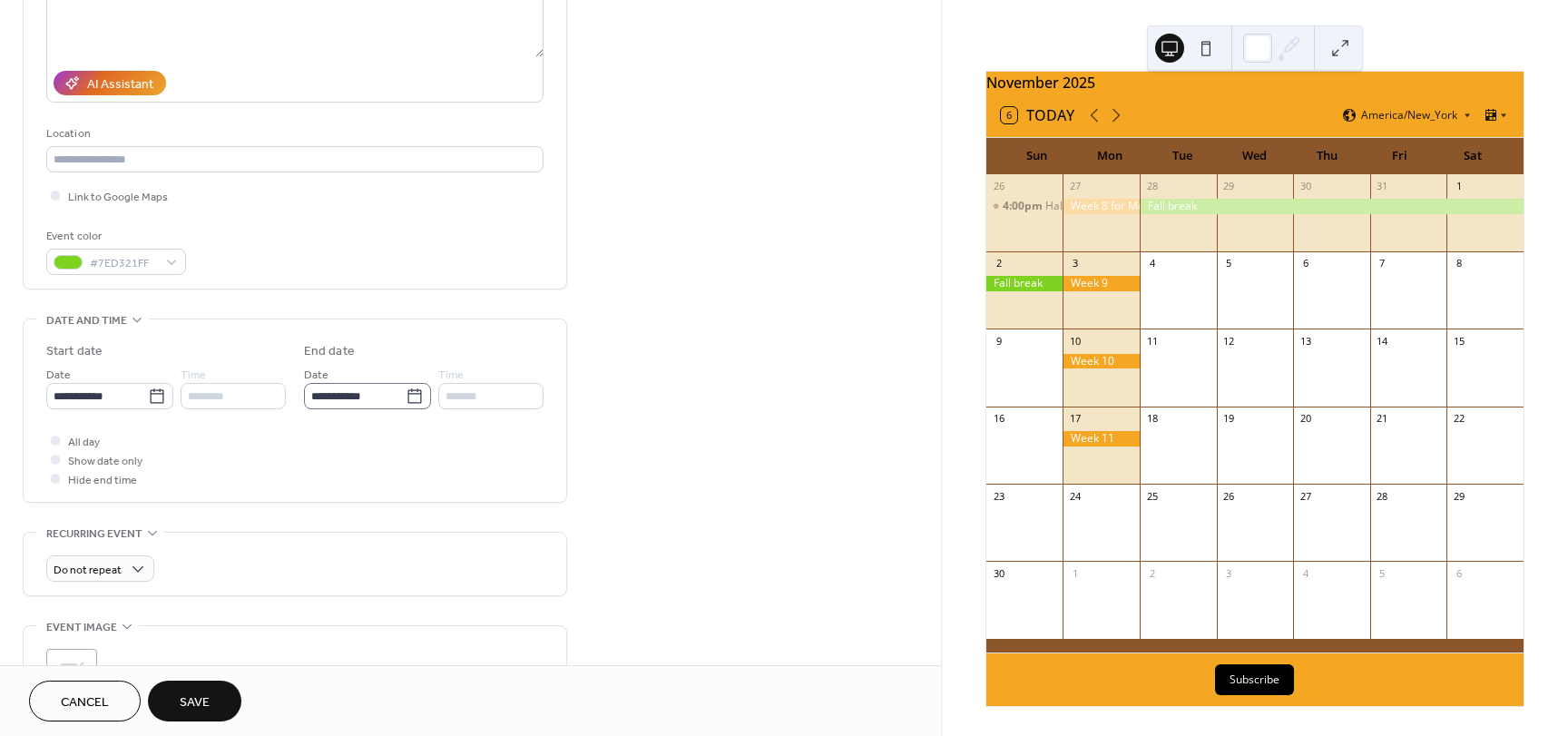 click 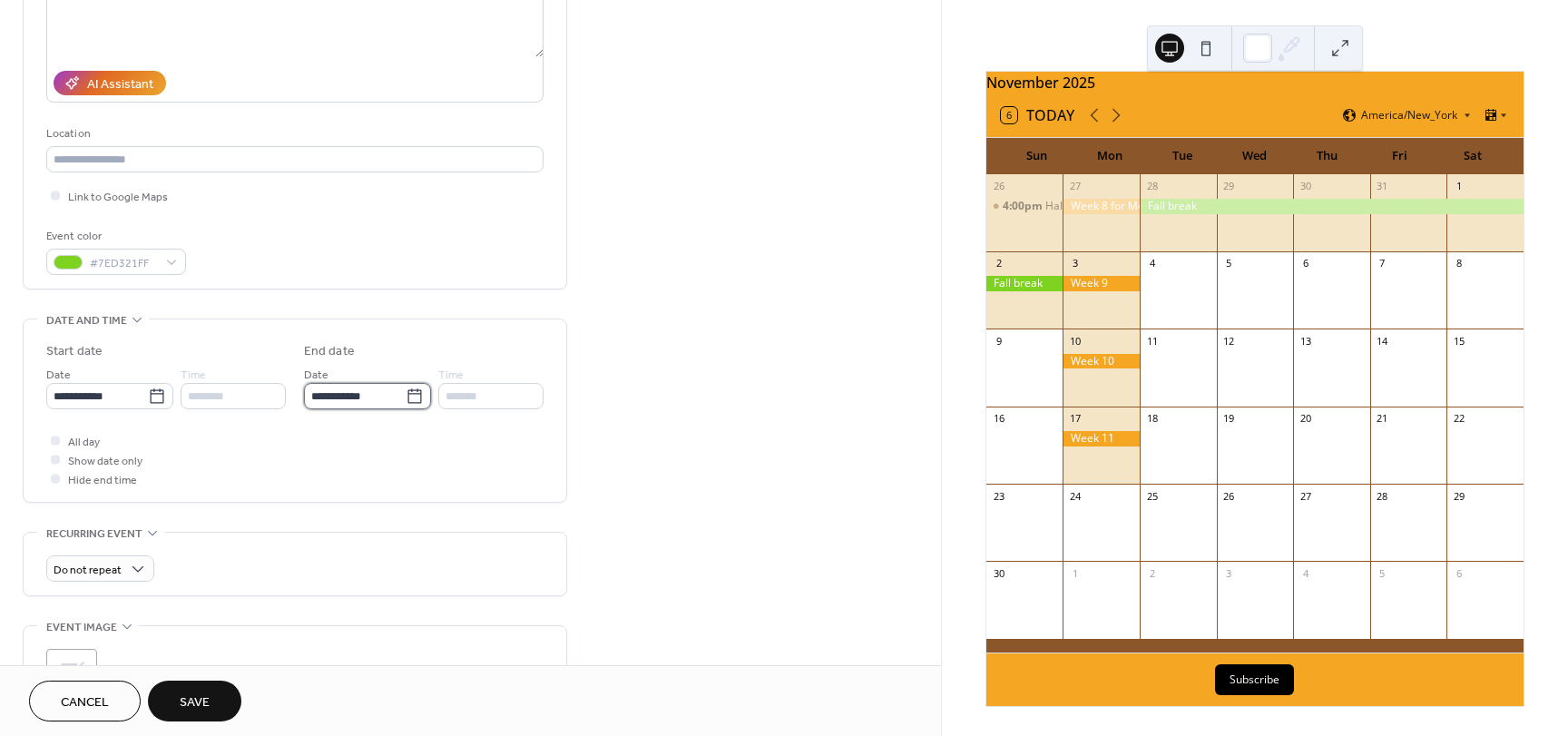 click on "**********" at bounding box center (355, 396) 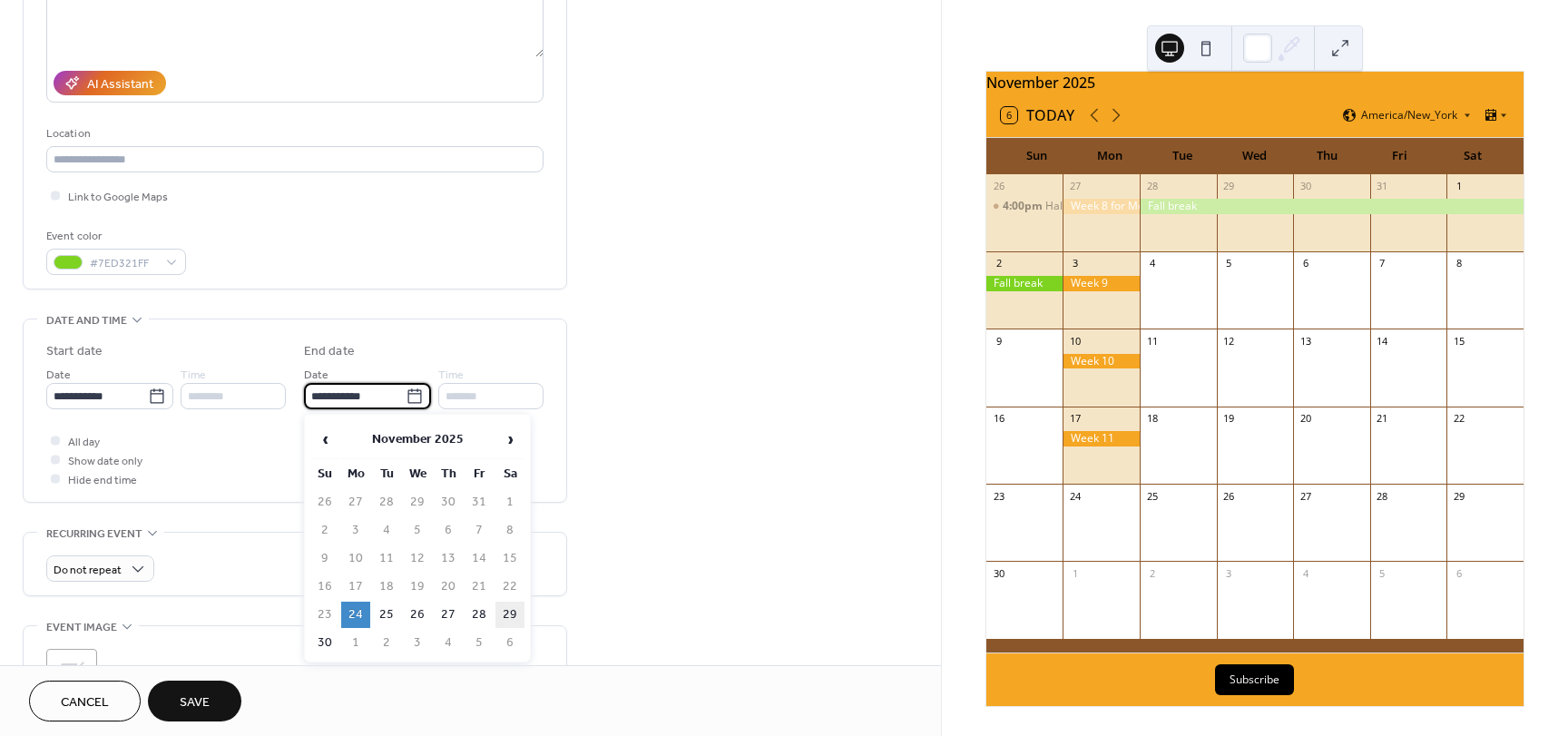 click on "29" at bounding box center [510, 614] 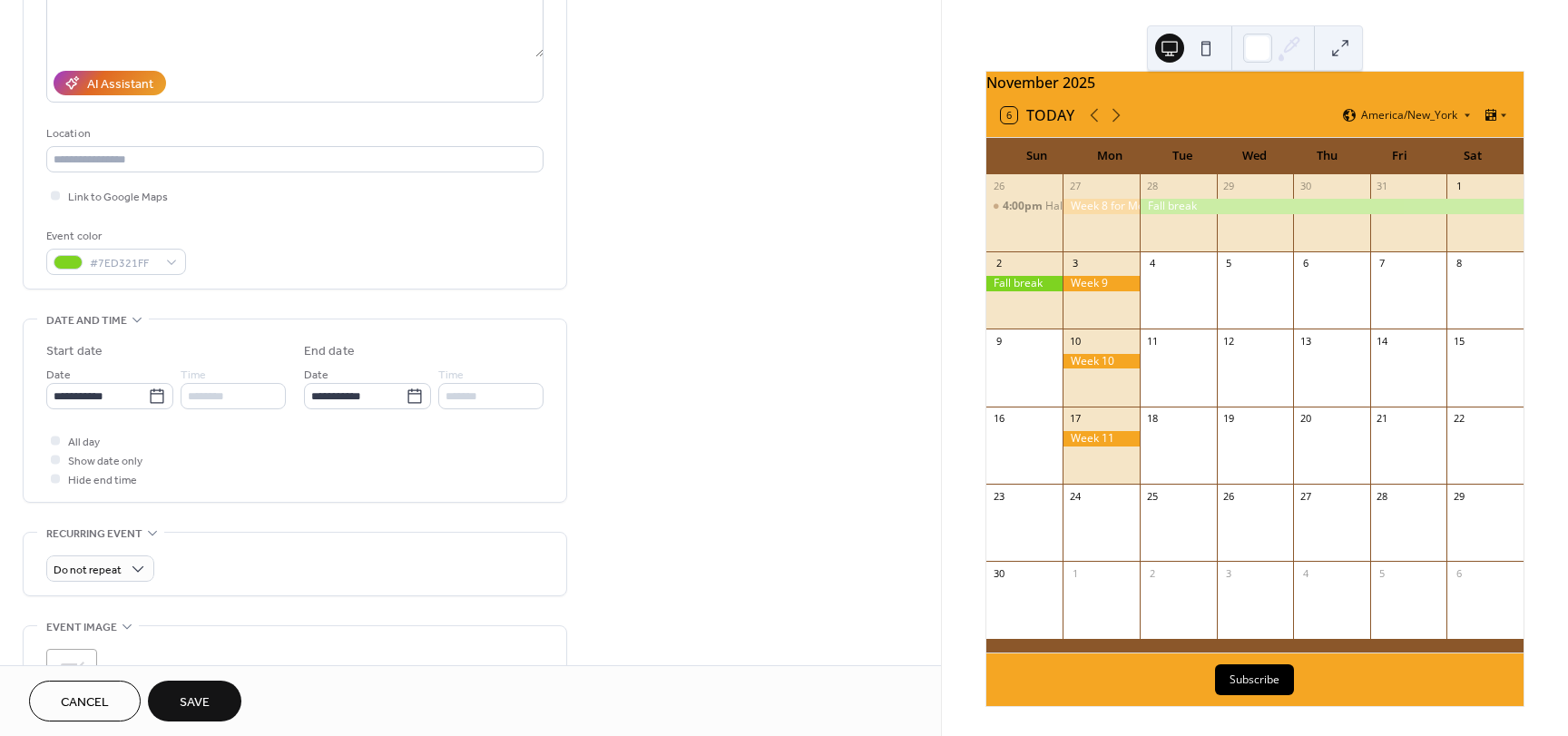 click on "Save" at bounding box center [194, 702] 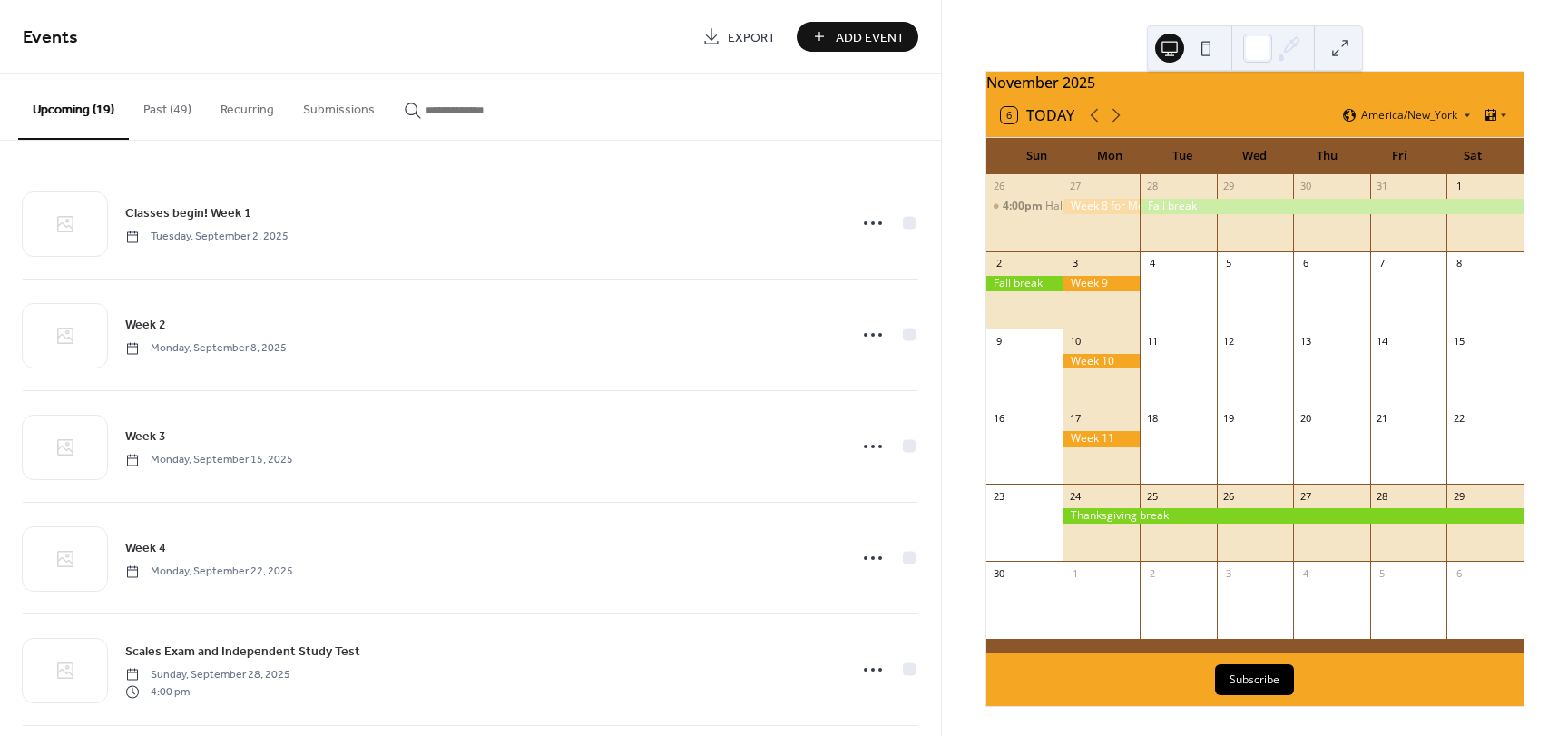 click on "2" at bounding box center (1024, 263) 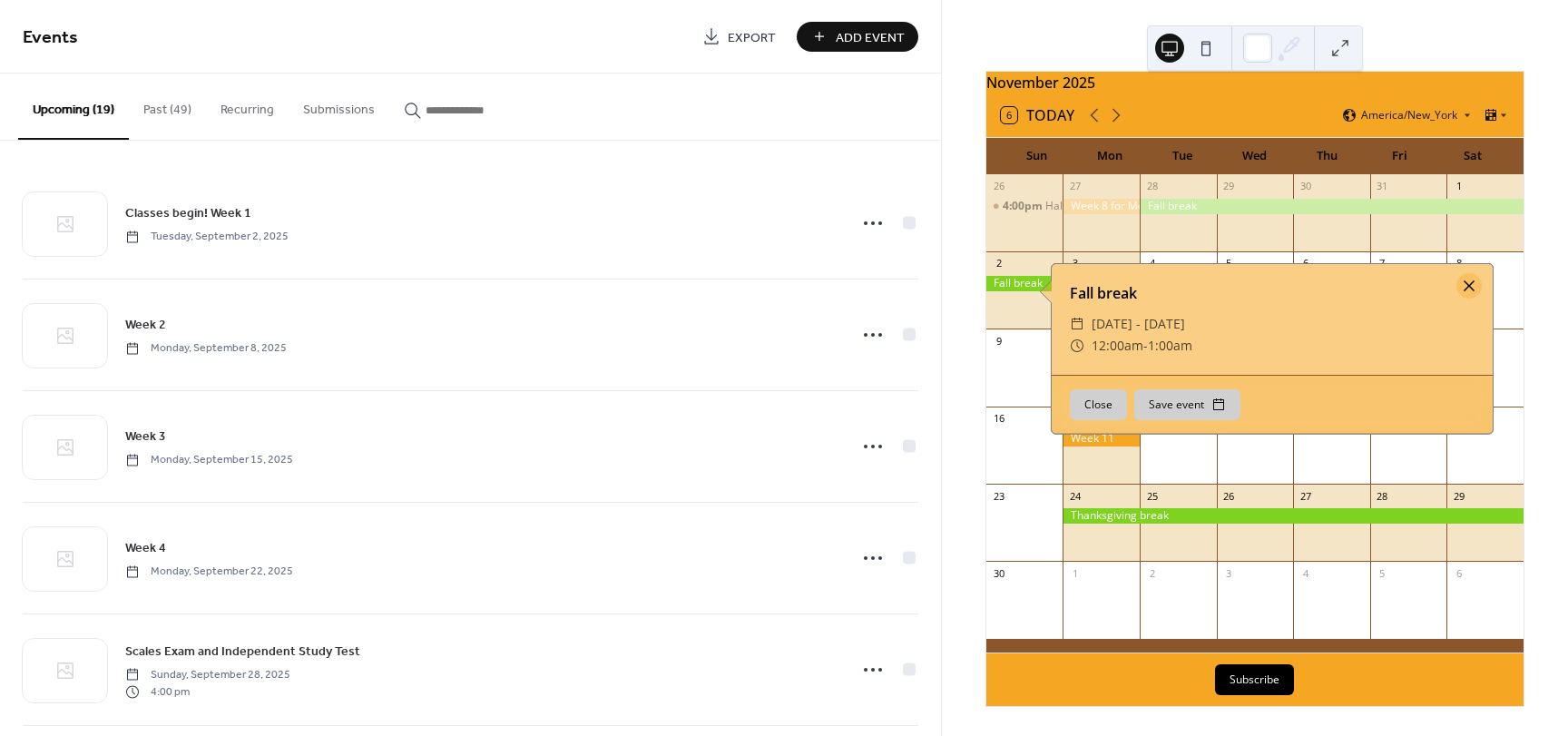 click at bounding box center (1469, 286) 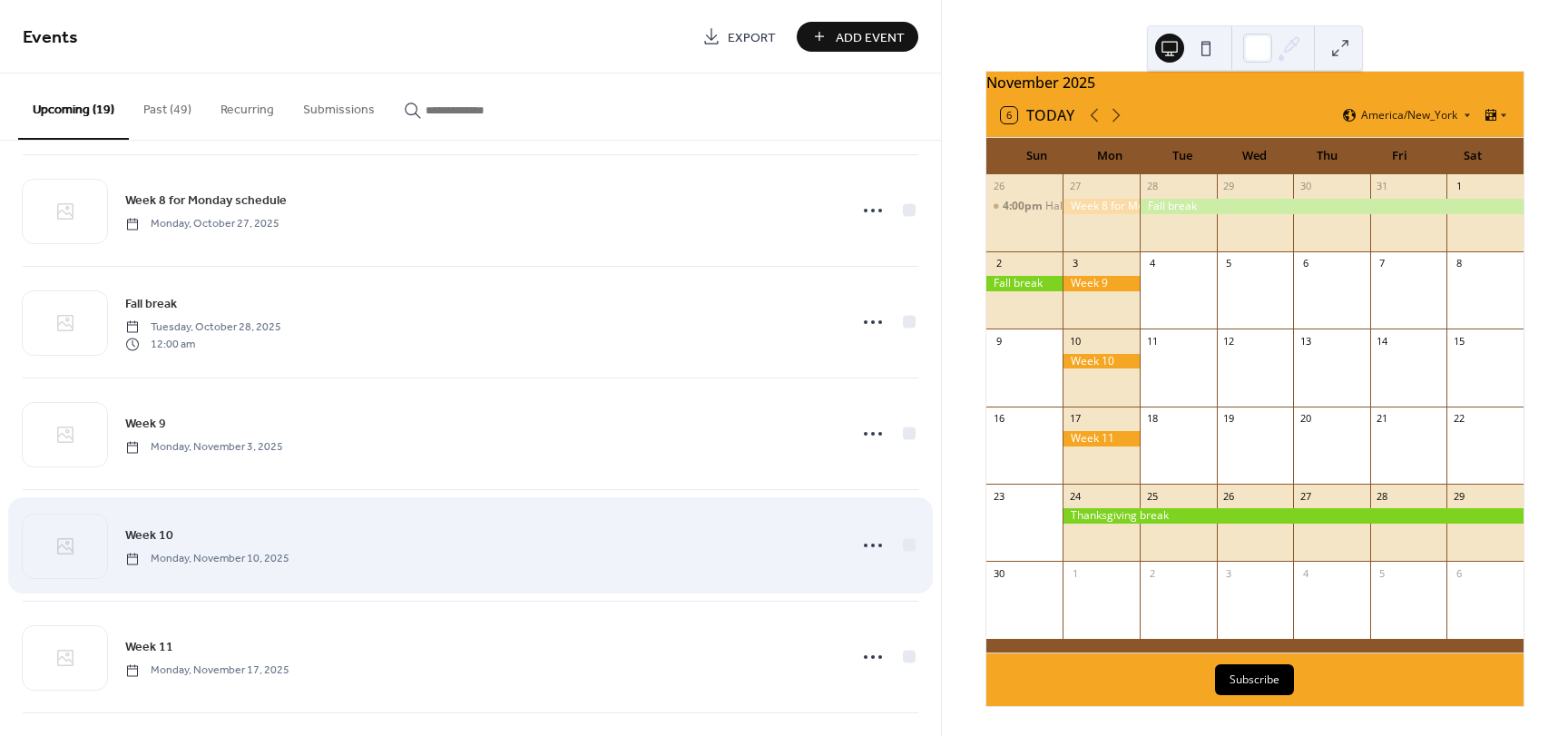 scroll, scrollTop: 1089, scrollLeft: 0, axis: vertical 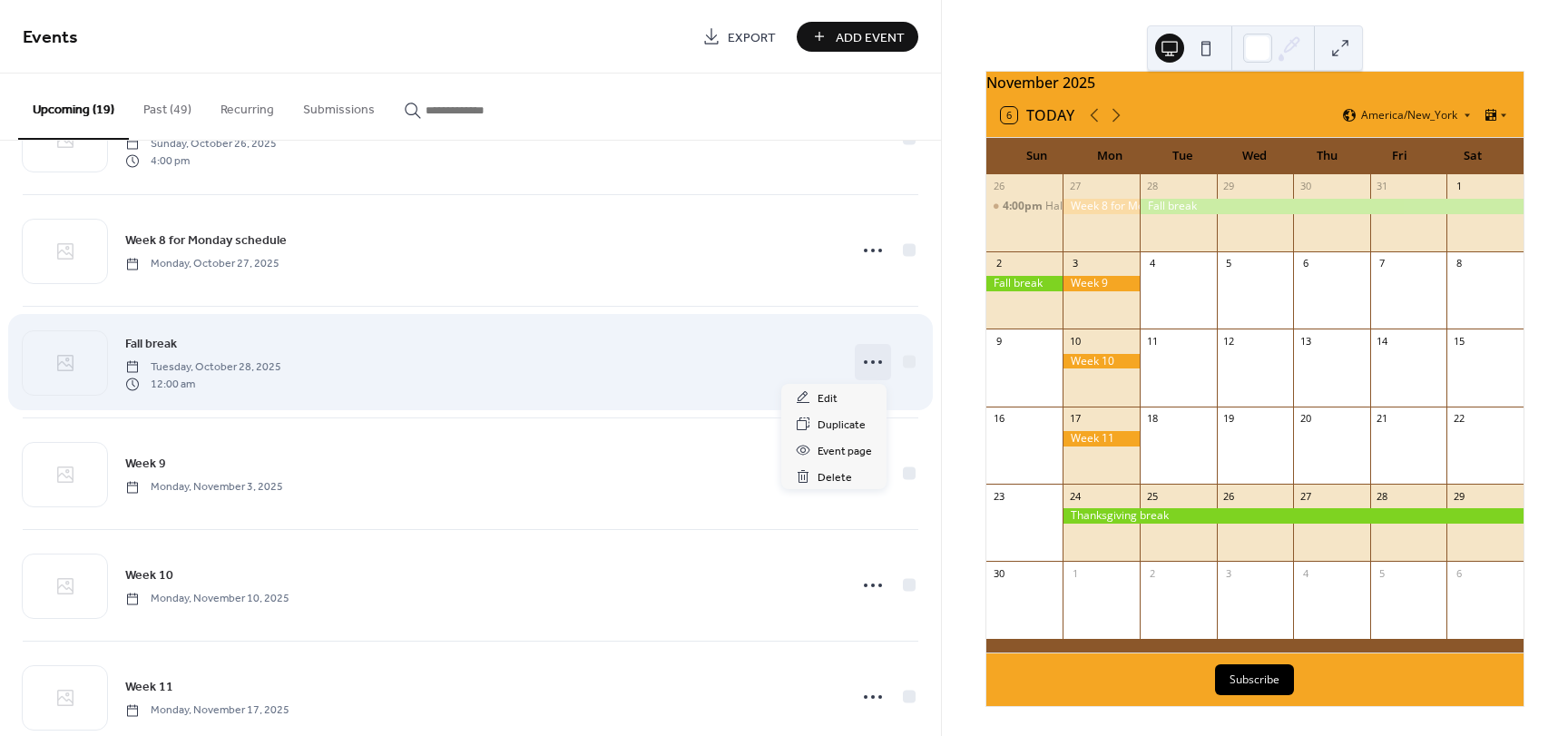 click 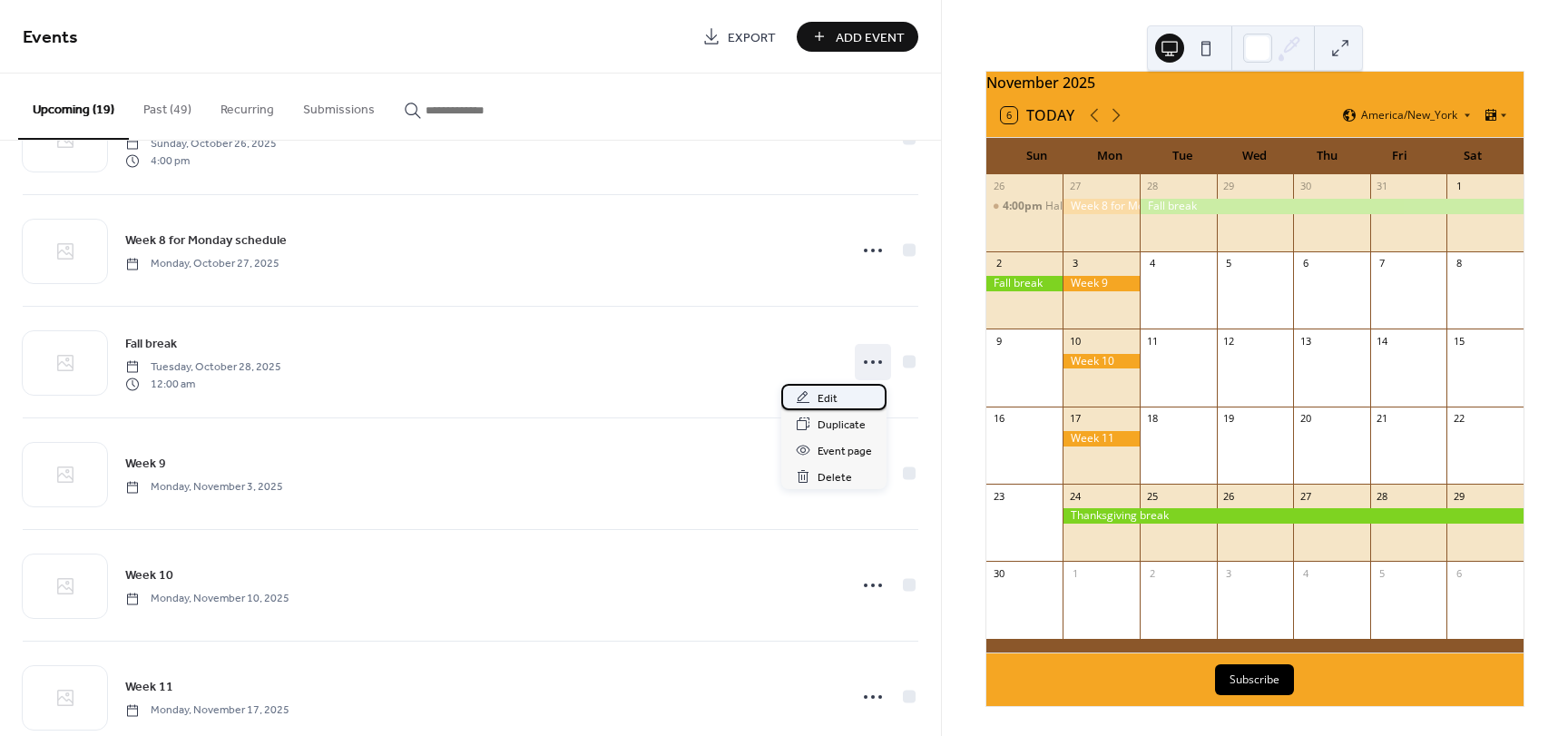 click on "Edit" at bounding box center [834, 397] 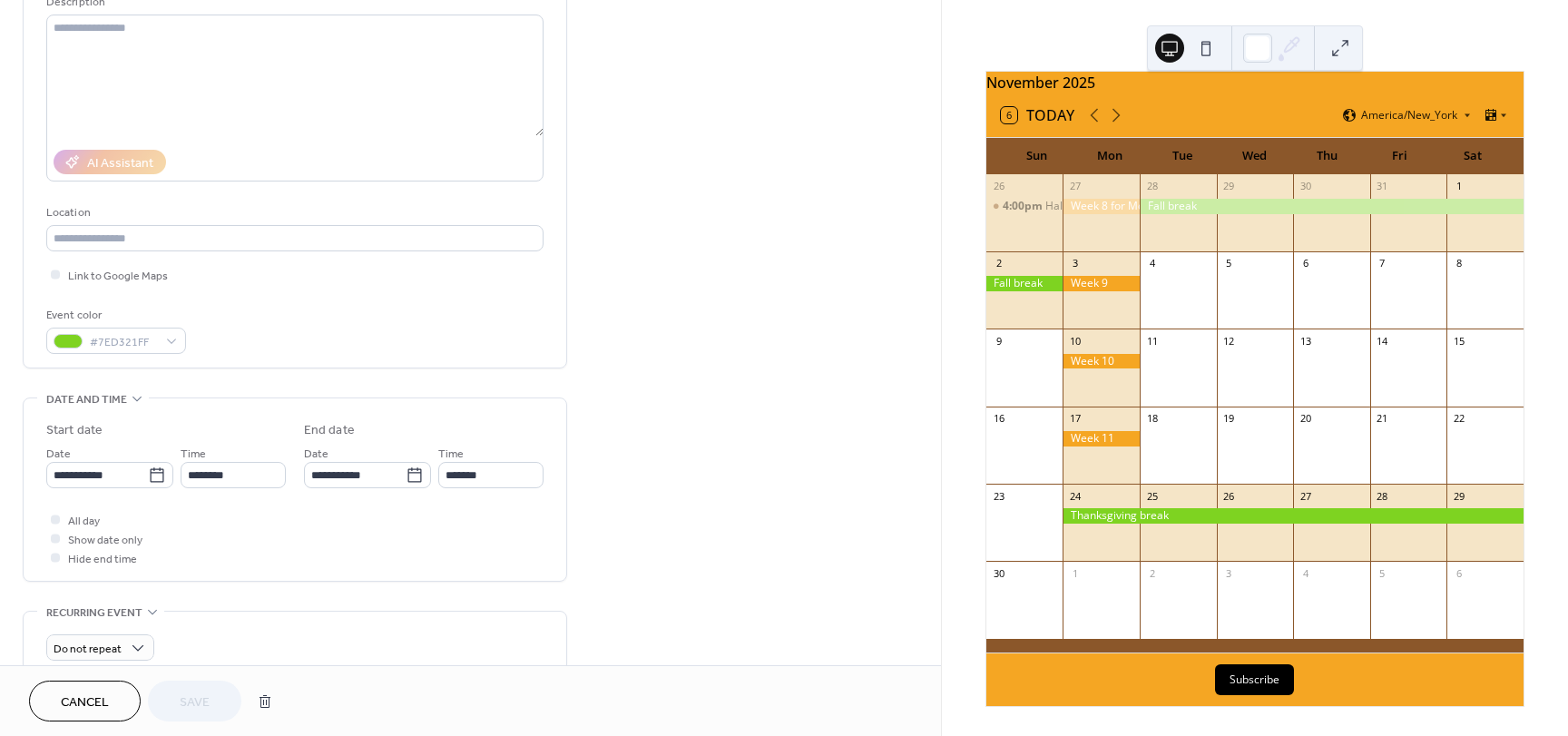 scroll, scrollTop: 363, scrollLeft: 0, axis: vertical 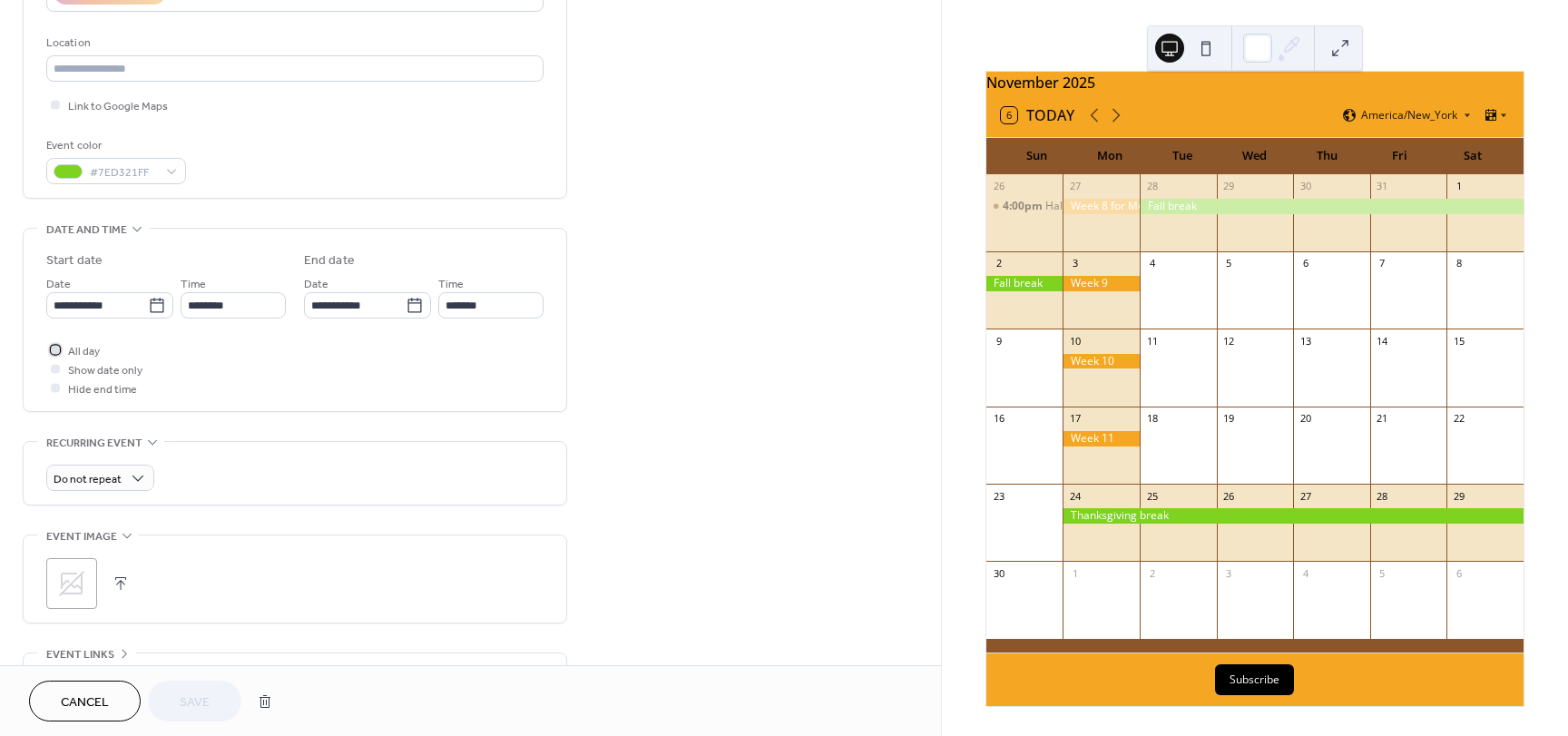 click at bounding box center (55, 349) 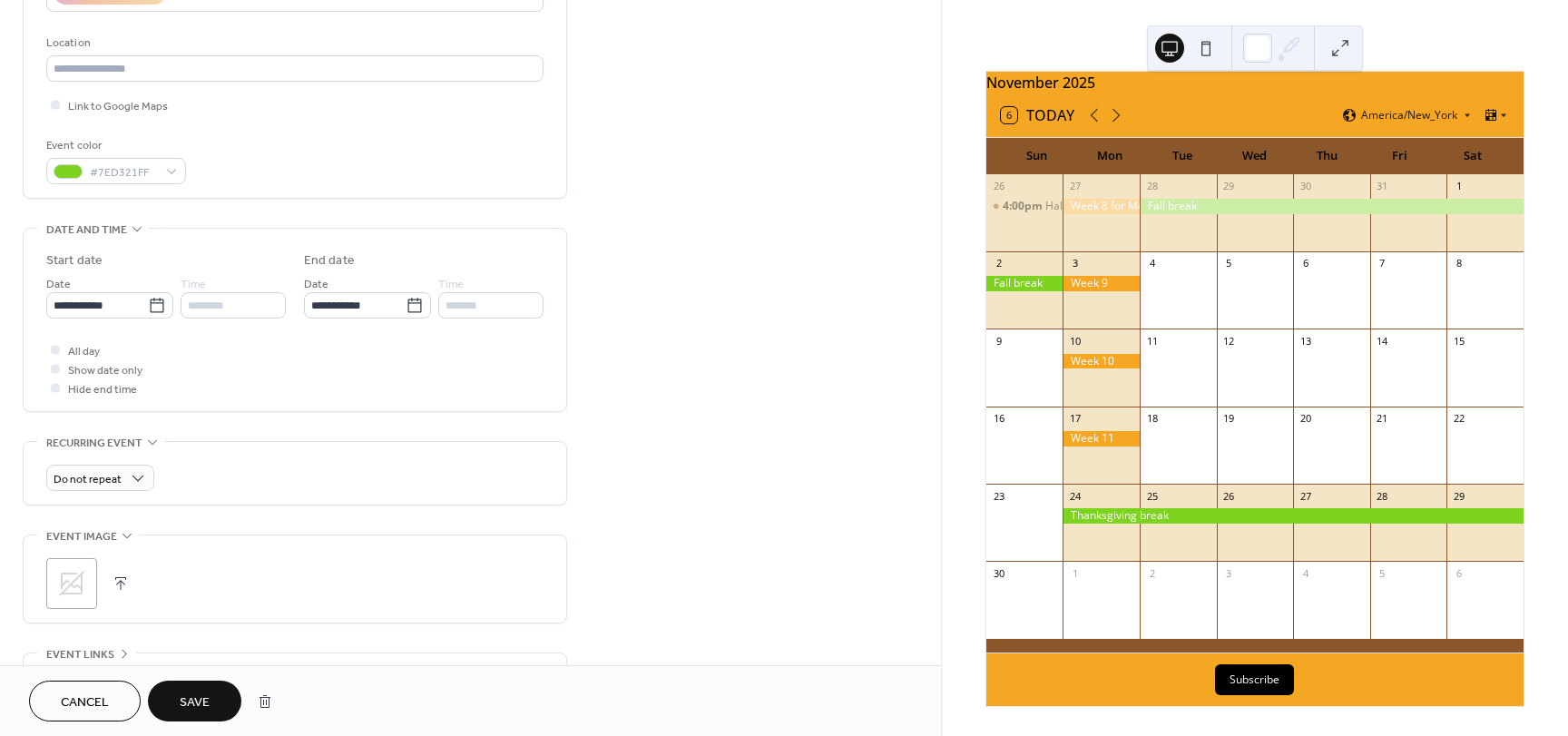 click on "Save" at bounding box center [194, 702] 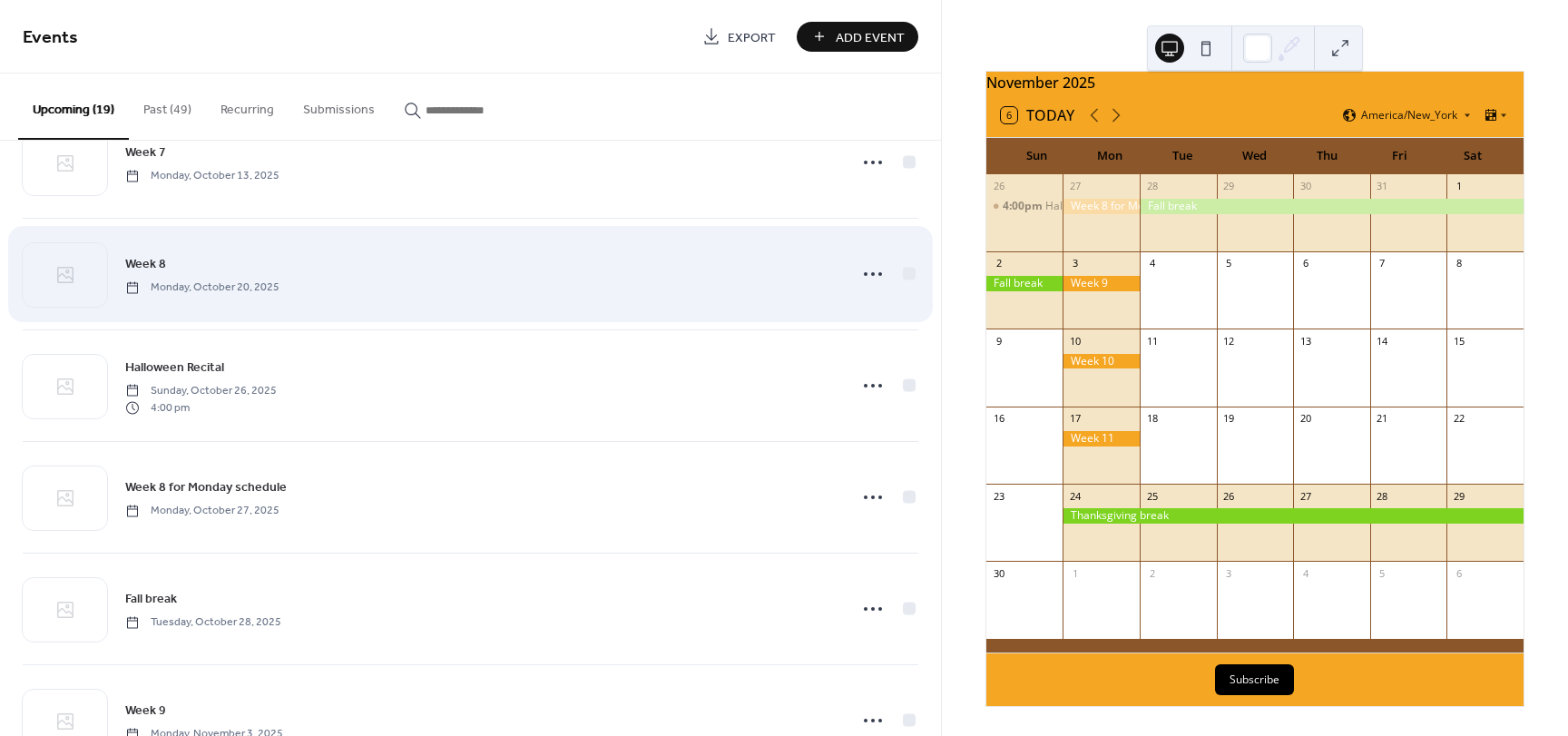 scroll, scrollTop: 908, scrollLeft: 0, axis: vertical 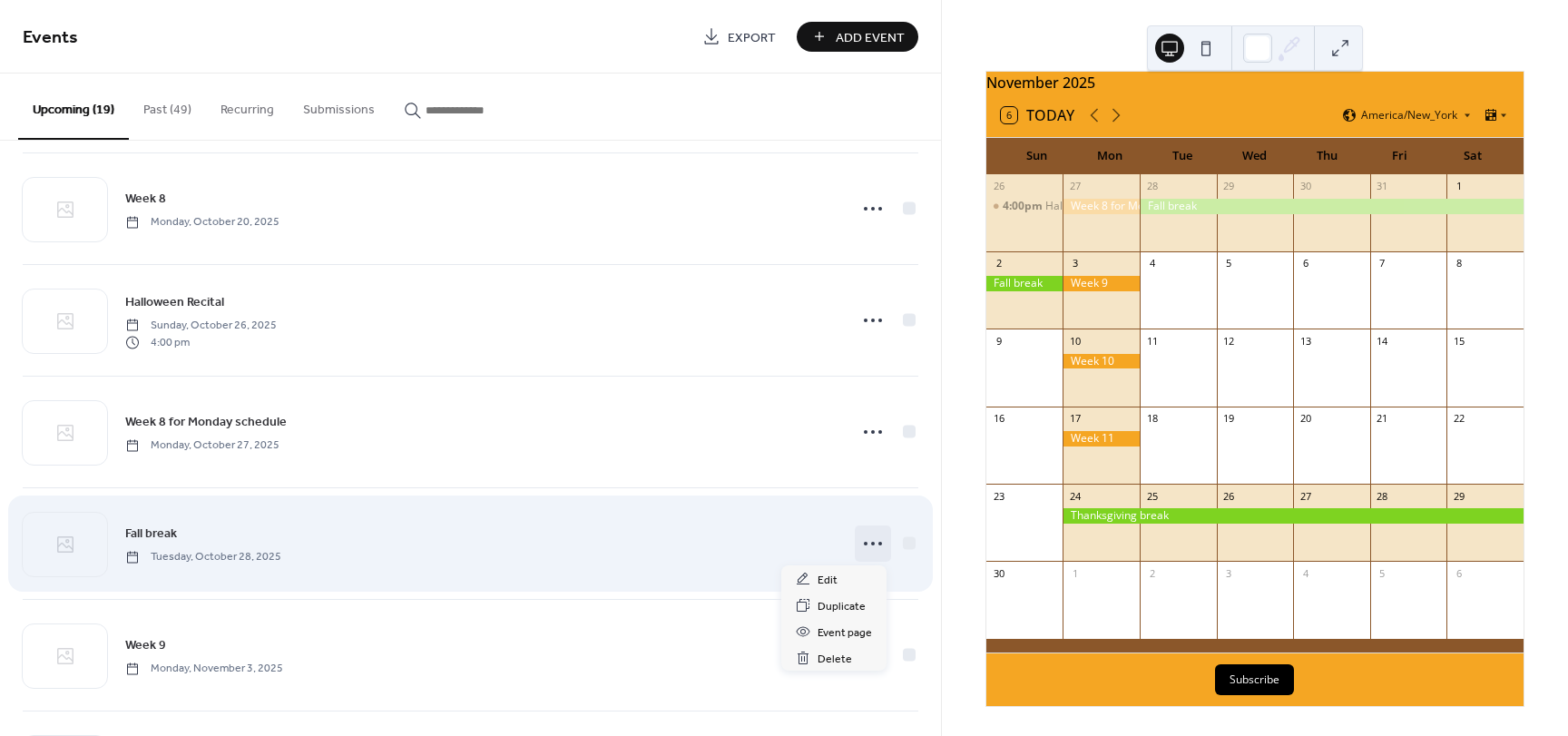 click 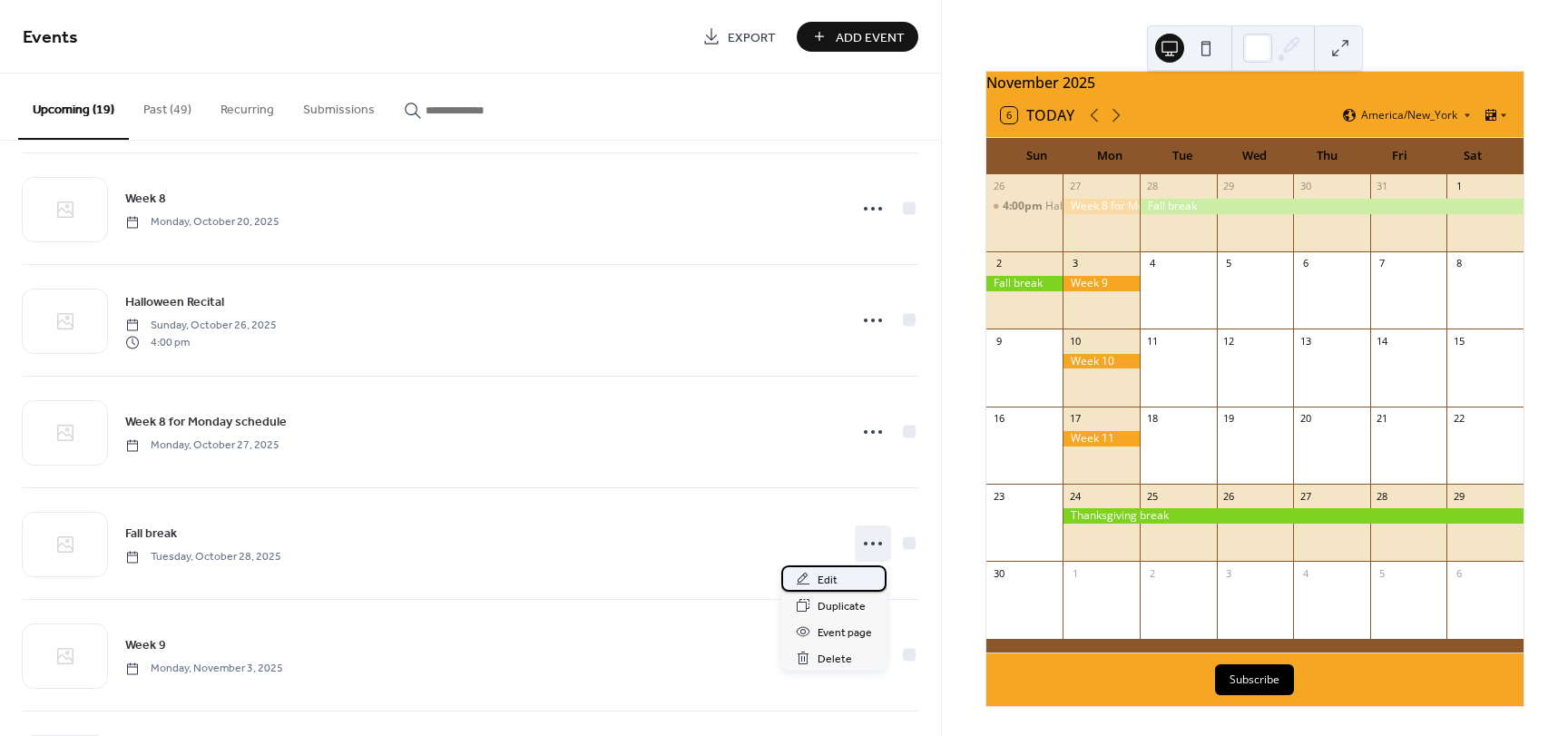 click on "Edit" at bounding box center (834, 578) 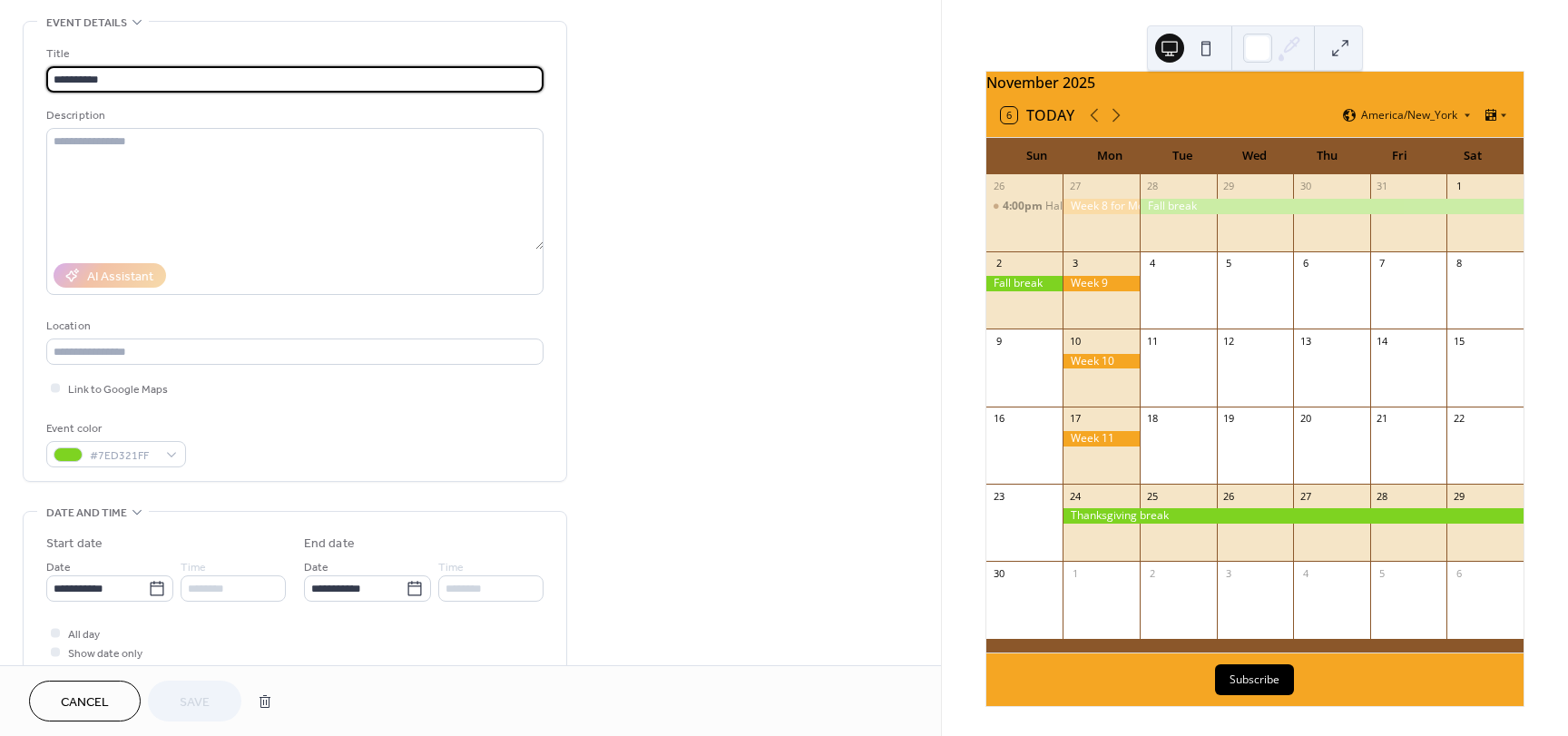 scroll, scrollTop: 91, scrollLeft: 0, axis: vertical 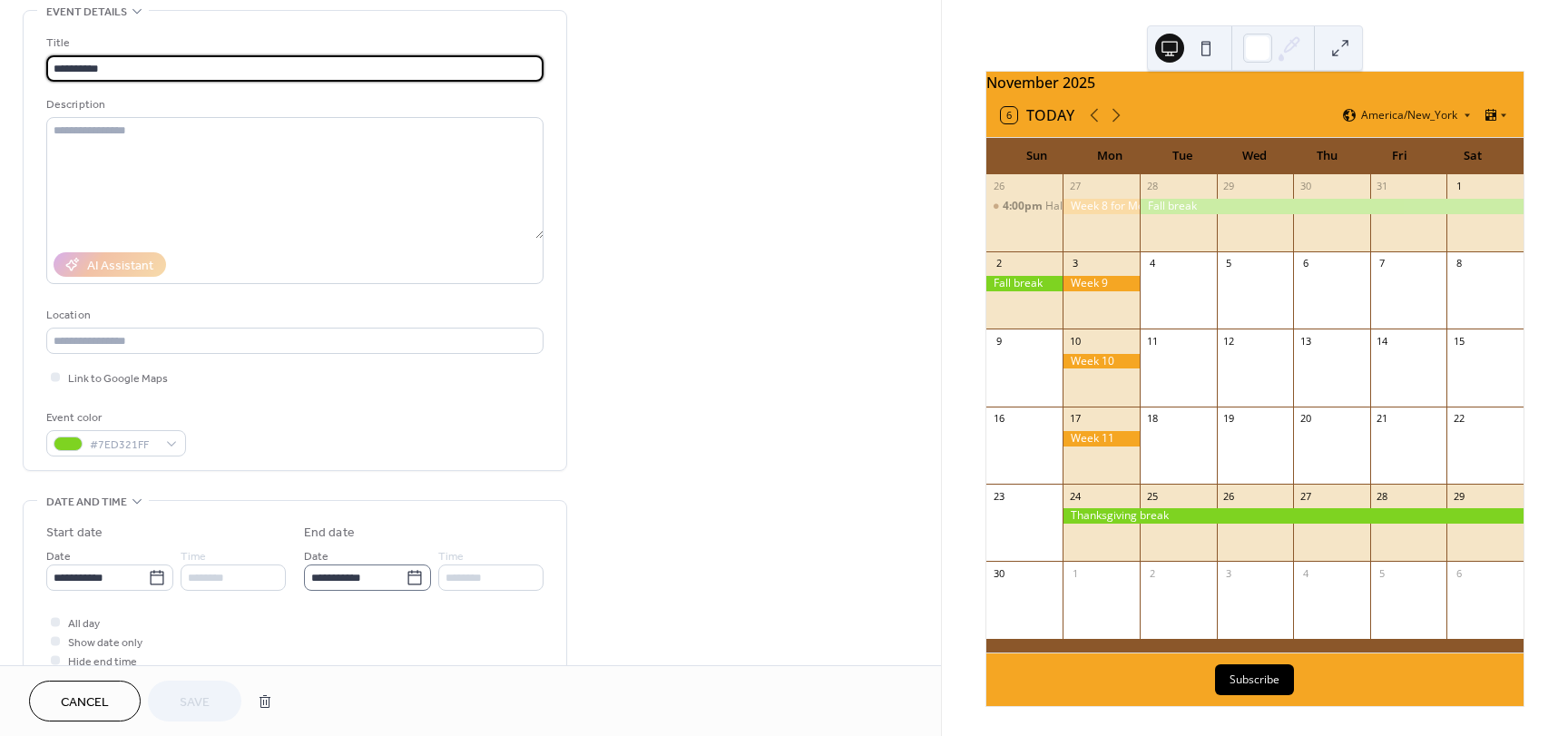 click 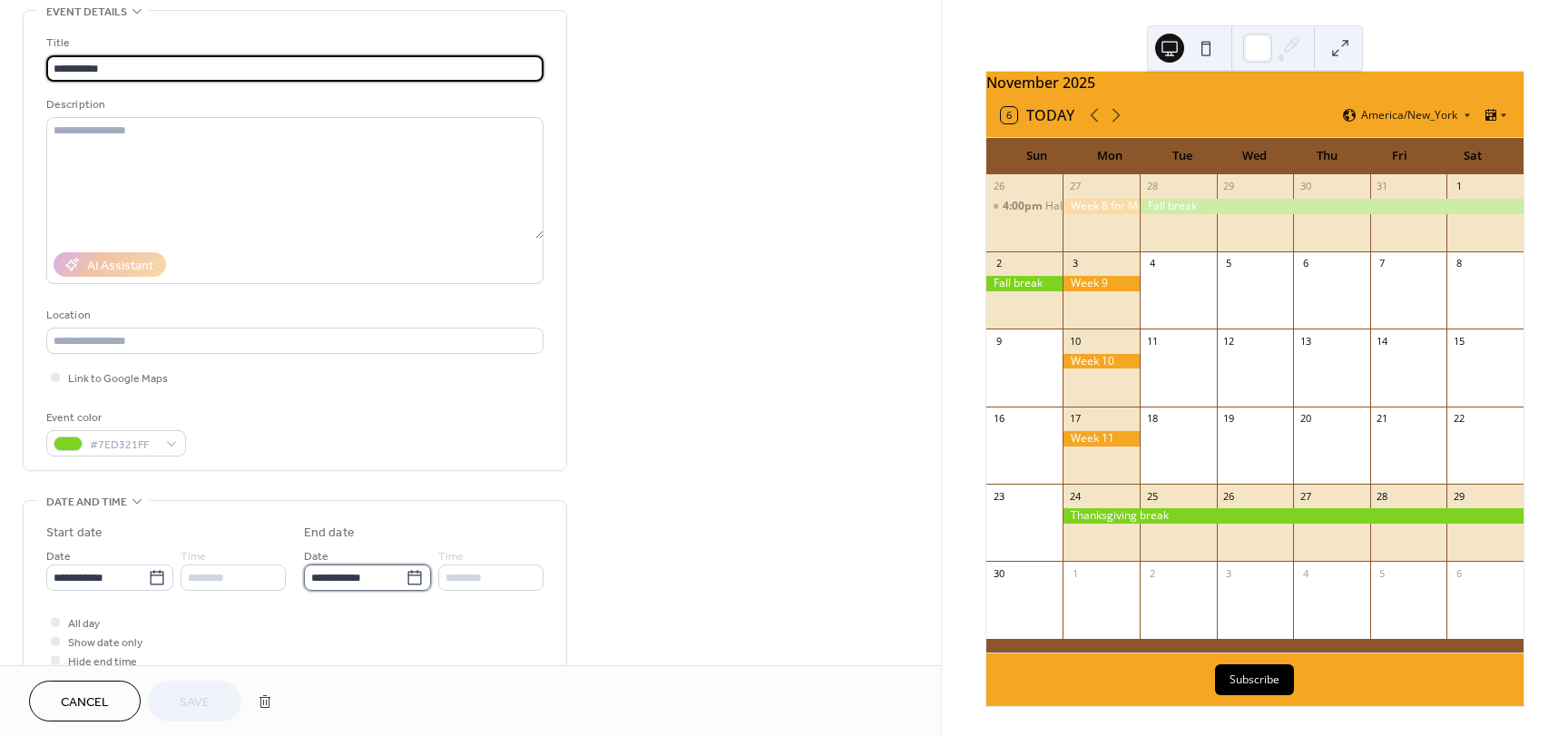 click on "**********" at bounding box center (355, 577) 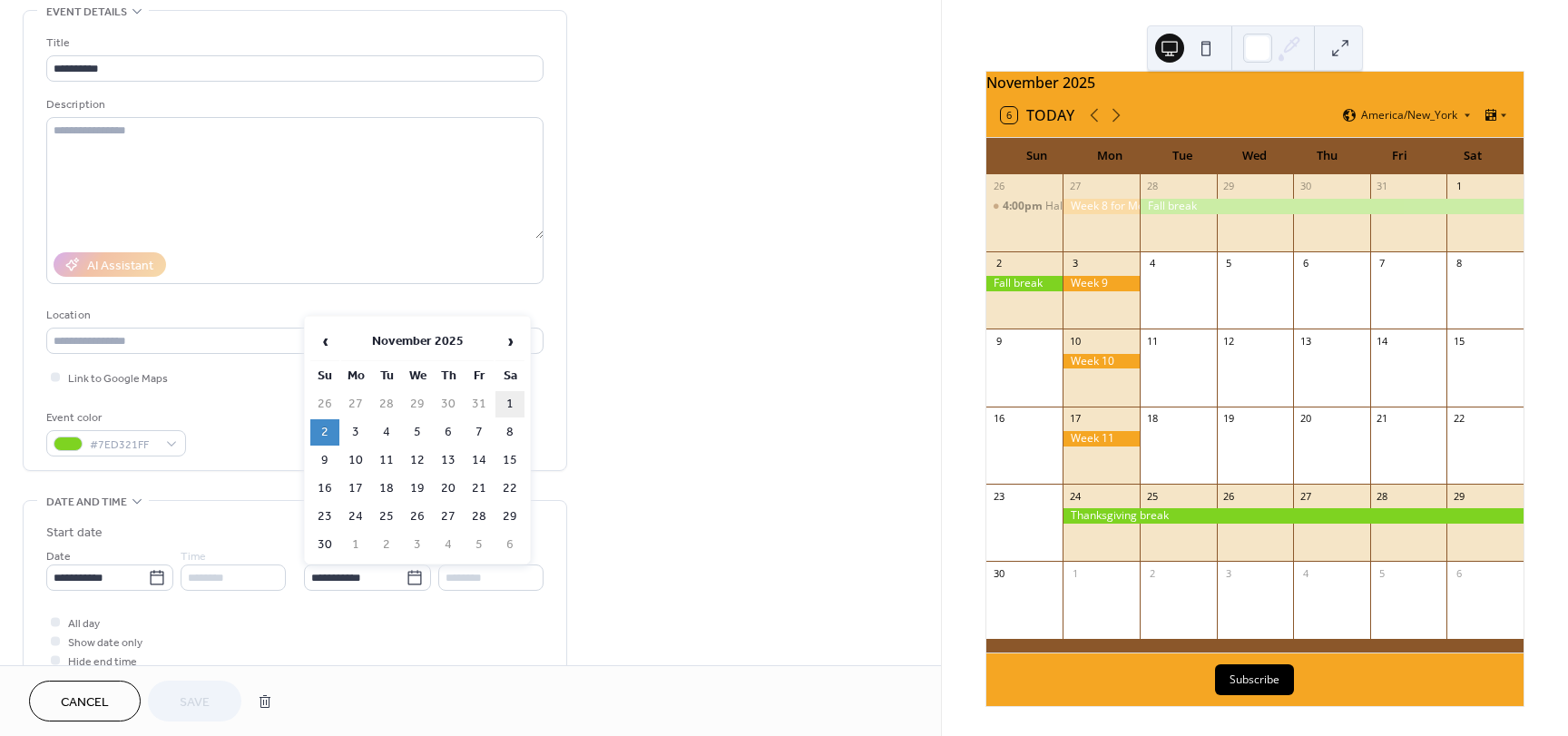 click on "1" at bounding box center (510, 404) 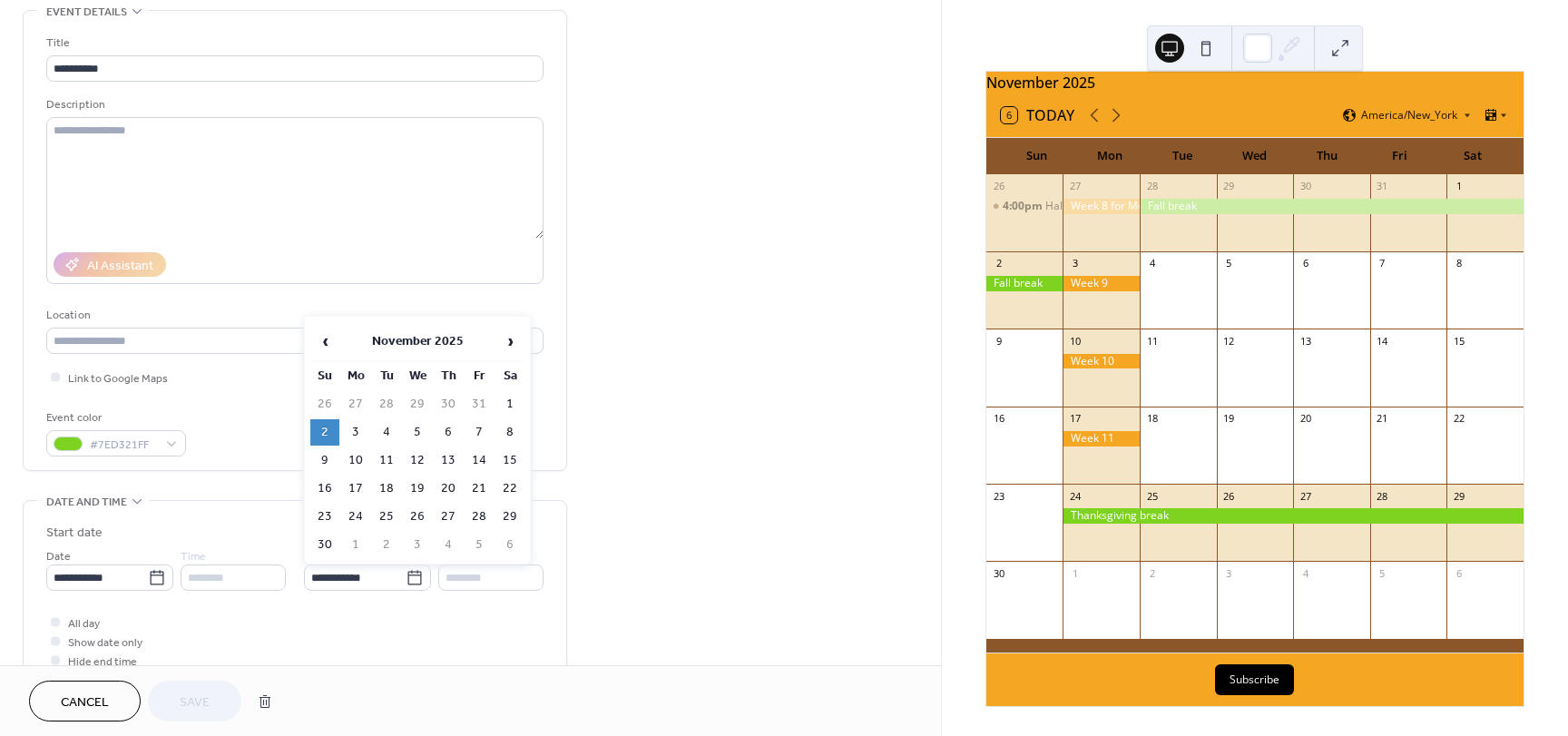 type on "**********" 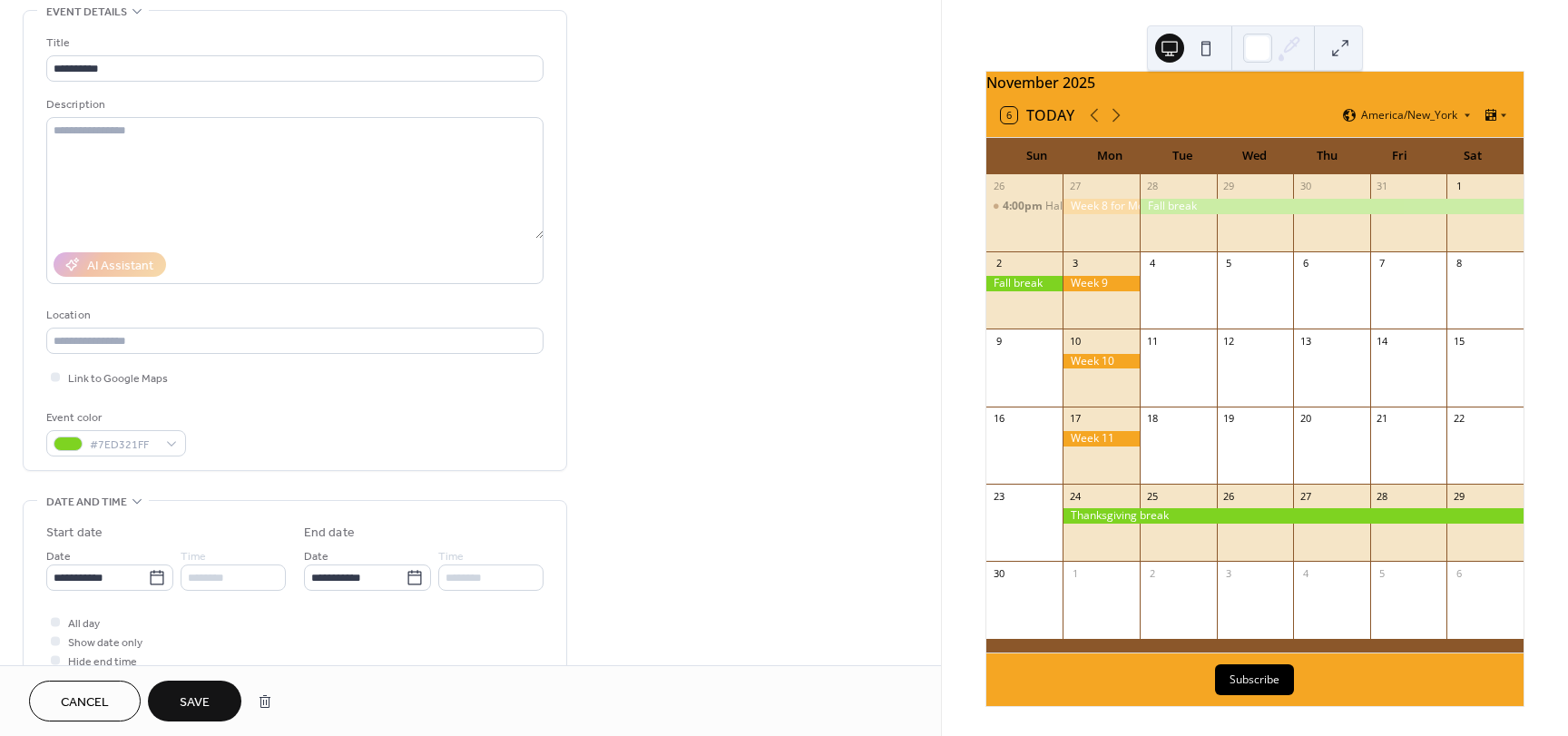 click on "Save" at bounding box center [194, 702] 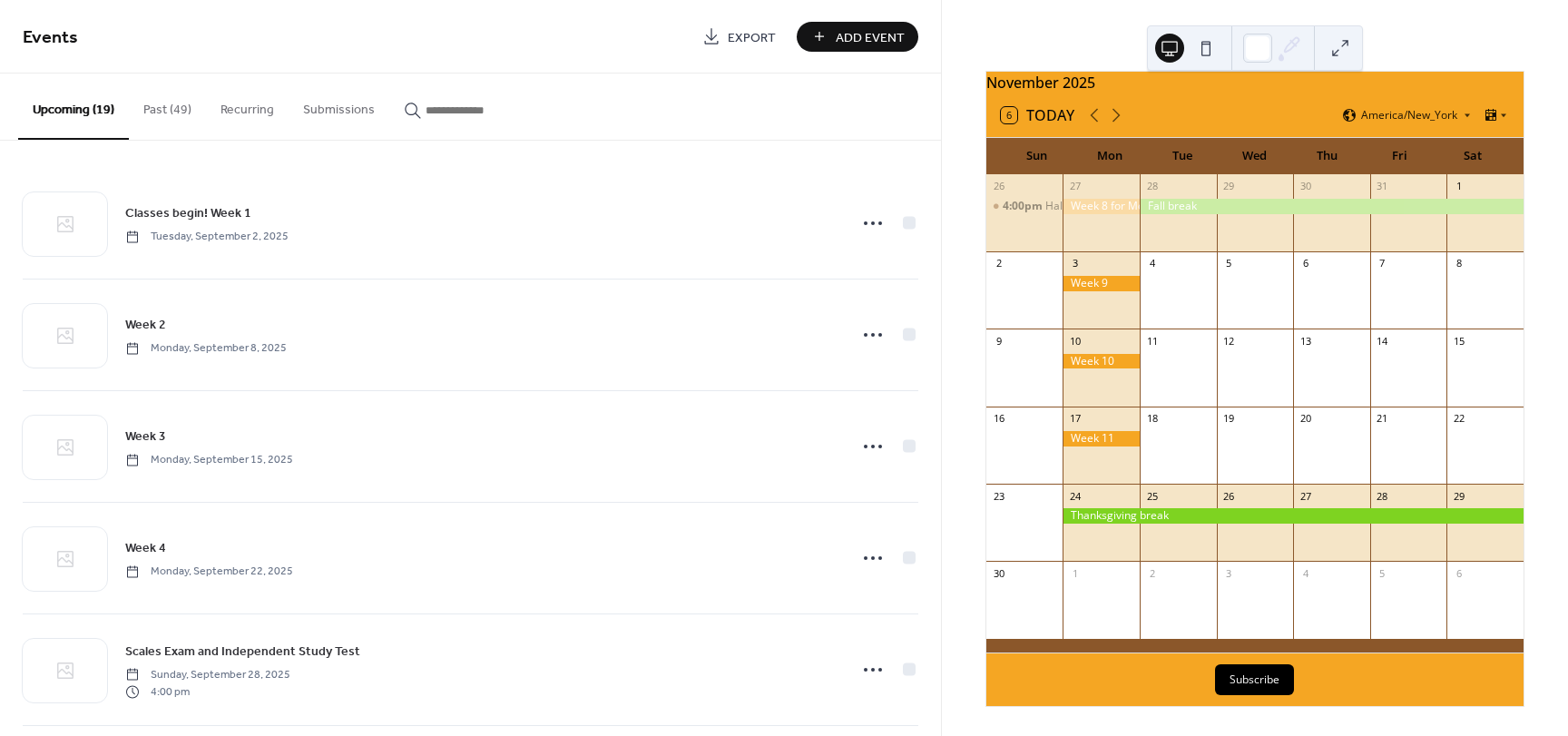 click on "Add Event" at bounding box center (870, 37) 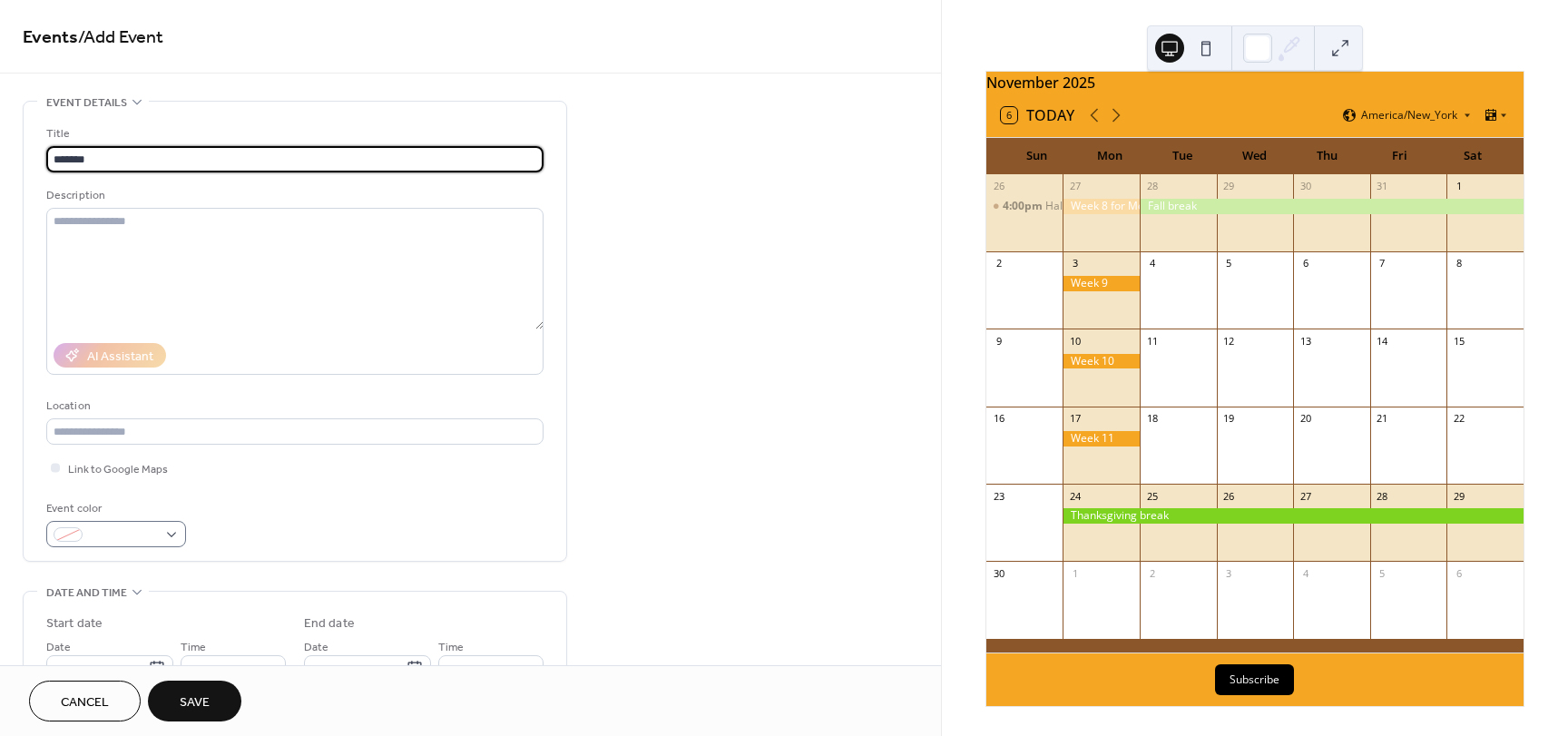 type on "*******" 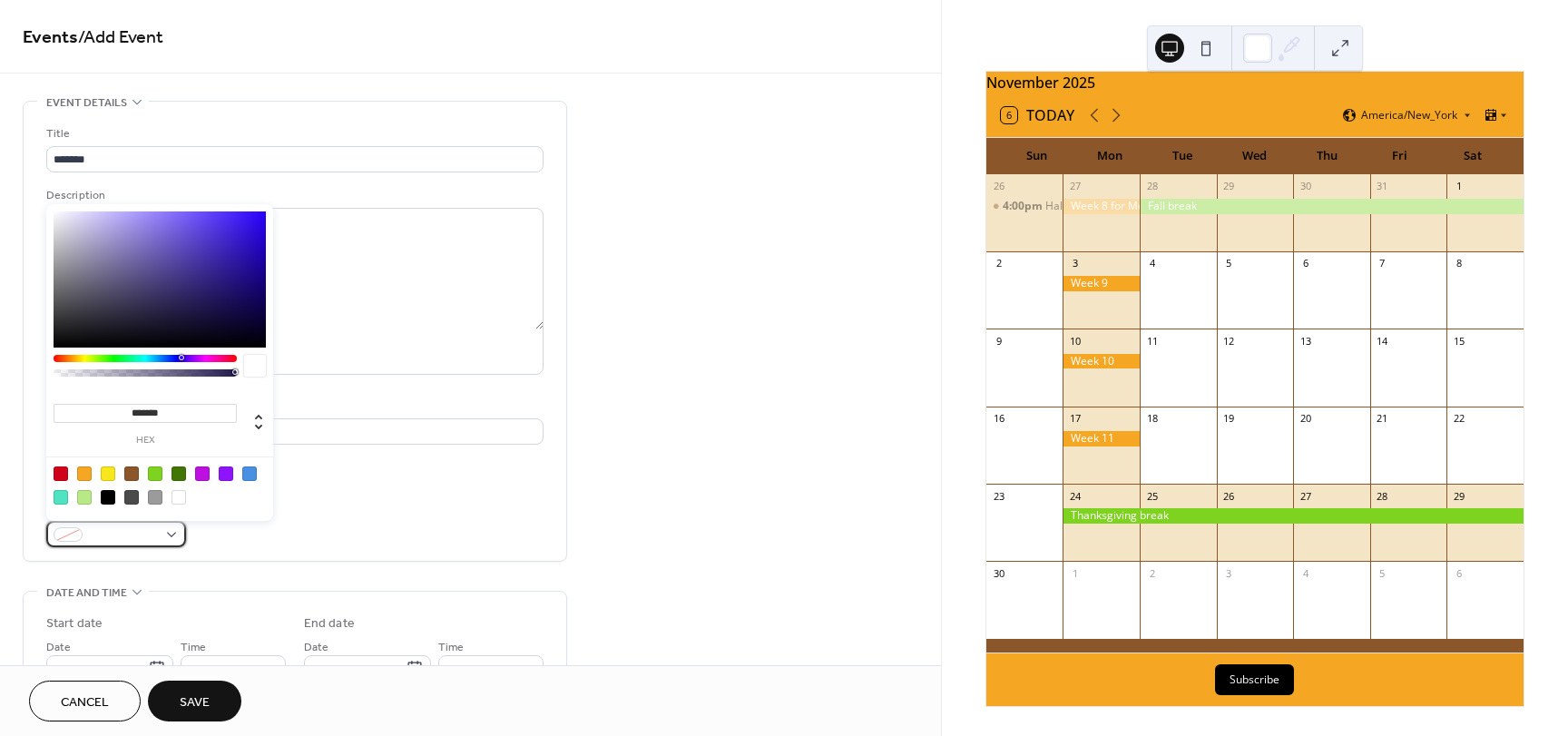 click at bounding box center (116, 534) 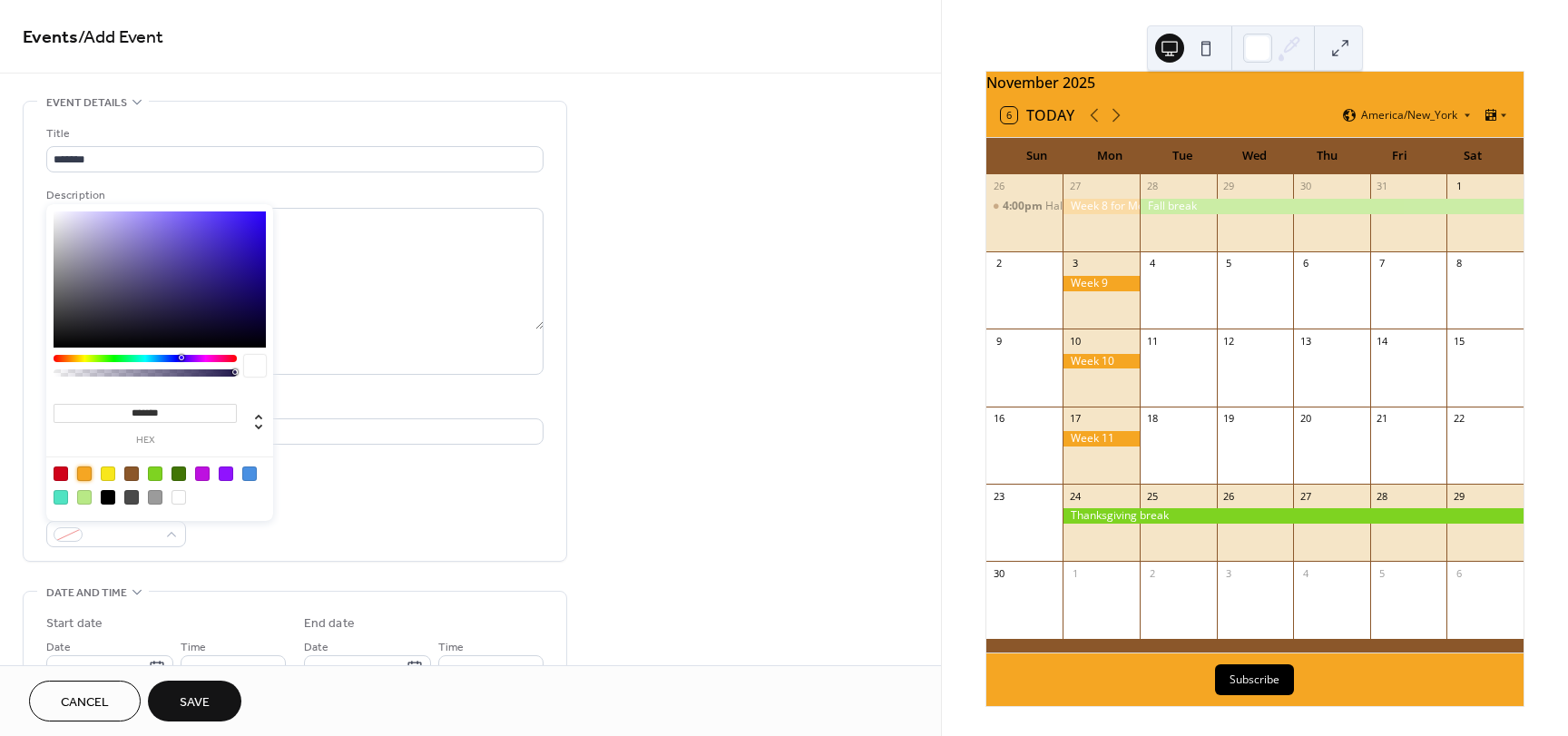 click at bounding box center [84, 474] 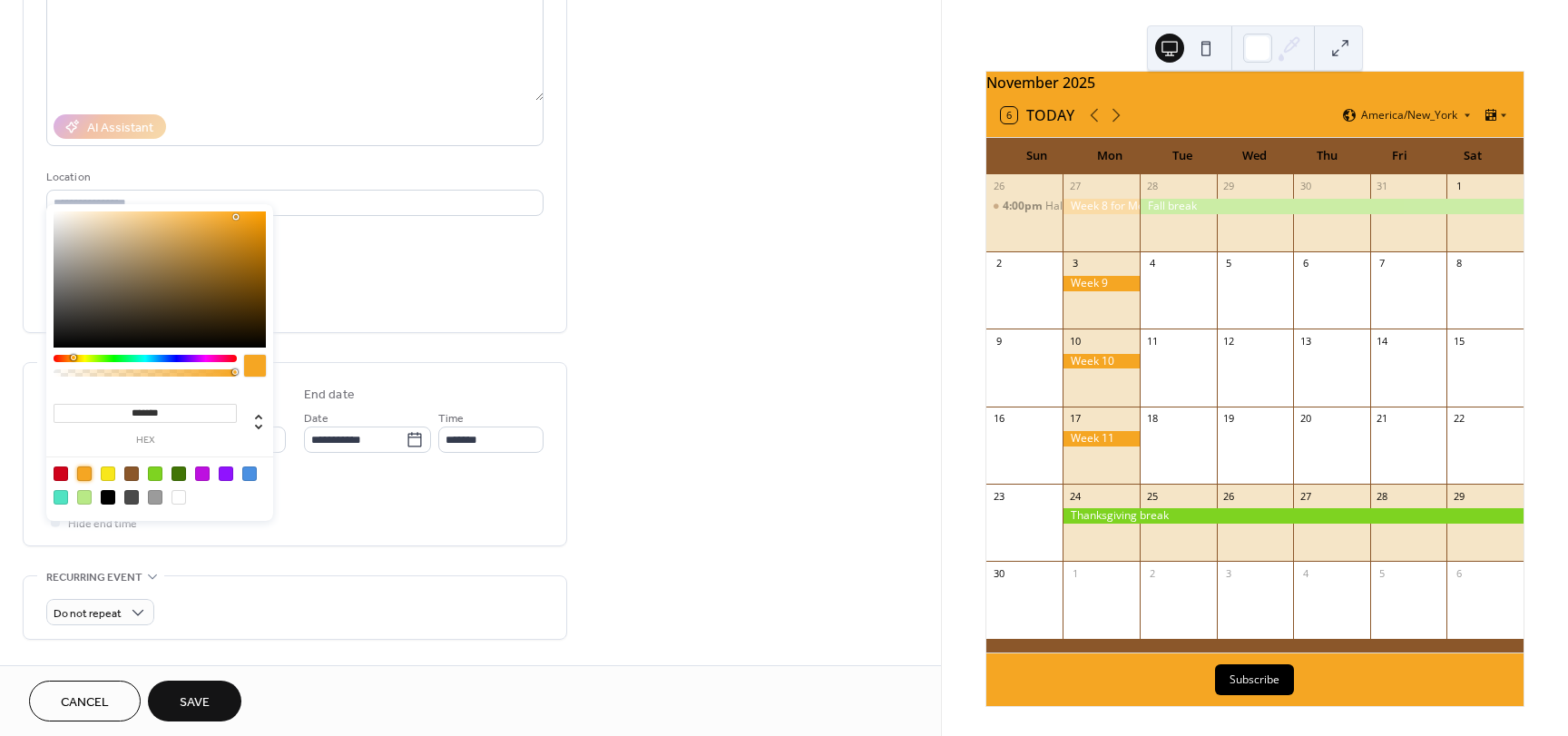 scroll, scrollTop: 363, scrollLeft: 0, axis: vertical 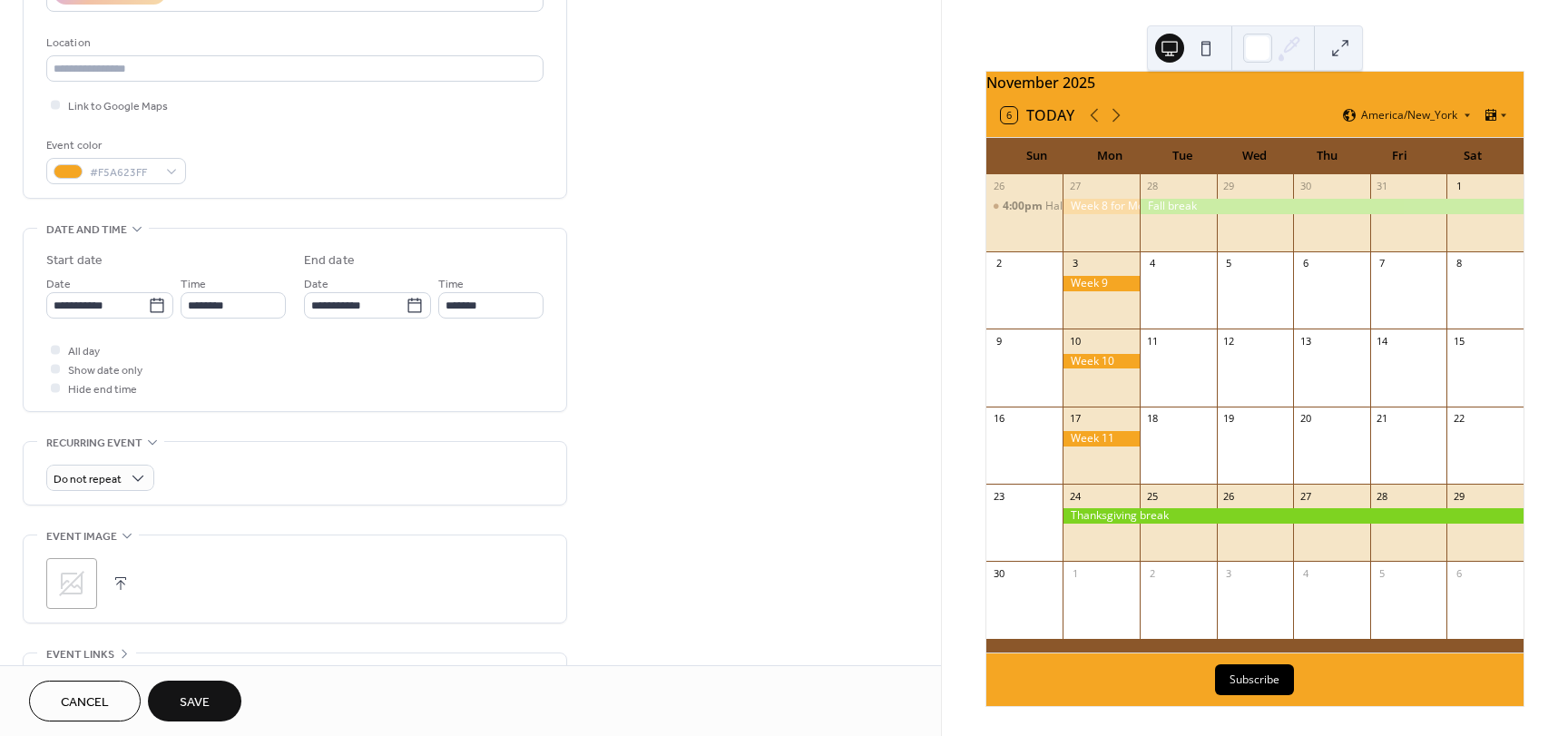 click on "All day Show date only Hide end time" at bounding box center [295, 368] 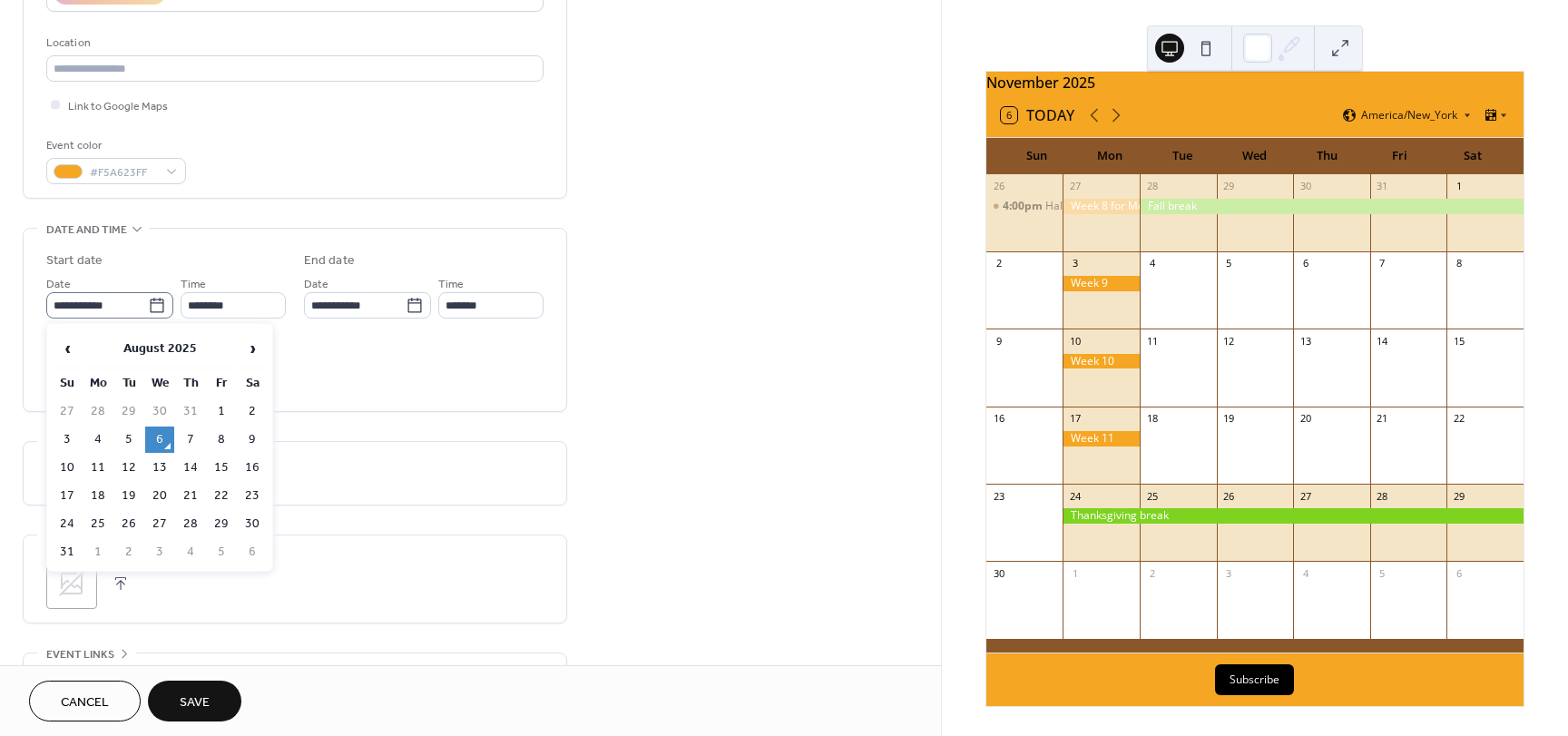 click 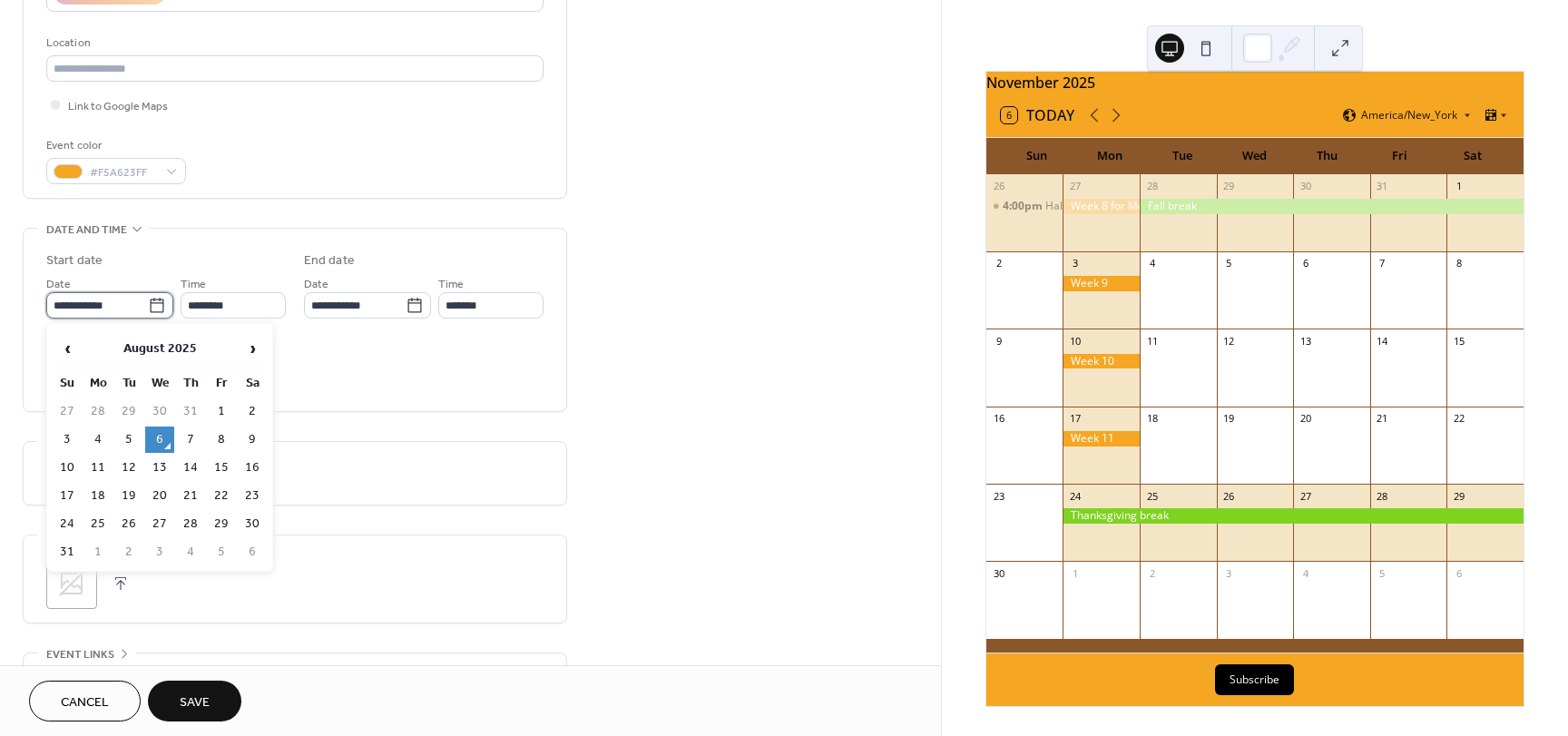 click on "**********" at bounding box center (97, 305) 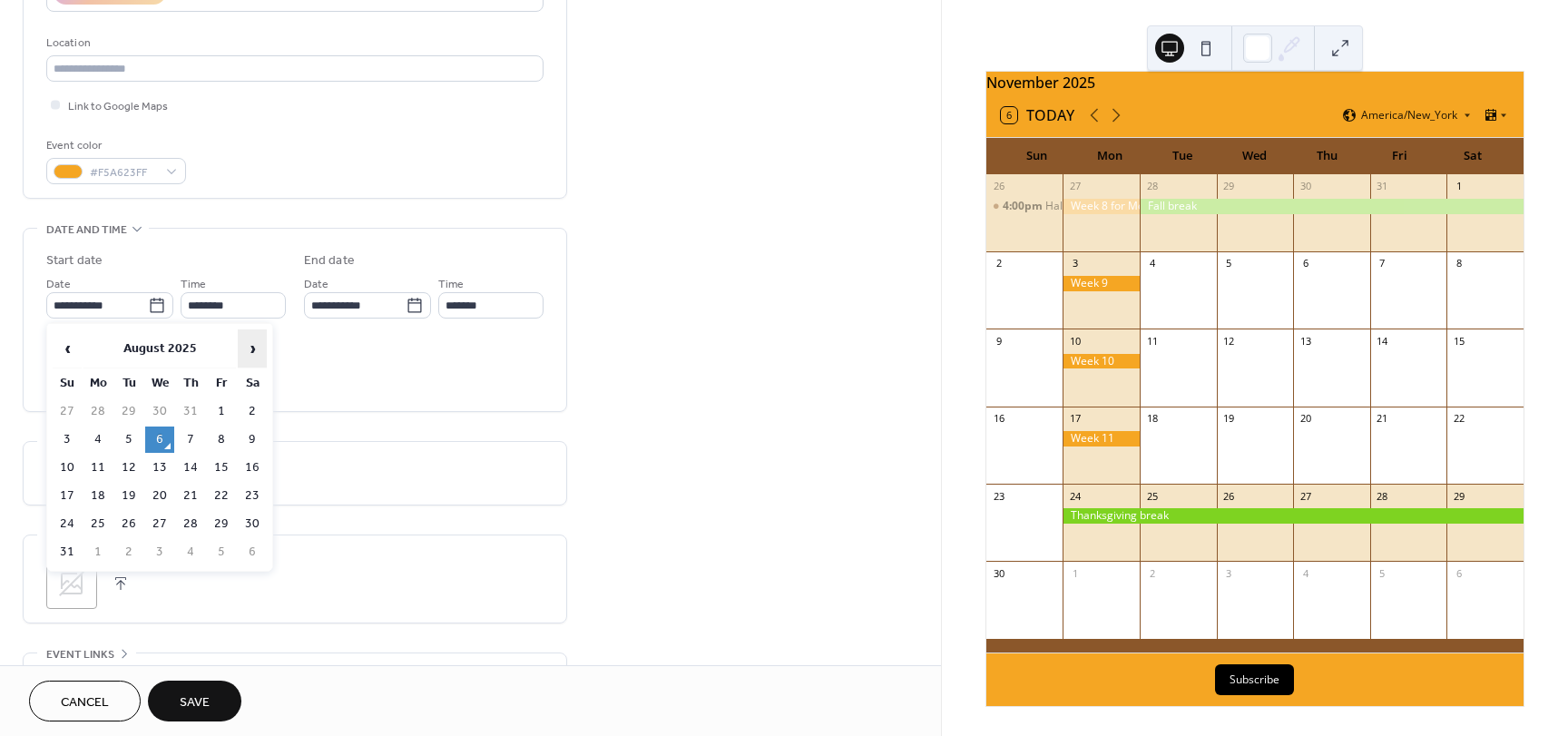 click on "›" at bounding box center [252, 348] 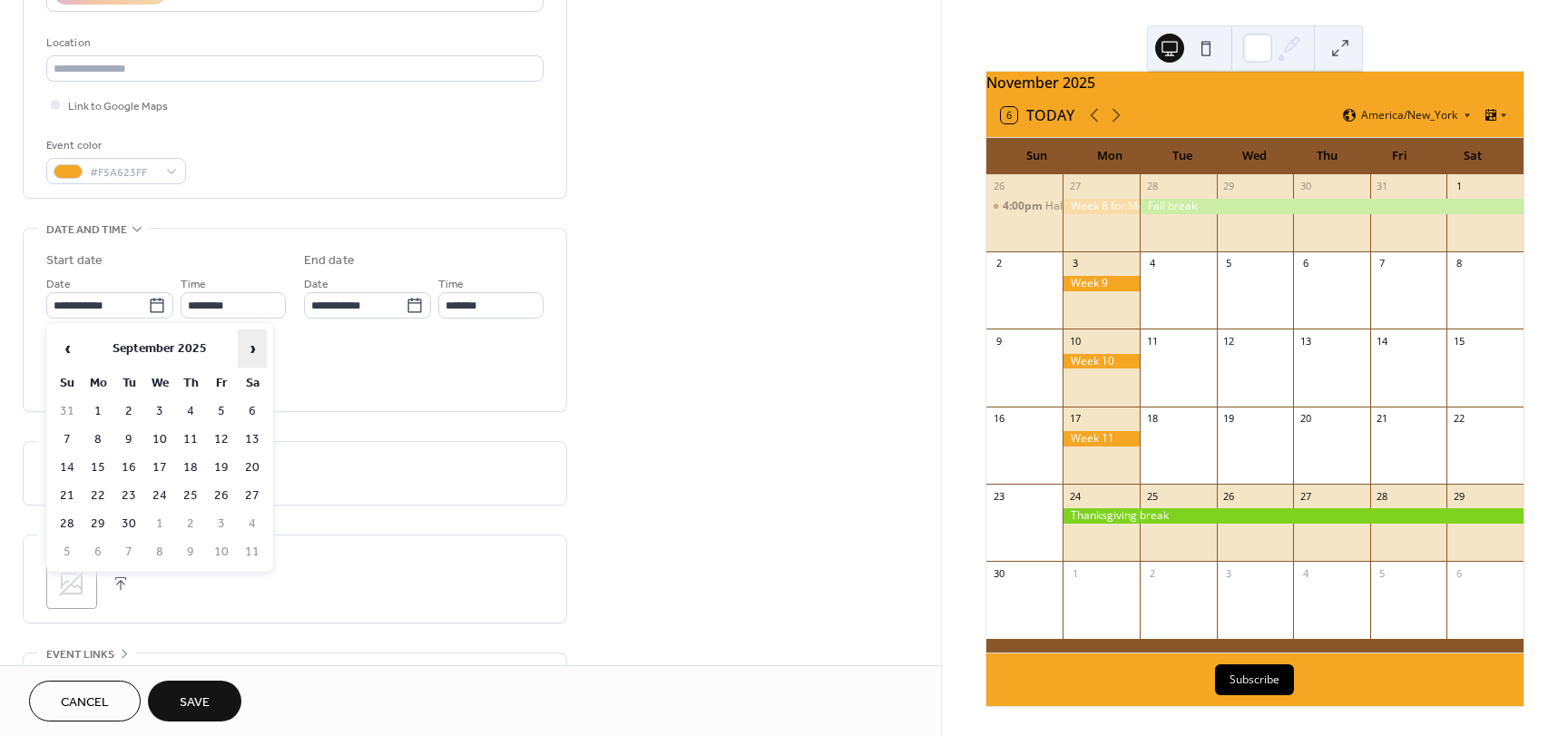 click on "›" at bounding box center [252, 348] 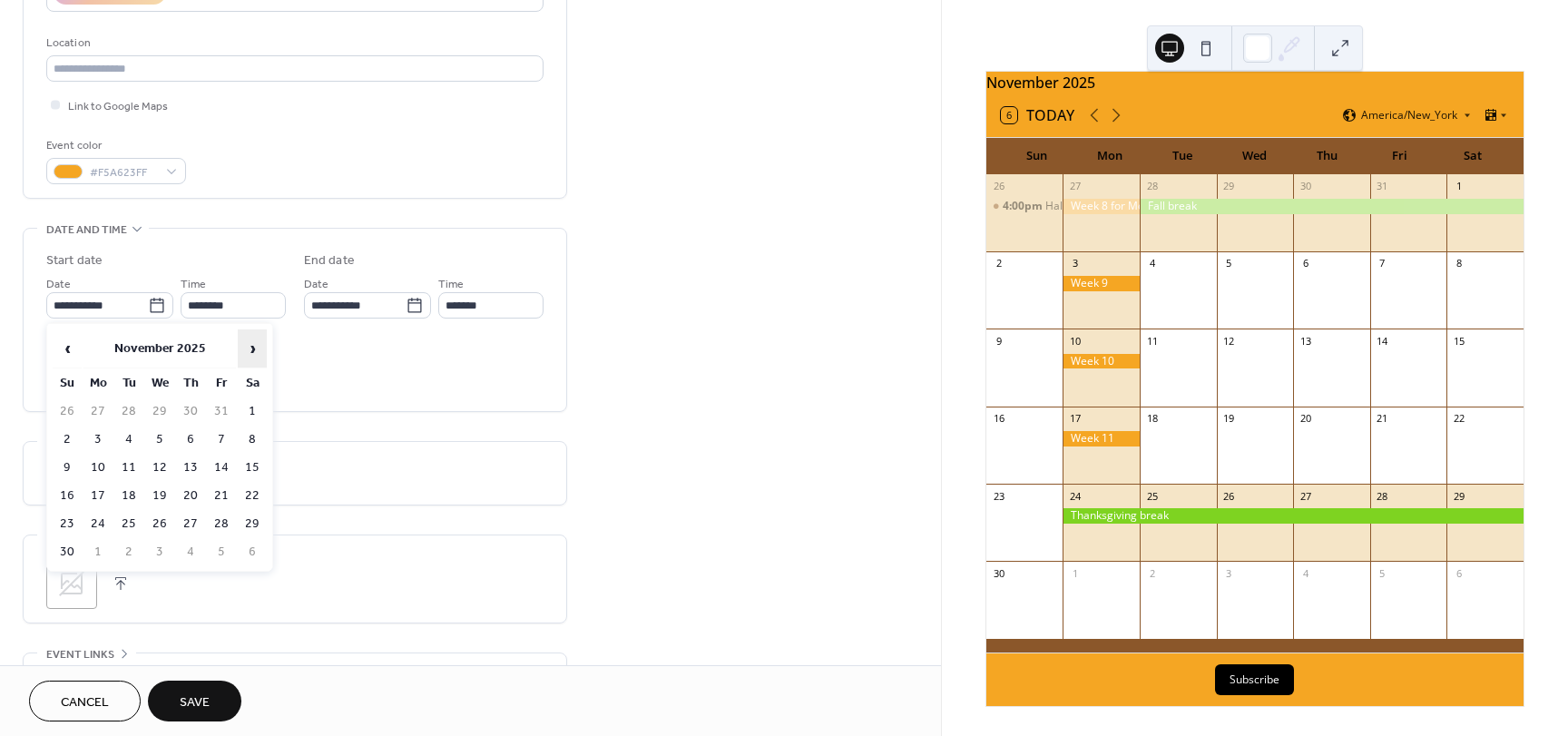 click on "›" at bounding box center [252, 348] 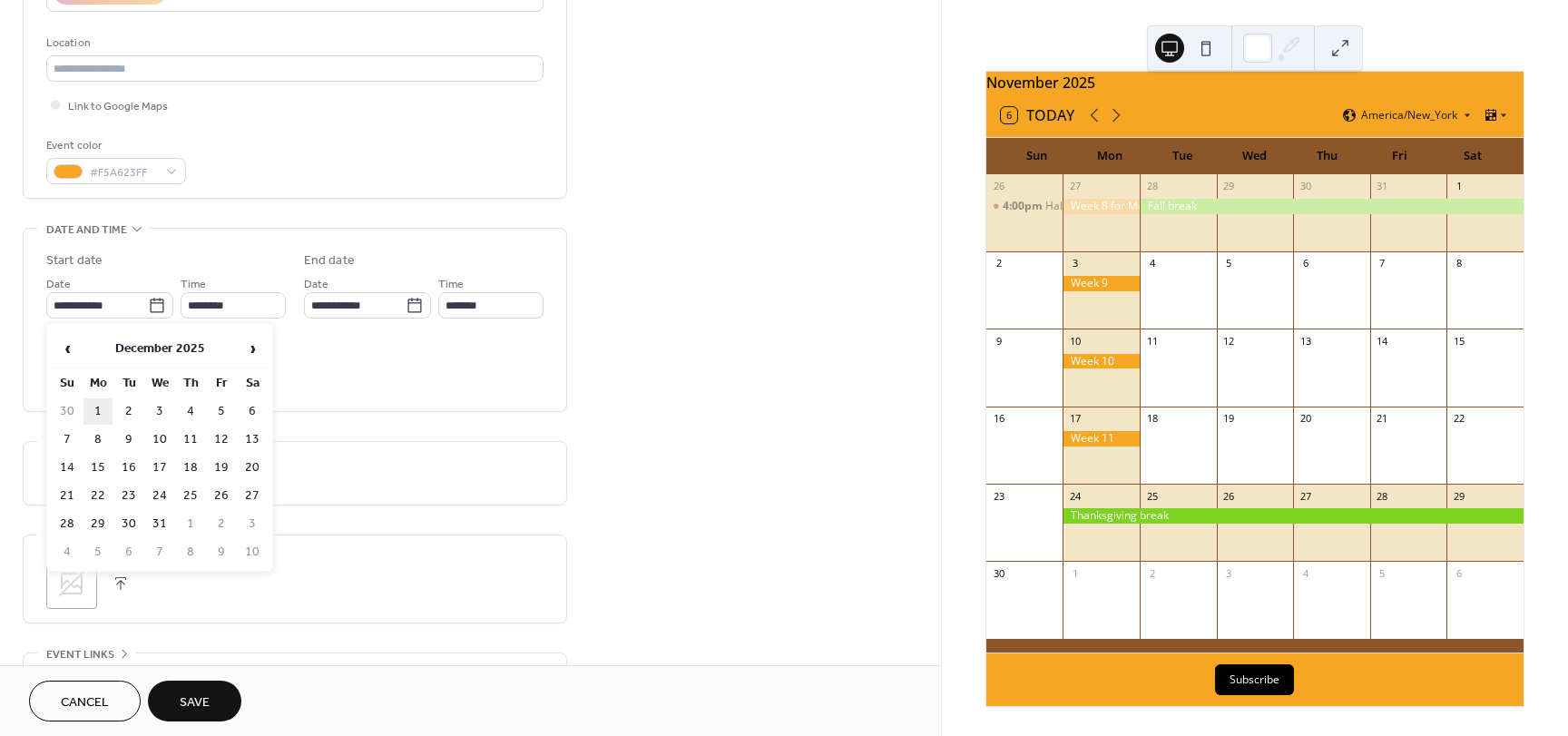 click on "1" at bounding box center (98, 411) 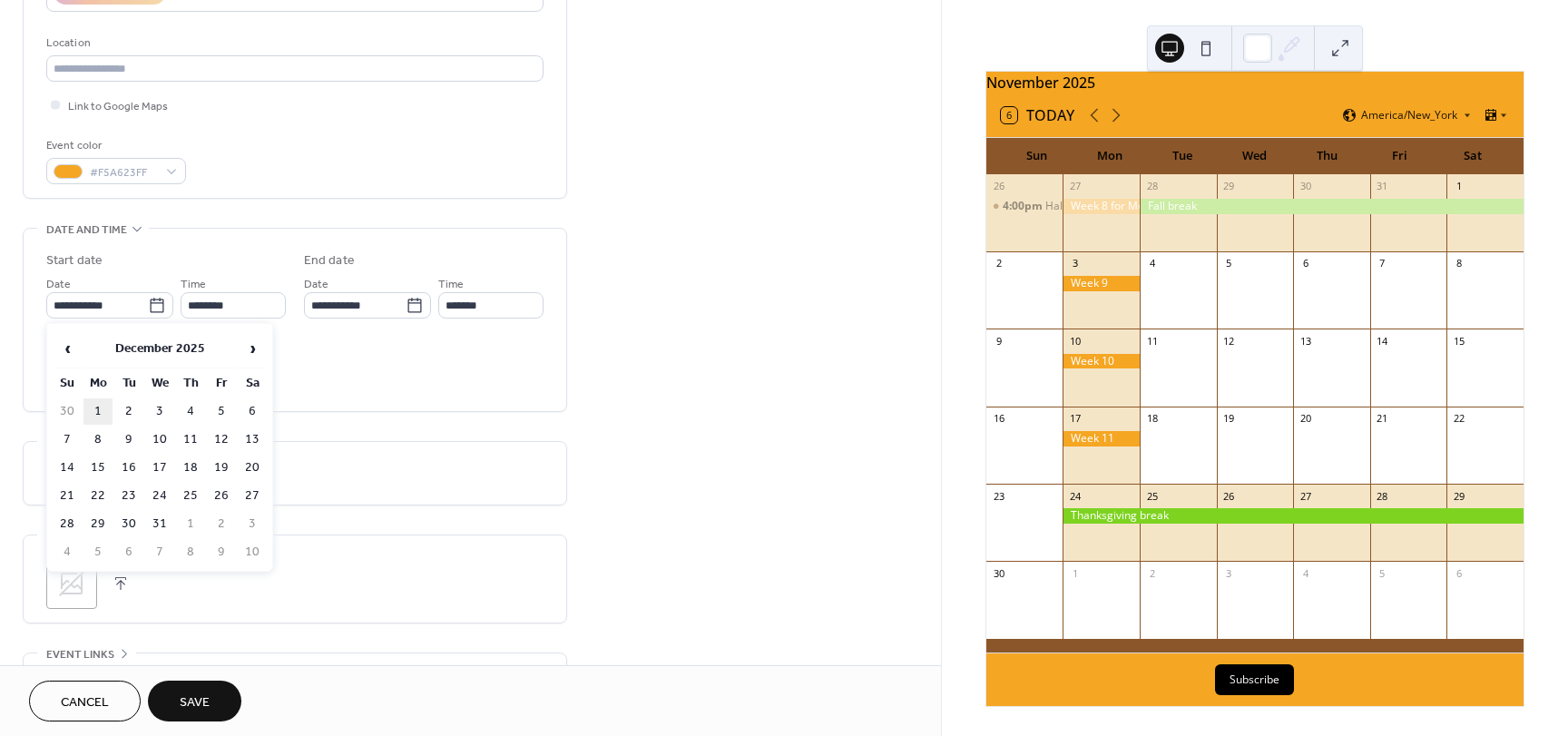 type on "**********" 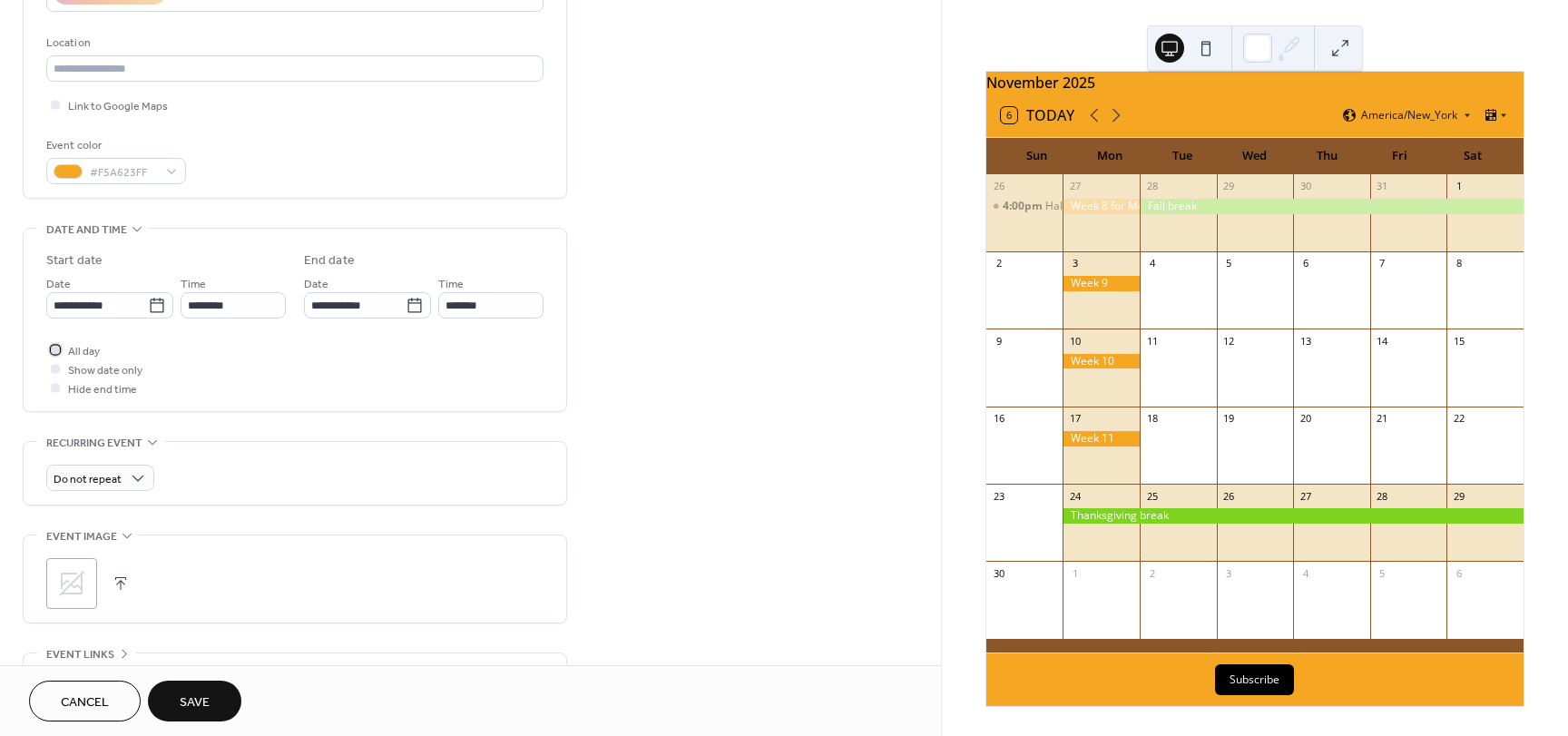 click at bounding box center (55, 349) 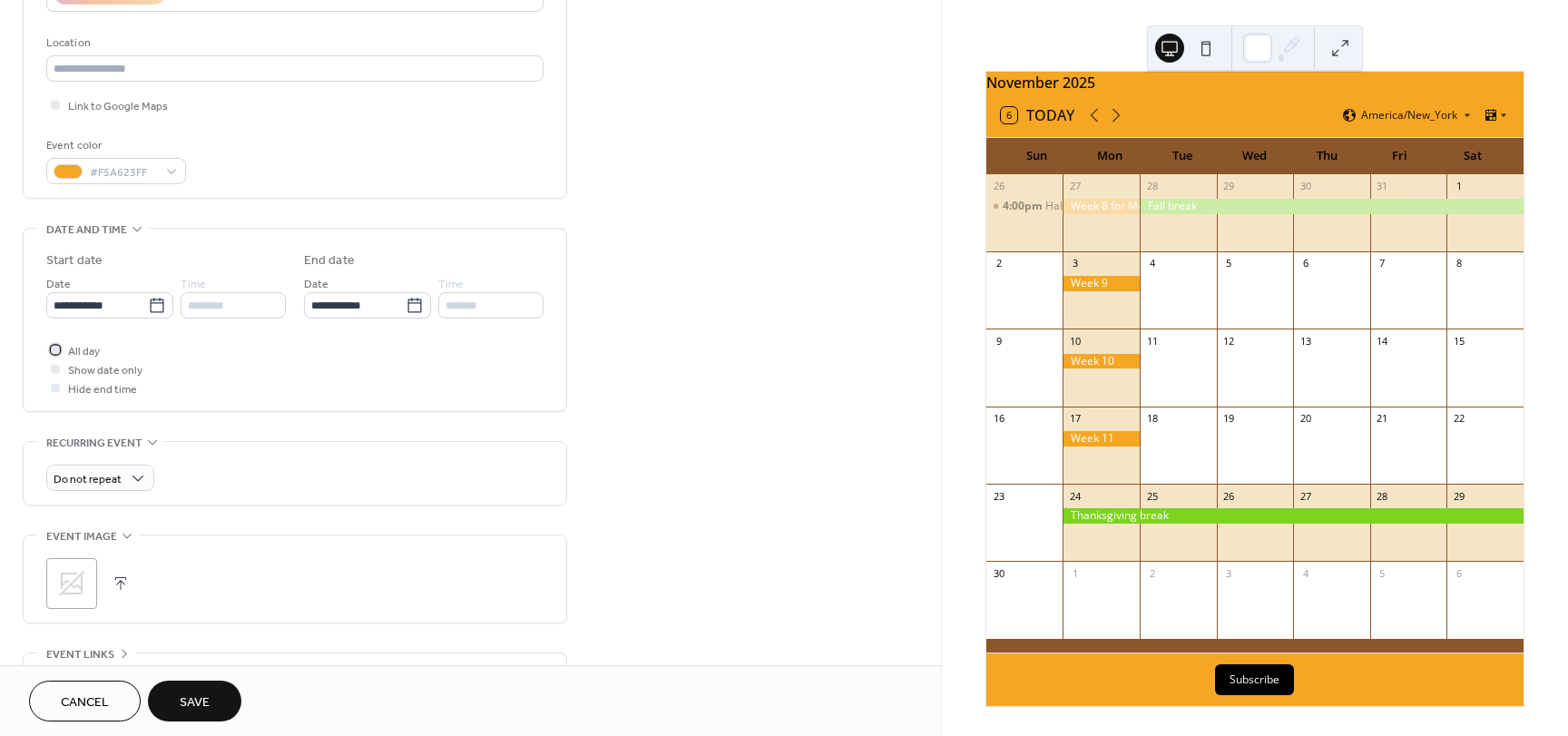scroll, scrollTop: 450, scrollLeft: 0, axis: vertical 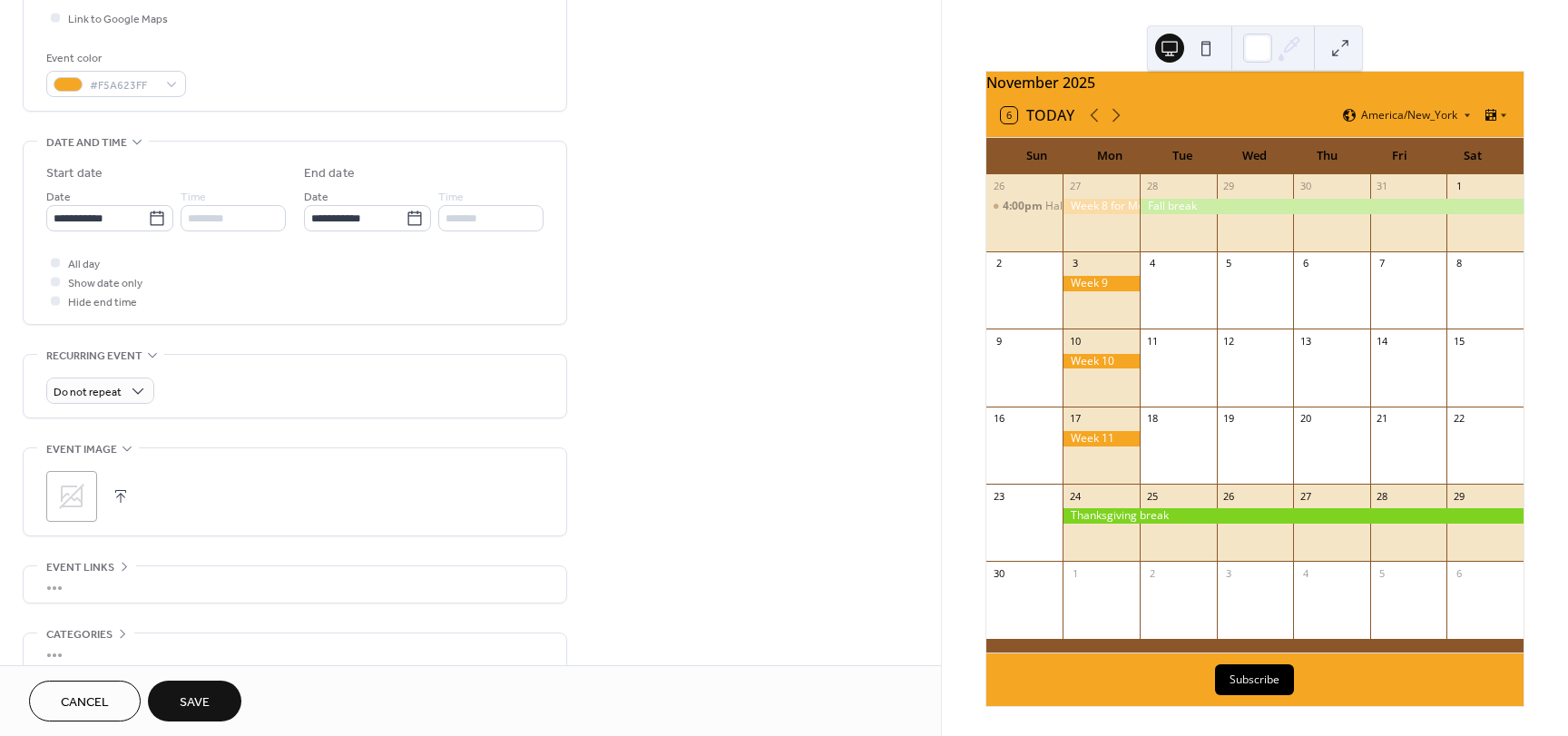 click on "Save" at bounding box center [194, 702] 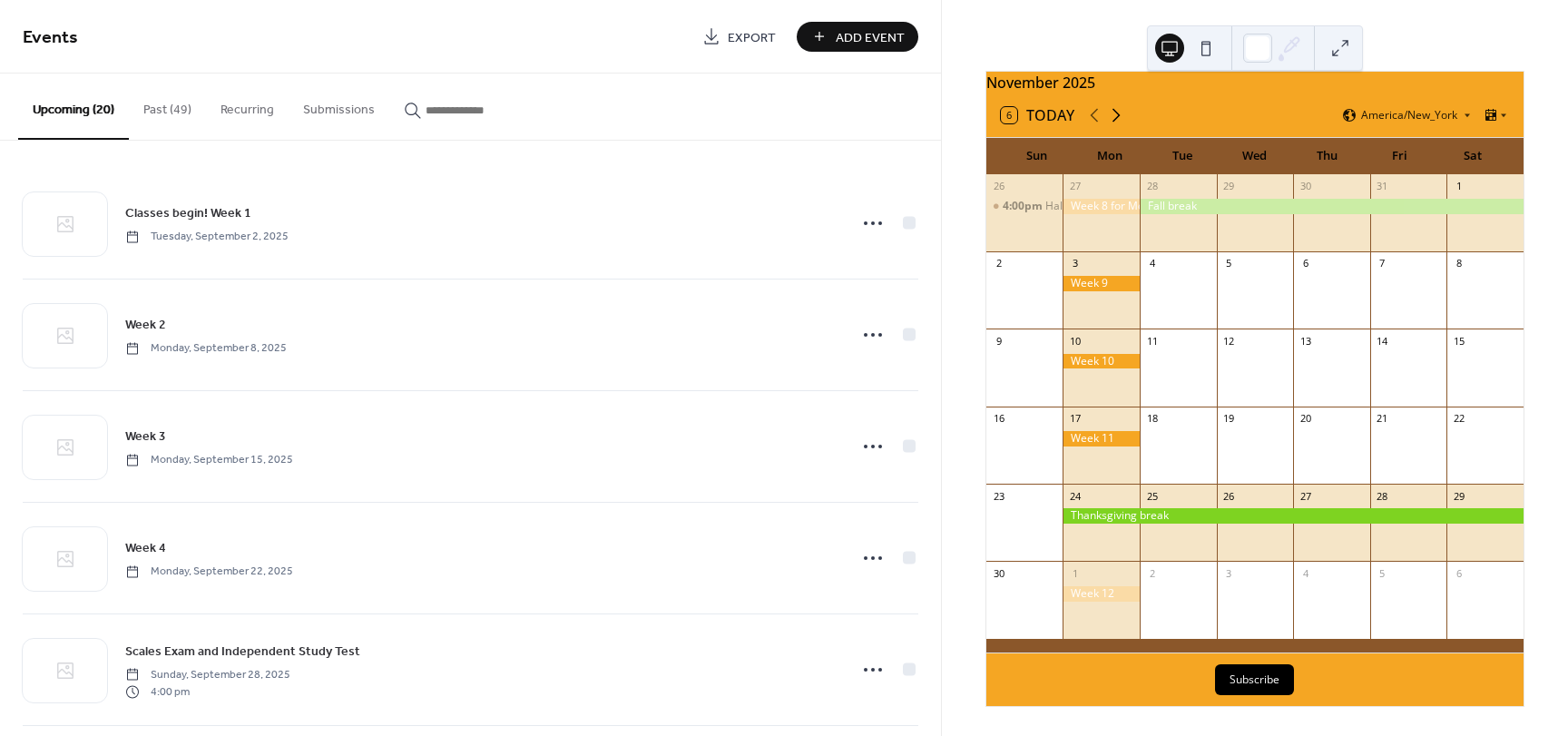 click 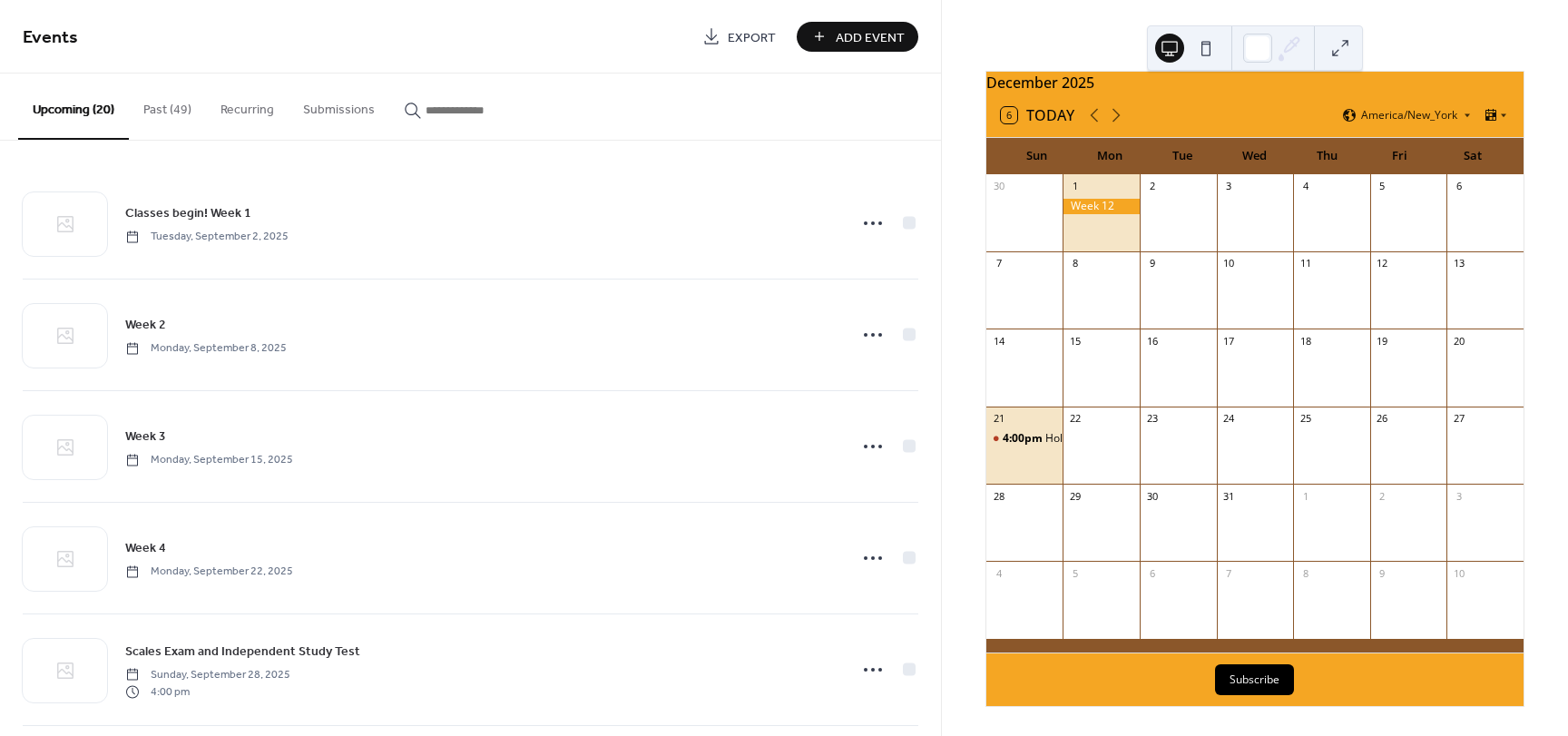 click on "Add Event" at bounding box center [870, 37] 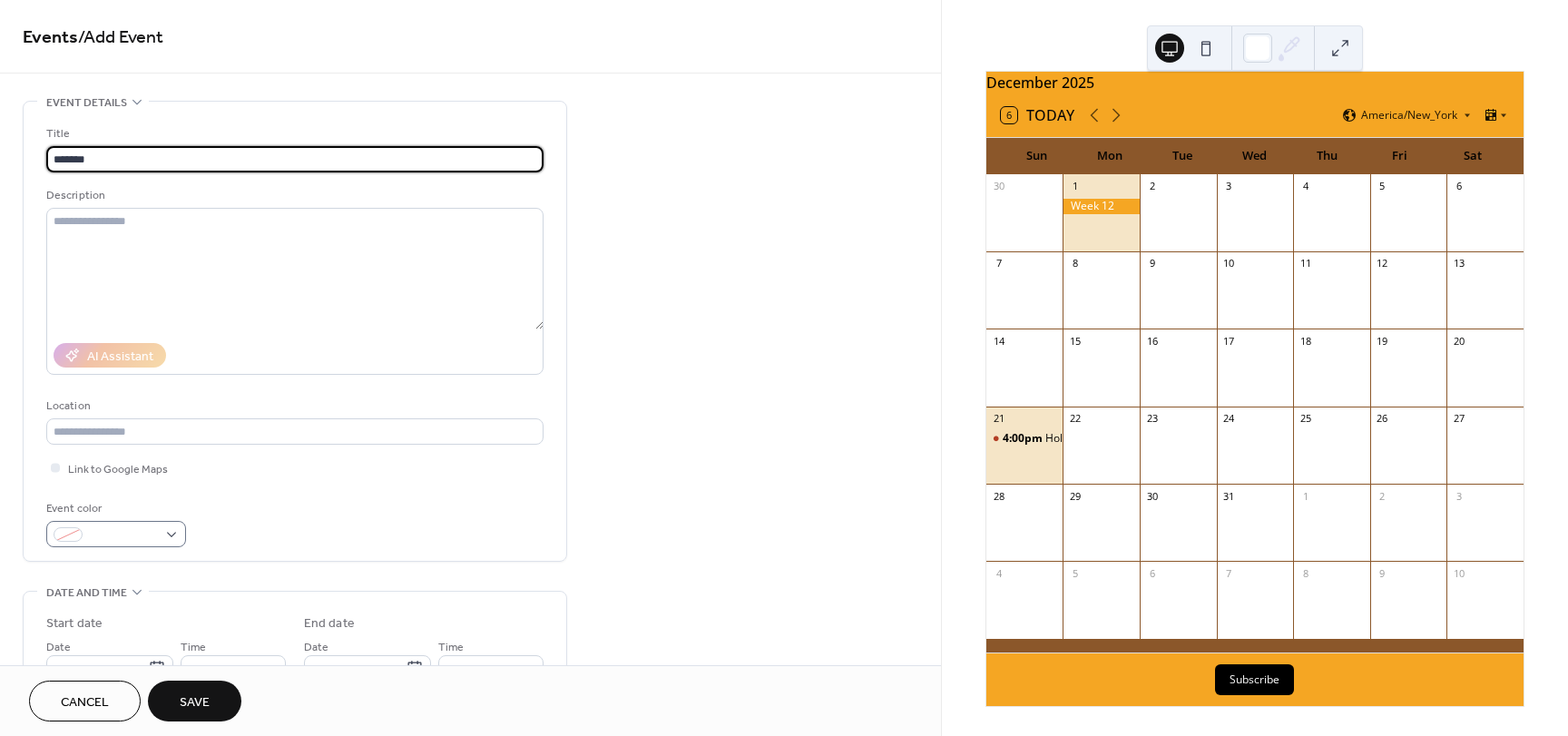 type on "*******" 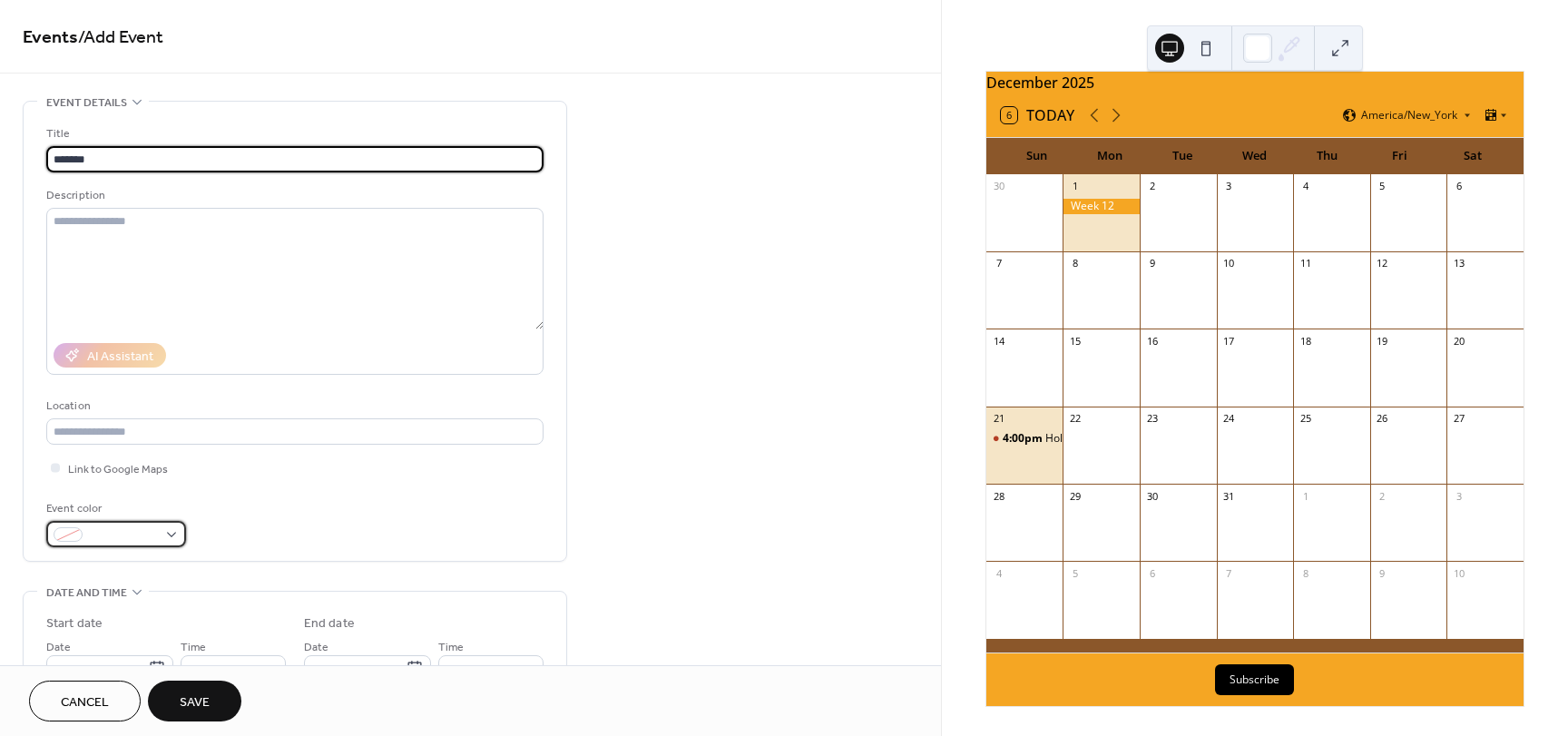 click at bounding box center (116, 534) 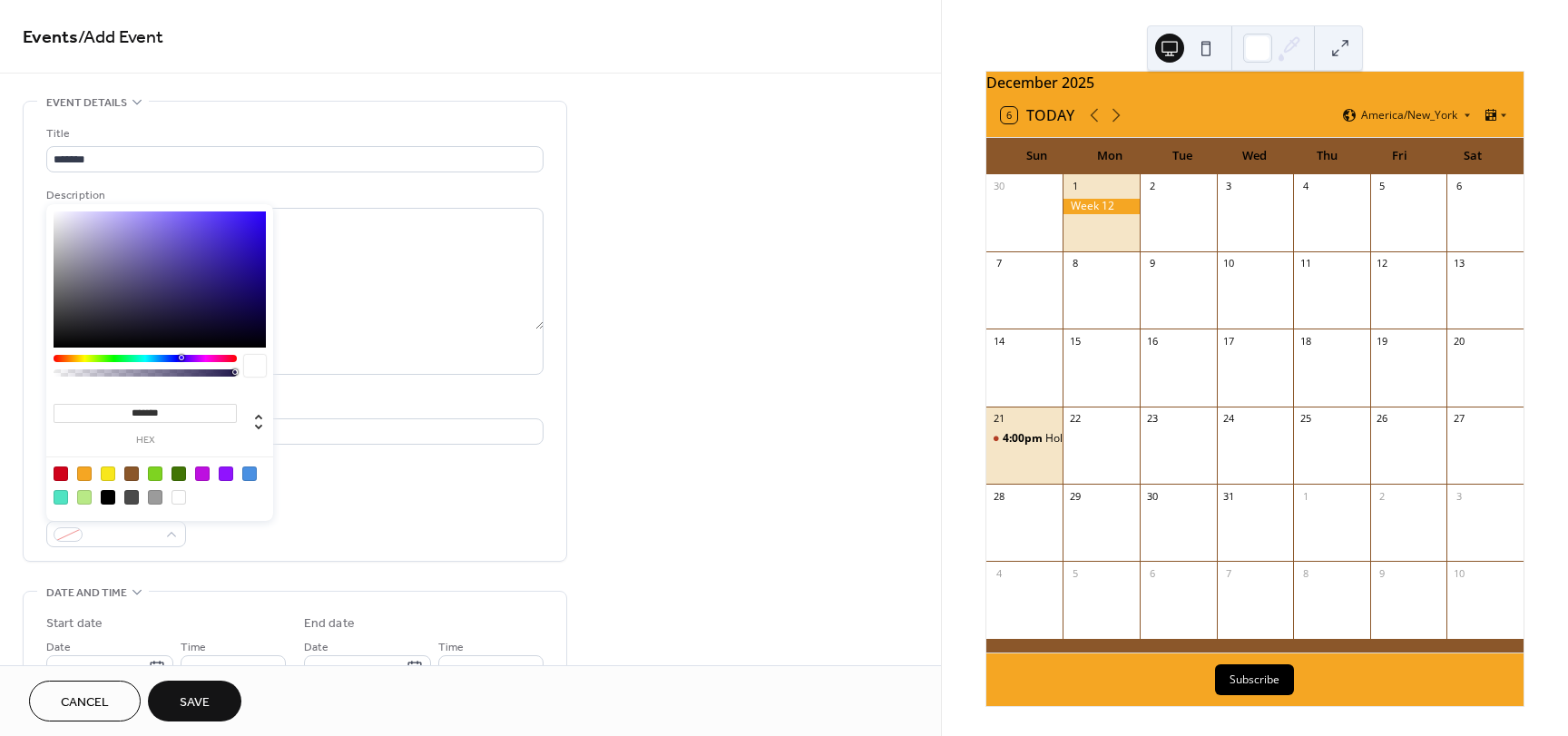 click at bounding box center (84, 474) 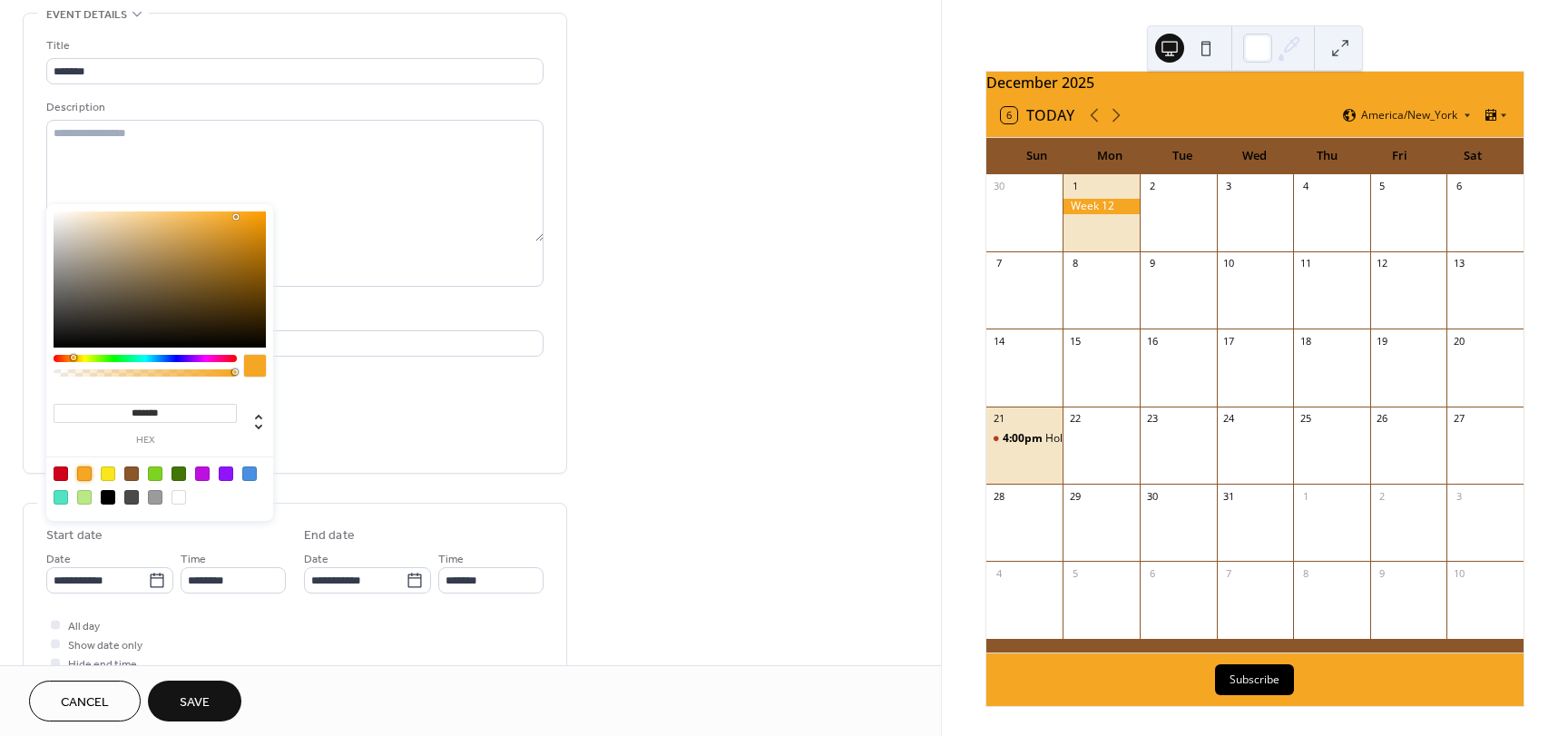 scroll, scrollTop: 91, scrollLeft: 0, axis: vertical 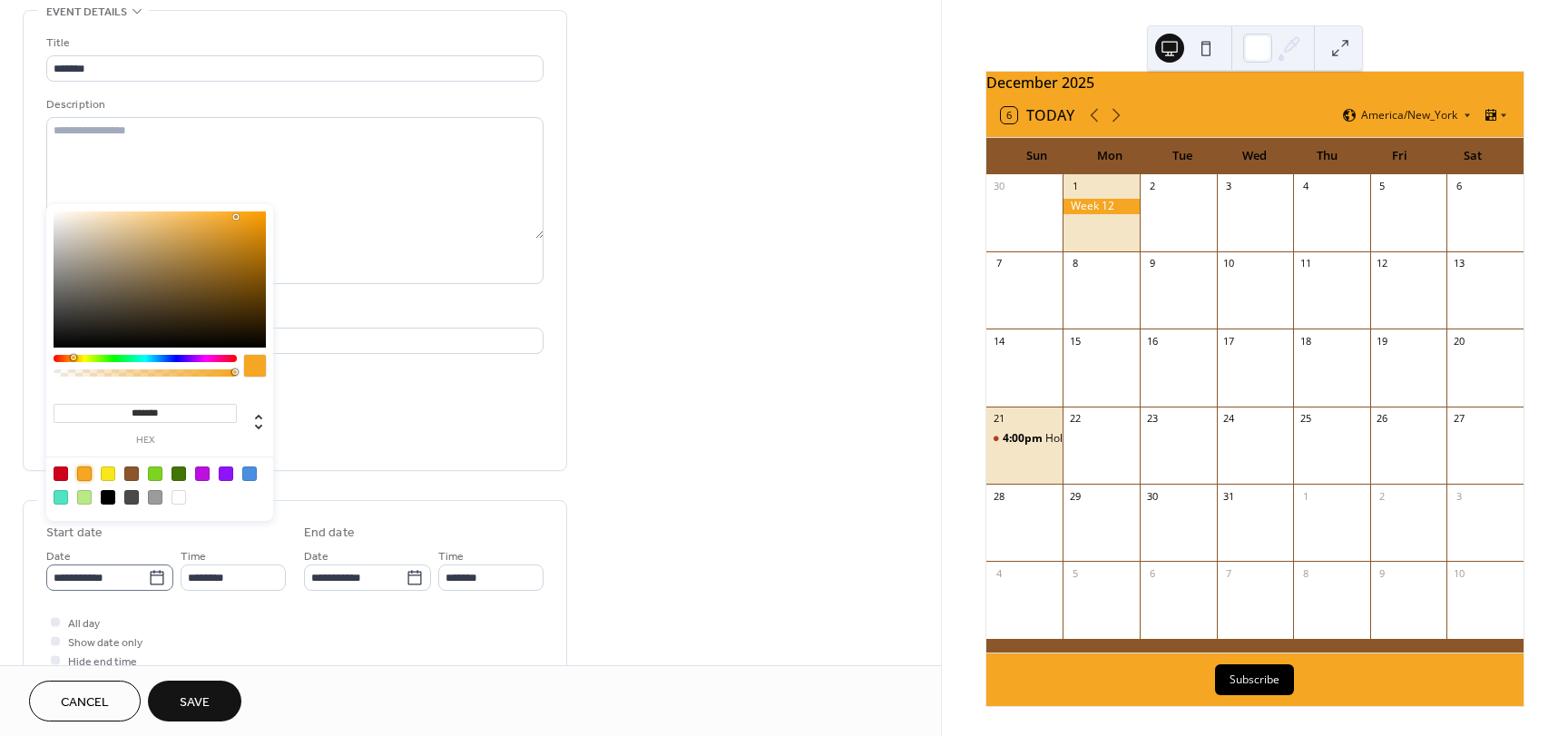 click 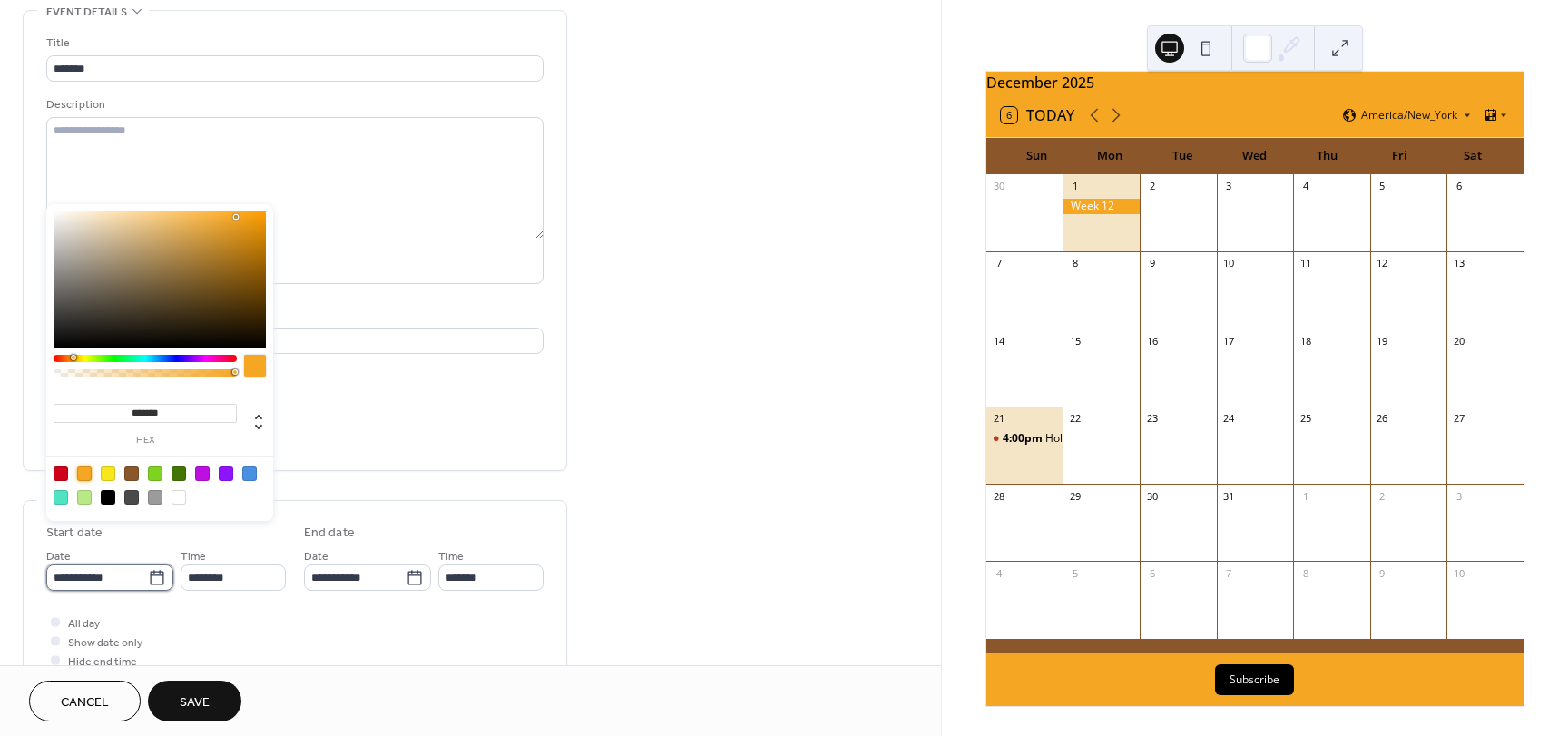 click on "**********" at bounding box center (97, 577) 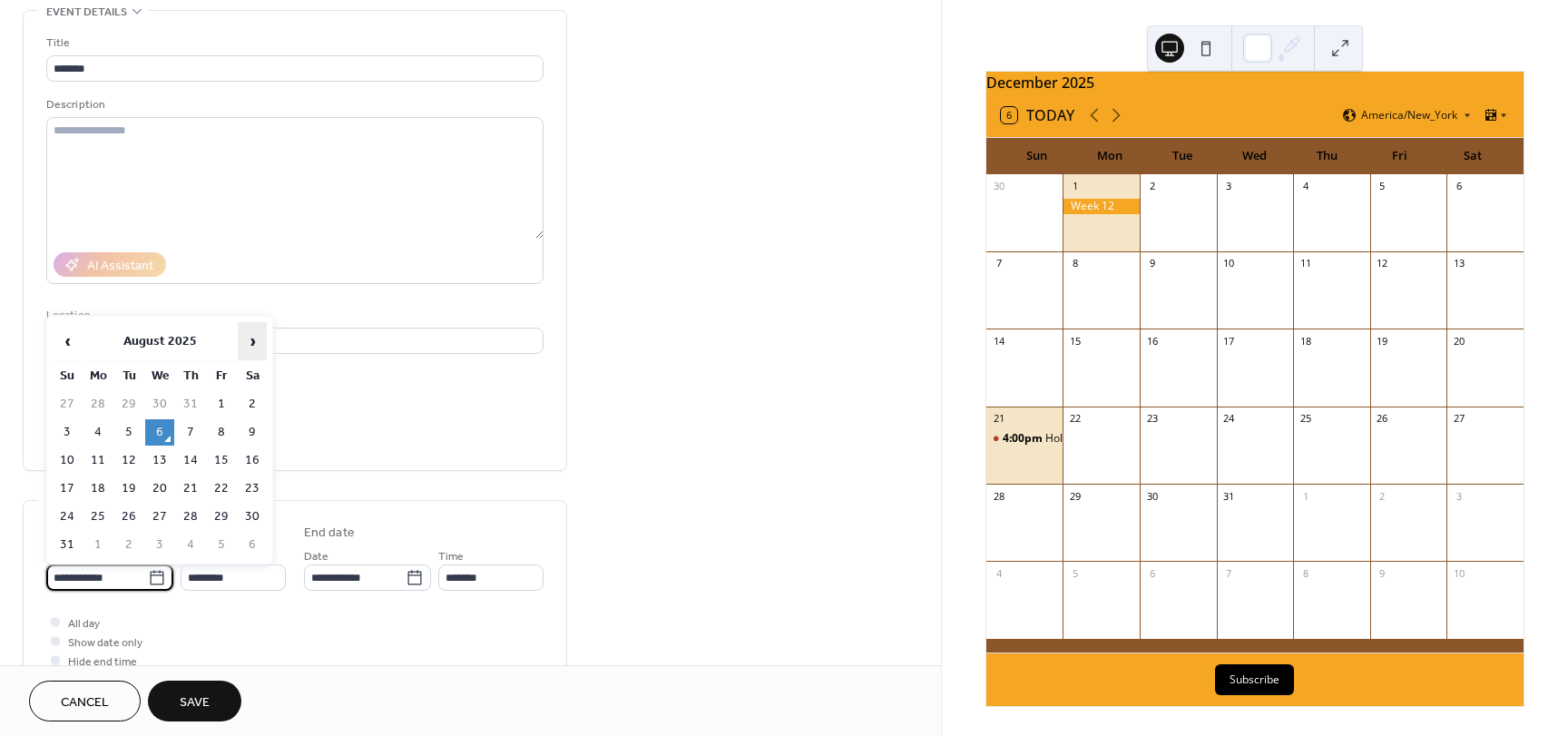 click on "›" at bounding box center [252, 341] 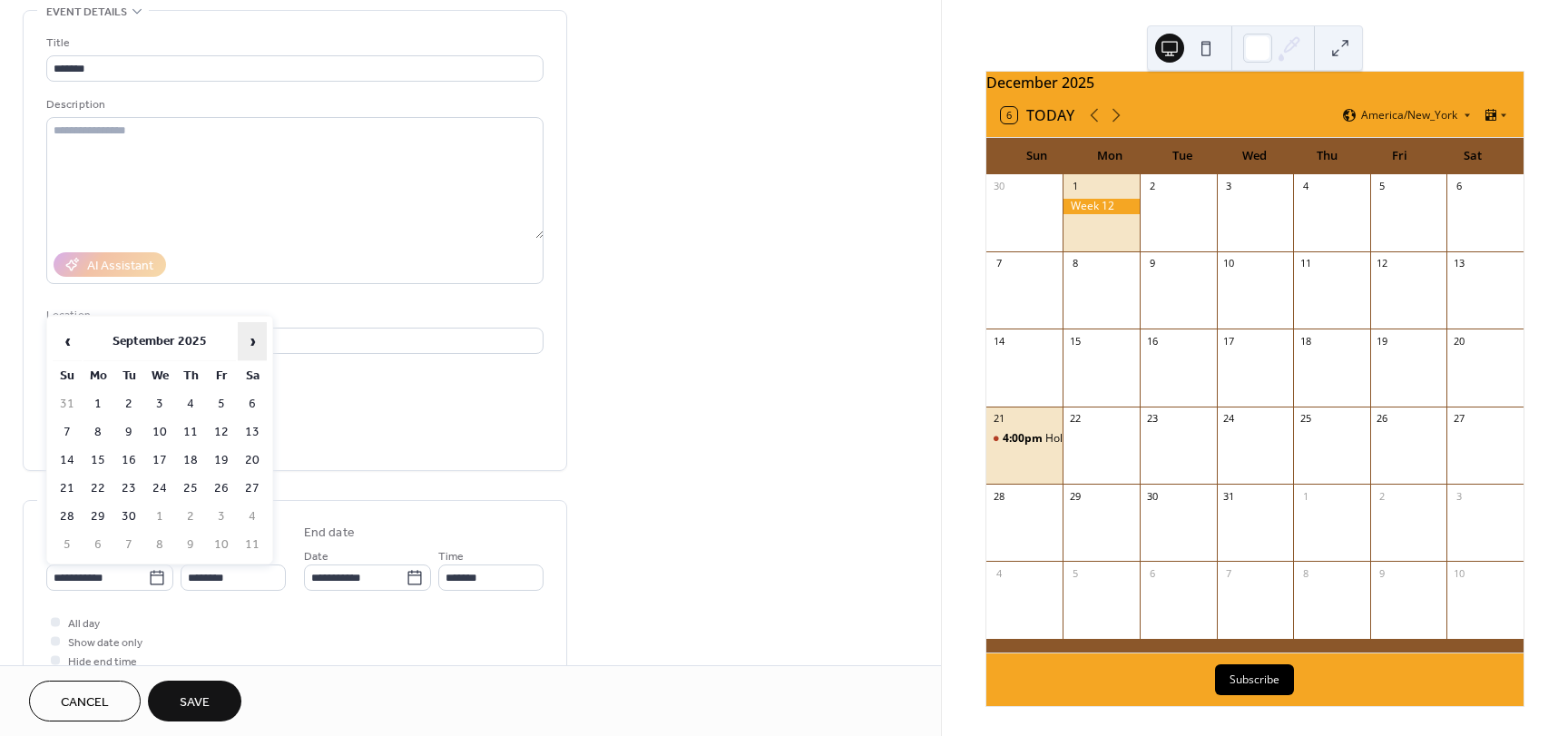 click on "›" at bounding box center (252, 341) 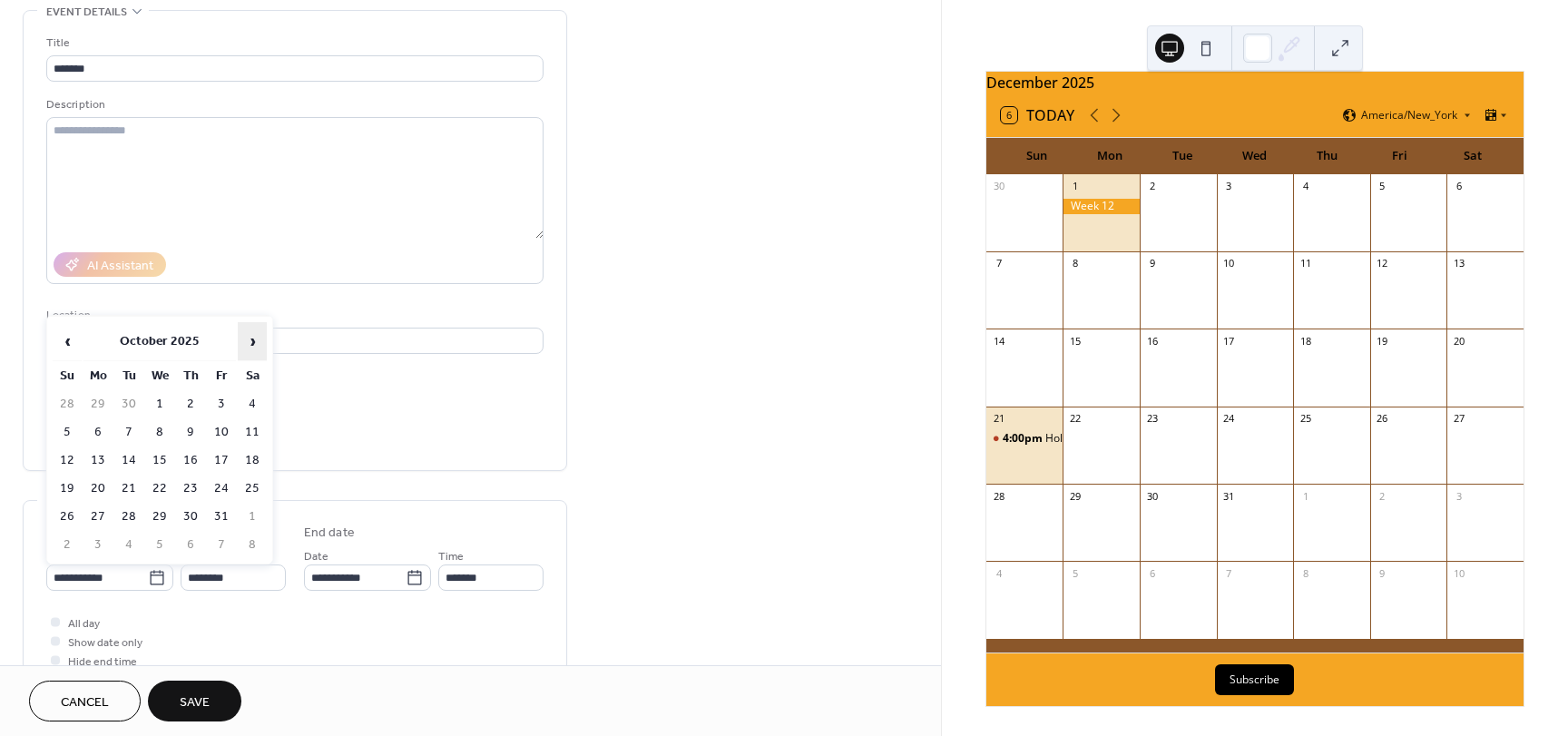 click on "›" at bounding box center [252, 341] 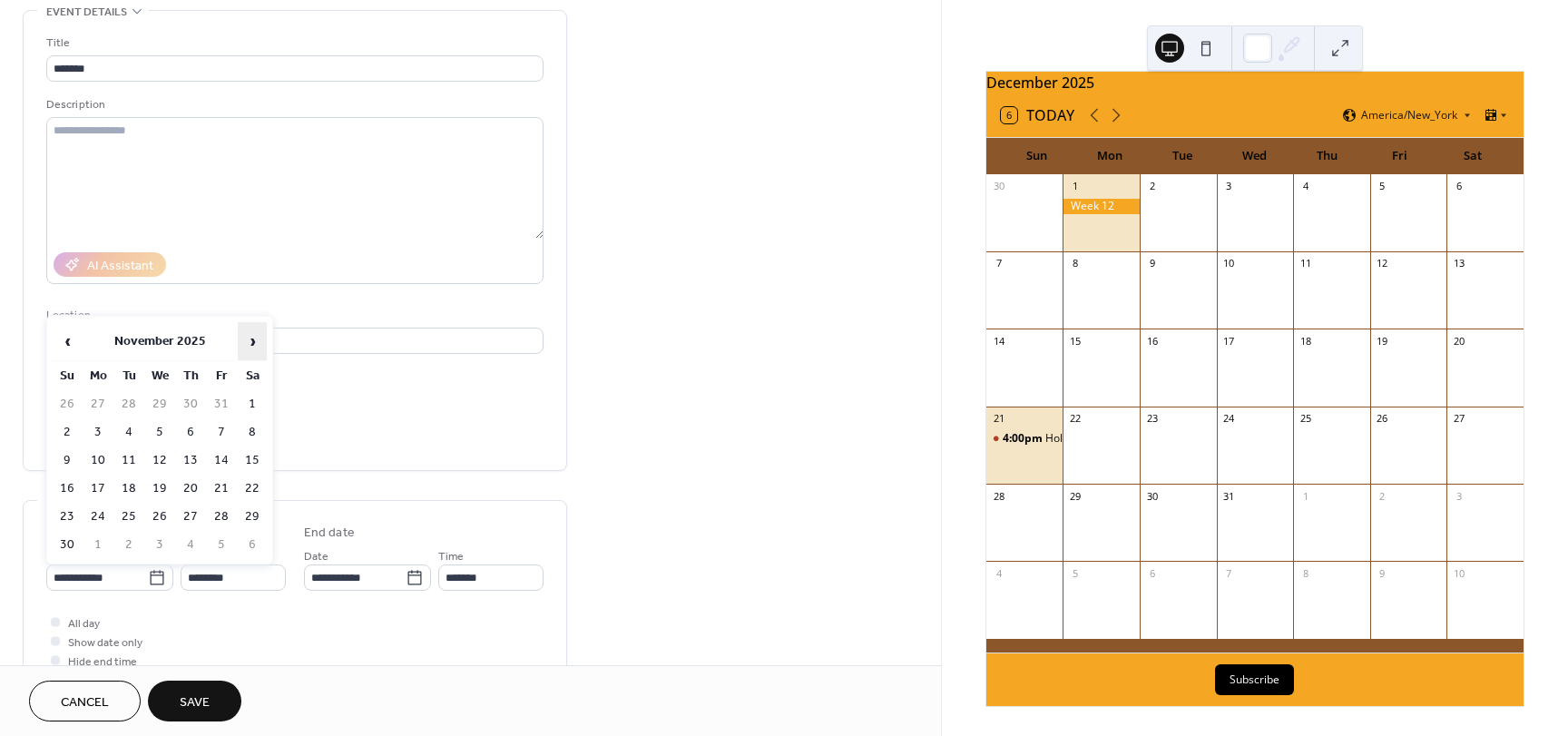 click on "›" at bounding box center [252, 341] 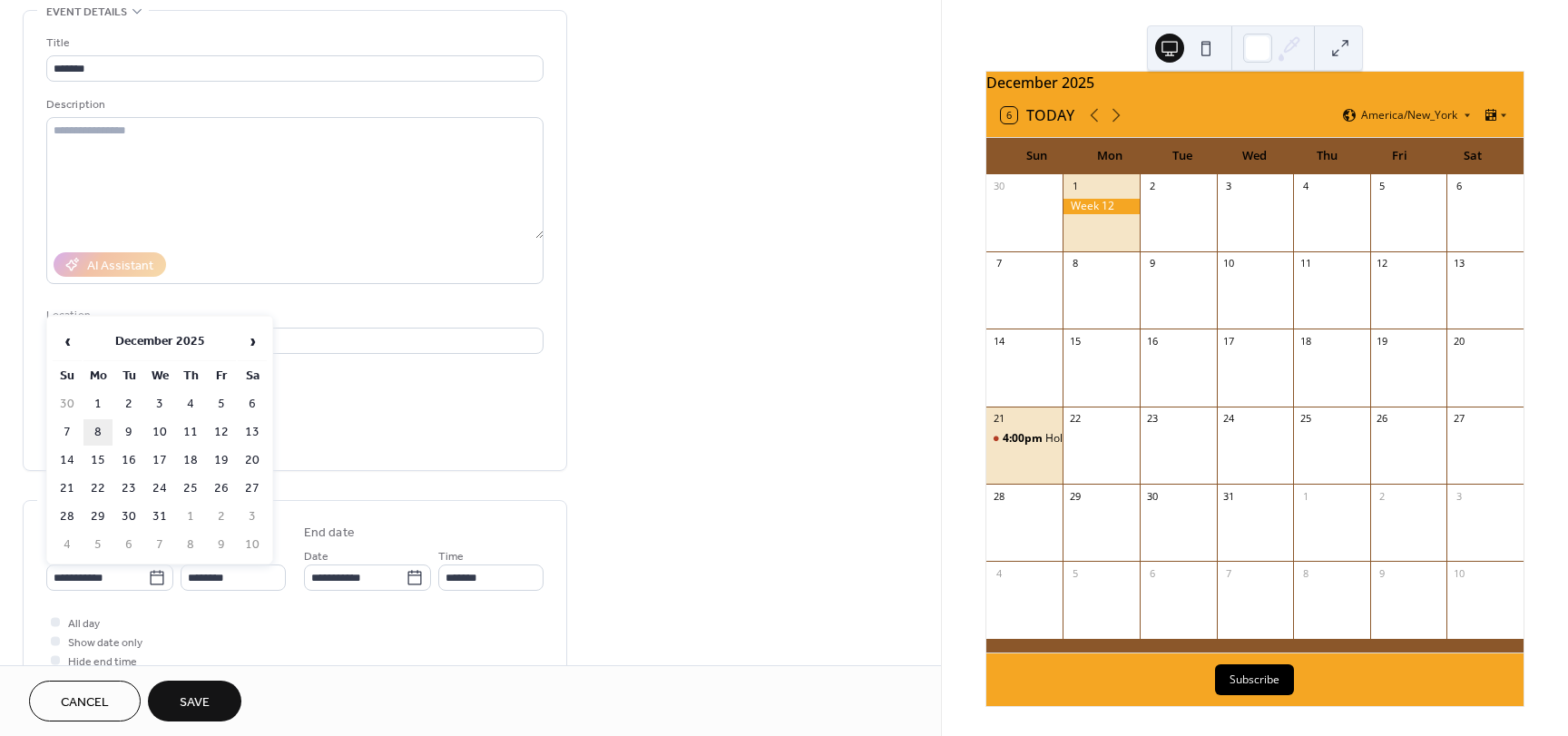 click on "8" at bounding box center (98, 432) 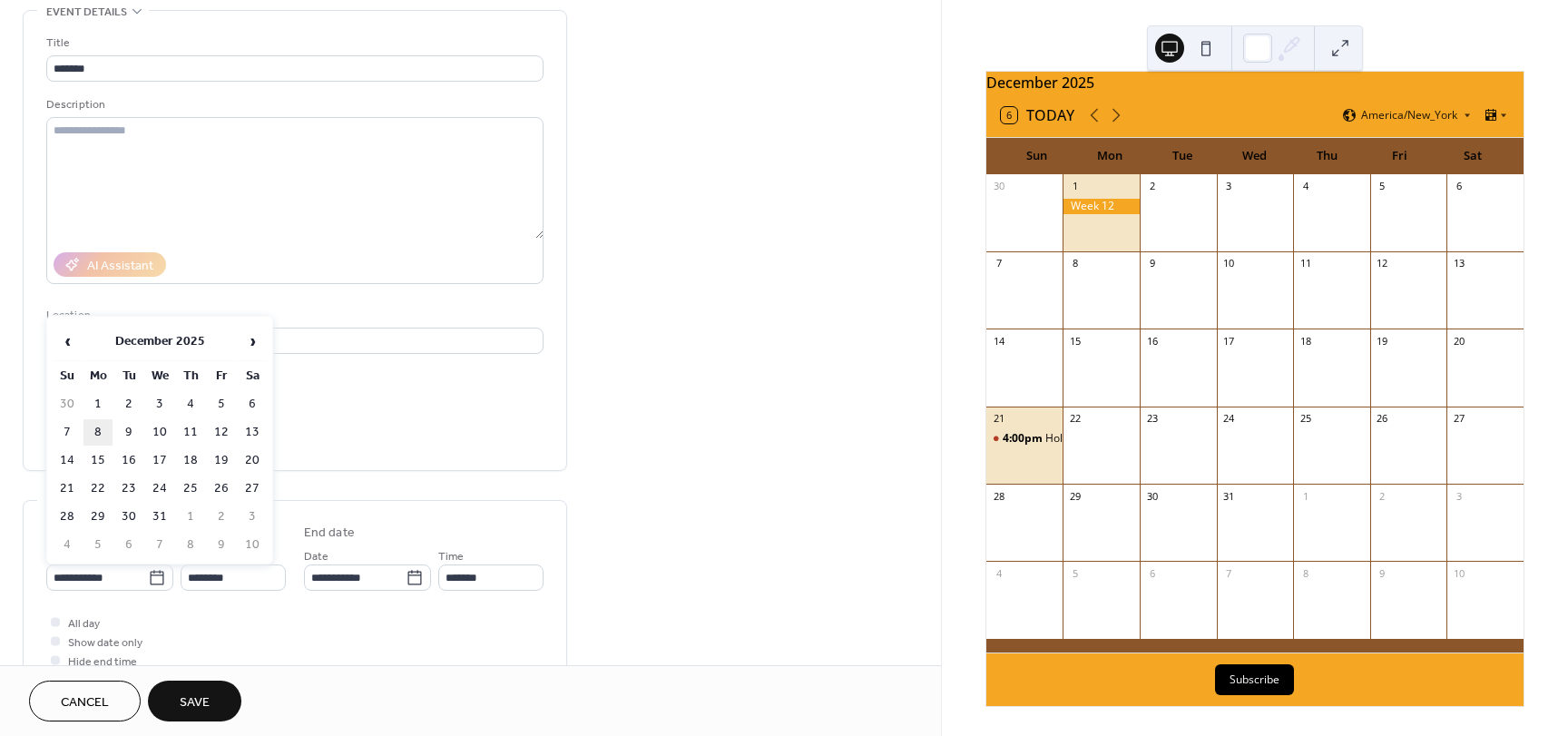 type on "**********" 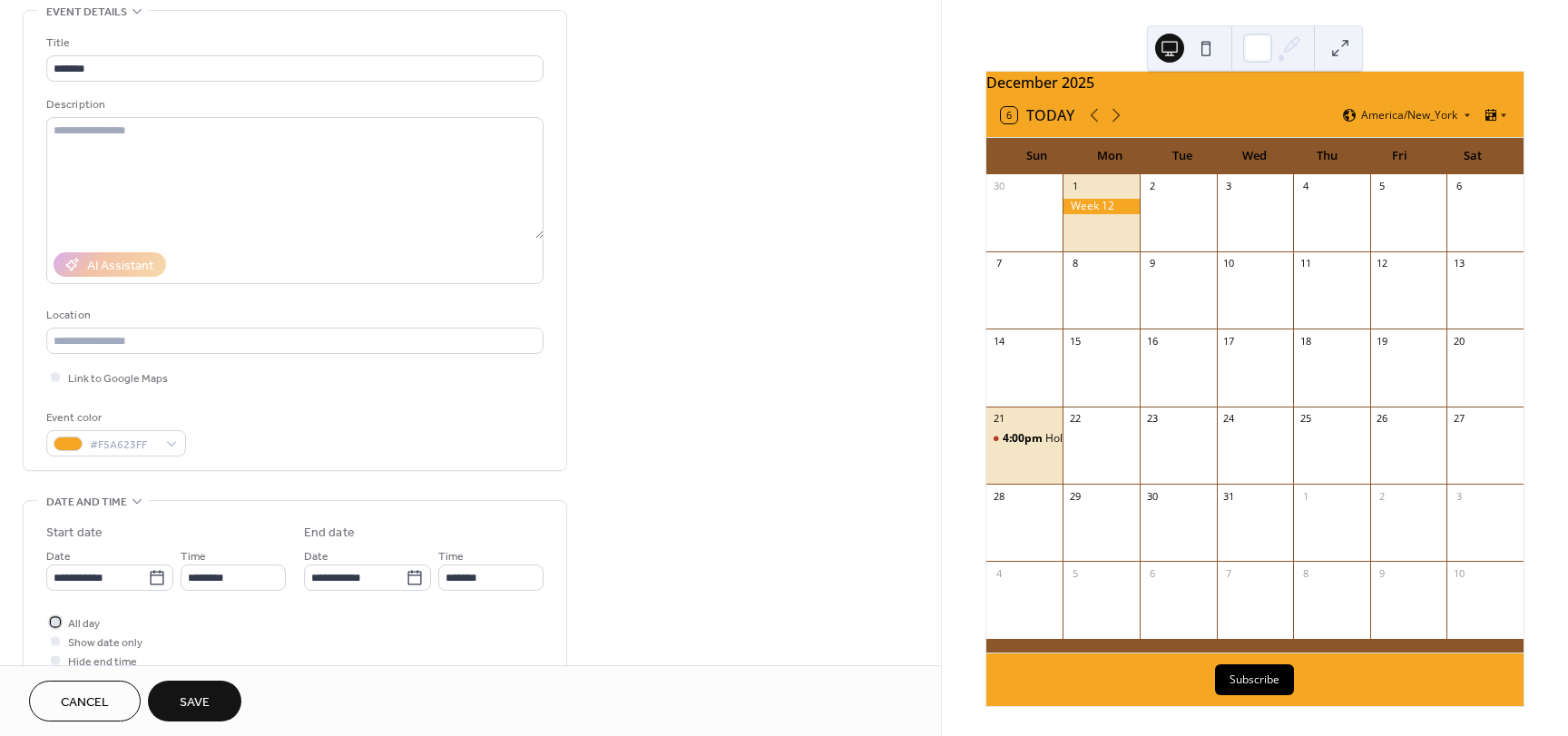 click at bounding box center [55, 622] 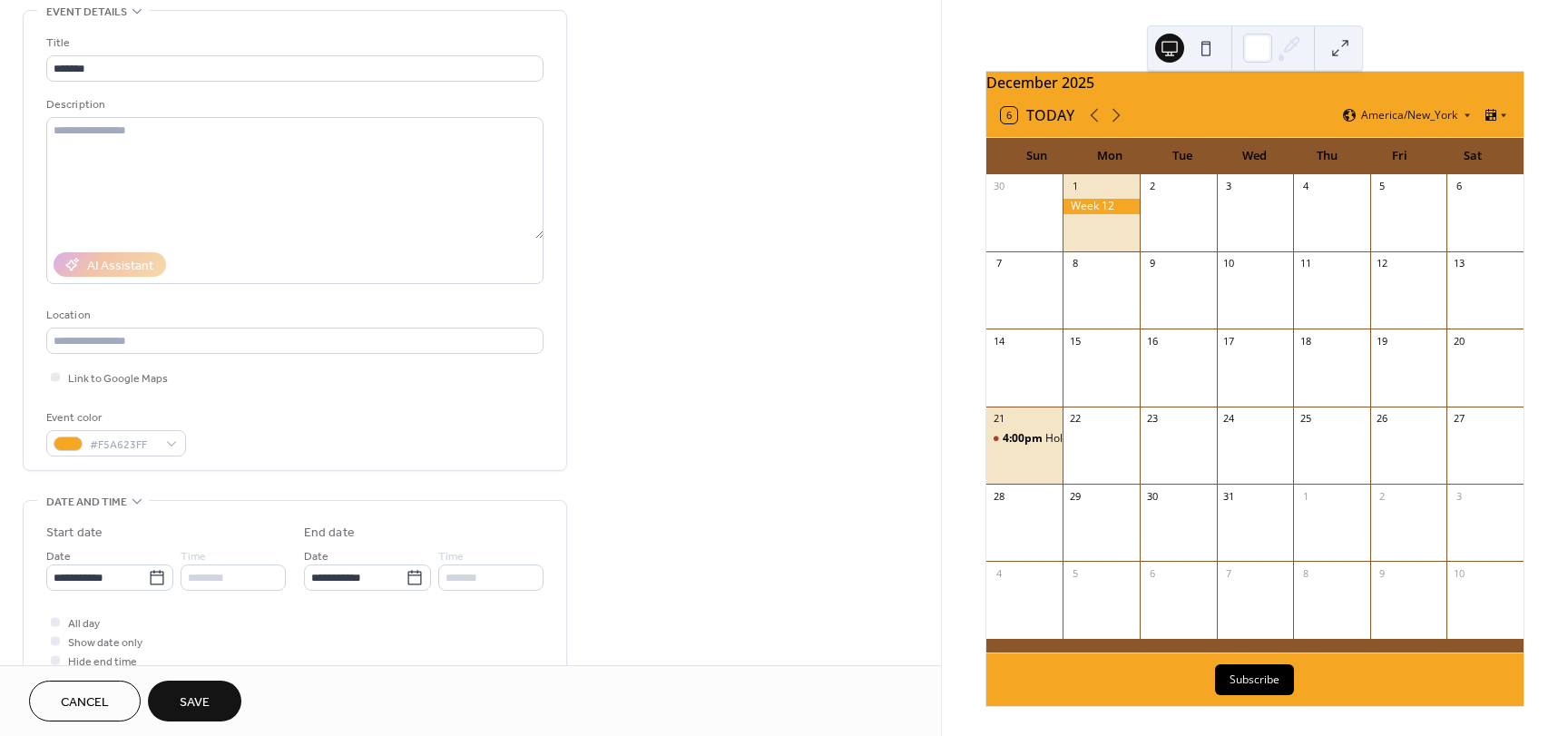 click on "Save" at bounding box center [194, 702] 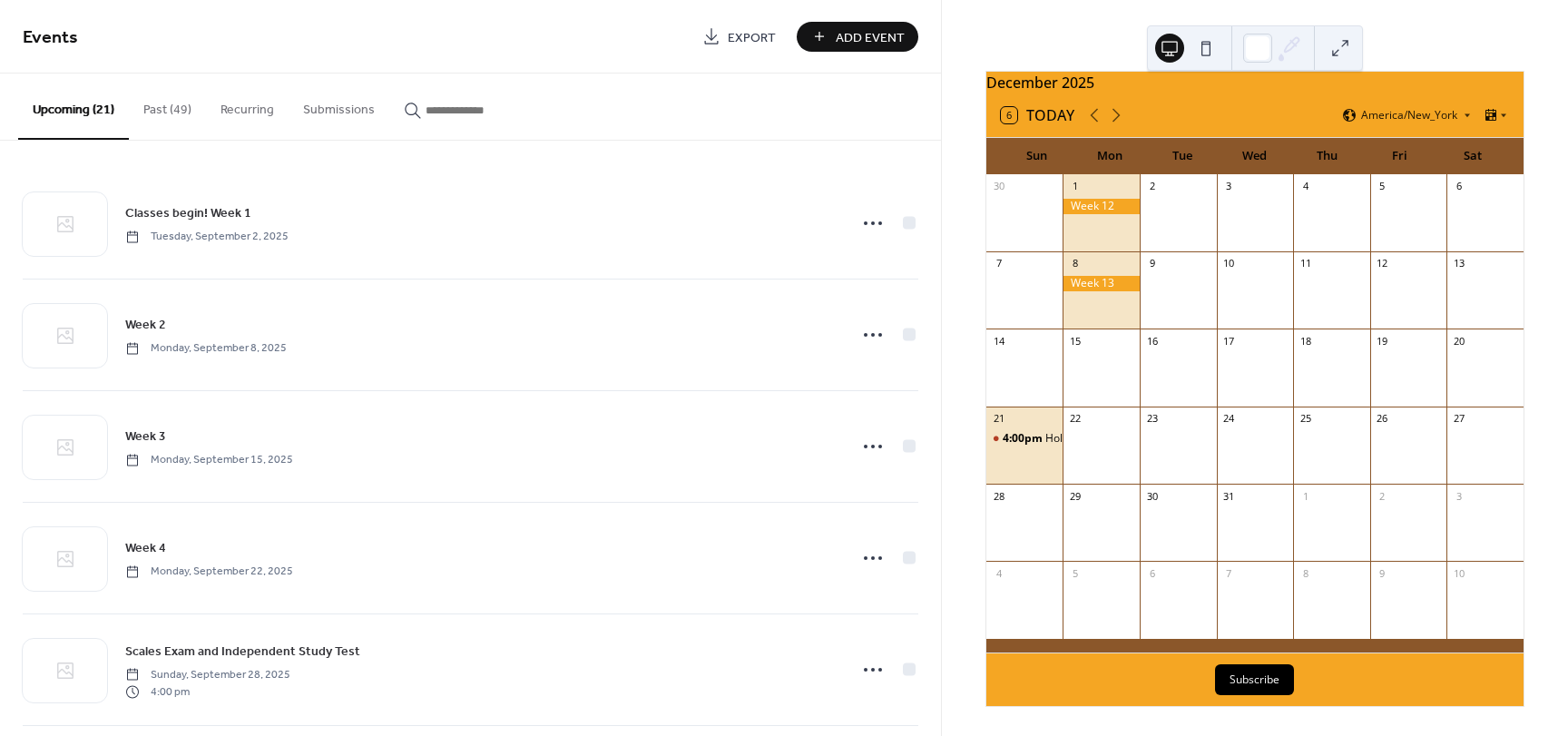 click on "Add Event" at bounding box center (870, 37) 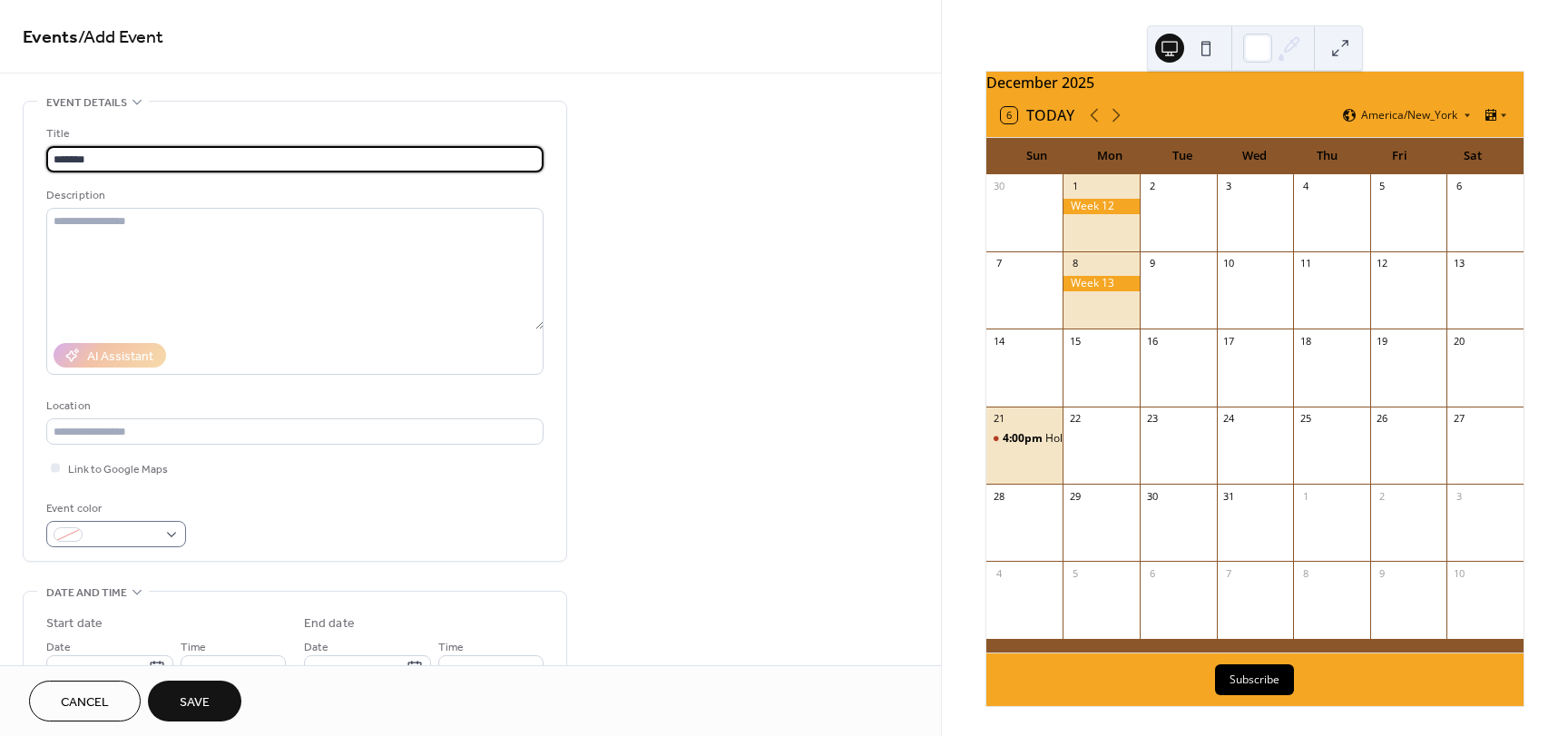 type on "*******" 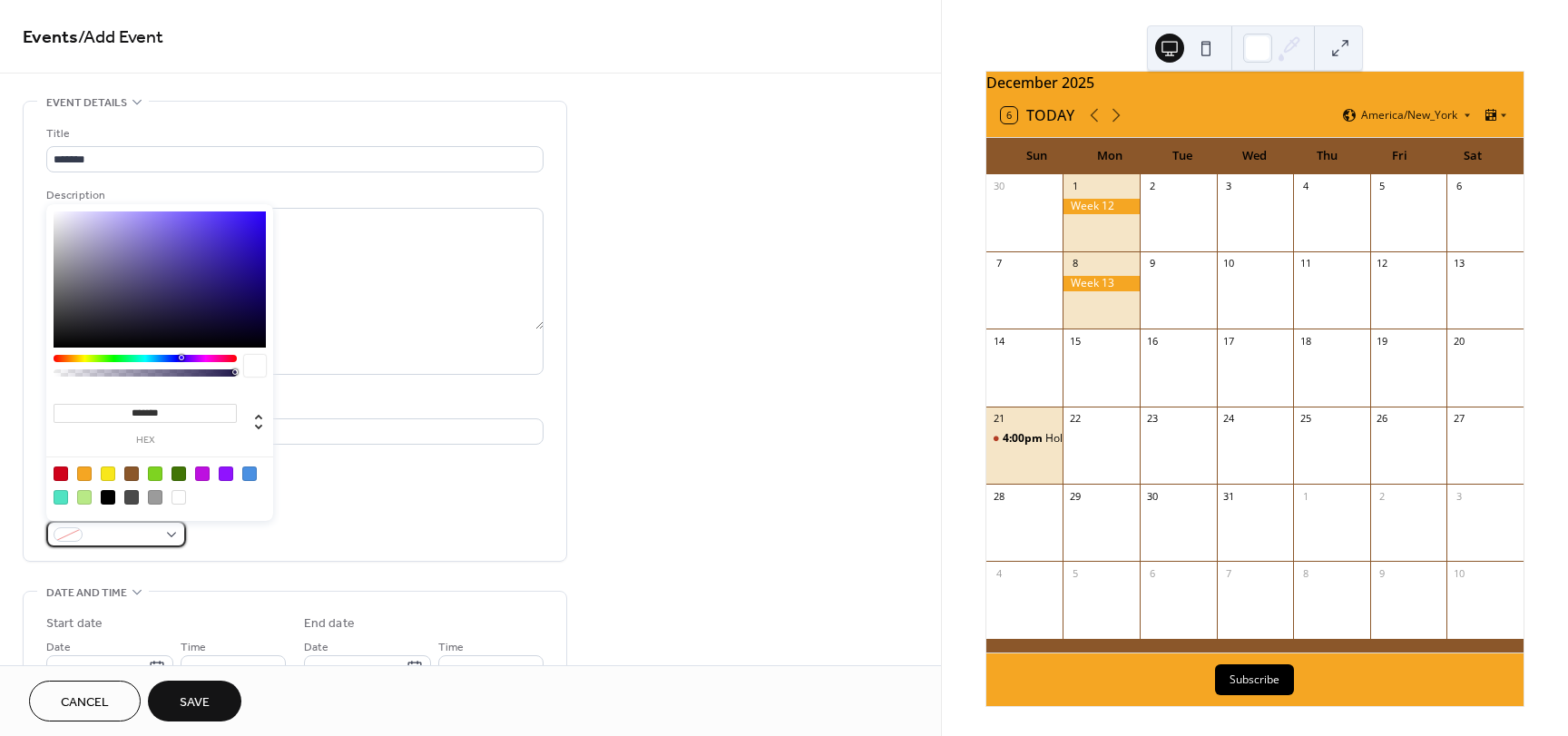 click at bounding box center [116, 534] 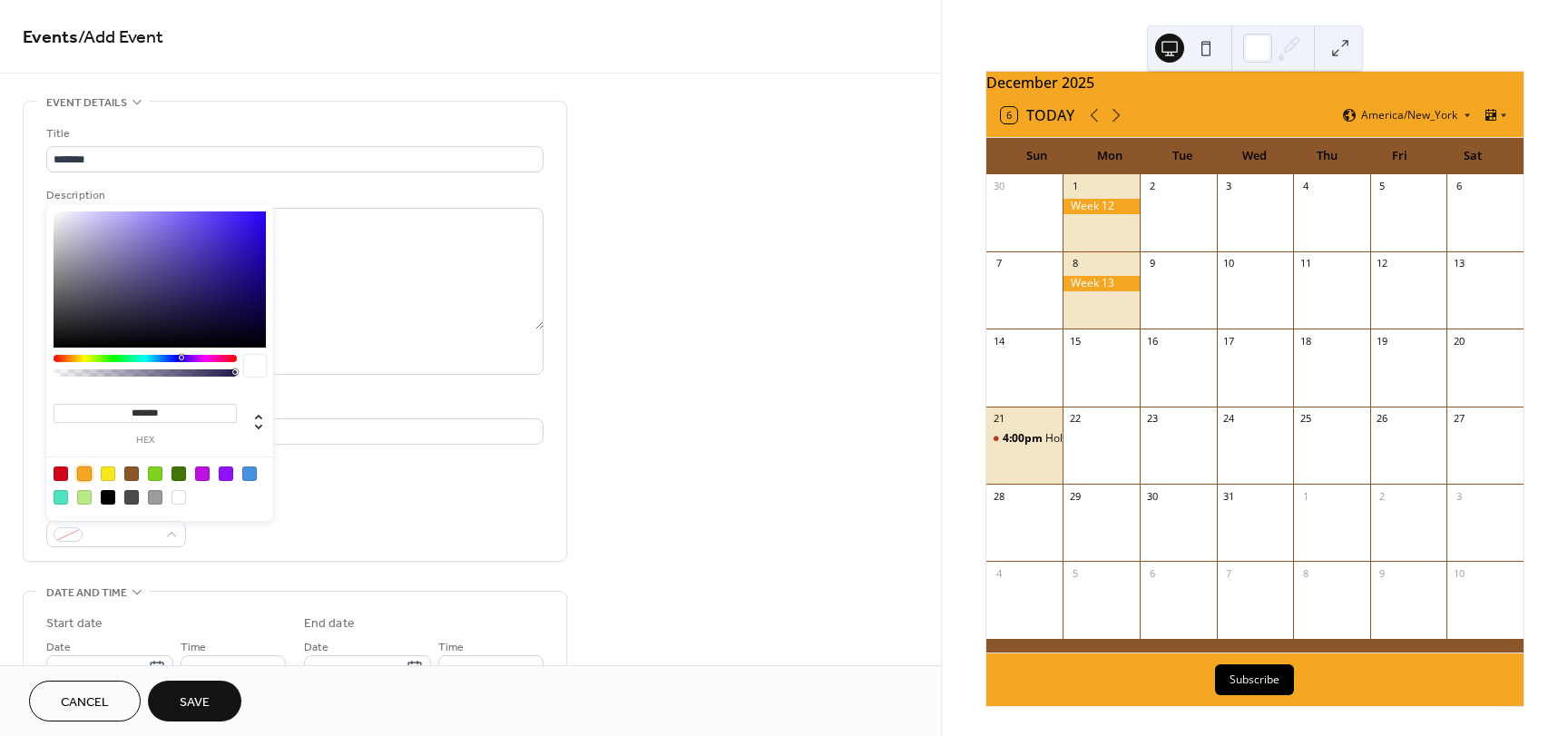 click at bounding box center [84, 474] 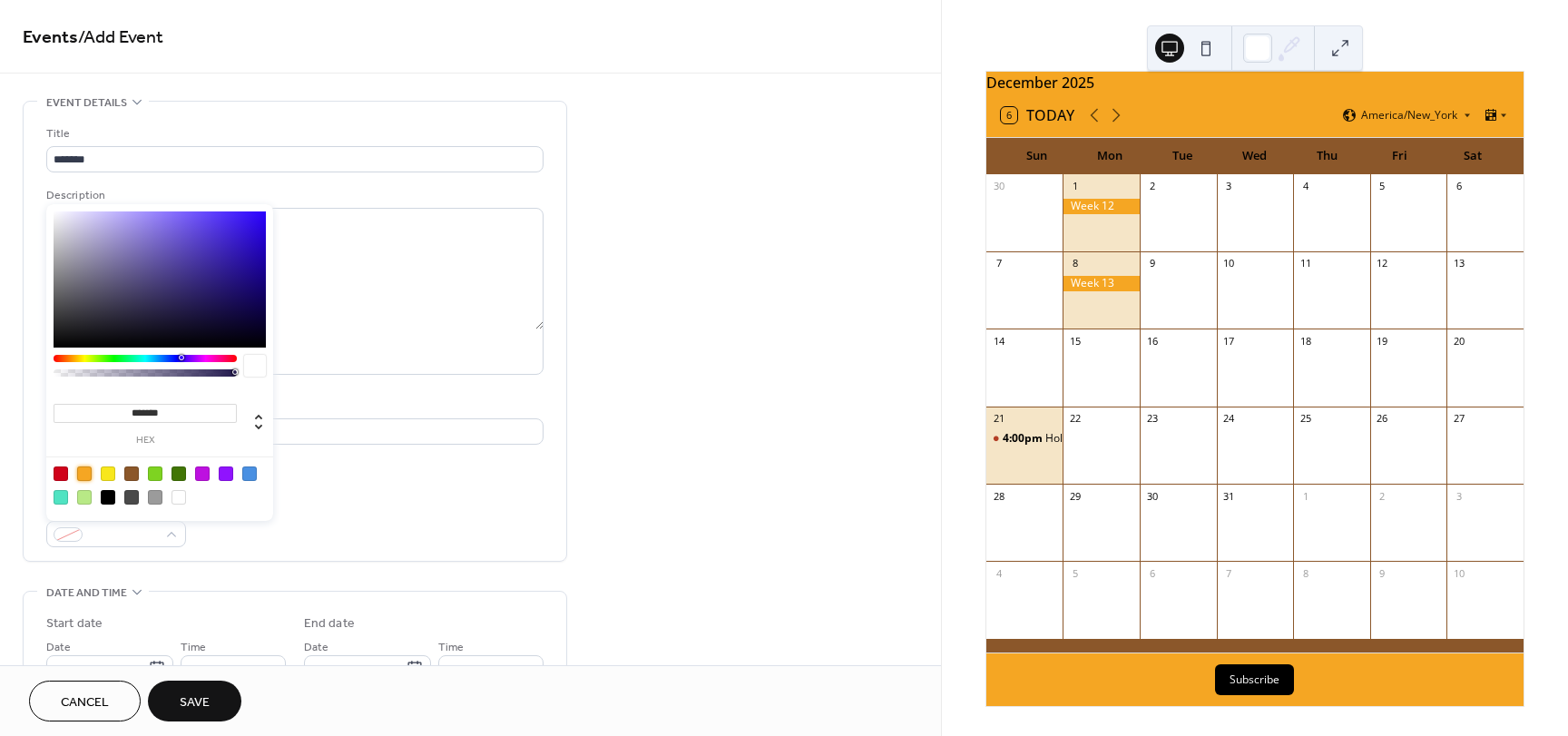 type on "*******" 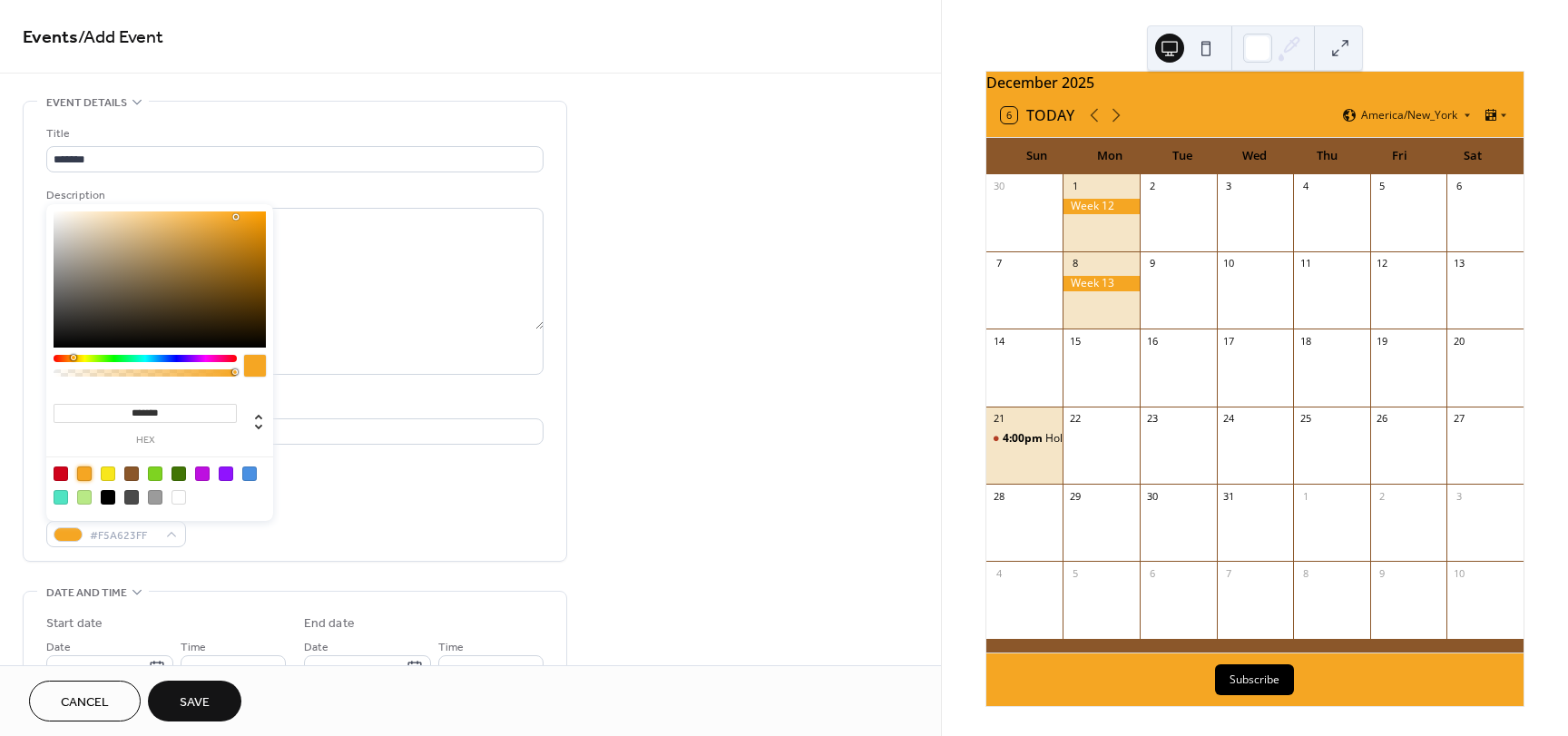 click on "Title ******* Description AI Assistant Location Link to Google Maps Event color #F5A623FF" at bounding box center [295, 336] 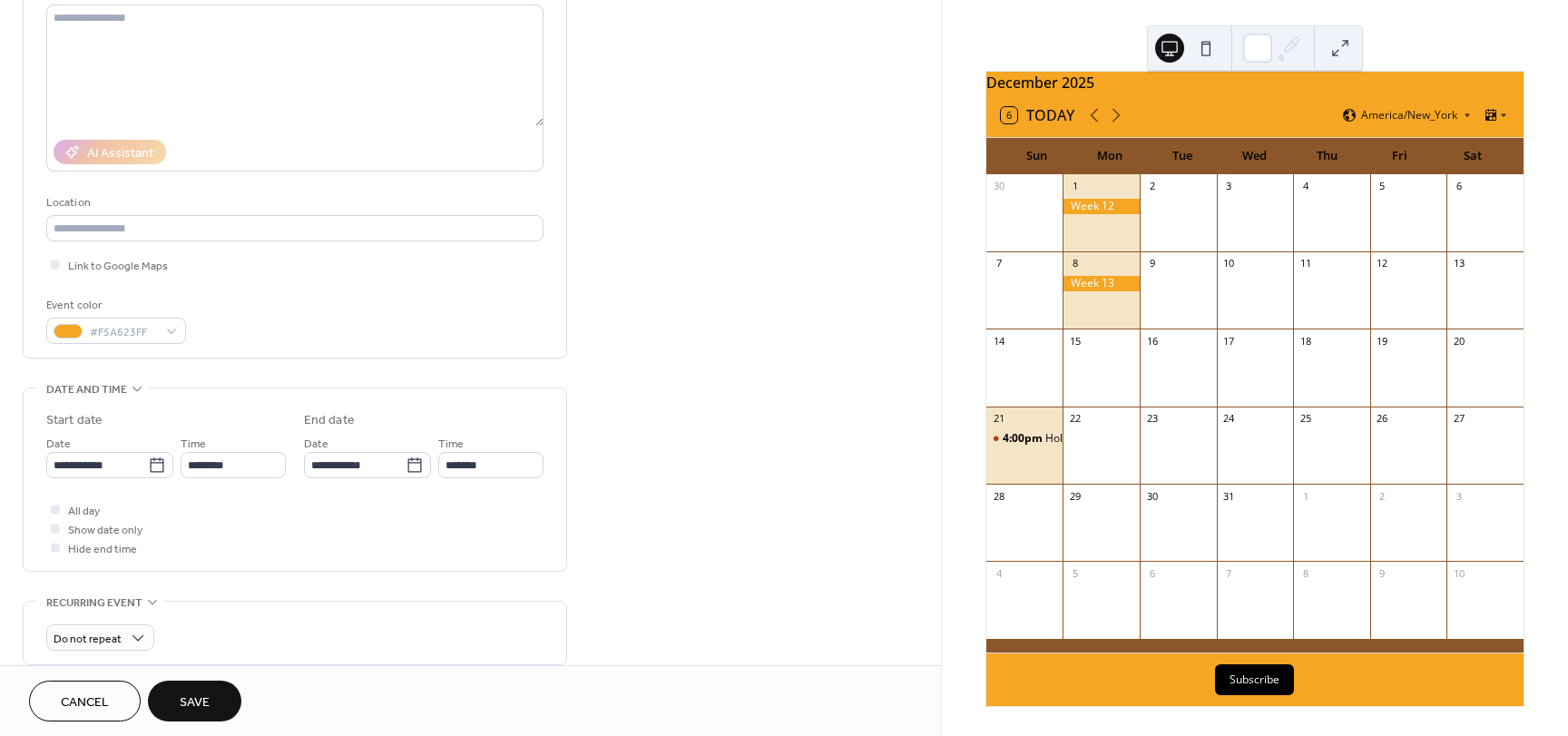 scroll, scrollTop: 363, scrollLeft: 0, axis: vertical 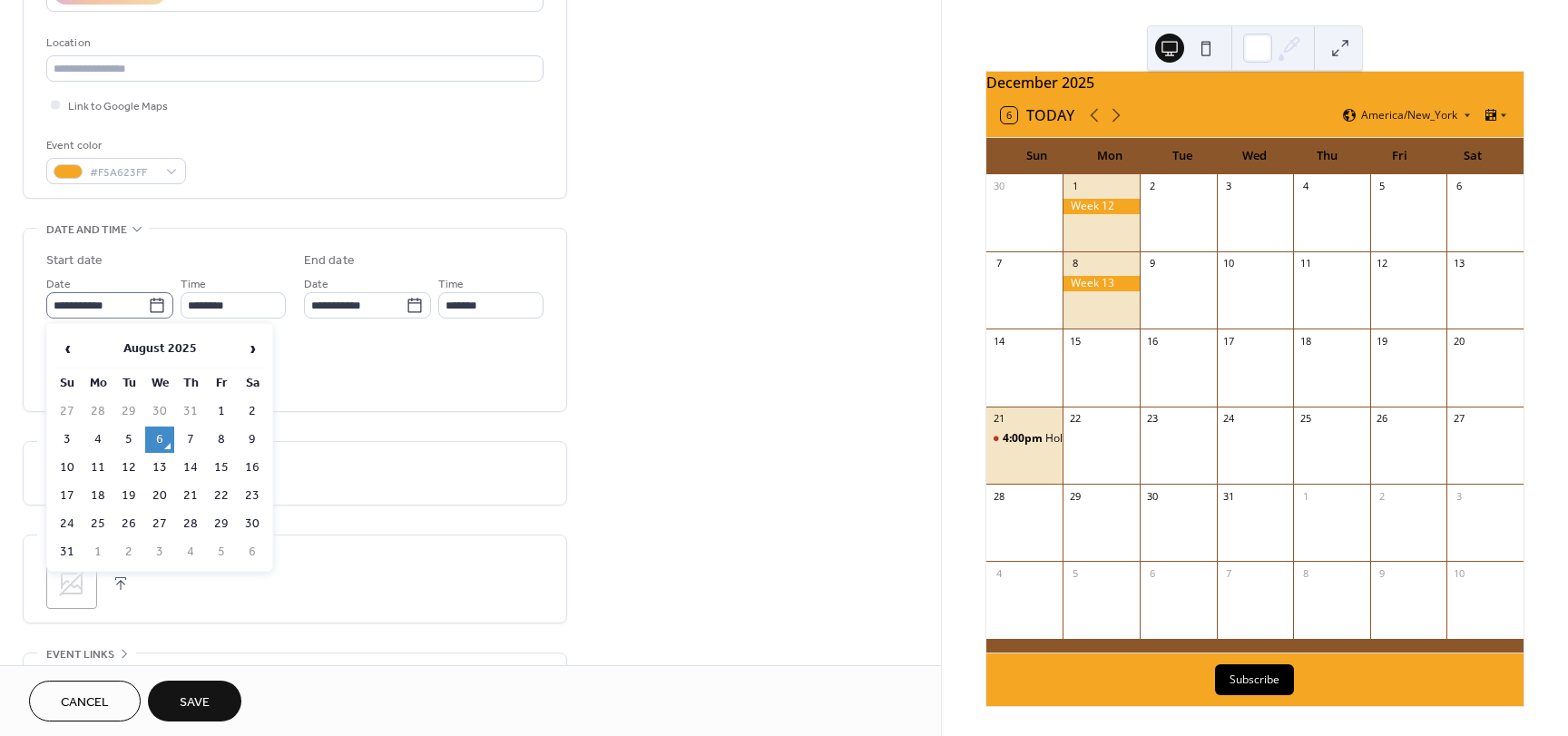 click 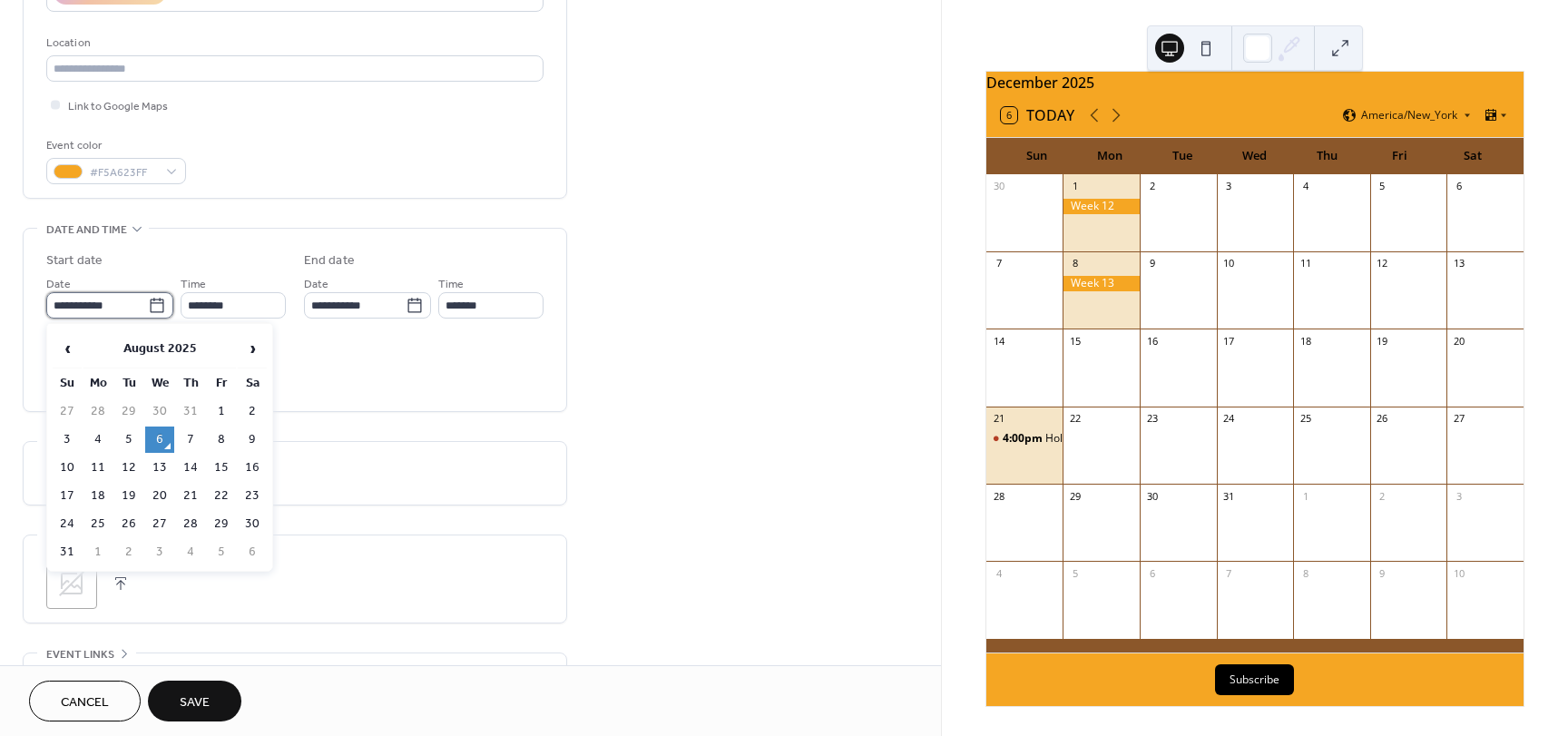 click on "**********" at bounding box center (97, 305) 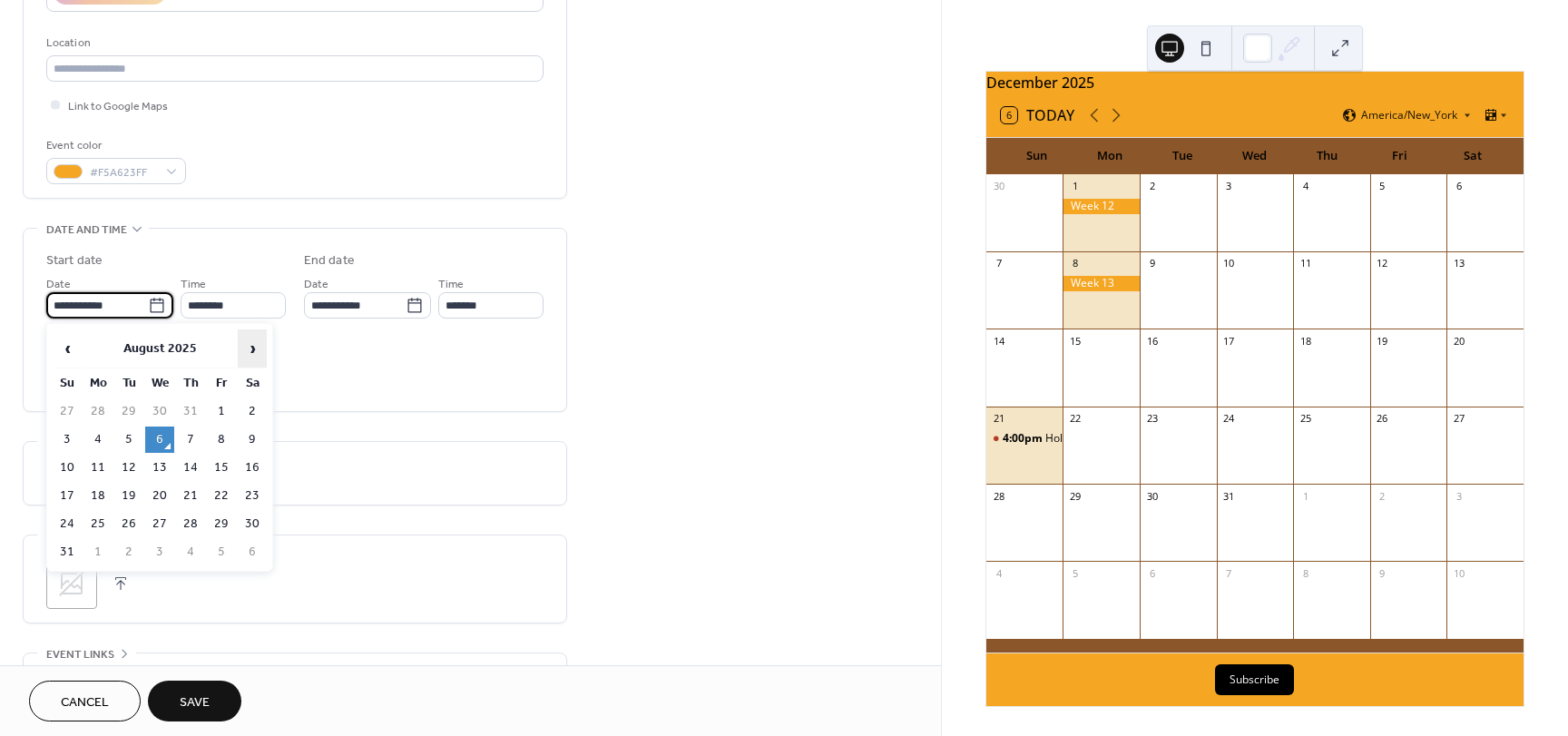 click on "›" at bounding box center [252, 348] 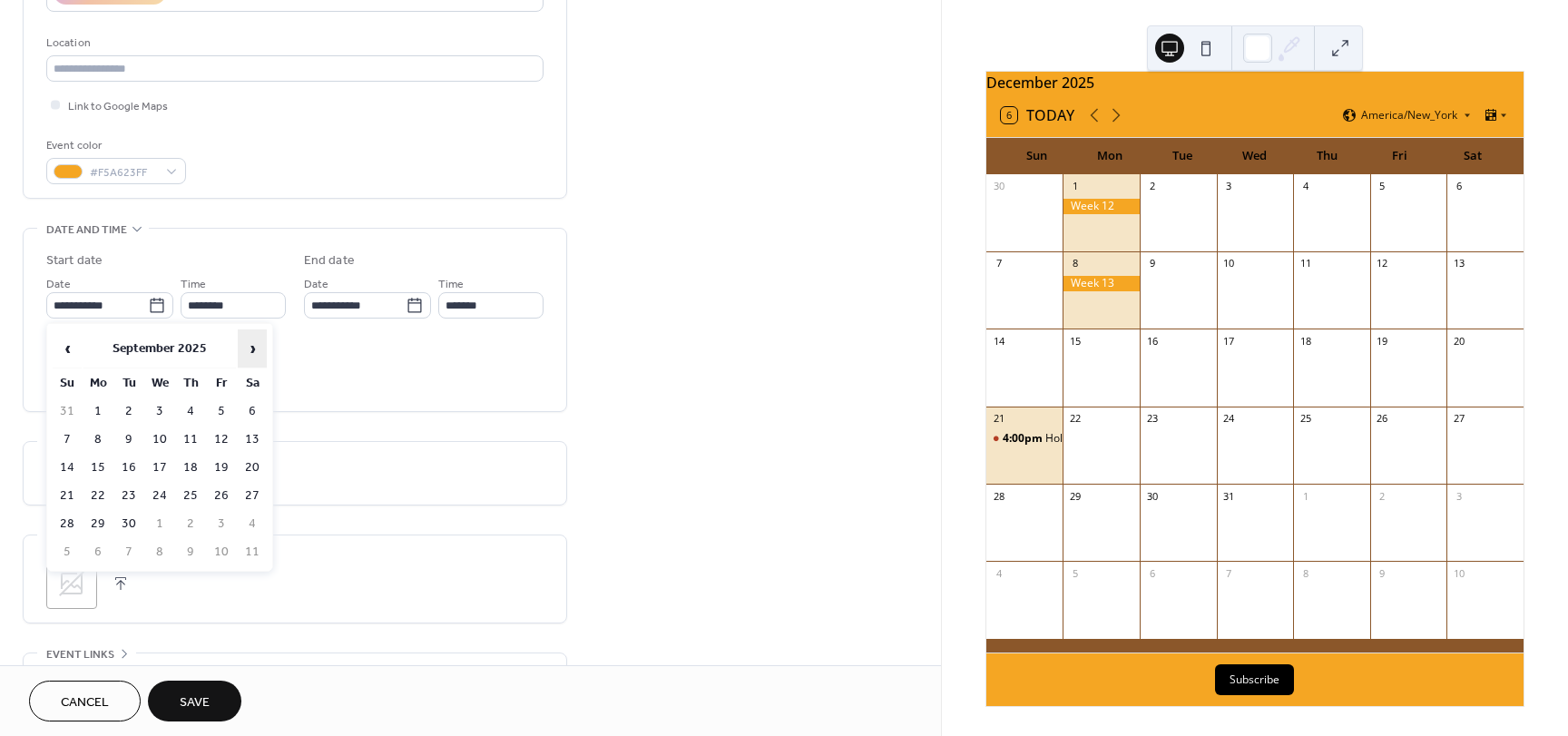 click on "›" at bounding box center (252, 348) 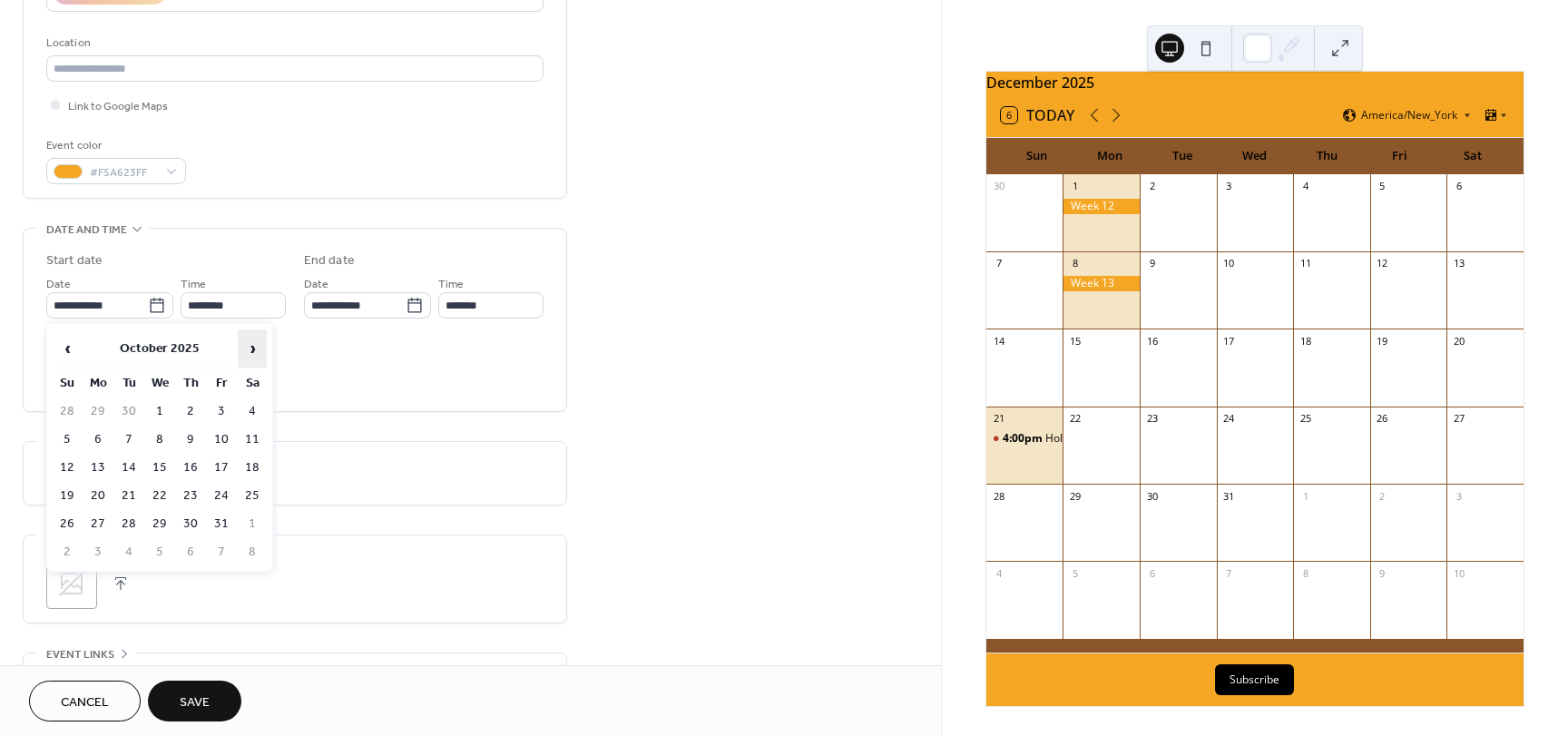 click on "›" at bounding box center (252, 348) 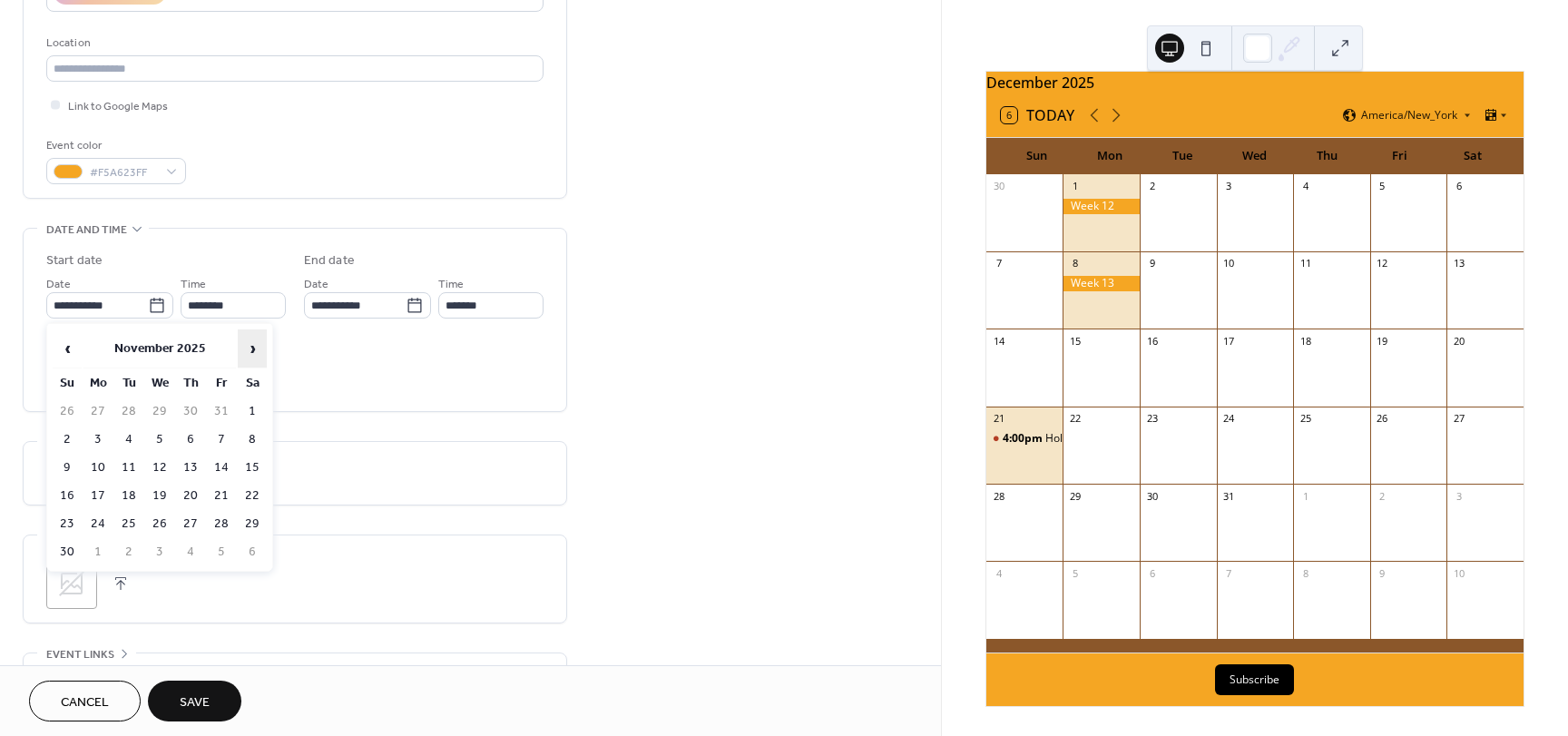 click on "›" at bounding box center [252, 348] 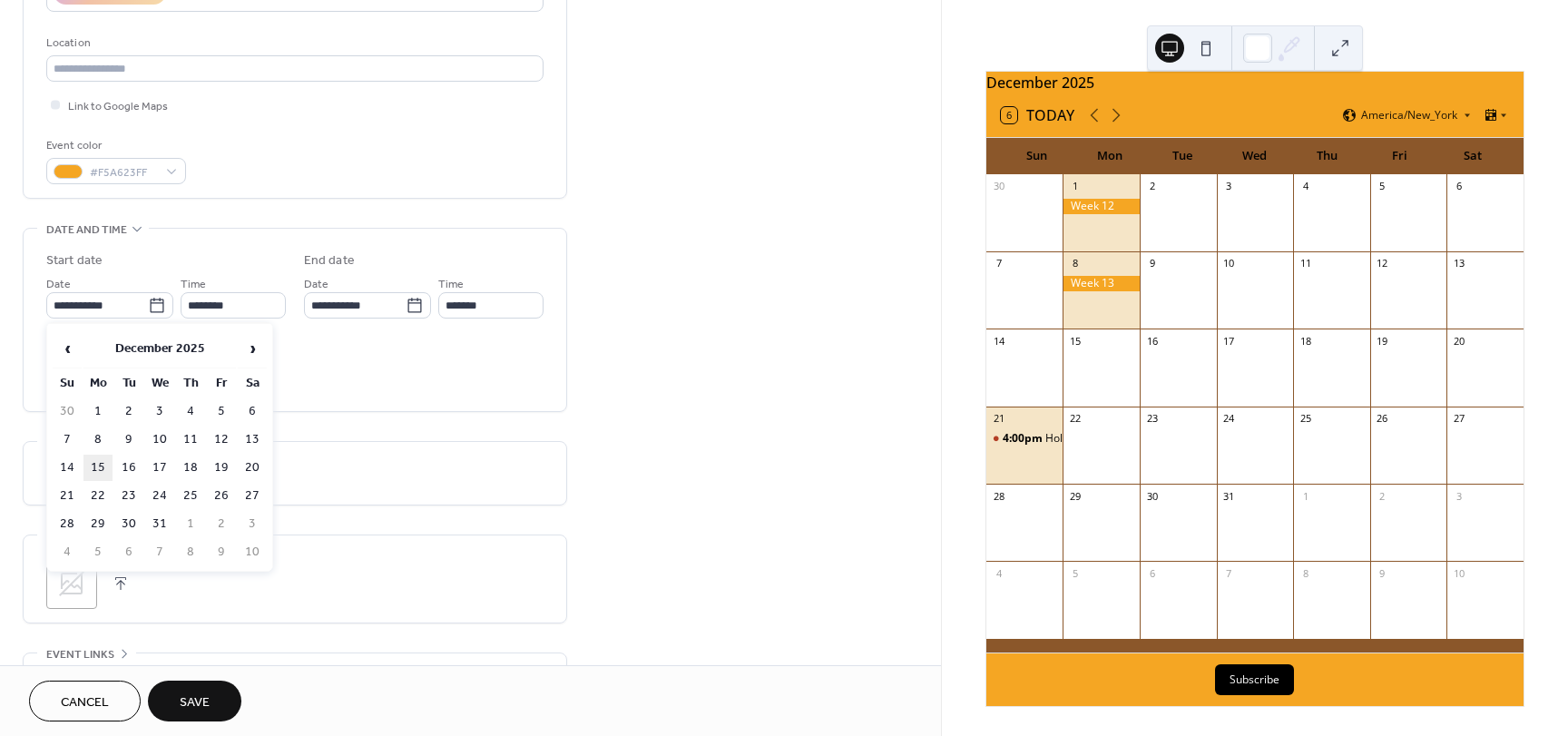 click on "15" at bounding box center (98, 467) 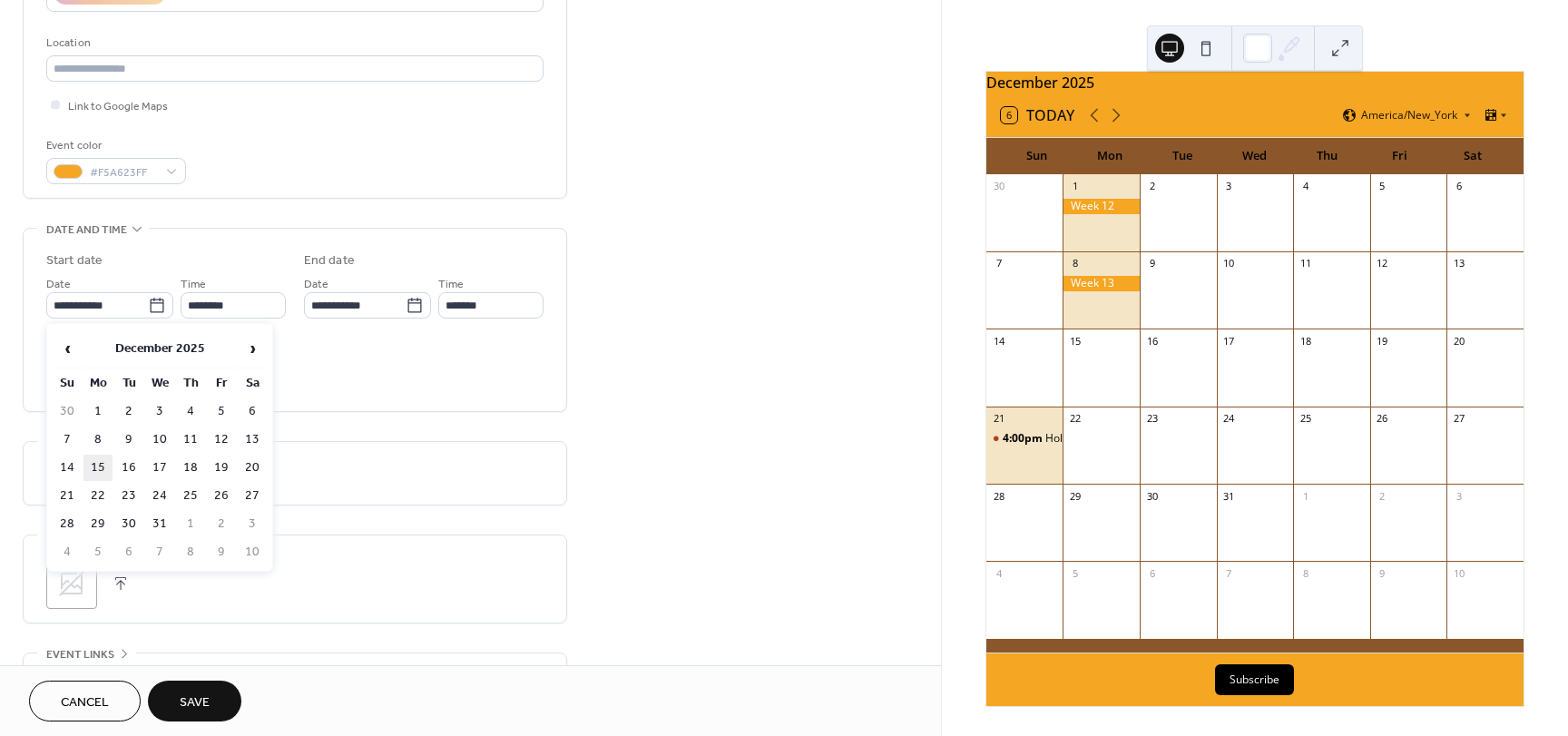type on "**********" 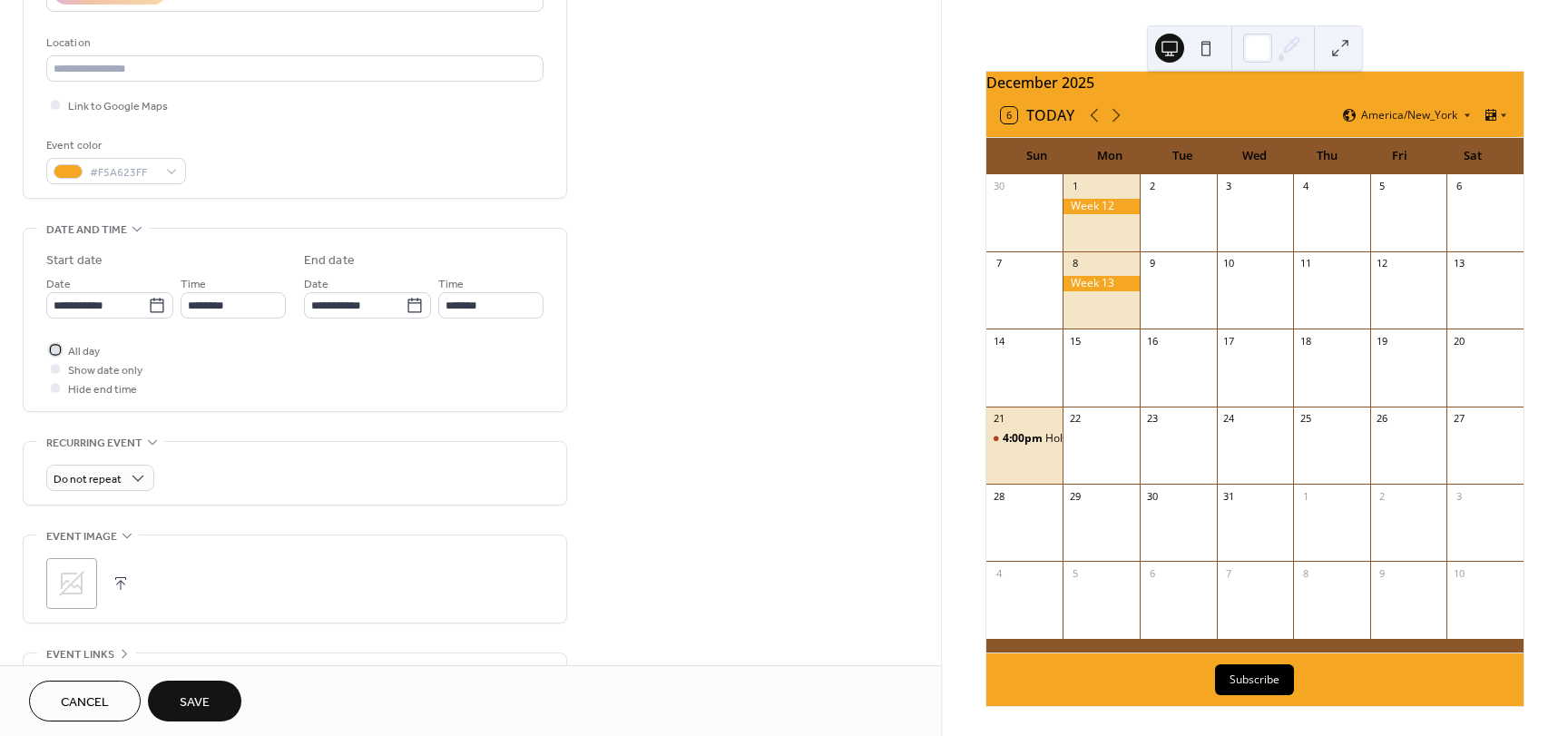 click at bounding box center (55, 349) 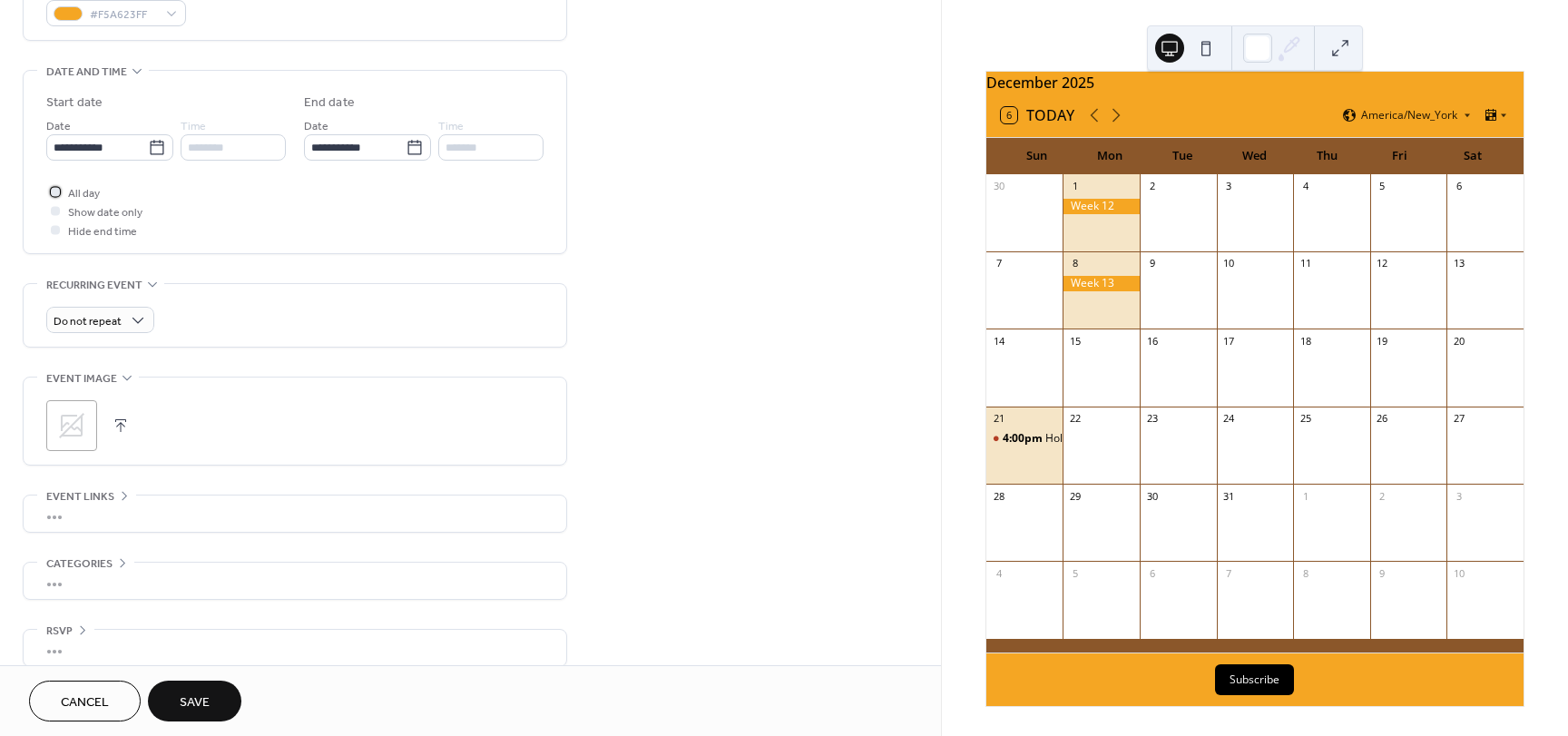 scroll, scrollTop: 541, scrollLeft: 0, axis: vertical 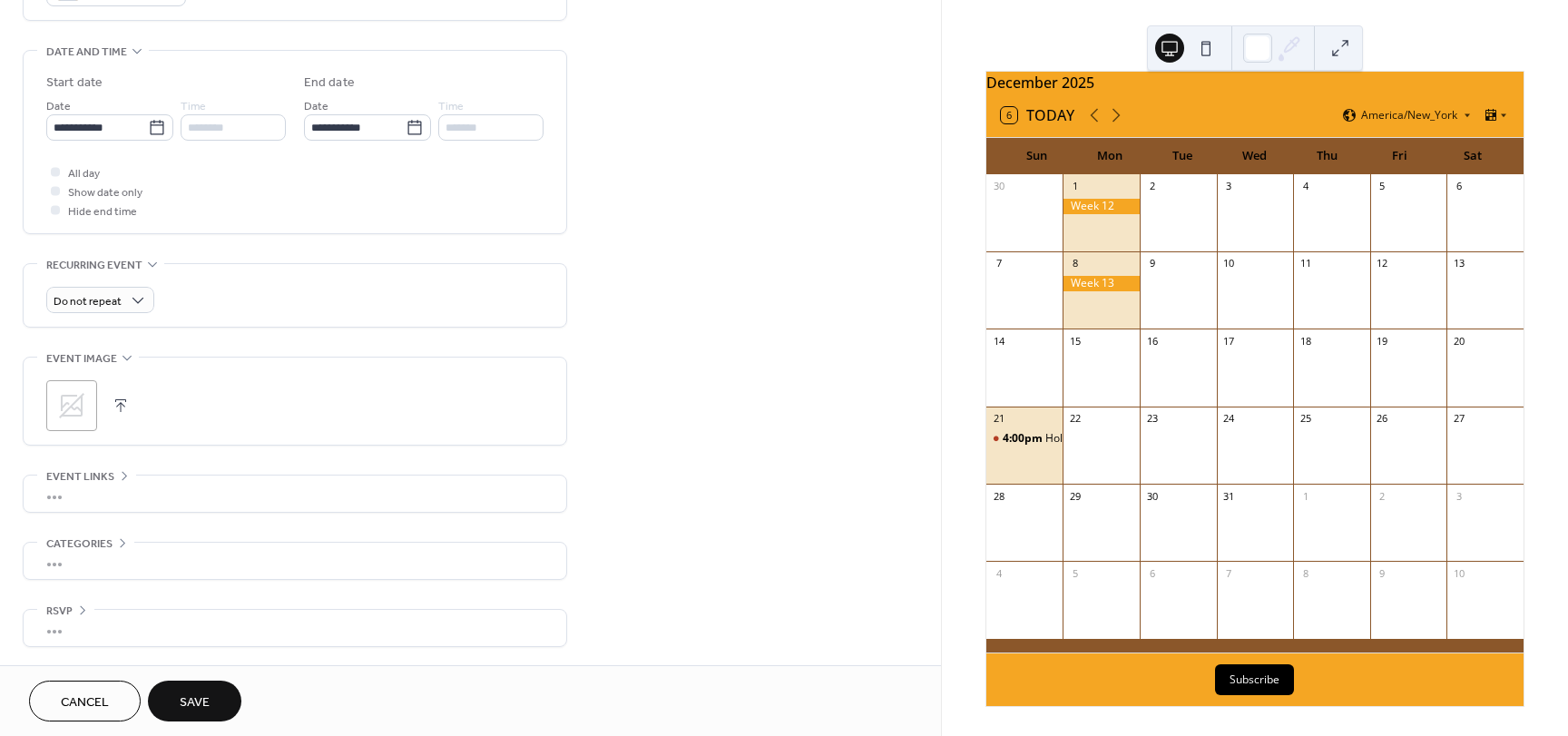 click on "Save" at bounding box center [194, 702] 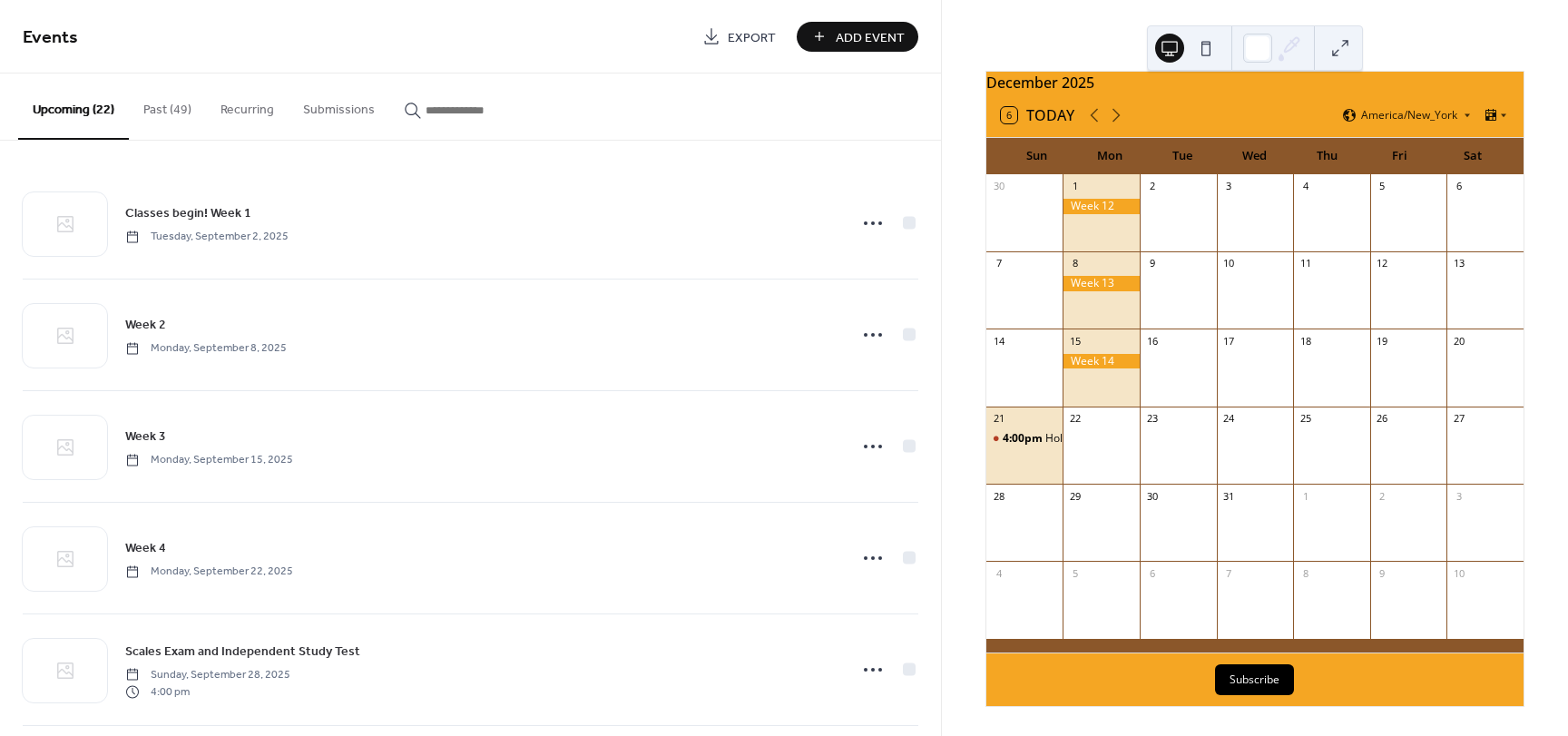 click on "Add Event" at bounding box center [870, 37] 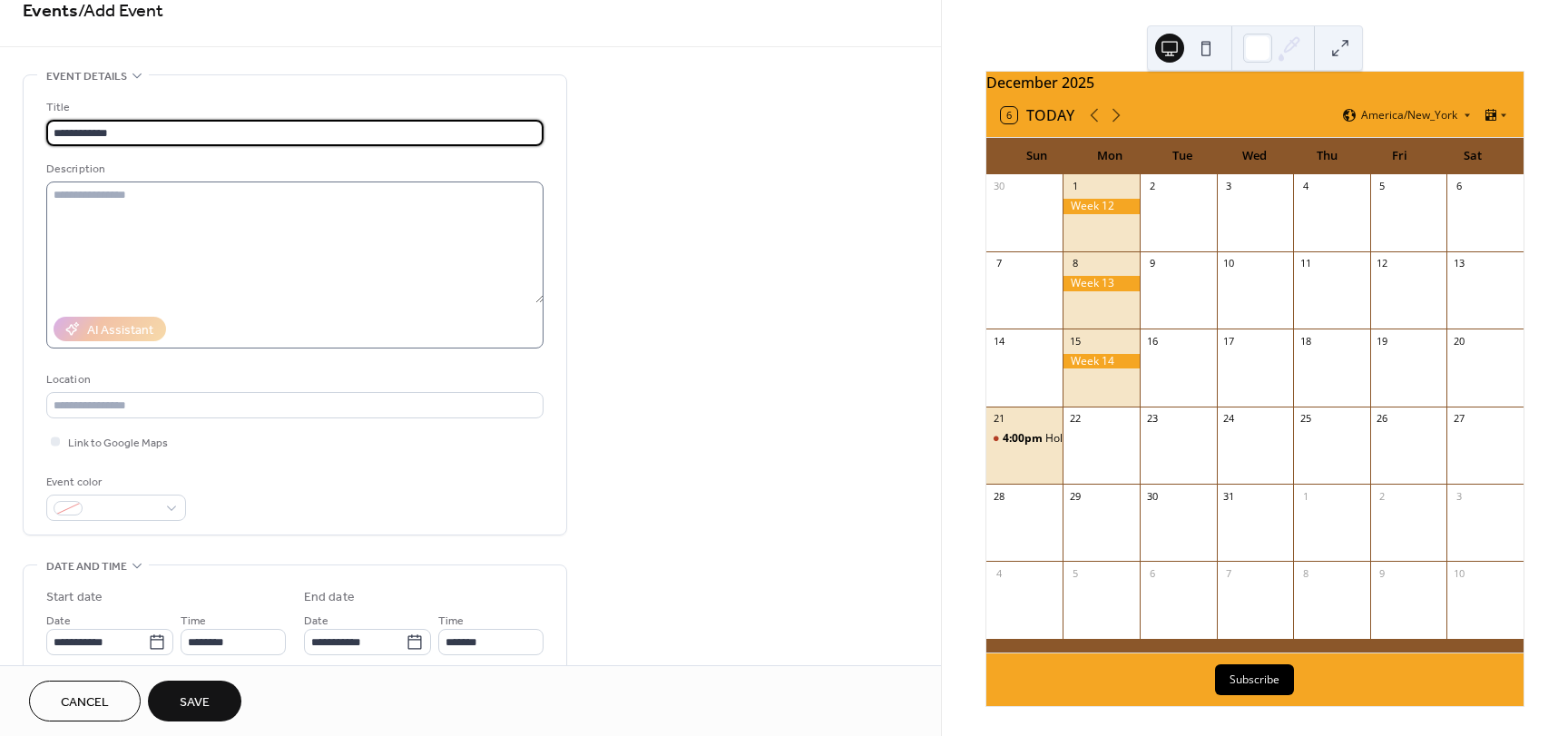 scroll, scrollTop: 0, scrollLeft: 0, axis: both 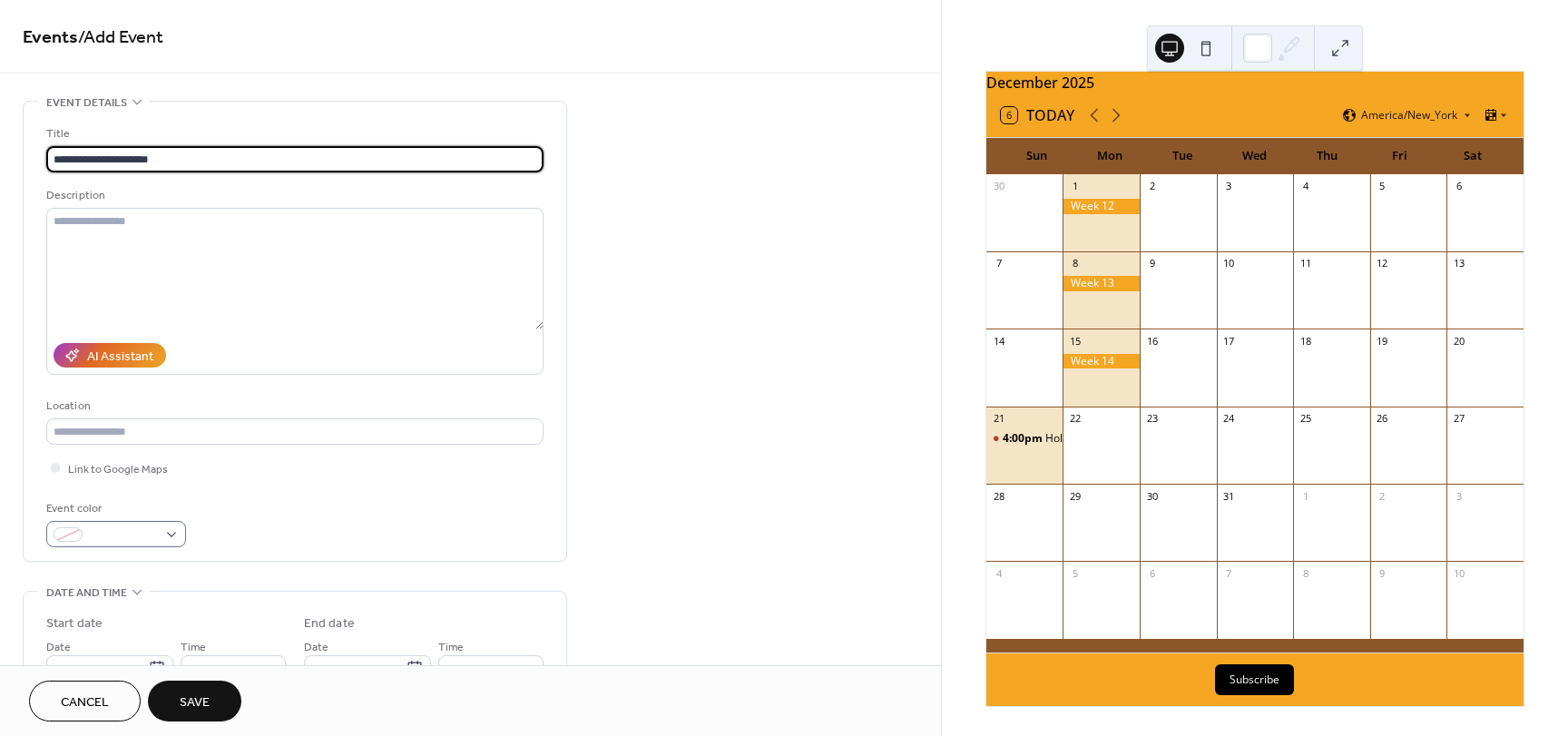 type on "**********" 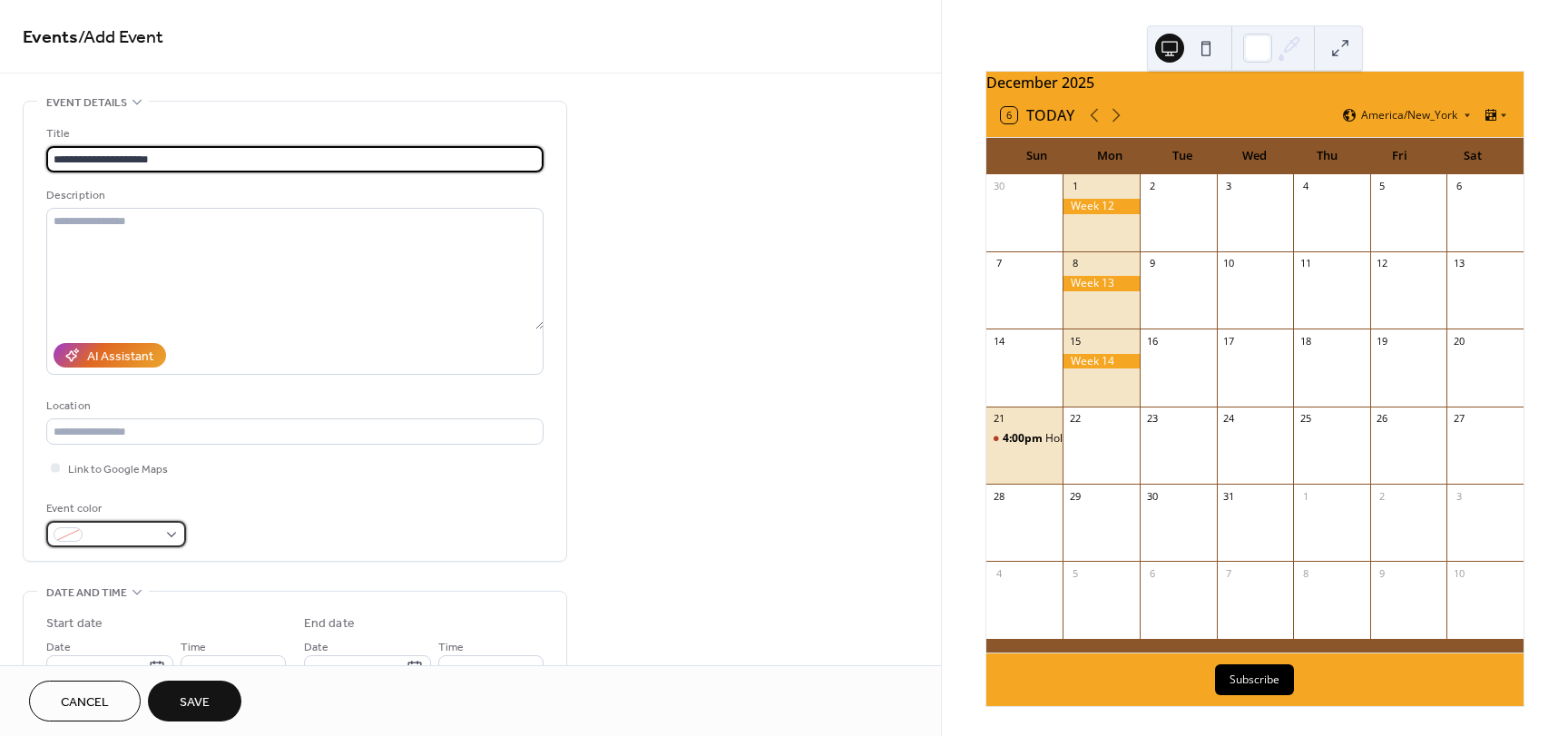 click at bounding box center [116, 534] 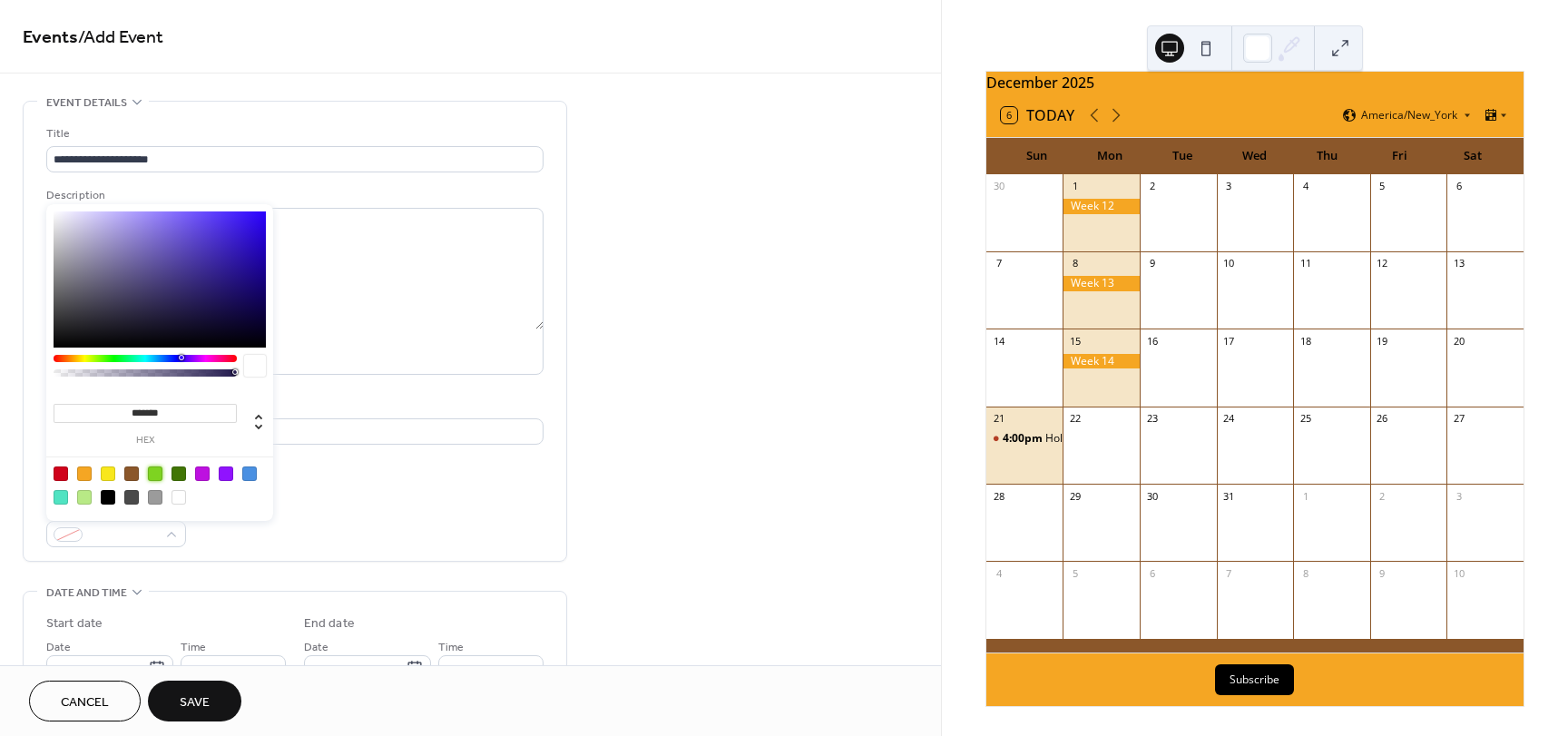 click at bounding box center [155, 474] 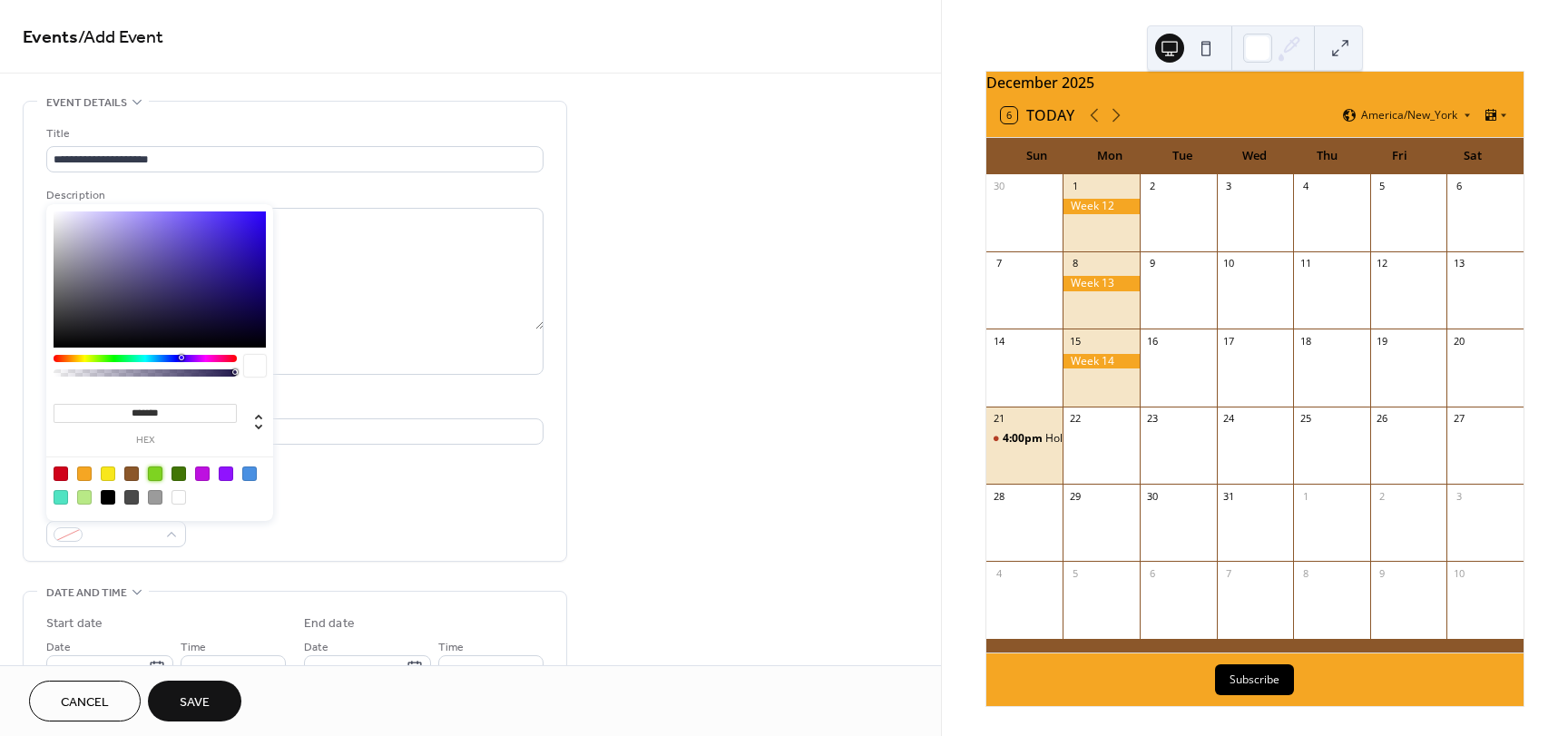 type on "*******" 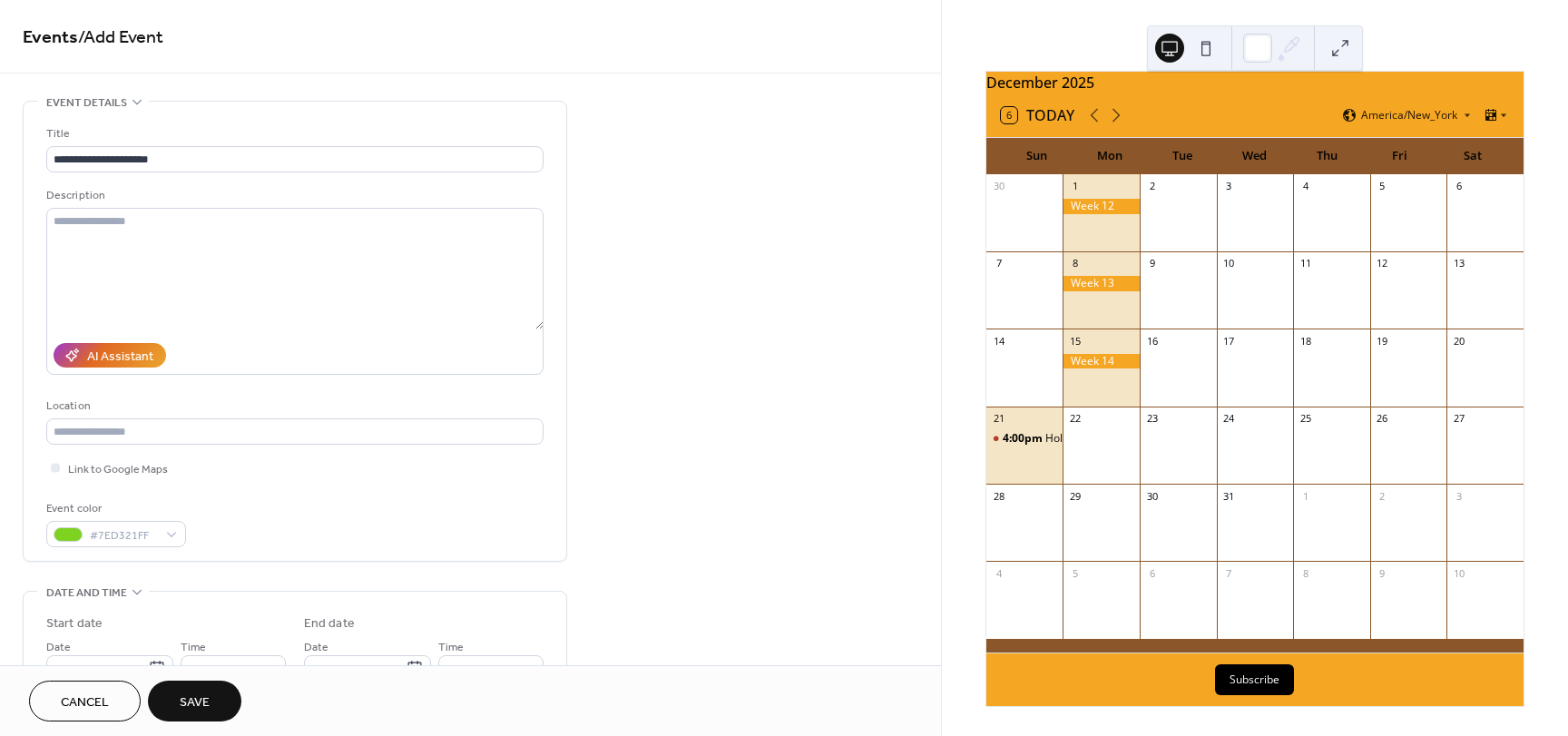 click on "**********" at bounding box center (295, 336) 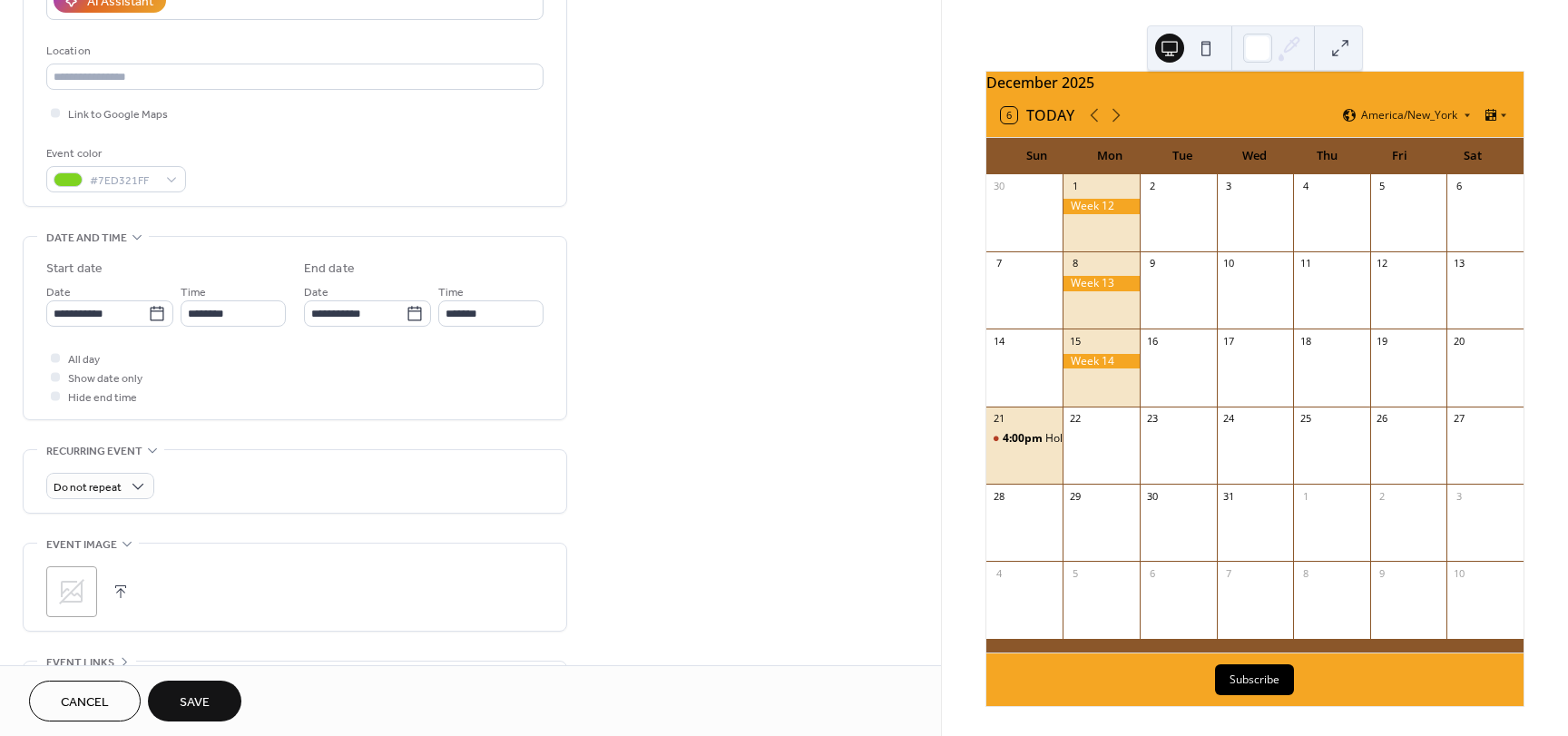 scroll, scrollTop: 363, scrollLeft: 0, axis: vertical 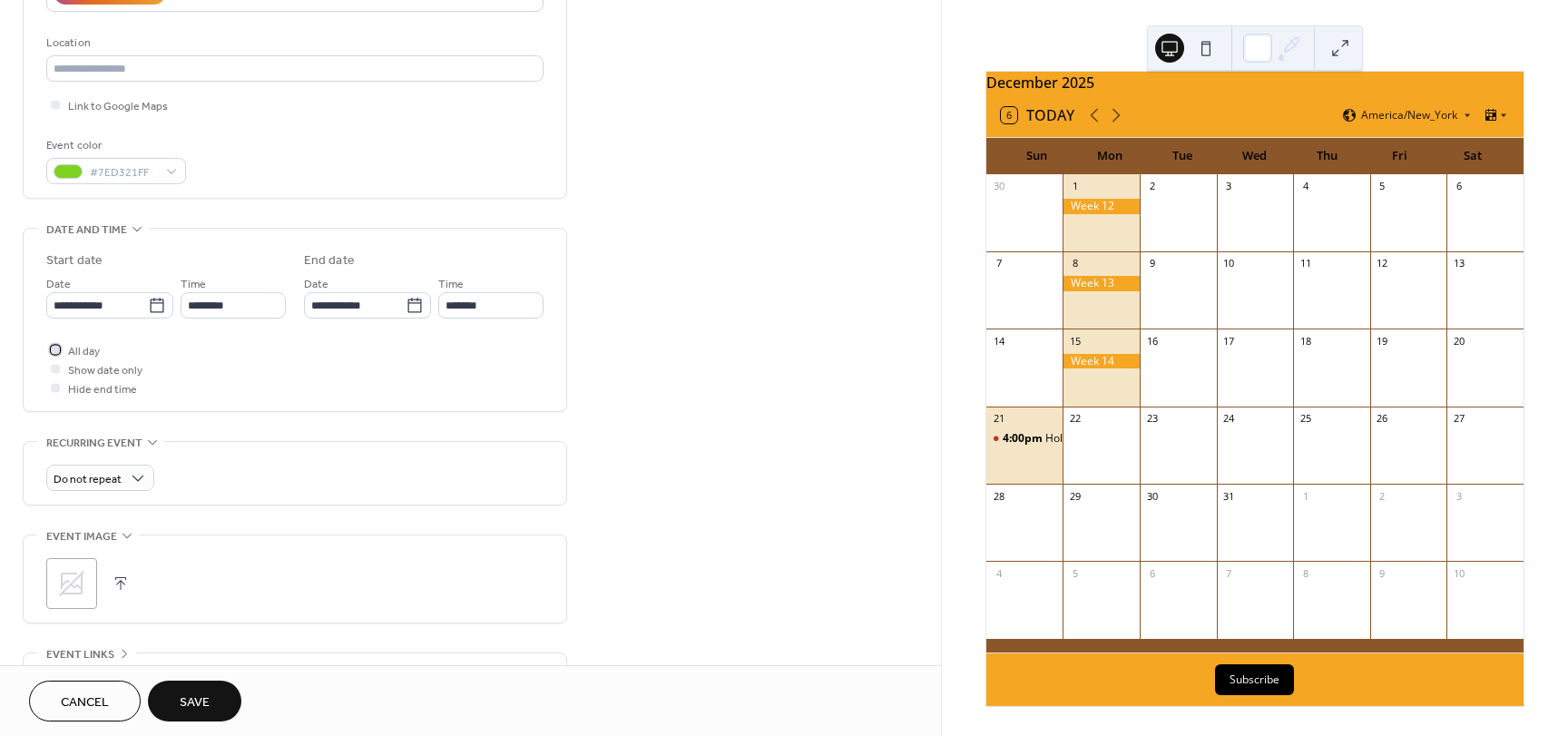 click at bounding box center (55, 349) 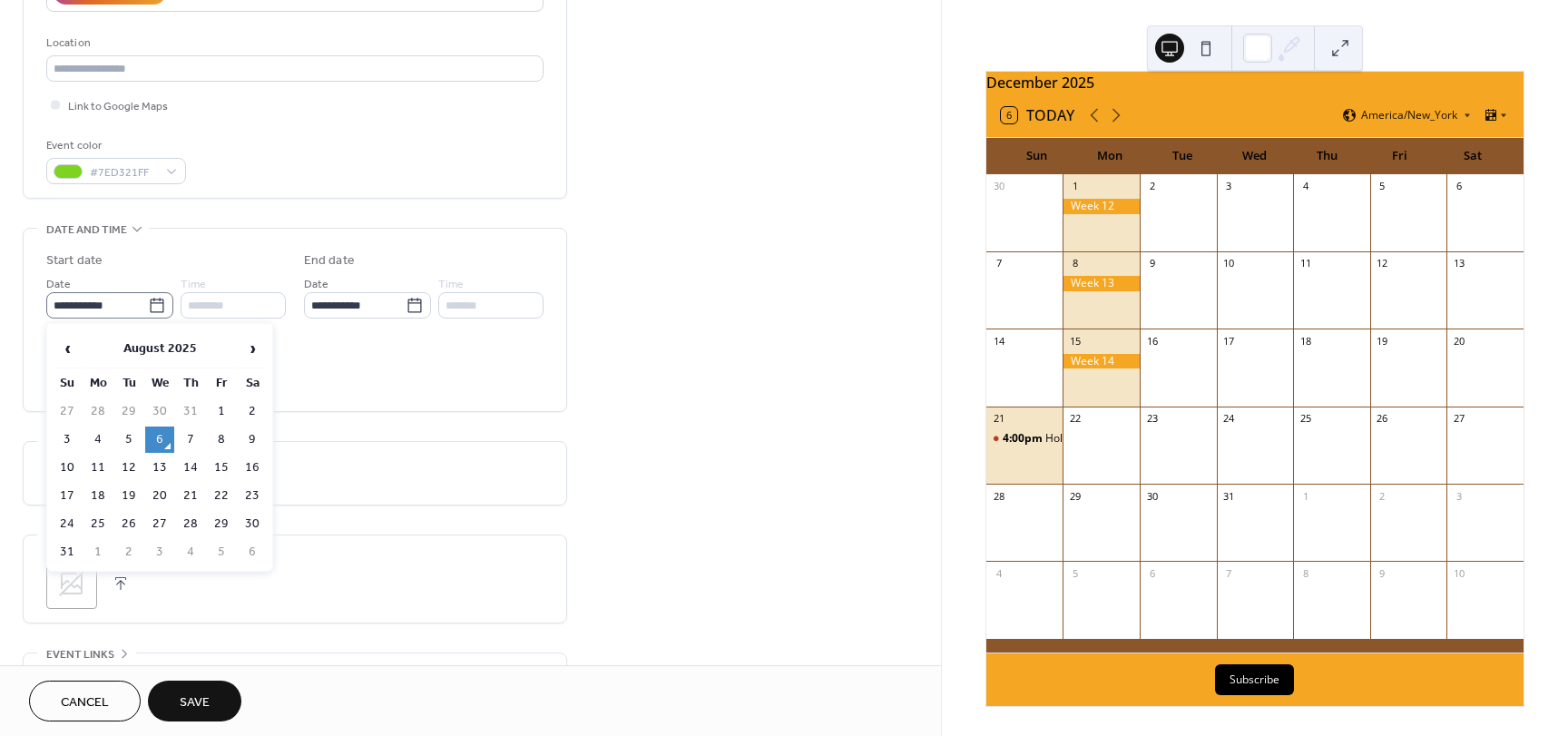click 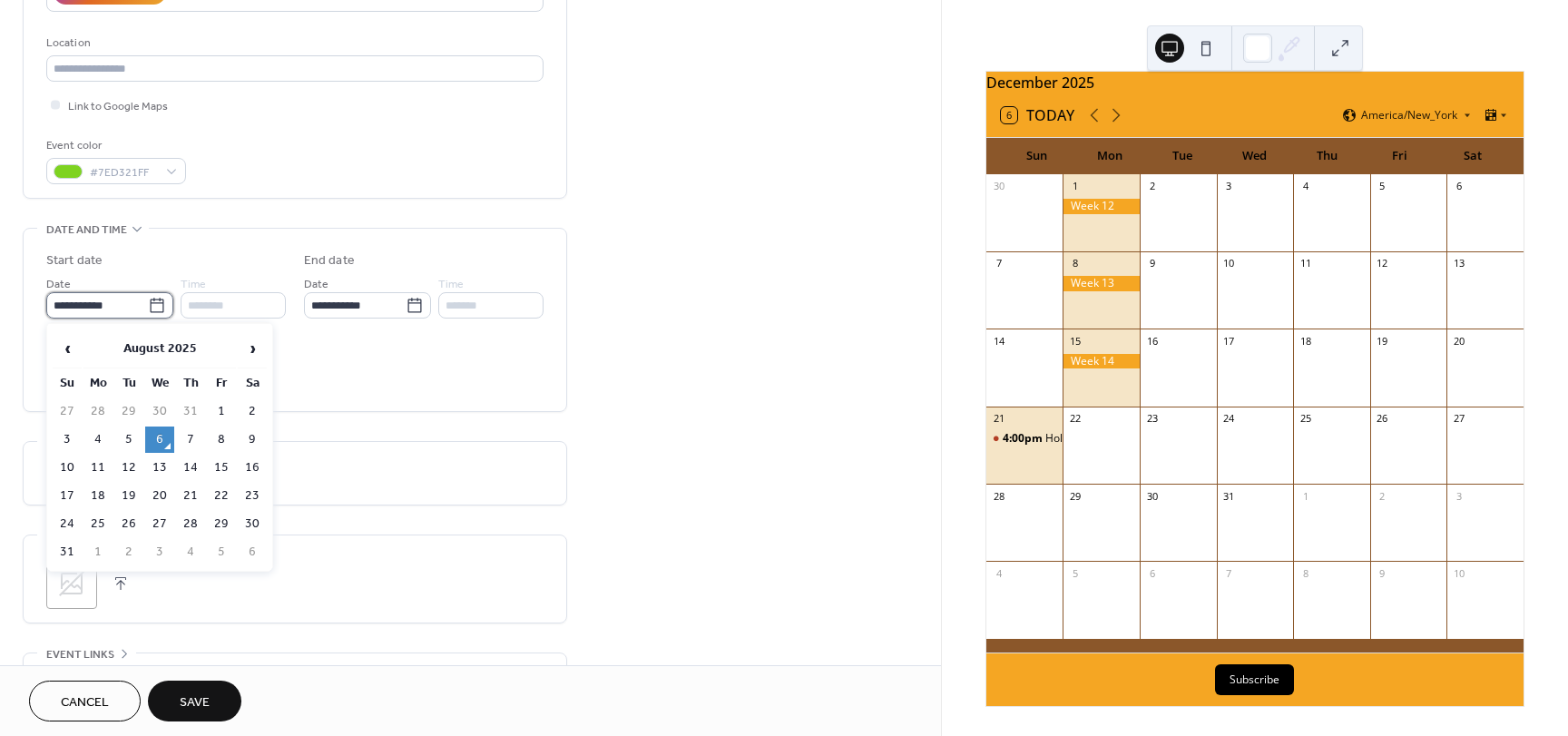 click on "**********" at bounding box center [97, 305] 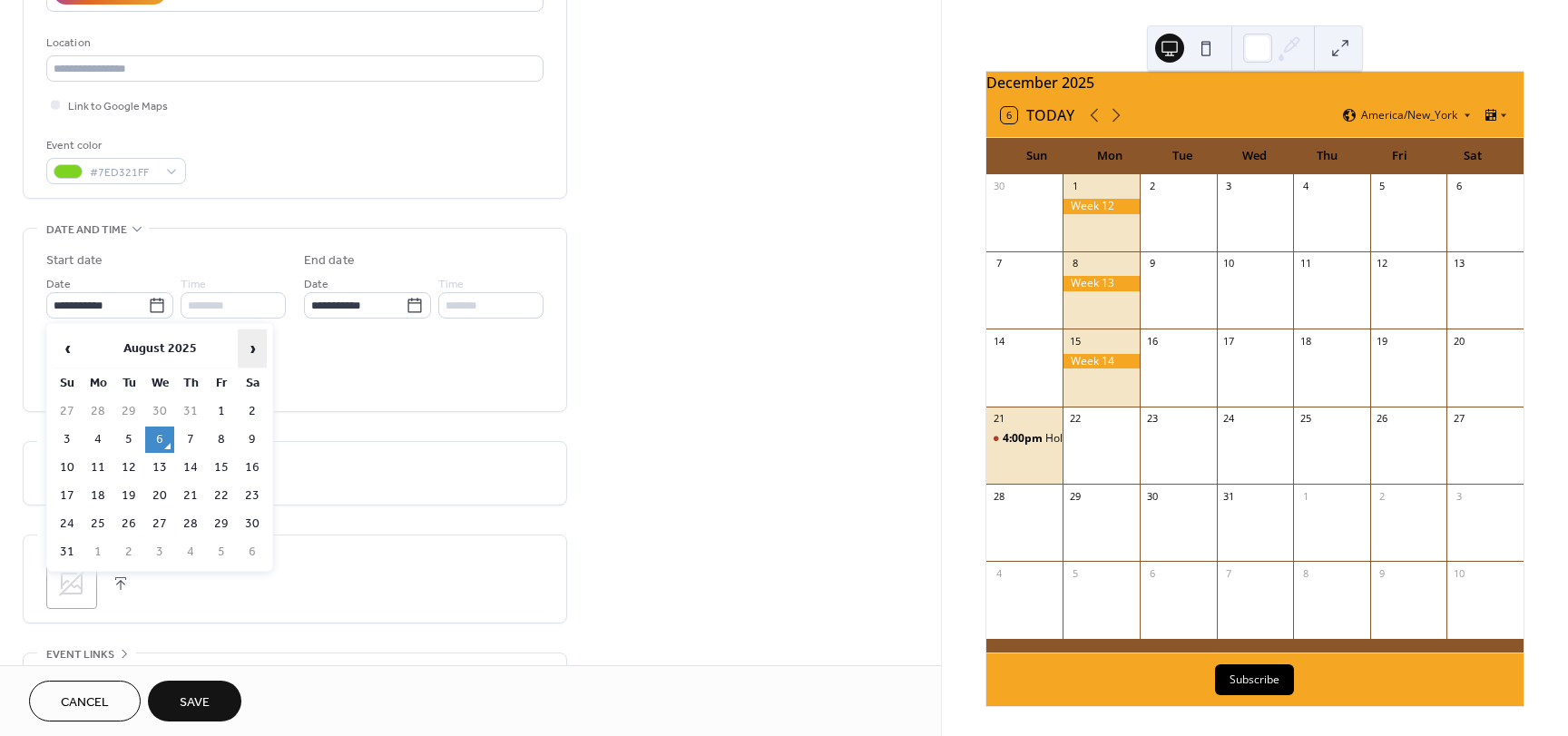 click on "›" at bounding box center (252, 348) 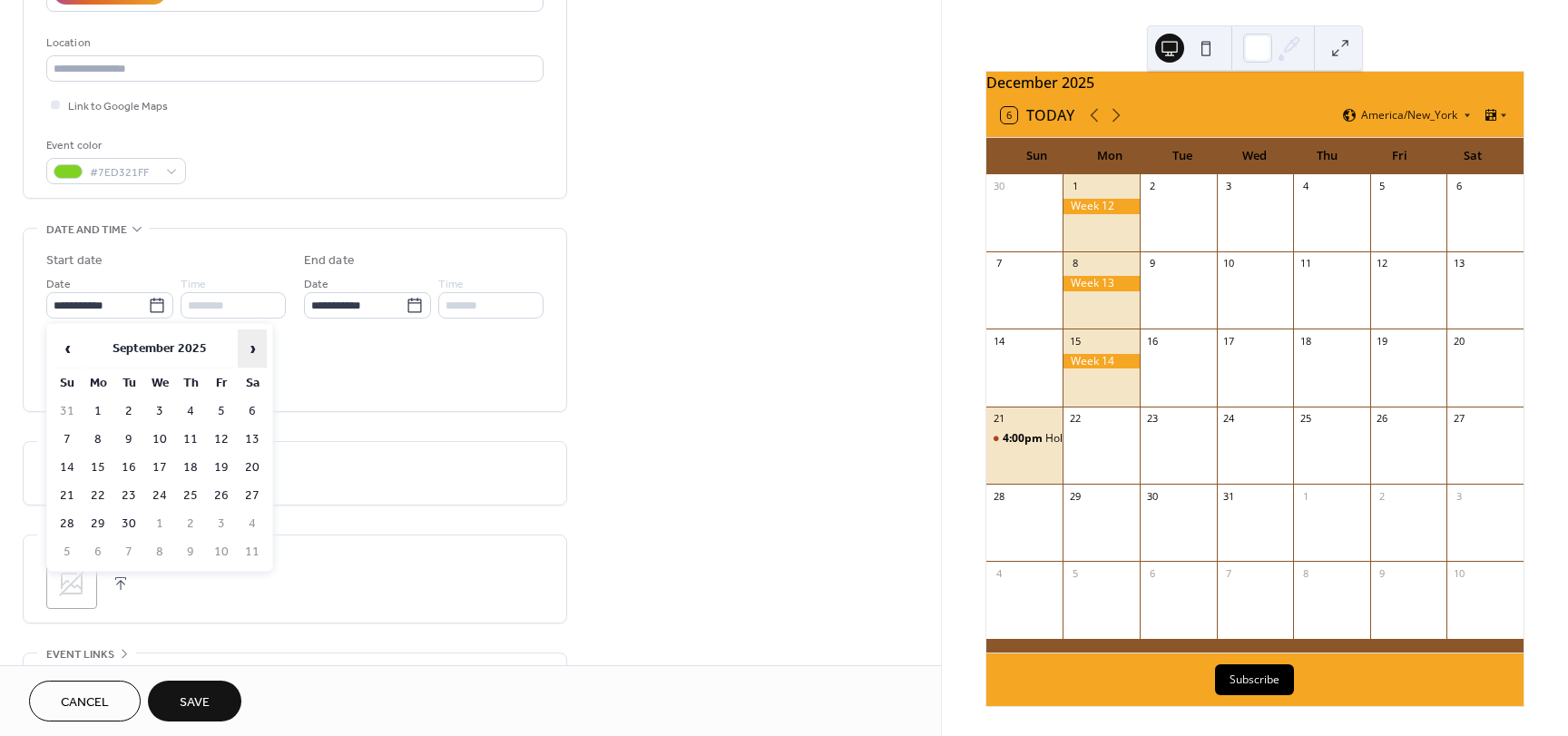 click on "›" at bounding box center (252, 348) 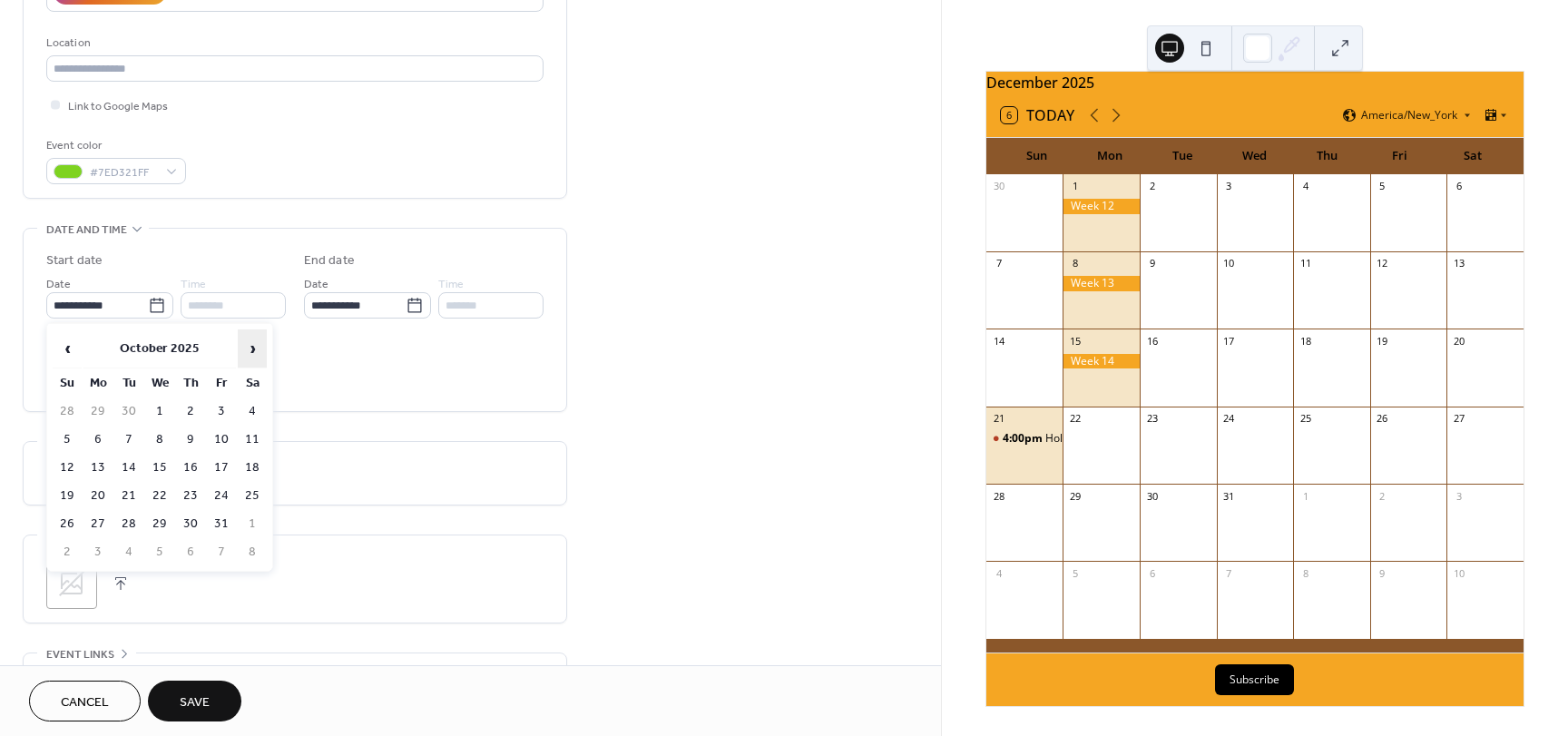 click on "›" at bounding box center (252, 348) 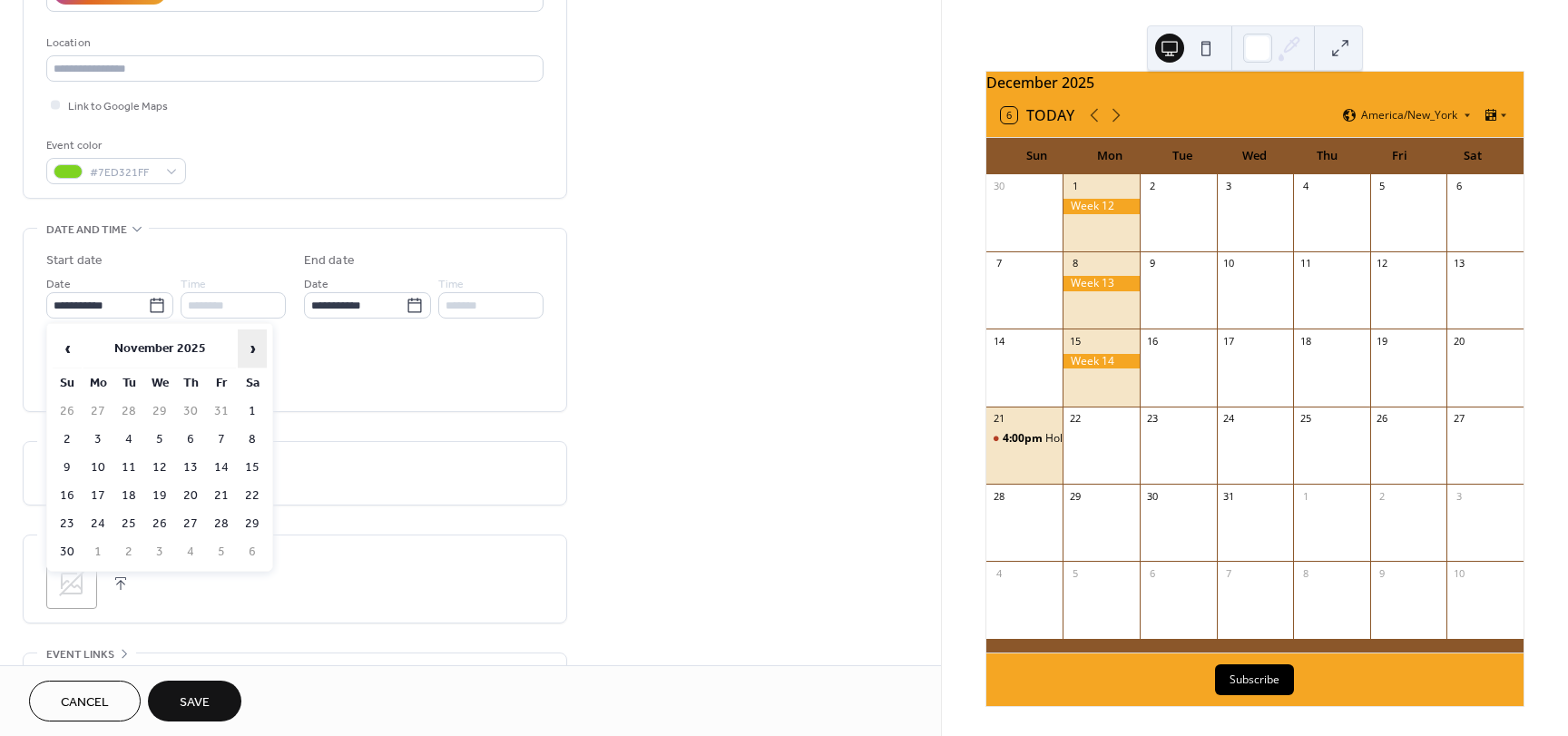 click on "›" at bounding box center (252, 348) 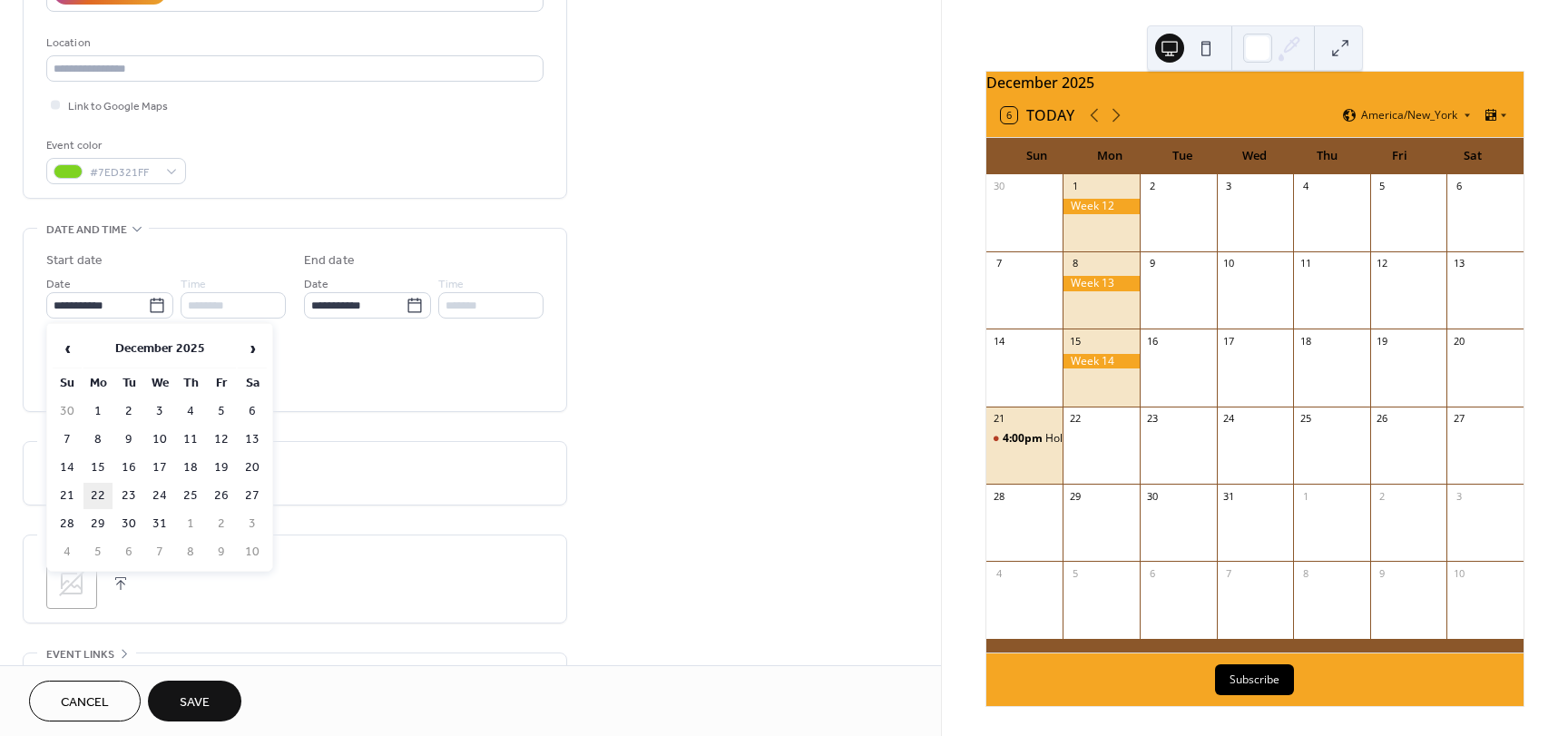 click on "22" at bounding box center (98, 496) 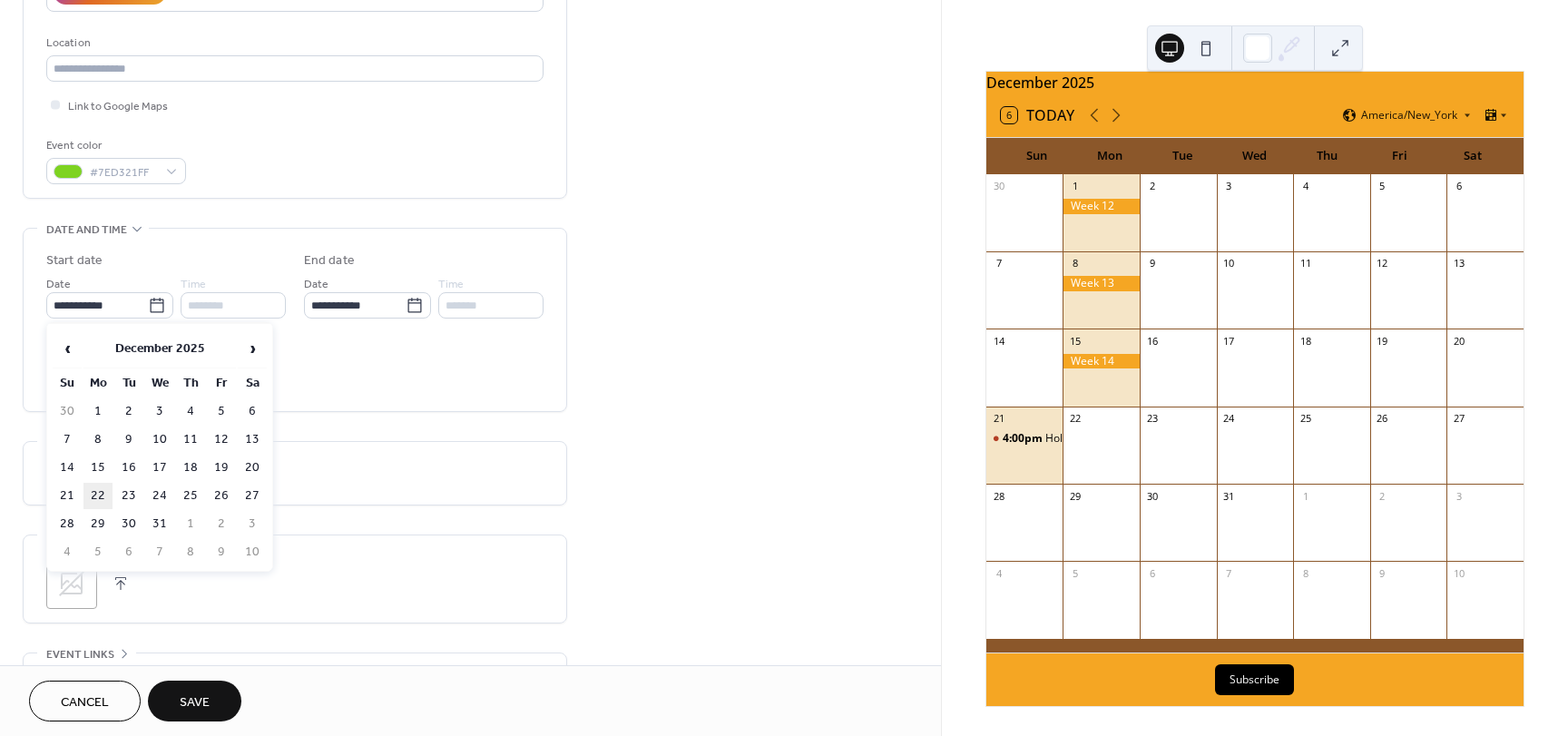 type on "**********" 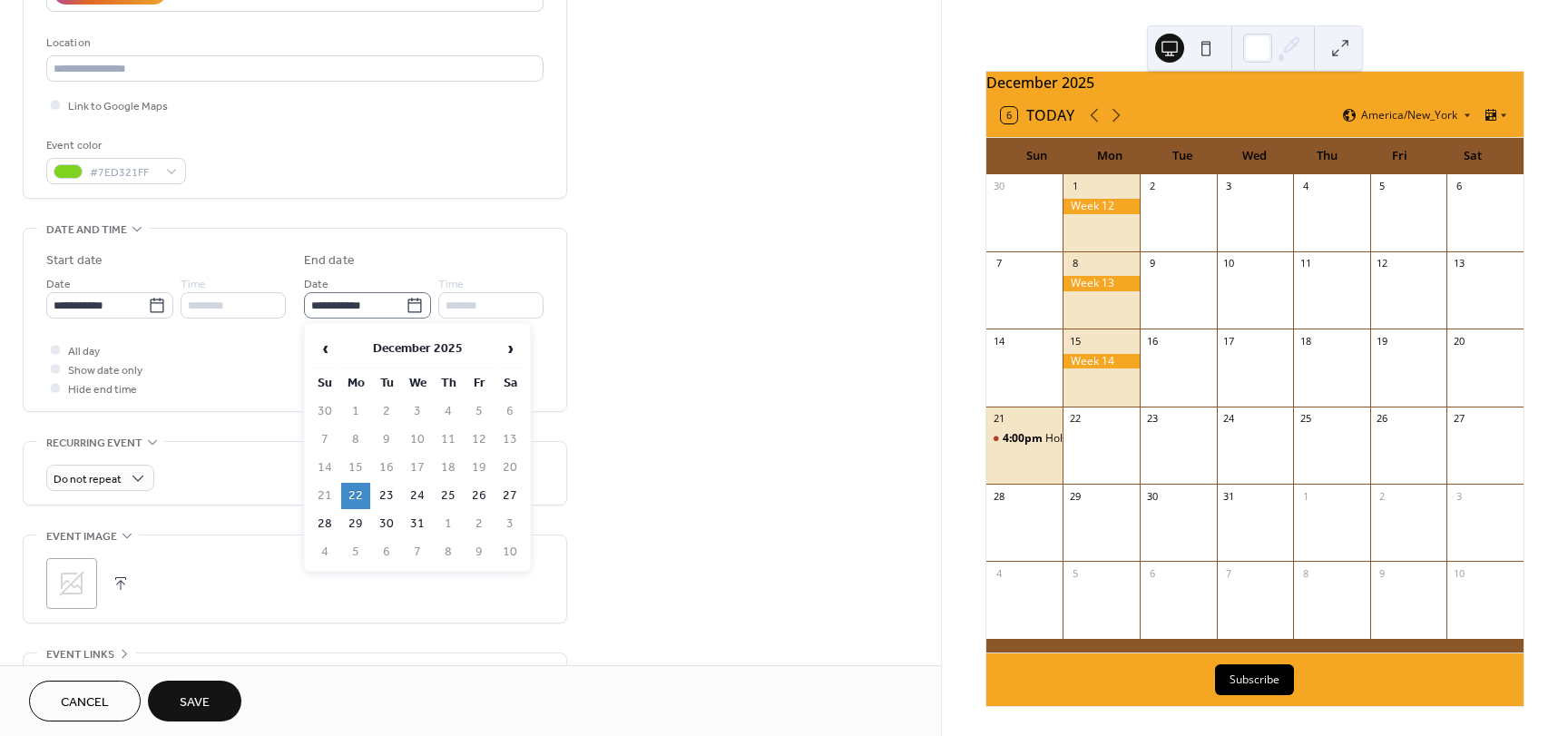click 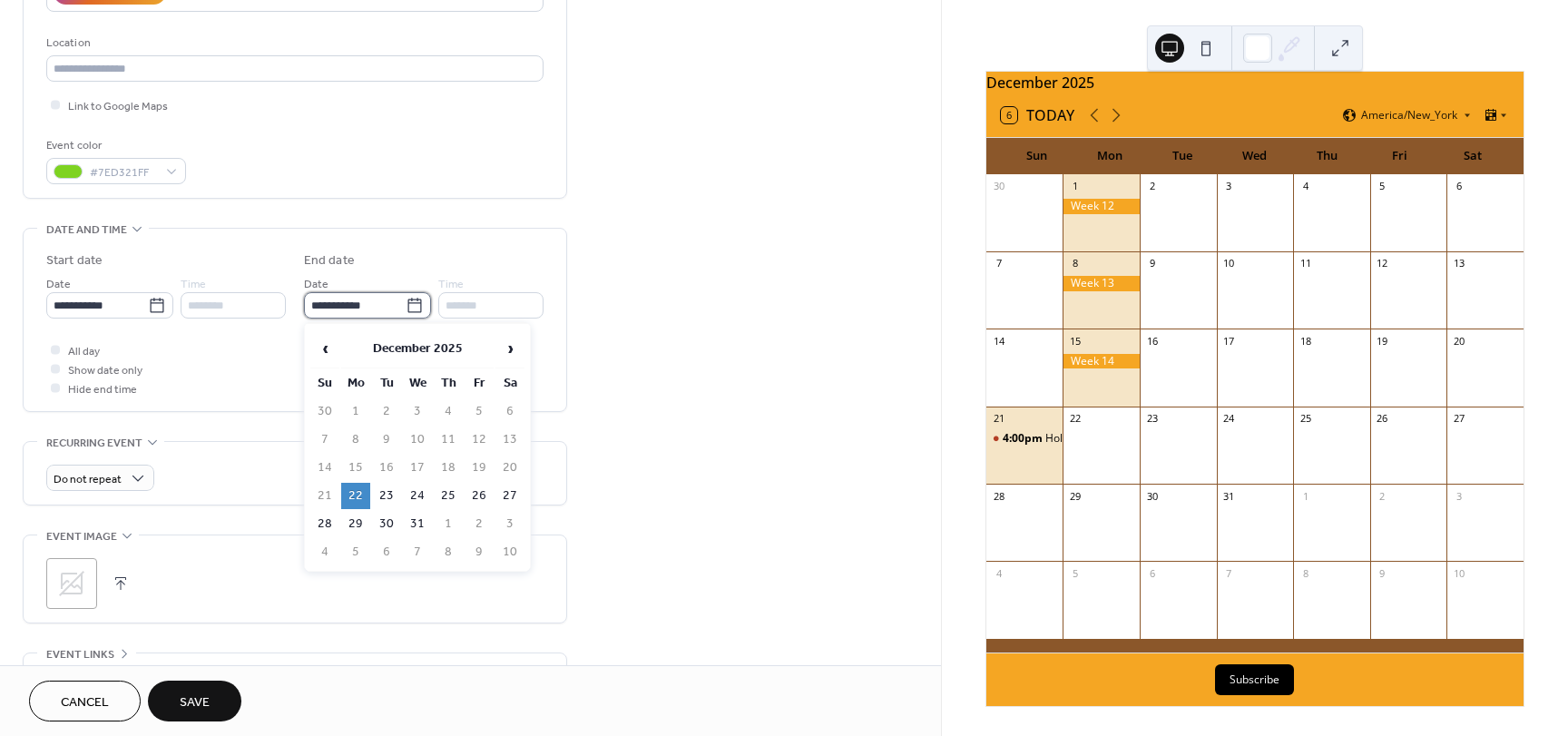 click on "**********" at bounding box center (355, 305) 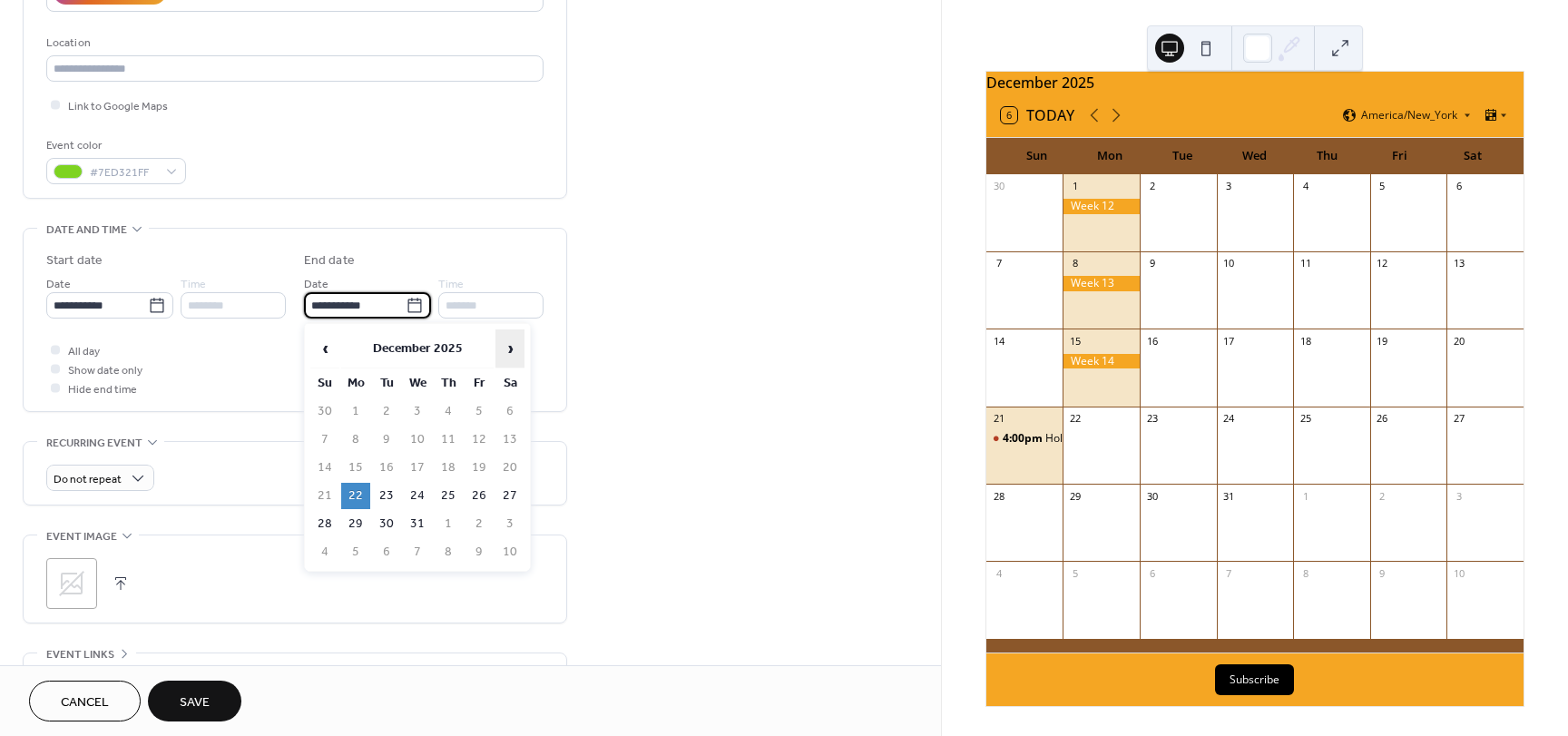 click on "›" at bounding box center [510, 348] 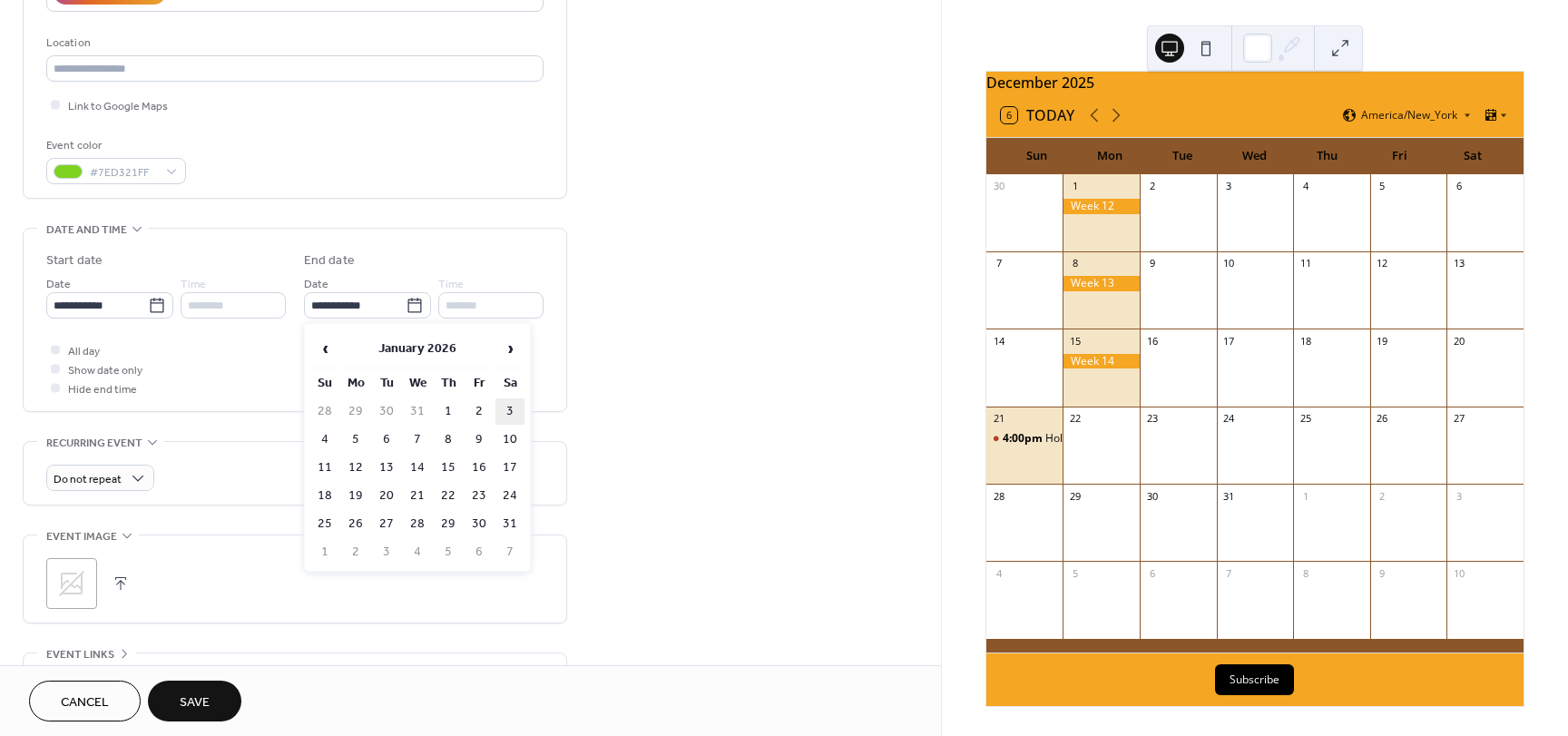 click on "3" at bounding box center [510, 411] 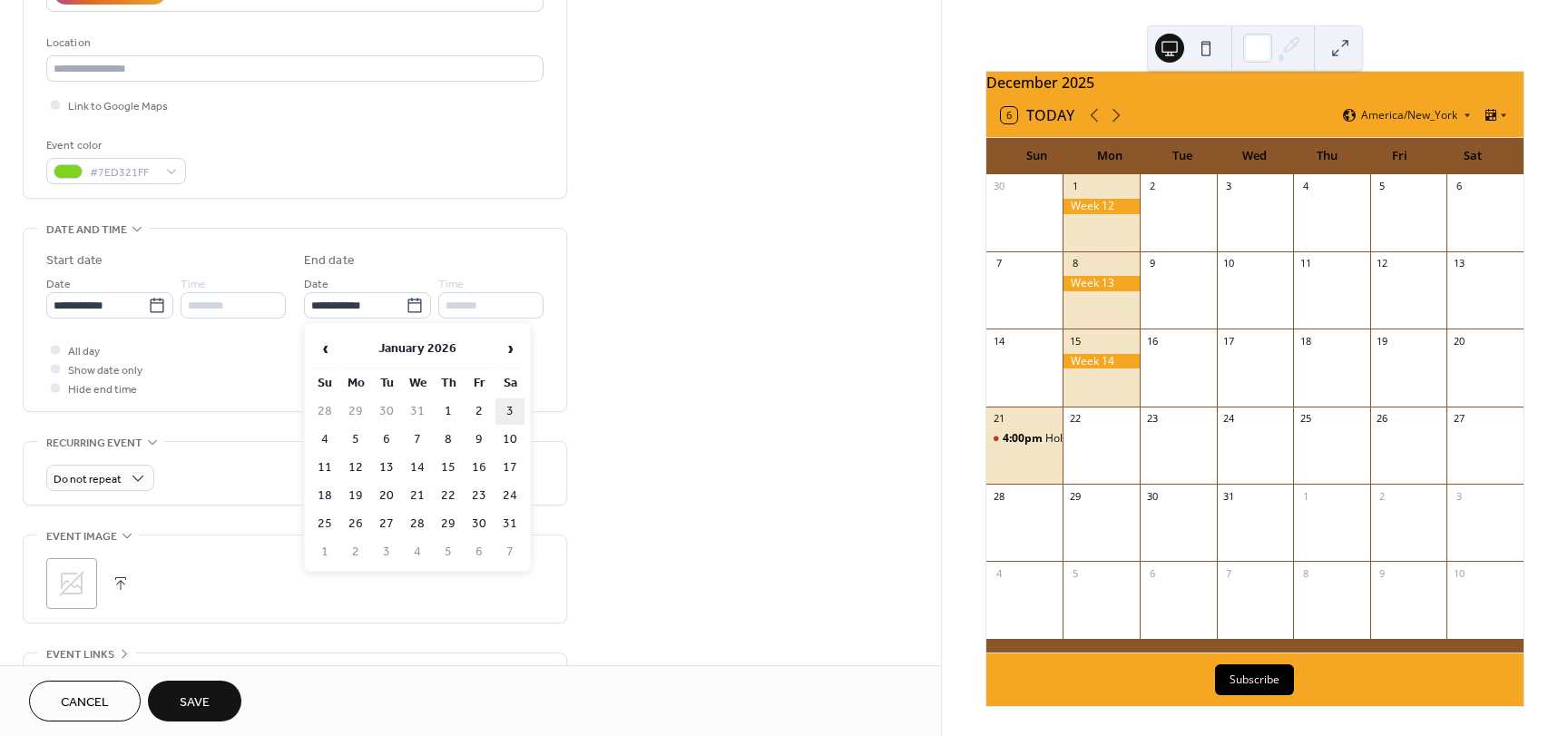 type on "**********" 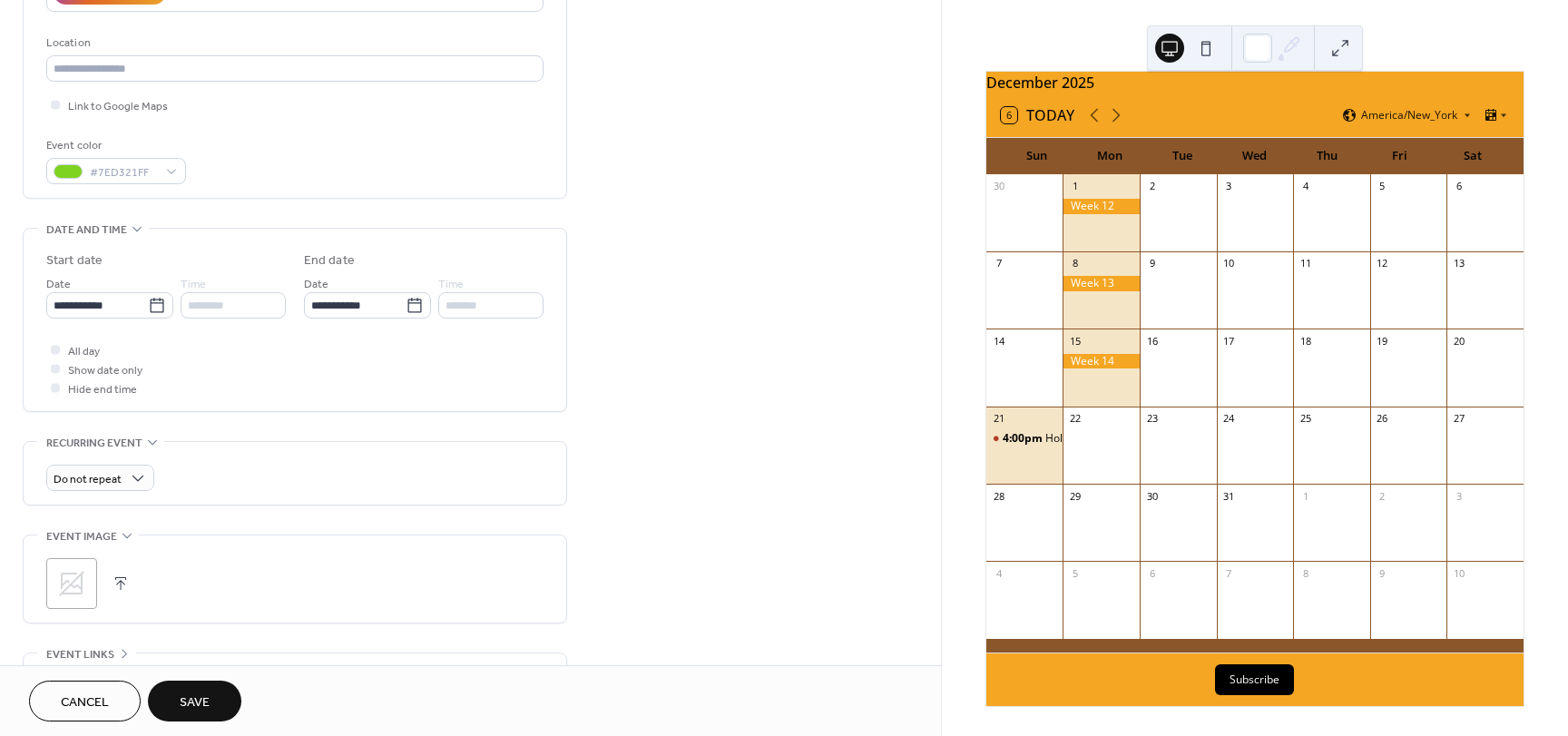 click on "Save" at bounding box center [194, 702] 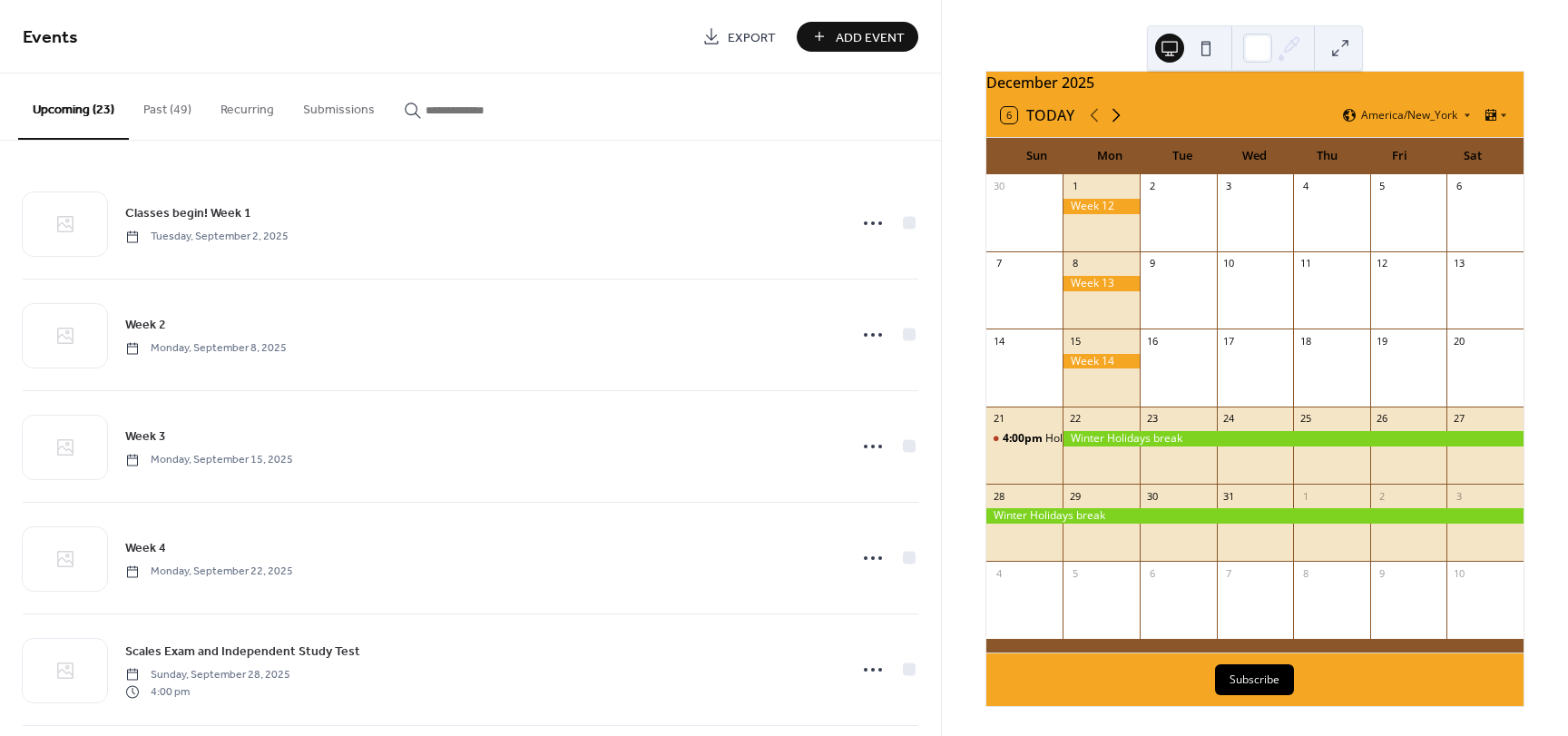 click 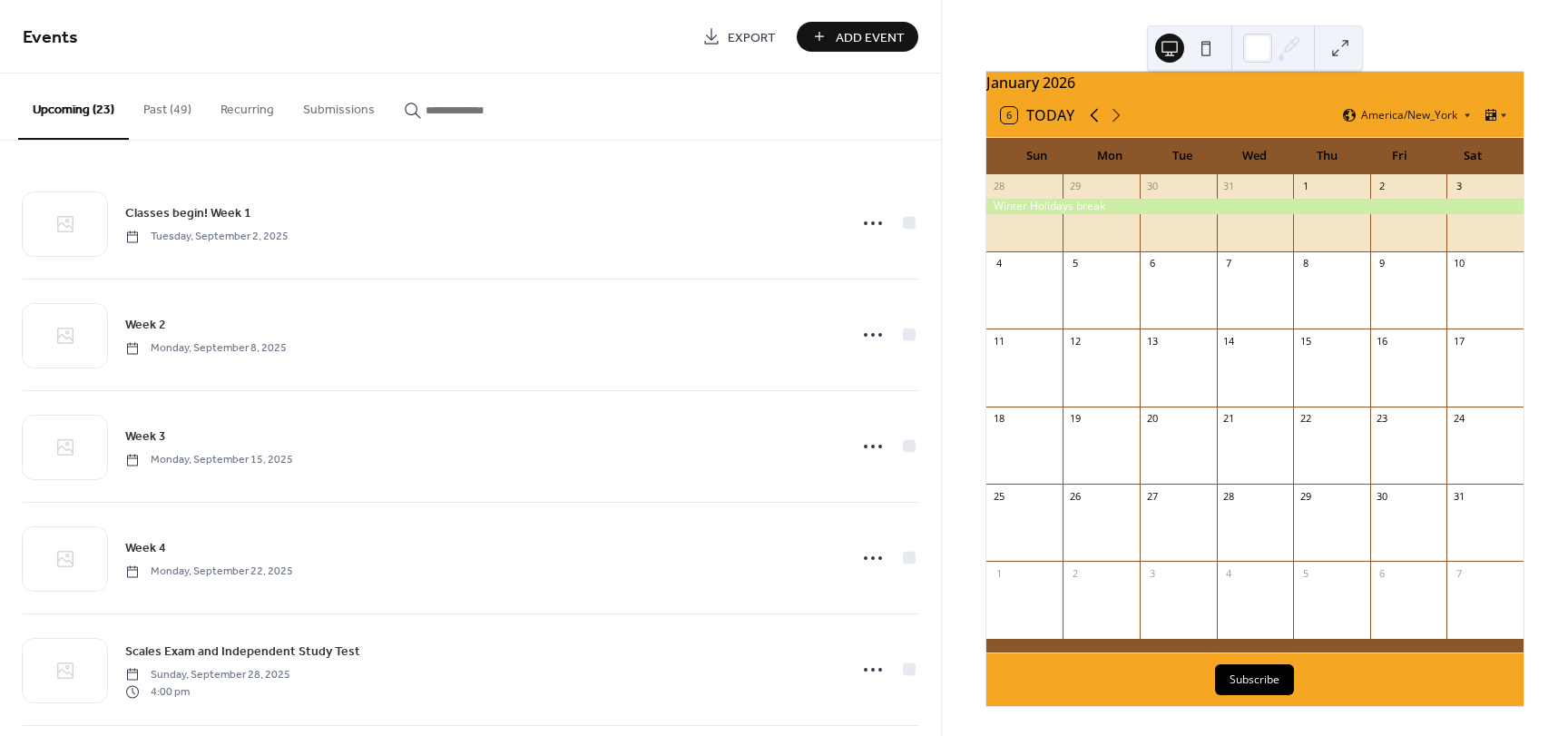 click 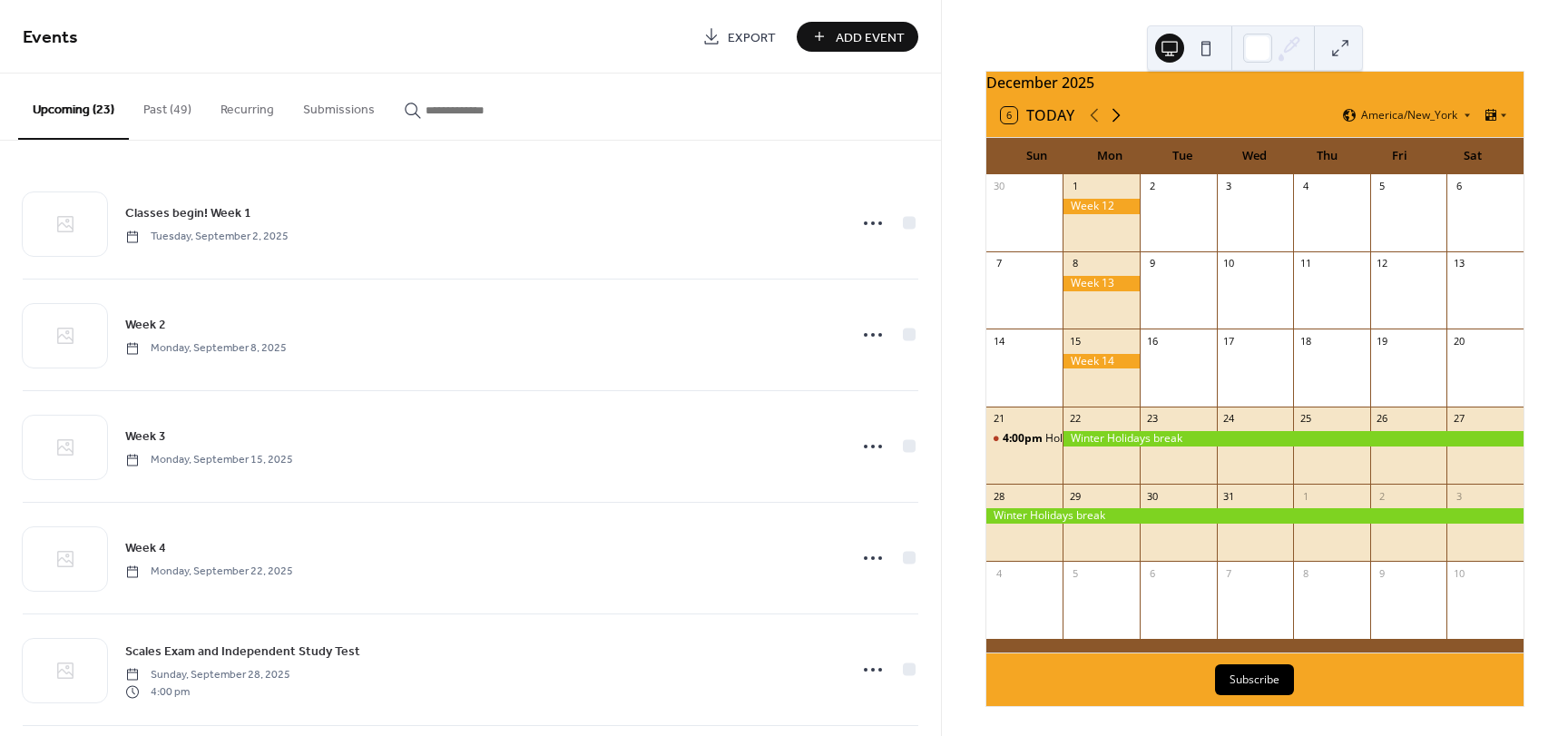 click 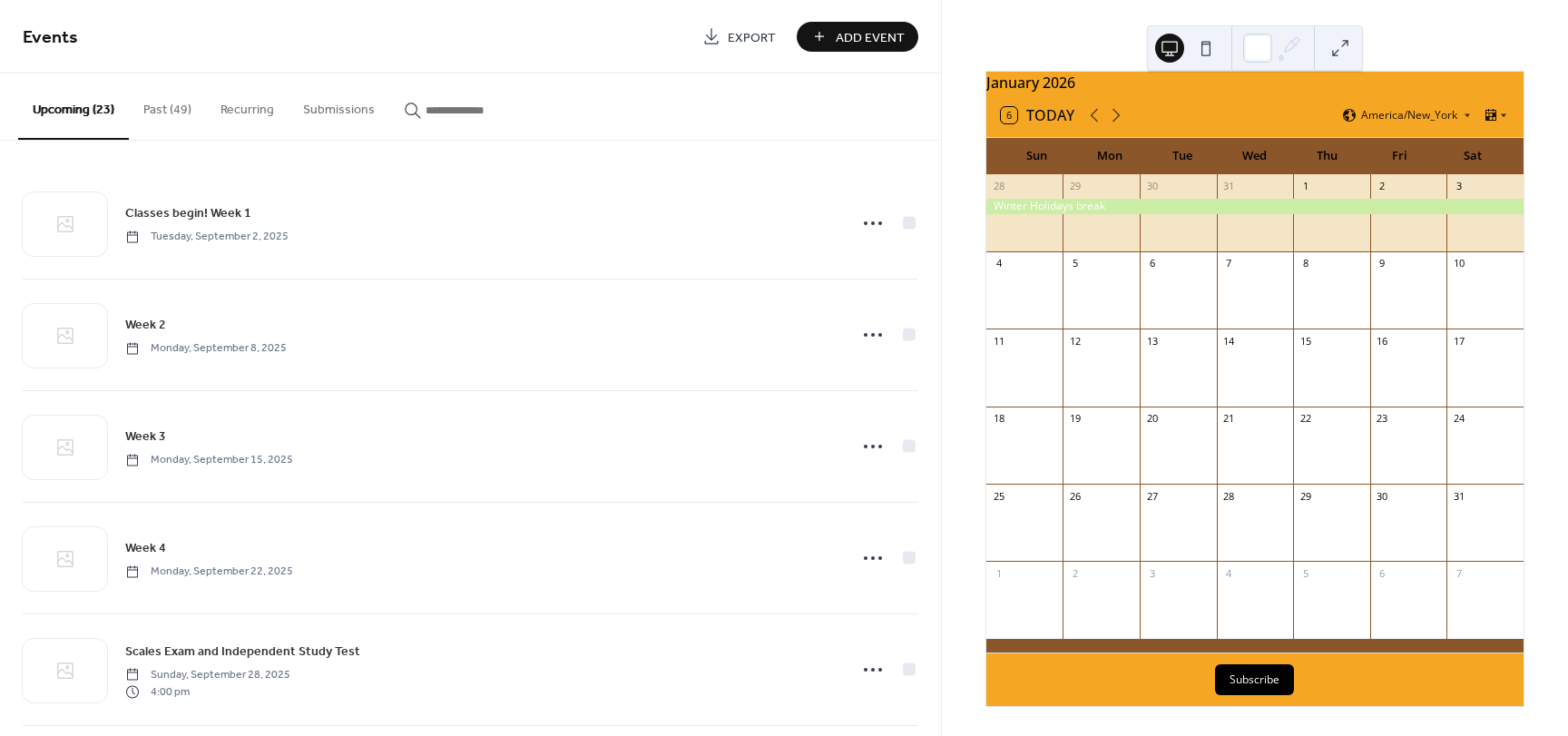 click on "Add Event" at bounding box center (870, 37) 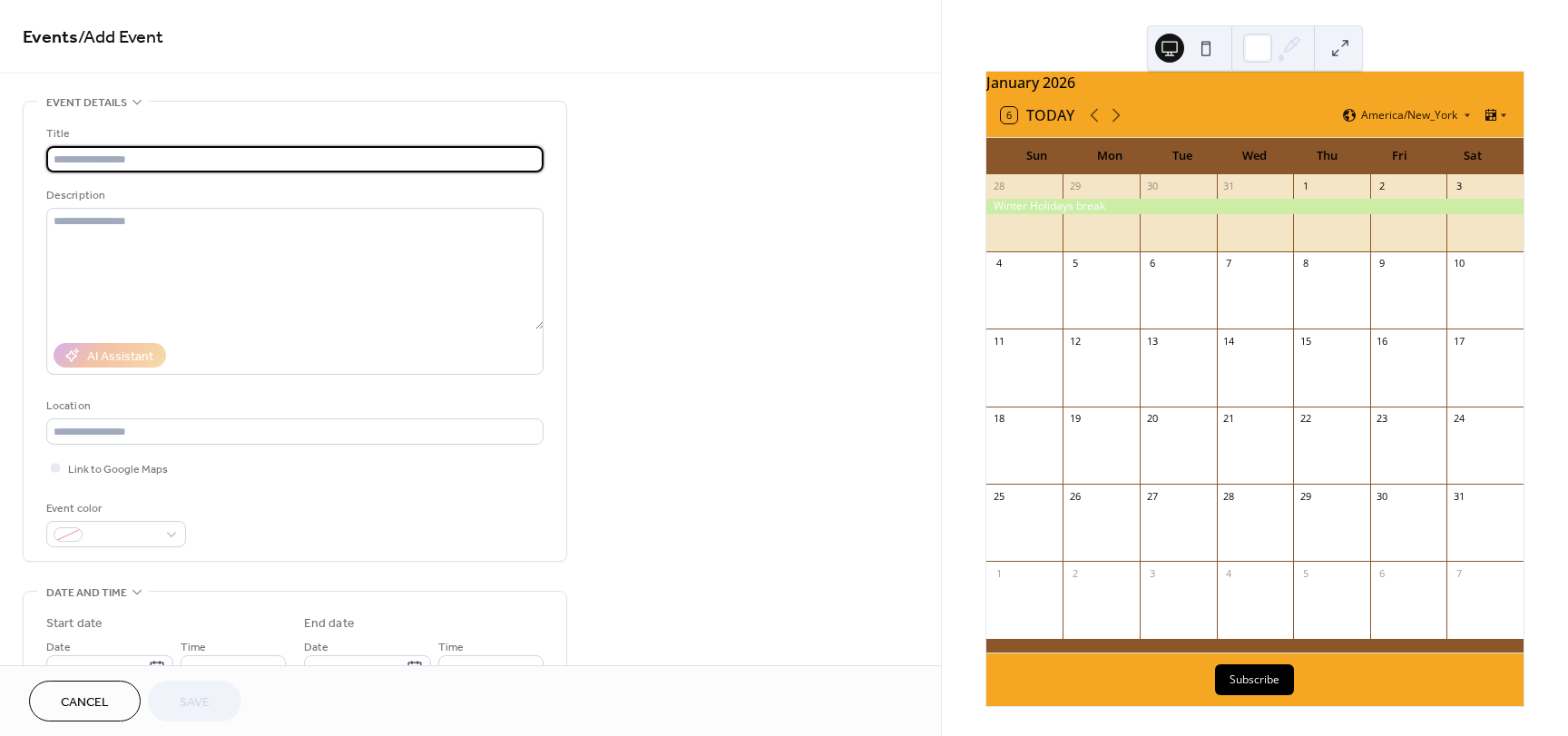 type on "*" 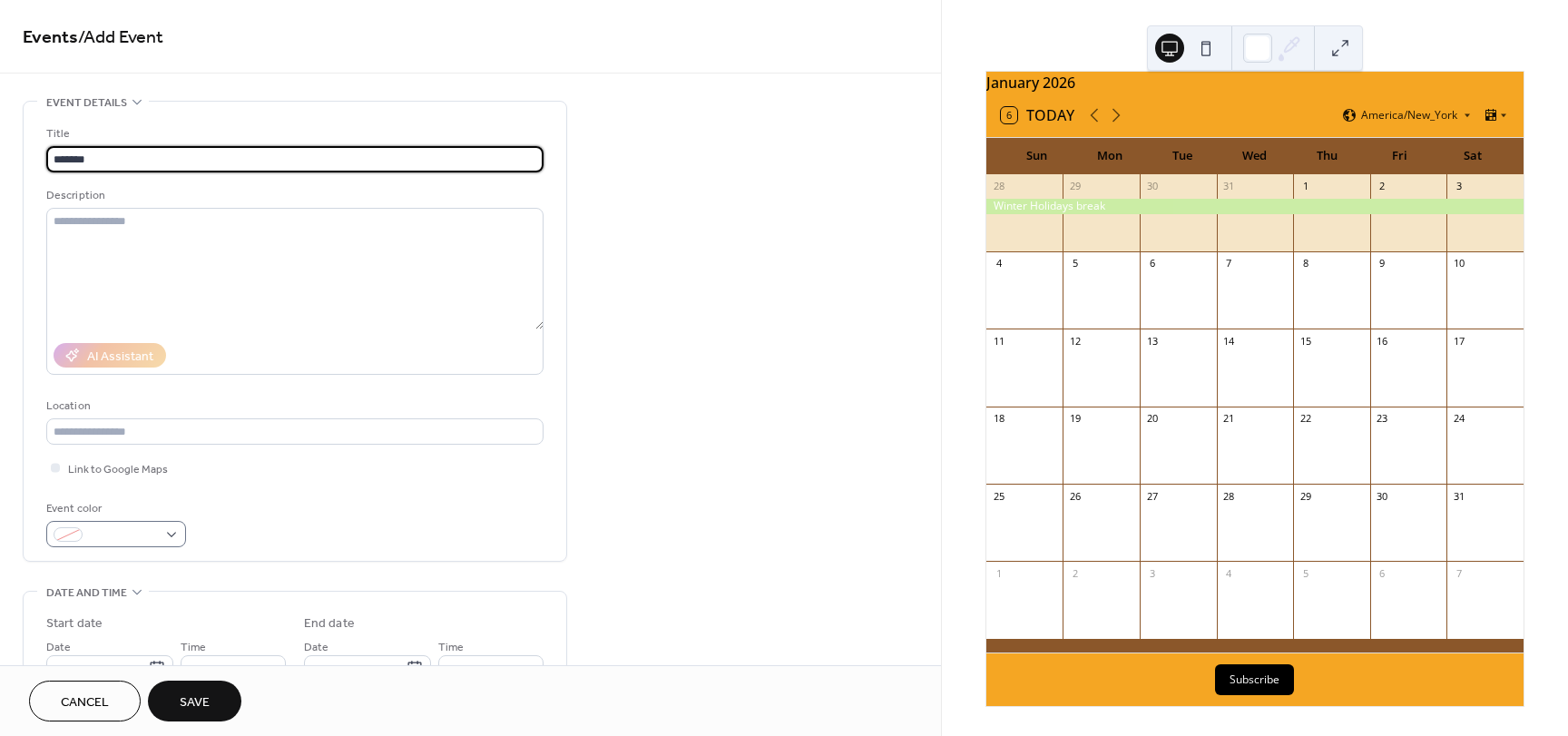 type on "*******" 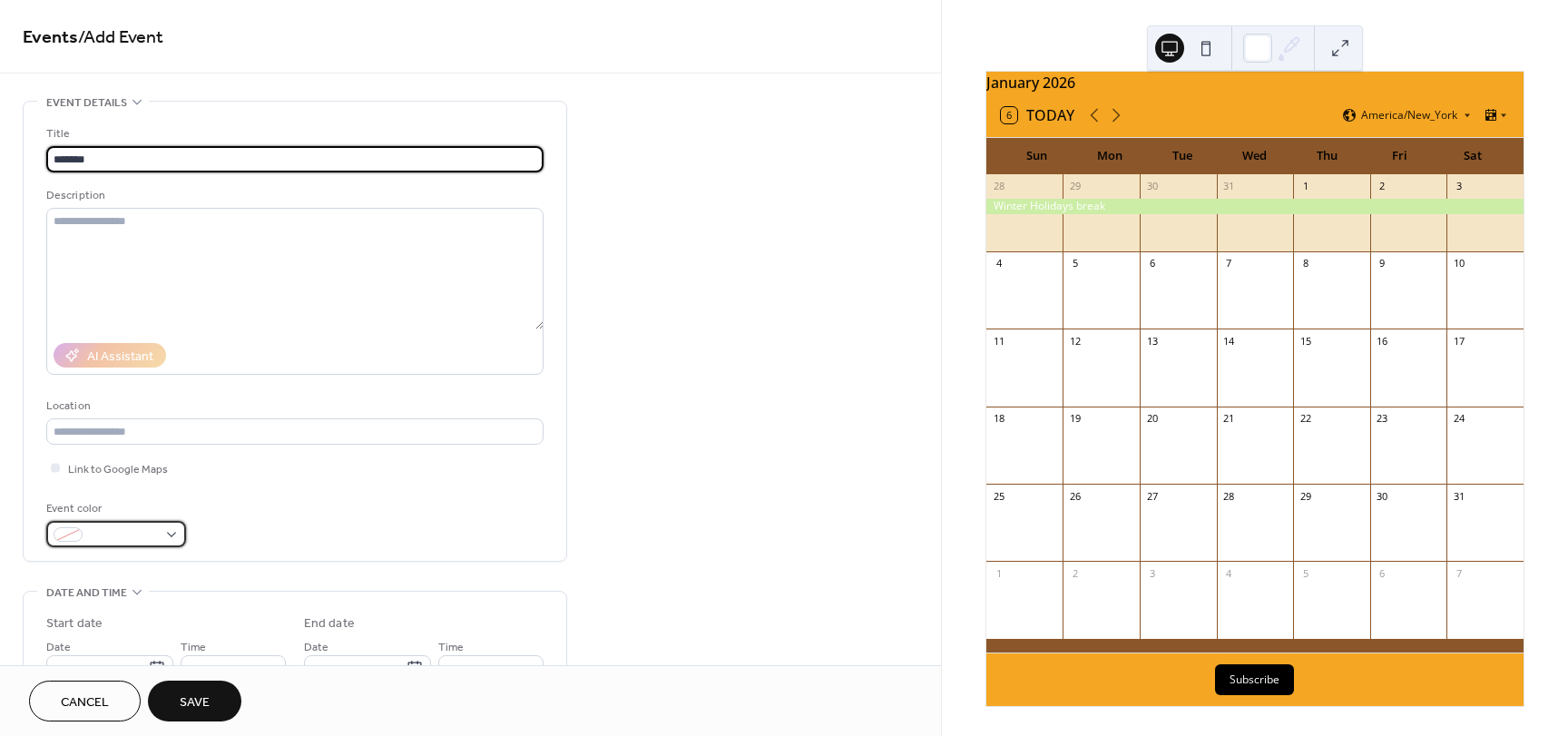 click at bounding box center (116, 534) 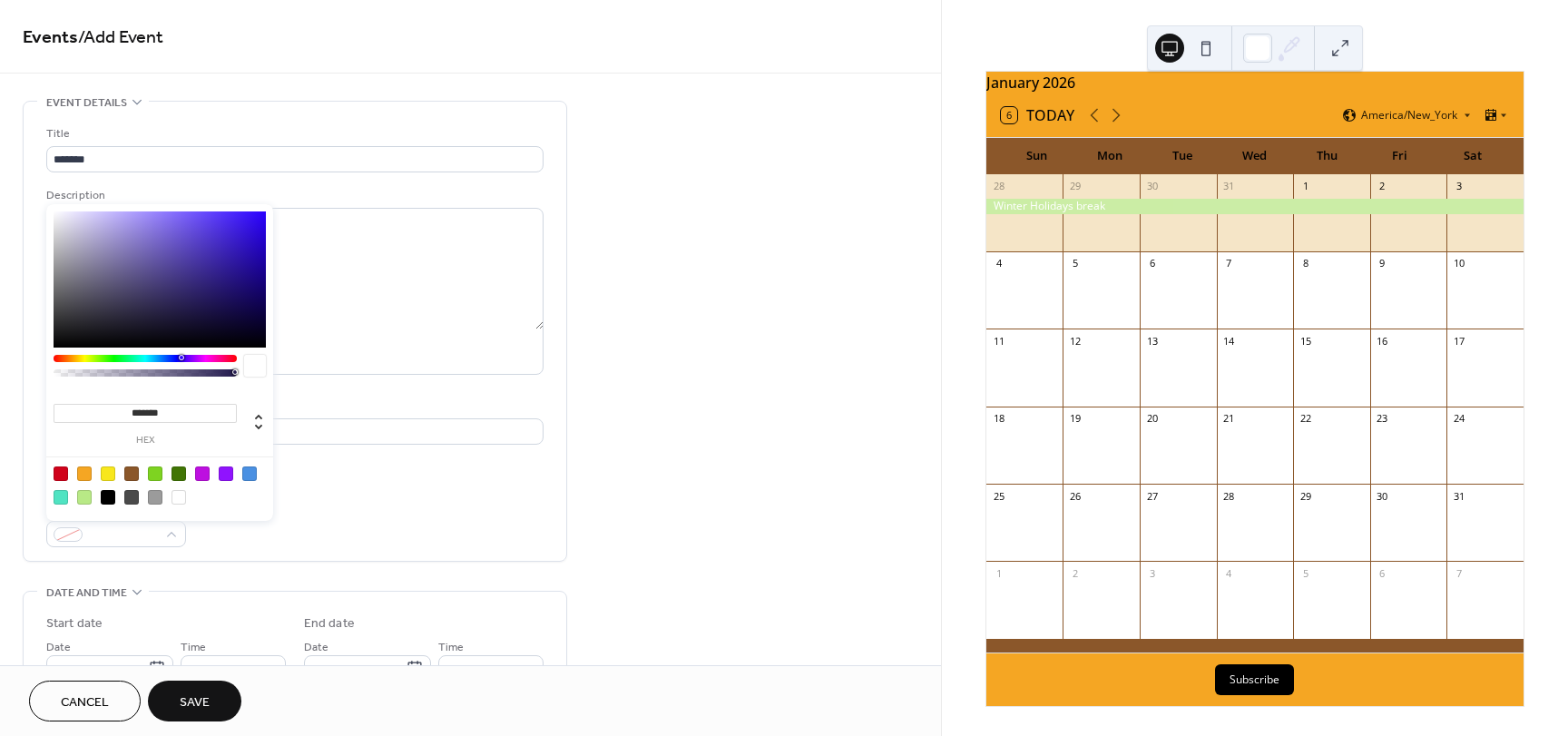 click at bounding box center [84, 474] 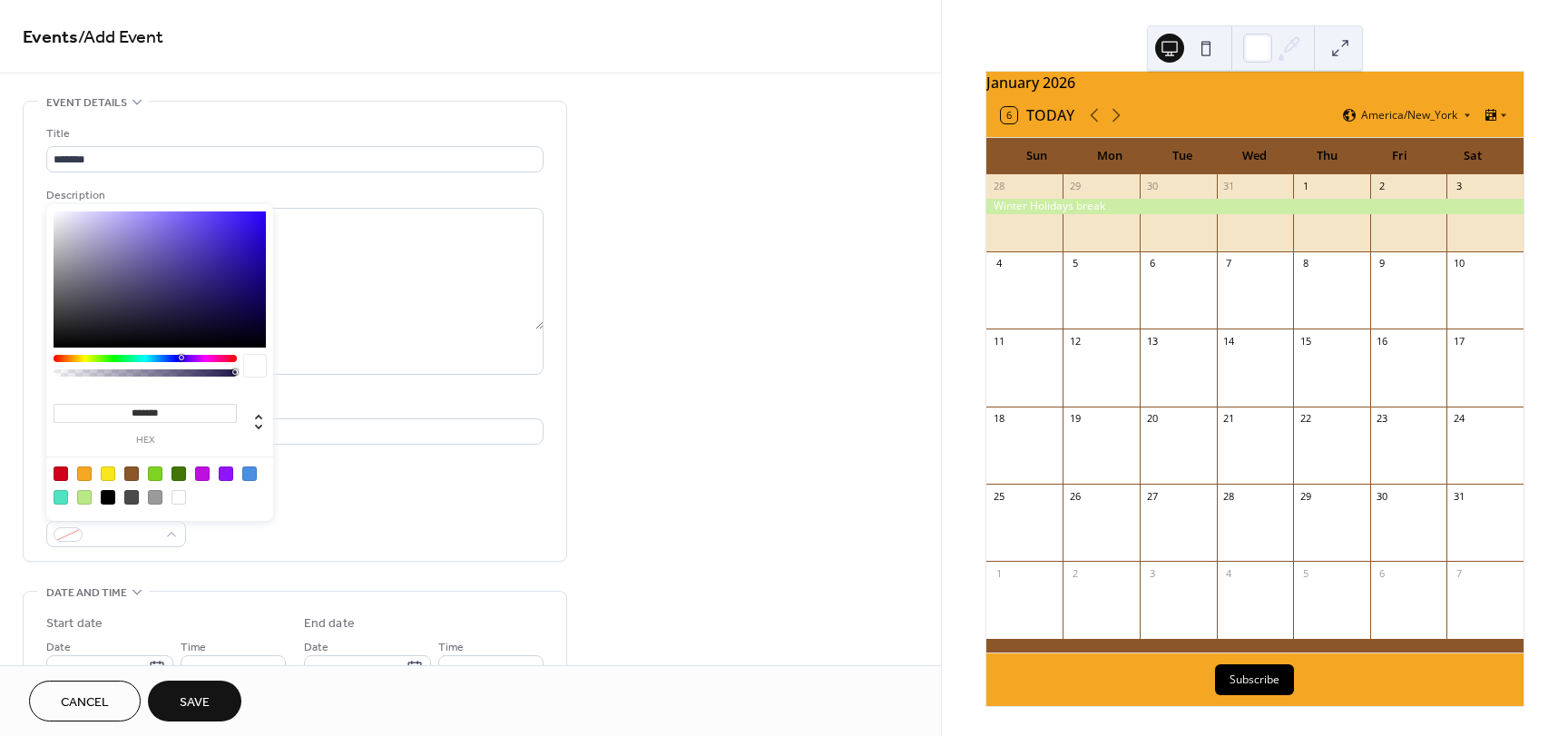 type on "*******" 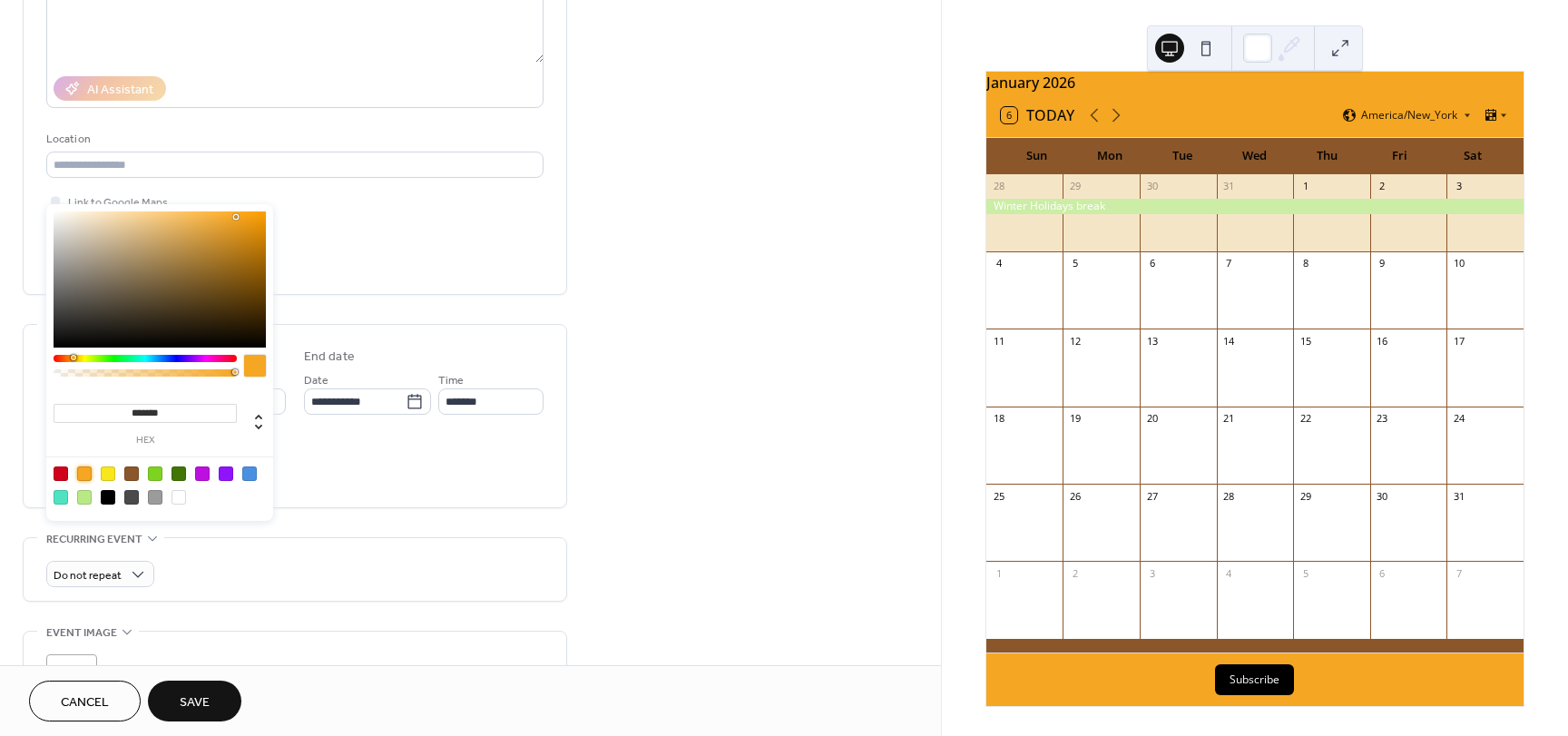 scroll, scrollTop: 272, scrollLeft: 0, axis: vertical 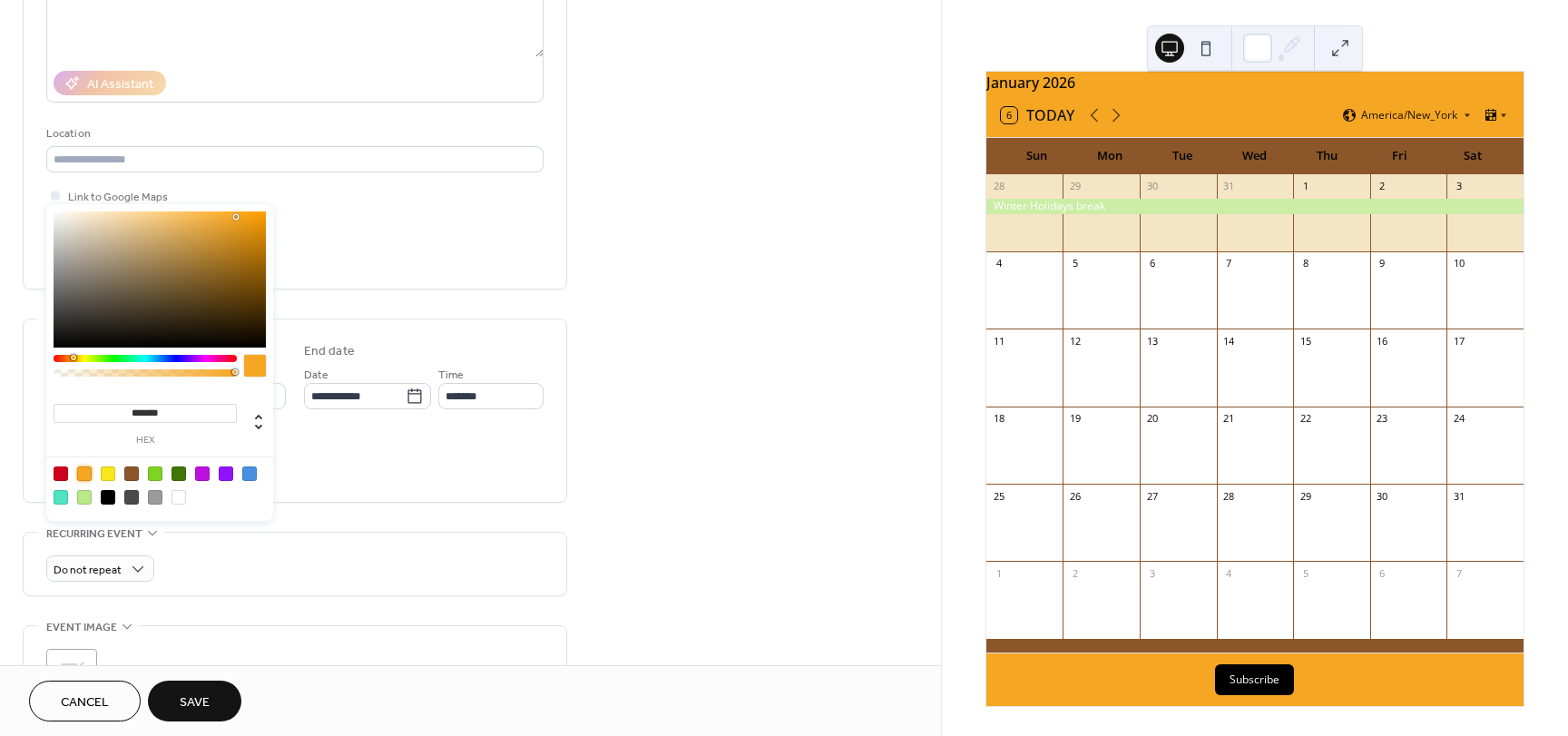 click on "**********" at bounding box center [470, 381] 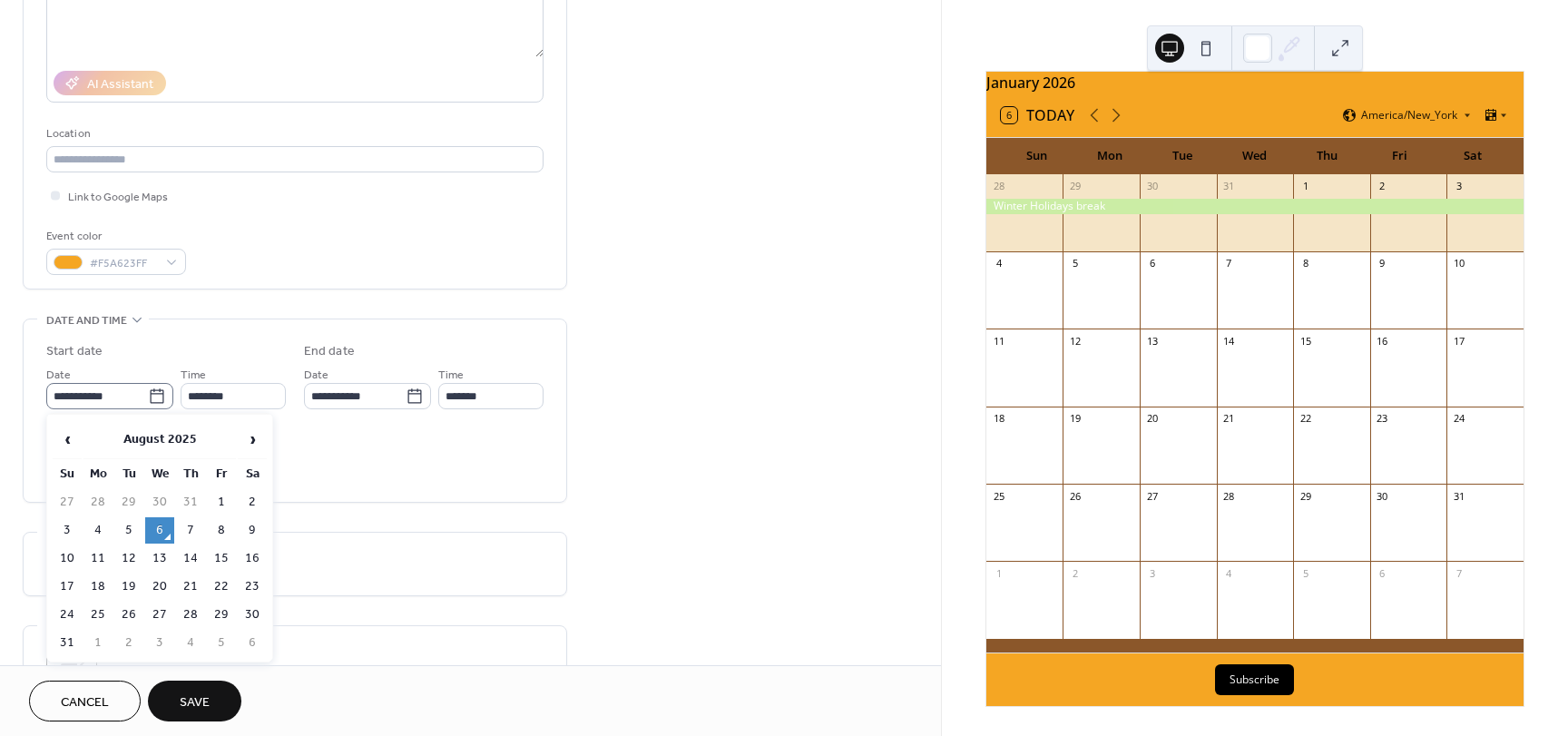 click 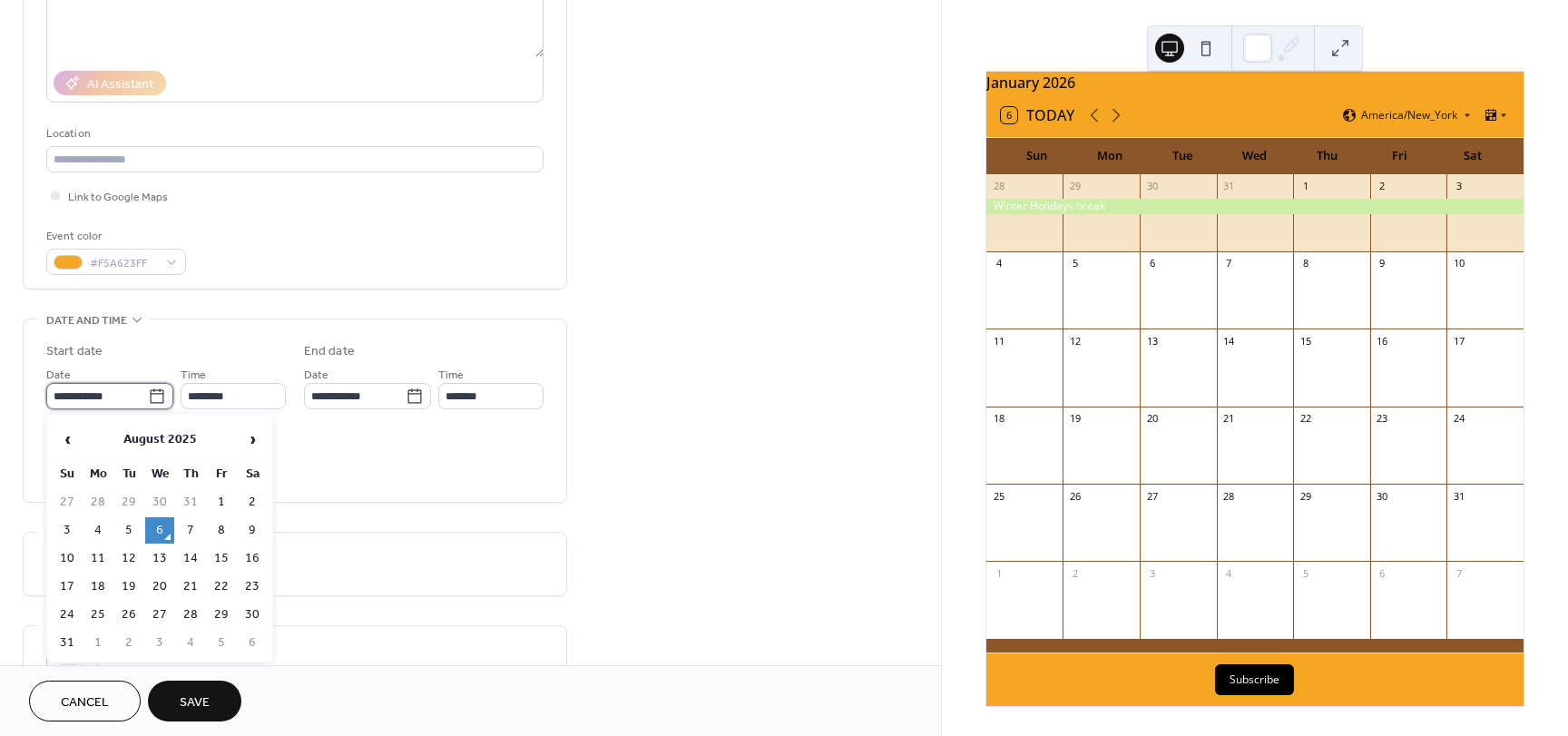 click on "**********" at bounding box center (97, 396) 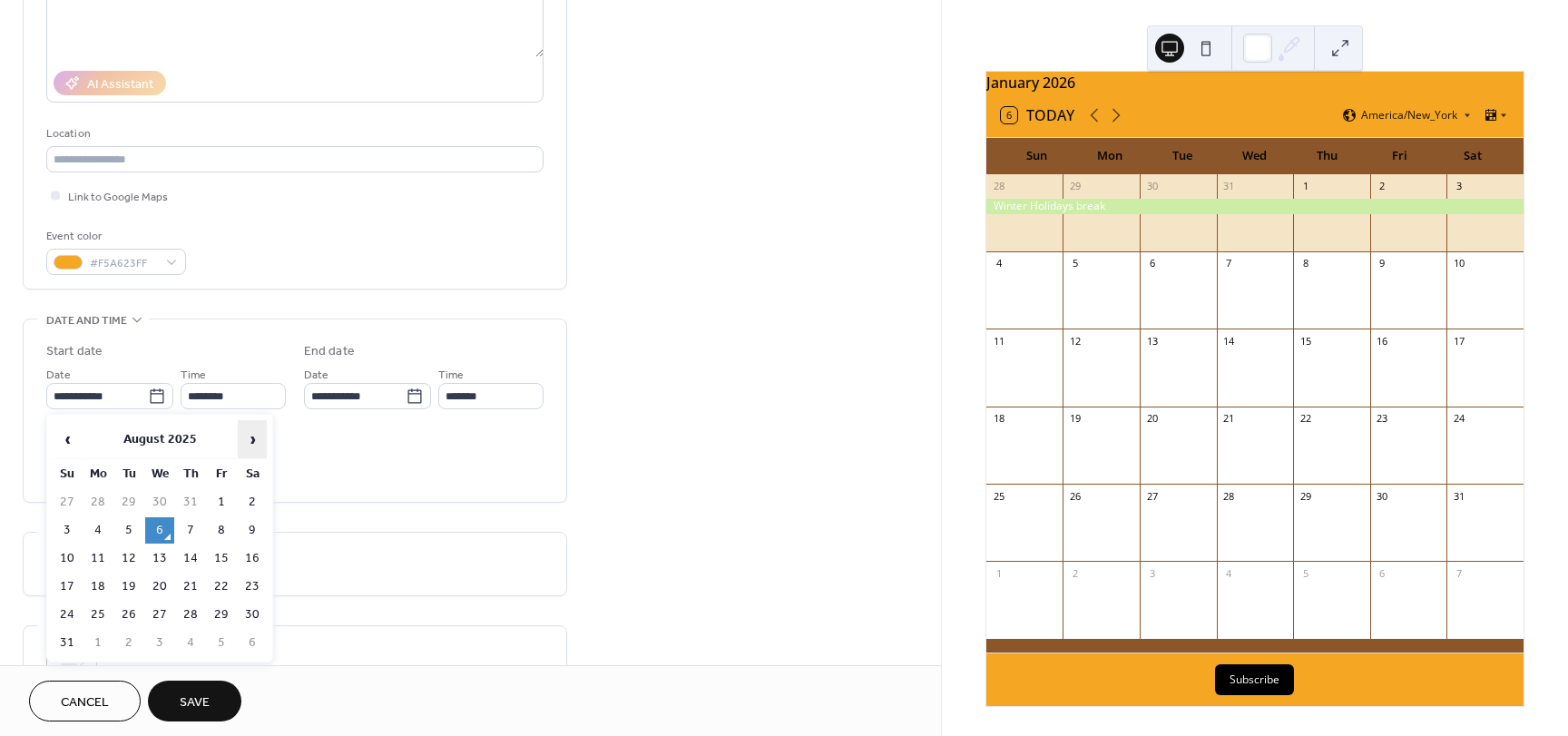 click on "›" at bounding box center [252, 439] 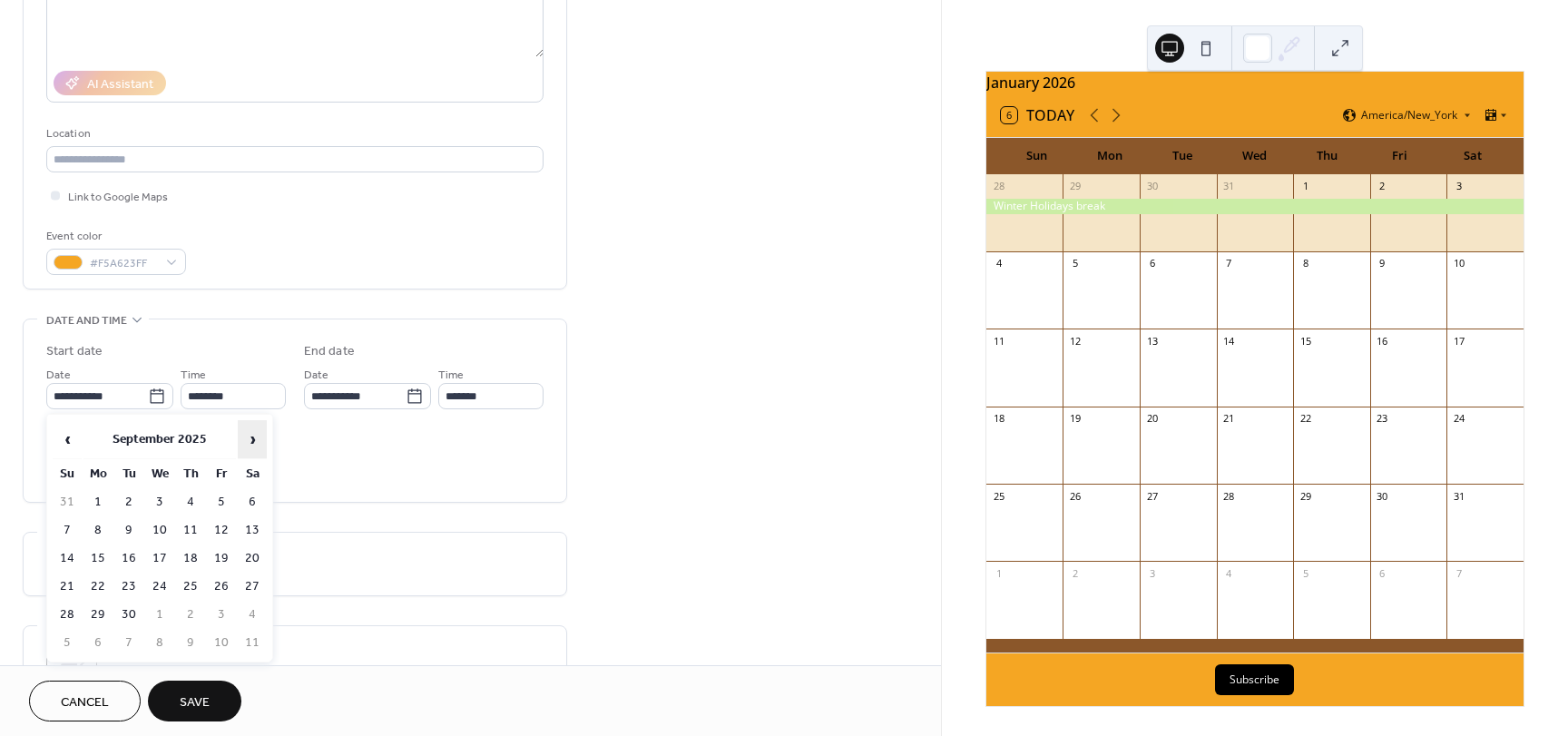 click on "›" at bounding box center [252, 439] 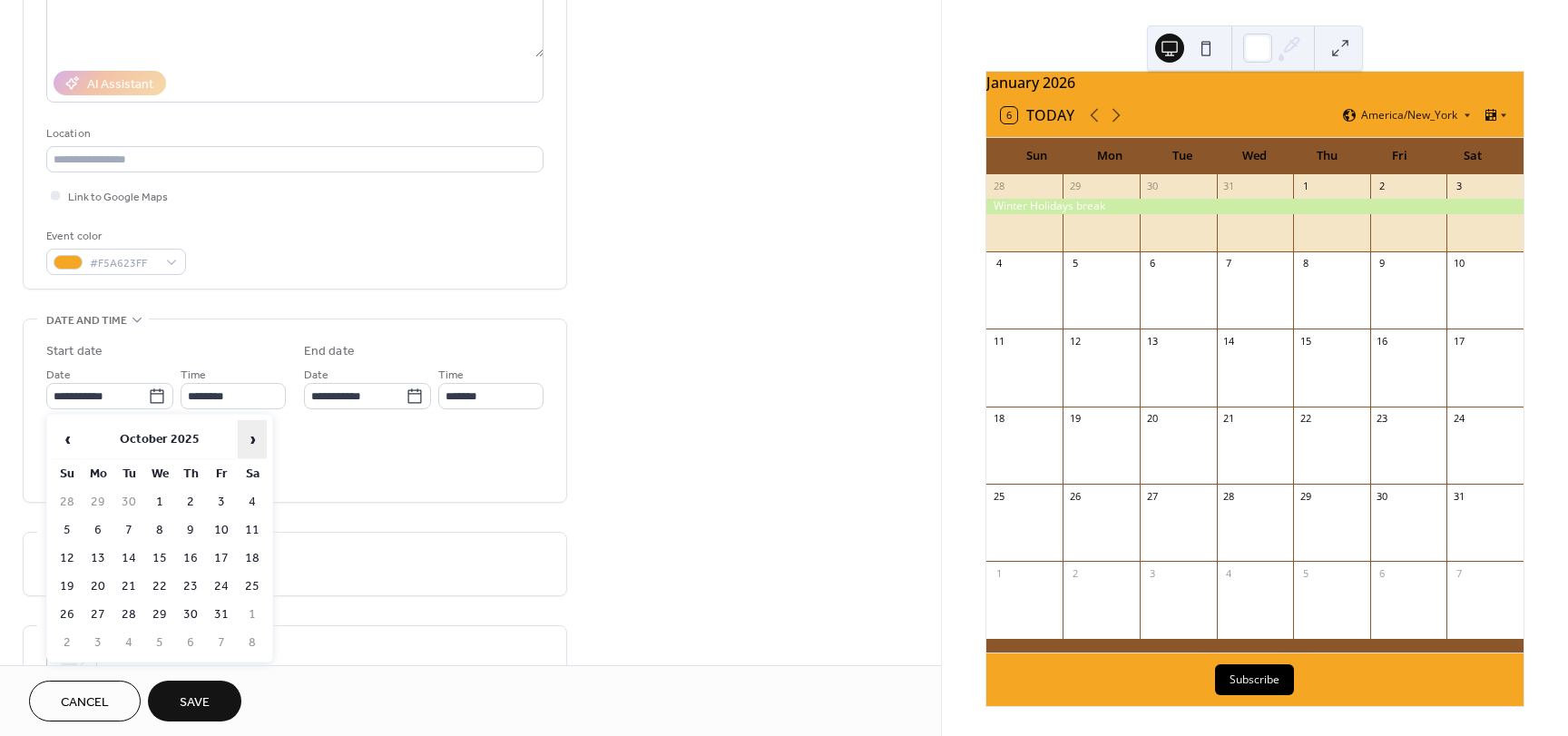 click on "›" at bounding box center (252, 439) 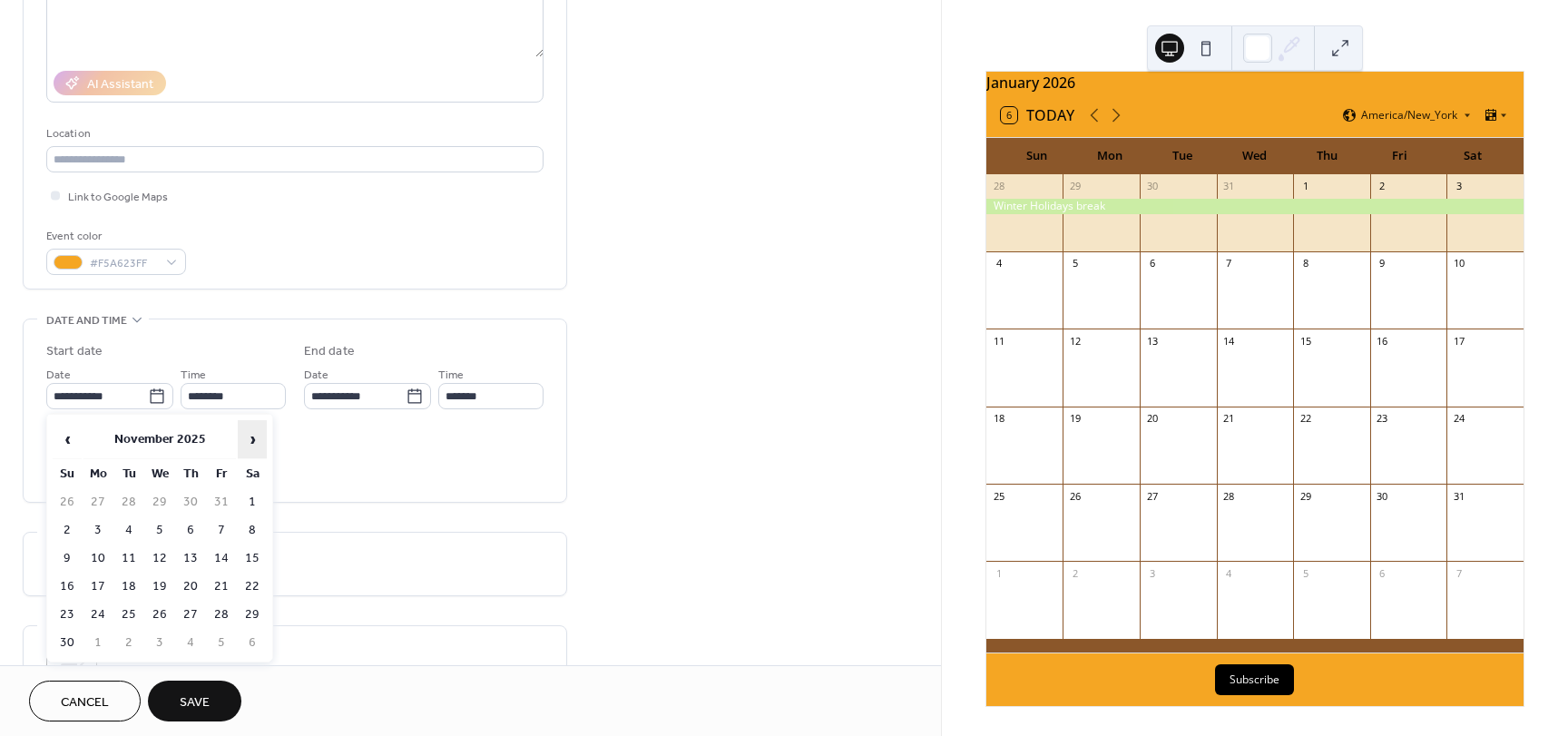 click on "›" at bounding box center (252, 439) 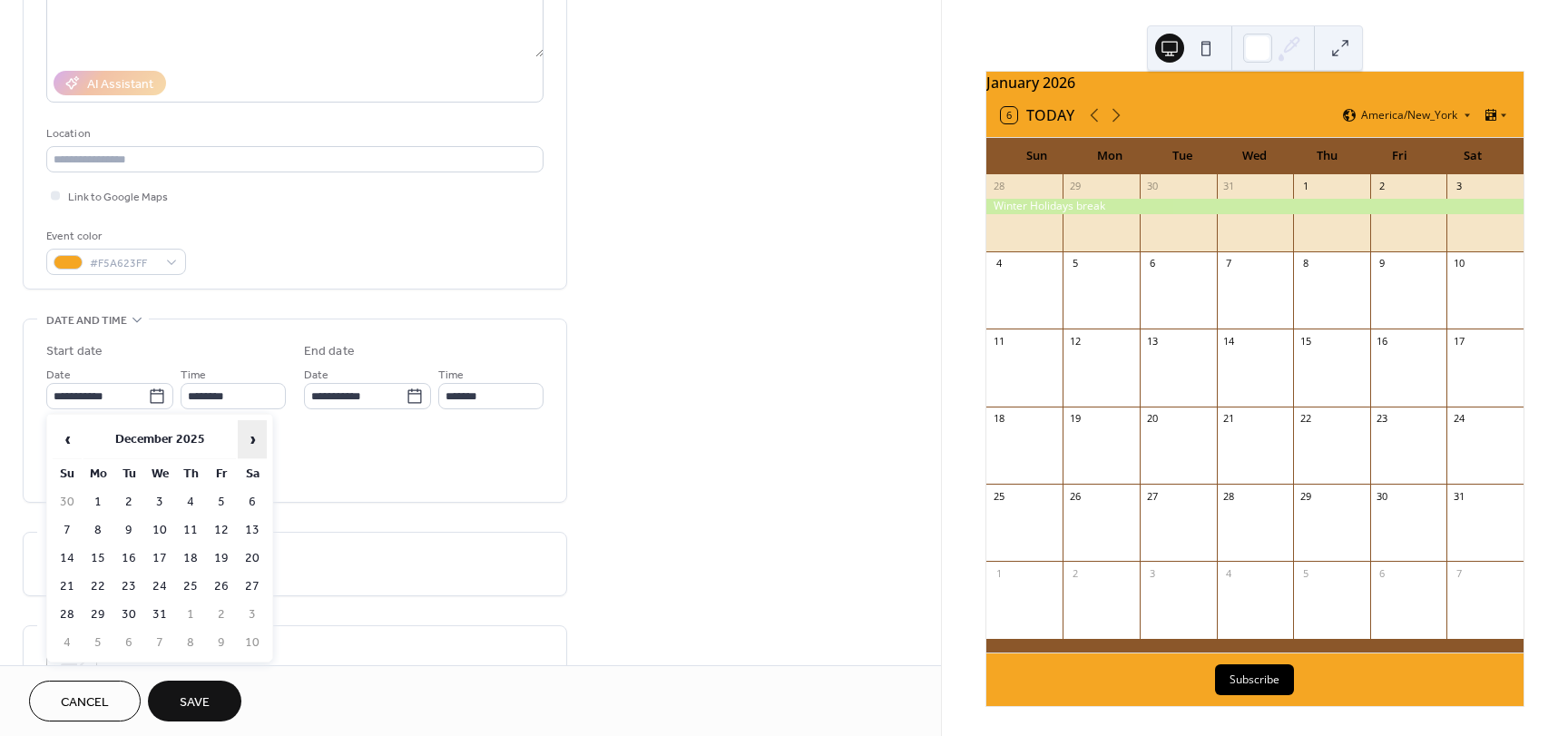 click on "›" at bounding box center [252, 439] 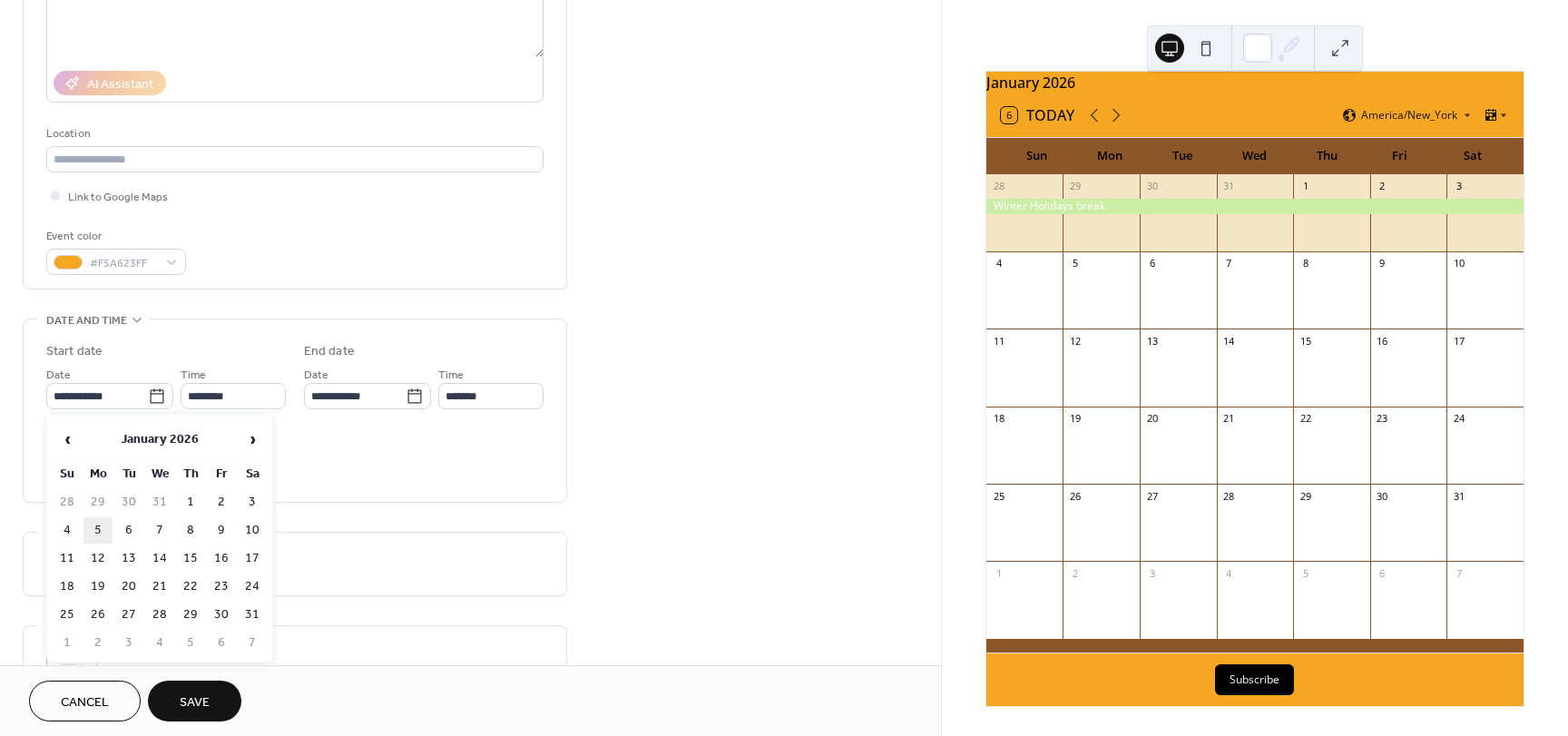 click on "5" at bounding box center [98, 530] 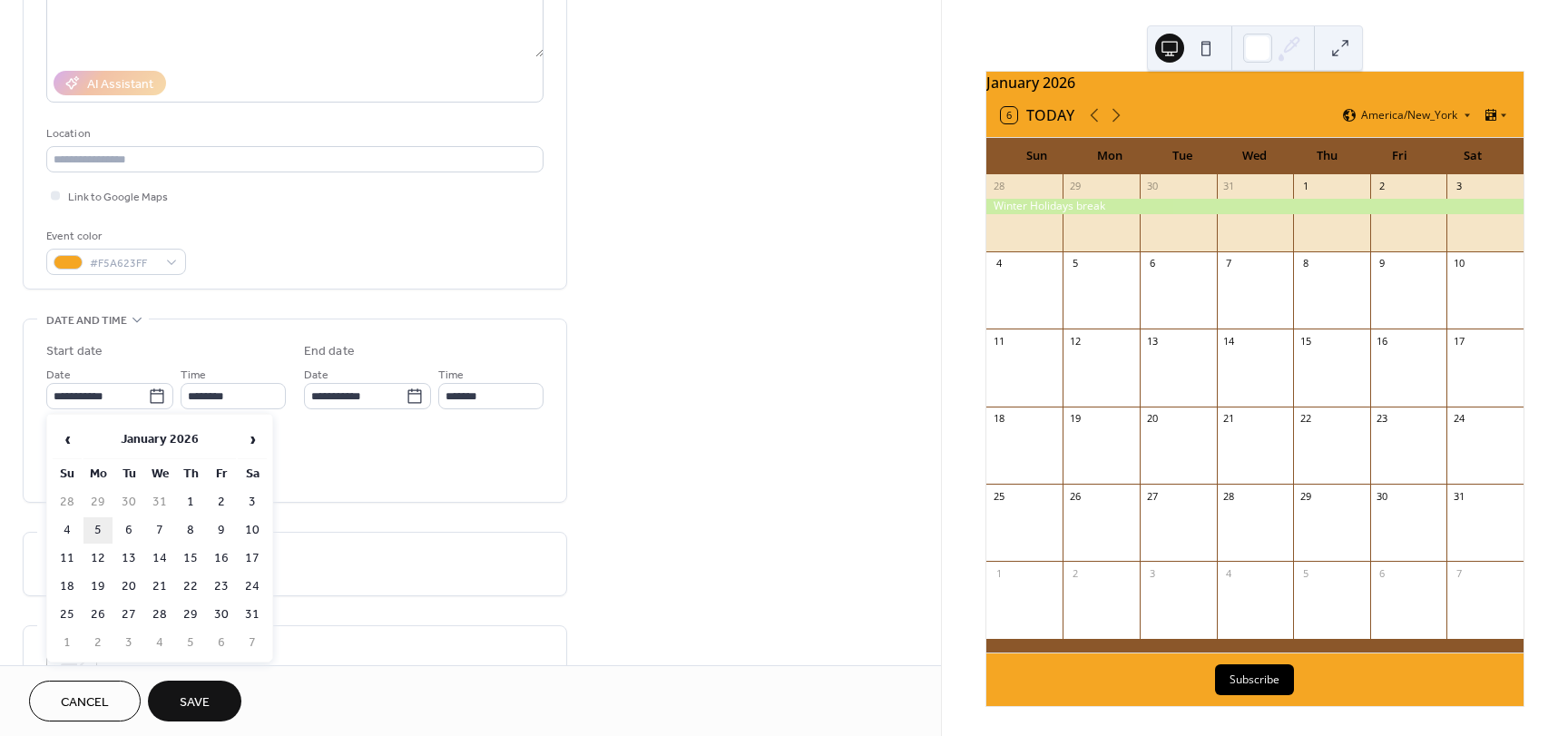 type on "**********" 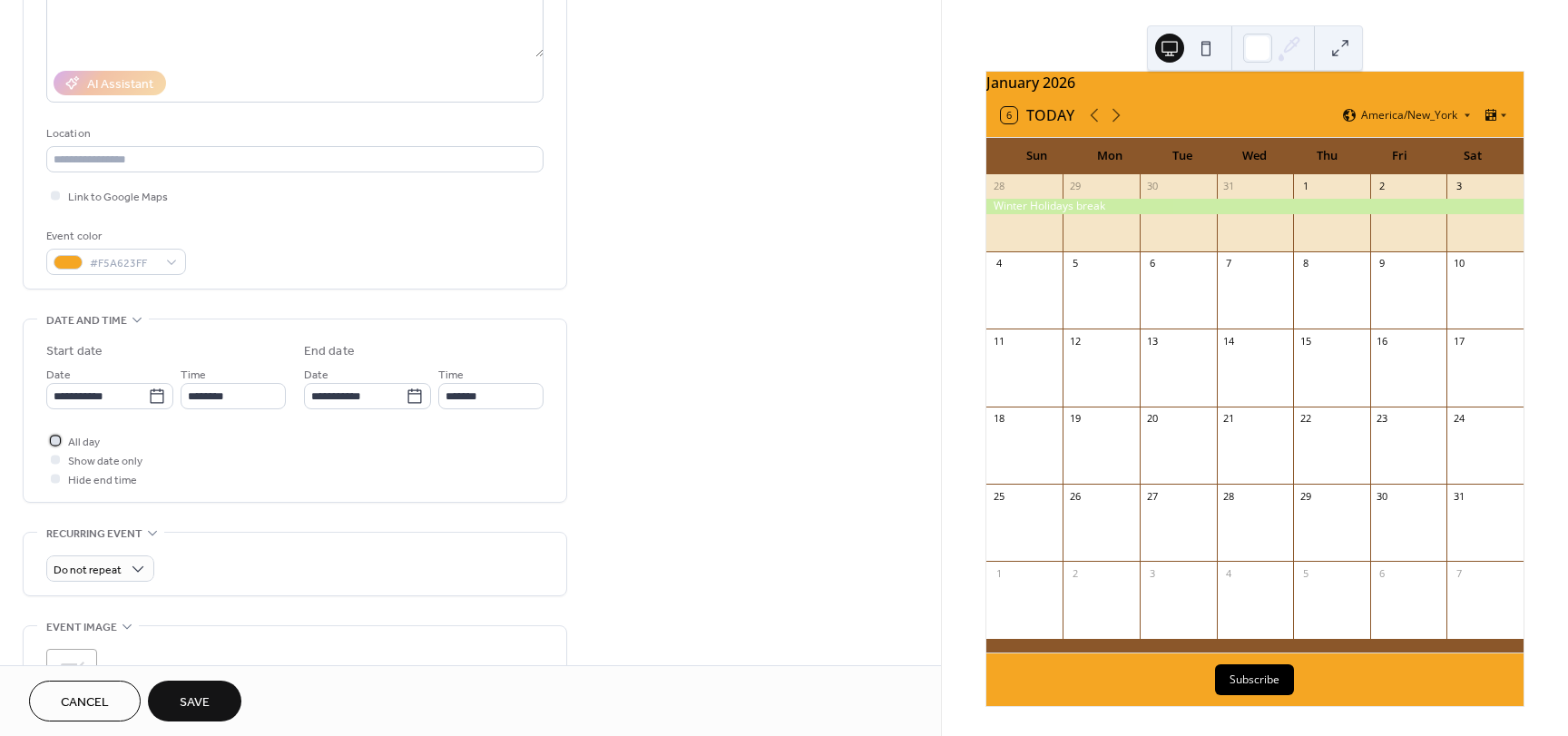 click at bounding box center [55, 440] 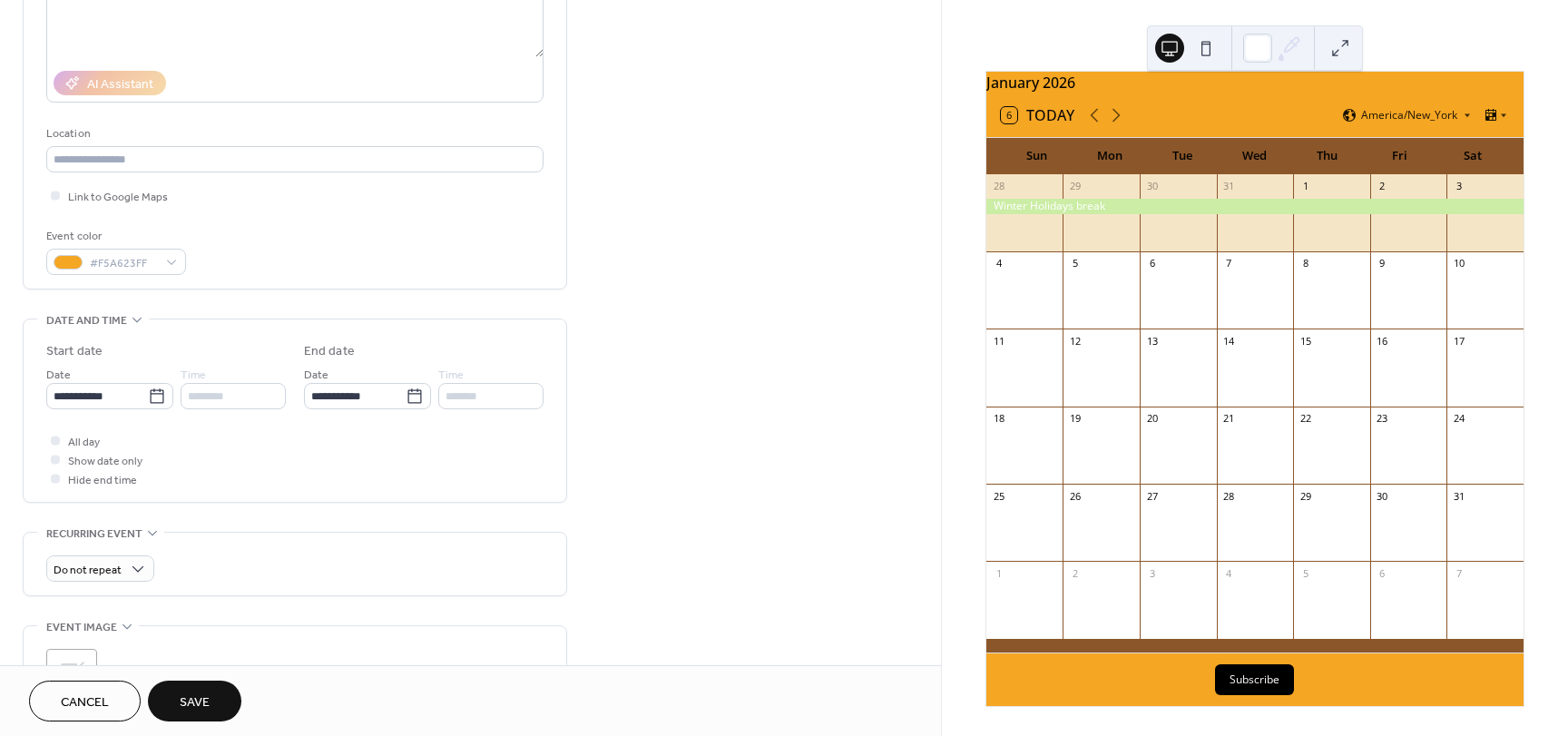 click on "Save" at bounding box center (194, 702) 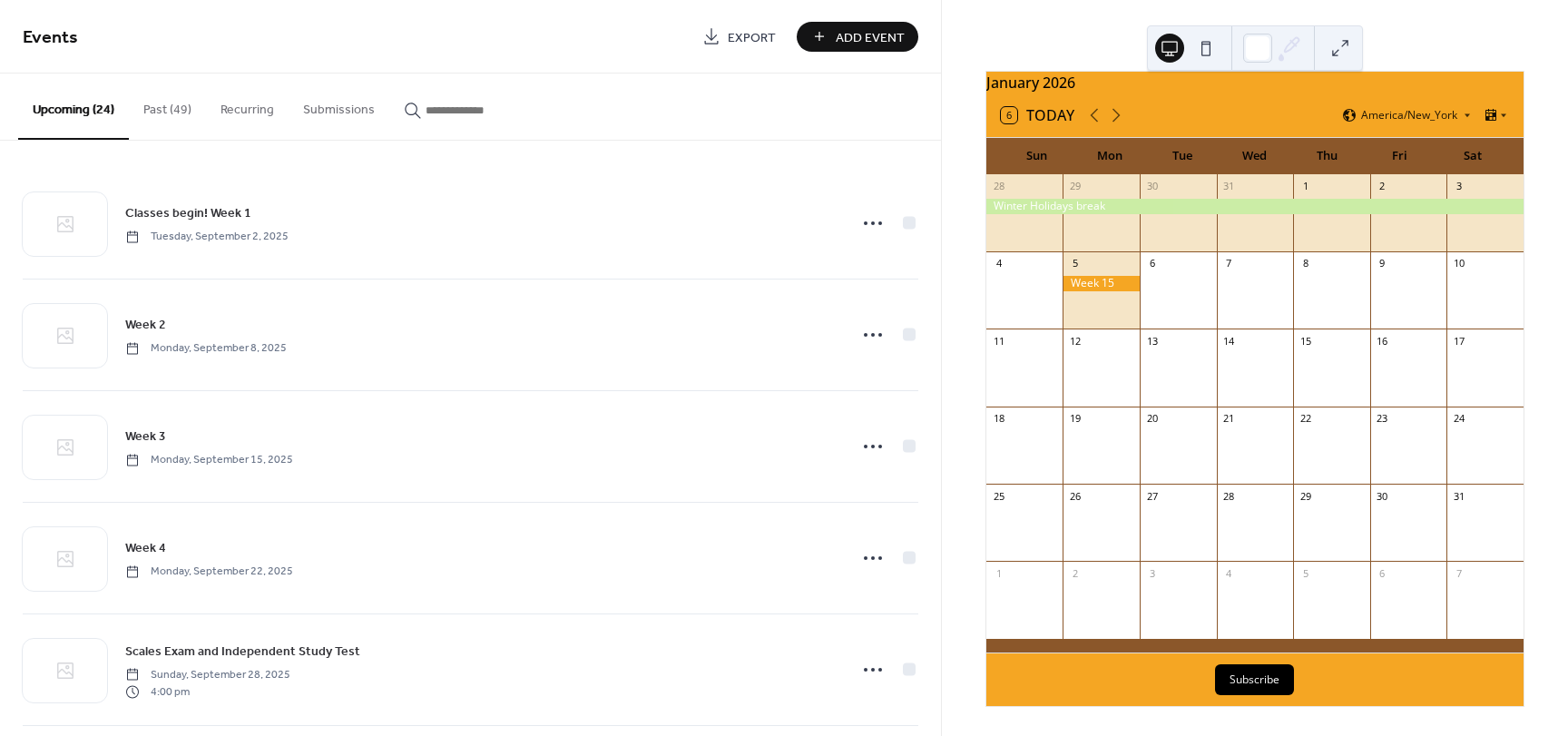 click on "Add Event" at bounding box center [870, 37] 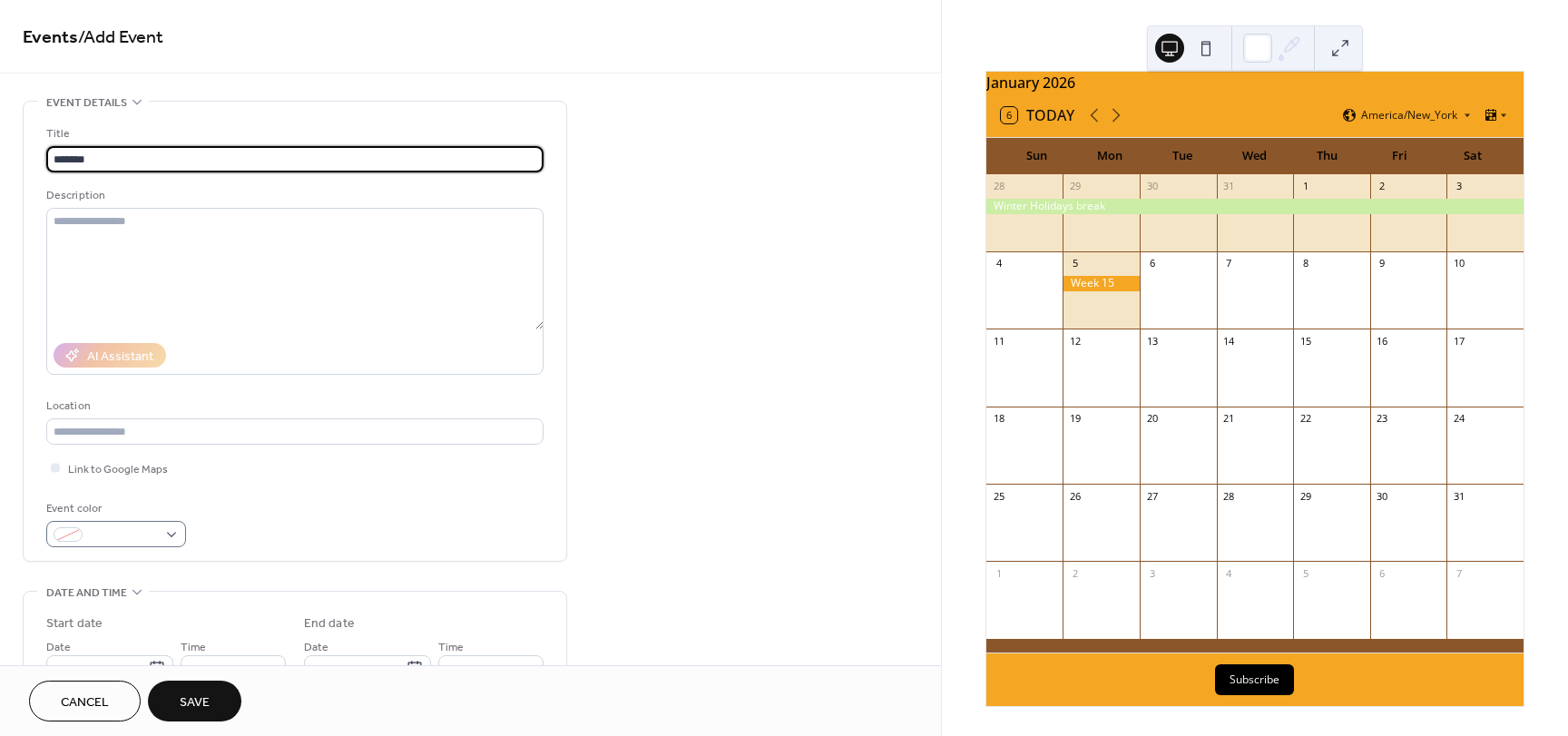 type on "*******" 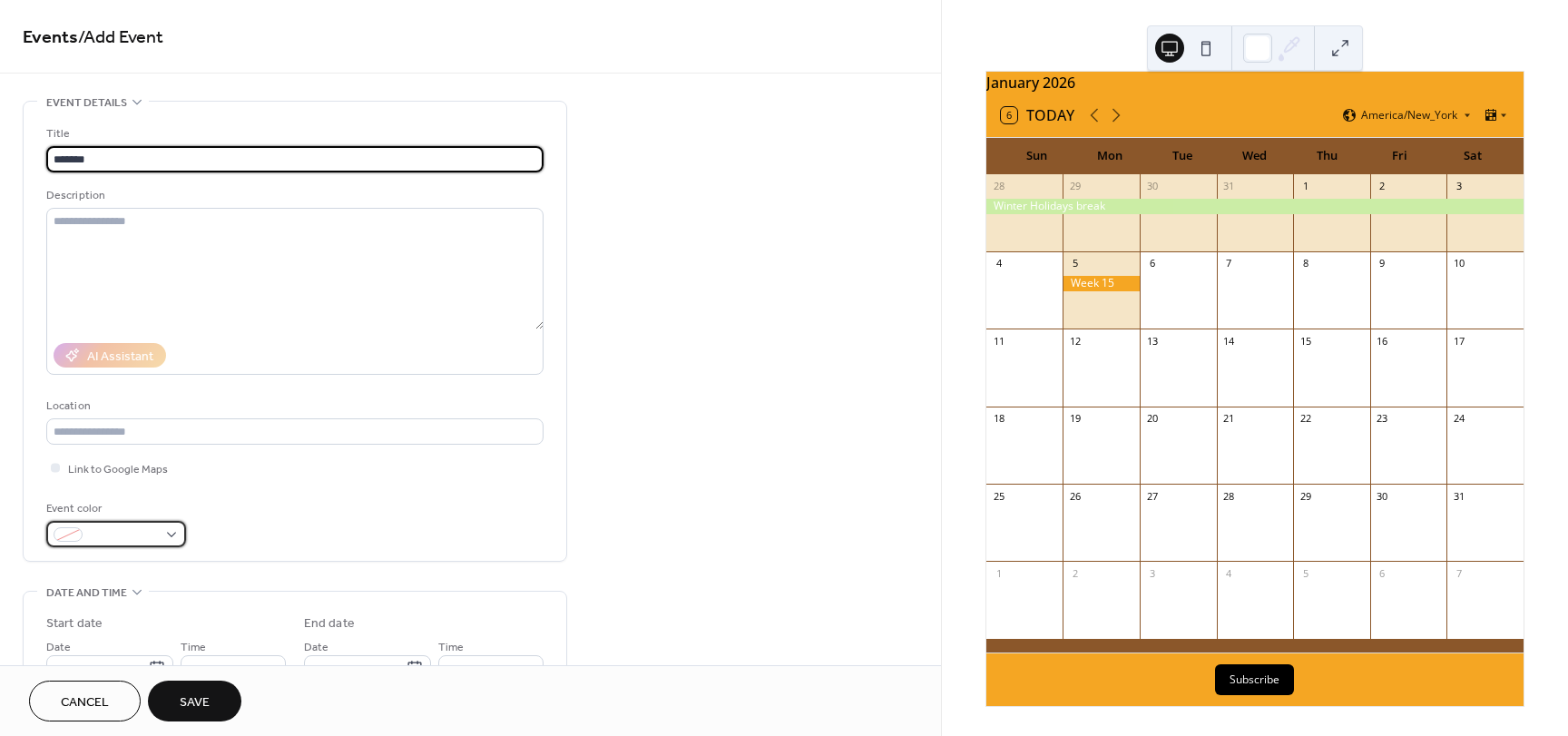 click at bounding box center [116, 534] 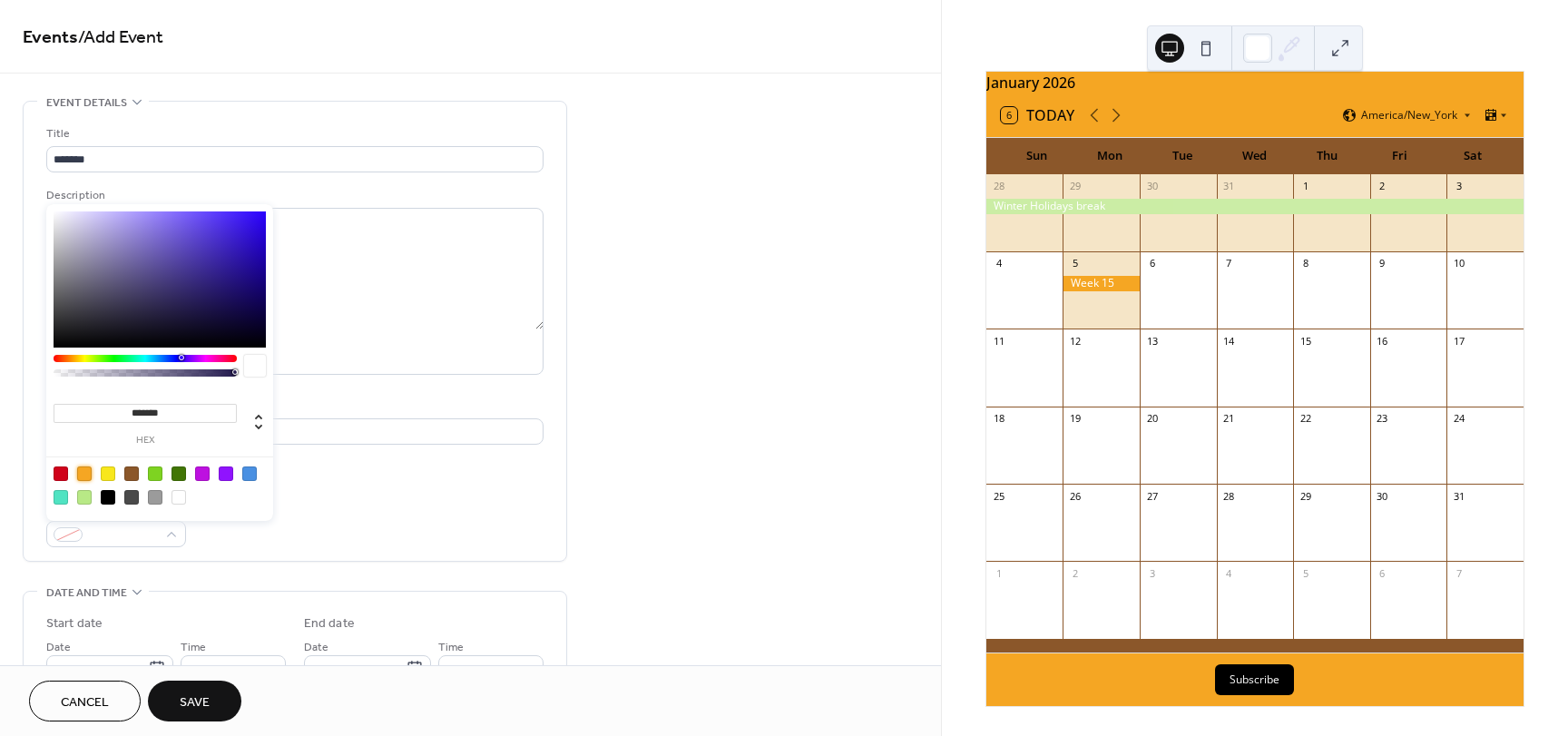 click at bounding box center (84, 474) 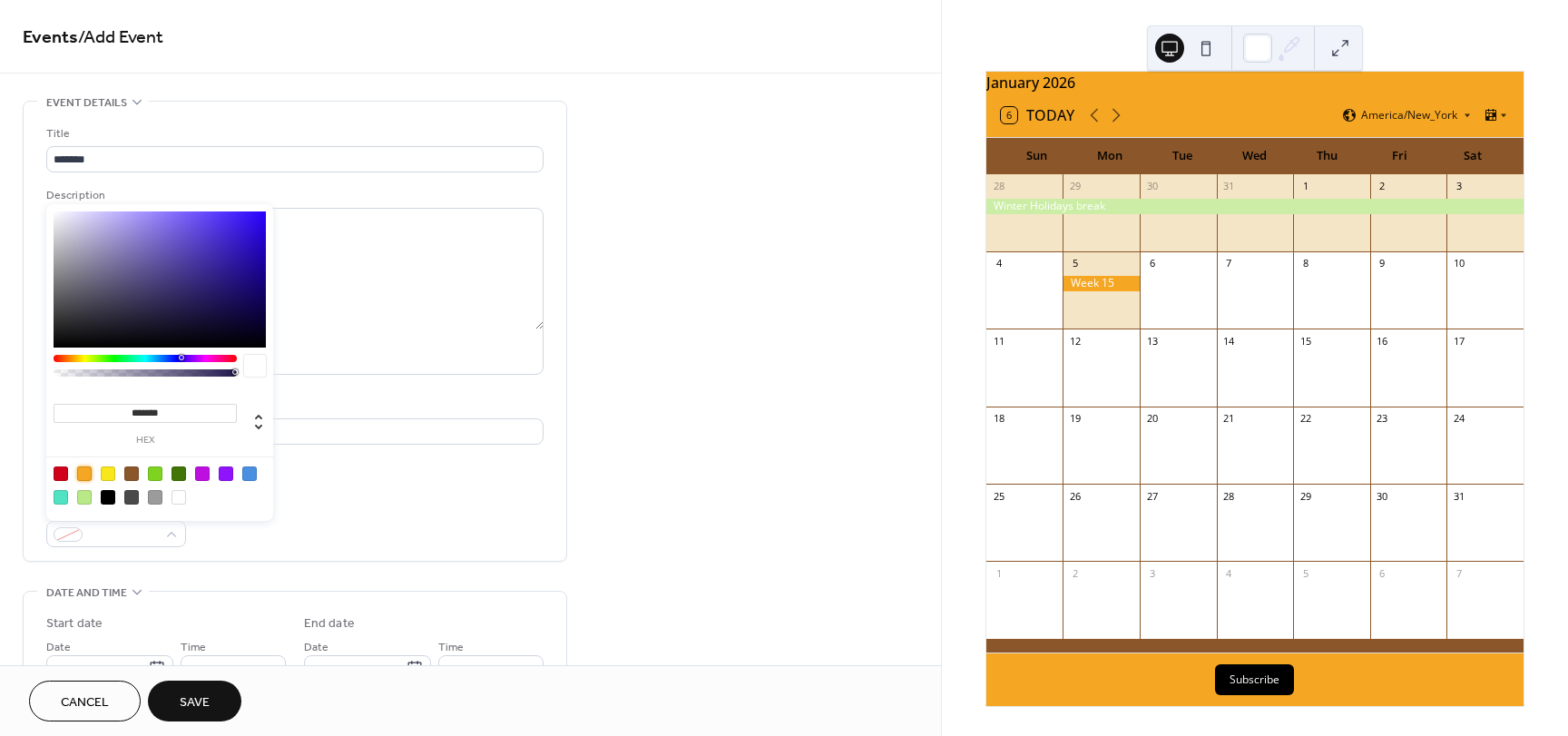 type on "*******" 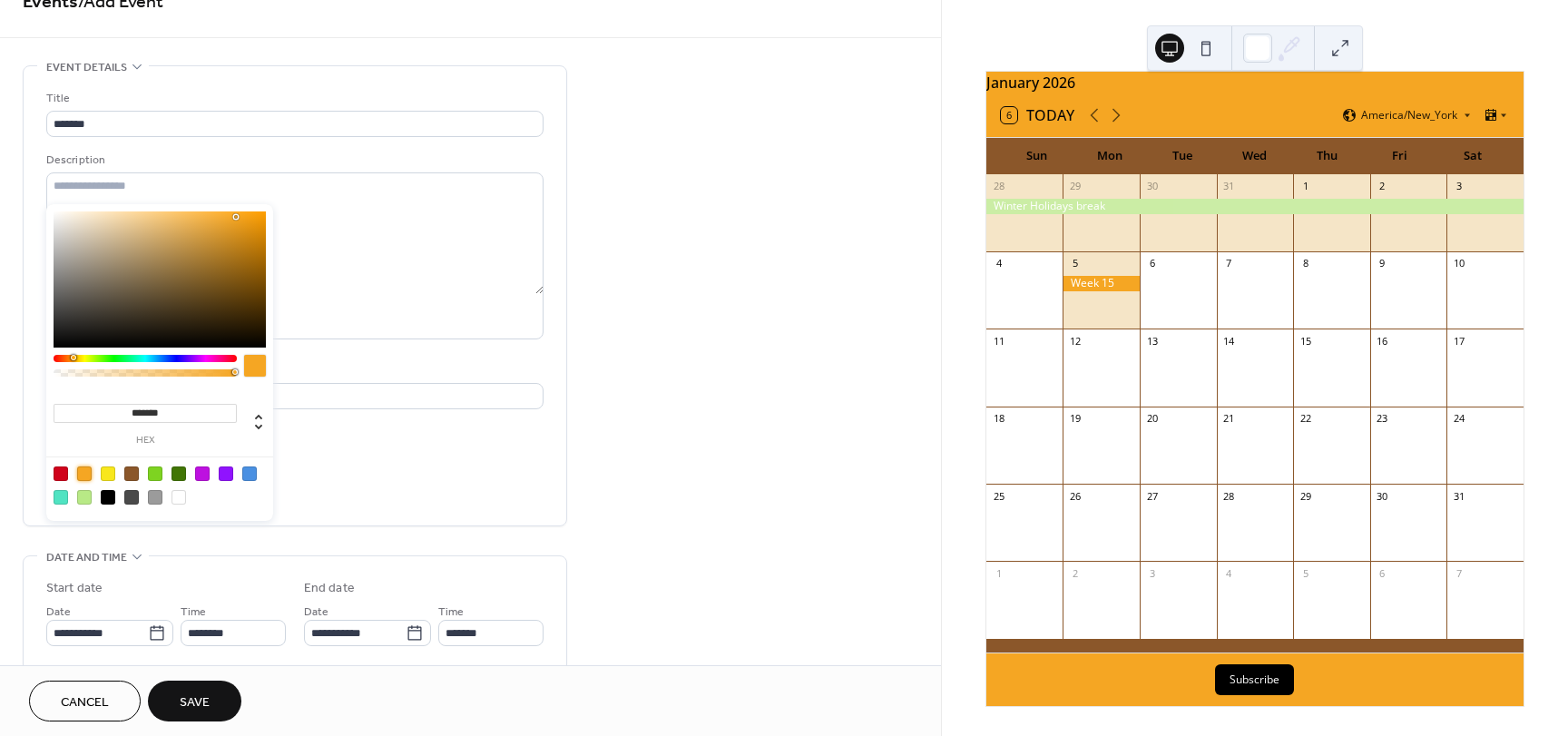 scroll, scrollTop: 91, scrollLeft: 0, axis: vertical 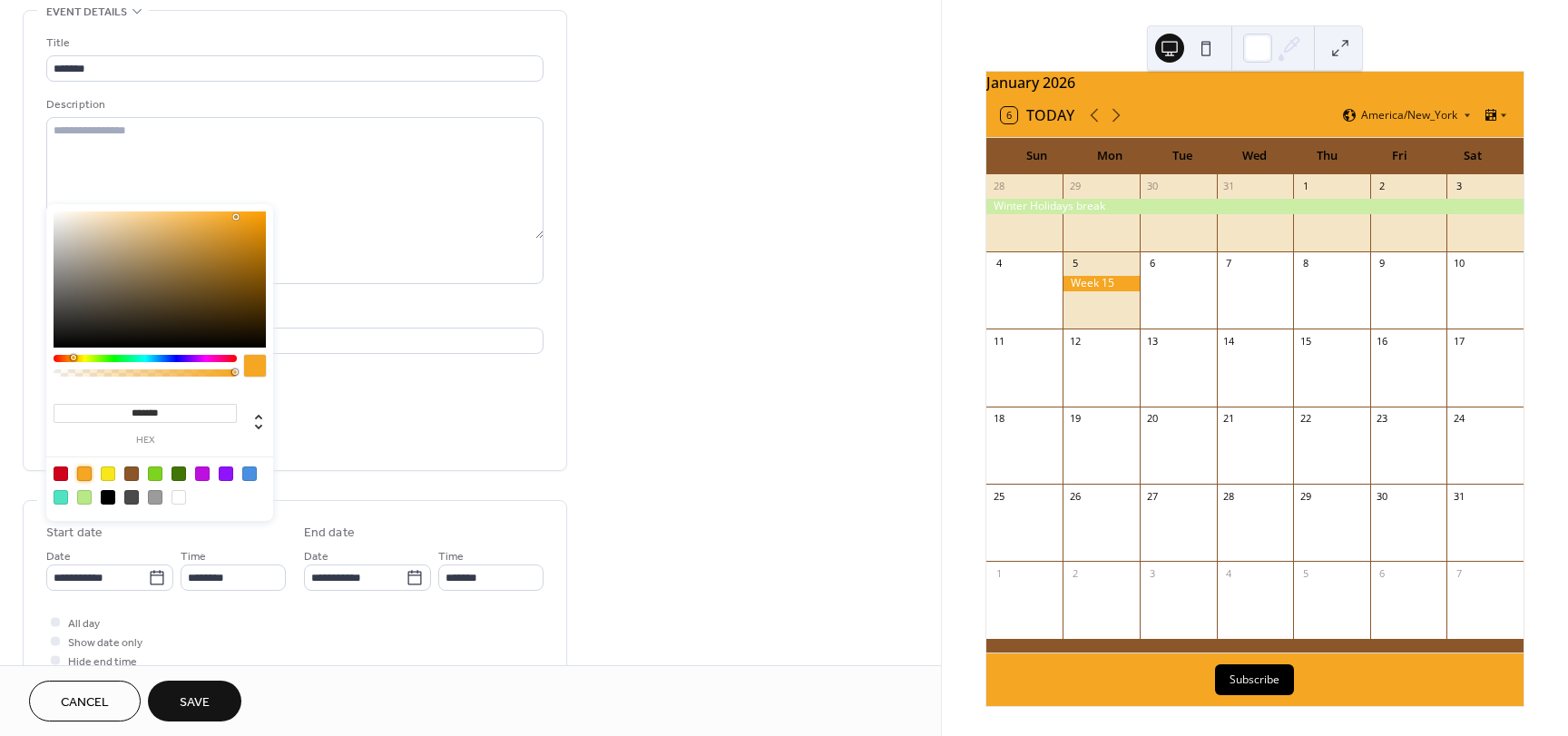 click on "Title ******* Description AI Assistant Location Link to Google Maps Event color #F5A623FF" at bounding box center (295, 245) 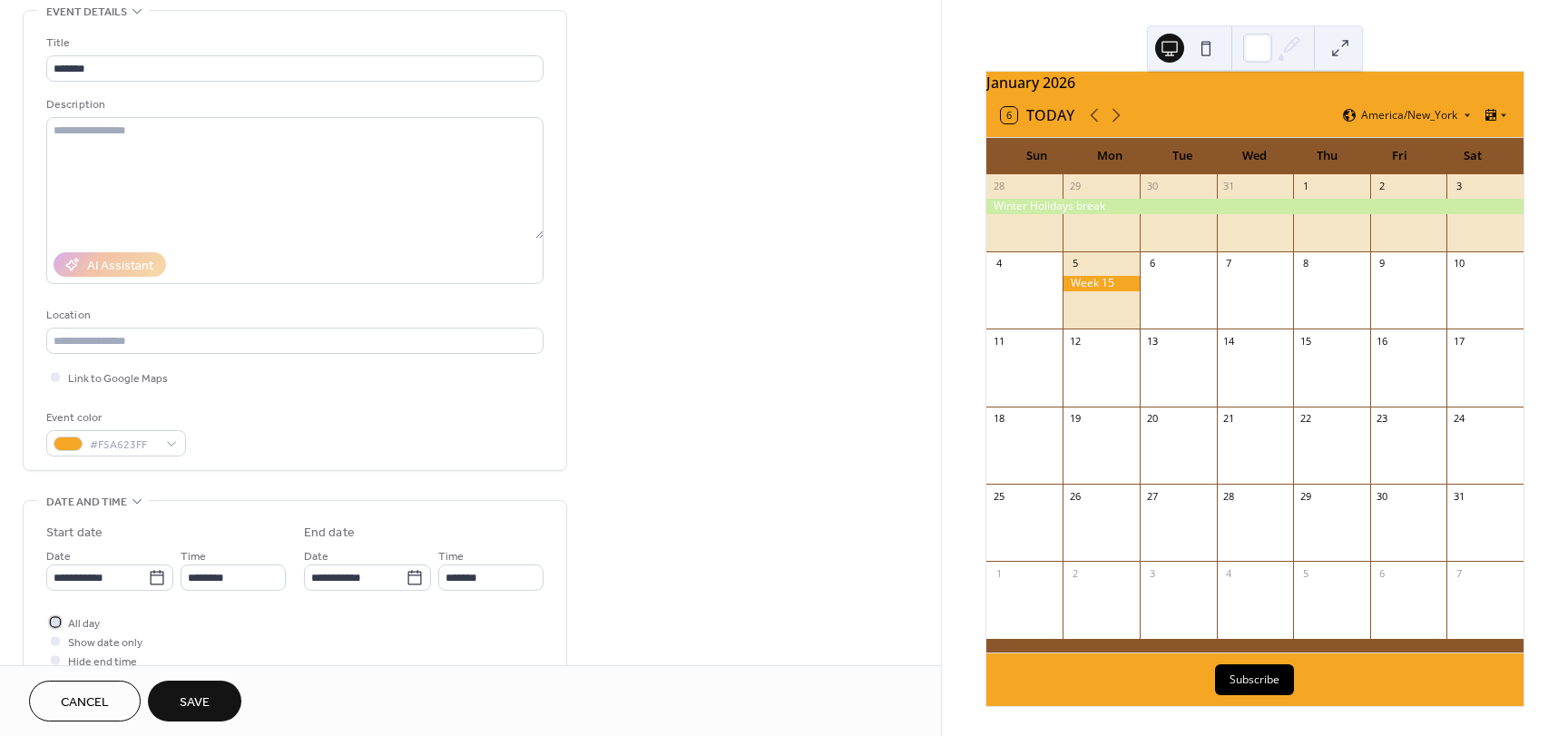 click at bounding box center (55, 622) 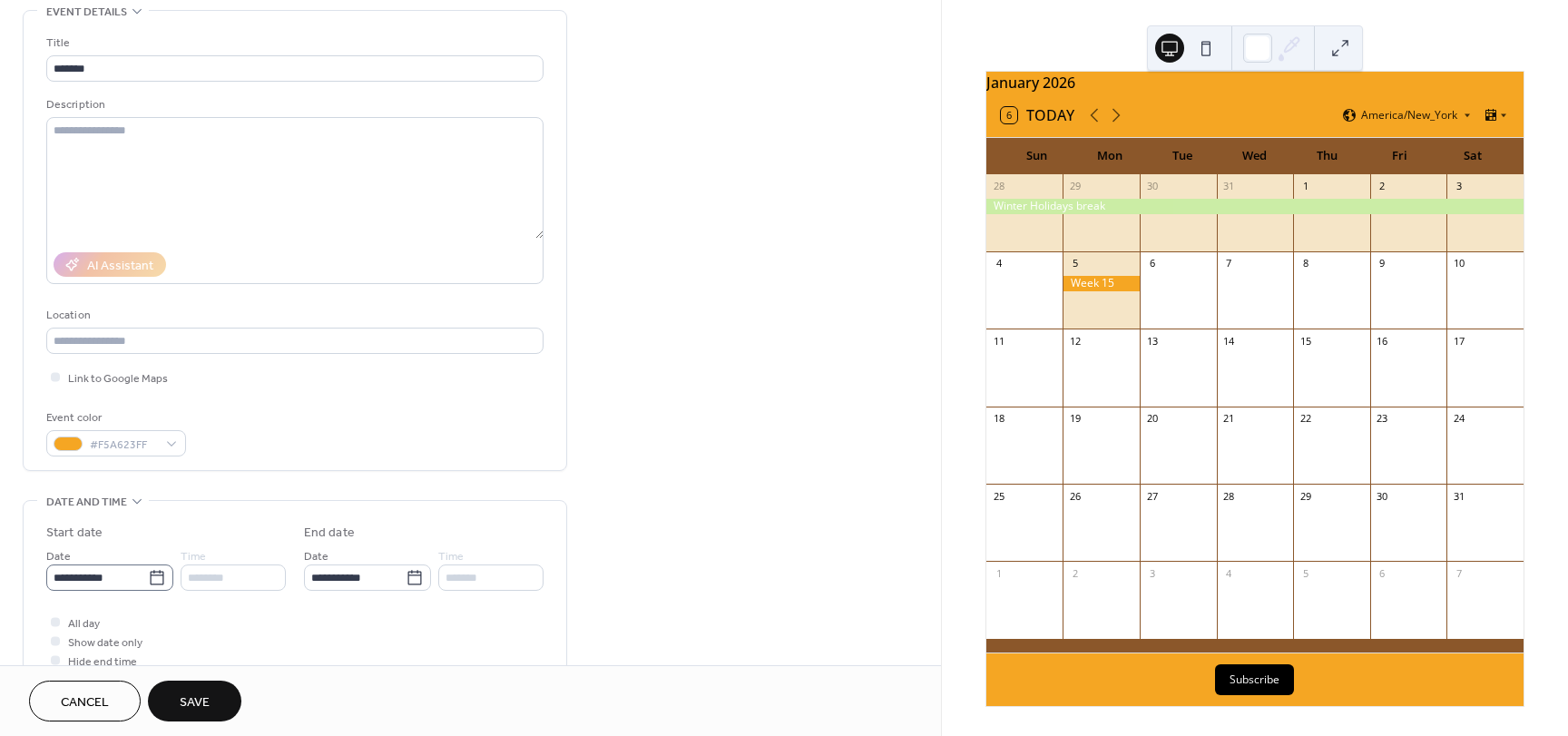 click 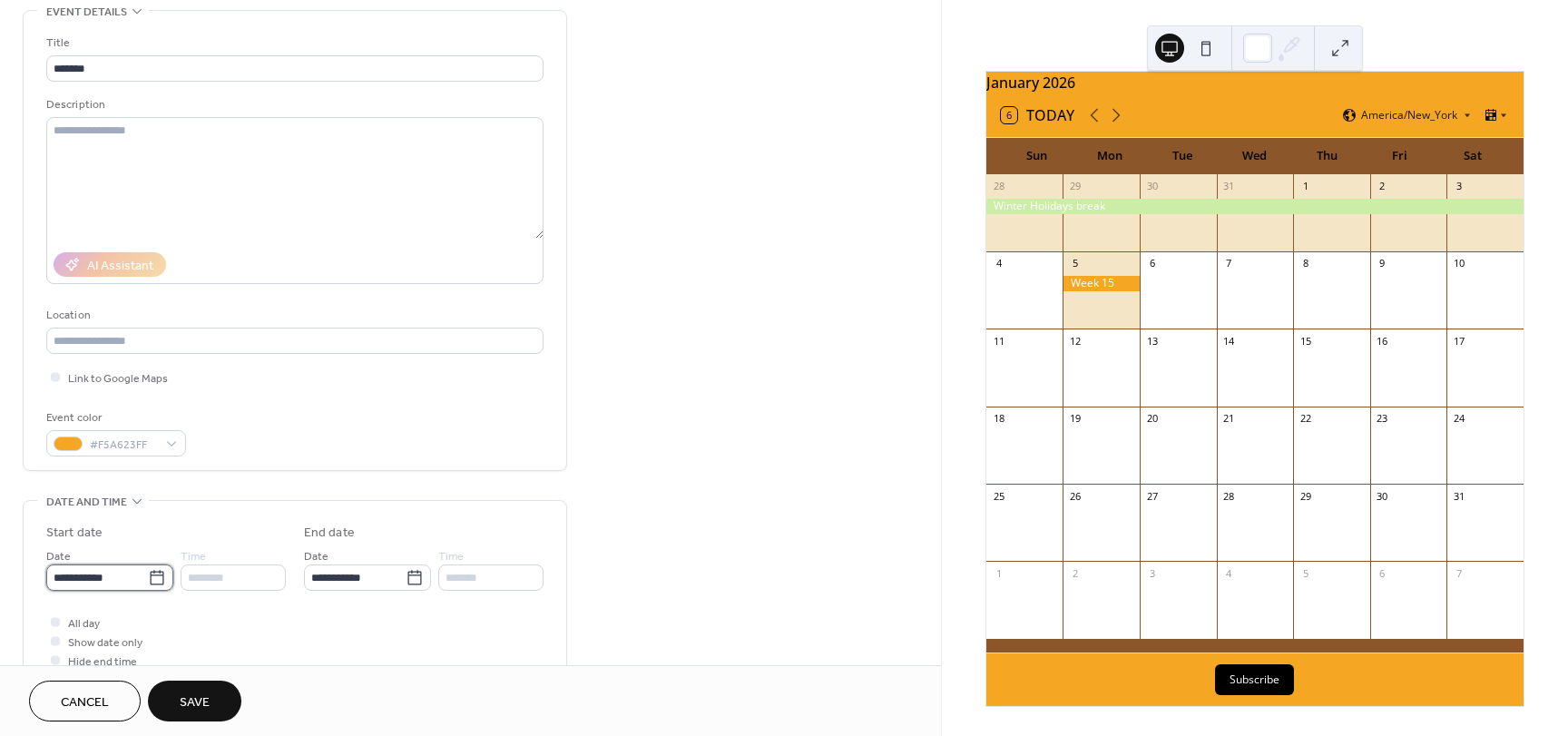 click on "**********" at bounding box center (97, 577) 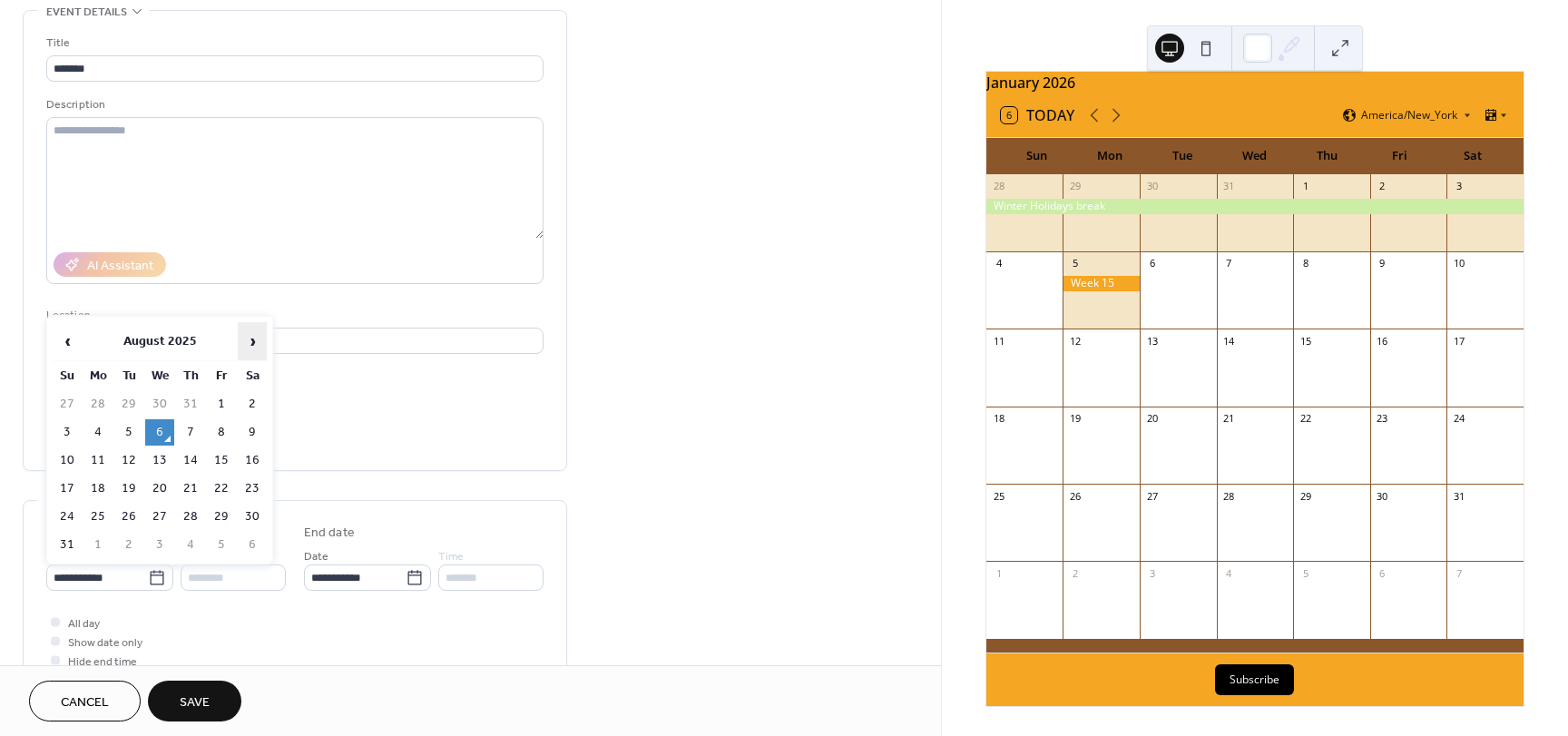 click on "›" at bounding box center [252, 341] 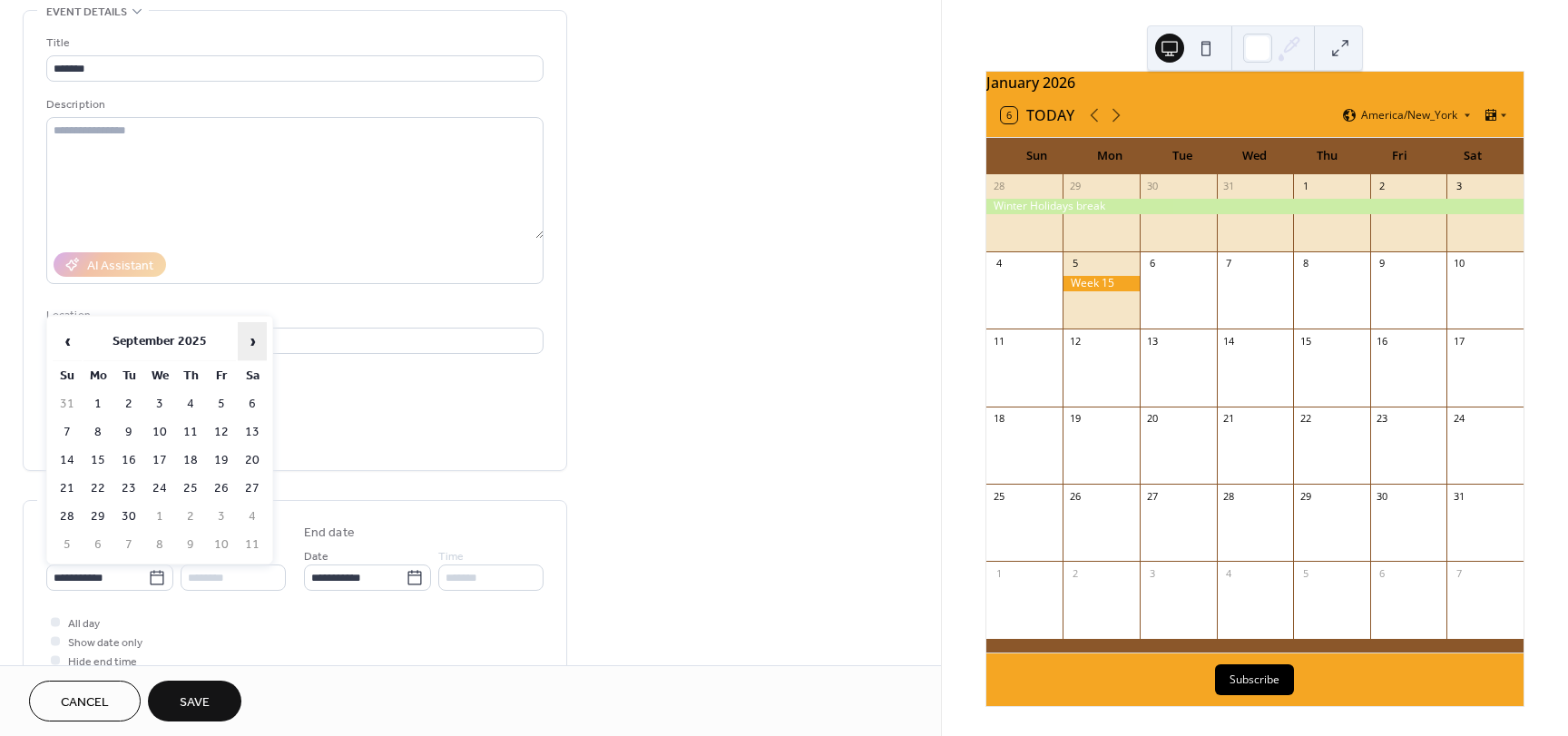 click on "›" at bounding box center (252, 341) 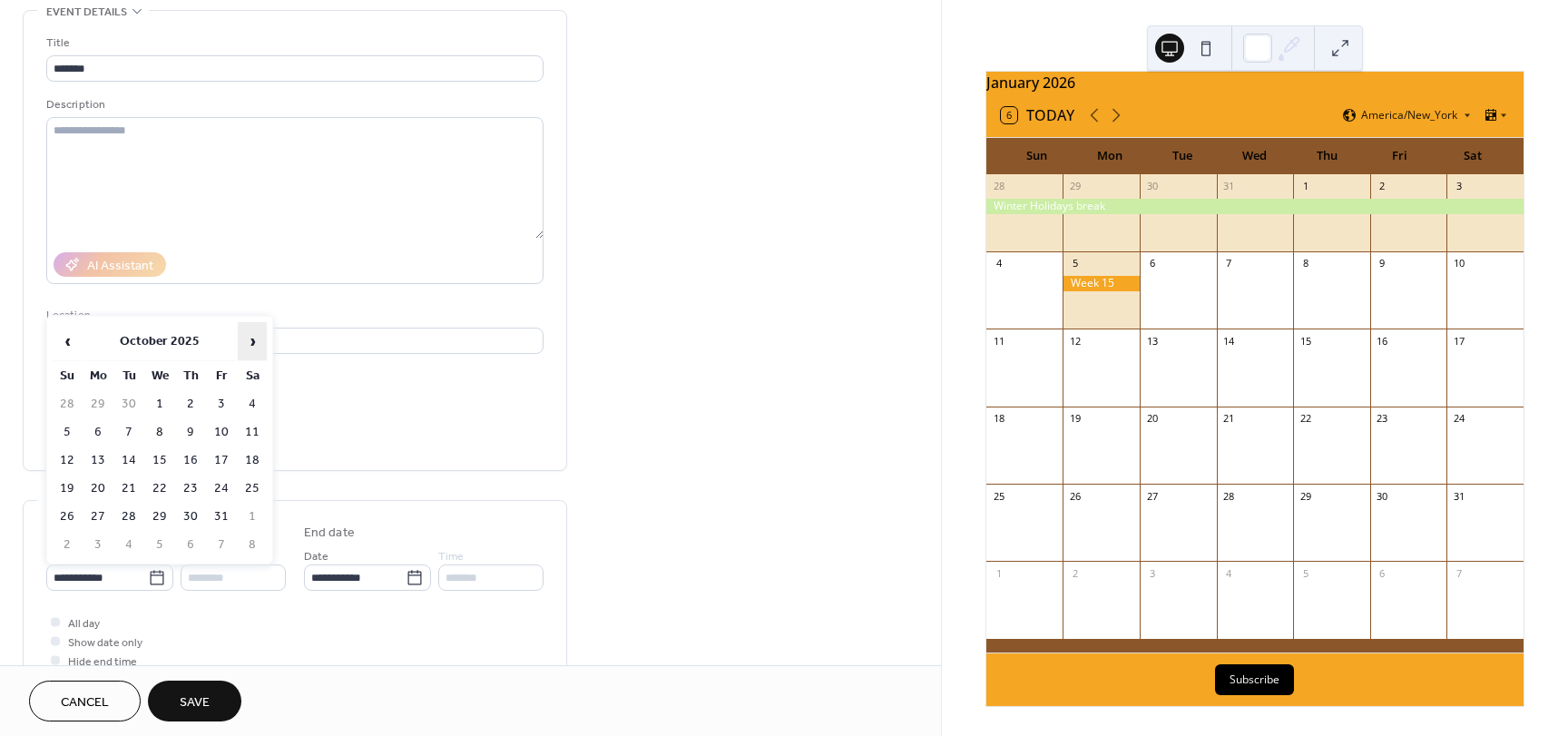 click on "›" at bounding box center (252, 341) 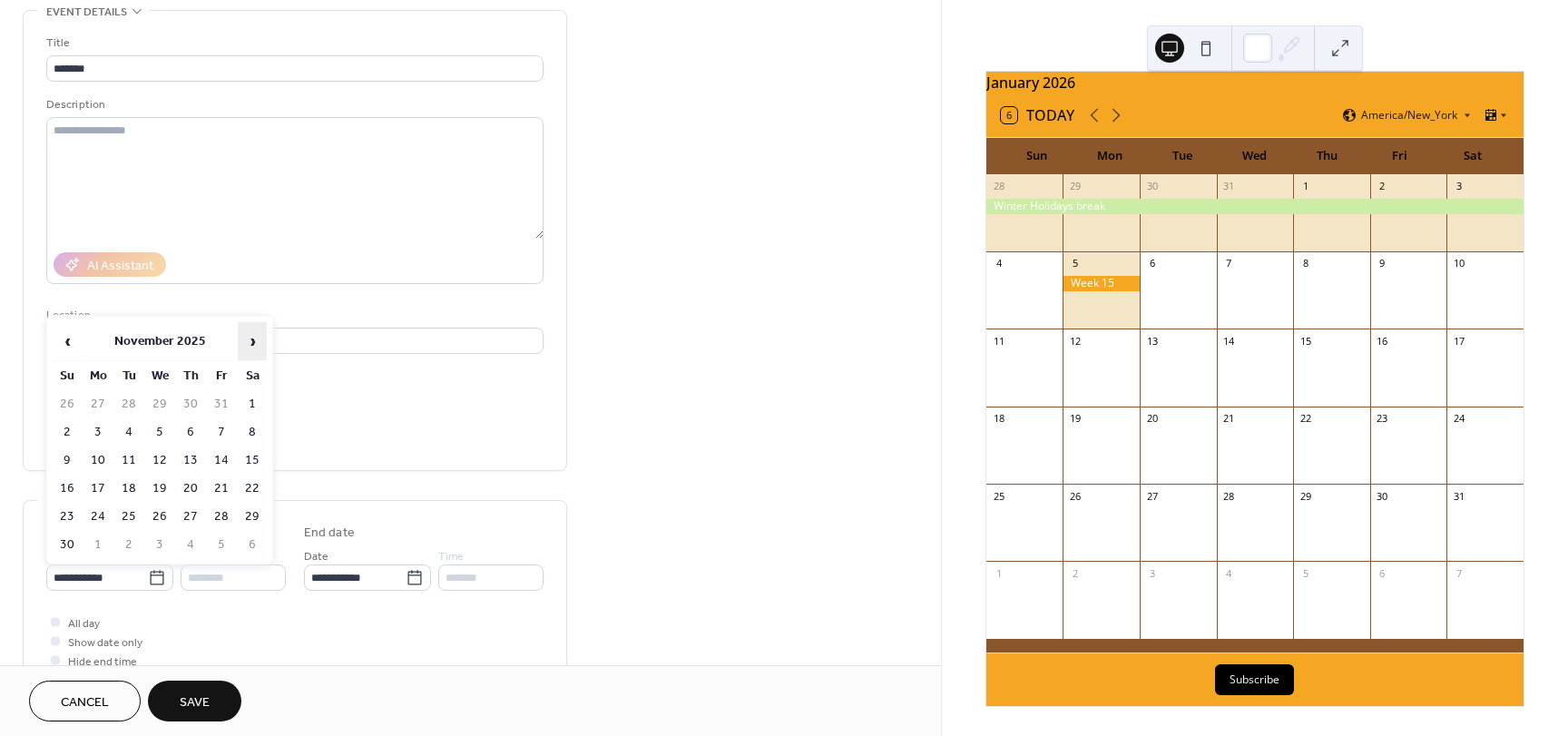 click on "›" at bounding box center (252, 341) 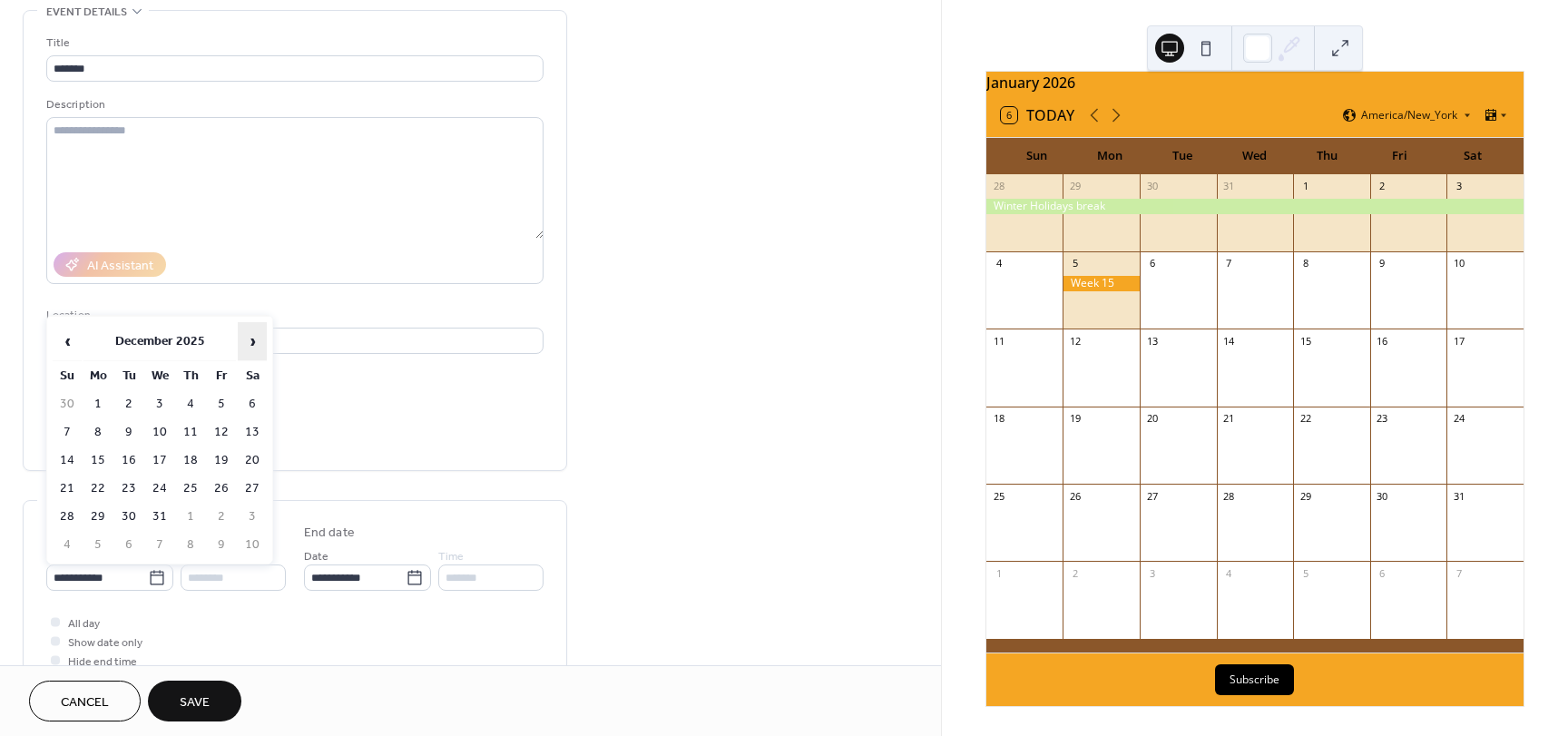 click on "›" at bounding box center [252, 341] 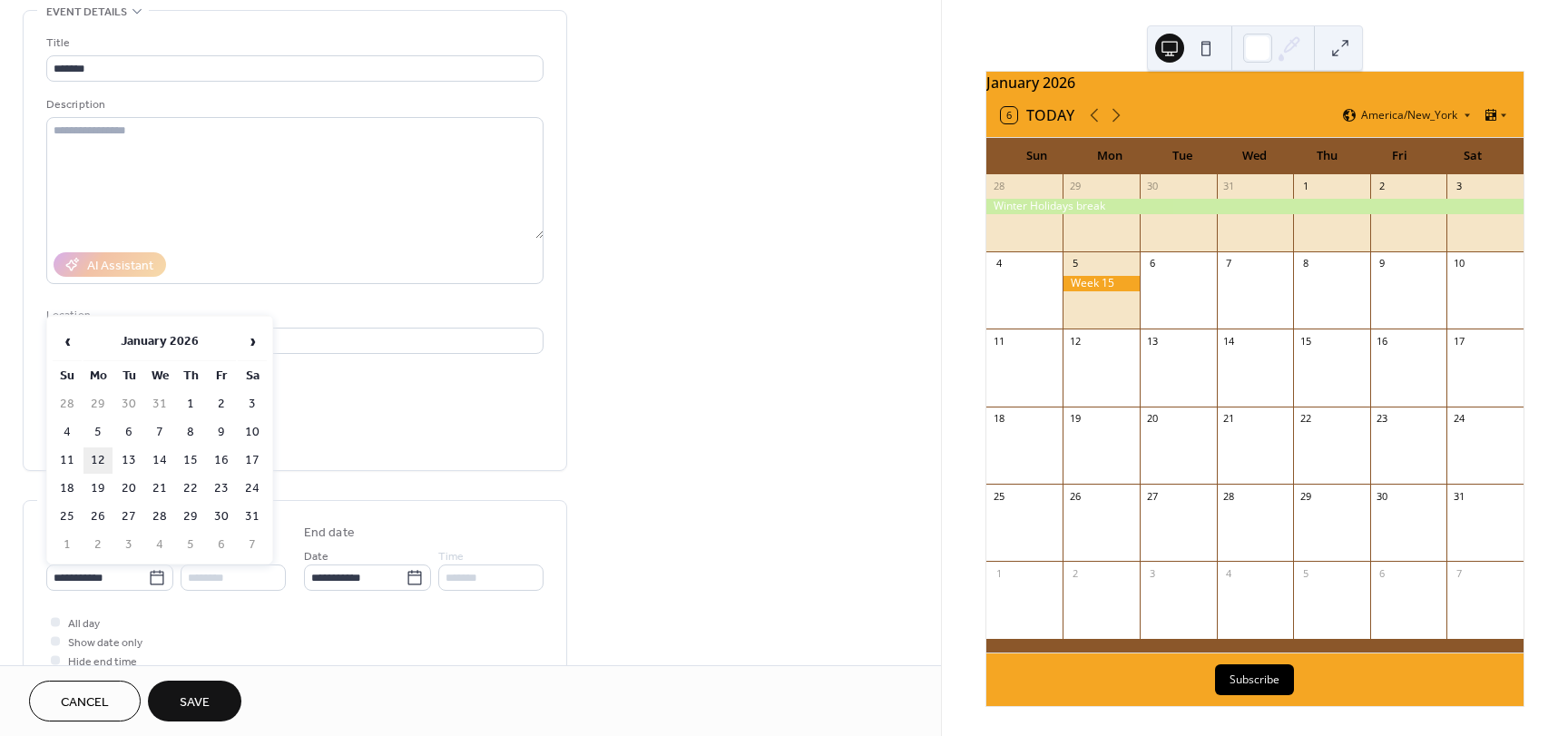 click on "12" at bounding box center [98, 460] 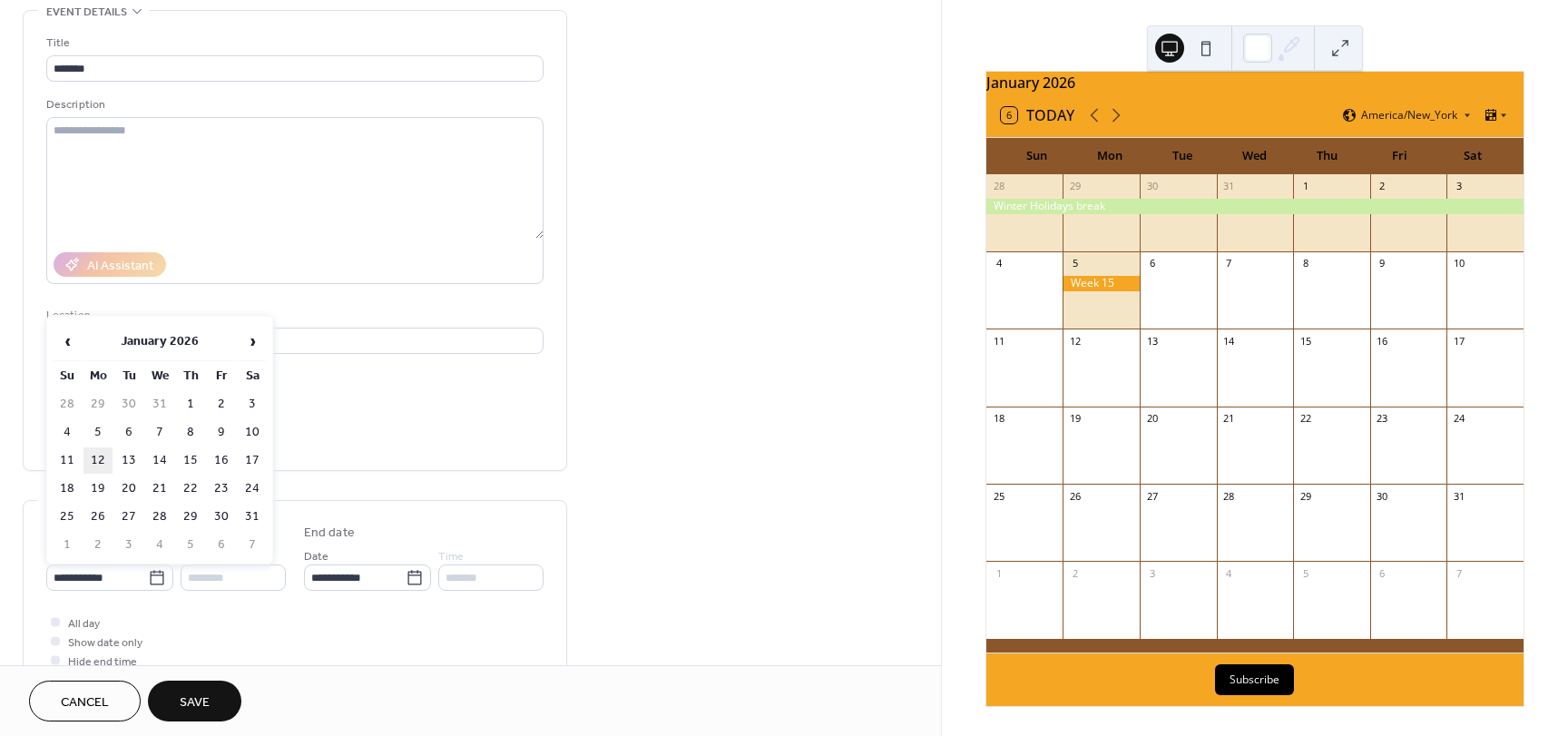 type on "**********" 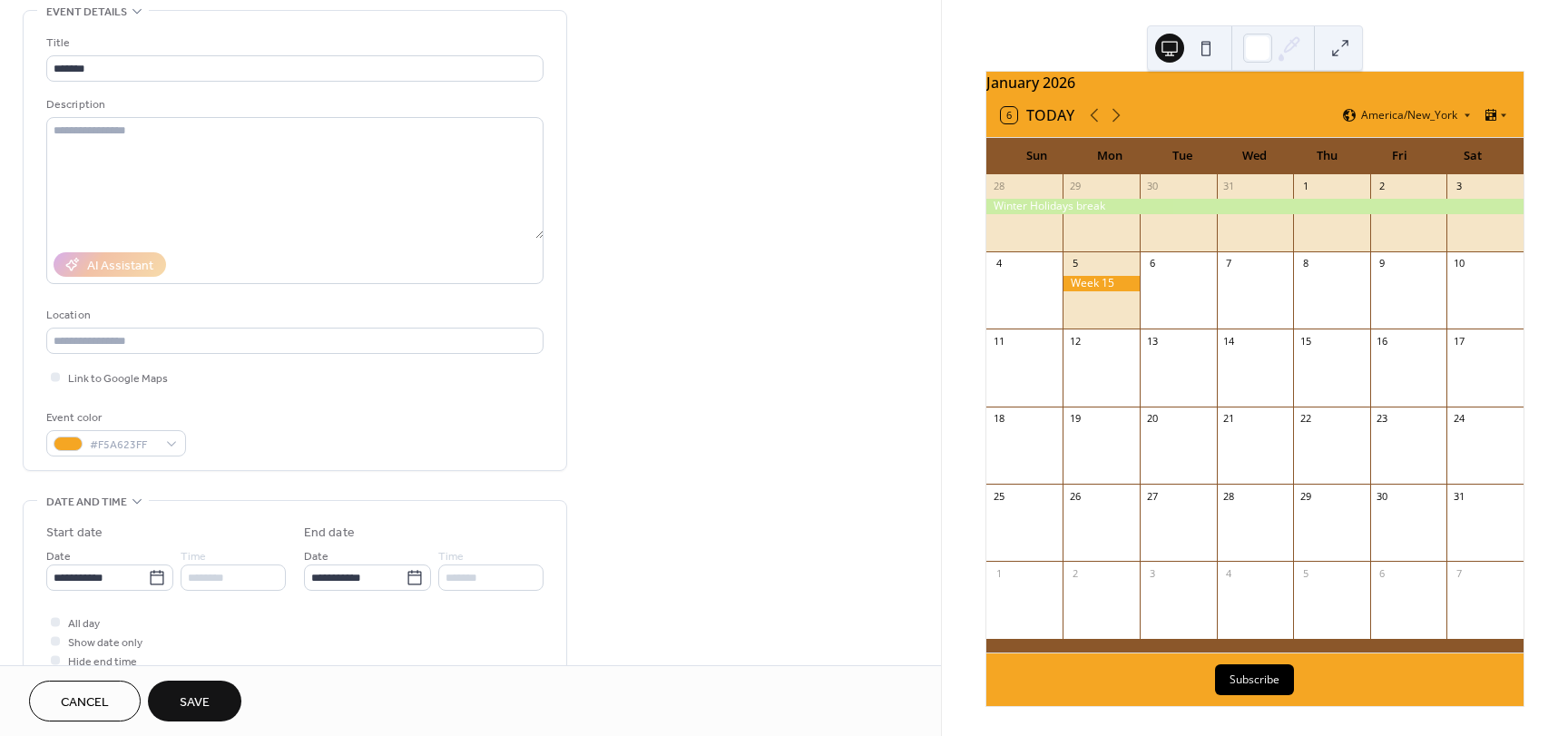 click on "Save" at bounding box center (194, 702) 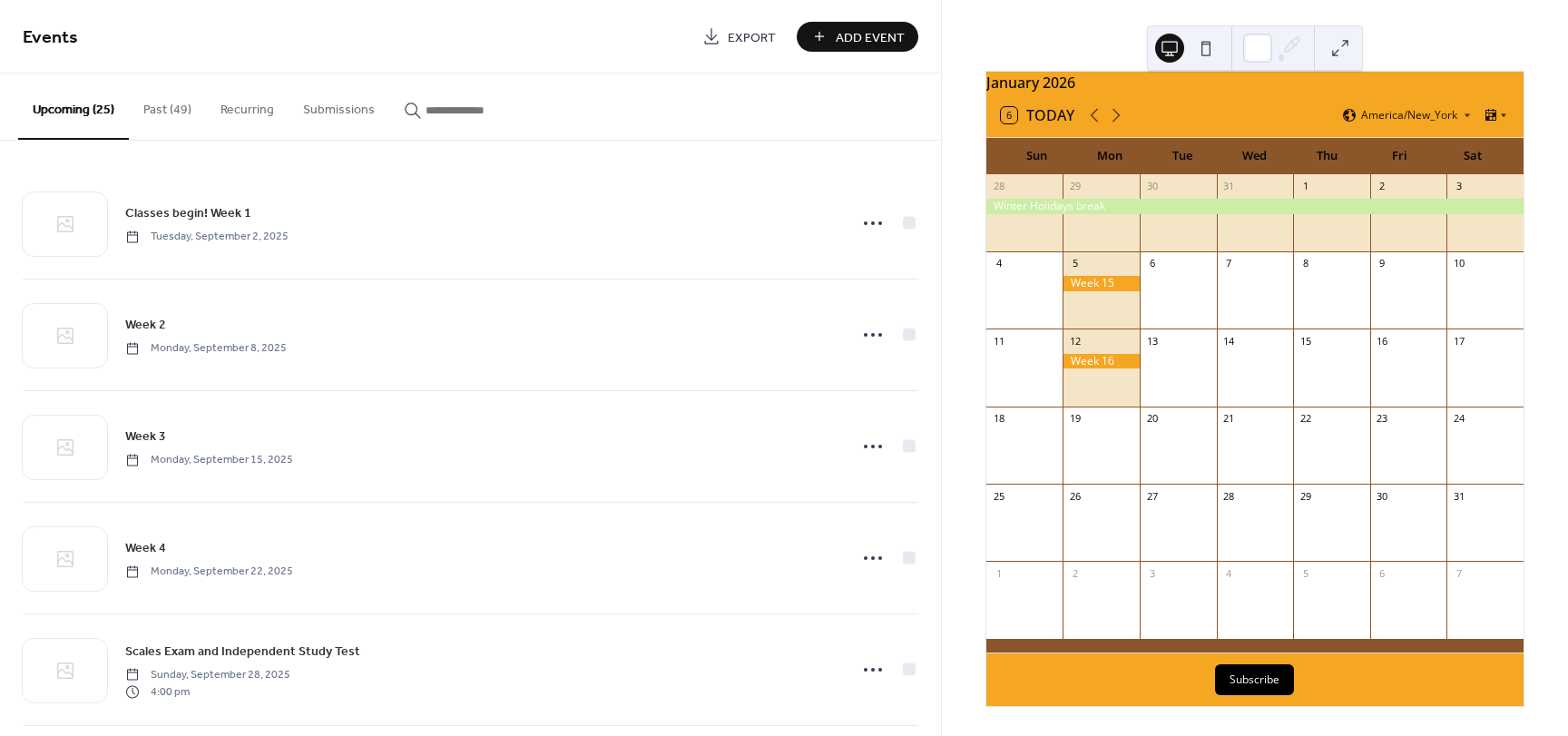 click on "Add Event" at bounding box center [870, 37] 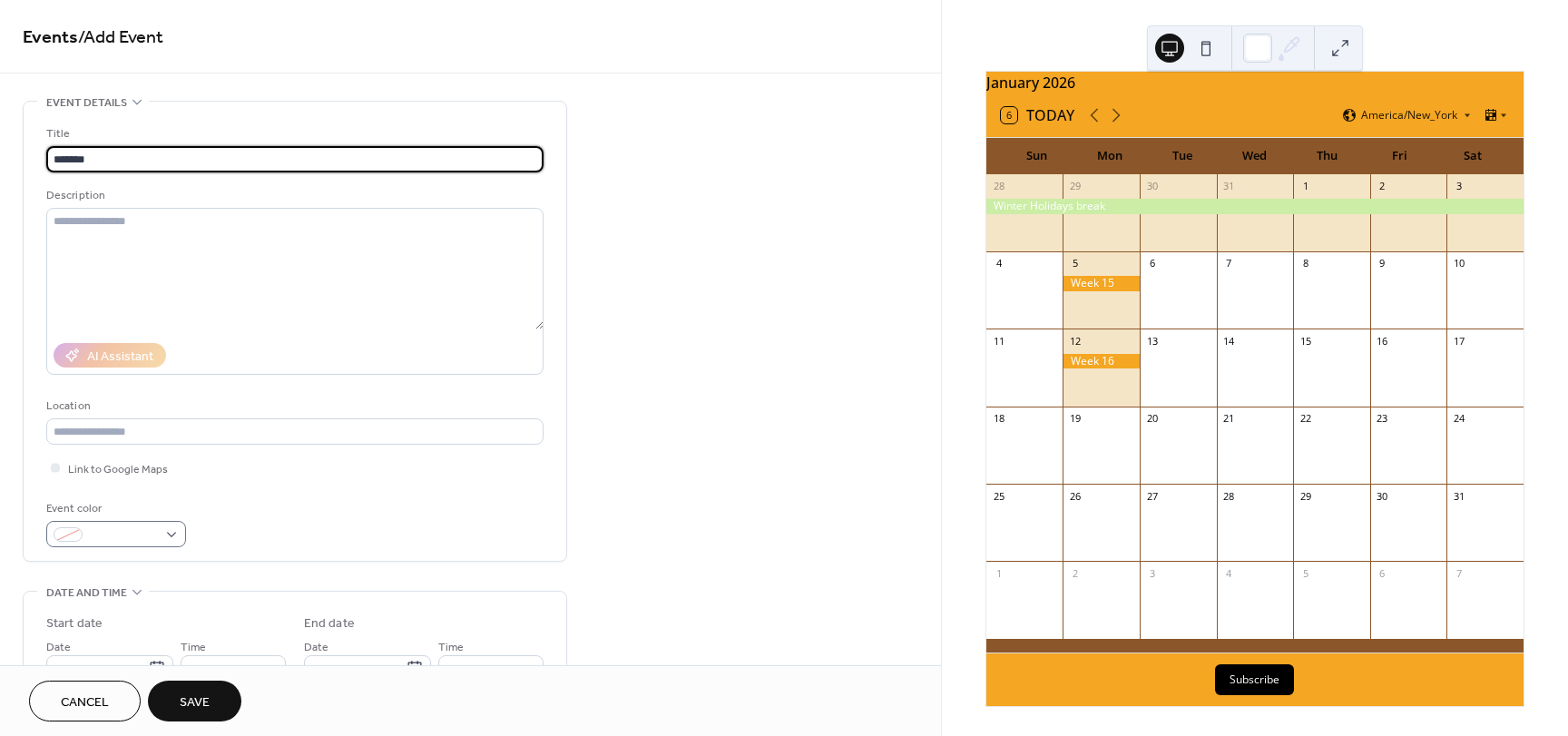 type on "*******" 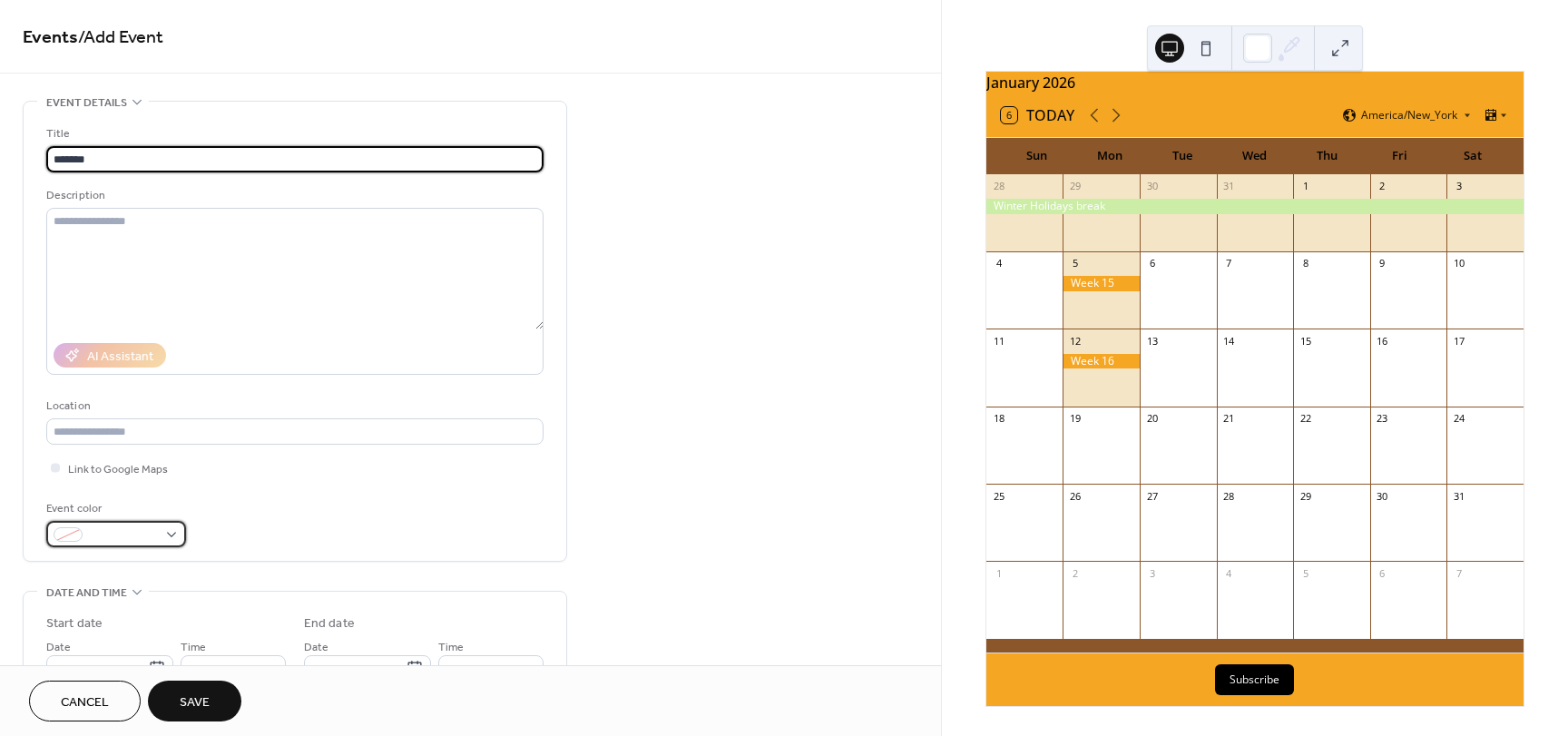 click at bounding box center [116, 534] 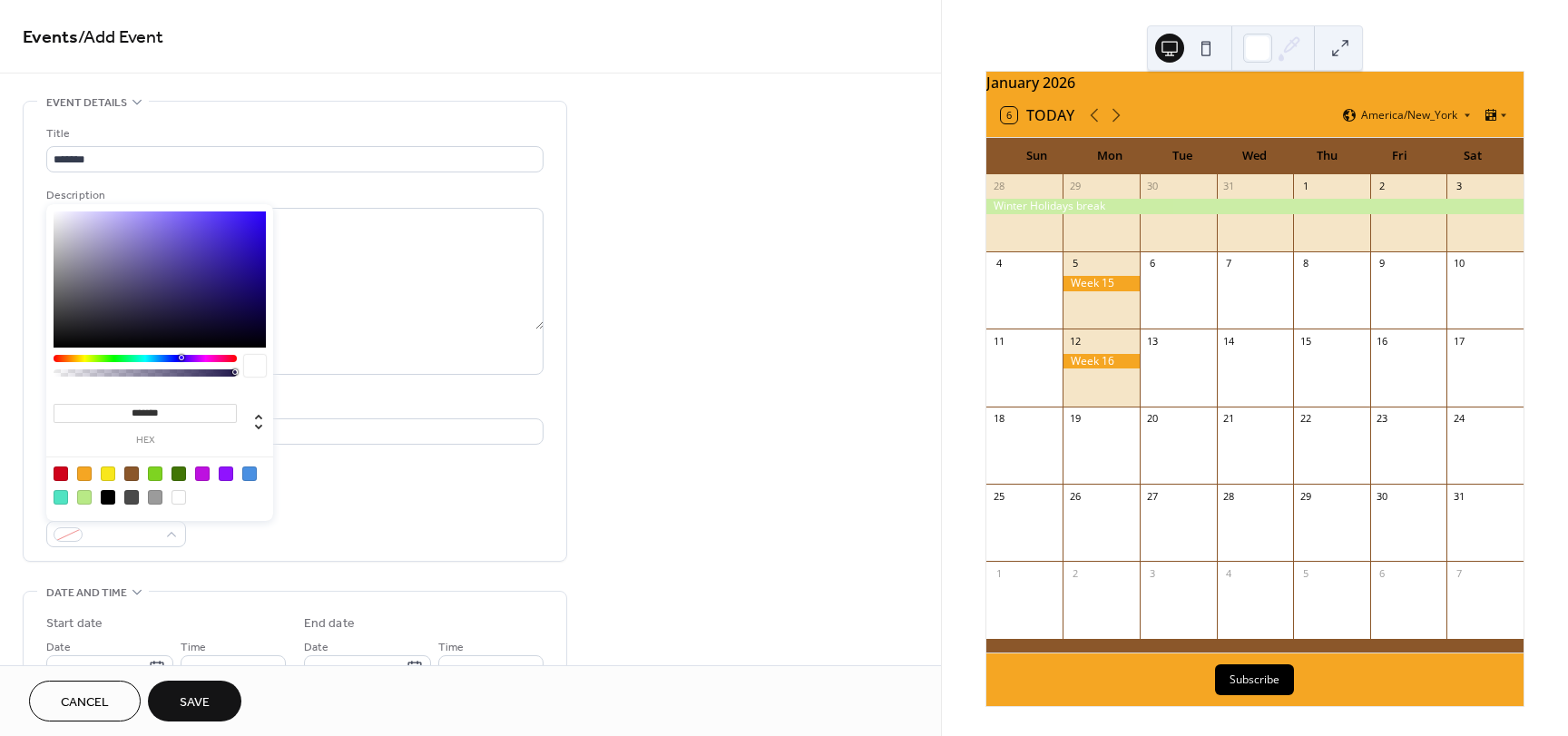 click at bounding box center [84, 474] 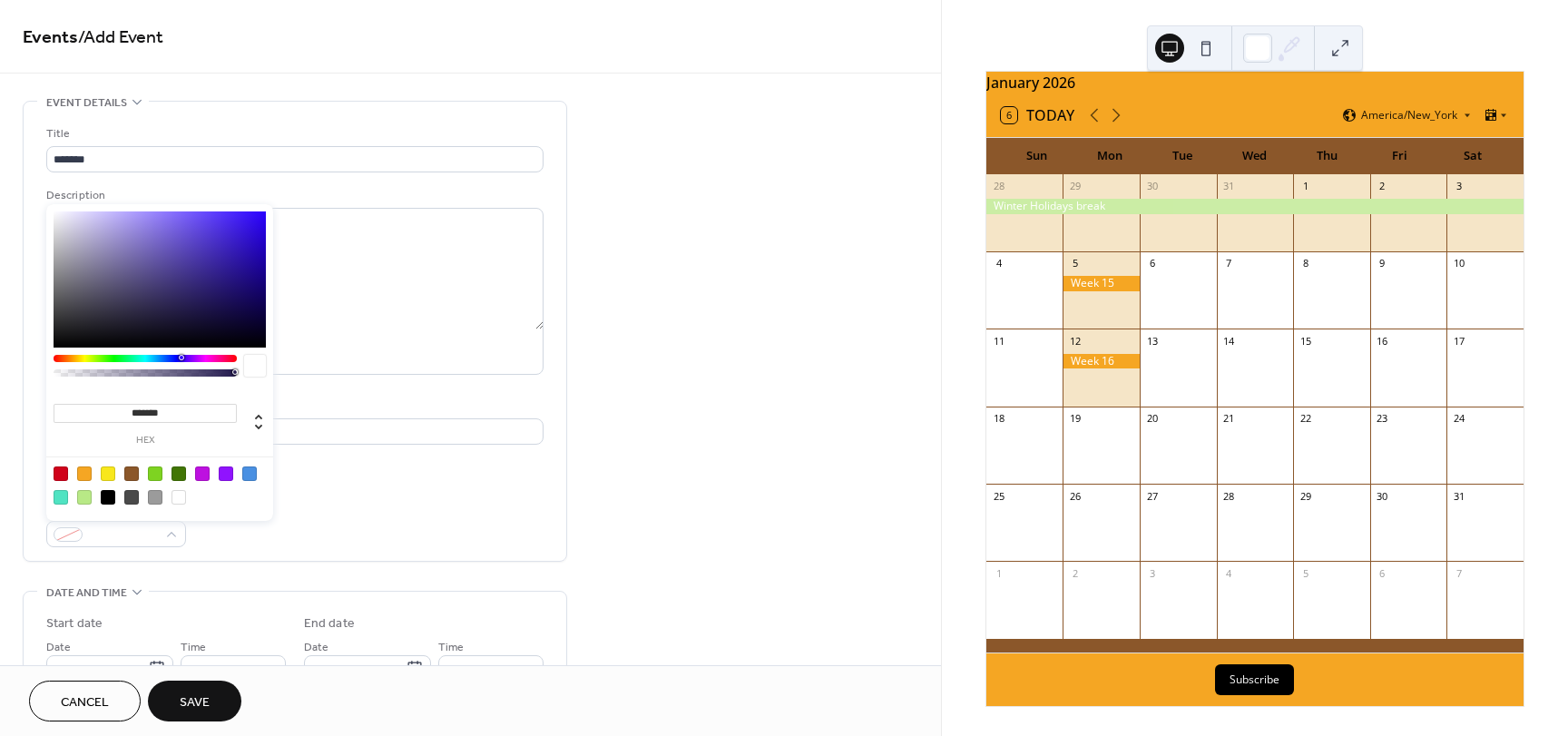 type on "*******" 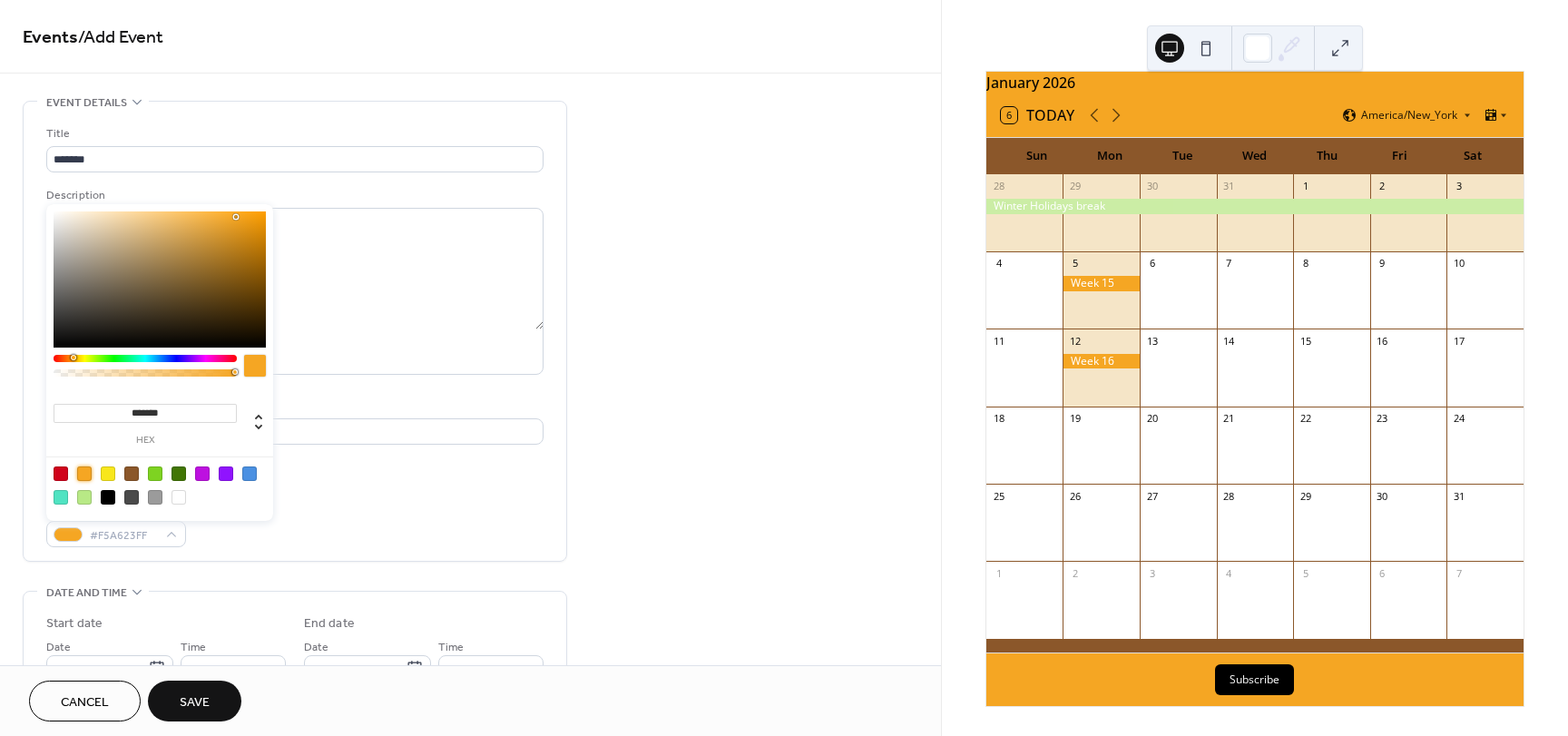 click on "Title ******* Description AI Assistant Location Link to Google Maps Event color #F5A623FF" at bounding box center [295, 336] 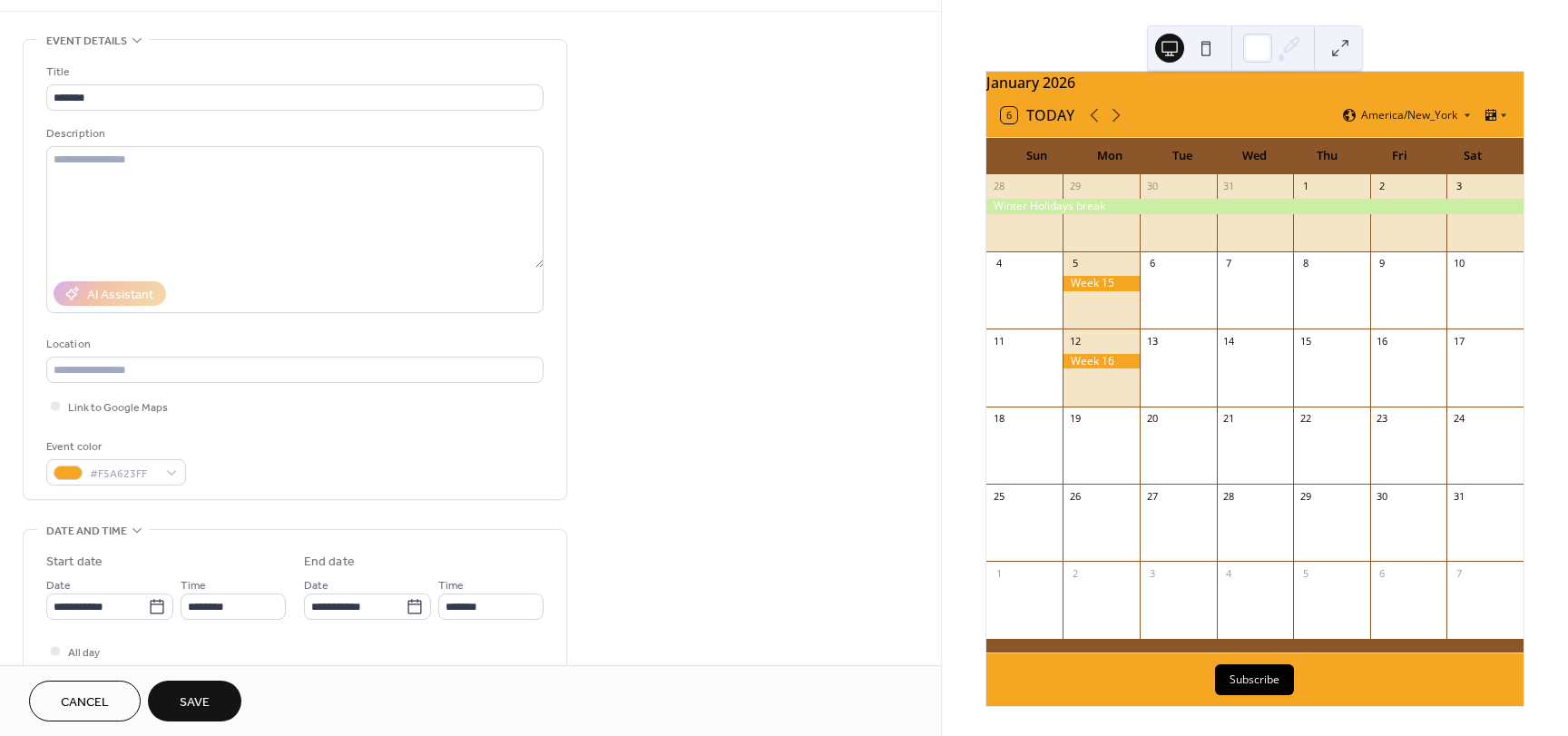 scroll, scrollTop: 91, scrollLeft: 0, axis: vertical 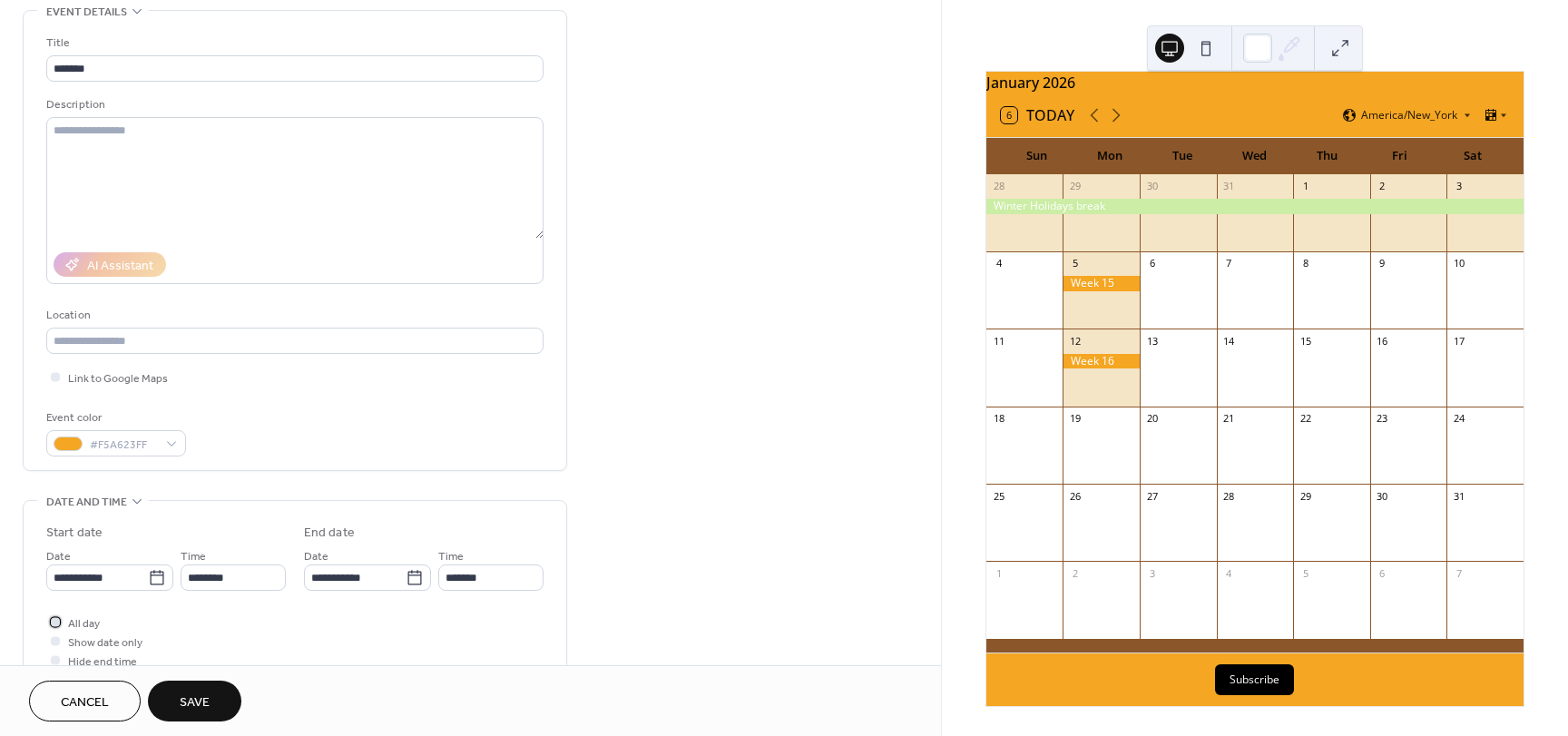 click at bounding box center (55, 622) 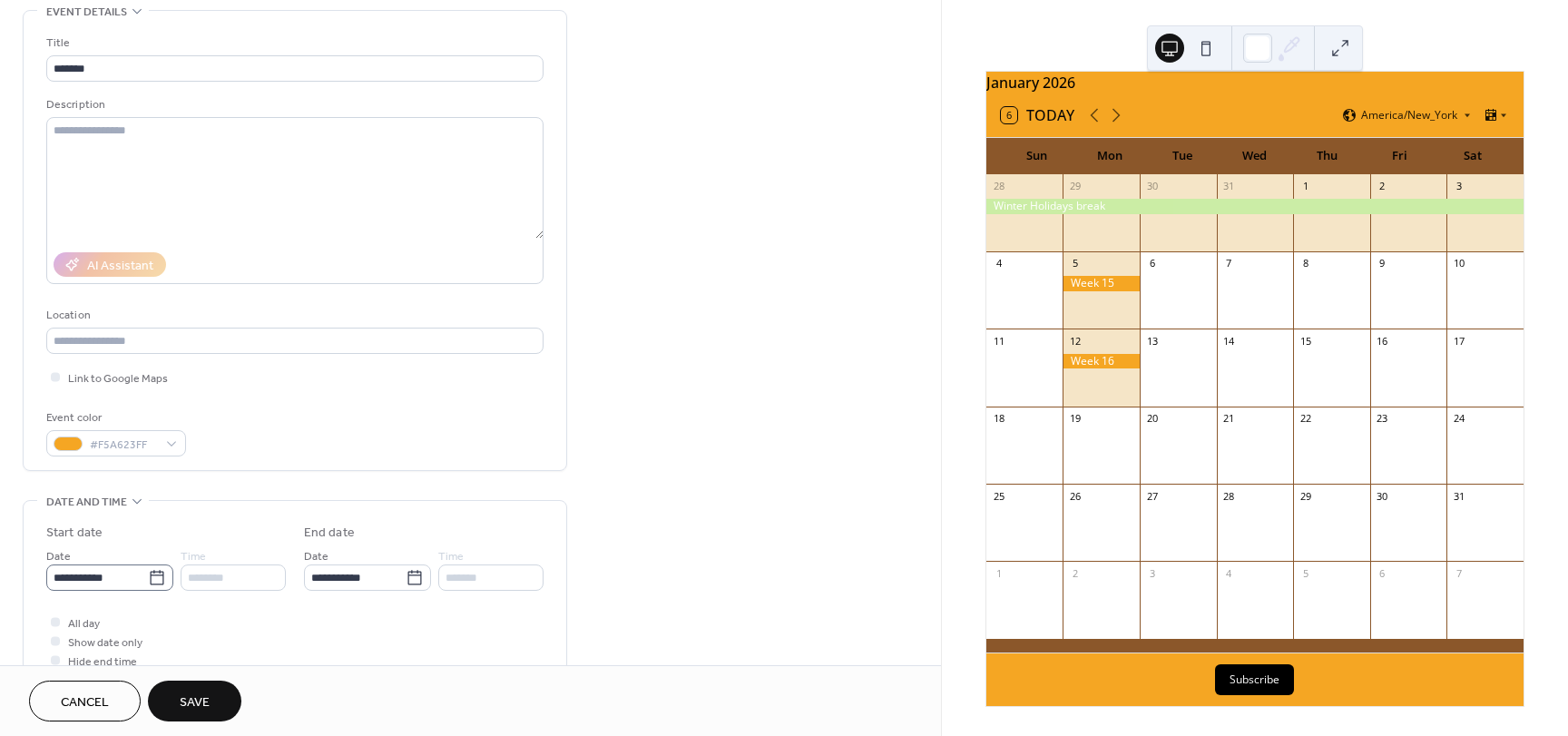 click 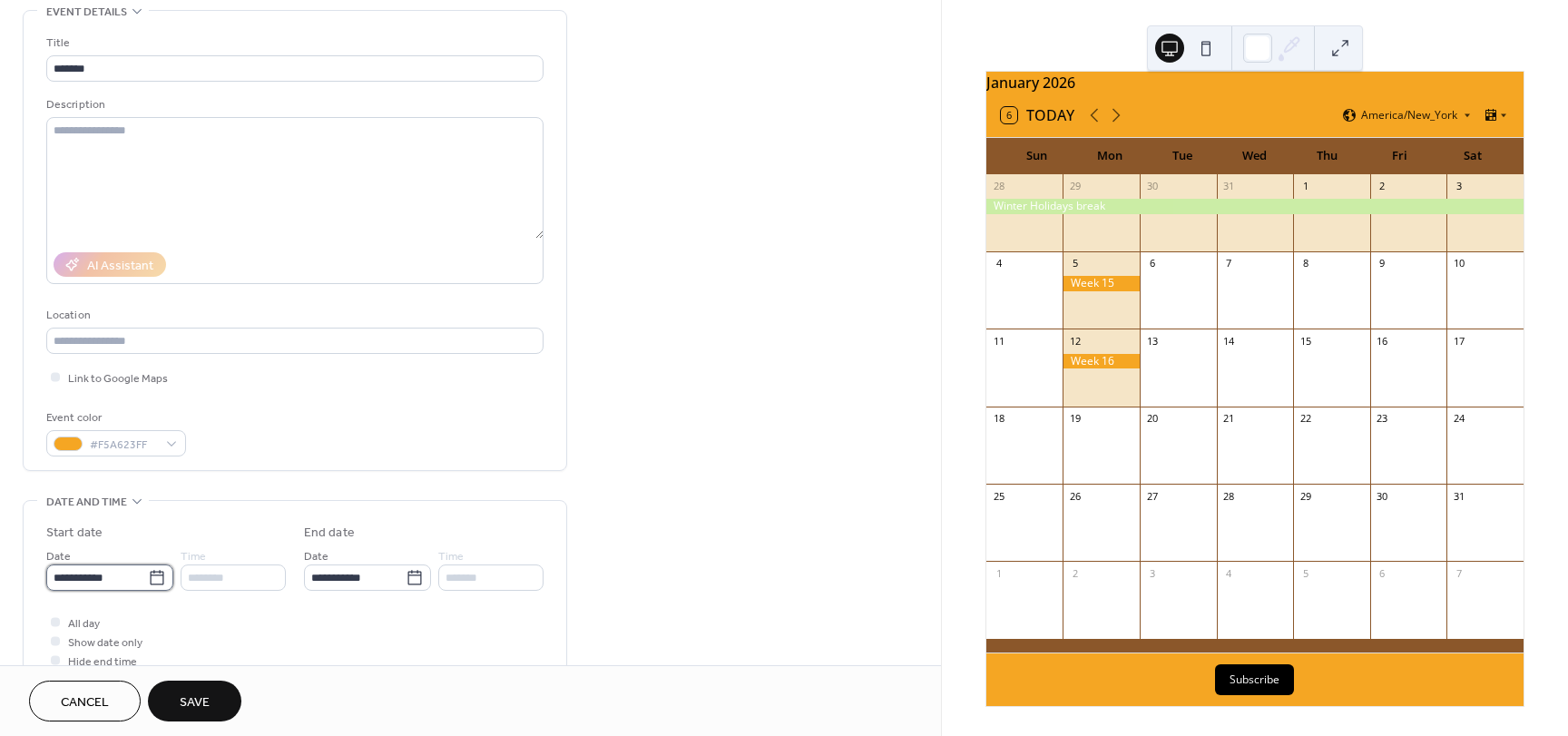 click on "**********" at bounding box center (97, 577) 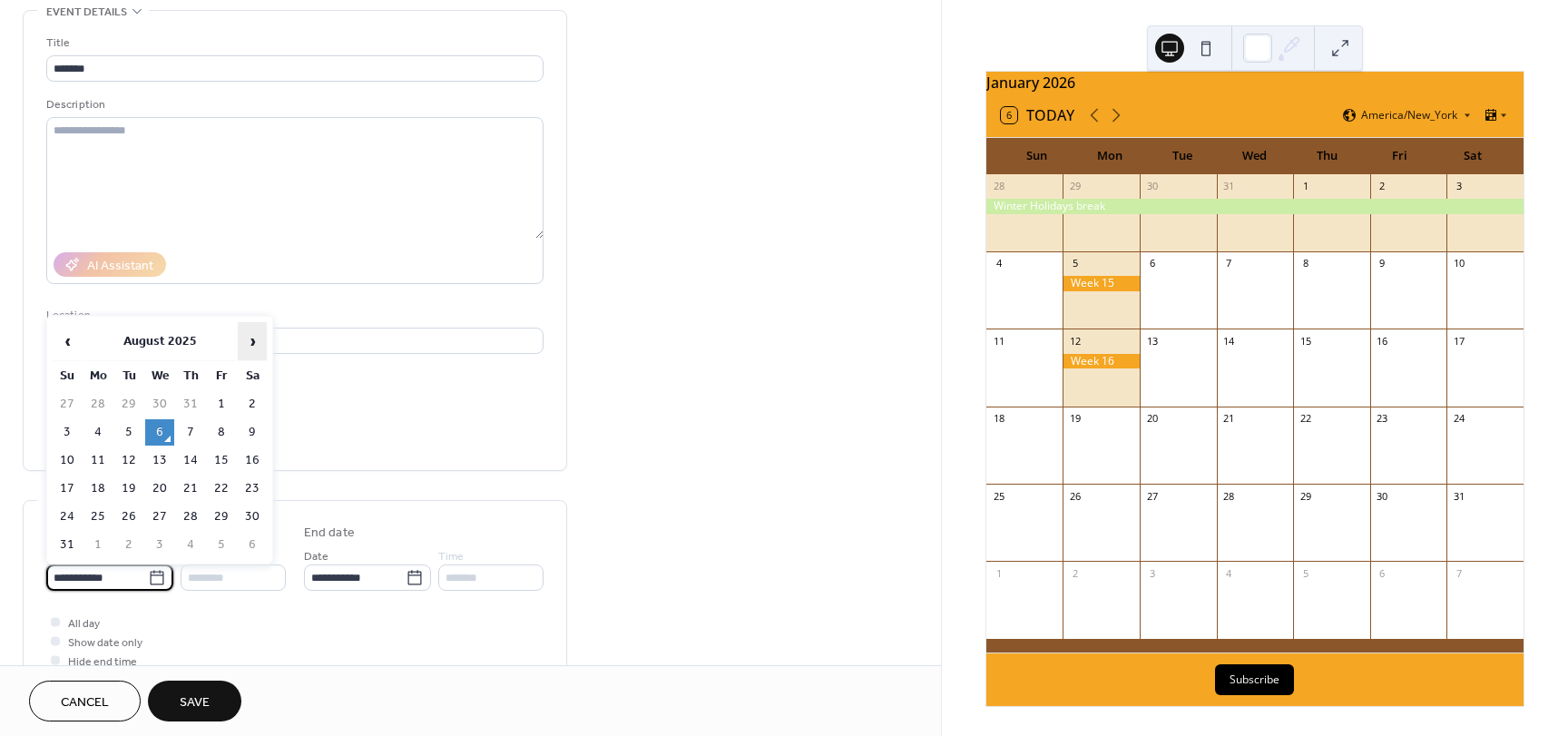 click on "›" at bounding box center (252, 341) 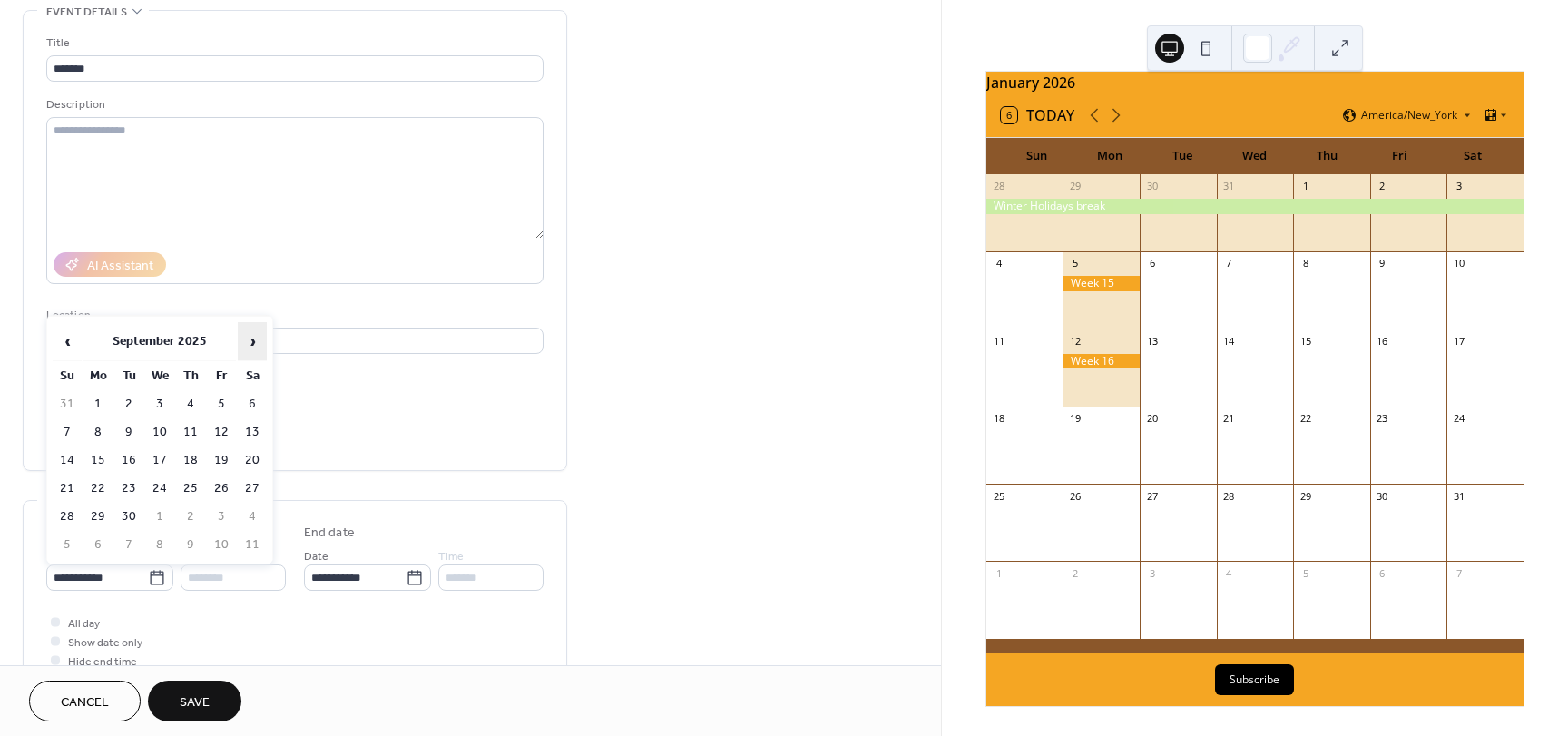 click on "›" at bounding box center [252, 341] 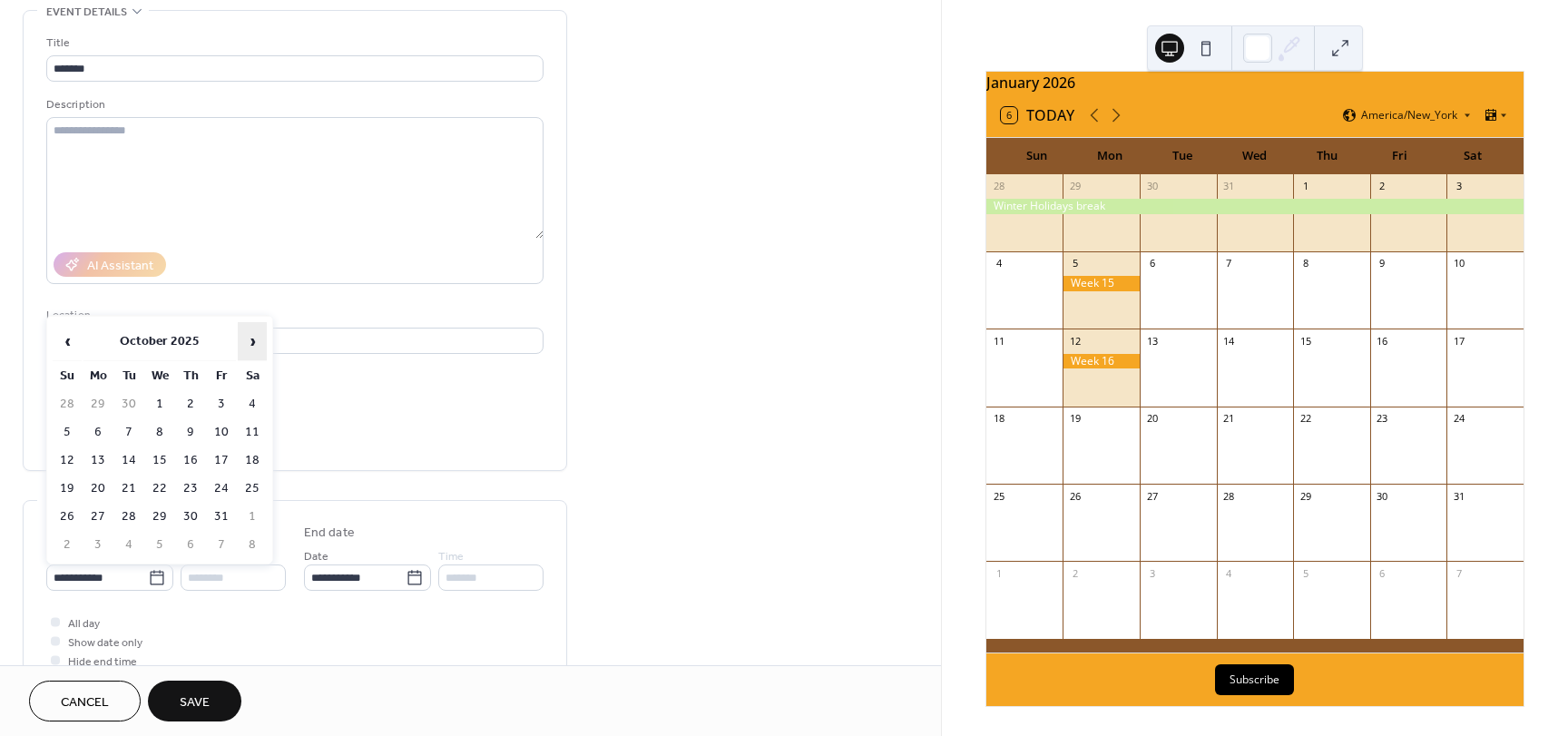 click on "›" at bounding box center (252, 341) 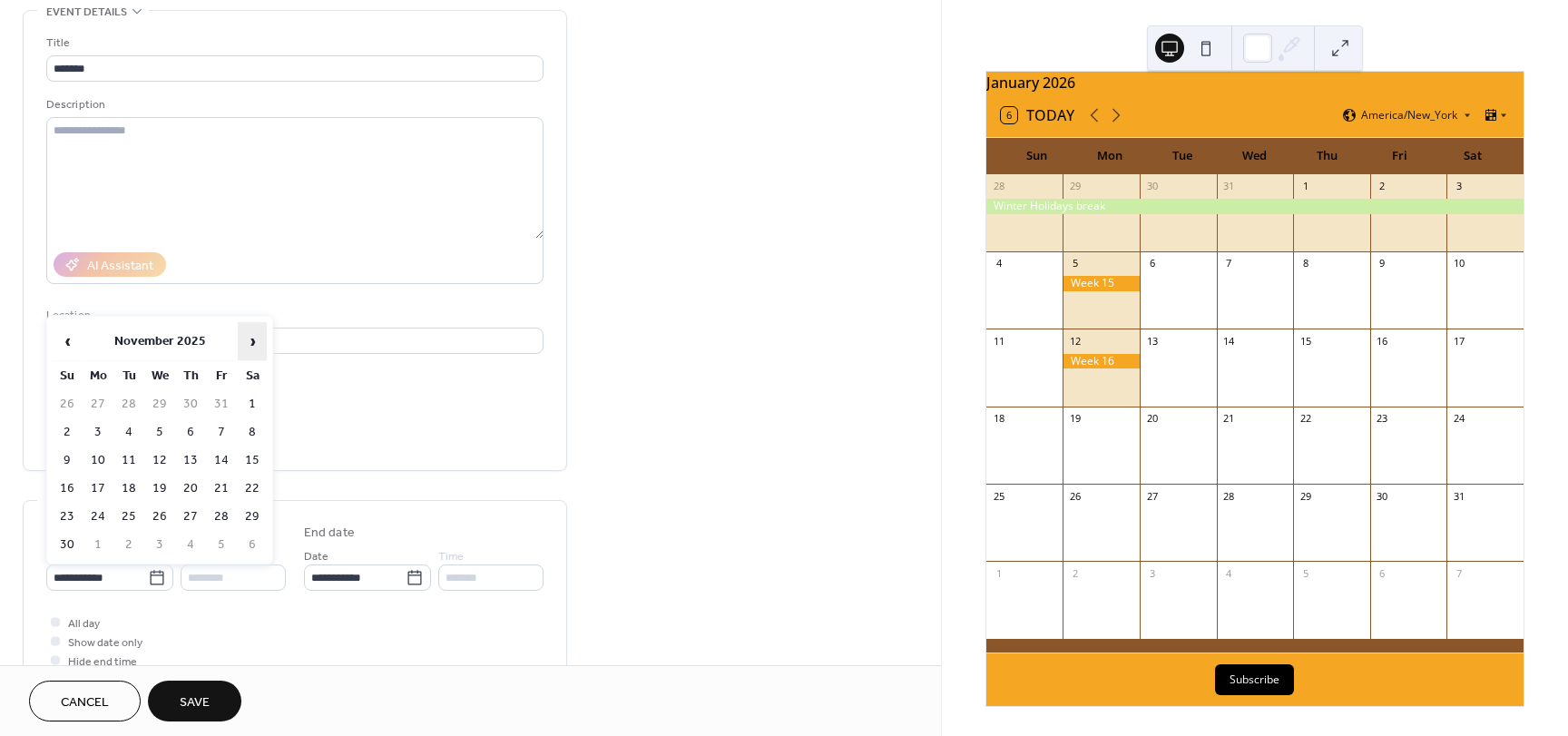 click on "›" at bounding box center [252, 341] 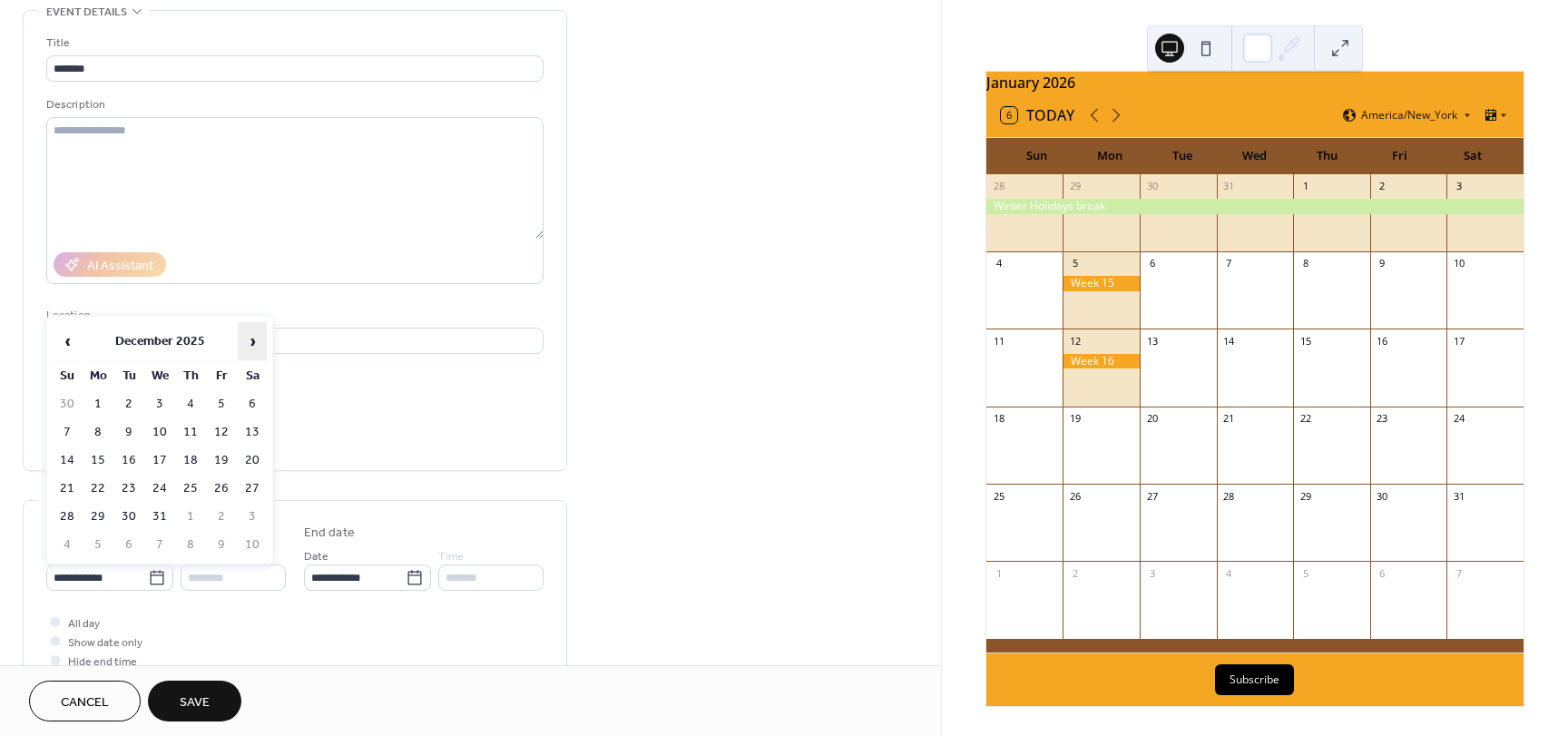 click on "›" at bounding box center [252, 341] 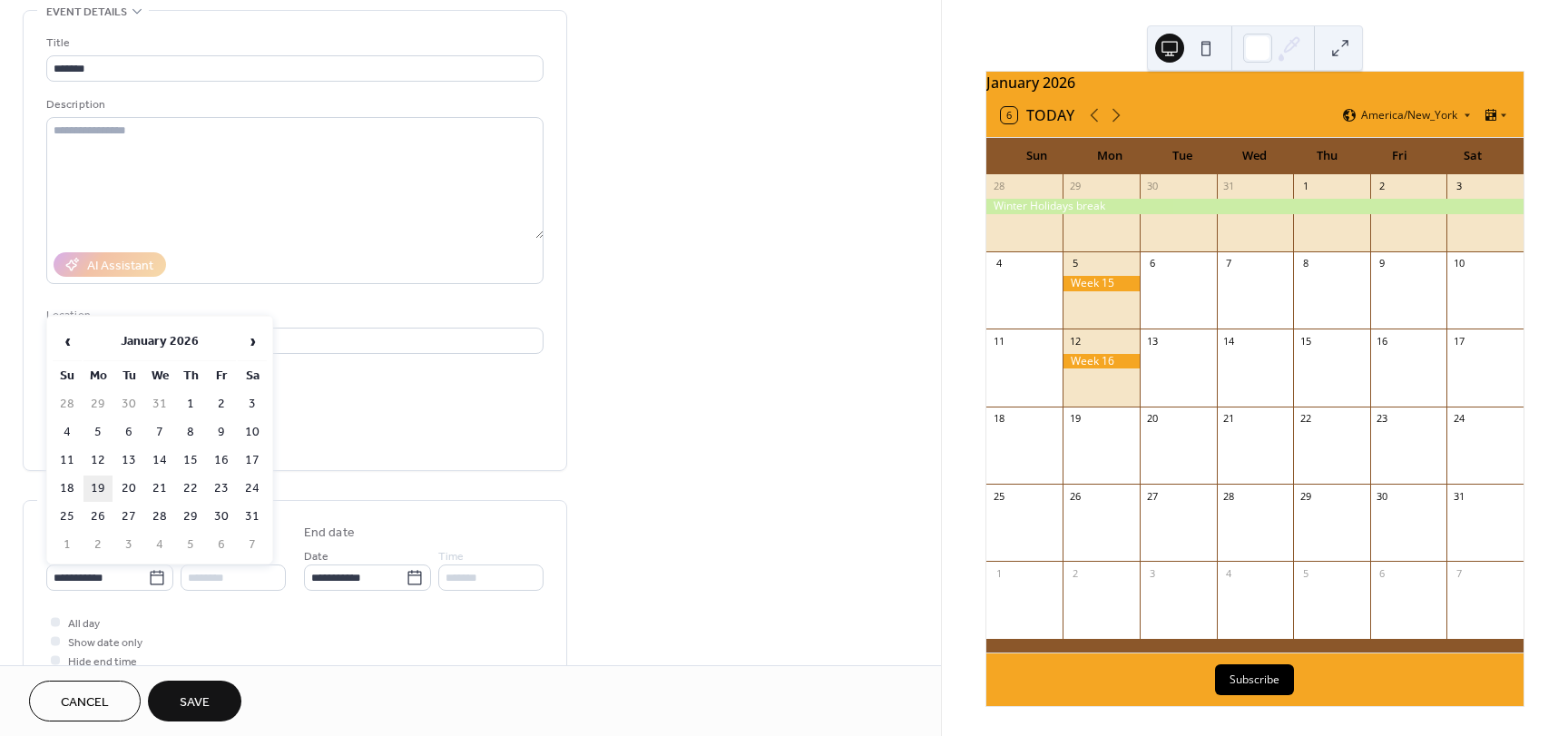 click on "19" at bounding box center [98, 488] 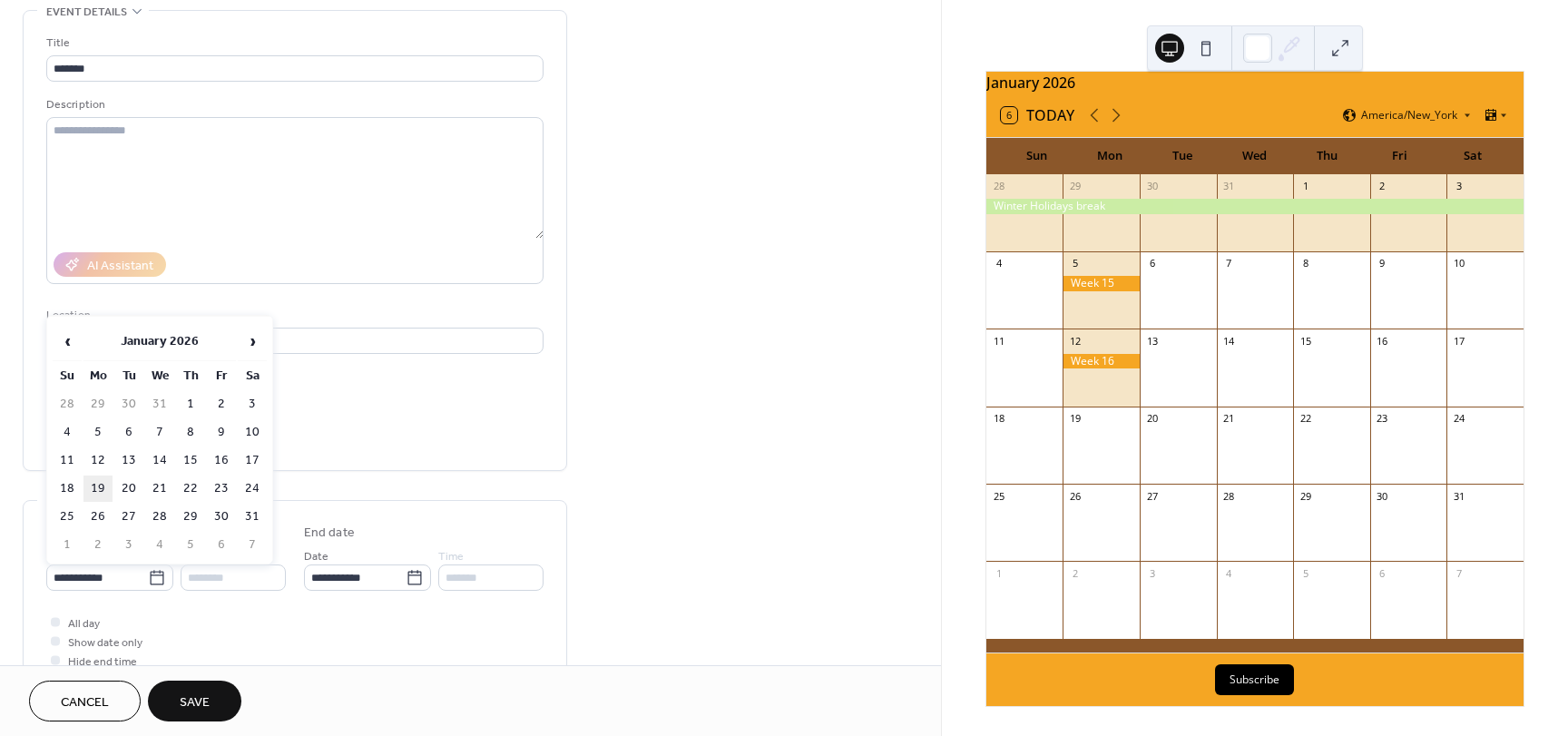 type on "**********" 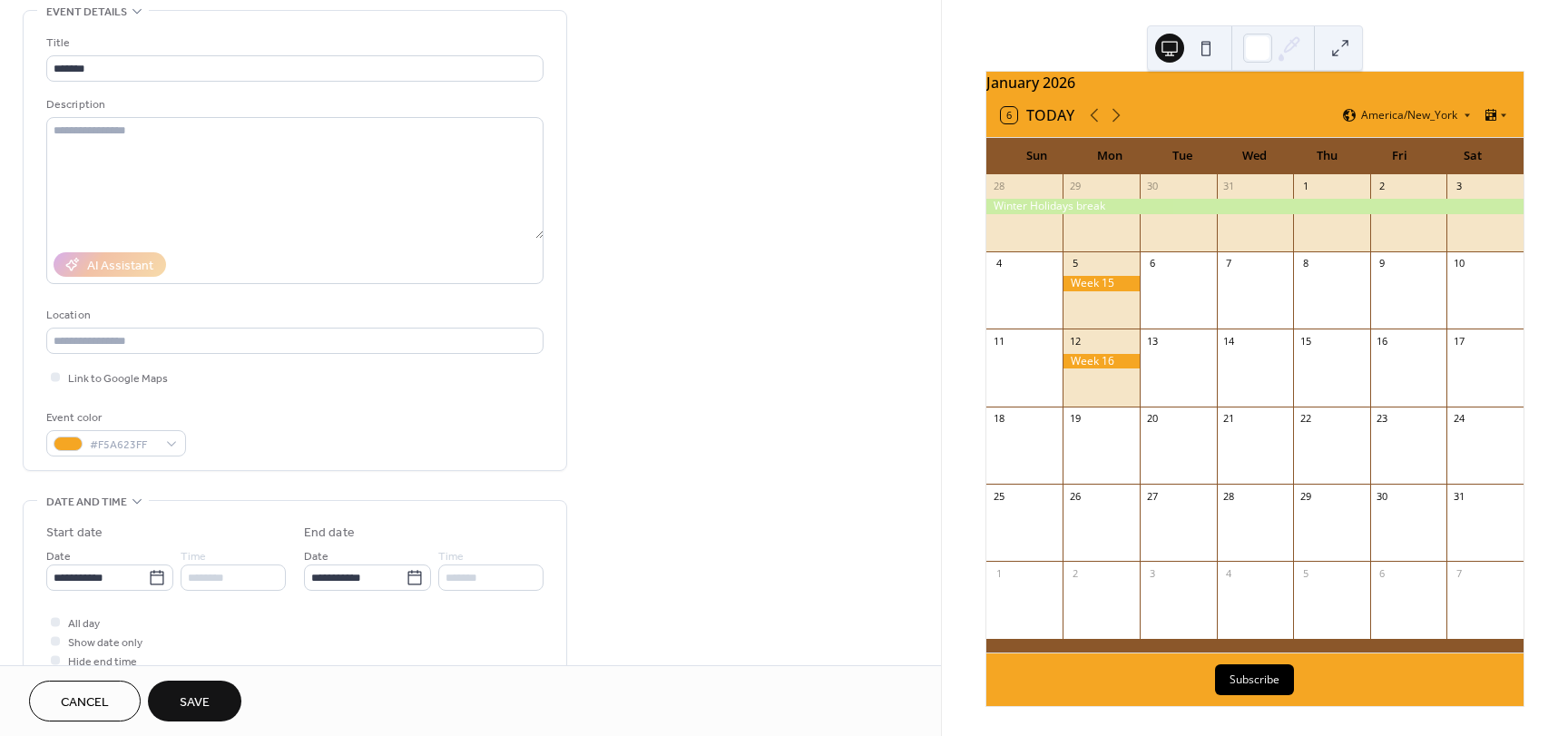 click on "Save" at bounding box center (194, 702) 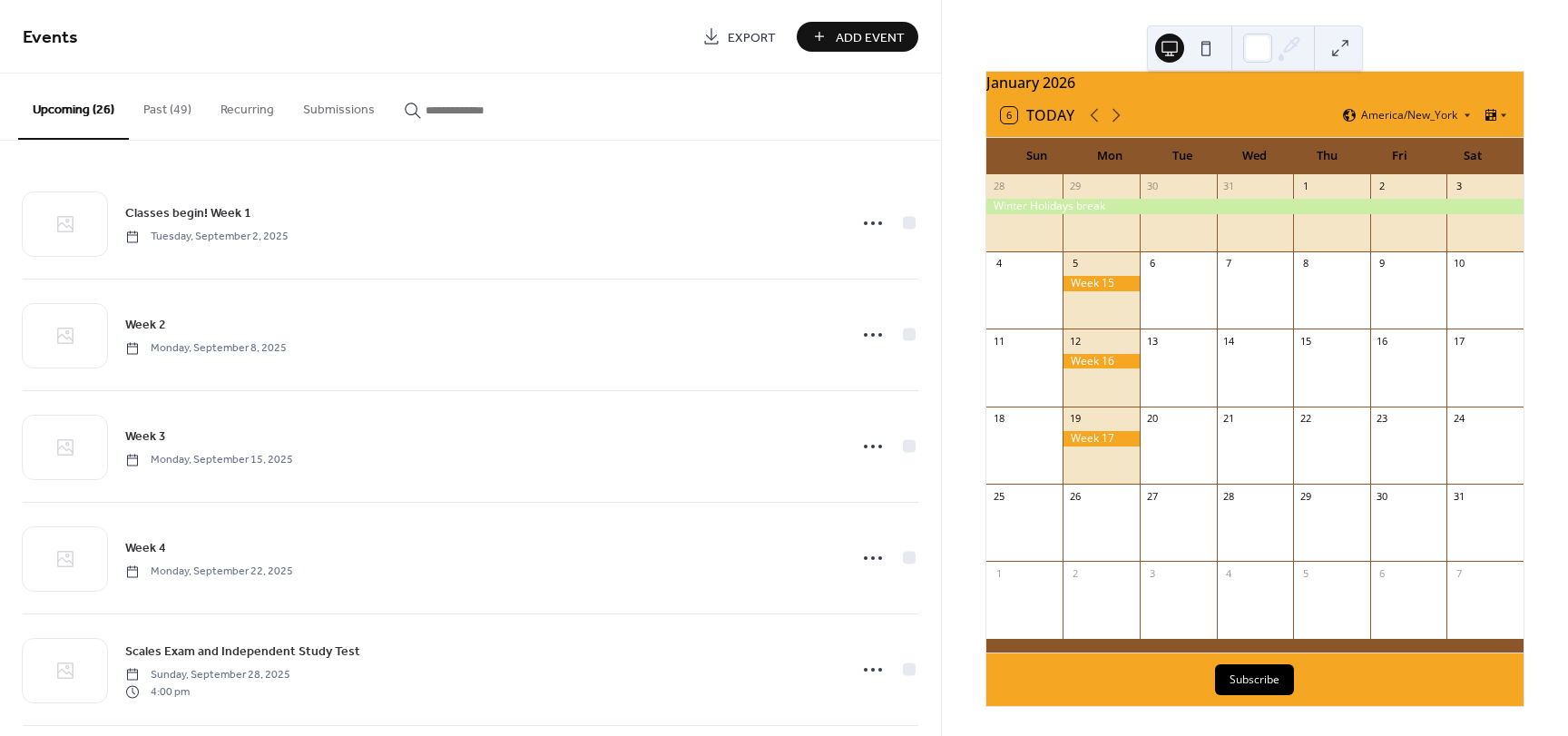 click on "Add Event" at bounding box center [870, 37] 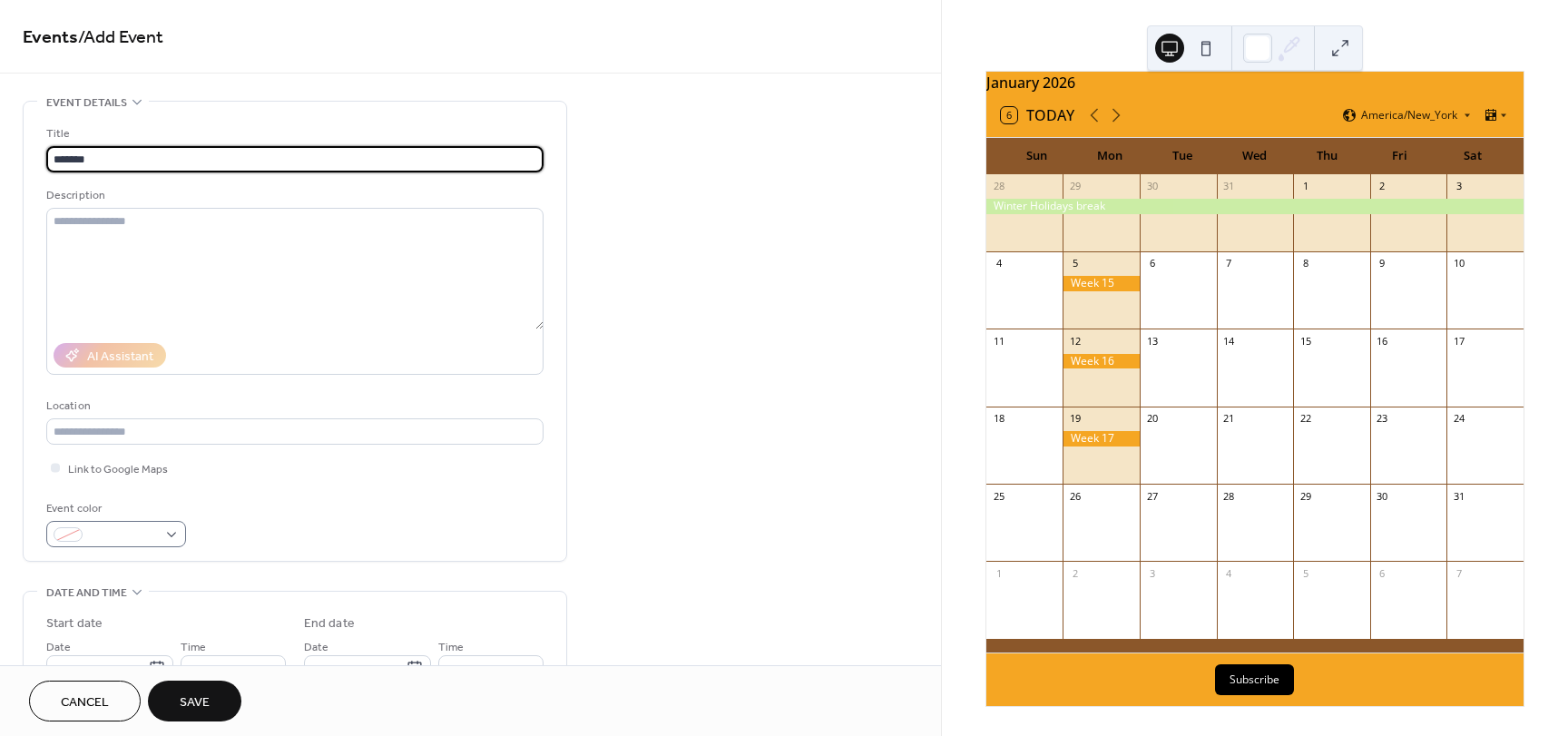 type on "*******" 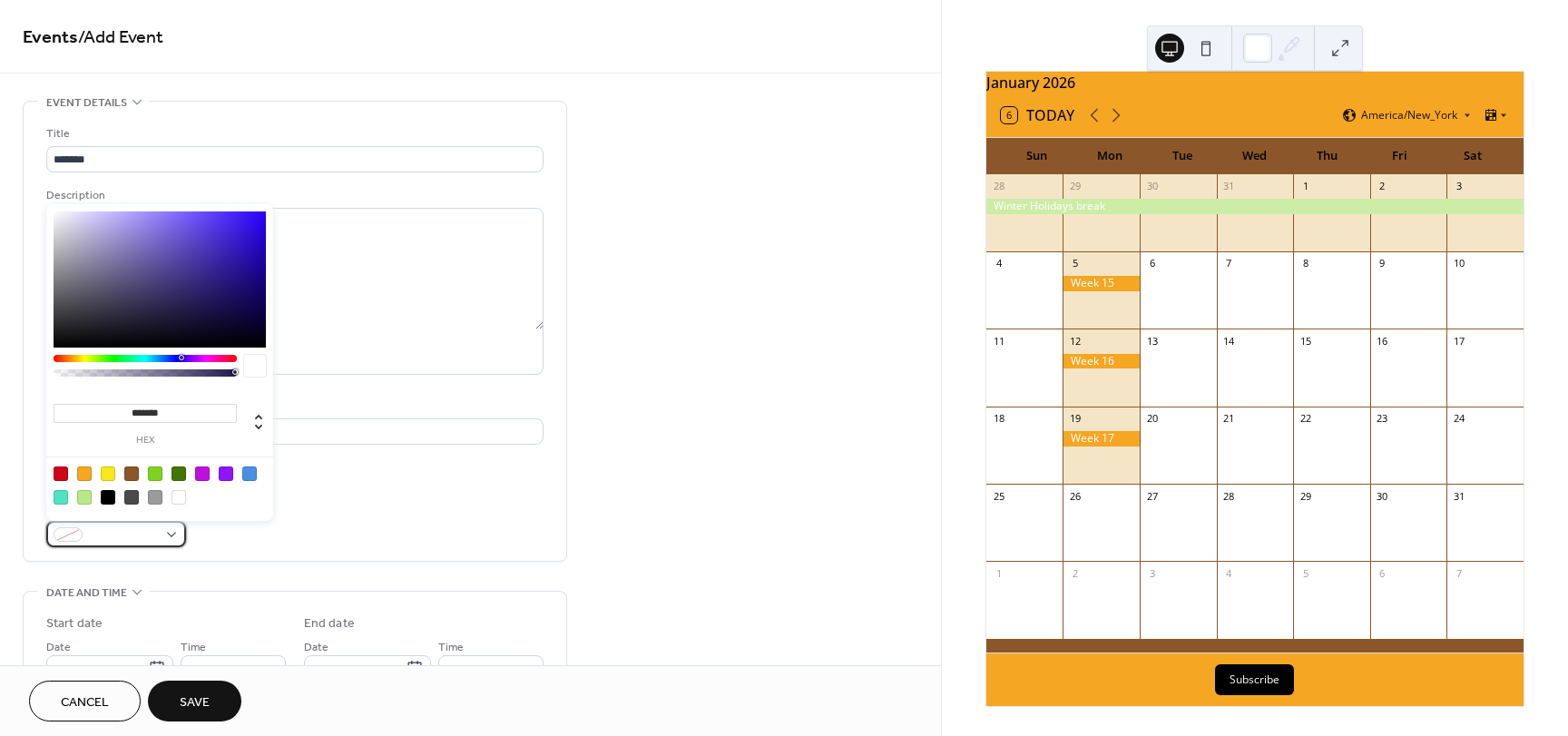 click at bounding box center [116, 534] 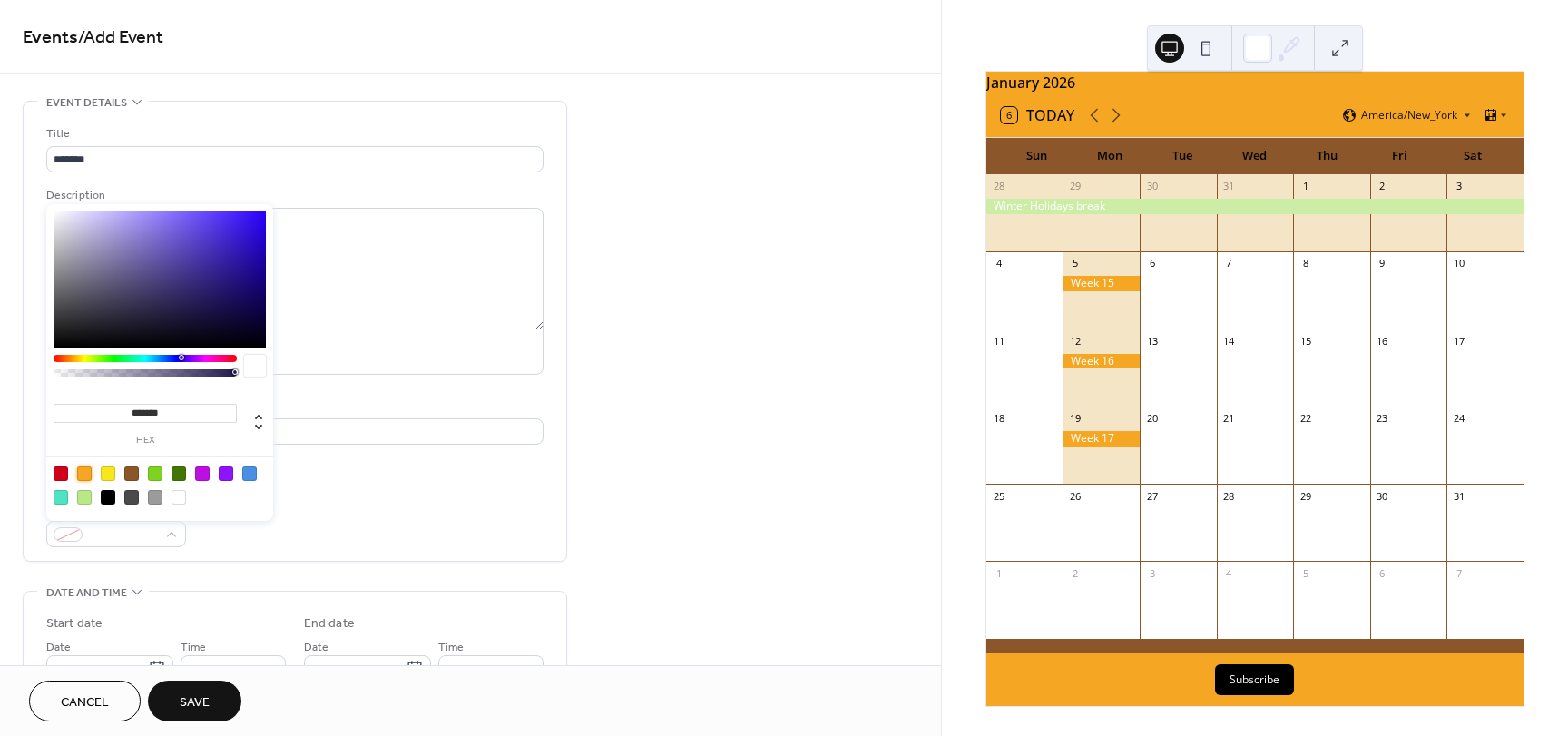 click at bounding box center (84, 474) 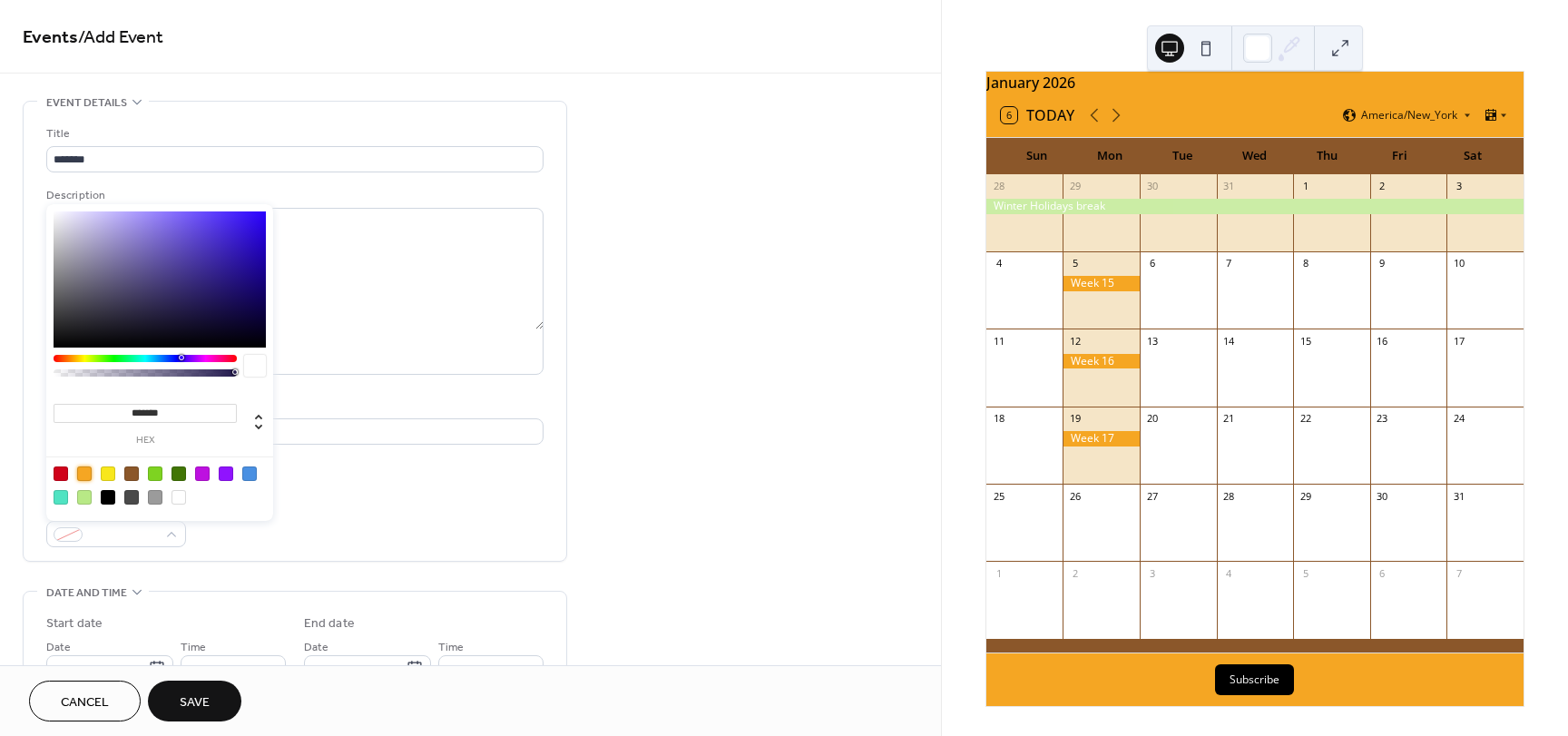 type on "*******" 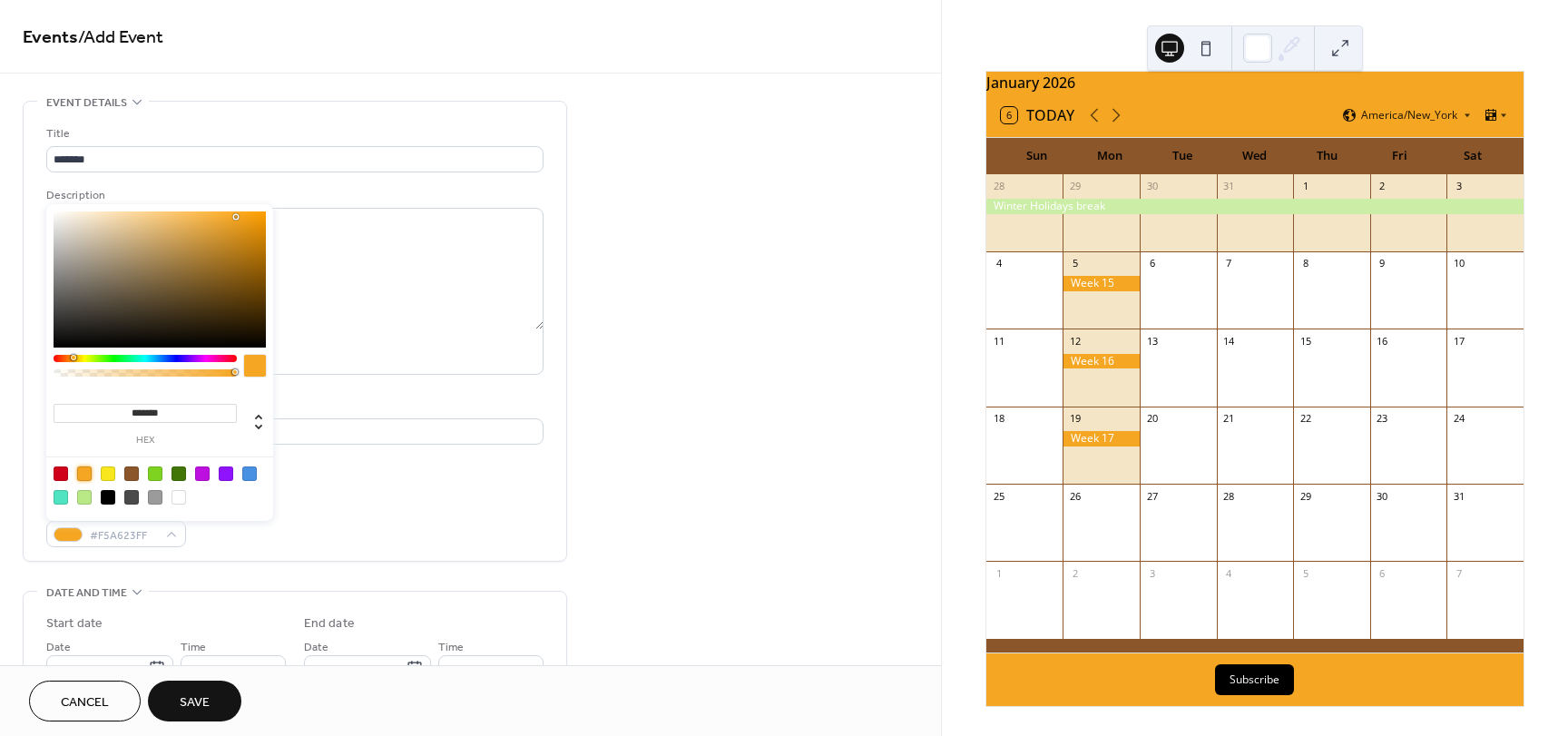 click on "Title ******* Description AI Assistant Location Link to Google Maps Event color #F5A623FF" at bounding box center (295, 336) 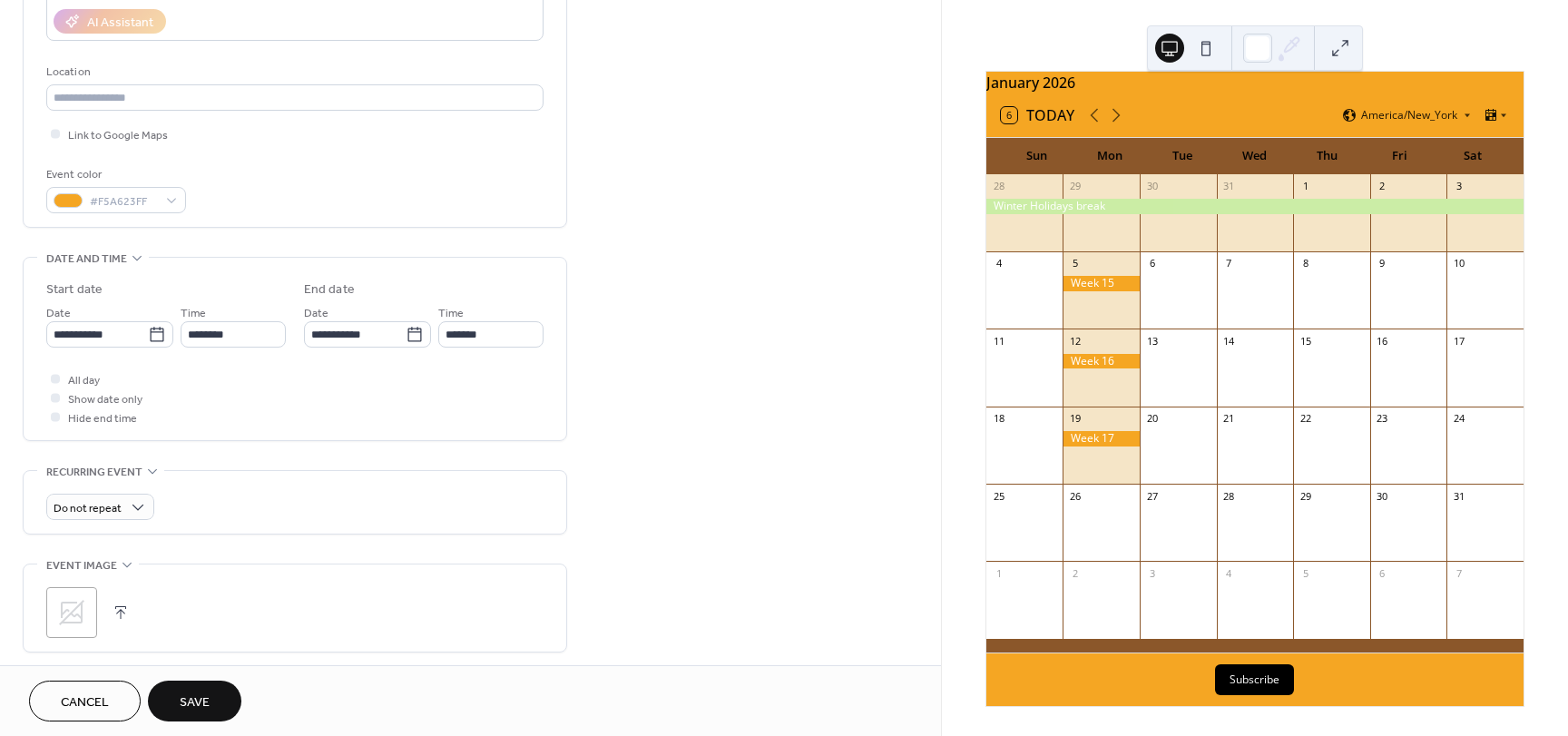 scroll, scrollTop: 363, scrollLeft: 0, axis: vertical 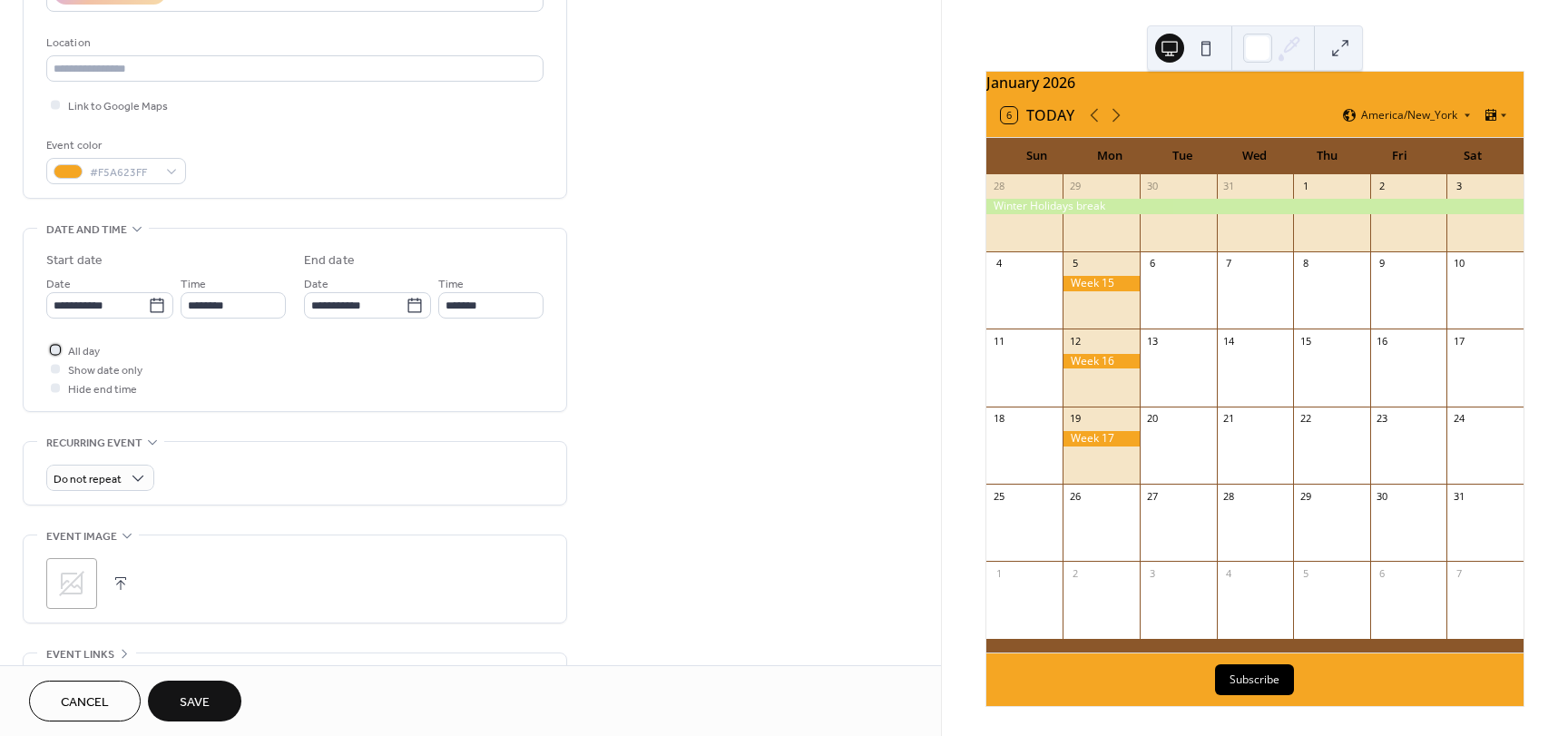 drag, startPoint x: 55, startPoint y: 347, endPoint x: 101, endPoint y: 333, distance: 48.083261 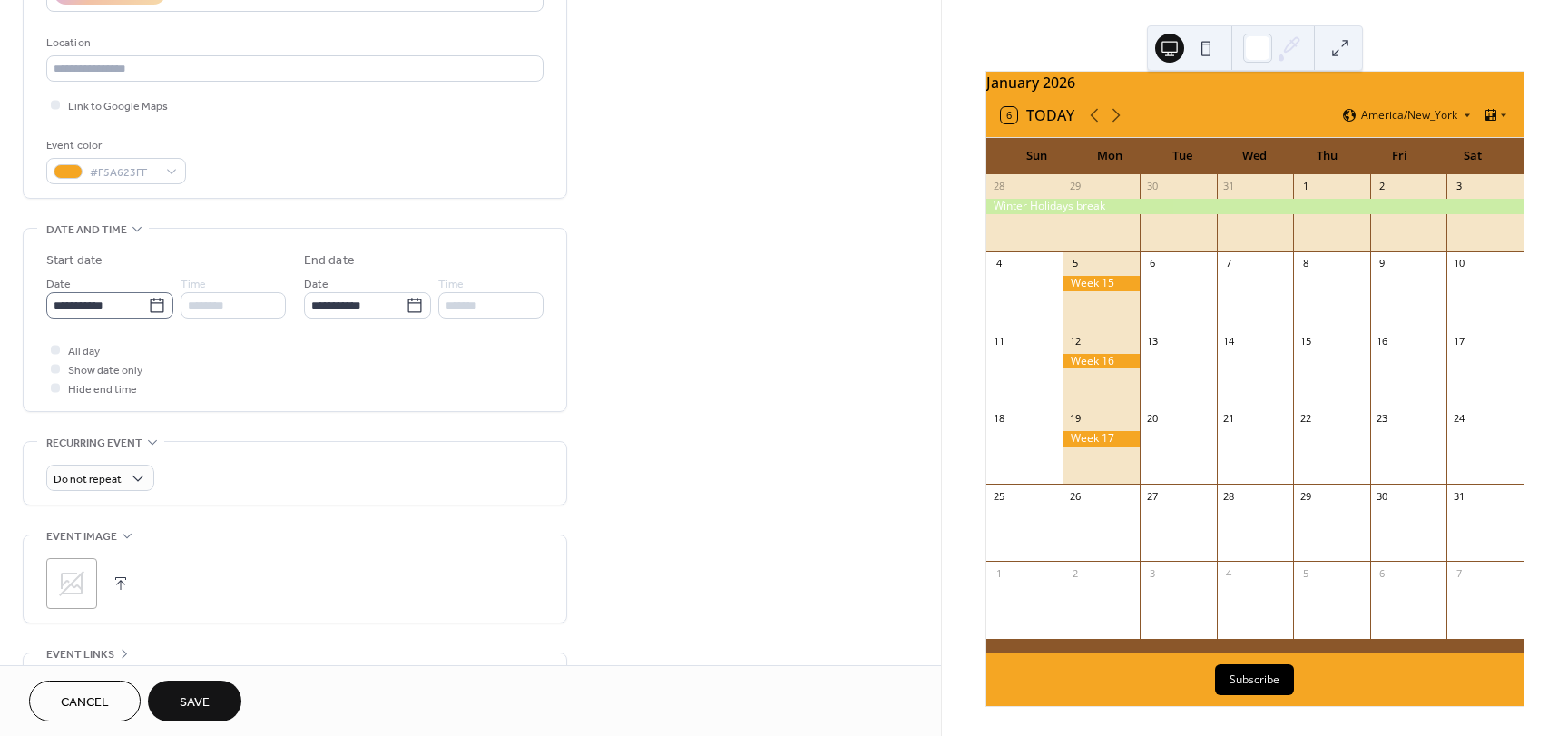 click 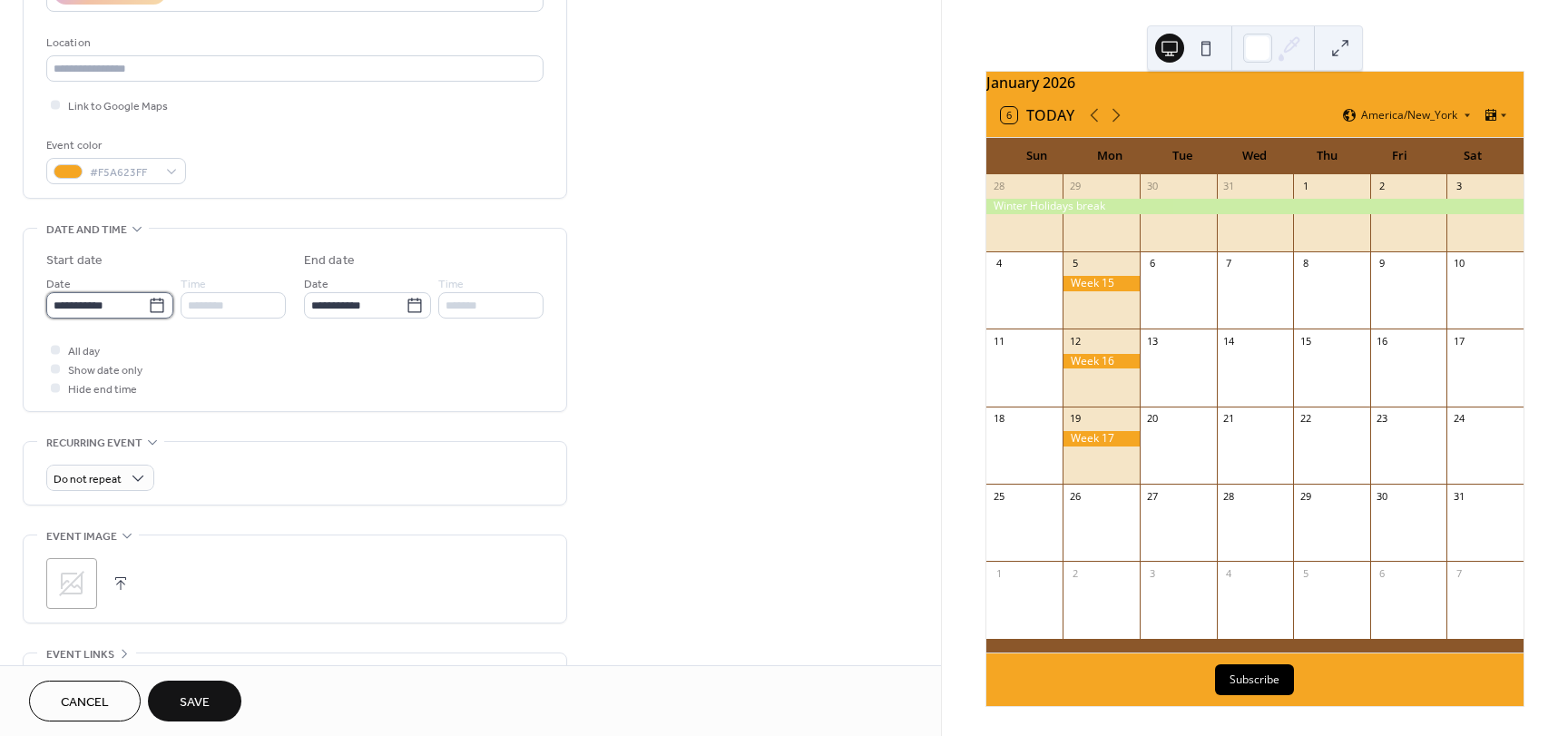 click on "**********" at bounding box center (97, 305) 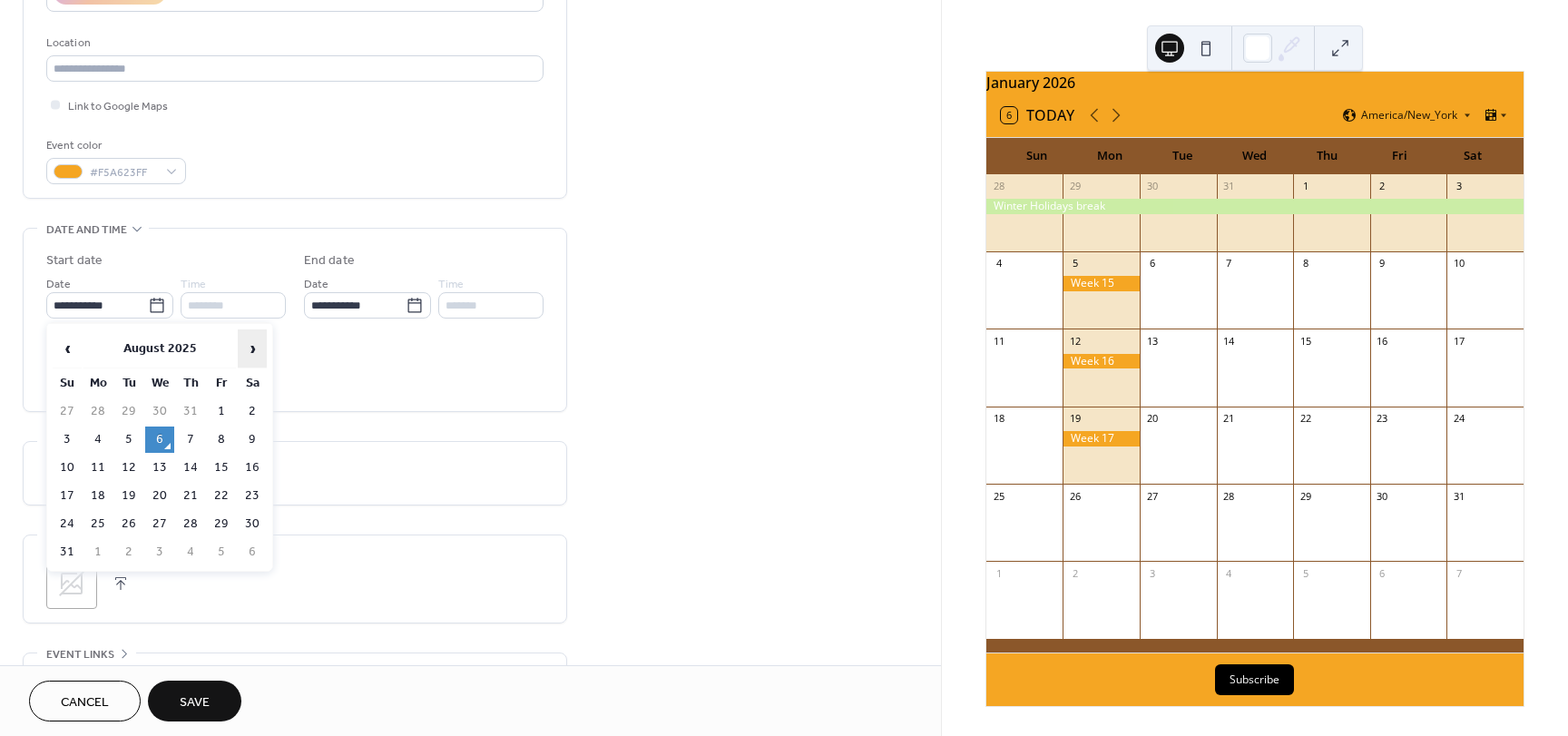 click on "›" at bounding box center [252, 348] 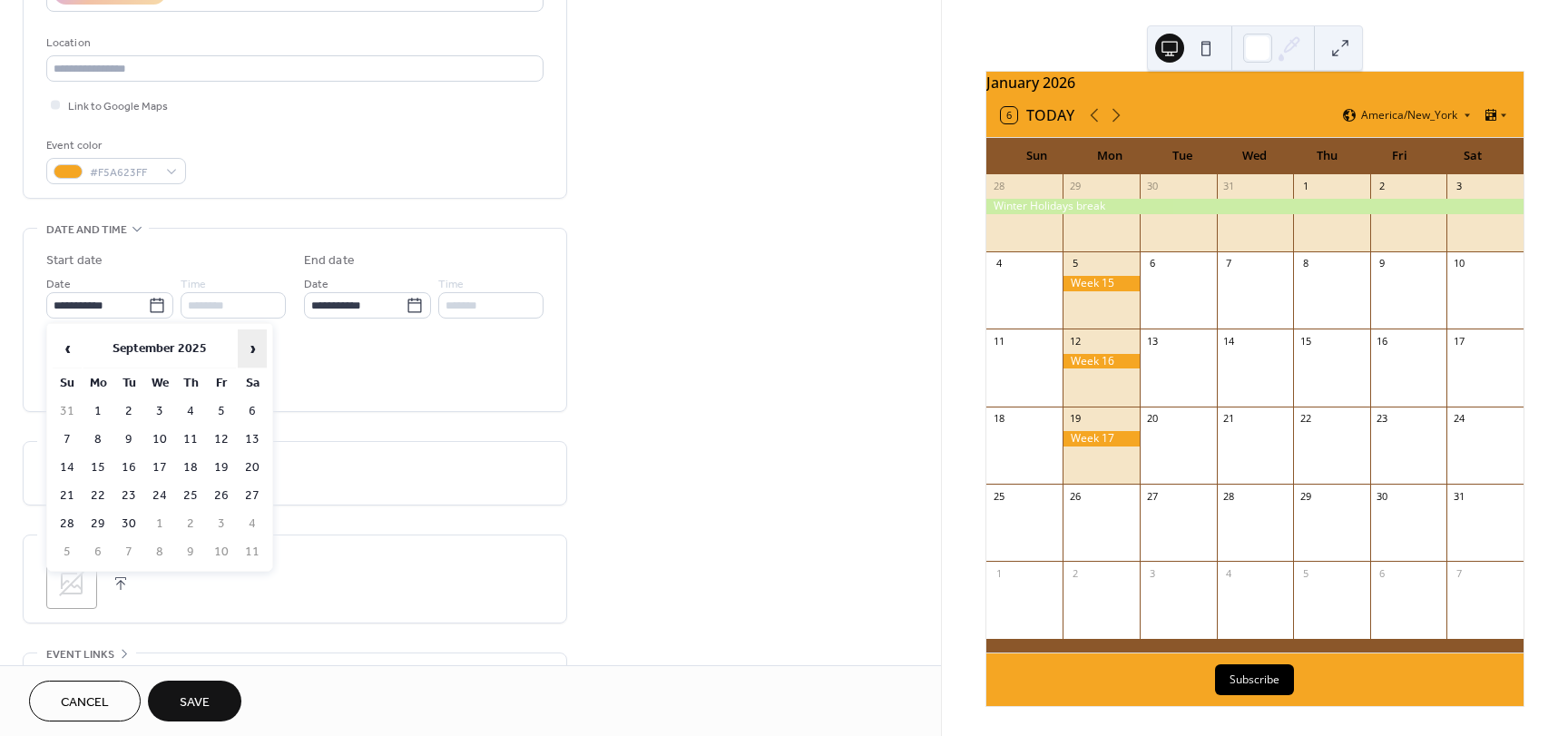 click on "›" at bounding box center [252, 348] 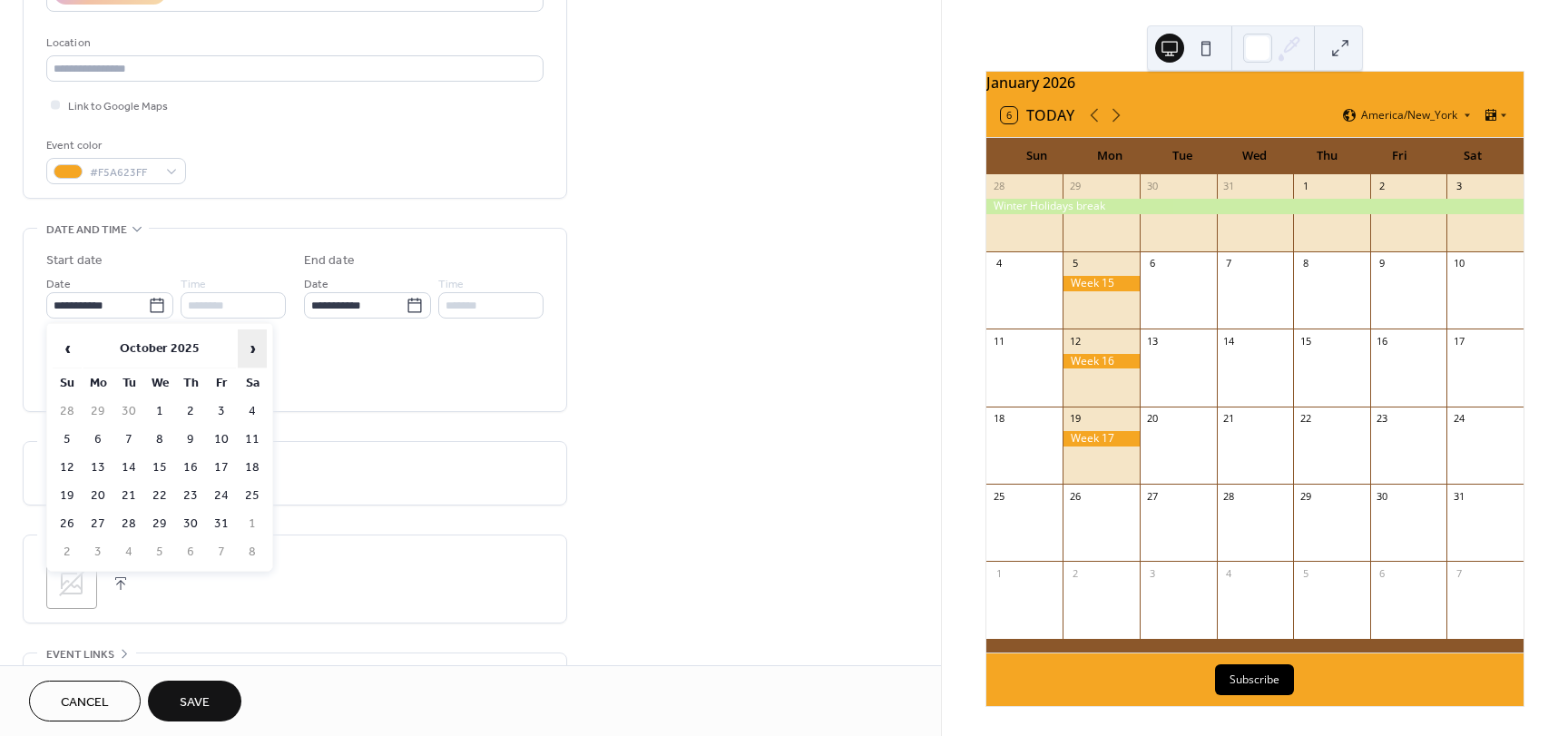 click on "›" at bounding box center [252, 348] 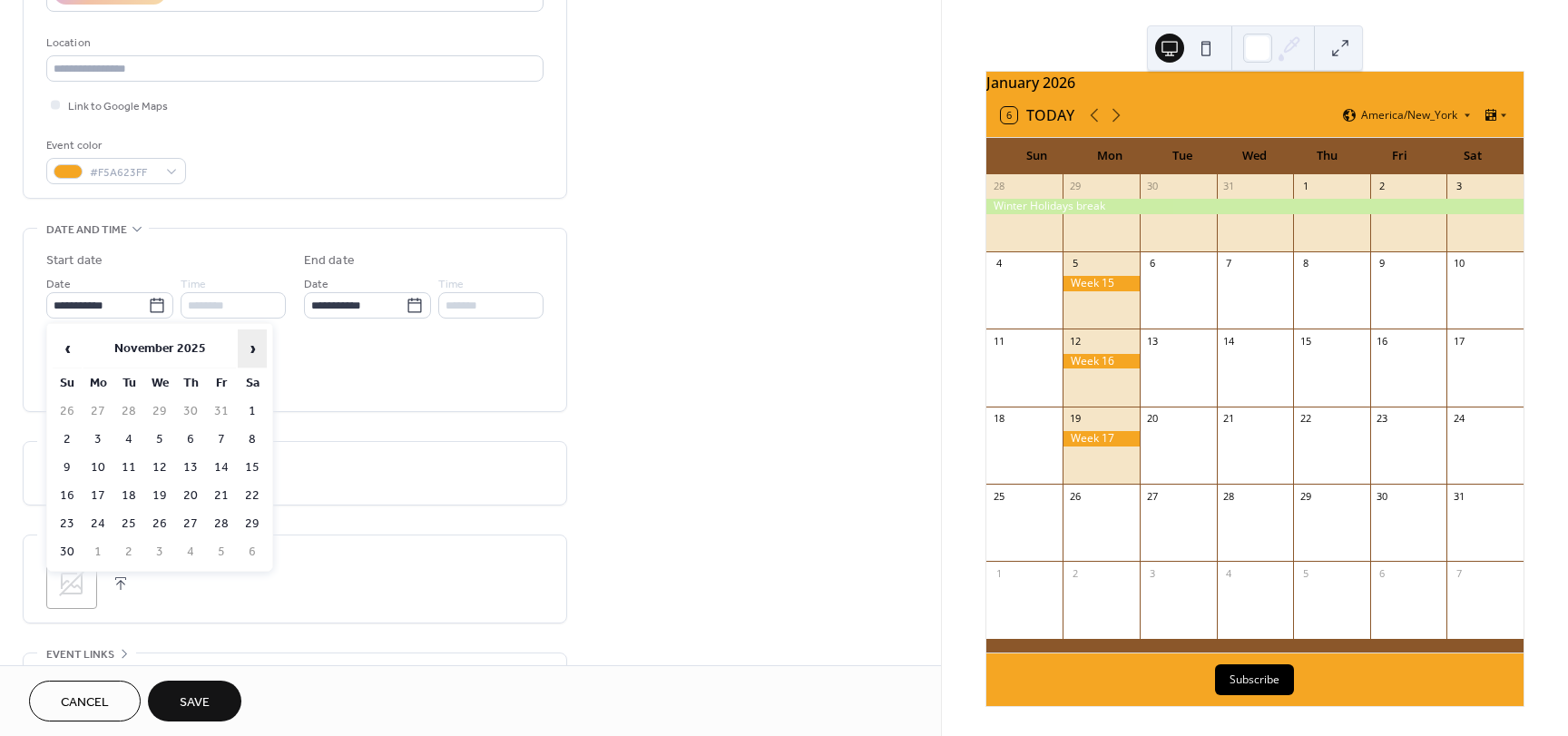 click on "›" at bounding box center (252, 348) 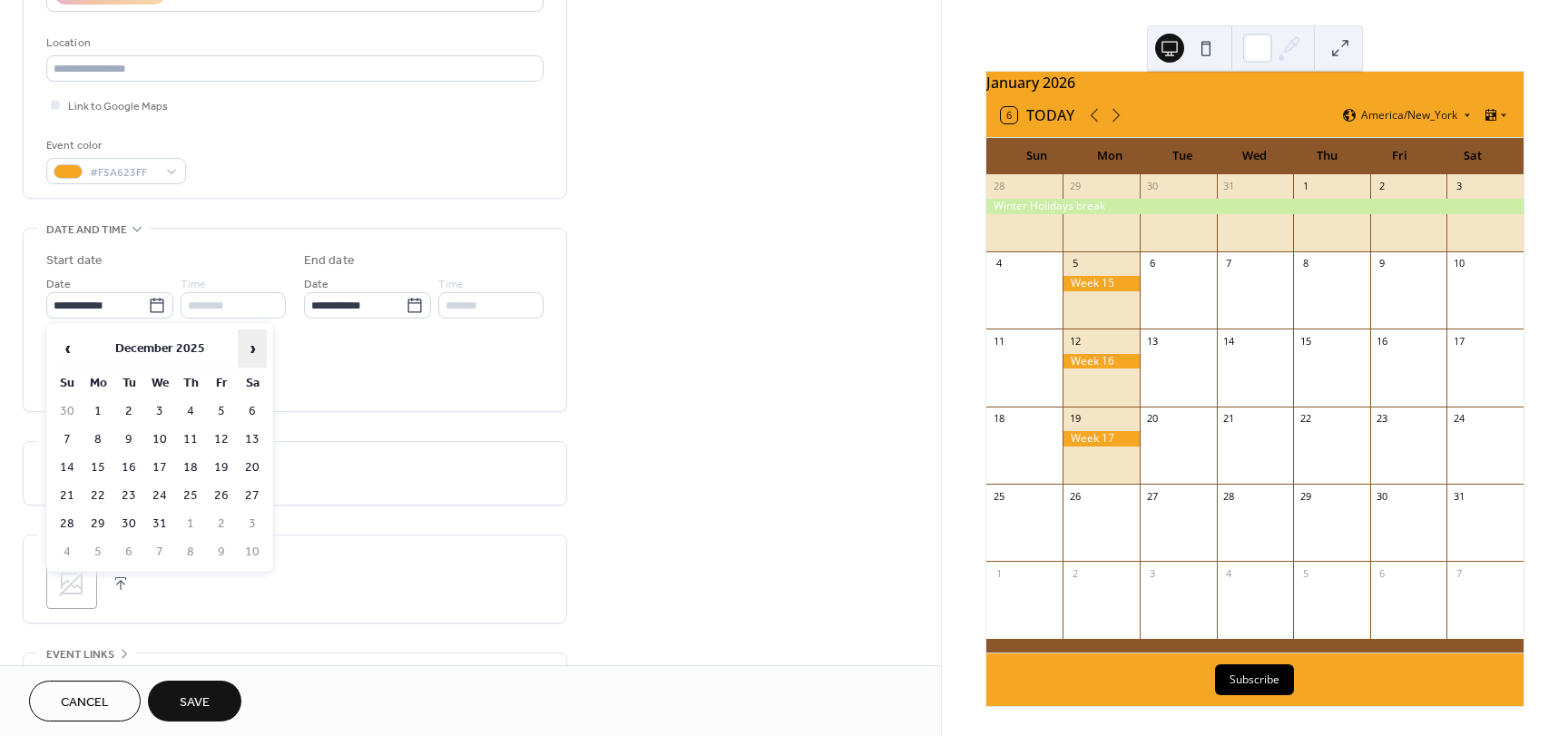 click on "›" at bounding box center [252, 348] 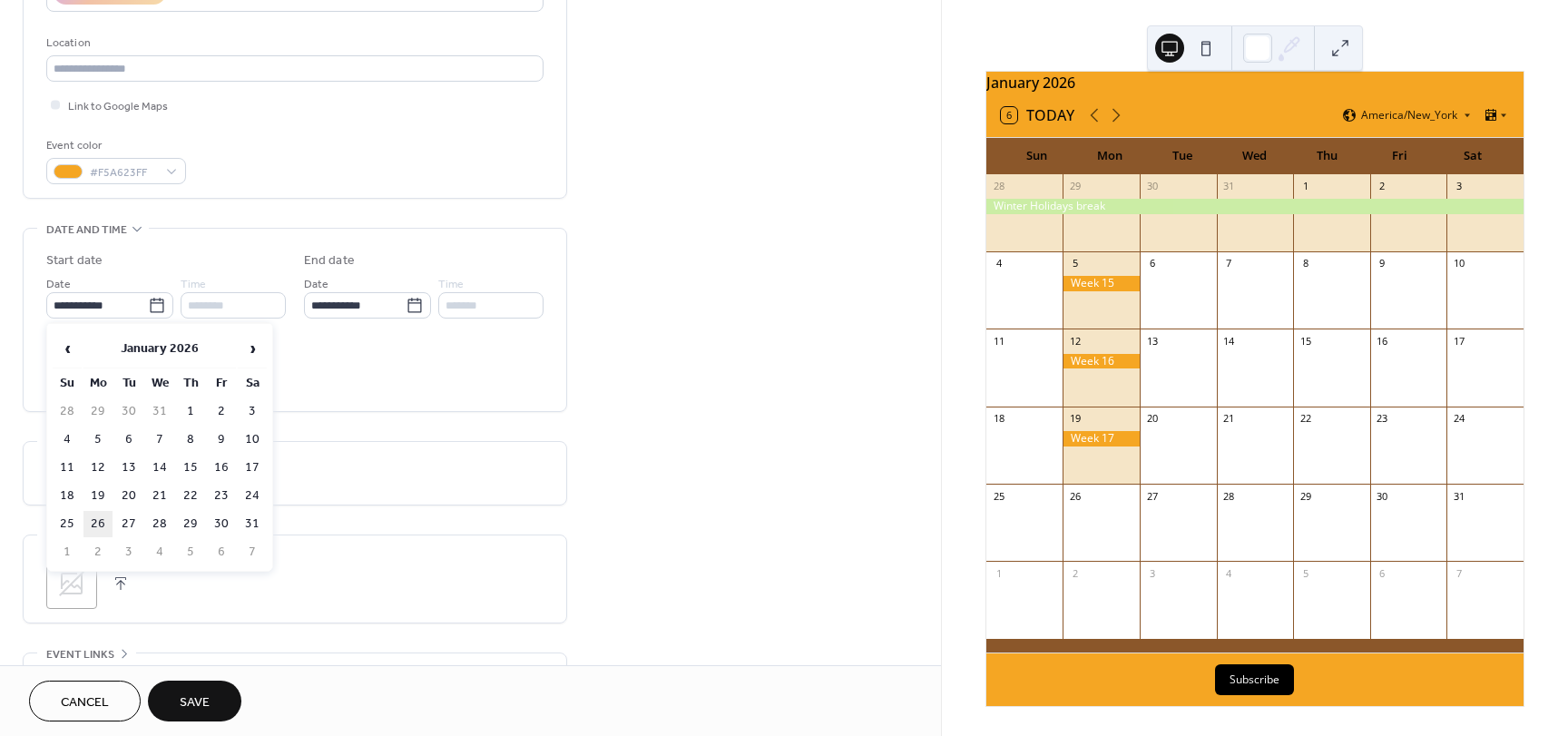click on "26" at bounding box center (98, 524) 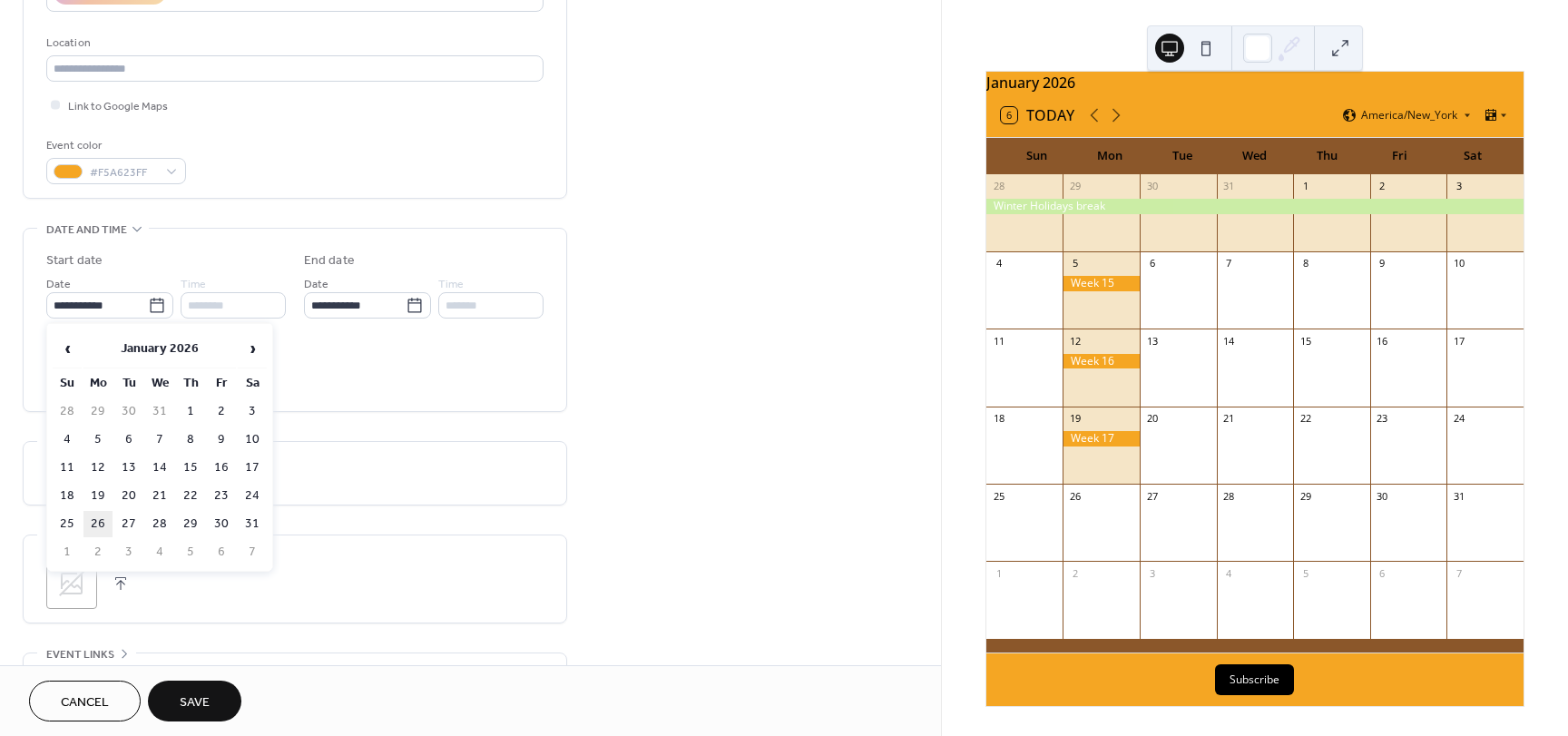 type on "**********" 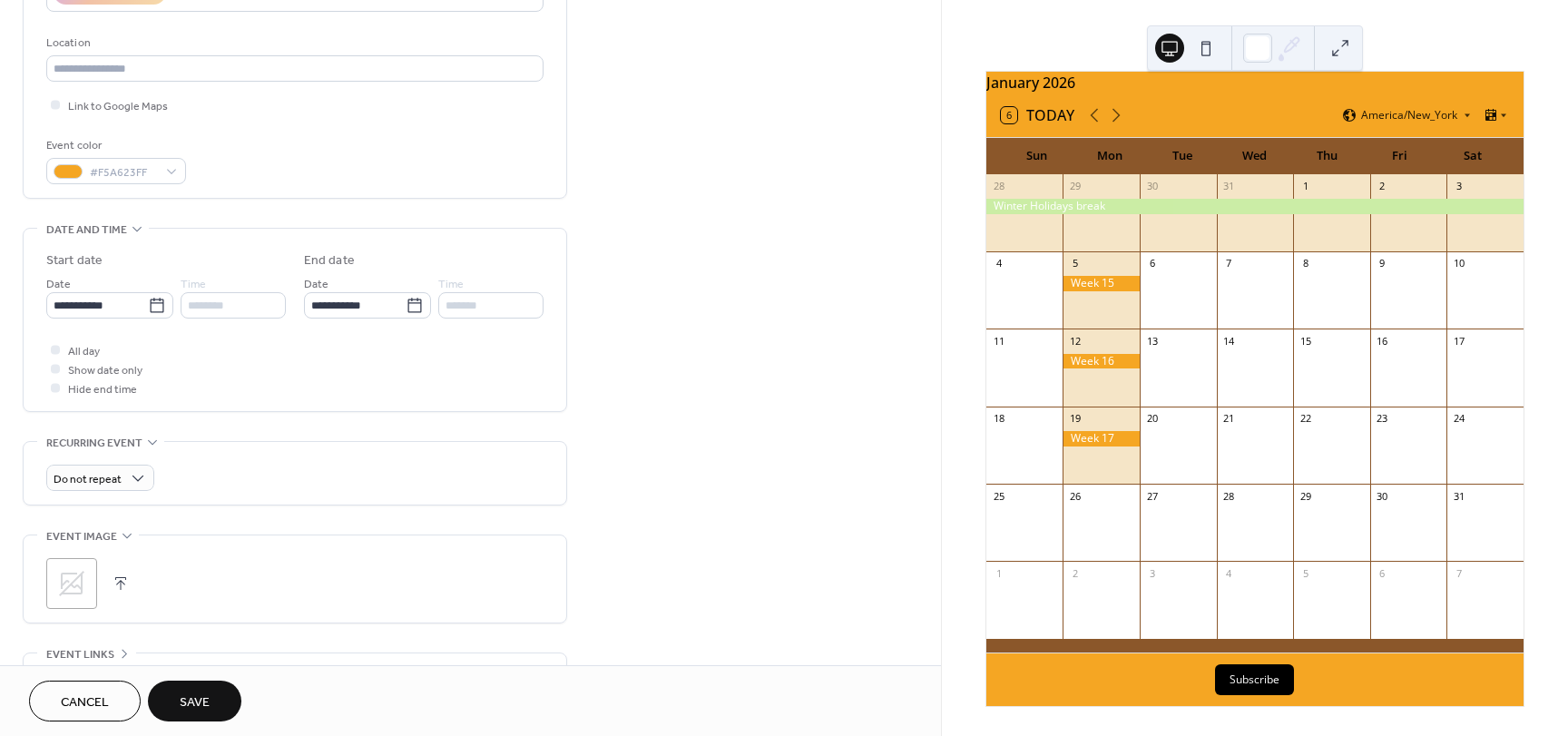 click on "Save" at bounding box center [194, 701] 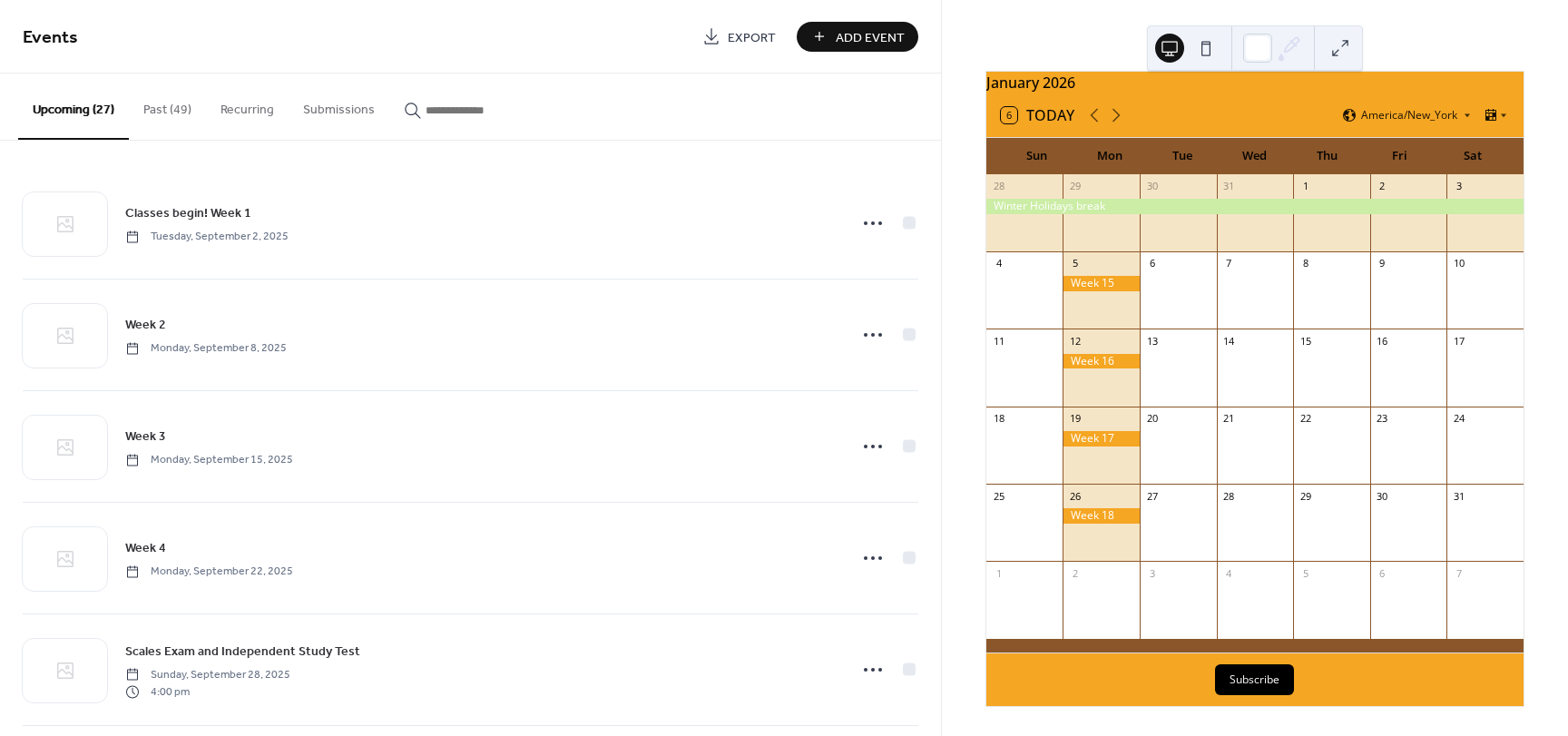 click on "Add Event" at bounding box center (870, 37) 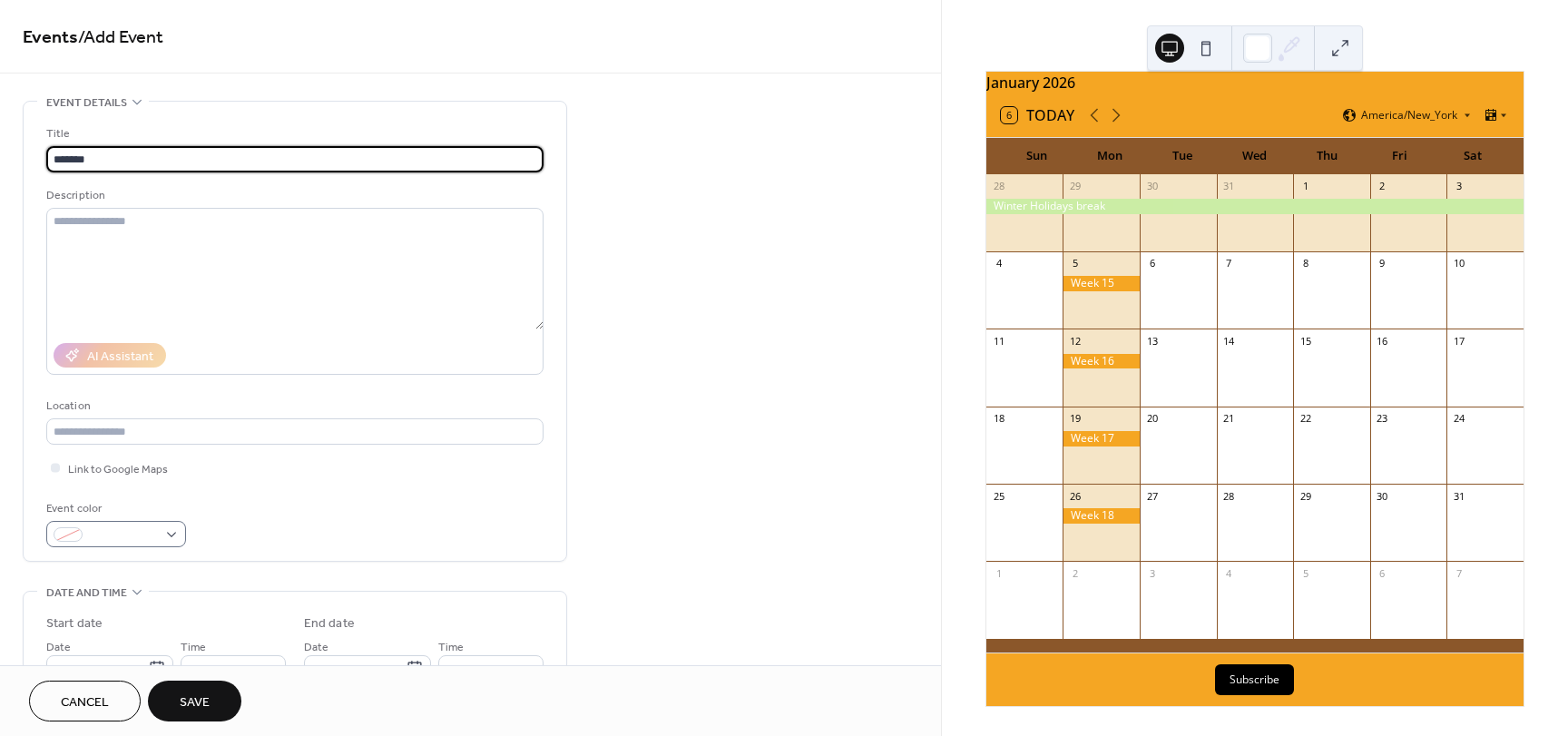 type on "*******" 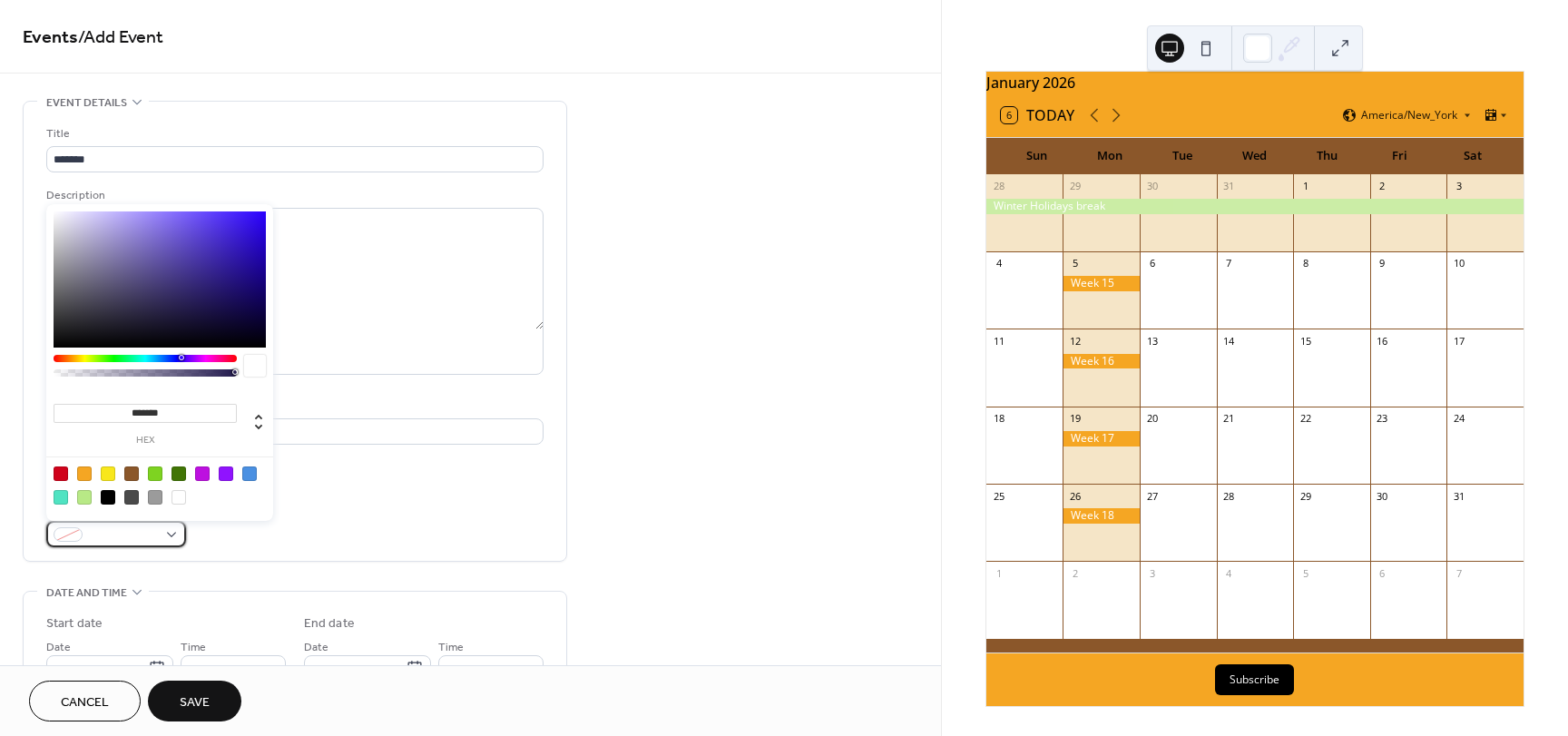 click at bounding box center (116, 534) 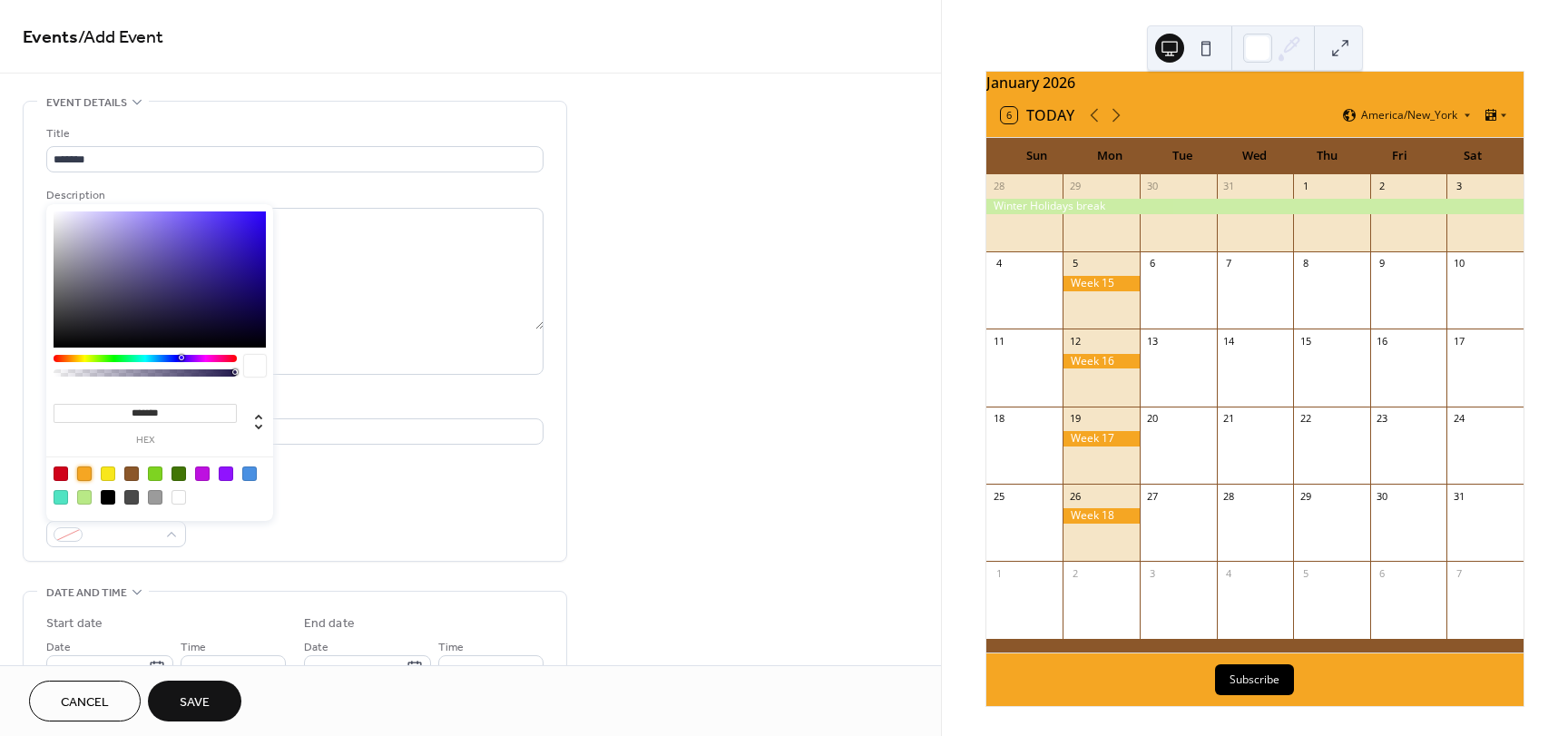 click at bounding box center [84, 474] 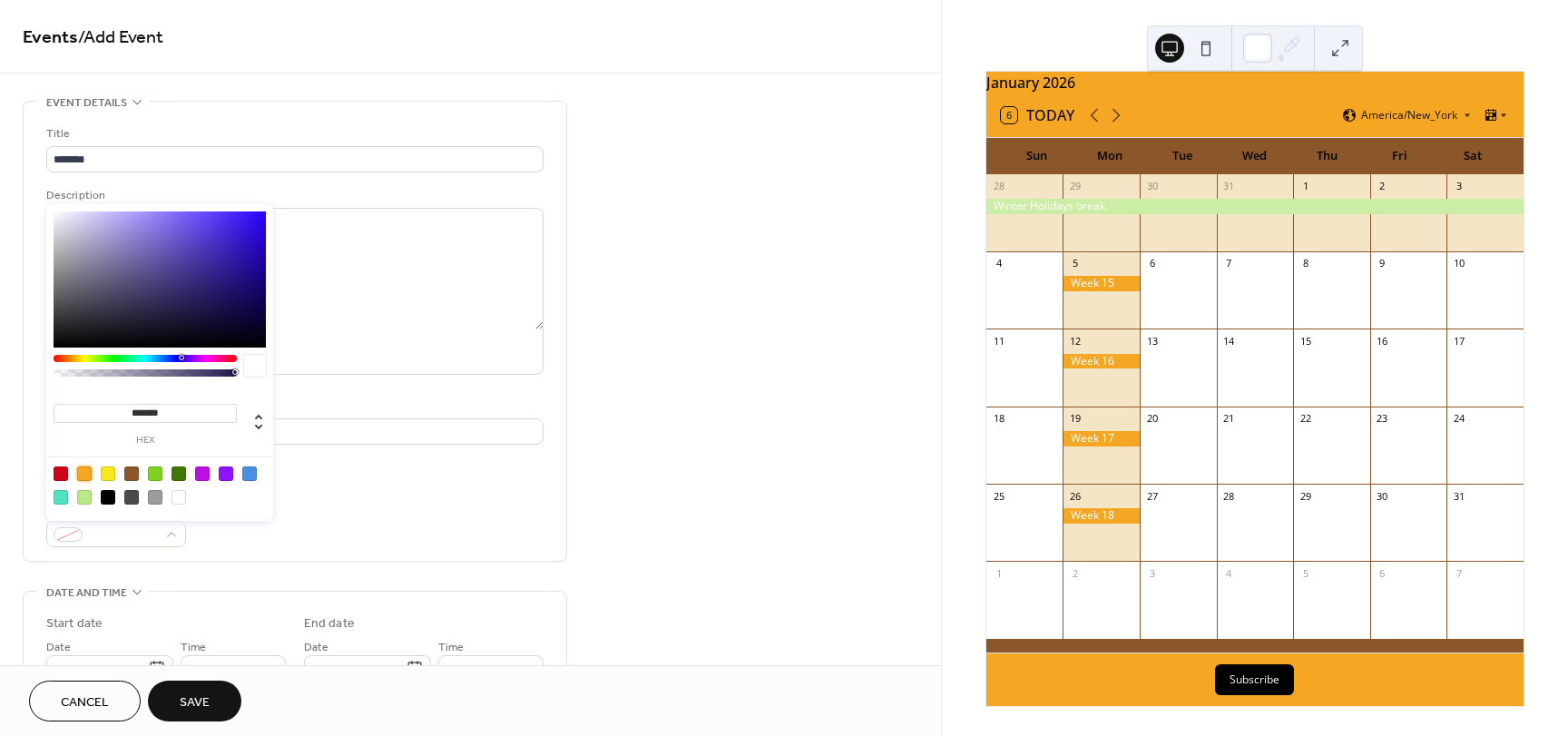 type on "*******" 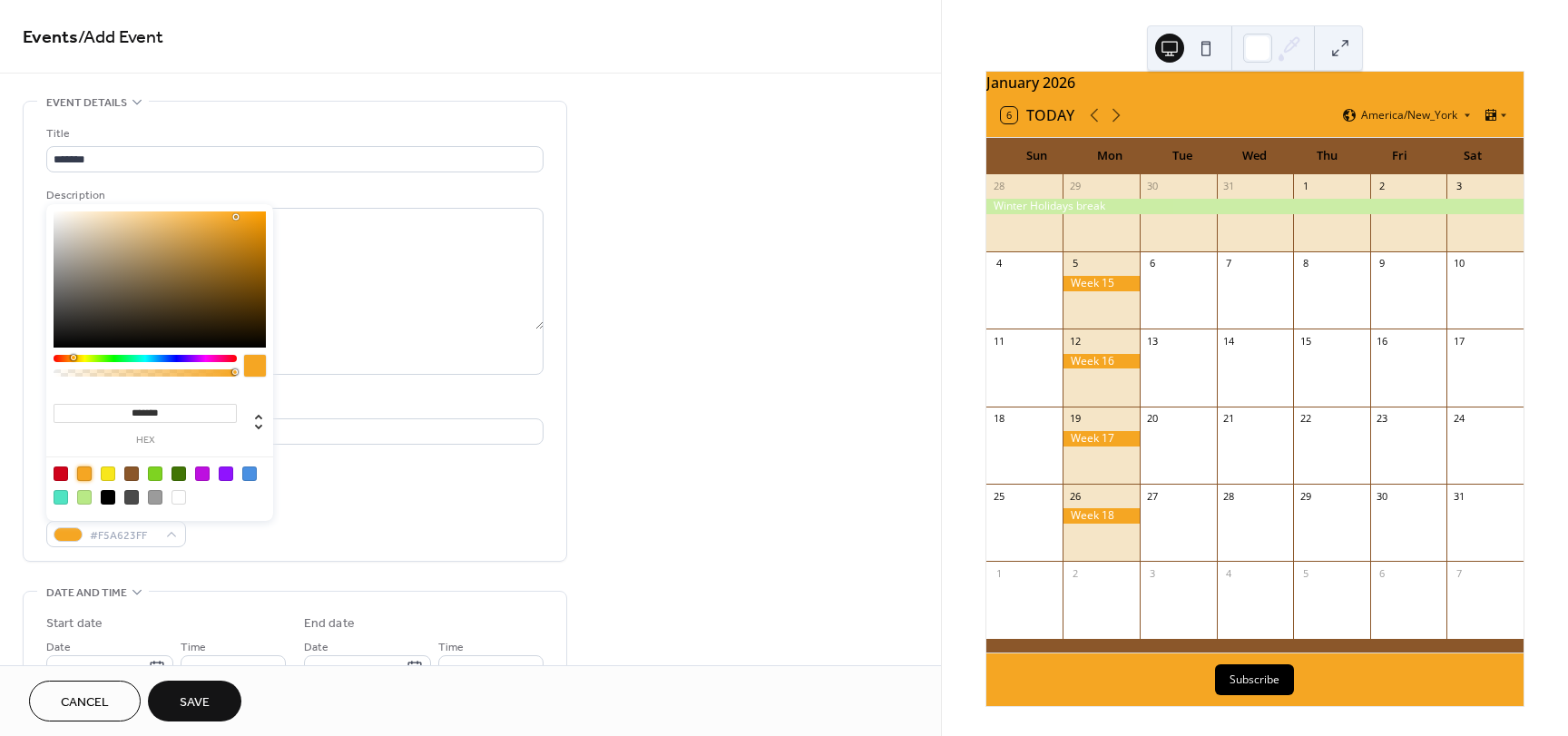 click on "Event color #F5A623FF" at bounding box center (295, 523) 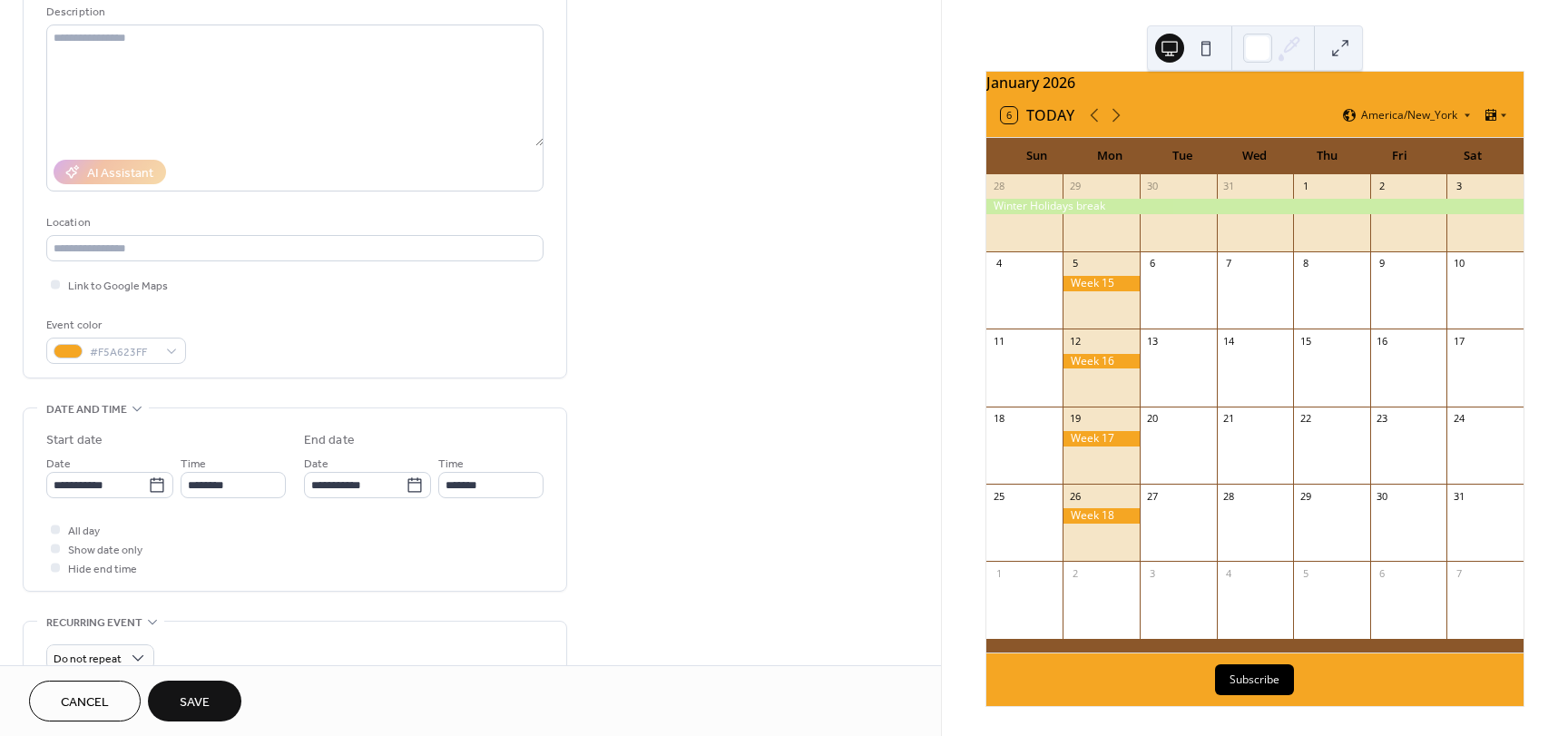 scroll, scrollTop: 272, scrollLeft: 0, axis: vertical 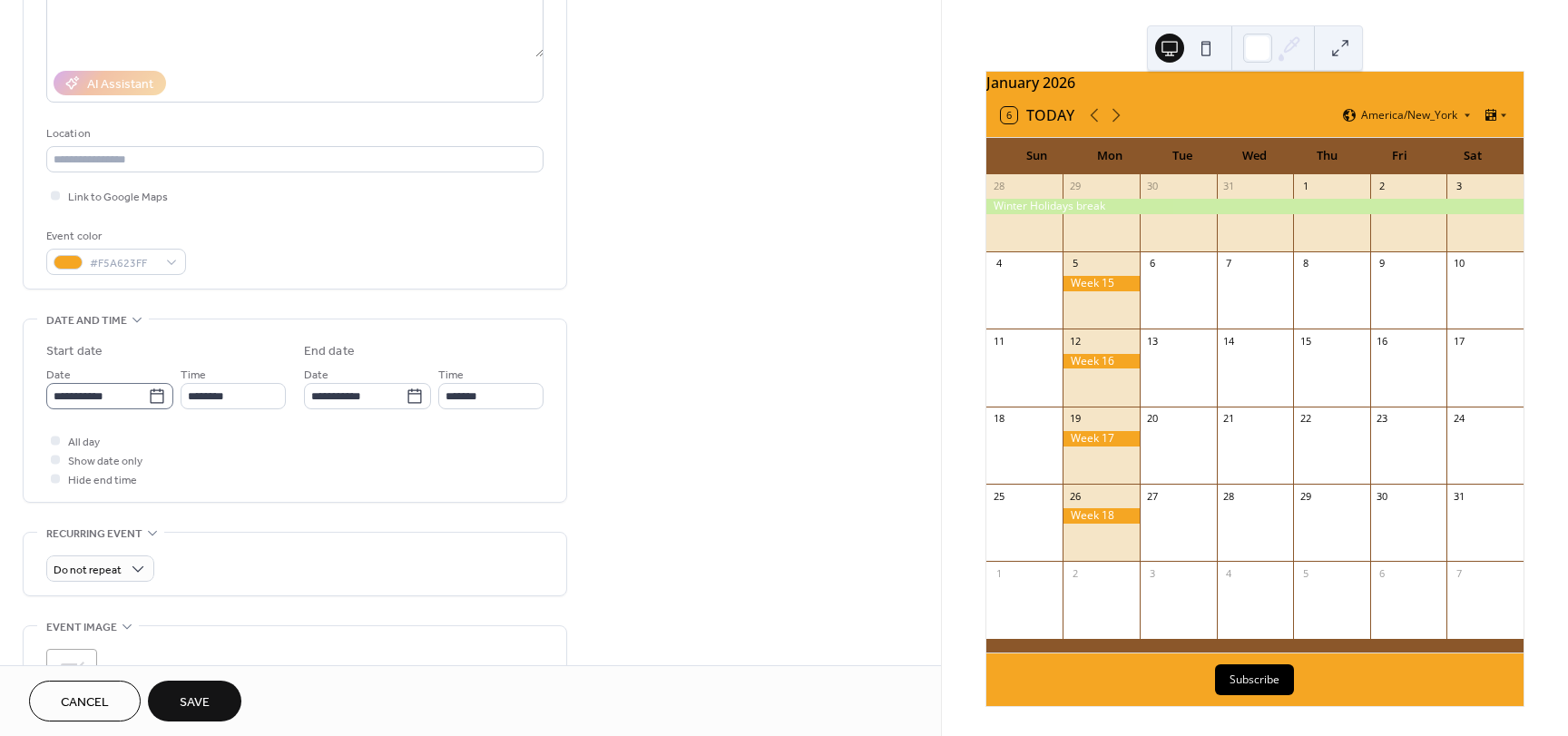 click 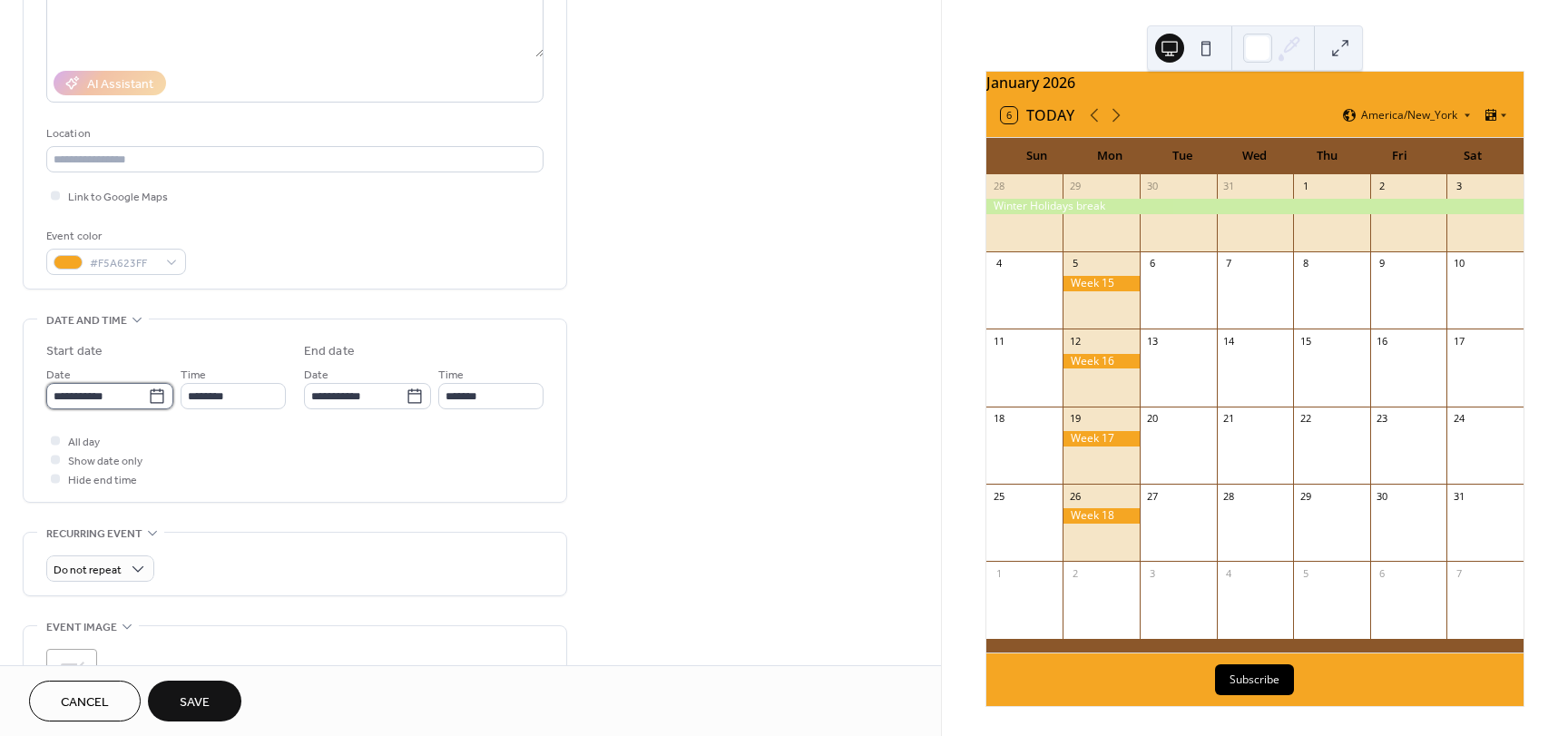 click on "**********" at bounding box center [97, 396] 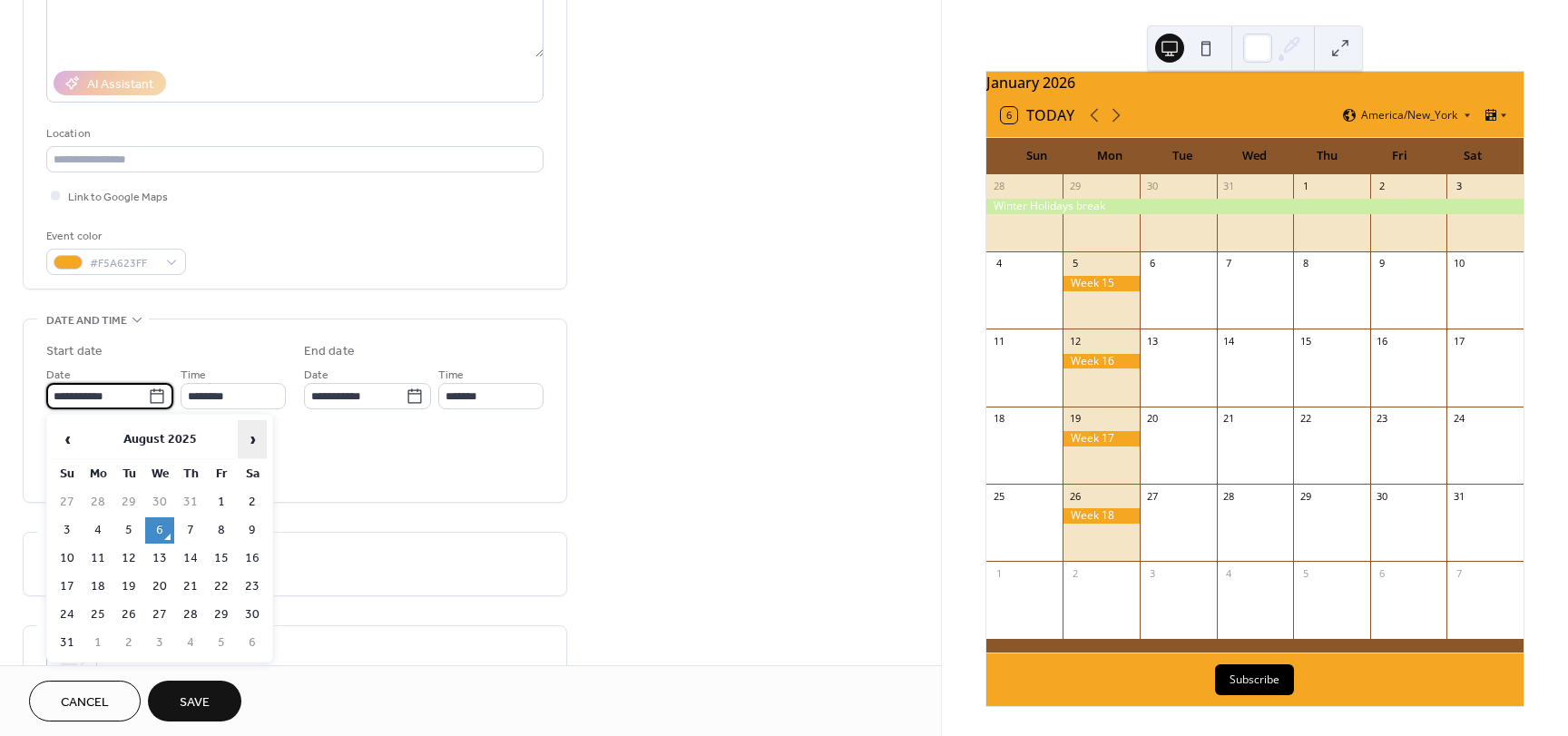 click on "›" at bounding box center (252, 439) 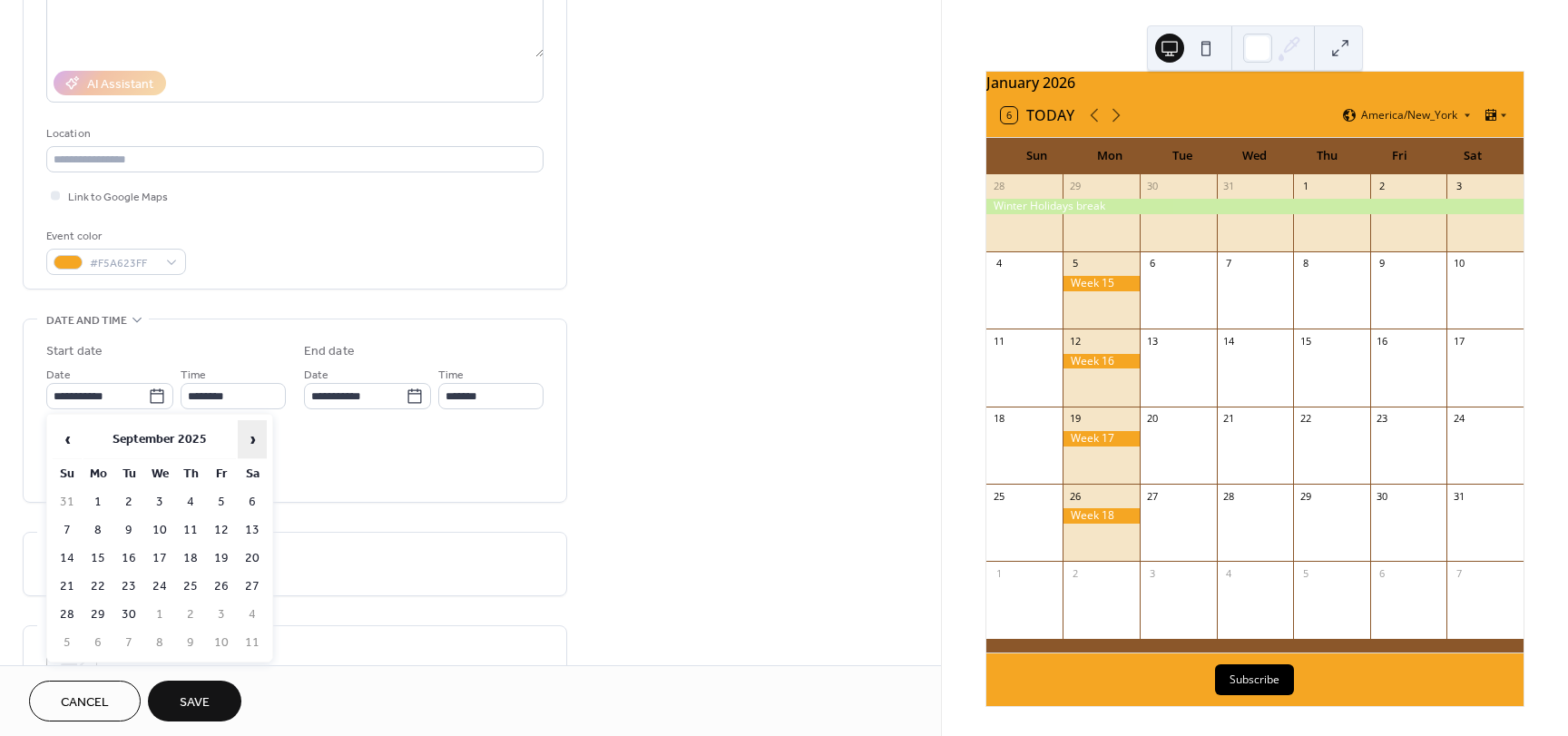 click on "›" at bounding box center [252, 439] 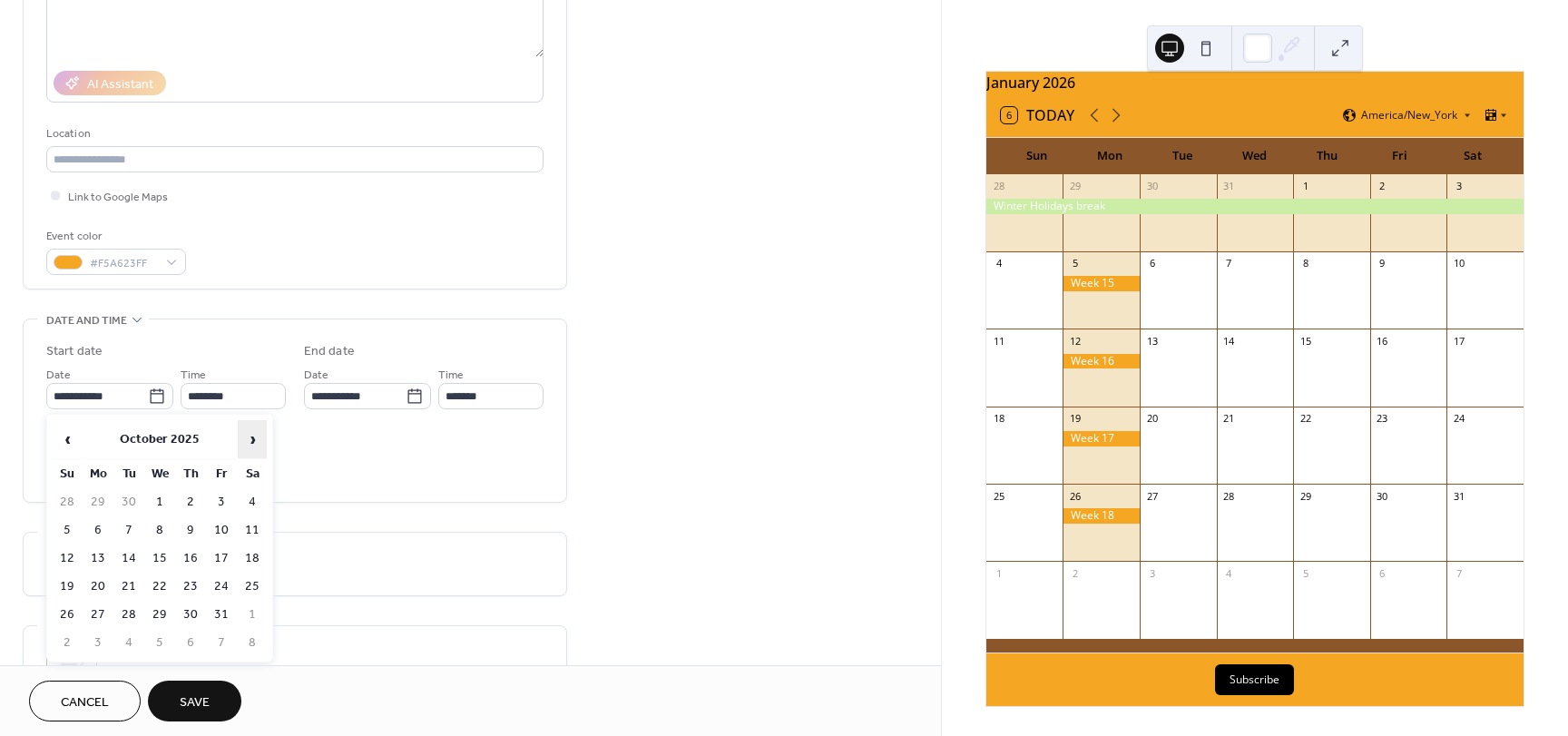 click on "›" at bounding box center (252, 439) 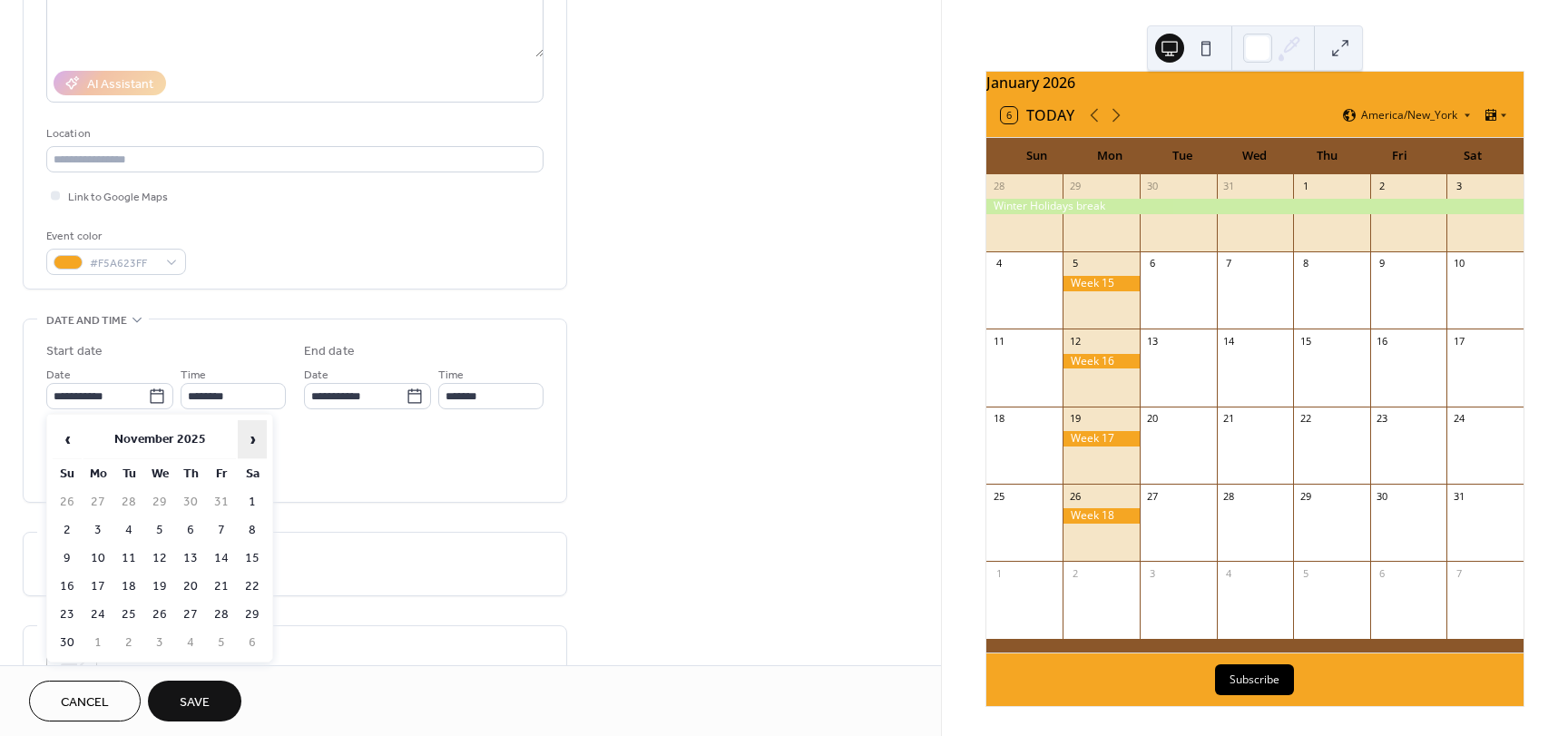click on "›" at bounding box center [252, 439] 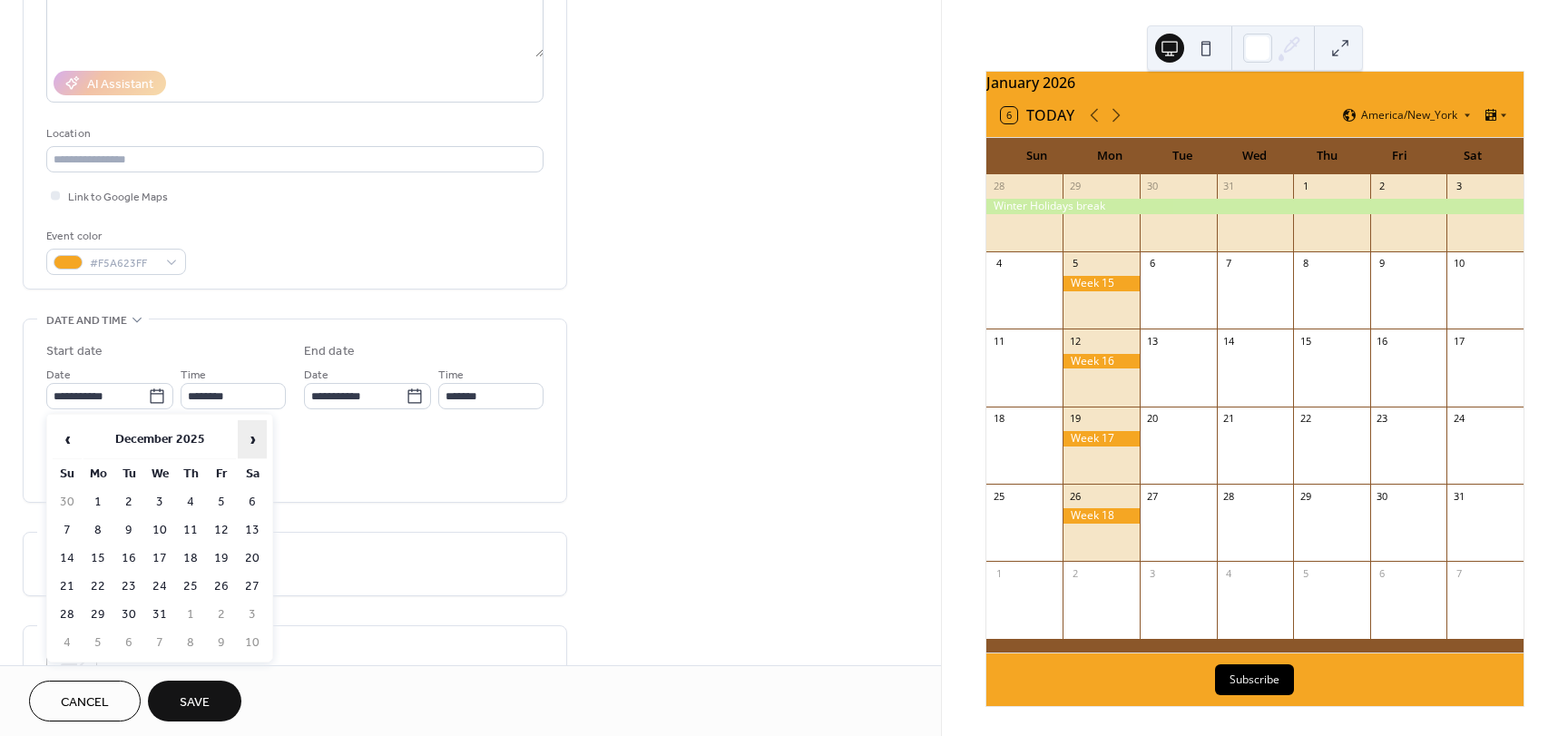 click on "›" at bounding box center [252, 439] 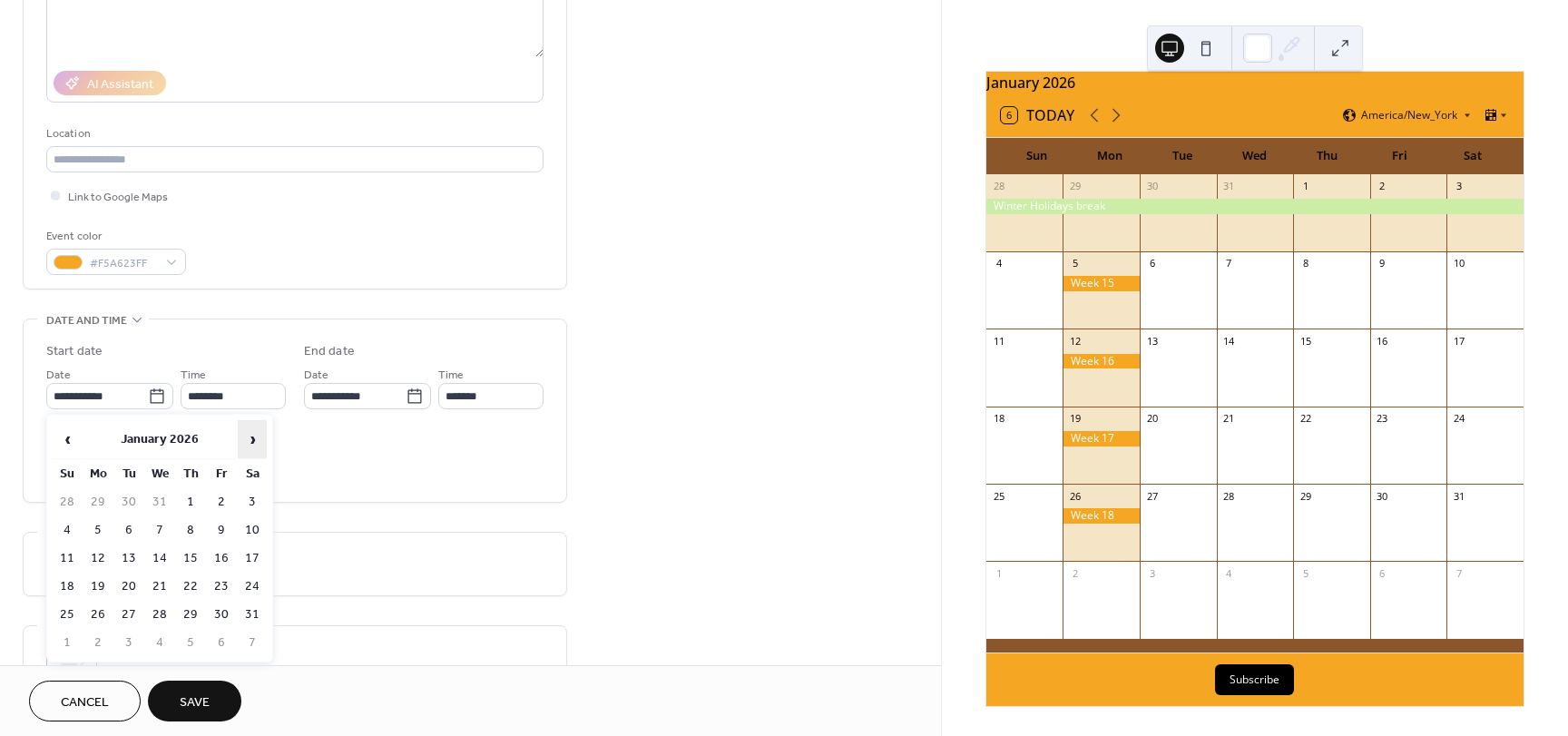 click on "›" at bounding box center (252, 439) 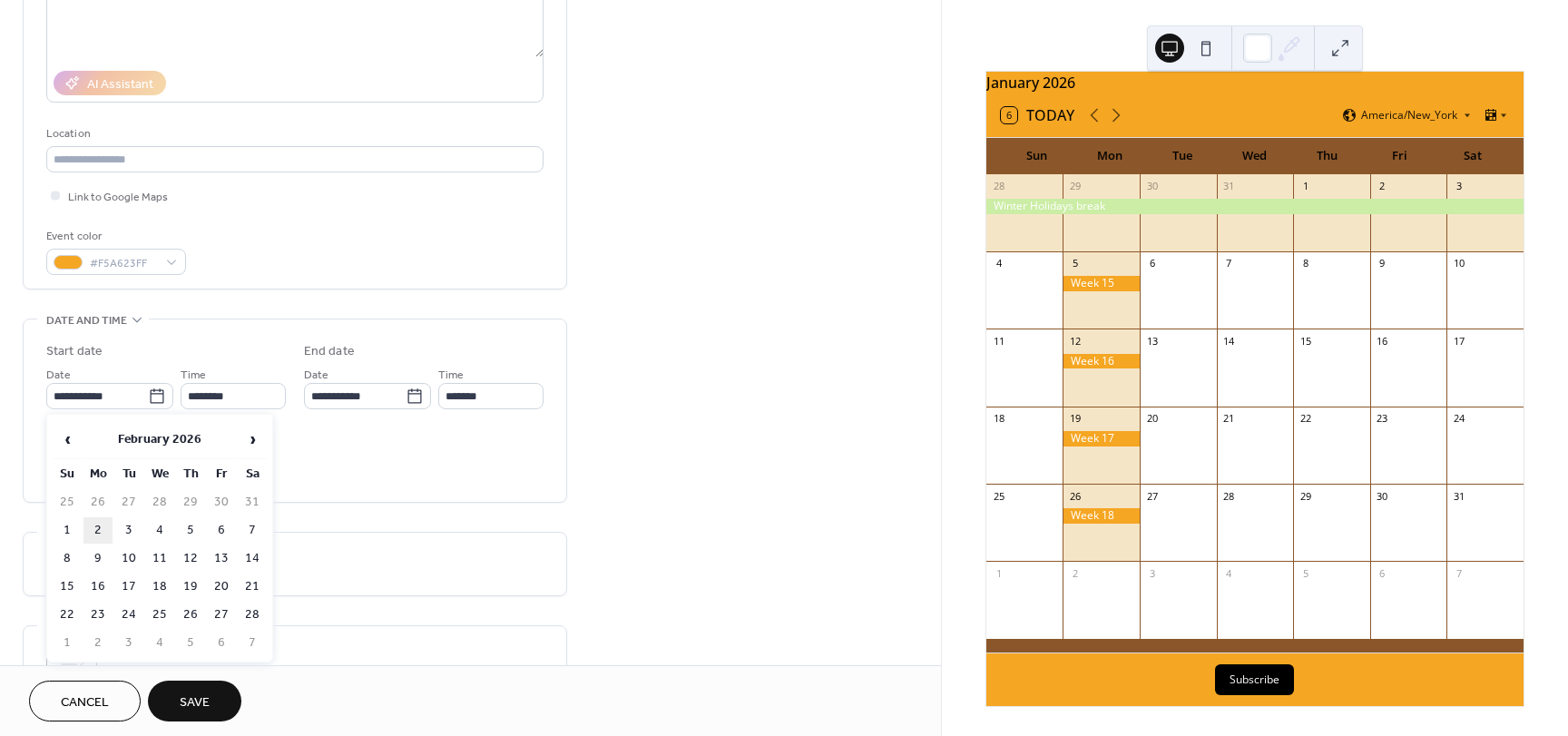 click on "2" at bounding box center (98, 530) 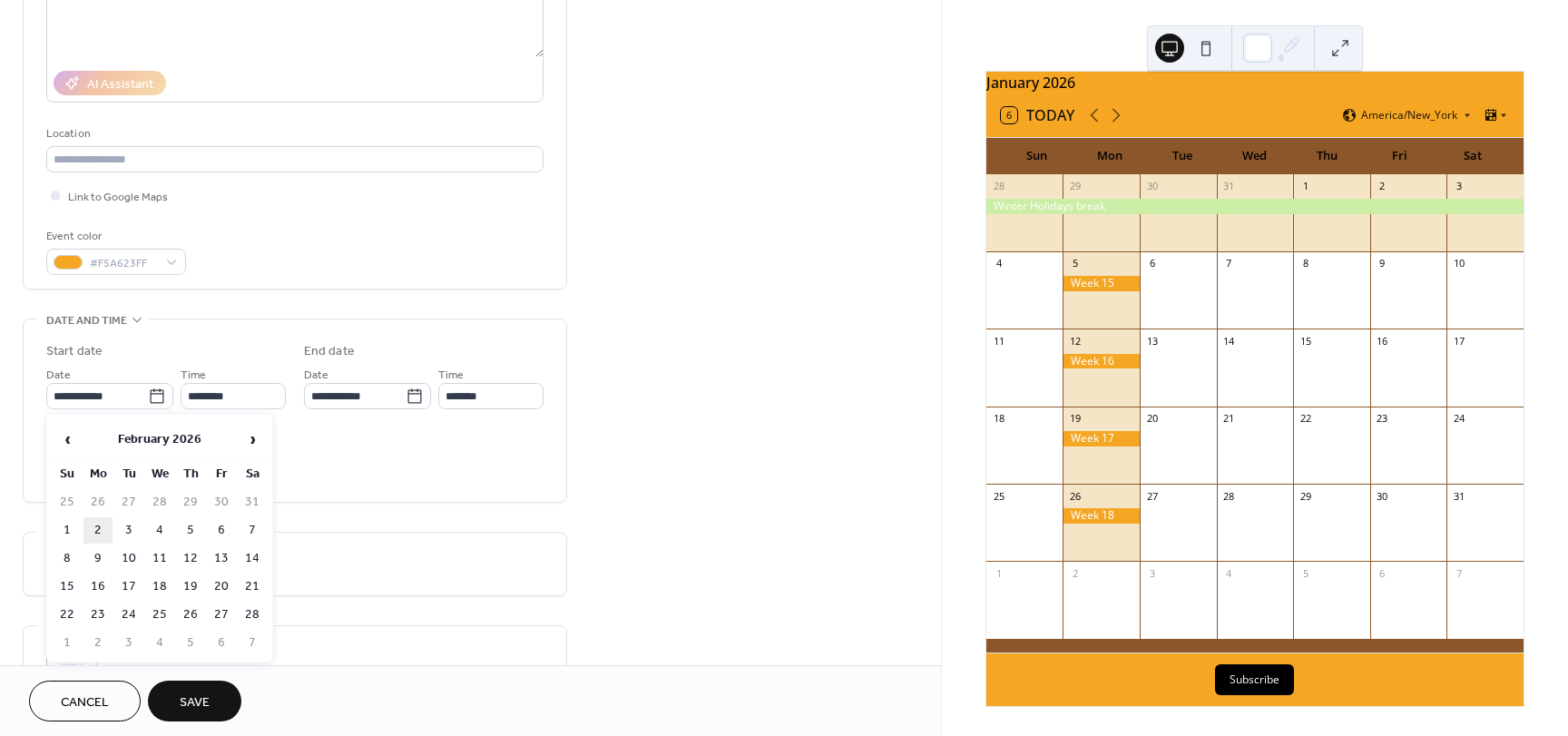 type on "**********" 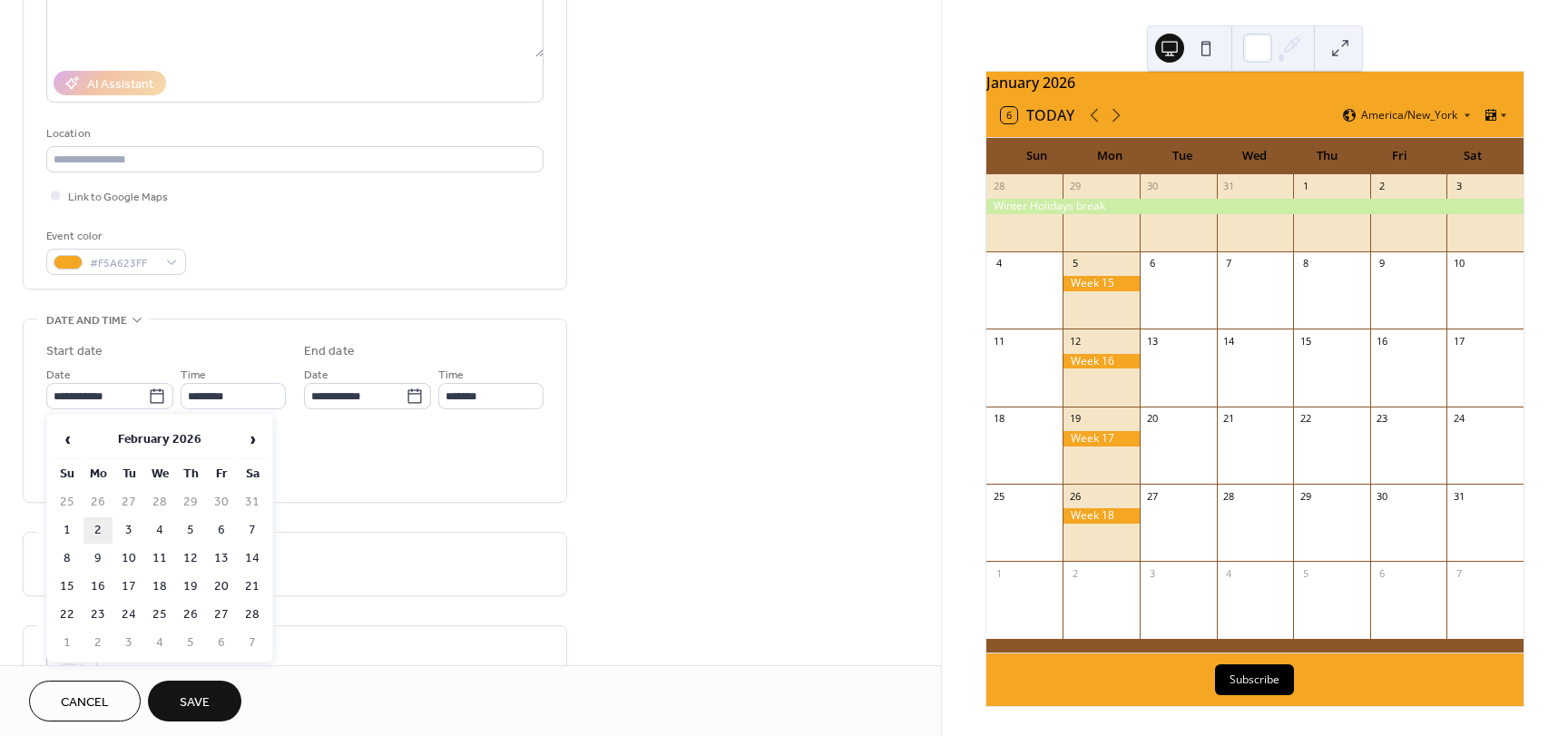 type on "**********" 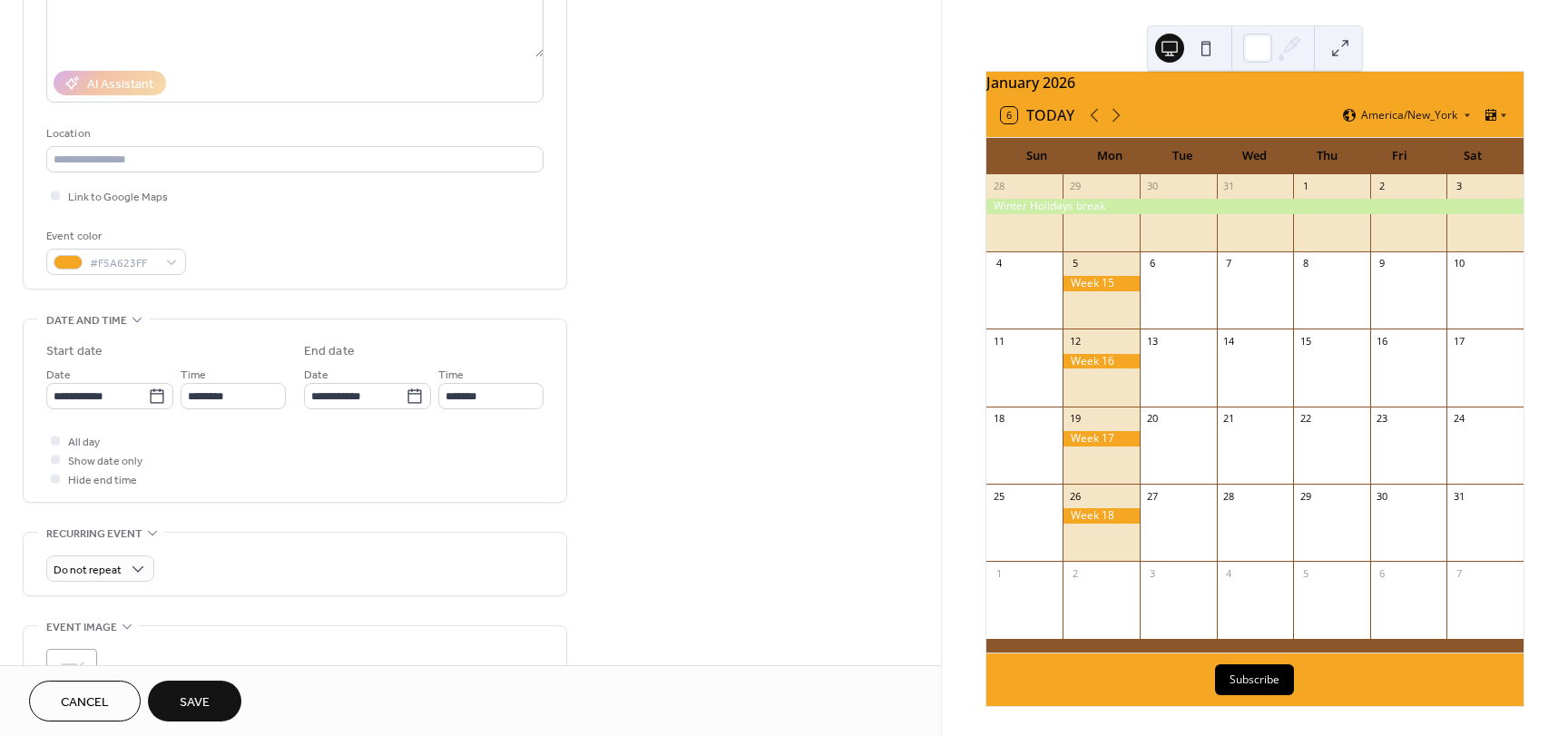 click on "Save" at bounding box center [194, 702] 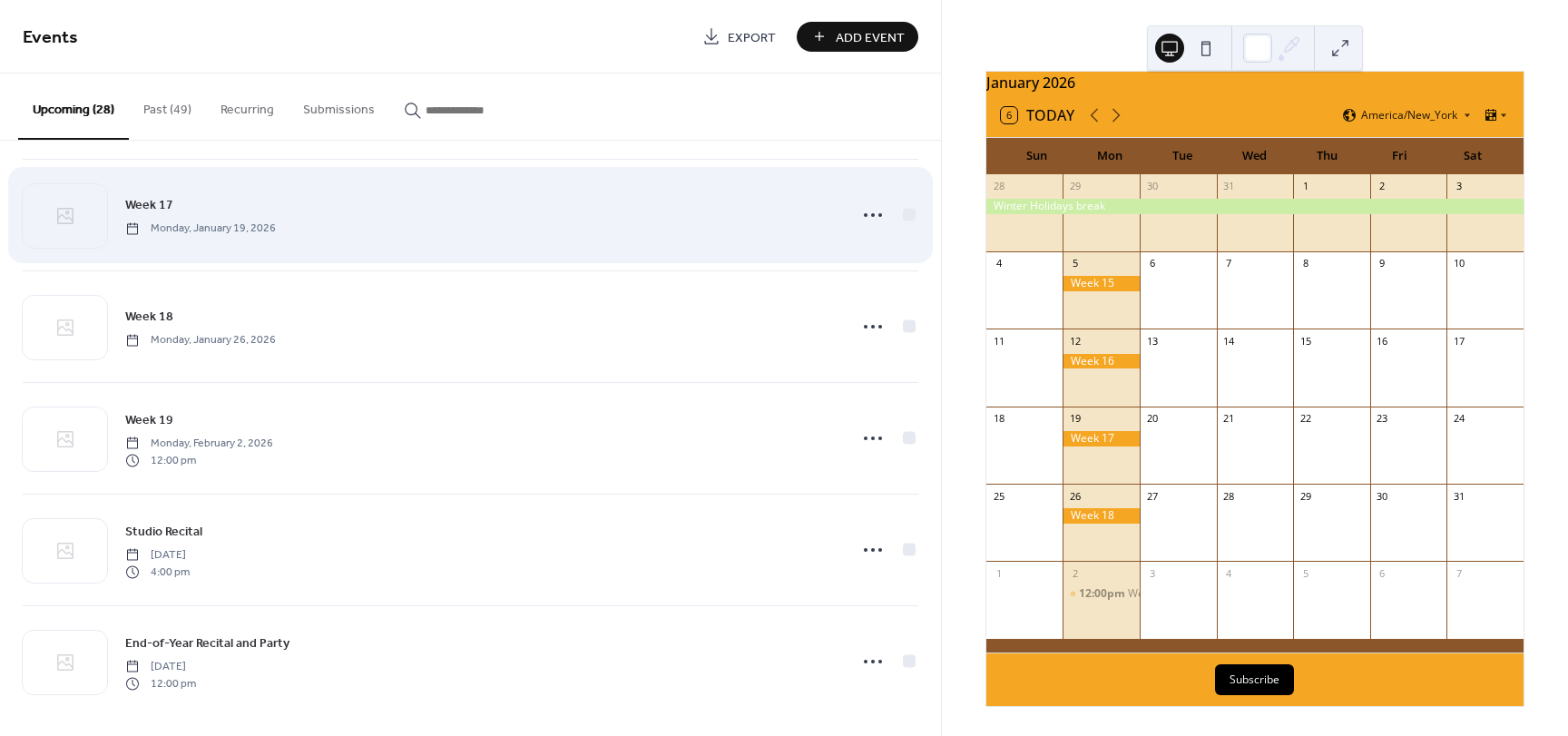 scroll, scrollTop: 2584, scrollLeft: 0, axis: vertical 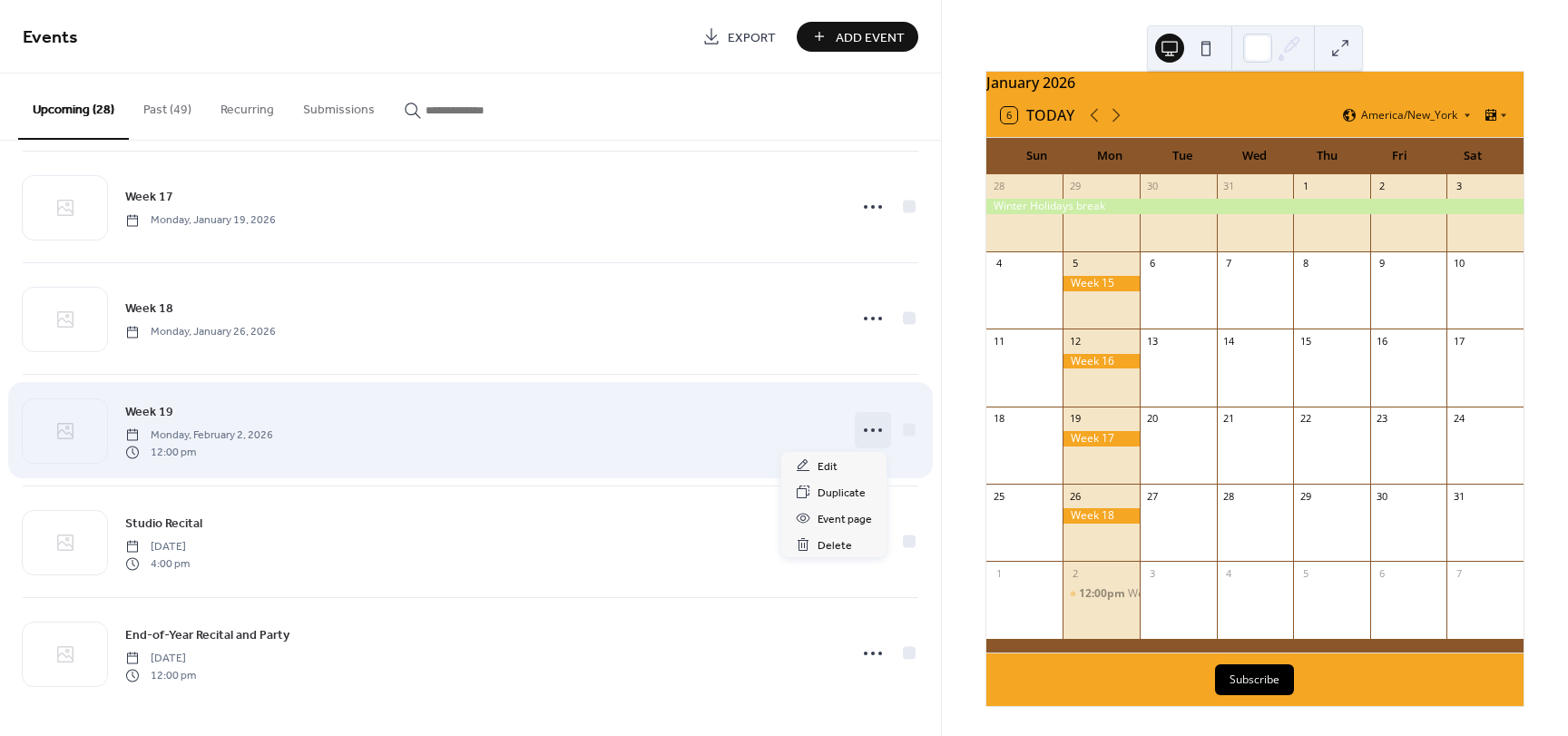 click 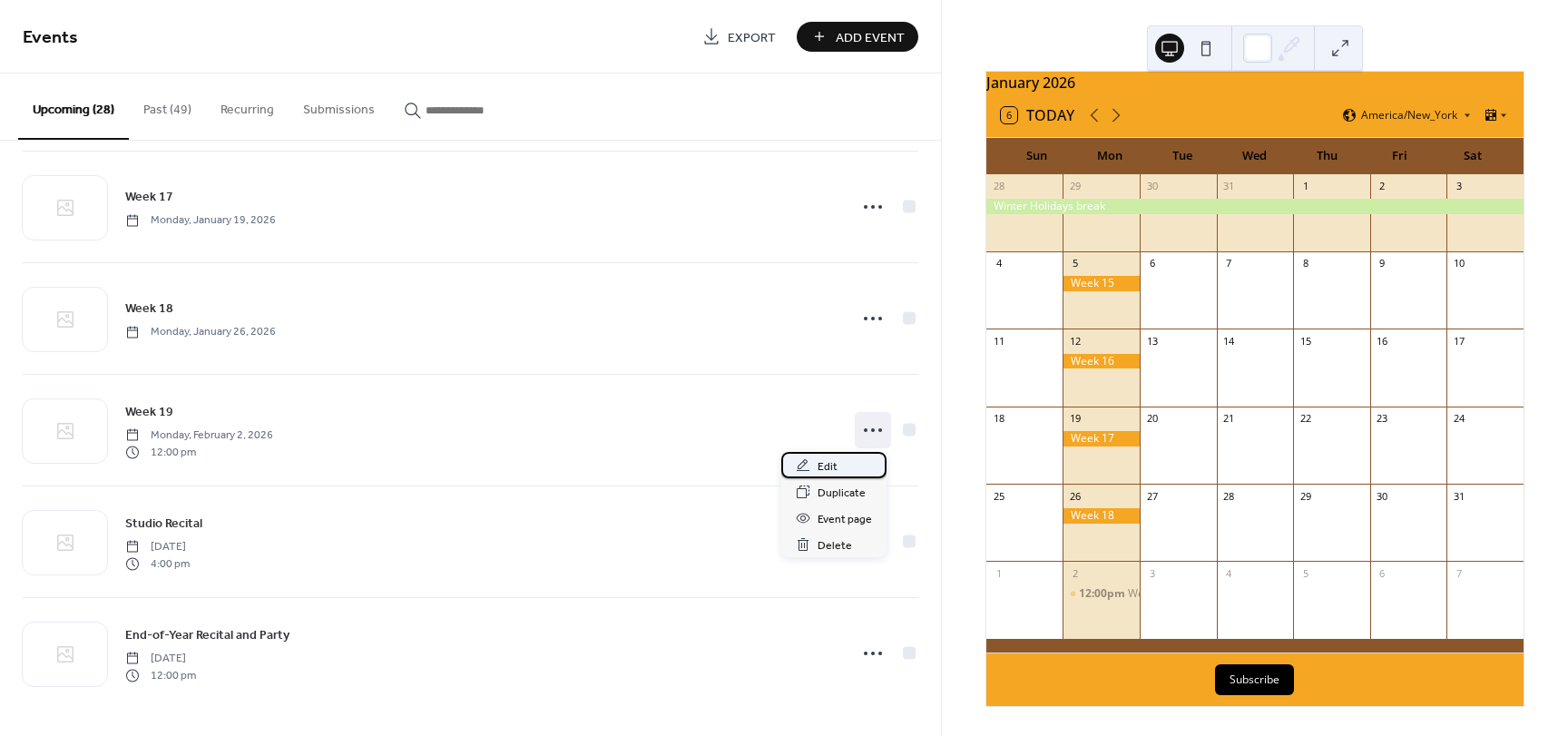 click on "Edit" at bounding box center (828, 466) 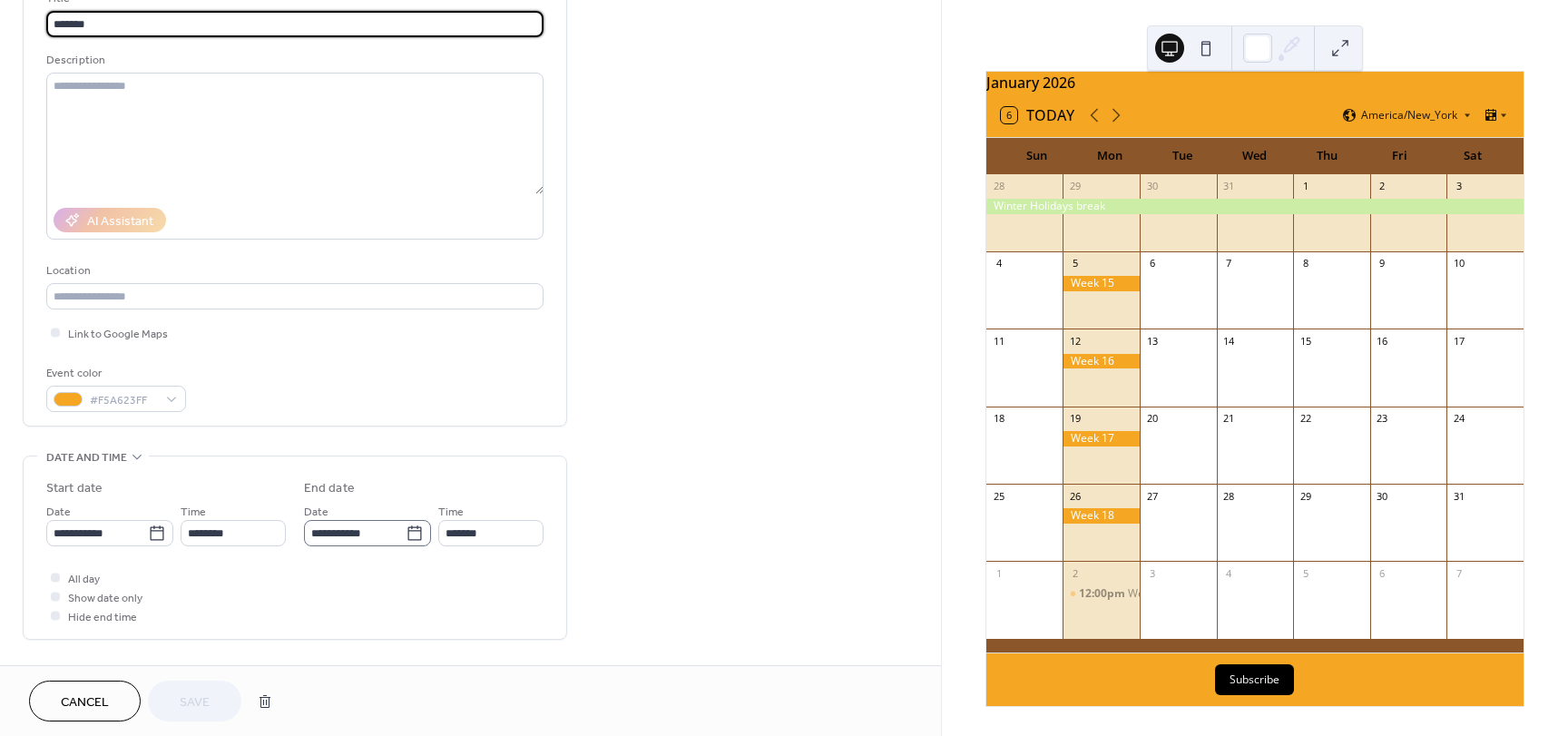 scroll, scrollTop: 182, scrollLeft: 0, axis: vertical 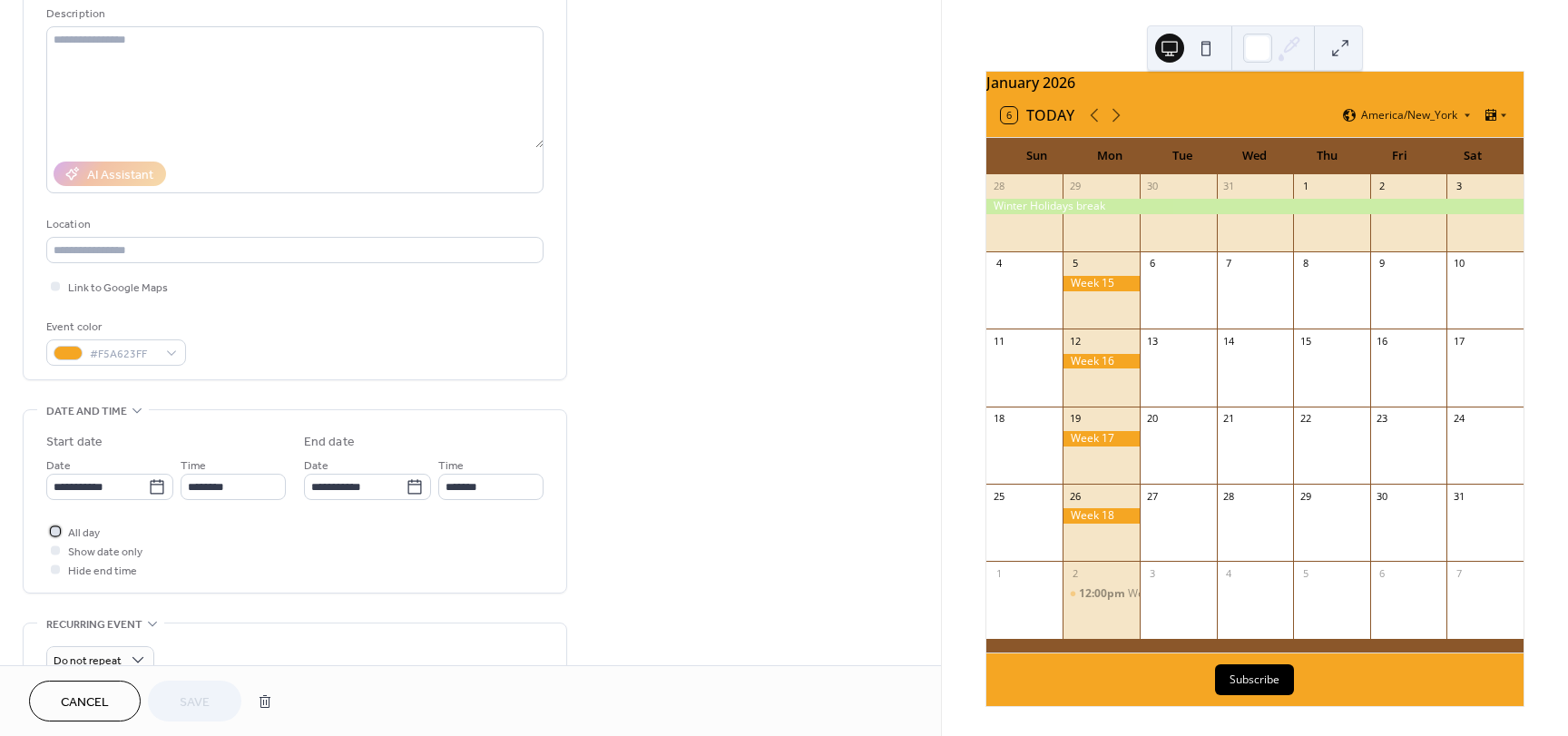 click at bounding box center (55, 531) 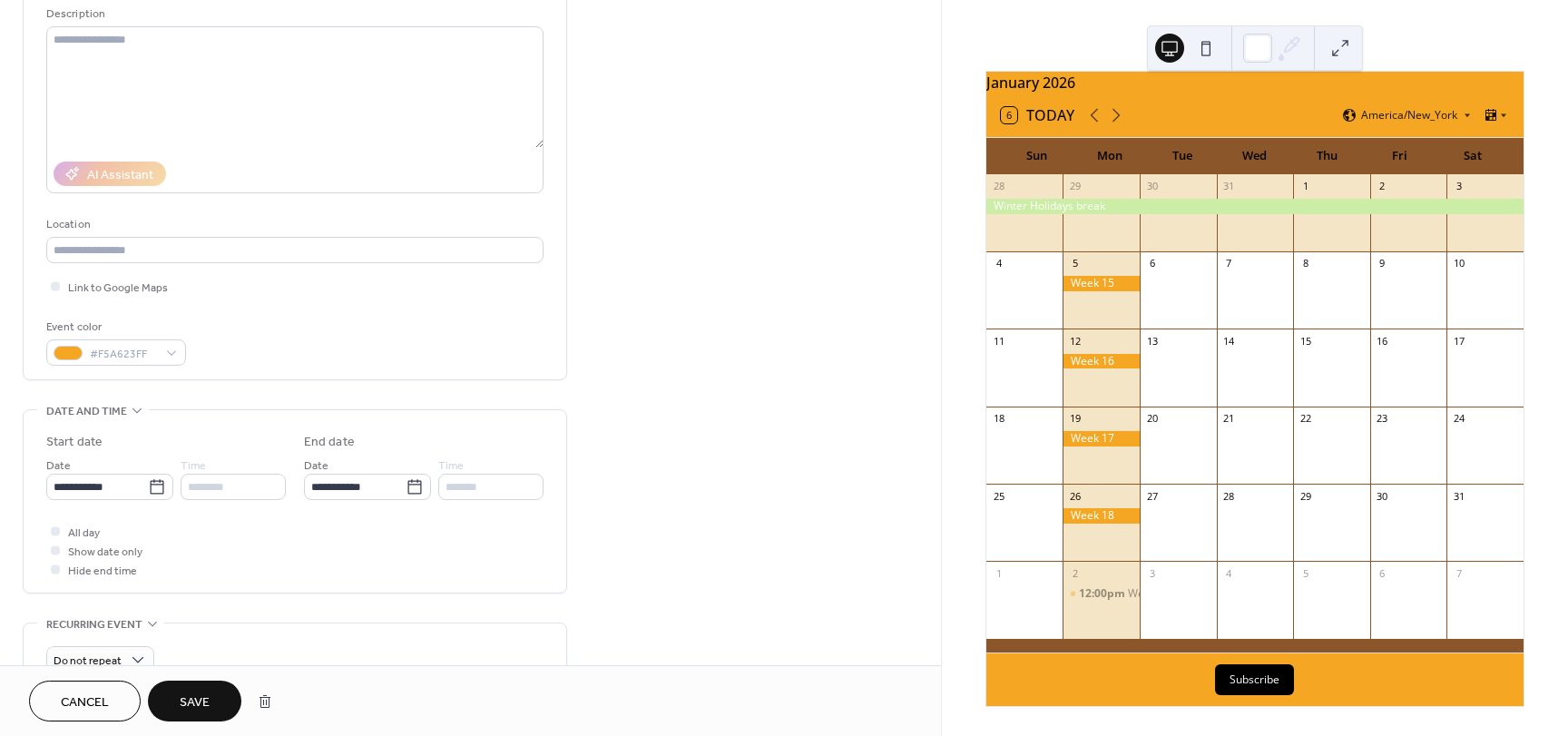 click on "Save" at bounding box center [194, 702] 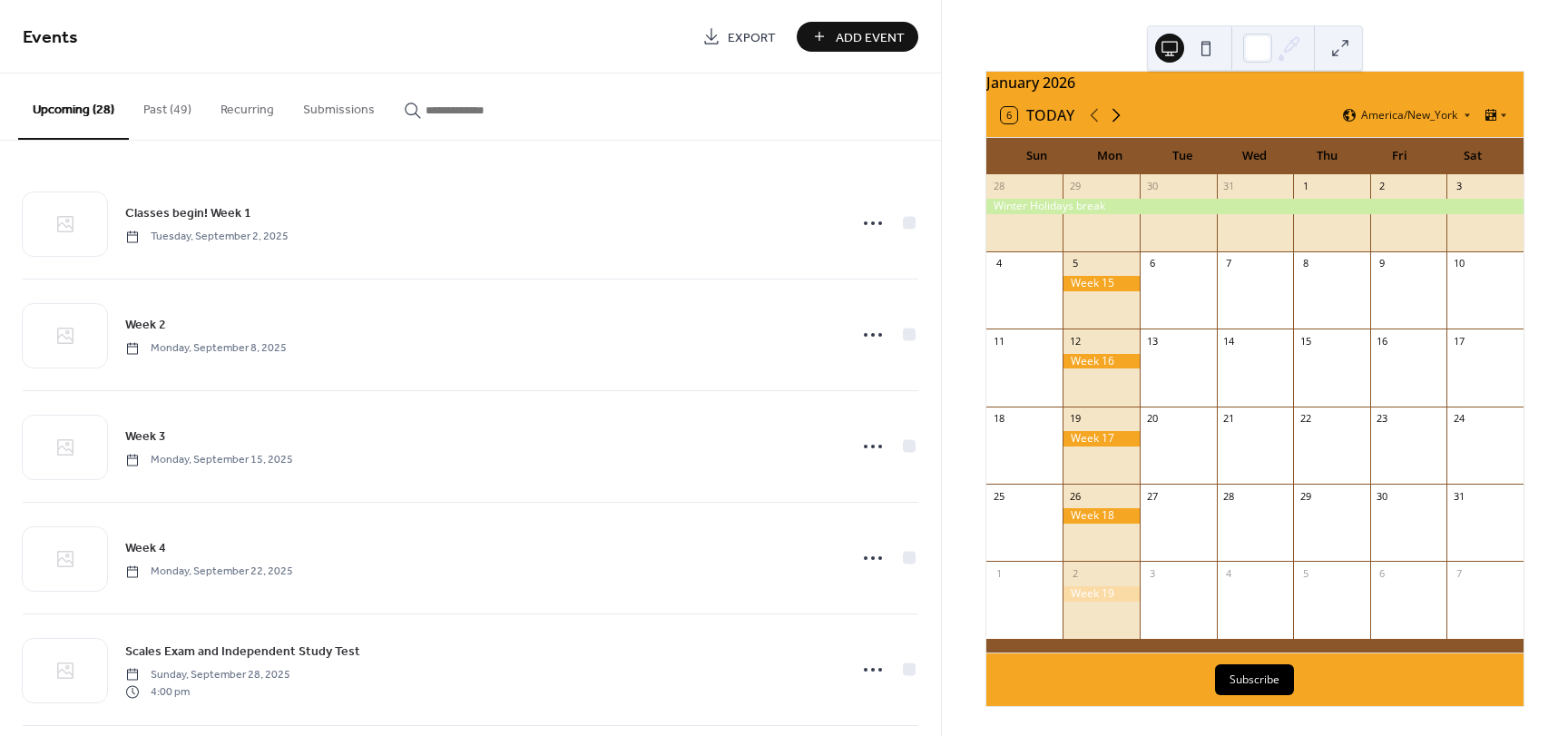 click 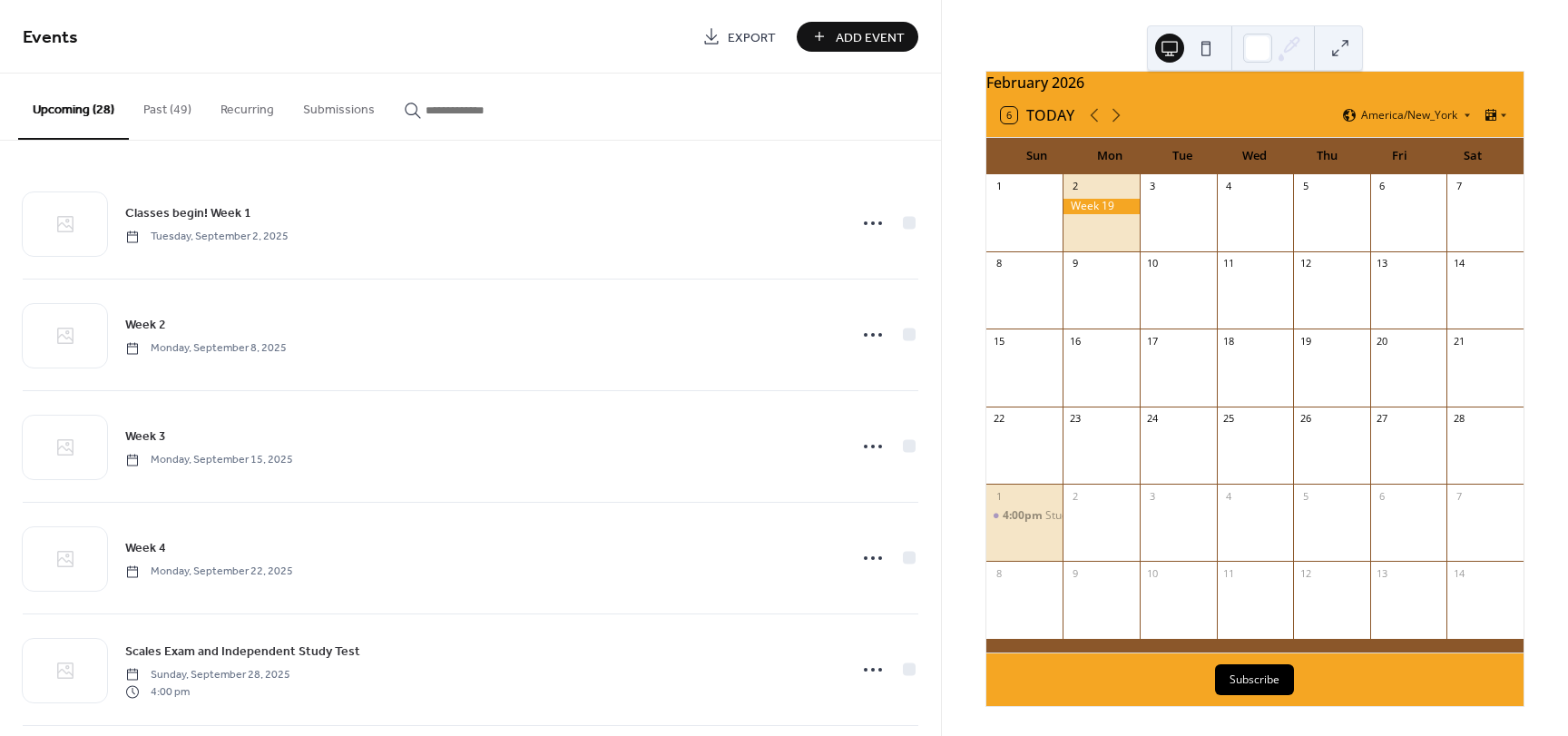 click on "Add Event" at bounding box center (870, 37) 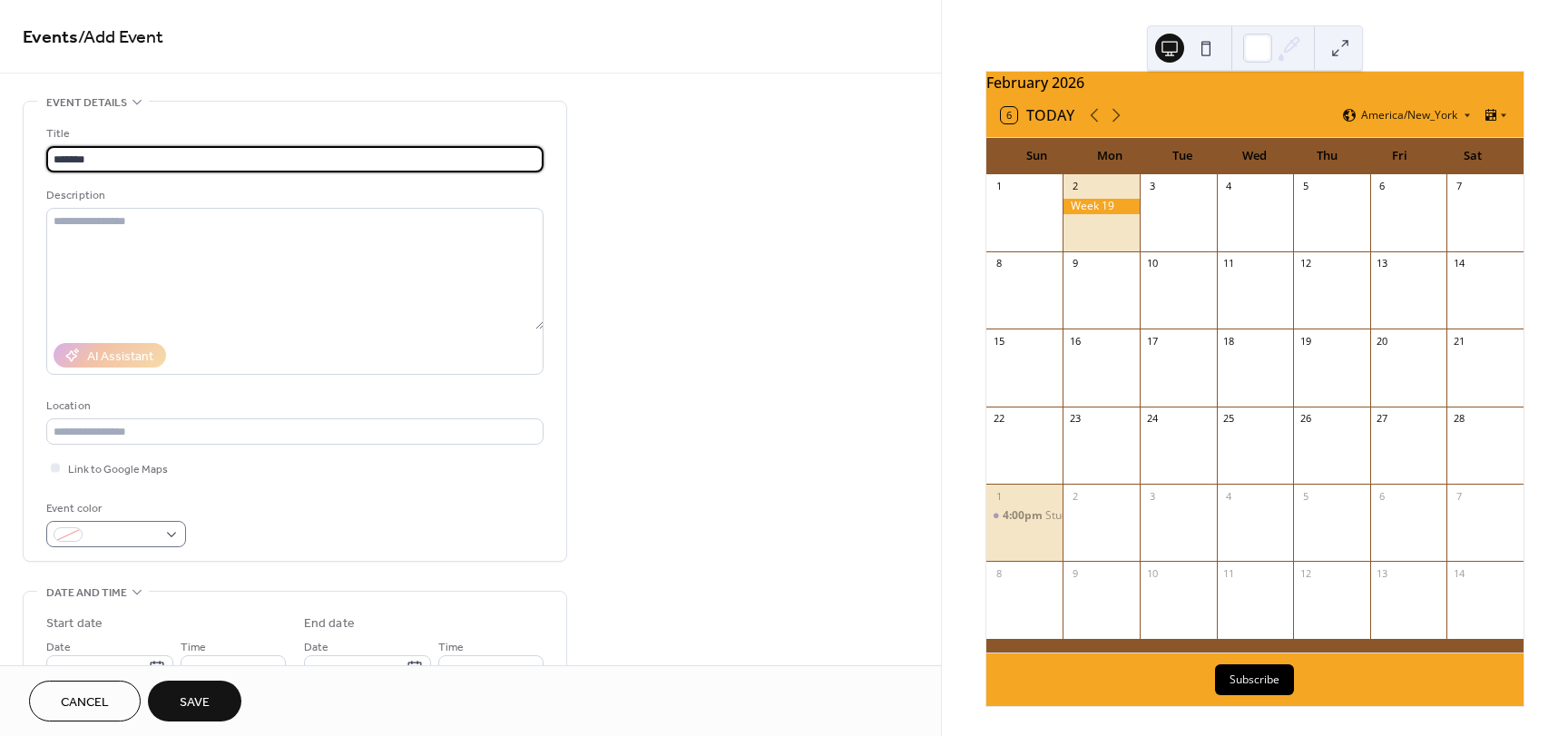 type on "*******" 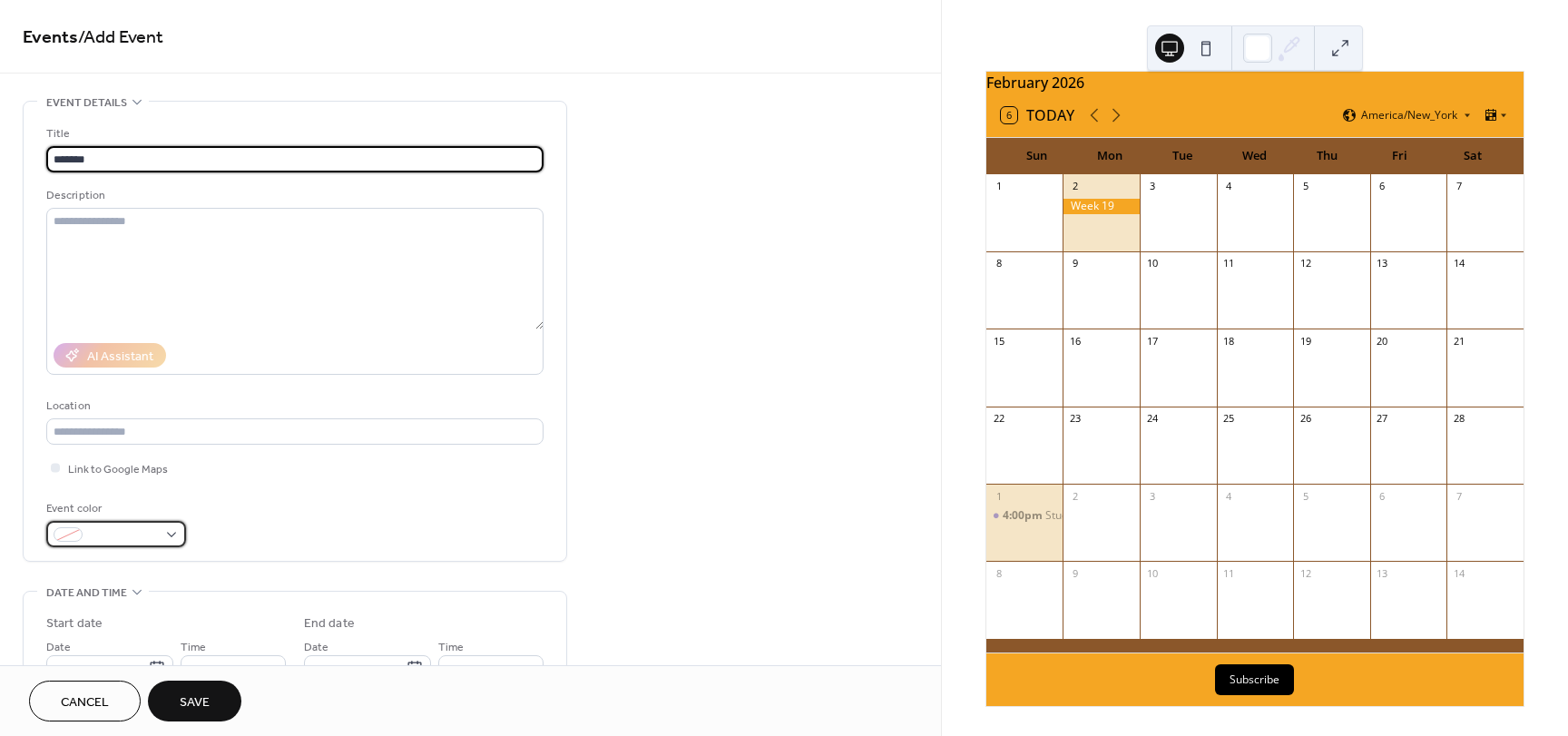 click at bounding box center [116, 534] 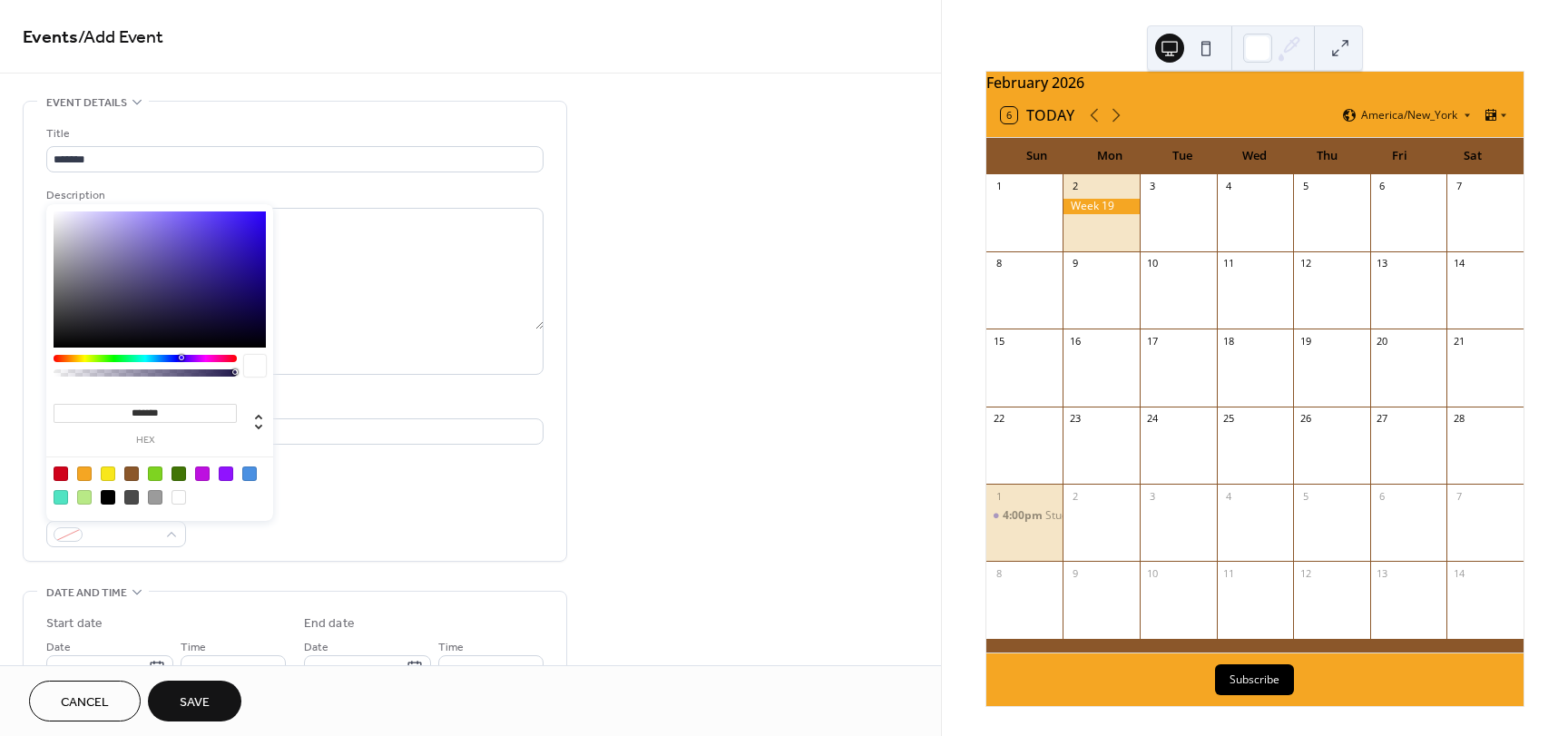 click at bounding box center [84, 474] 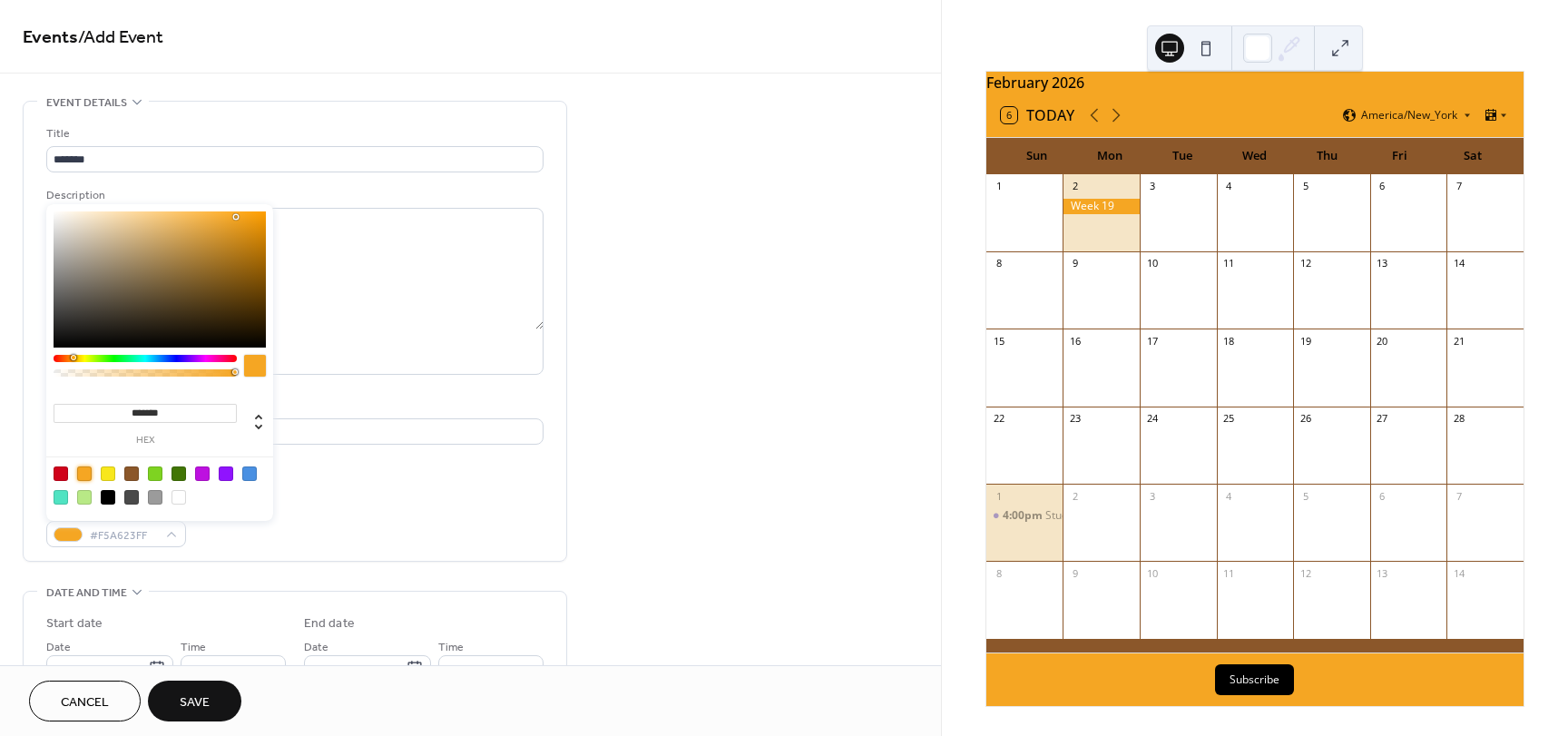 click on "Title ******* Description AI Assistant Location Link to Google Maps Event color #F5A623FF" at bounding box center (295, 336) 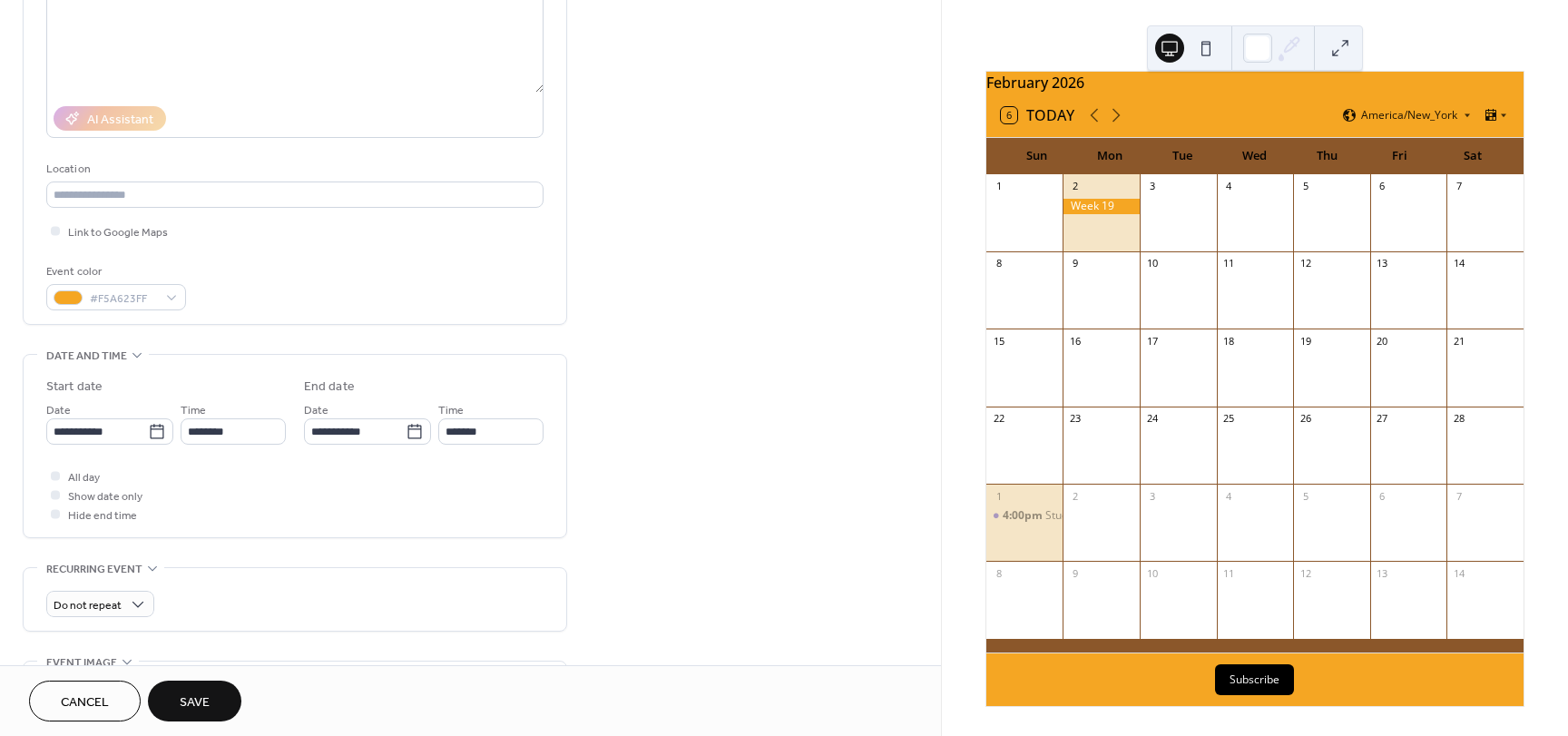 scroll, scrollTop: 272, scrollLeft: 0, axis: vertical 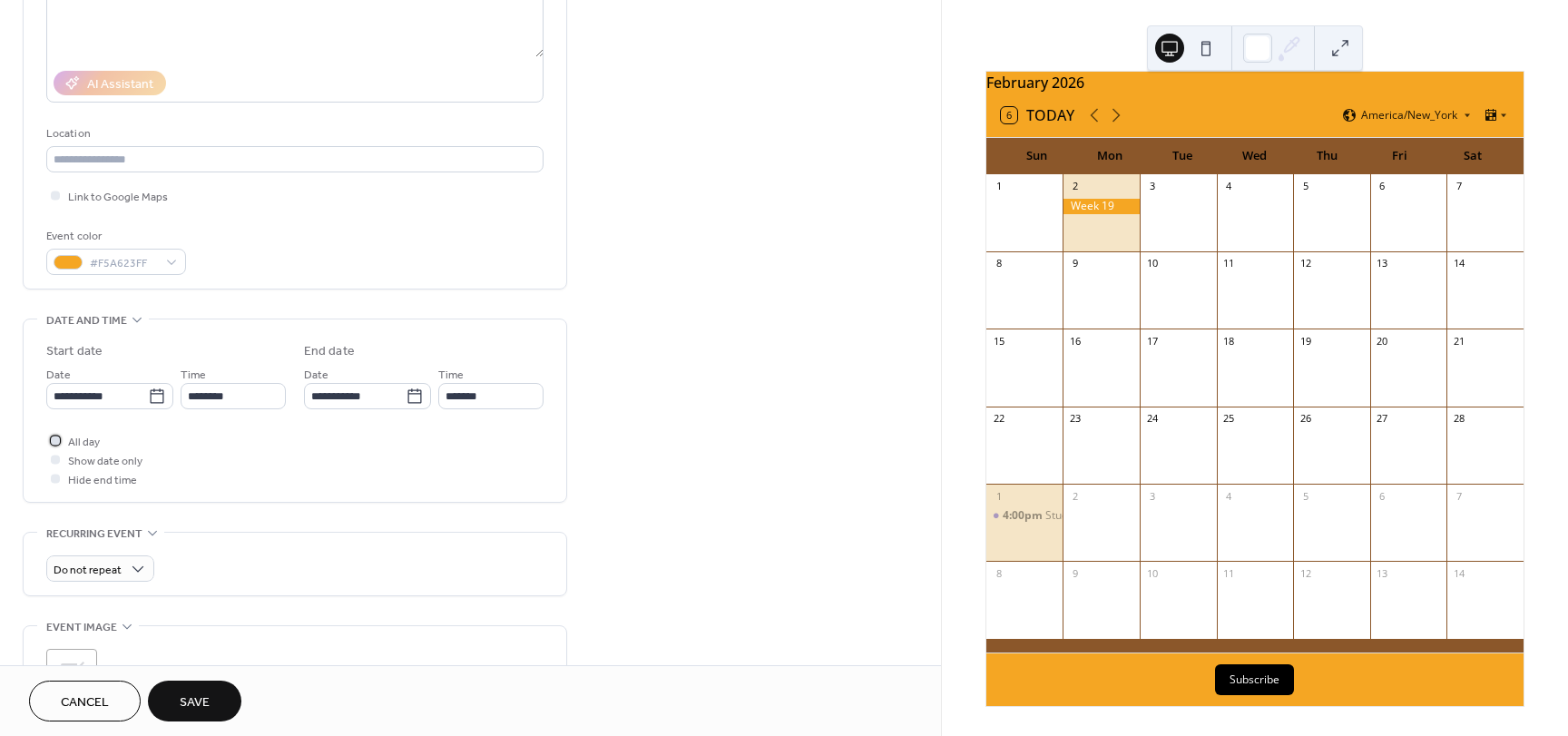 click at bounding box center [55, 440] 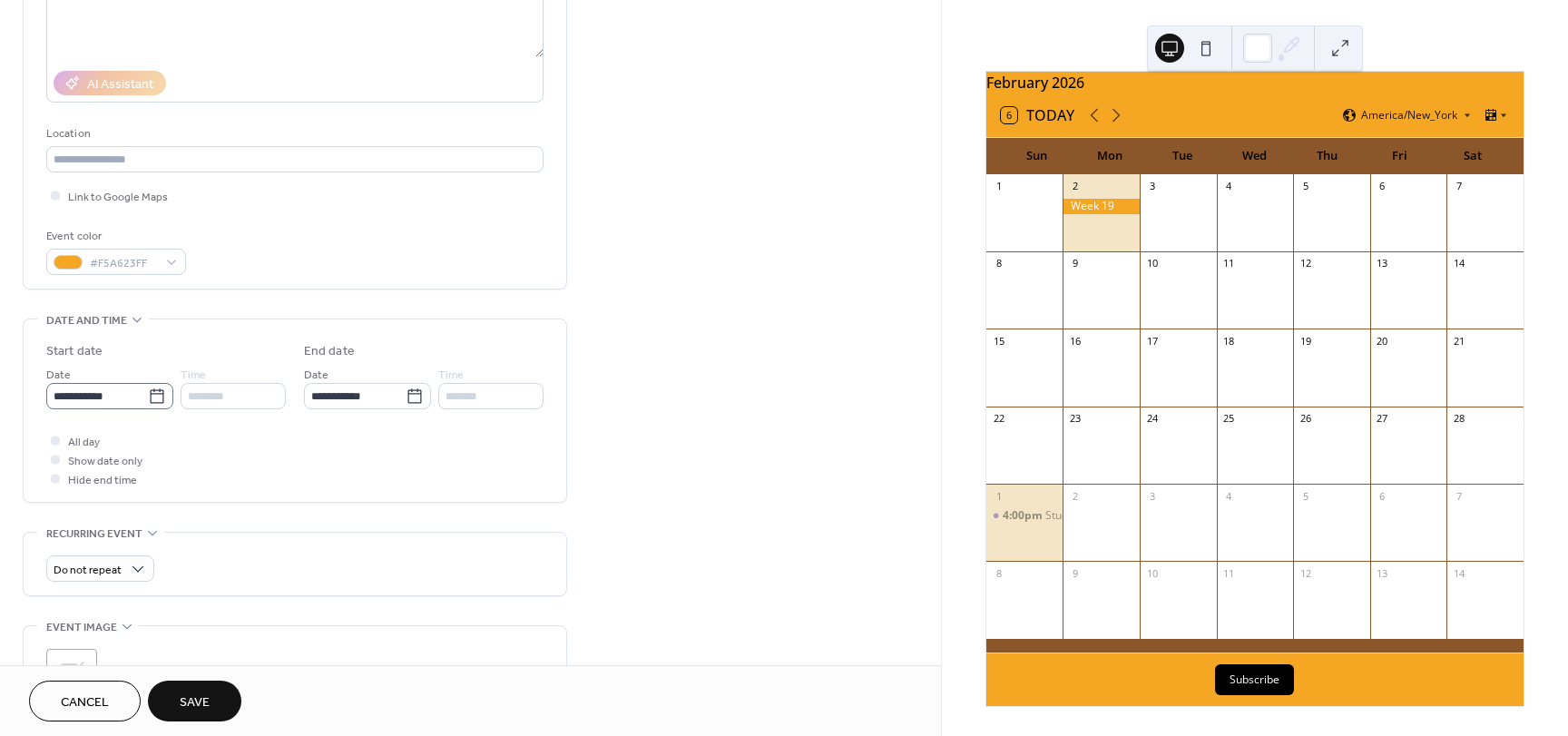 click 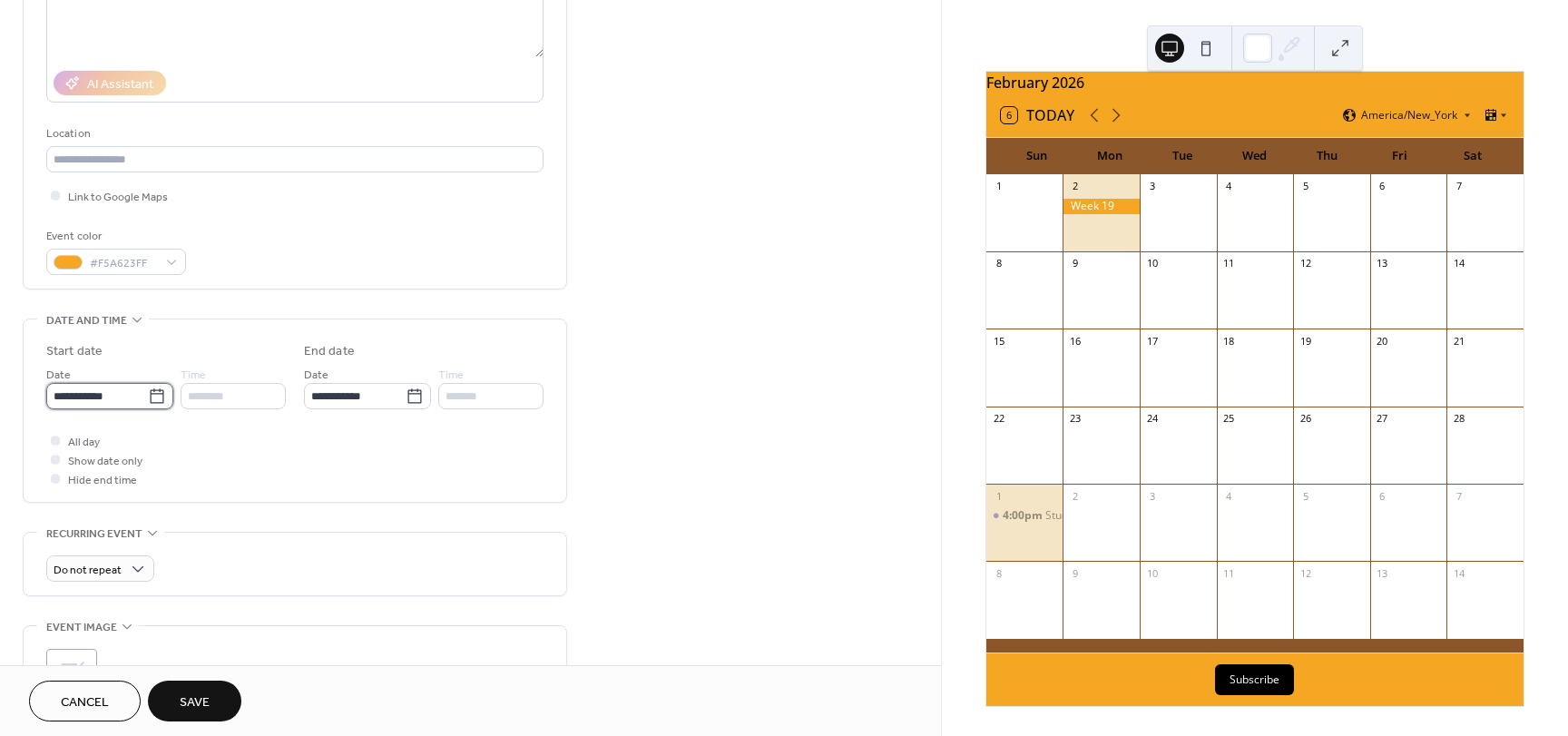 click on "**********" at bounding box center [97, 396] 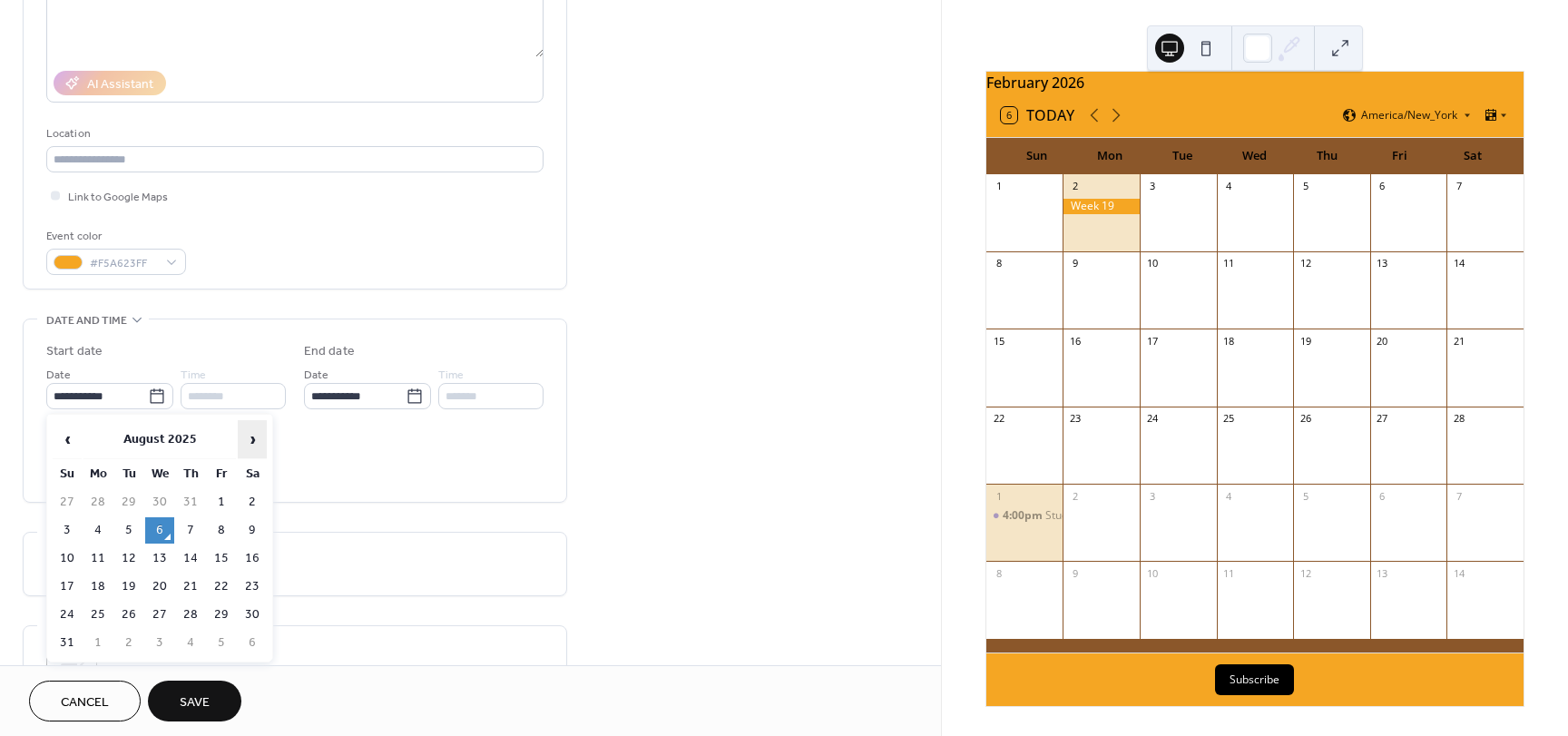 click on "›" at bounding box center (252, 439) 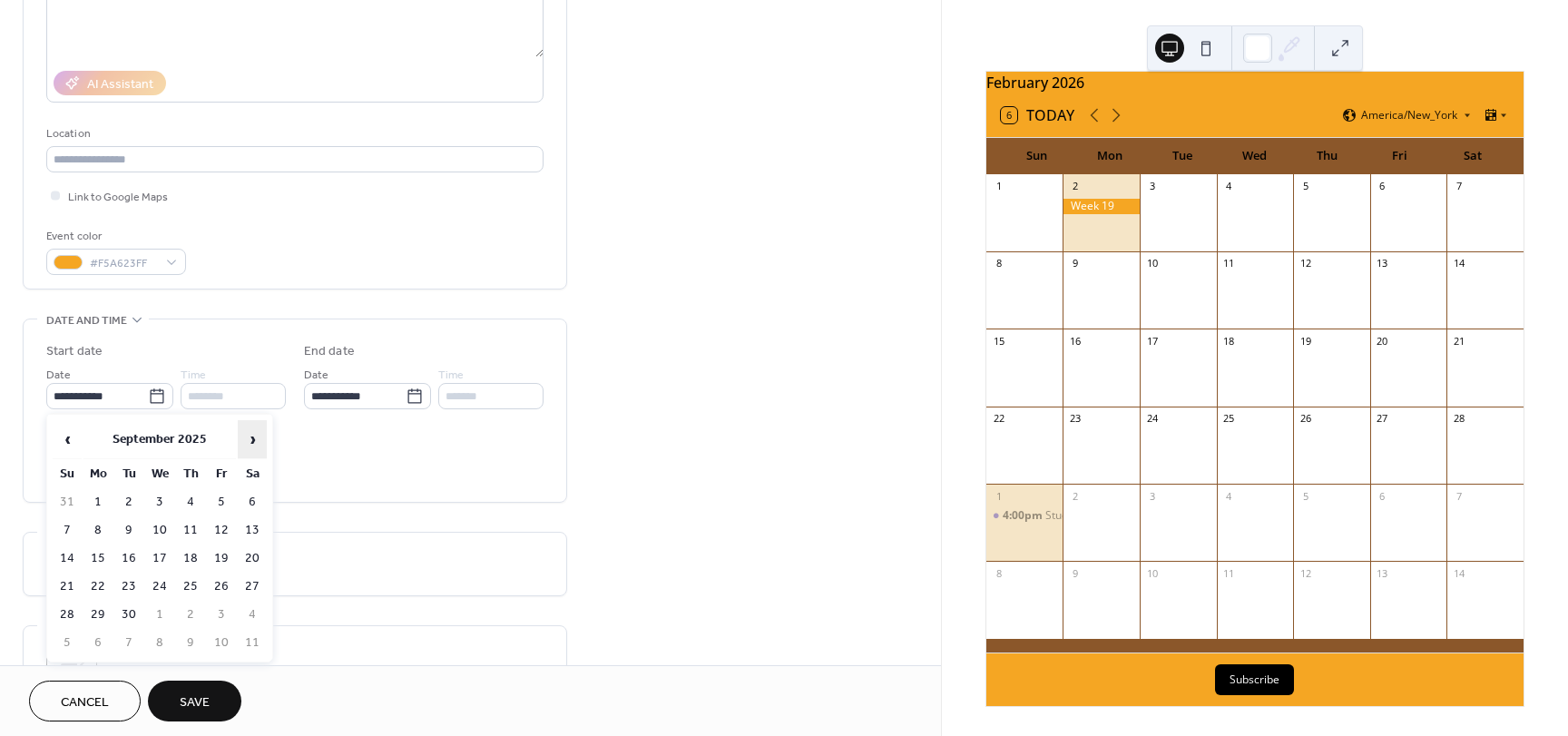 click on "›" at bounding box center (252, 439) 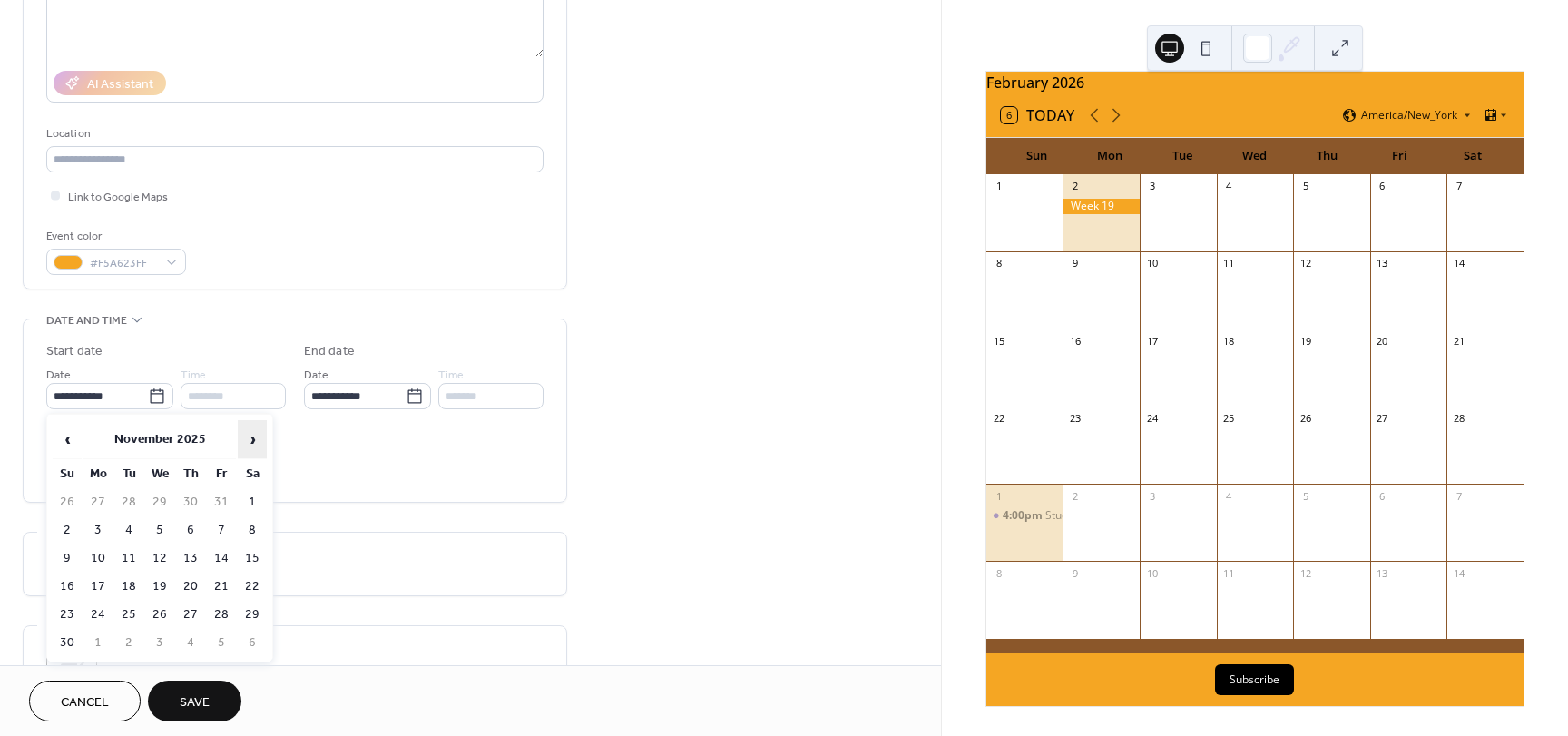 click on "›" at bounding box center [252, 439] 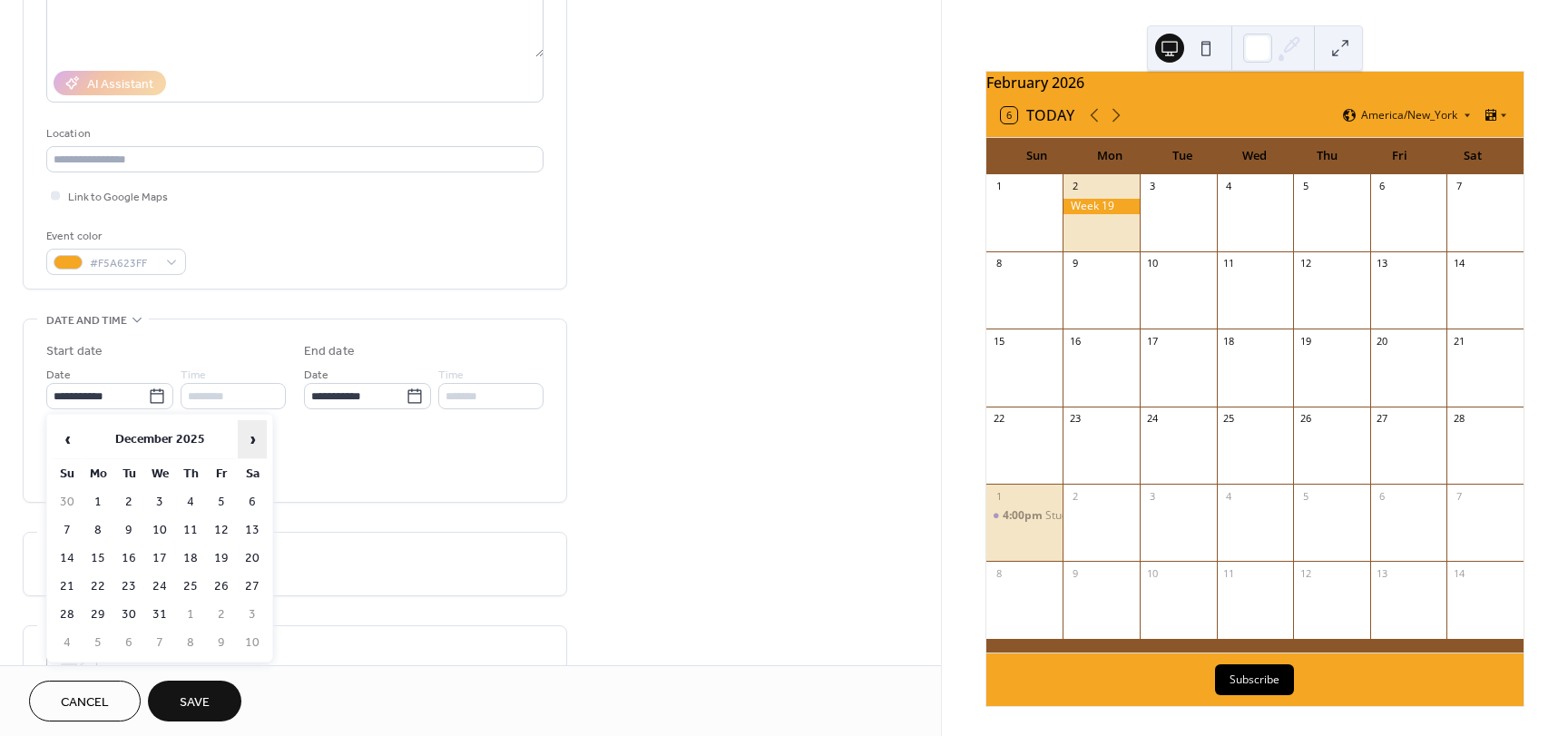 click on "›" at bounding box center (252, 439) 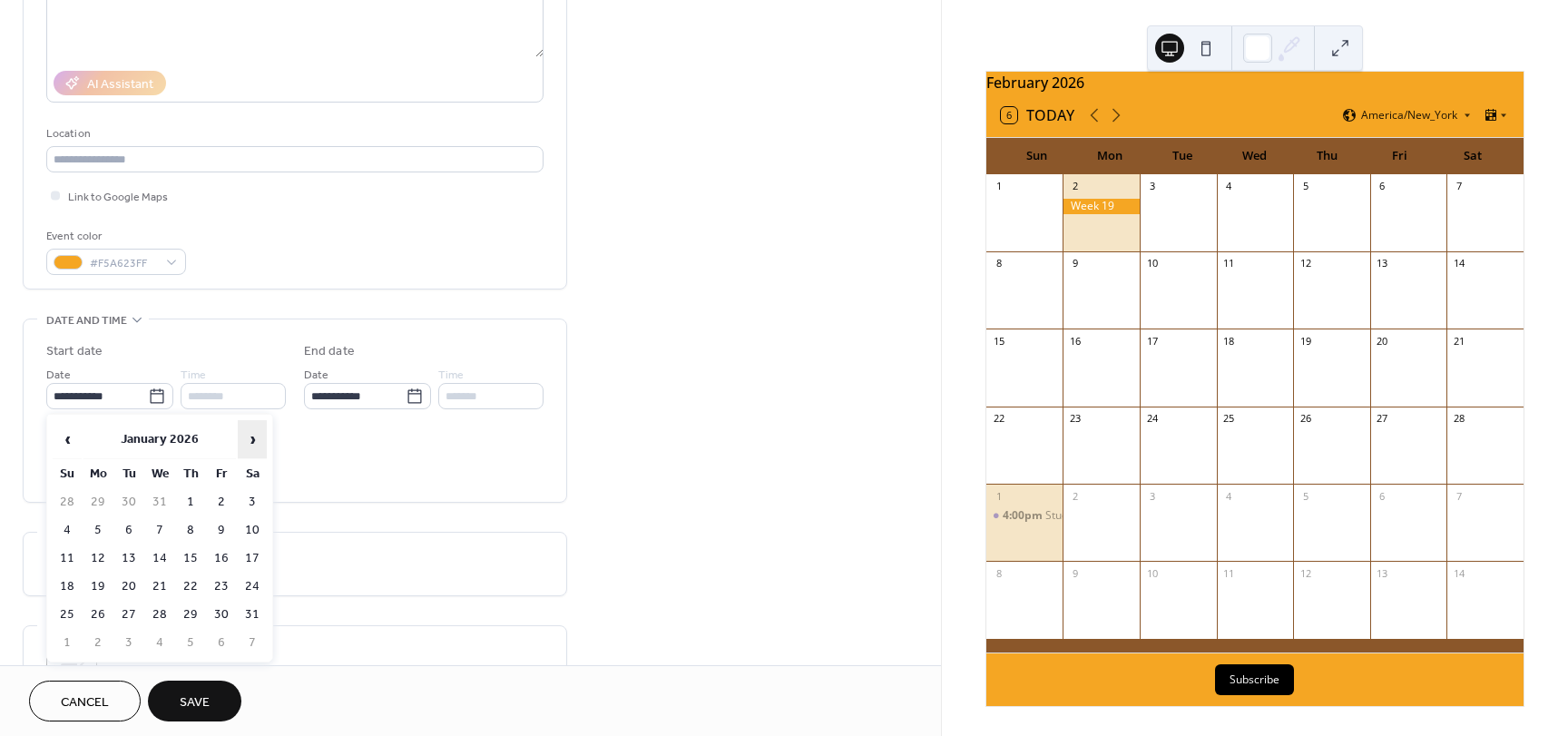 click on "›" at bounding box center (252, 439) 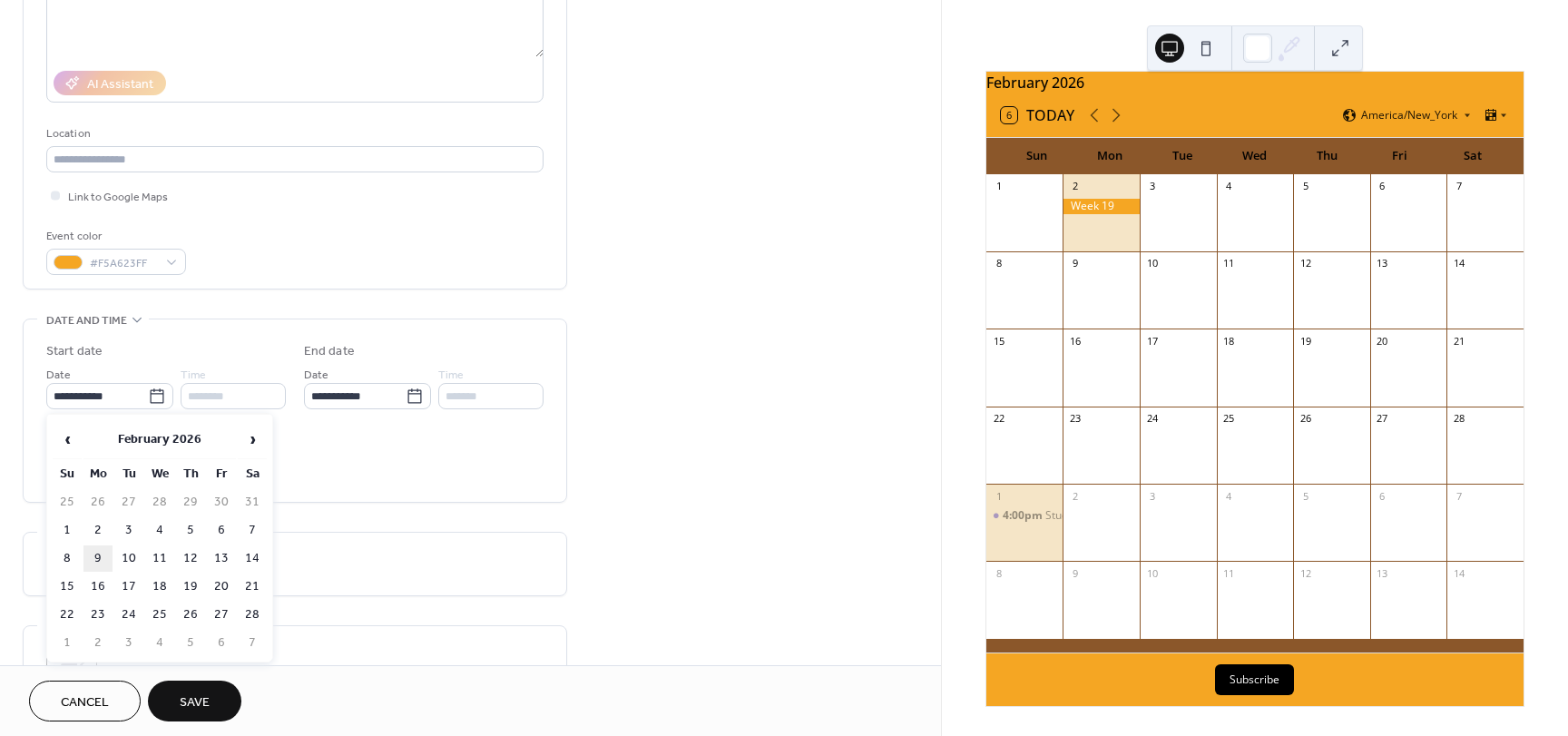 click on "9" at bounding box center [98, 558] 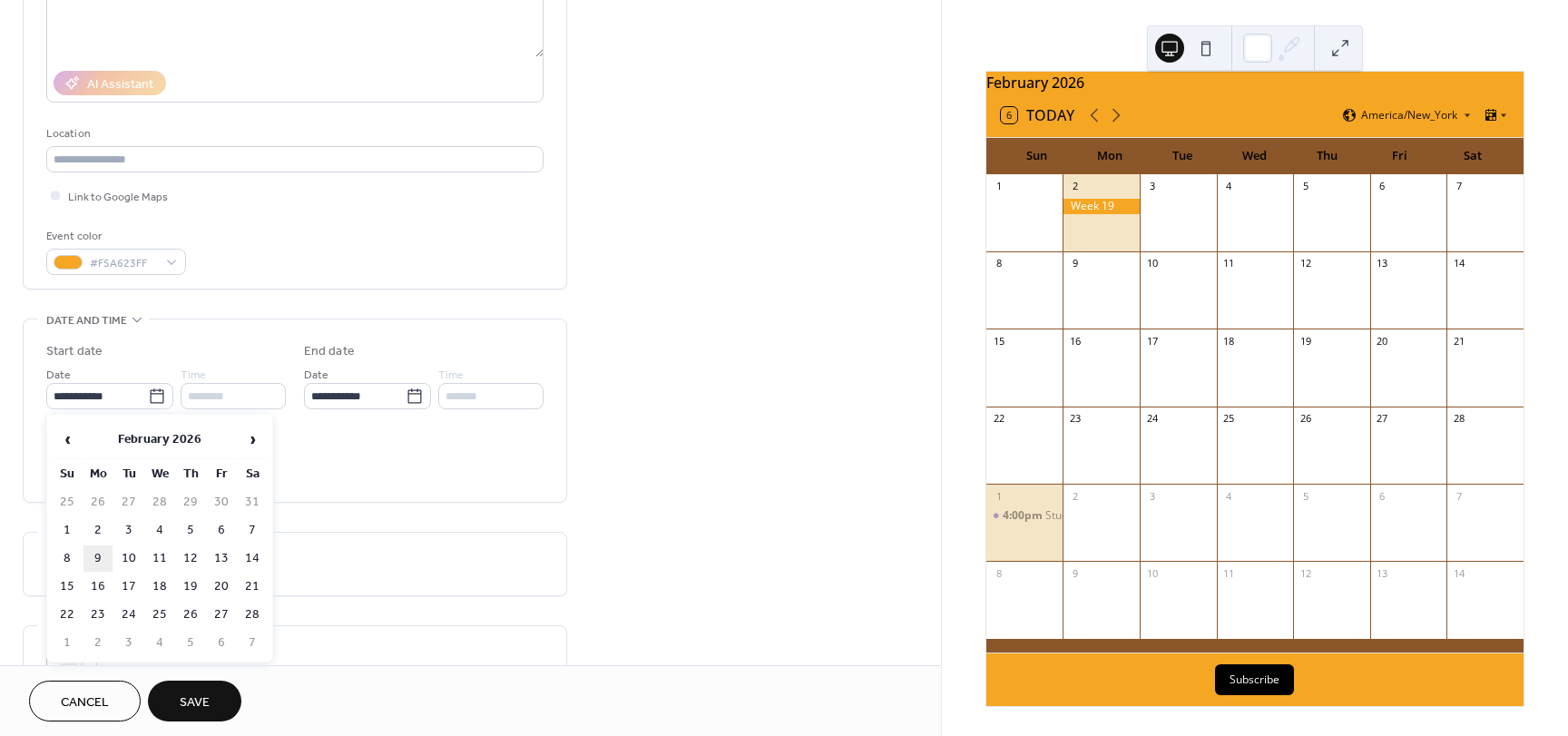 type on "**********" 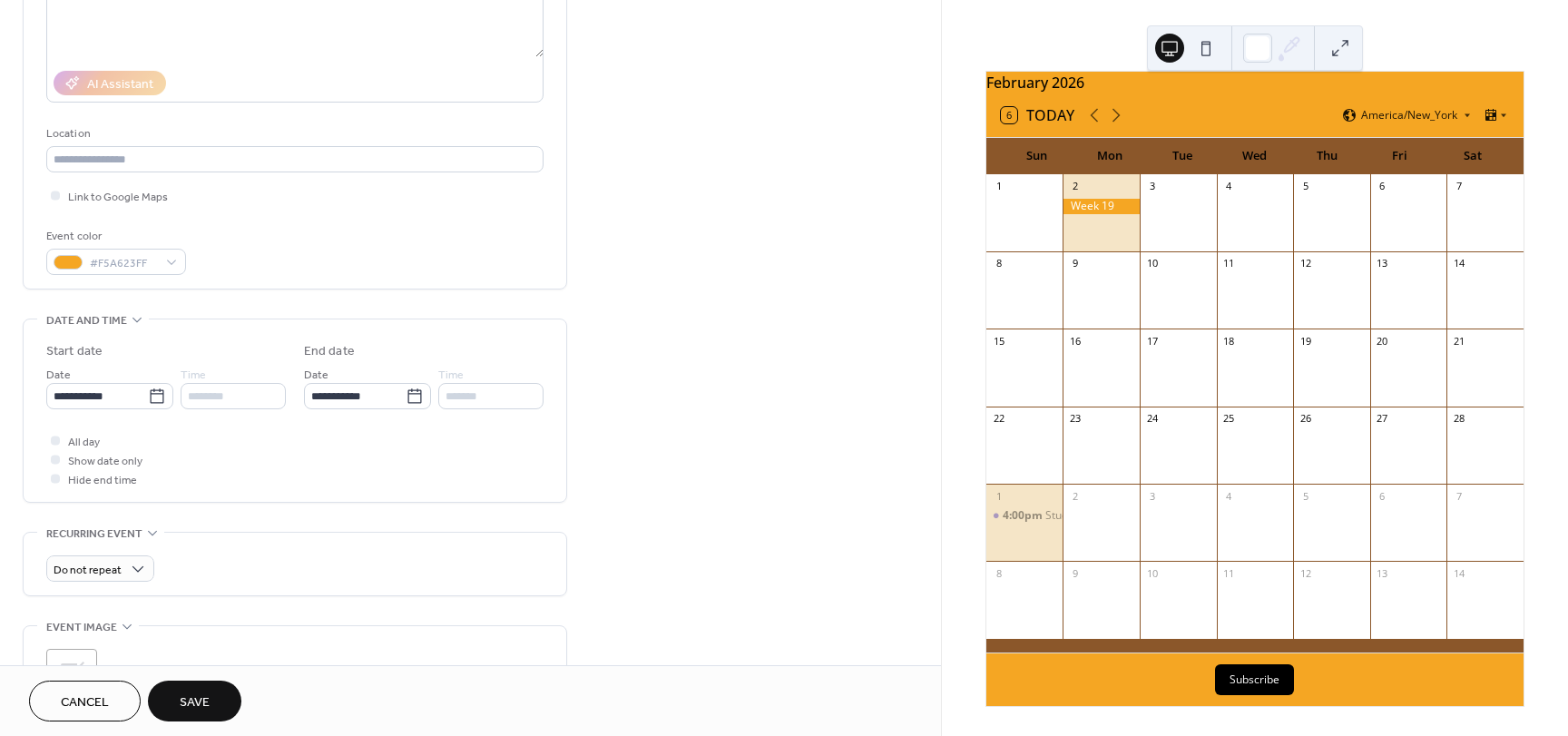 click on "Save" at bounding box center [194, 702] 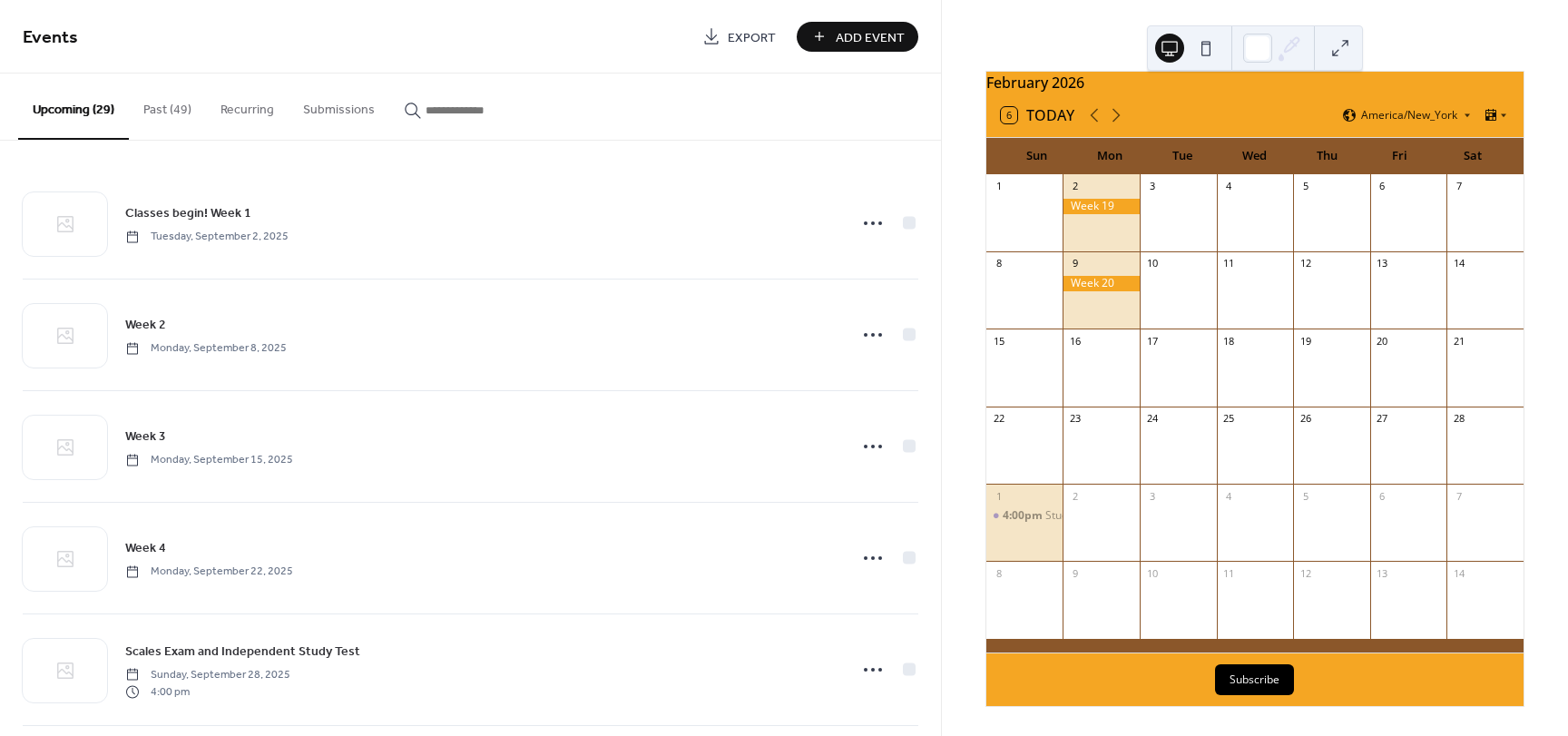 click on "Add Event" at bounding box center (870, 37) 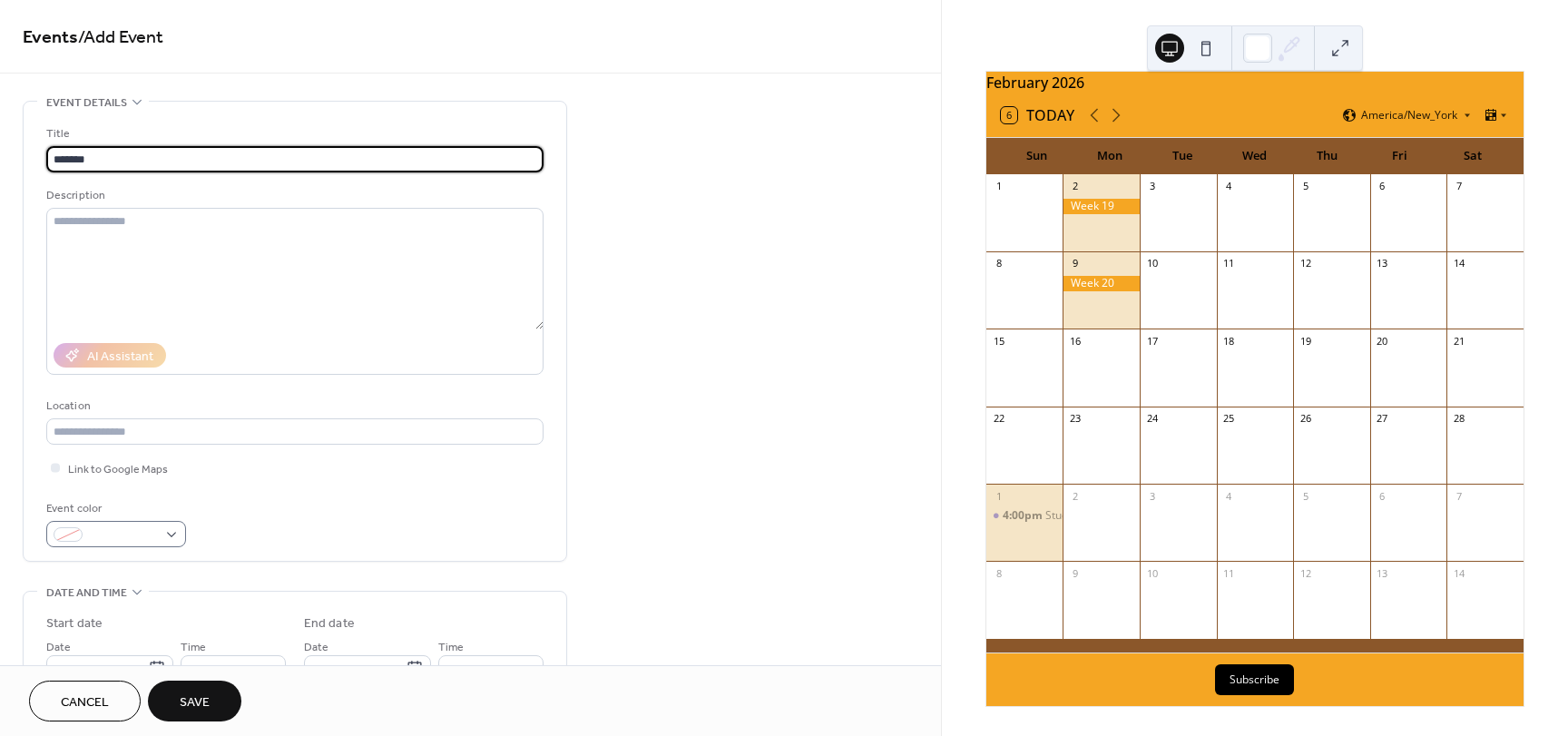 type on "*******" 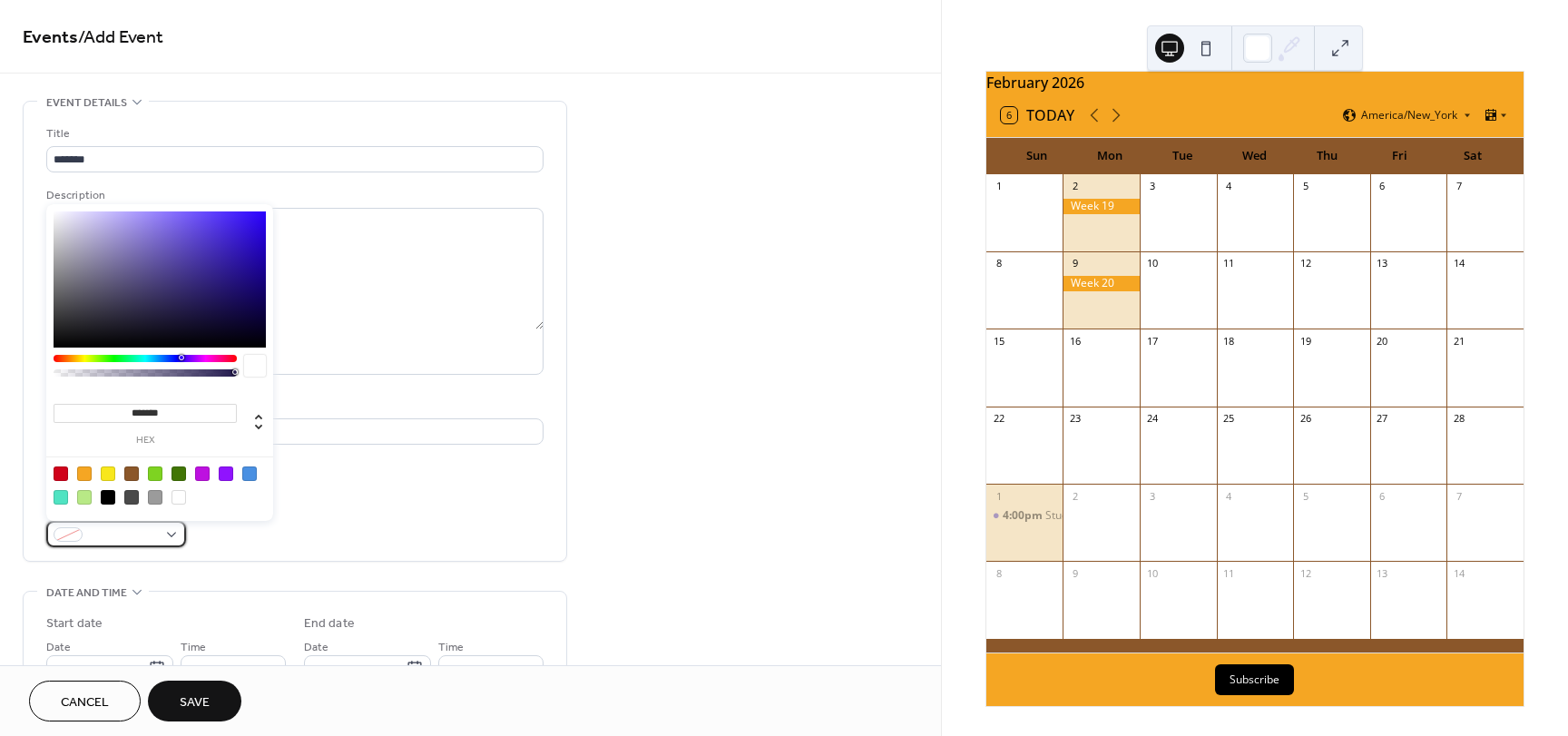 click at bounding box center [116, 534] 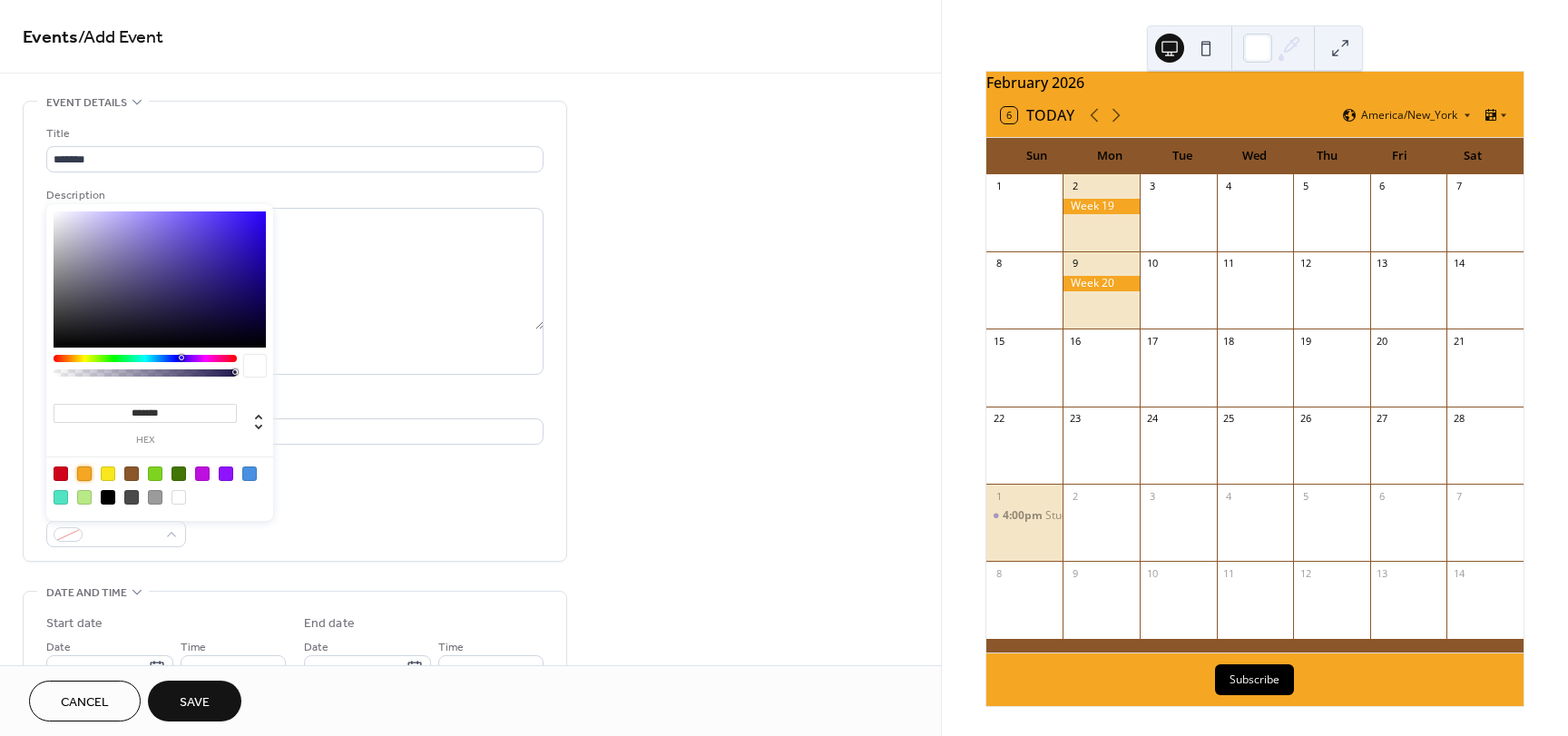 click at bounding box center [84, 474] 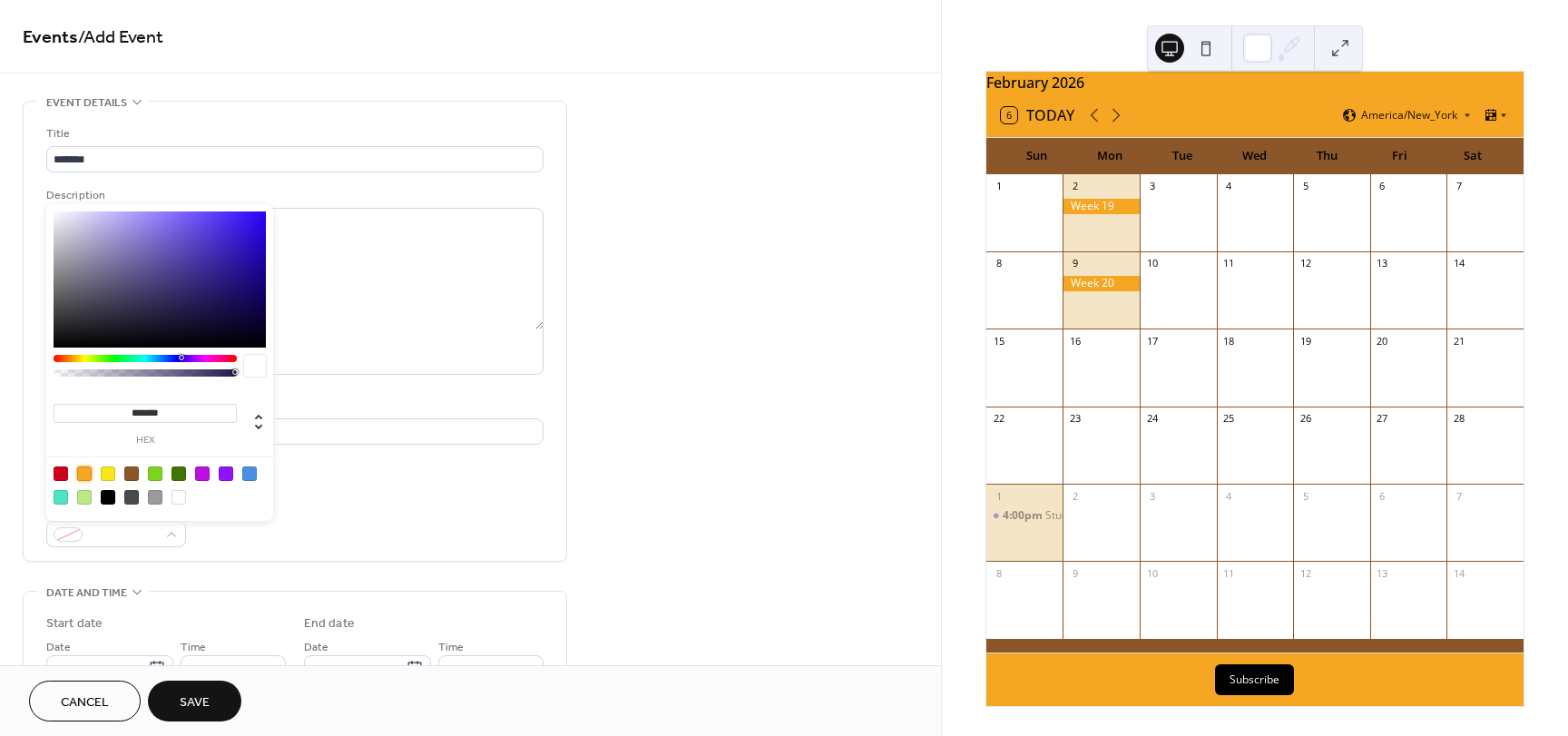 type on "*******" 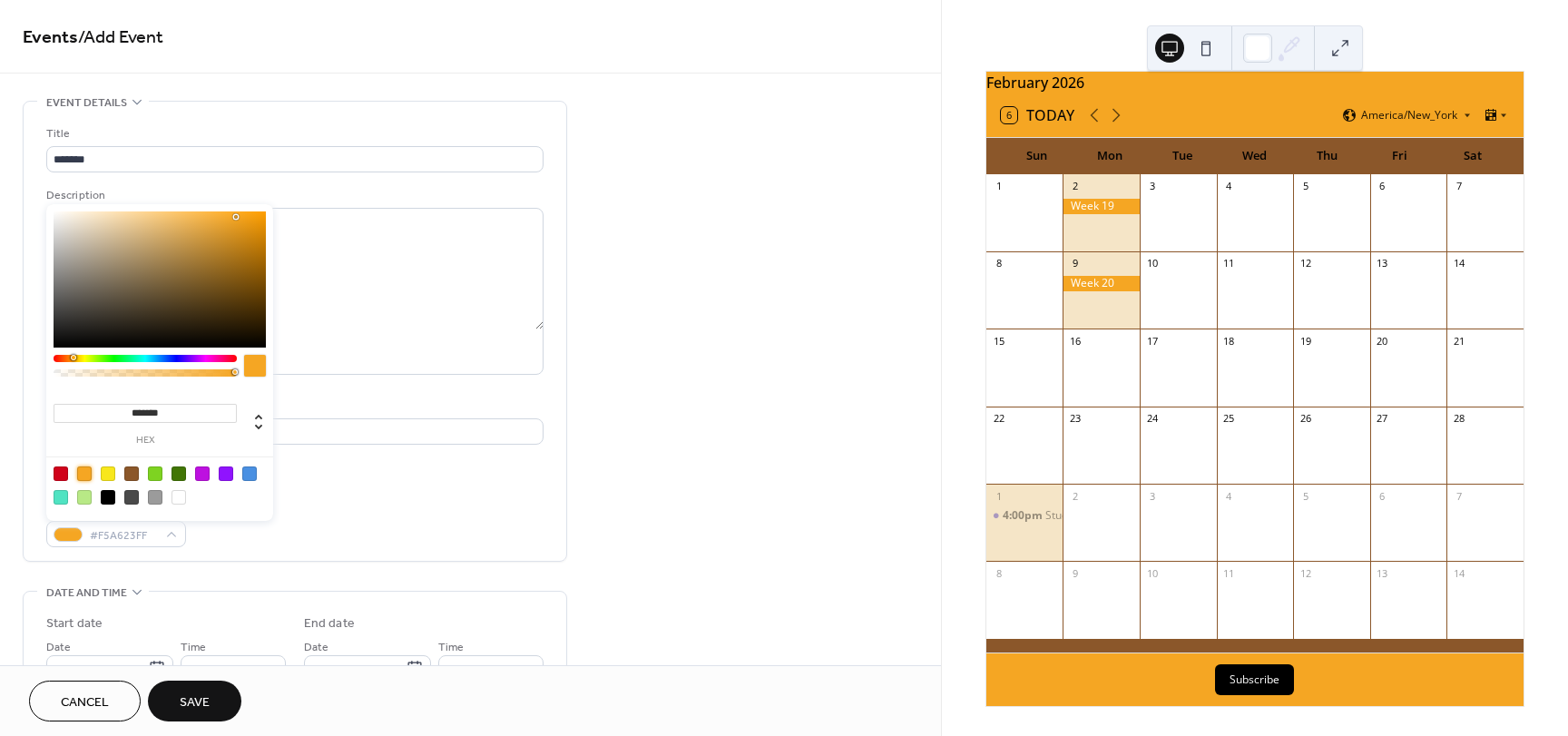 click on "Title ******* Description AI Assistant Location Link to Google Maps Event color #F5A623FF" at bounding box center [295, 336] 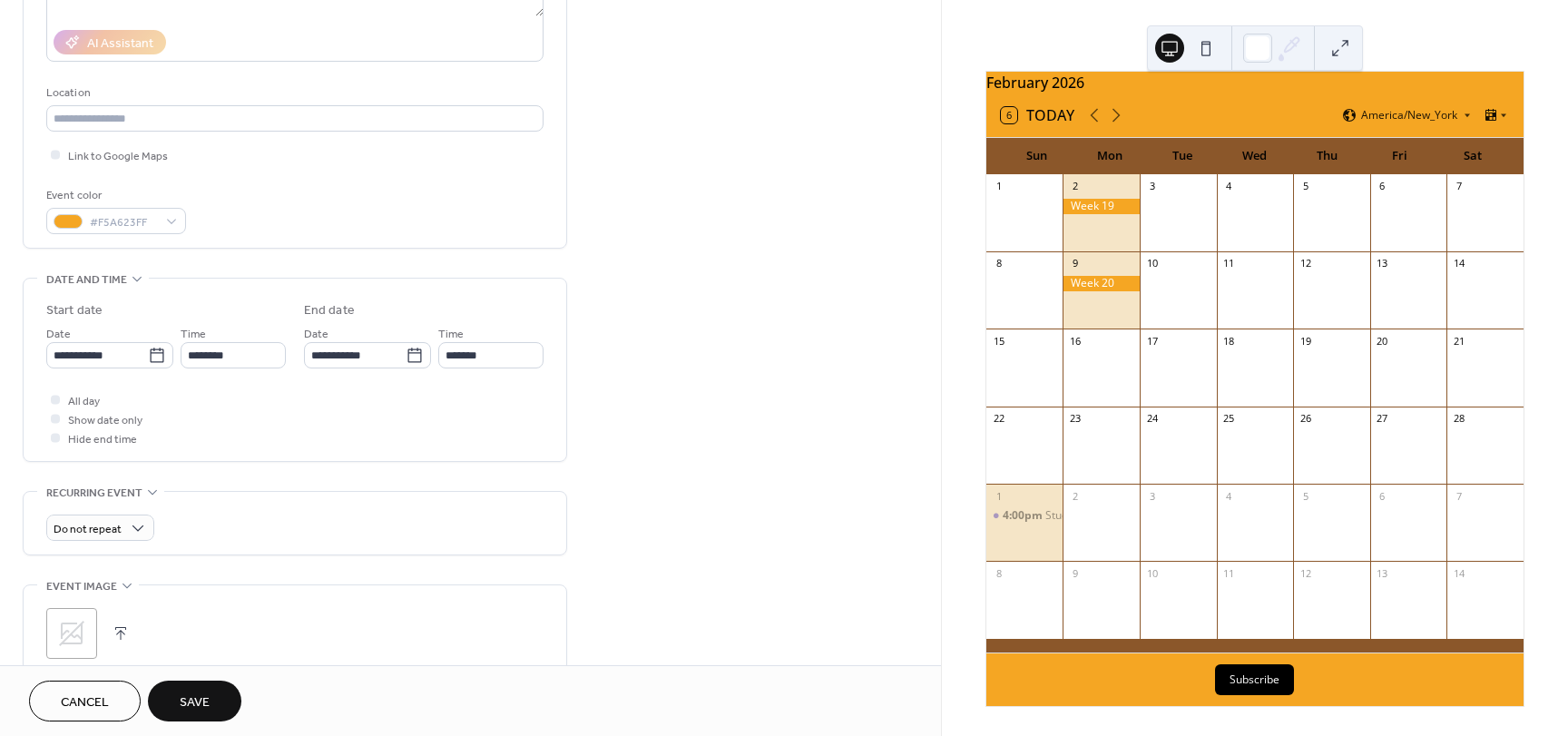 scroll, scrollTop: 363, scrollLeft: 0, axis: vertical 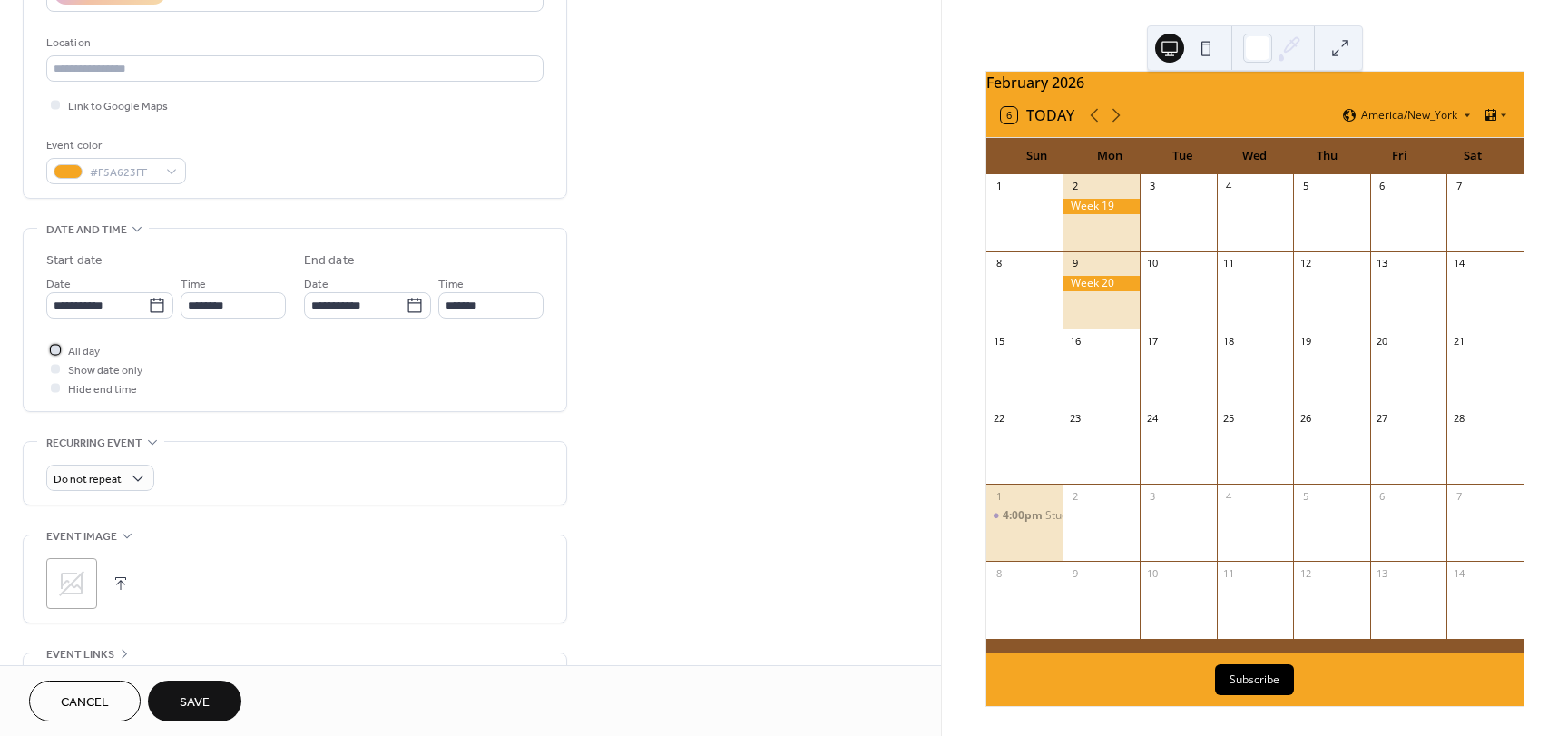 click at bounding box center [55, 349] 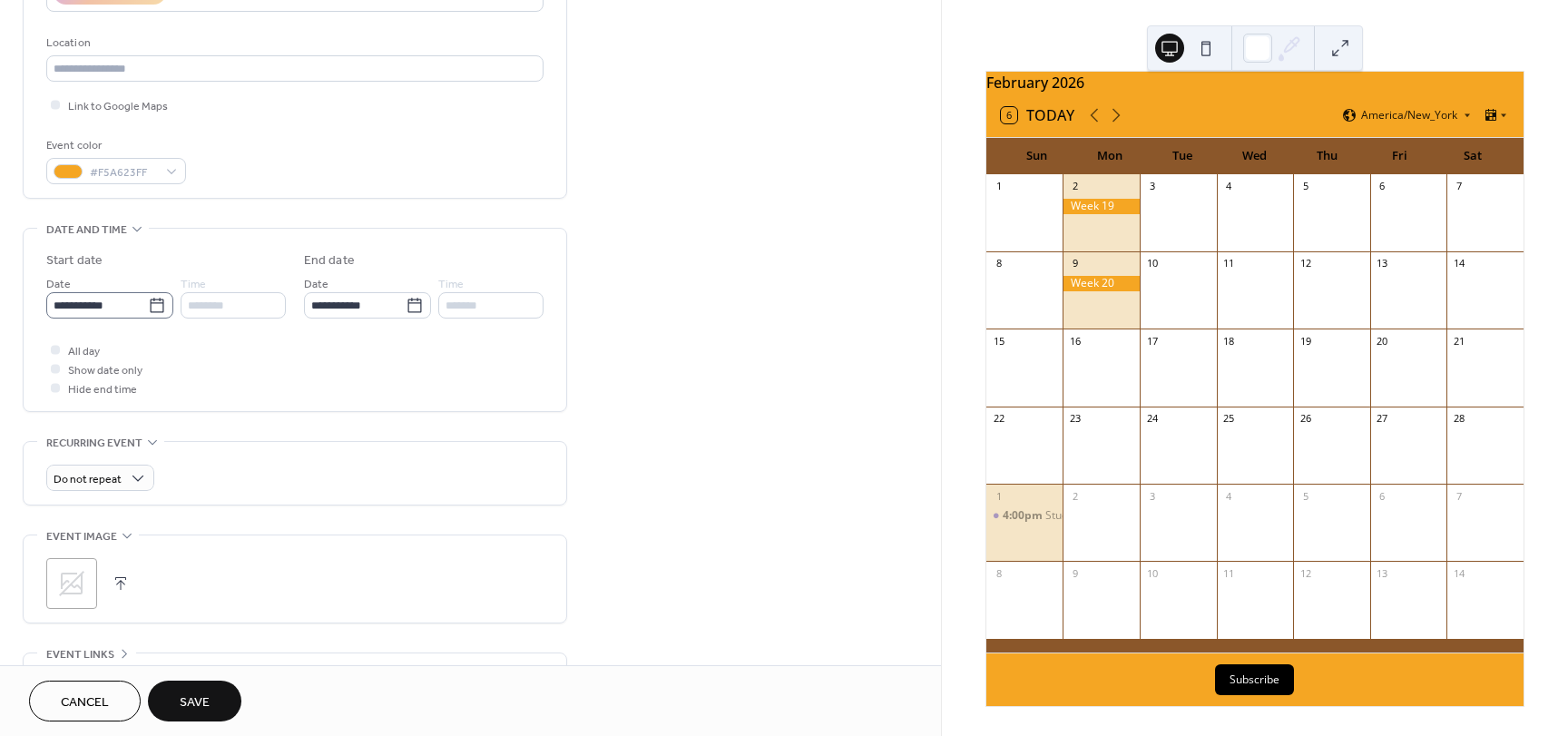 click 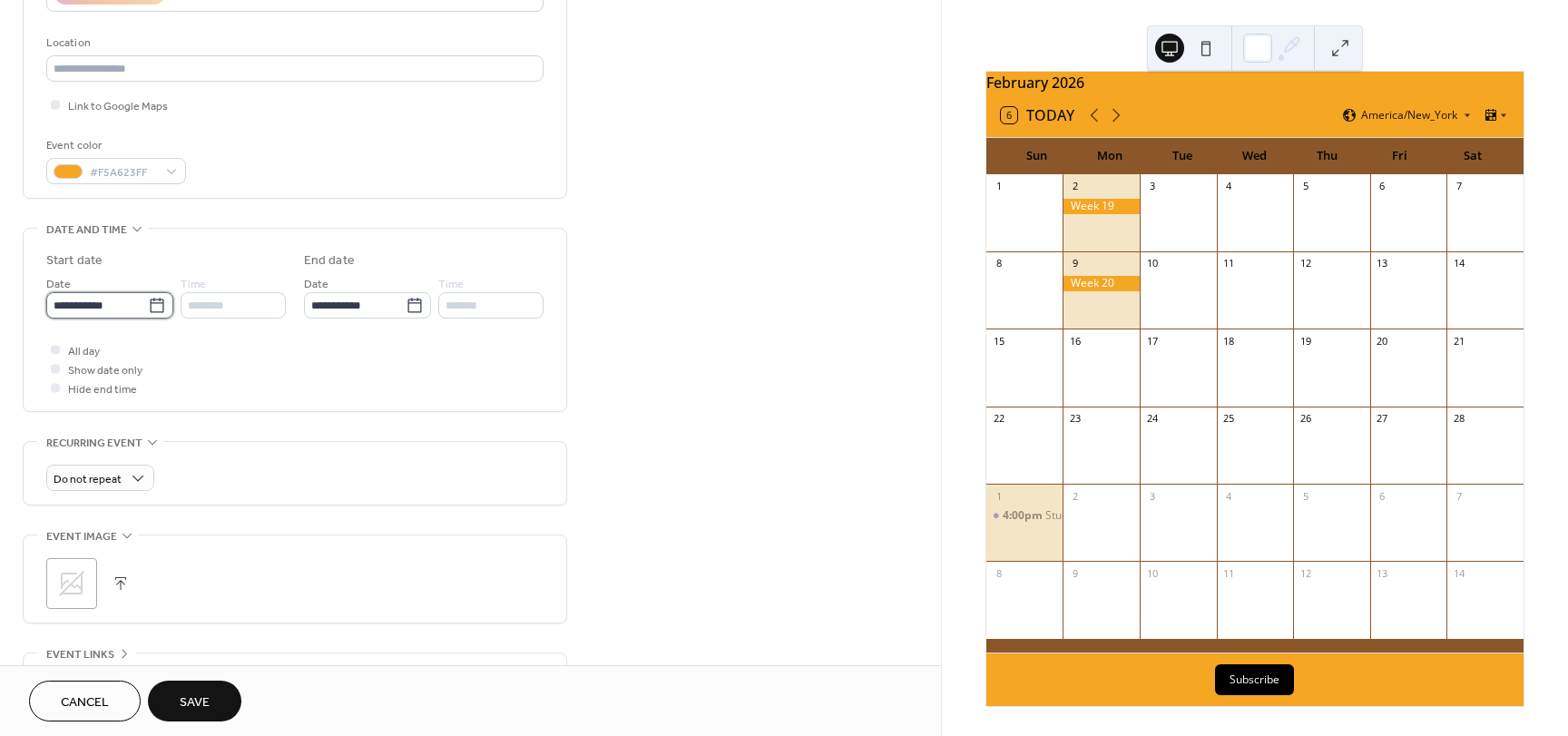 click on "**********" at bounding box center (97, 305) 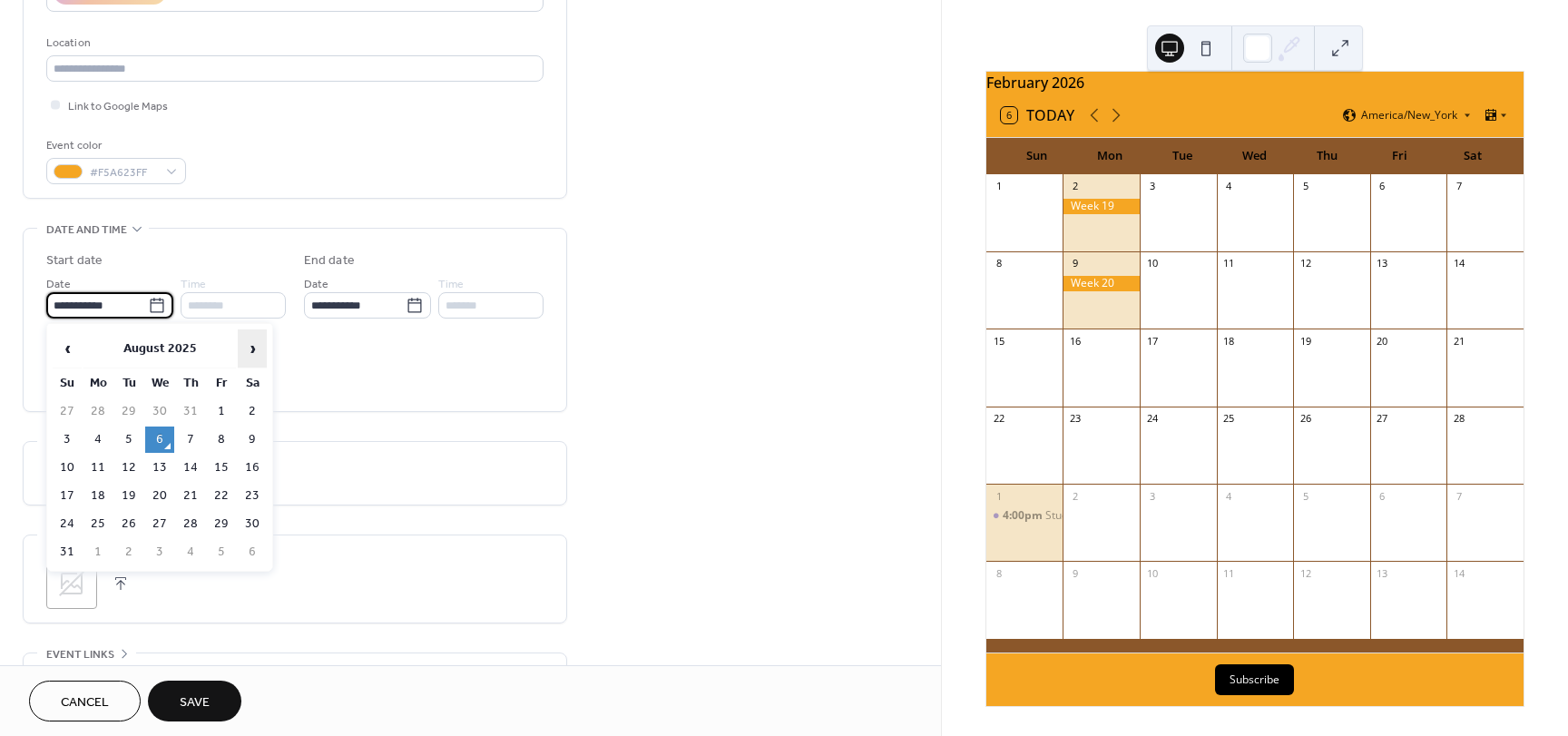 click on "›" at bounding box center (252, 348) 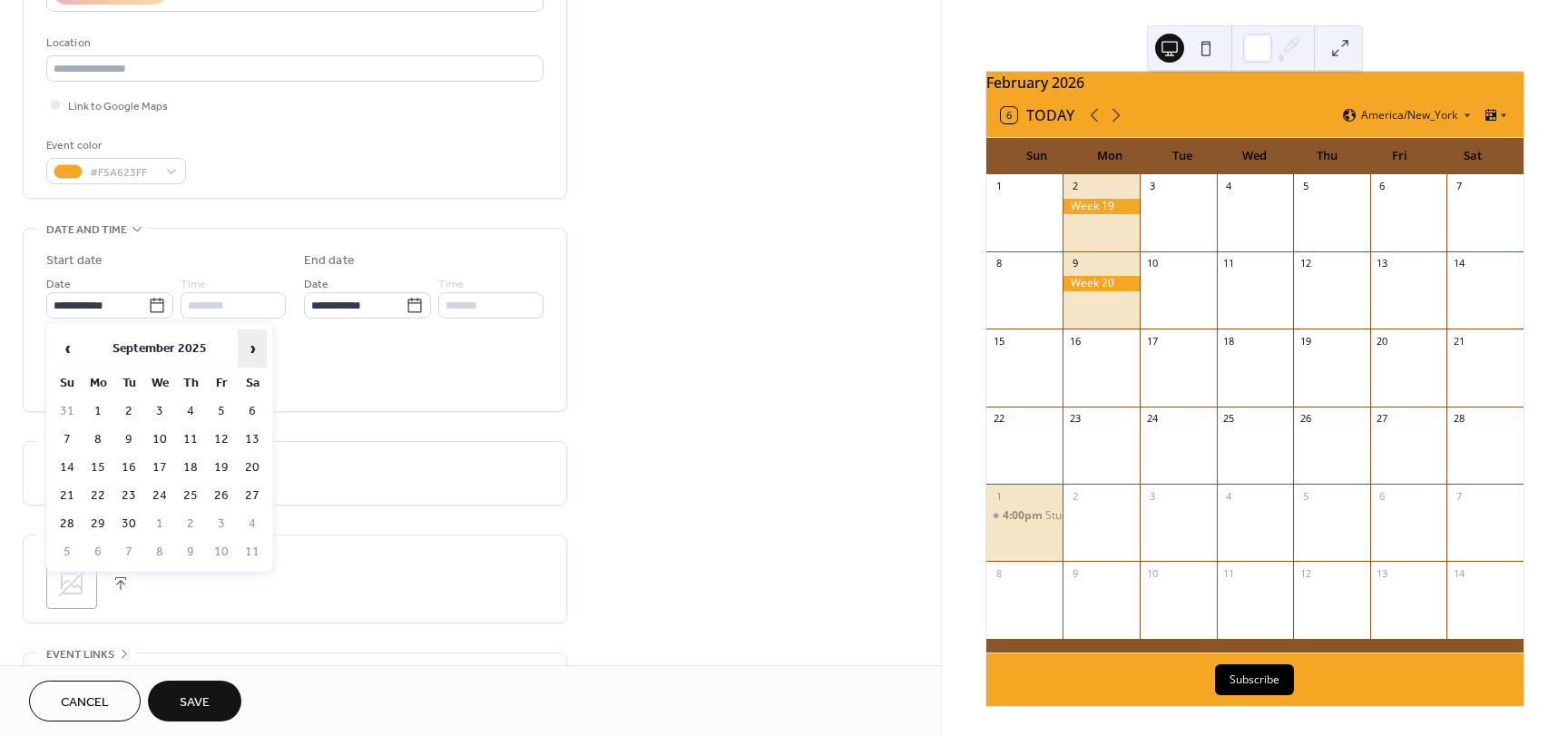 click on "›" at bounding box center [252, 348] 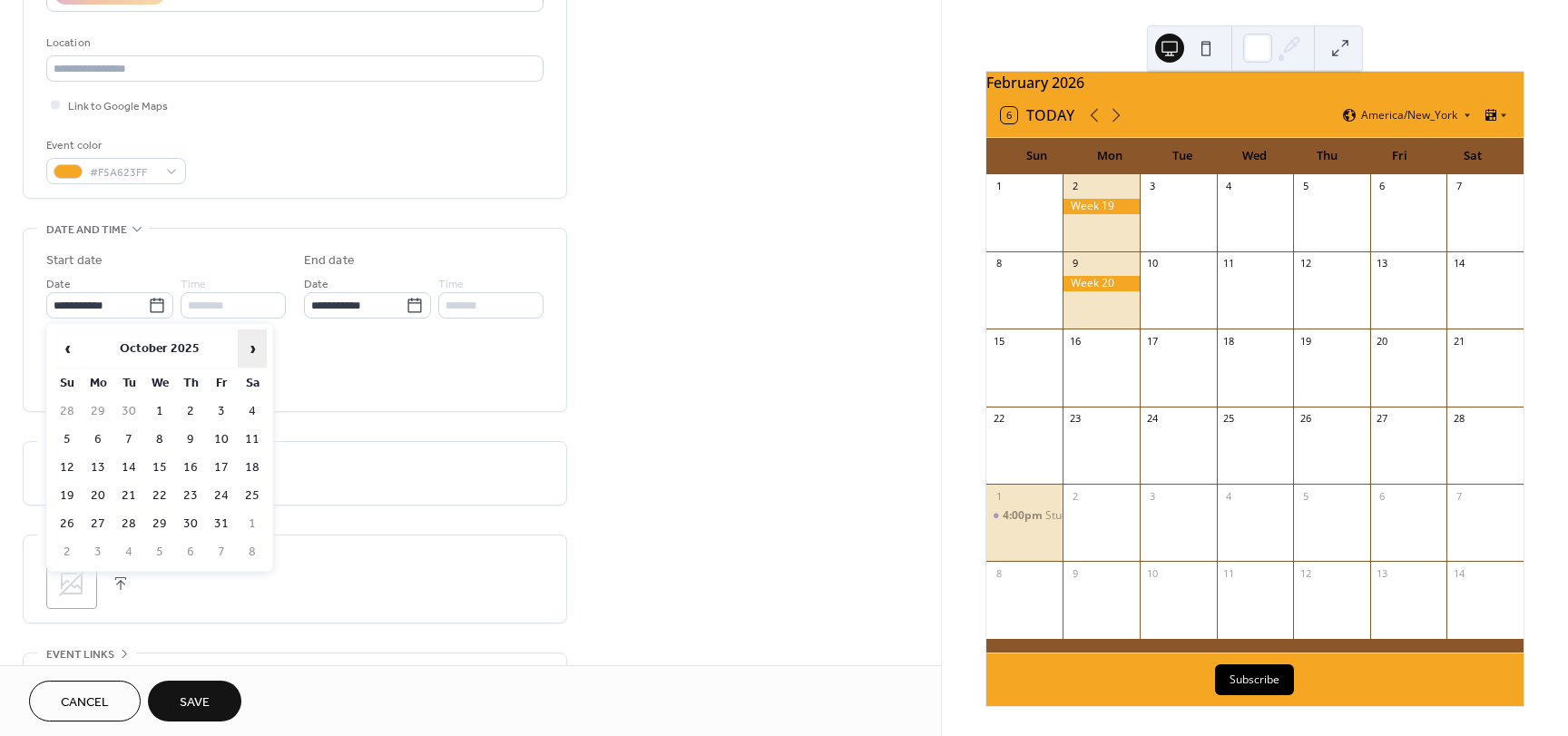 click on "›" at bounding box center (252, 348) 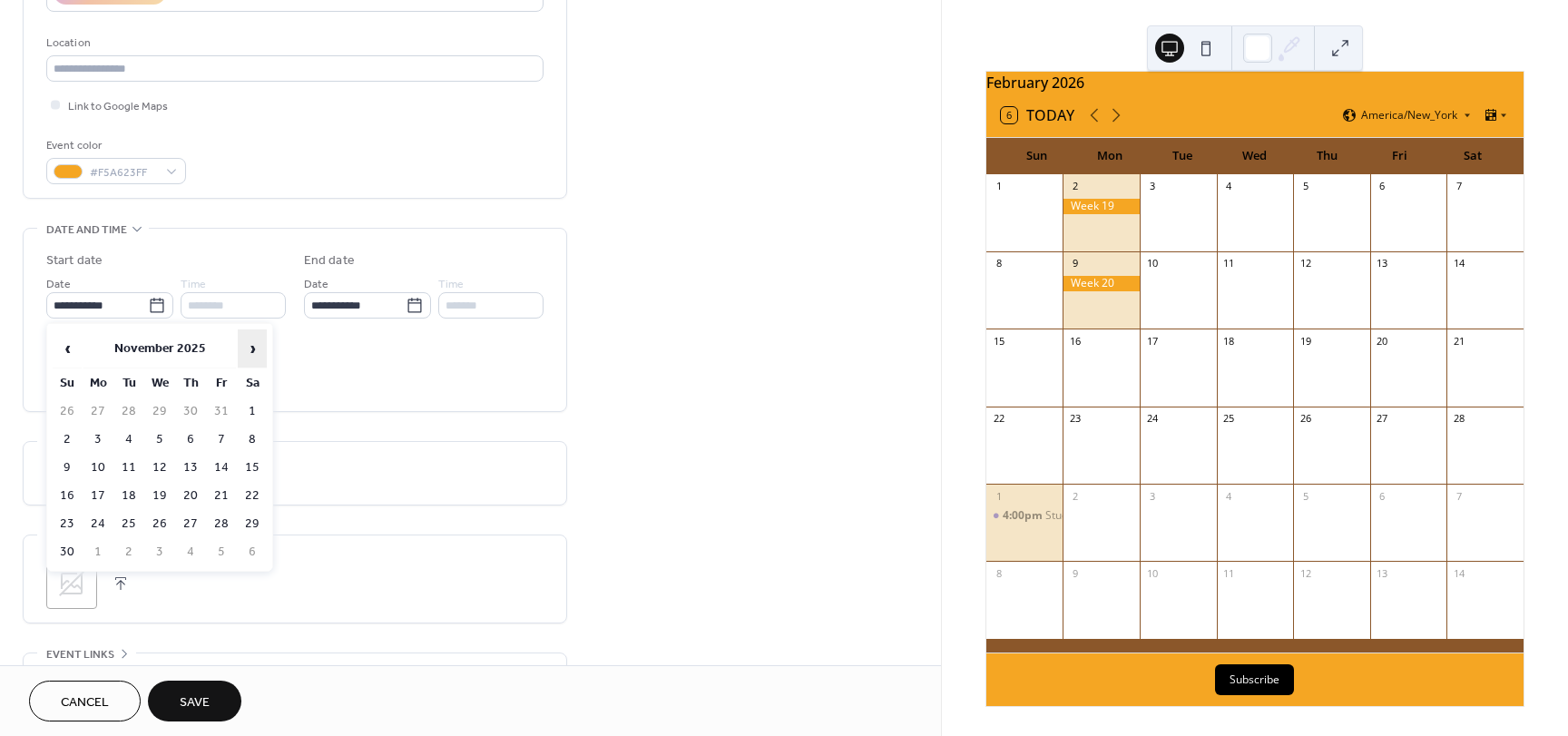 click on "›" at bounding box center (252, 348) 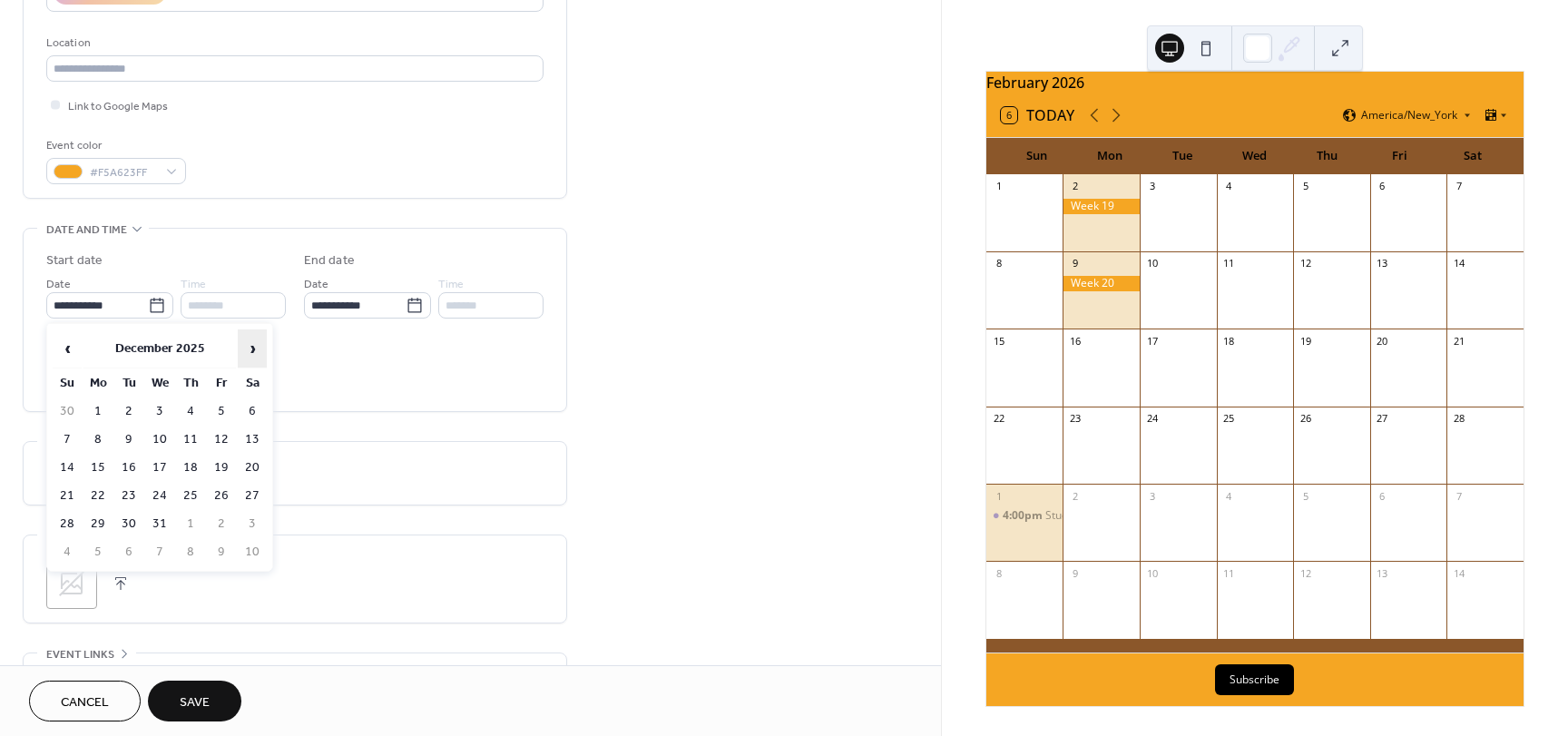 click on "›" at bounding box center (252, 348) 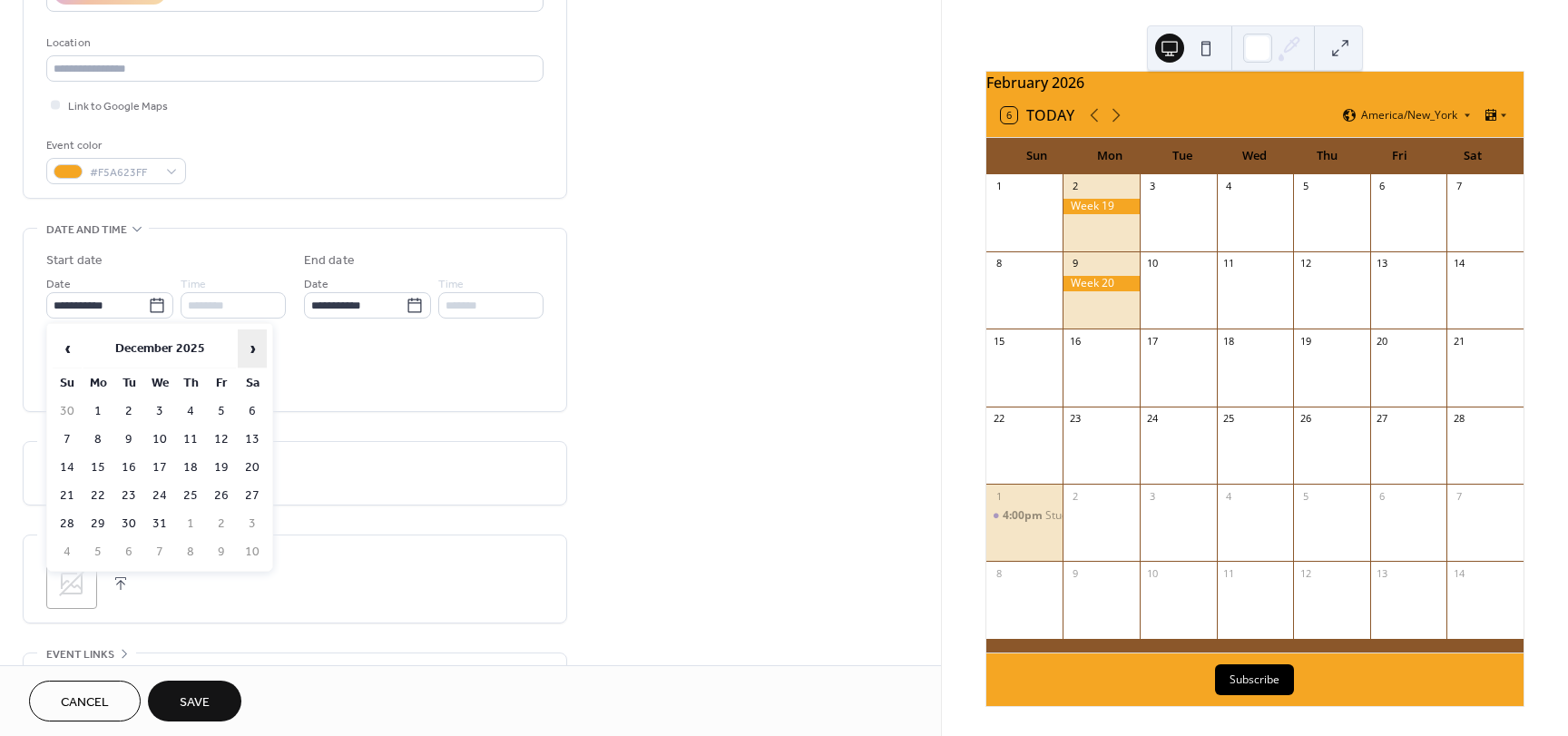 click on "›" at bounding box center [252, 348] 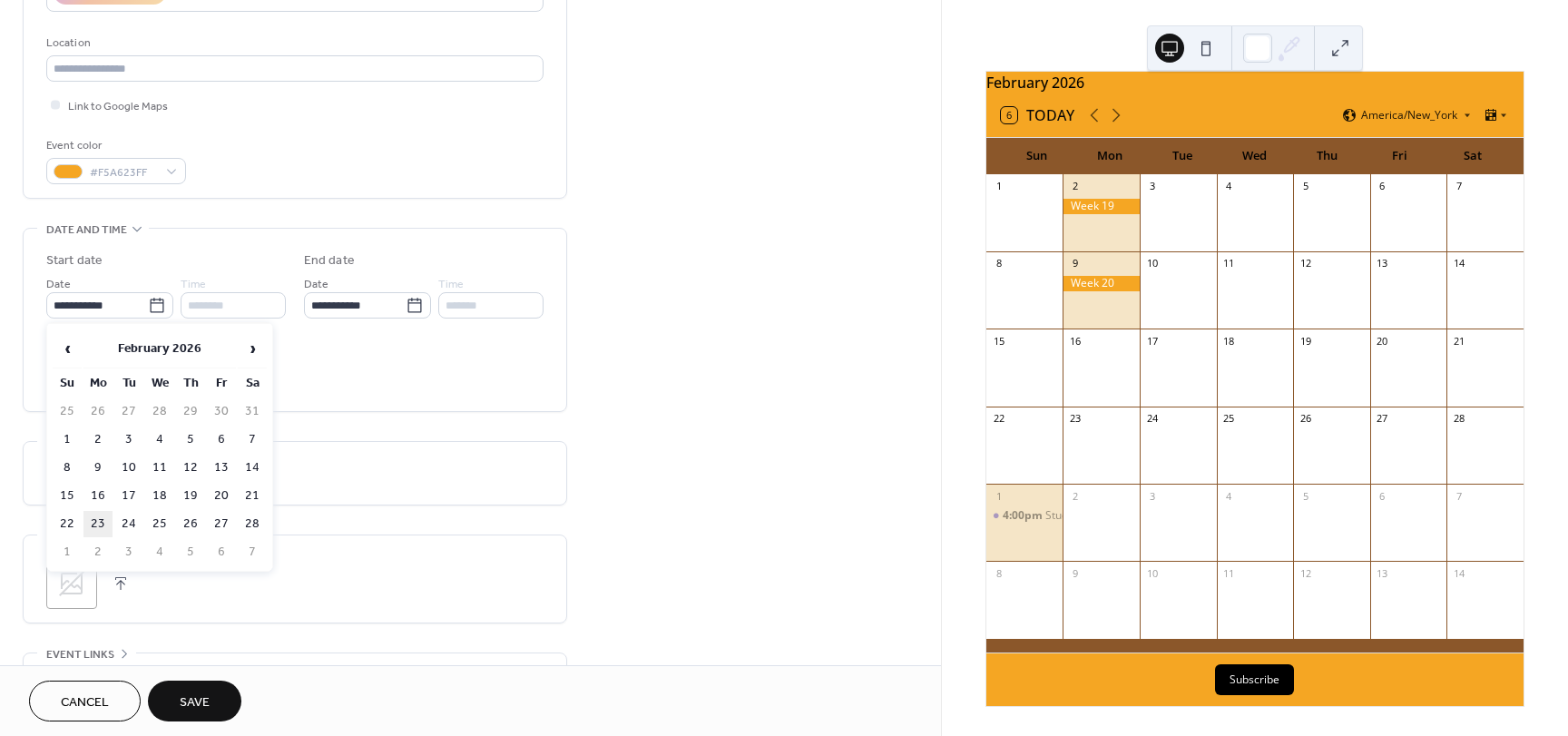 click on "23" at bounding box center [98, 524] 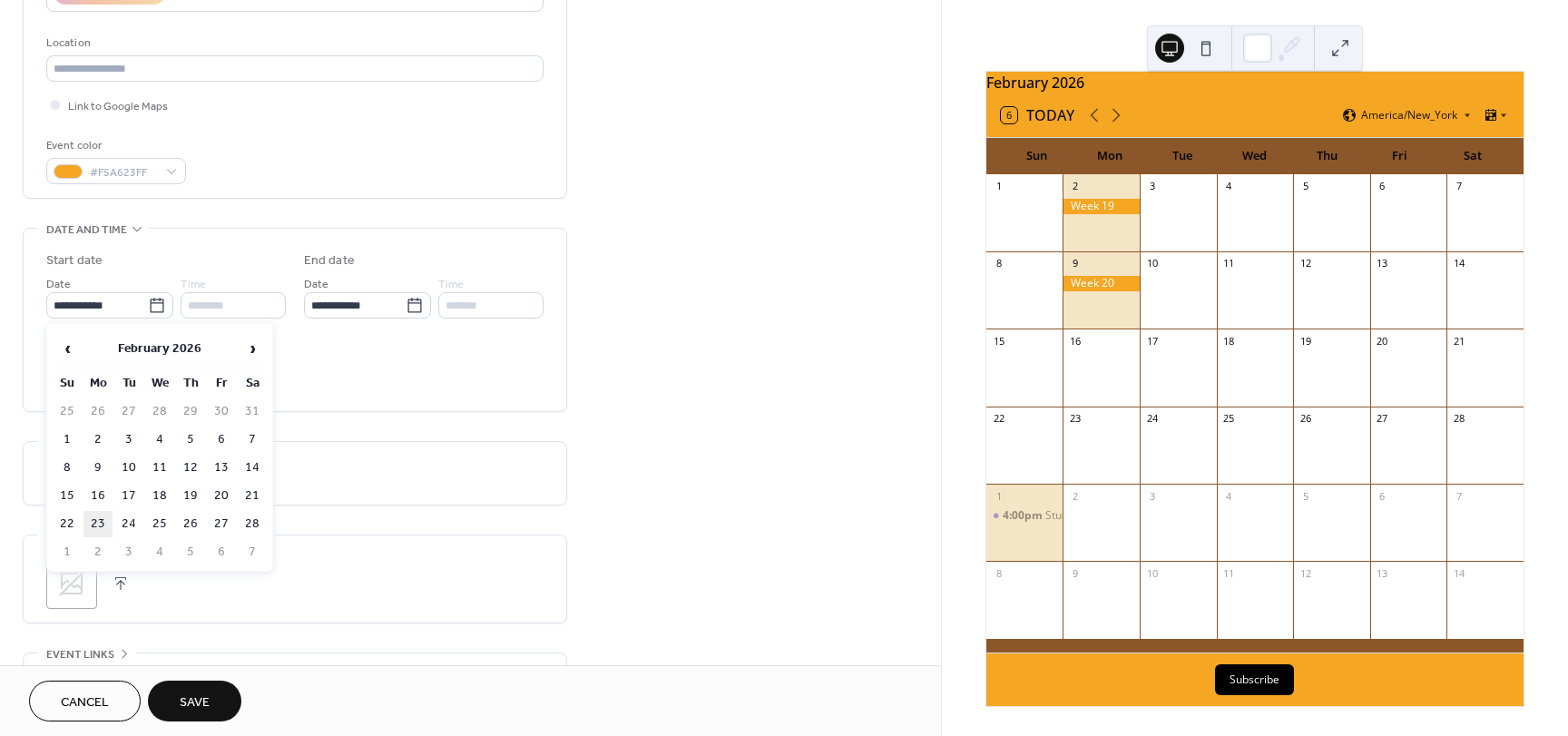 type on "**********" 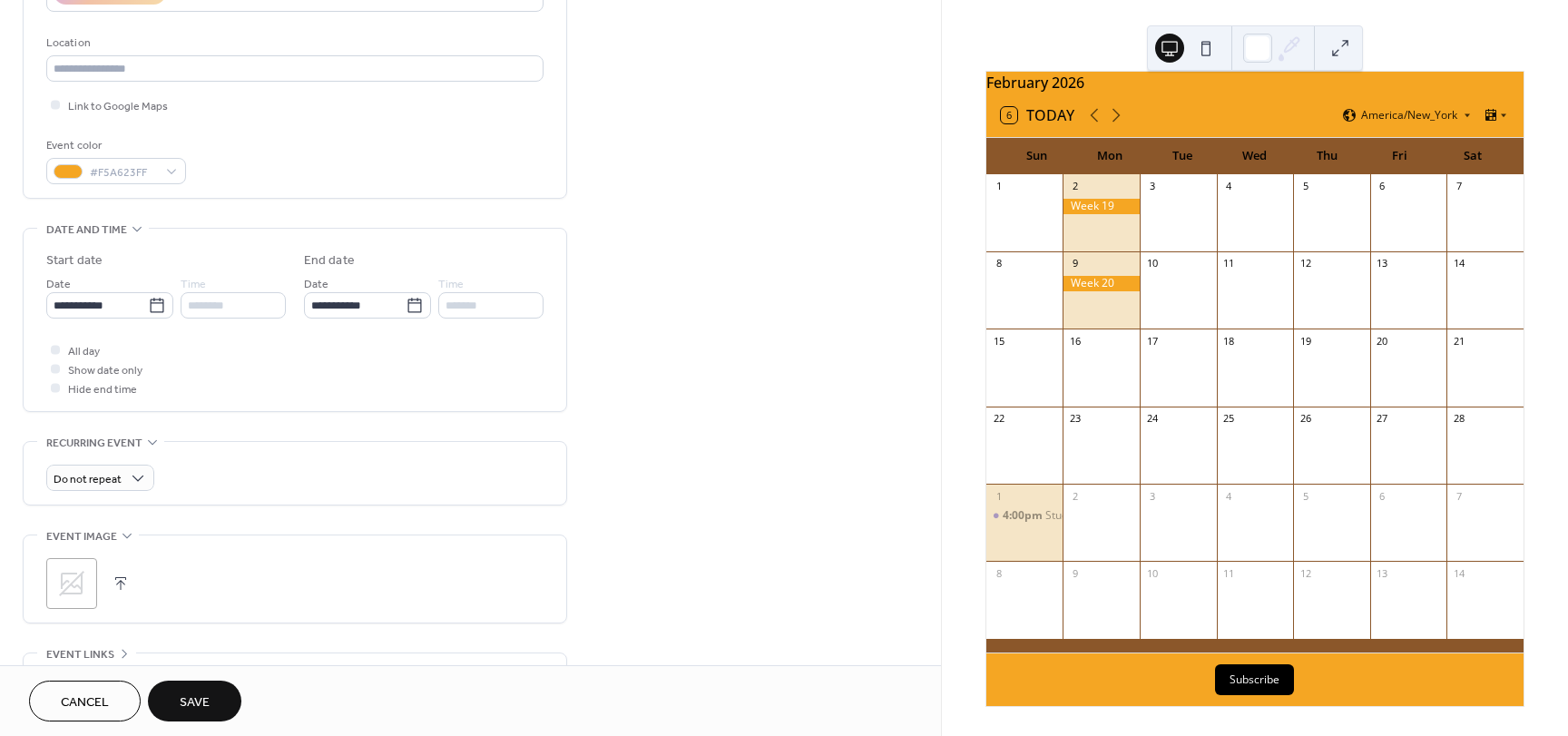 click on "Save" at bounding box center [194, 702] 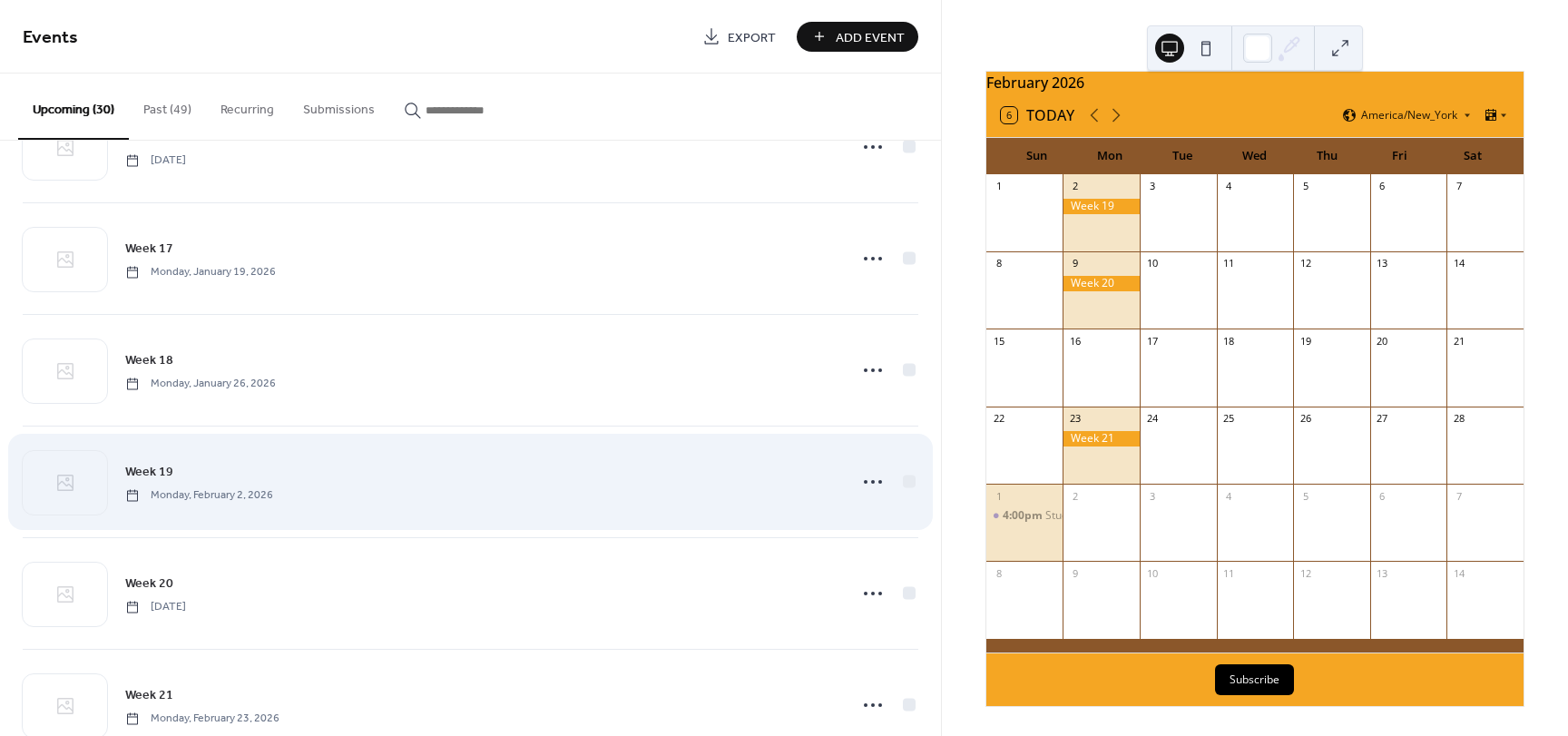 scroll, scrollTop: 2535, scrollLeft: 0, axis: vertical 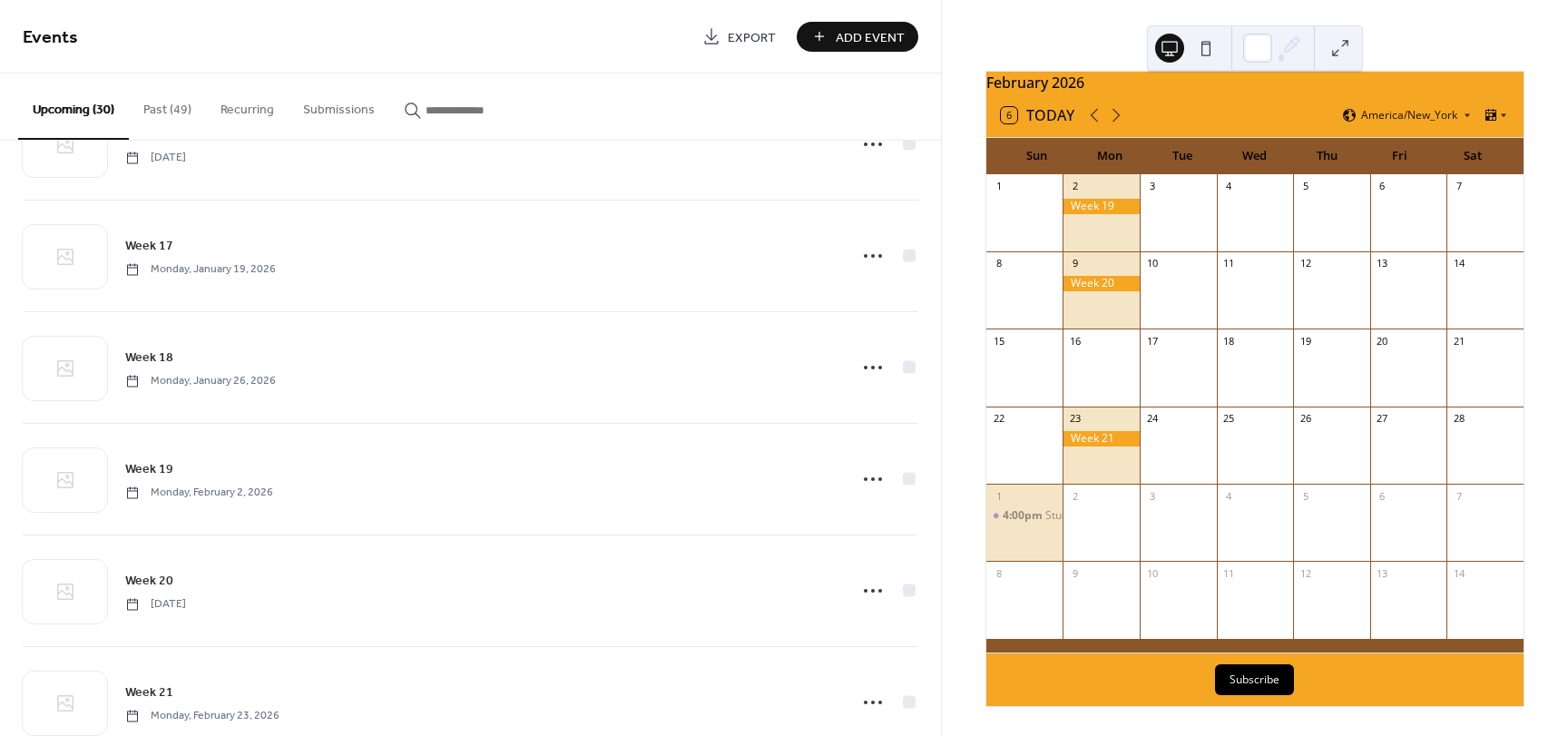 click on "Add Event" at bounding box center [870, 37] 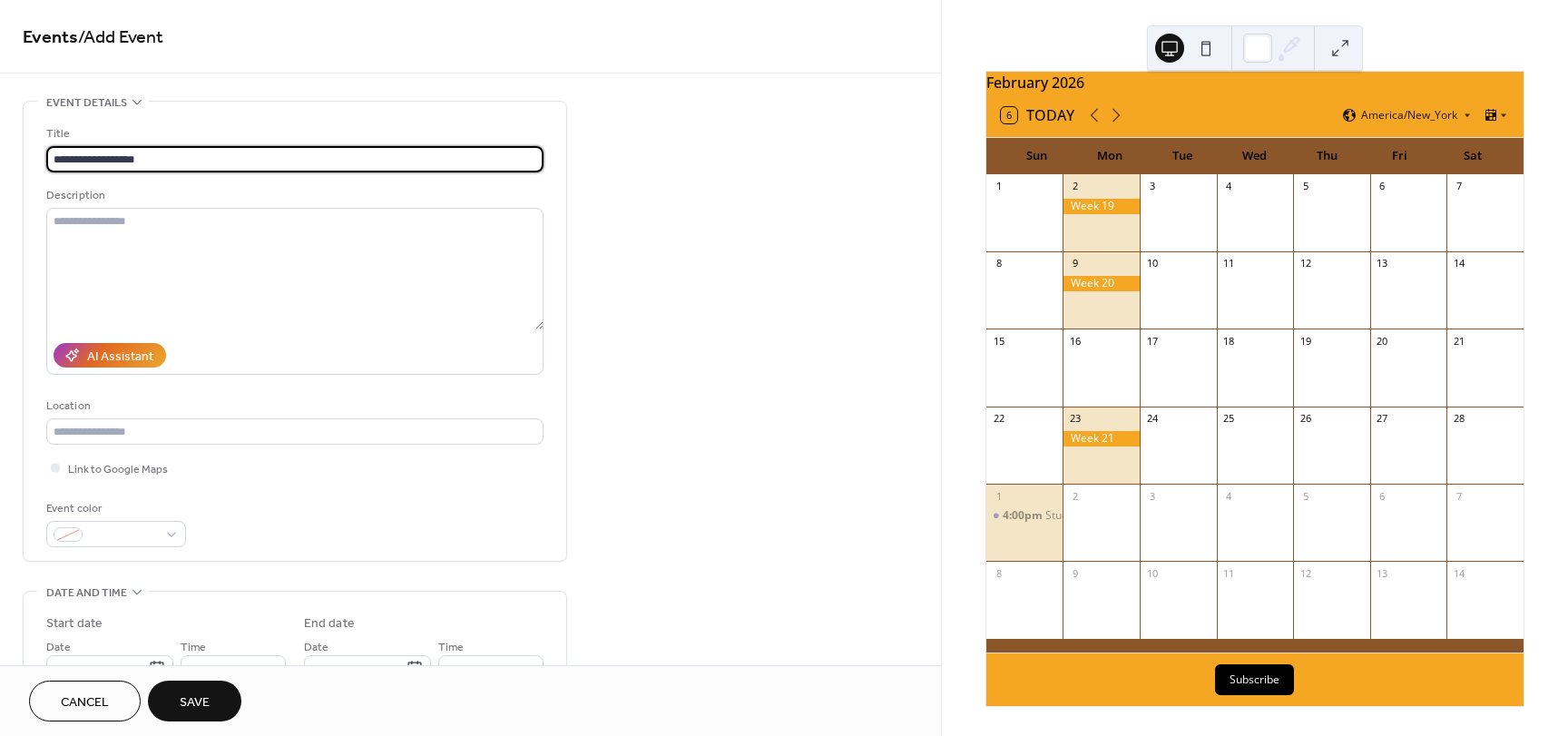 drag, startPoint x: 121, startPoint y: 158, endPoint x: 56, endPoint y: 161, distance: 65.069194 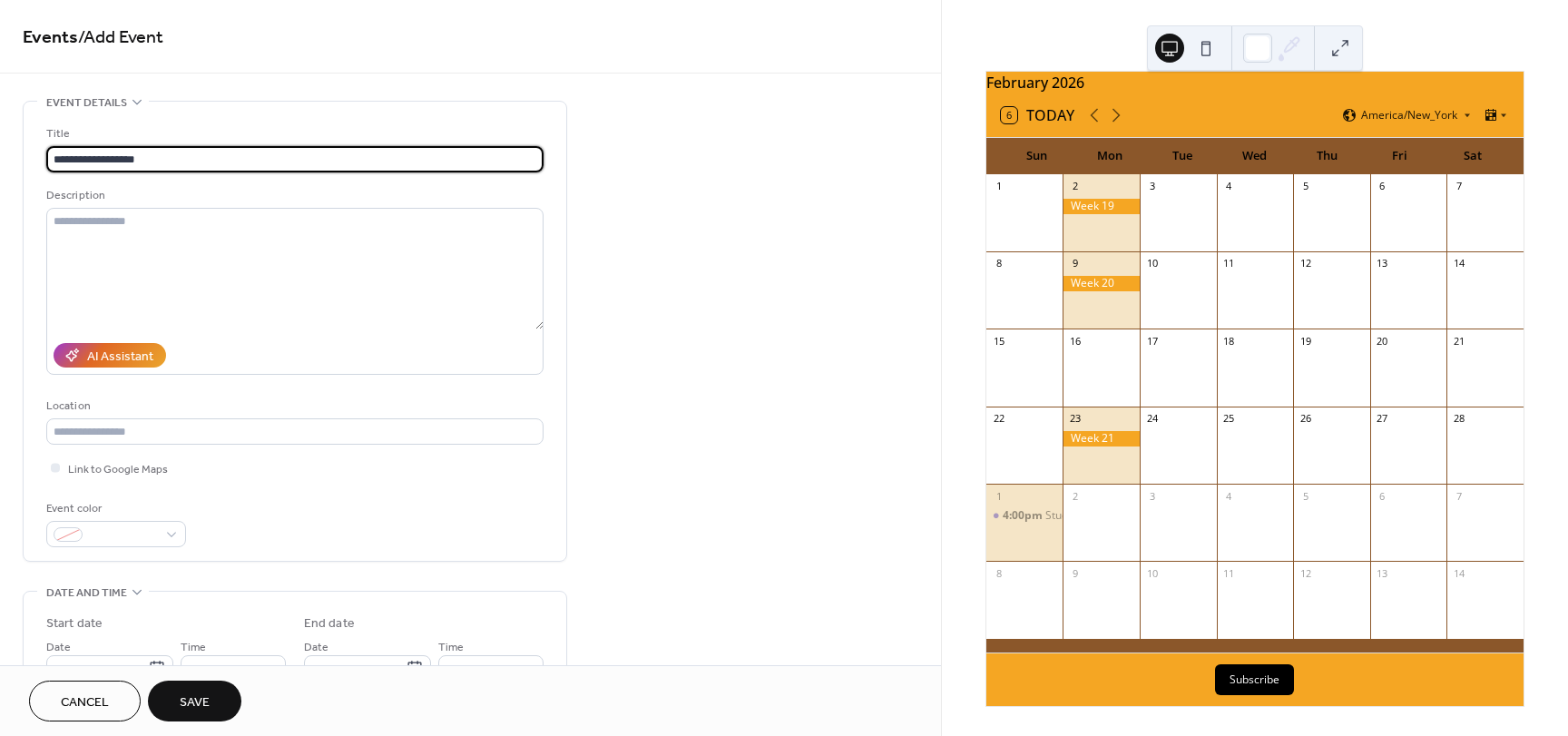 click on "**********" at bounding box center (295, 159) 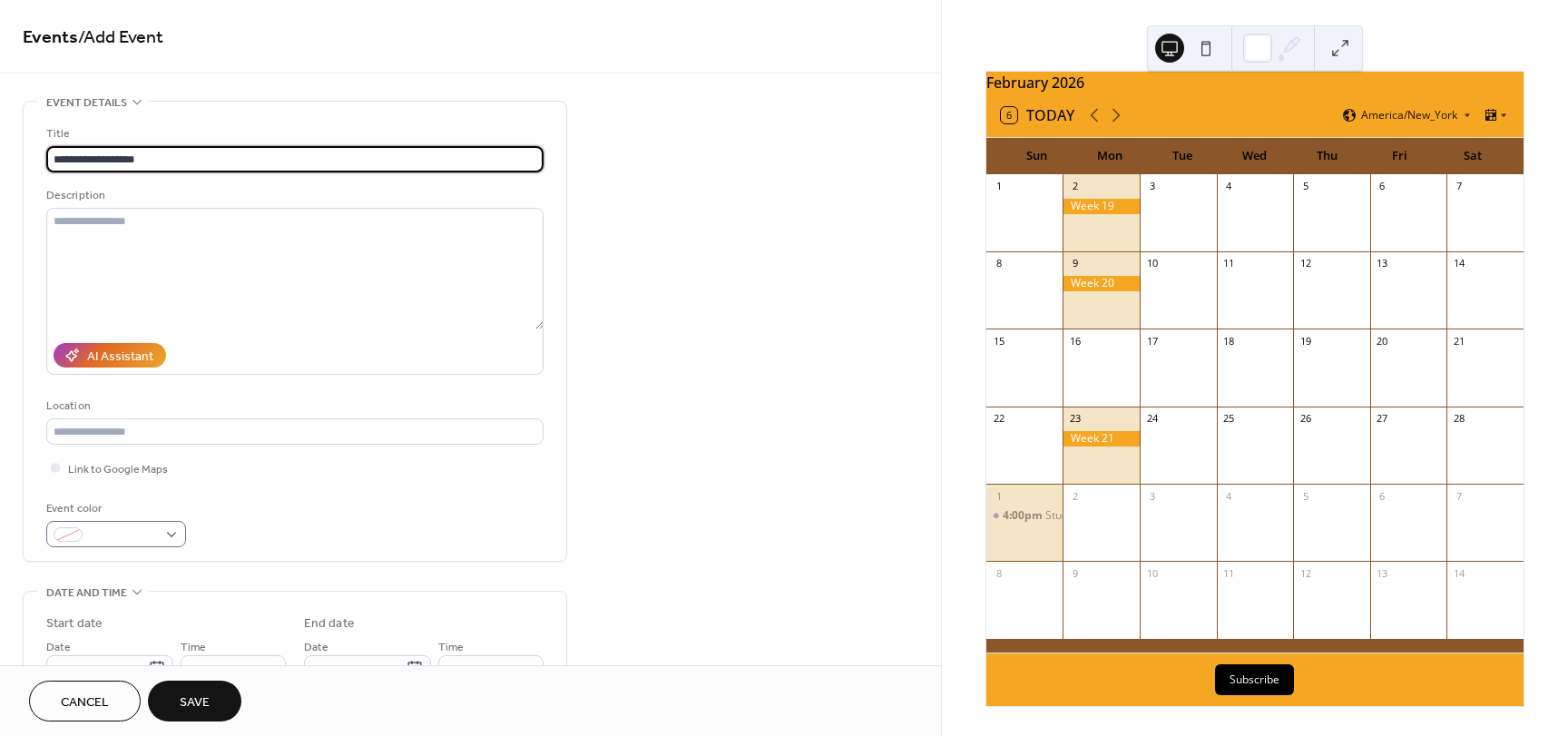 type on "**********" 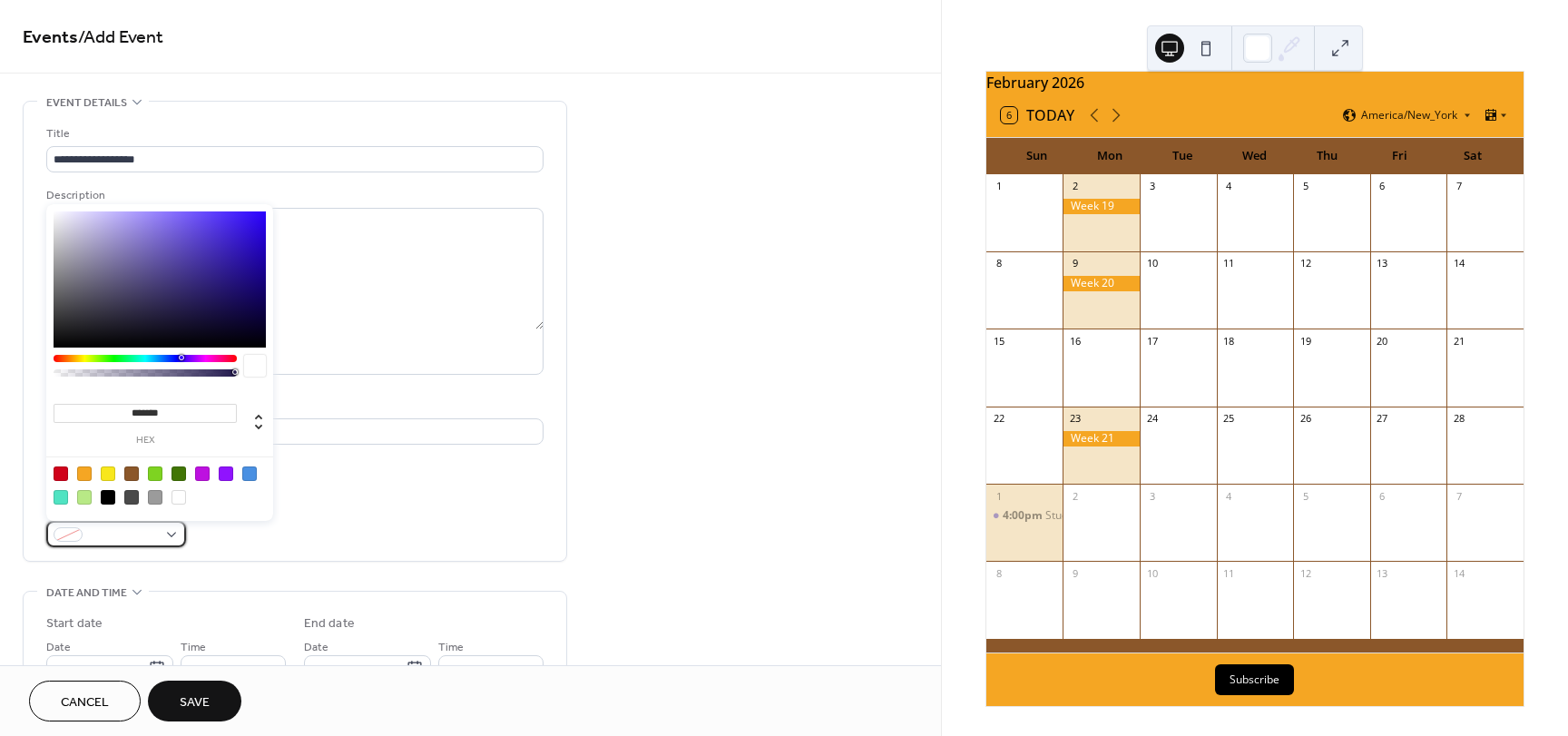 click at bounding box center (116, 534) 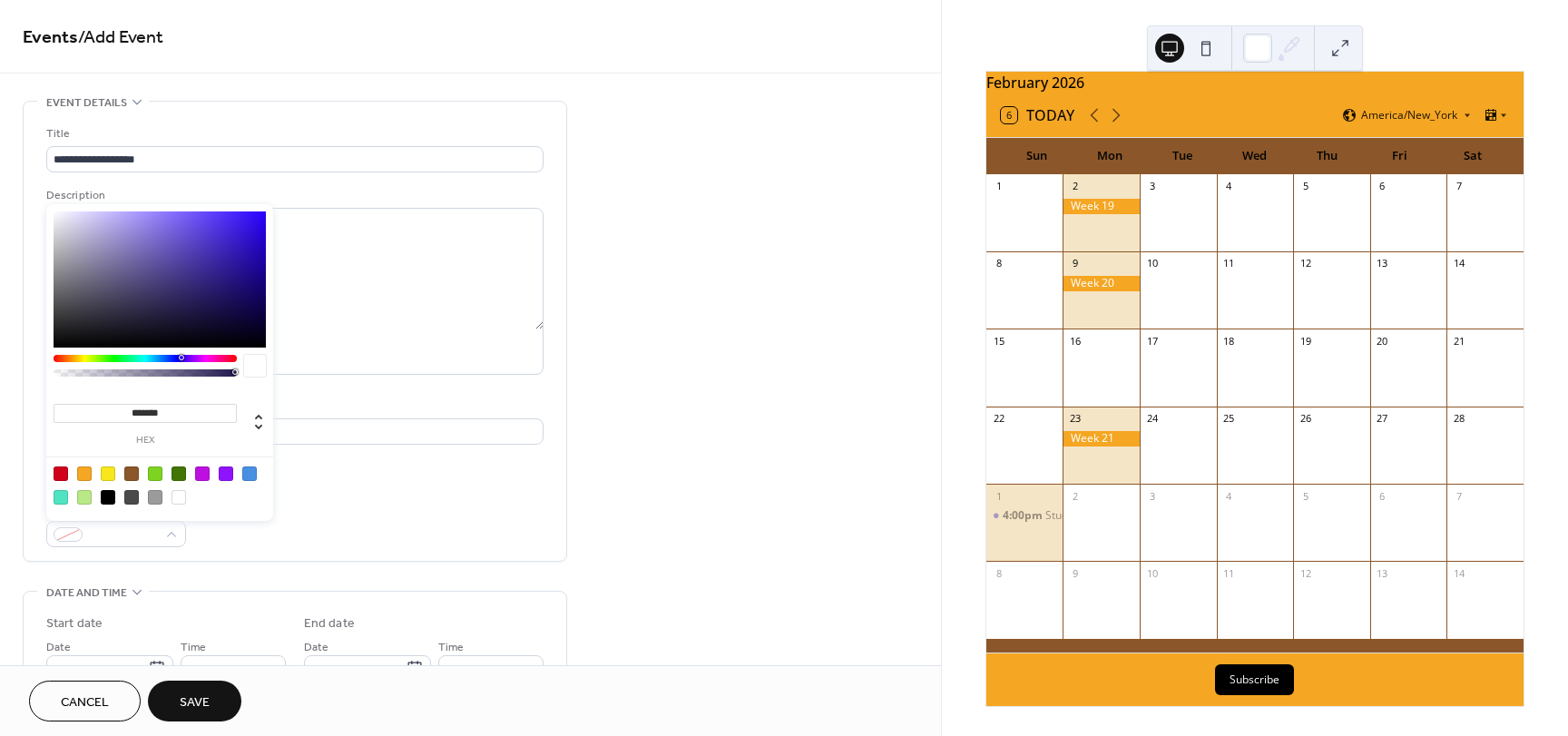 click at bounding box center (155, 474) 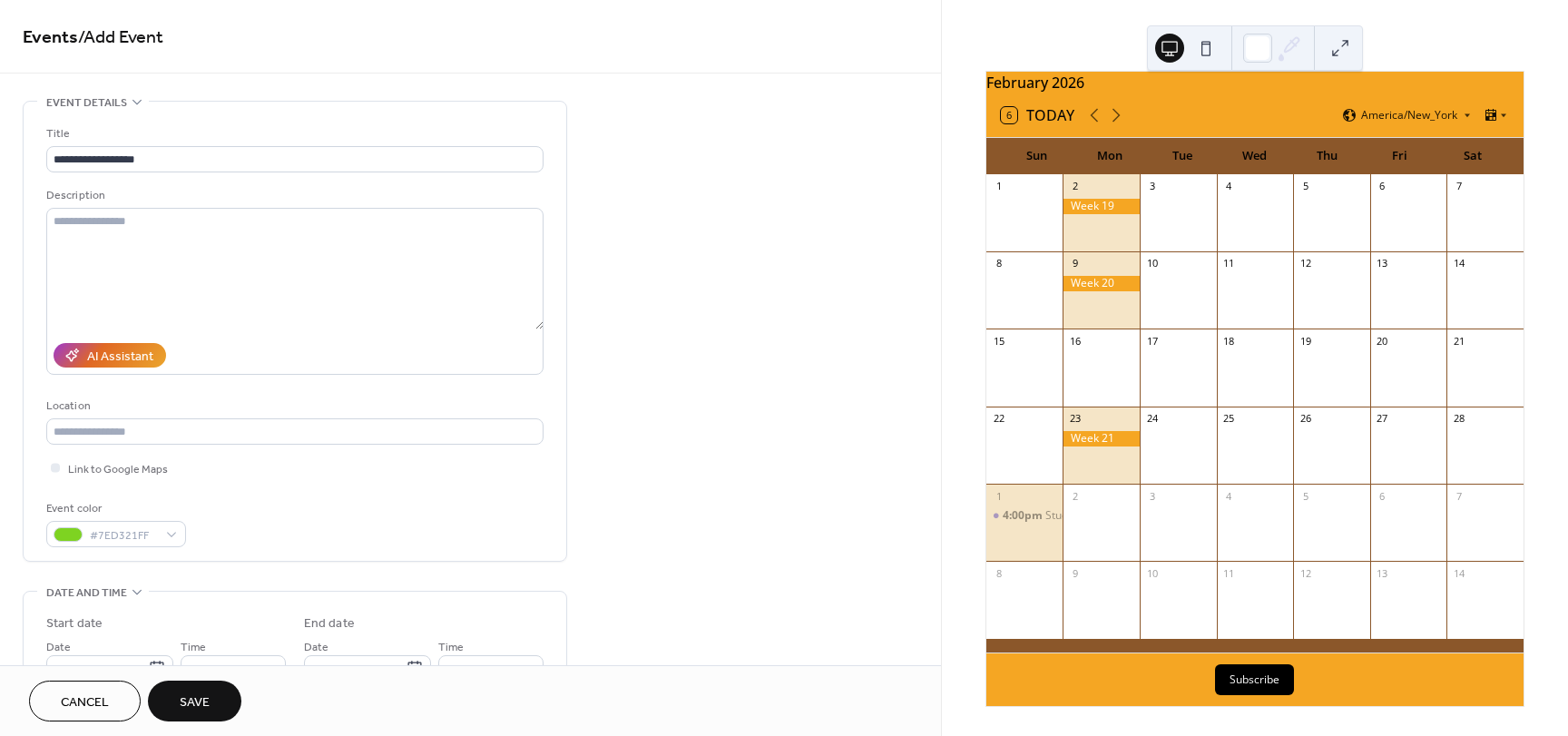 click on "Link to Google Maps" at bounding box center (295, 467) 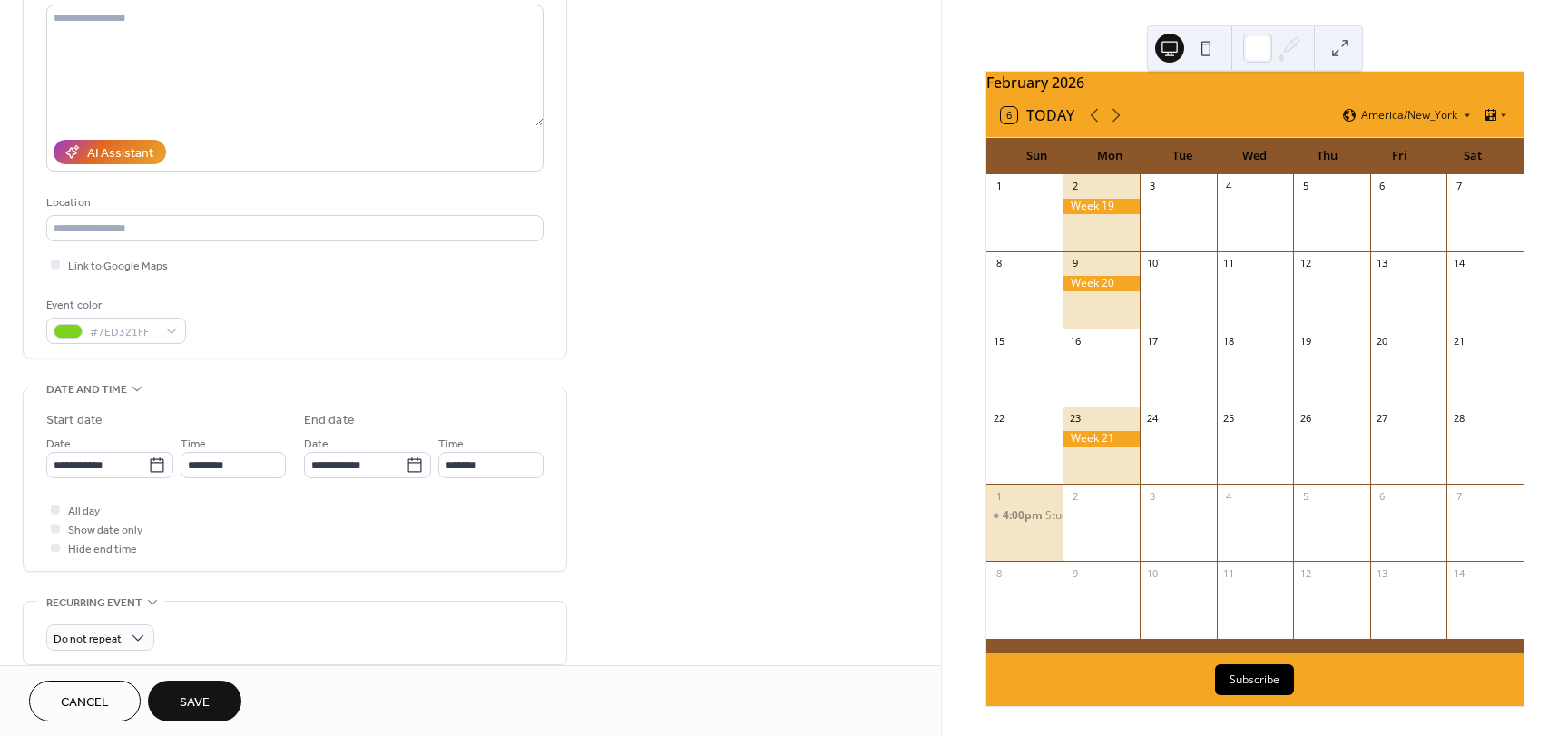 scroll, scrollTop: 363, scrollLeft: 0, axis: vertical 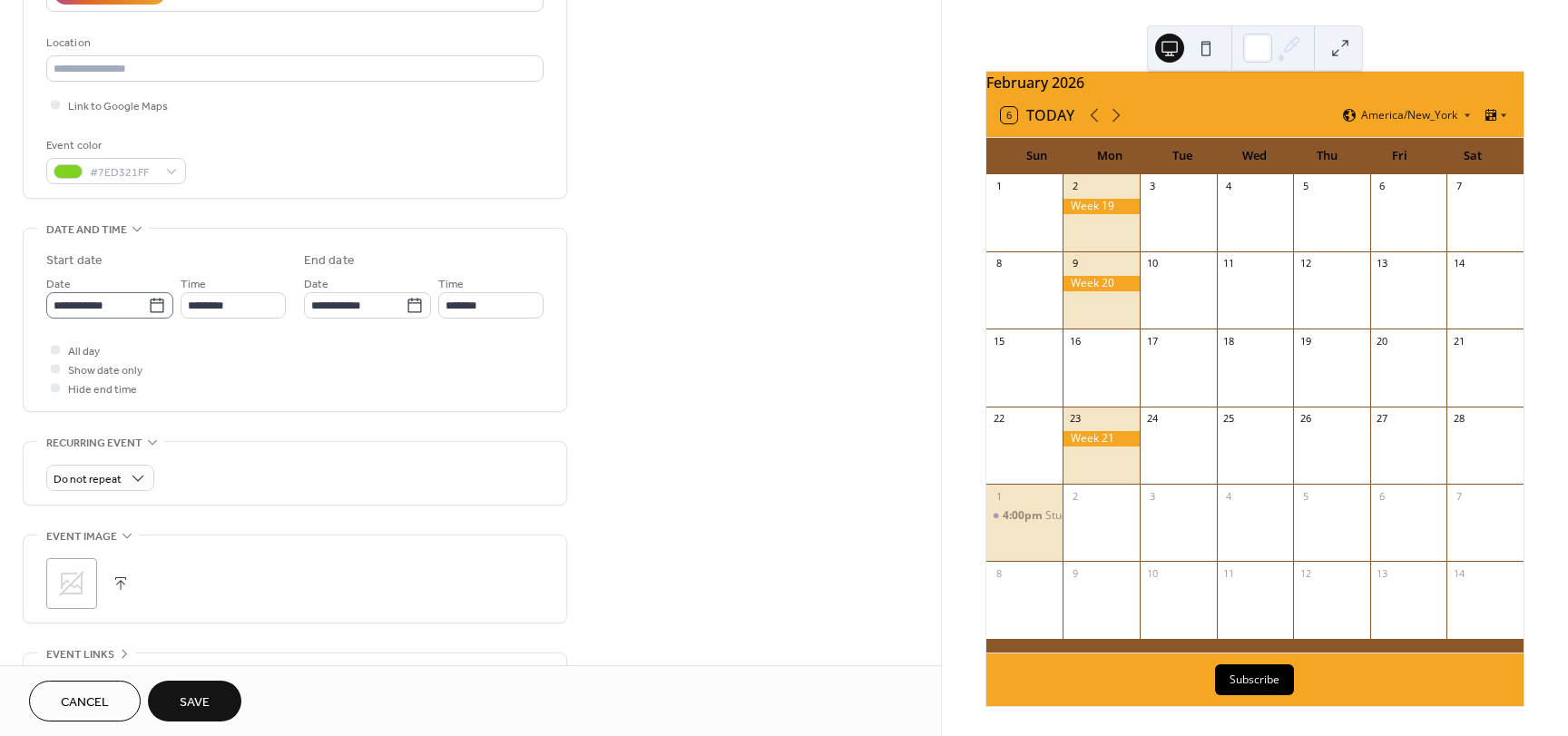 click 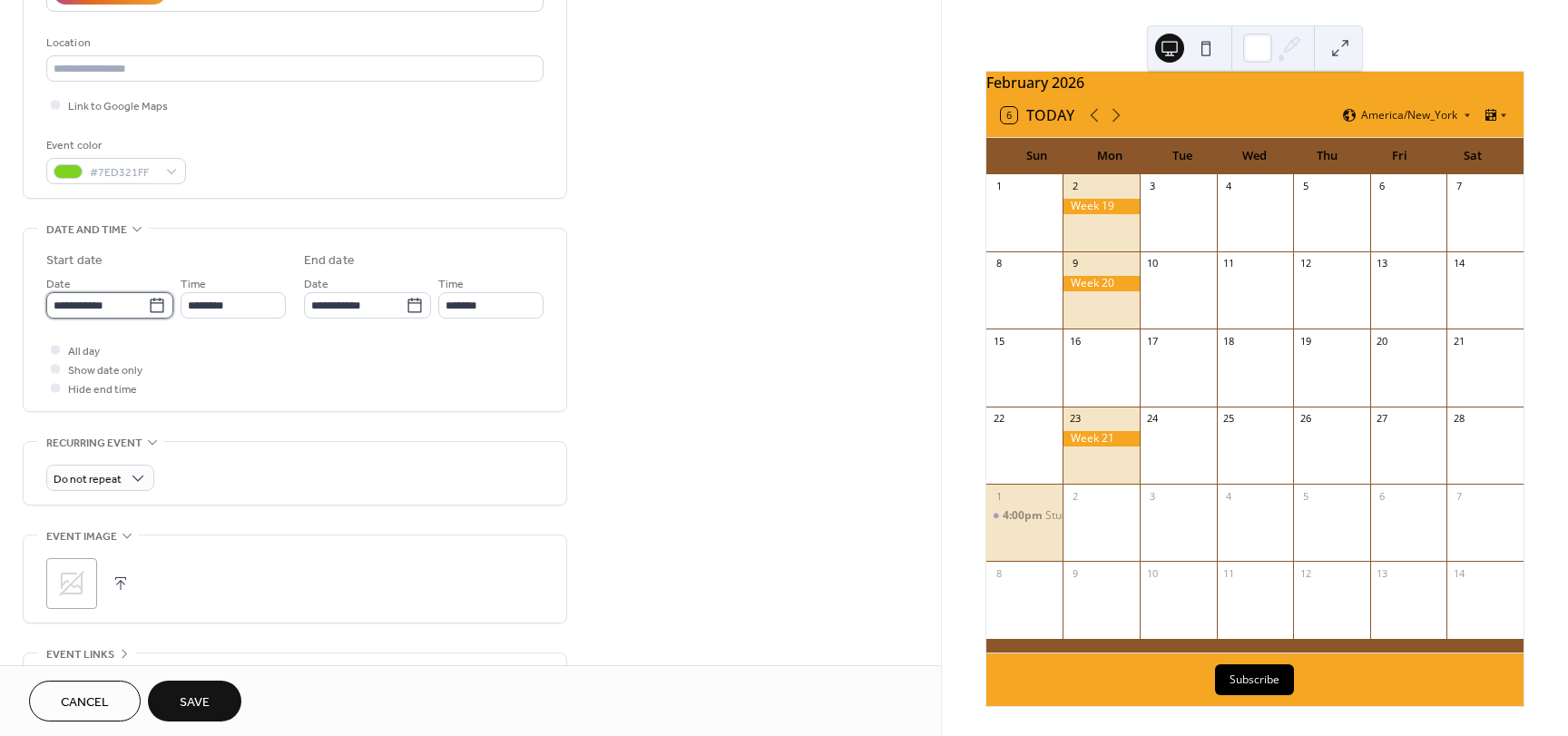 click on "**********" at bounding box center (97, 305) 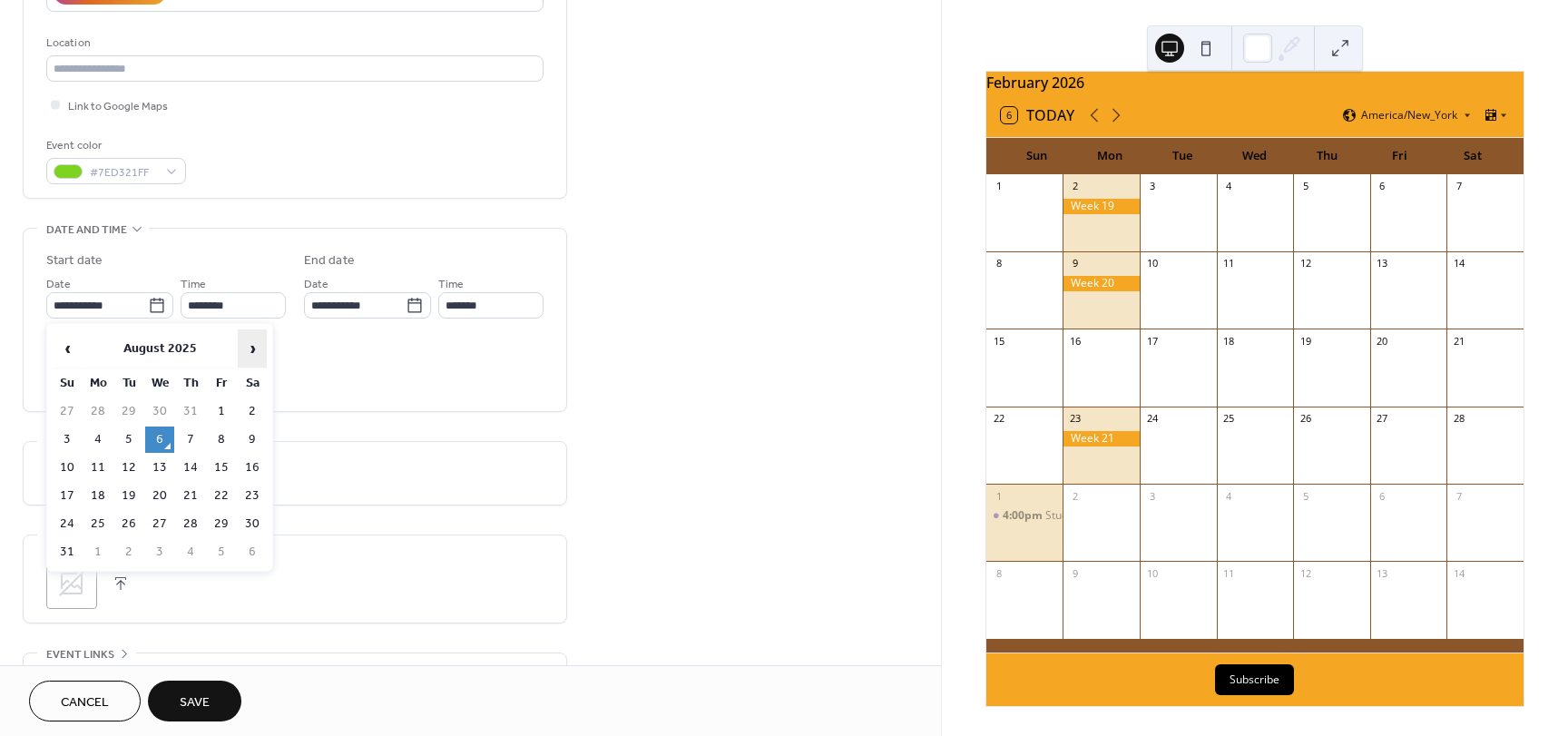 click on "›" at bounding box center (252, 348) 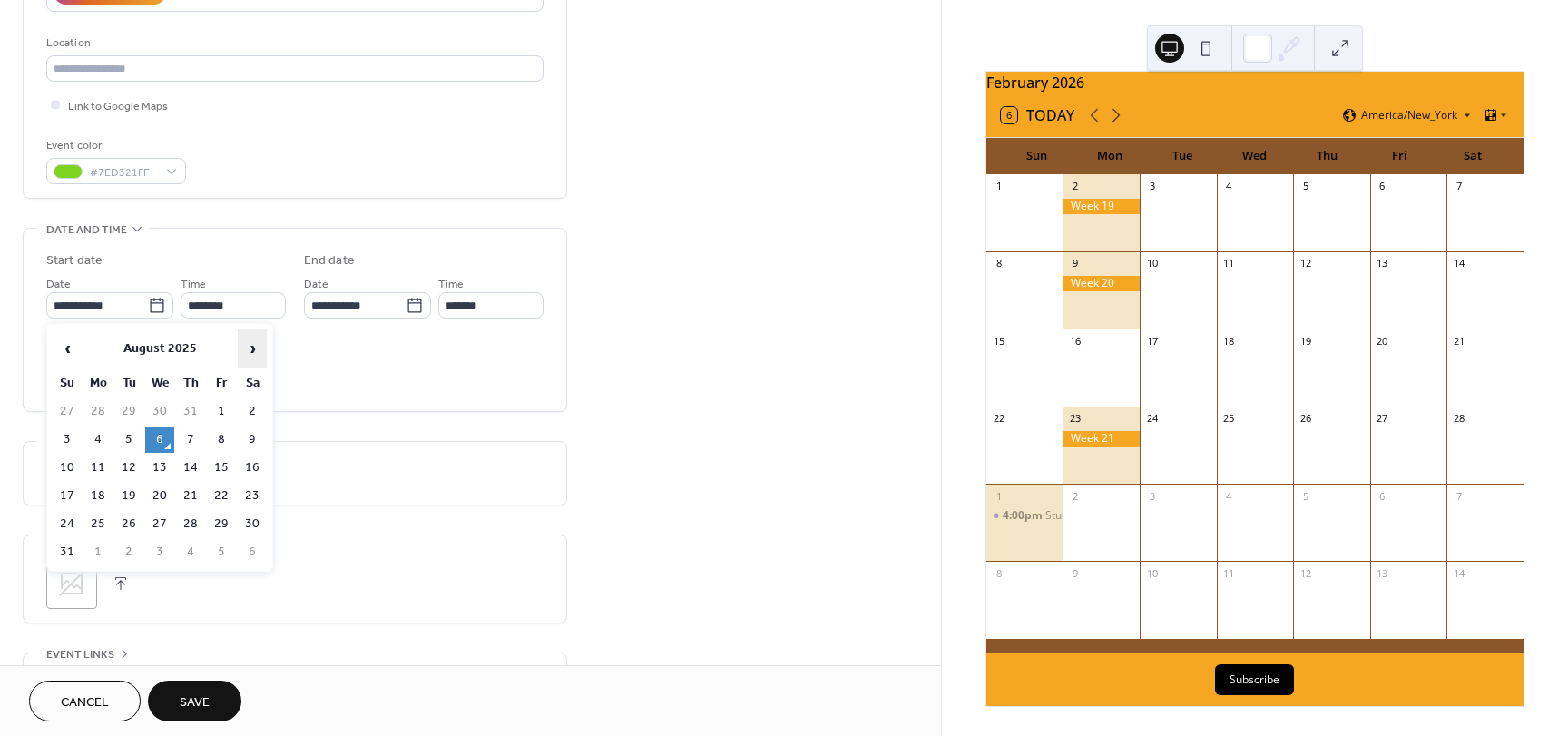 click on "›" at bounding box center (252, 348) 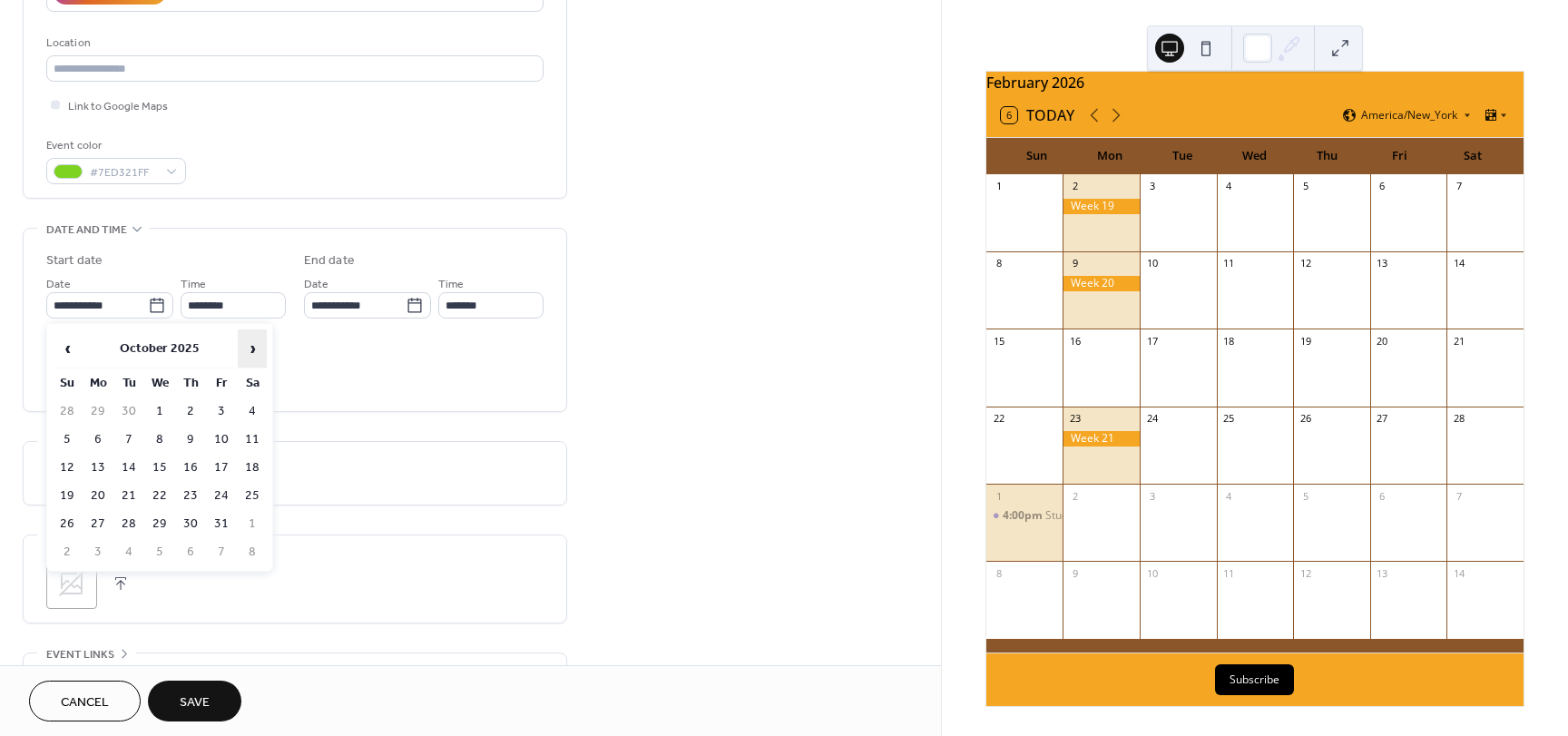click on "›" at bounding box center [252, 348] 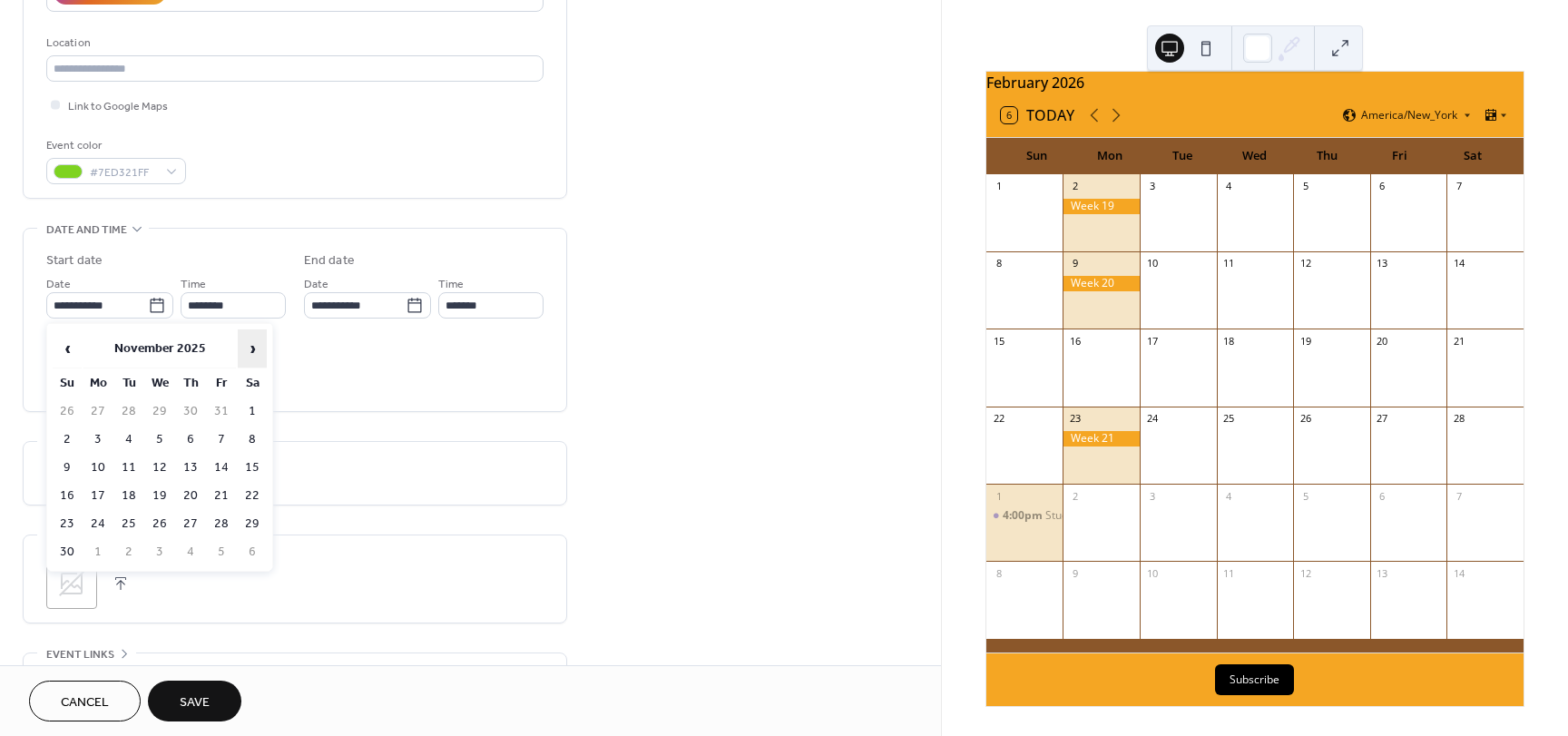 click on "›" at bounding box center [252, 348] 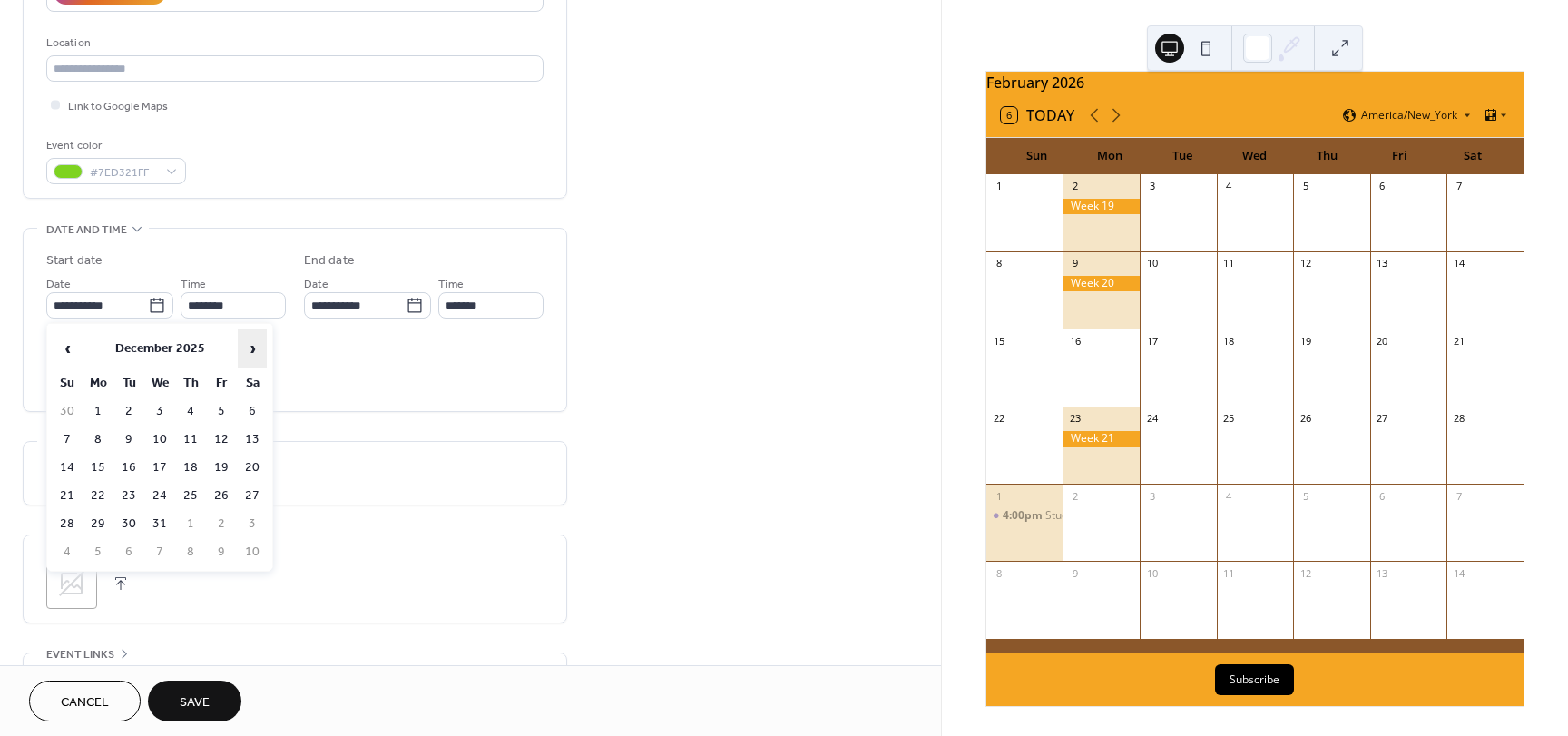 click on "›" at bounding box center [252, 348] 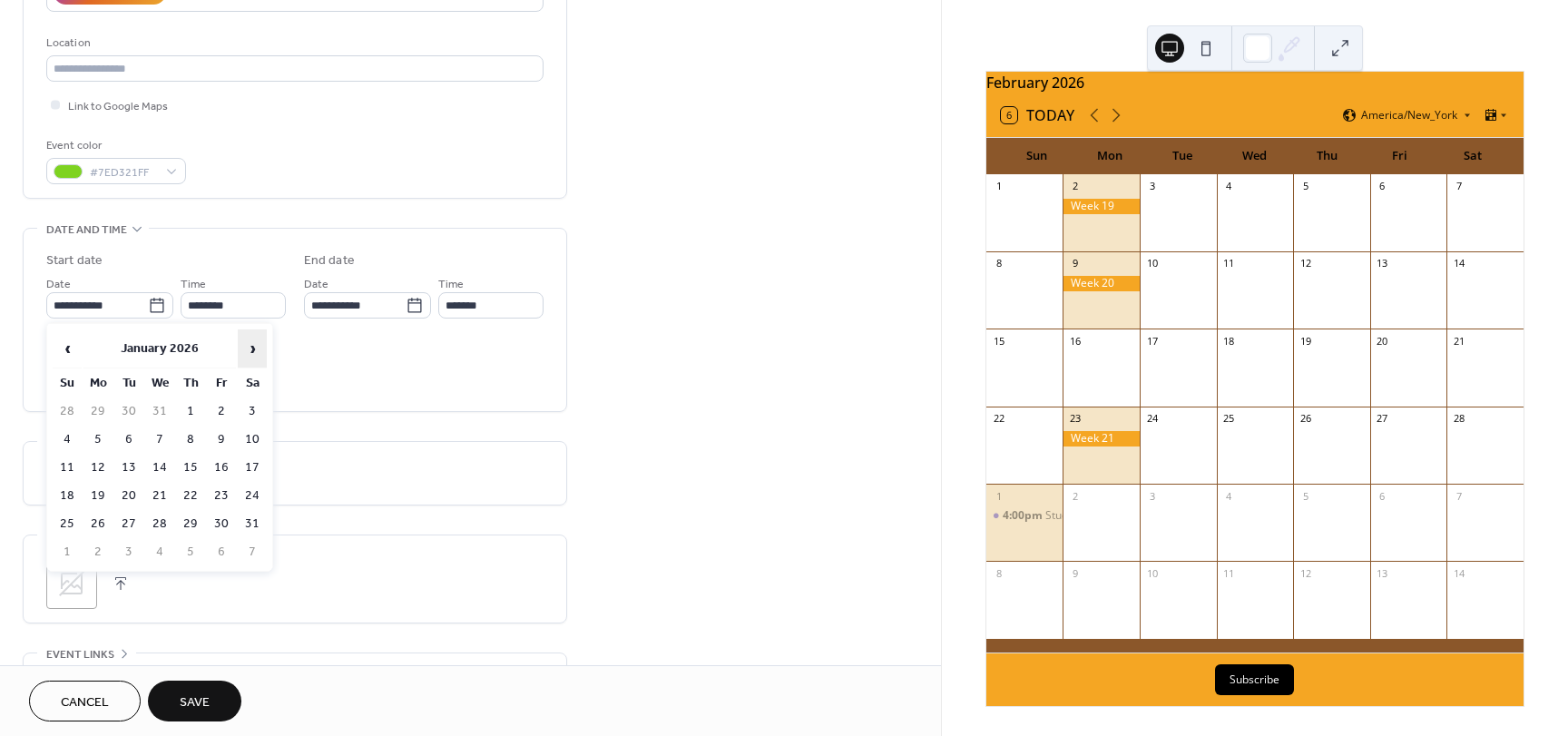 click on "›" at bounding box center (252, 348) 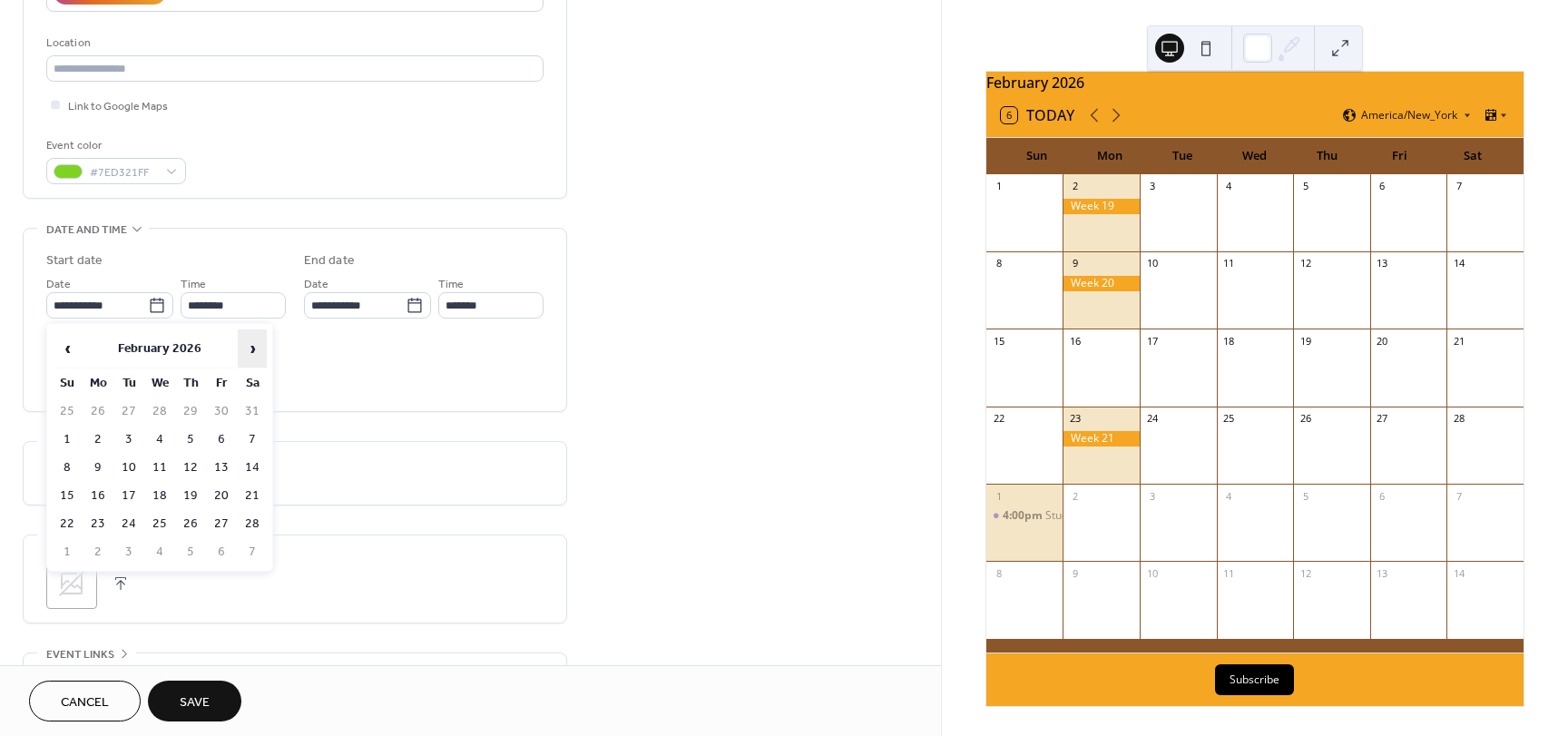 click on "›" at bounding box center [252, 348] 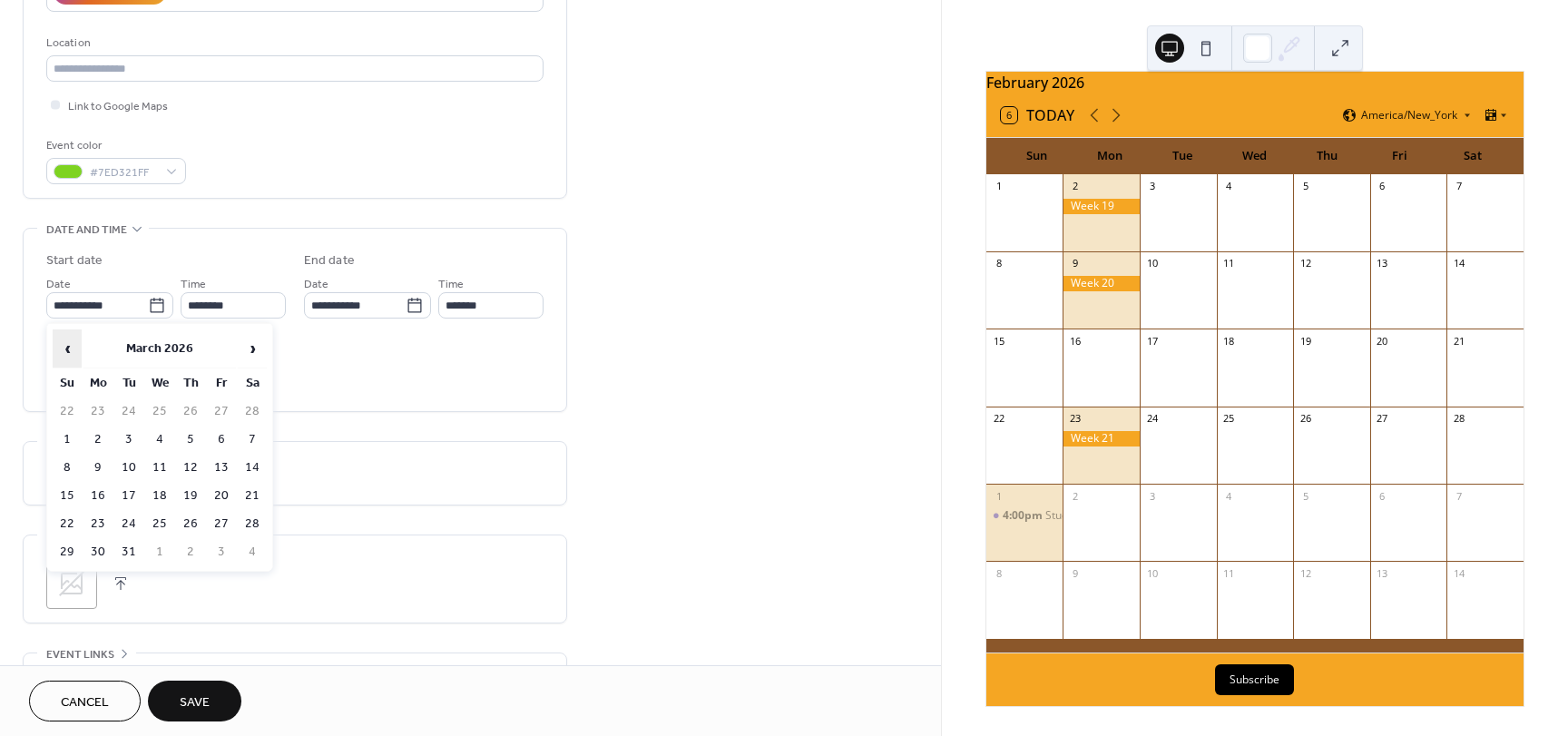 click on "‹" at bounding box center [67, 348] 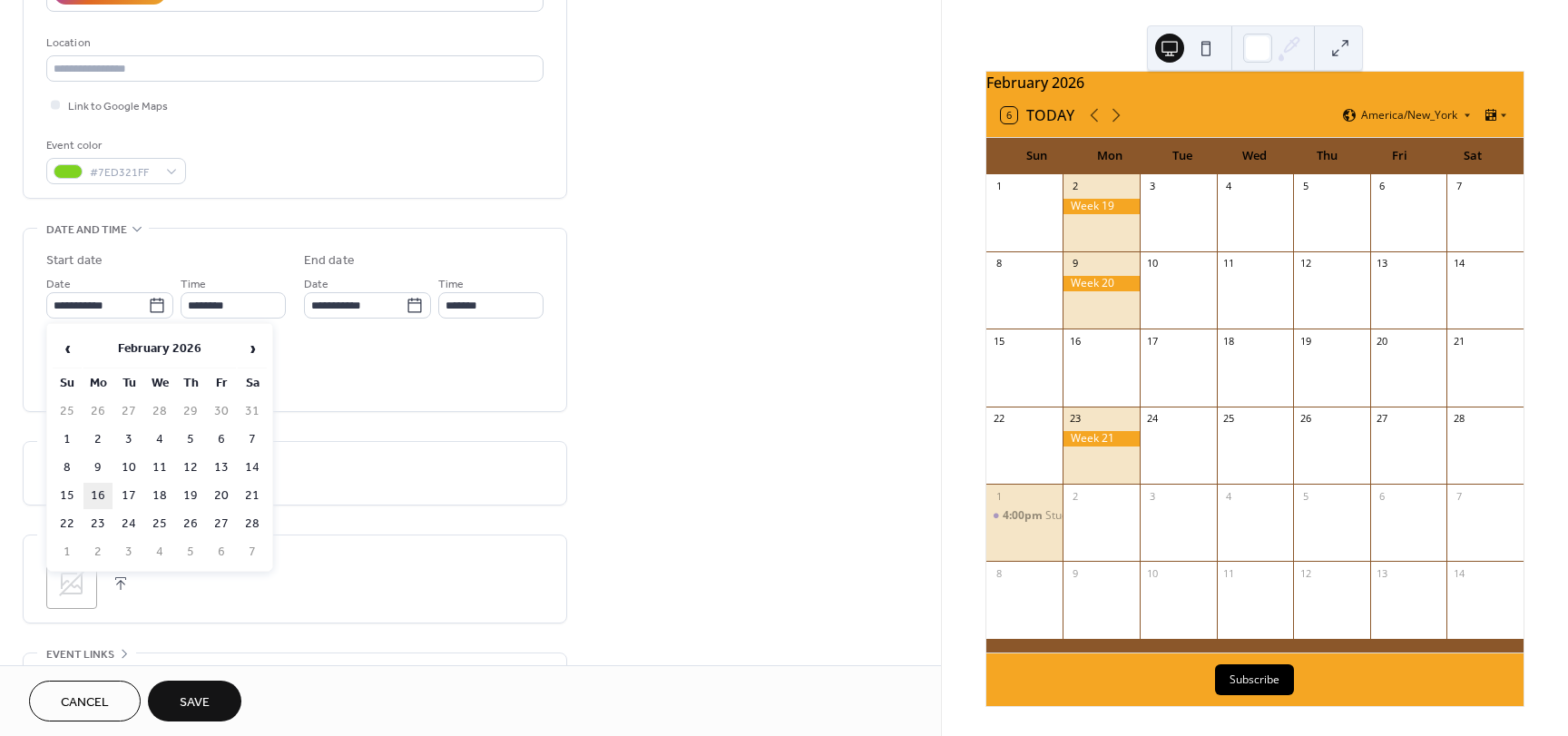 click on "16" at bounding box center (98, 496) 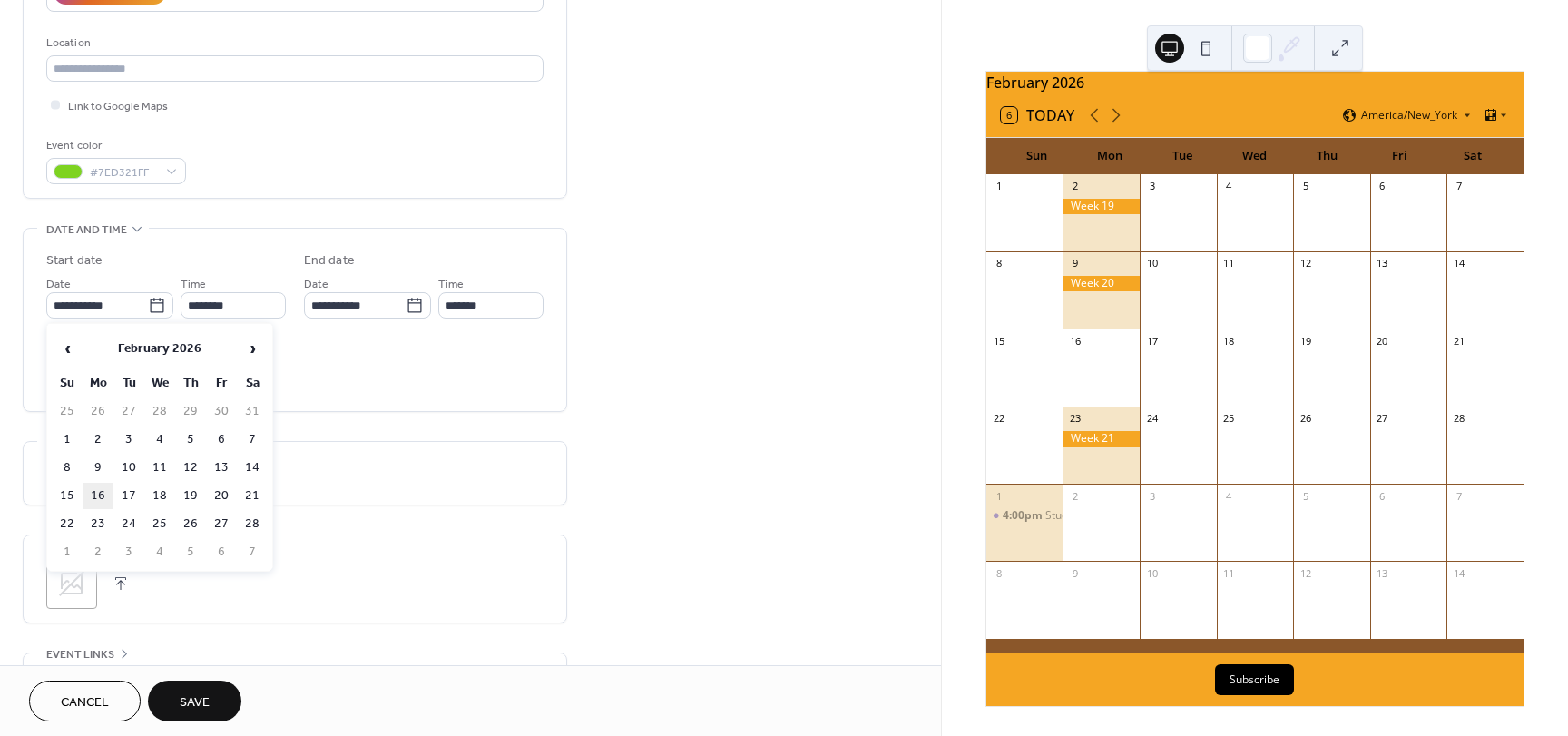 type on "**********" 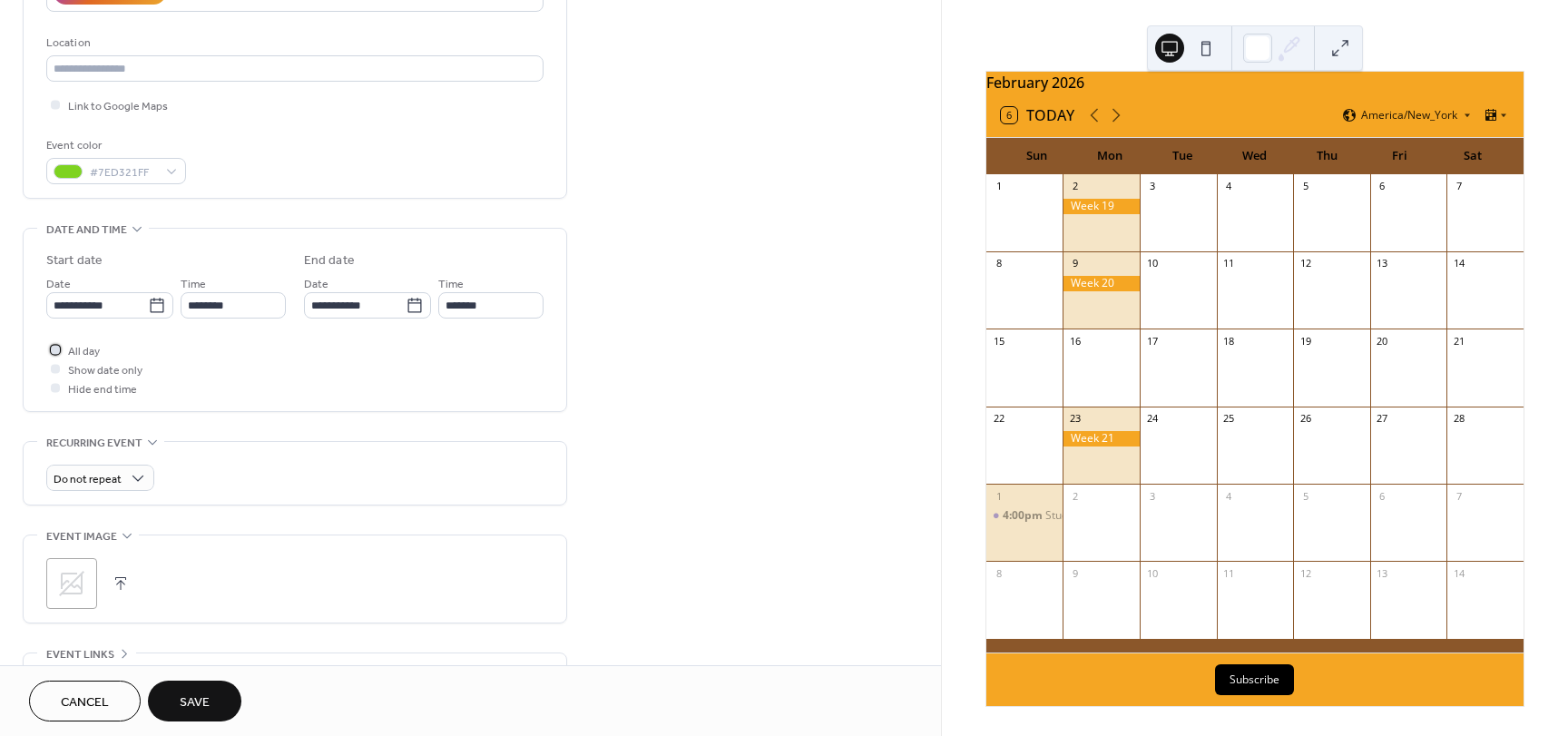 click at bounding box center (55, 349) 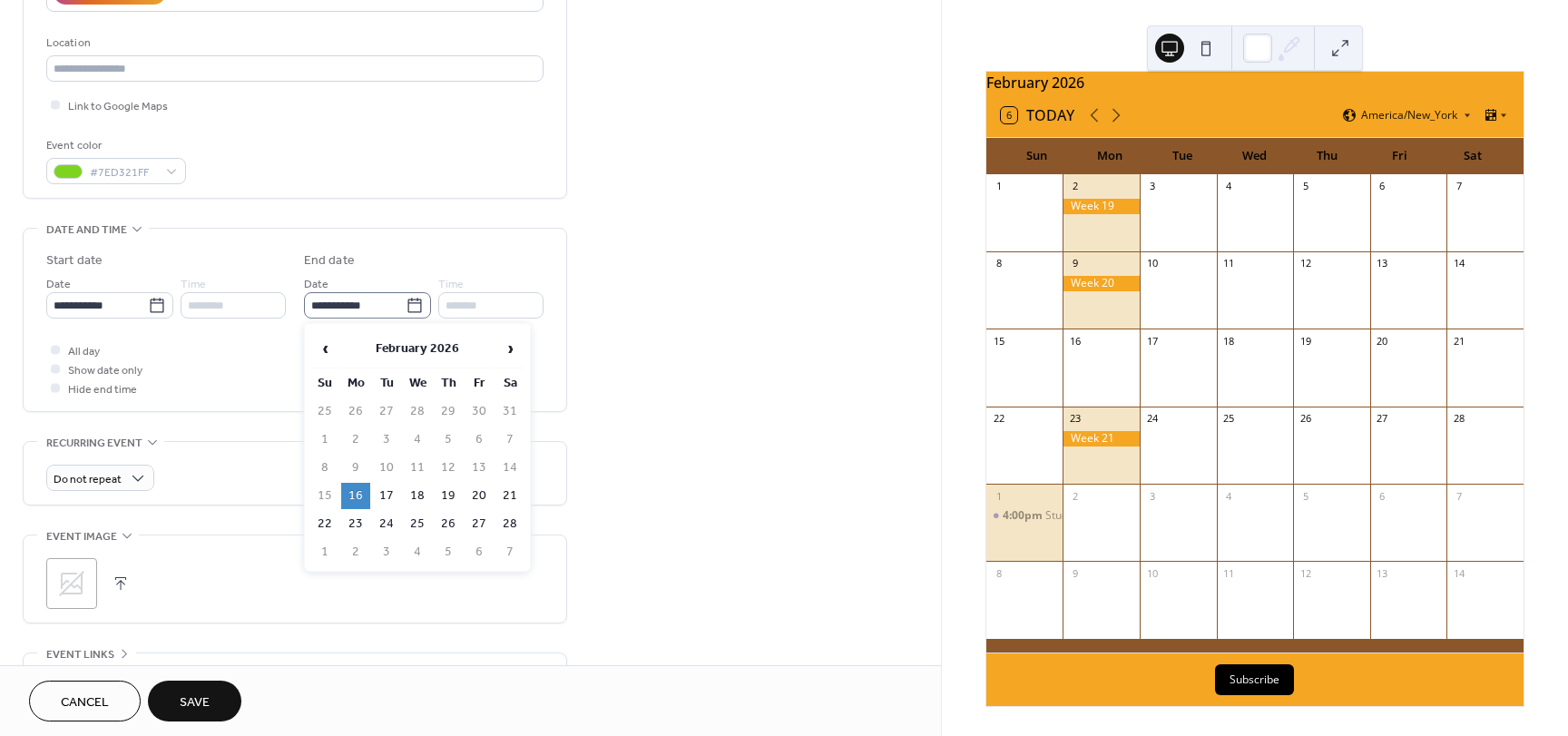 click 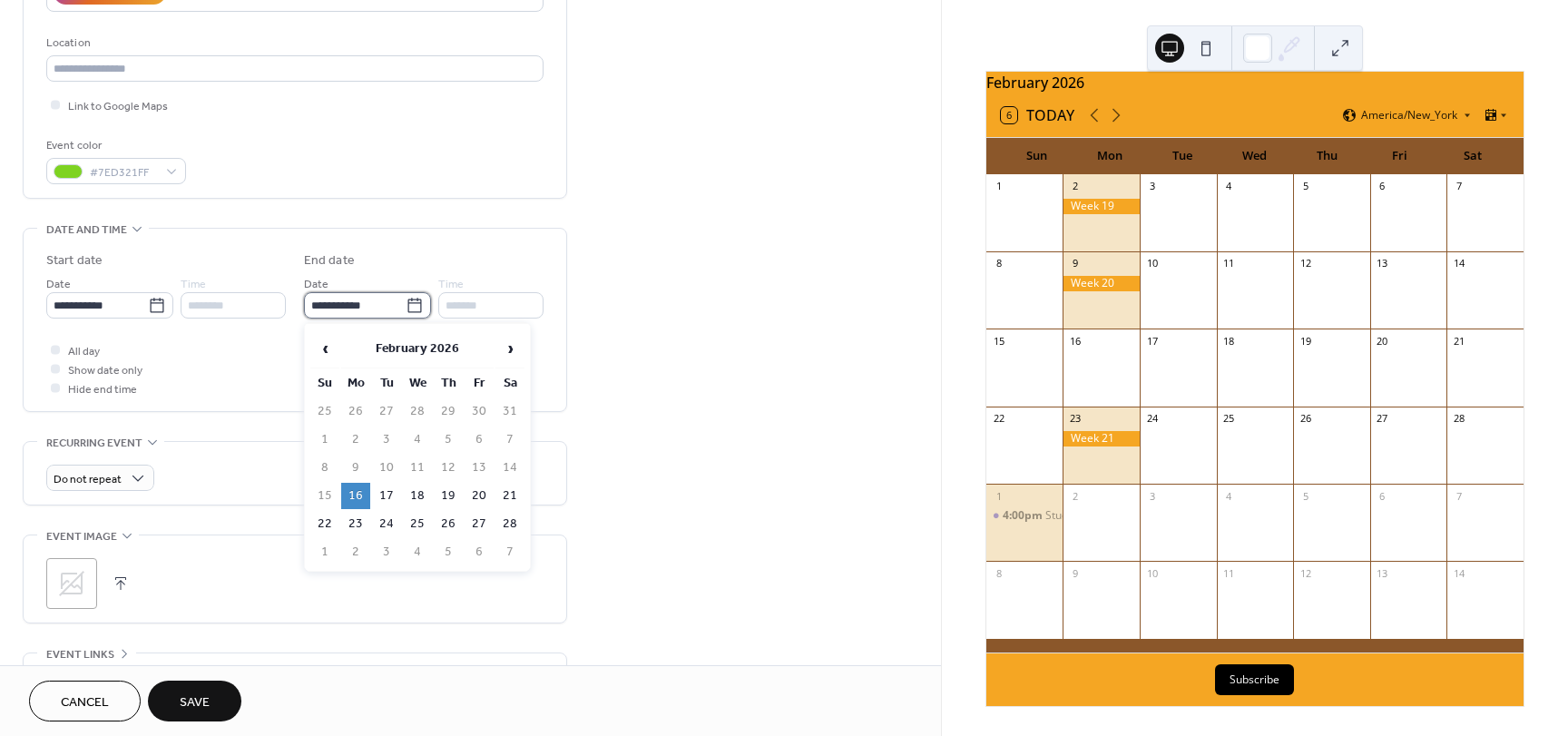 click on "**********" at bounding box center [355, 305] 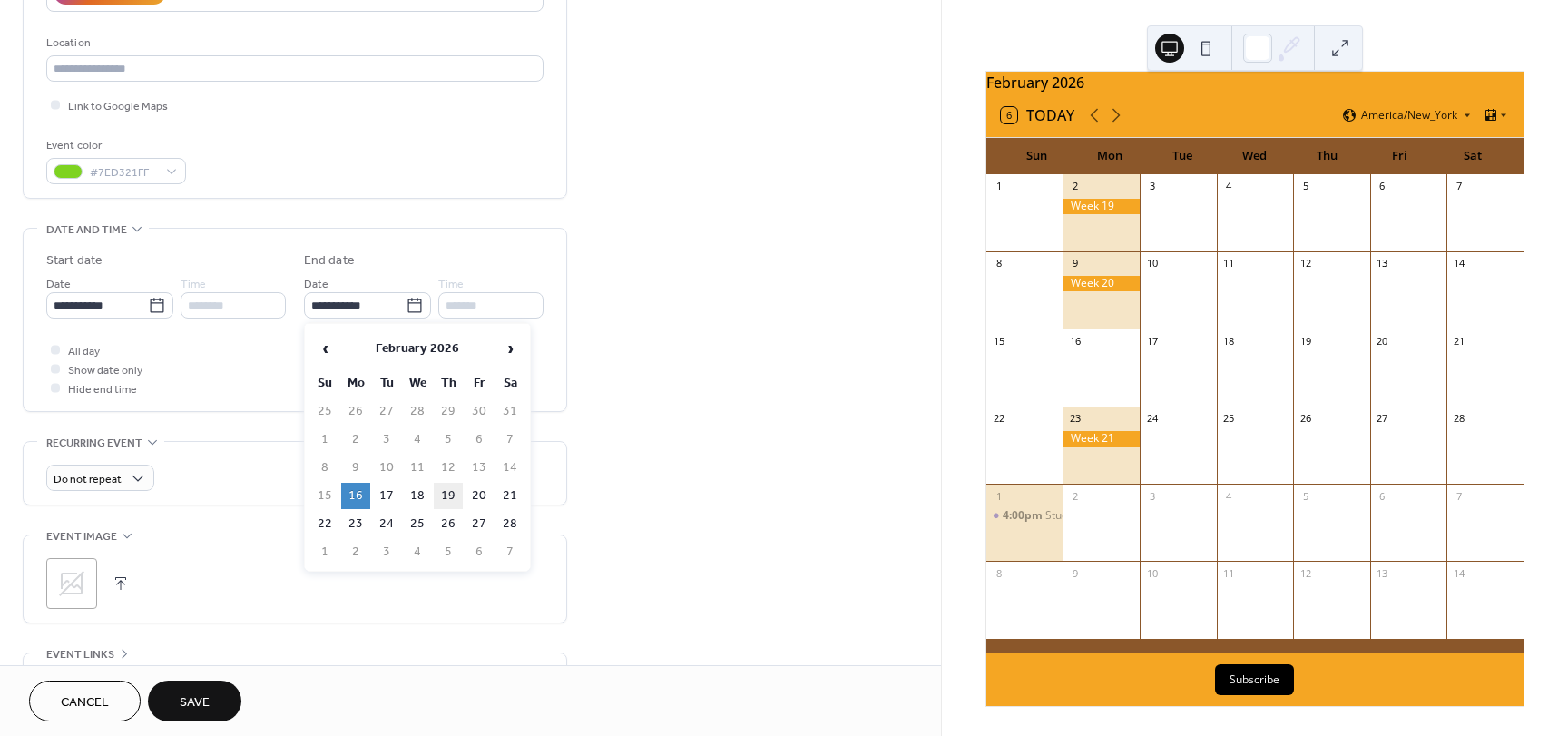 click on "19" at bounding box center [448, 496] 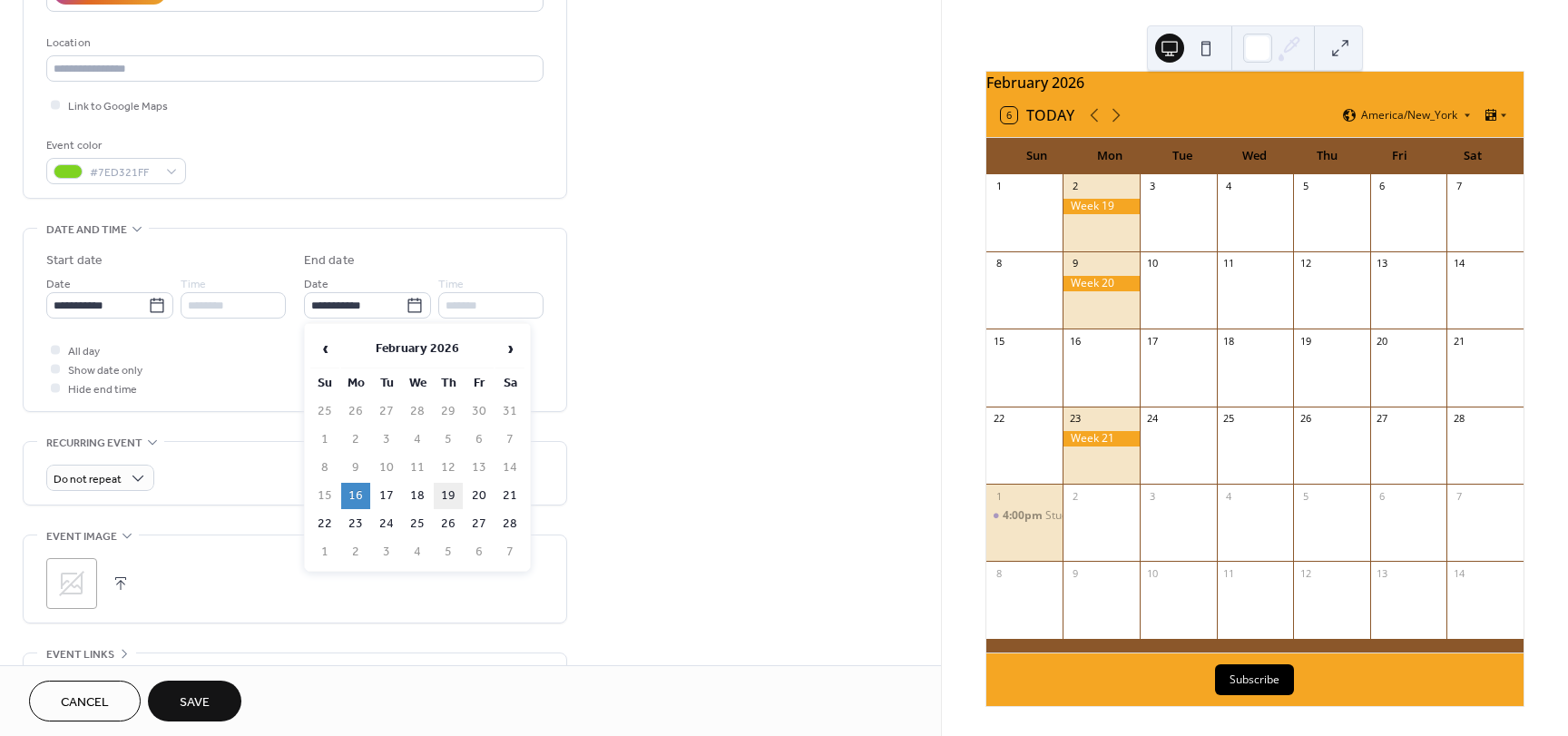 type on "**********" 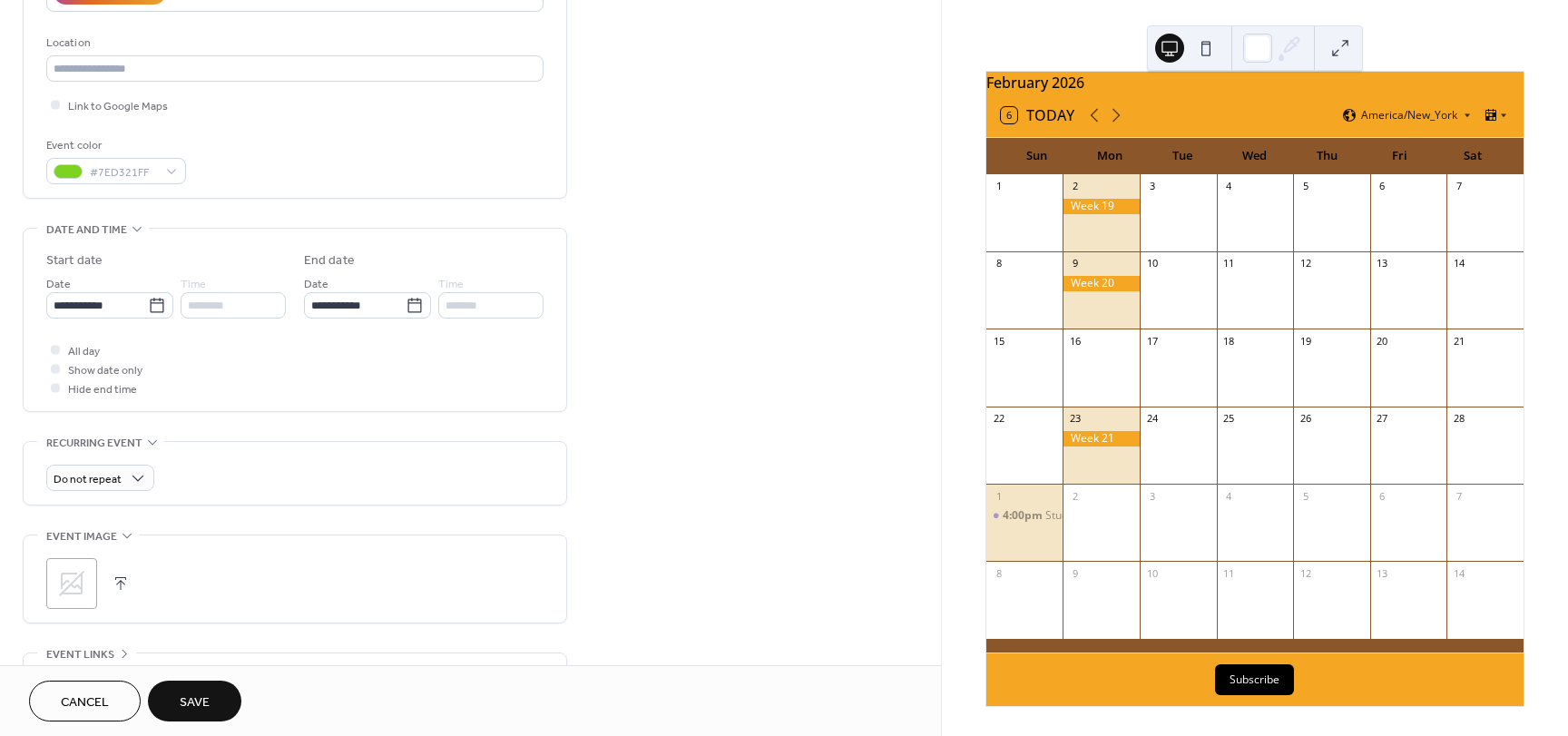 click on "Save" at bounding box center [194, 702] 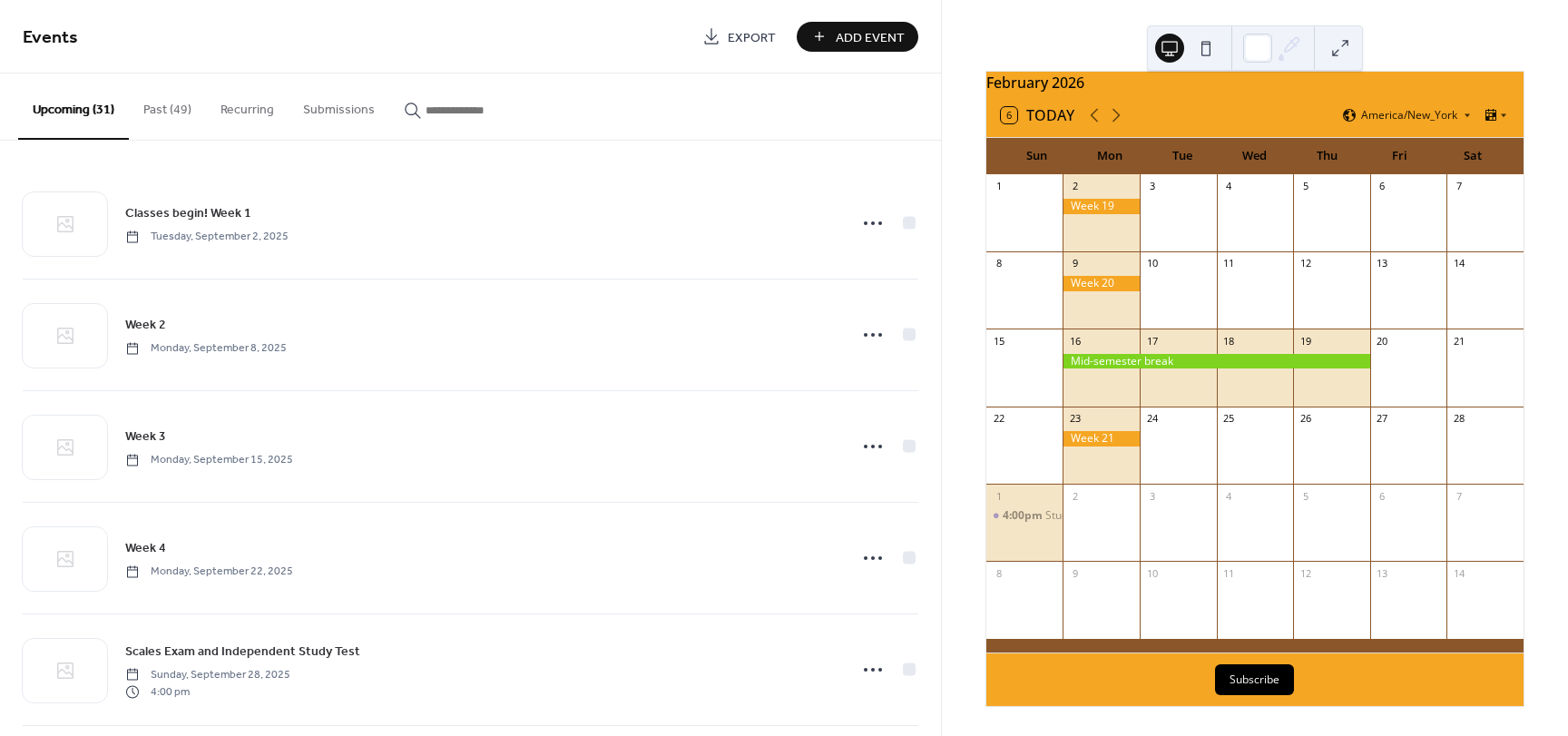 click on "Add Event" at bounding box center [870, 37] 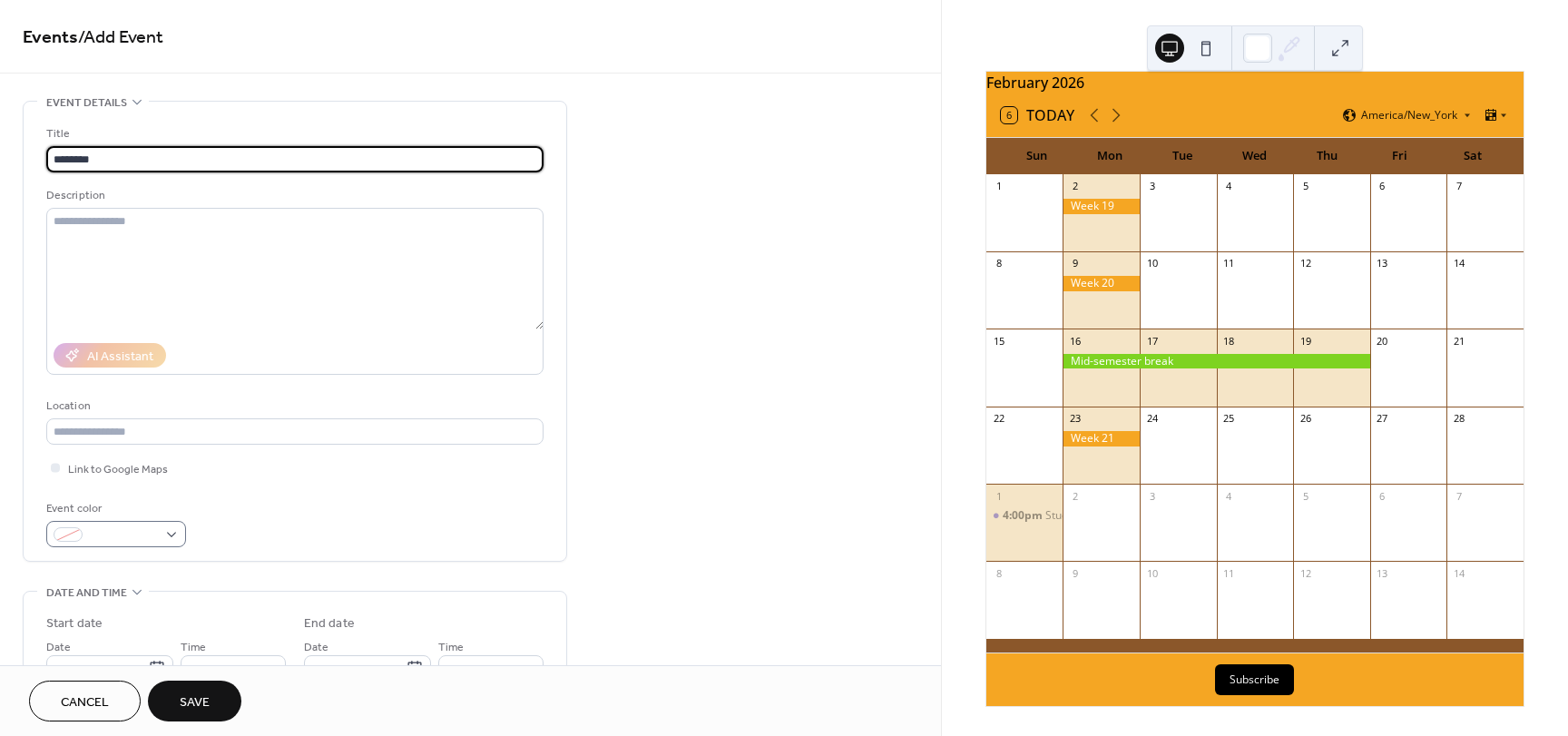 type on "********" 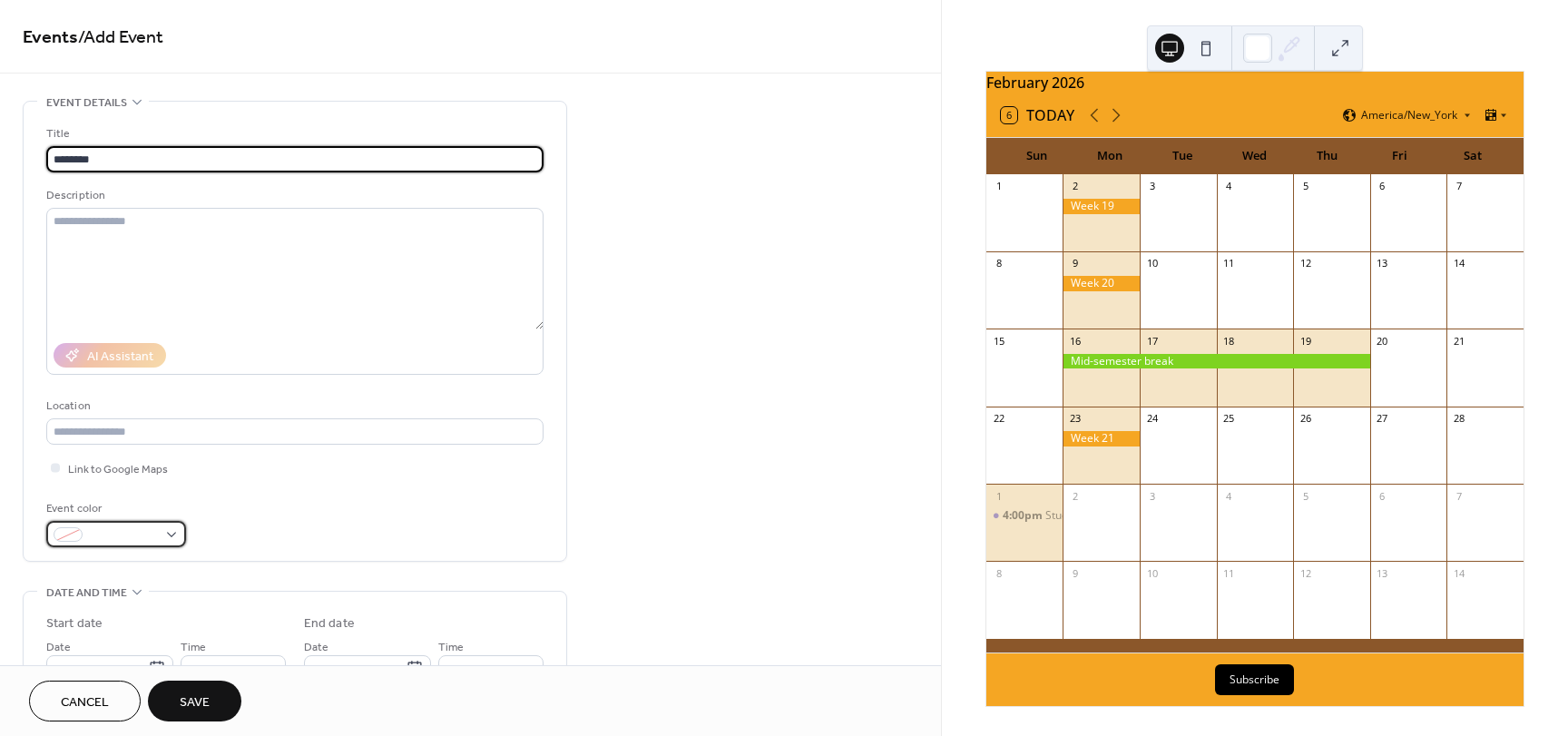 click at bounding box center (116, 534) 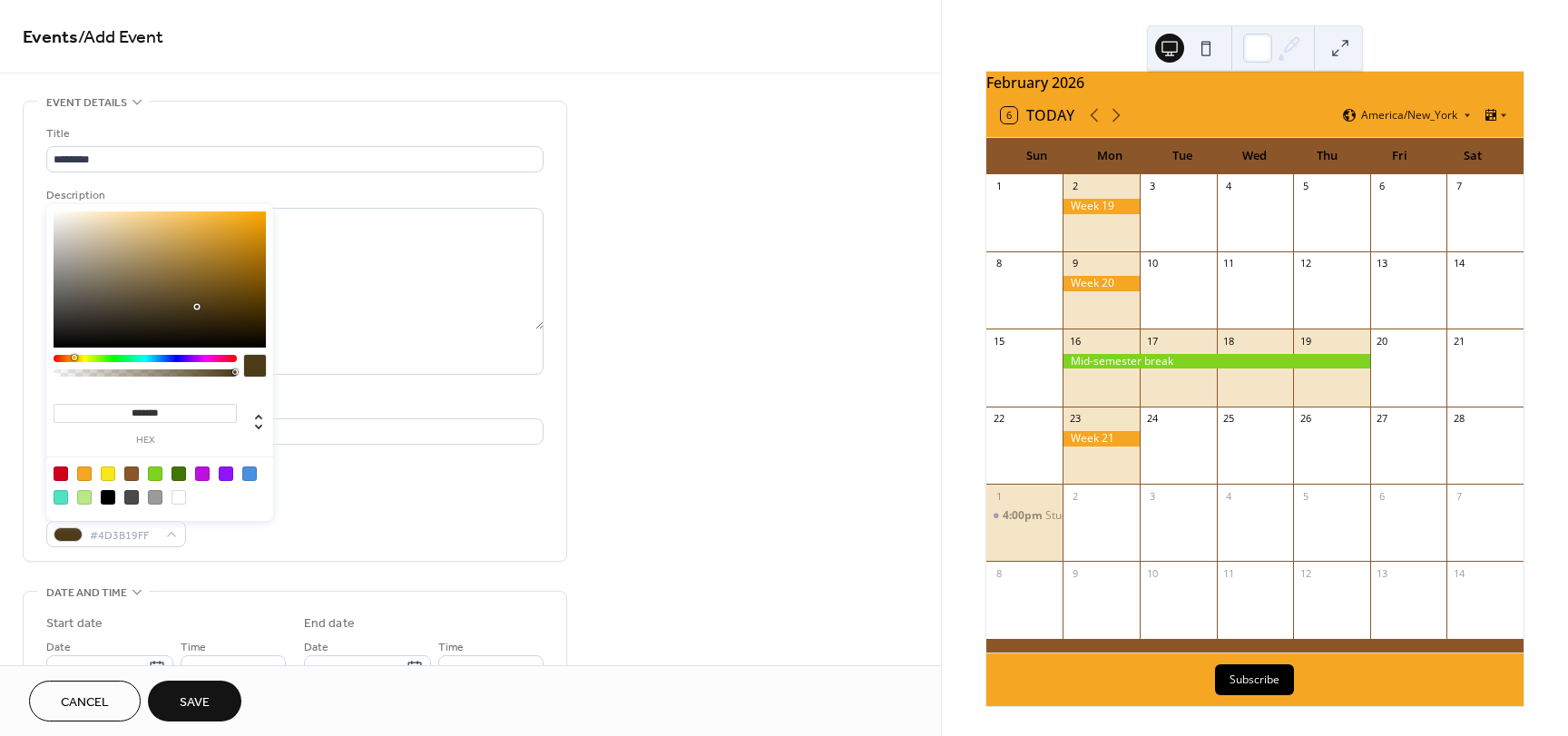 click at bounding box center (145, 358) 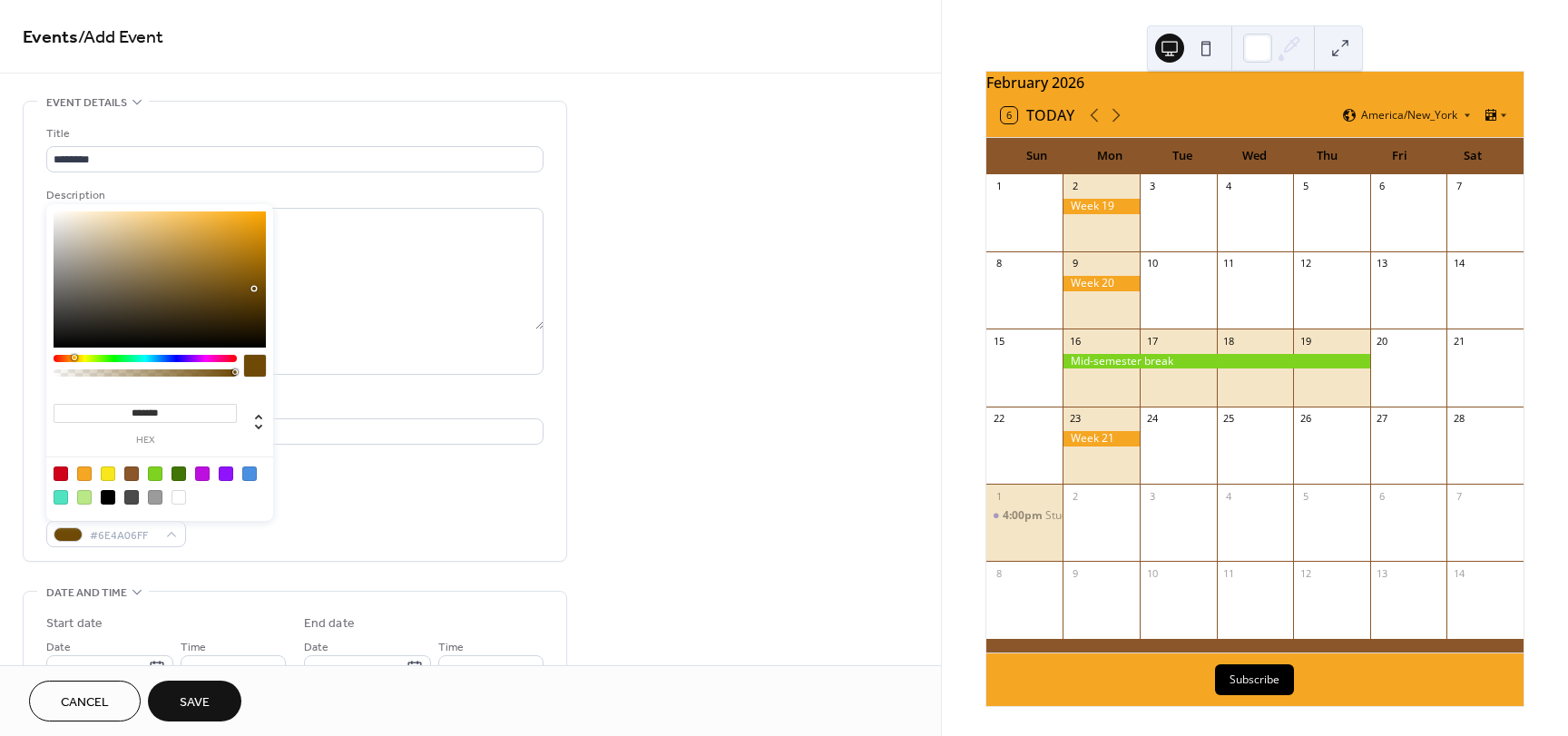 click at bounding box center (160, 280) 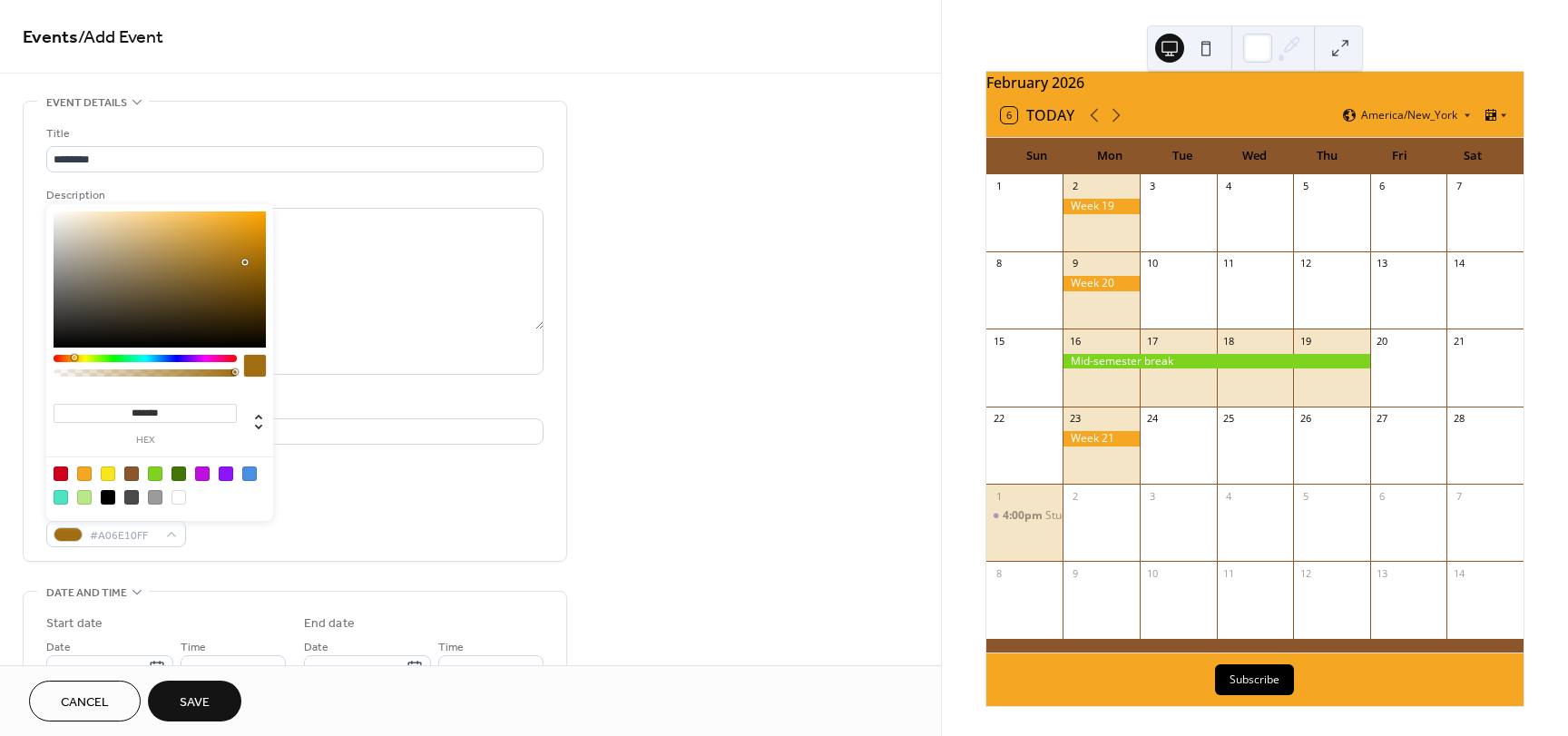 click at bounding box center (145, 358) 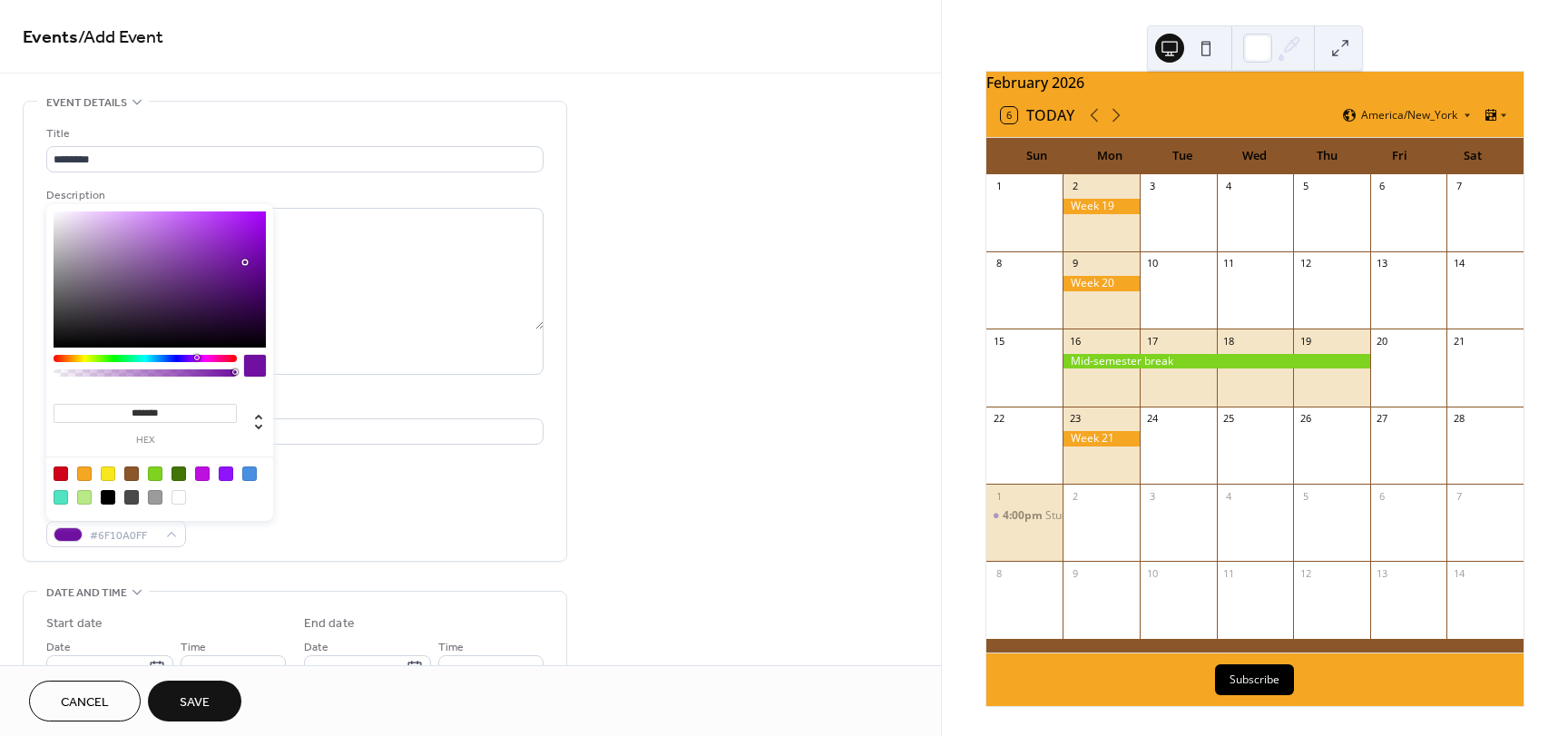click at bounding box center [145, 358] 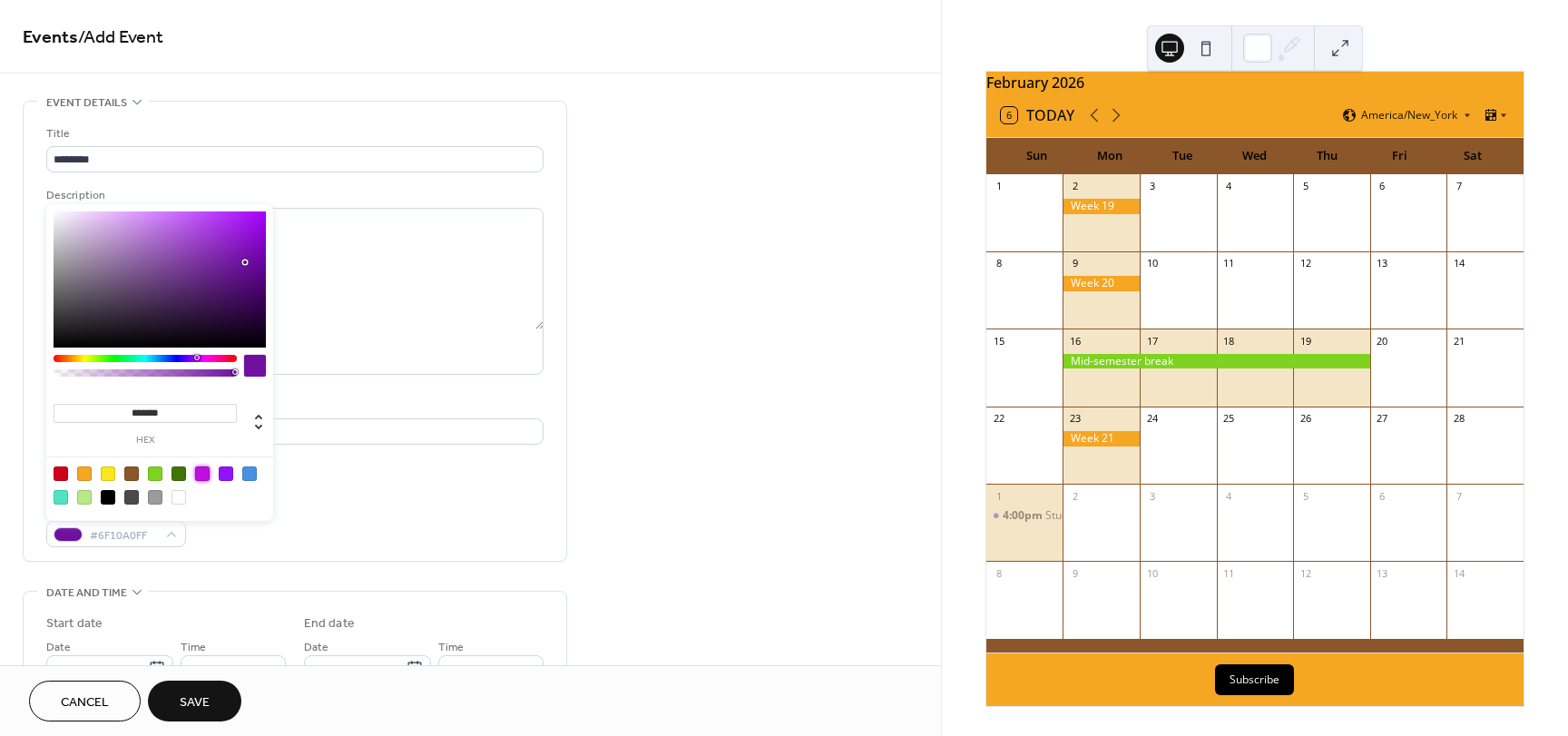 click at bounding box center [202, 474] 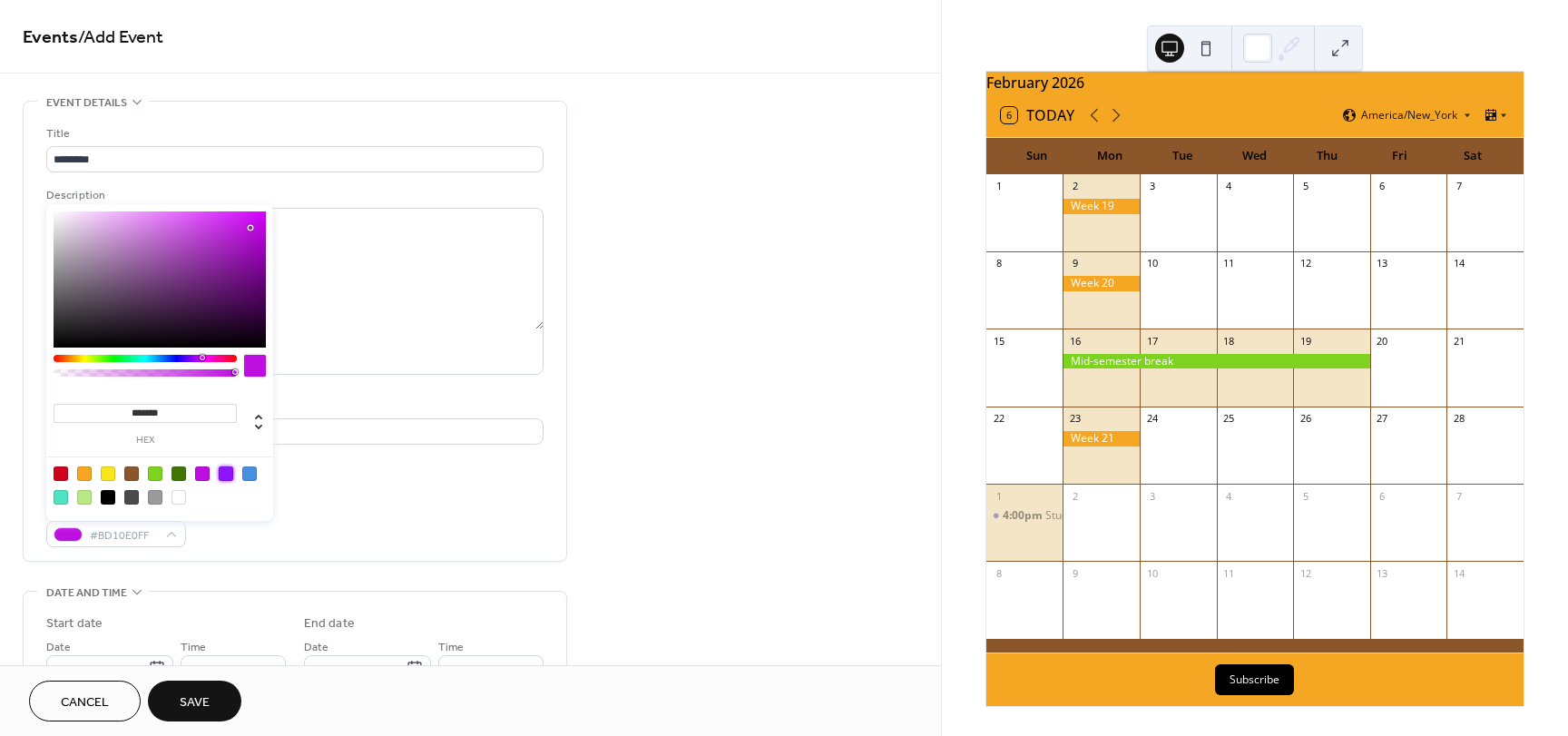 click at bounding box center [226, 474] 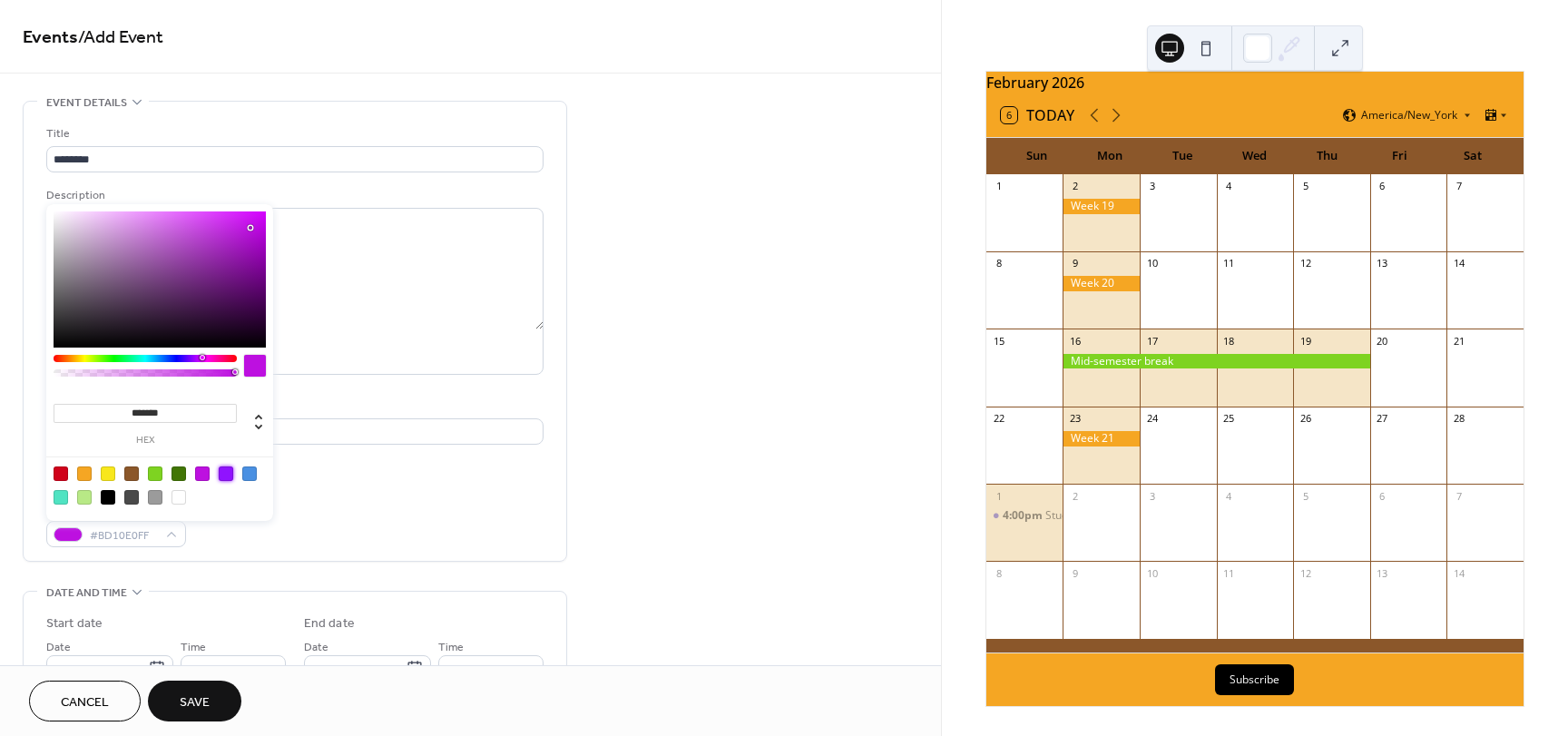 type on "*******" 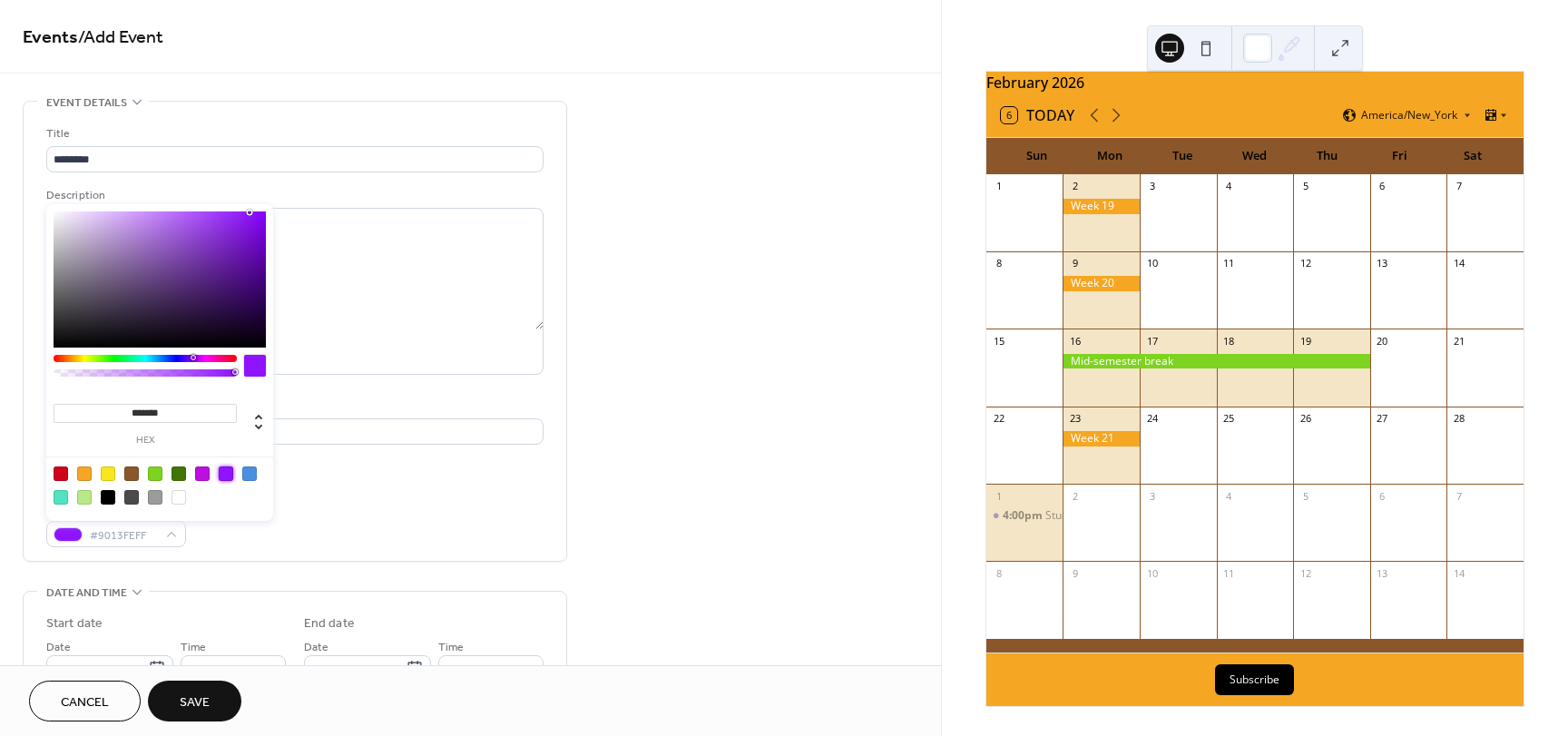 click on "Title ******** Description AI Assistant Location Link to Google Maps Event color #9013FEFF" at bounding box center [295, 336] 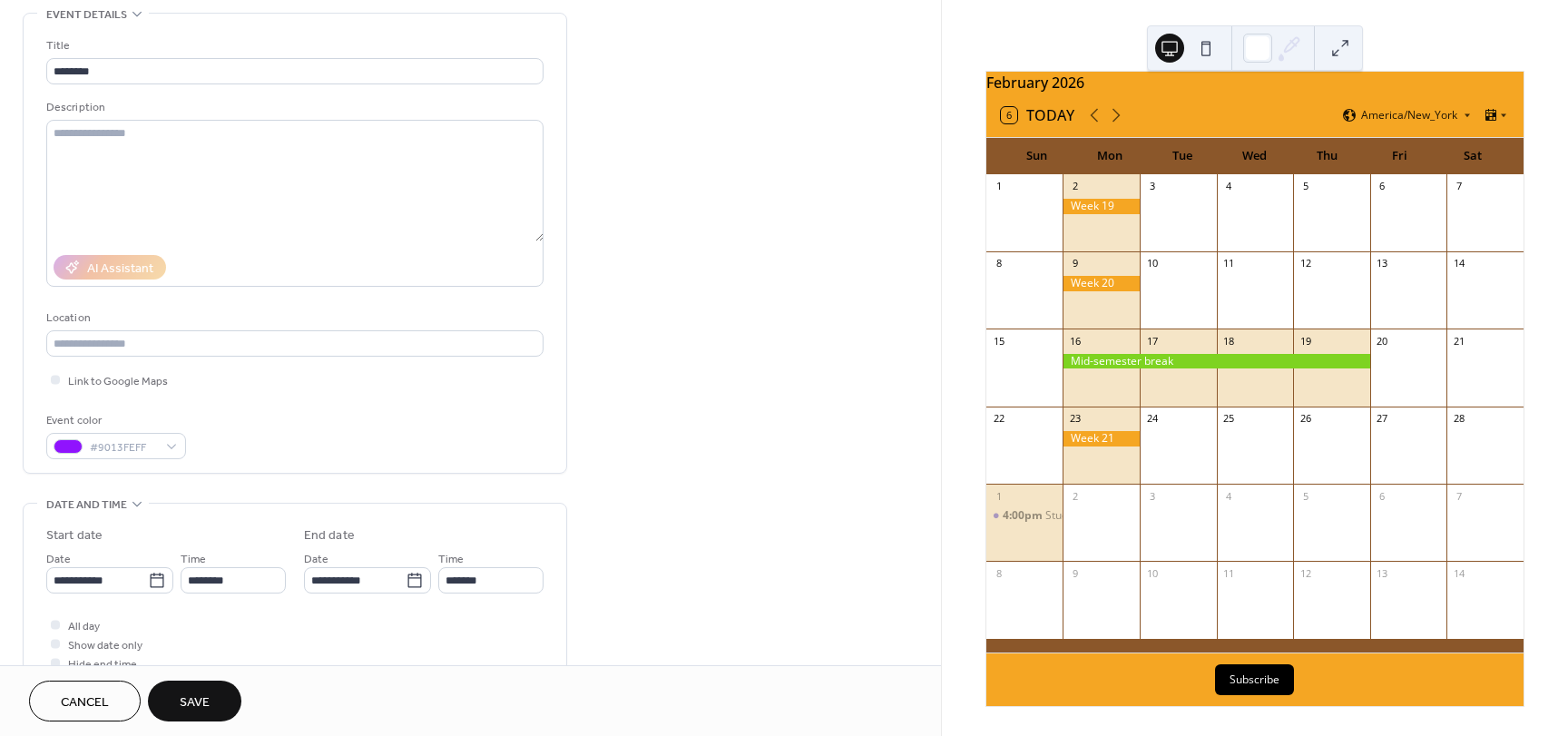 scroll, scrollTop: 91, scrollLeft: 0, axis: vertical 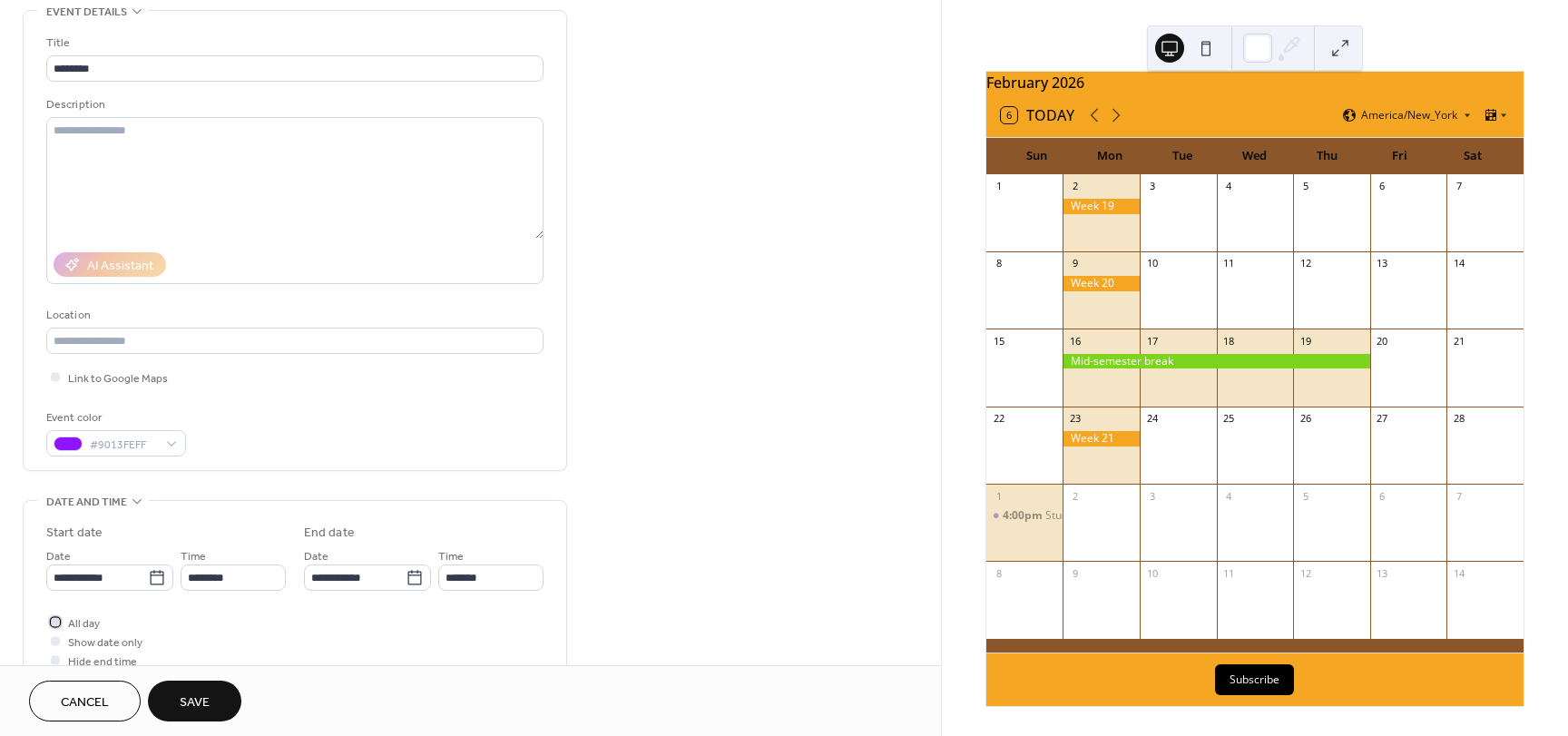 click at bounding box center (55, 622) 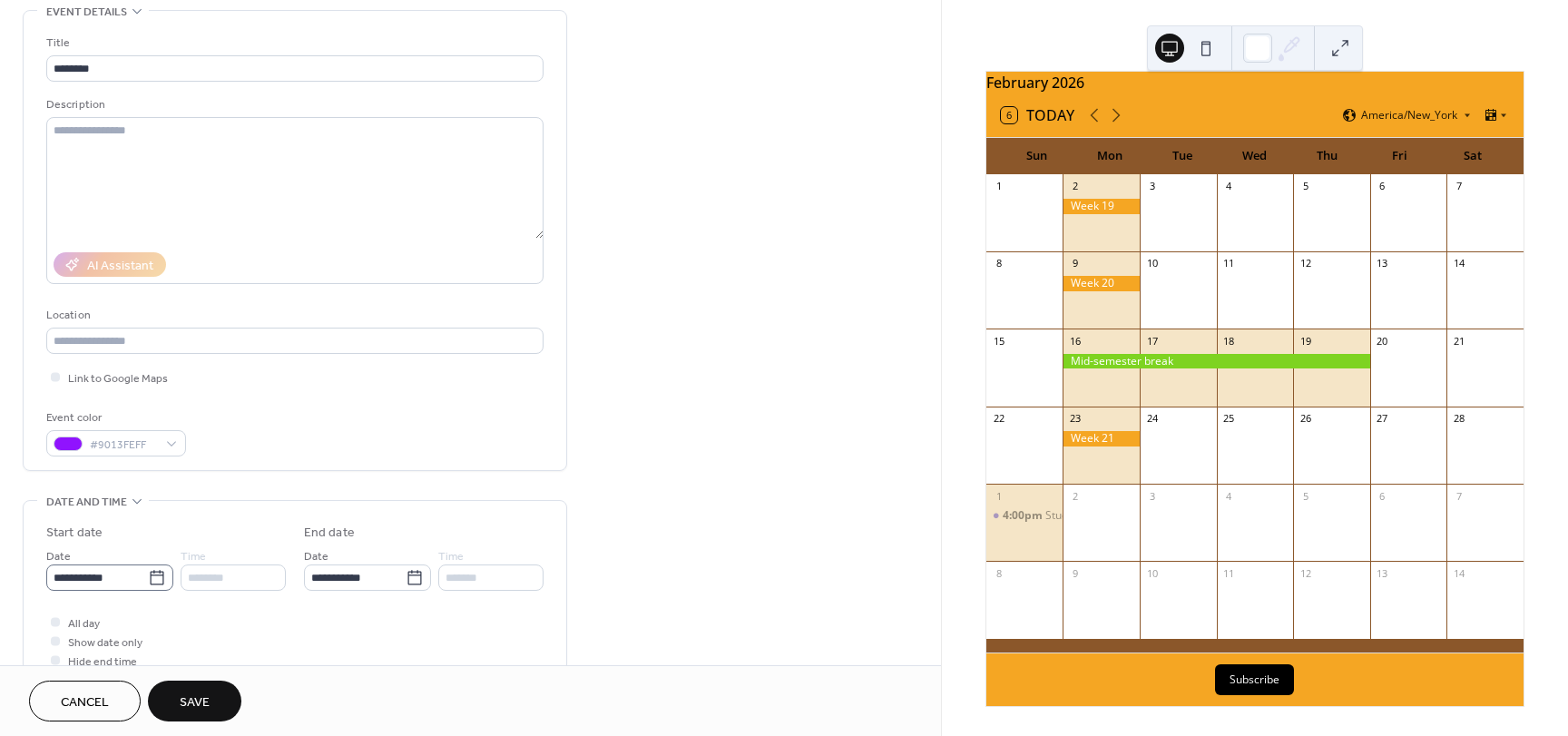 click 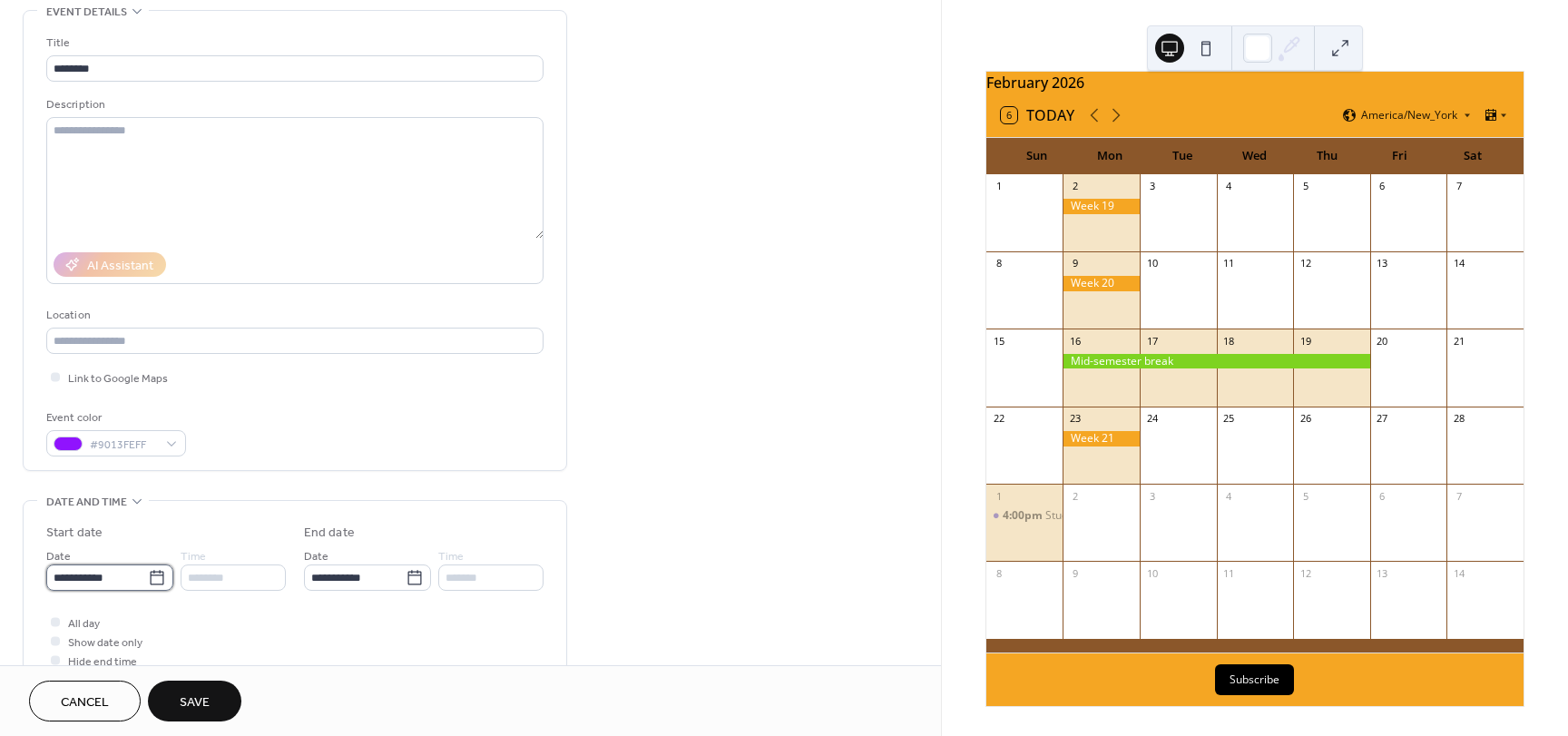 click on "**********" at bounding box center (97, 577) 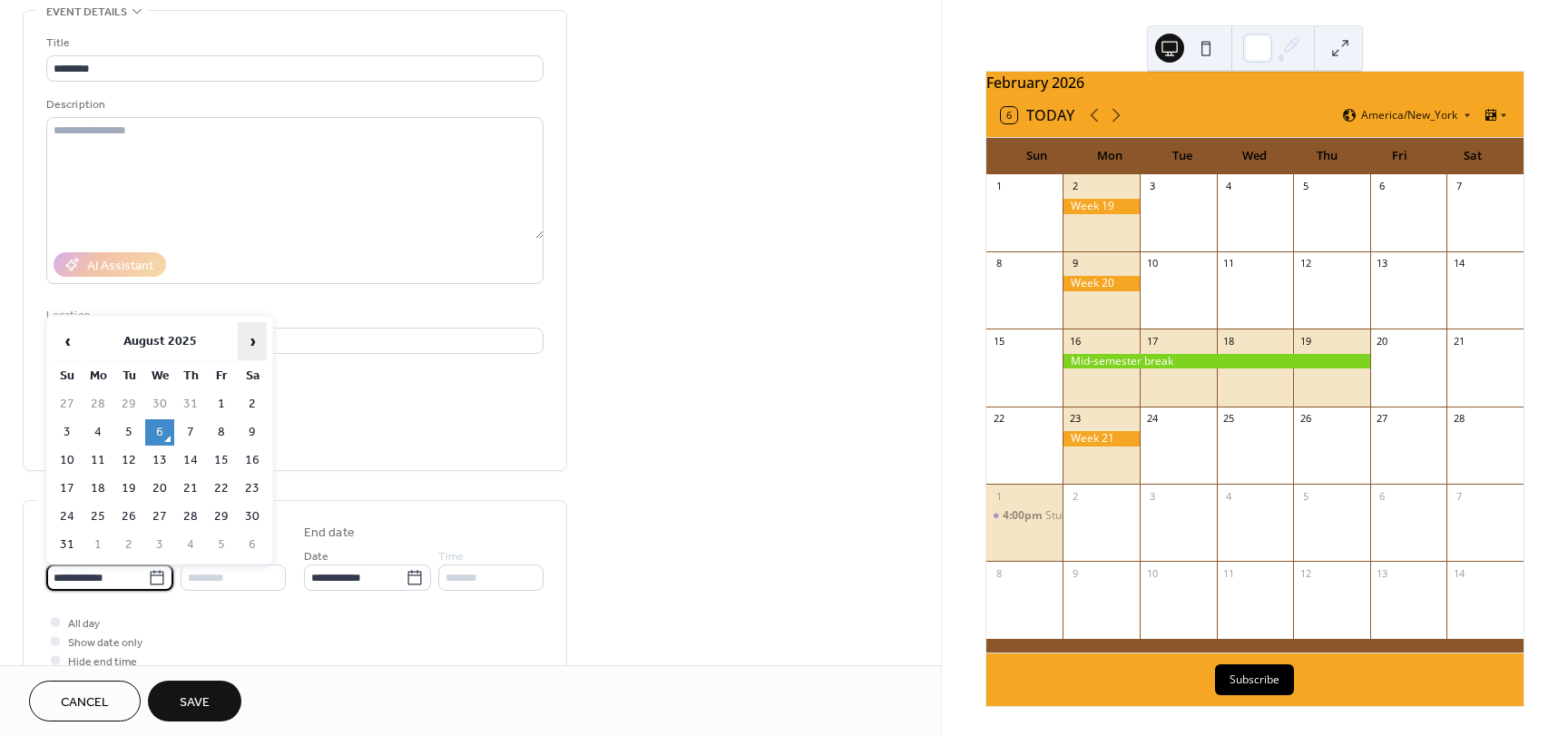 click on "›" at bounding box center [252, 341] 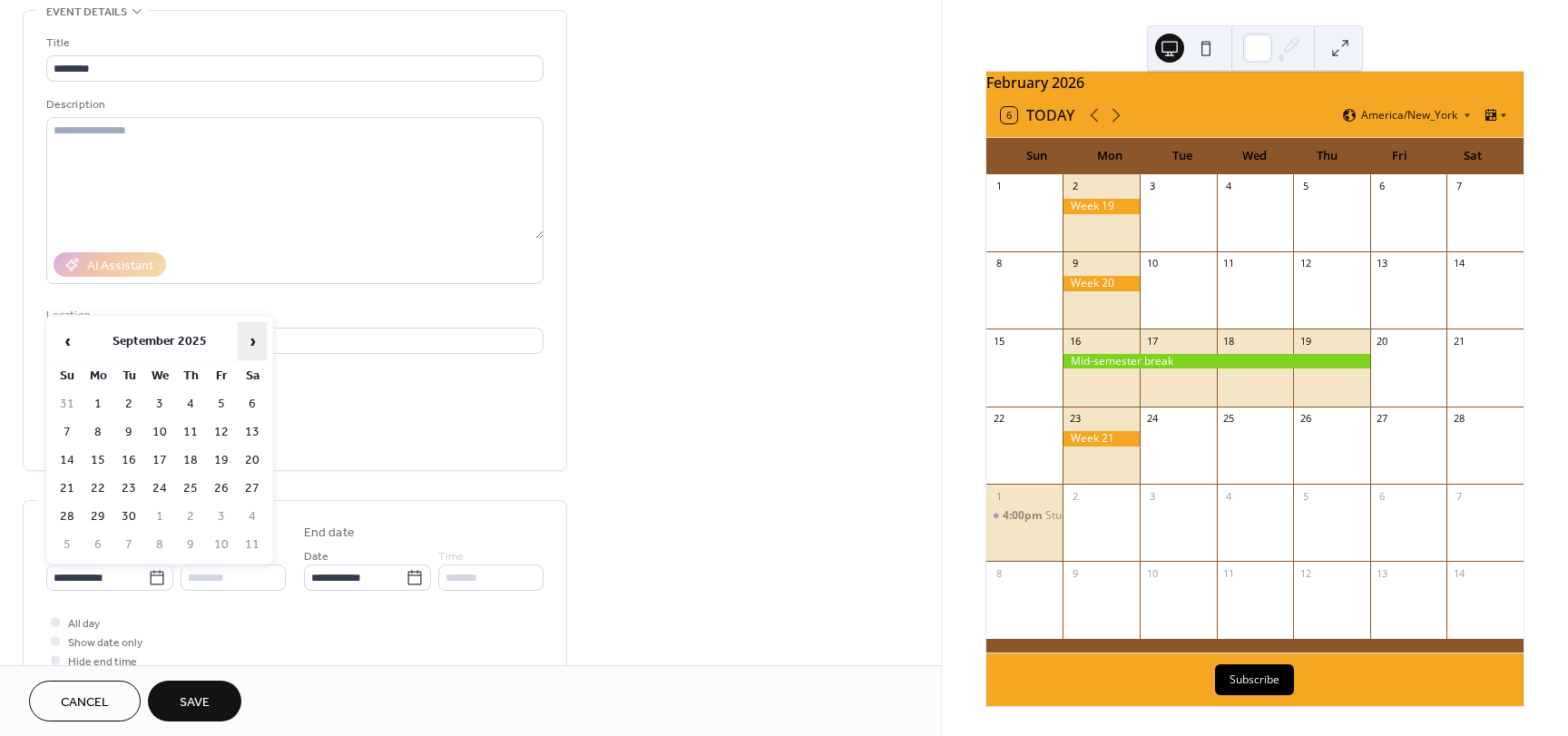 click on "›" at bounding box center [252, 341] 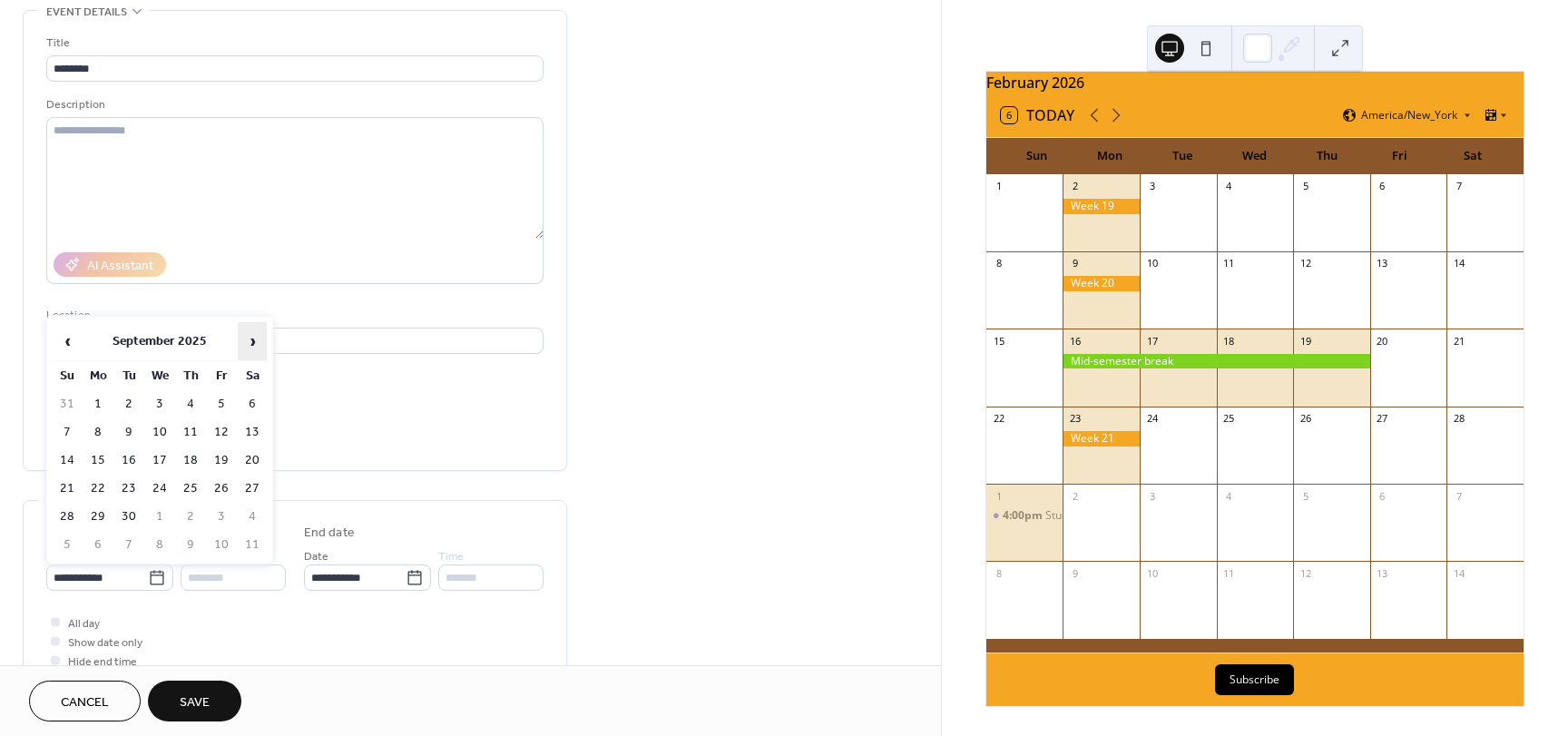 click on "›" at bounding box center (252, 341) 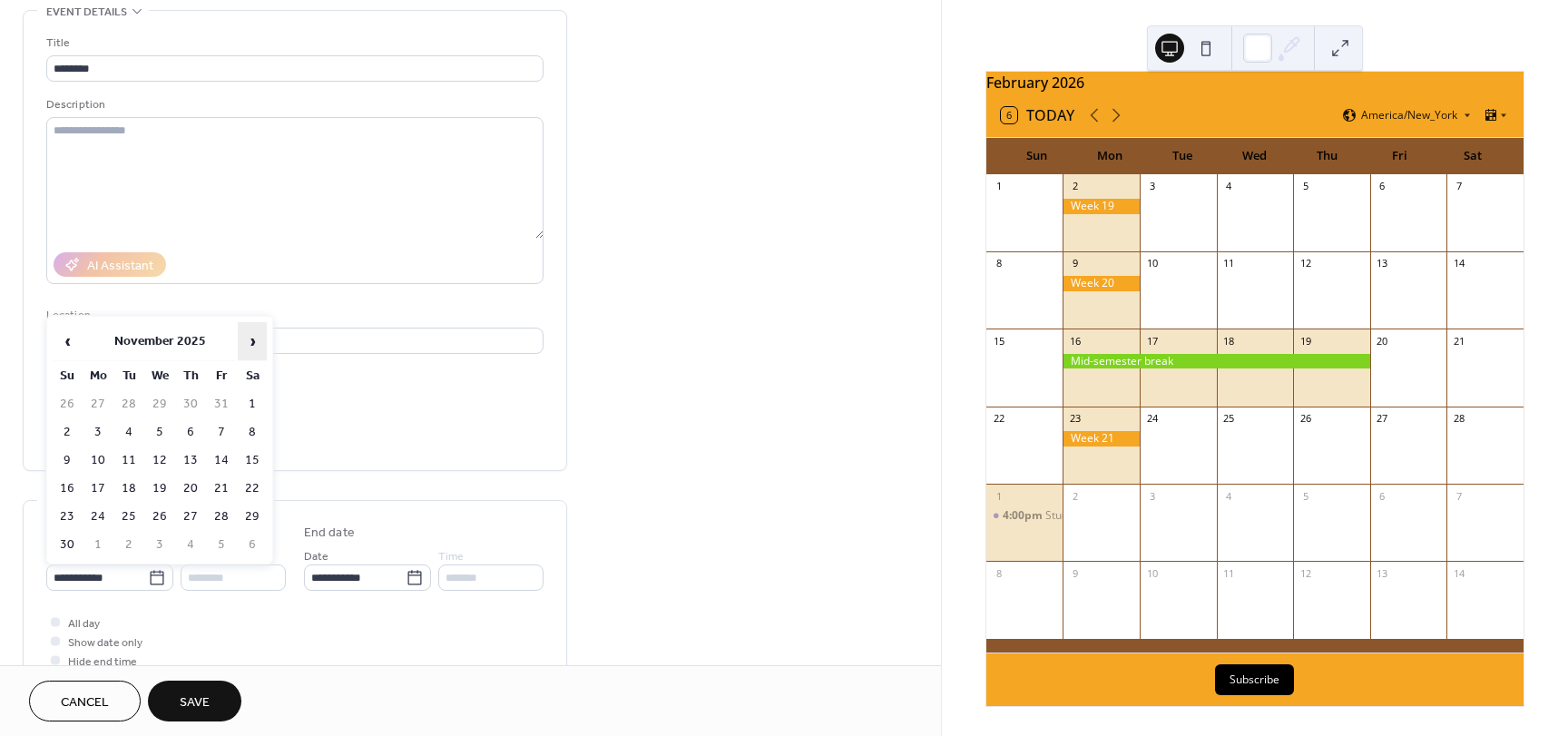 click on "›" at bounding box center (252, 341) 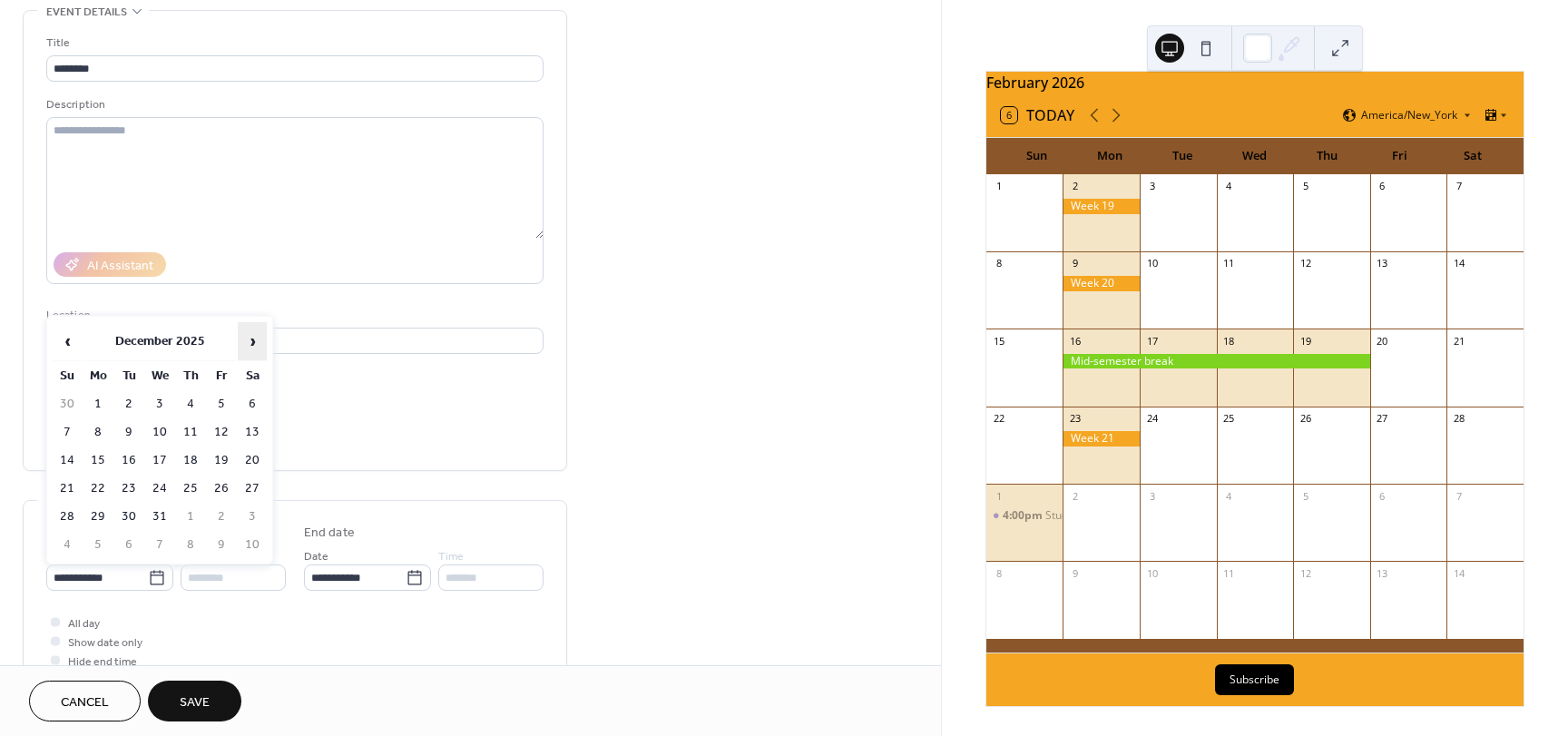 click on "›" at bounding box center [252, 341] 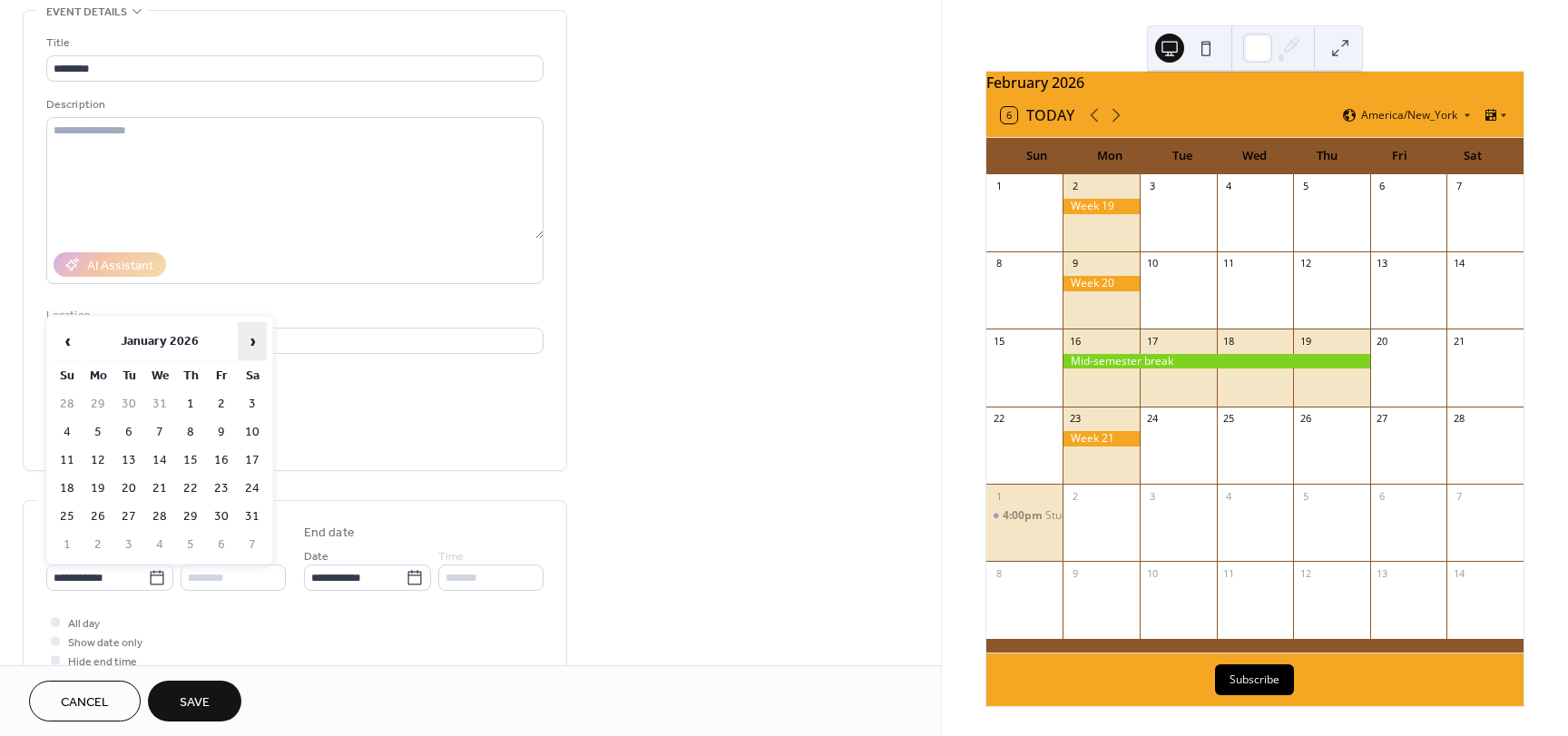 click on "›" at bounding box center (252, 341) 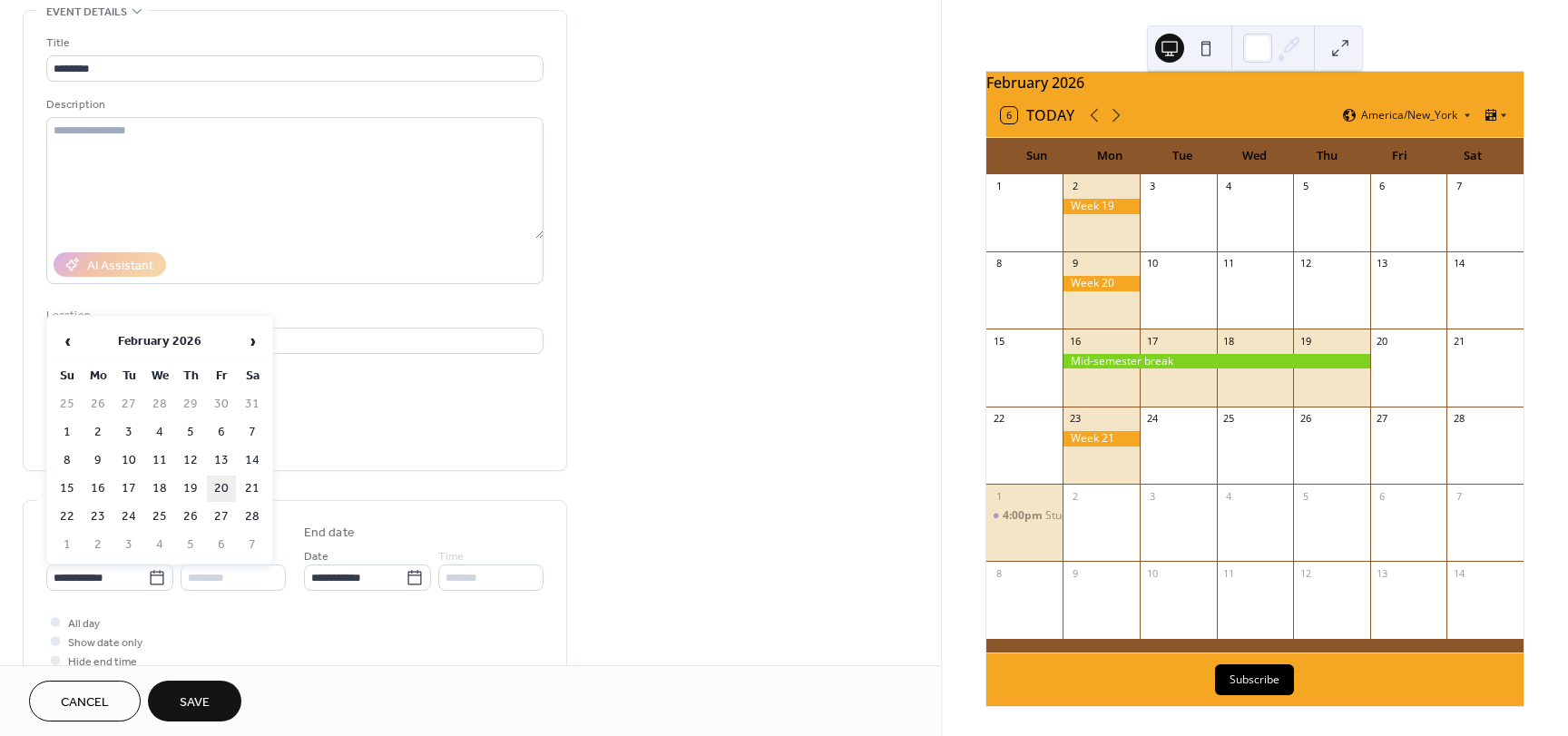 click on "20" at bounding box center (221, 488) 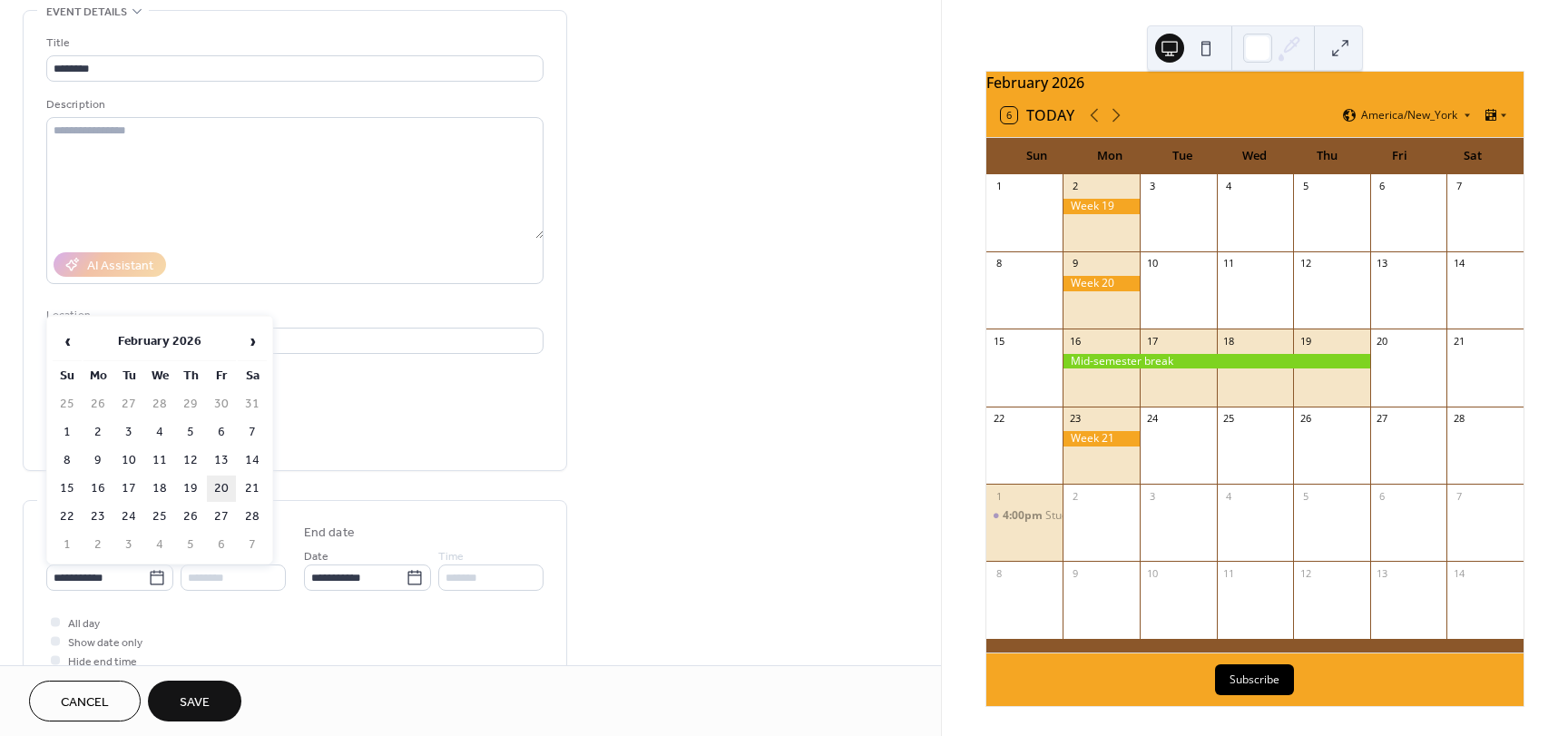 type on "**********" 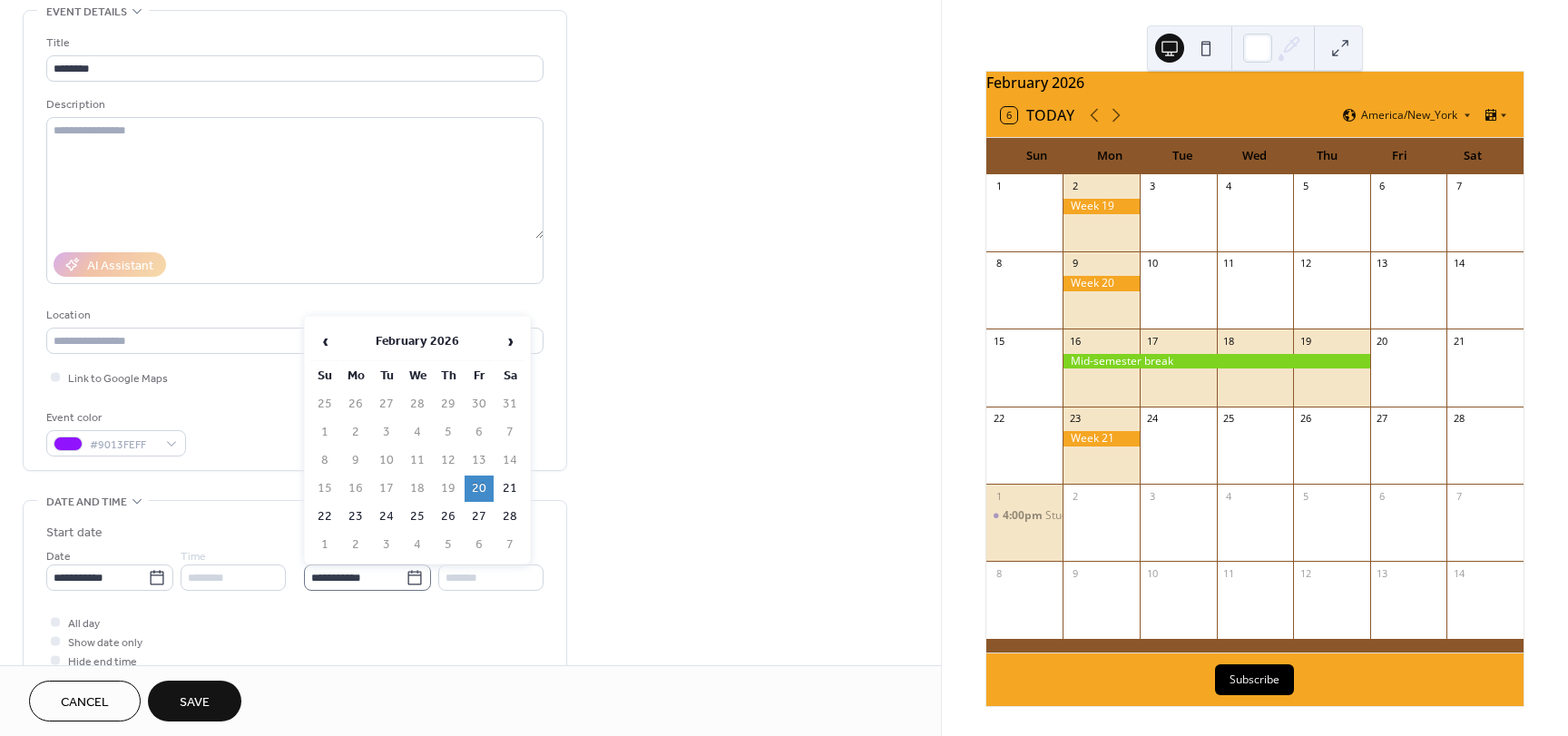 click 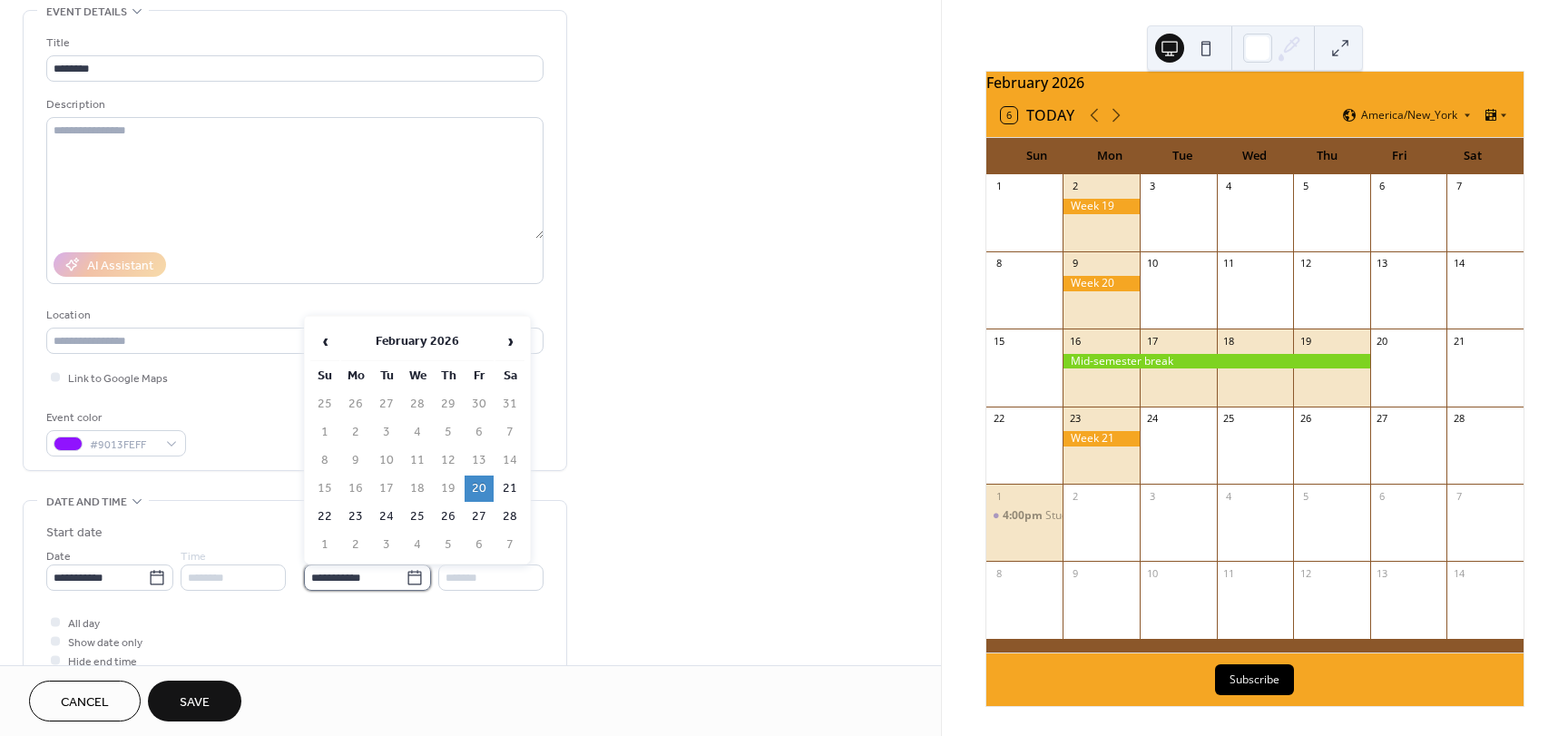 click on "**********" at bounding box center (355, 577) 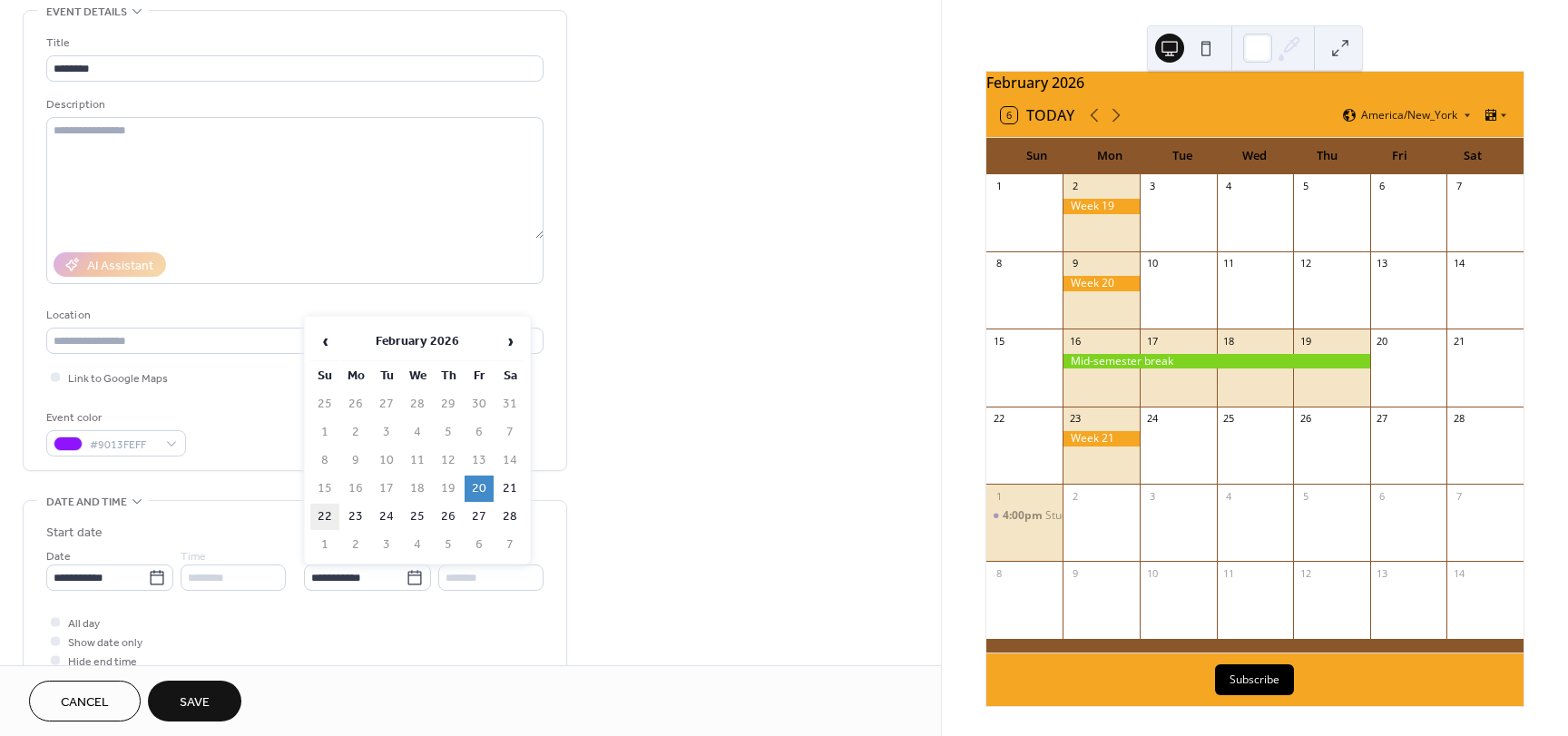 click on "22" at bounding box center [325, 516] 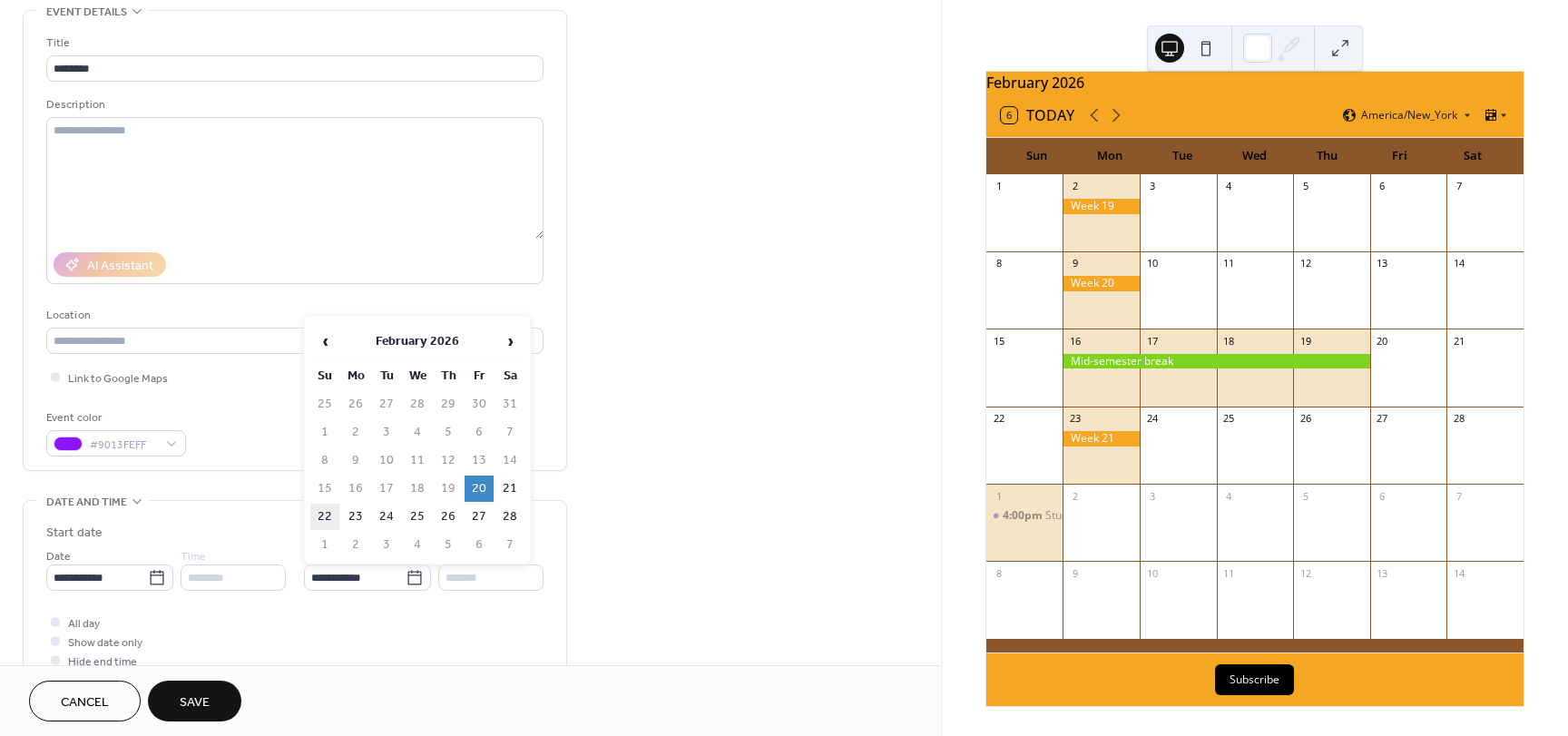 type on "**********" 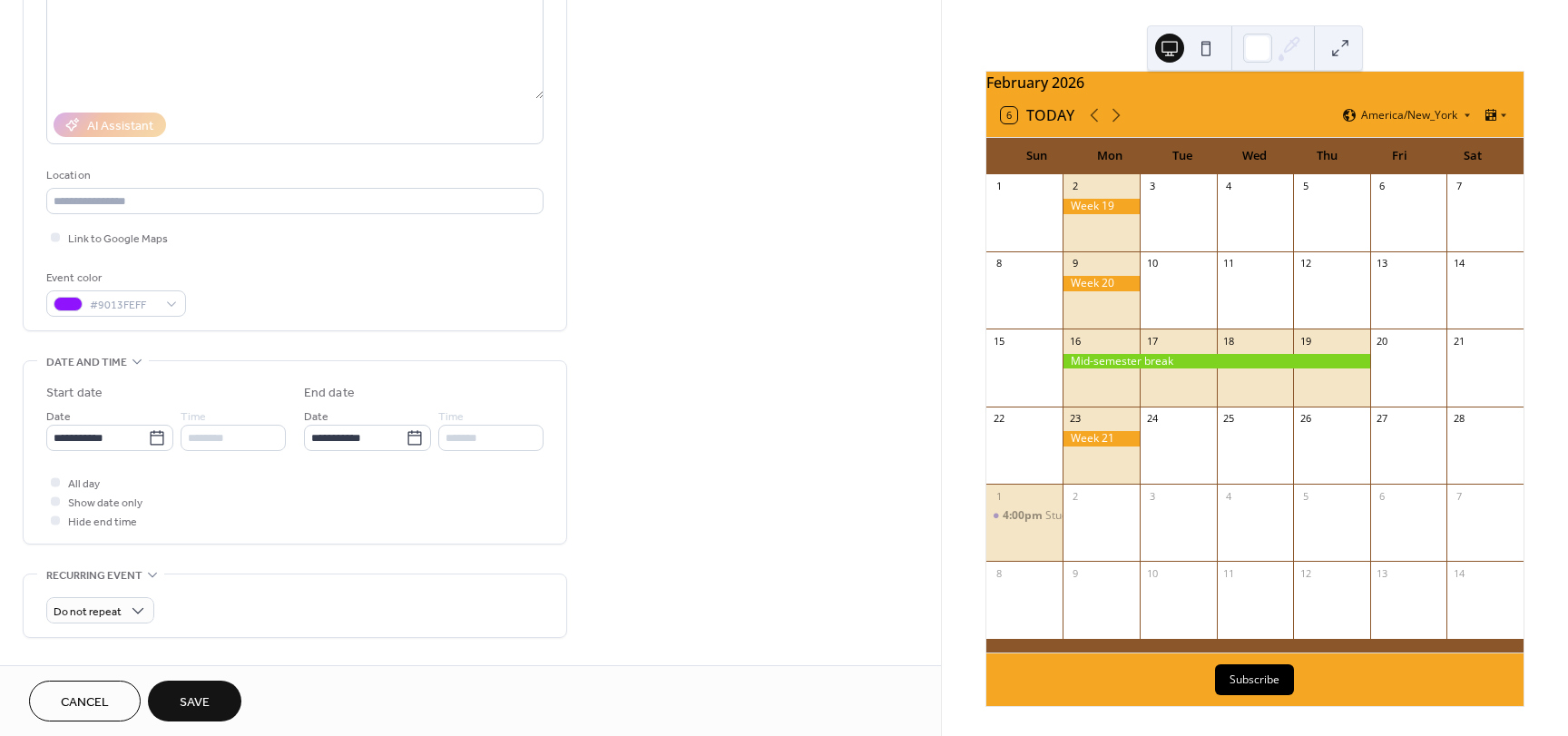 scroll, scrollTop: 363, scrollLeft: 0, axis: vertical 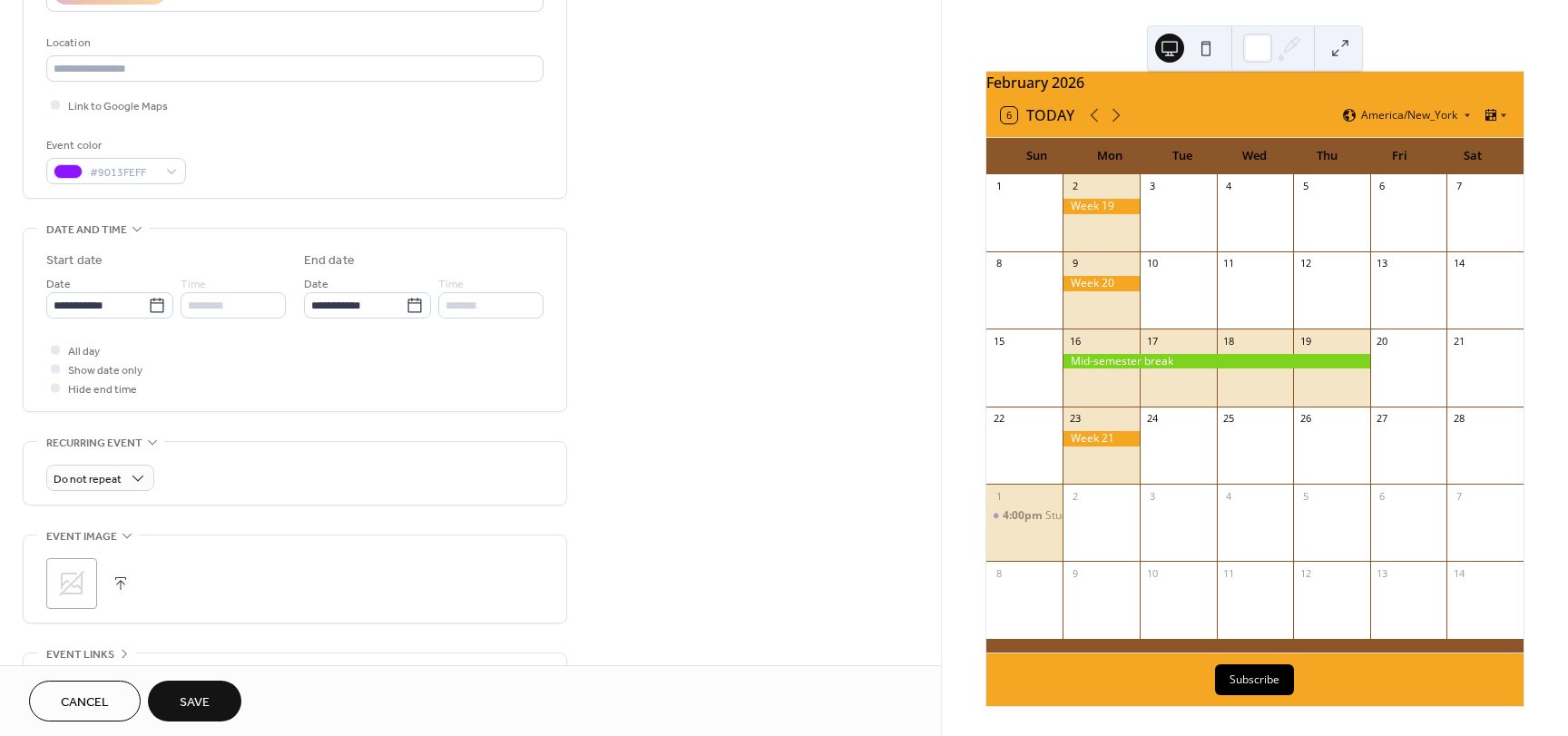 click on "Save" at bounding box center (194, 701) 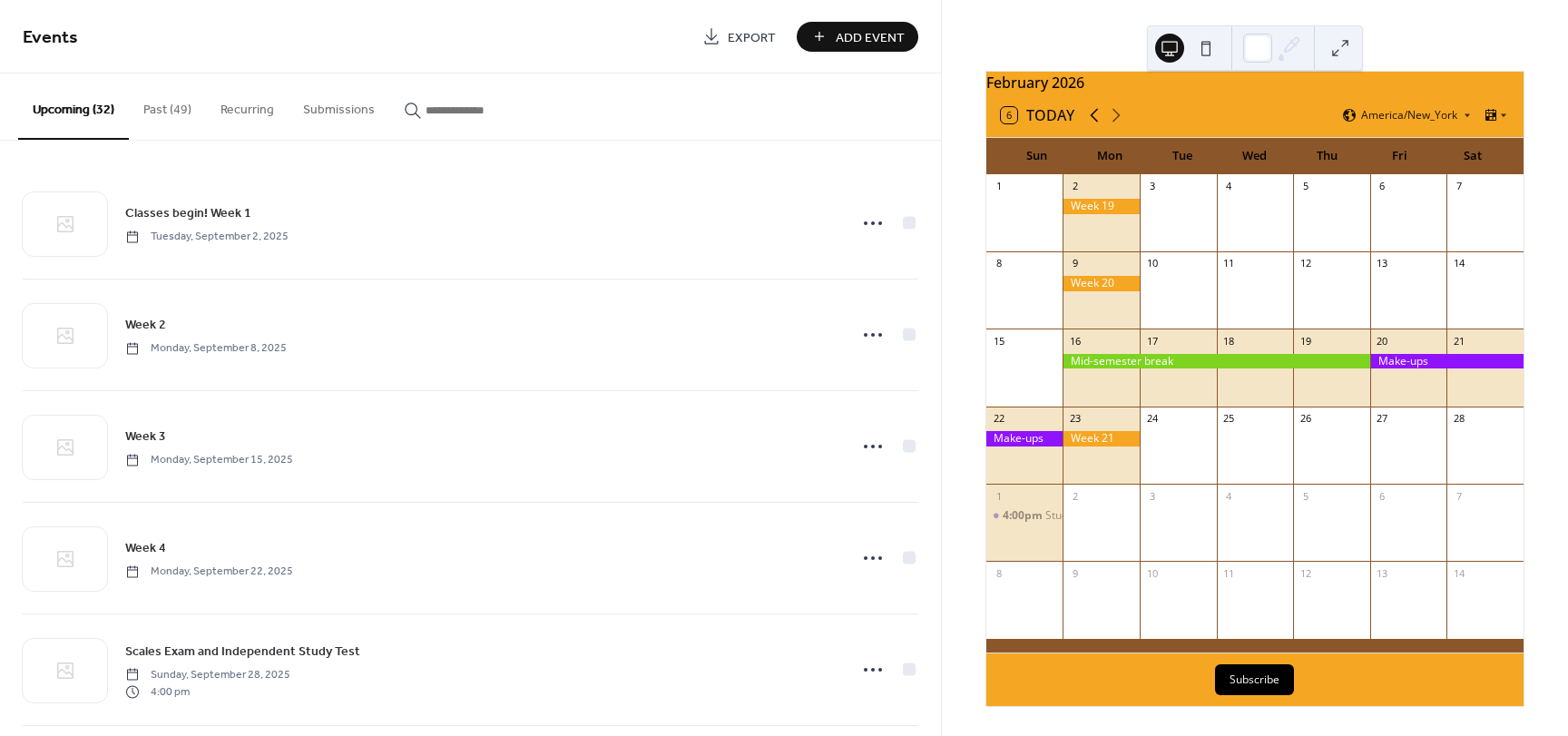 click 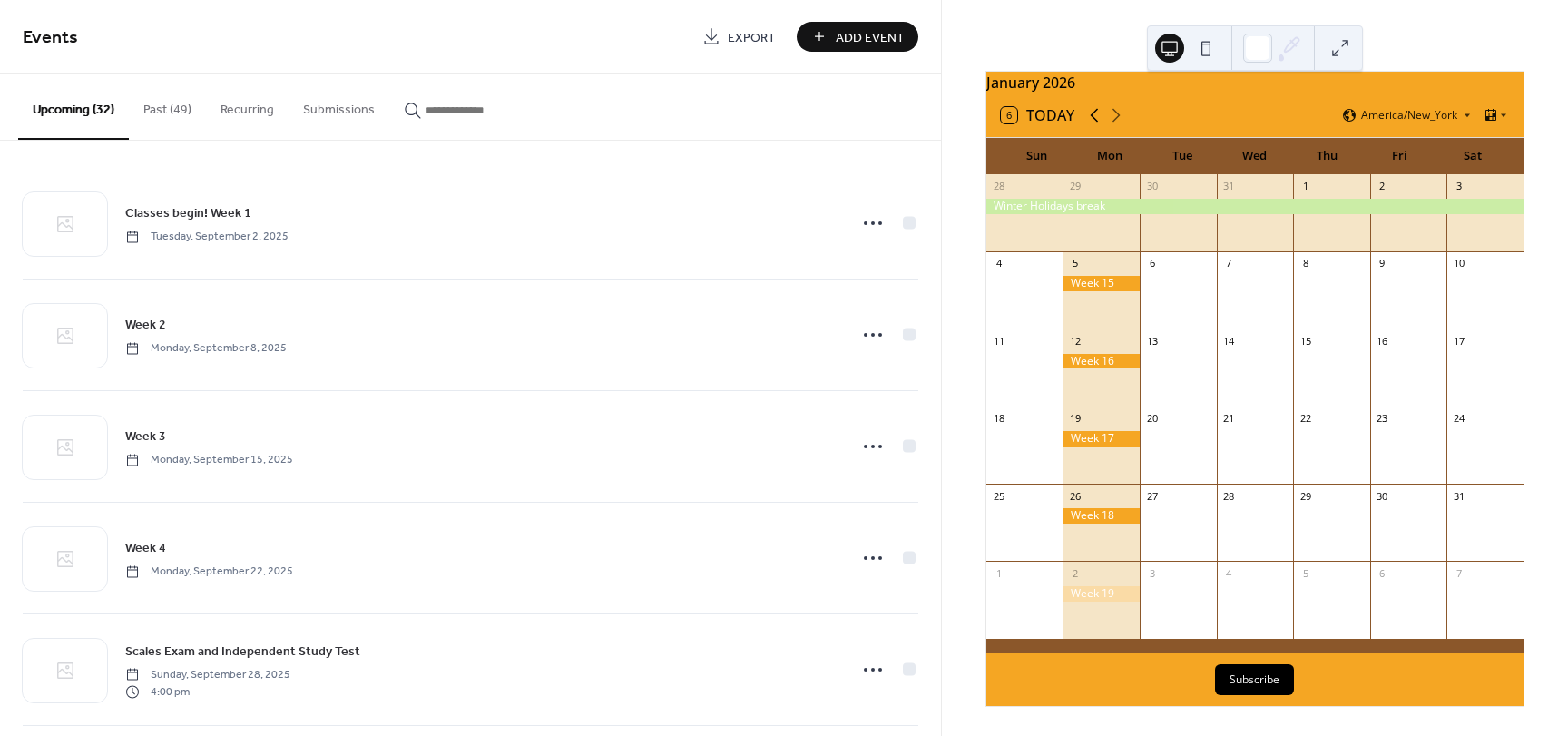 click 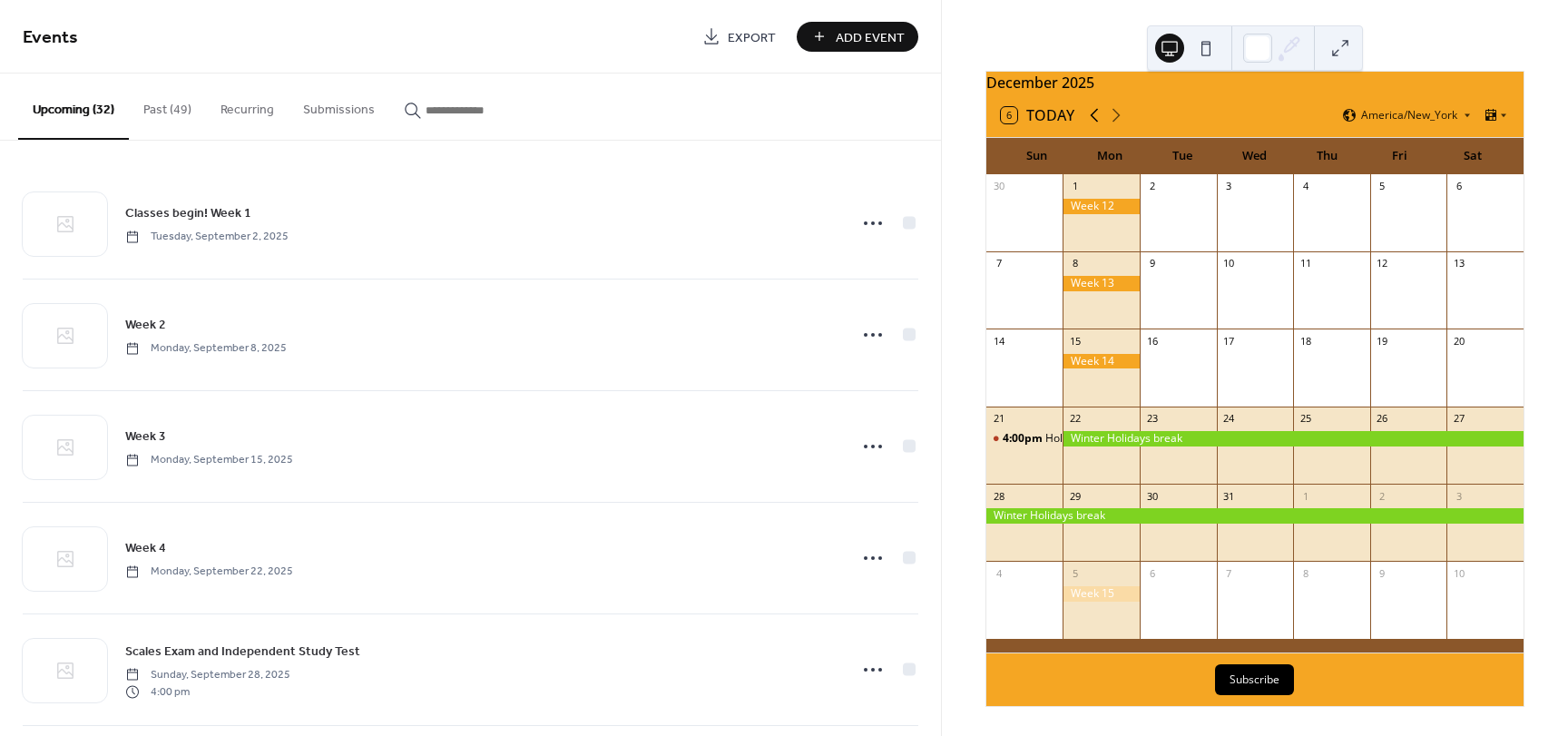 click 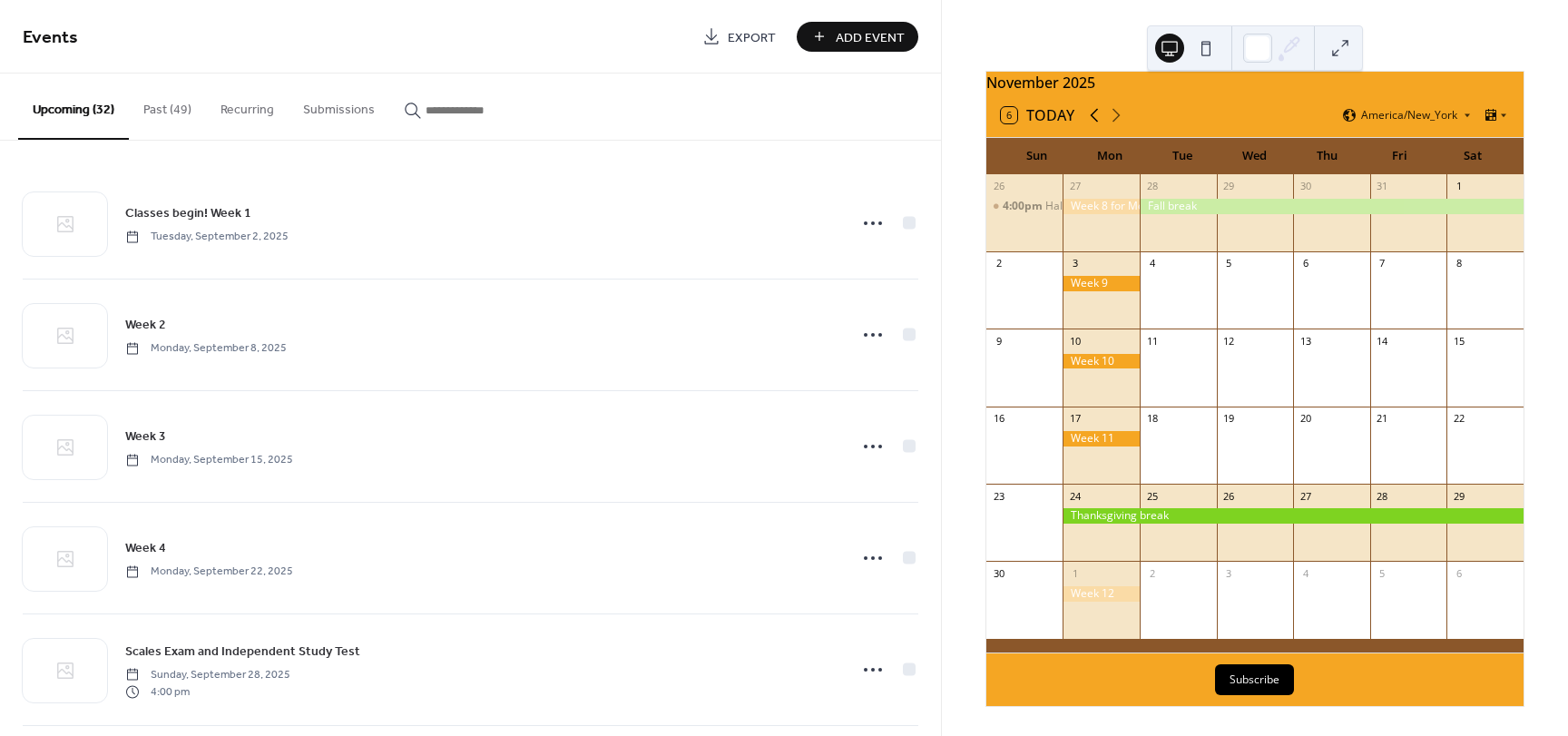 click 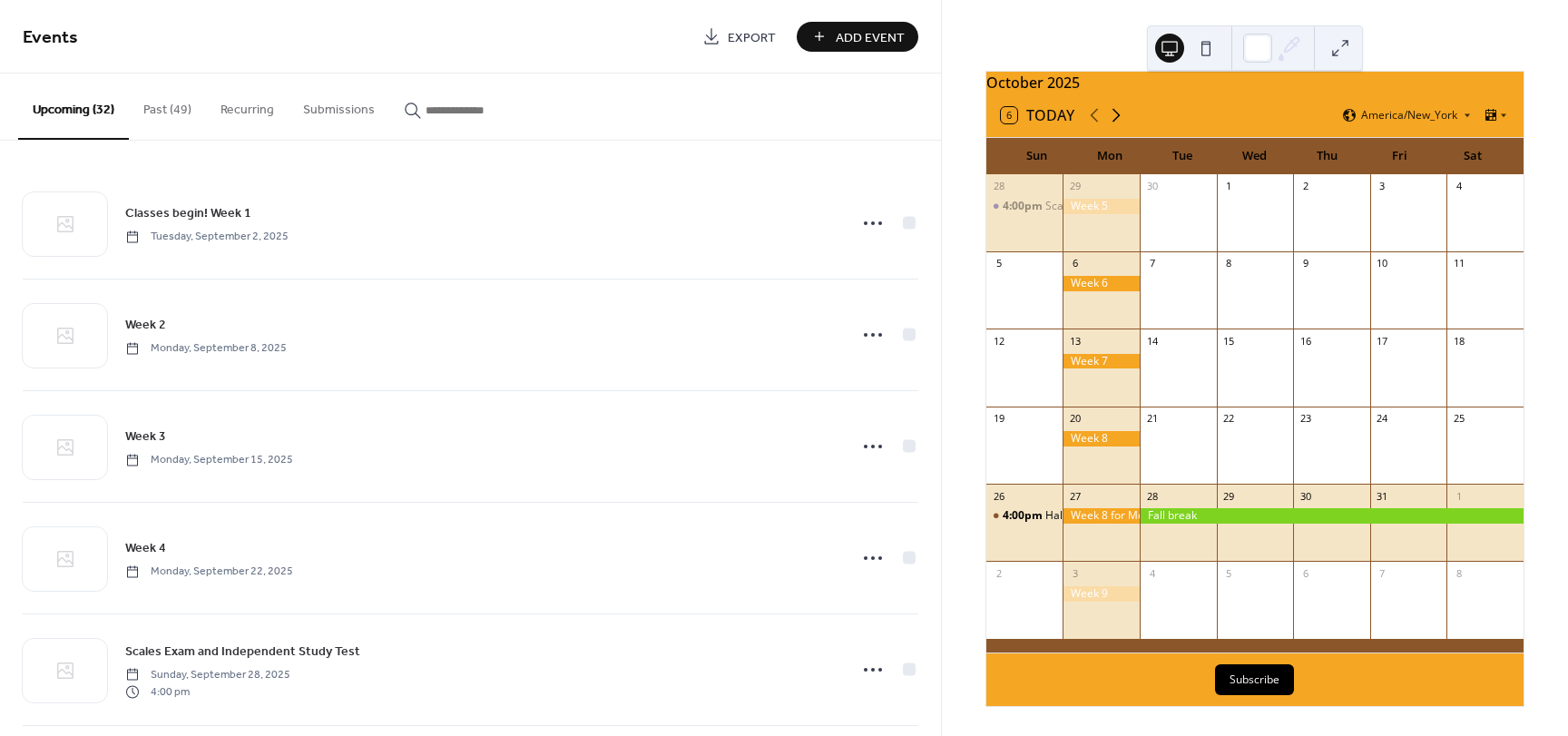 click 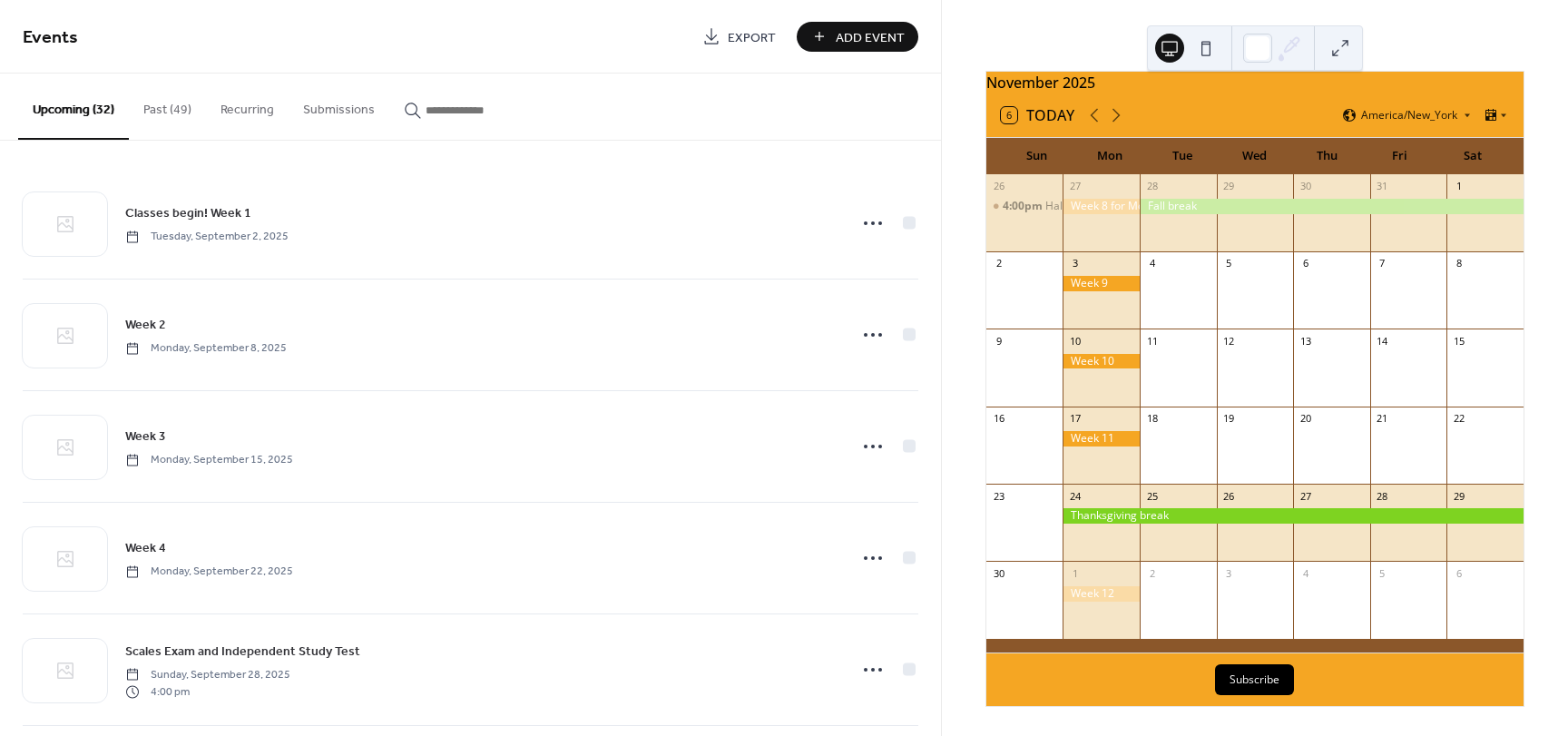 click on "Add Event" at bounding box center (870, 37) 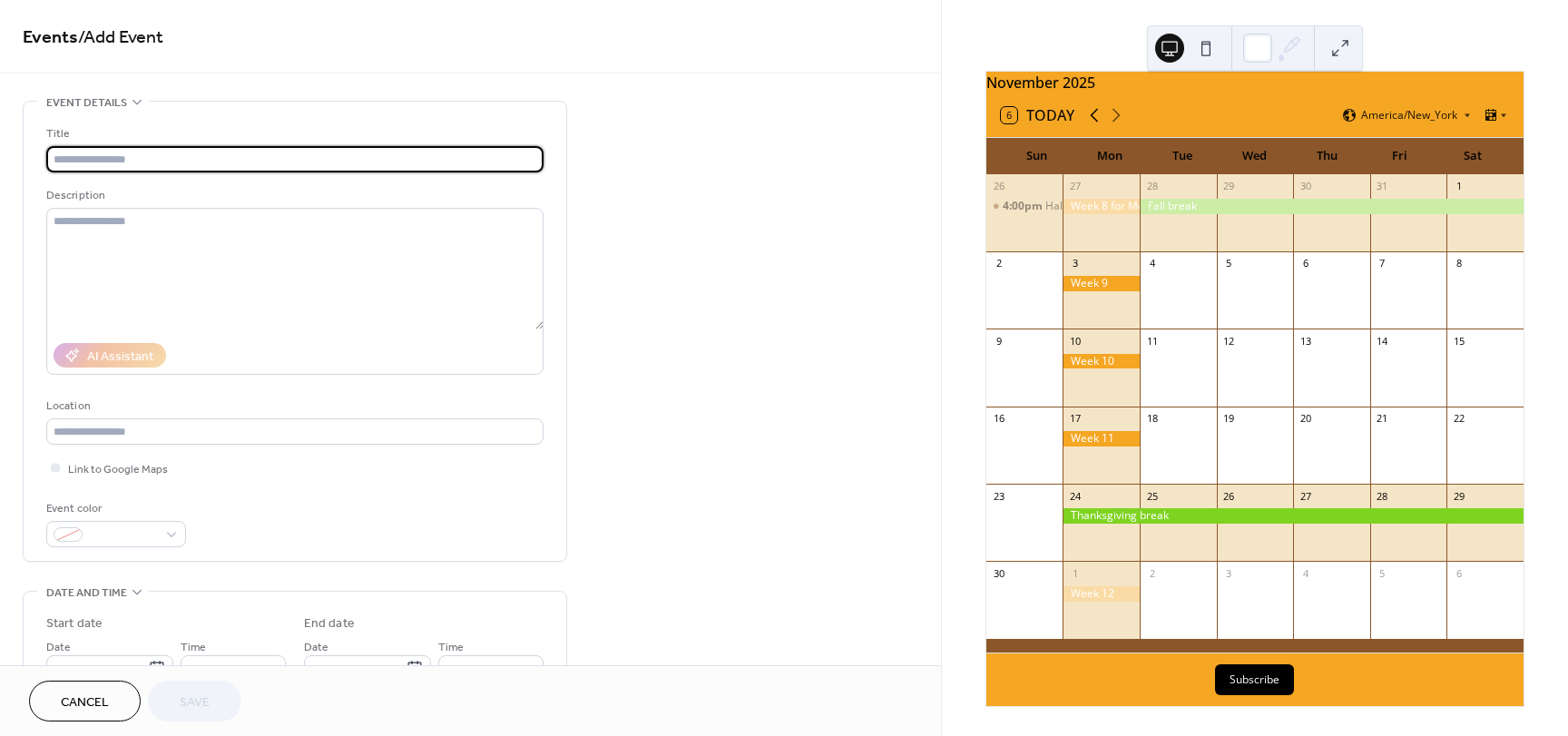click 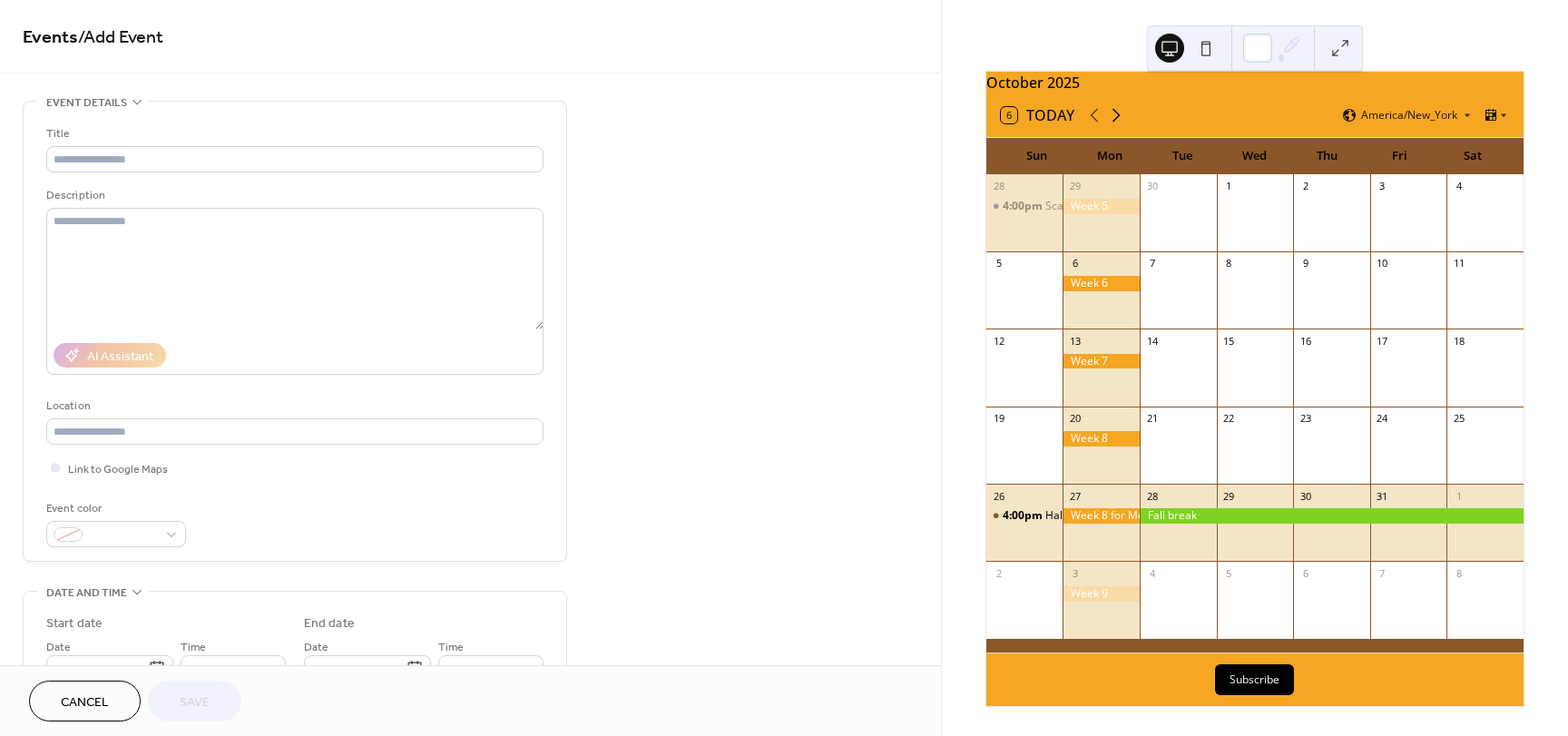 click 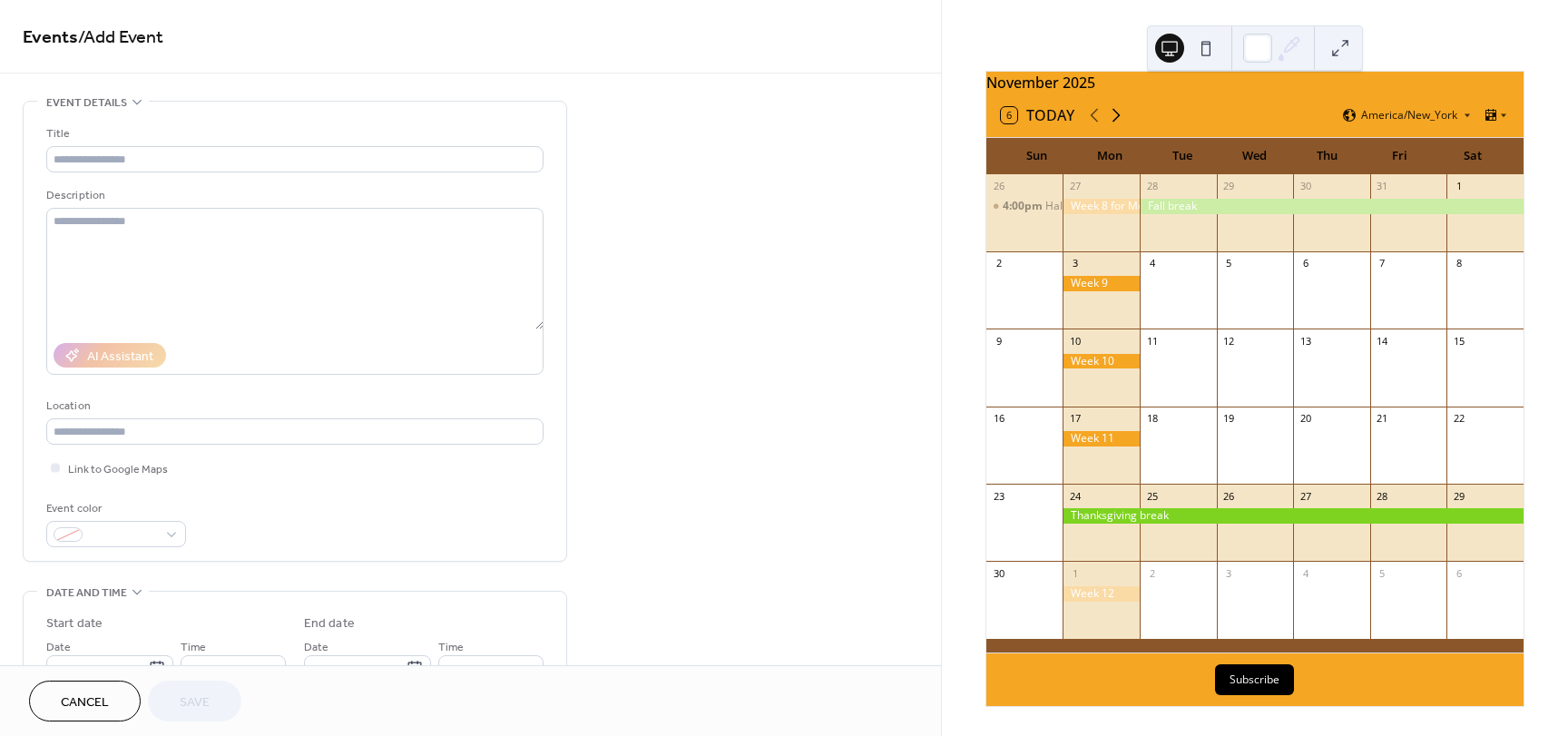 click 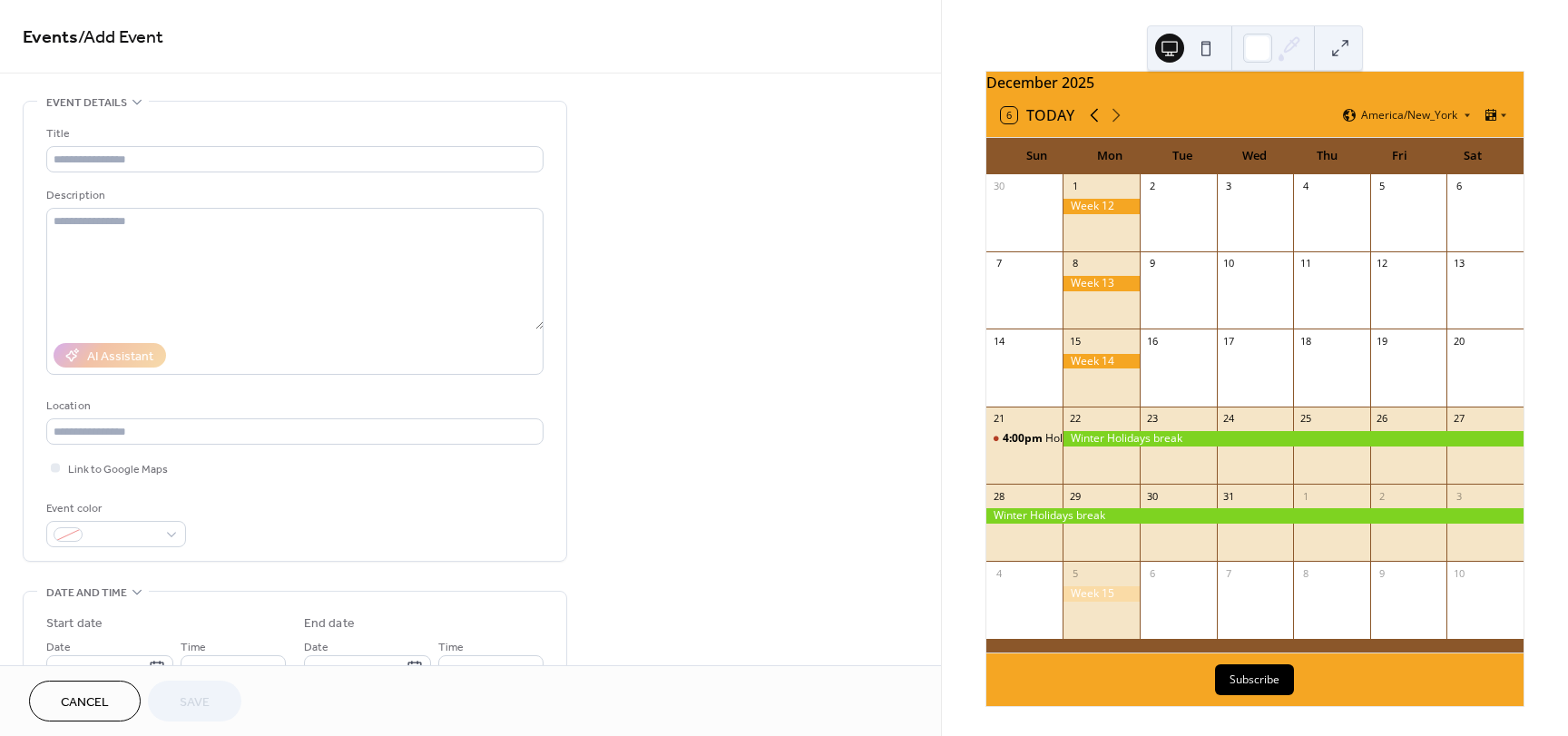 click 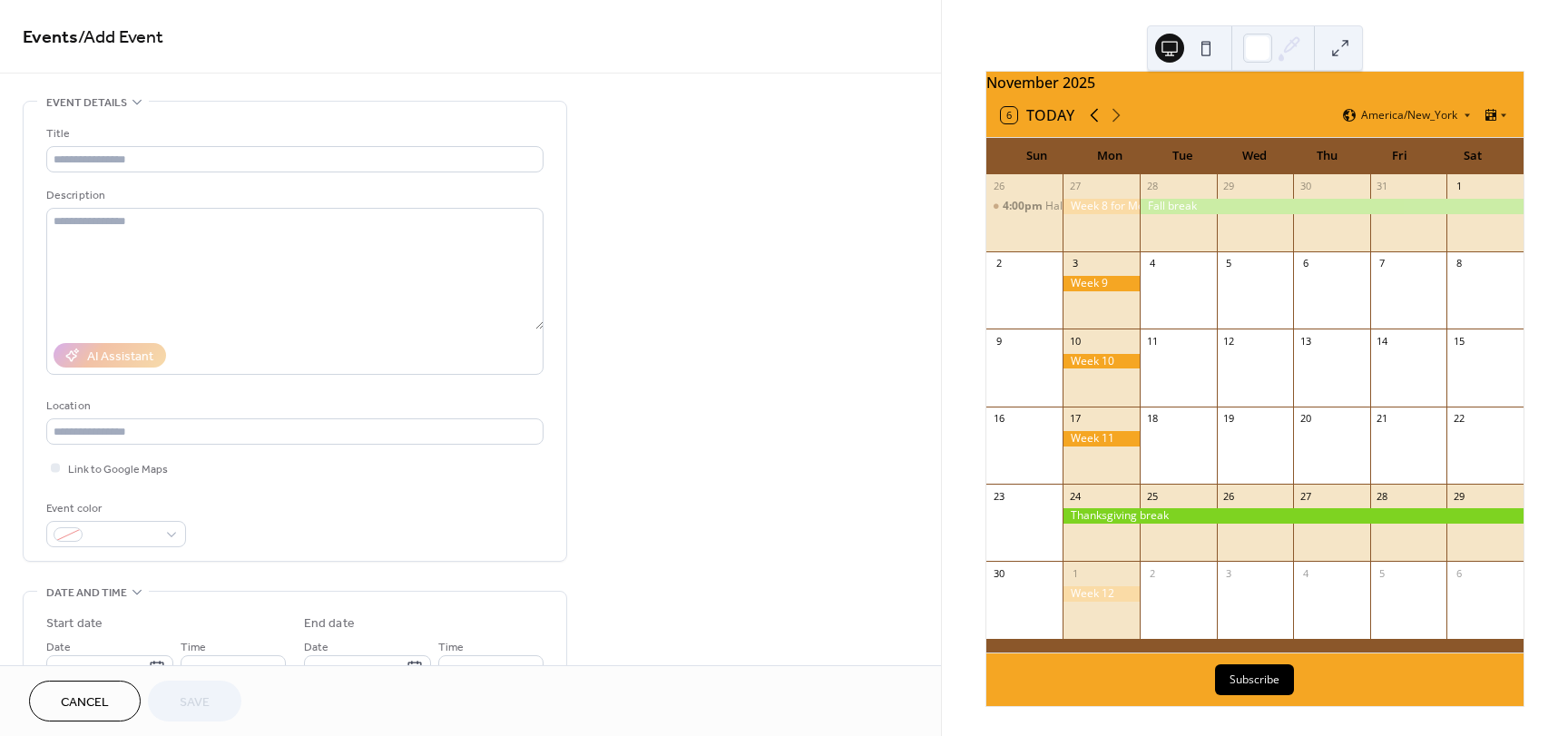 click 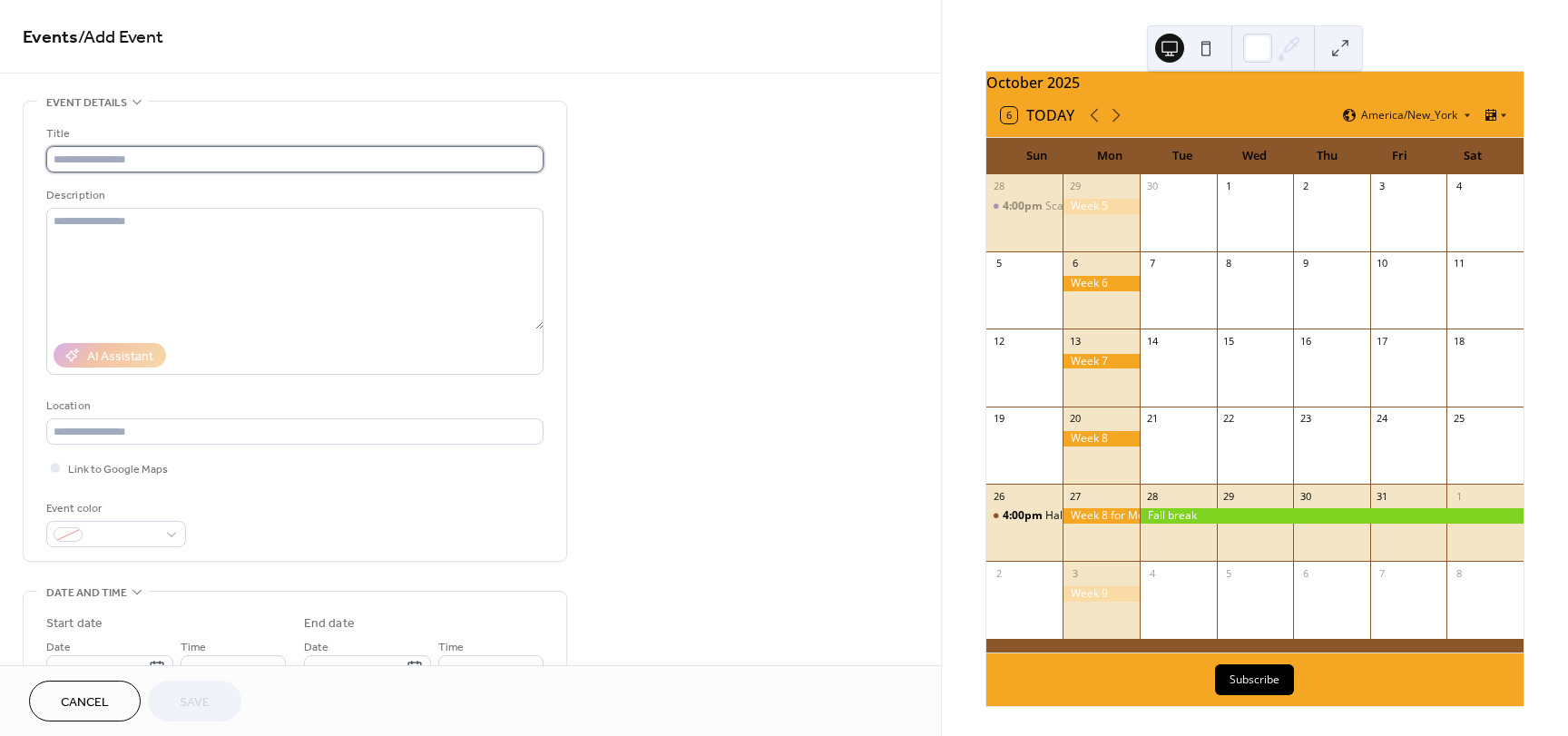 click at bounding box center (295, 159) 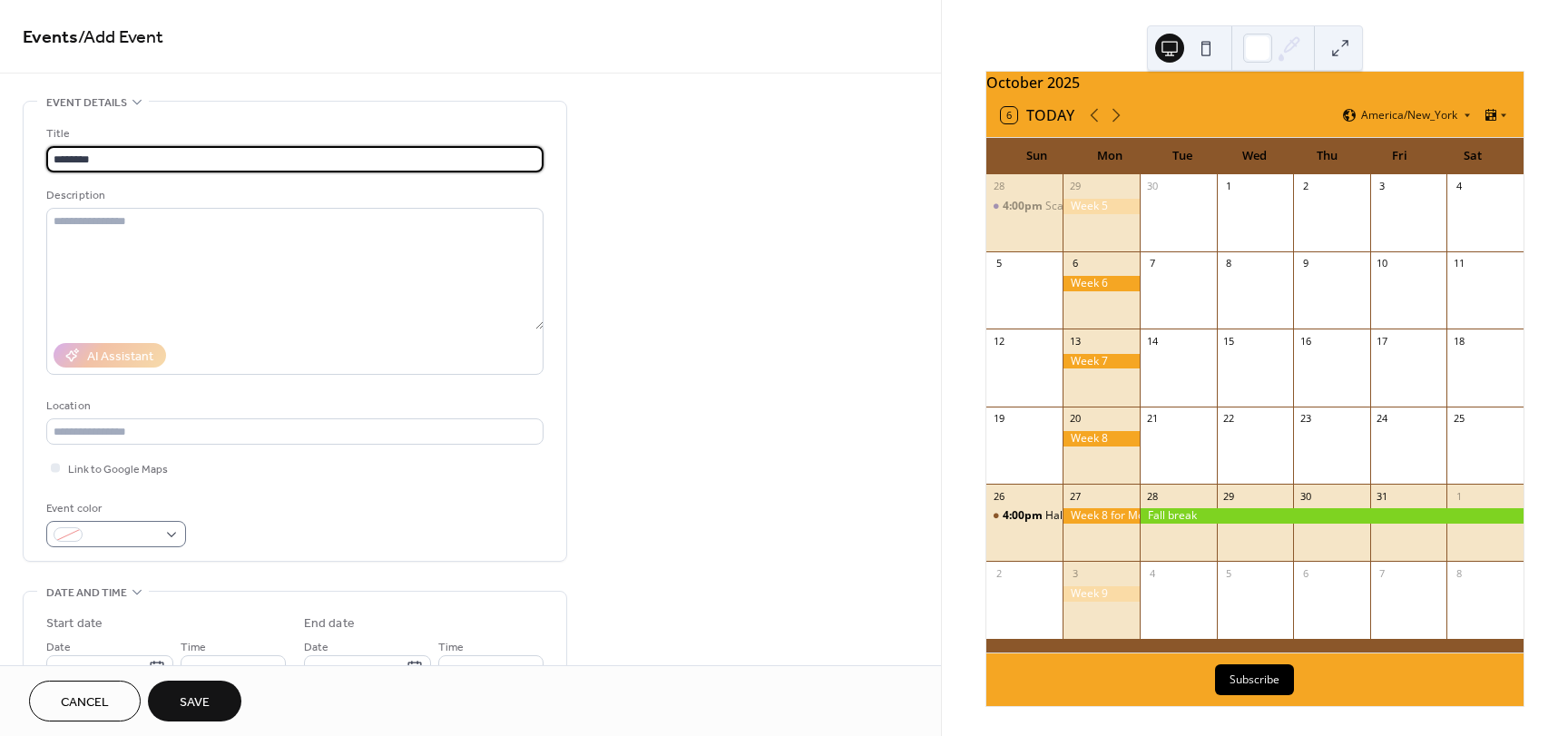 type on "********" 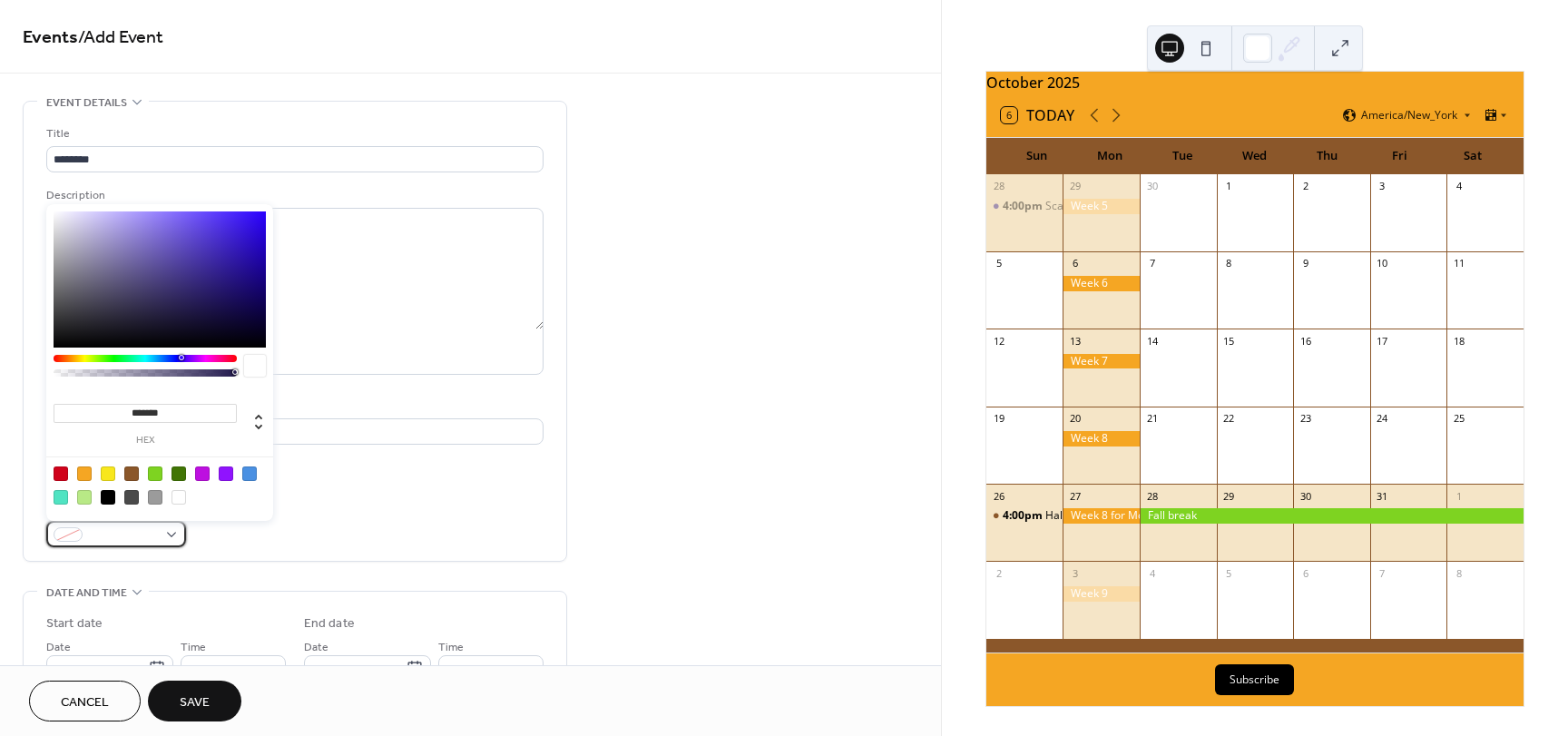 click at bounding box center [116, 534] 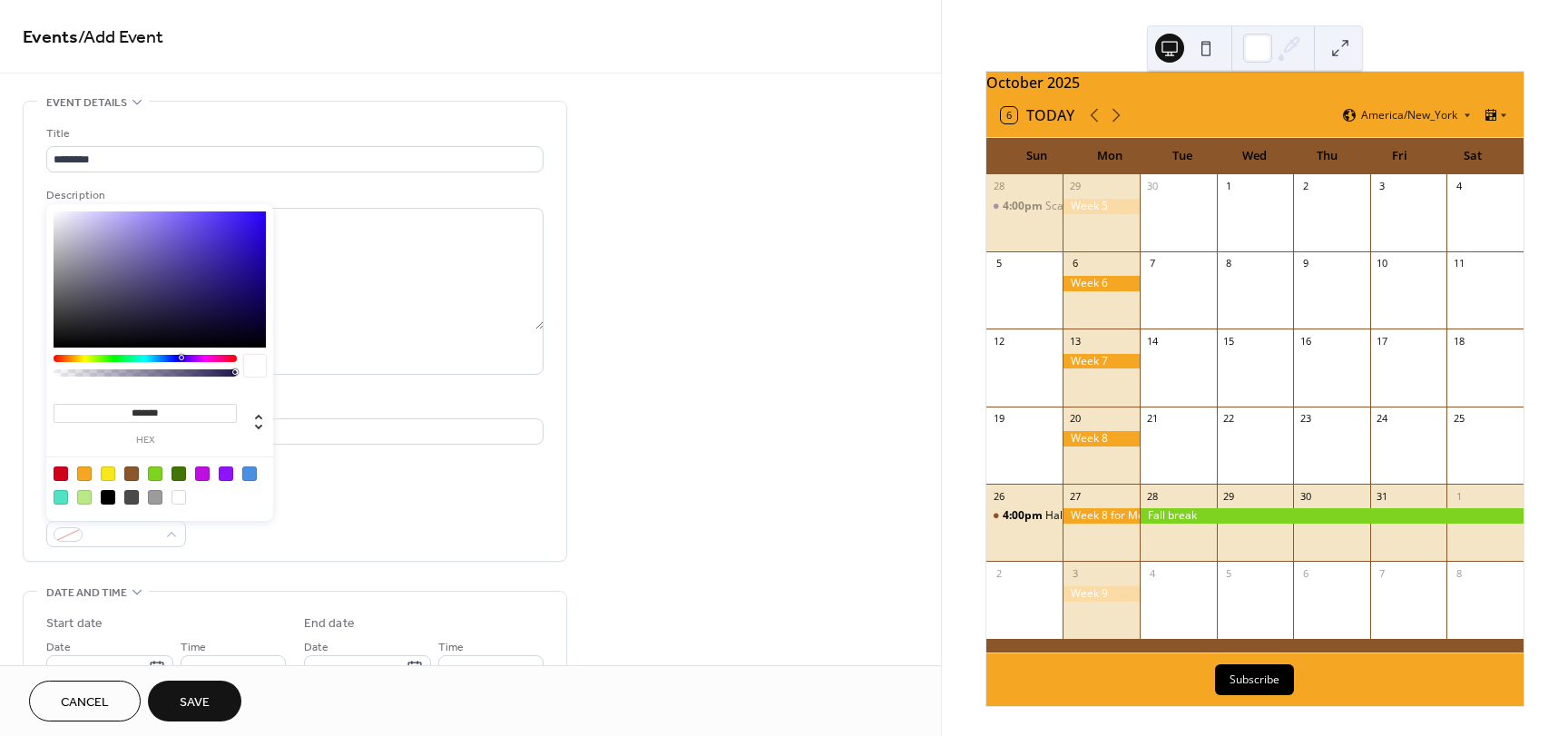 click at bounding box center (226, 474) 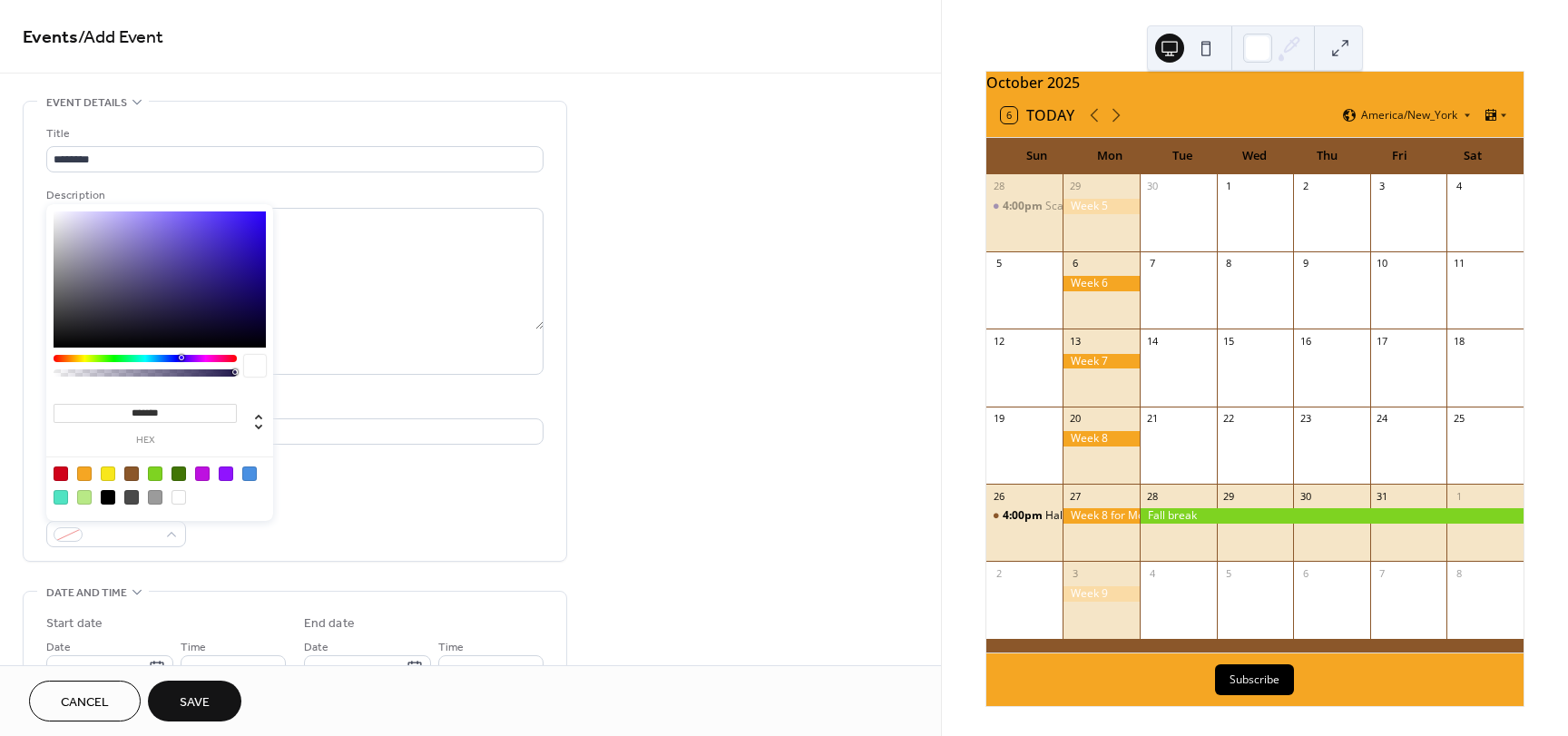type on "*******" 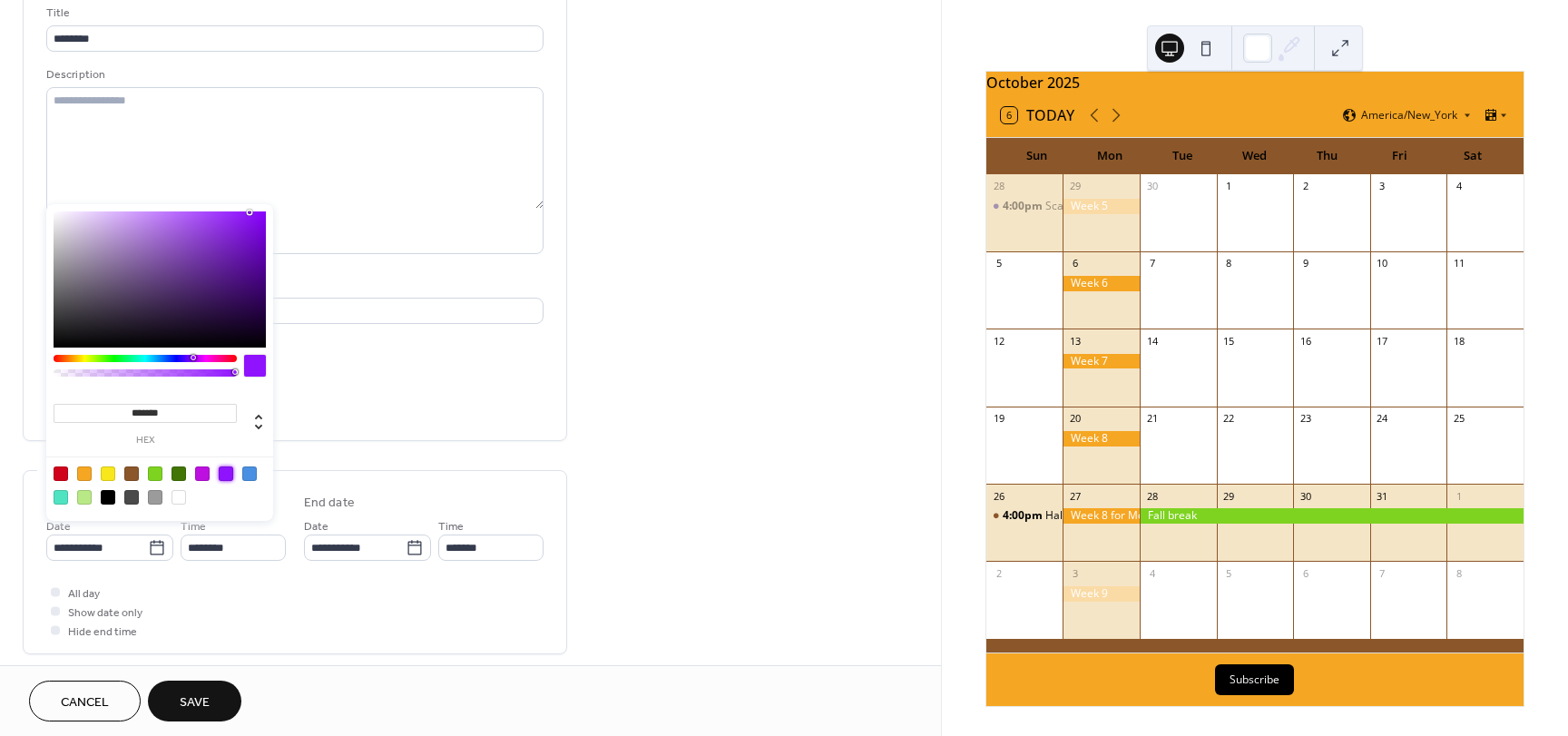 scroll, scrollTop: 272, scrollLeft: 0, axis: vertical 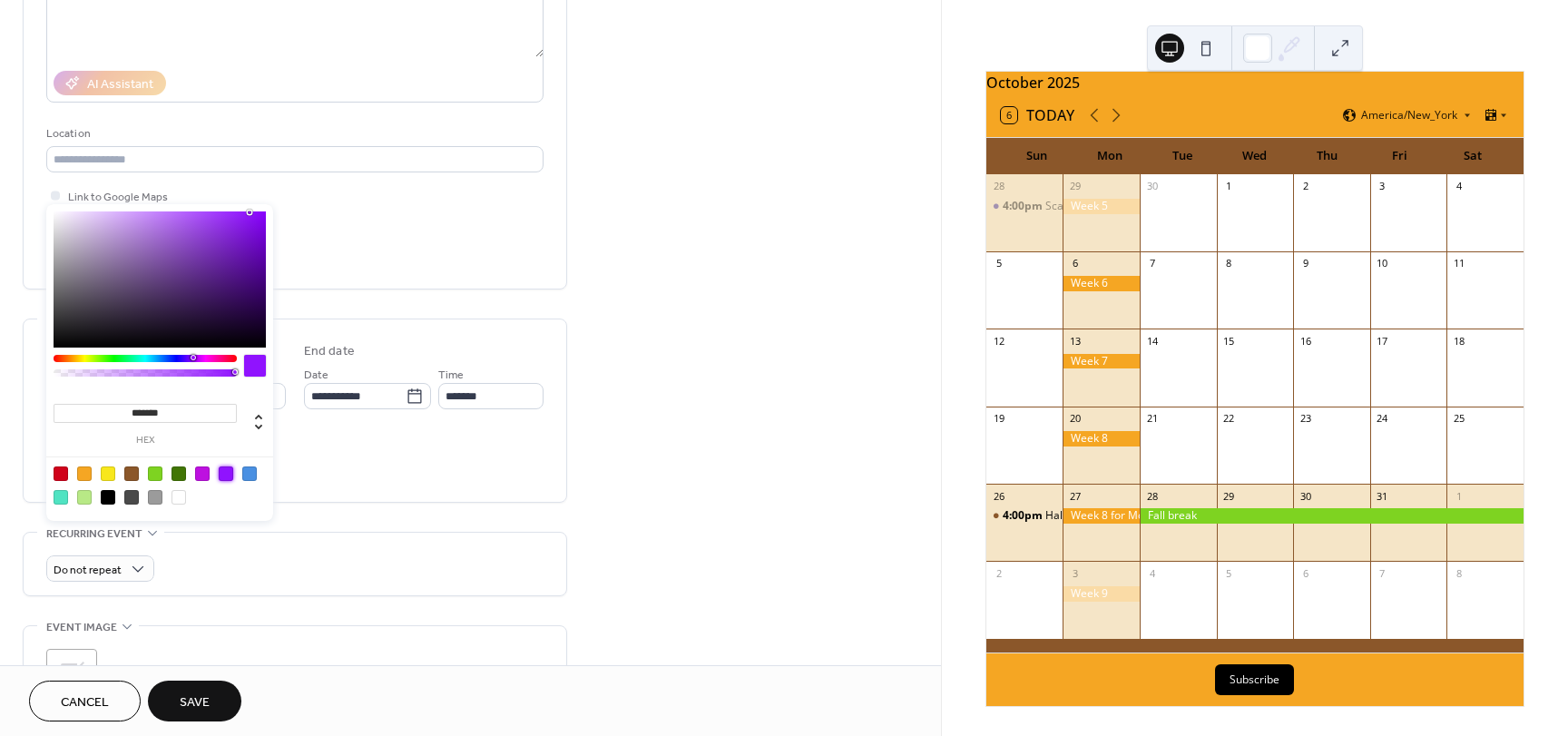 click on "All day Show date only Hide end time" at bounding box center (295, 459) 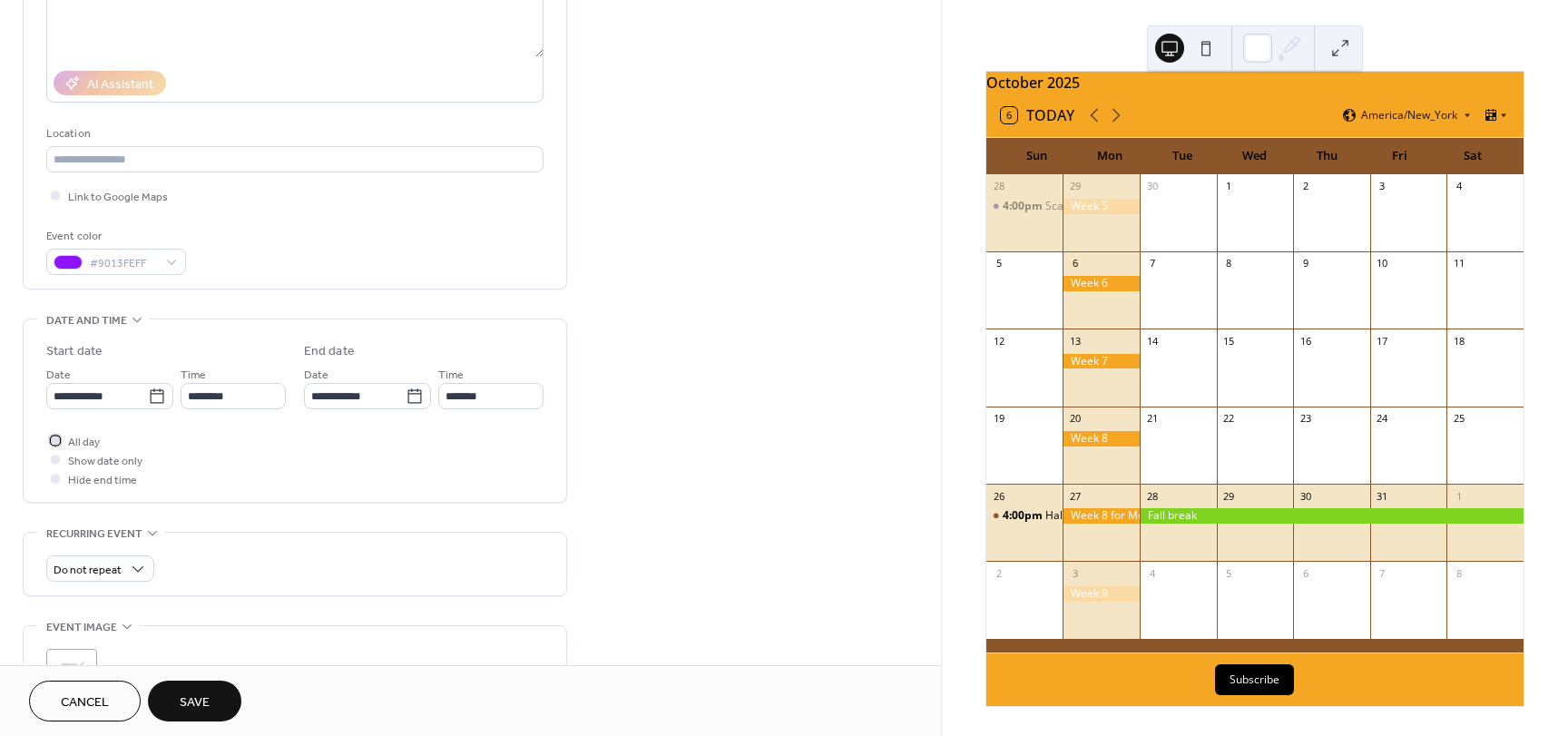 click at bounding box center [55, 440] 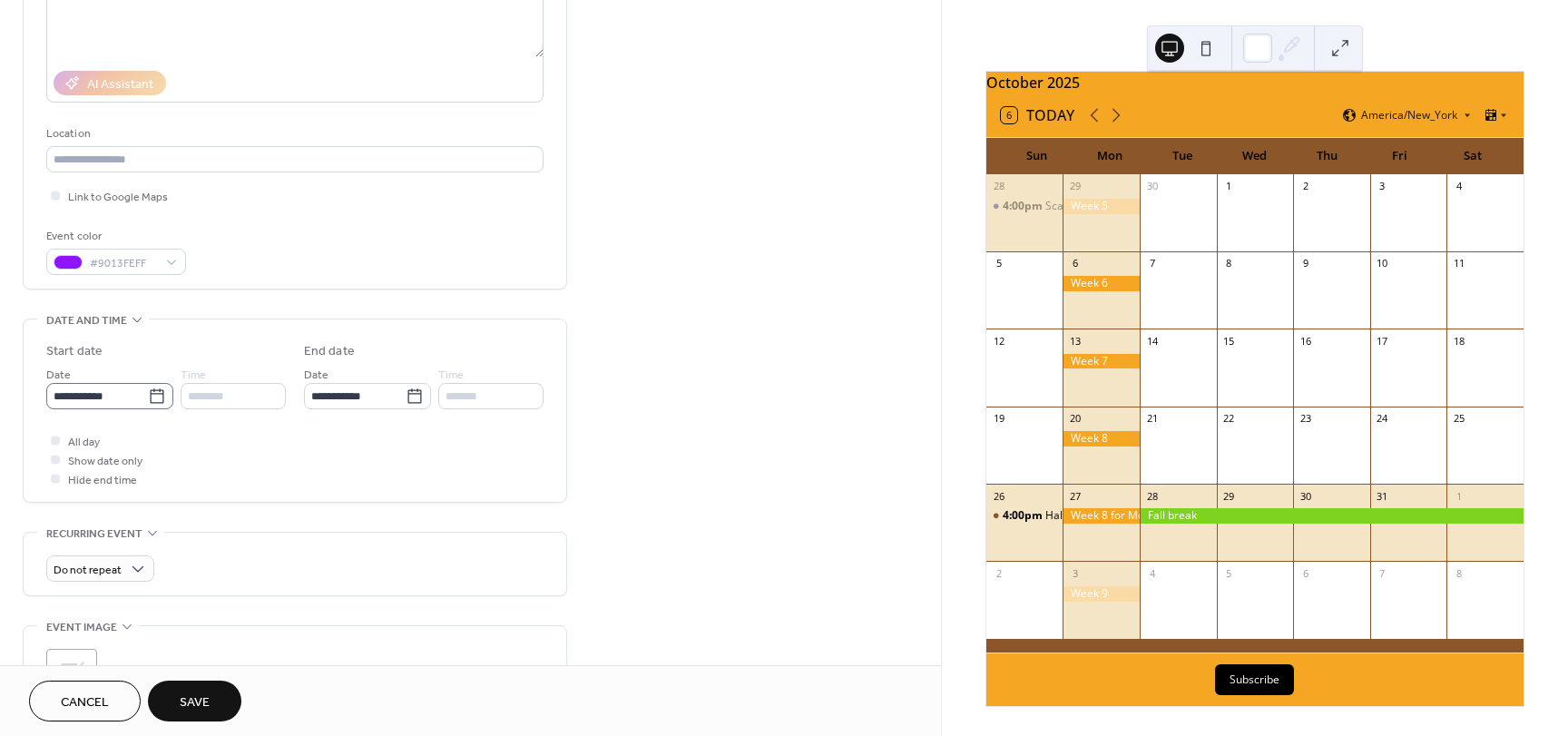 click 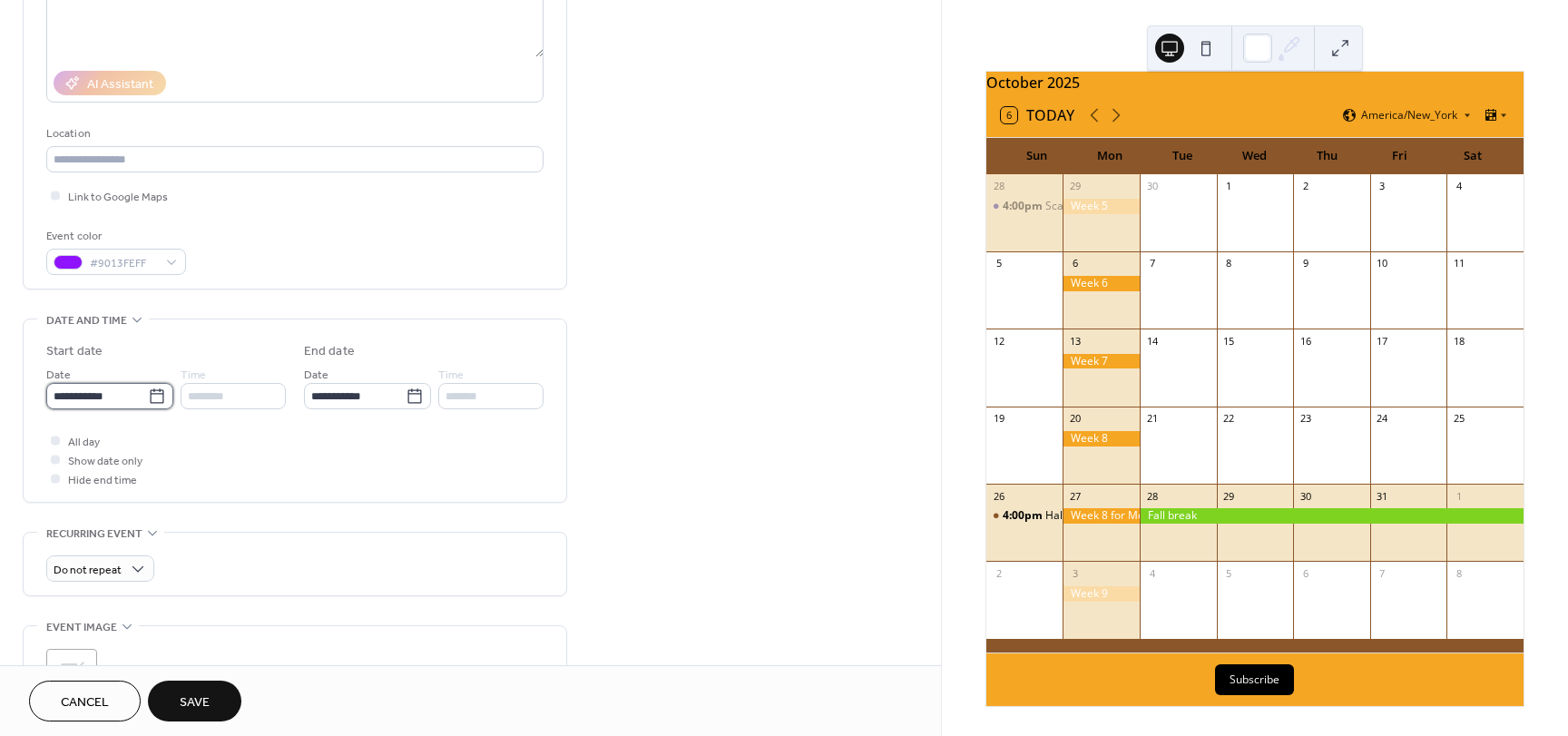 click on "**********" at bounding box center [97, 396] 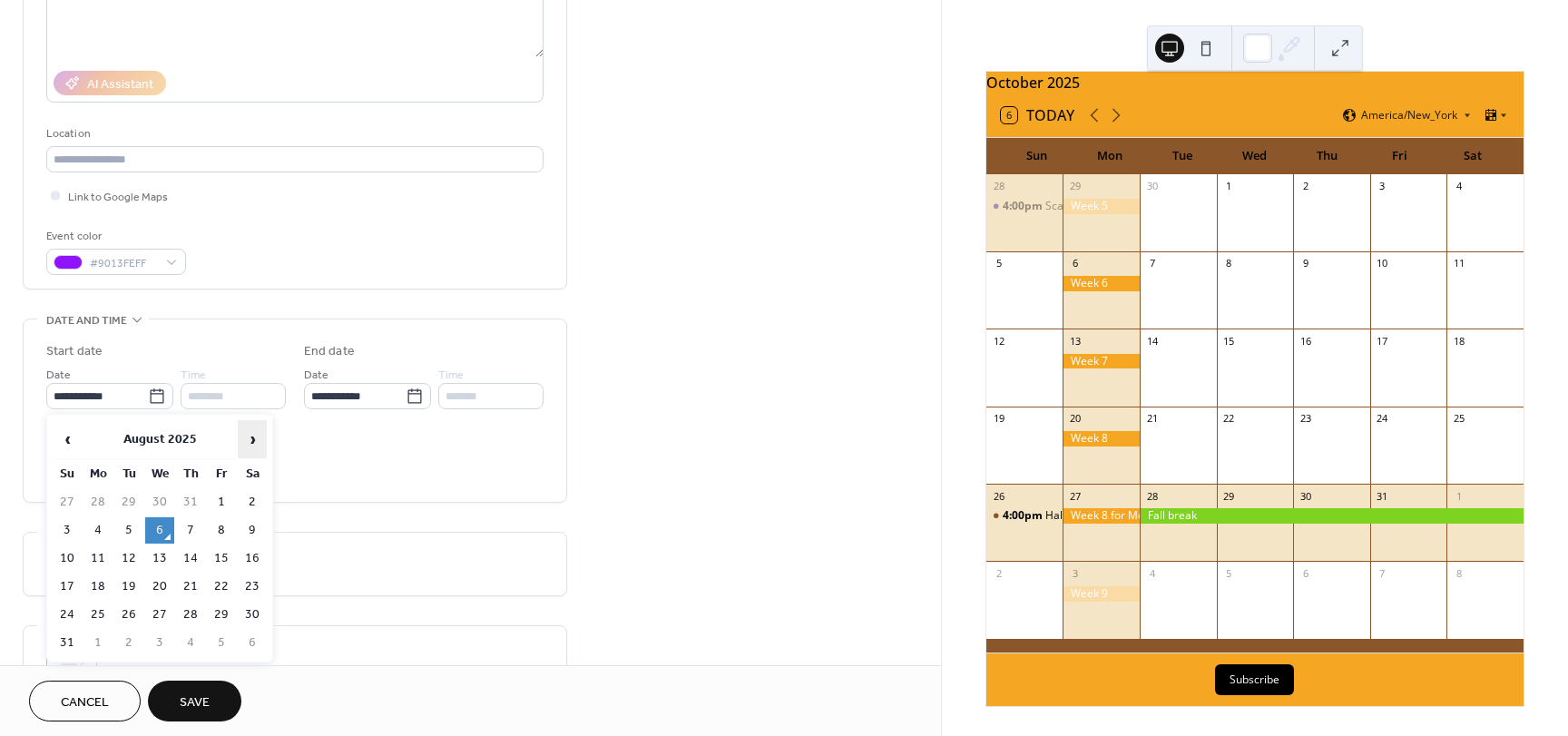 click on "›" at bounding box center (252, 439) 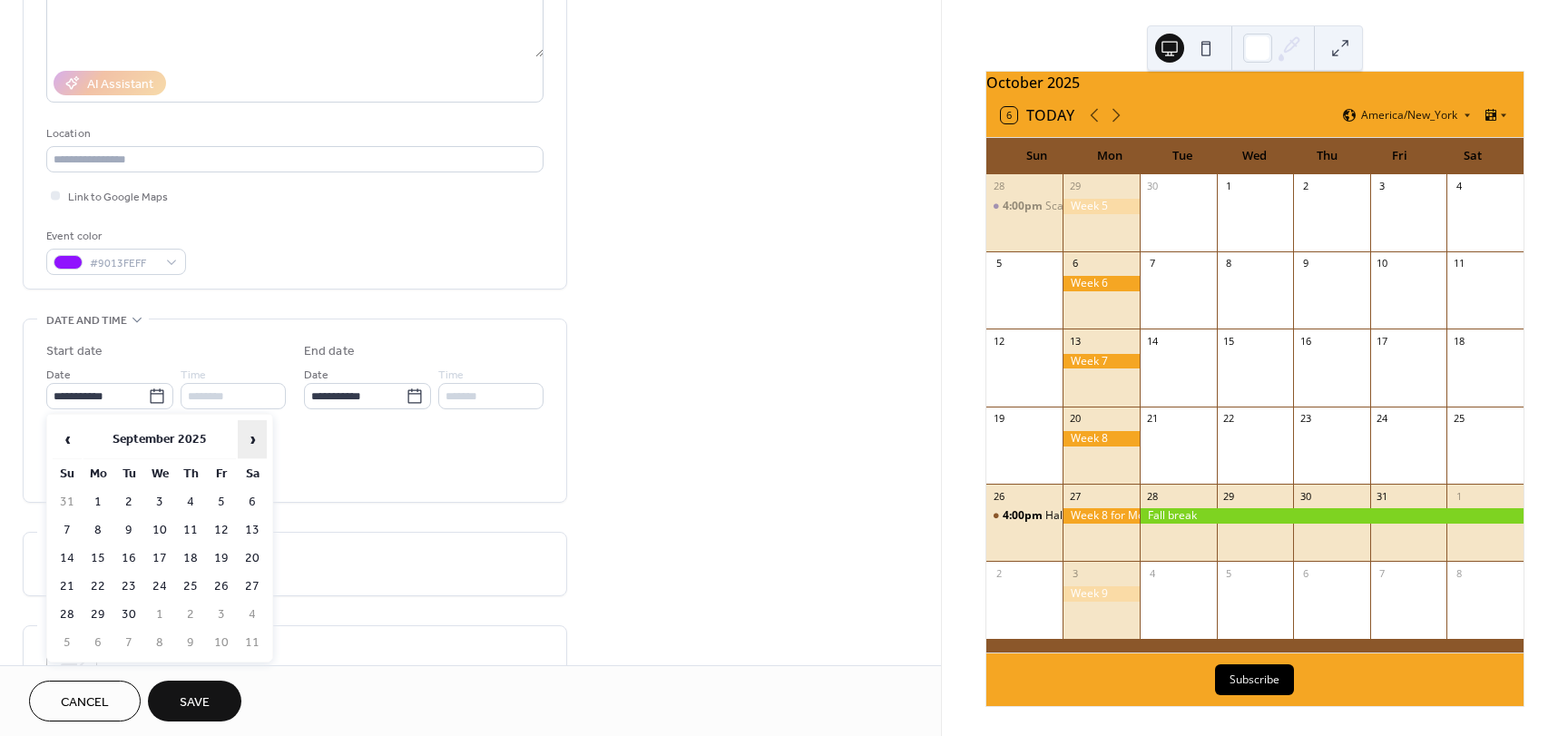click on "›" at bounding box center [252, 439] 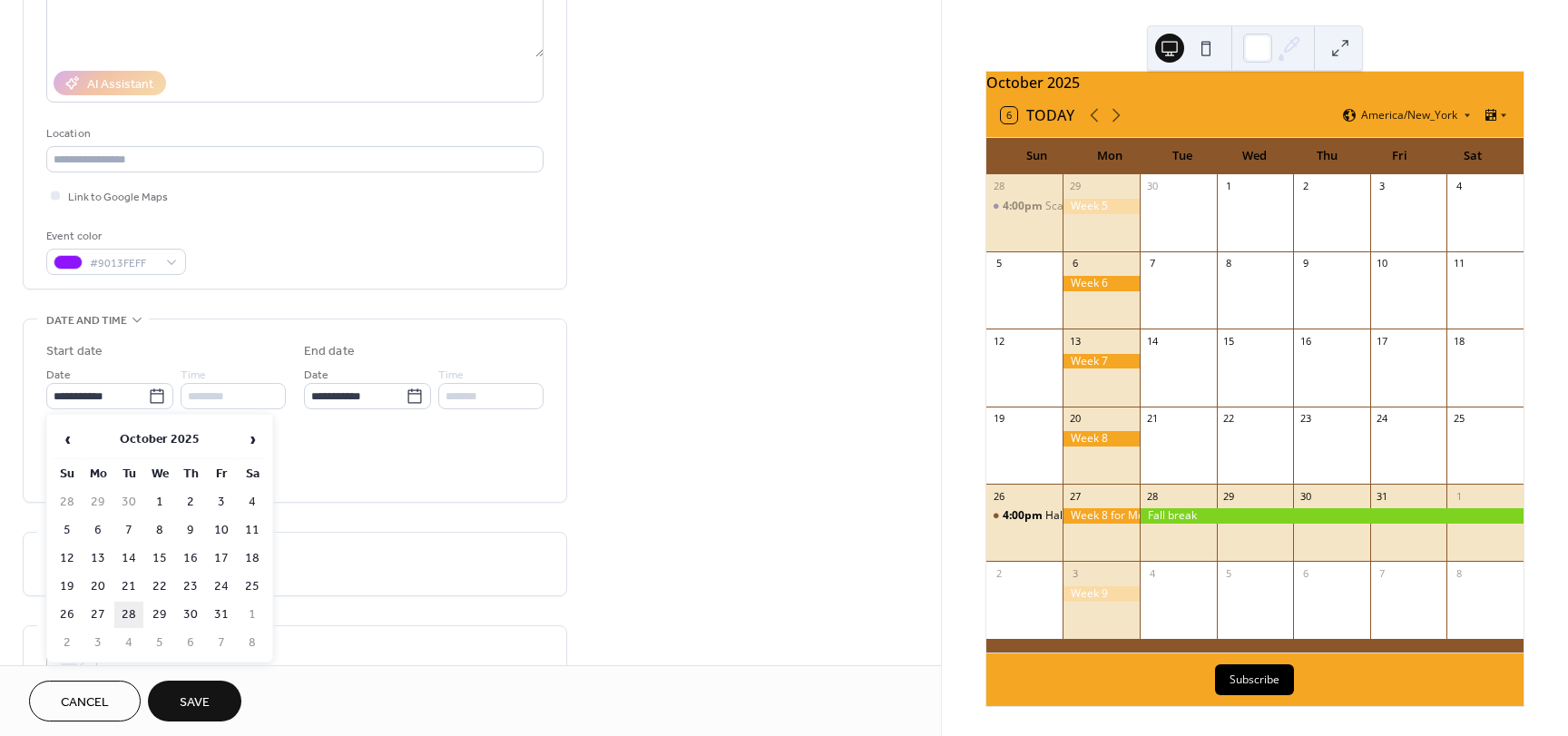 click on "28" at bounding box center [129, 614] 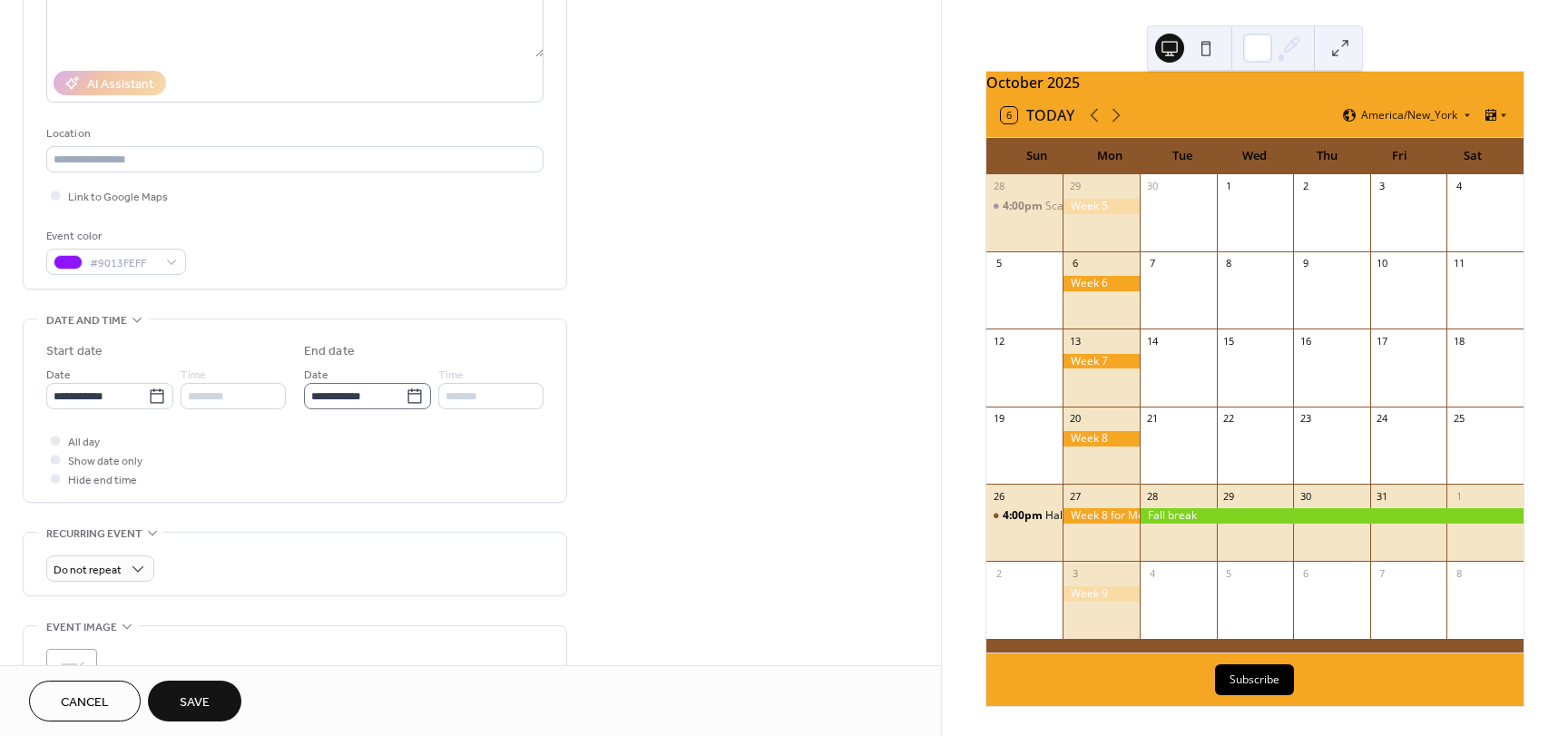click 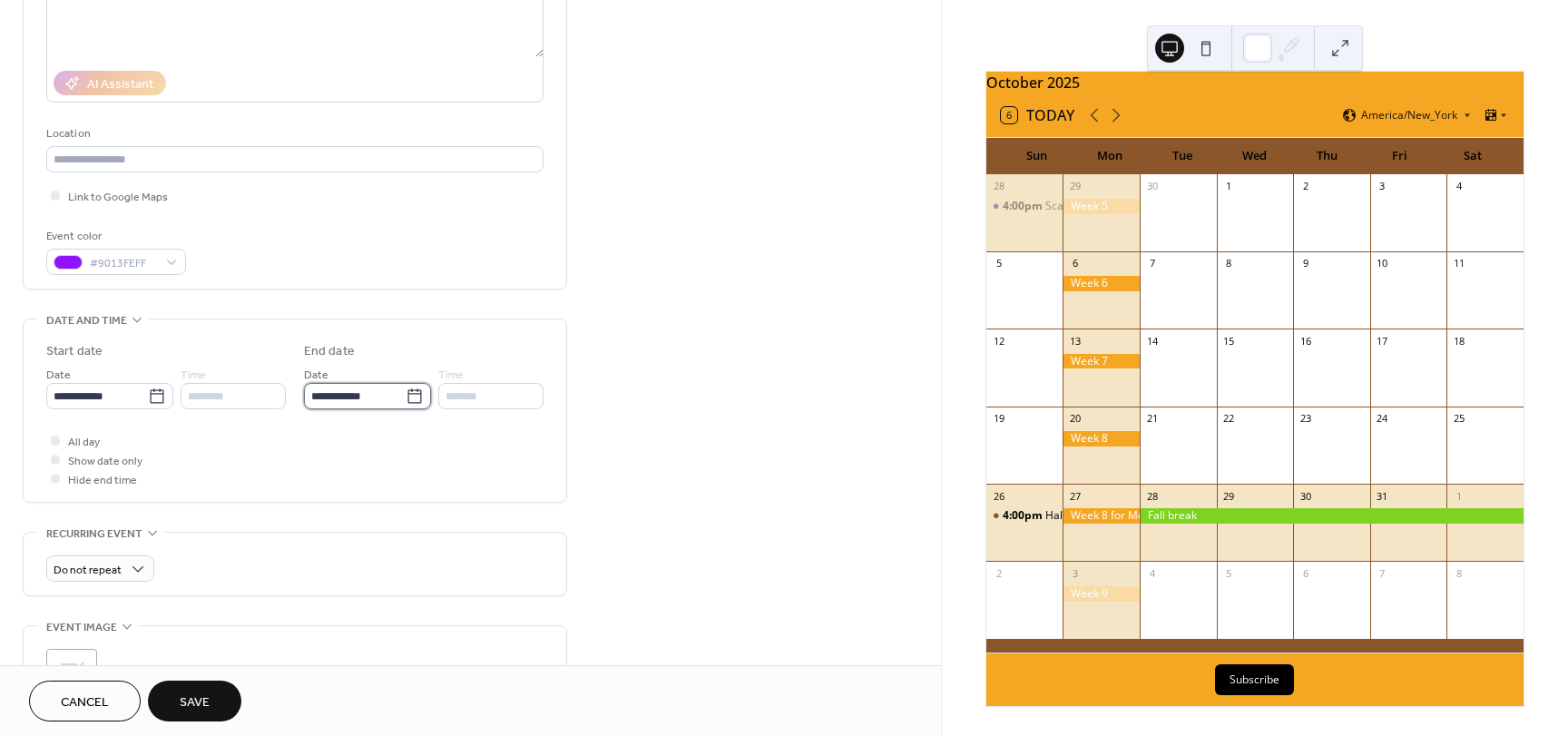 click on "**********" at bounding box center [355, 396] 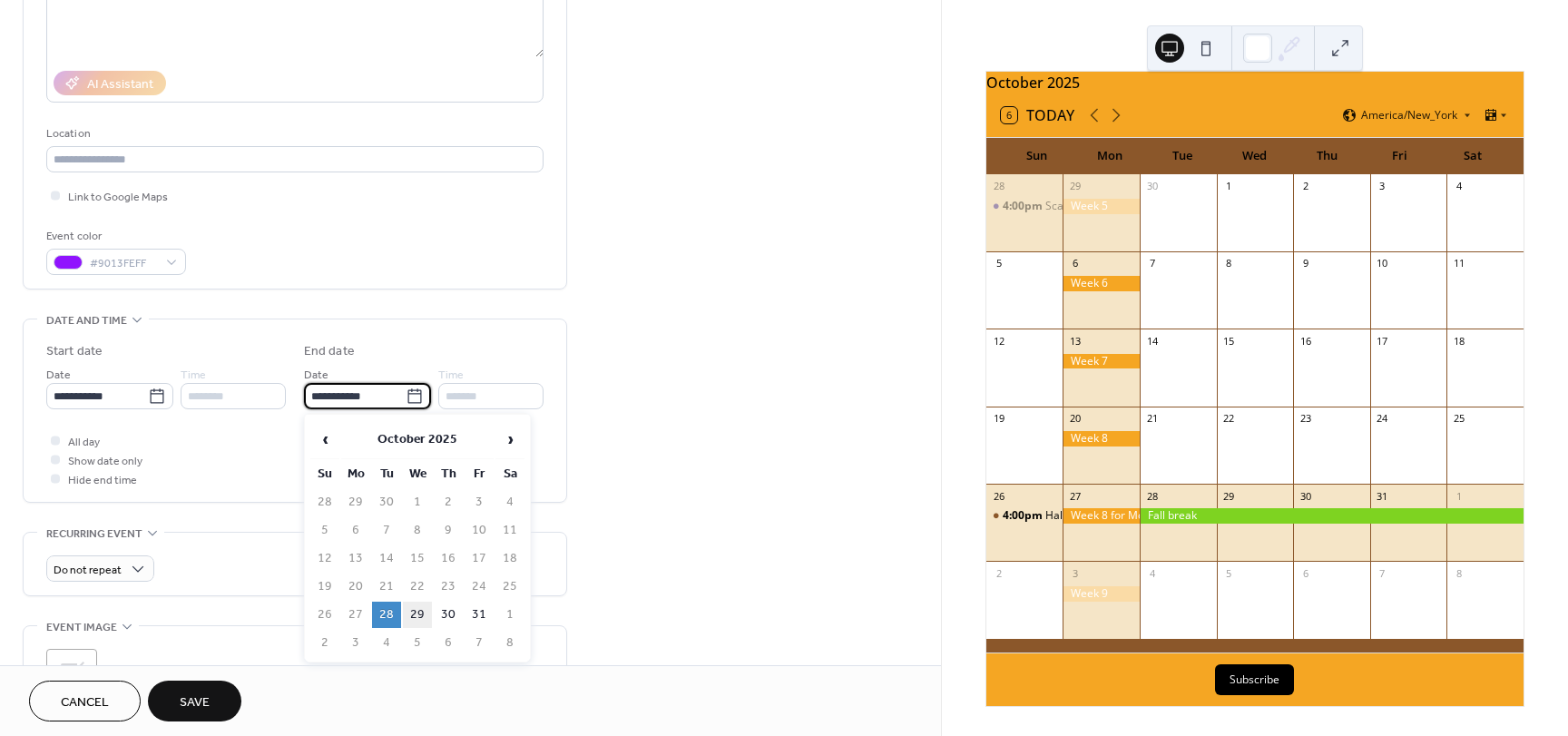 click on "29" at bounding box center (417, 614) 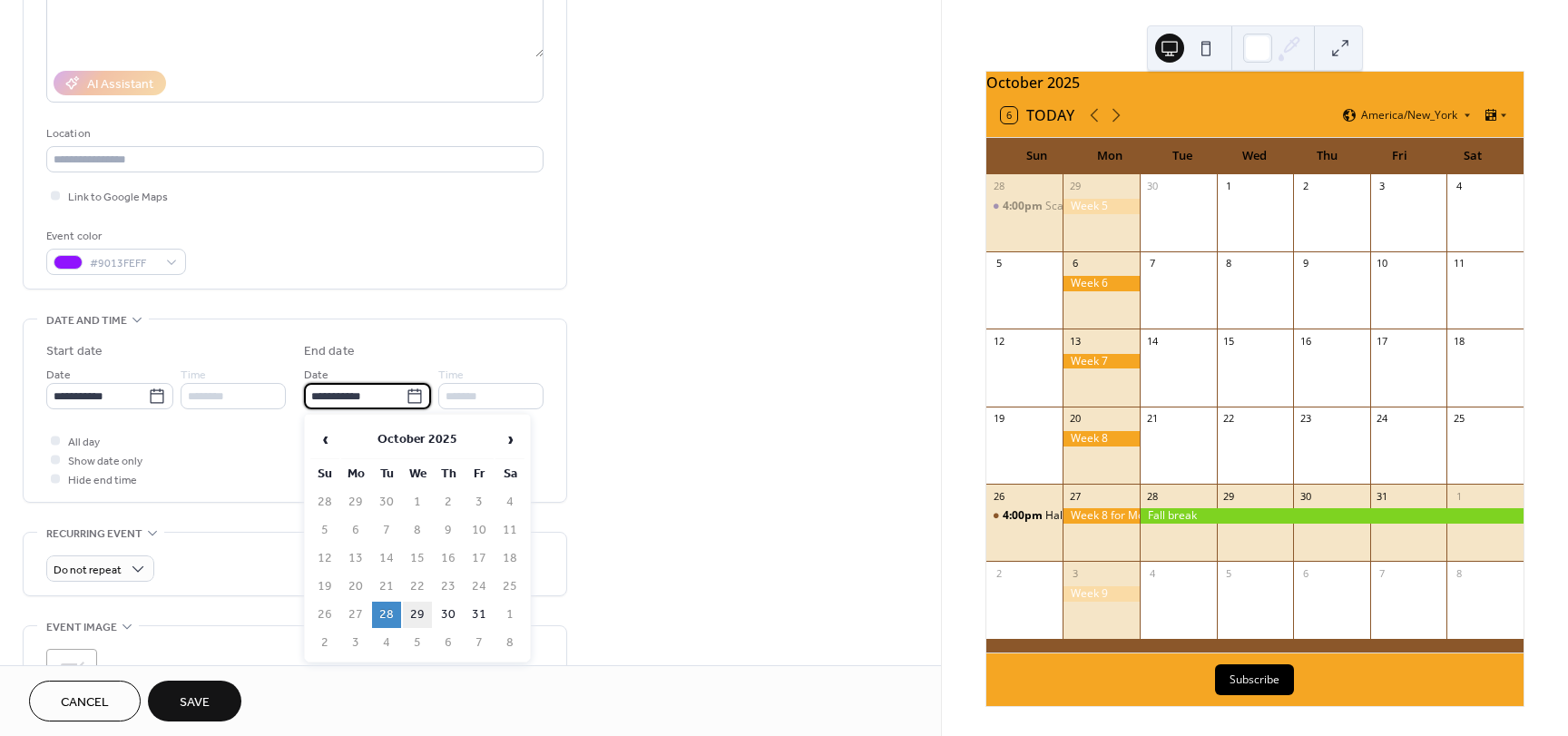 type on "**********" 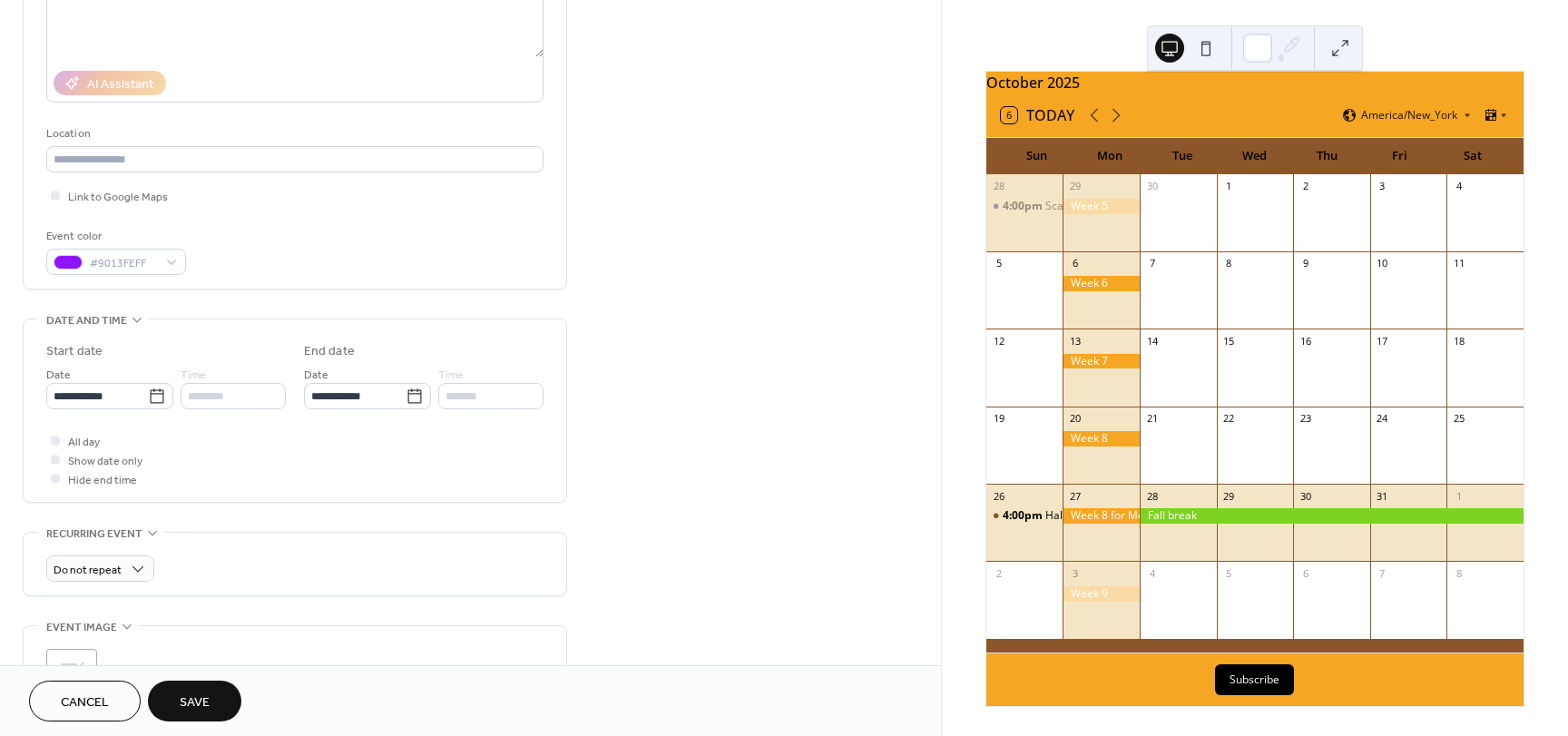 click on "Save" at bounding box center (194, 702) 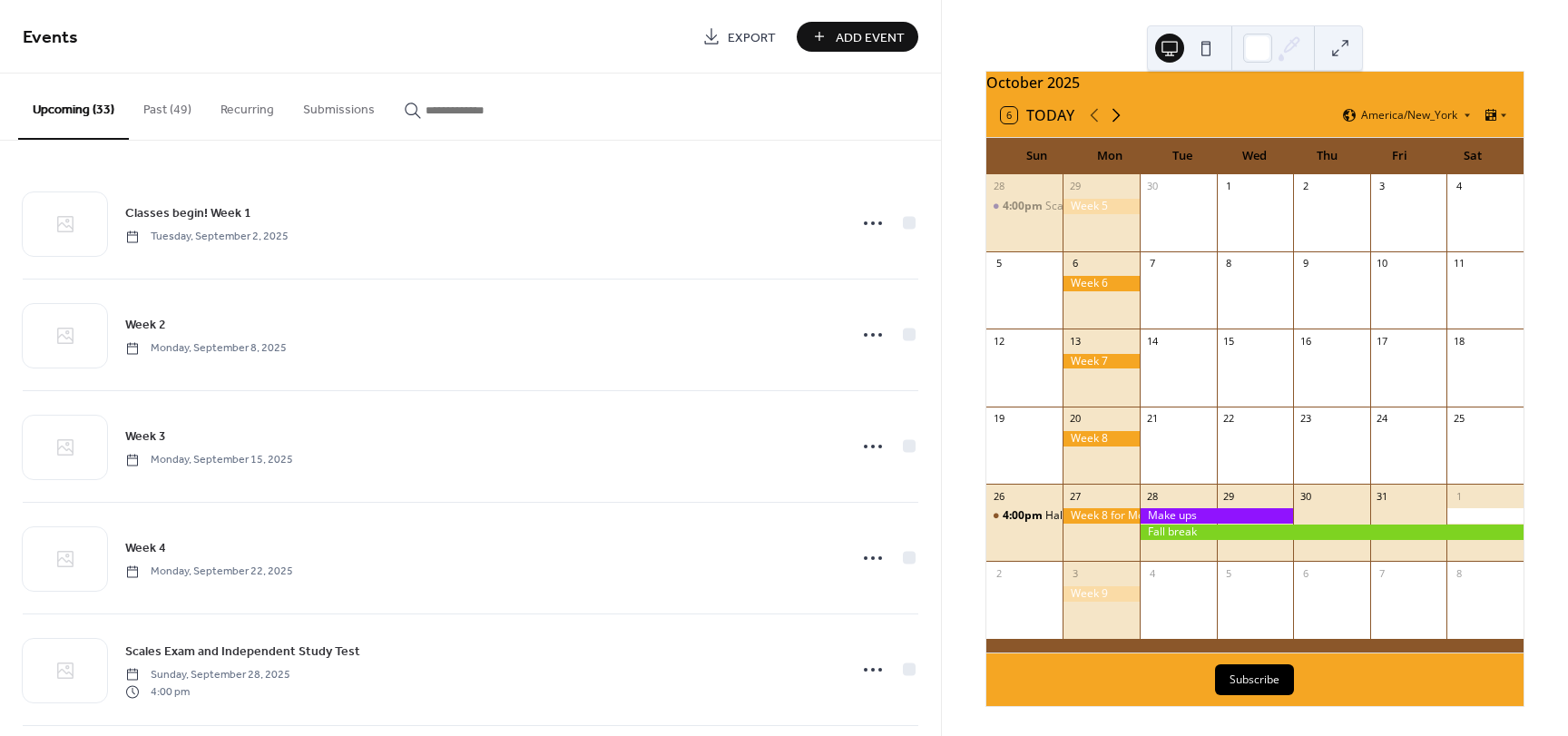 click 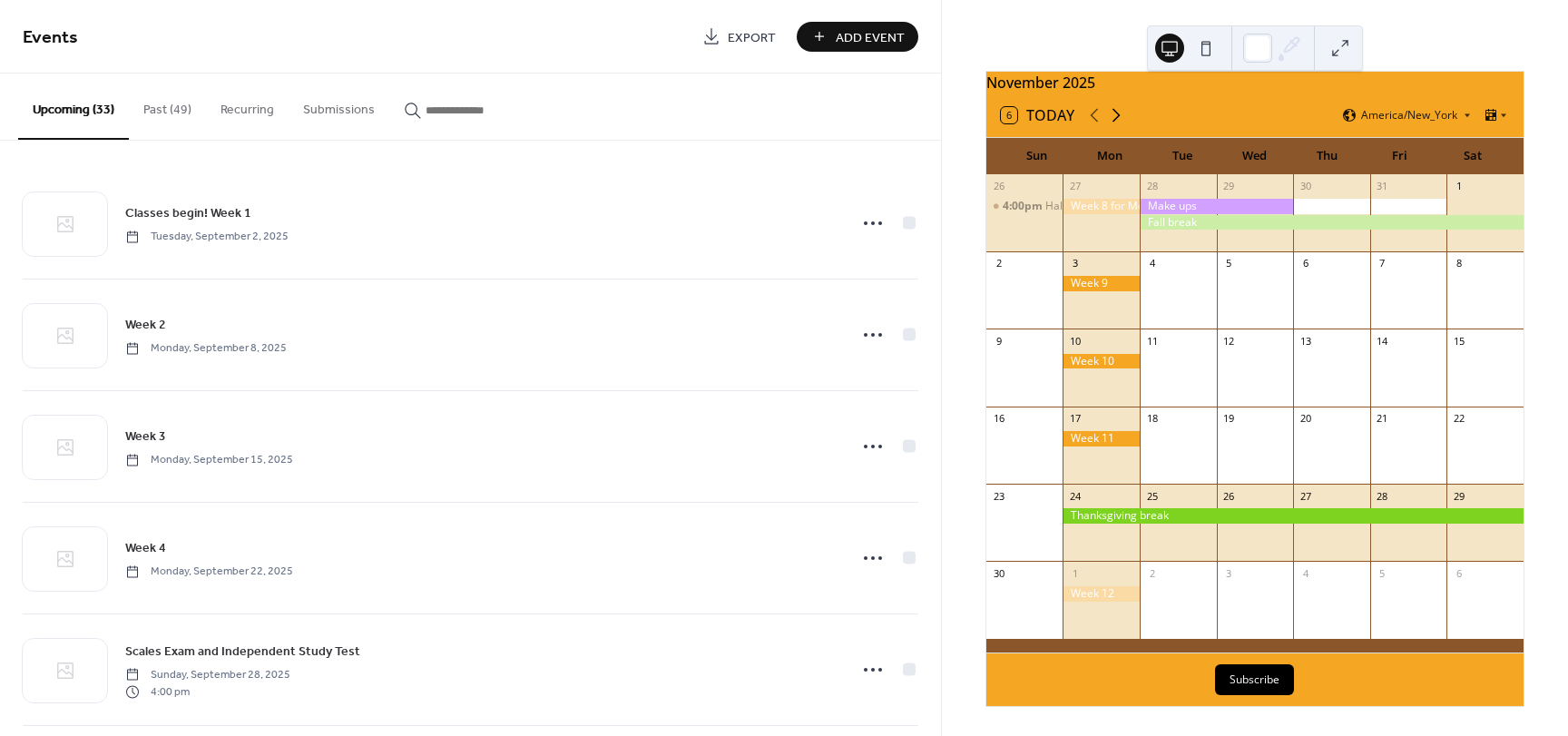 click 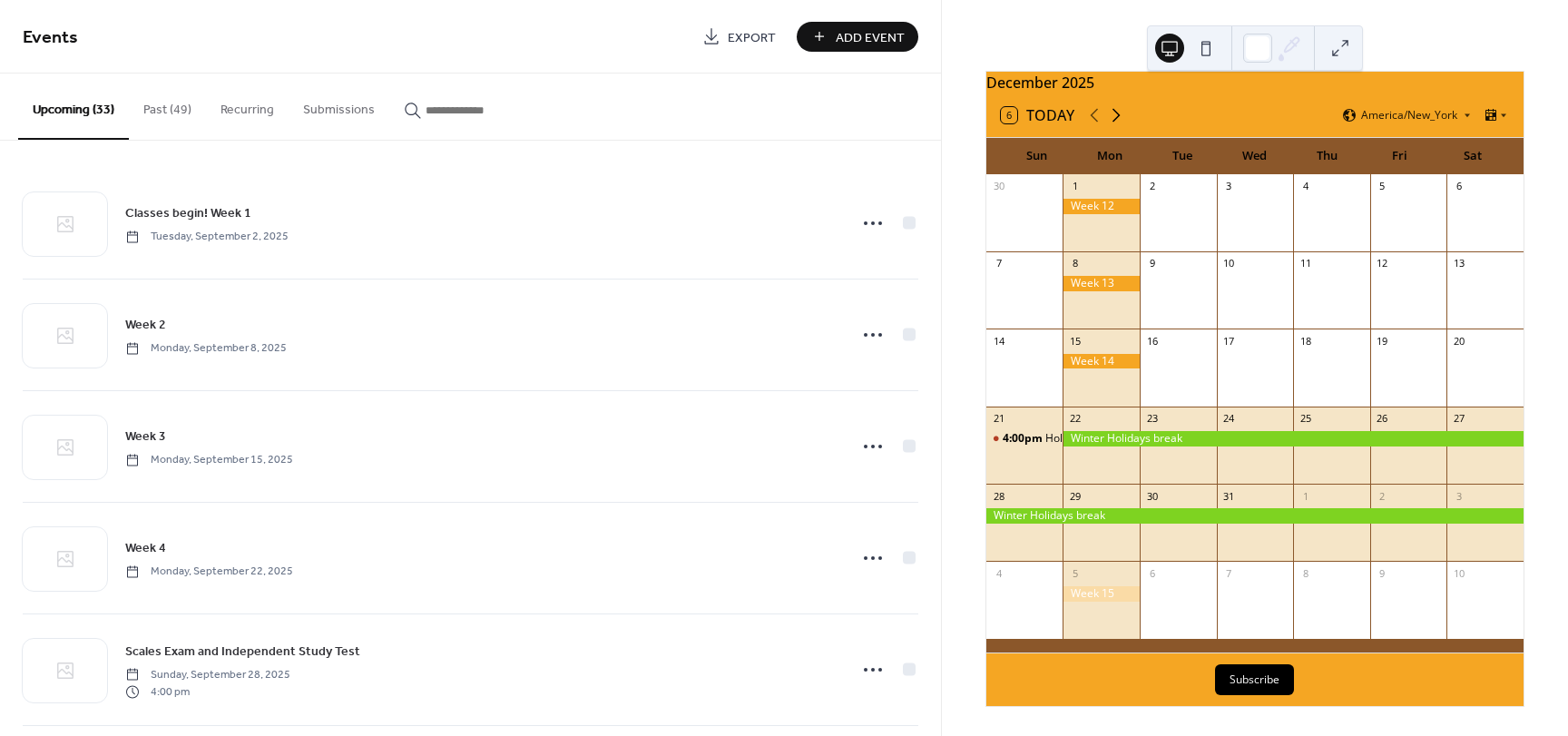 click 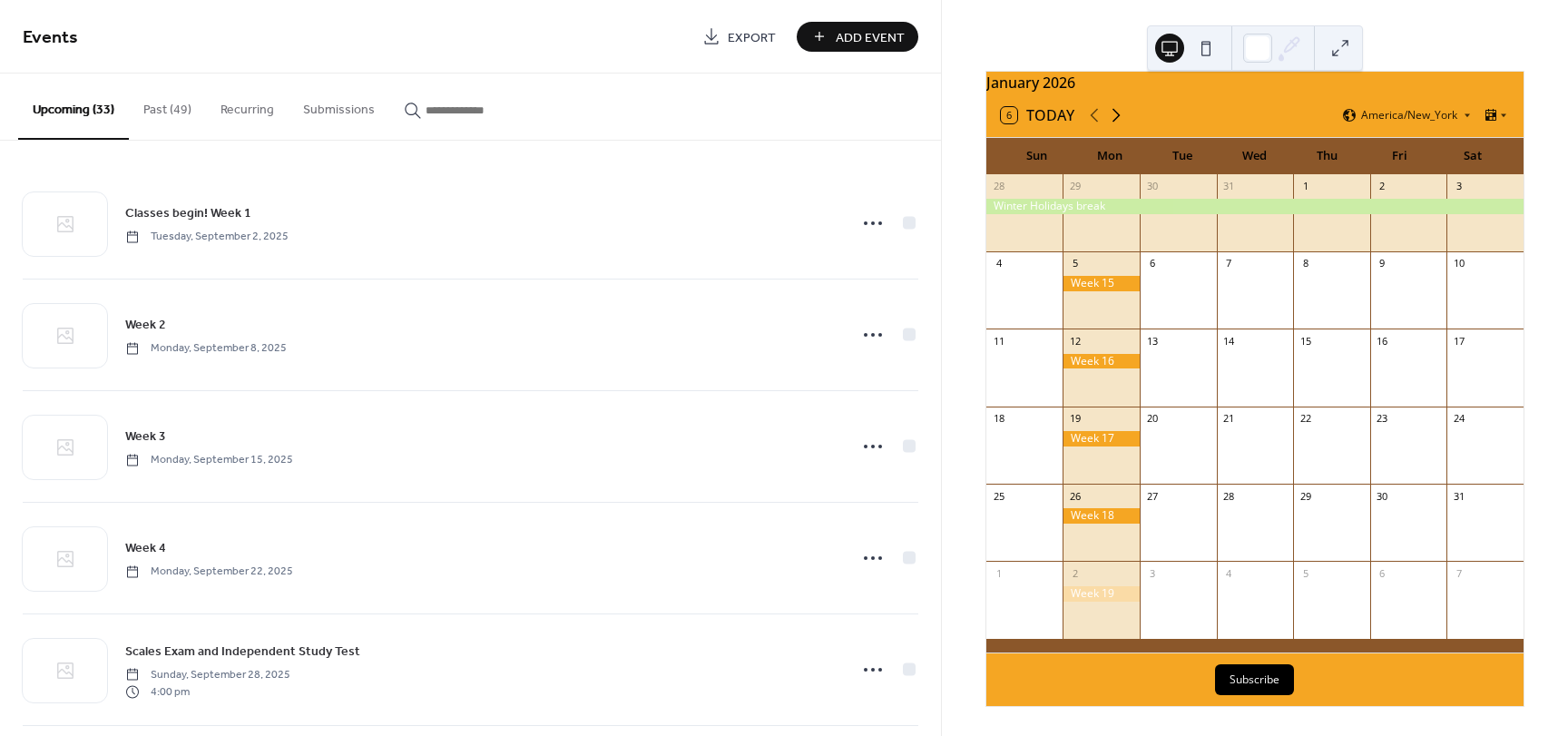 click 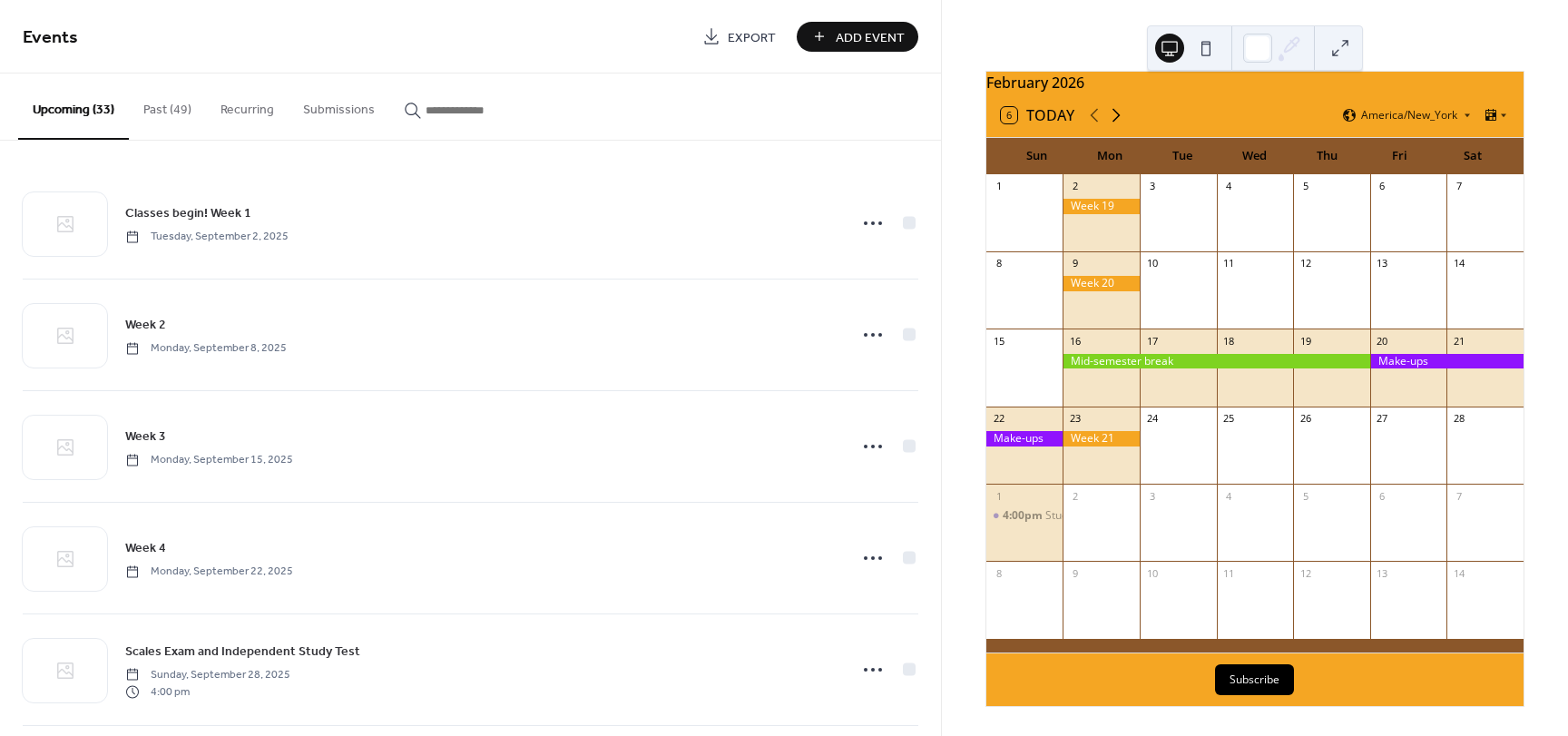 click 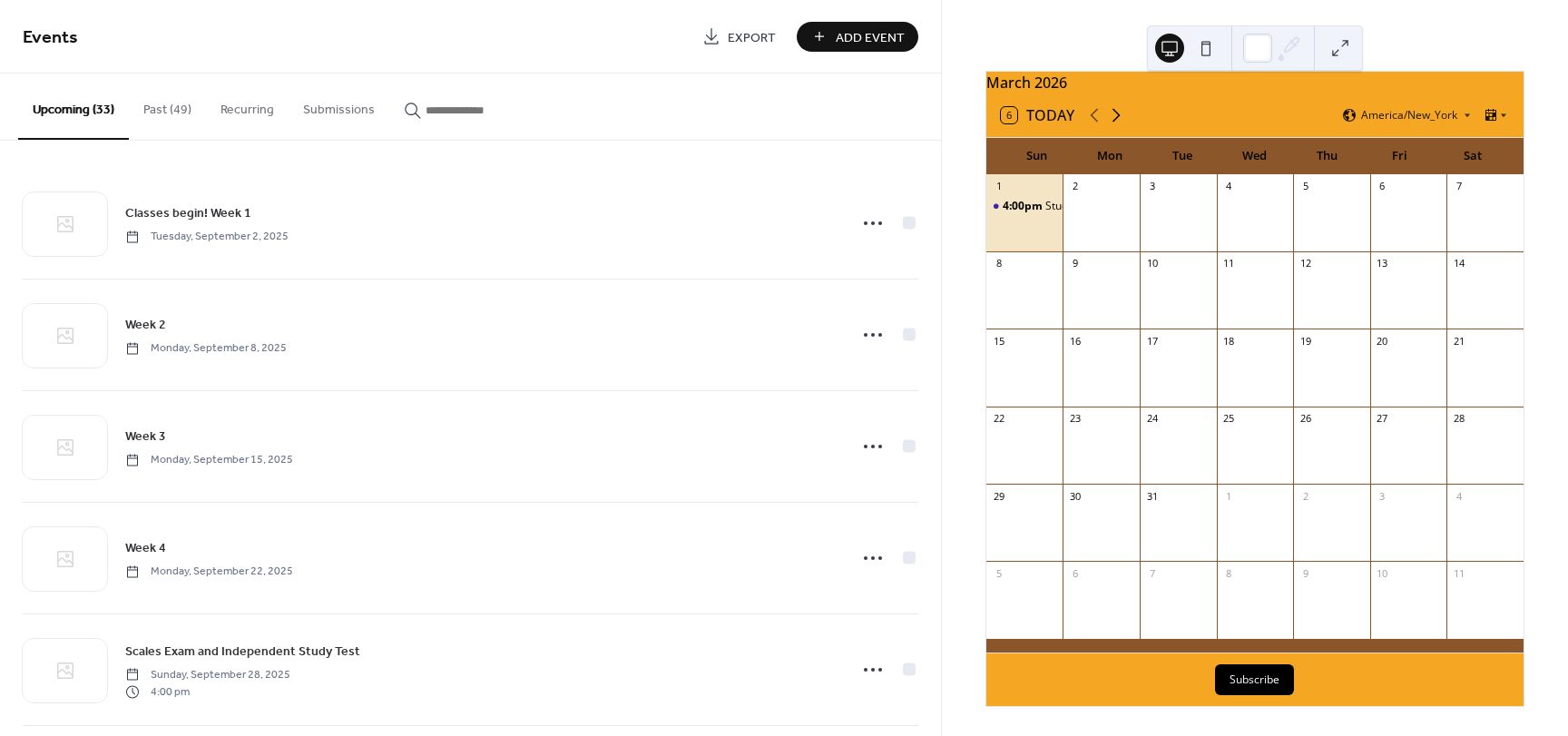 click 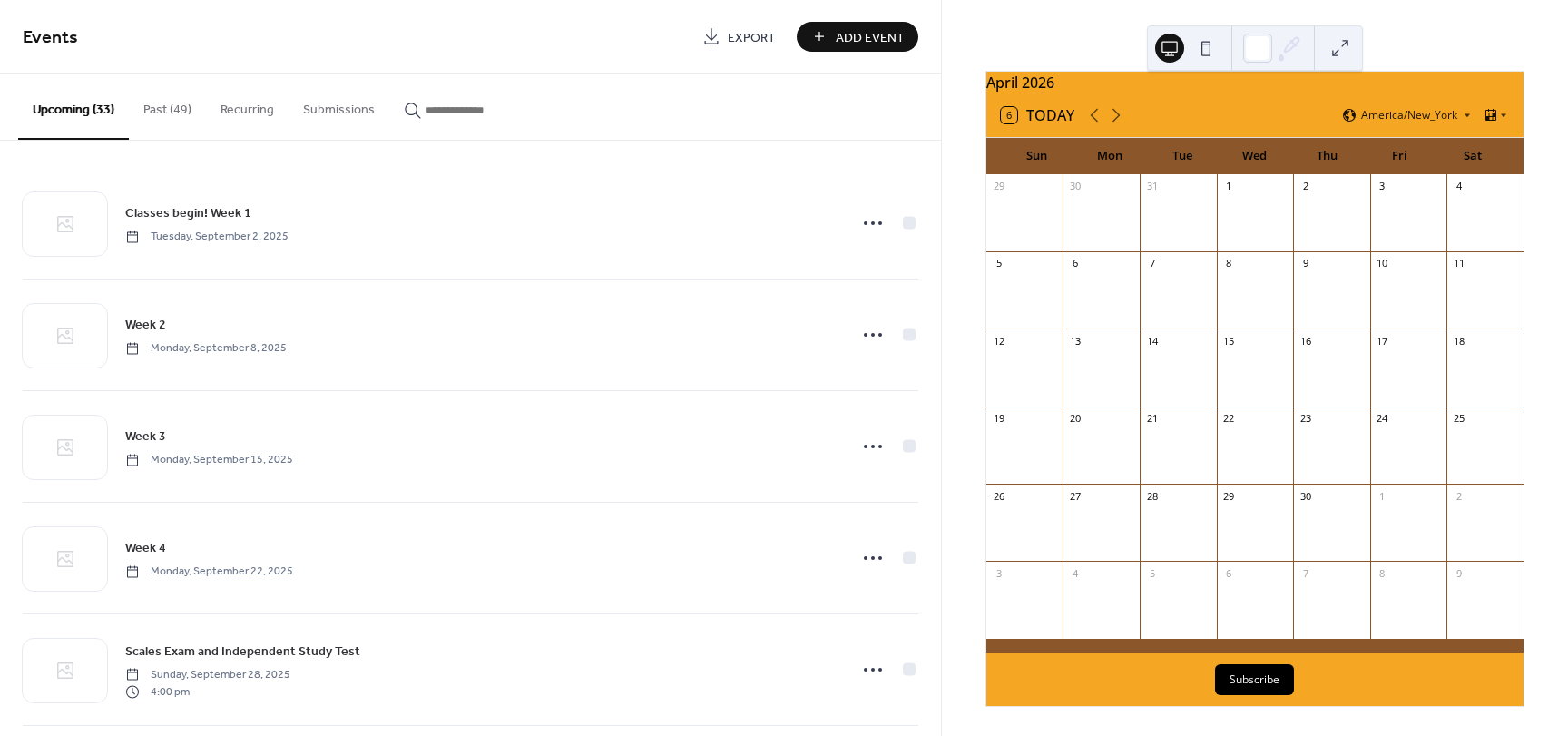click on "Add Event" at bounding box center [870, 37] 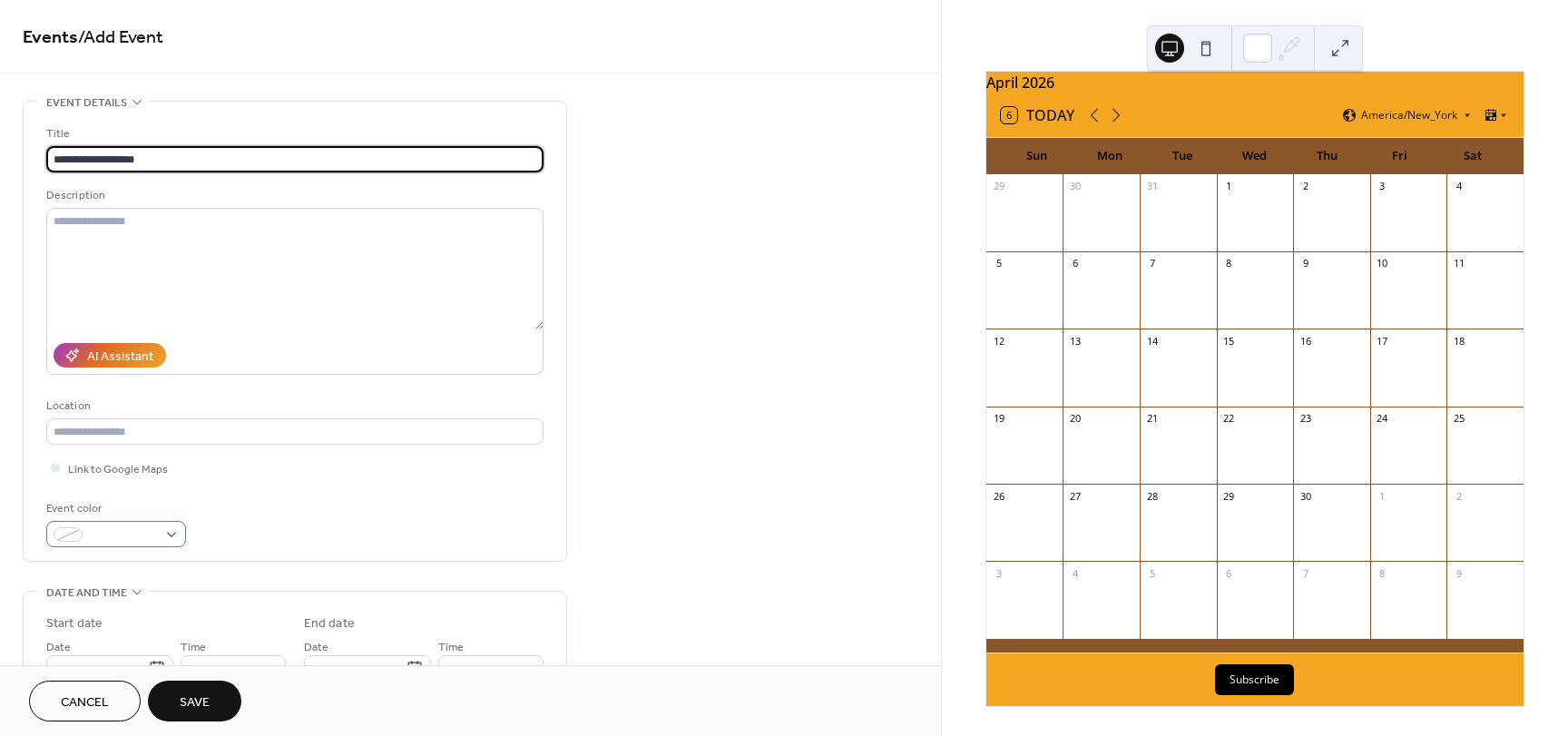 type on "**********" 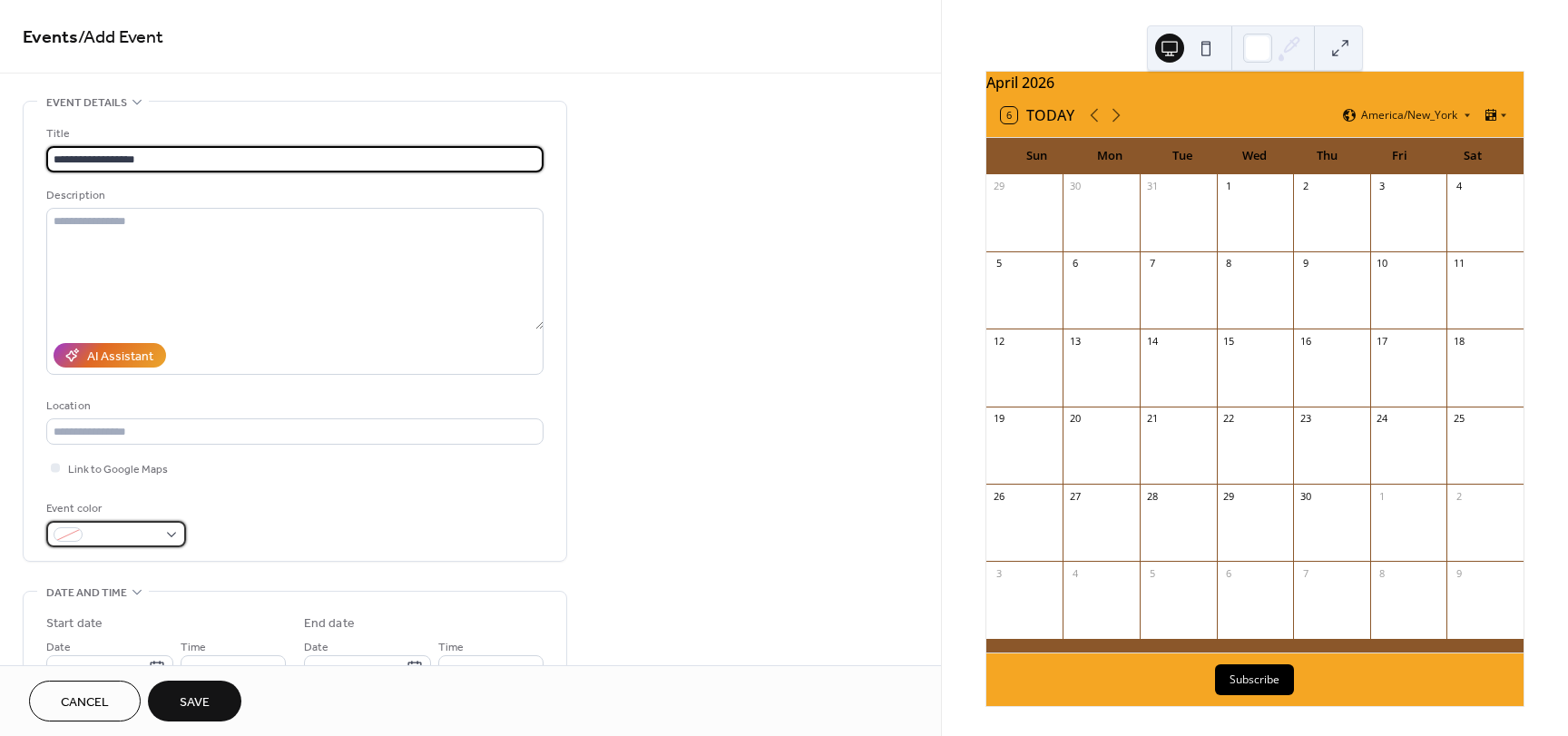 click at bounding box center (116, 534) 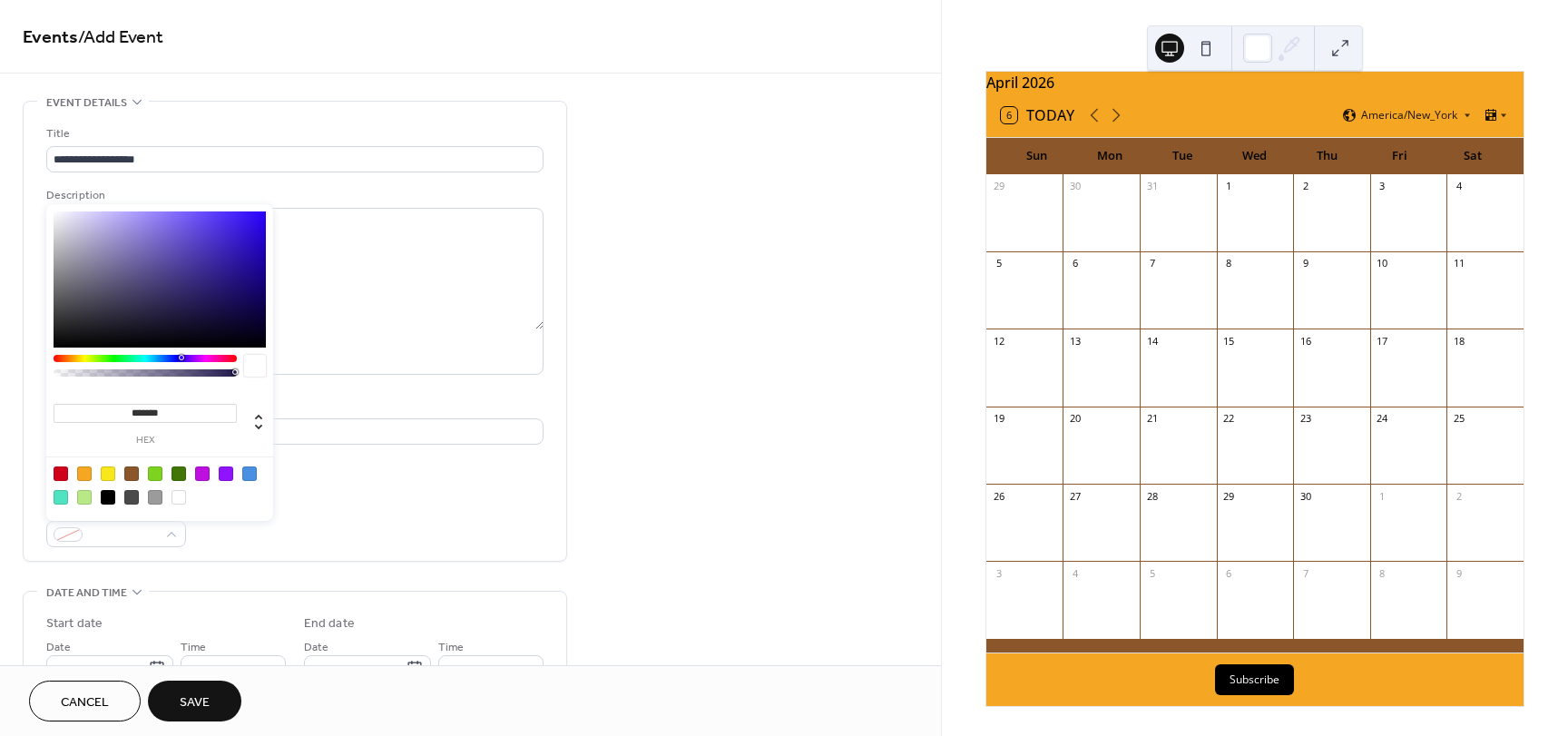 click at bounding box center (226, 474) 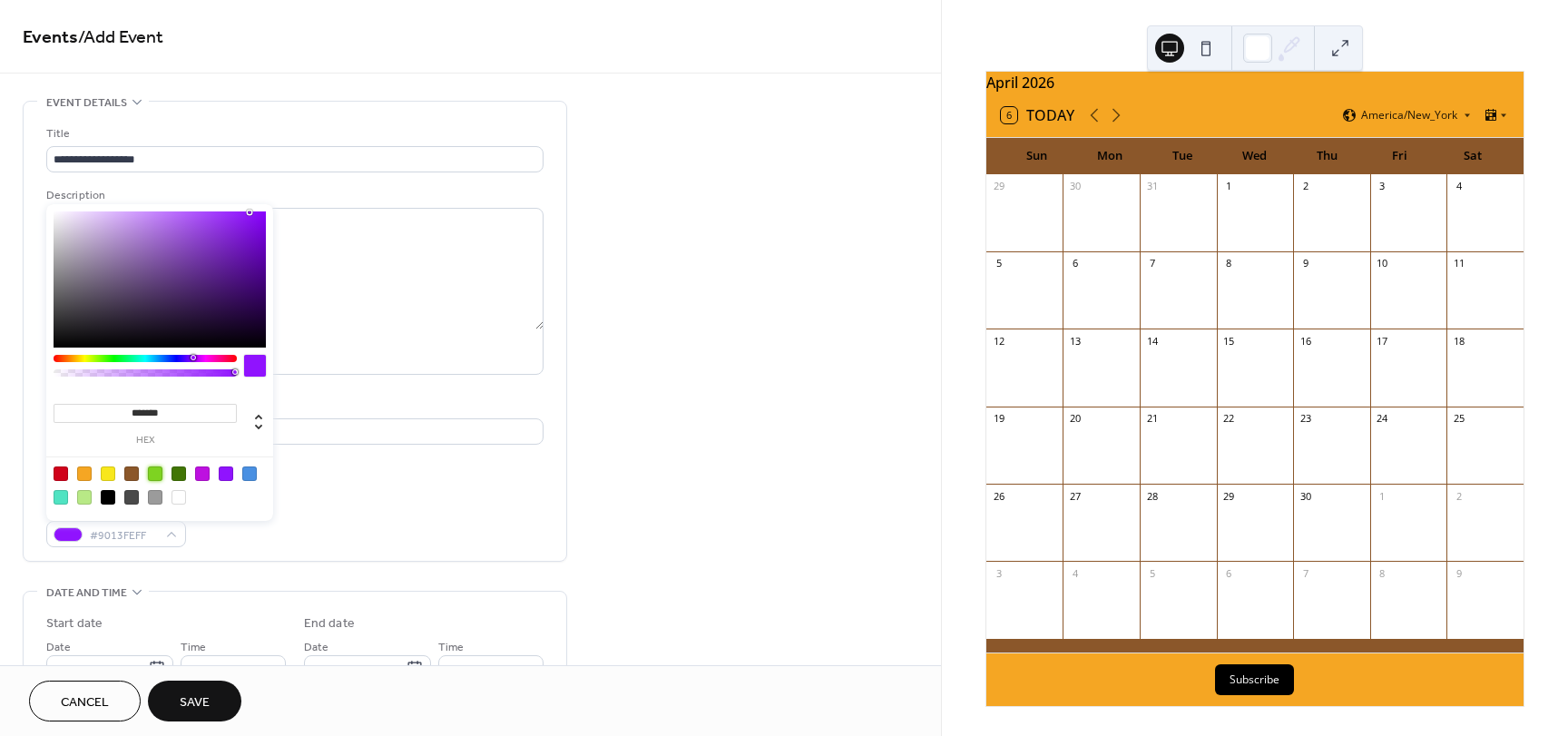 click at bounding box center (155, 474) 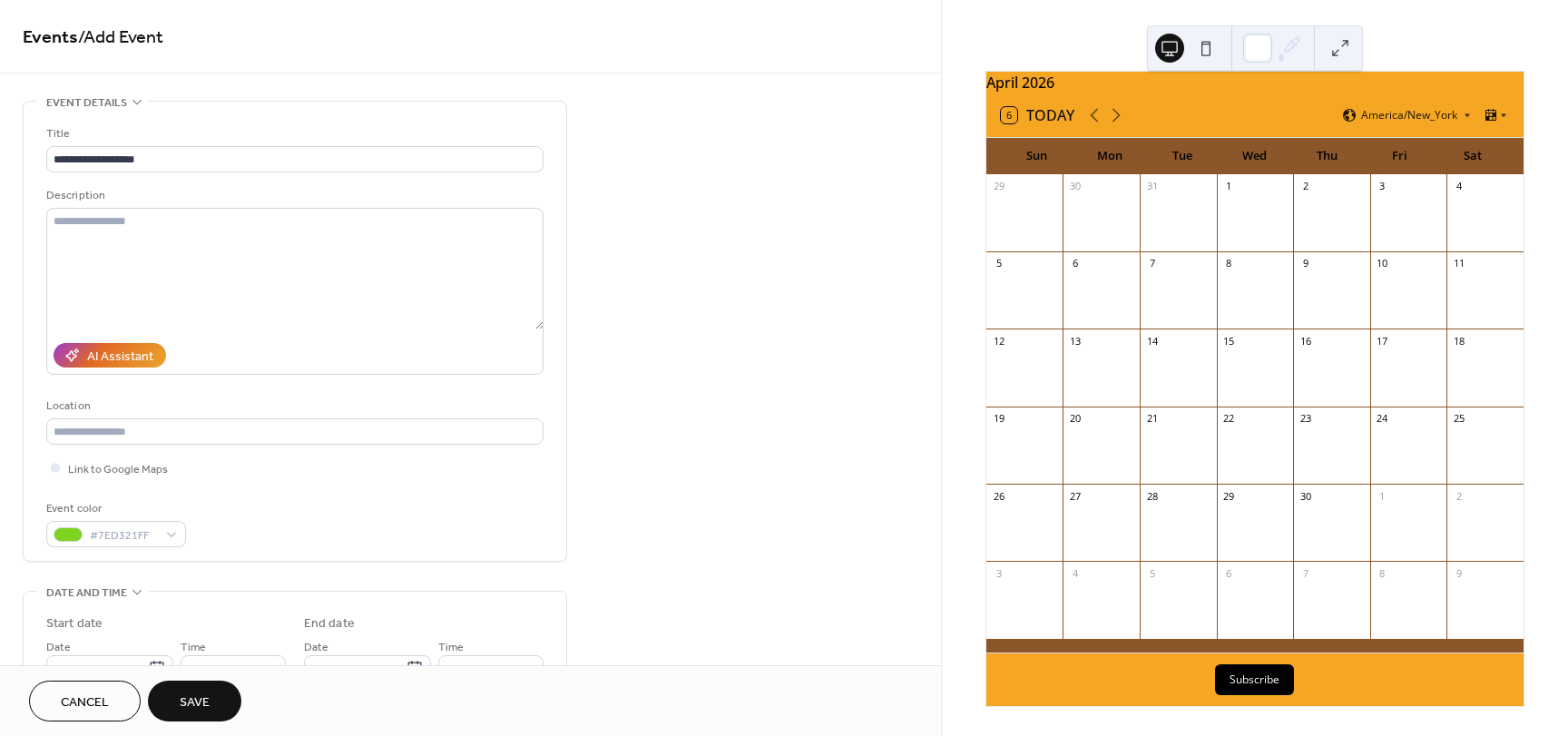 click on "Link to Google Maps" at bounding box center (295, 467) 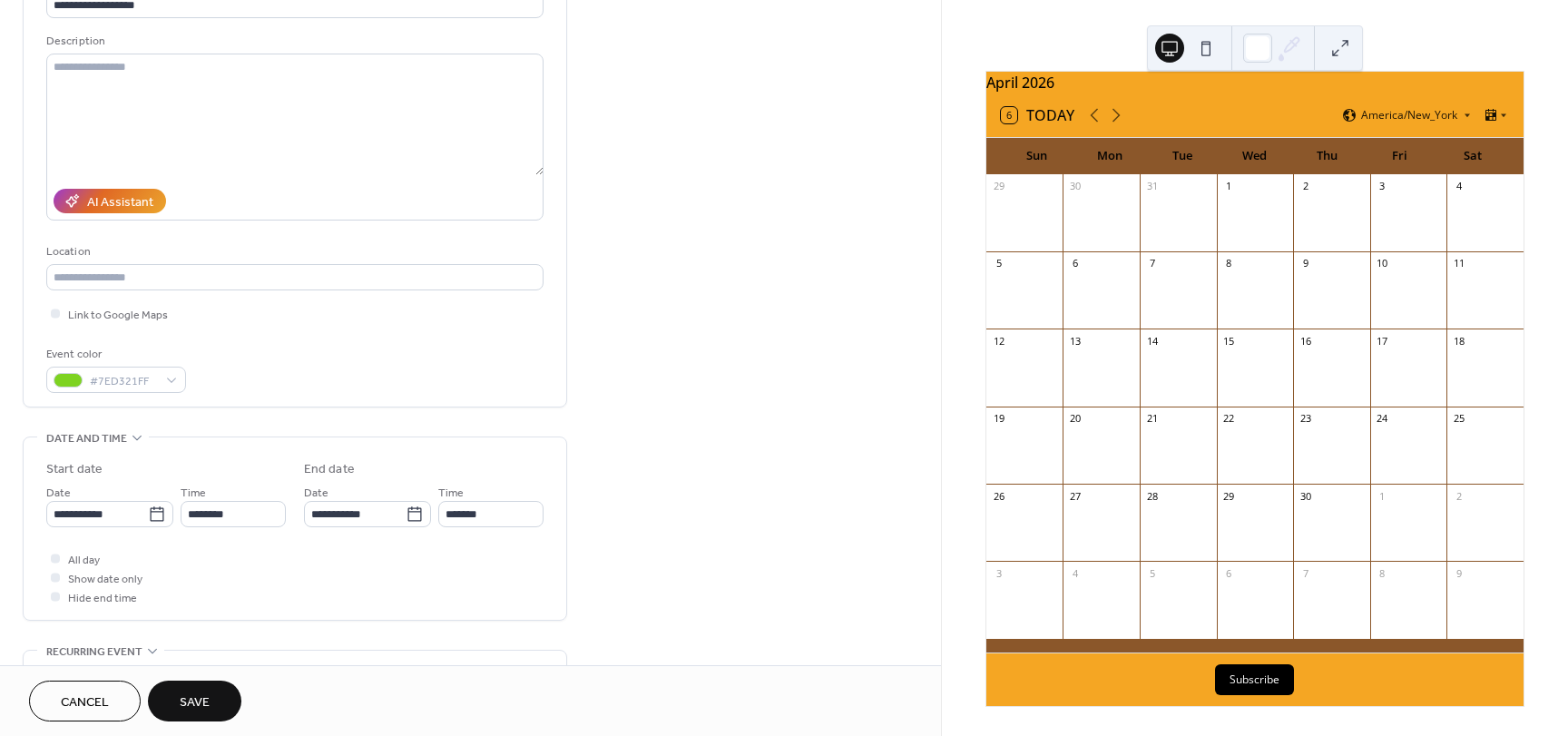 scroll, scrollTop: 182, scrollLeft: 0, axis: vertical 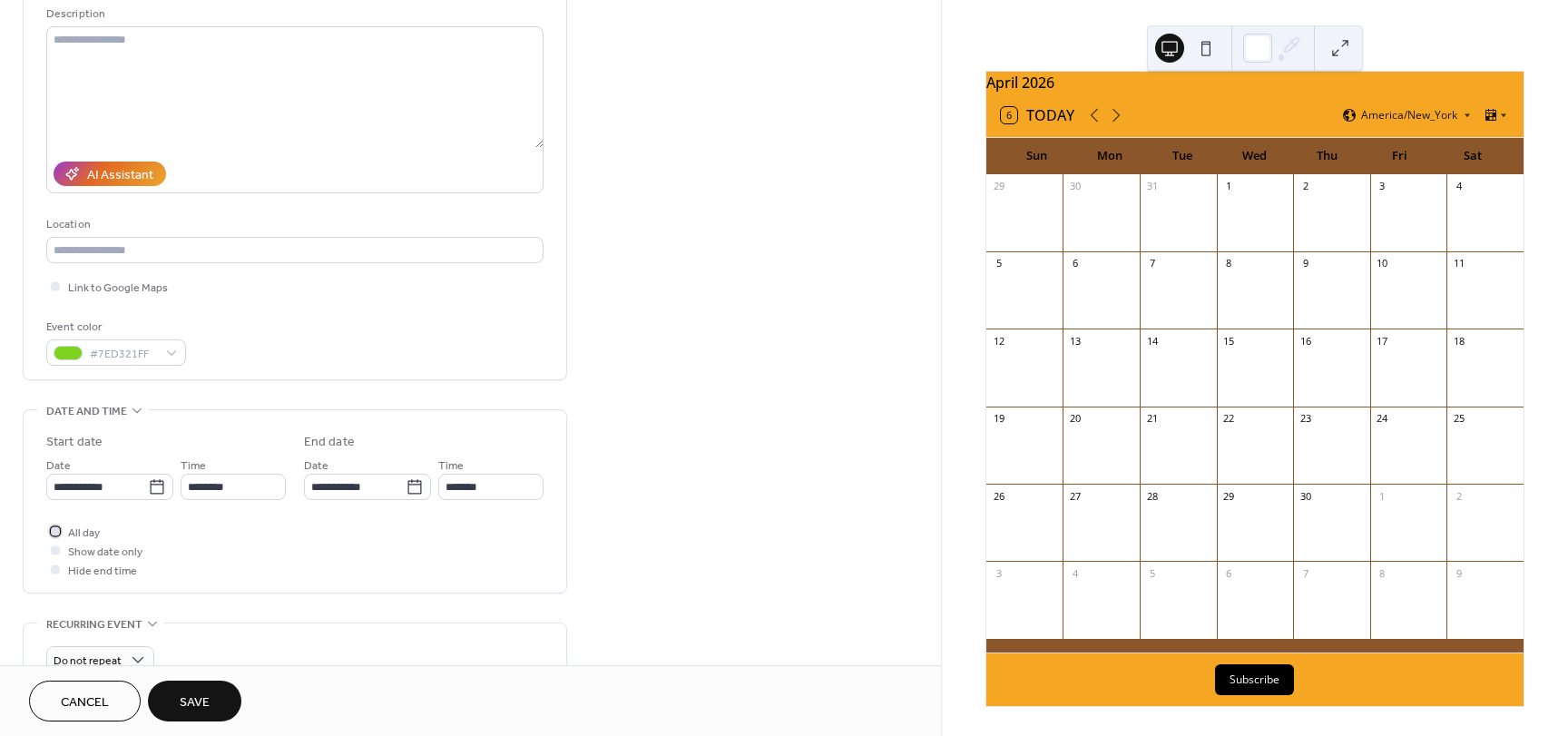 click at bounding box center [55, 531] 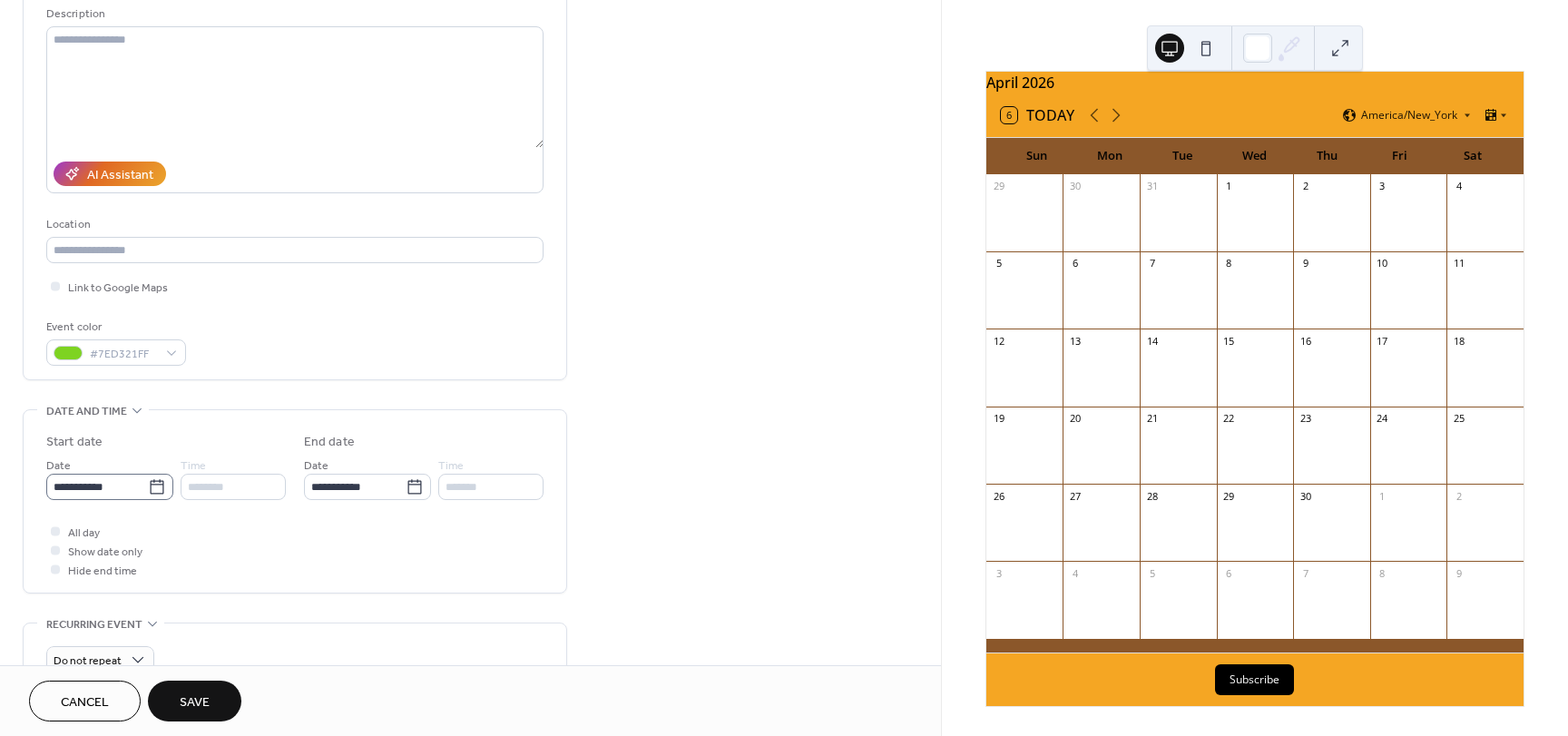 click 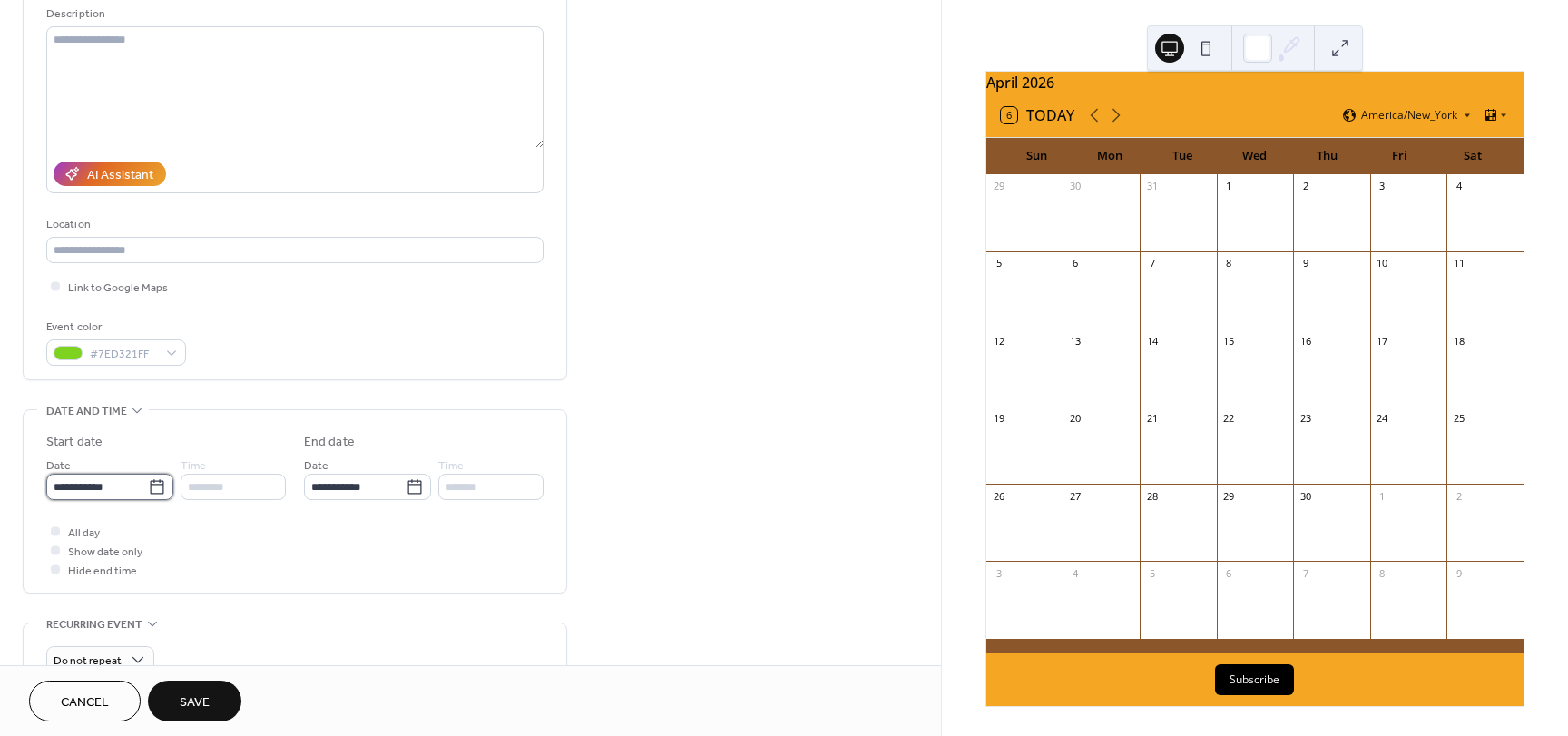 click on "**********" at bounding box center [97, 486] 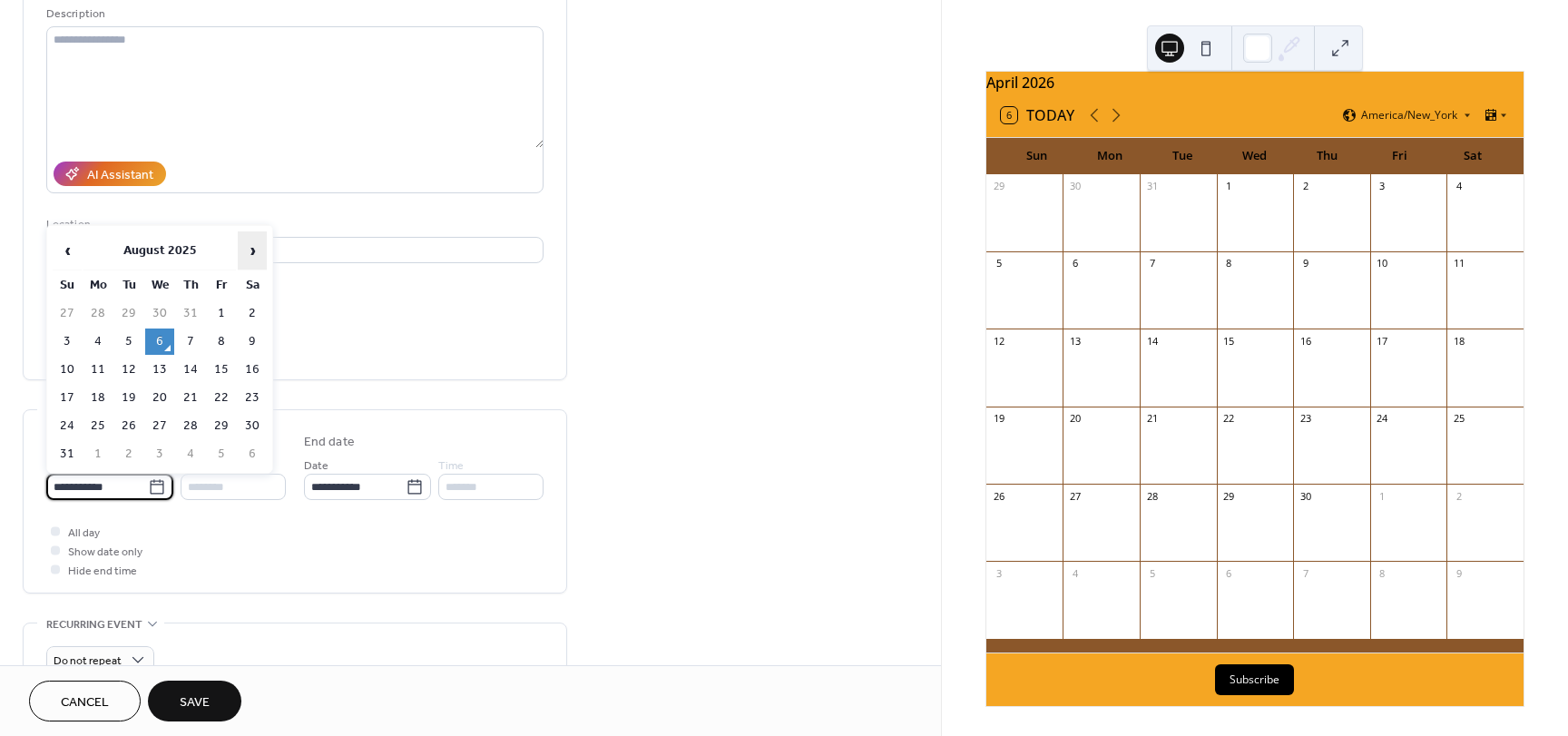 click on "›" at bounding box center (252, 250) 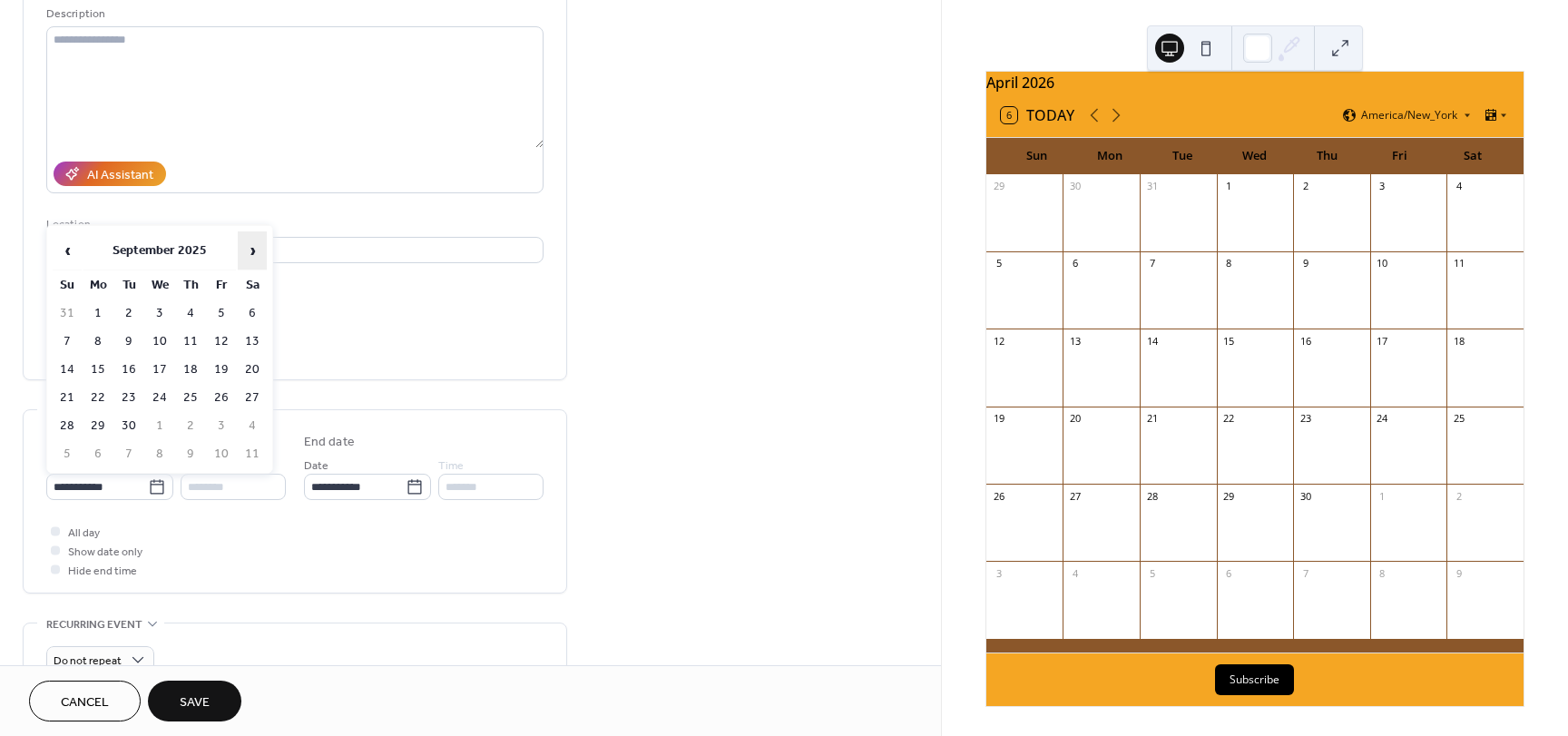 click on "›" at bounding box center (252, 250) 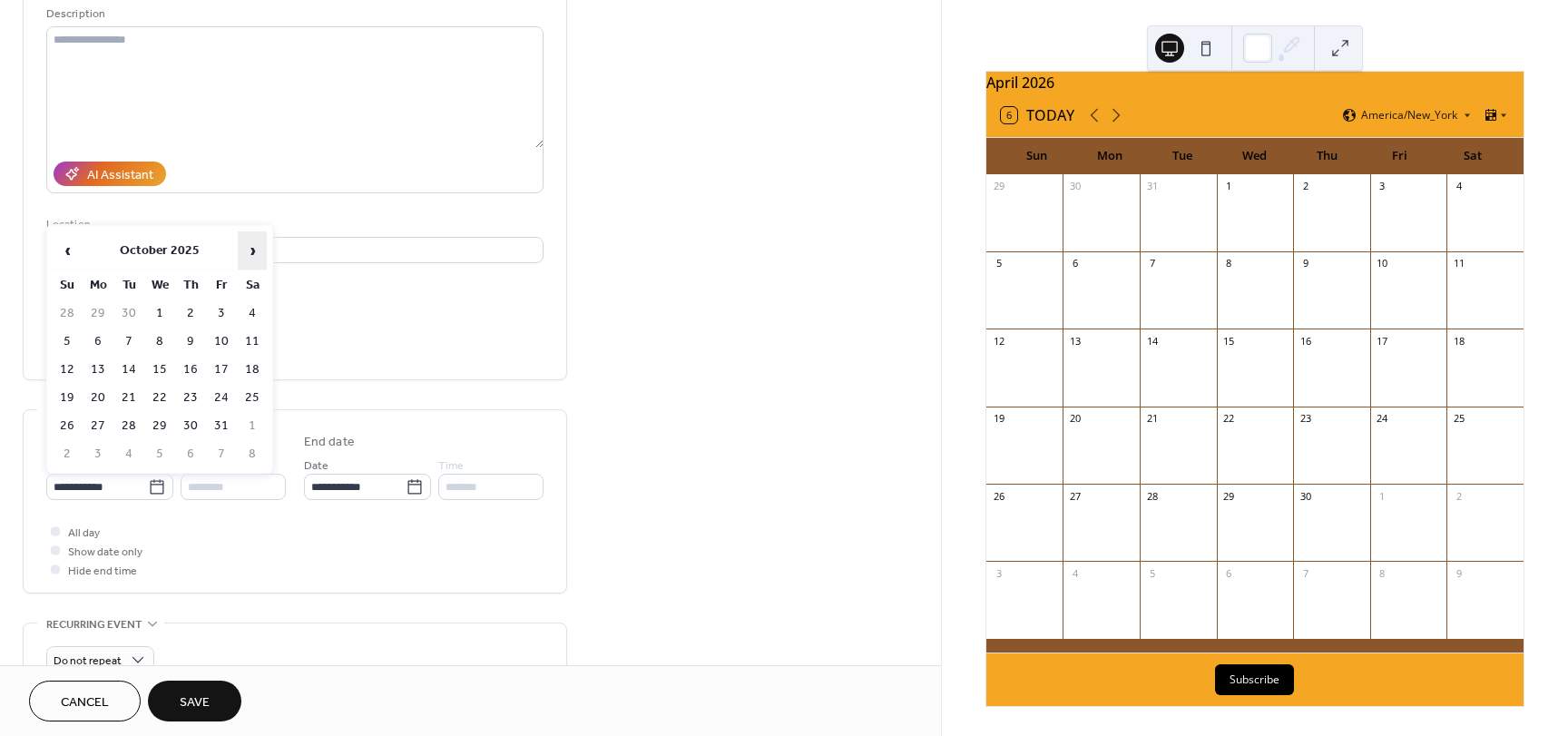 click on "›" at bounding box center (252, 250) 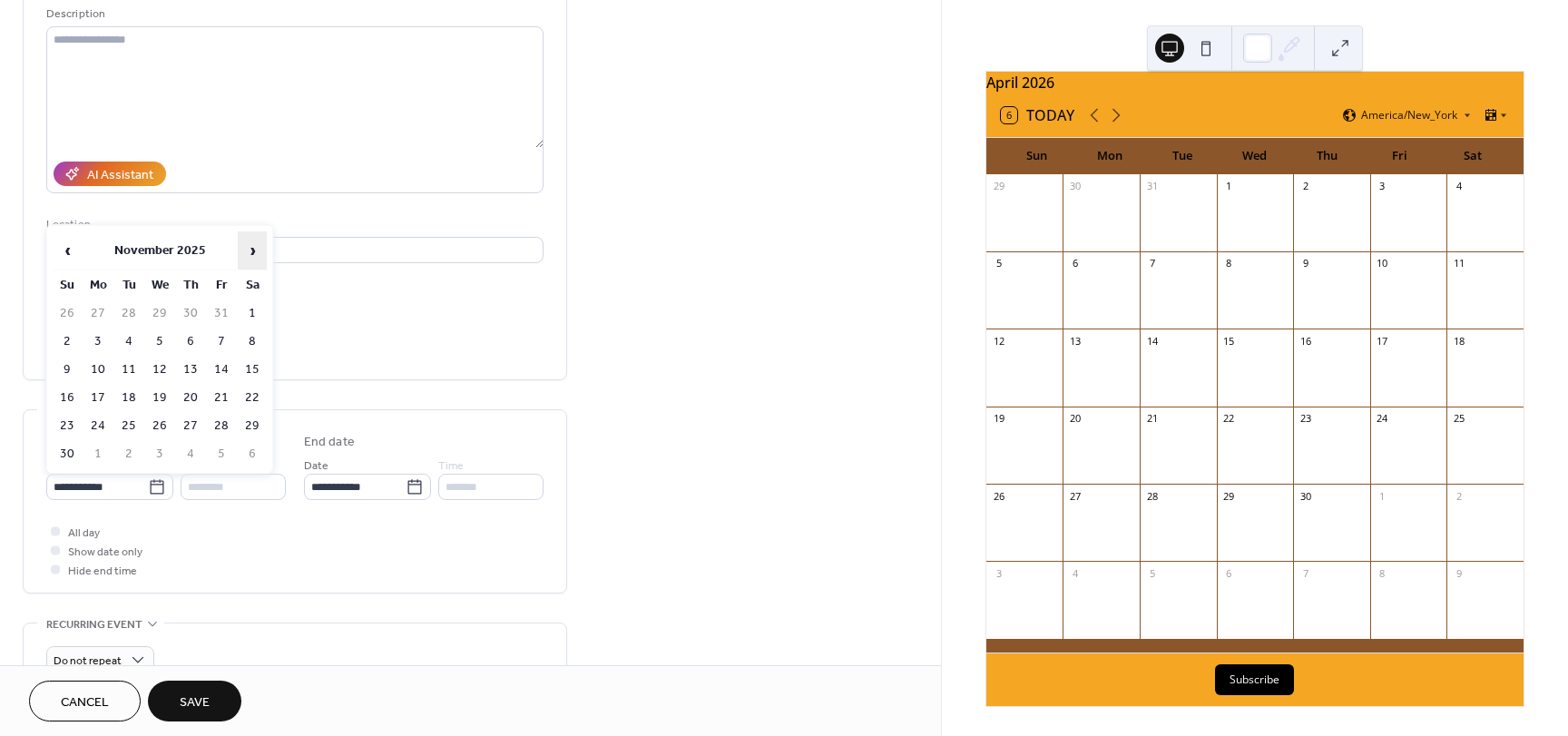click on "›" at bounding box center (252, 250) 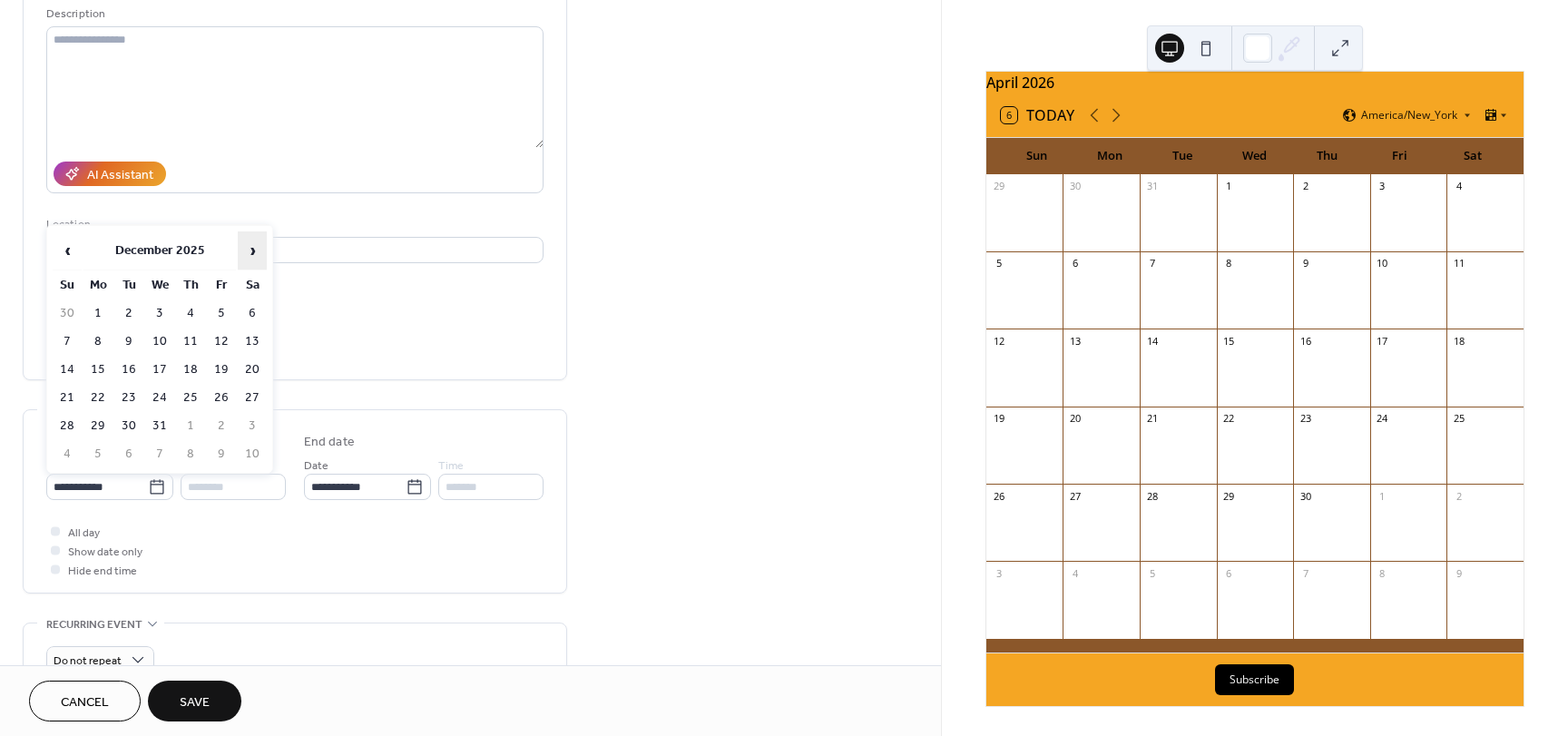 click on "›" at bounding box center (252, 250) 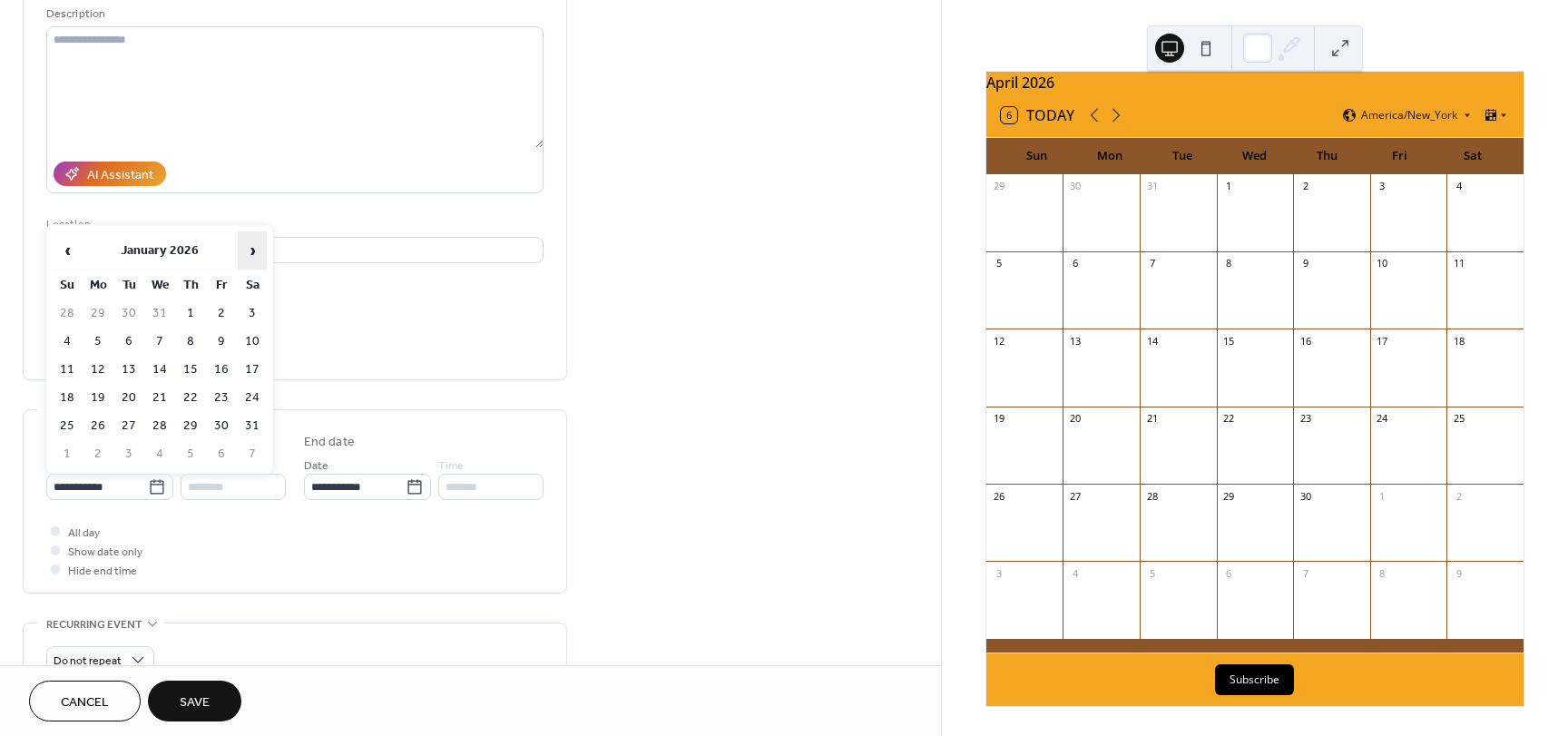click on "›" at bounding box center (252, 250) 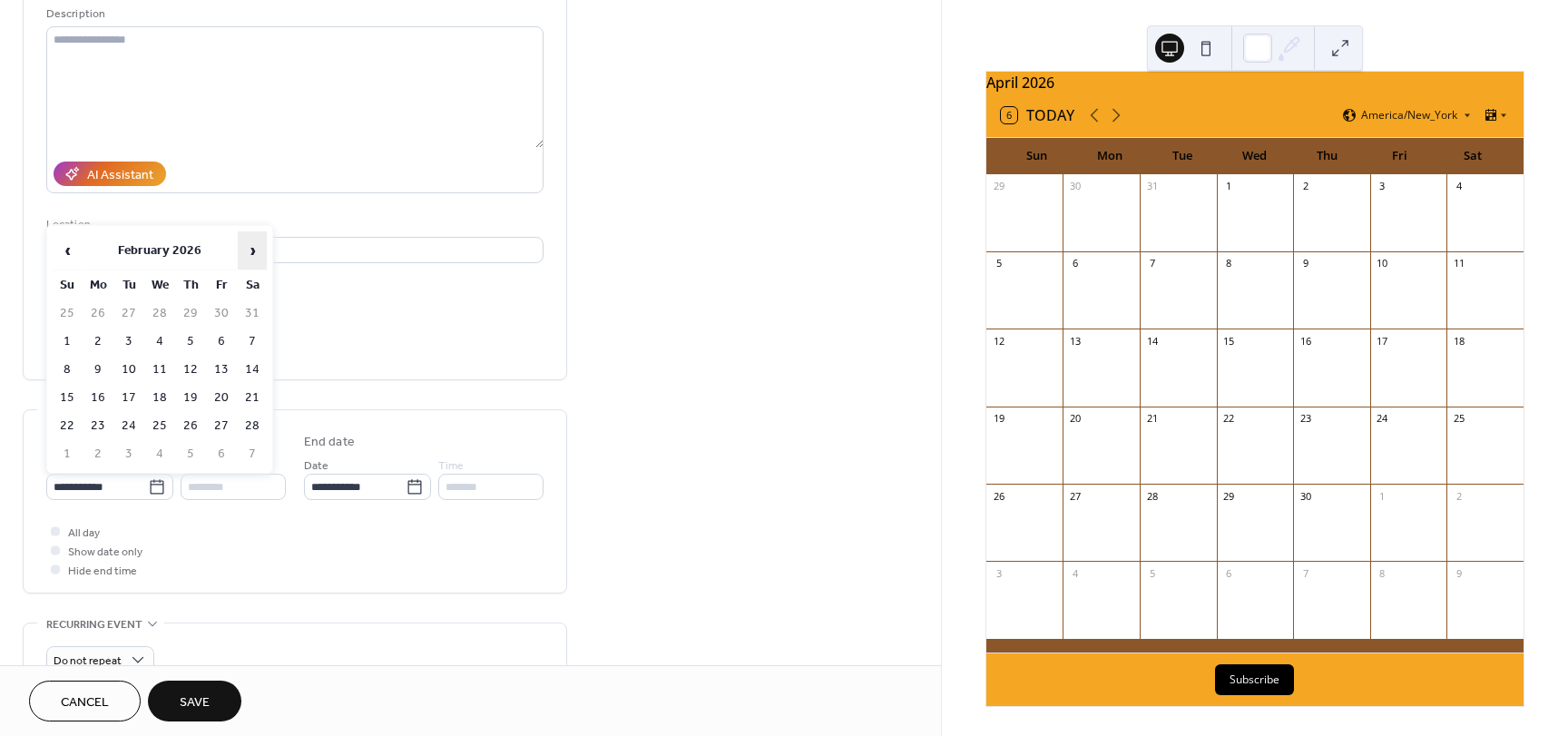click on "›" at bounding box center (252, 250) 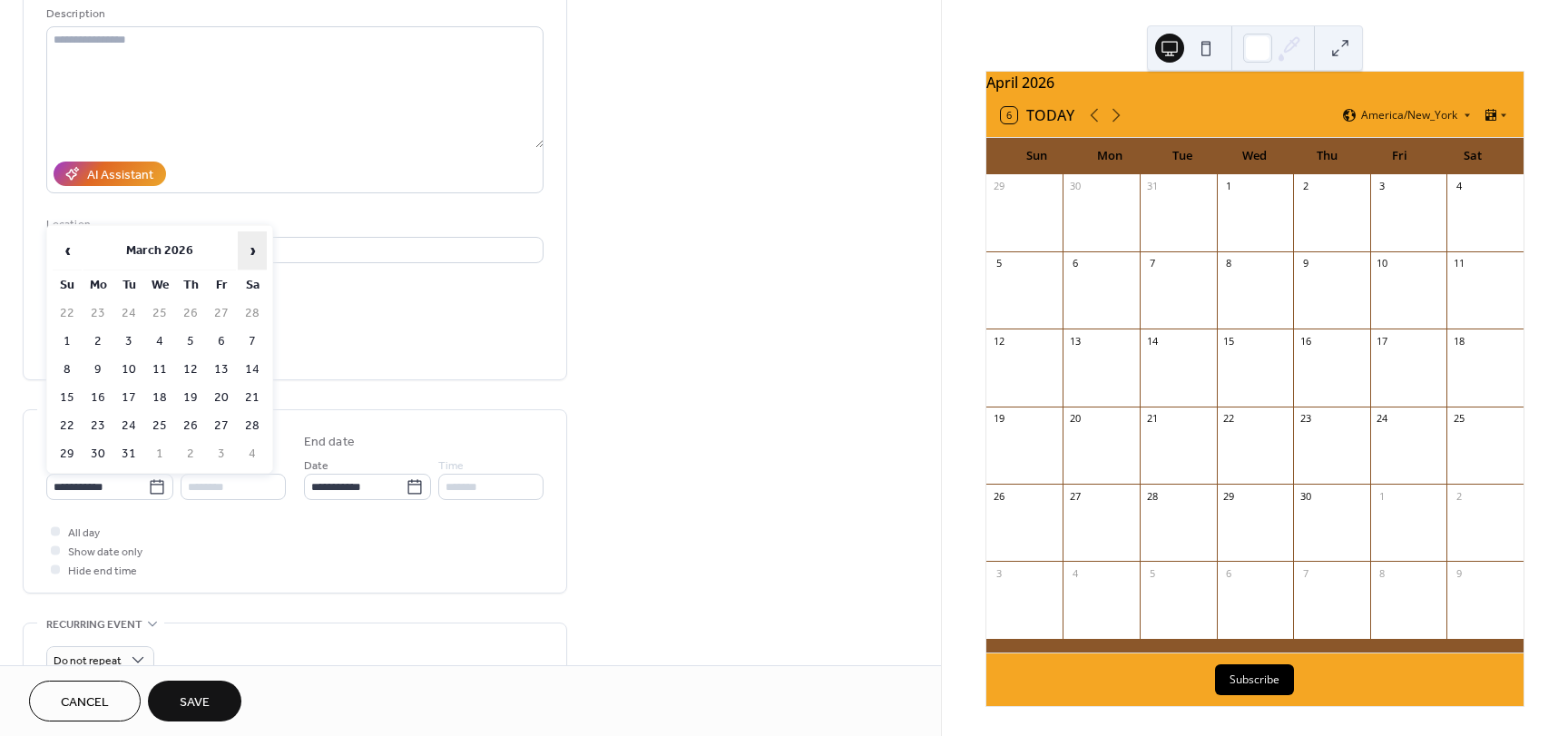 click on "›" at bounding box center (252, 250) 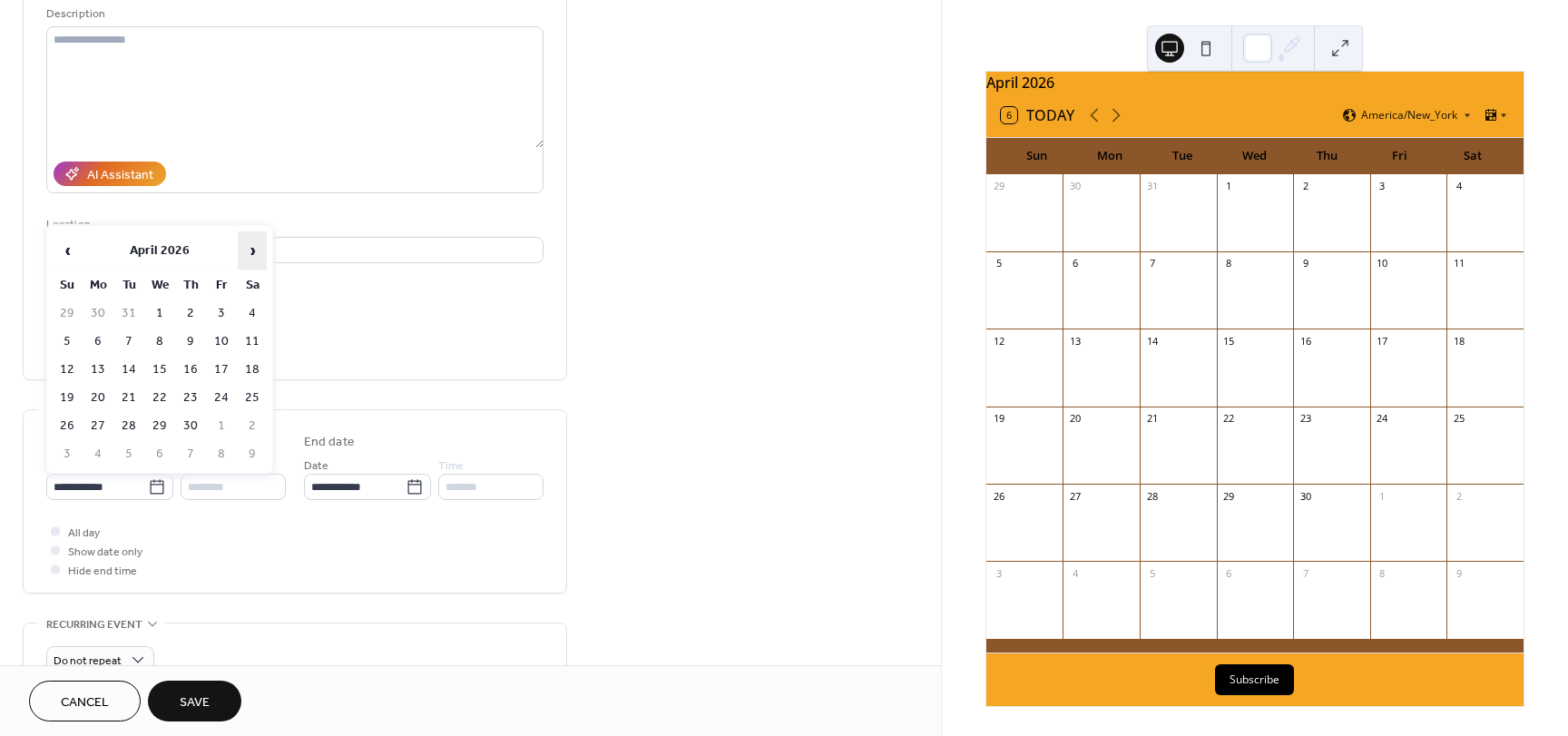 click on "›" at bounding box center [252, 250] 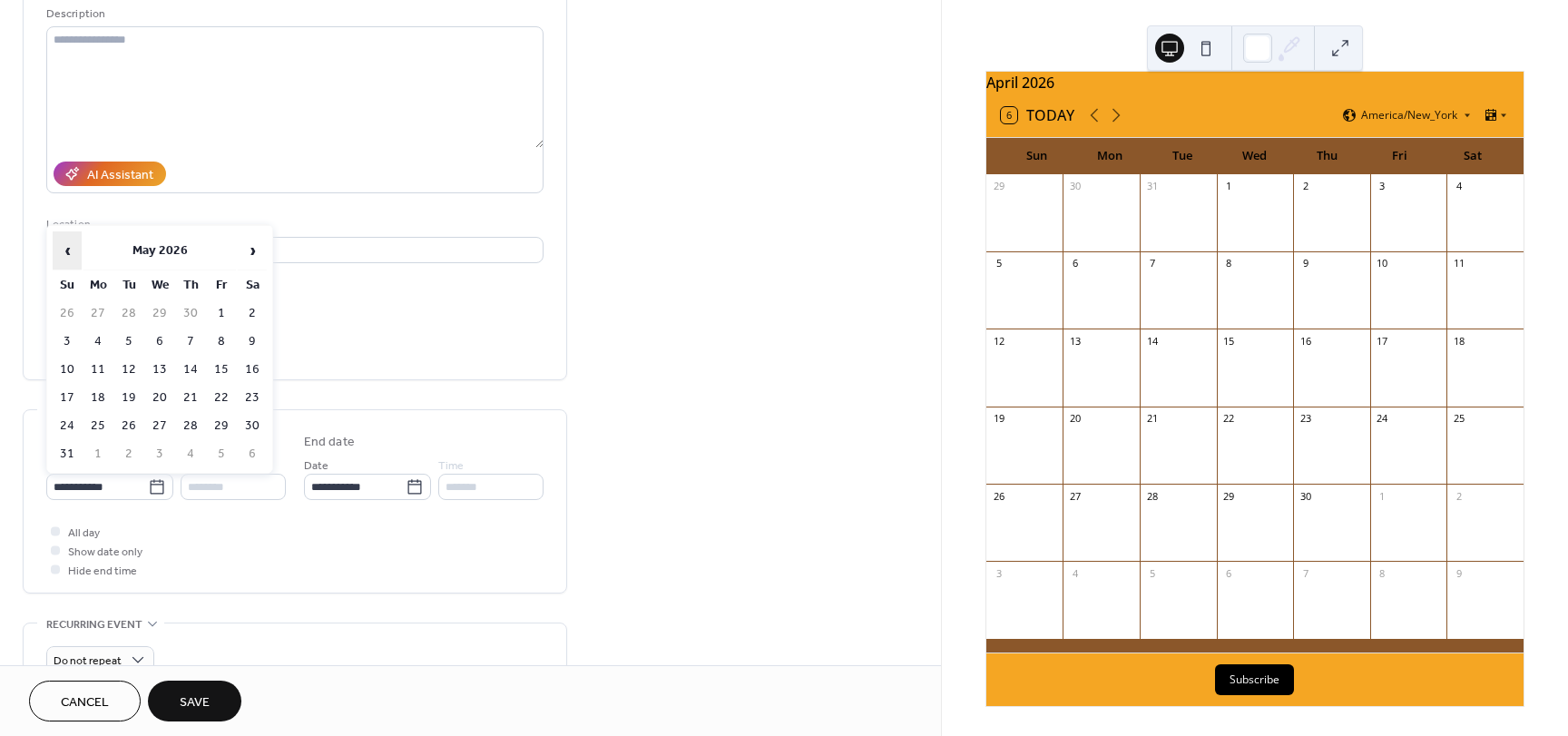 click on "‹" at bounding box center (67, 250) 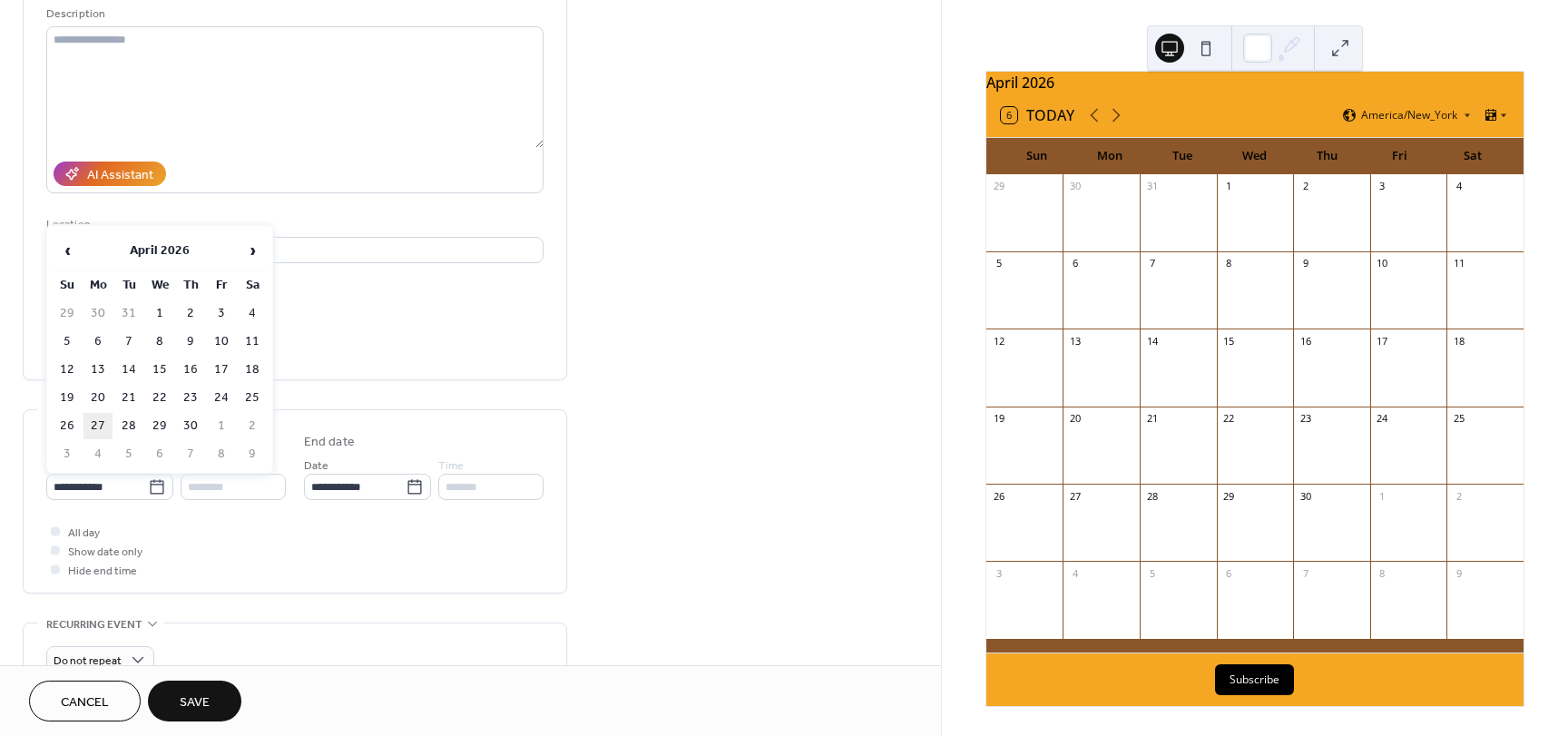 click on "27" at bounding box center (98, 426) 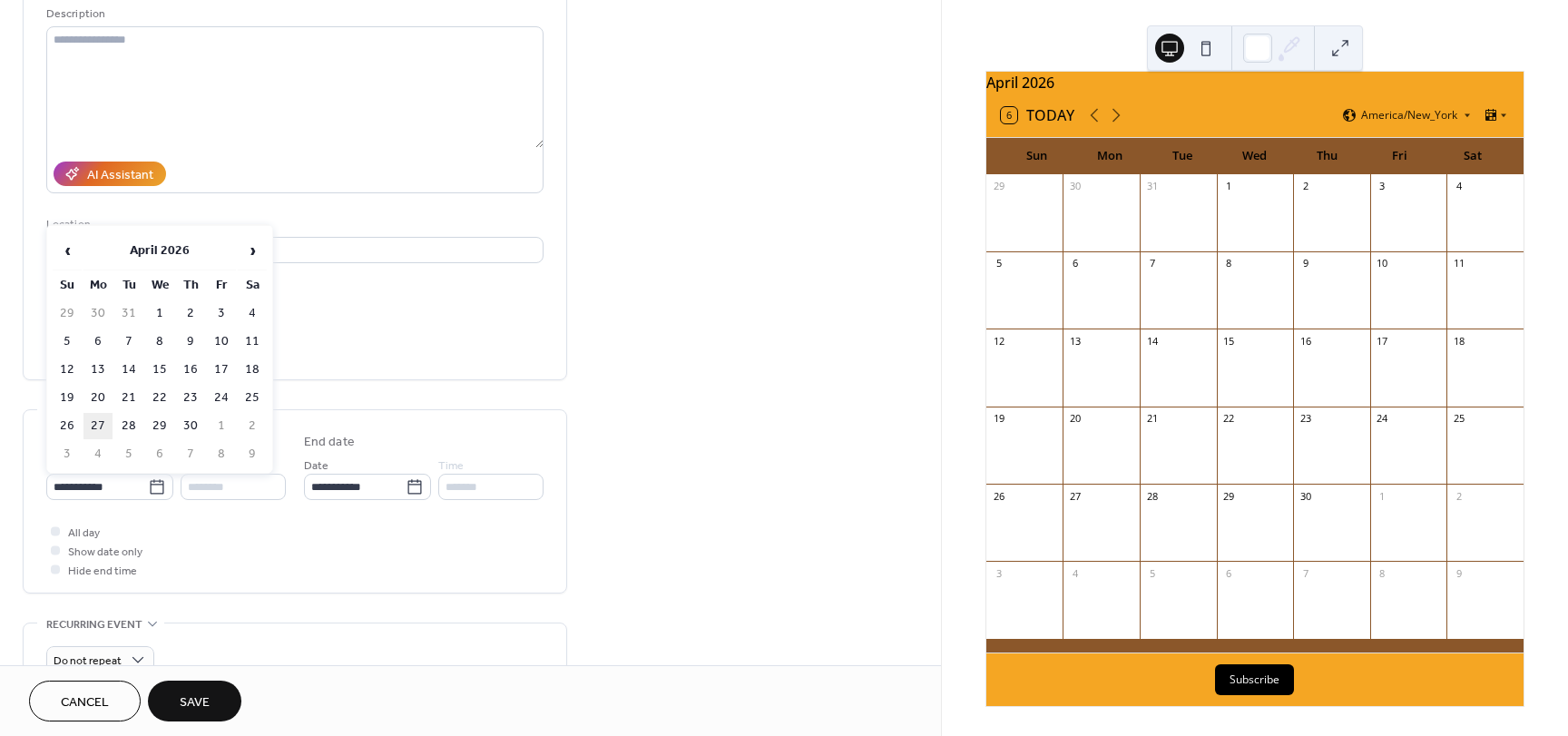 type on "**********" 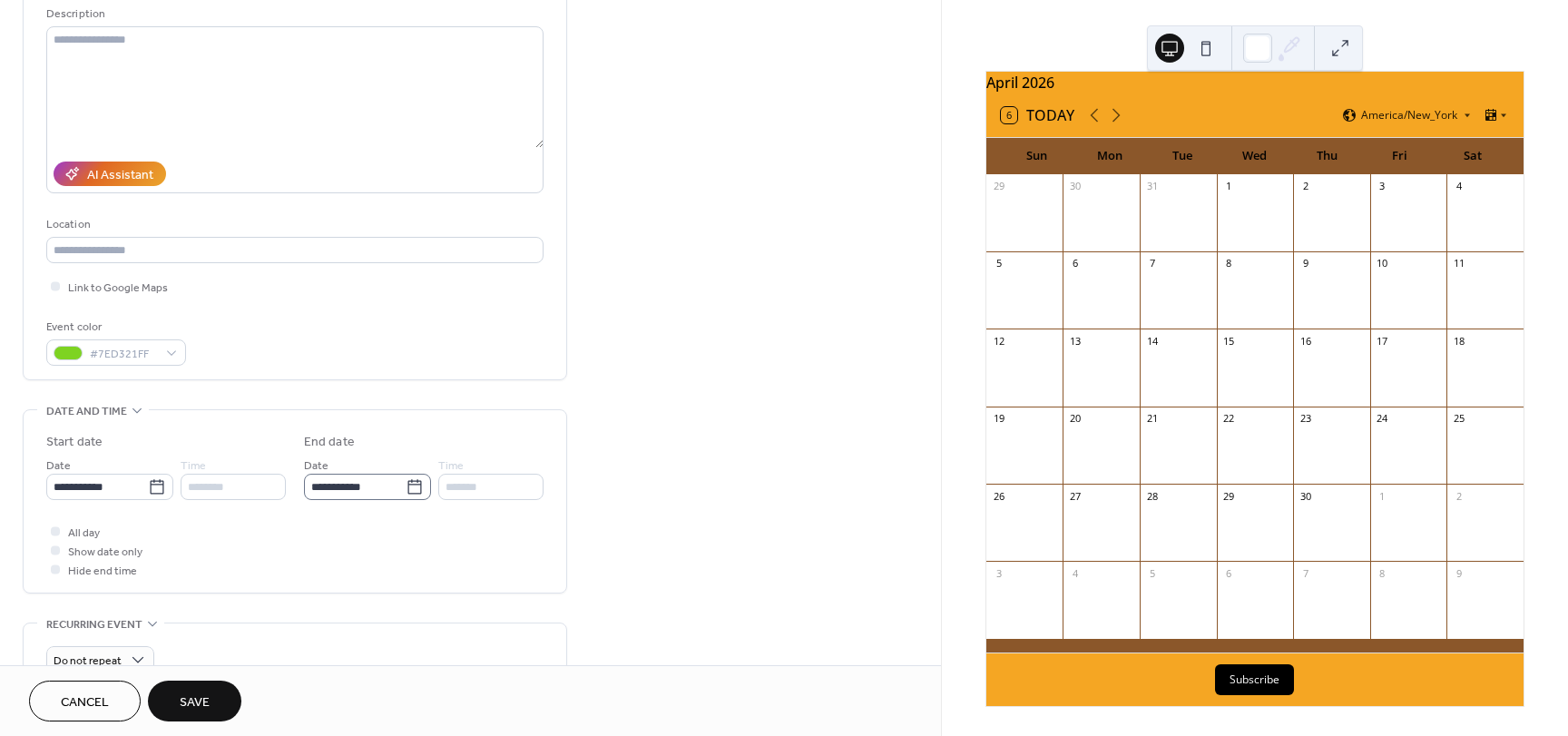 click 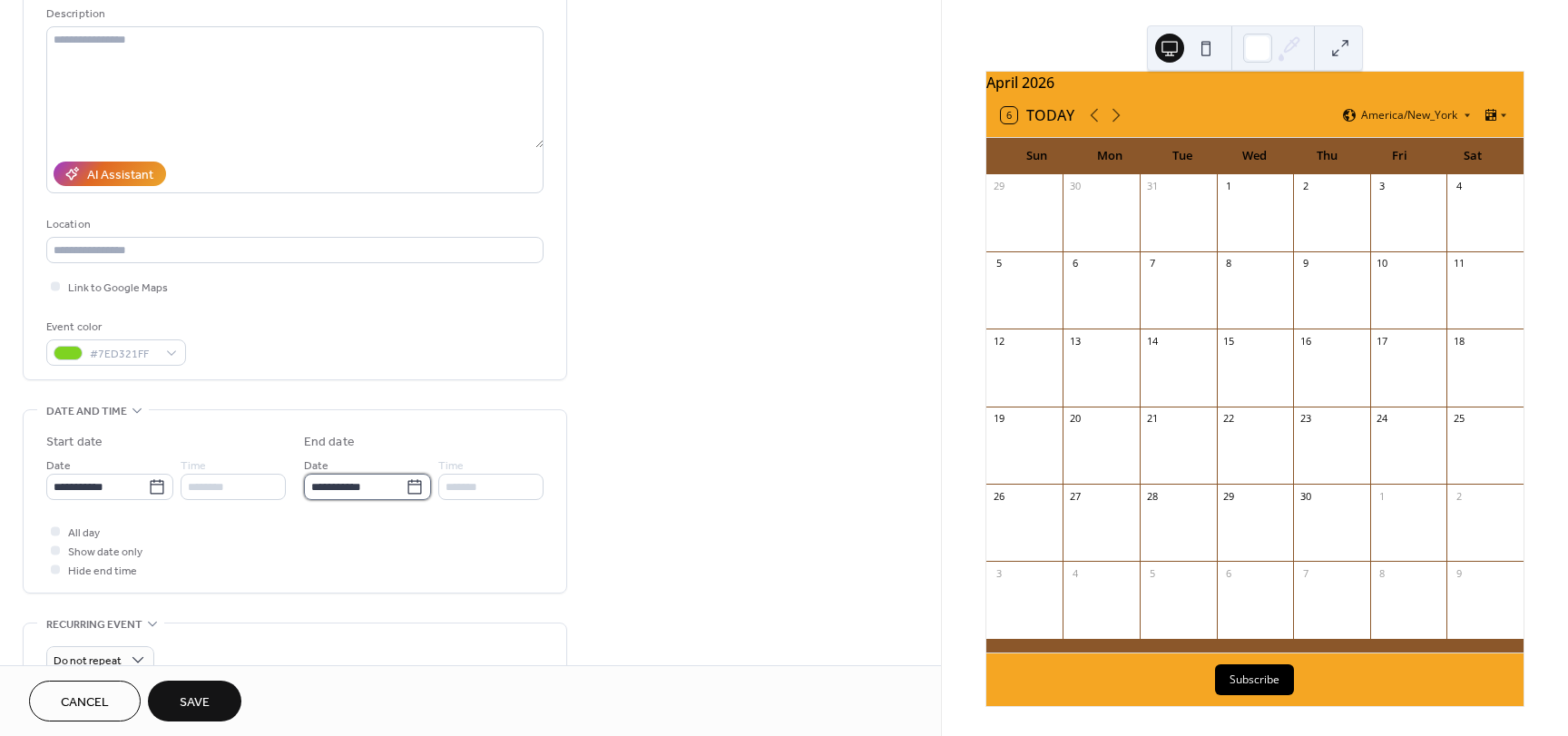 click on "**********" at bounding box center [355, 486] 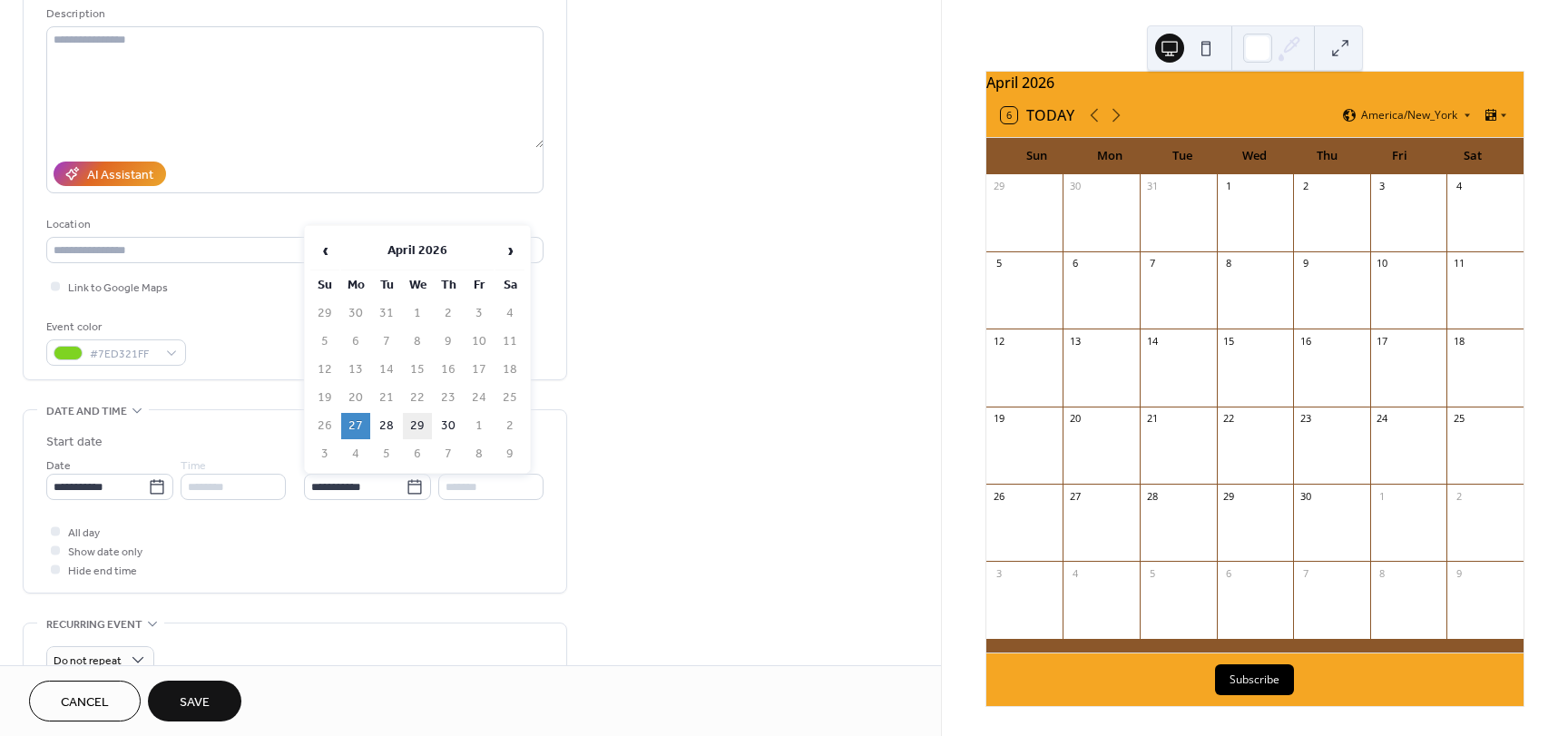 click on "29" at bounding box center [417, 426] 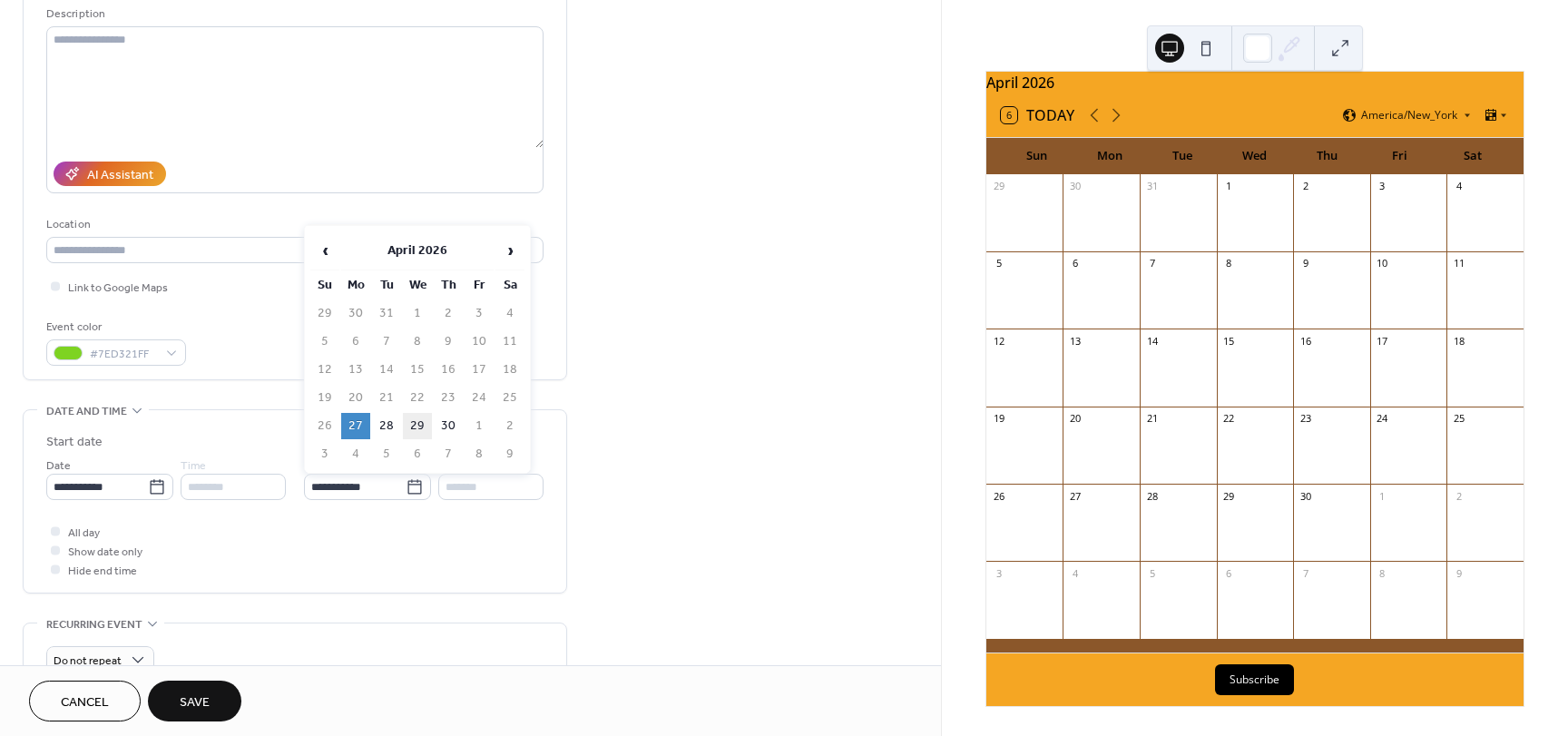 type on "**********" 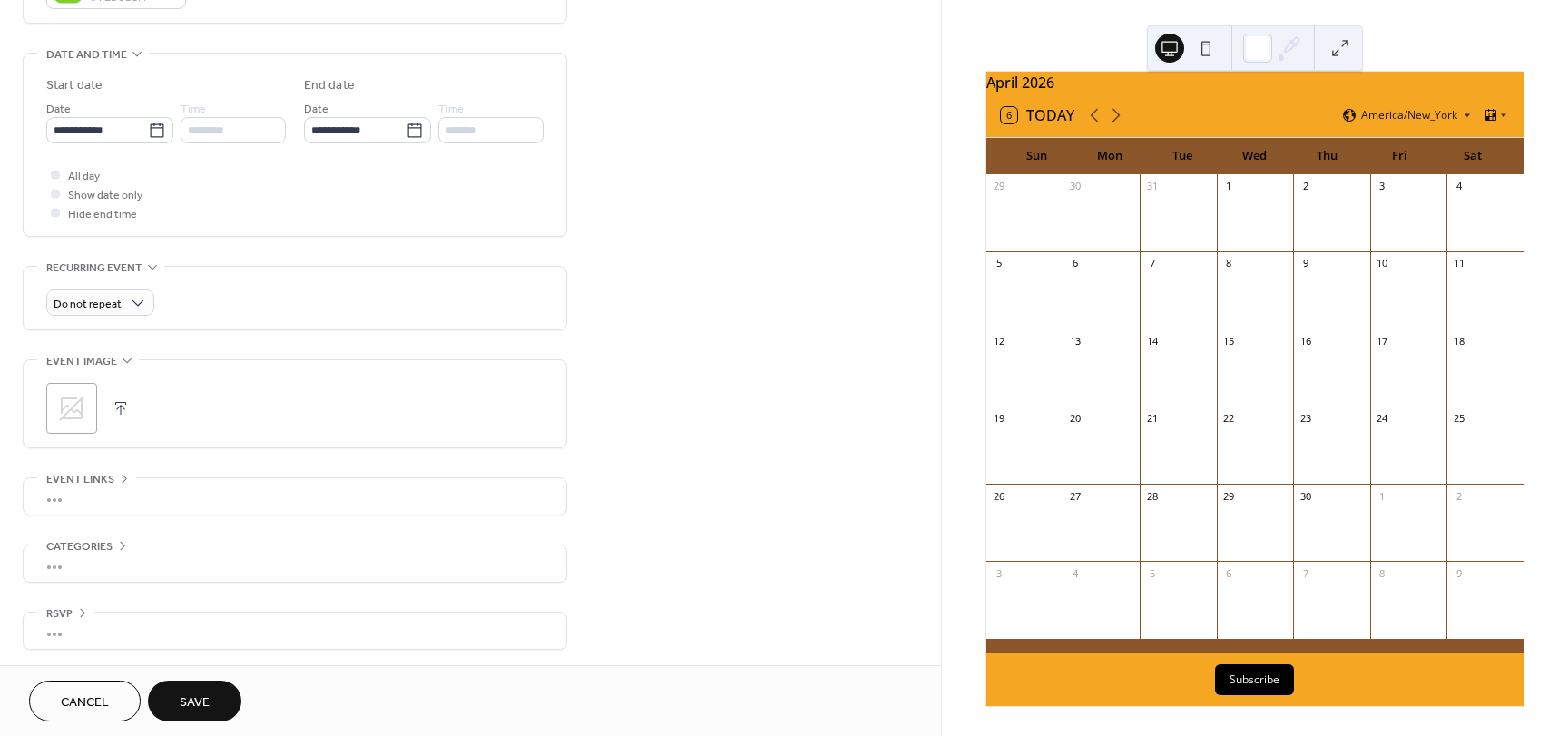 scroll, scrollTop: 541, scrollLeft: 0, axis: vertical 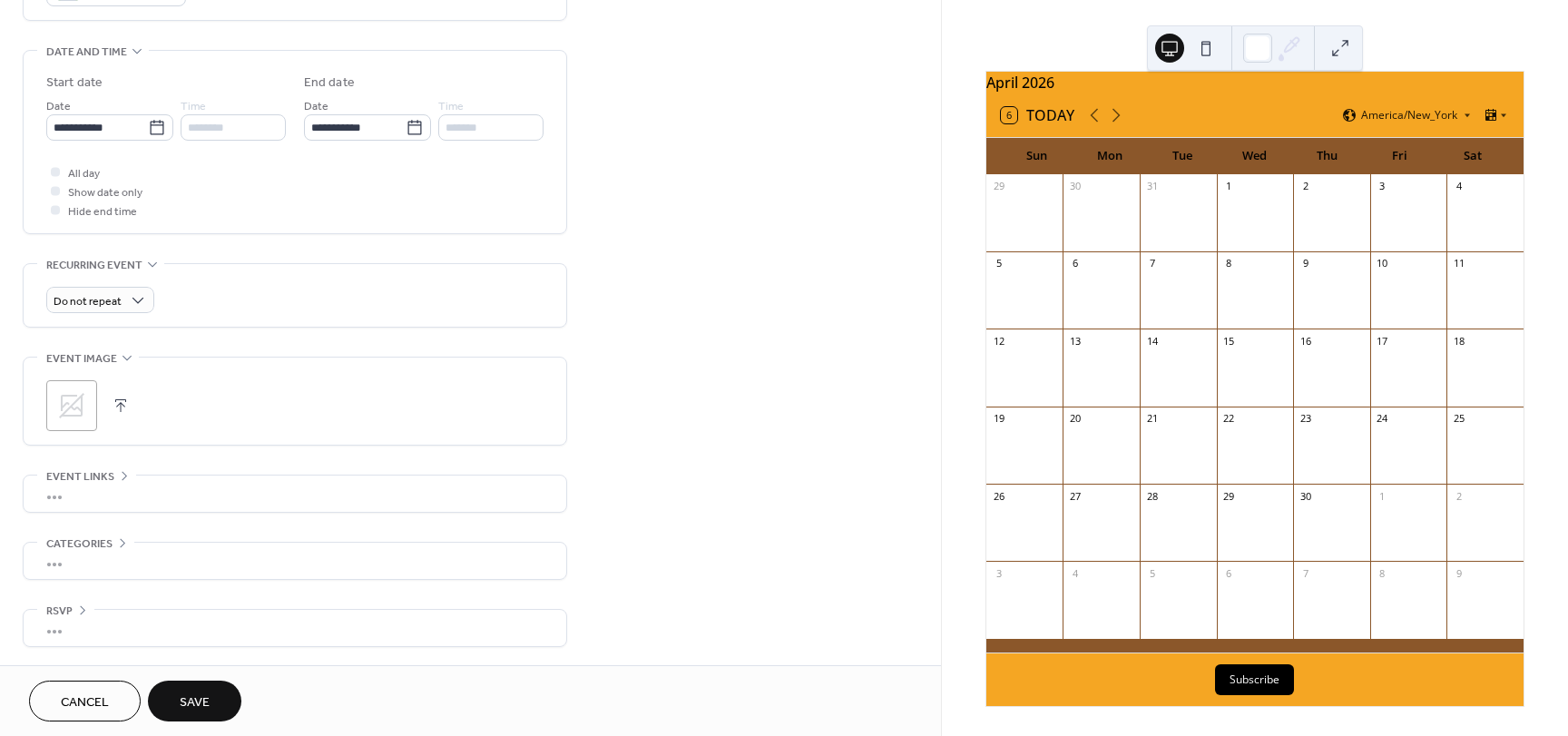 click on "Save" at bounding box center (194, 702) 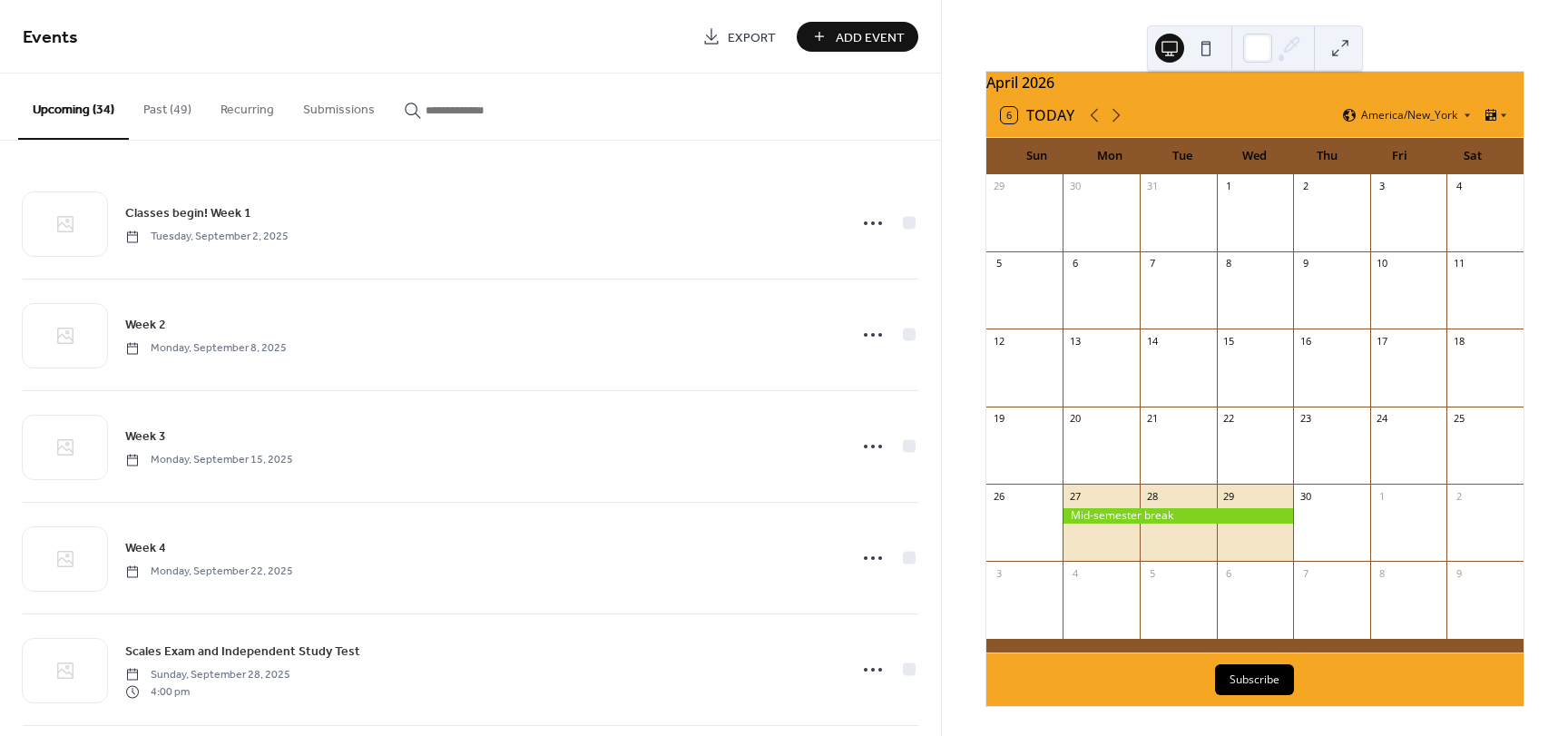 click on "Add Event" at bounding box center [870, 37] 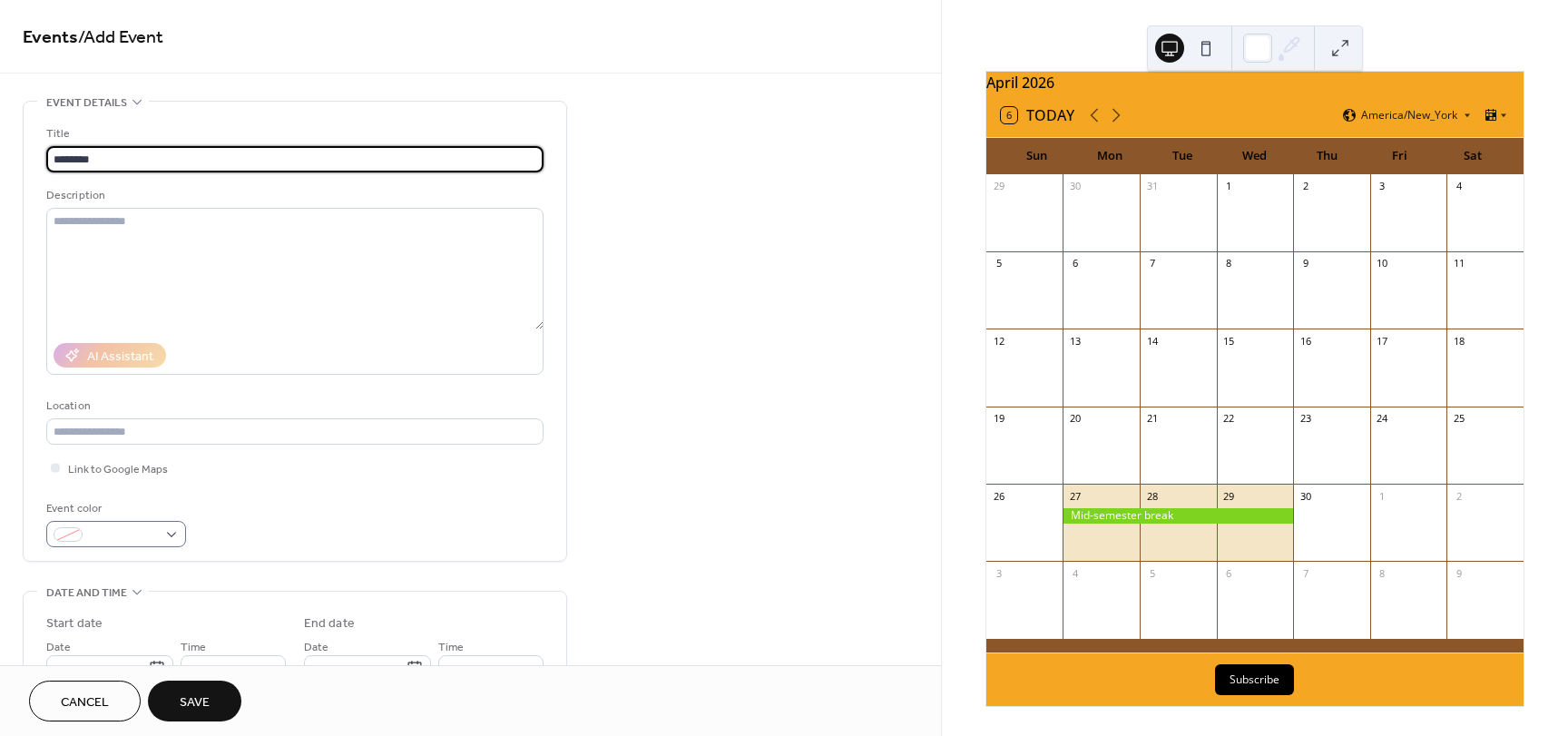 type on "********" 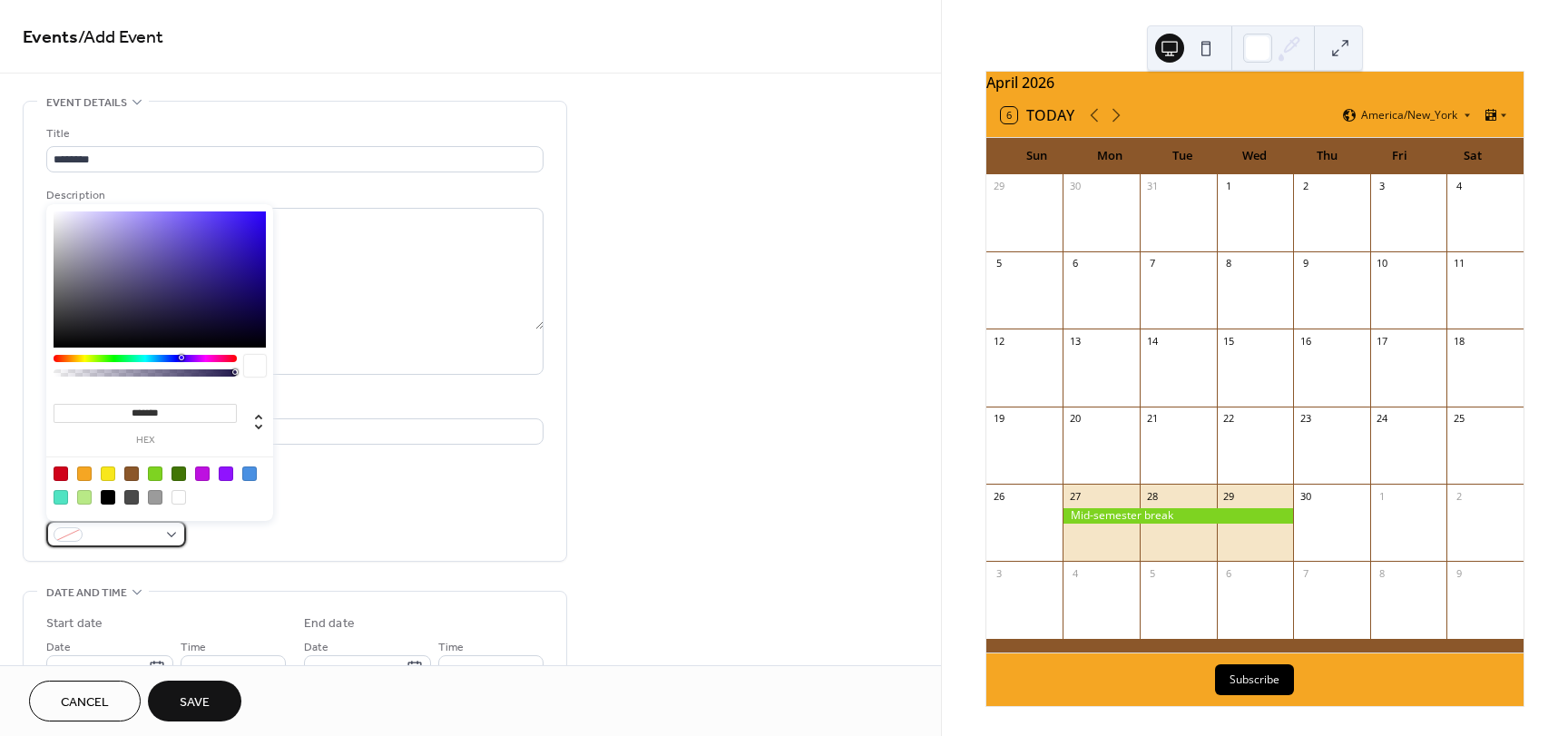 click at bounding box center [116, 534] 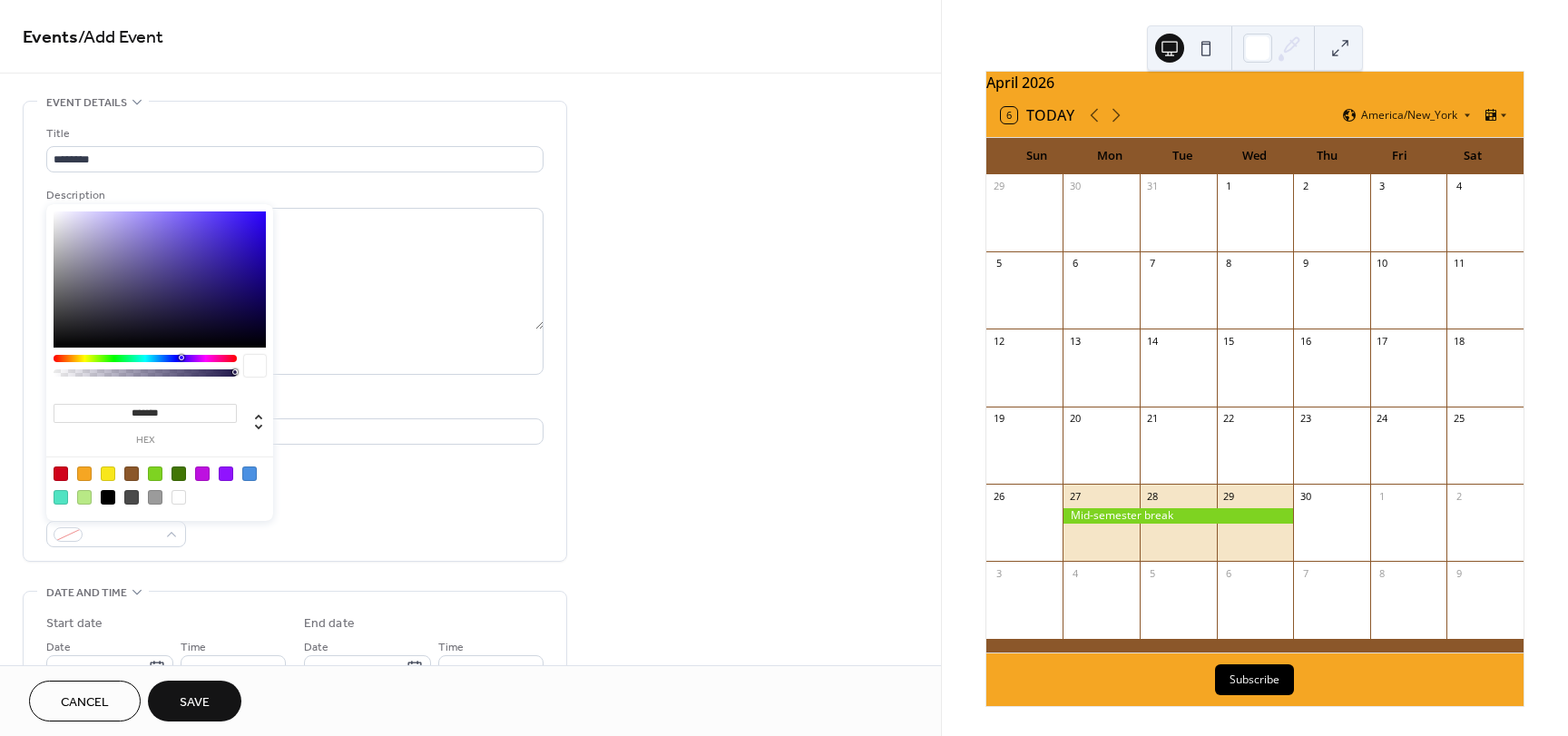 click at bounding box center (226, 474) 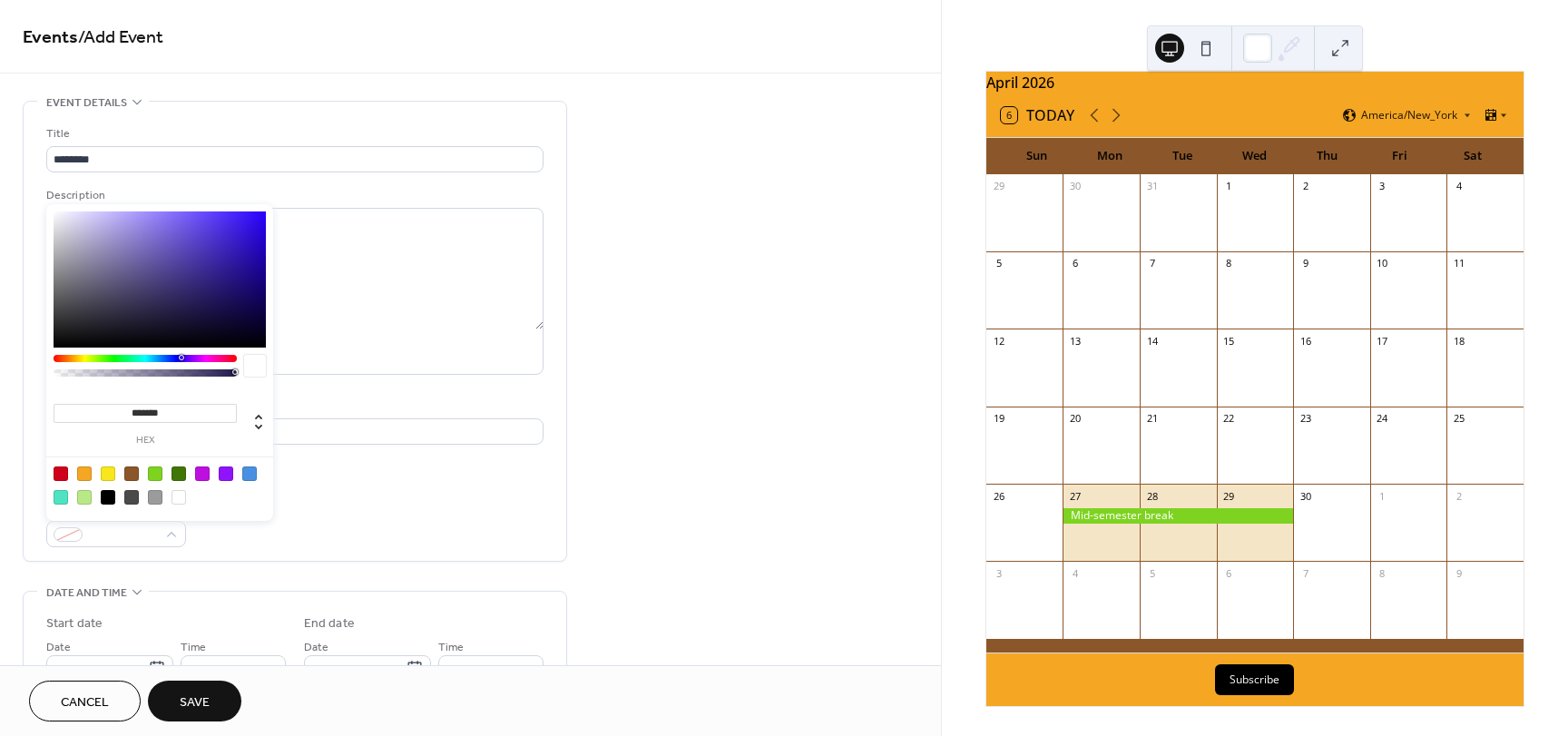 type on "*******" 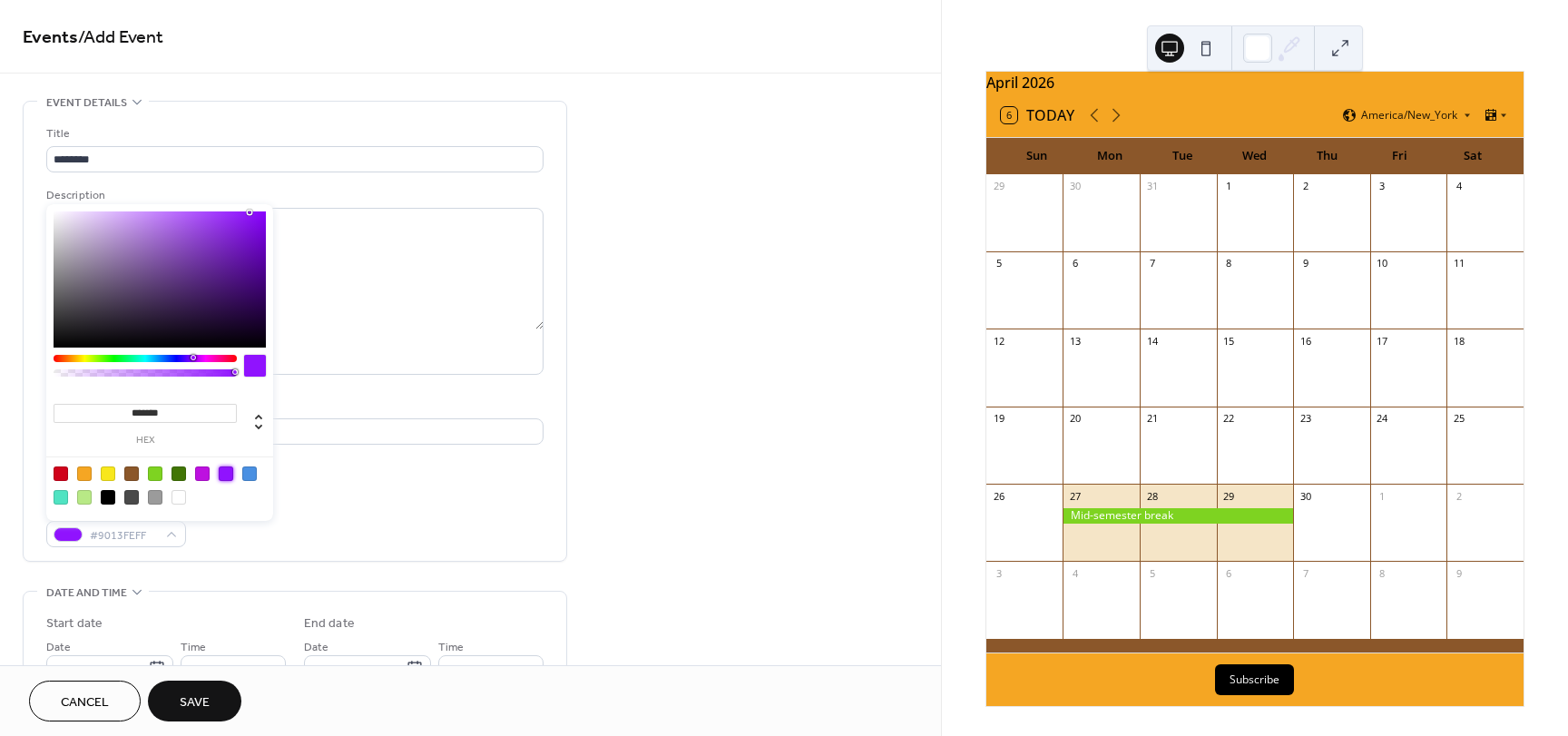 click on "Event color #9013FEFF" at bounding box center (295, 523) 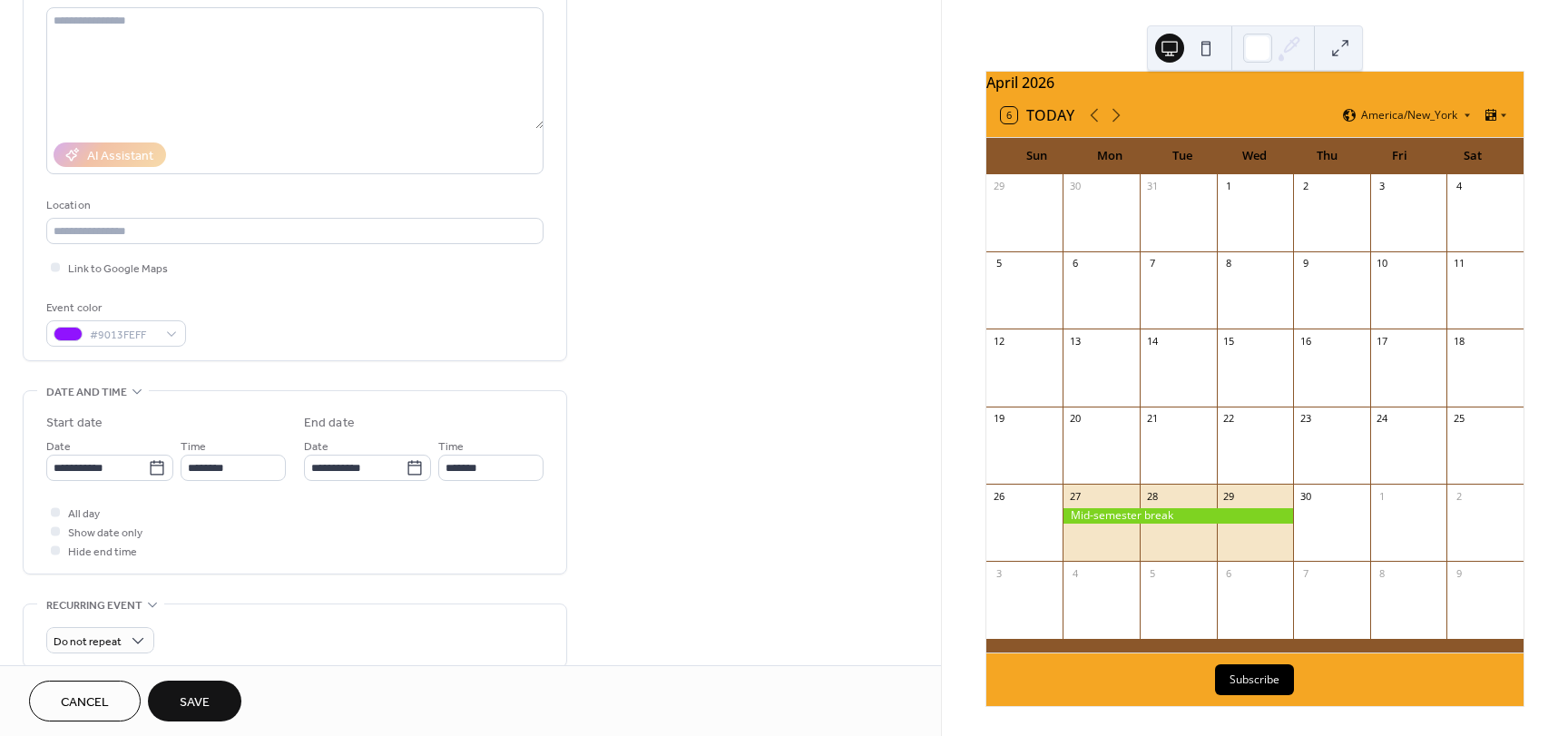 scroll, scrollTop: 272, scrollLeft: 0, axis: vertical 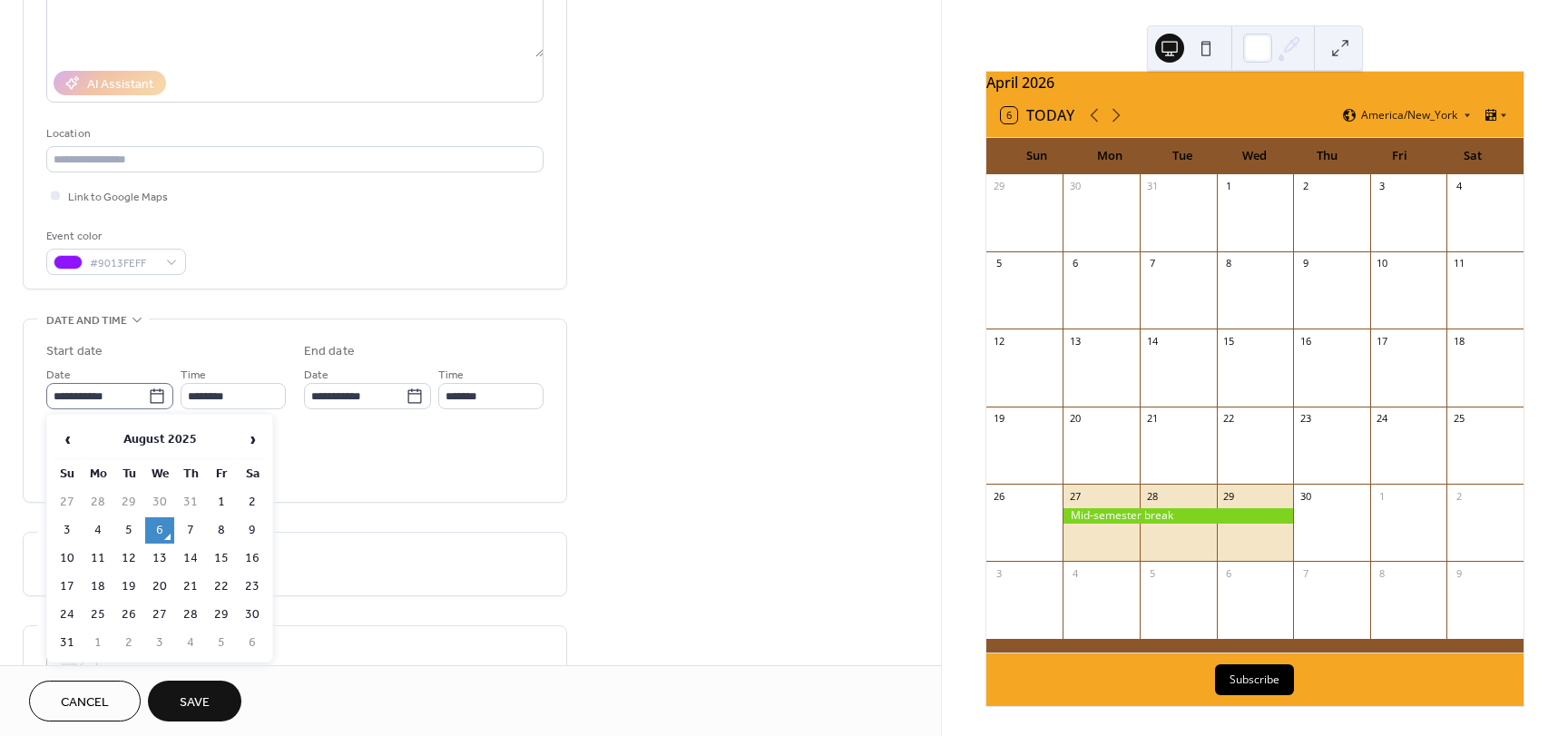 click 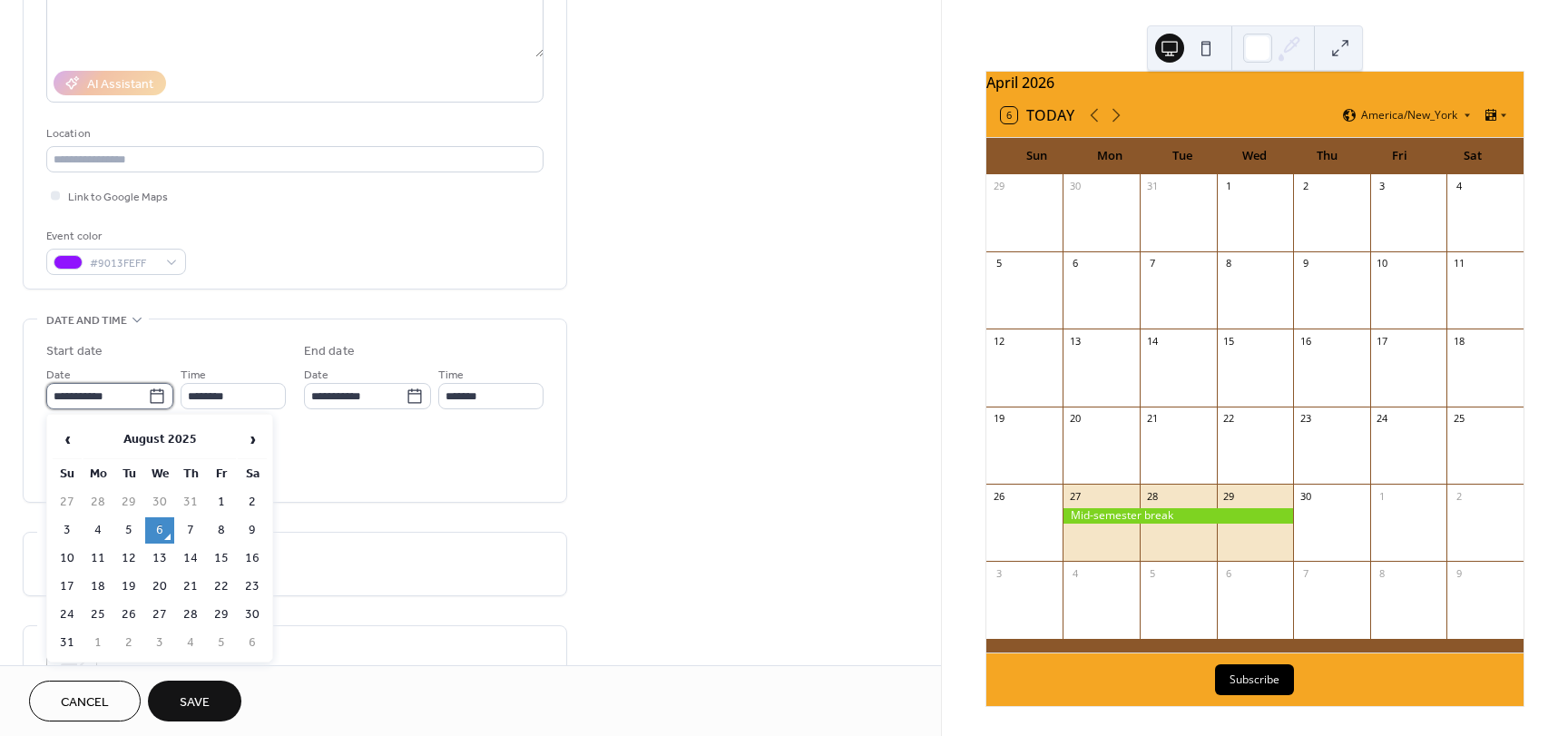 click on "**********" at bounding box center (97, 396) 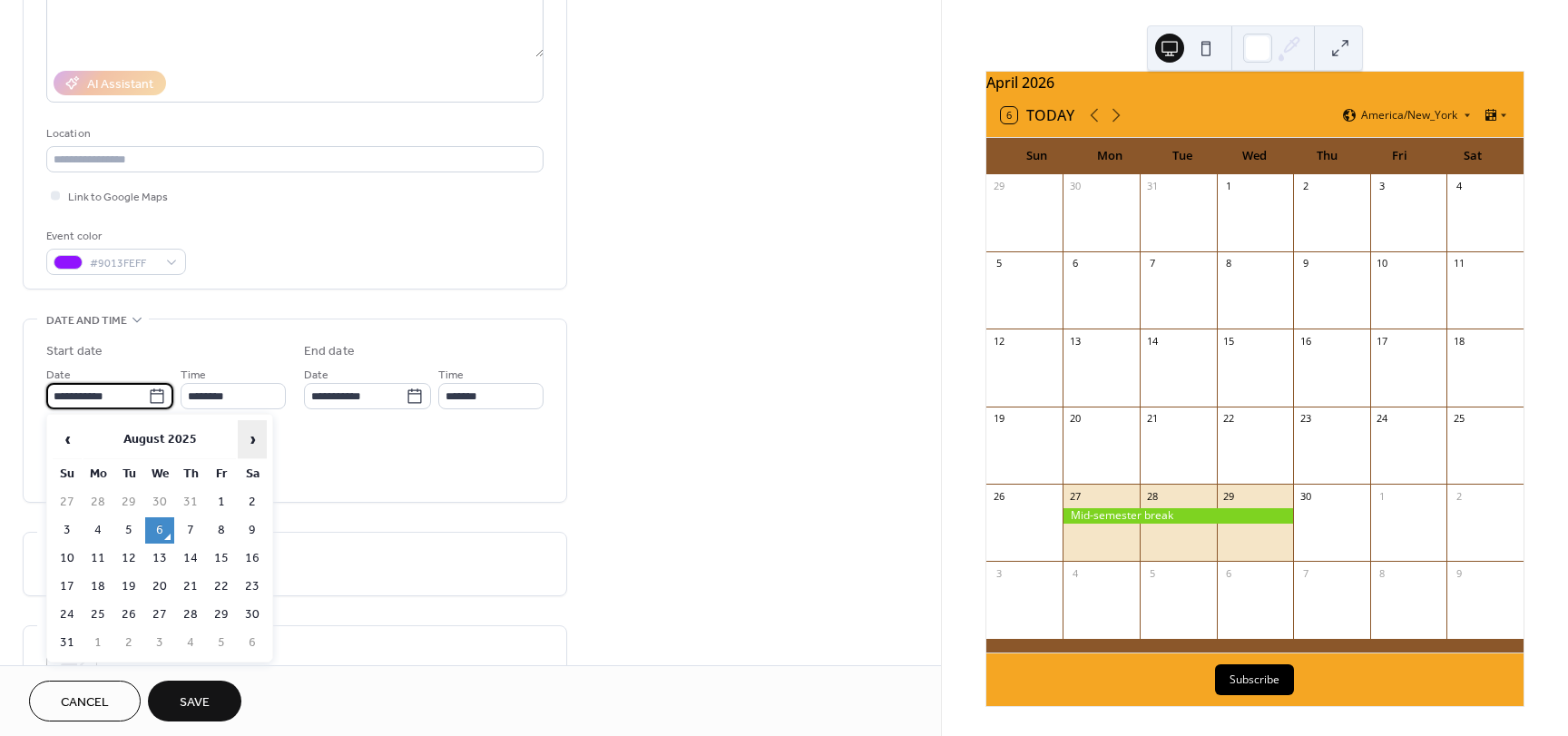 click on "›" at bounding box center (252, 439) 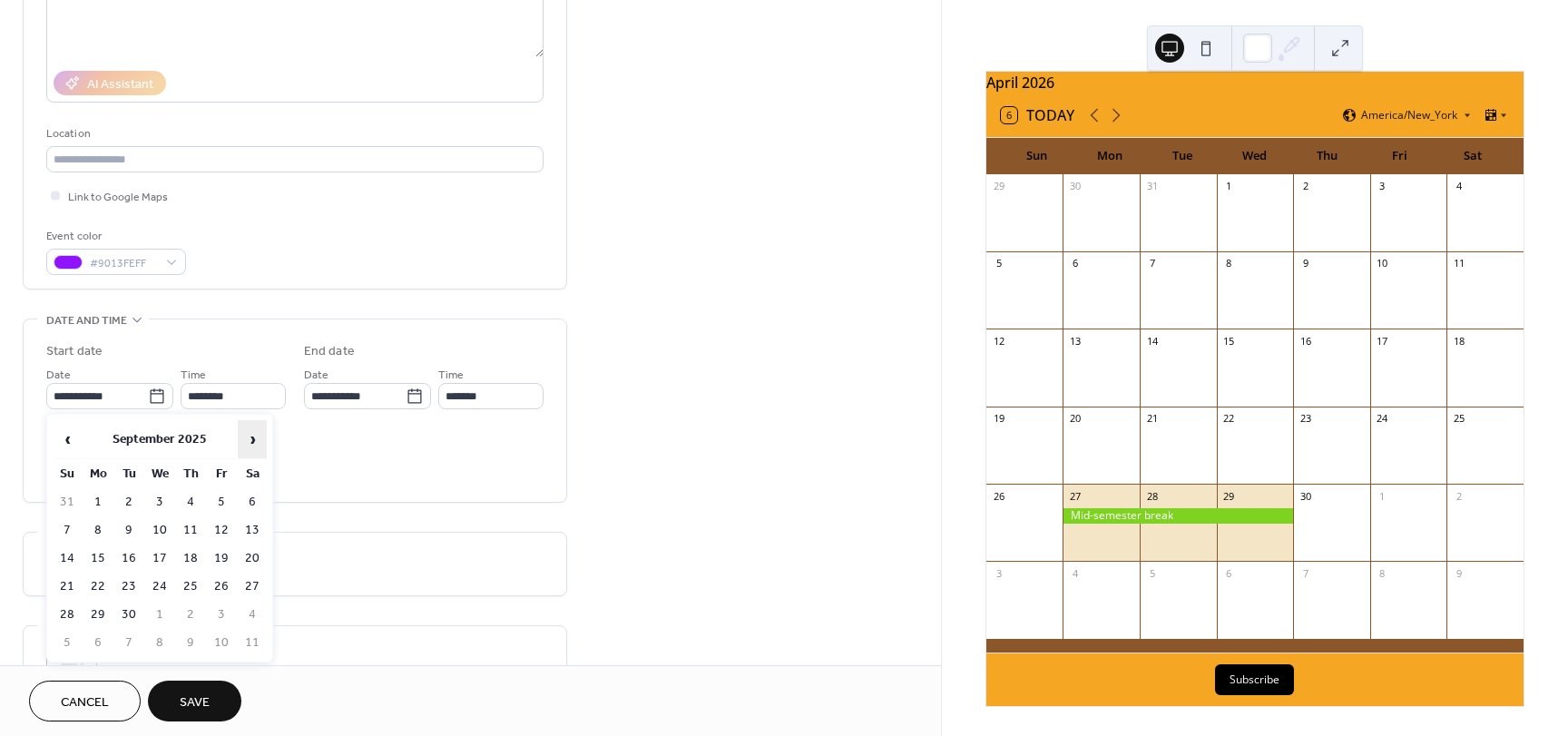 click on "›" at bounding box center [252, 439] 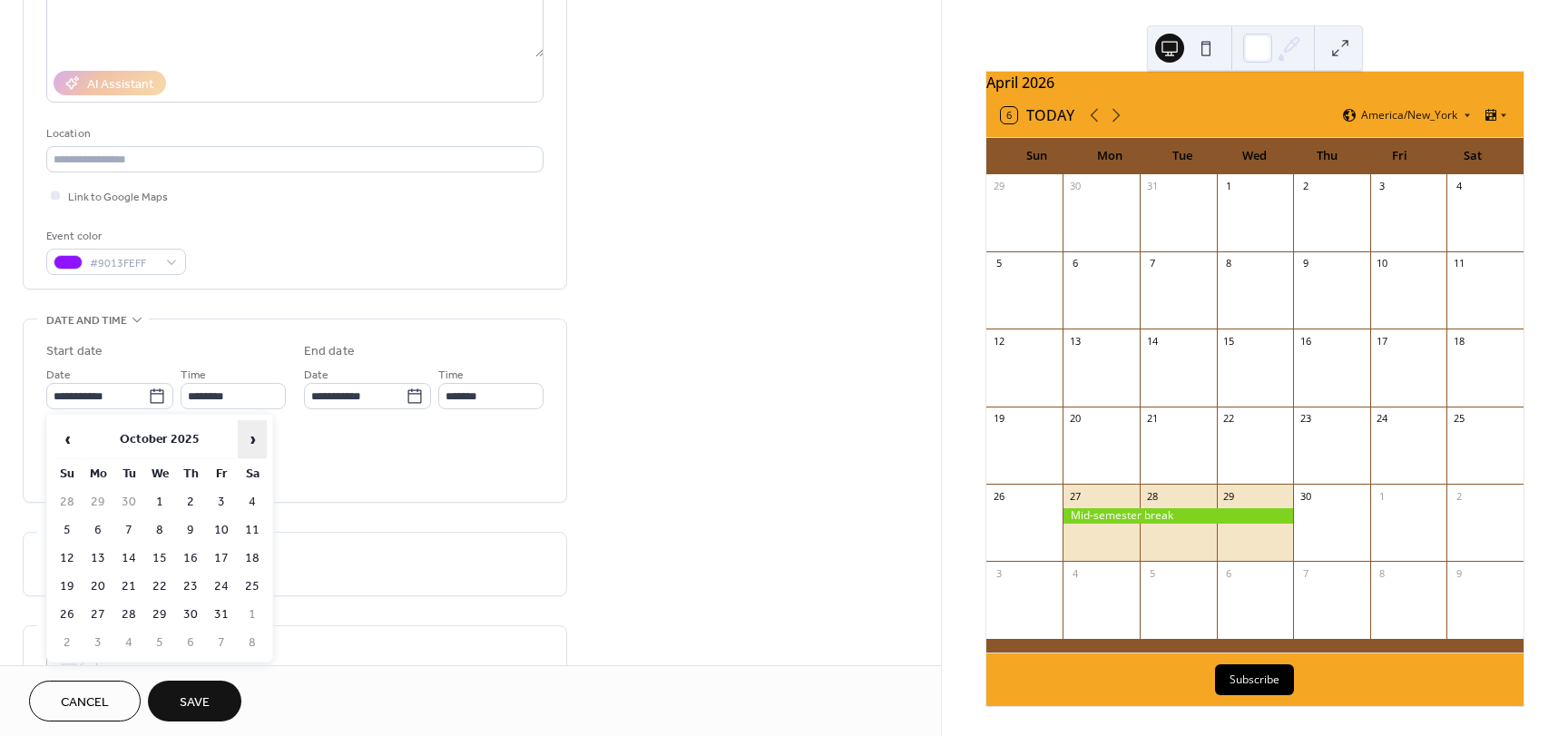 click on "›" at bounding box center [252, 439] 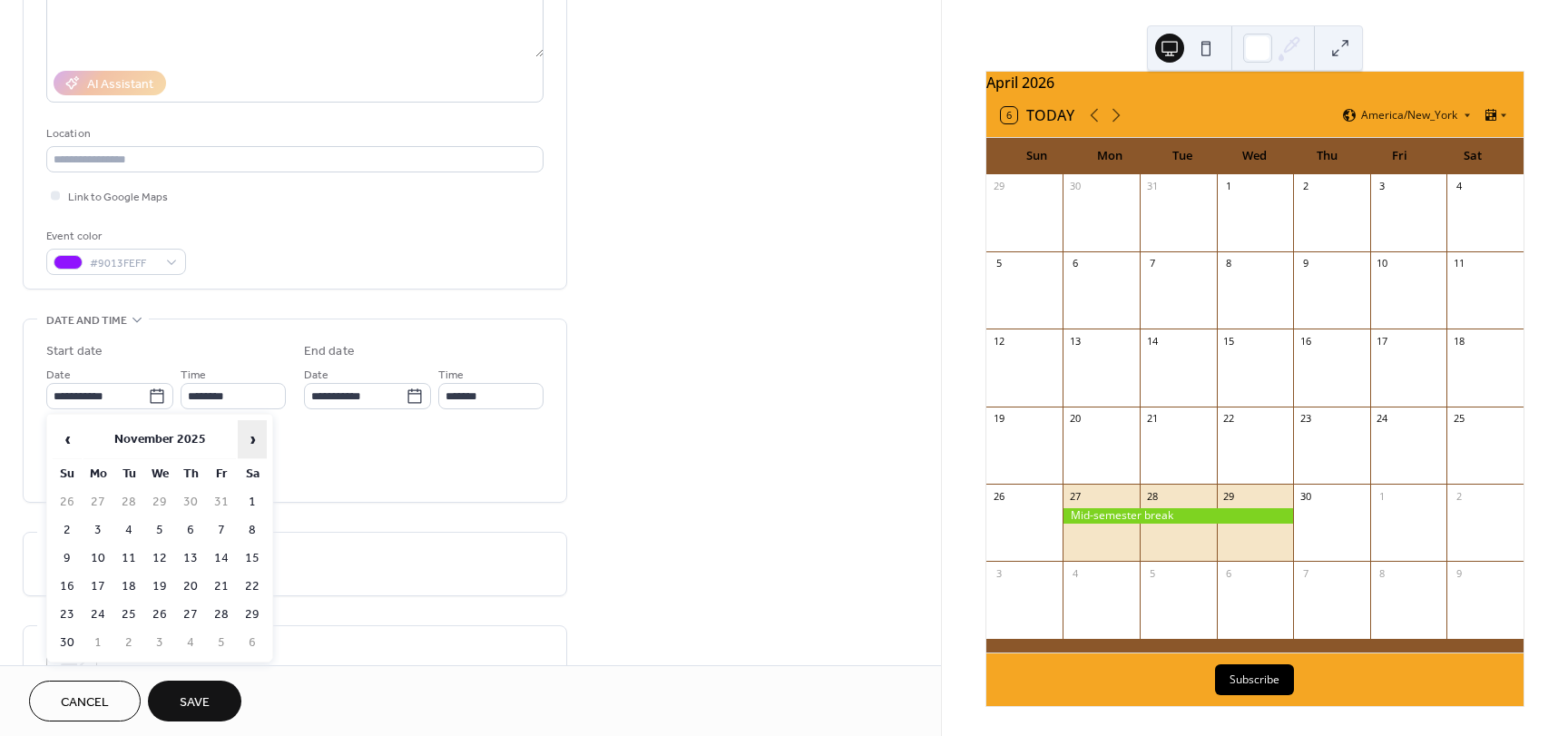 click on "›" at bounding box center (252, 439) 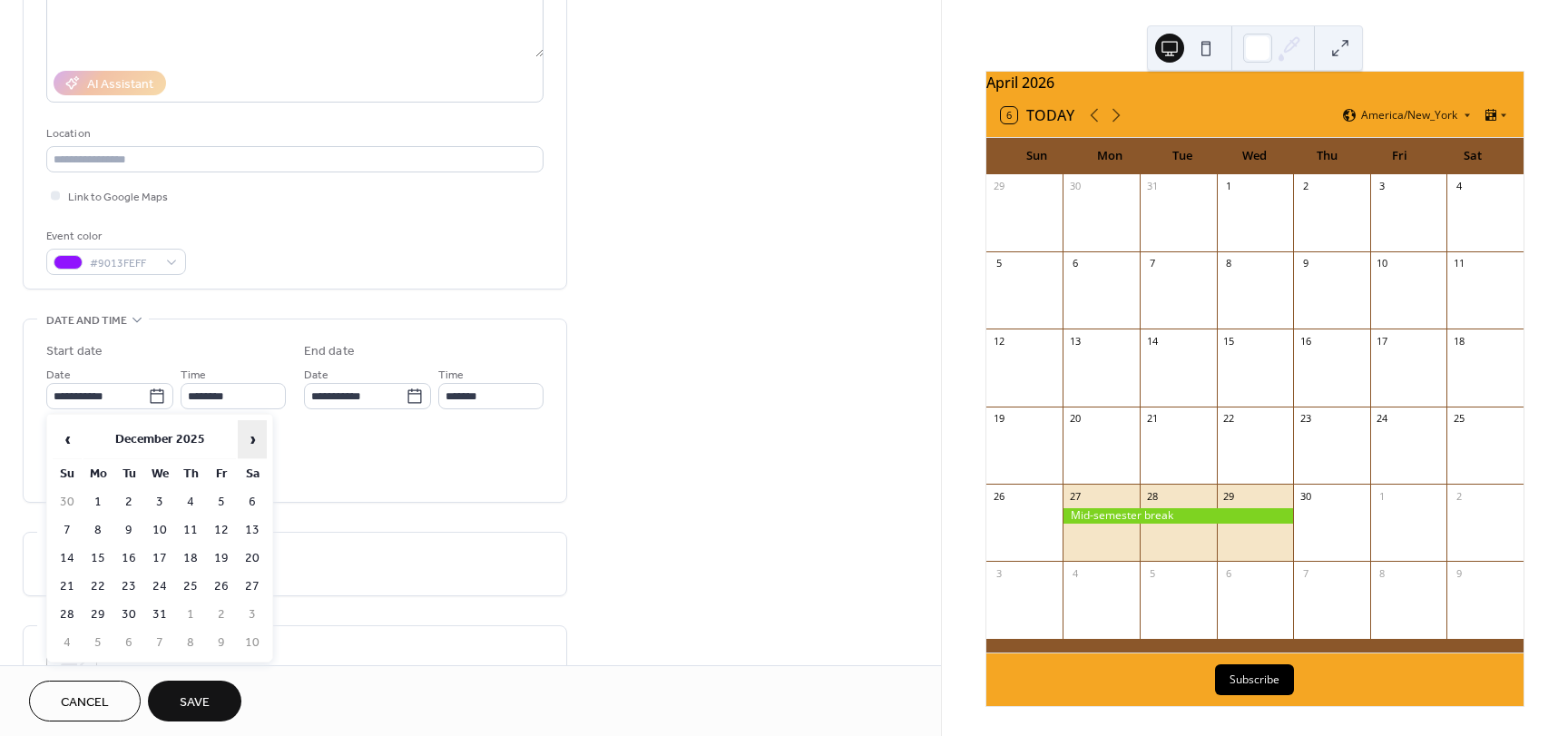 click on "›" at bounding box center [252, 439] 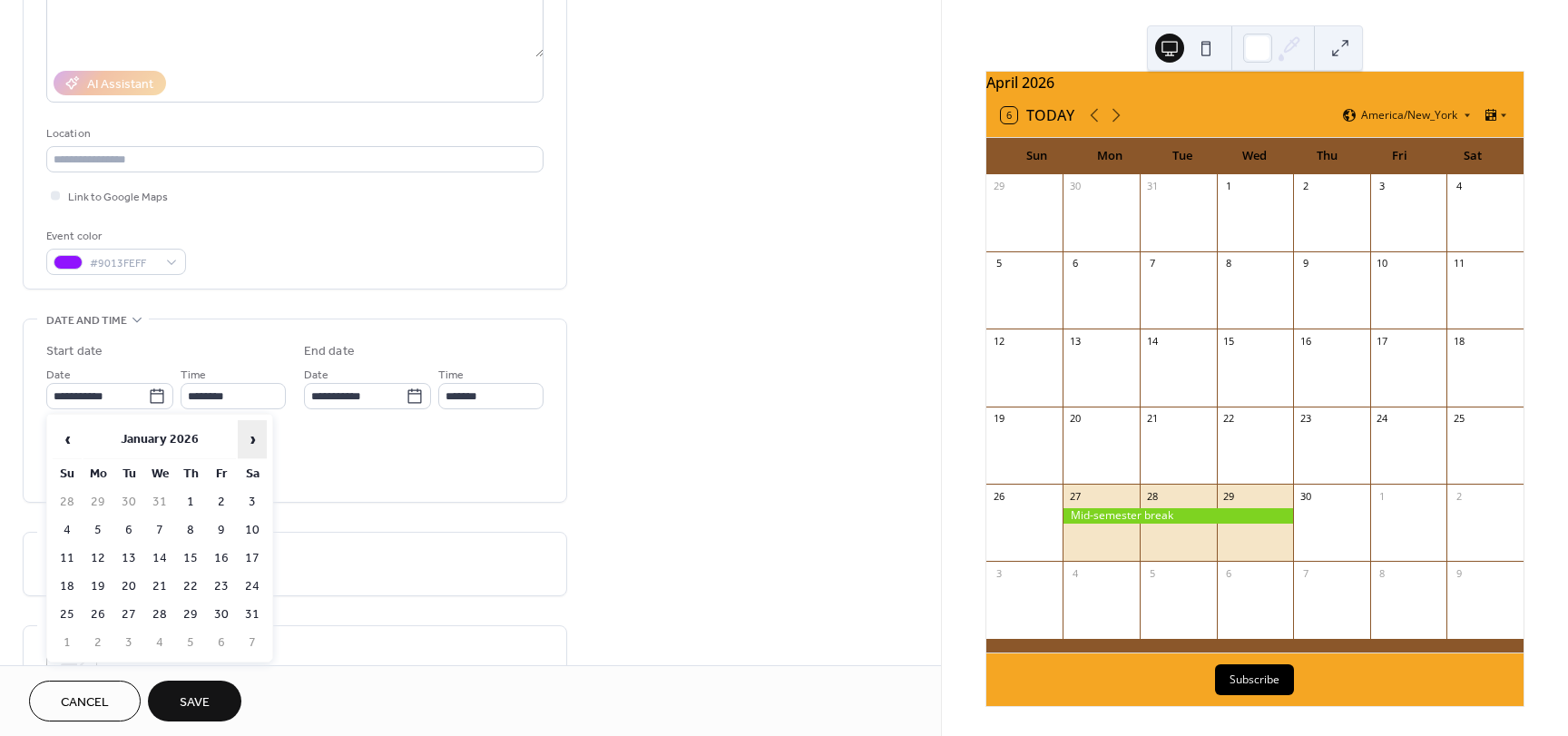 click on "›" at bounding box center [252, 439] 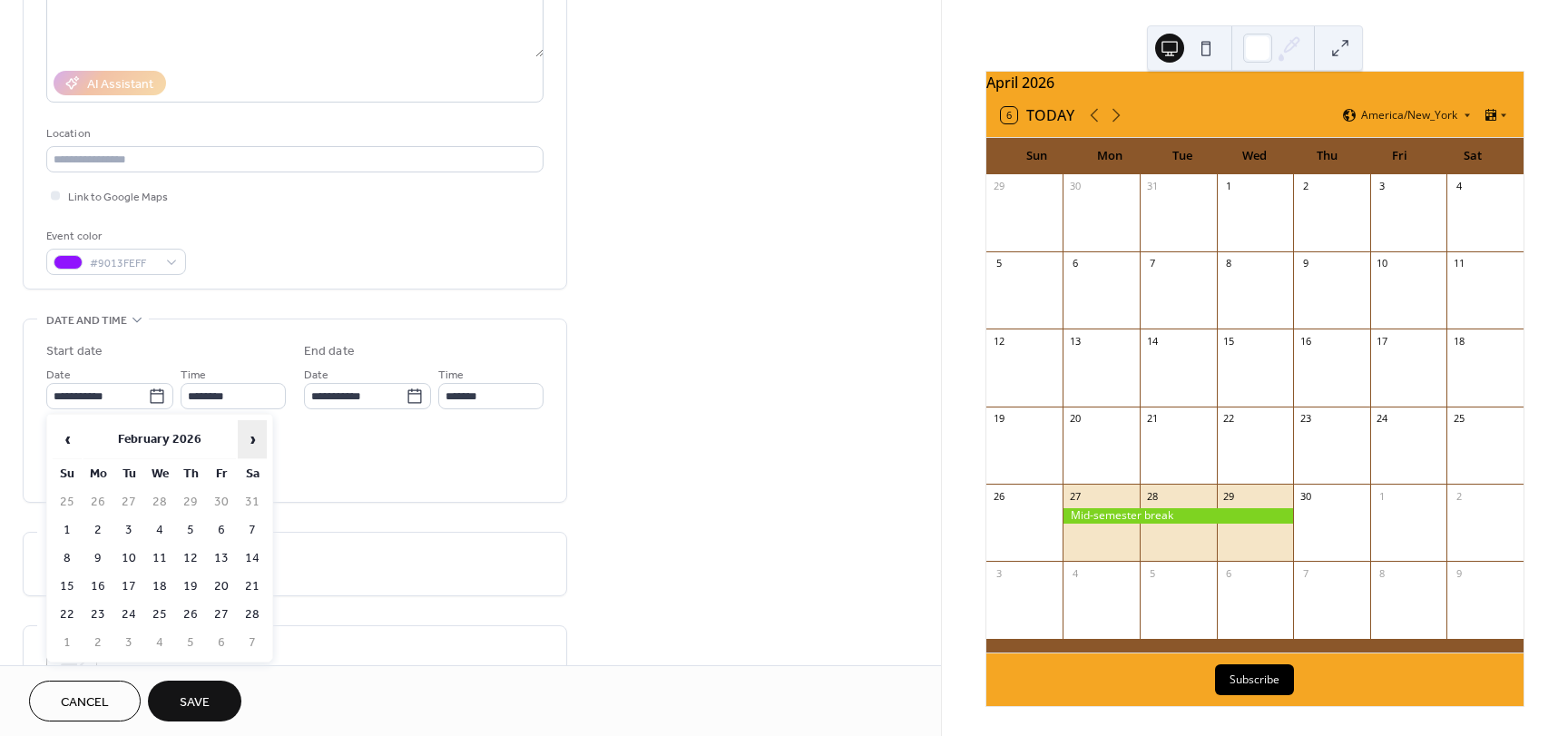 click on "›" at bounding box center (252, 439) 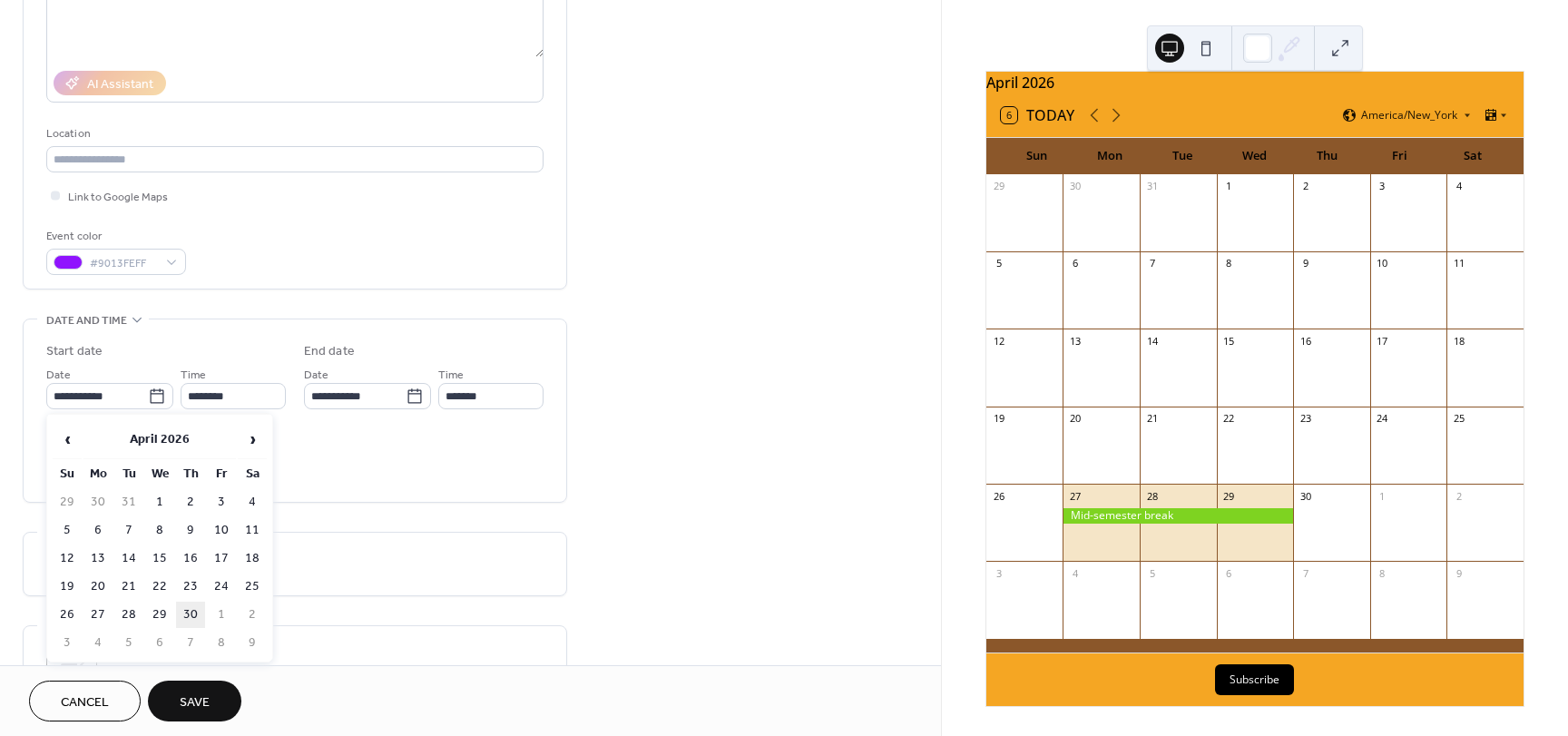 click on "30" at bounding box center (191, 614) 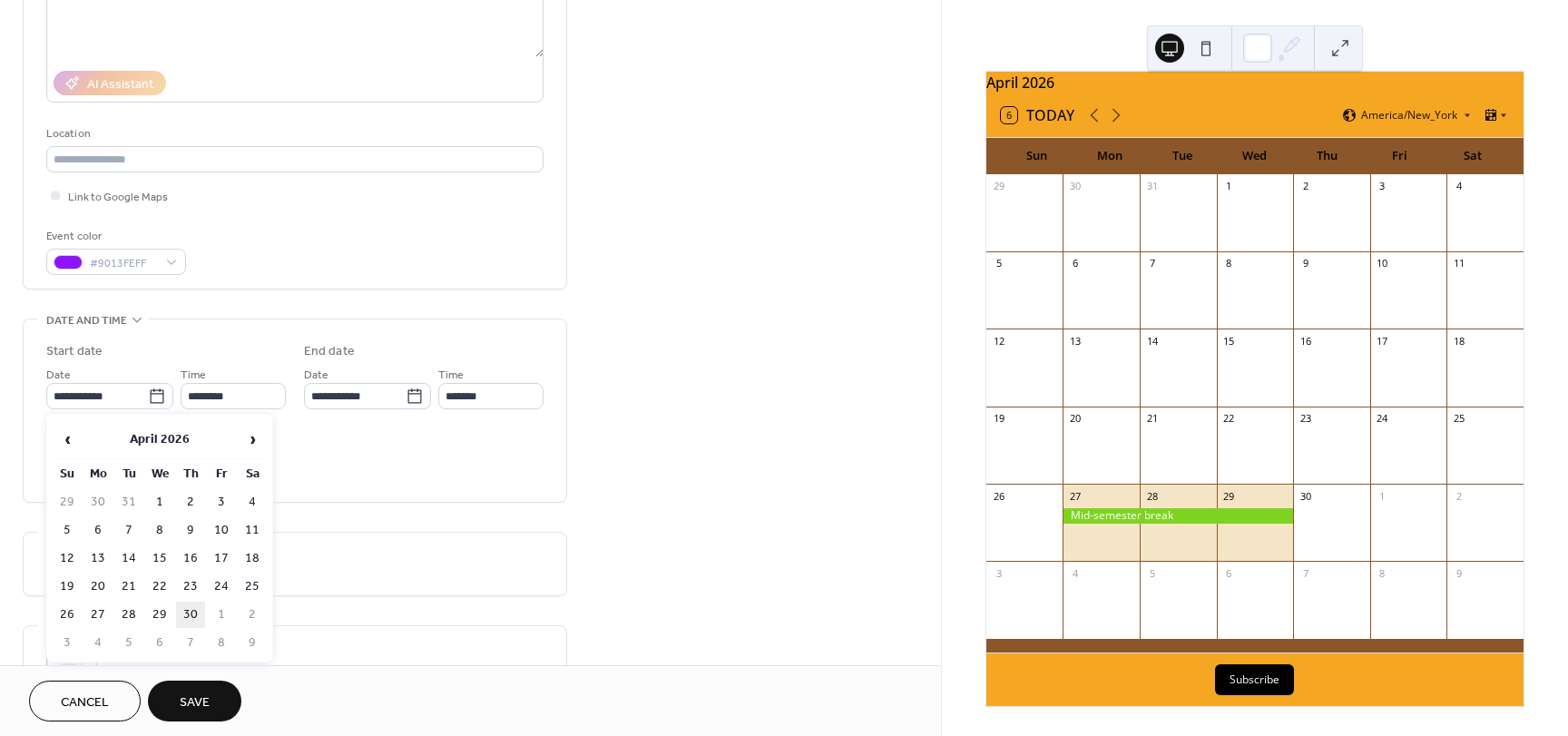 type on "**********" 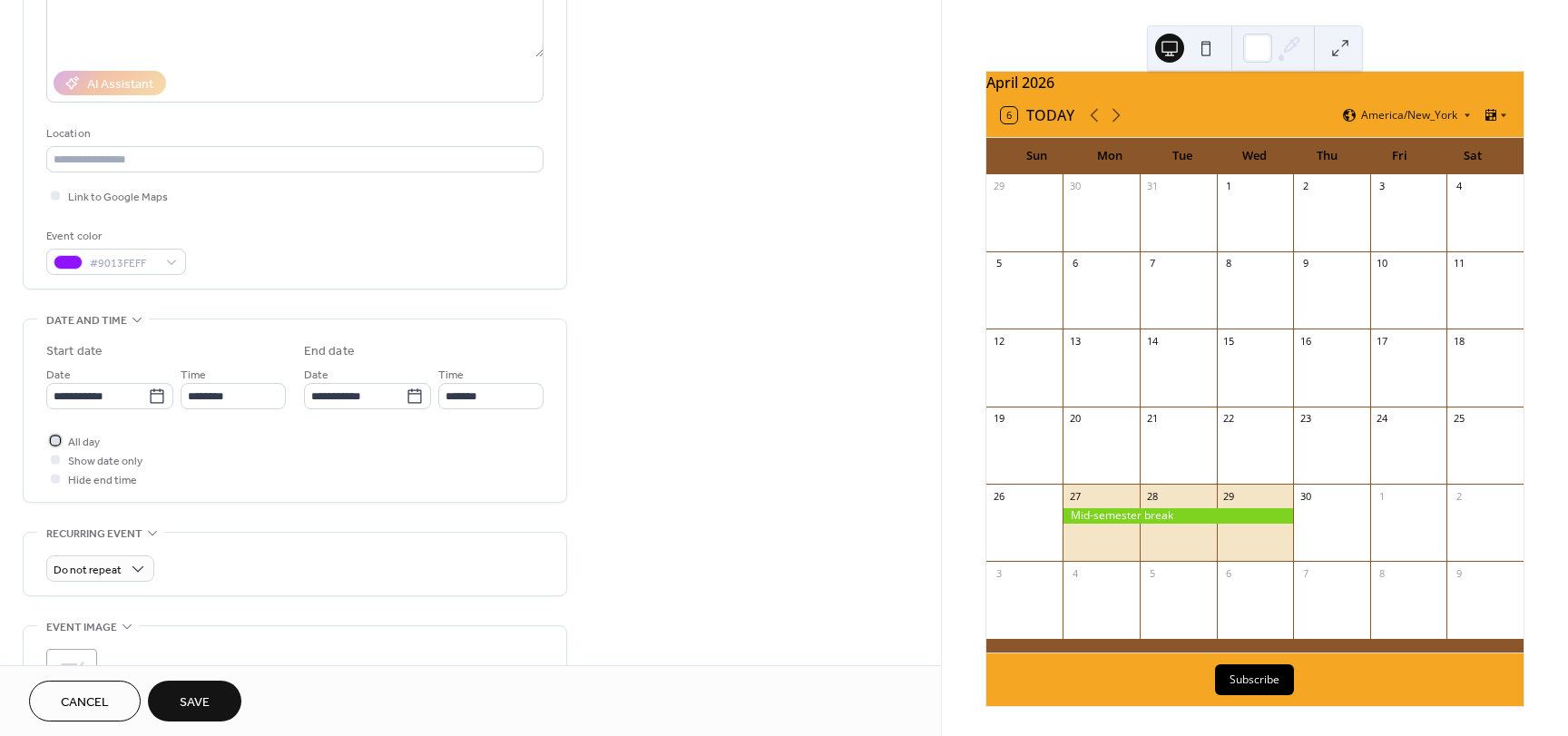 drag, startPoint x: 59, startPoint y: 438, endPoint x: 112, endPoint y: 438, distance: 53 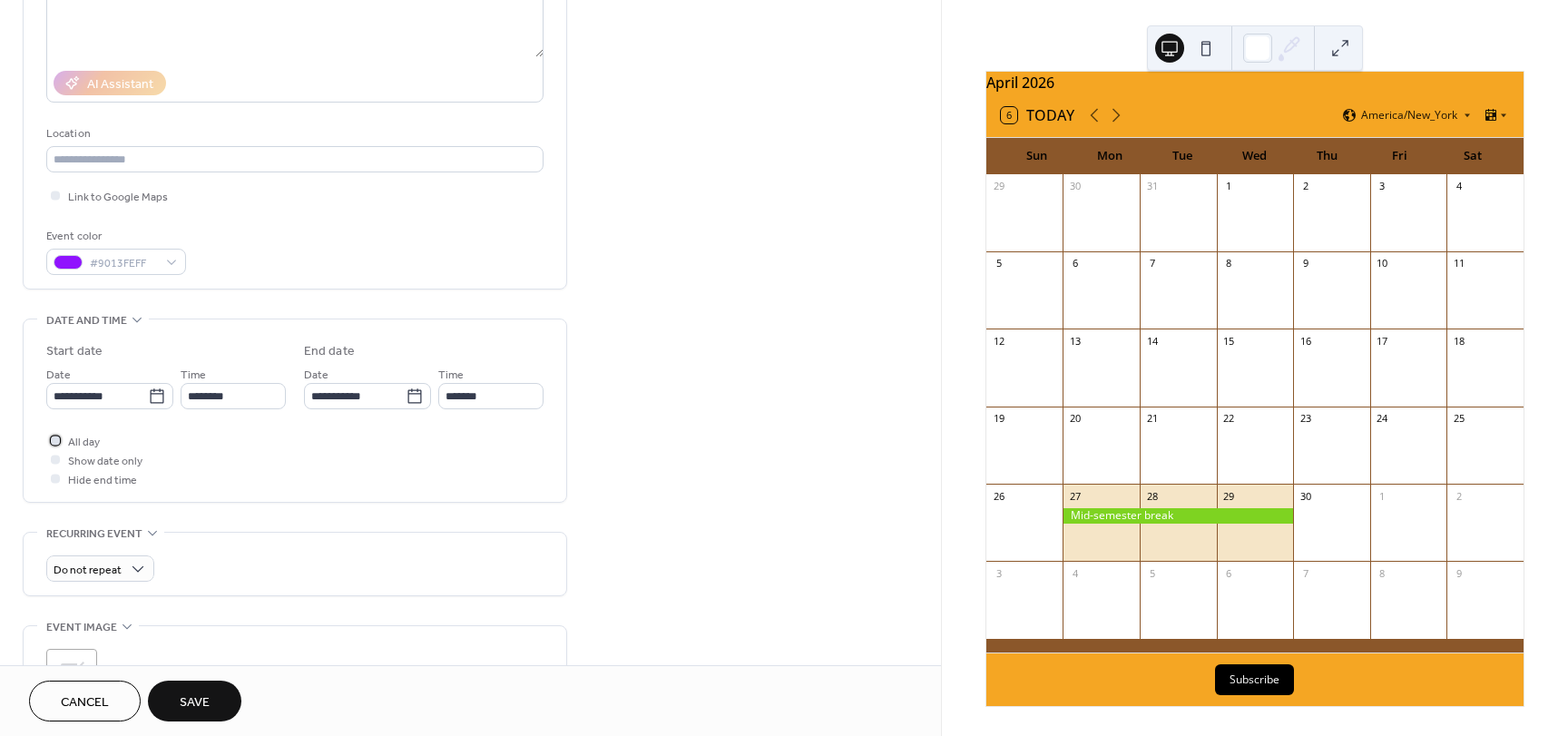 click at bounding box center [55, 440] 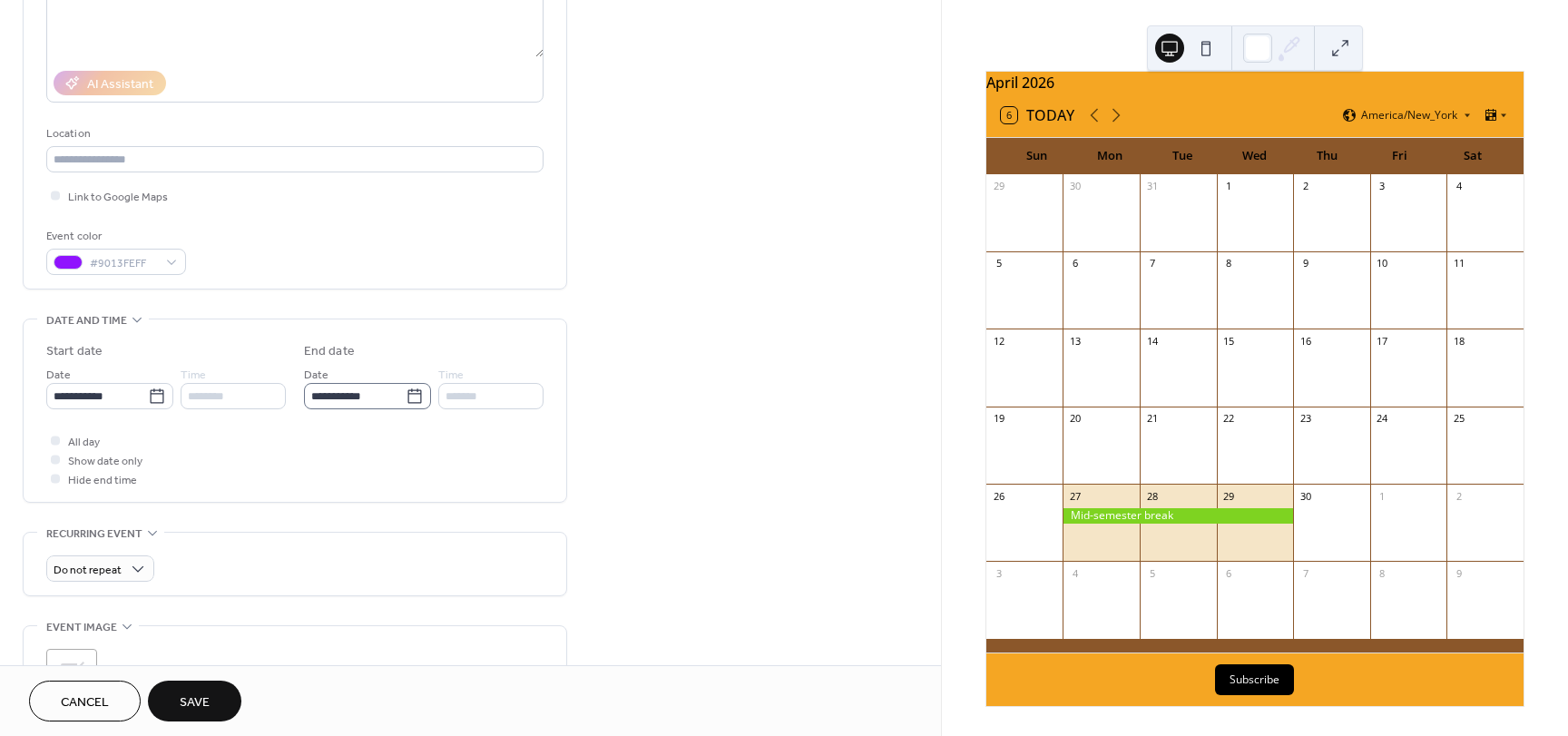 click 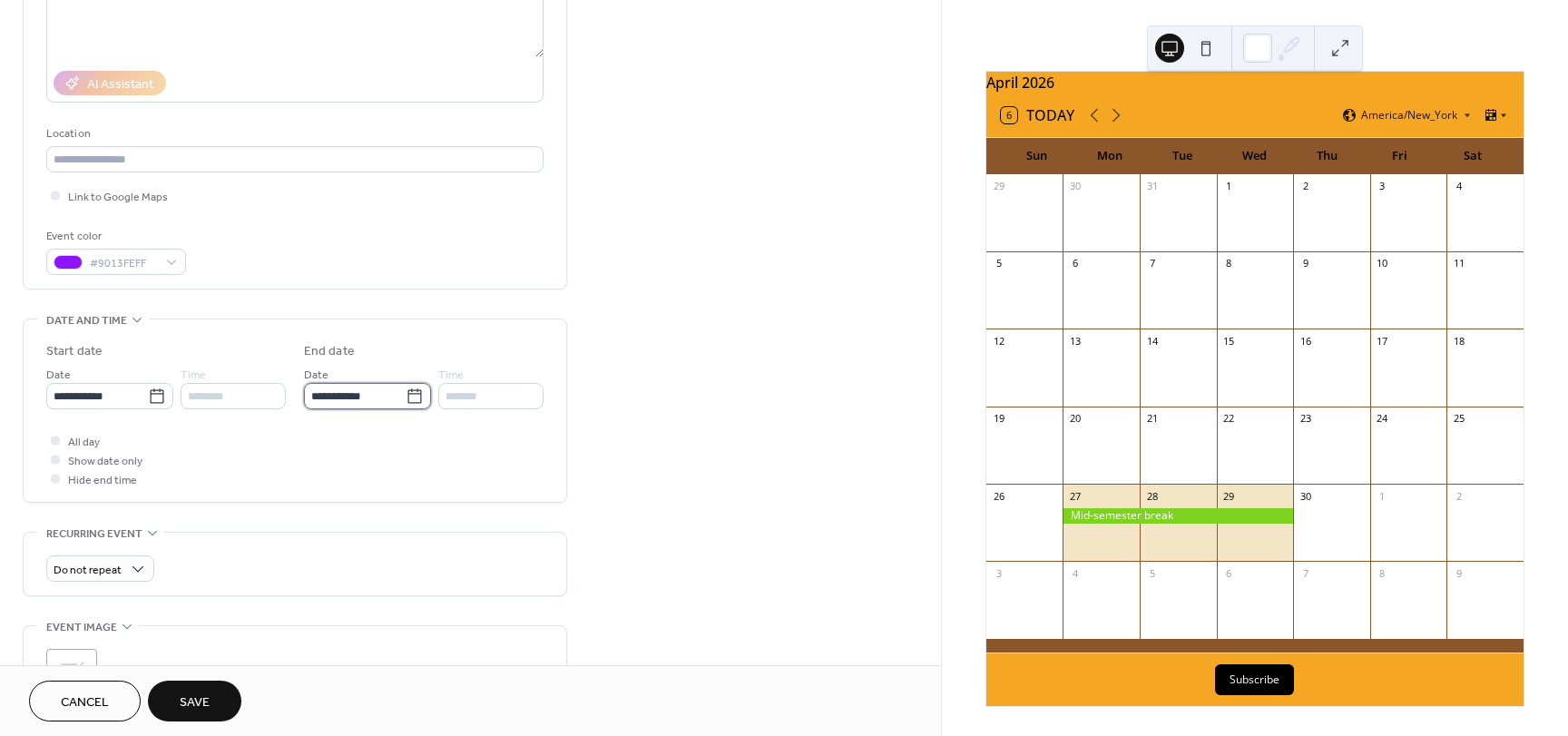click on "**********" at bounding box center (355, 396) 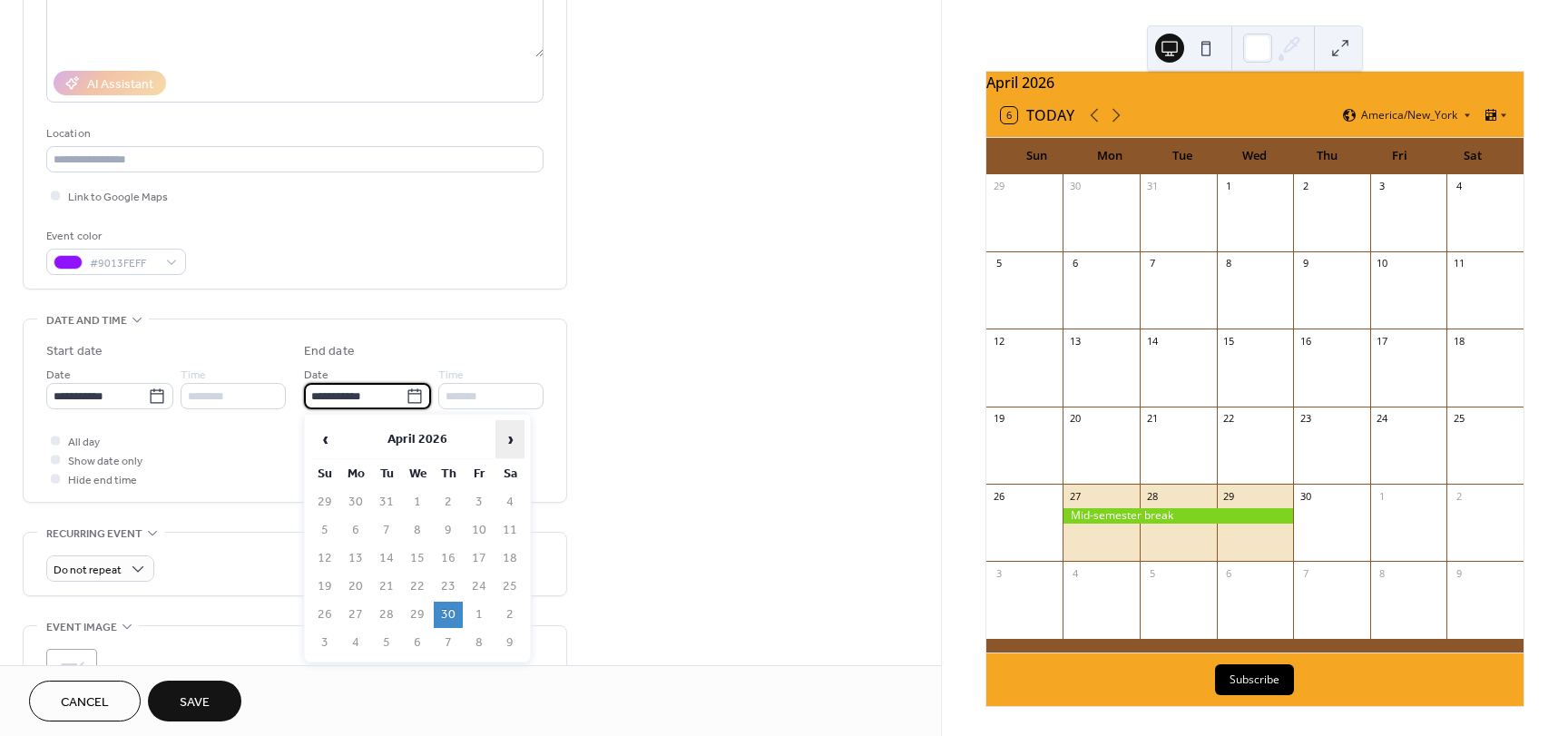 click on "›" at bounding box center [510, 439] 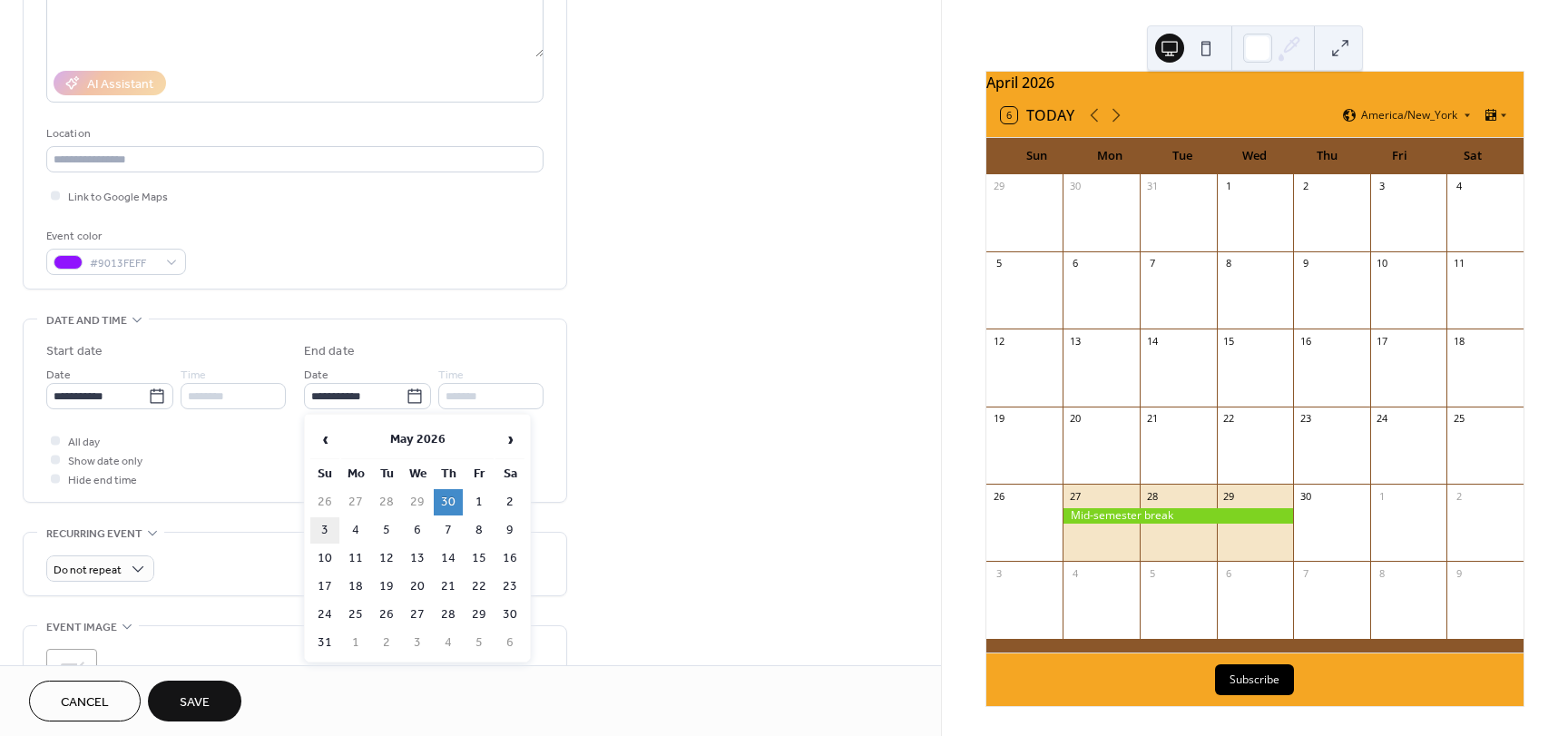 click on "3" at bounding box center [325, 530] 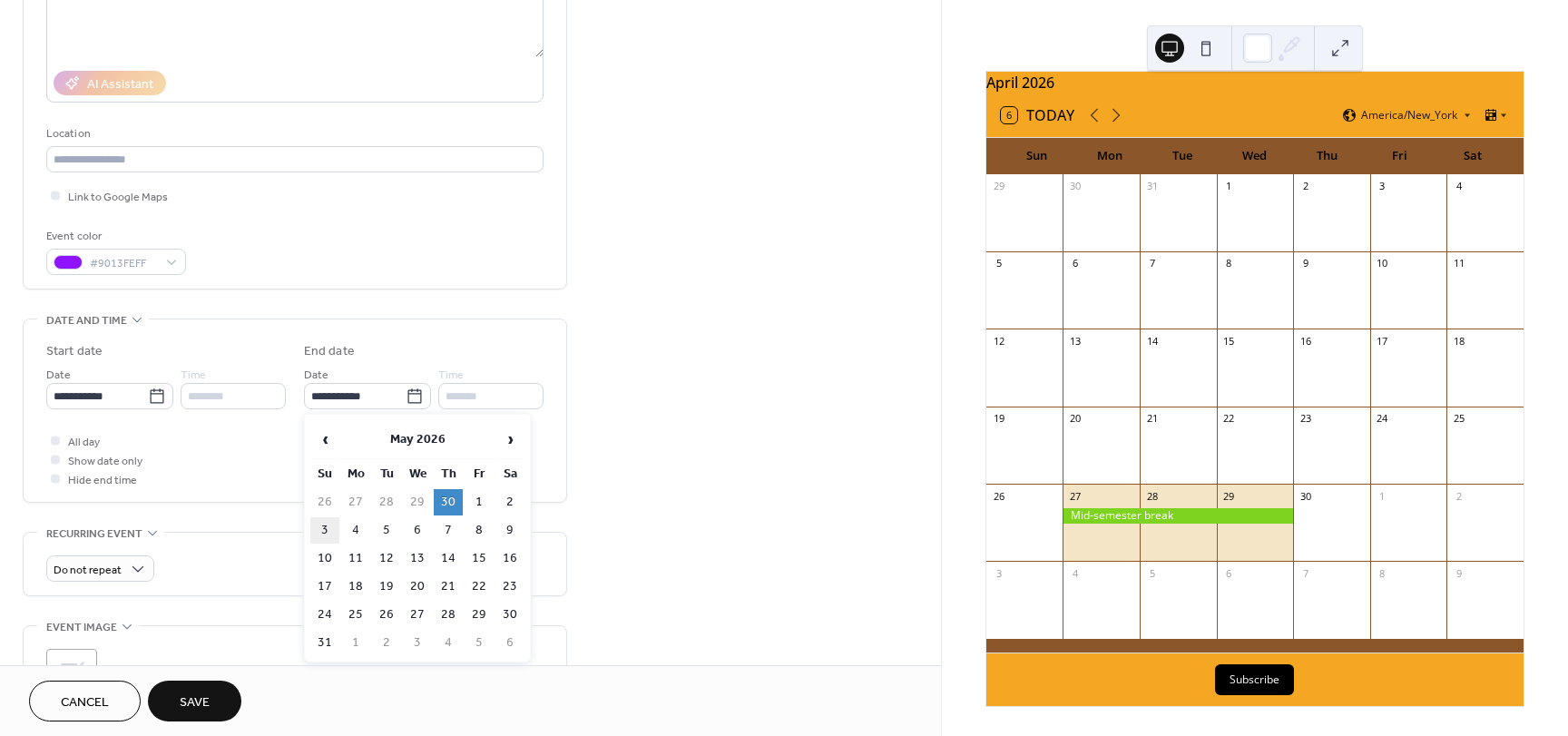 type on "**********" 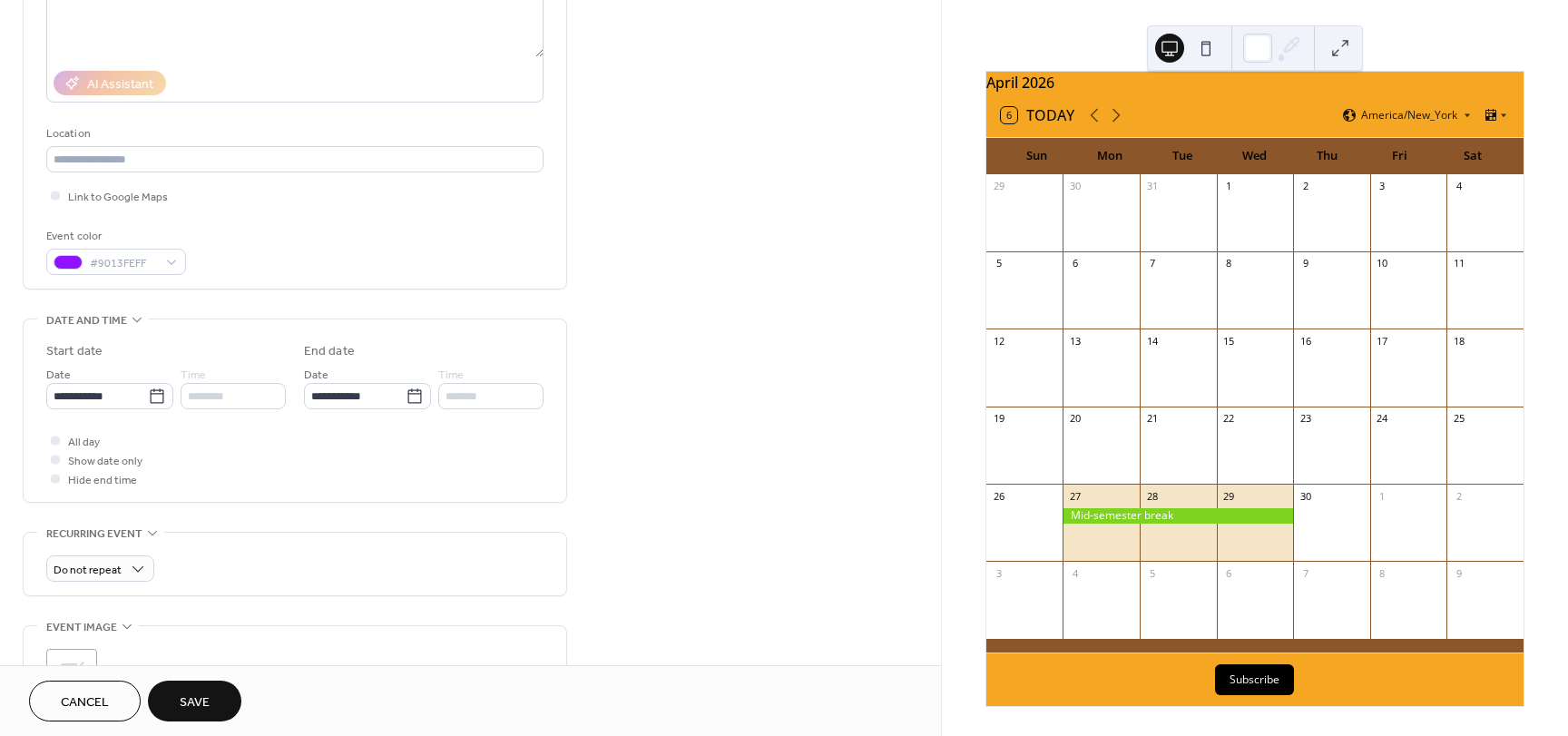 click on "Save" at bounding box center [194, 702] 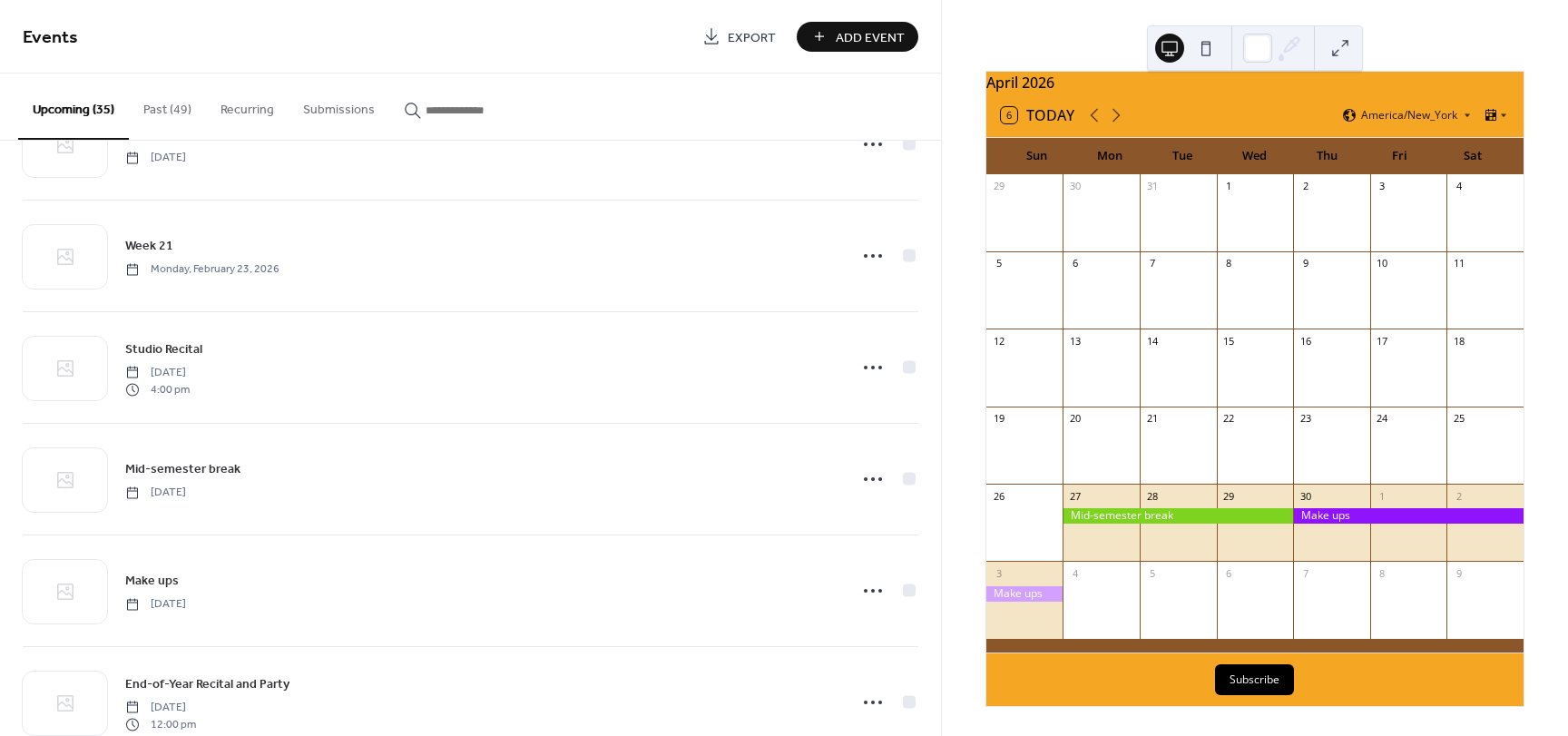 scroll, scrollTop: 3348, scrollLeft: 0, axis: vertical 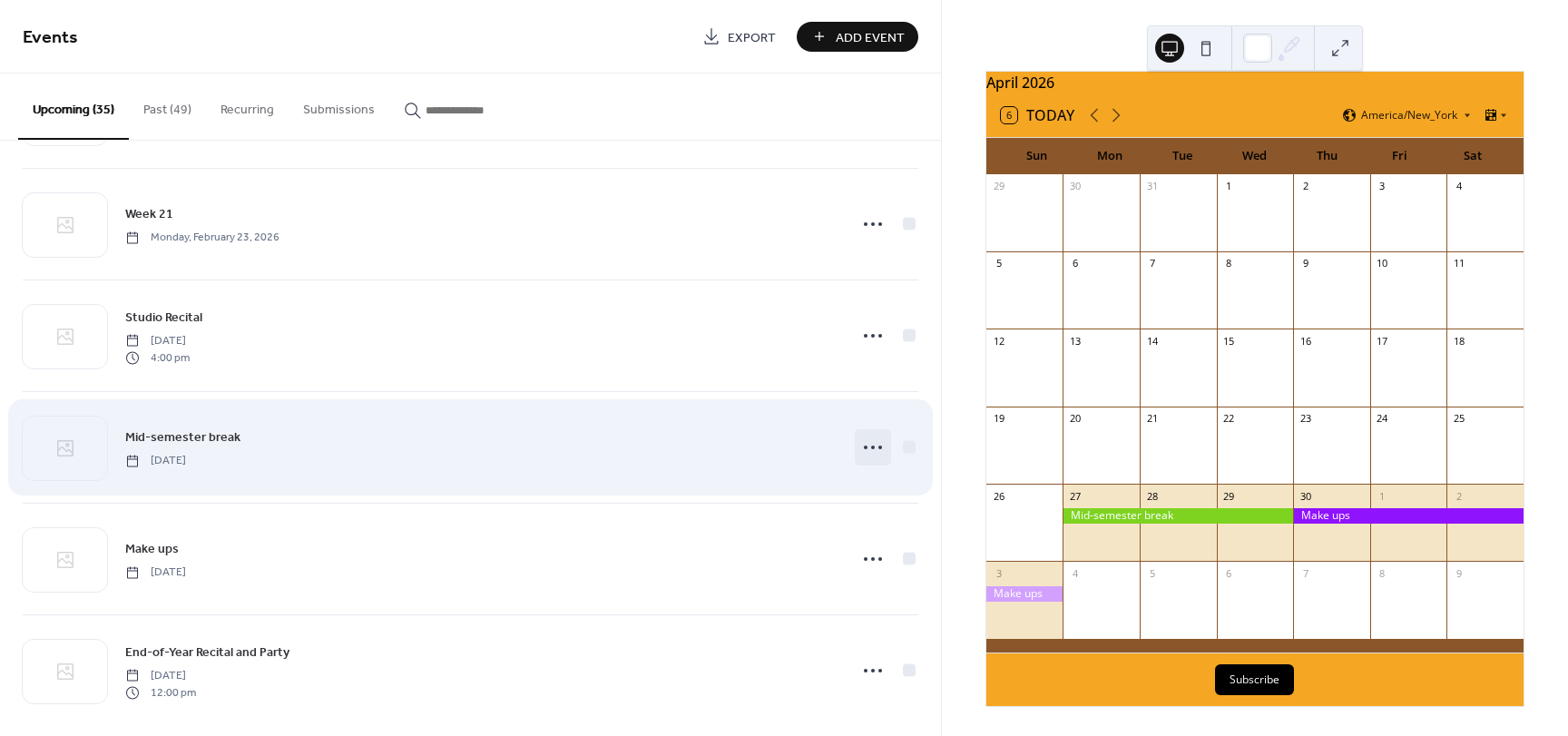 click 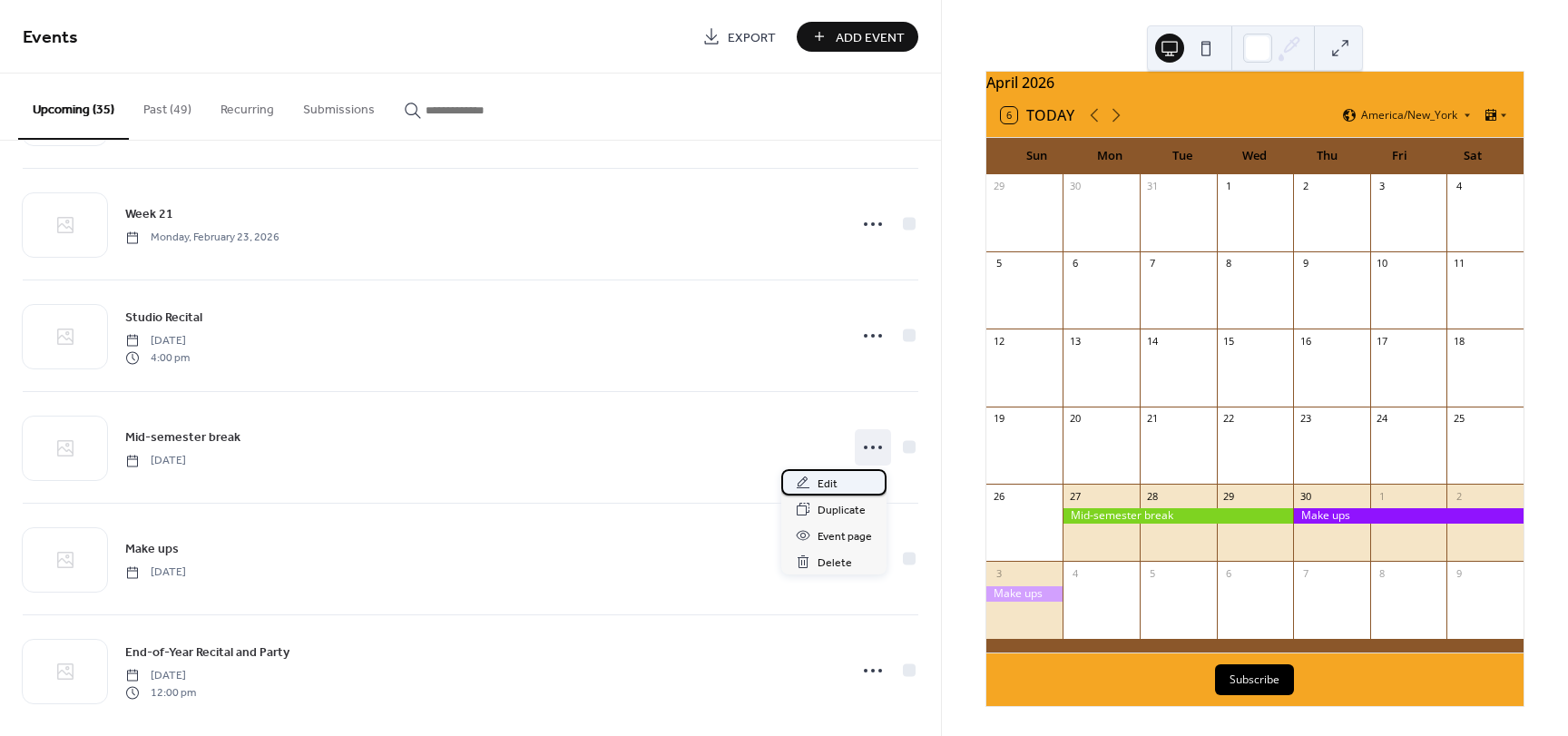 click on "Edit" at bounding box center [828, 484] 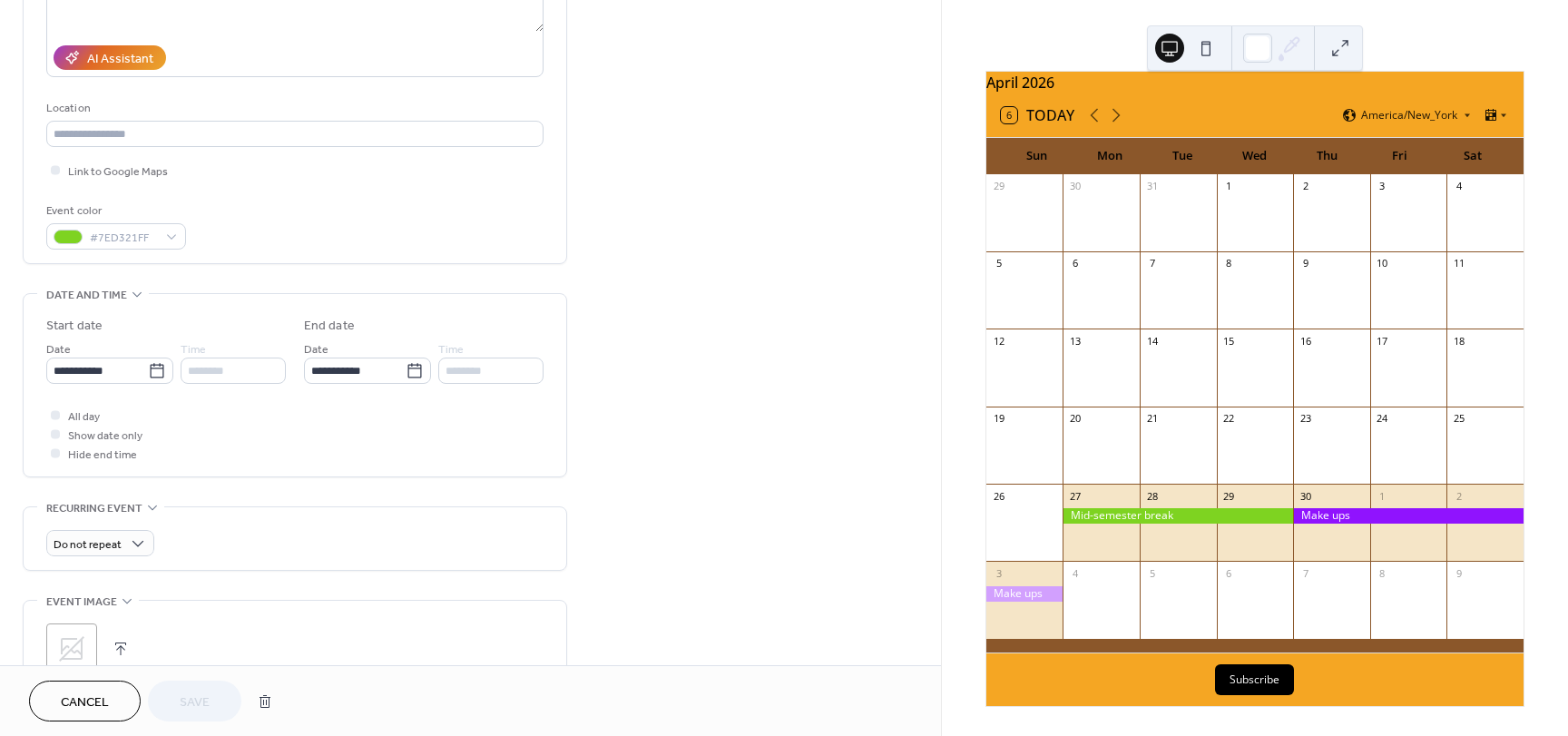 scroll, scrollTop: 363, scrollLeft: 0, axis: vertical 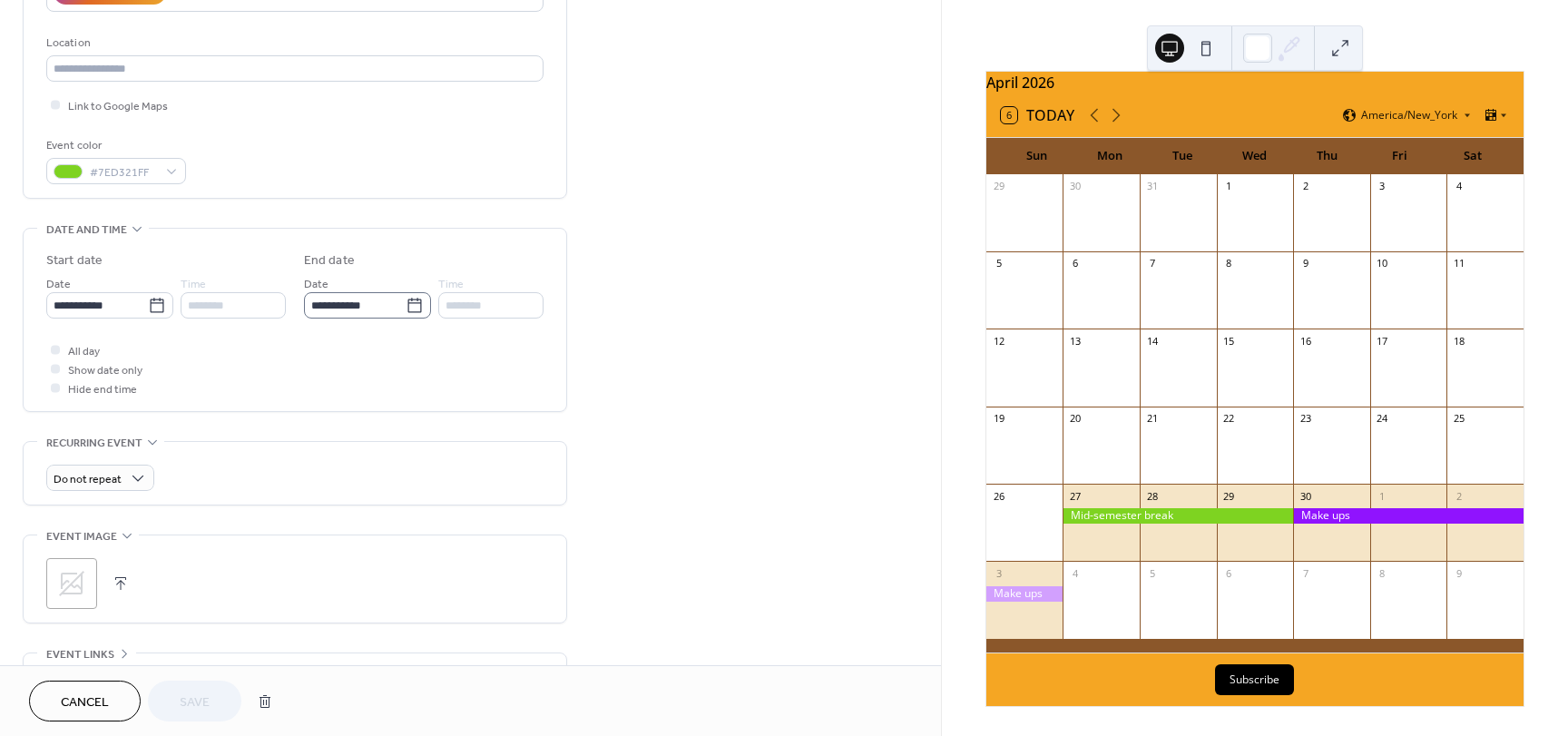 click 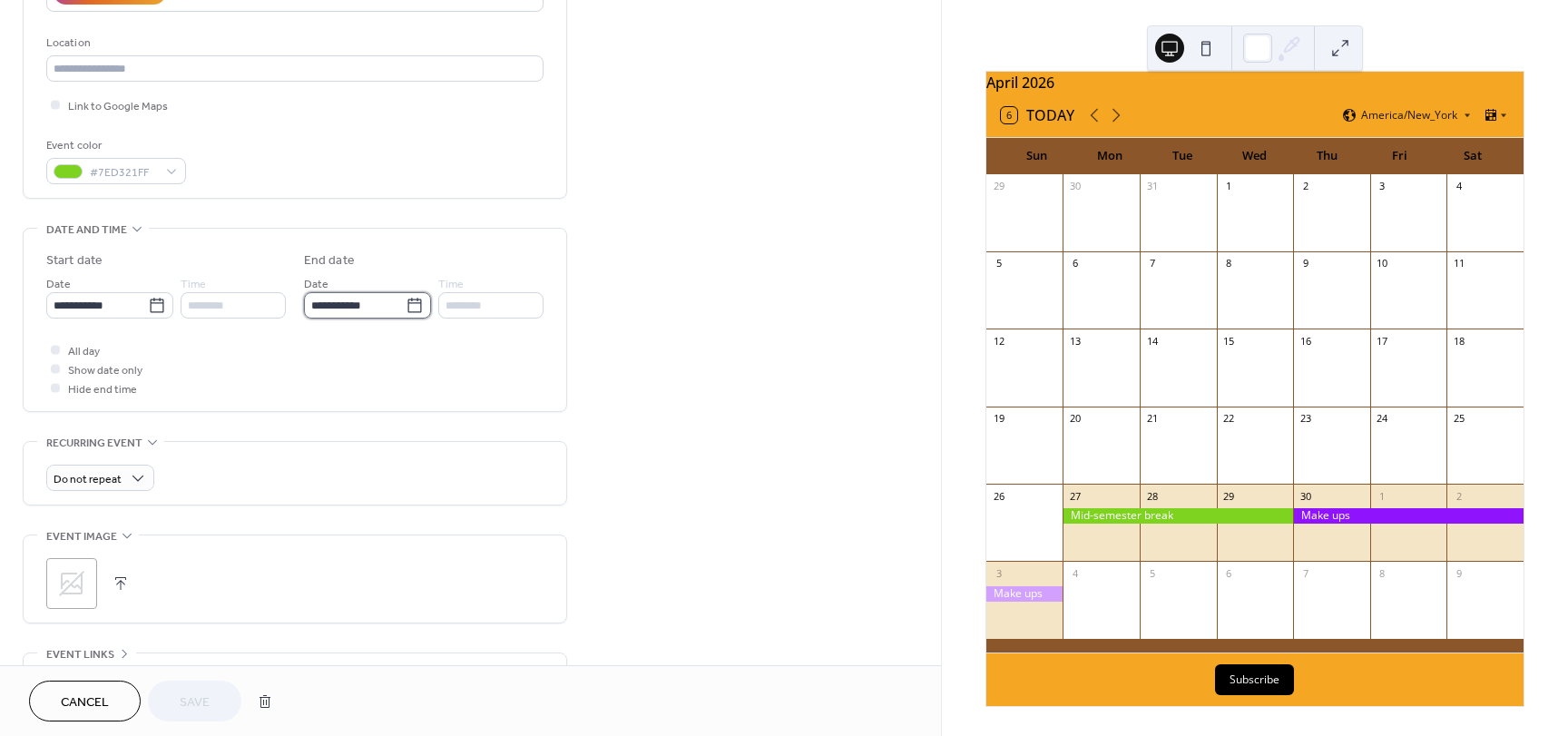 click on "**********" at bounding box center [355, 305] 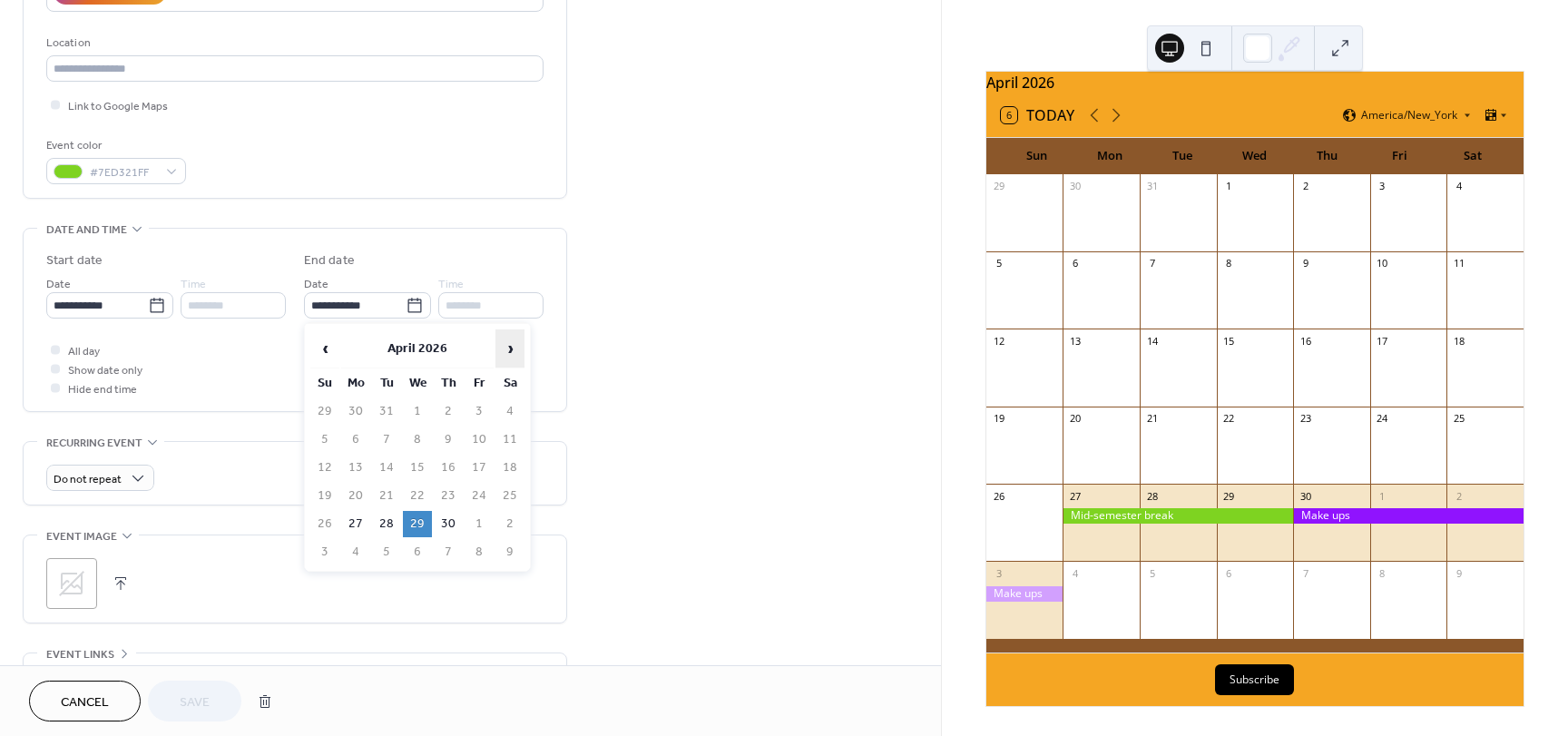 click on "›" at bounding box center (510, 348) 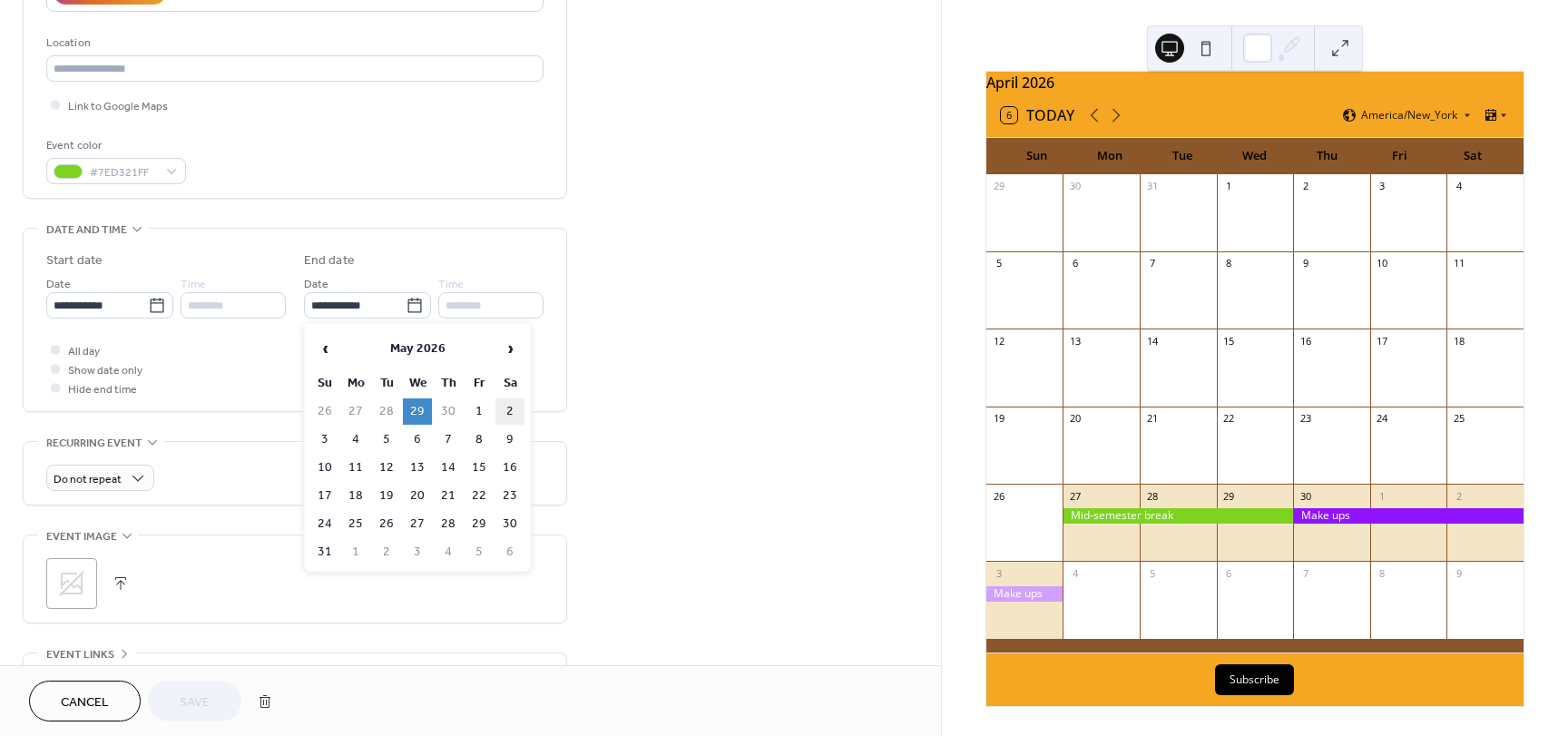 click on "2" at bounding box center [510, 411] 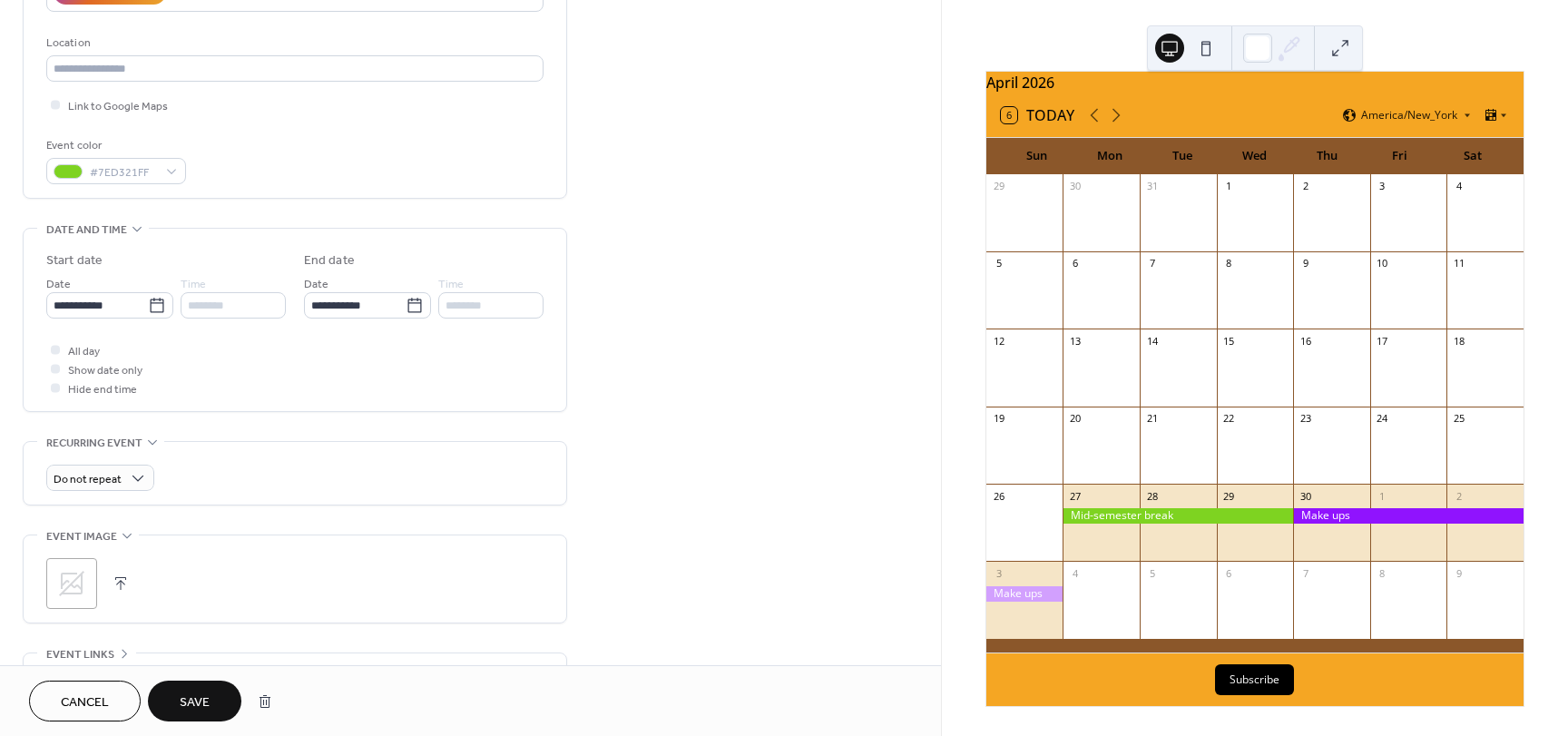 click on "Save" at bounding box center [194, 701] 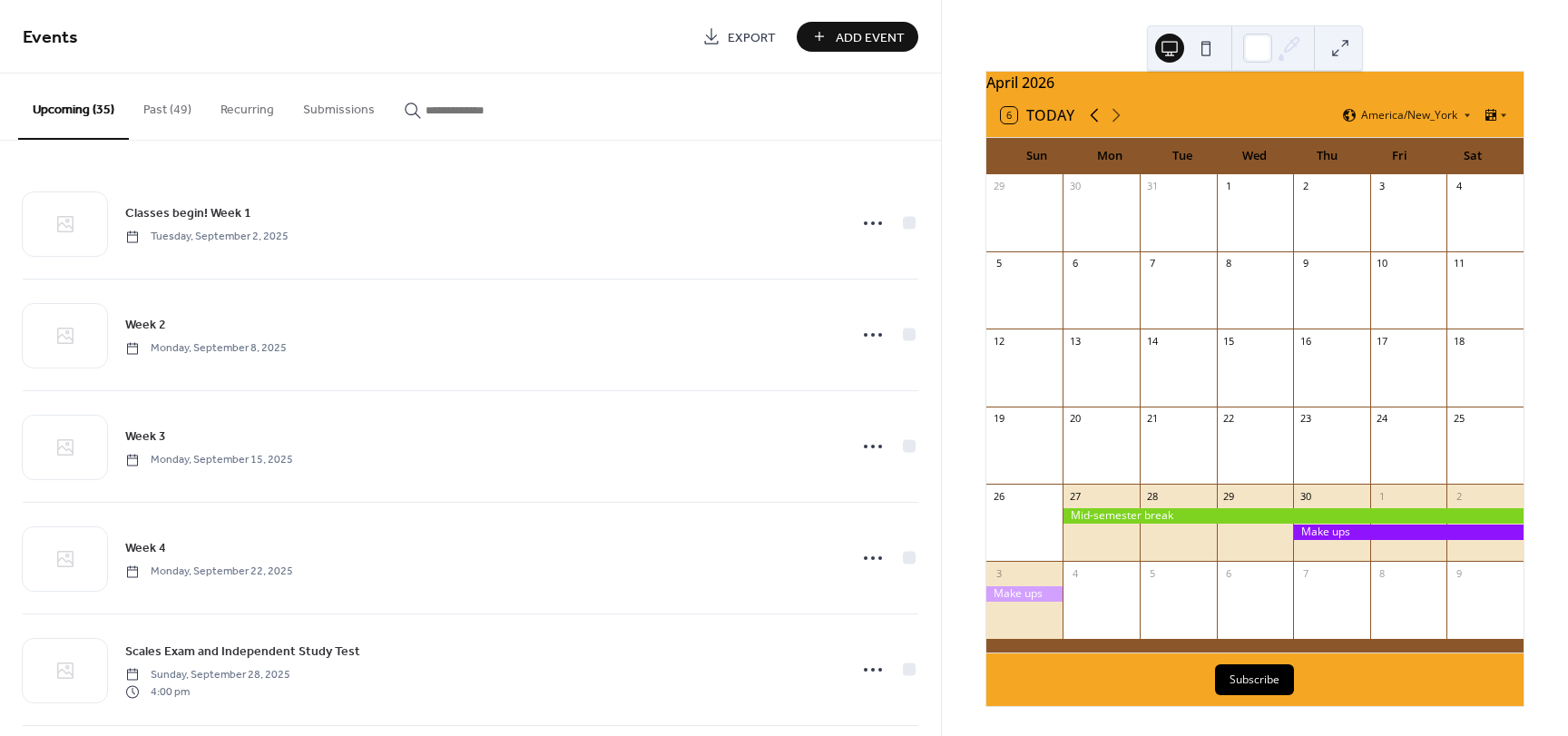 click 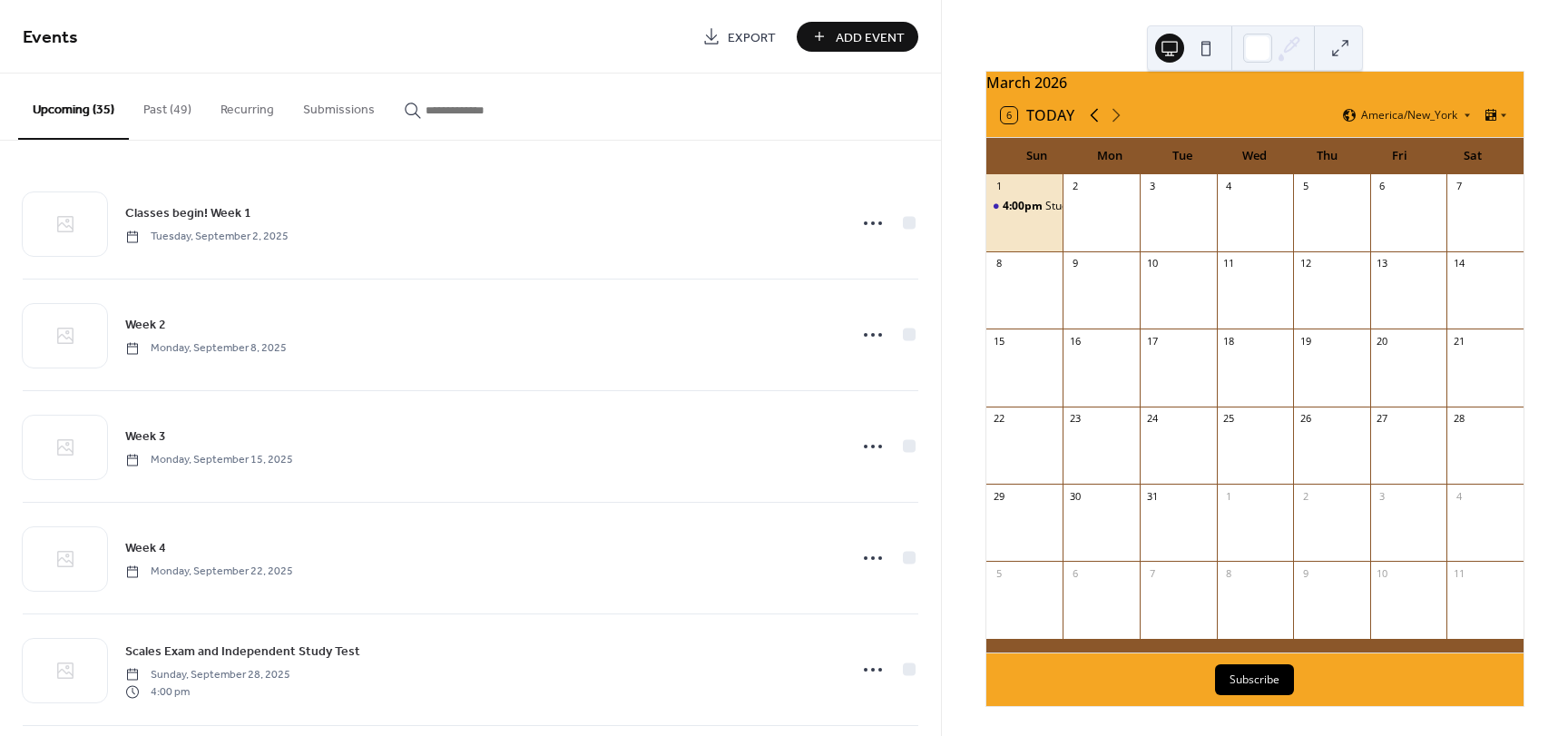 click 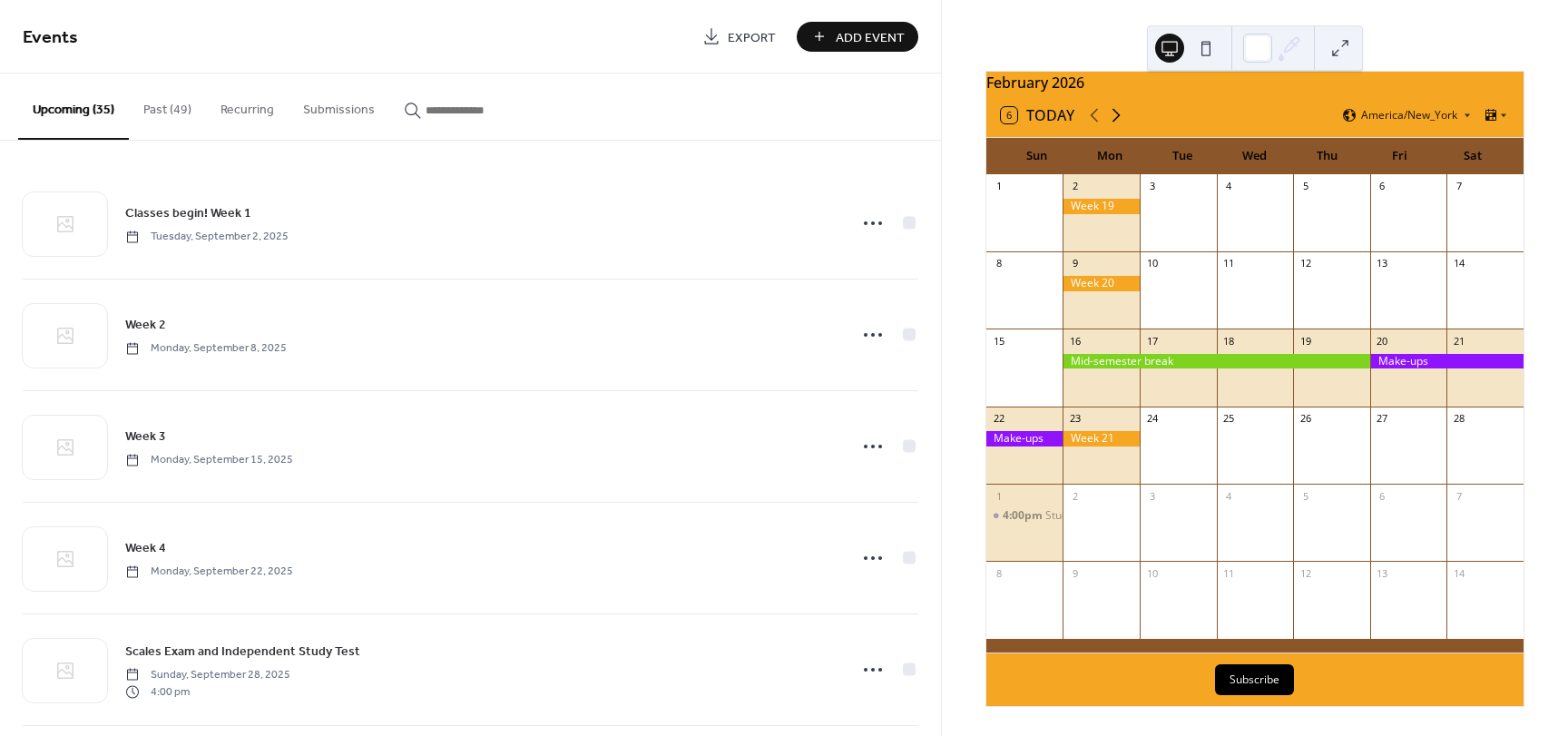 click 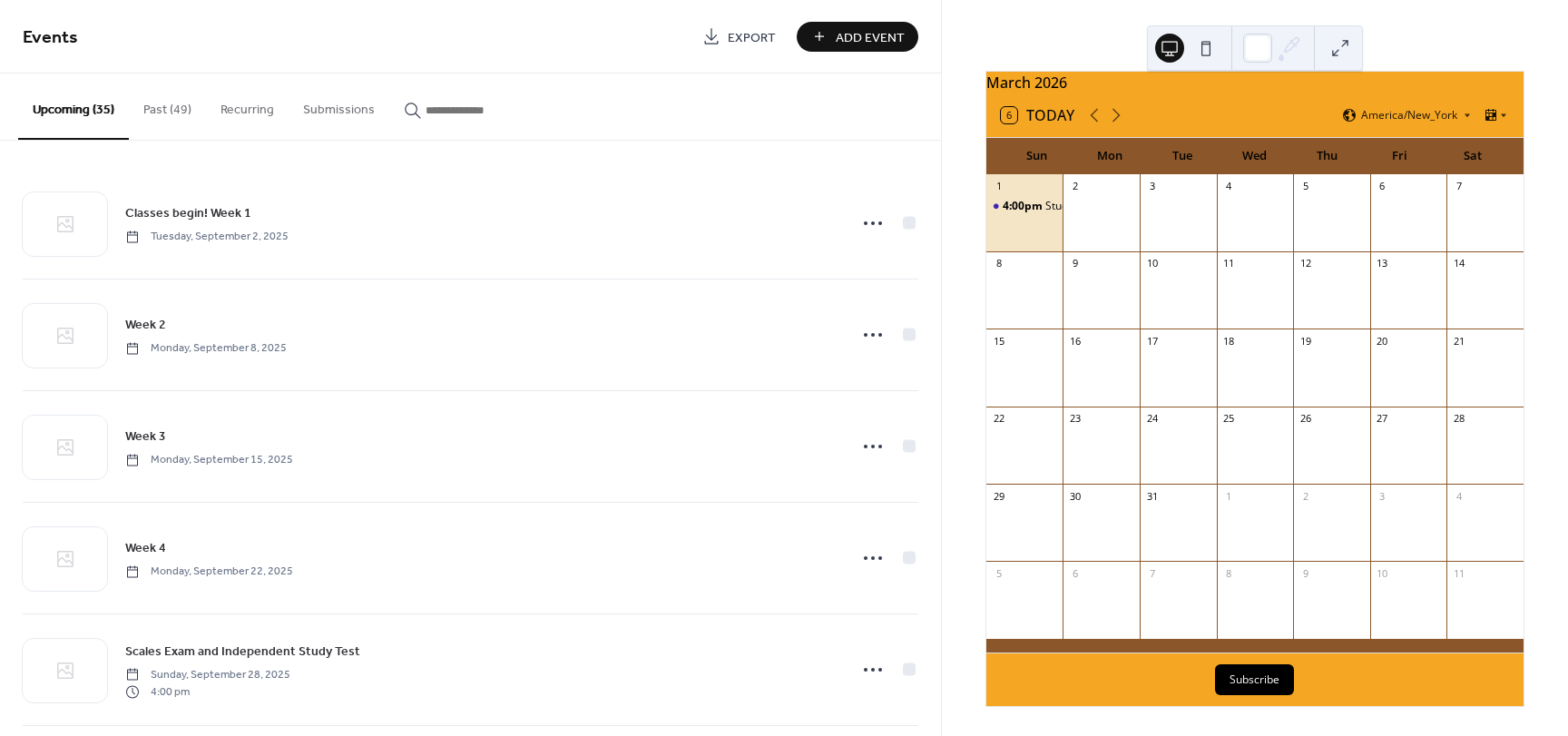 click on "Add Event" at bounding box center (870, 37) 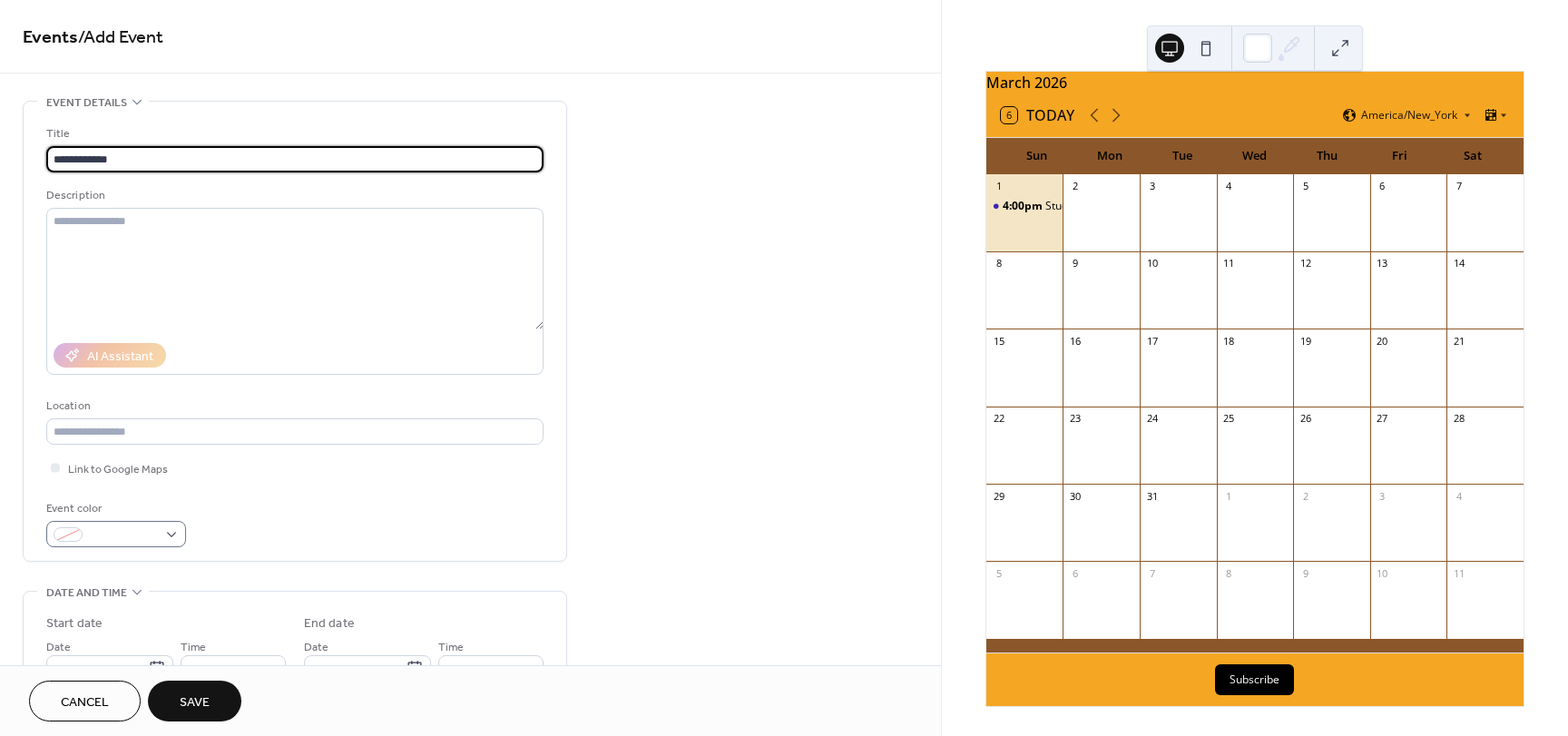 type on "**********" 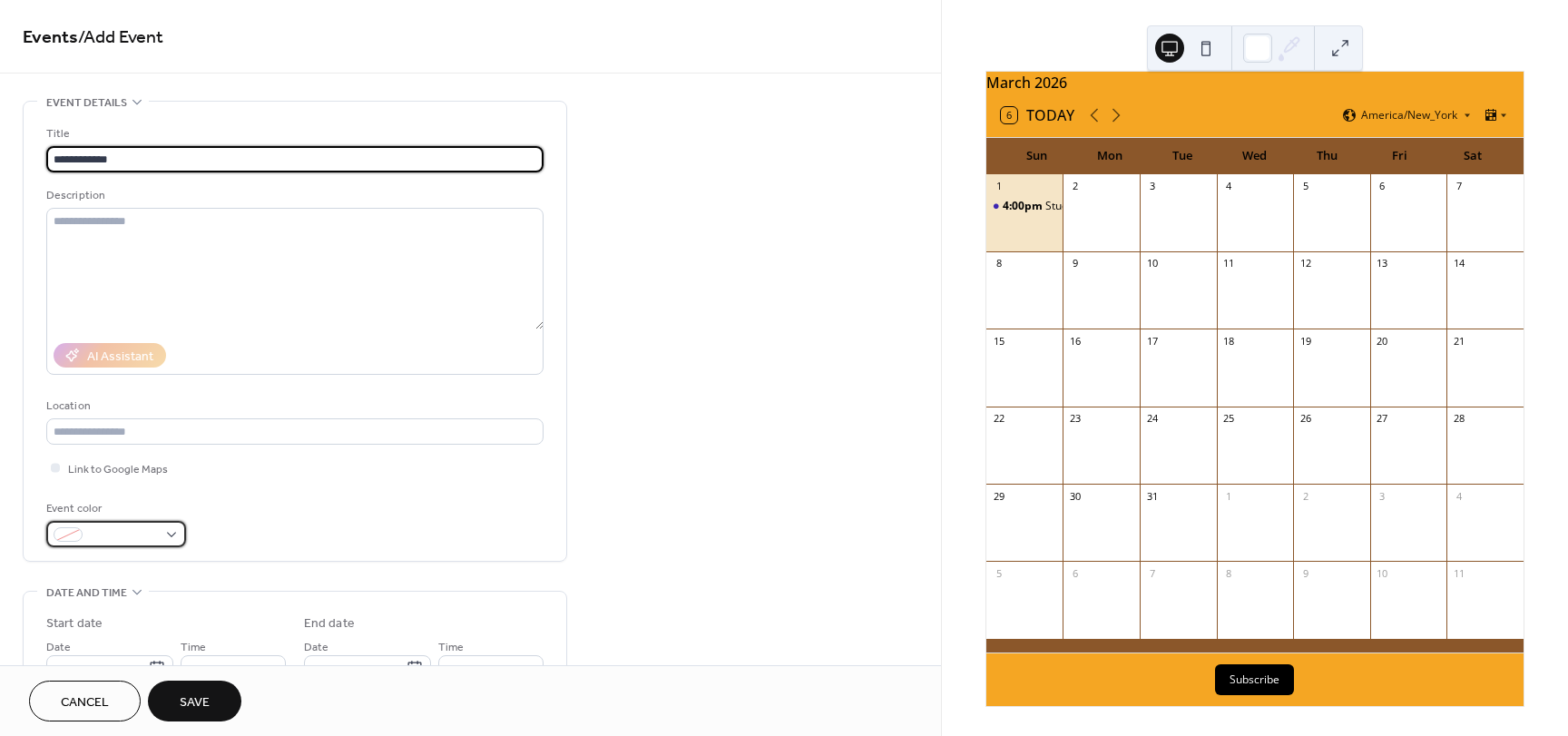 click at bounding box center (116, 534) 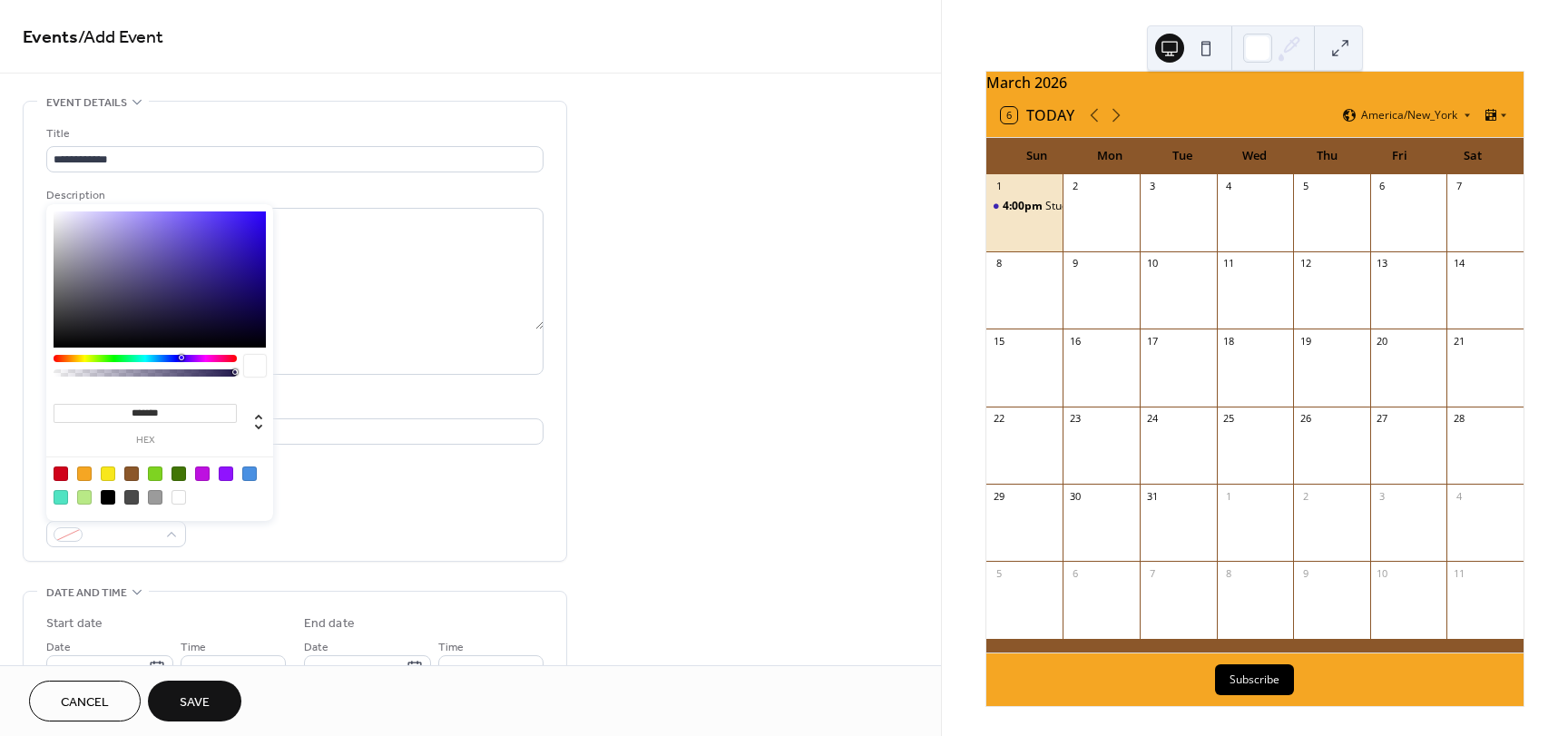 click at bounding box center (155, 474) 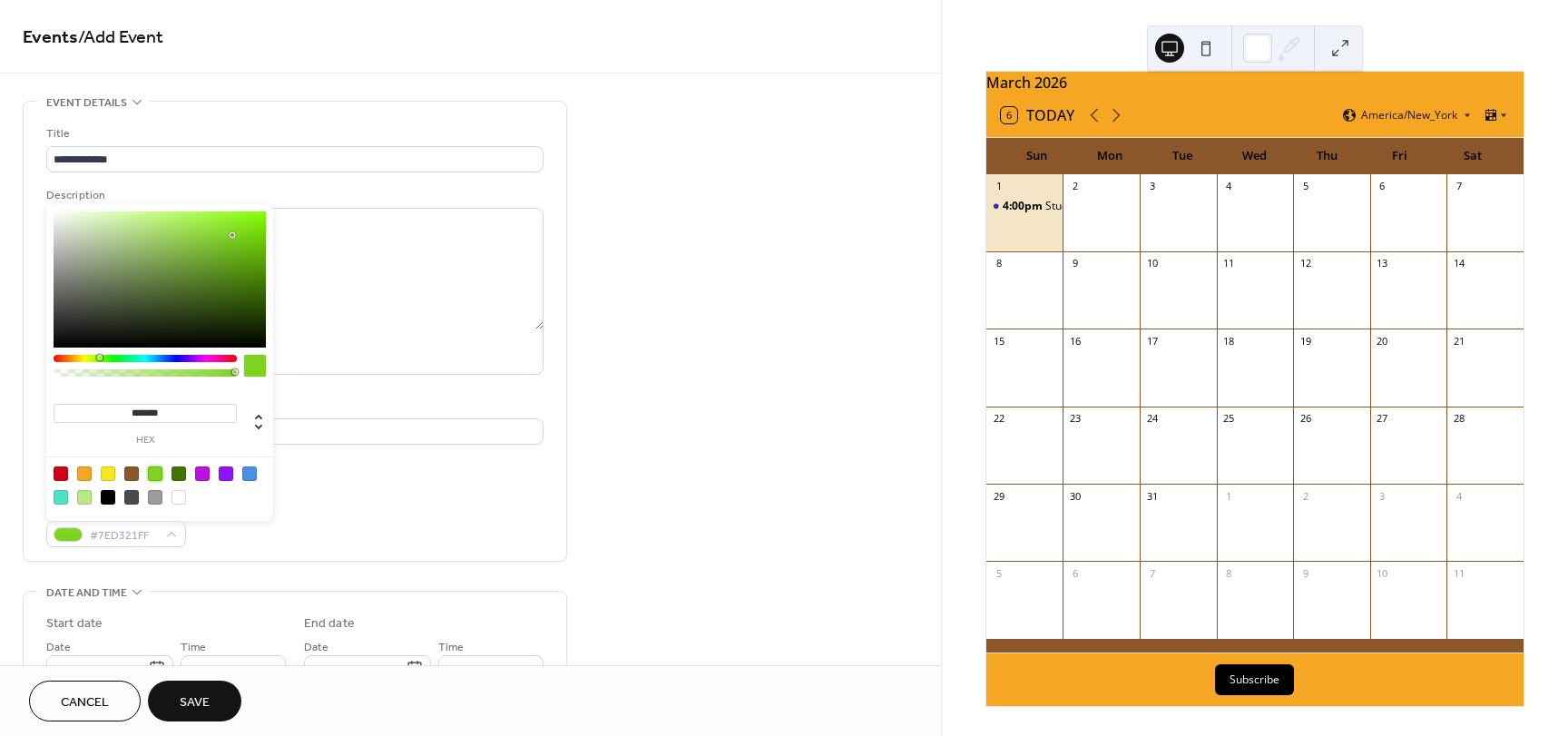 click on "**********" at bounding box center (295, 336) 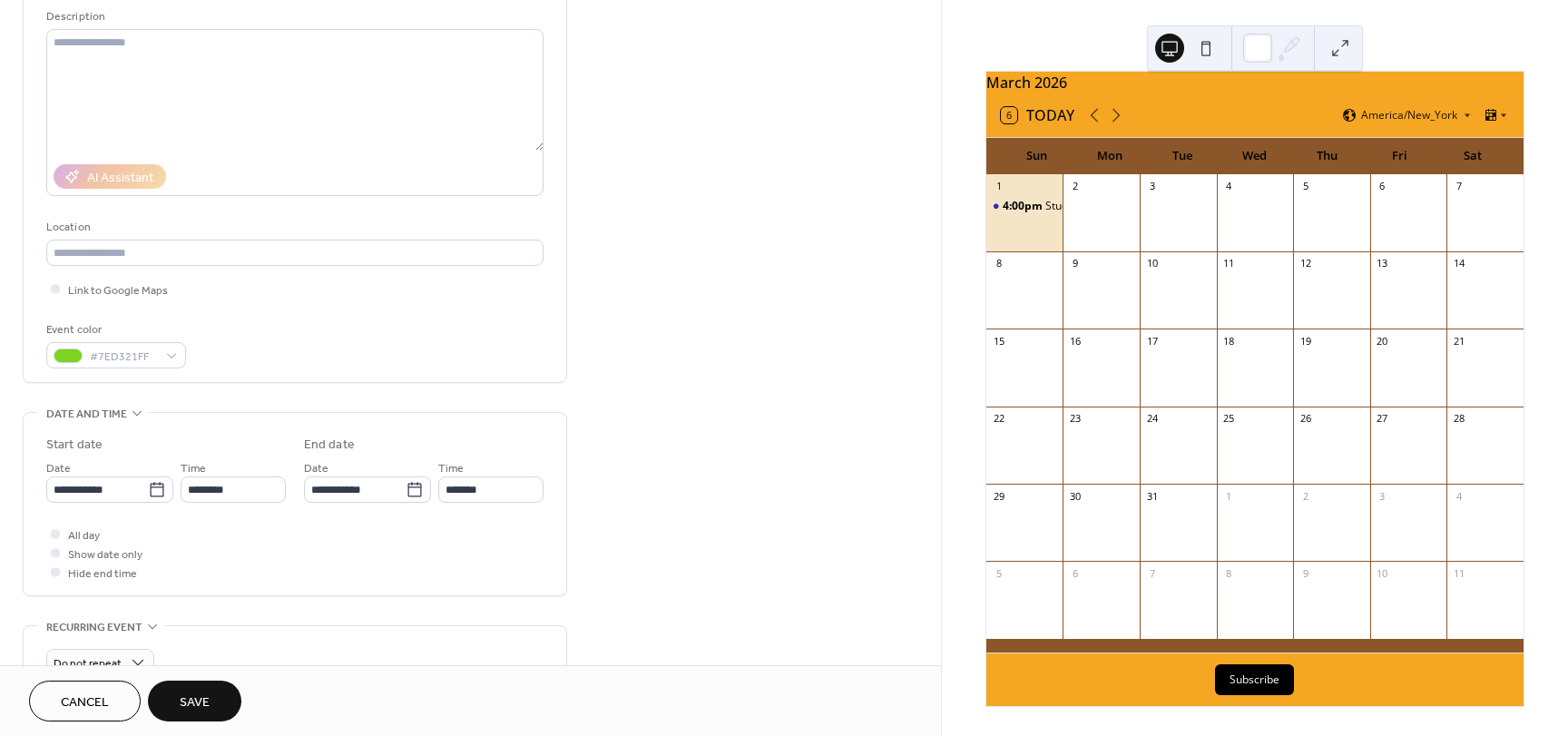 scroll, scrollTop: 182, scrollLeft: 0, axis: vertical 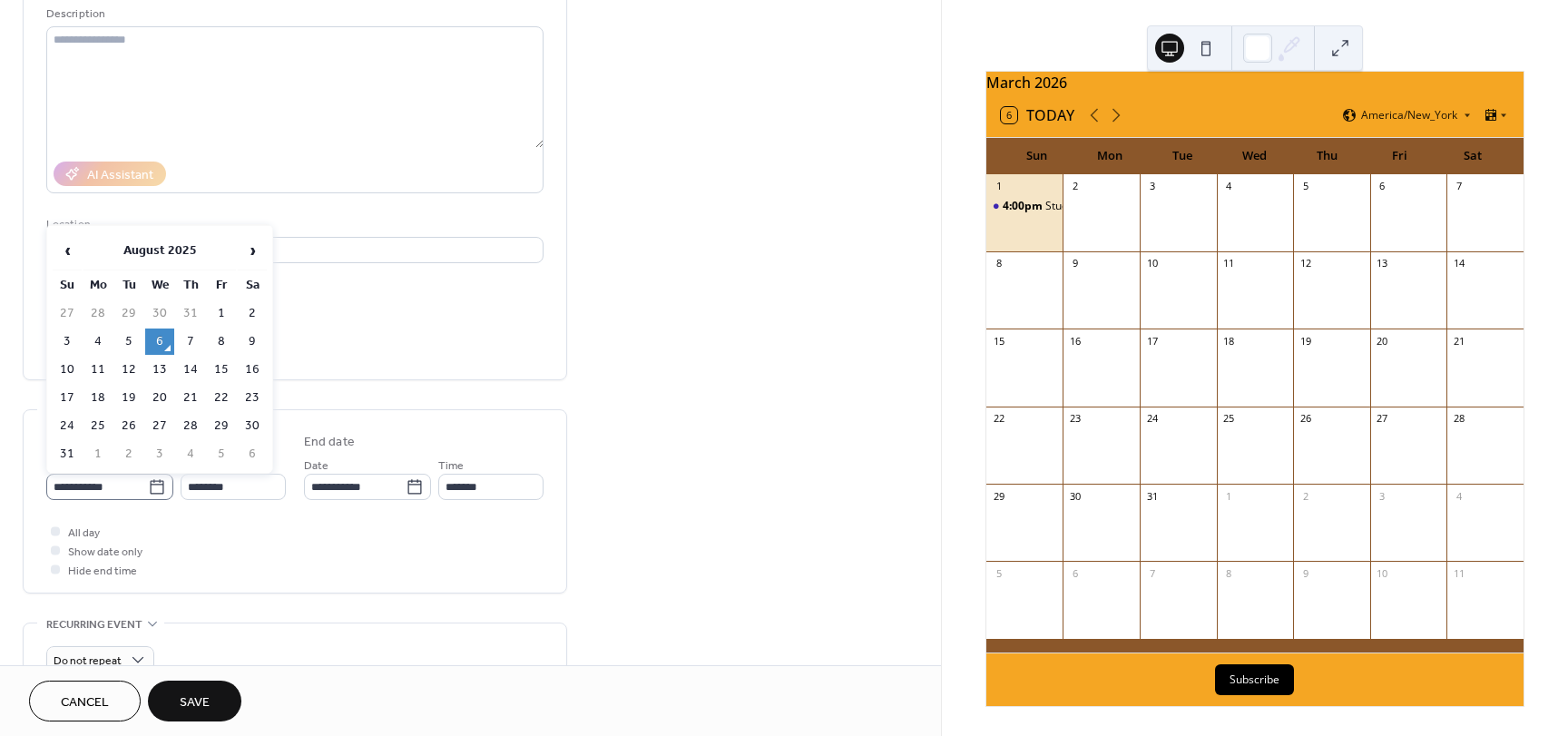 click 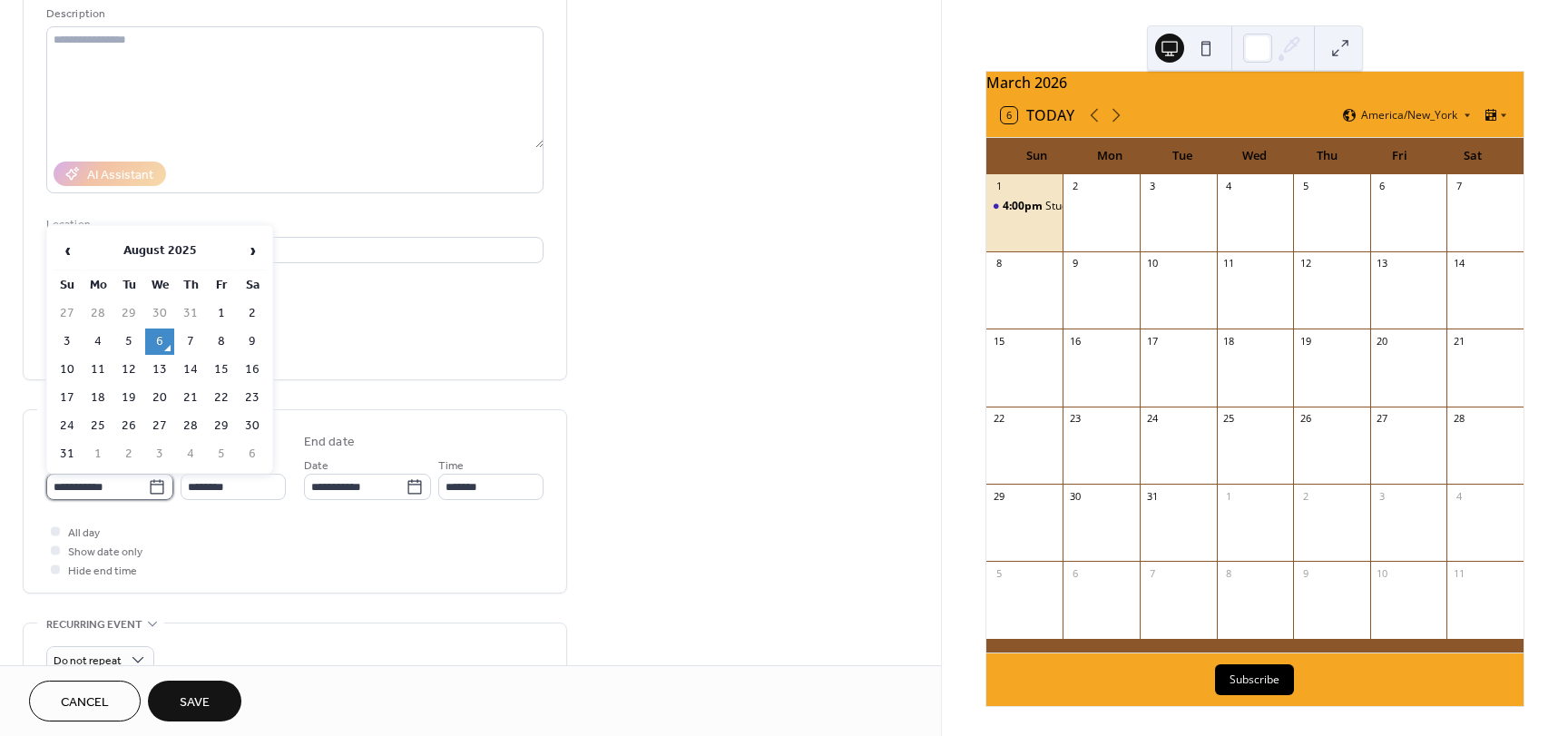 click on "**********" at bounding box center (97, 486) 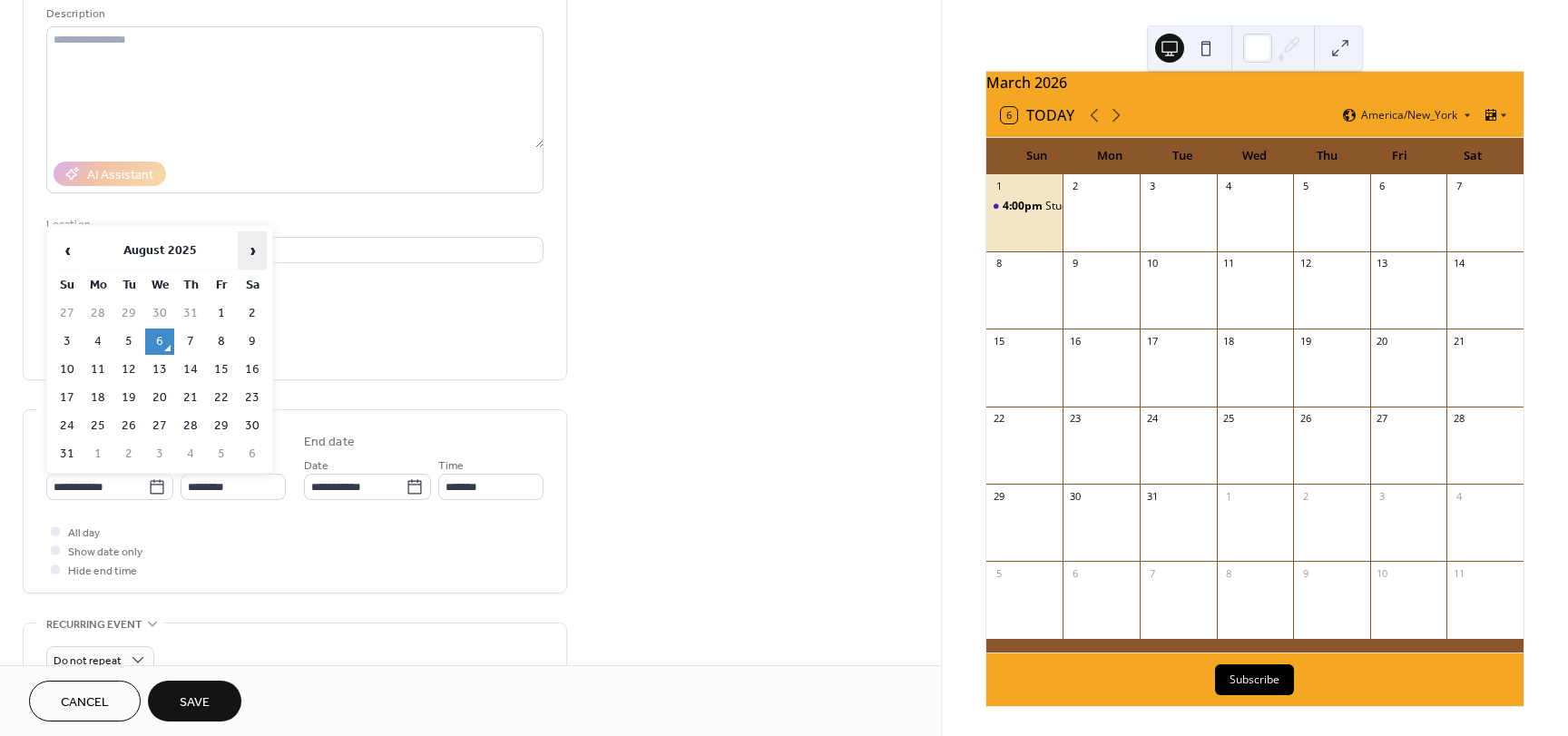 click on "›" at bounding box center [252, 250] 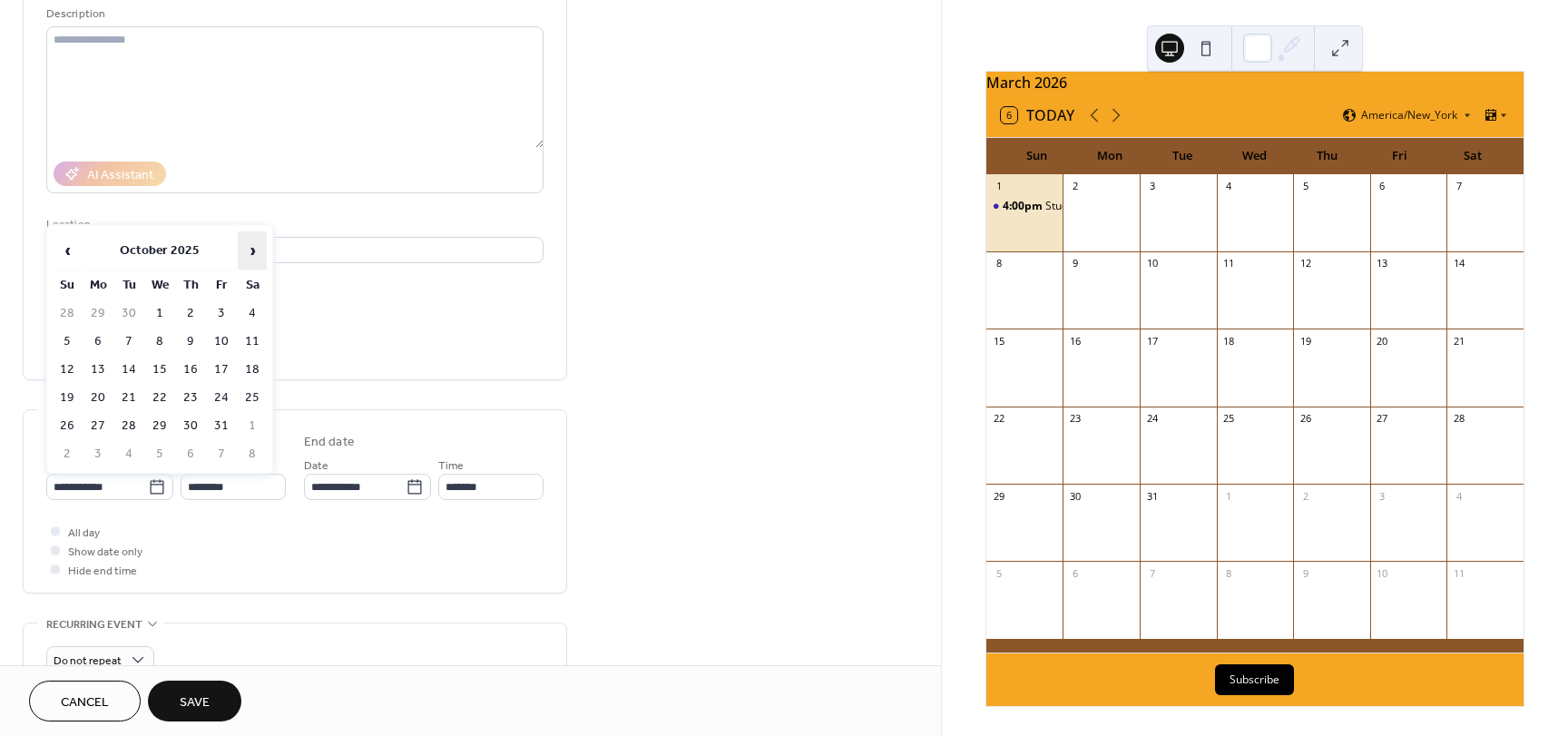 click on "›" at bounding box center (252, 250) 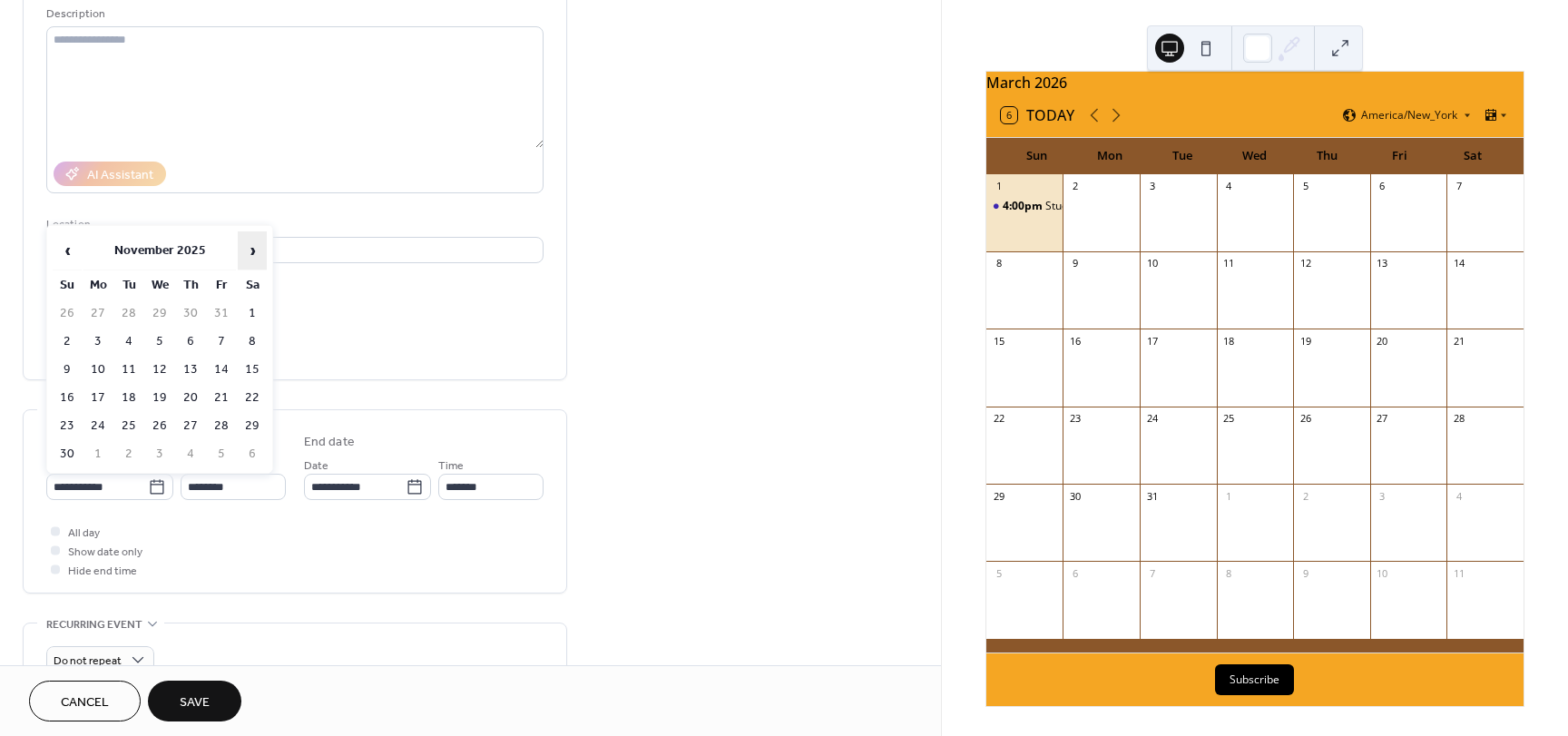 click on "›" at bounding box center [252, 250] 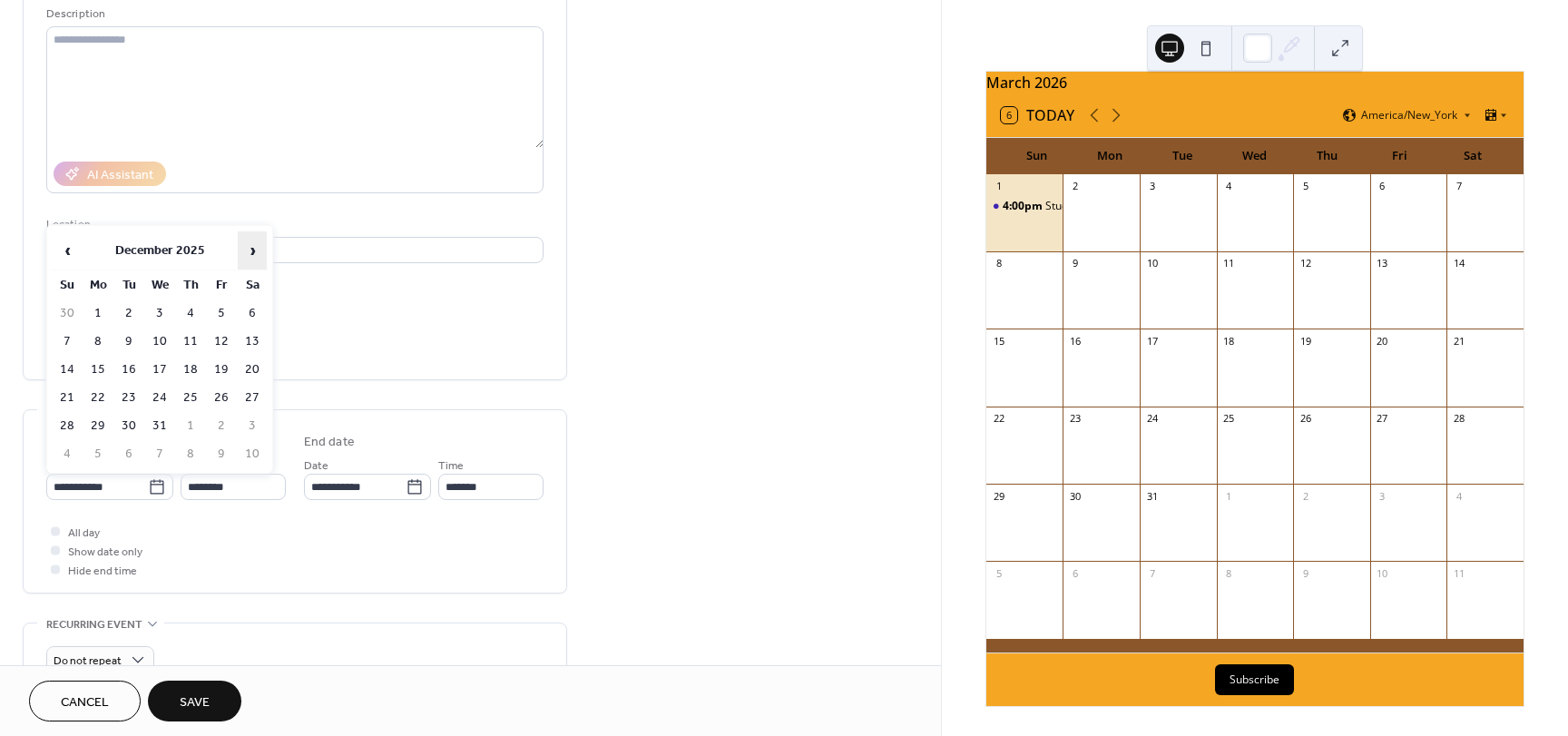 click on "›" at bounding box center [252, 250] 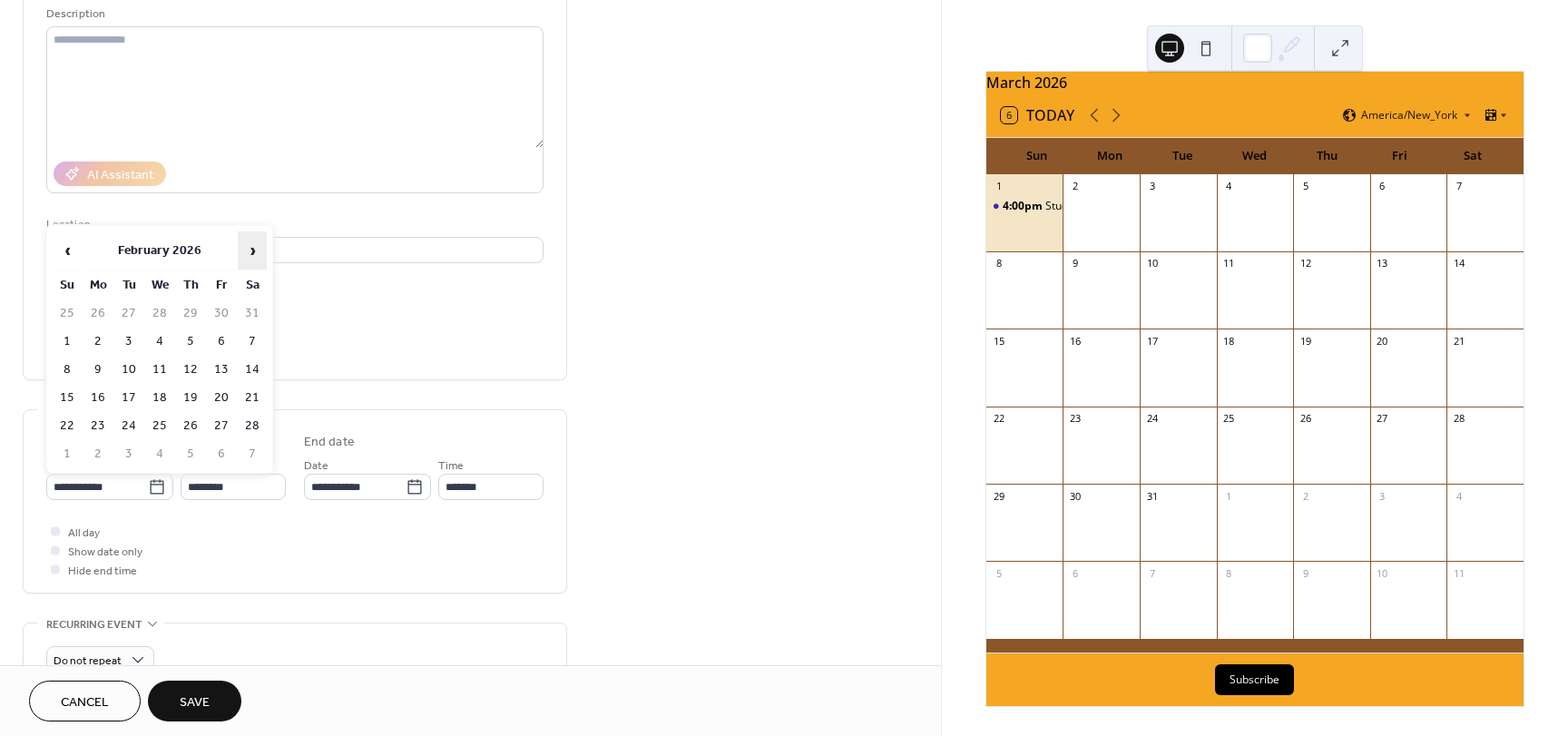 click on "›" at bounding box center [252, 250] 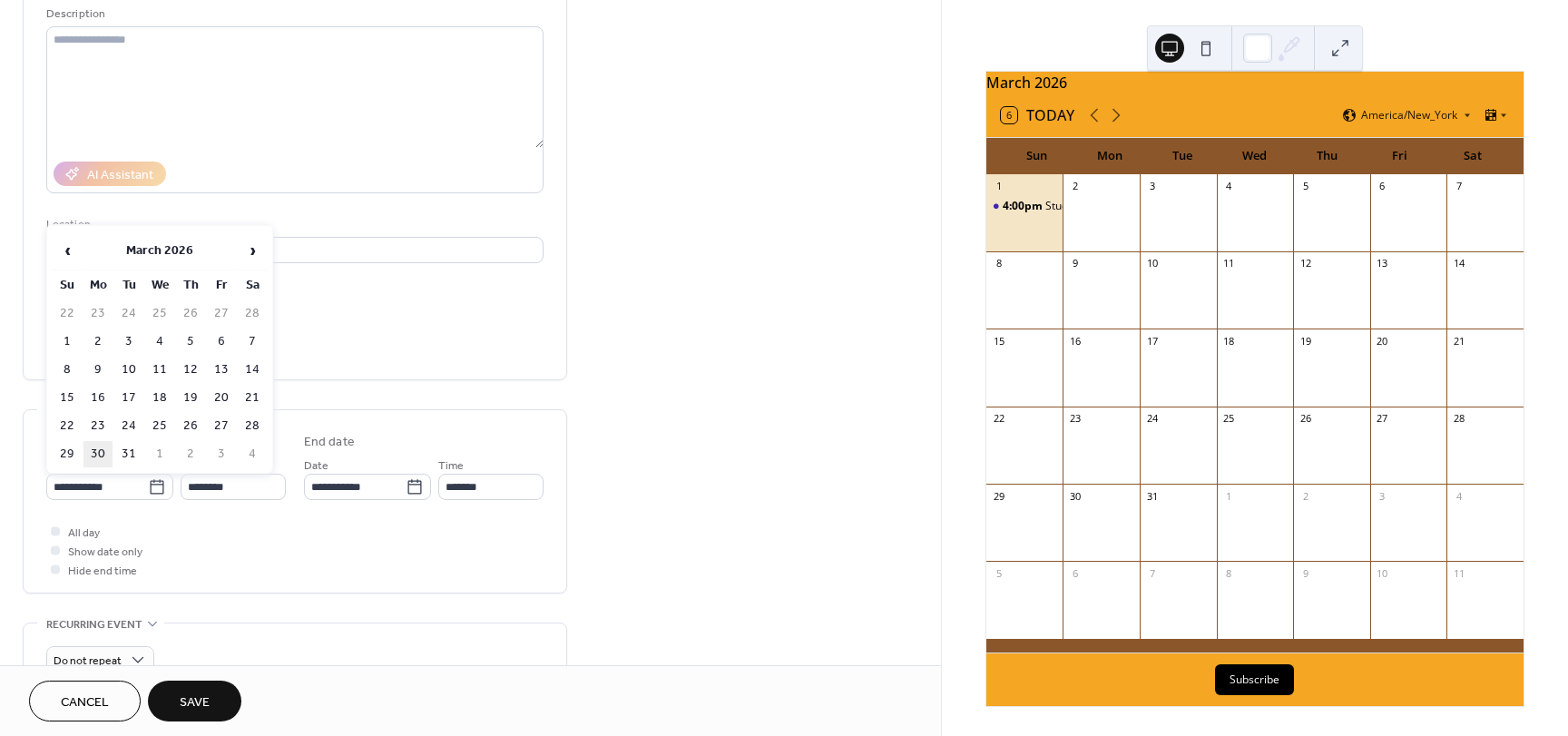 click on "30" at bounding box center (98, 454) 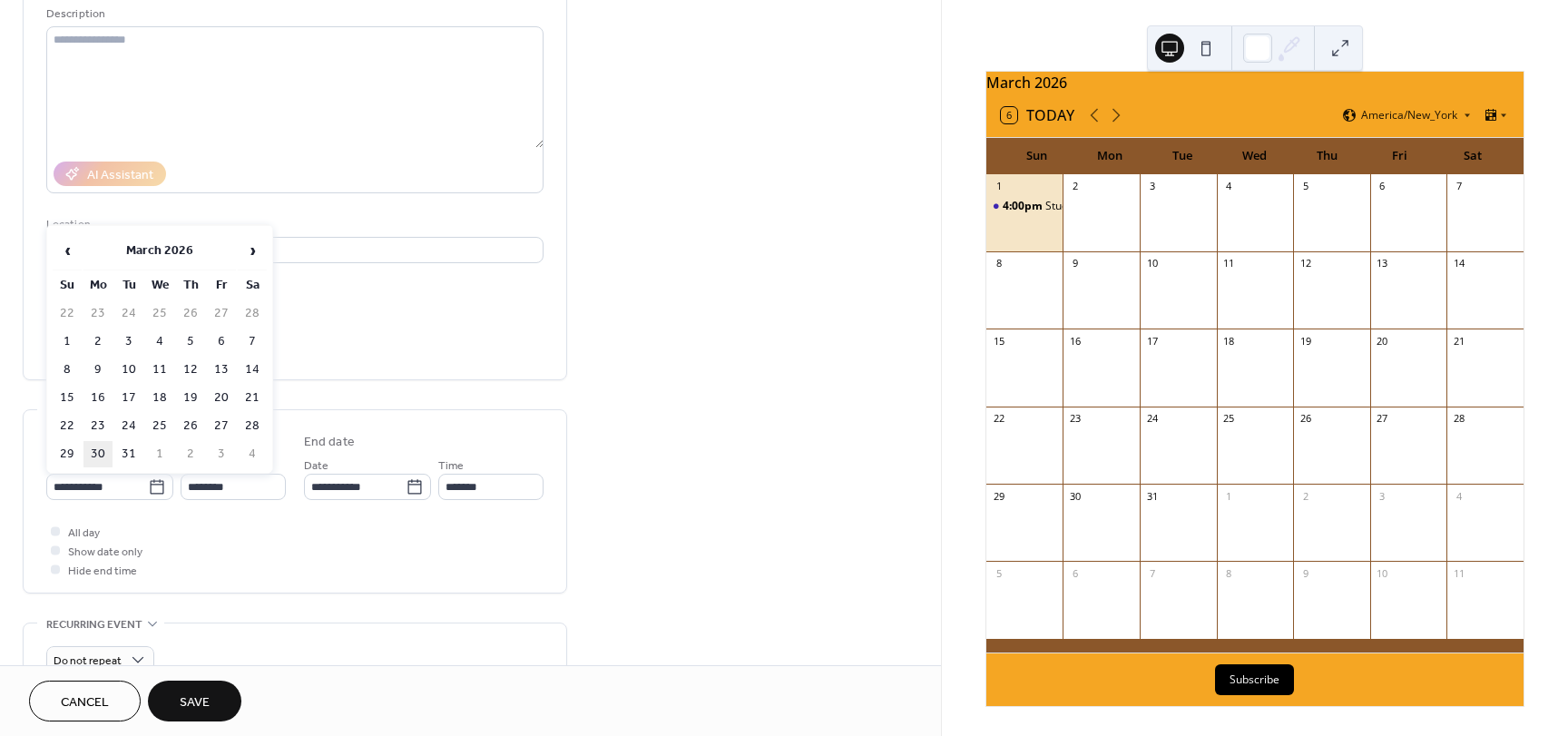 type on "**********" 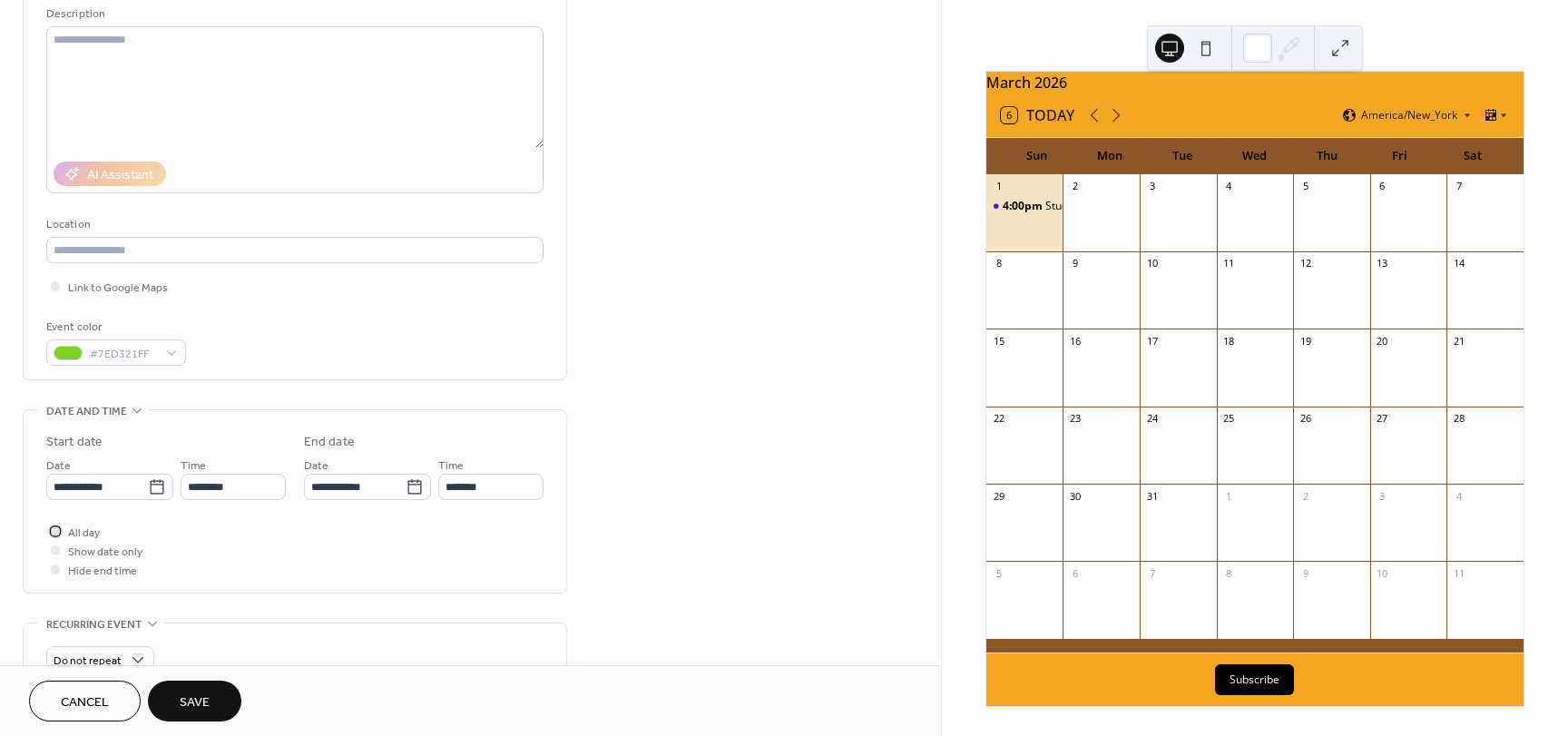click at bounding box center (55, 531) 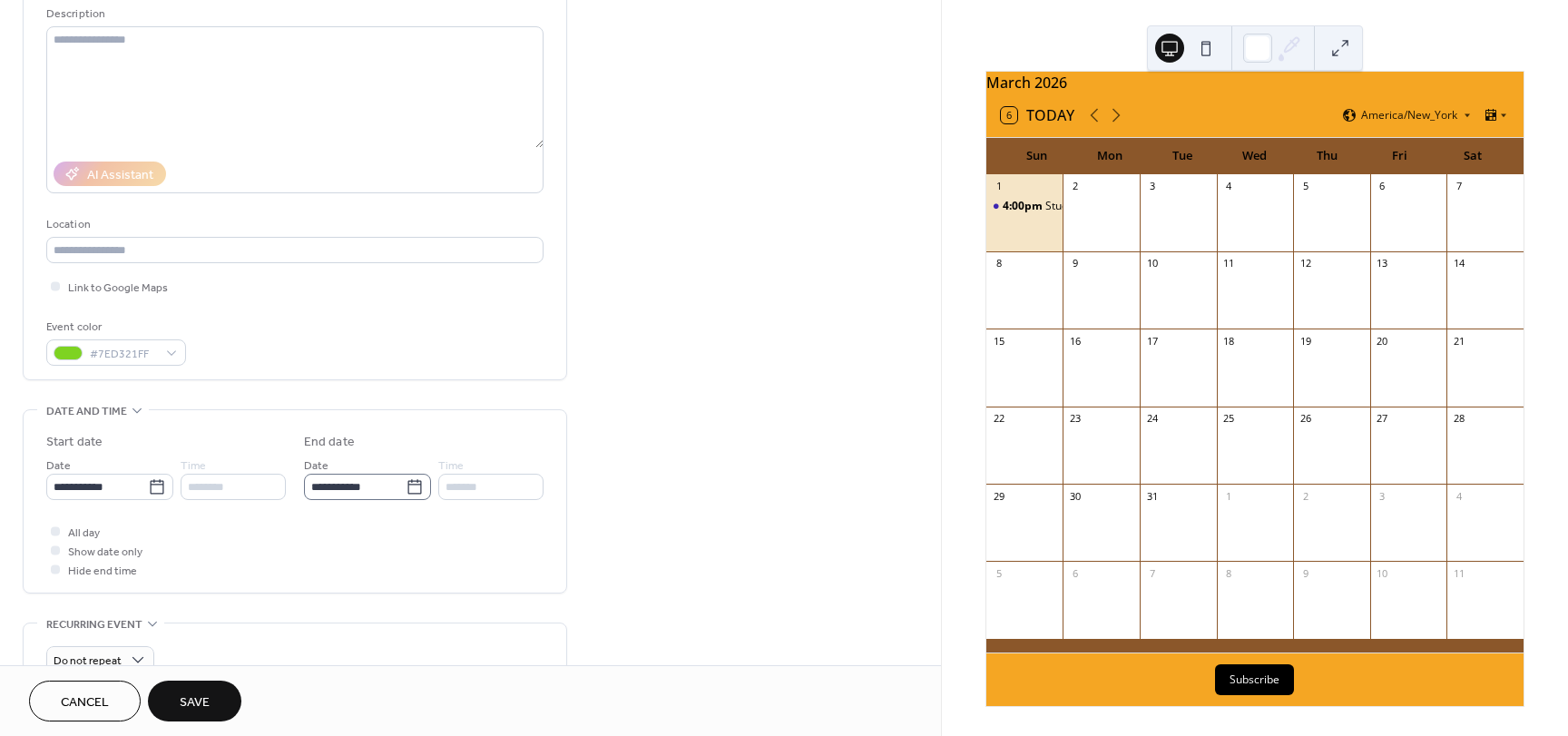 click 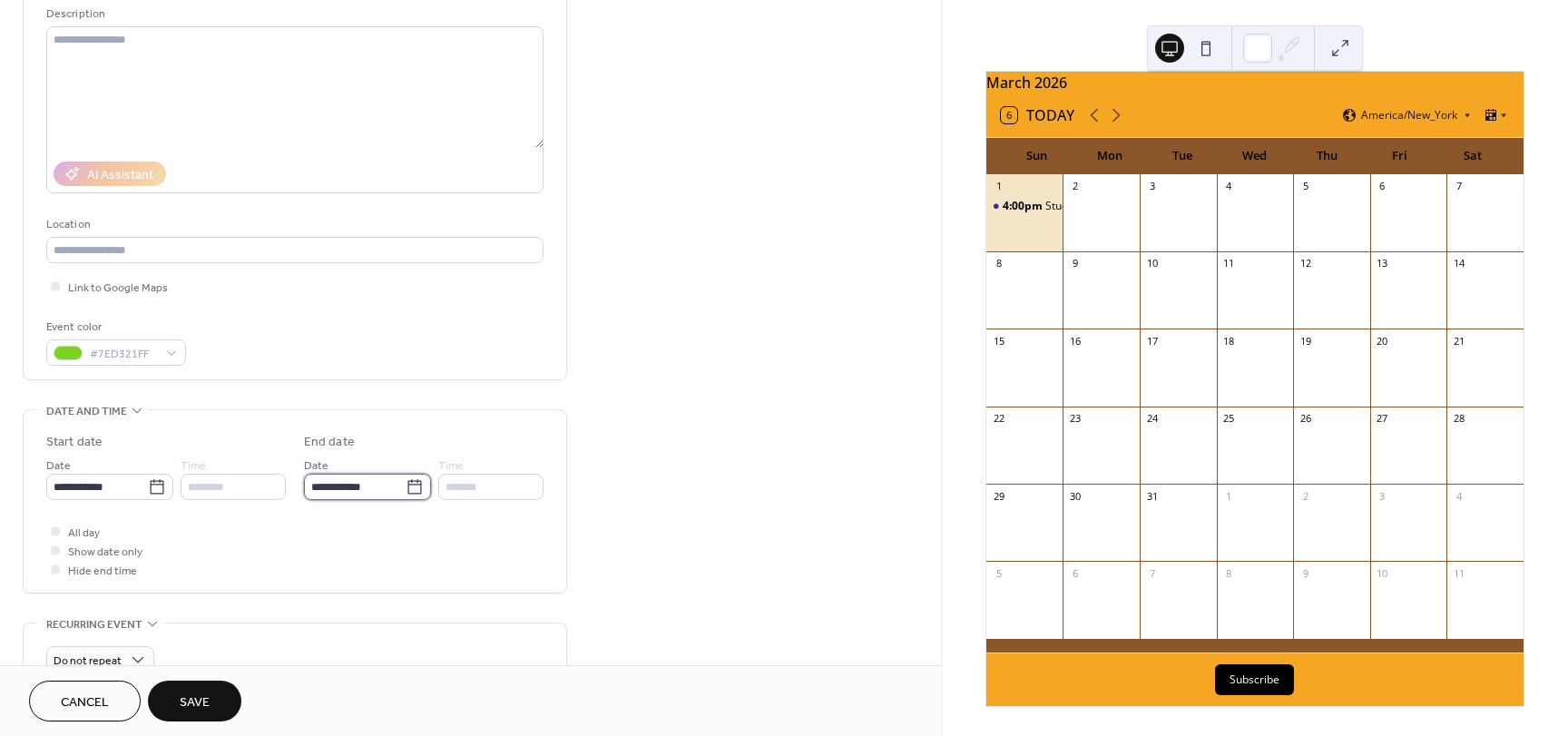 click on "**********" at bounding box center (355, 486) 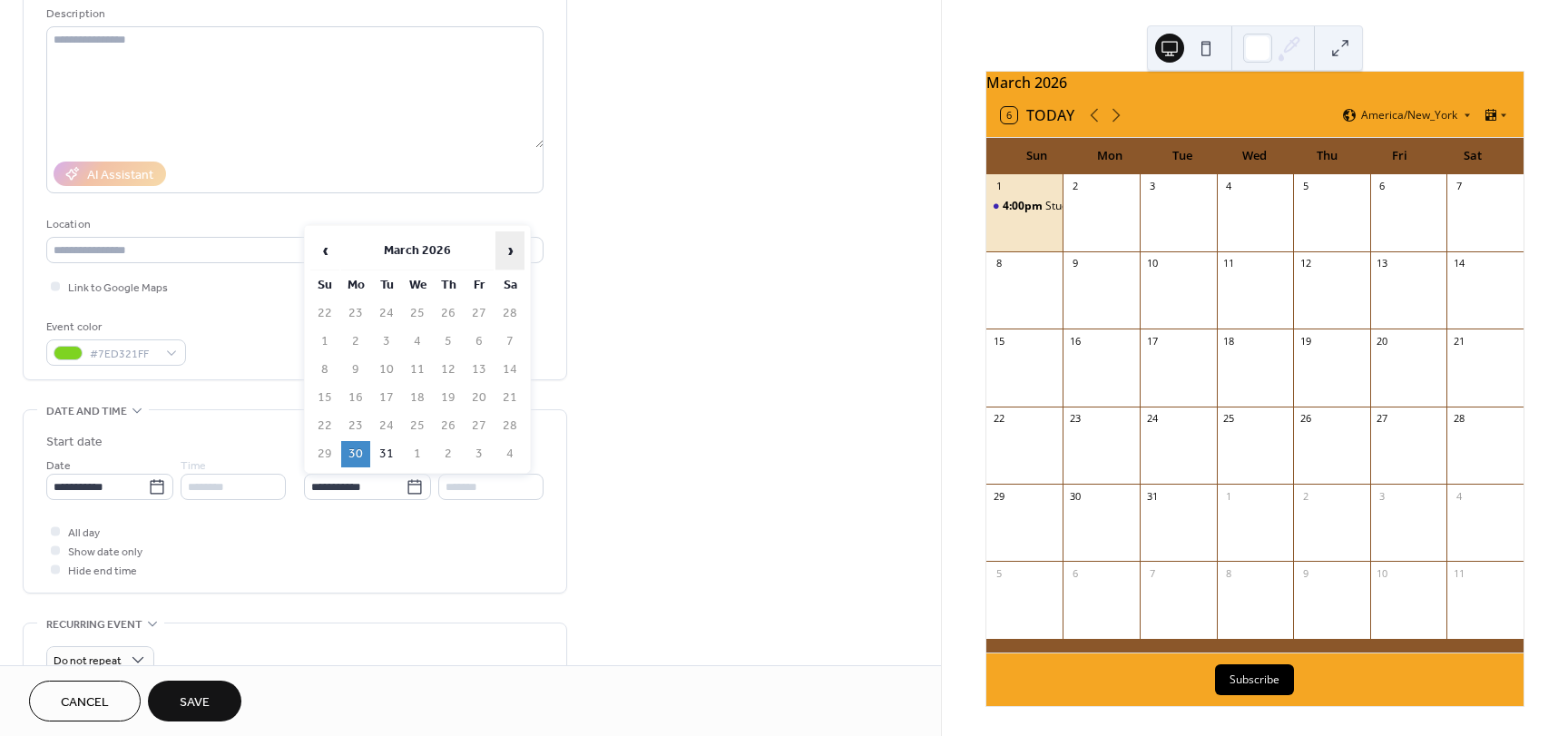 click on "›" at bounding box center [510, 250] 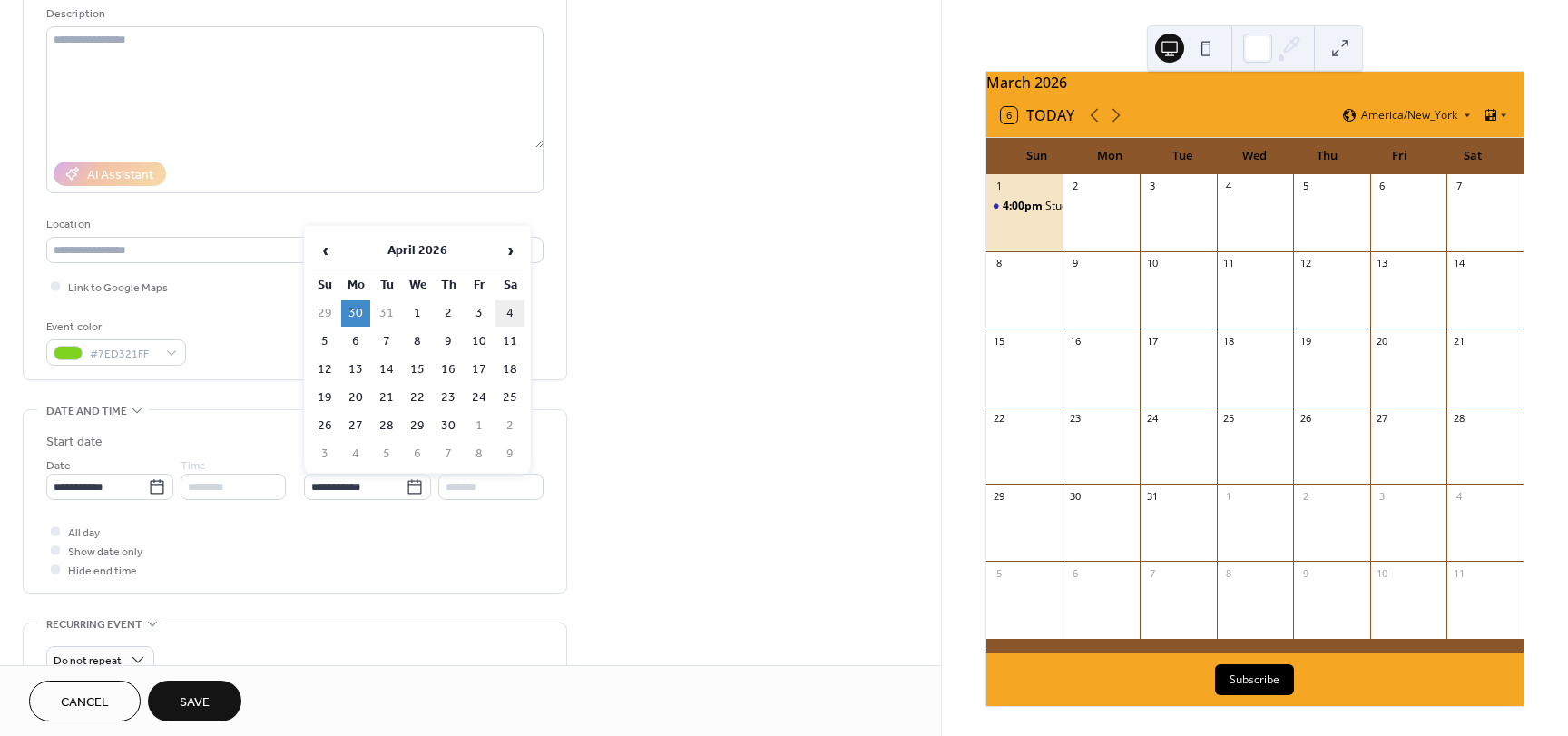 click on "4" at bounding box center [510, 313] 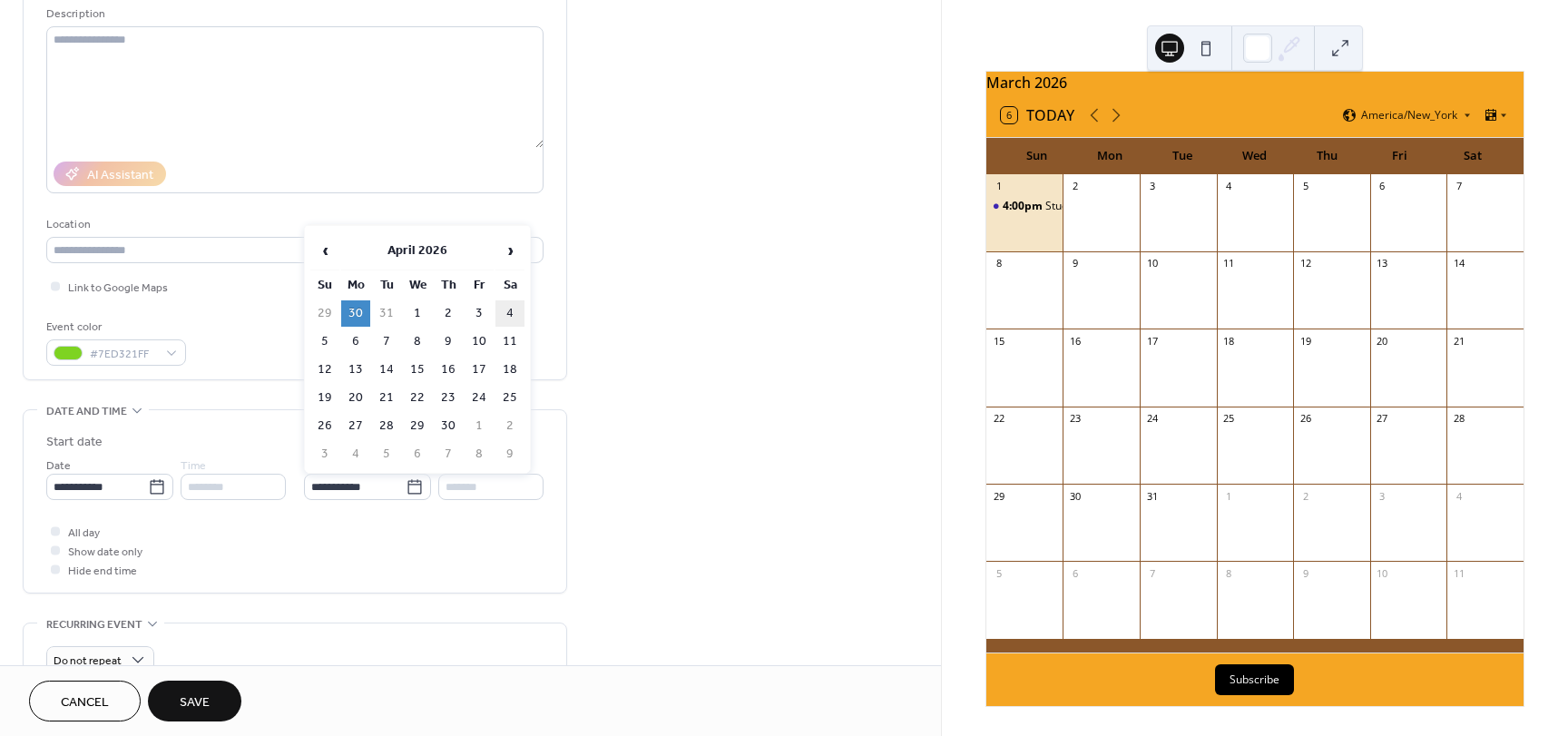 type on "**********" 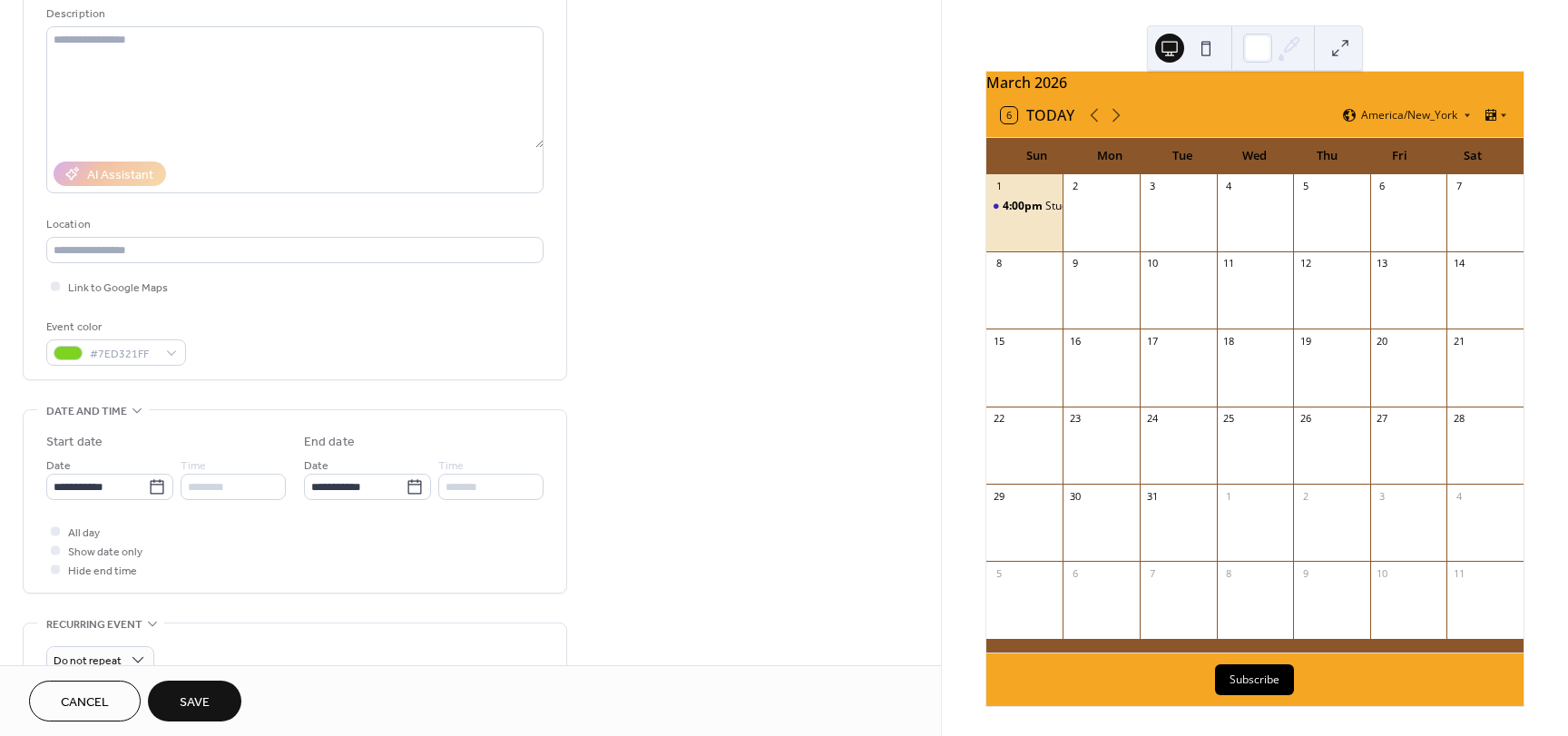click on "Save" at bounding box center (194, 701) 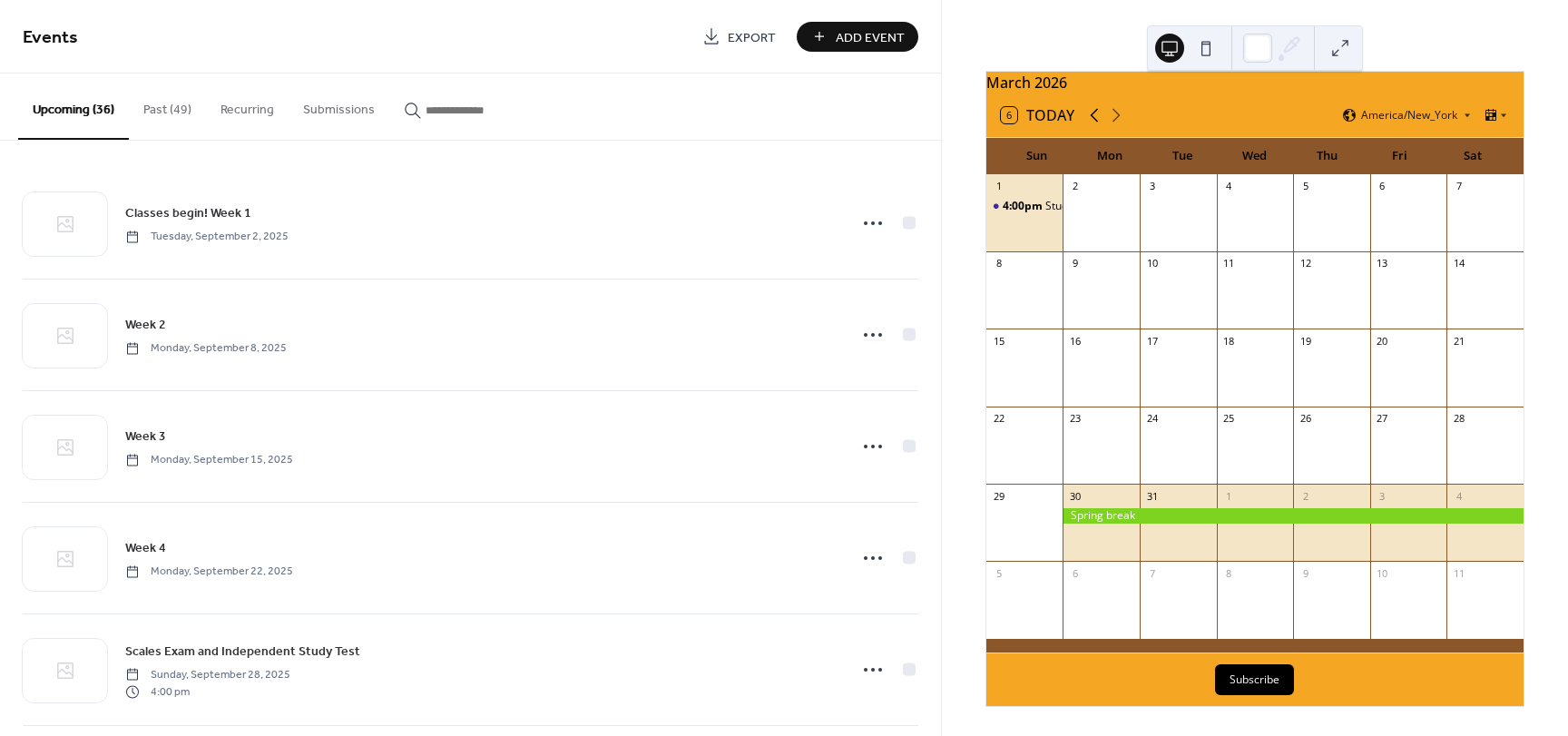 click 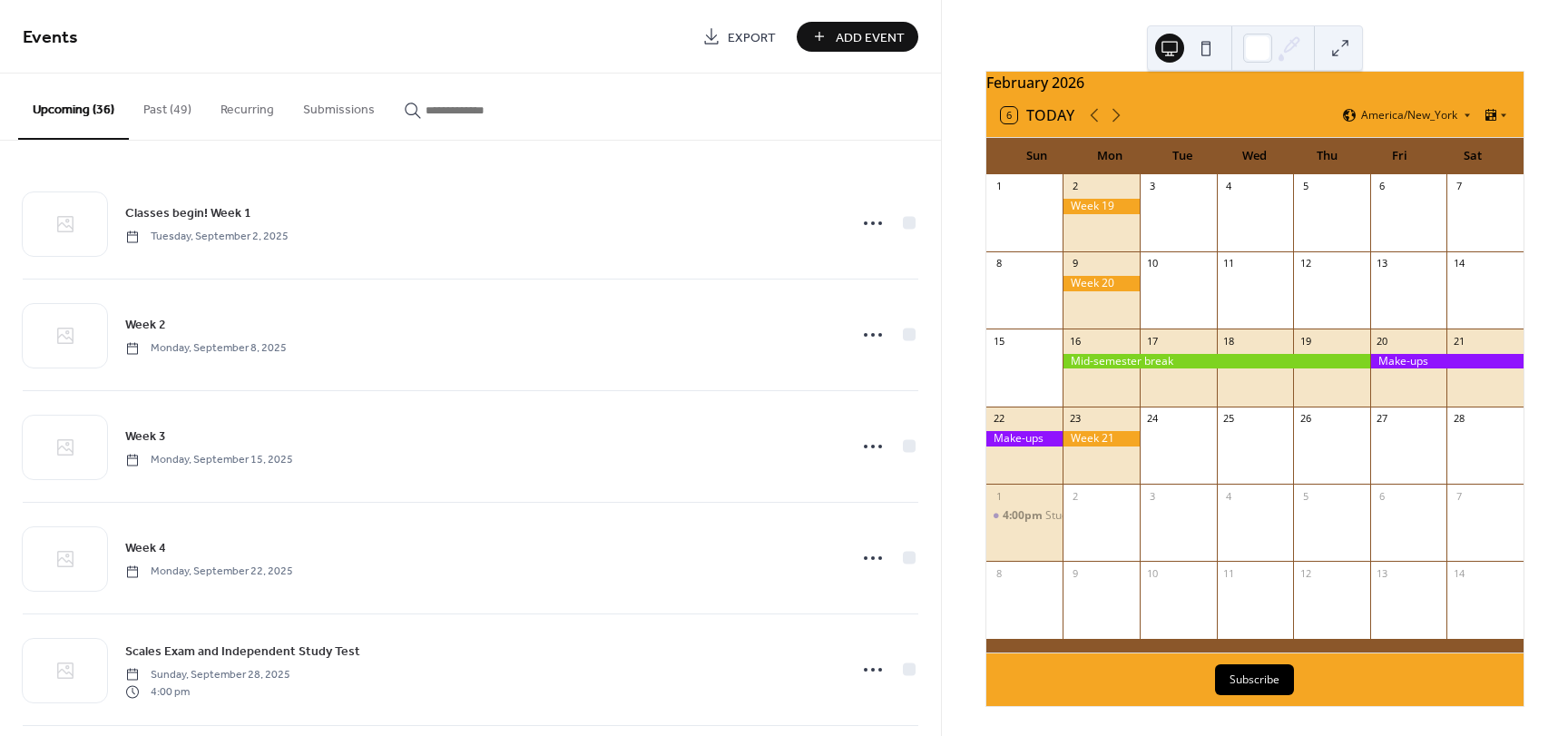 click on "Add Event" at bounding box center [870, 37] 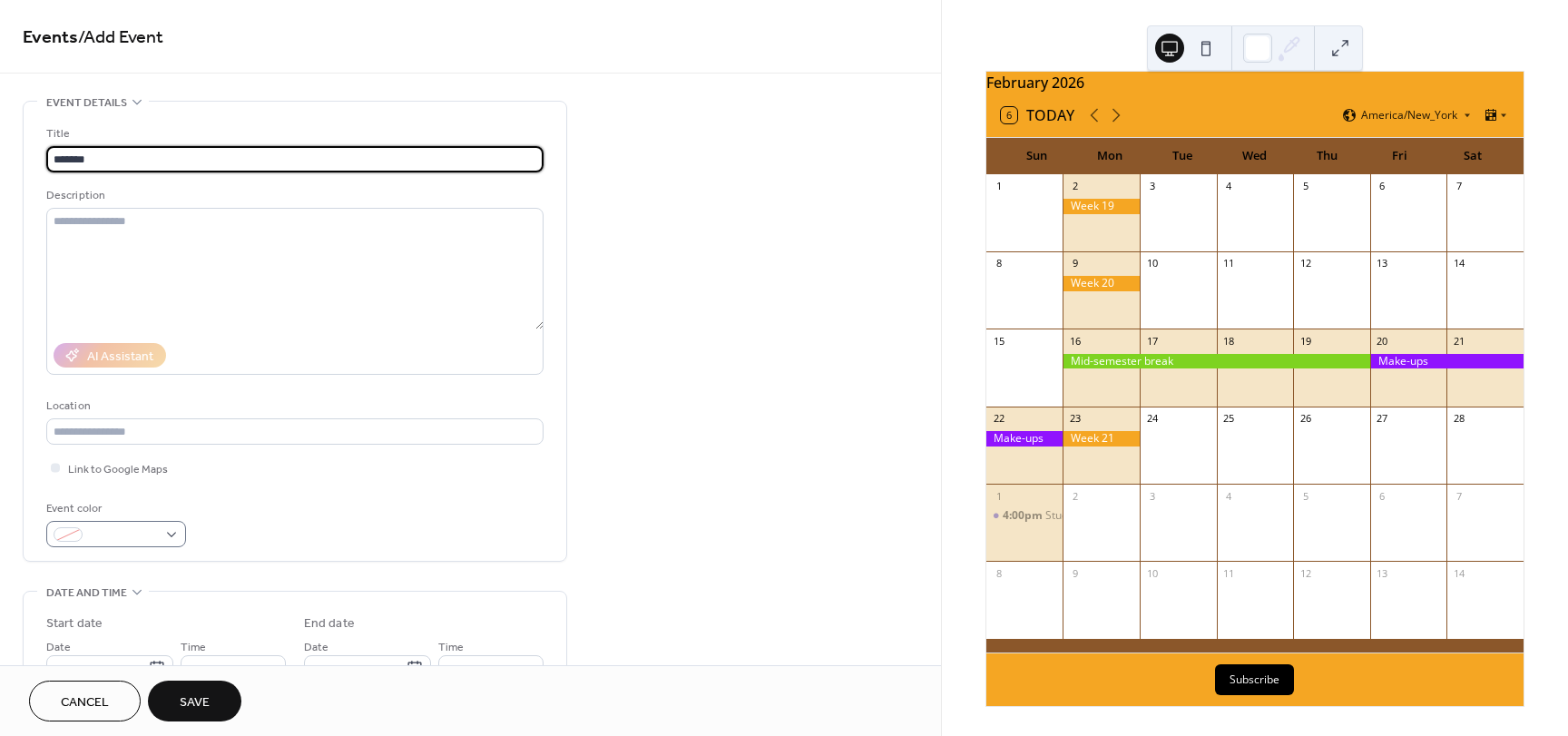 type on "*******" 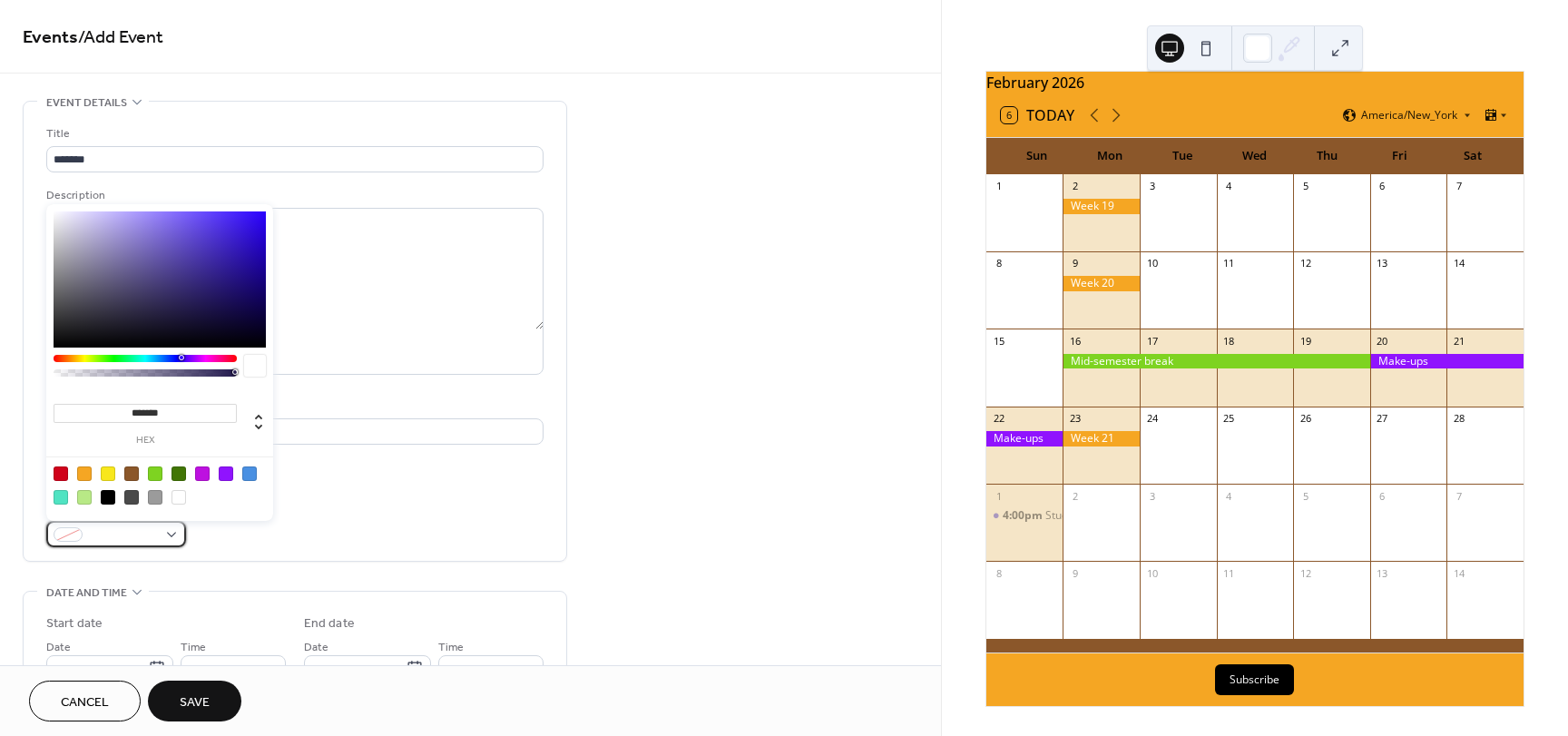 click at bounding box center [116, 534] 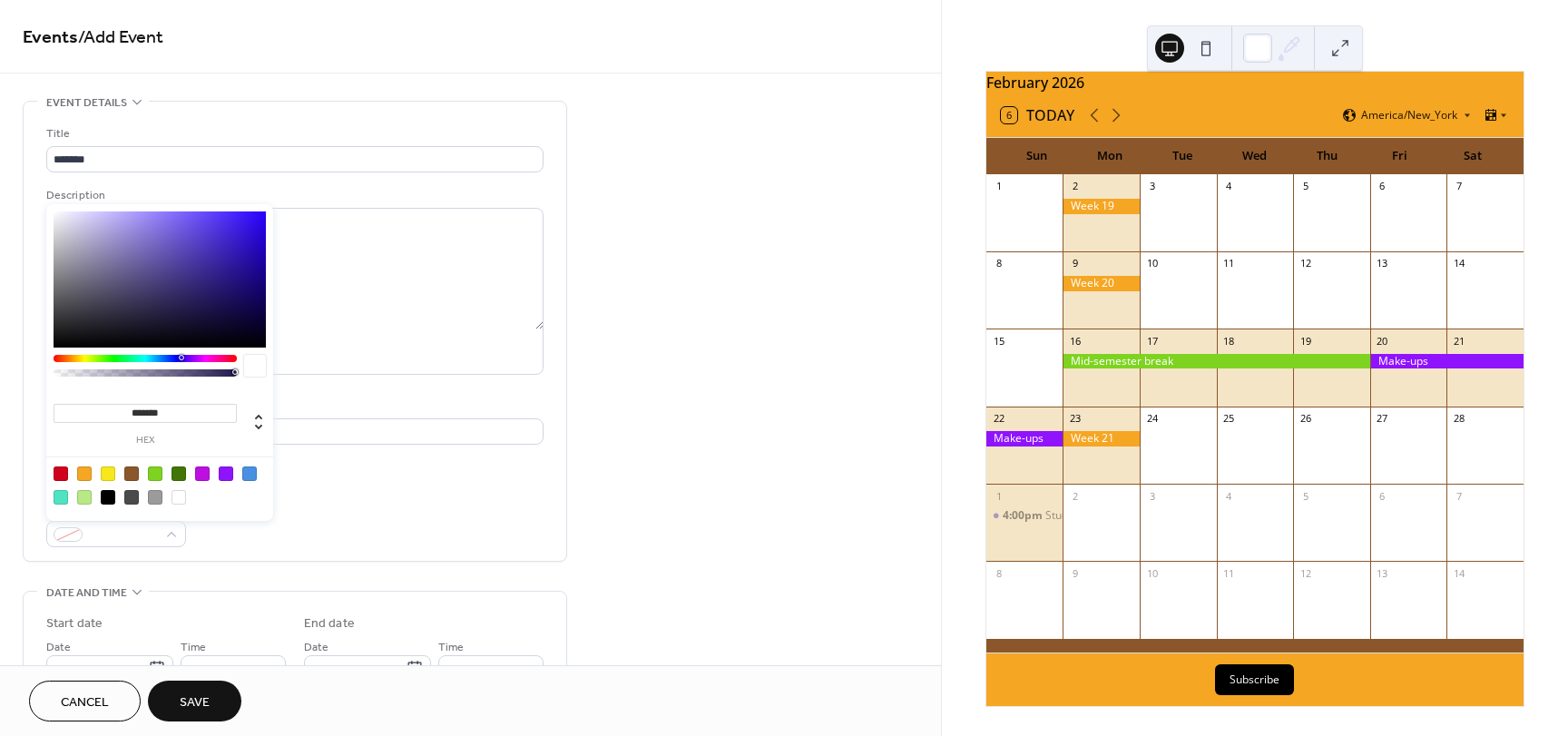click at bounding box center (84, 474) 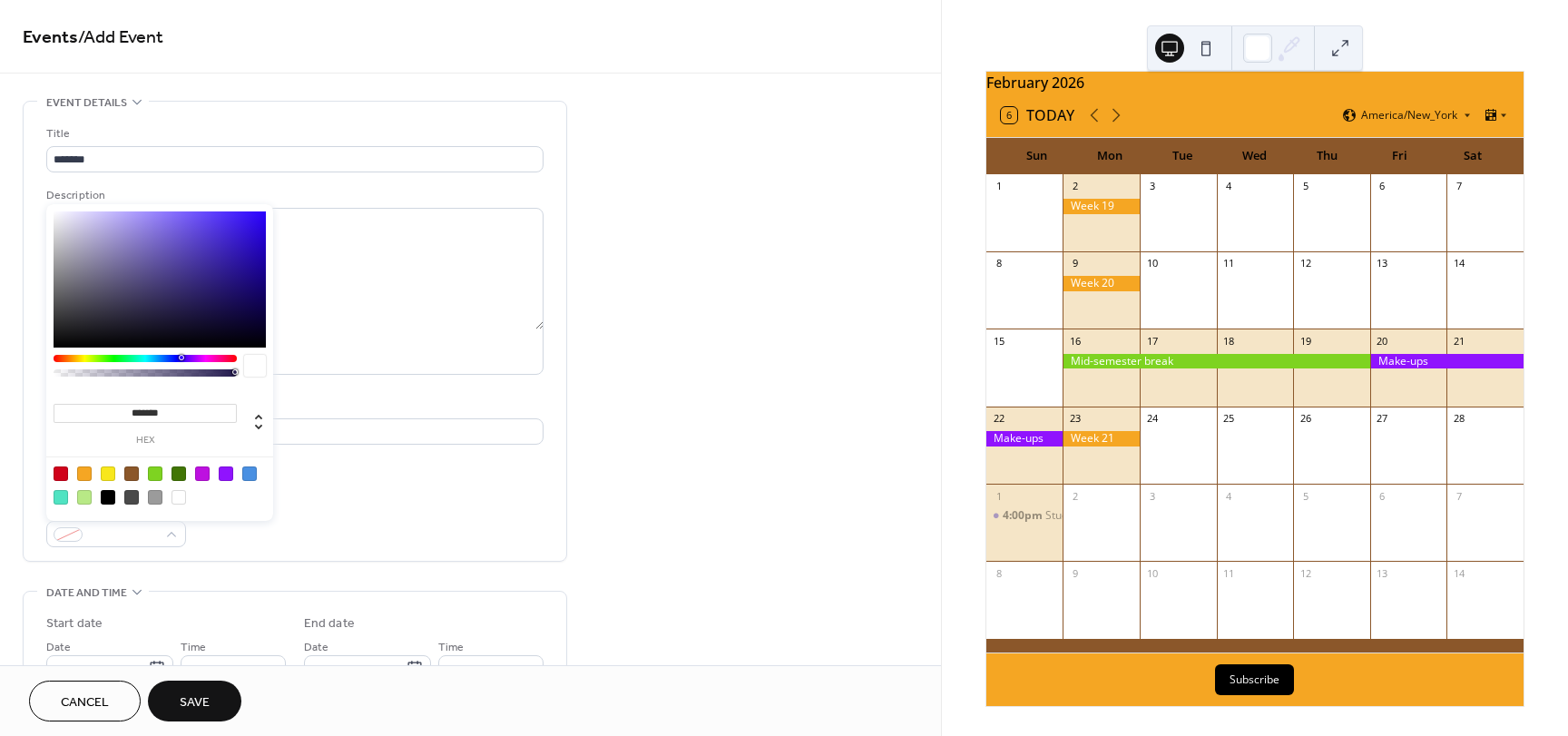 type on "*******" 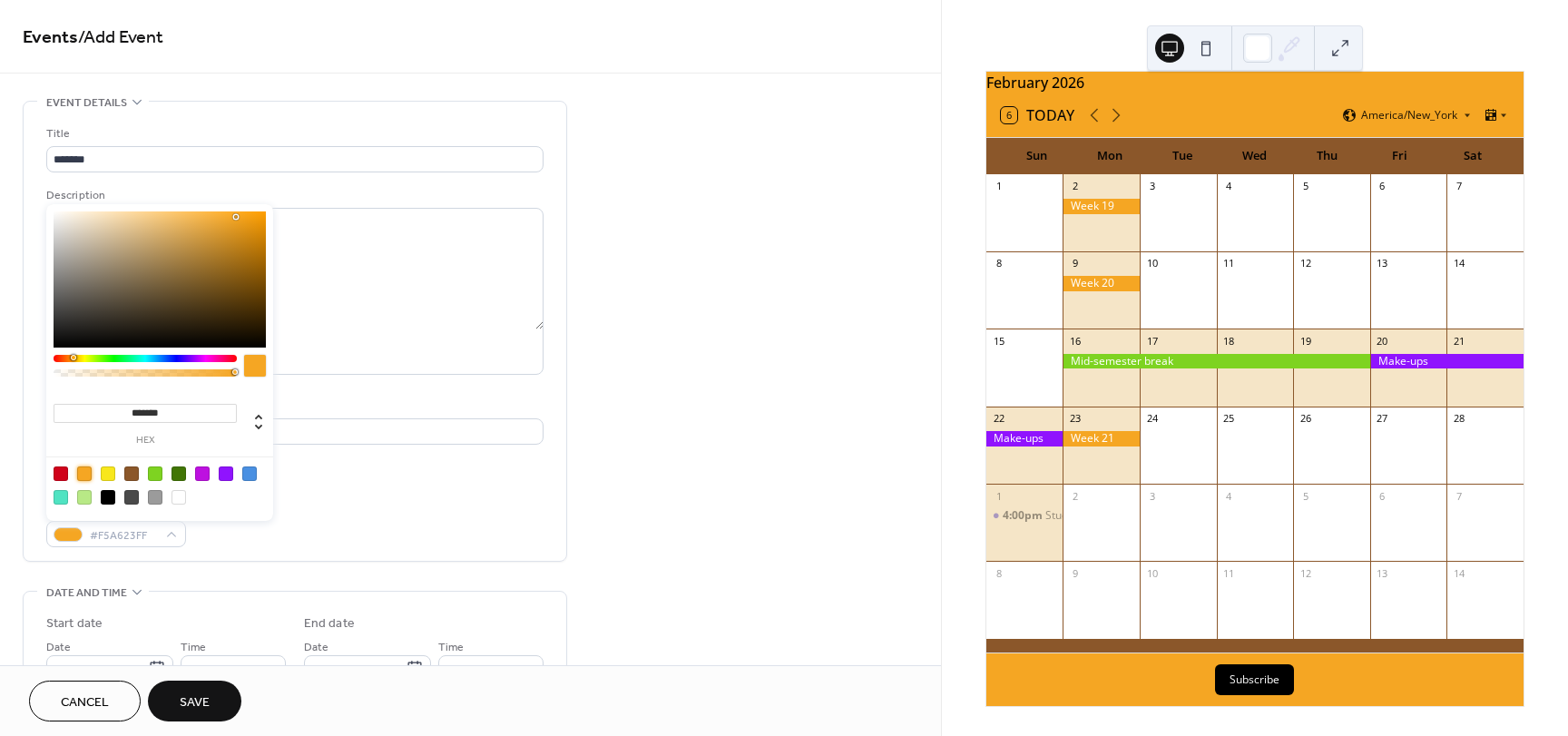 click on "Event color #F5A623FF" at bounding box center (295, 523) 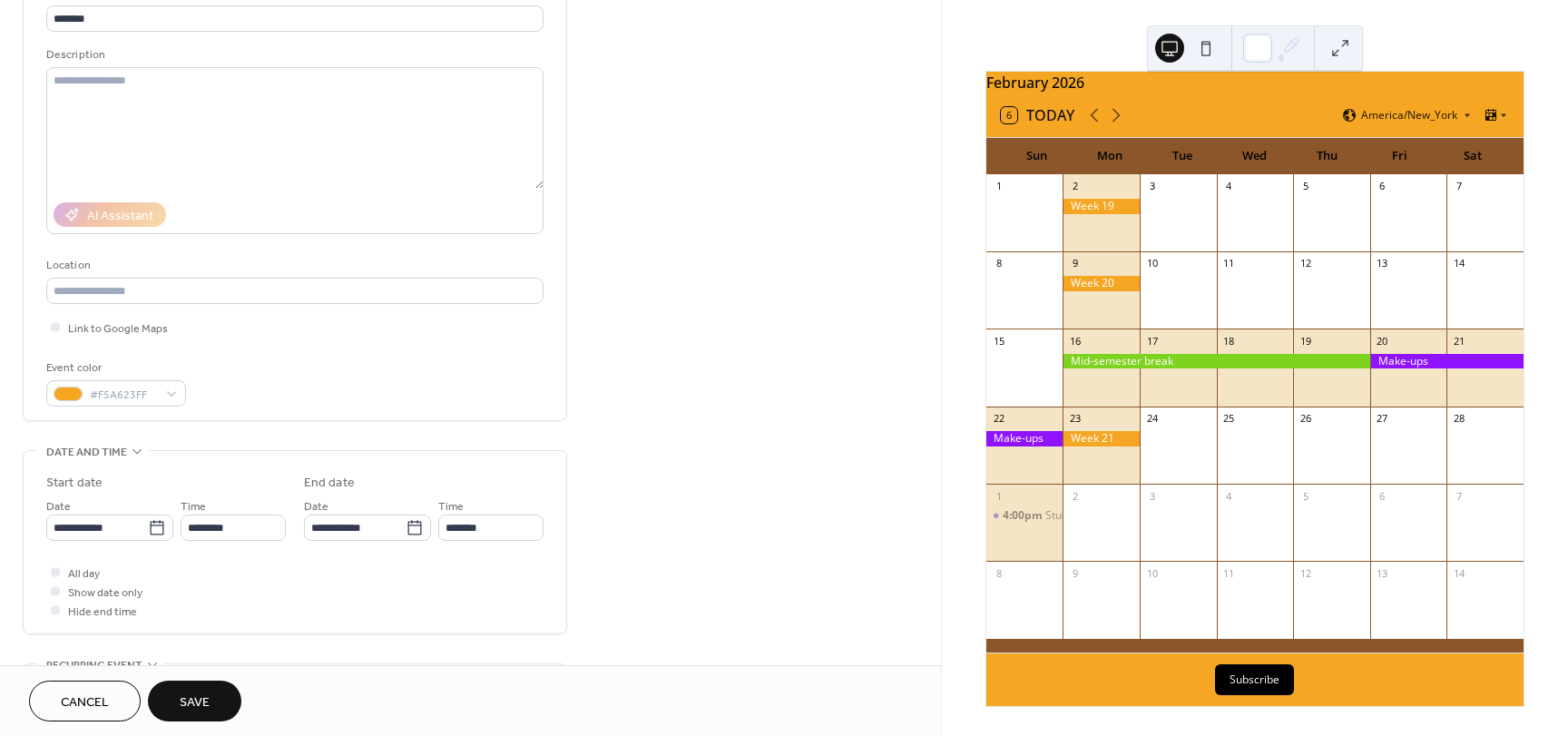 scroll, scrollTop: 182, scrollLeft: 0, axis: vertical 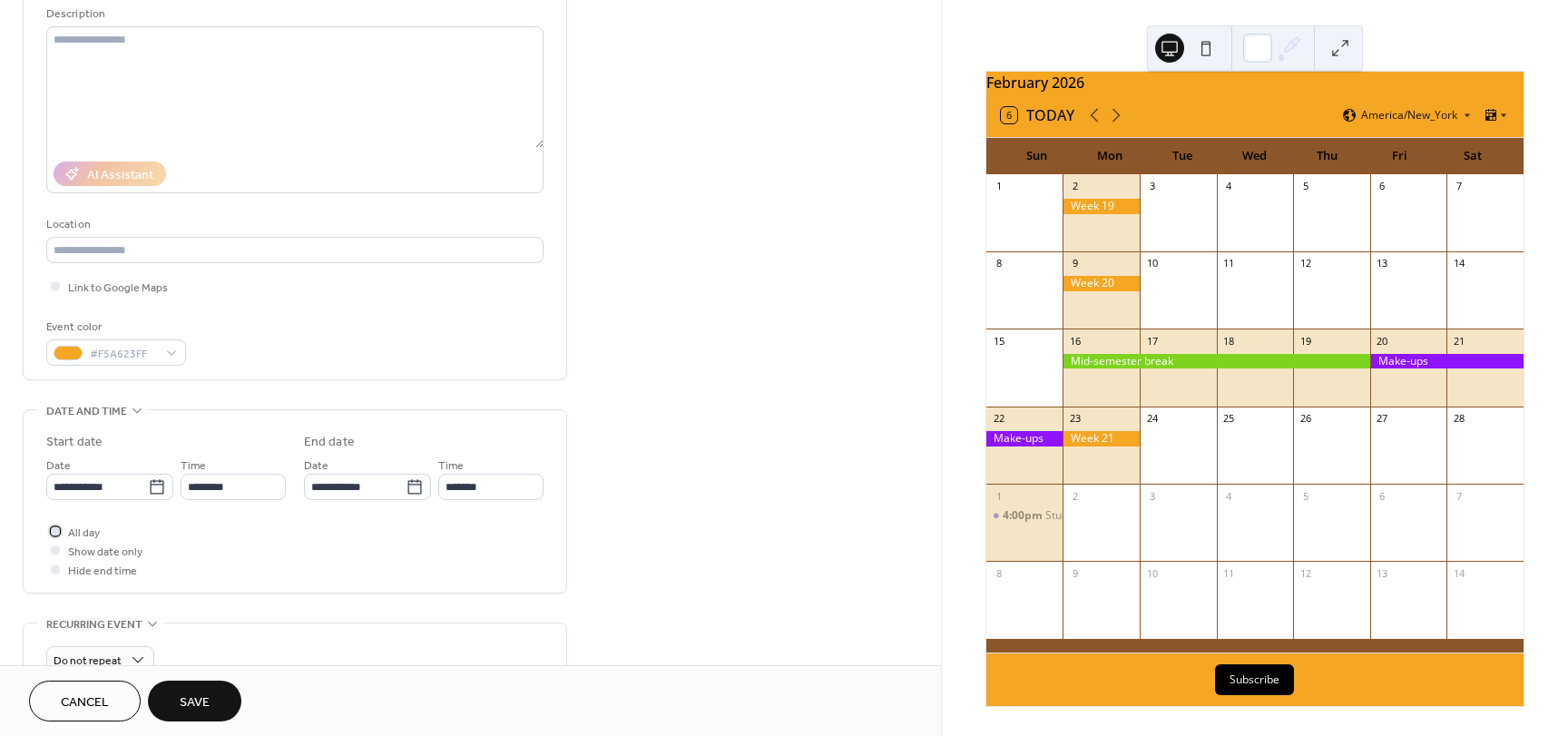 click at bounding box center [55, 531] 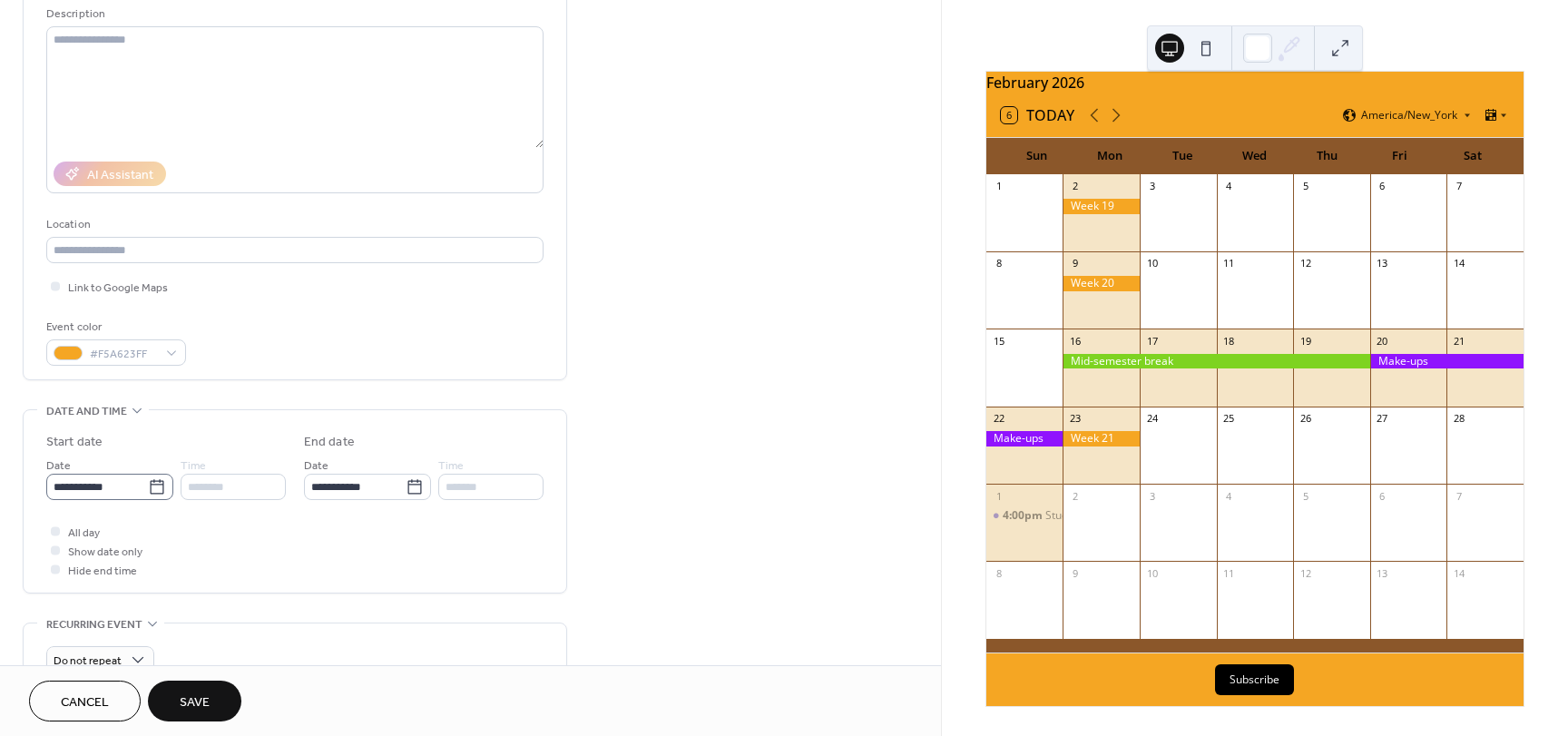click 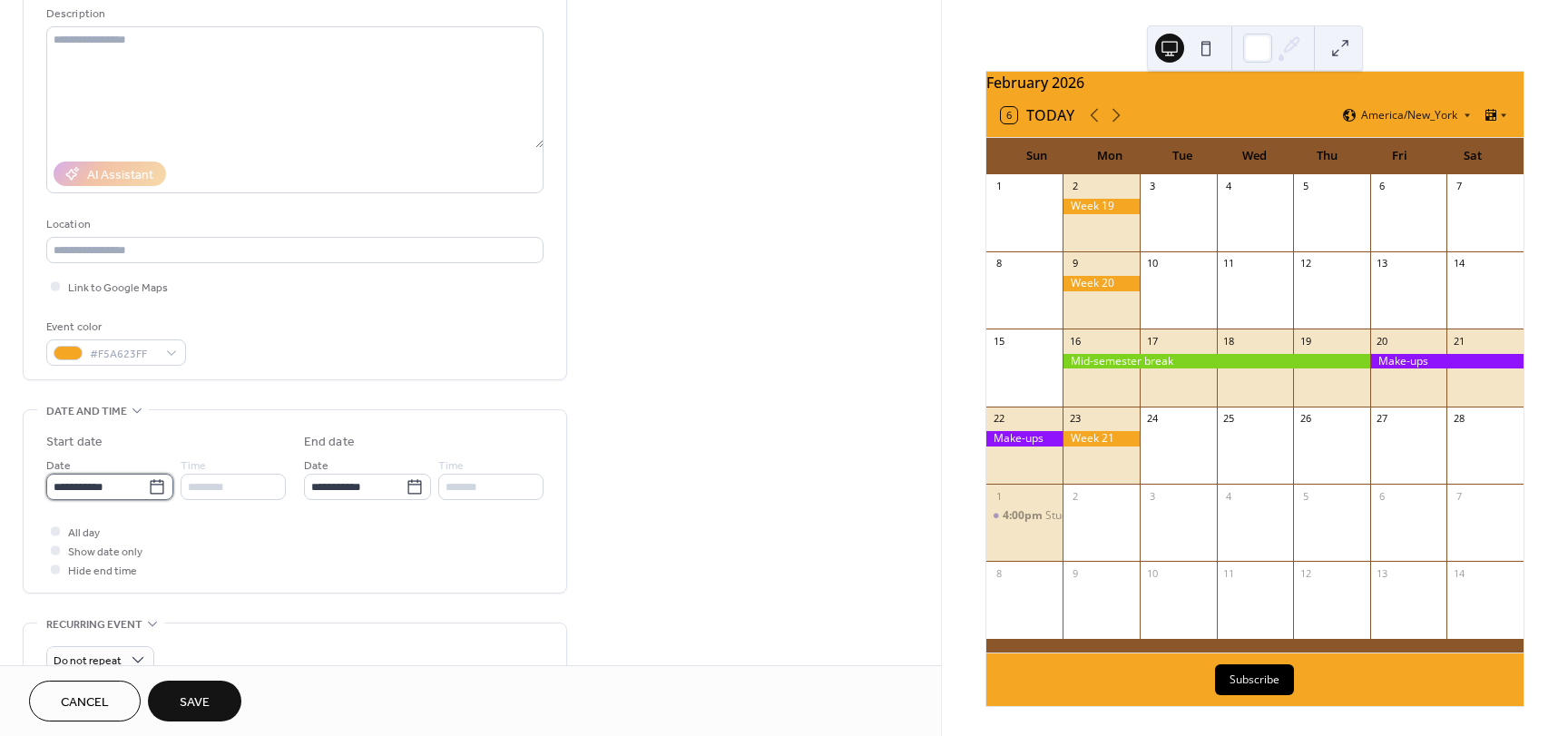 click on "**********" at bounding box center [97, 486] 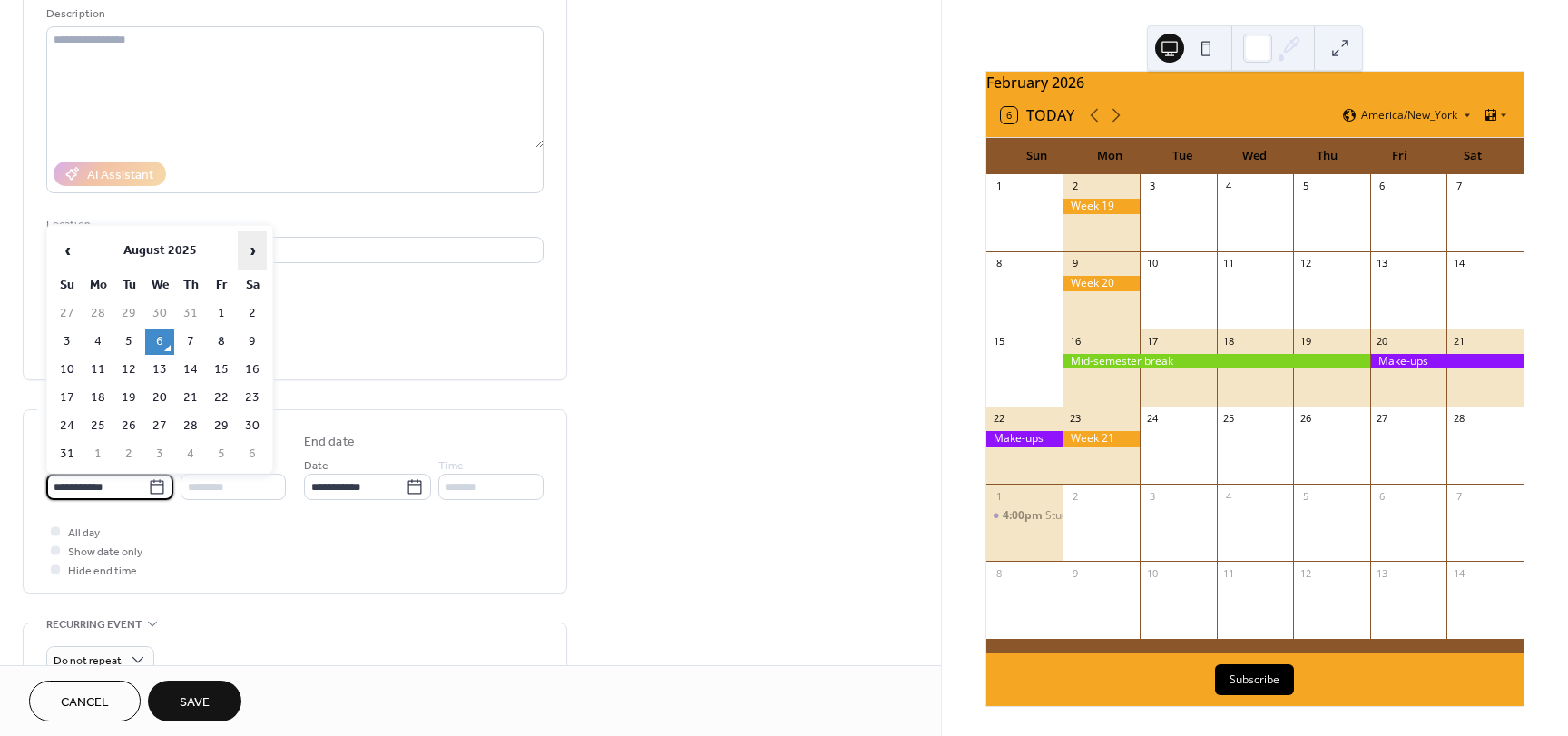 click on "›" at bounding box center [252, 250] 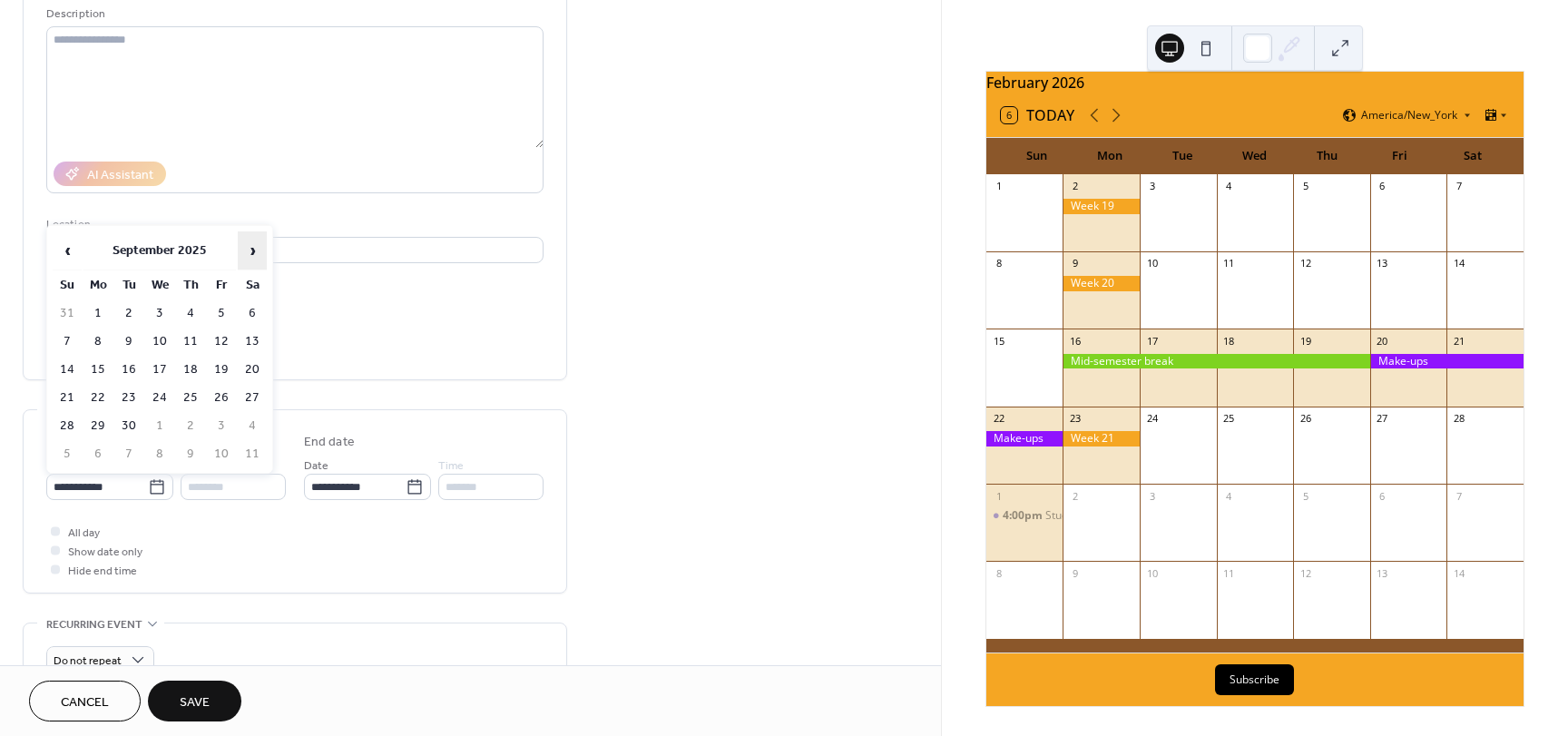 click on "›" at bounding box center (252, 250) 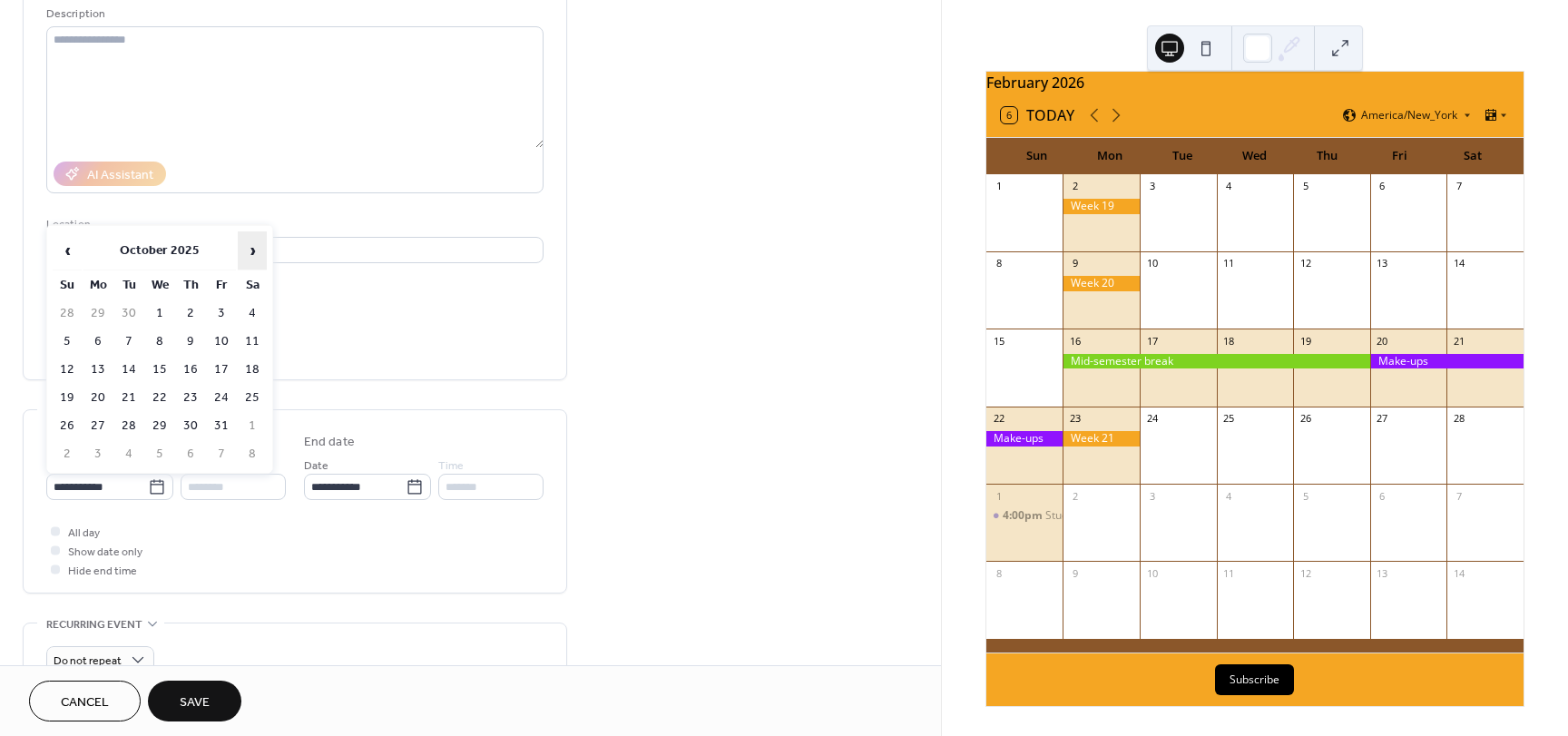 click on "›" at bounding box center [252, 250] 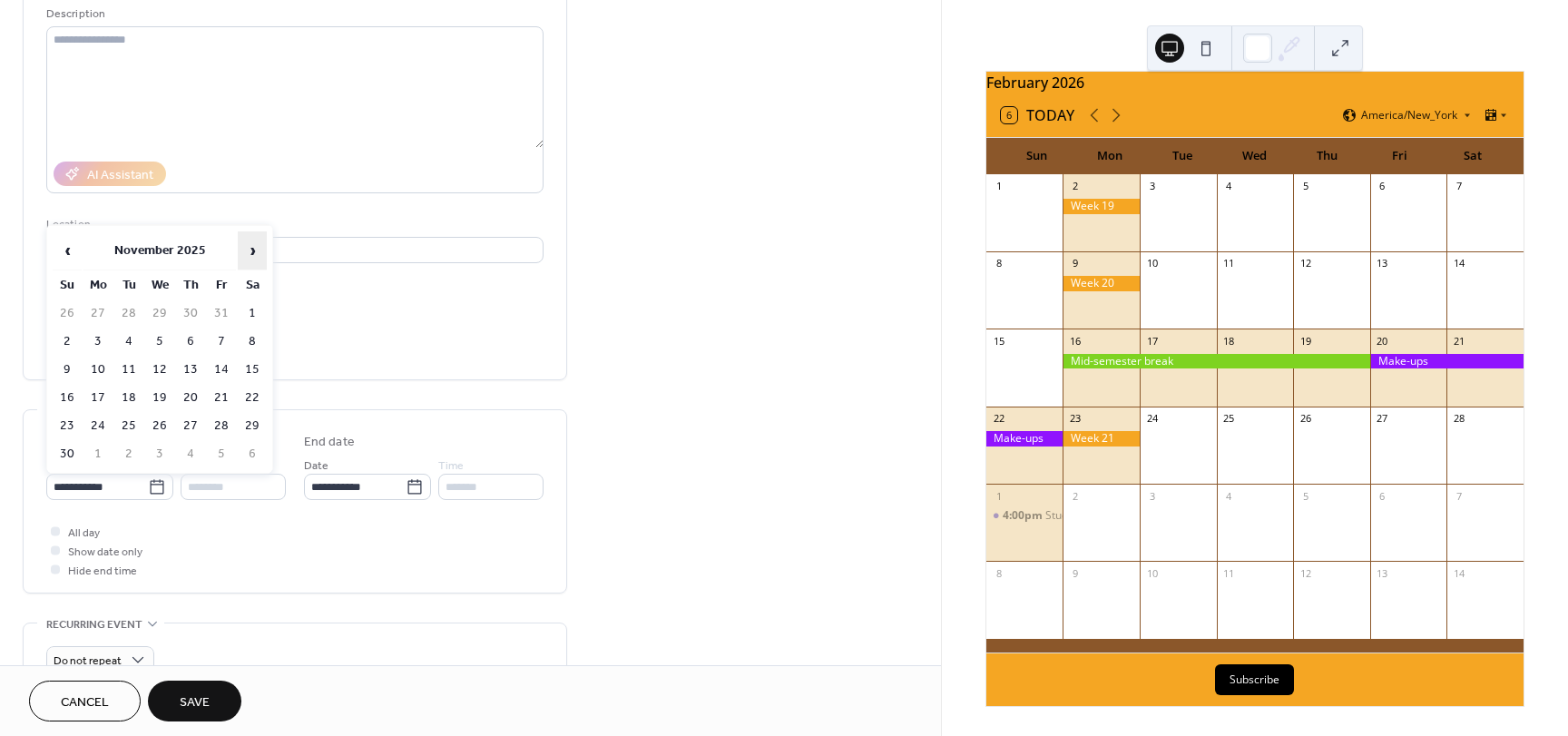 click on "›" at bounding box center [252, 250] 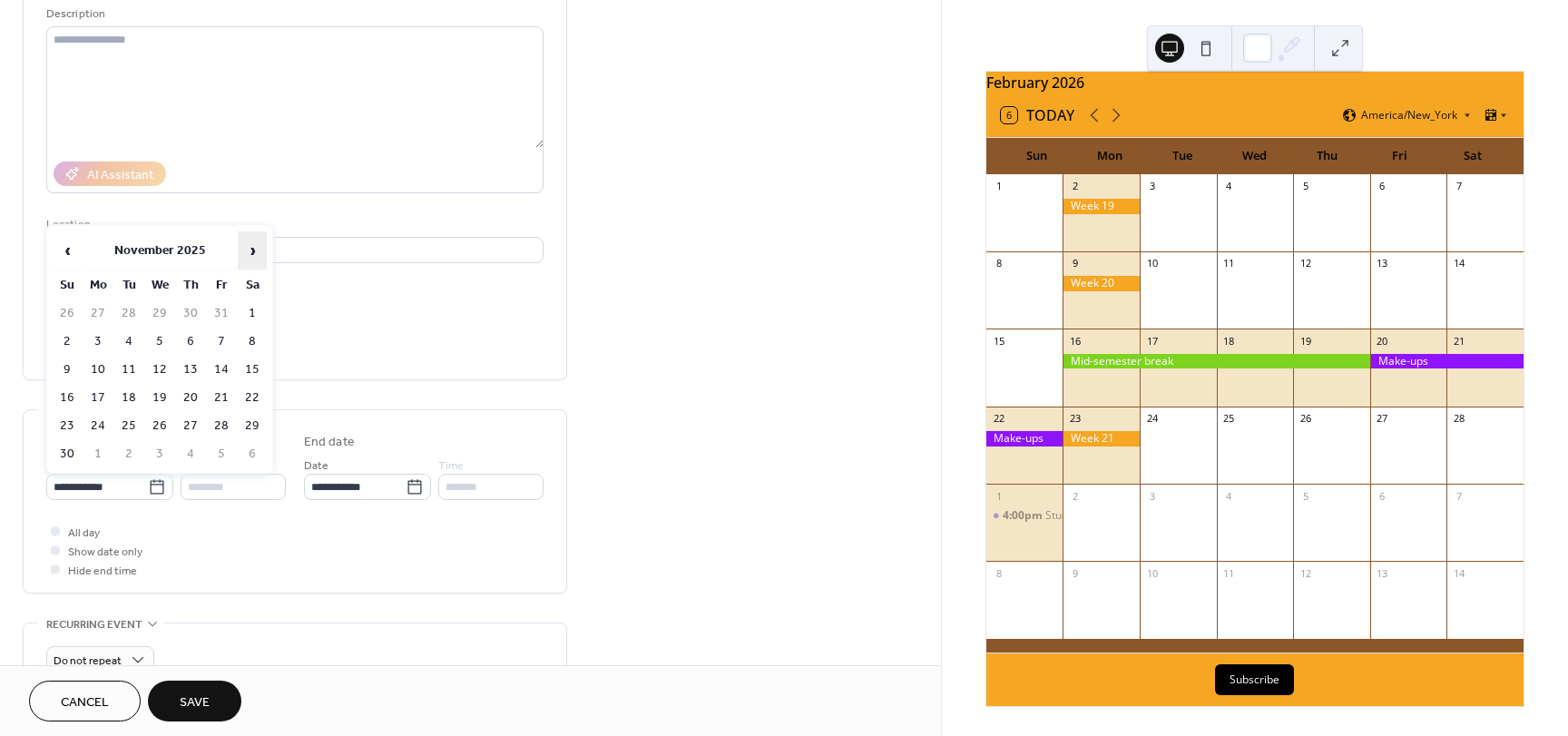 click on "›" at bounding box center [252, 250] 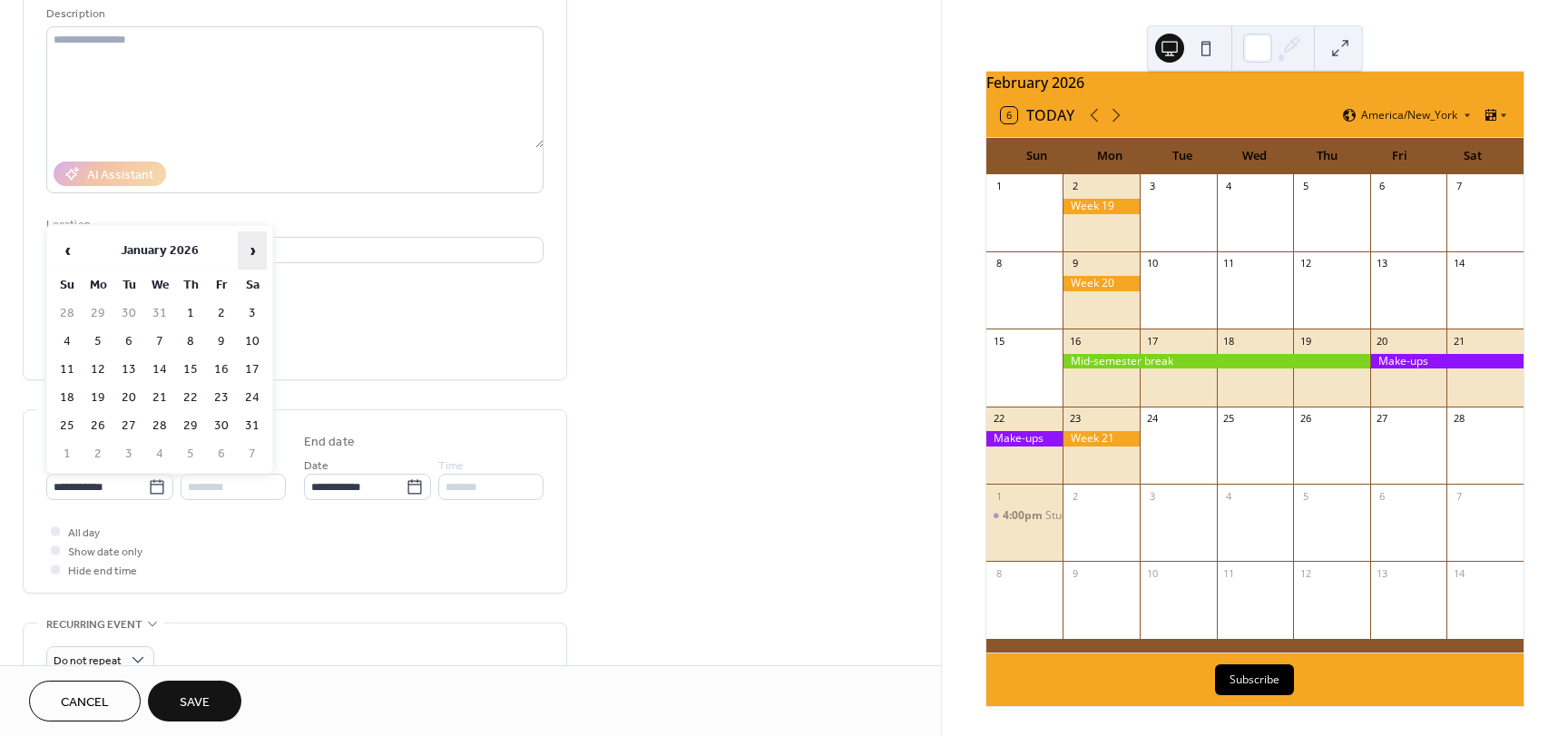 click on "›" at bounding box center [252, 250] 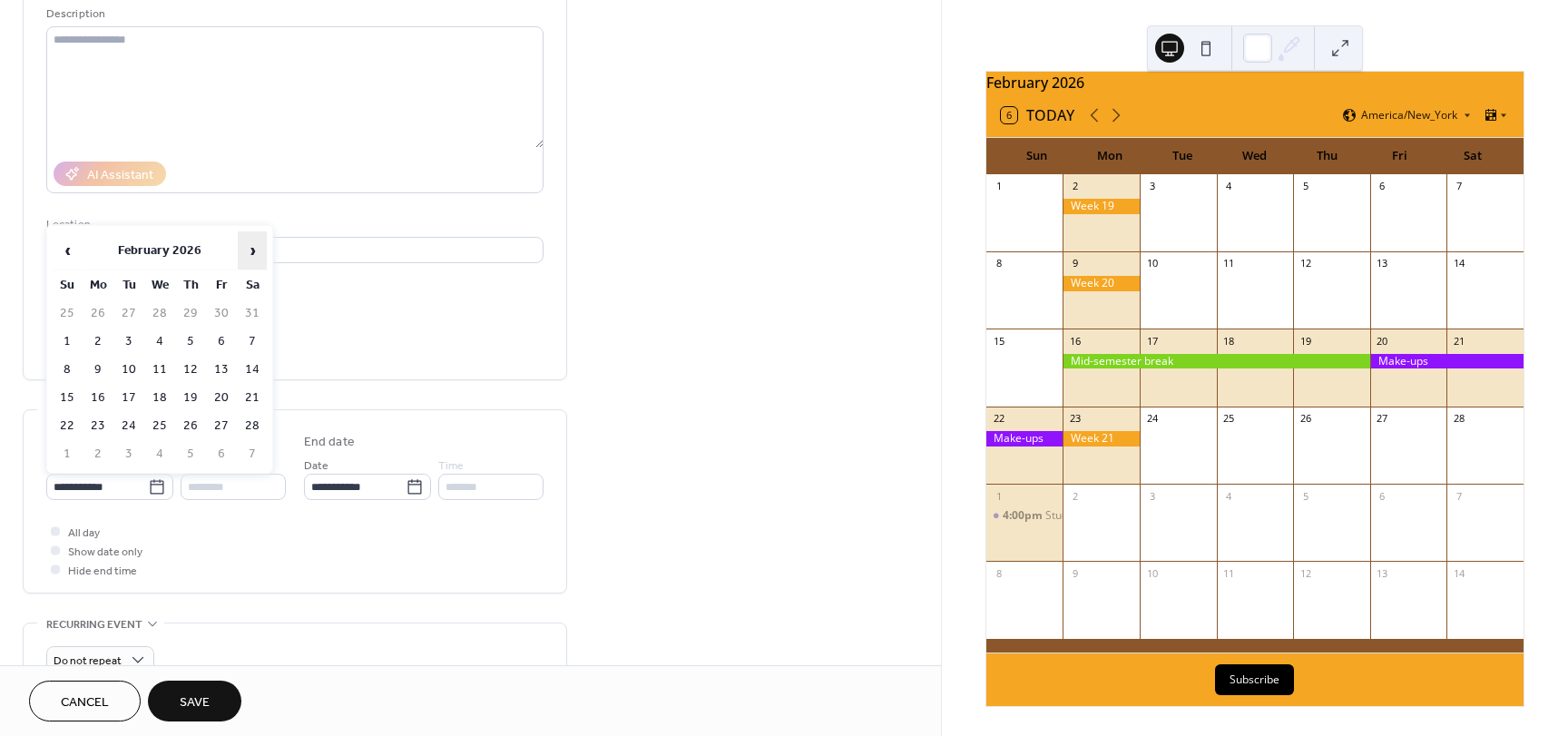click on "›" at bounding box center (252, 250) 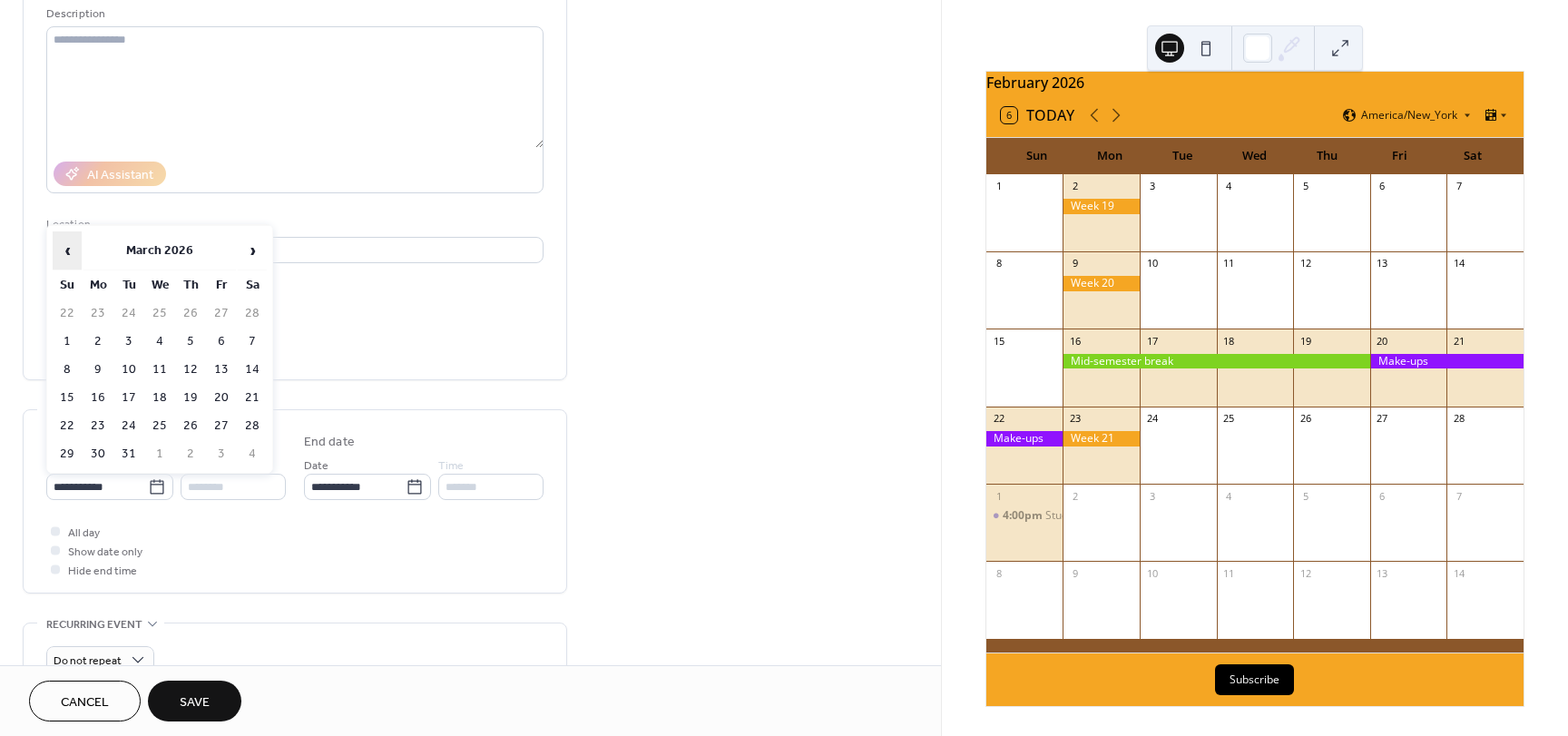 click on "‹" at bounding box center [67, 250] 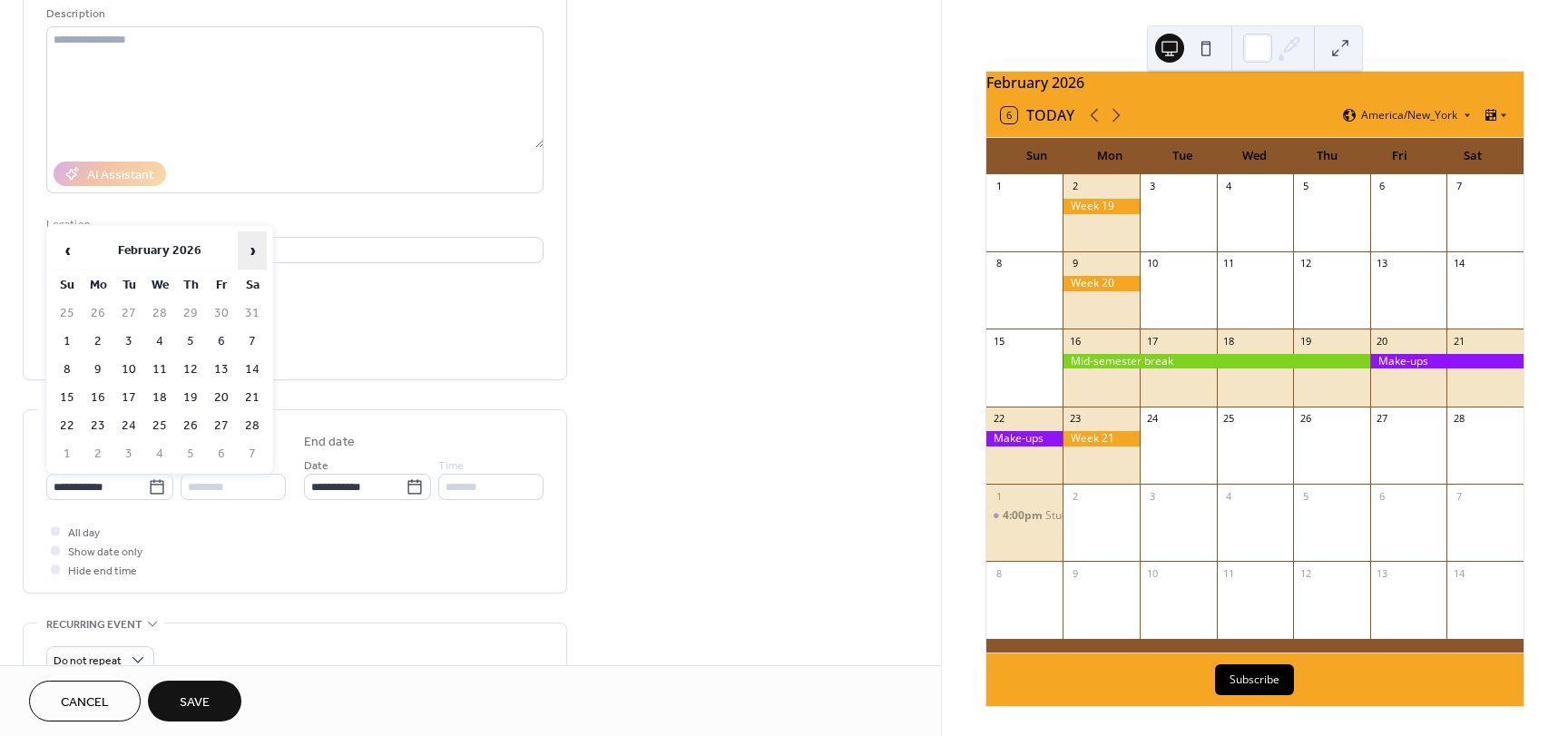 click on "›" at bounding box center [252, 250] 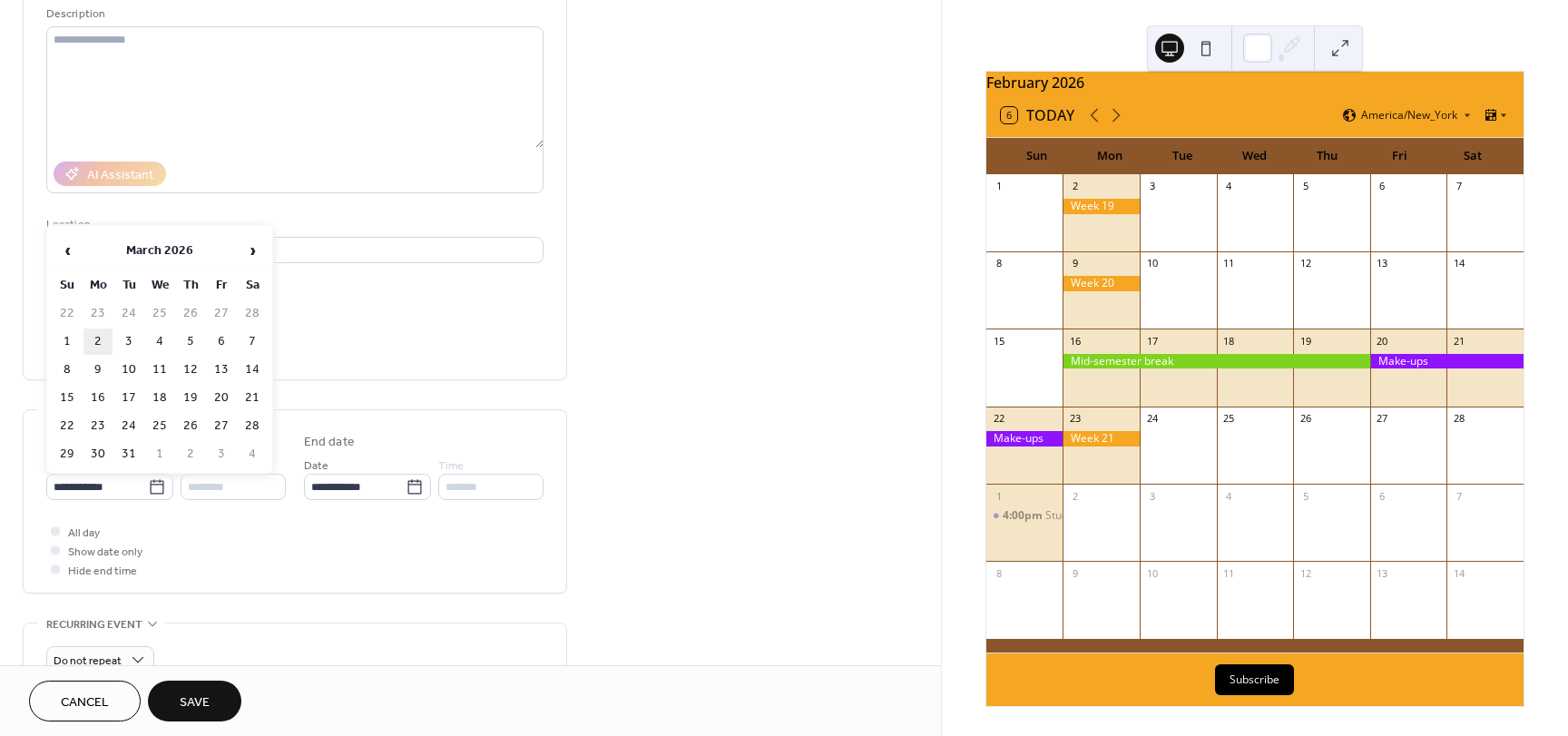 click on "2" at bounding box center [98, 341] 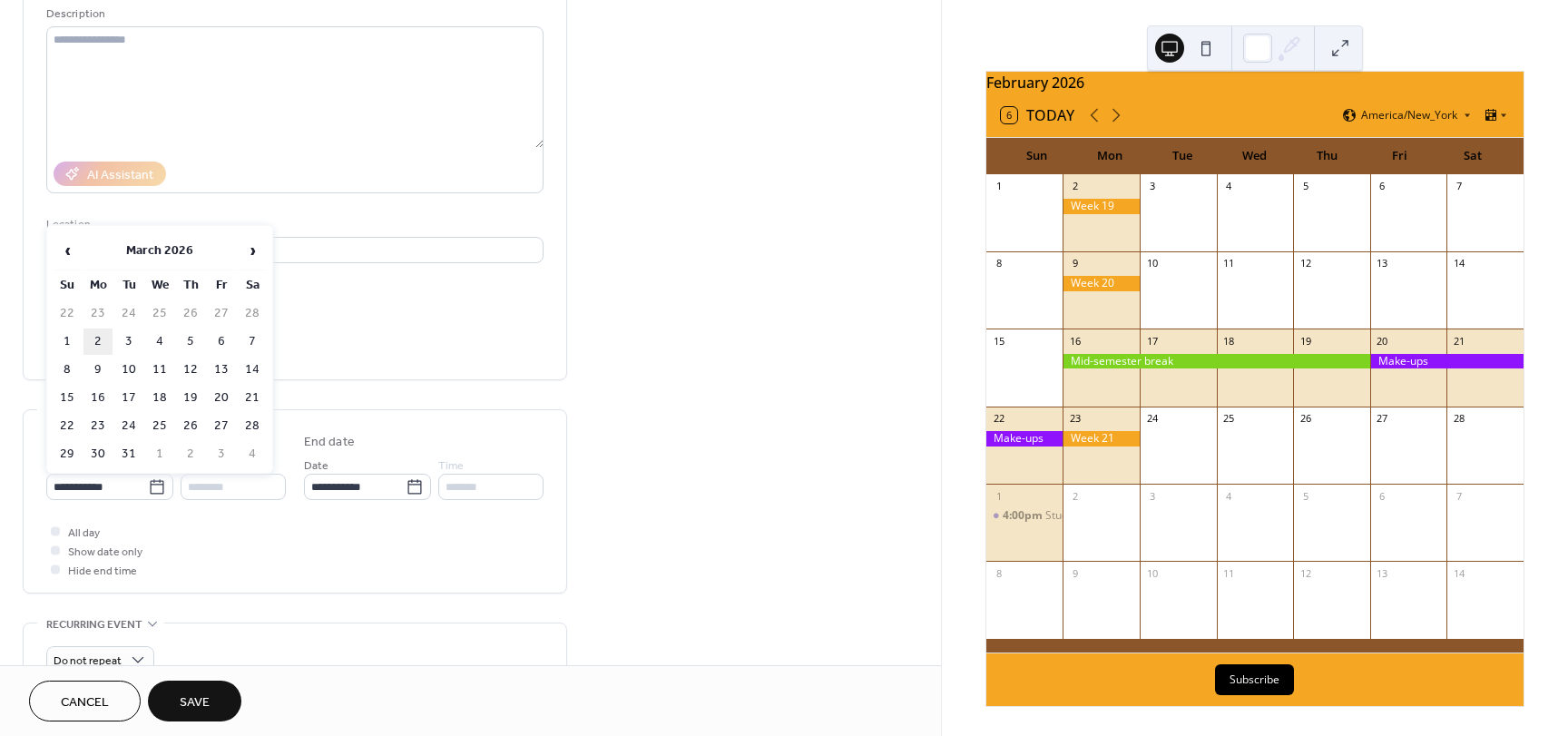 type on "**********" 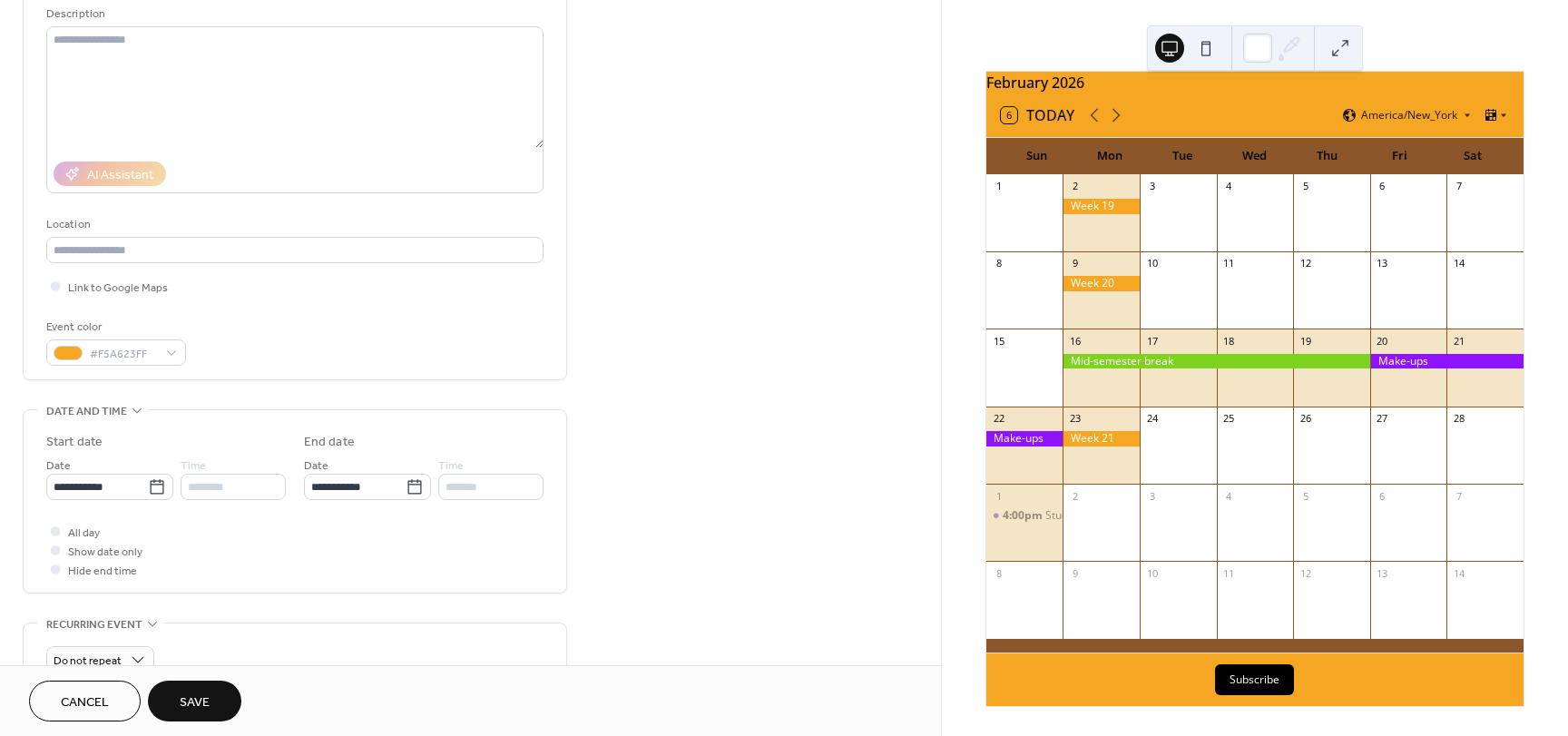 click on "Save" at bounding box center [194, 702] 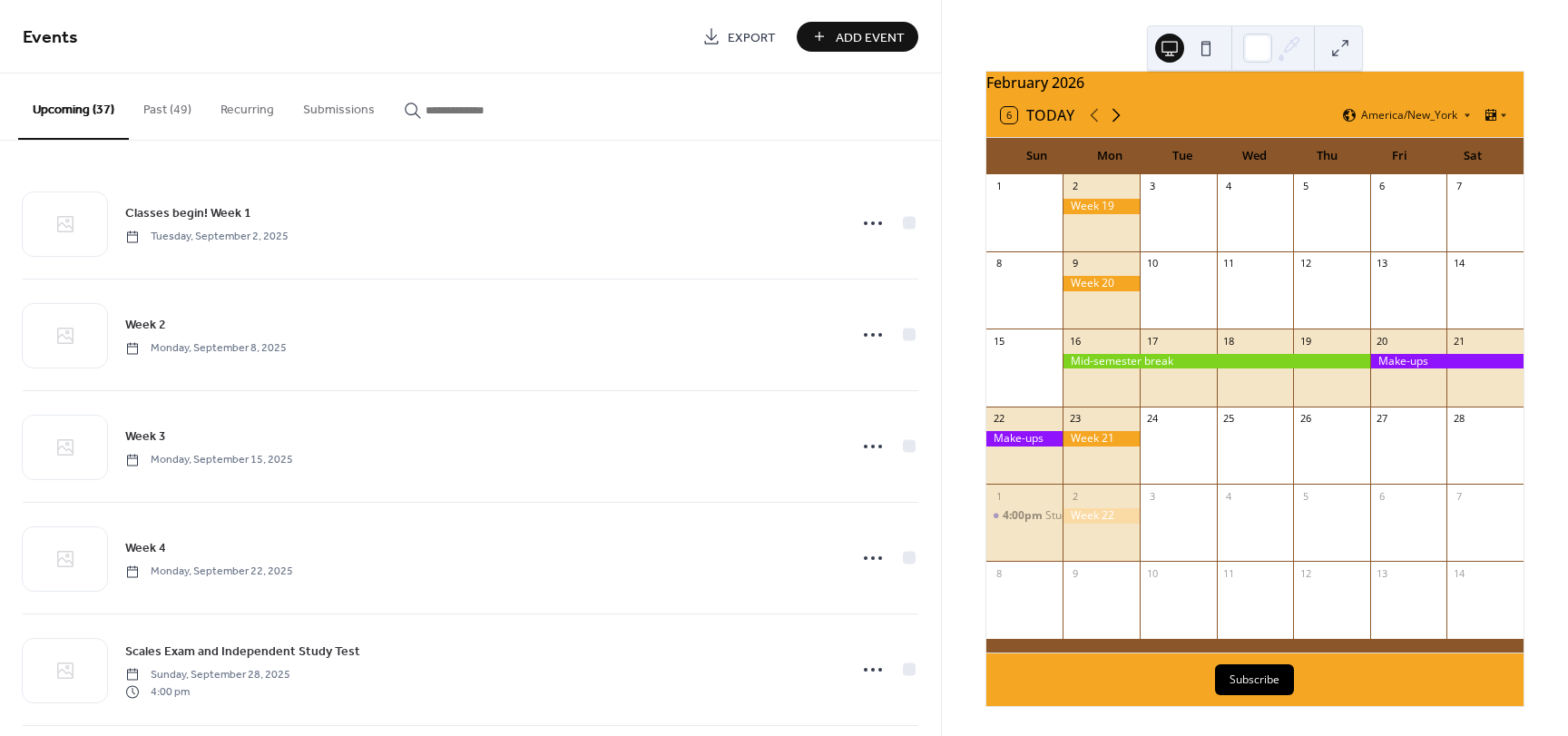click 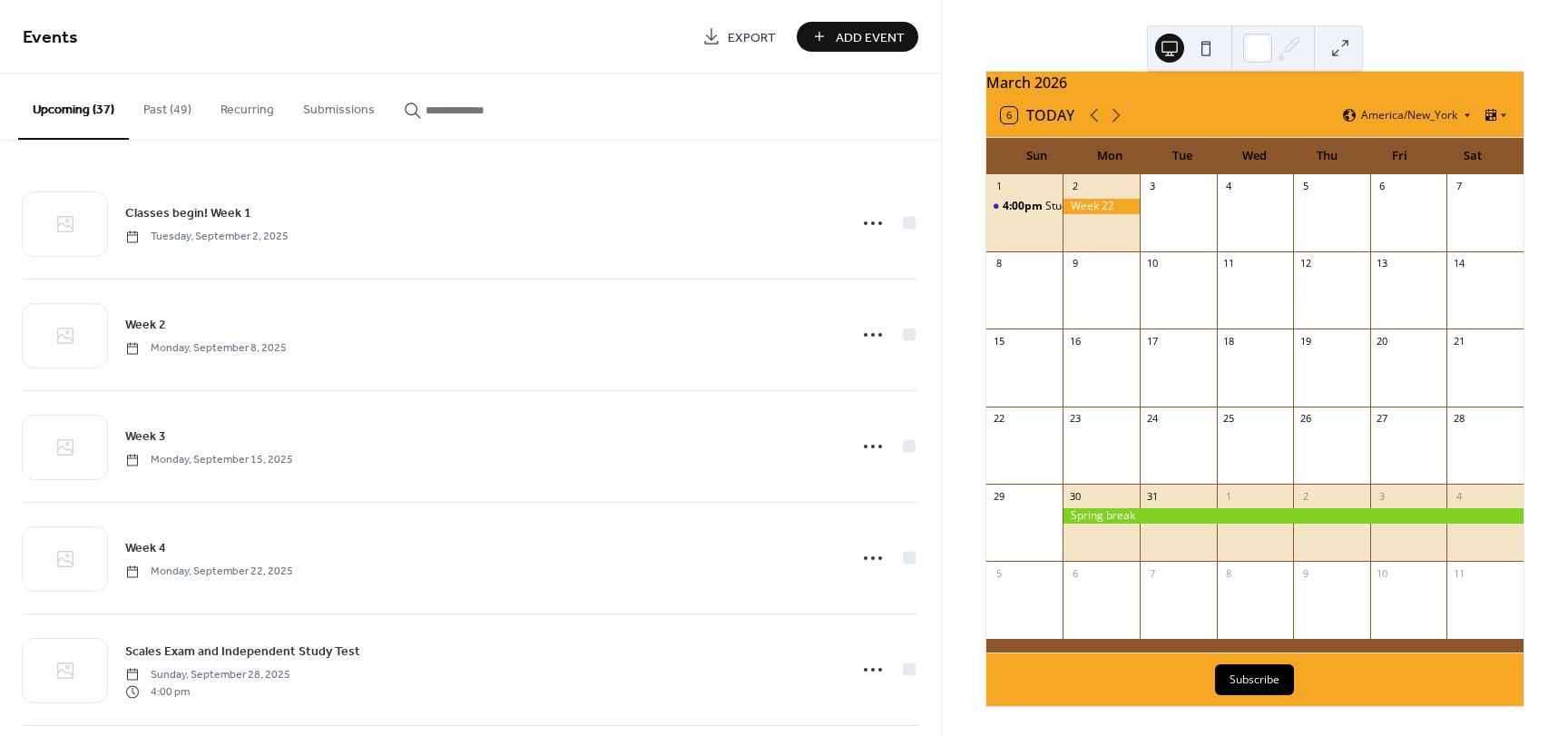 click on "Add Event" at bounding box center [870, 37] 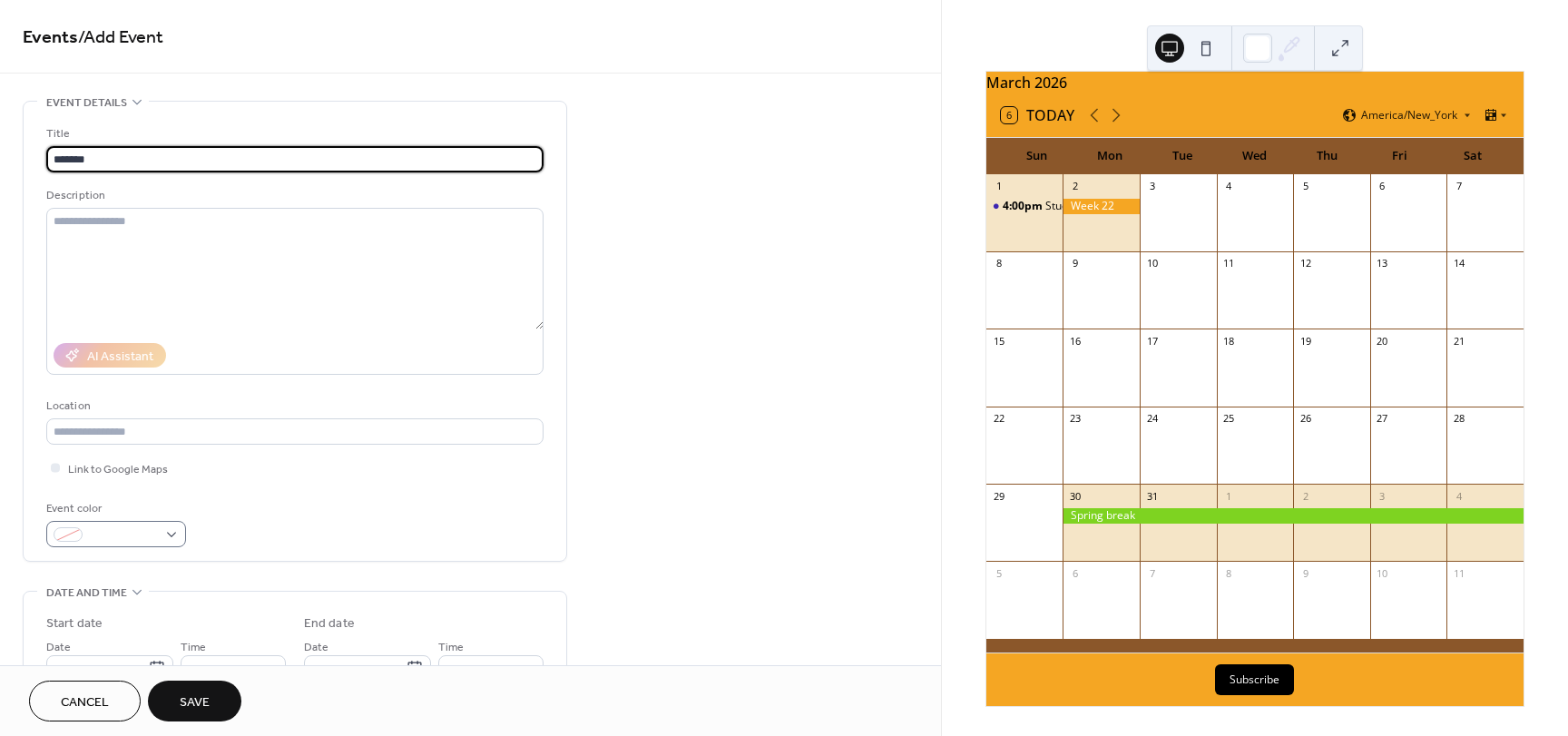 type on "*******" 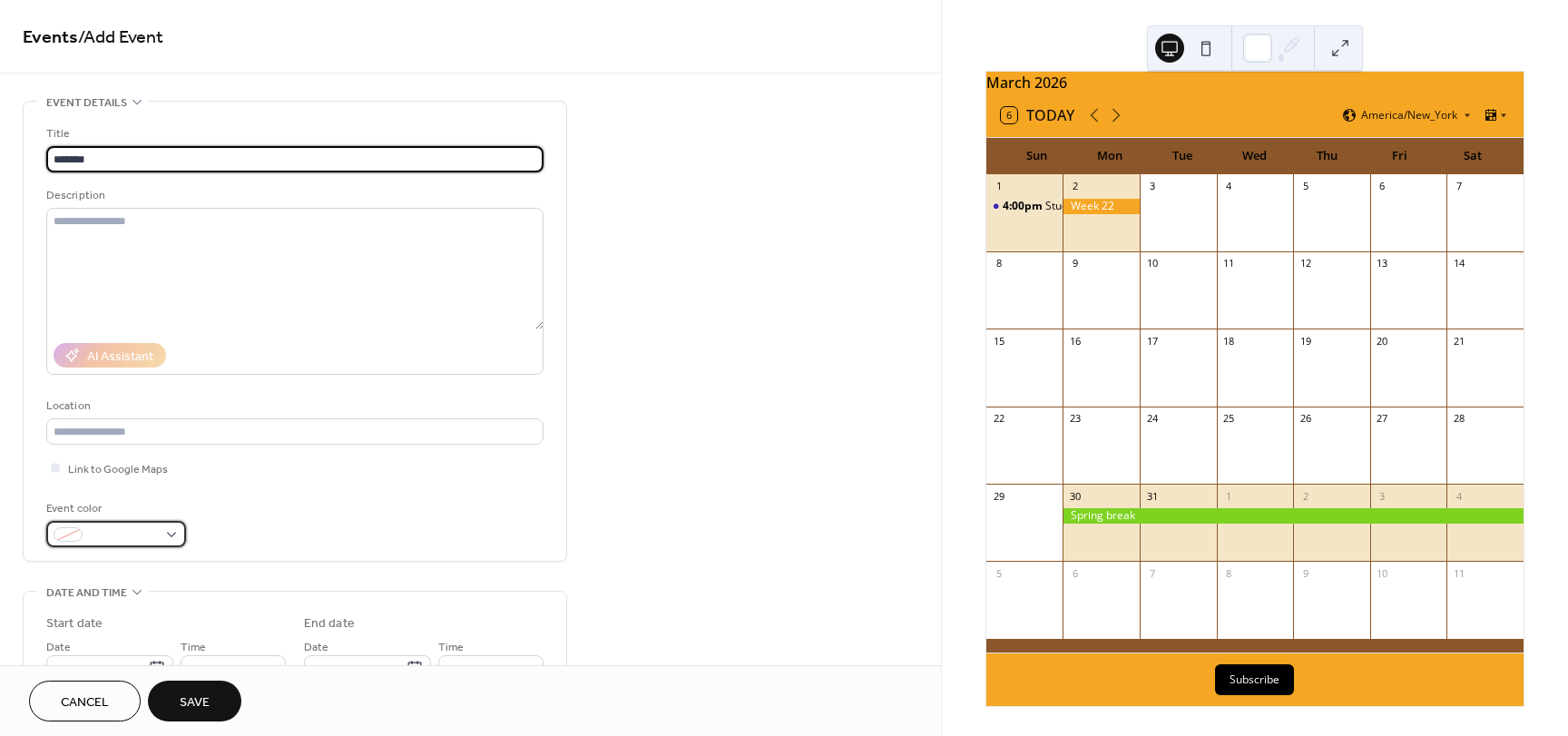 click at bounding box center [116, 534] 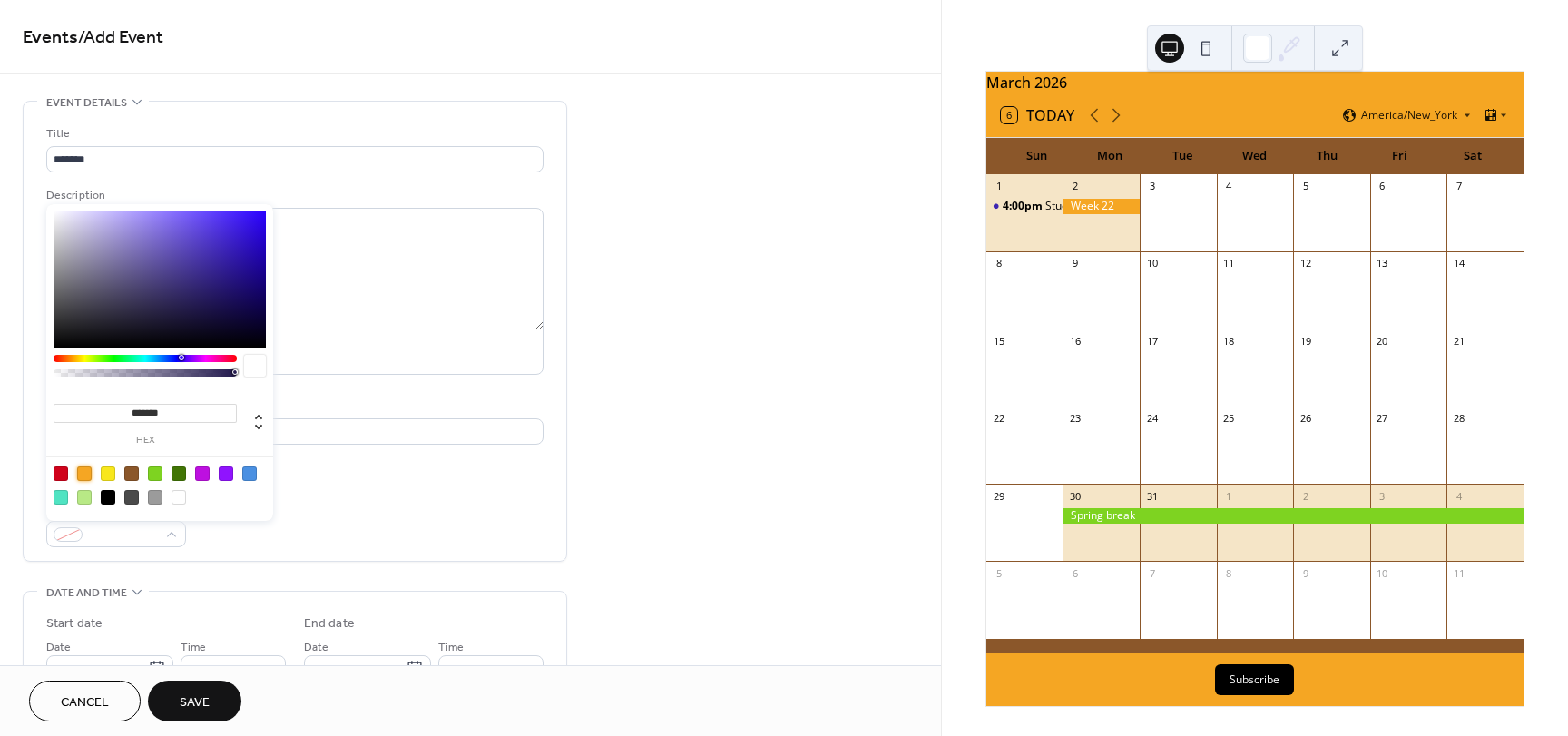 click at bounding box center (84, 474) 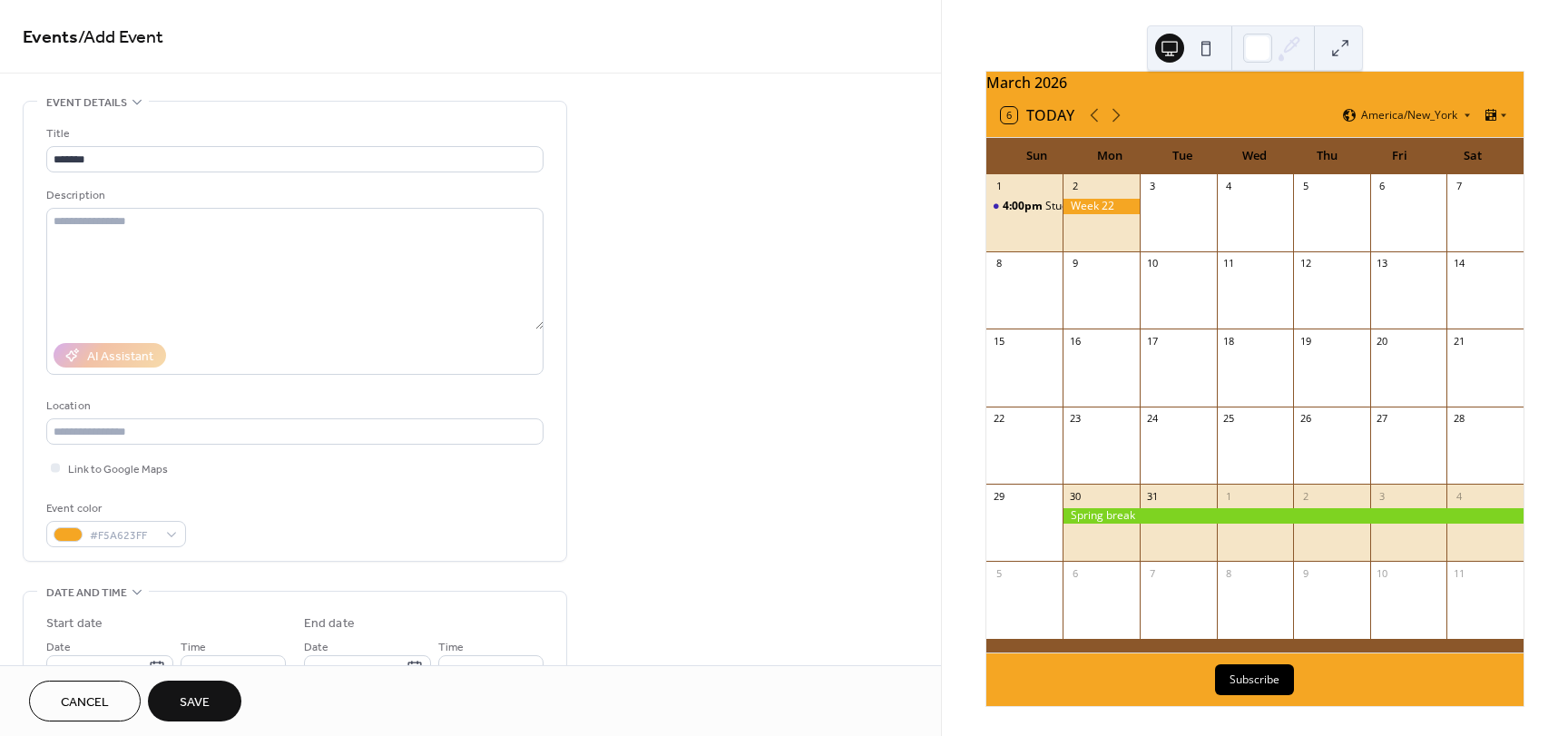 click on "Title ******* Description AI Assistant Location Link to Google Maps Event color #F5A623FF" at bounding box center [295, 336] 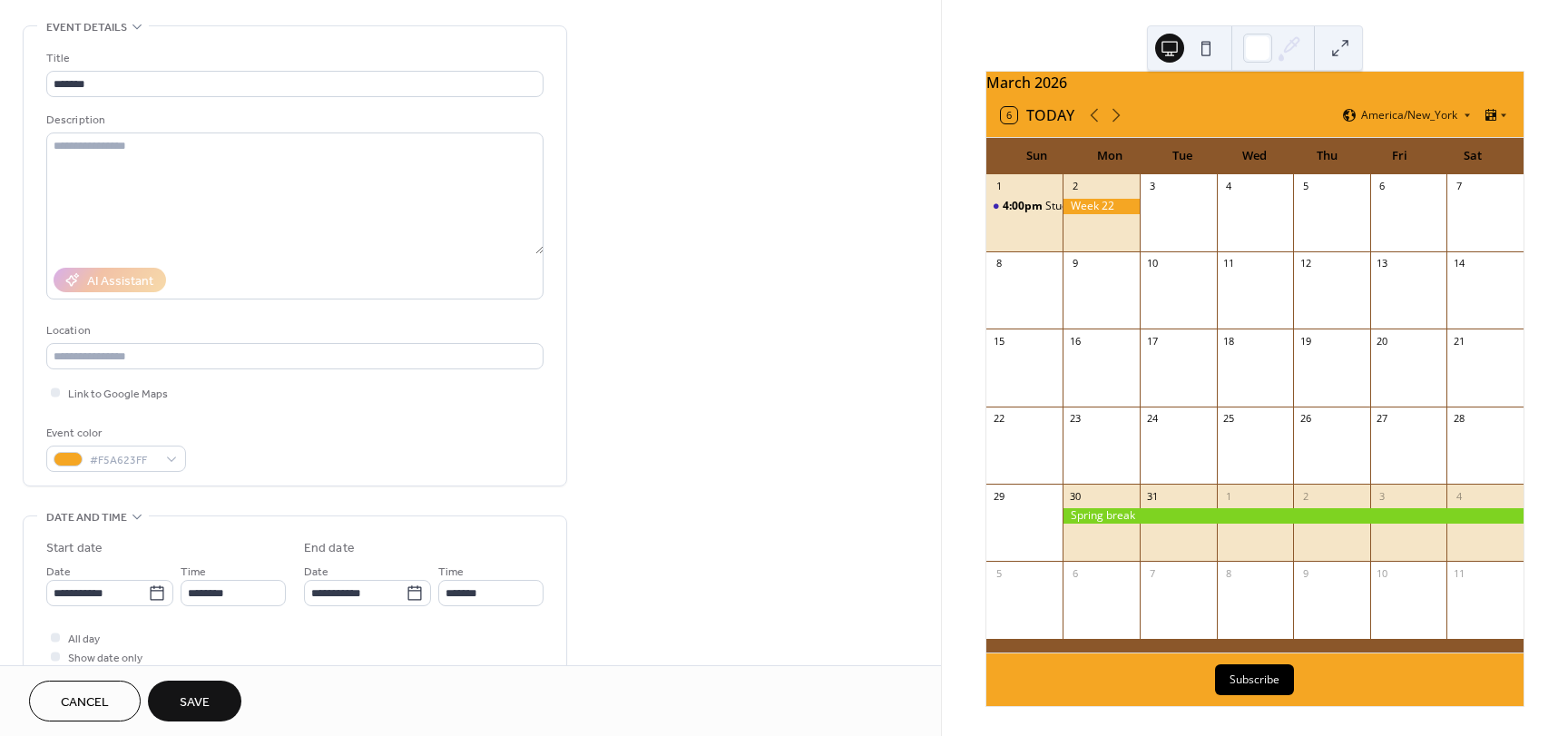 scroll, scrollTop: 91, scrollLeft: 0, axis: vertical 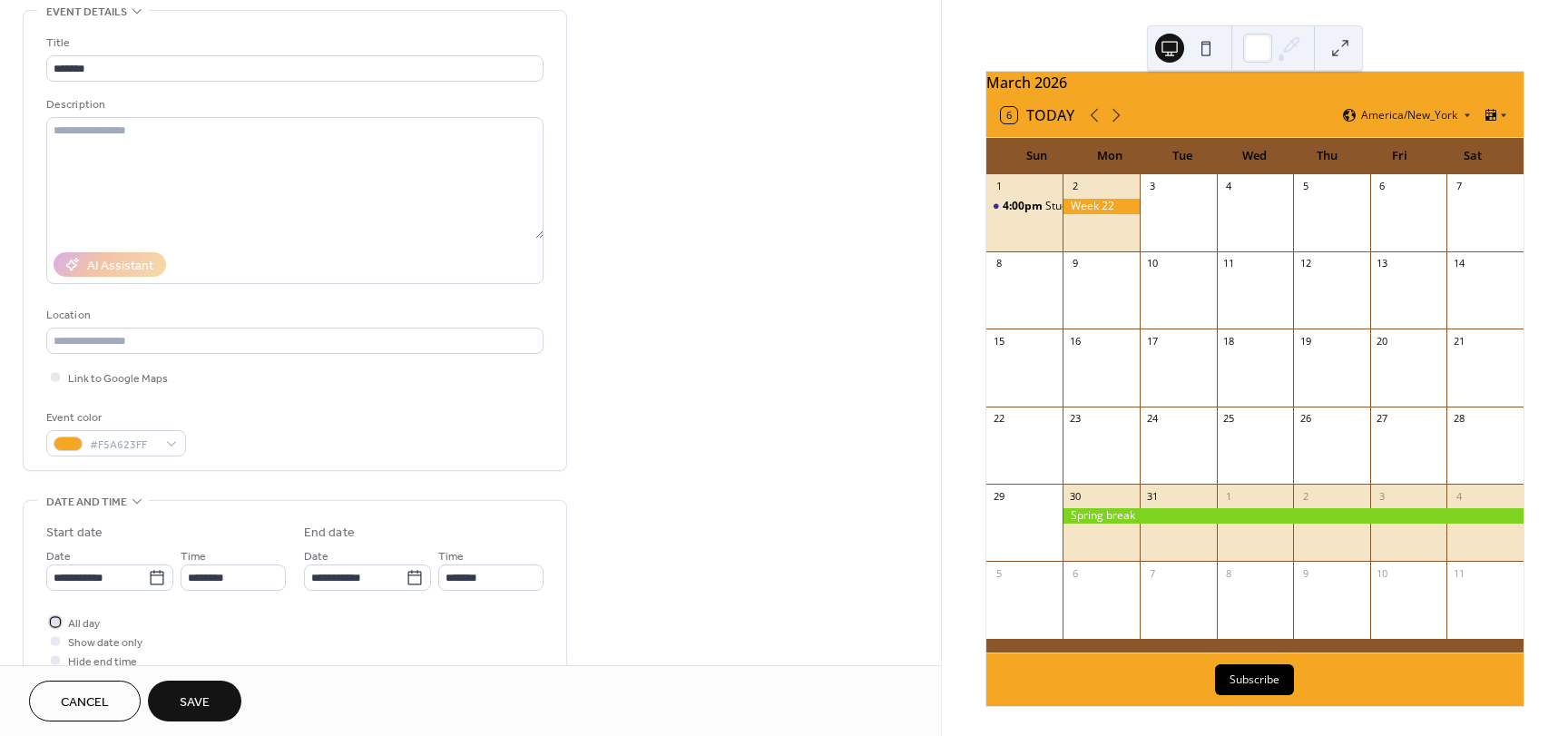 click at bounding box center (55, 622) 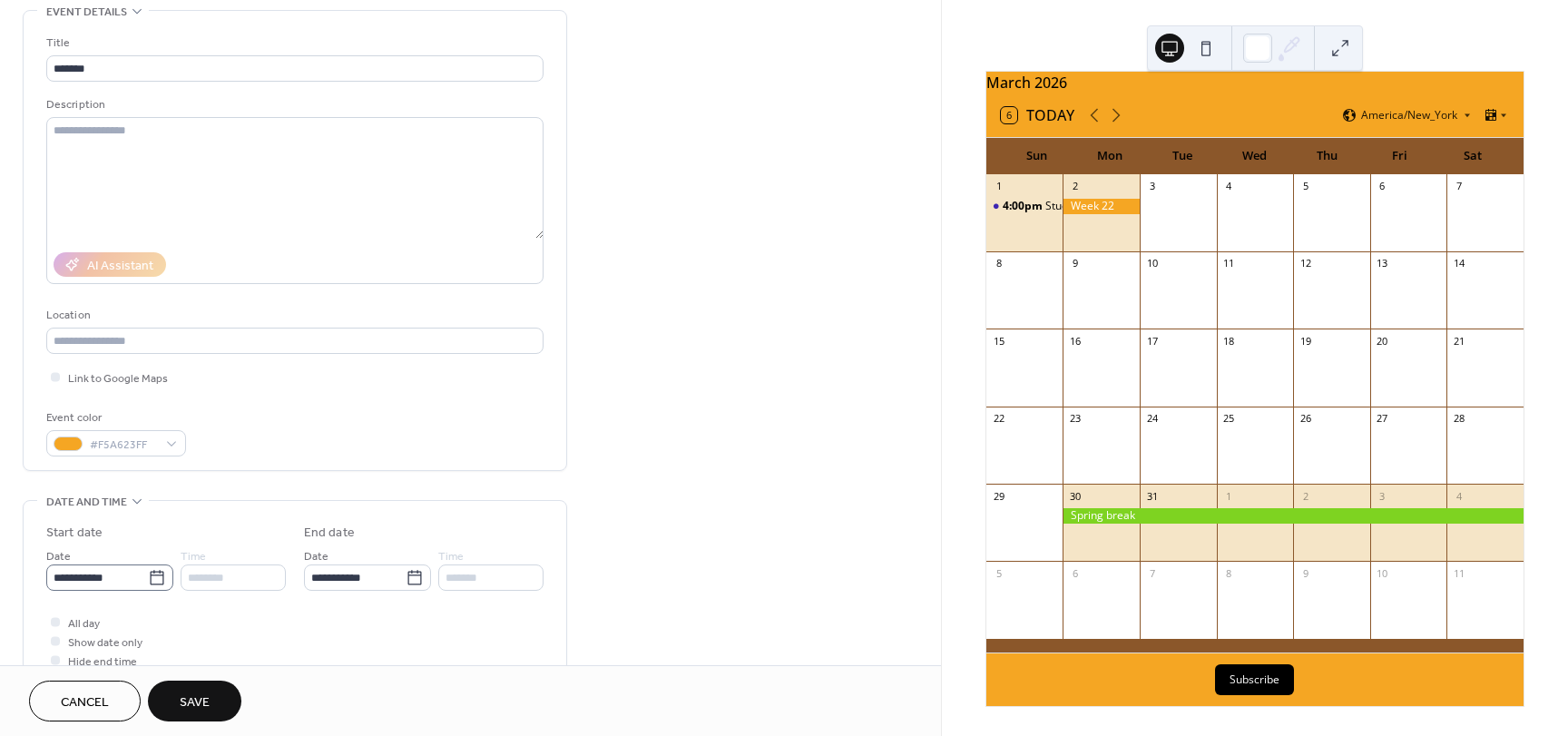 click 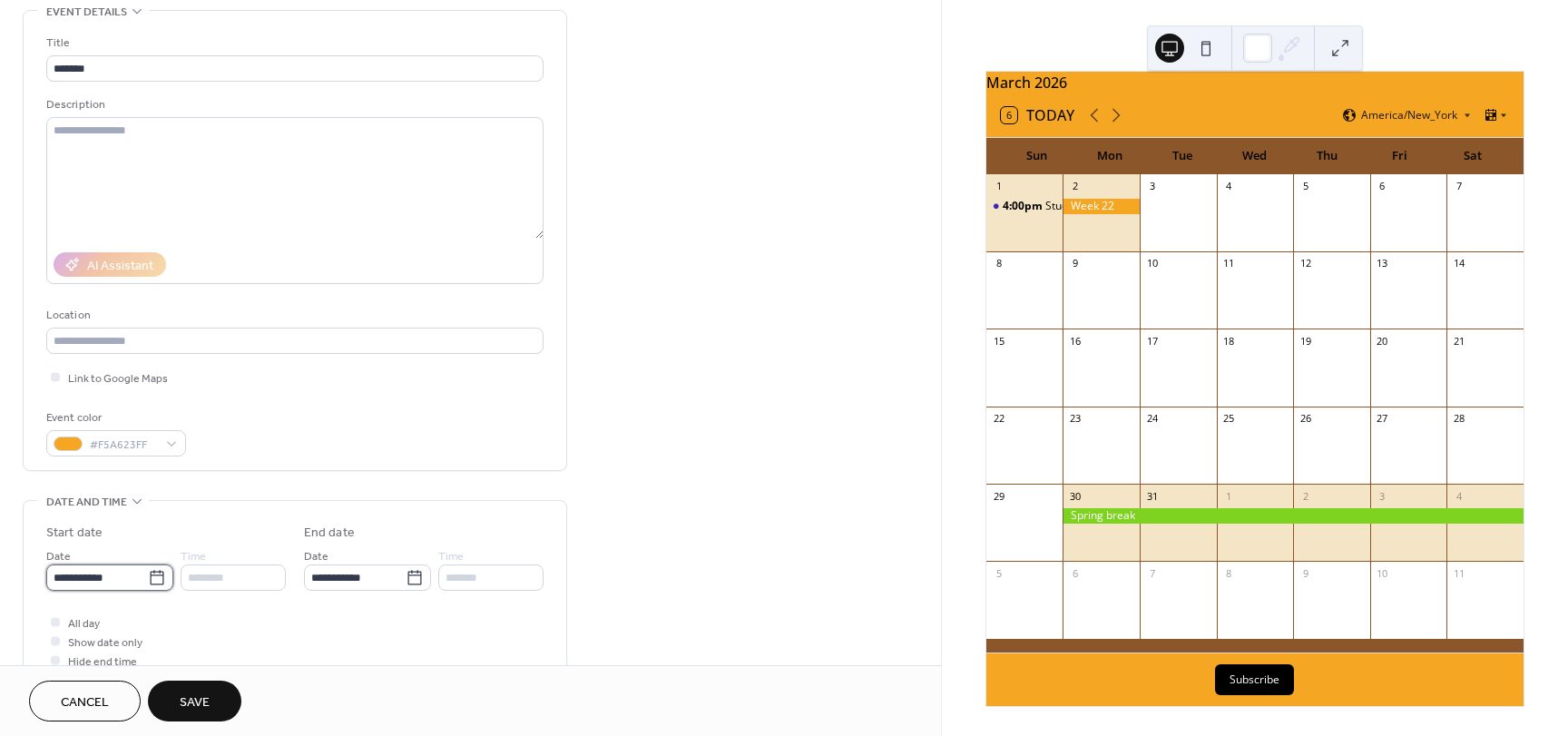click on "**********" at bounding box center (97, 577) 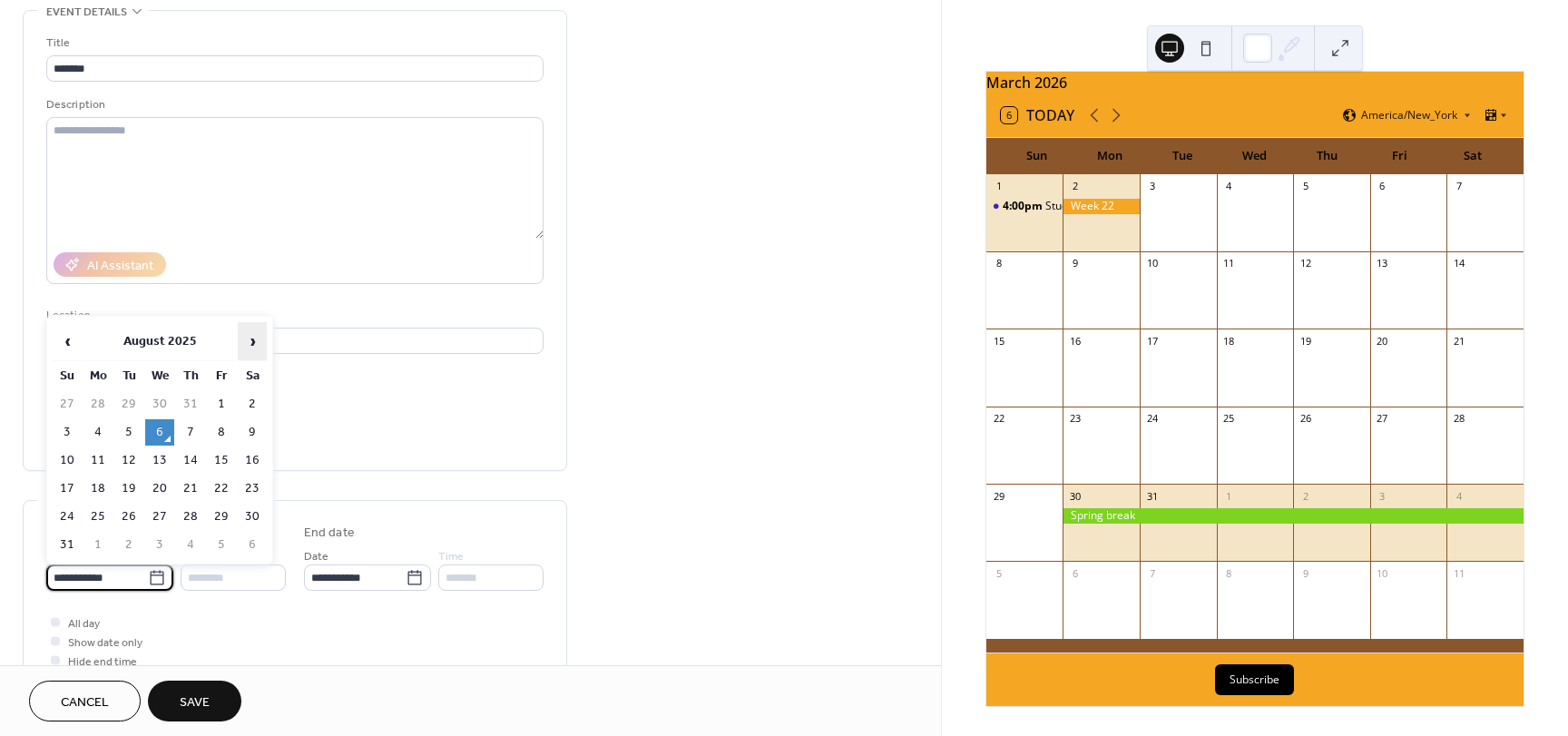 click on "›" at bounding box center (252, 341) 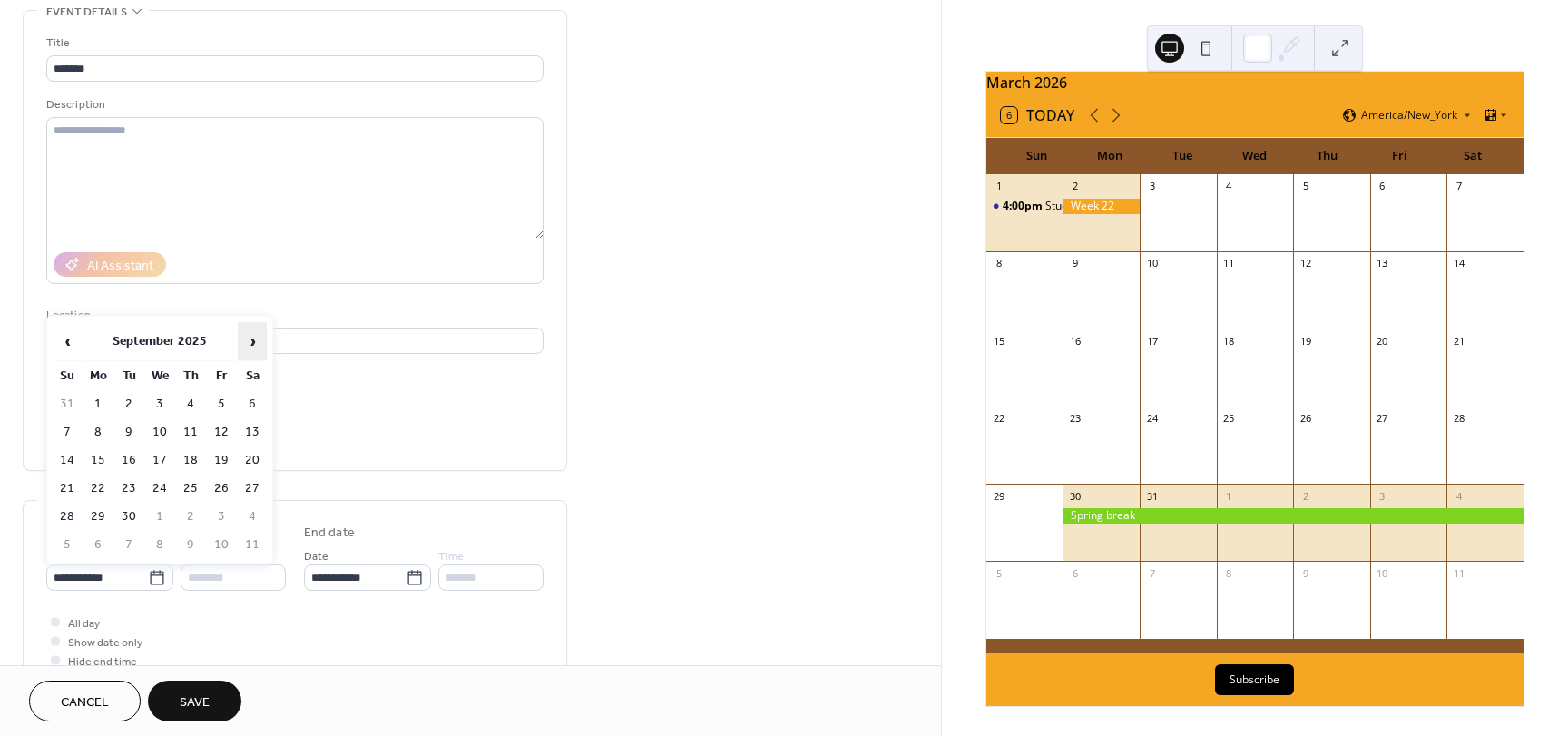 click on "›" at bounding box center (252, 341) 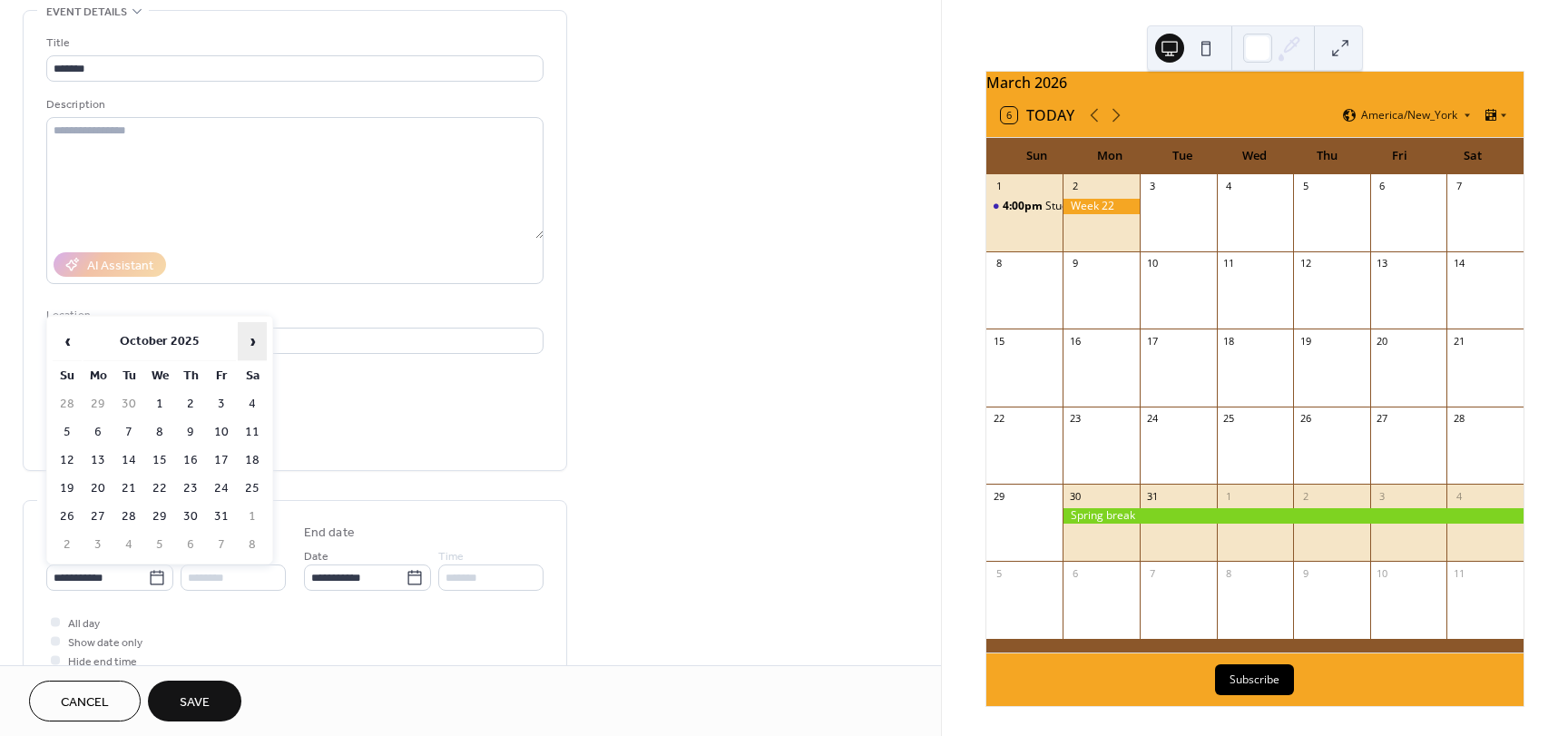 click on "›" at bounding box center [252, 341] 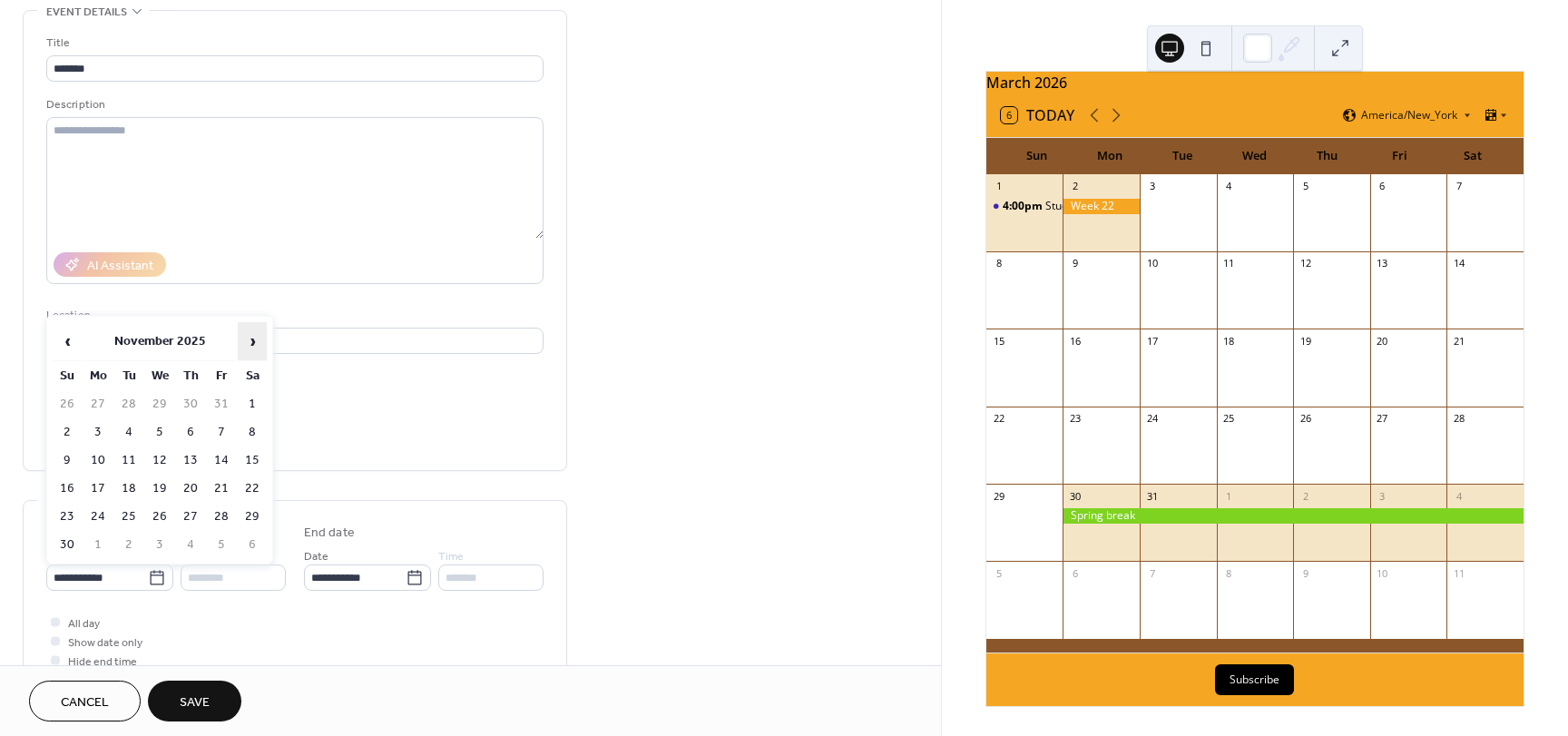 click on "›" at bounding box center [252, 341] 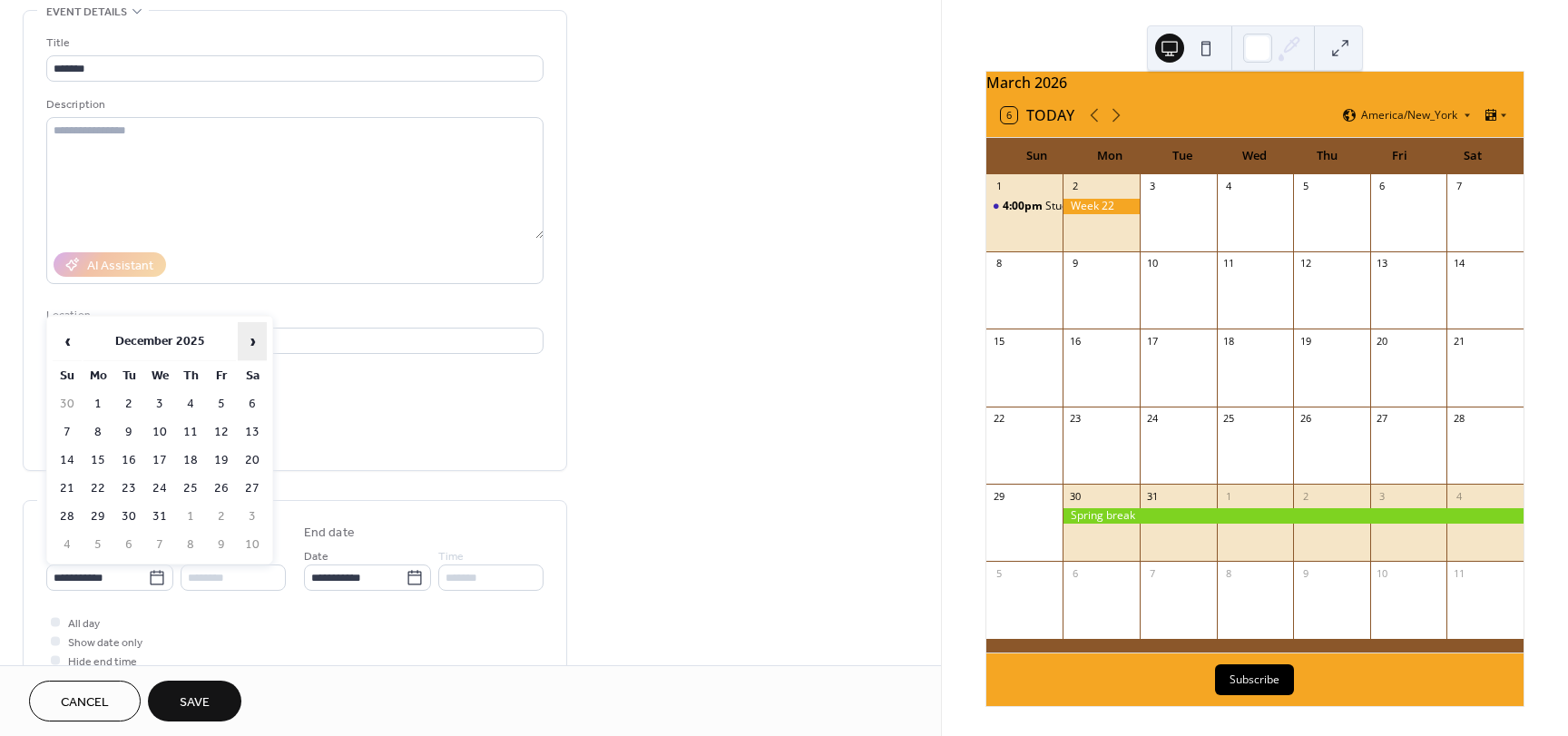 click on "›" at bounding box center [252, 341] 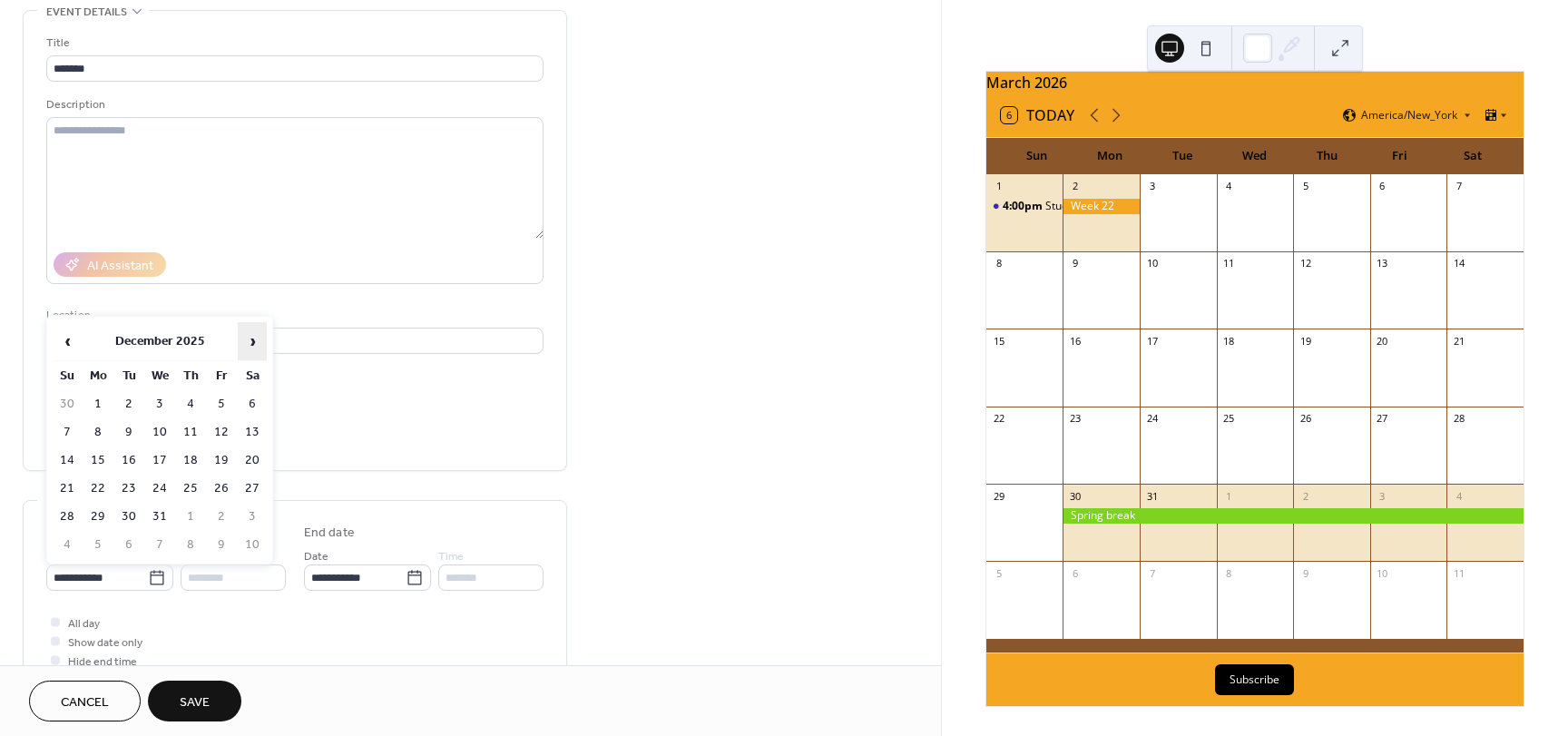 click on "›" at bounding box center (252, 341) 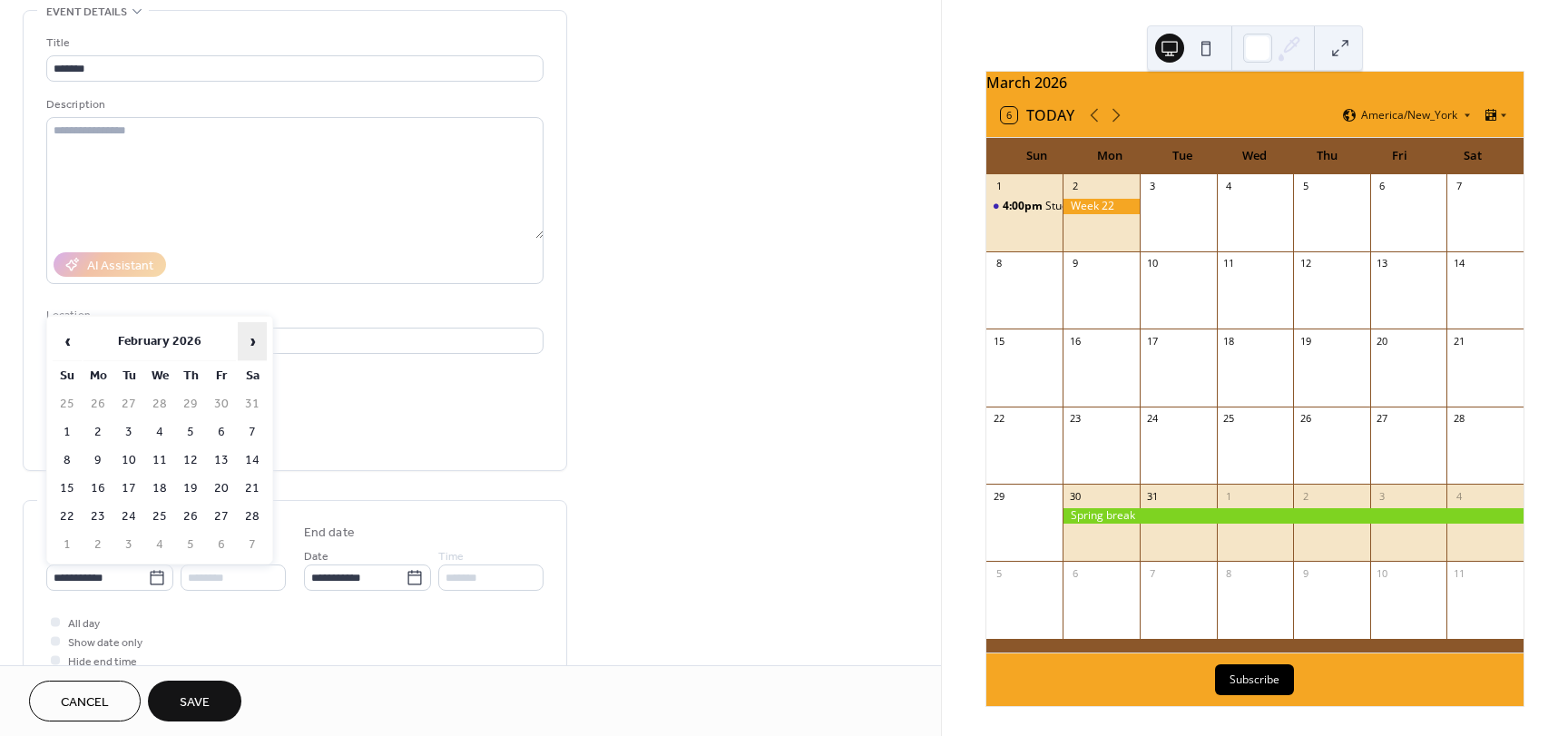 click on "›" at bounding box center [252, 341] 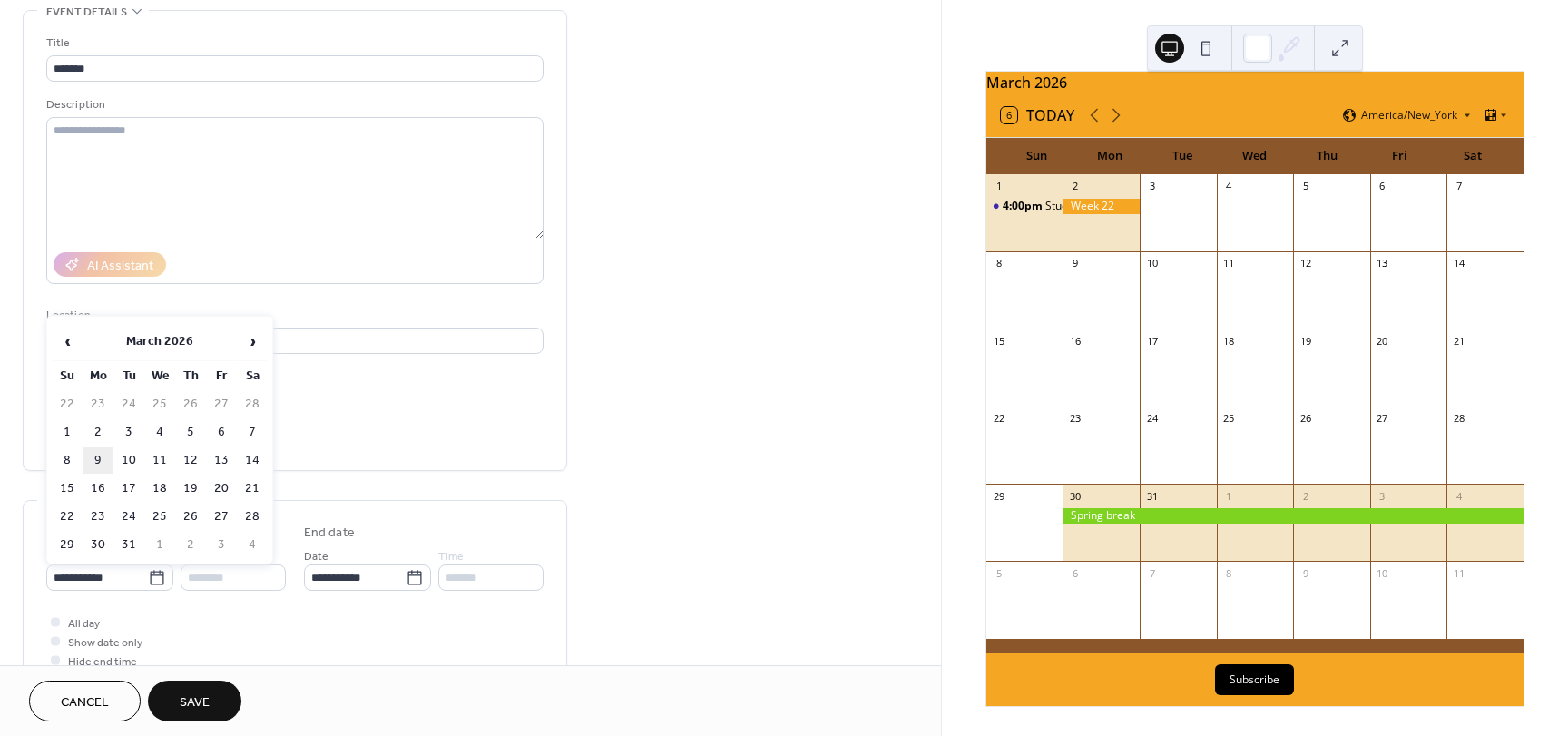 click on "9" at bounding box center [98, 460] 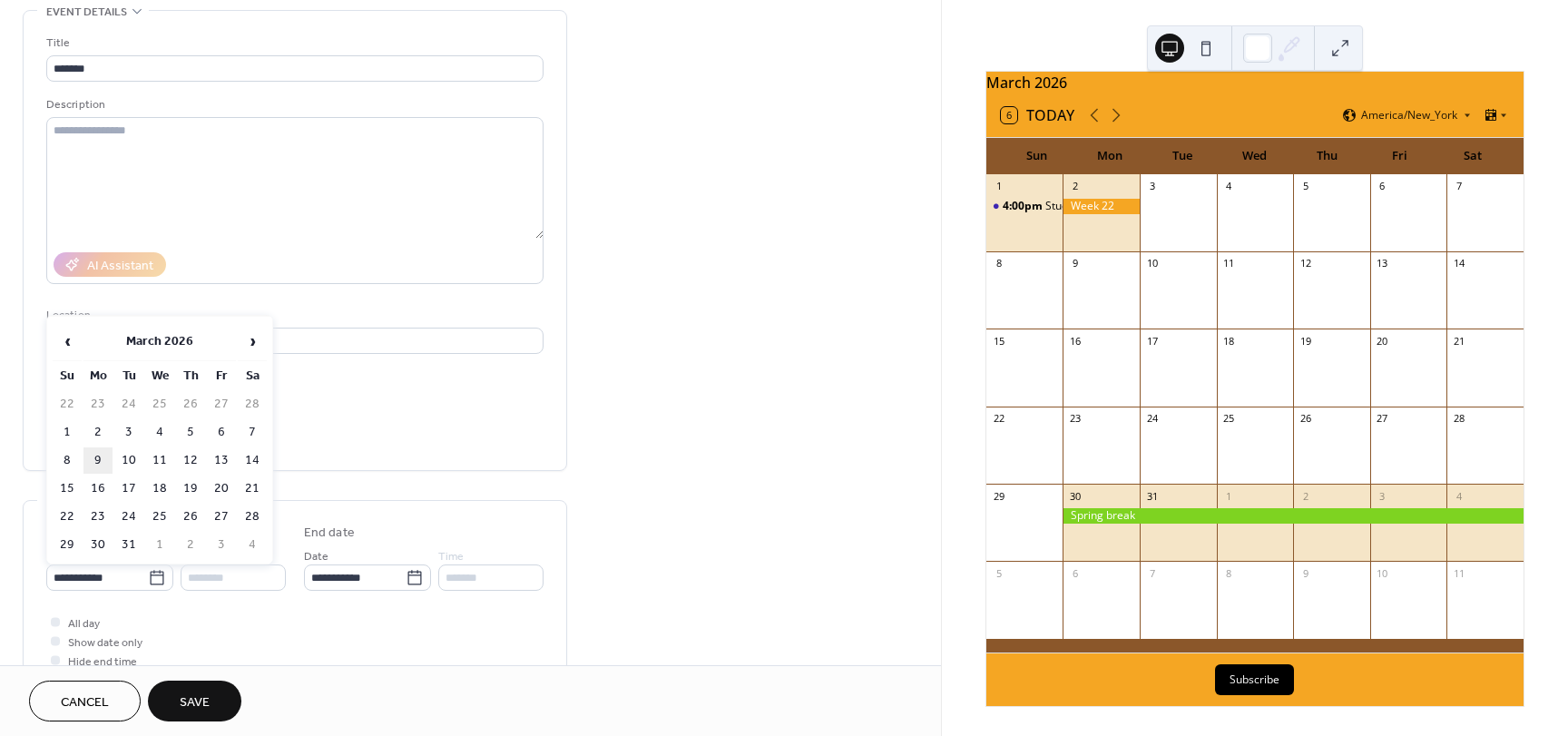 type on "**********" 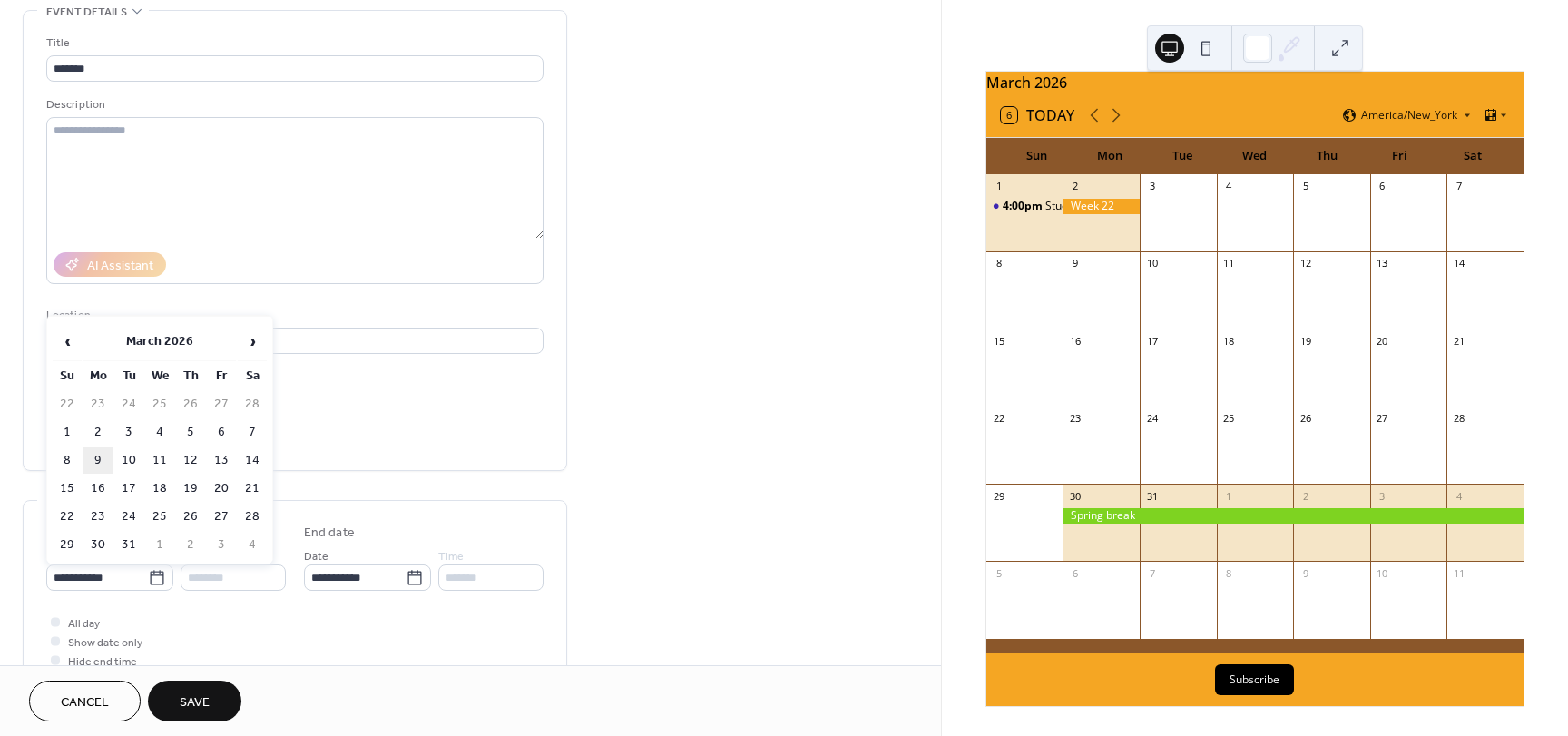 type on "**********" 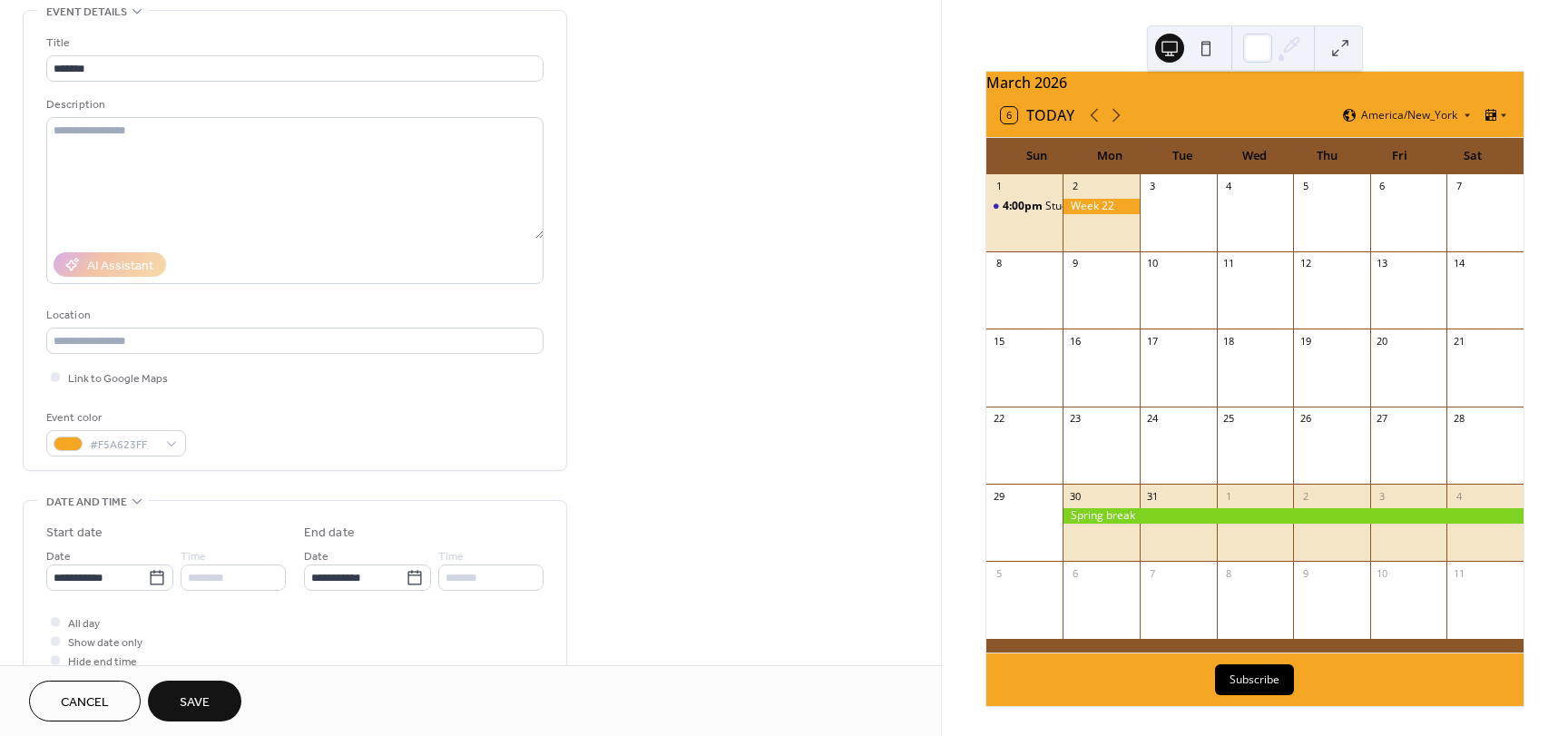 click on "Save" at bounding box center (194, 702) 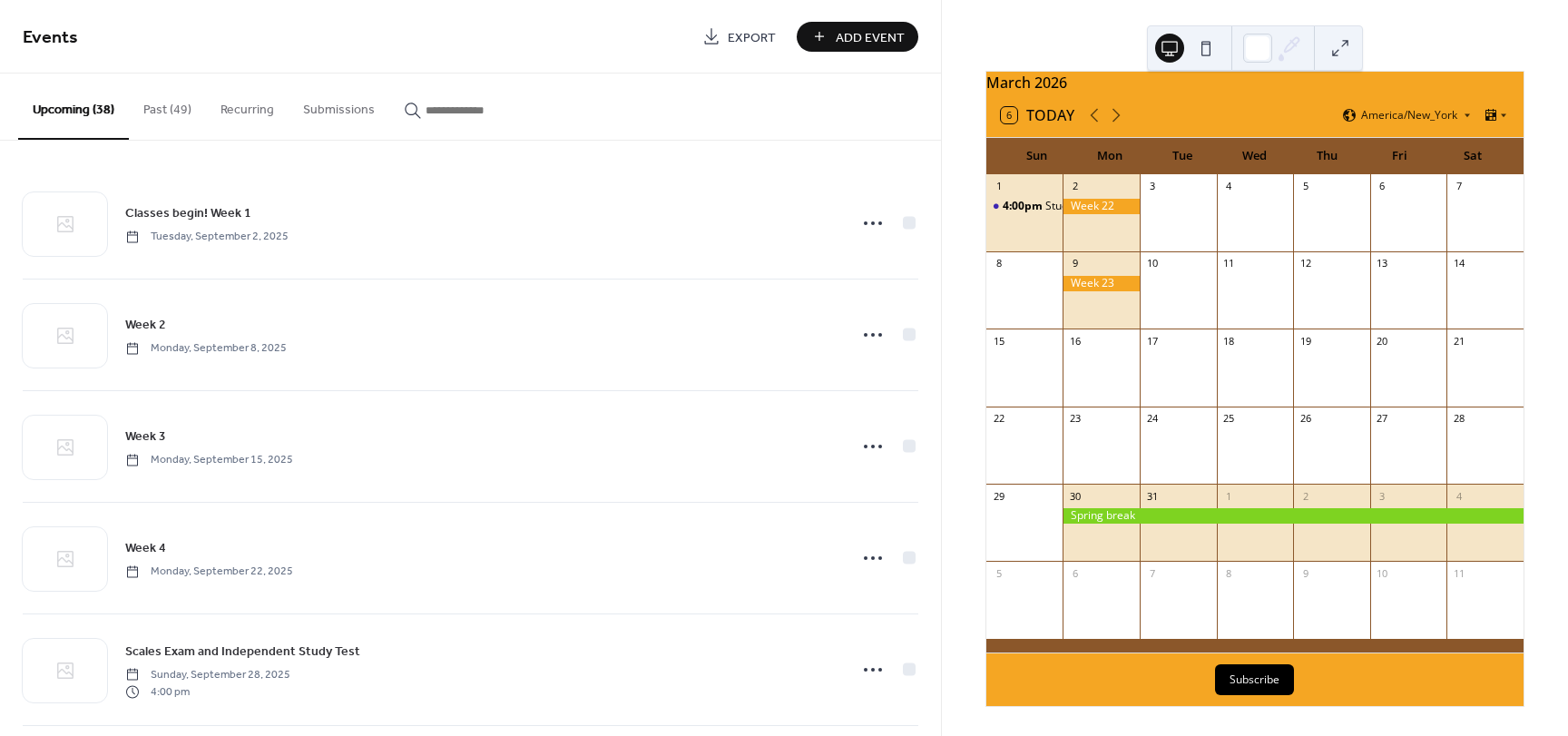 click on "Add Event" at bounding box center [870, 37] 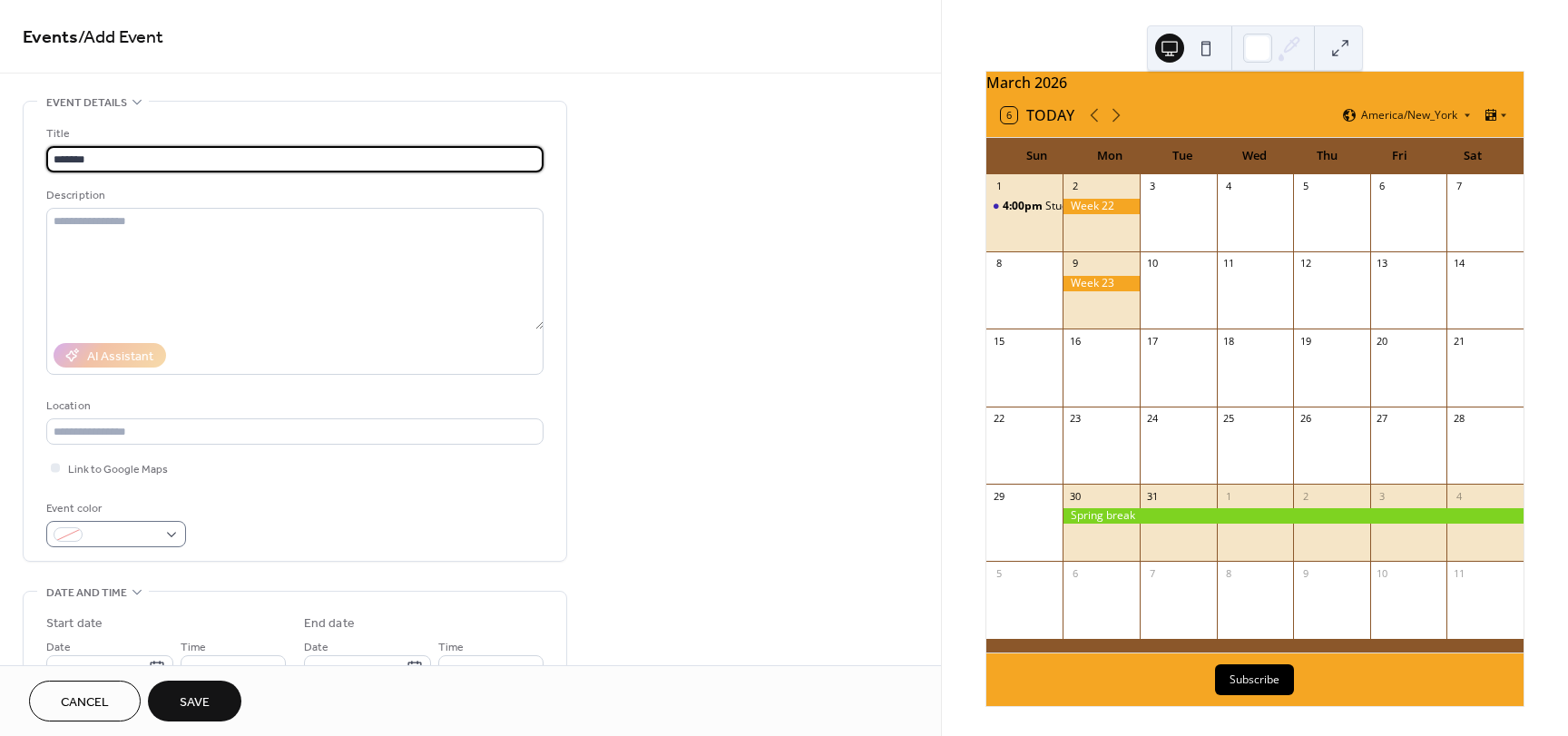 type on "*******" 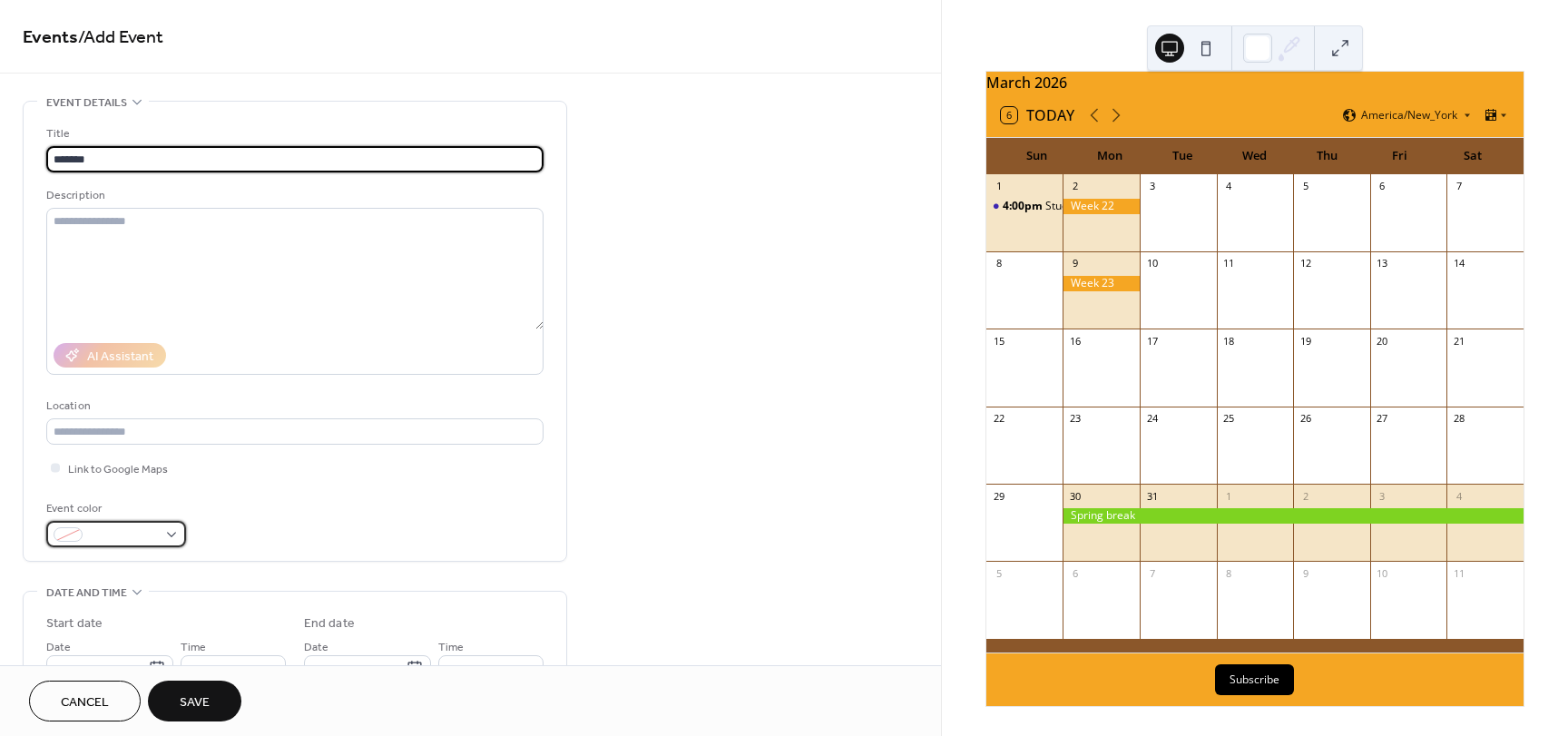 click on "**********" at bounding box center [784, 368] 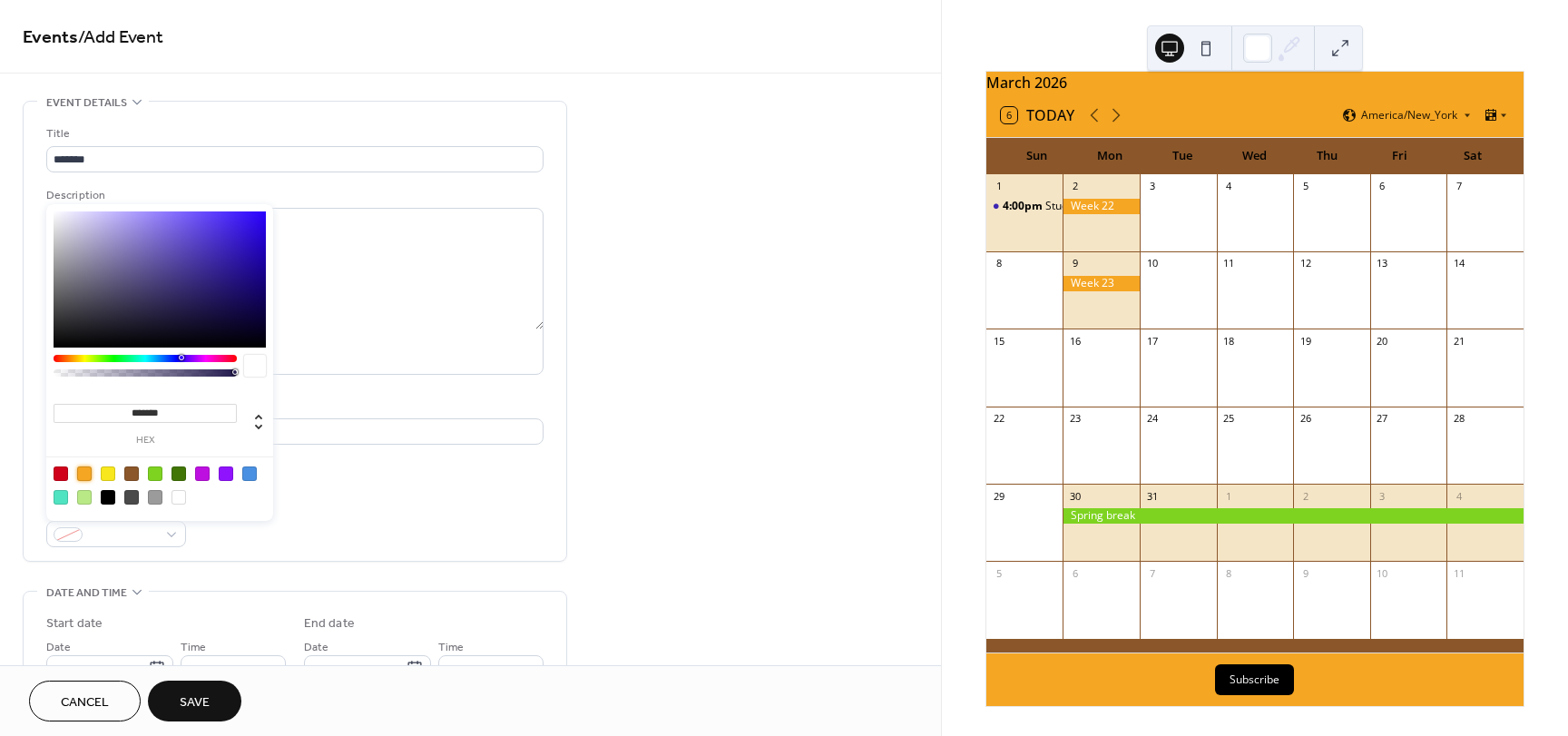 click at bounding box center (84, 474) 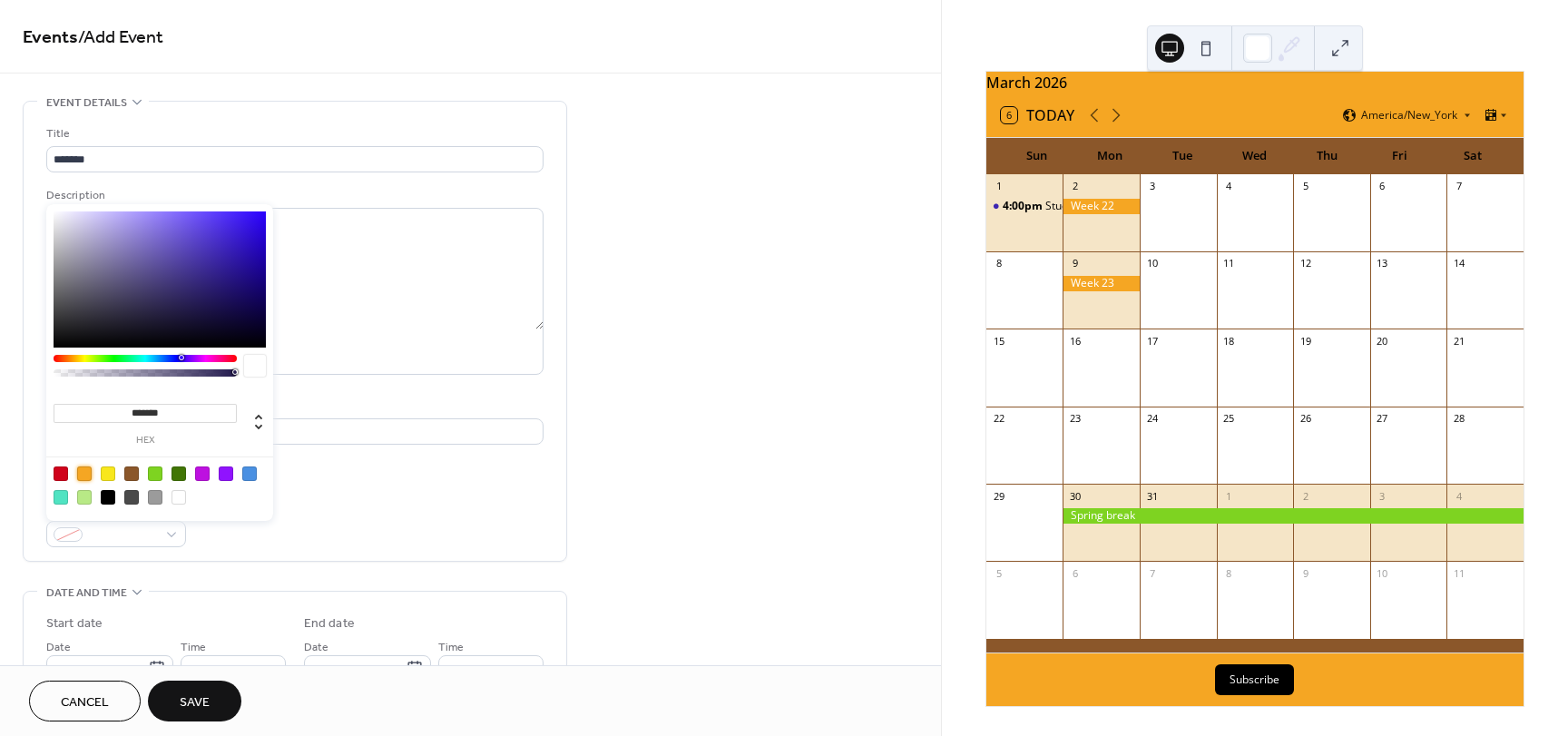 type on "*******" 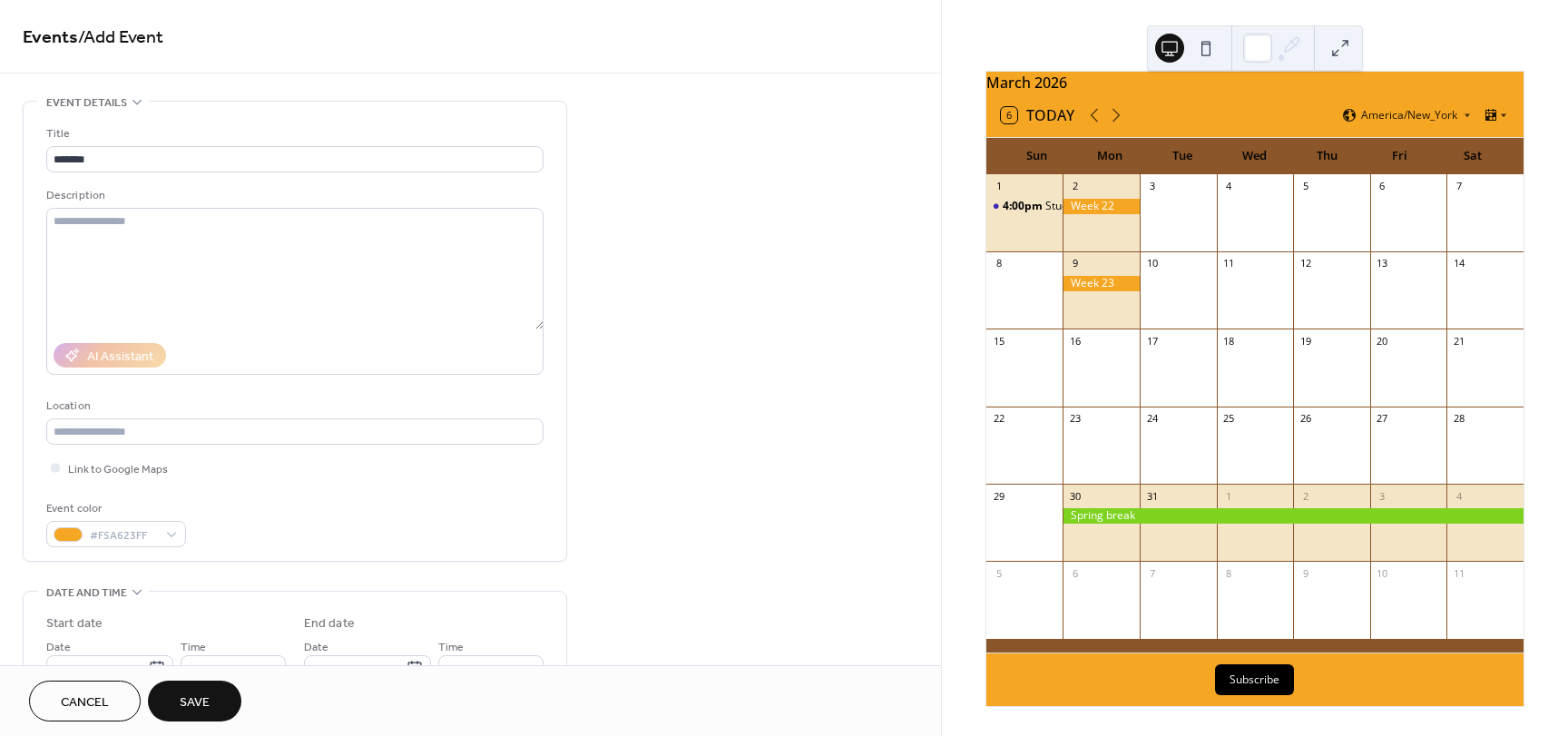 click on "Event color #F5A623FF" at bounding box center [295, 523] 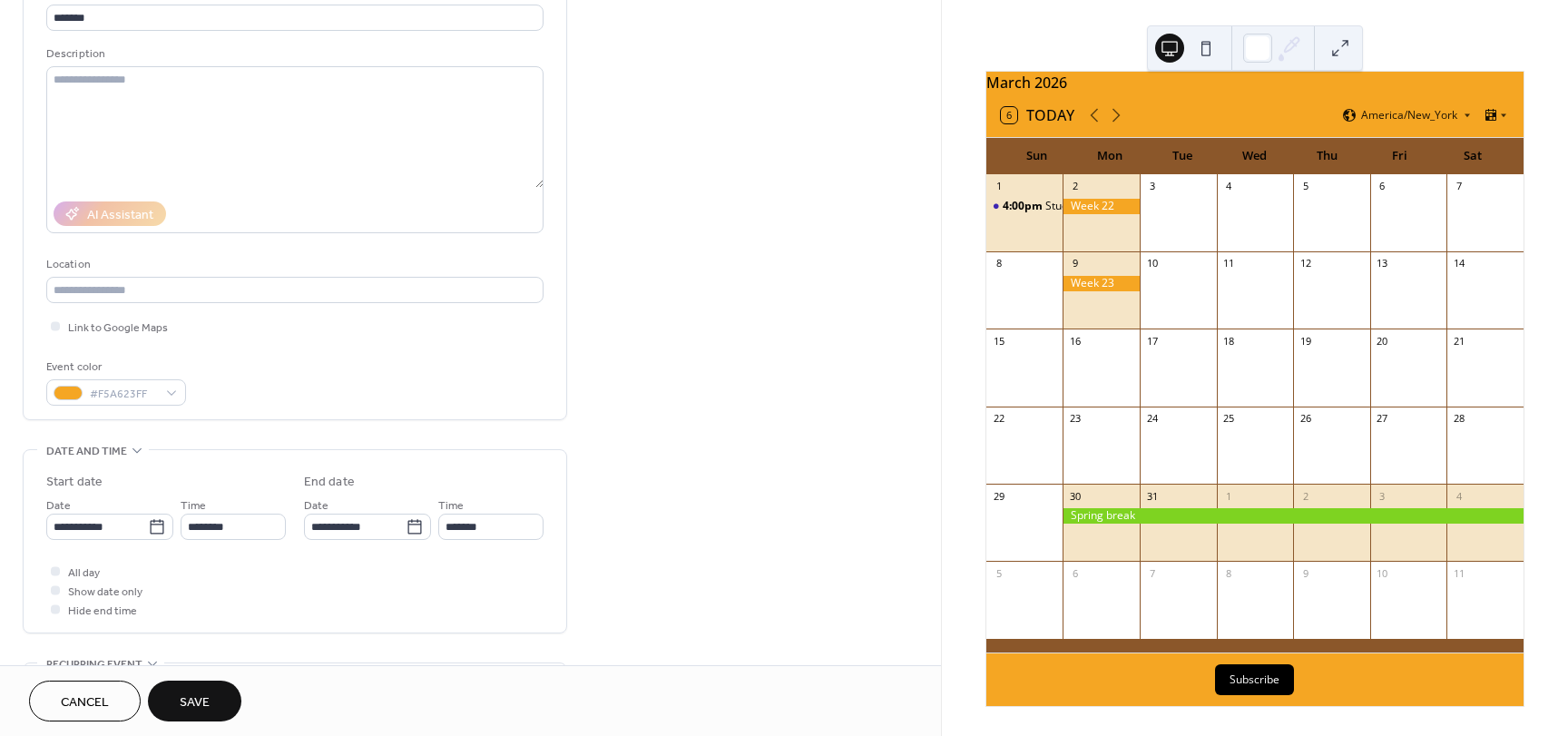 scroll, scrollTop: 182, scrollLeft: 0, axis: vertical 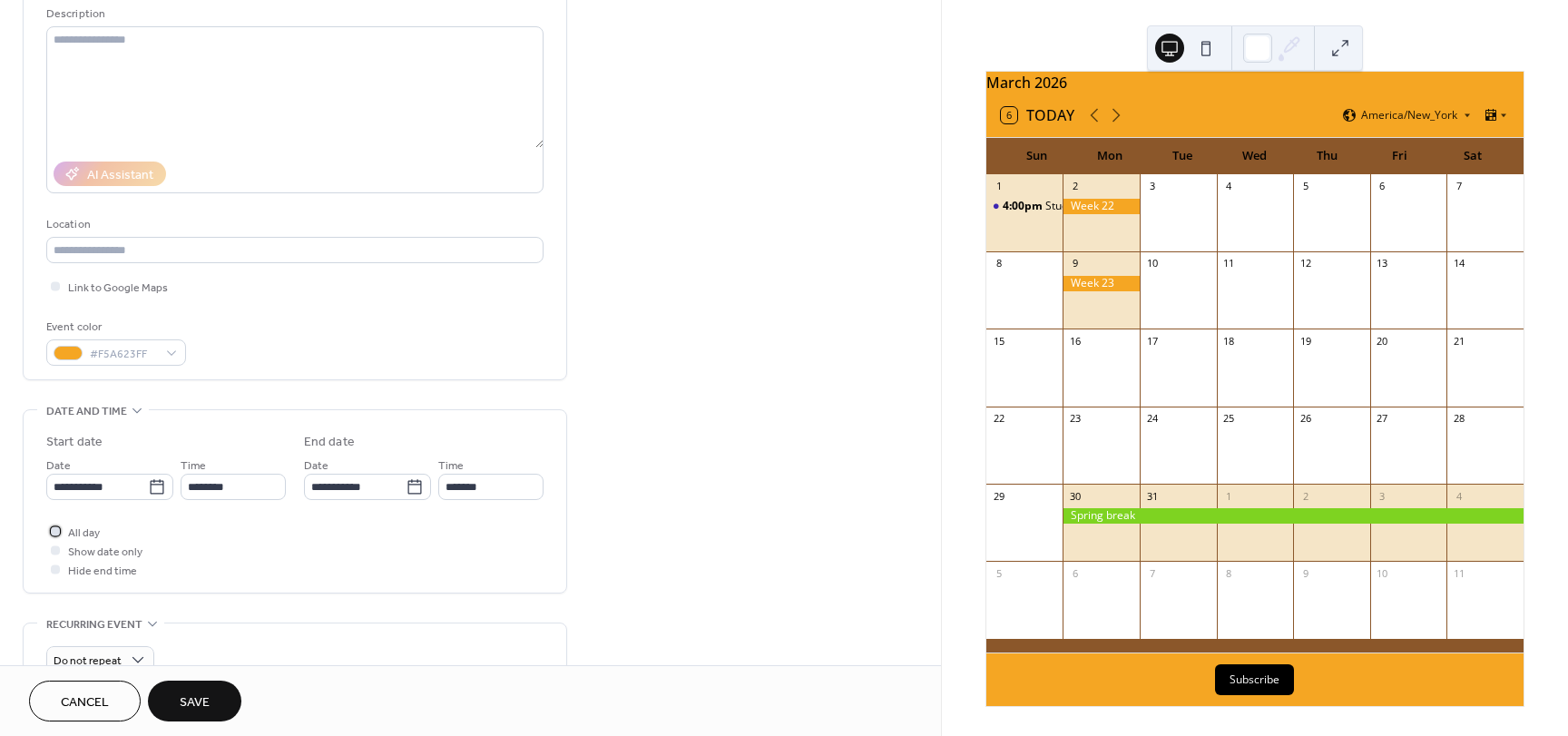 click at bounding box center [55, 531] 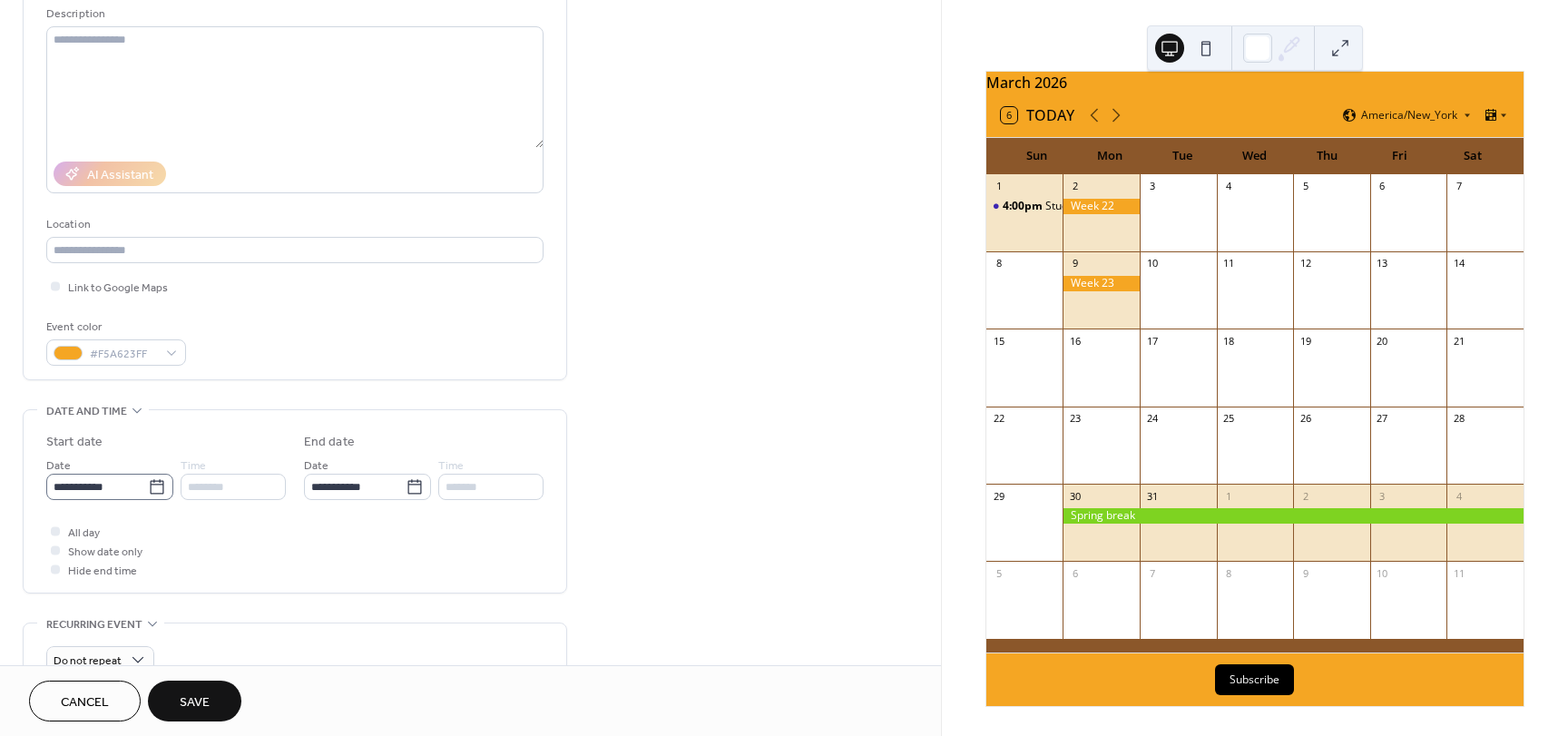 click 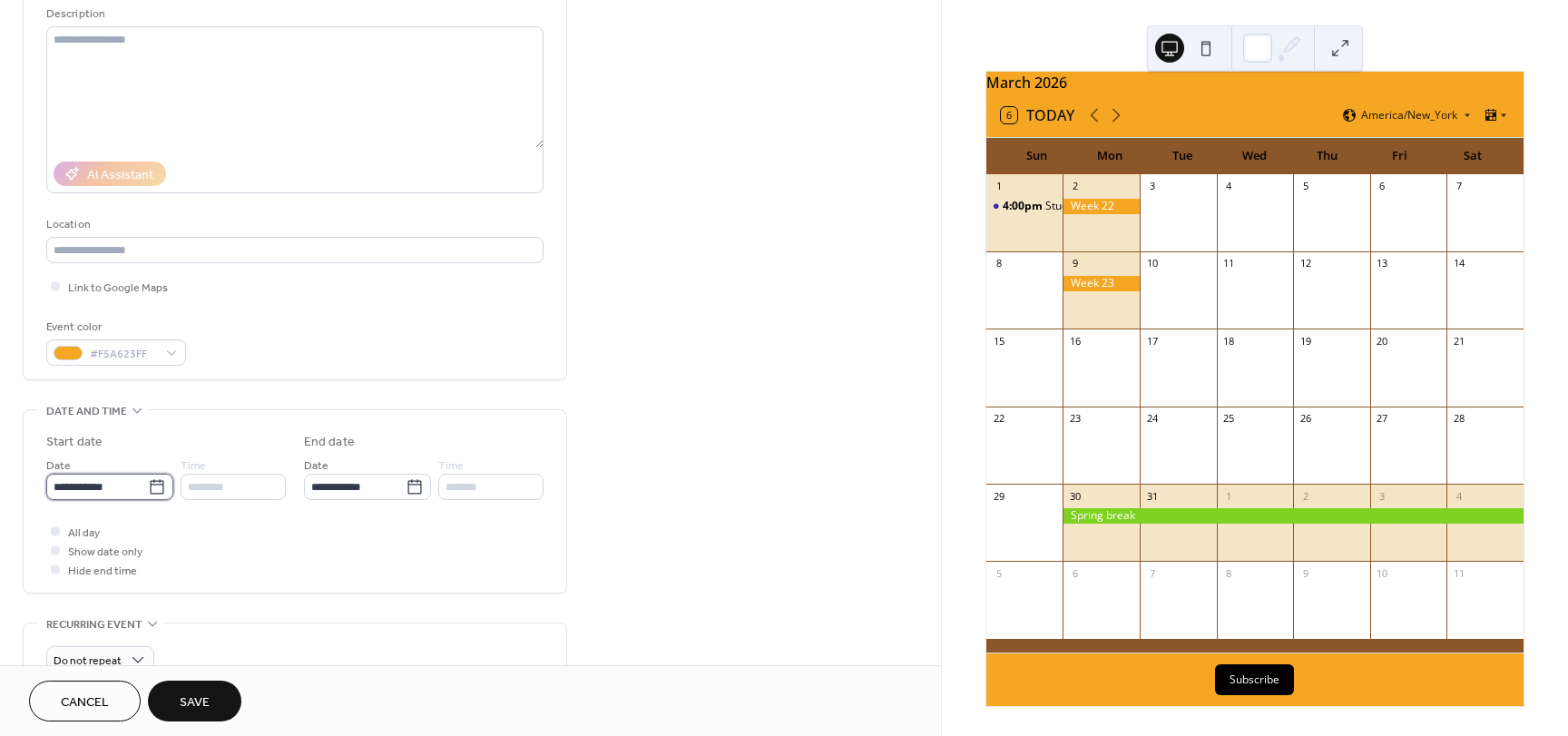 click on "**********" at bounding box center [97, 486] 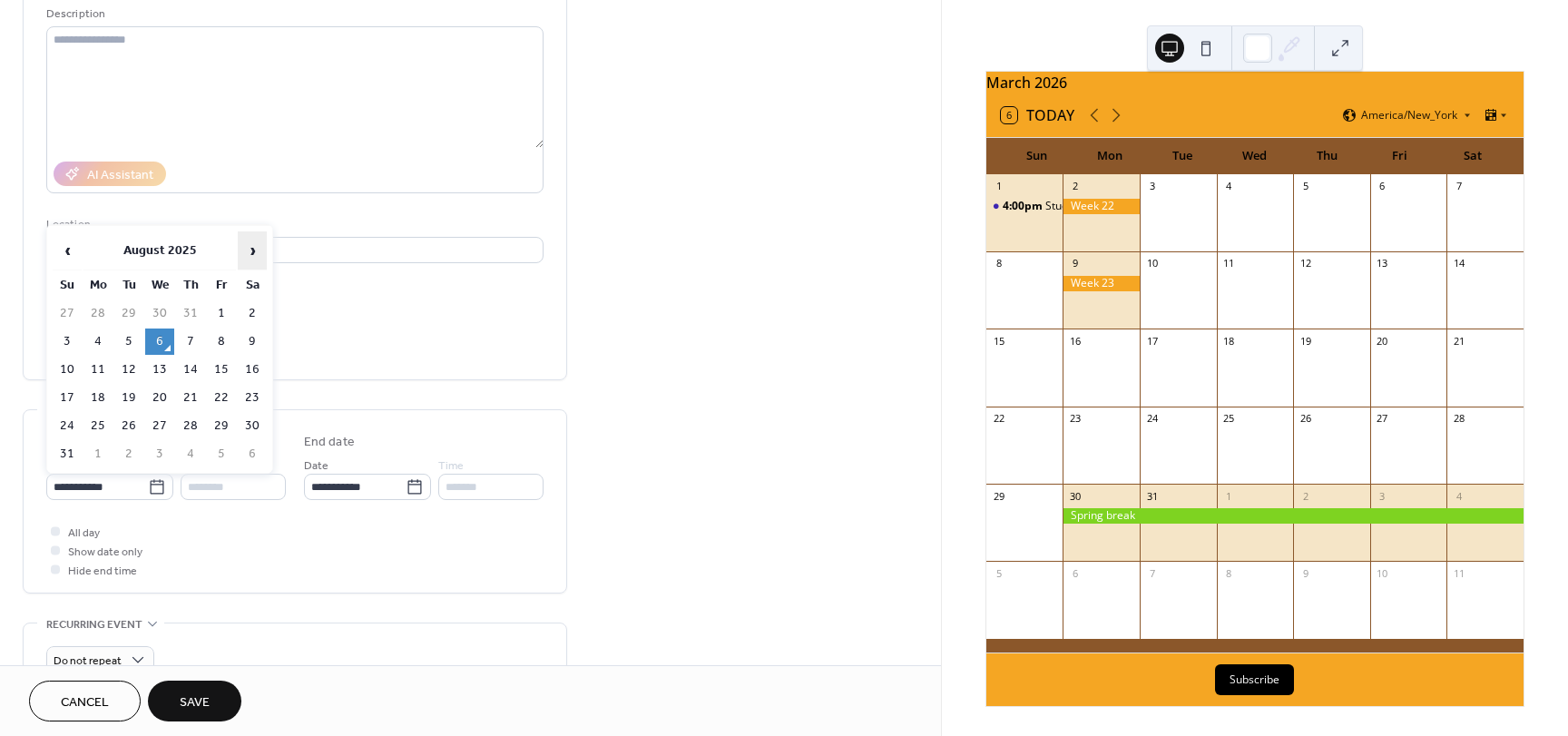 click on "›" at bounding box center (252, 250) 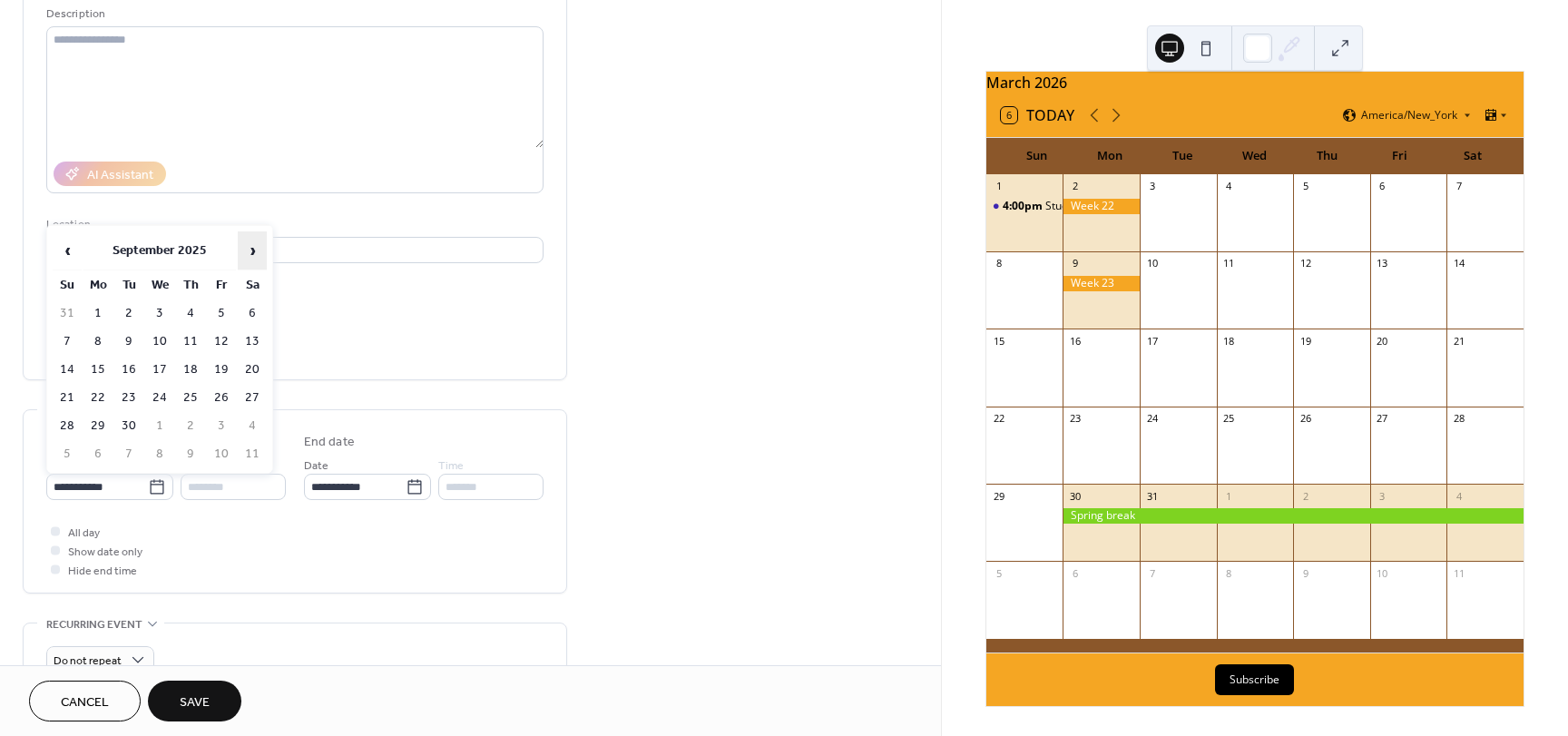 click on "›" at bounding box center [252, 250] 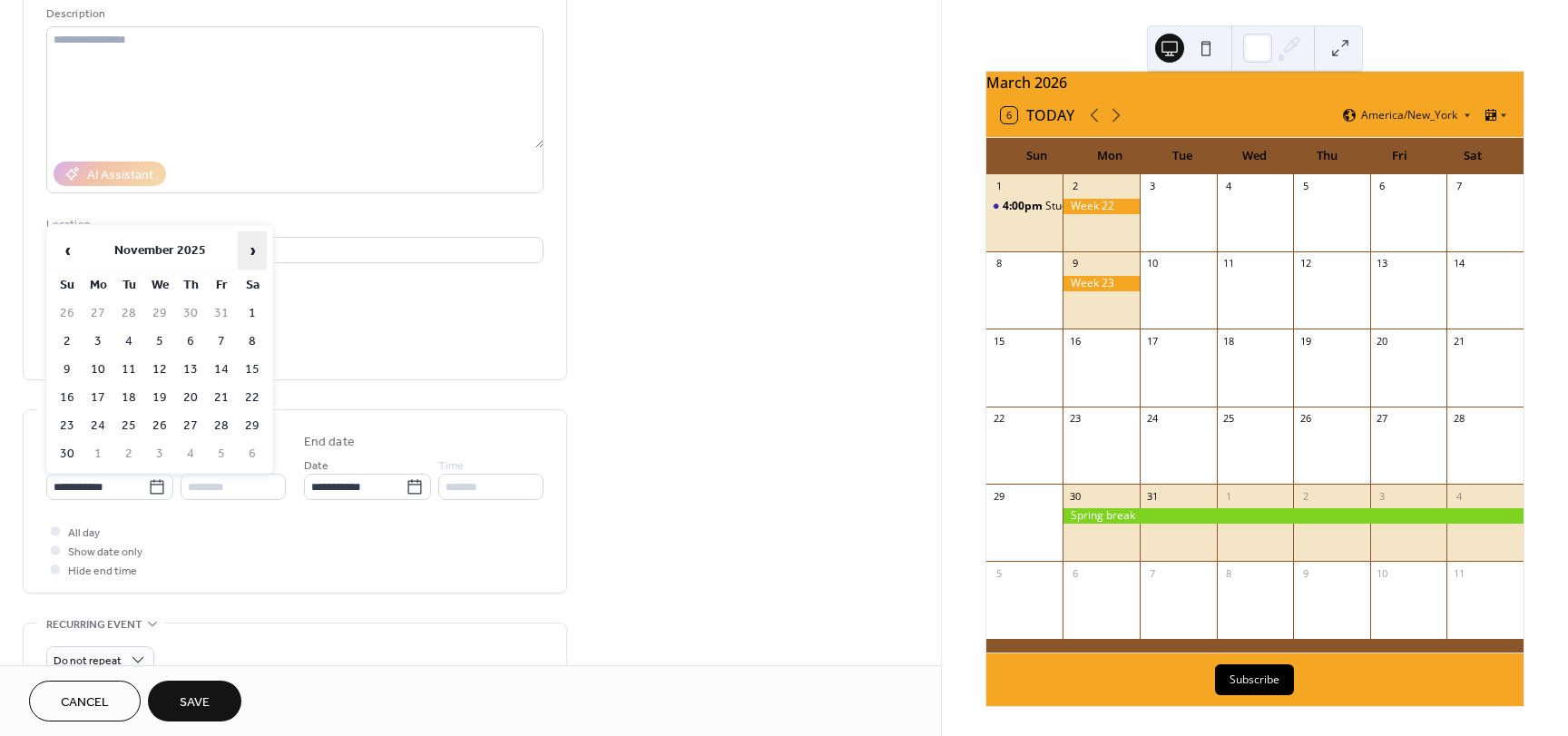 click on "›" at bounding box center [252, 250] 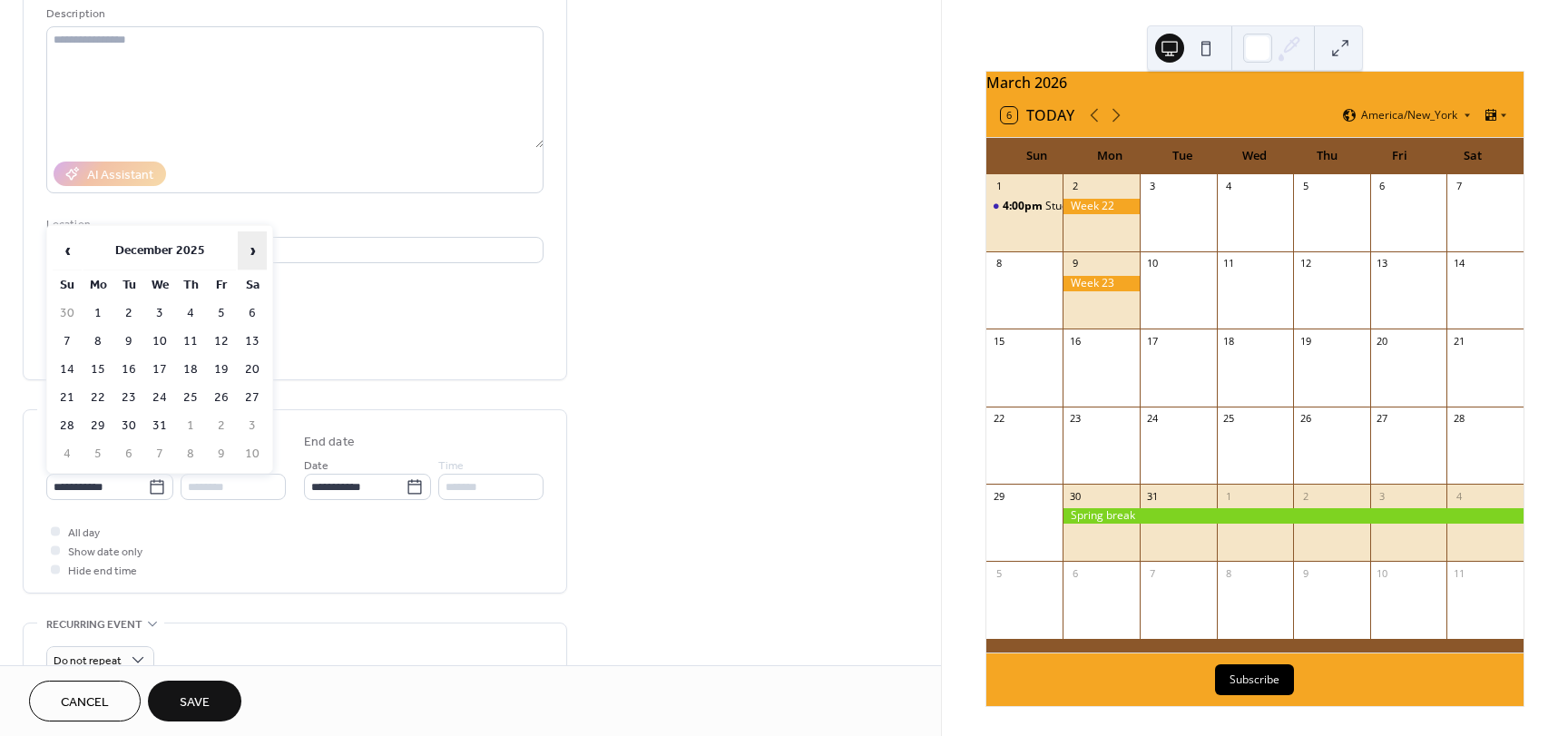 click on "›" at bounding box center [252, 250] 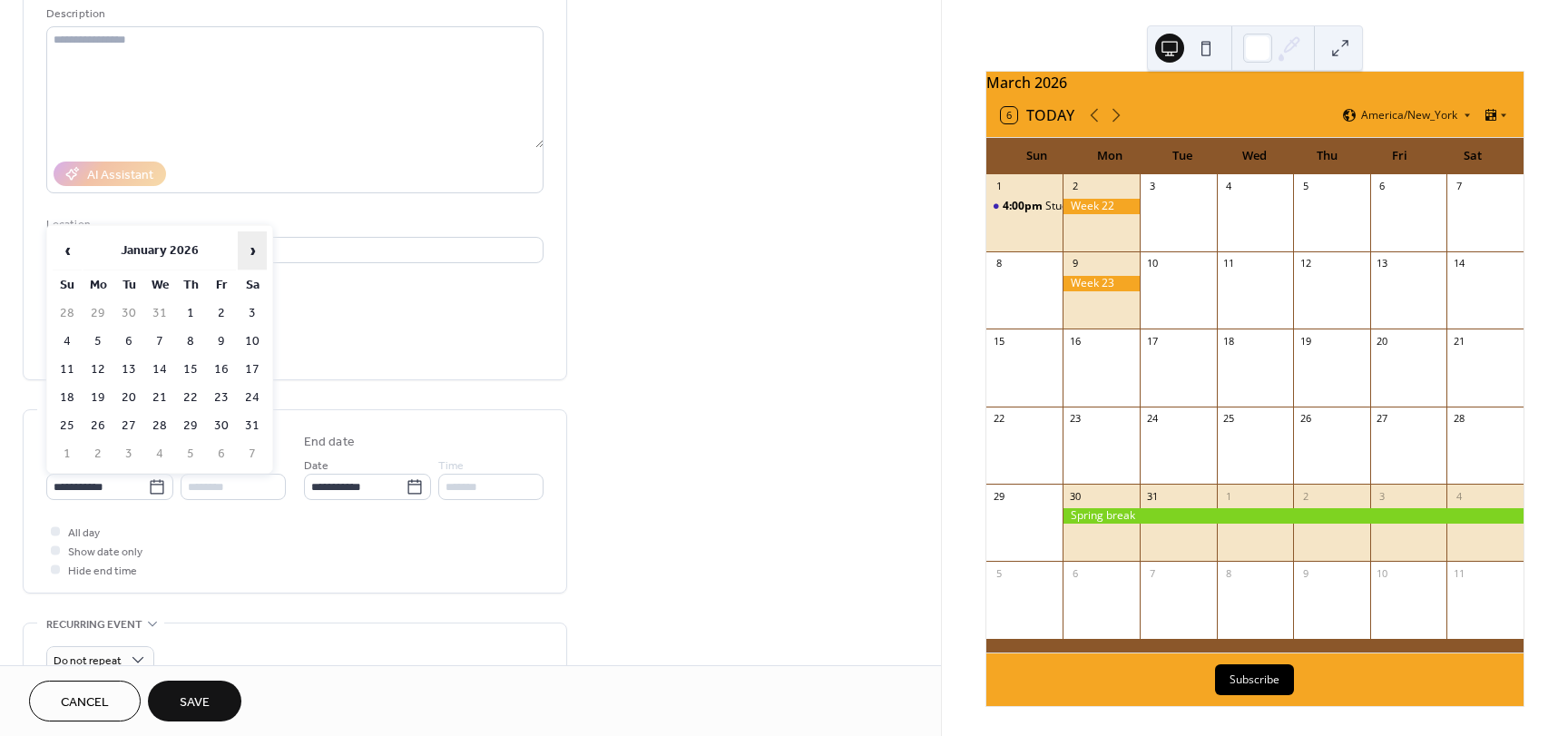 click on "›" at bounding box center [252, 250] 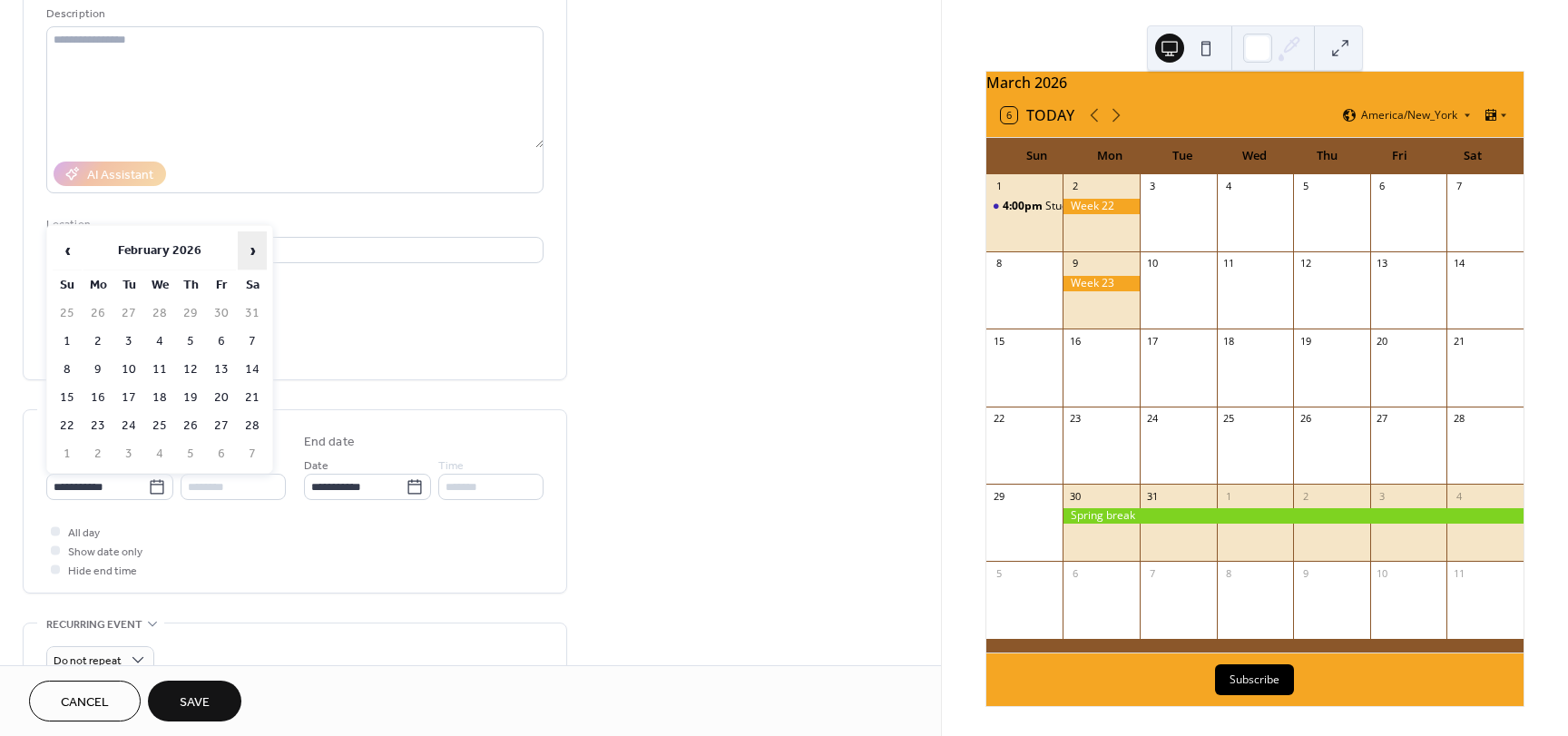 click on "›" at bounding box center (252, 250) 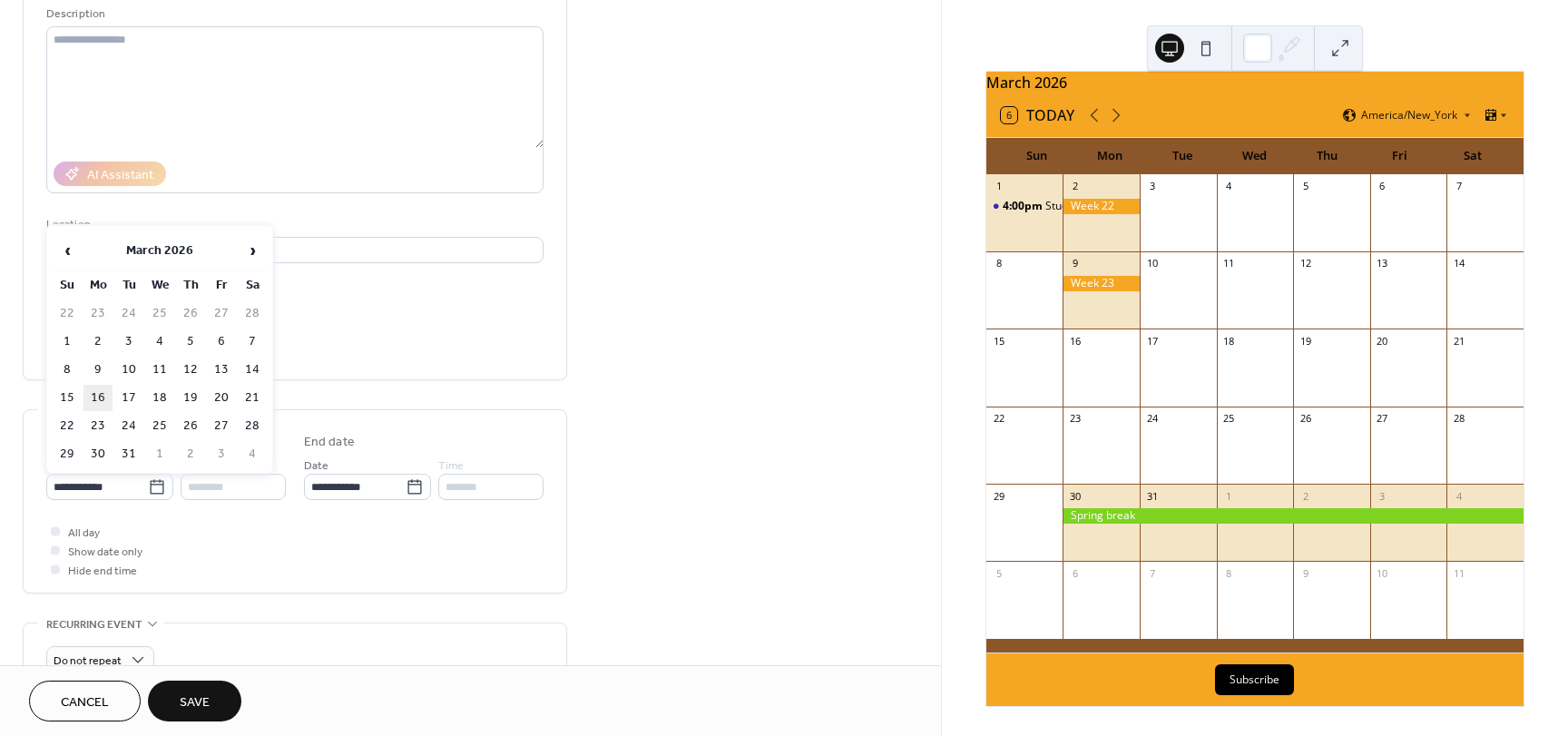 click on "16" at bounding box center (98, 397) 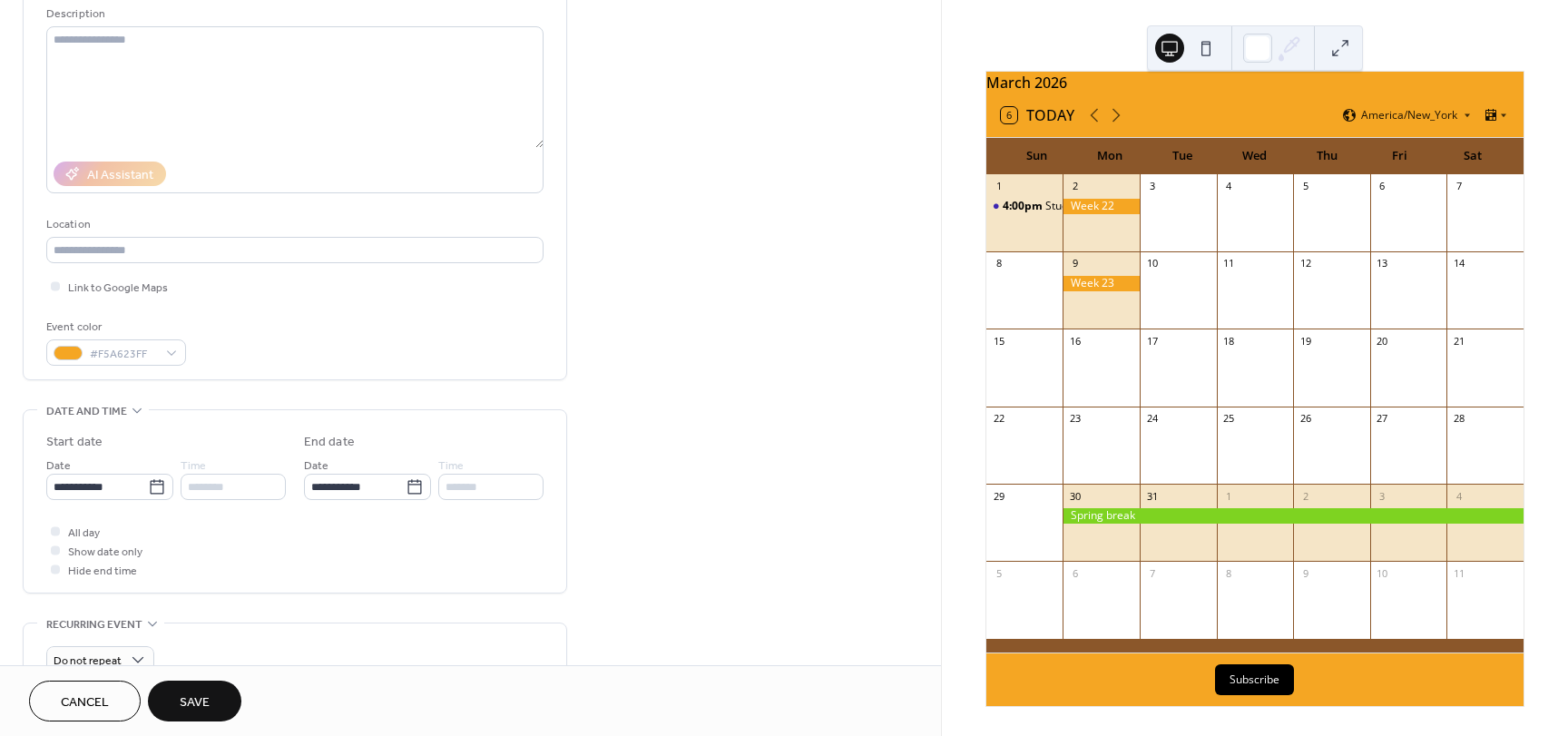 click on "Save" at bounding box center (194, 702) 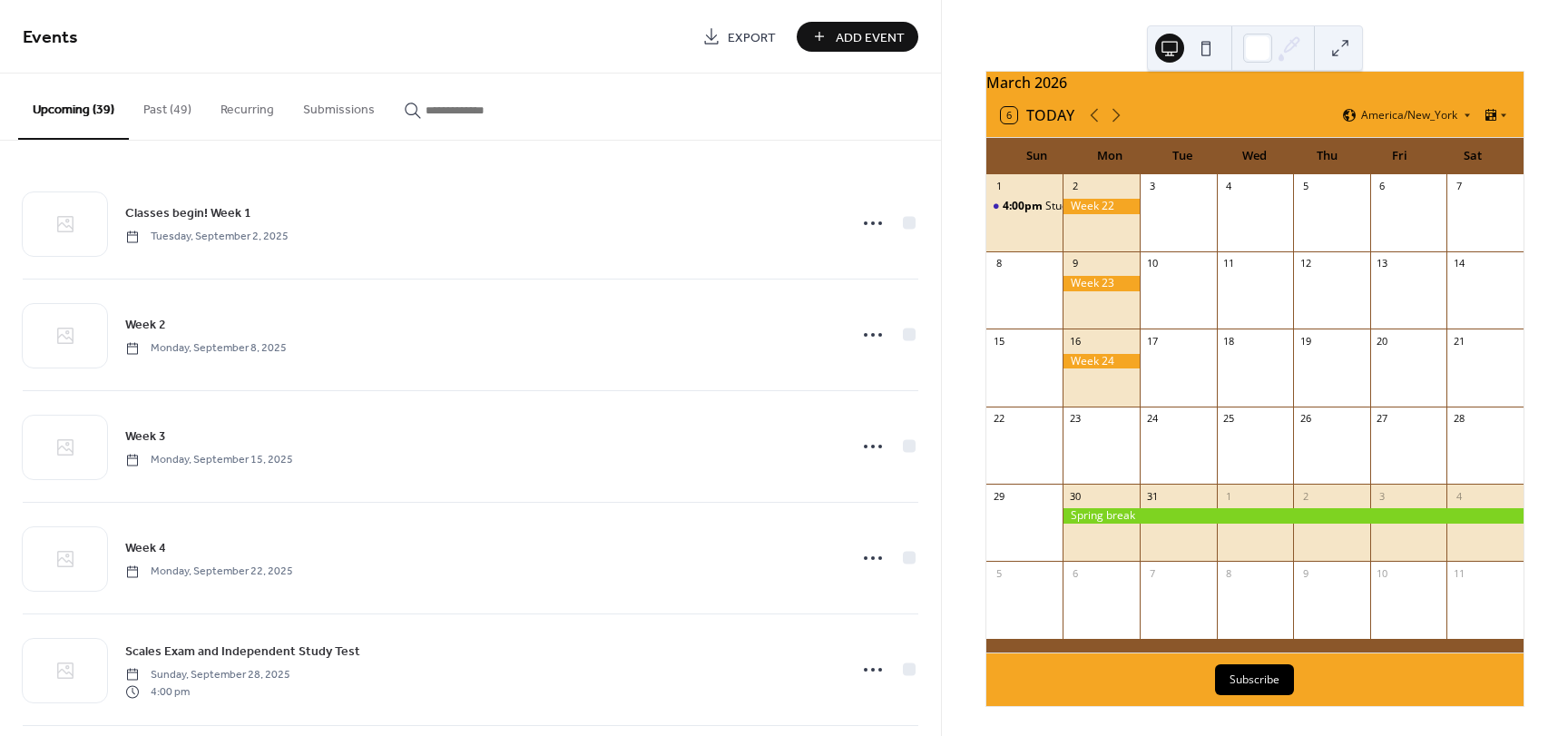 click on "Add Event" at bounding box center [870, 37] 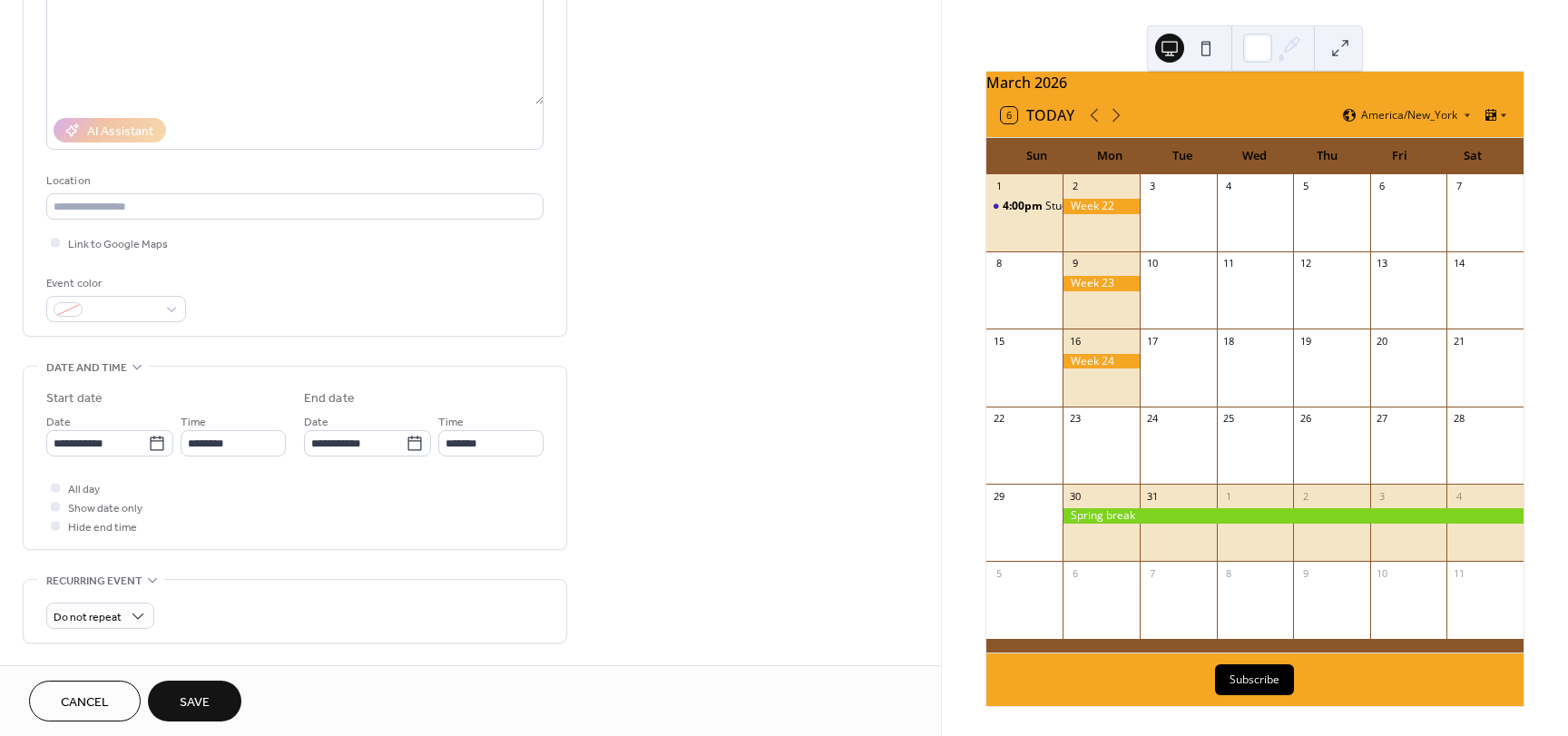 scroll, scrollTop: 272, scrollLeft: 0, axis: vertical 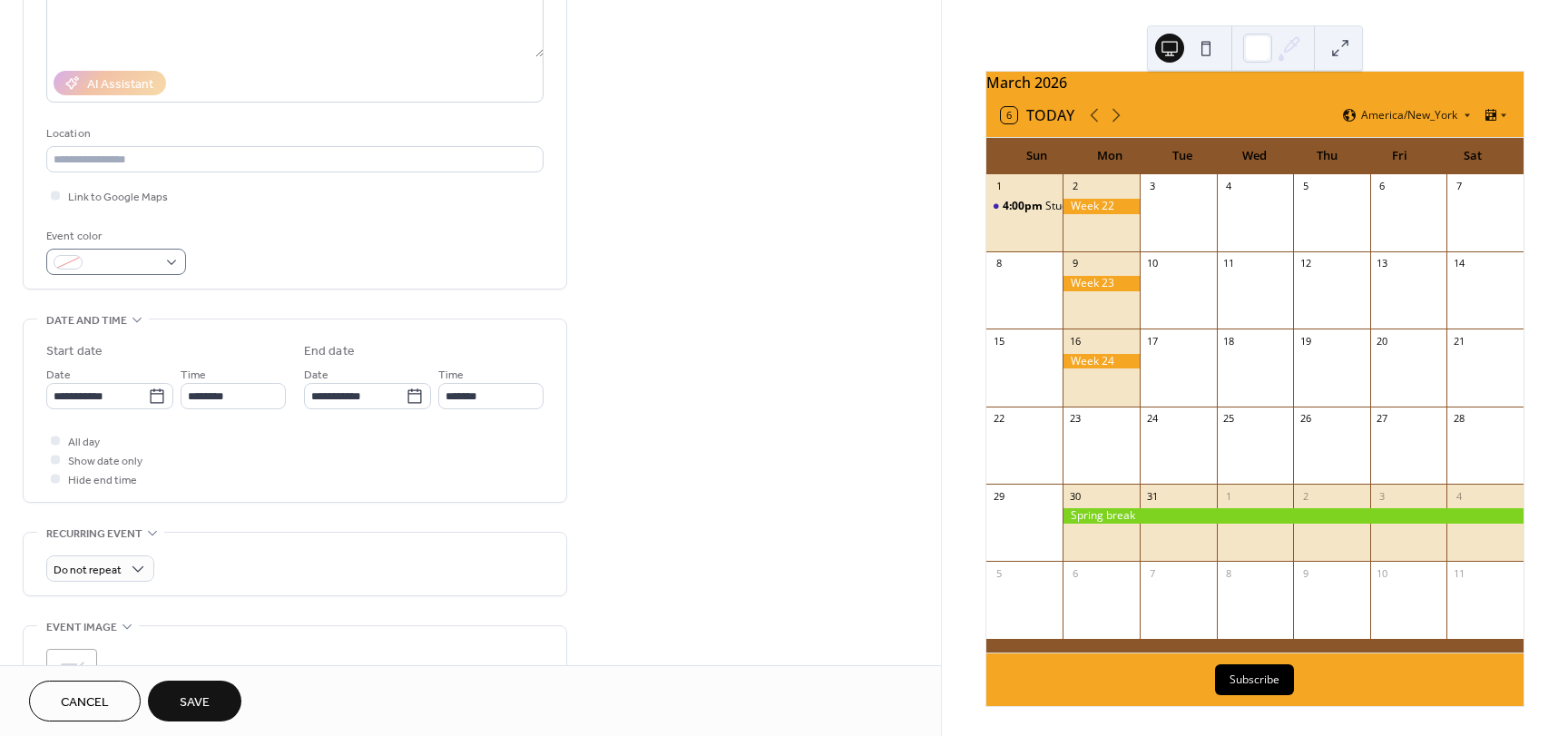 type on "*******" 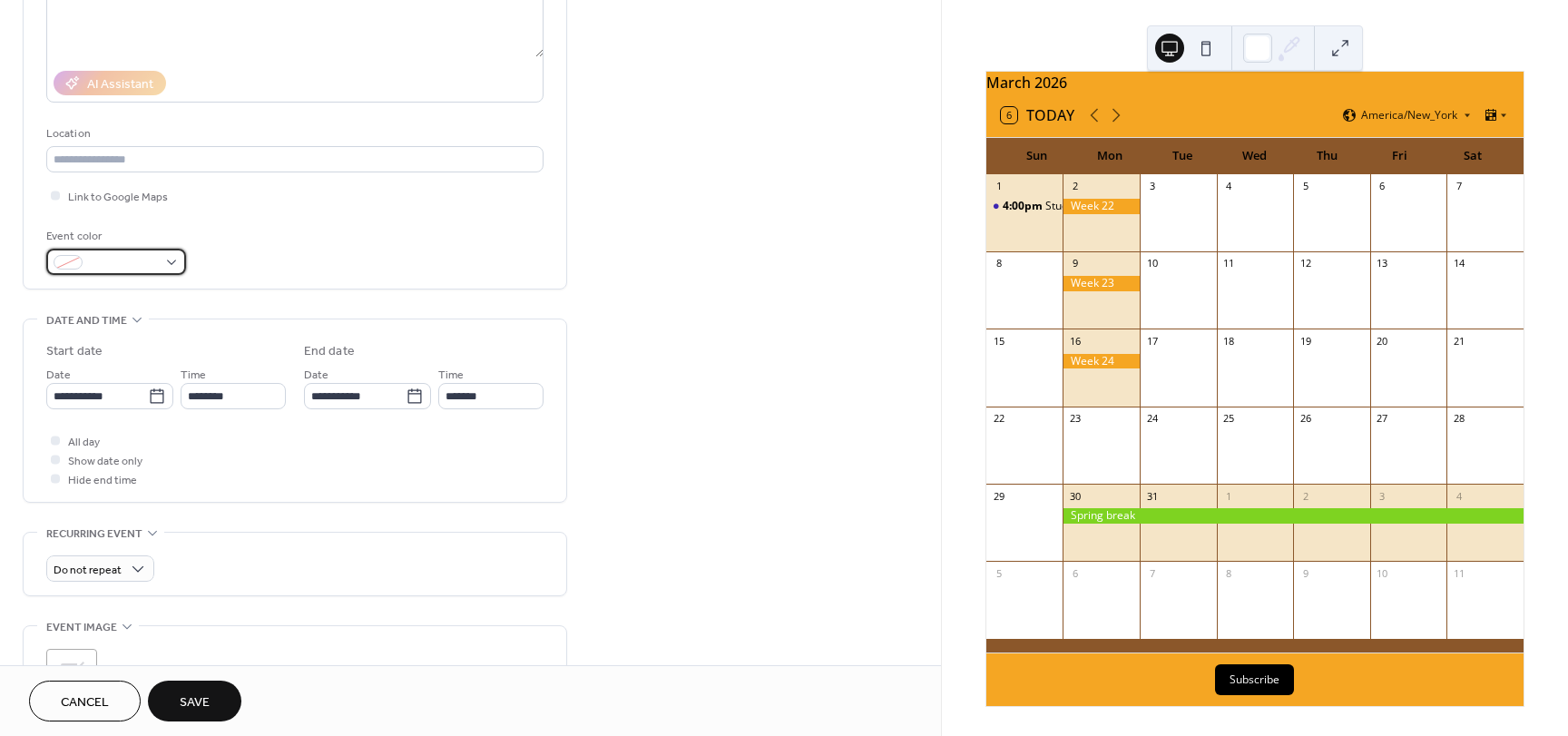 click at bounding box center [116, 261] 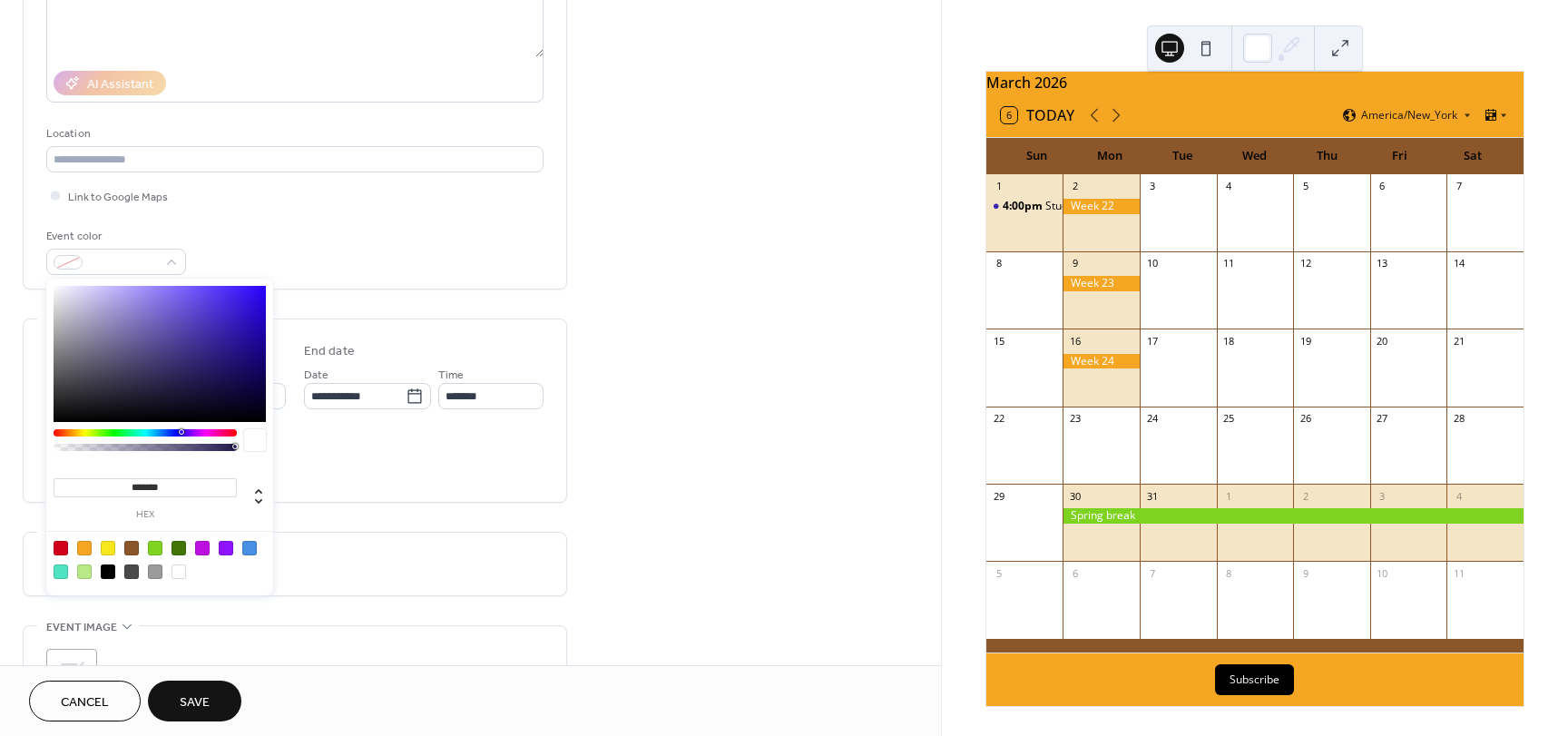 click at bounding box center (84, 548) 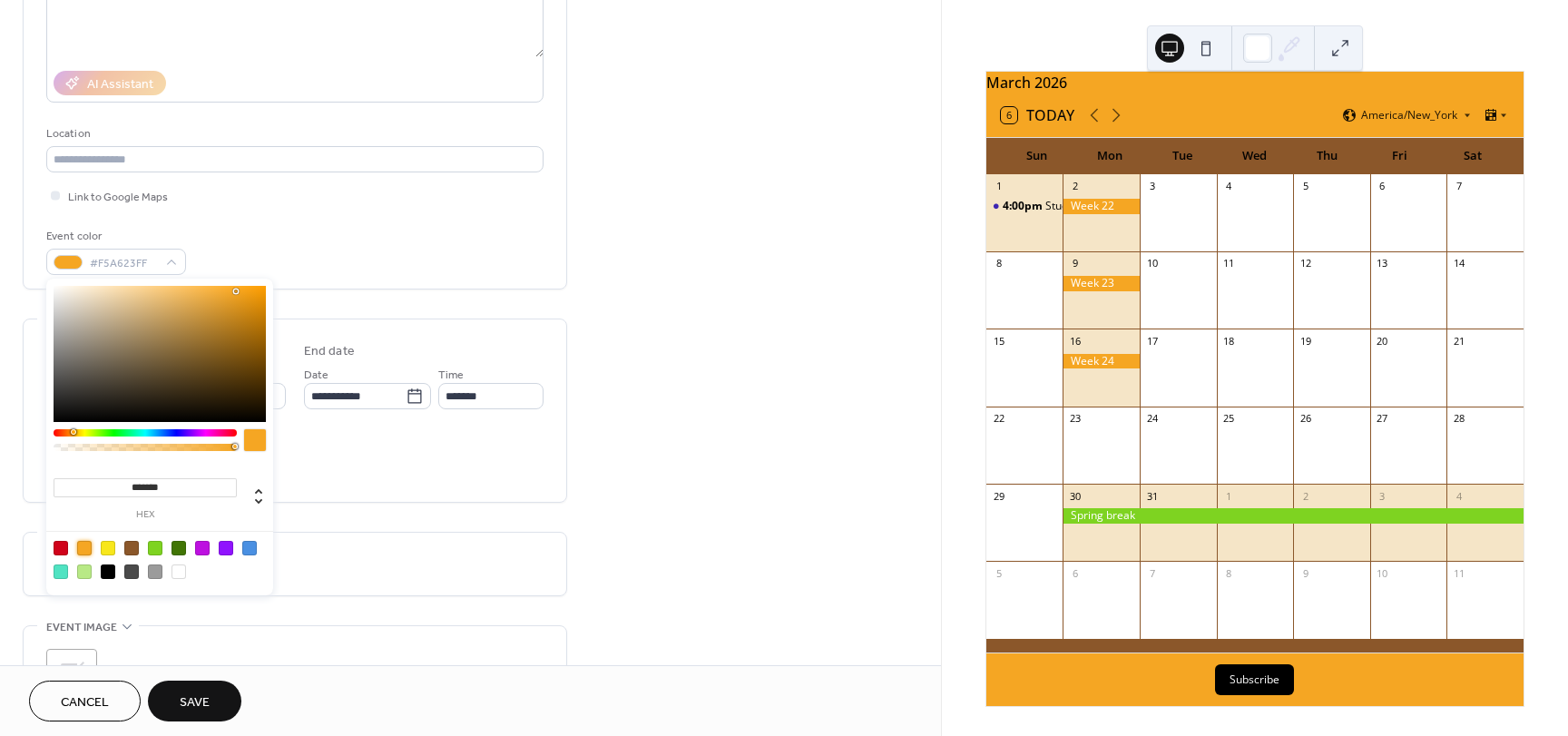click on "All day Show date only Hide end time" at bounding box center (295, 459) 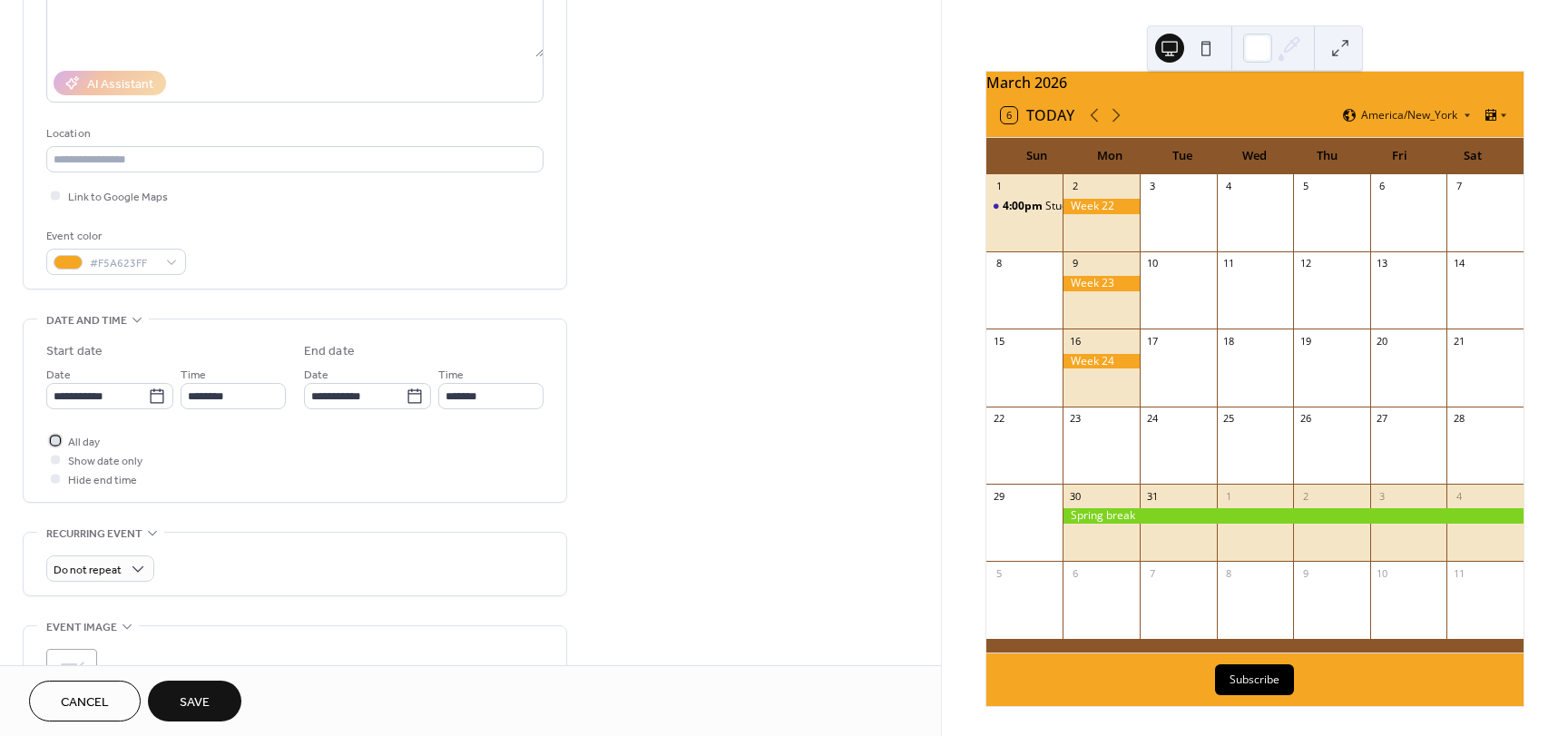 click at bounding box center (55, 440) 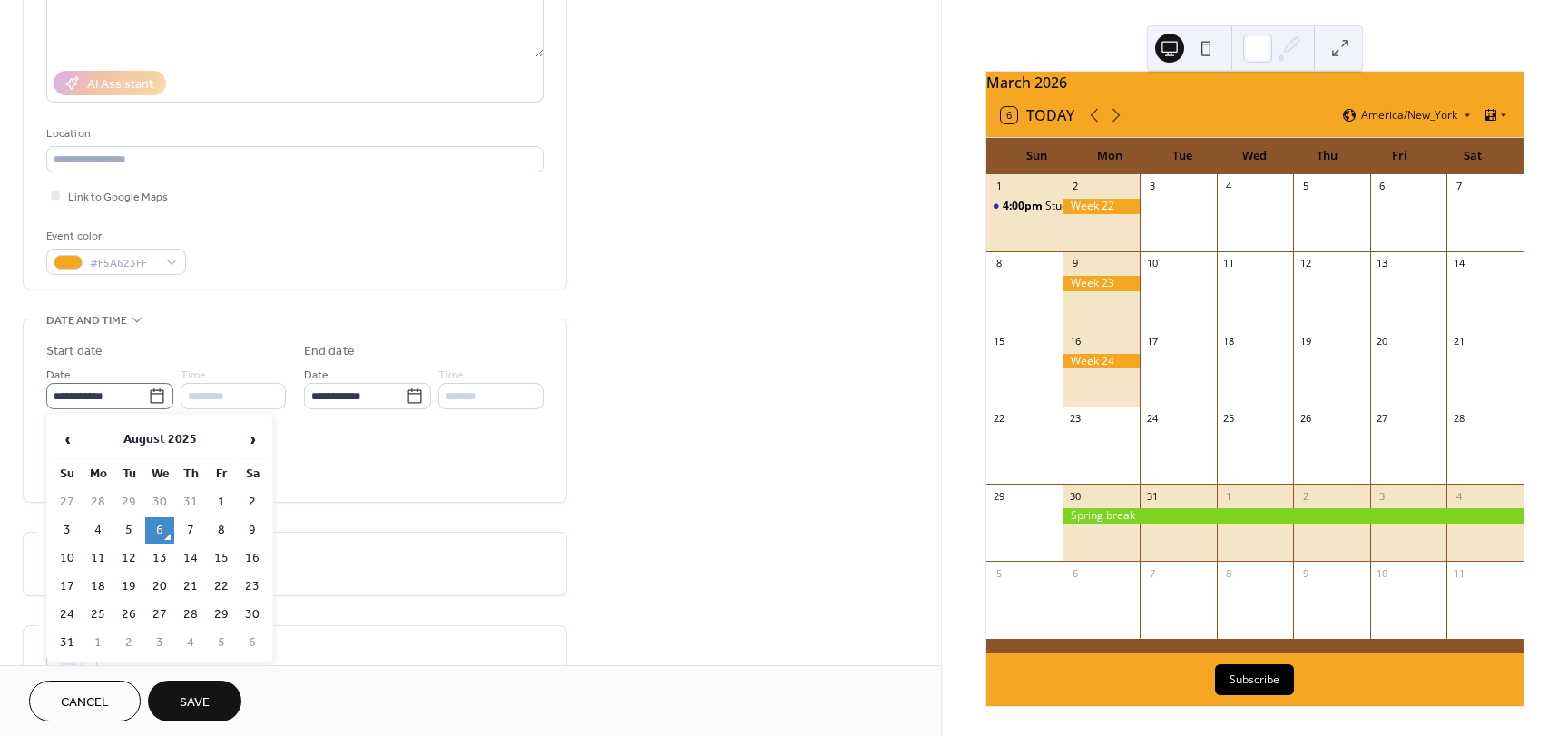 click 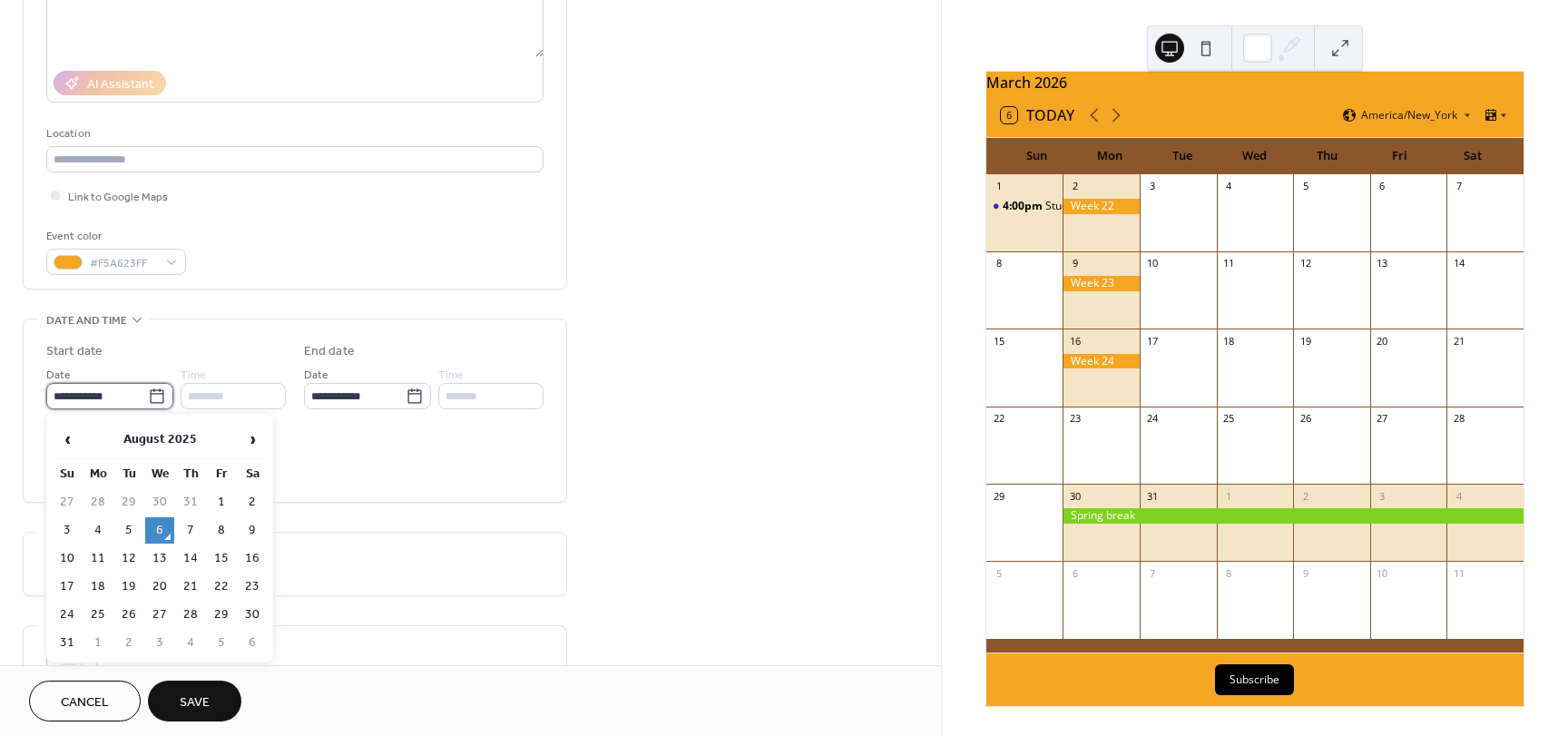 click on "**********" at bounding box center (97, 396) 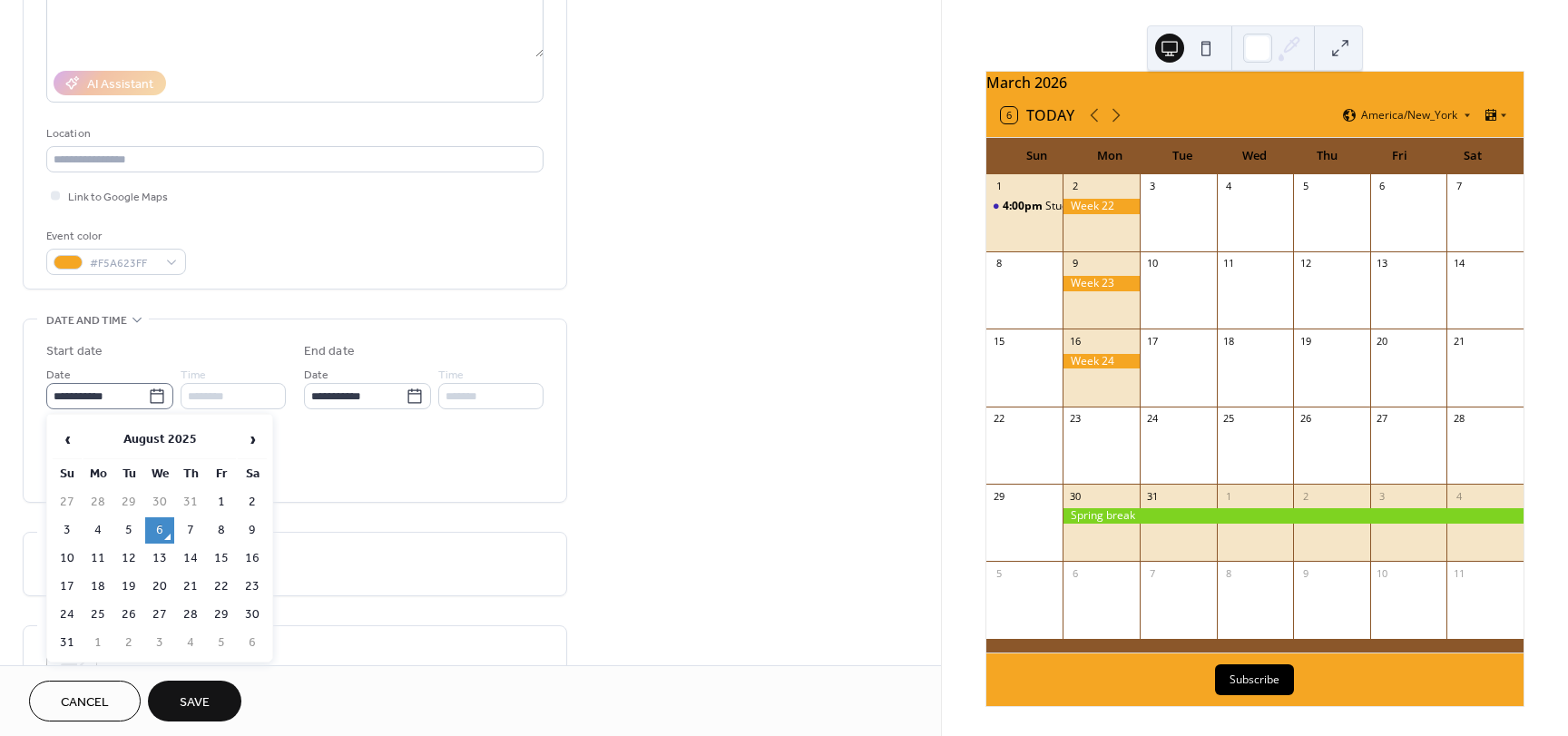 click 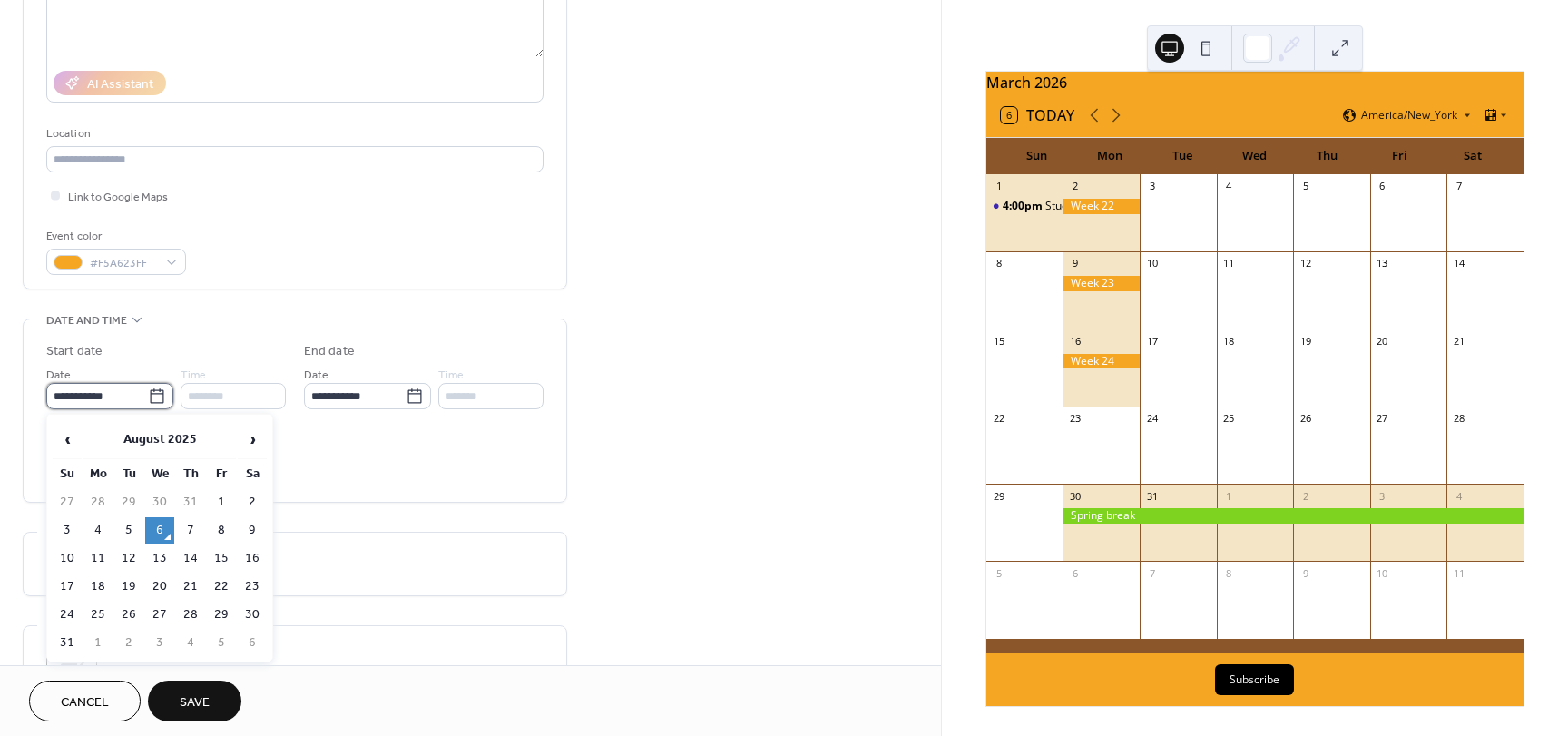 click on "**********" at bounding box center (97, 396) 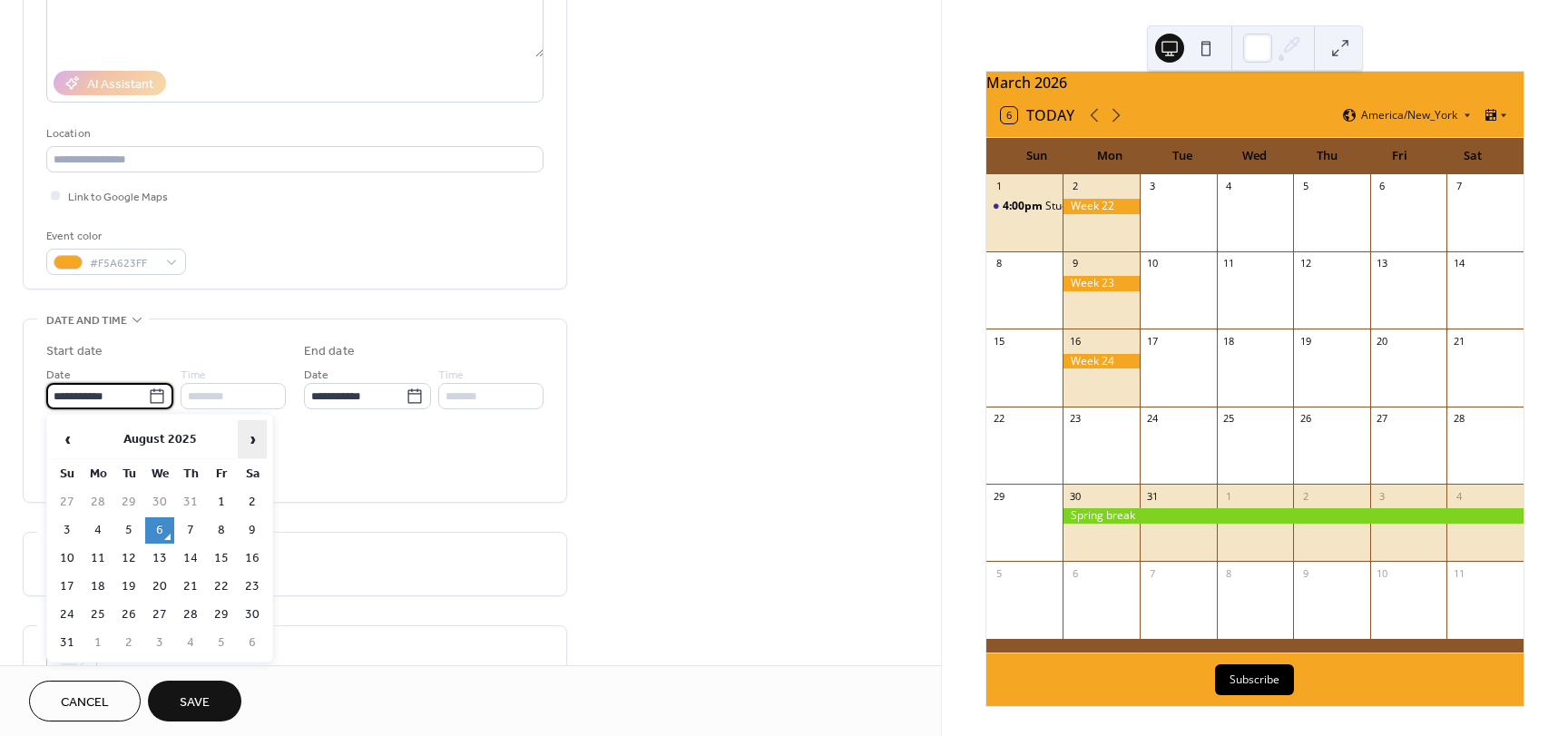 click on "›" at bounding box center (252, 439) 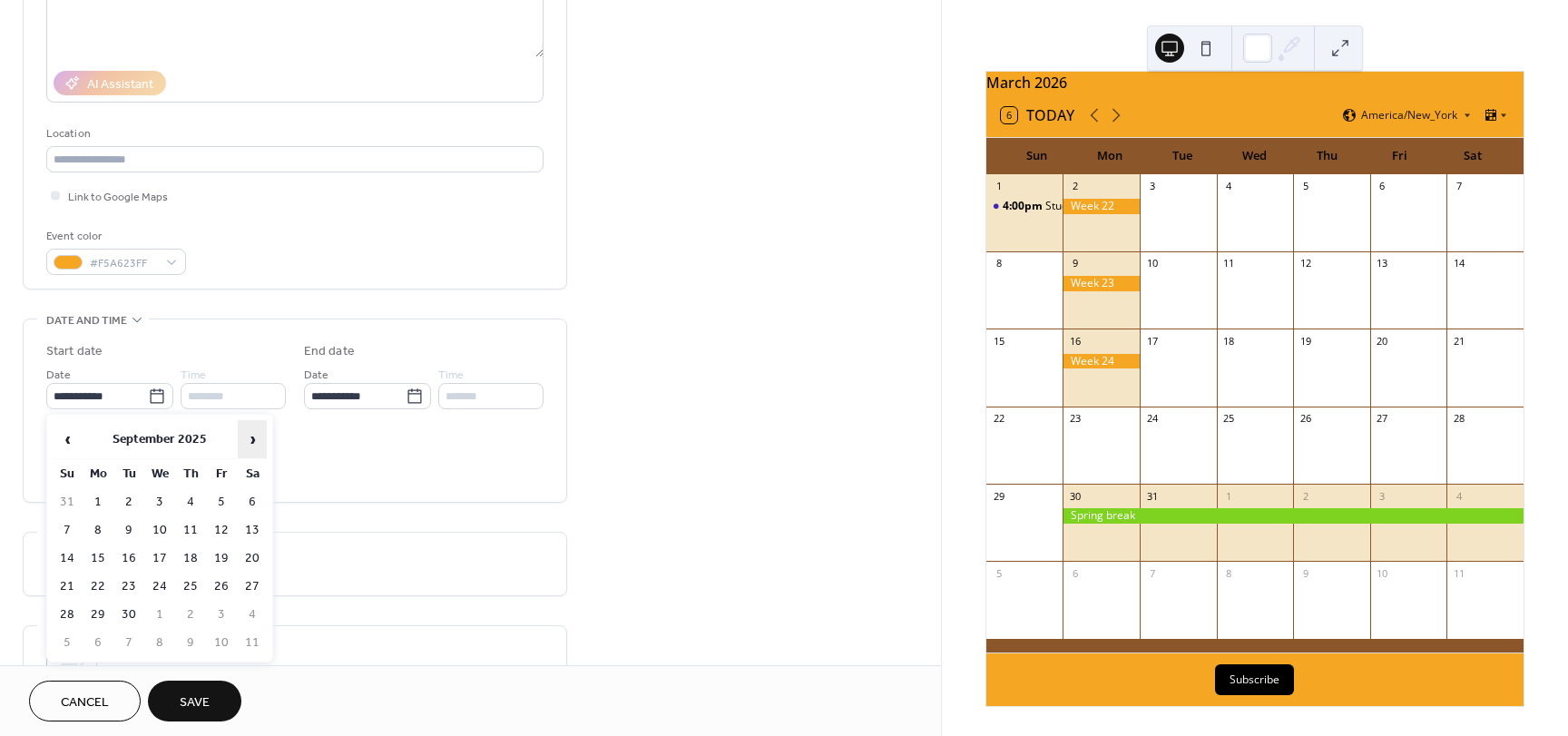 click on "›" at bounding box center [252, 439] 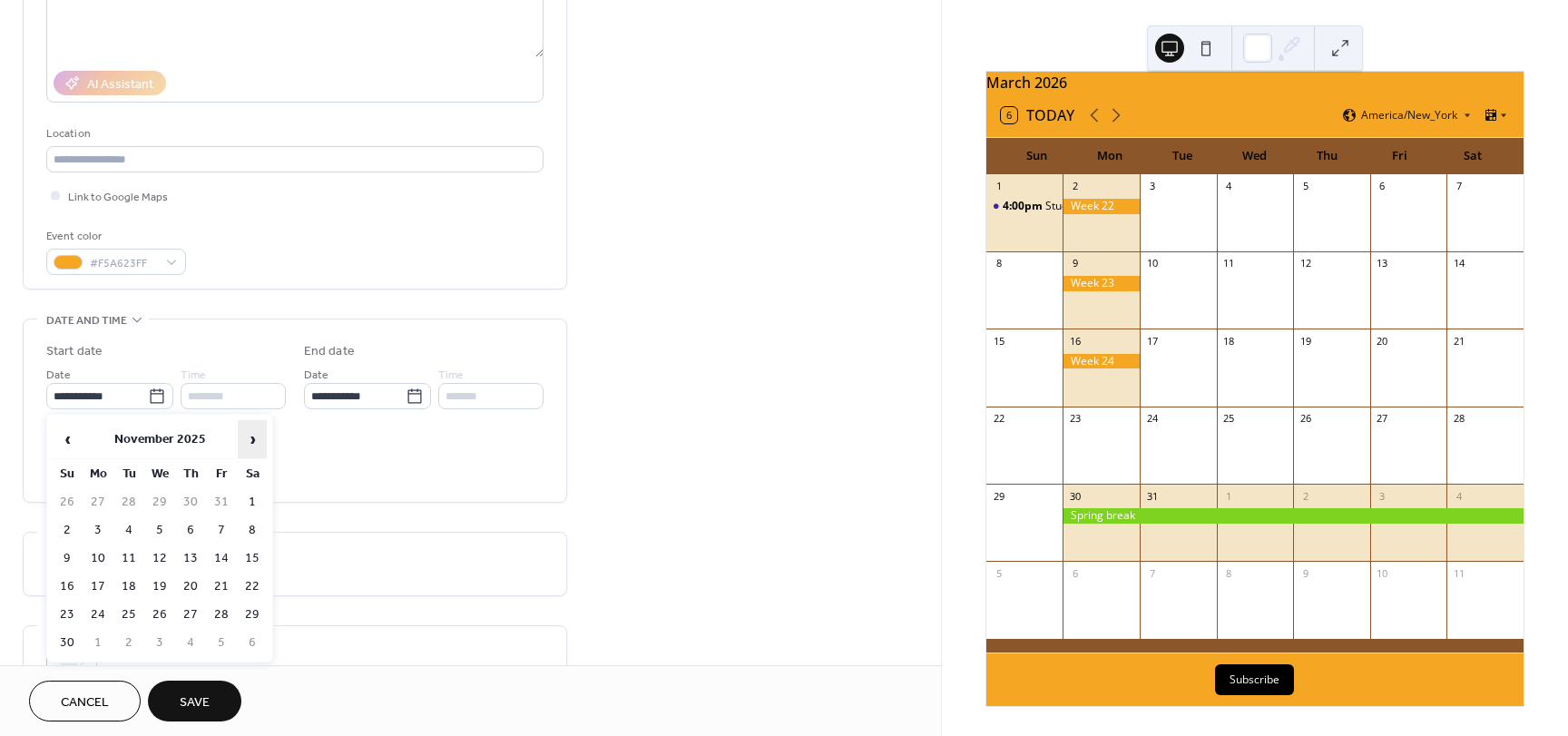 click on "›" at bounding box center [252, 439] 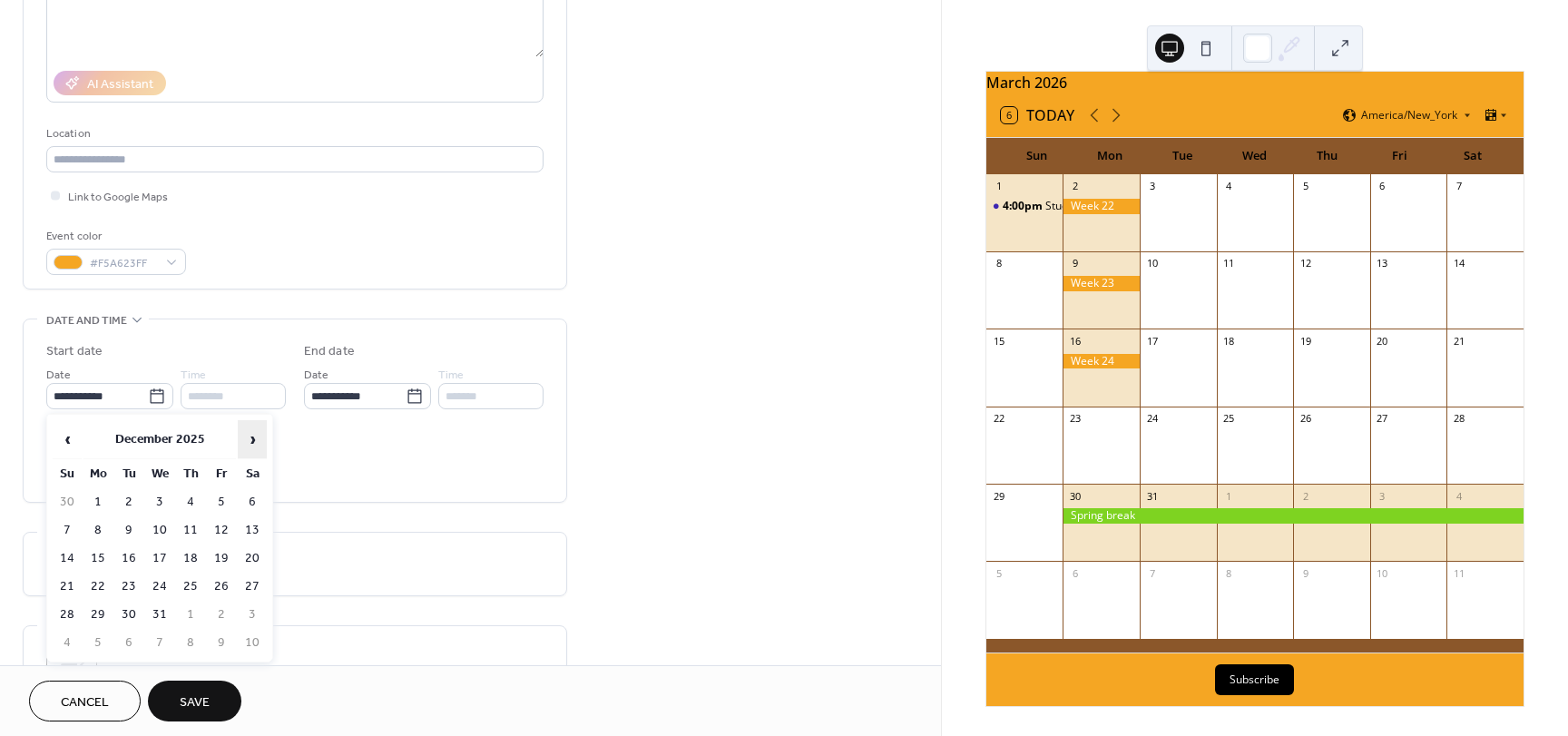 click on "›" at bounding box center (252, 439) 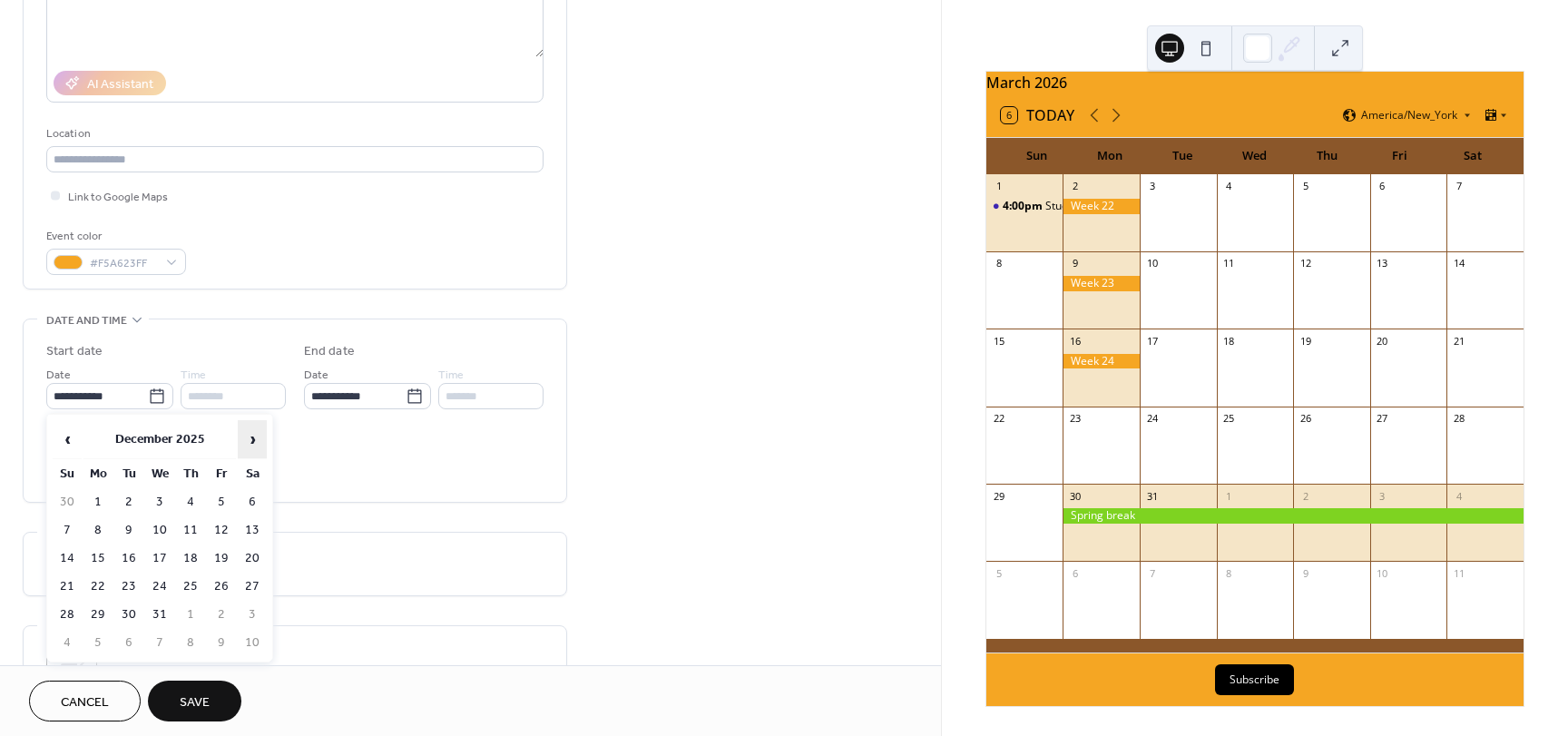 click on "›" at bounding box center (252, 439) 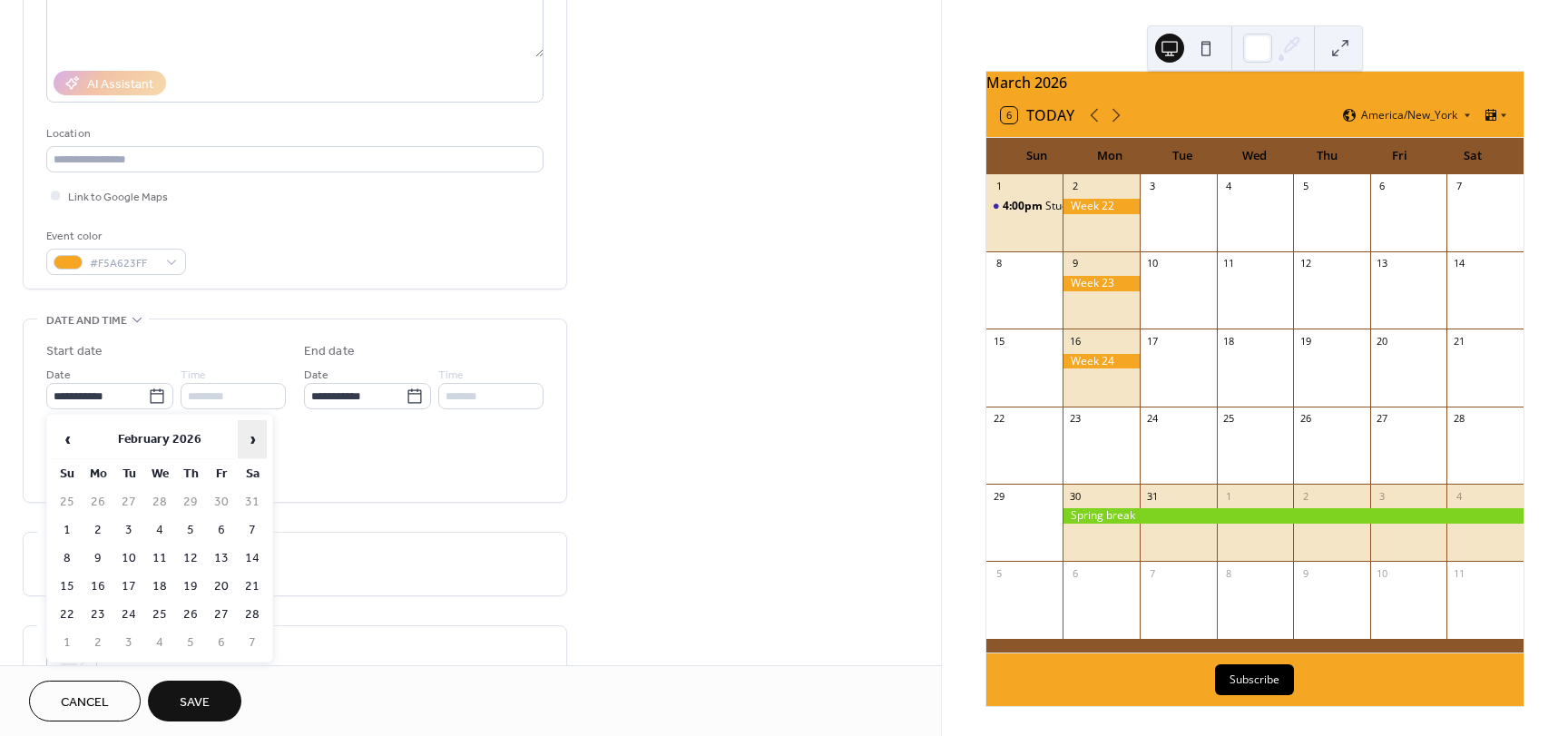 click on "›" at bounding box center [252, 439] 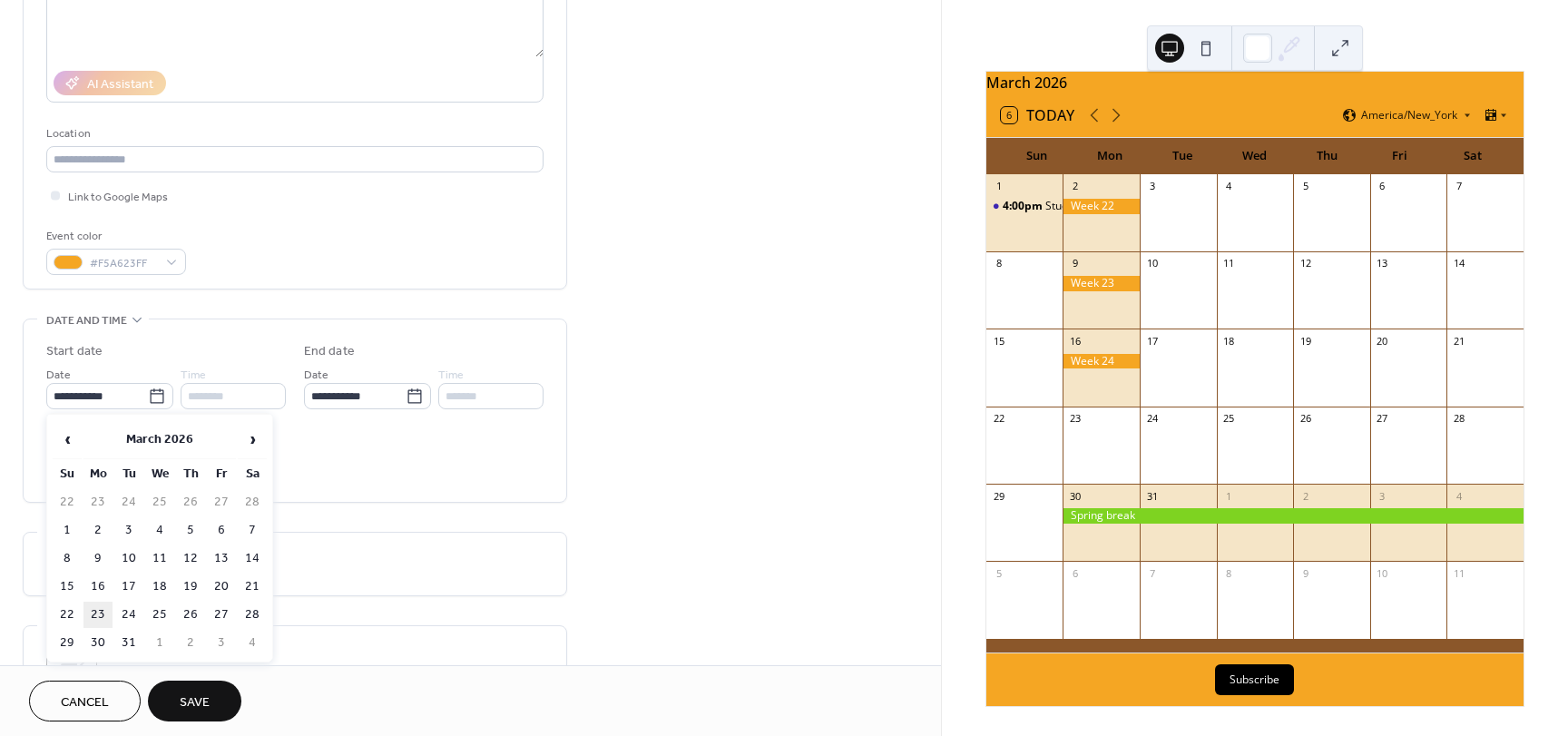 click on "23" at bounding box center [98, 614] 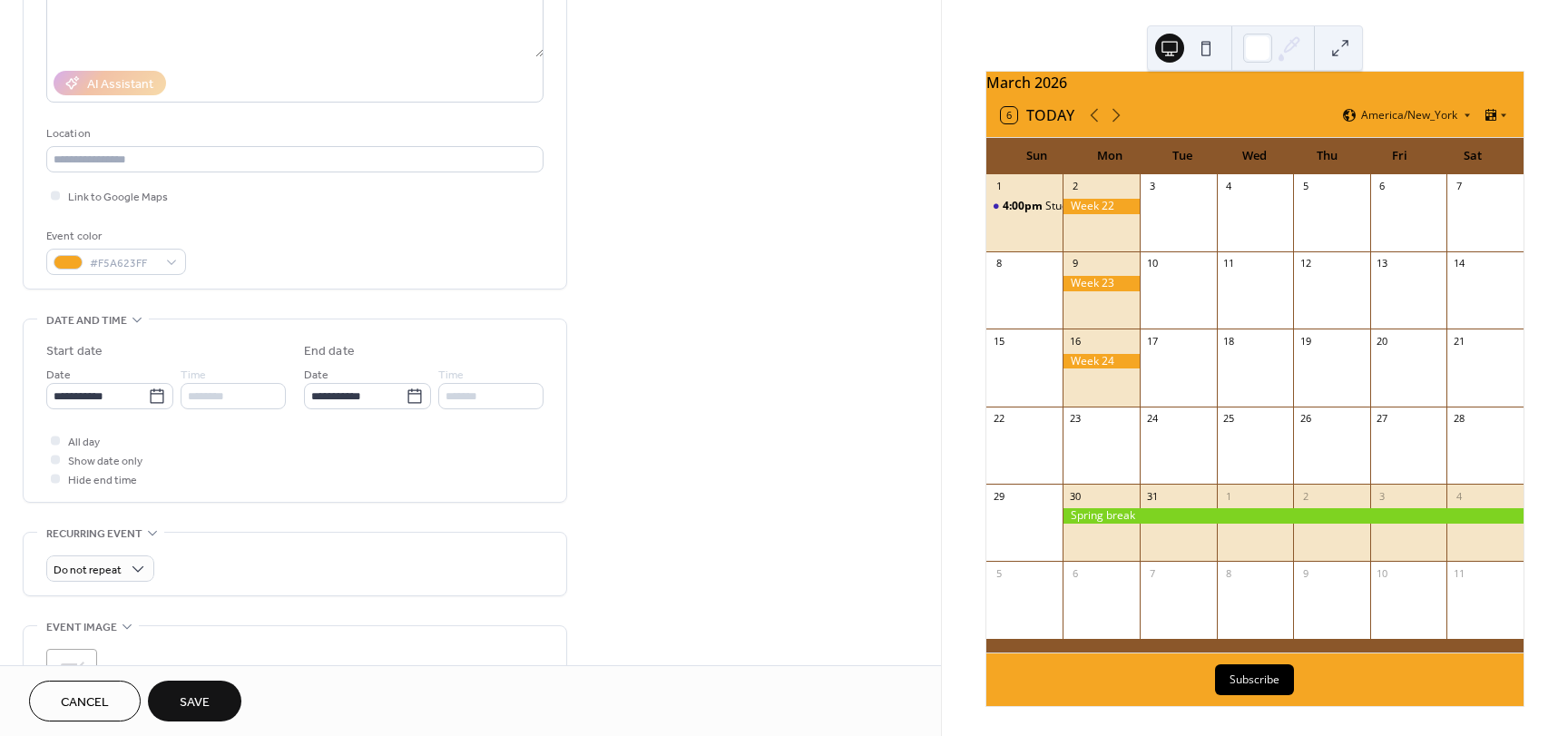 click on "Save" at bounding box center (194, 702) 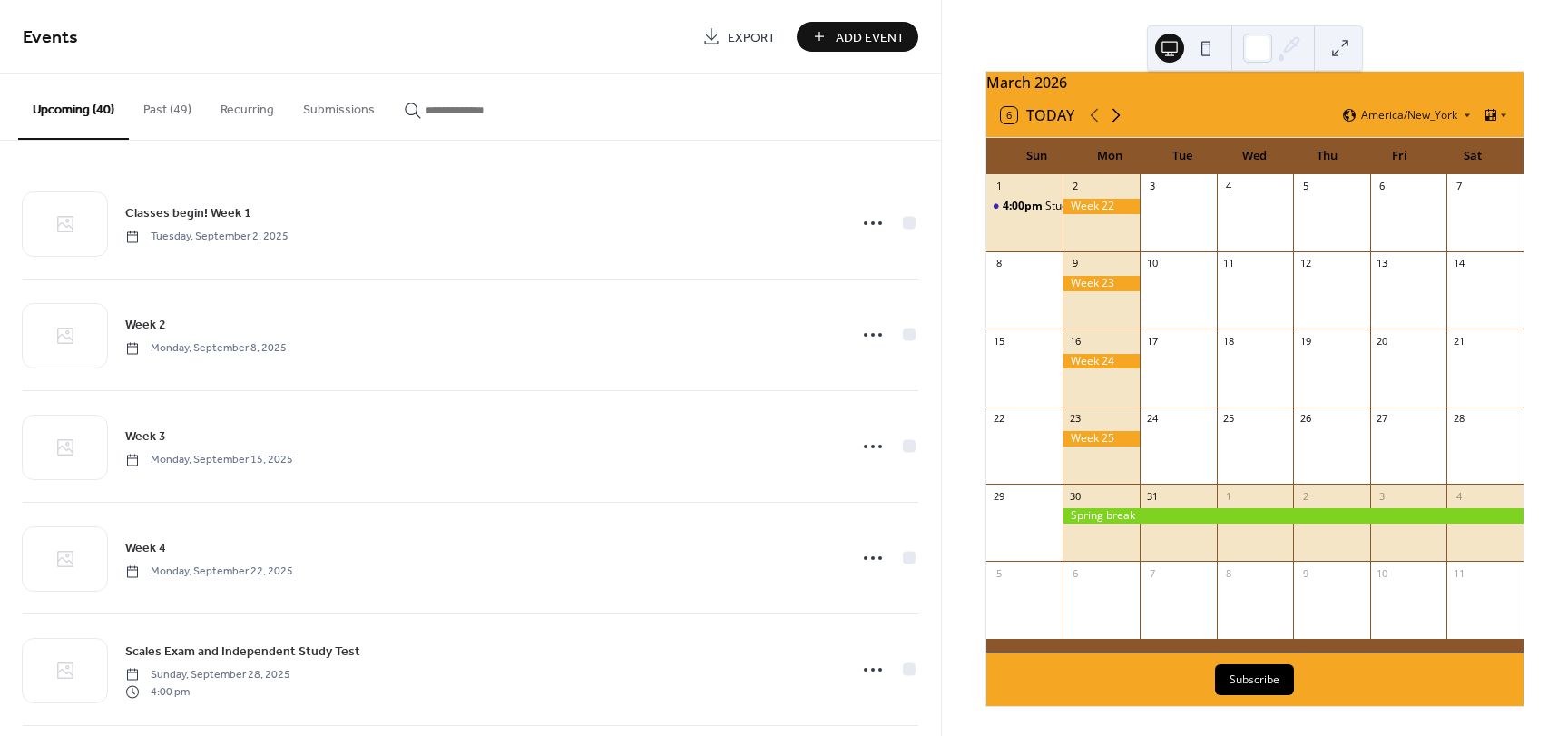 click 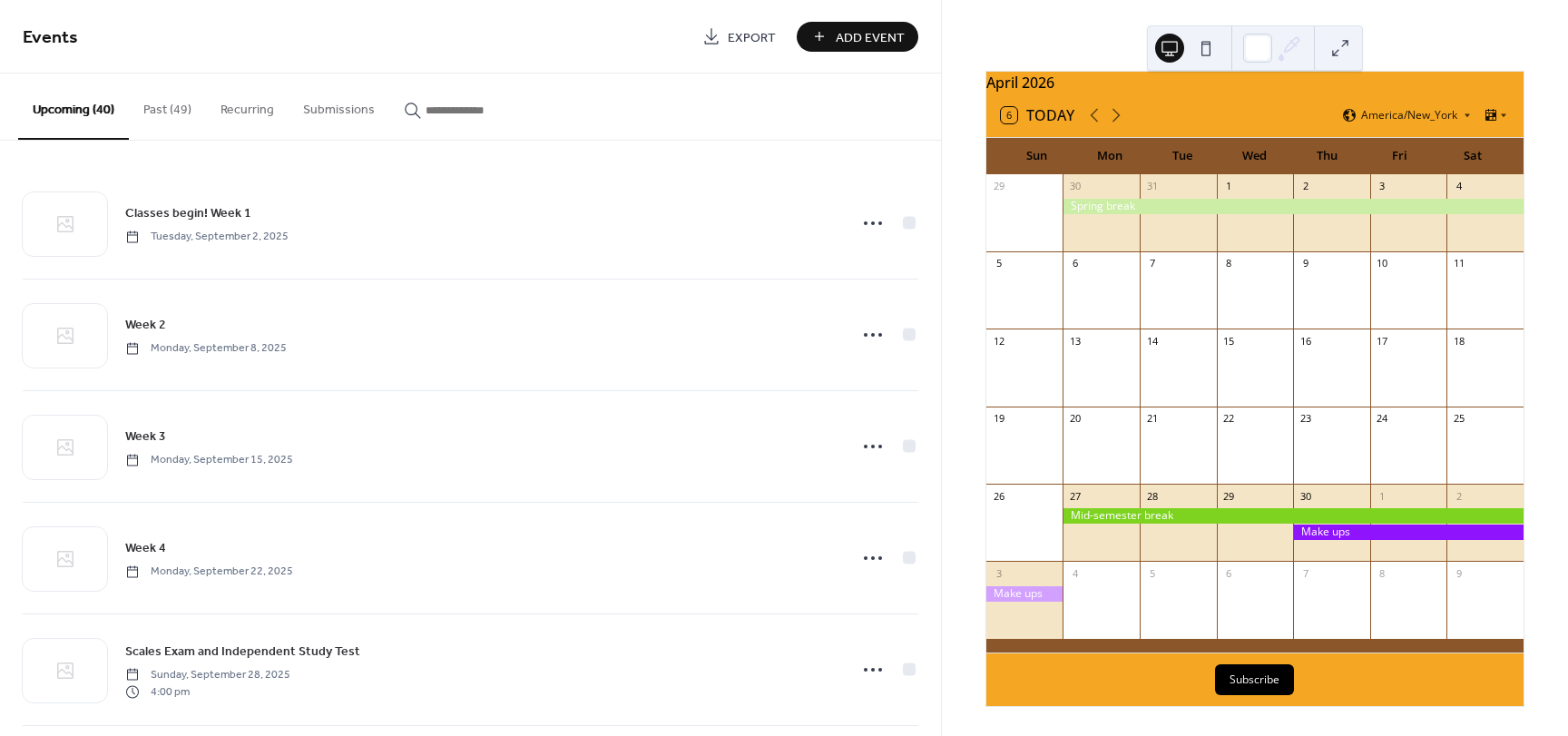 click on "Add Event" at bounding box center (870, 37) 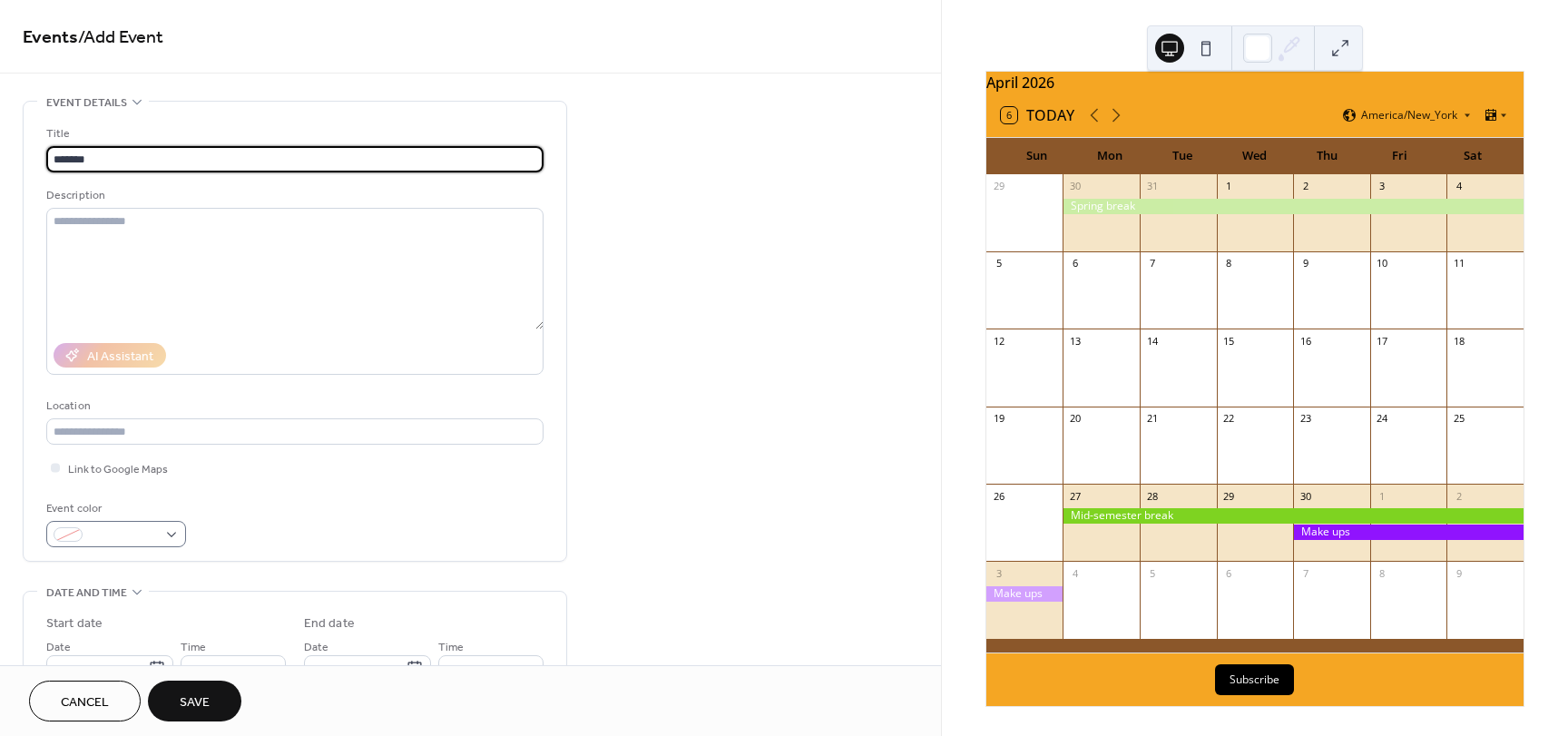 type on "*******" 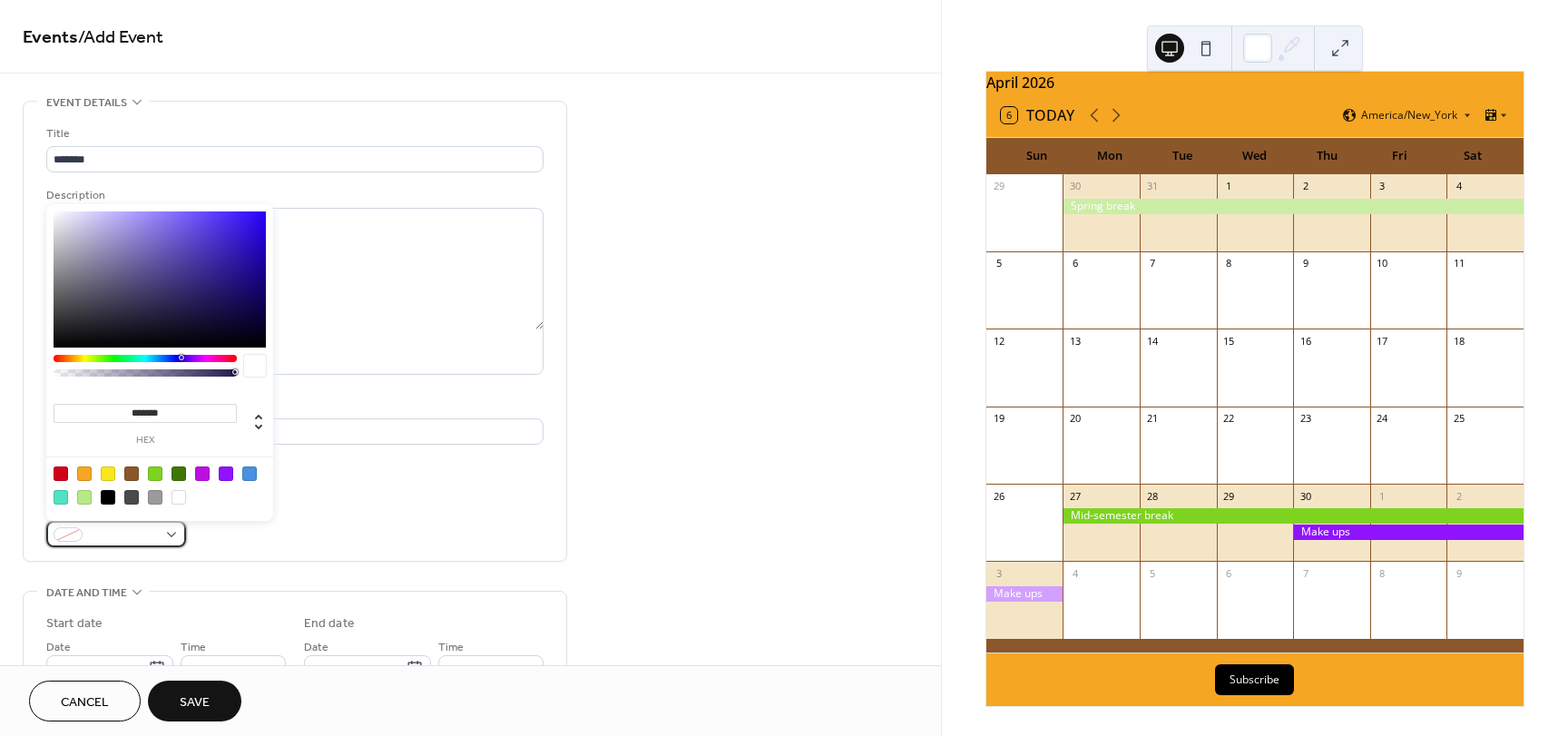 click at bounding box center [116, 534] 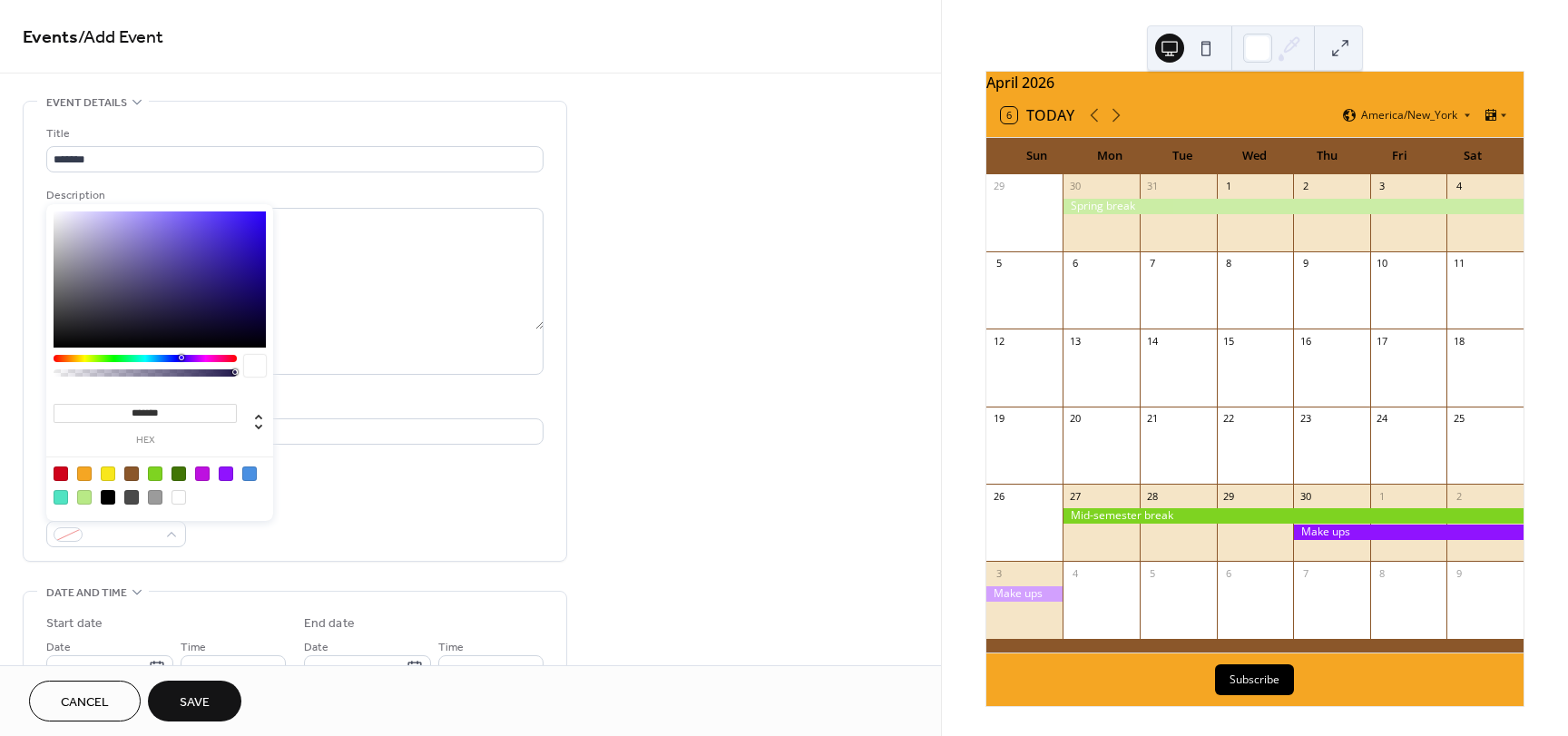 click at bounding box center [84, 474] 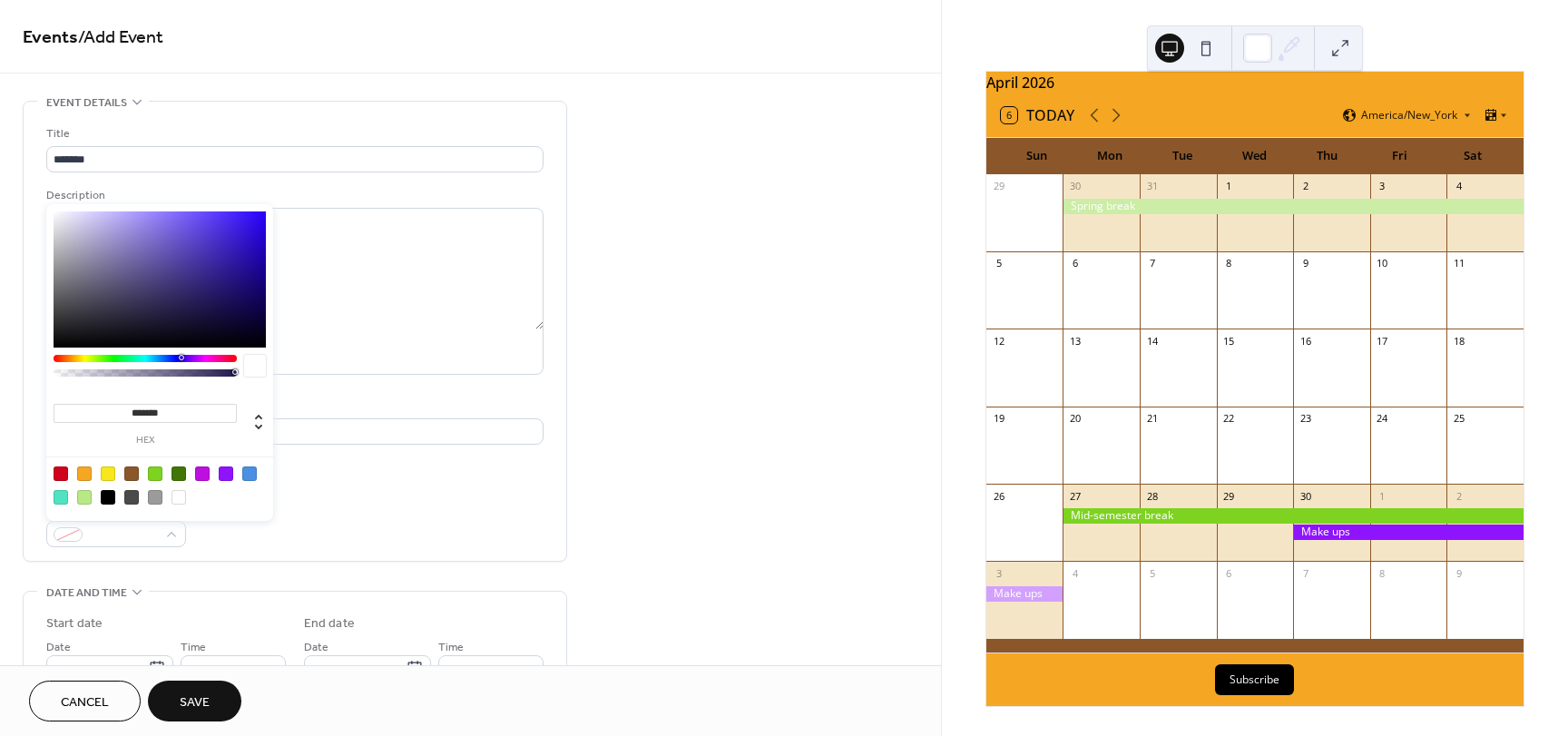 type on "*******" 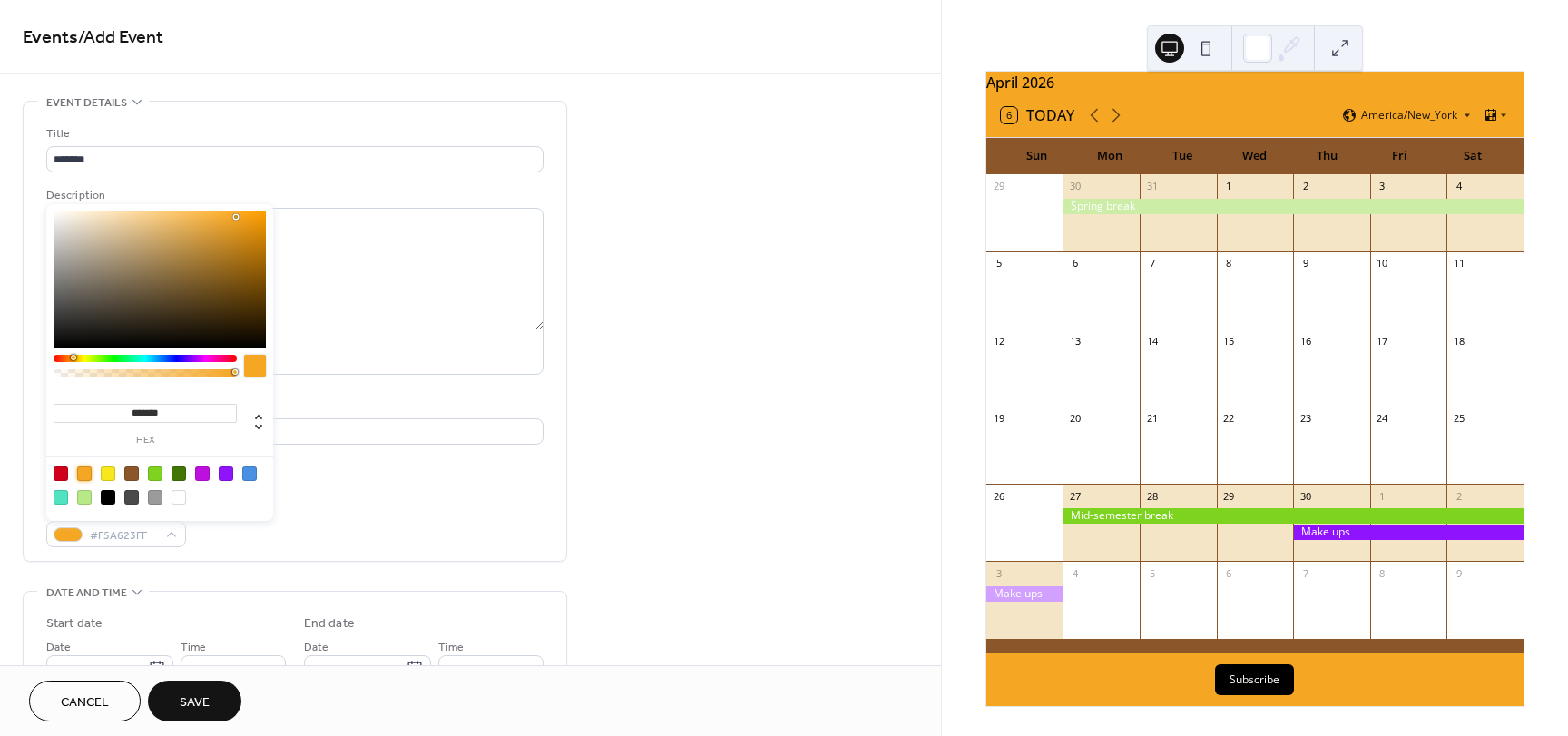 click on "Title ******* Description AI Assistant Location Link to Google Maps Event color #F5A623FF" at bounding box center (295, 336) 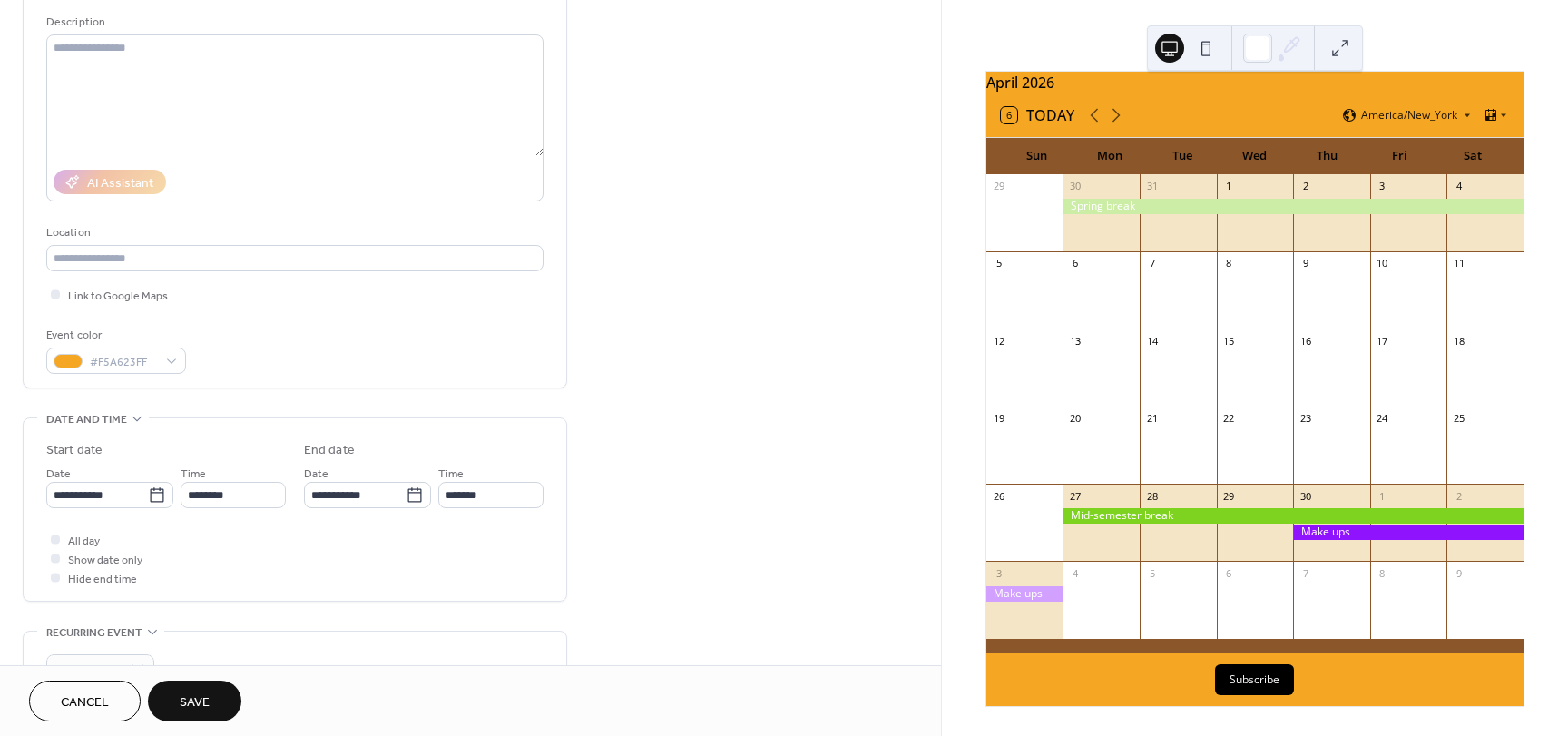 scroll, scrollTop: 182, scrollLeft: 0, axis: vertical 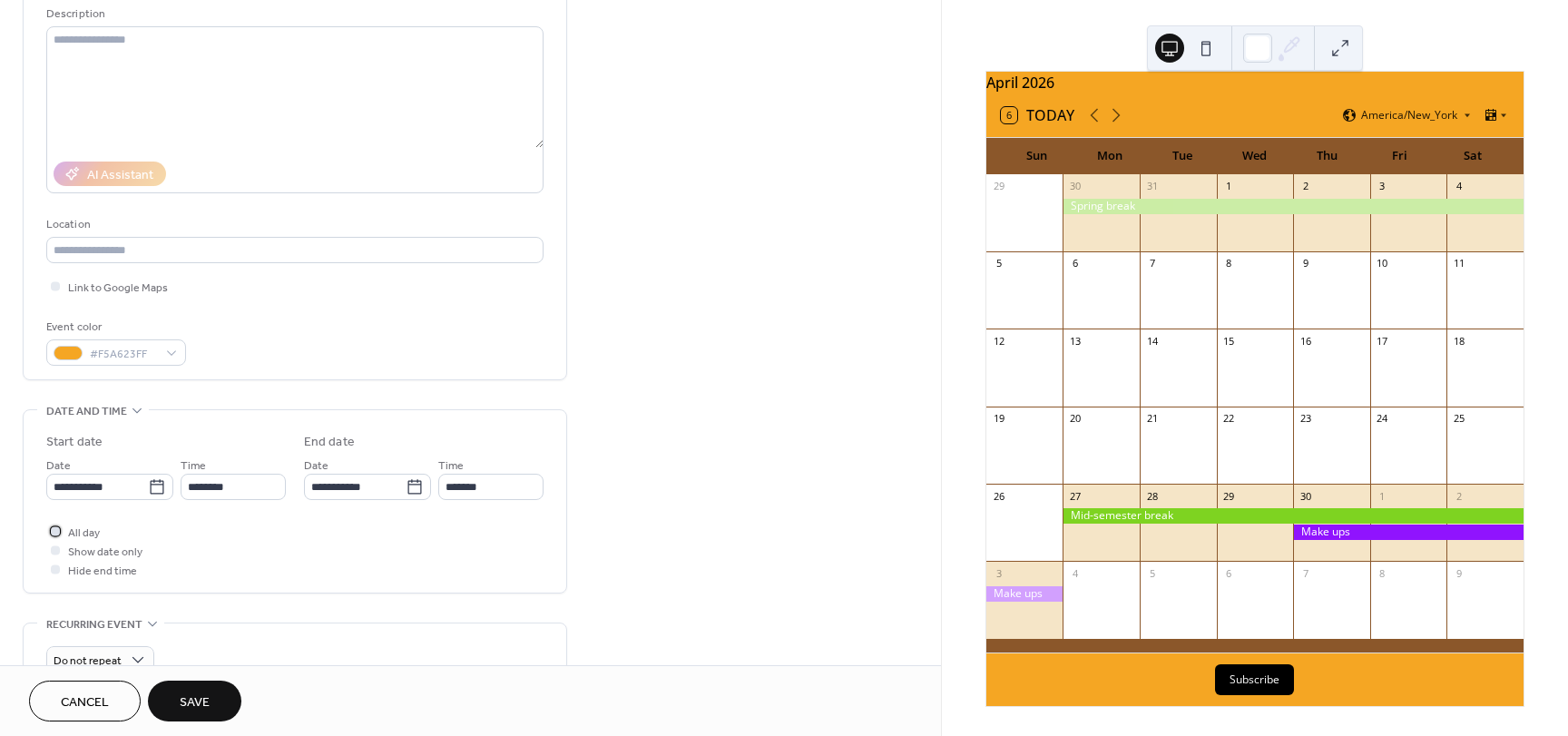 click at bounding box center (55, 531) 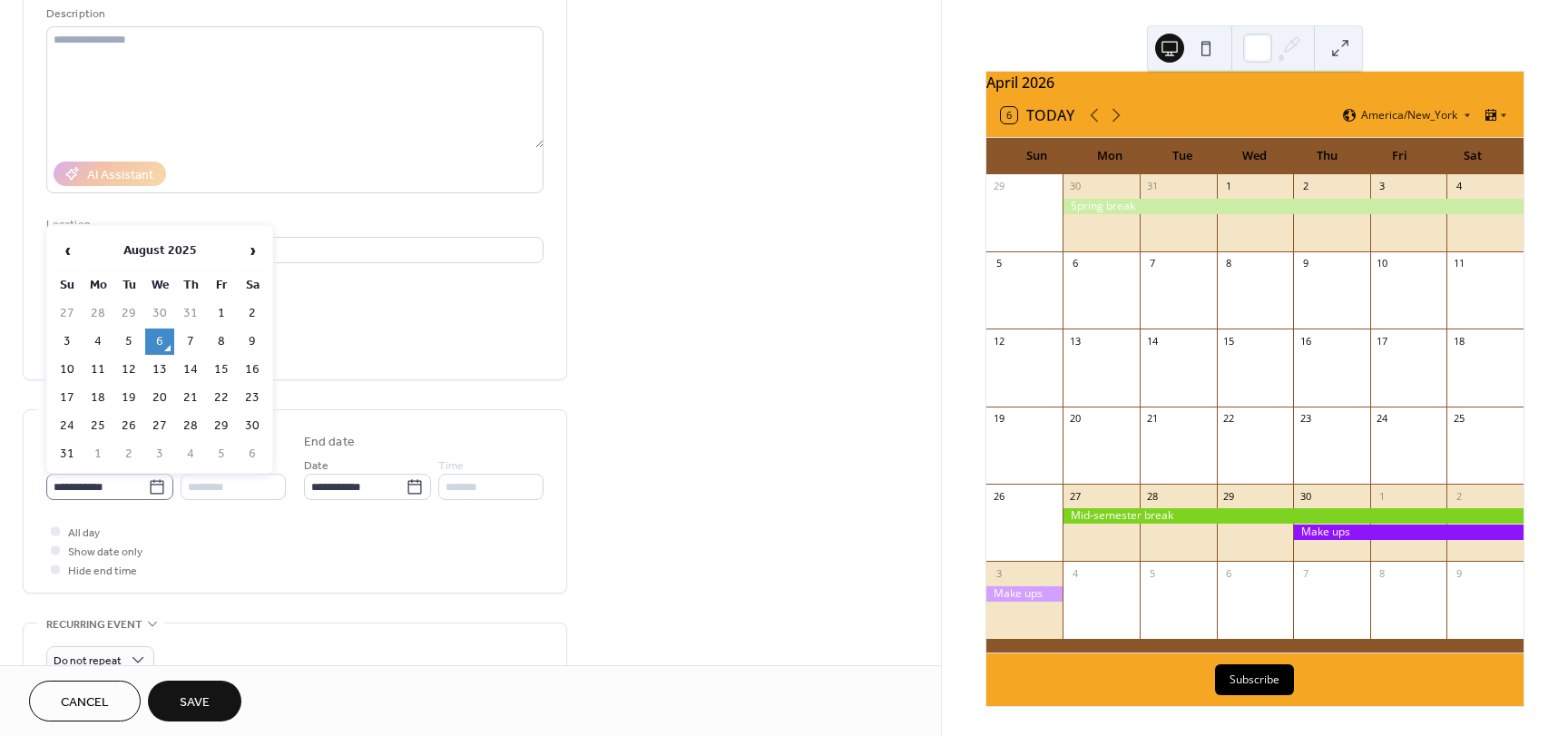 click 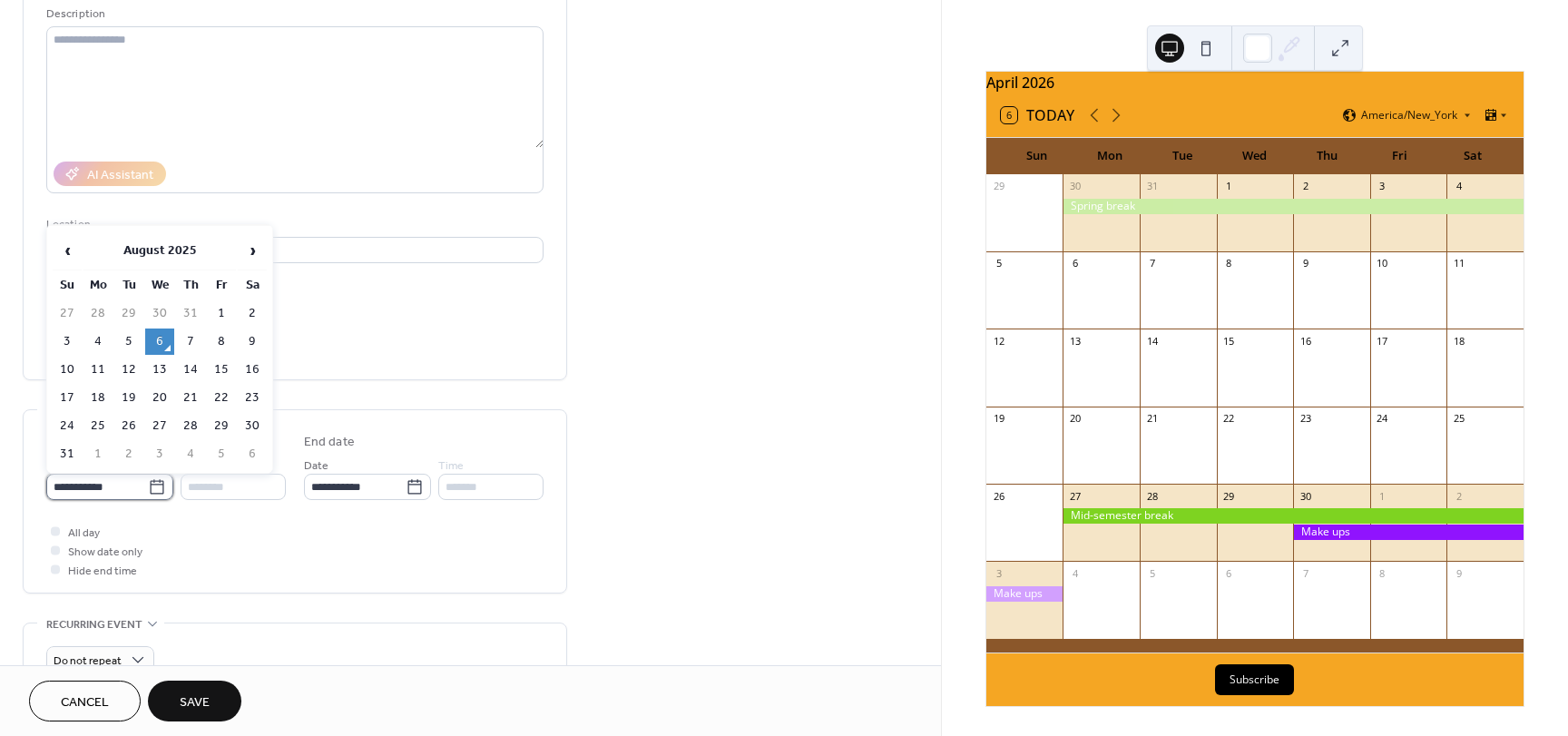 click on "**********" at bounding box center [97, 486] 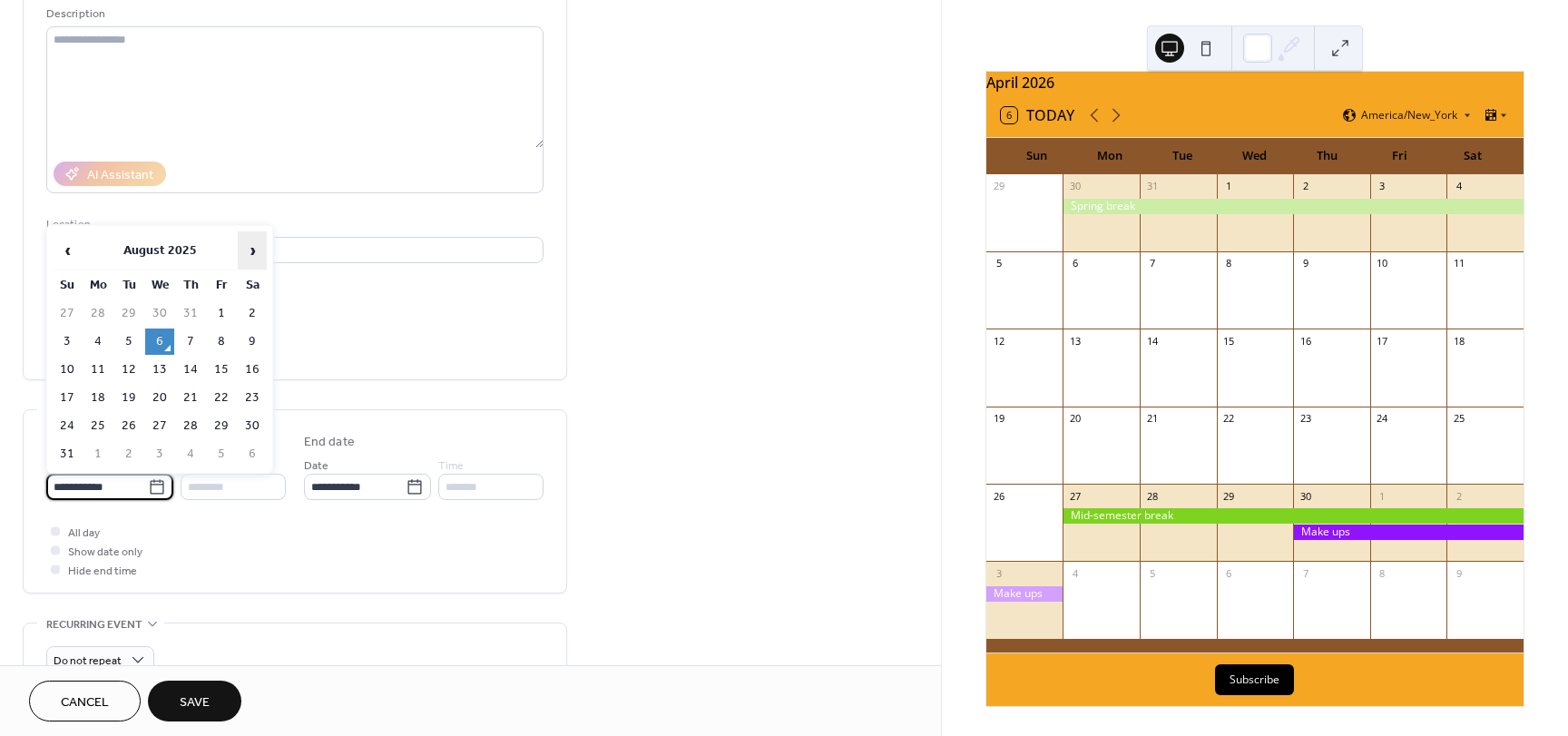 click on "›" at bounding box center (252, 250) 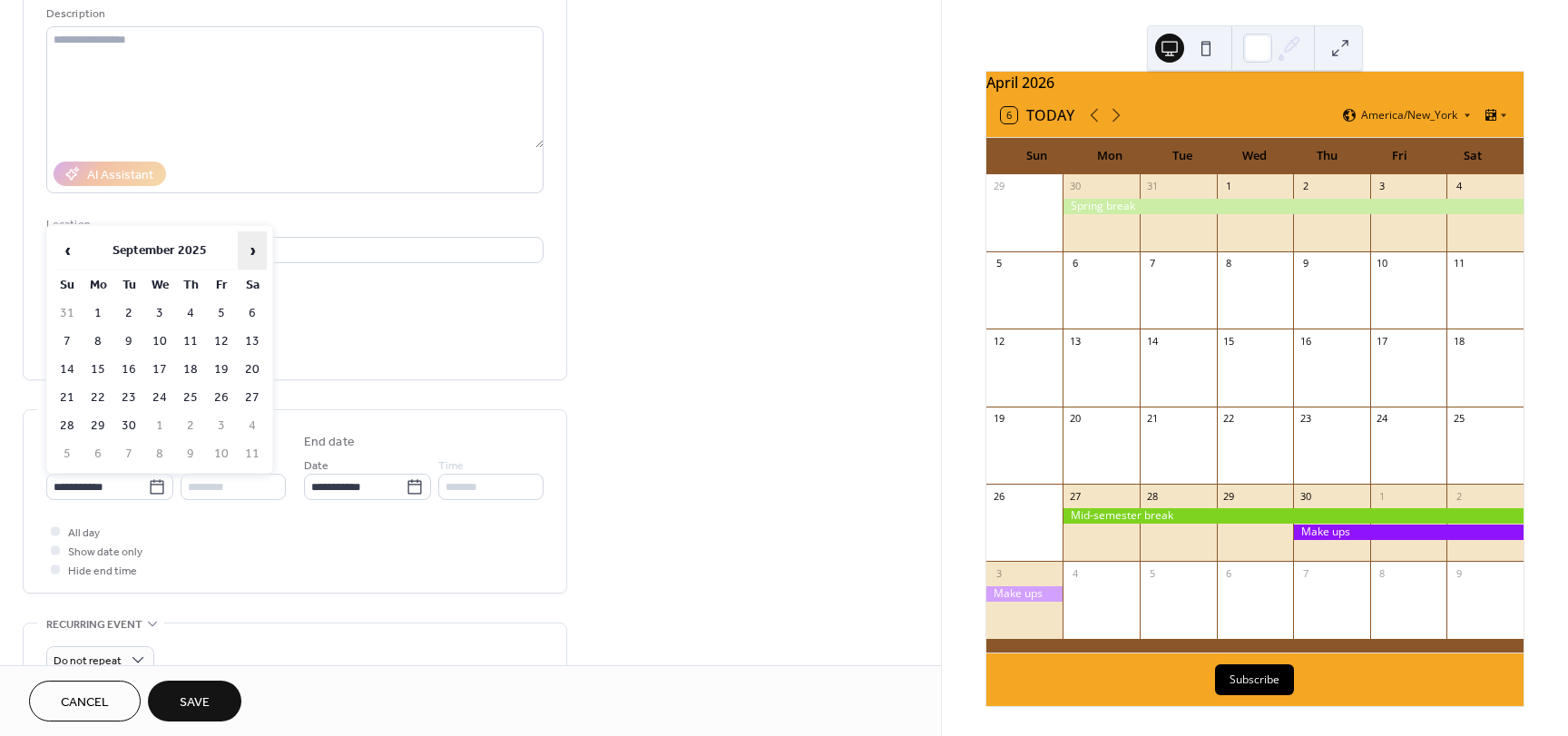 click on "›" at bounding box center [252, 250] 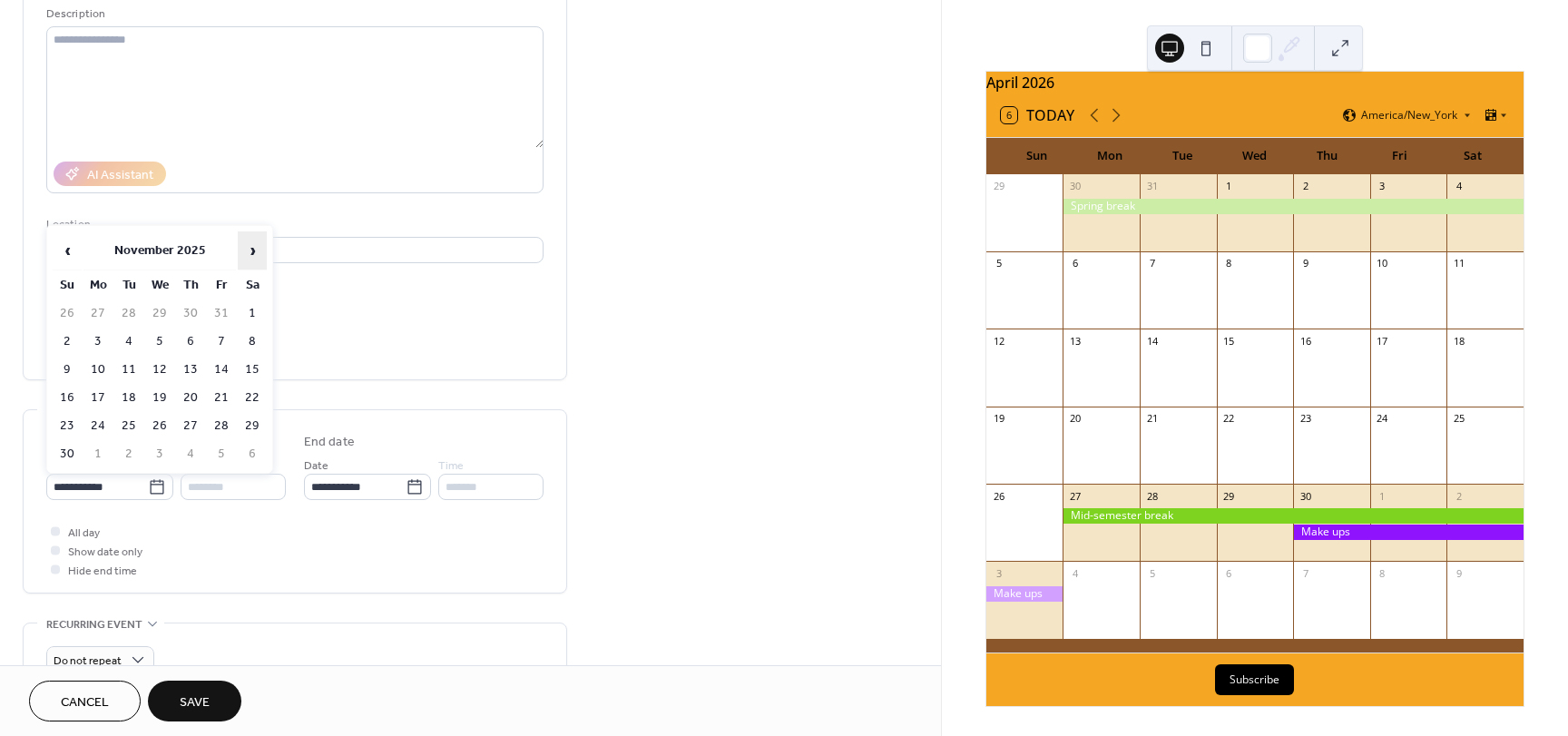 click on "›" at bounding box center [252, 250] 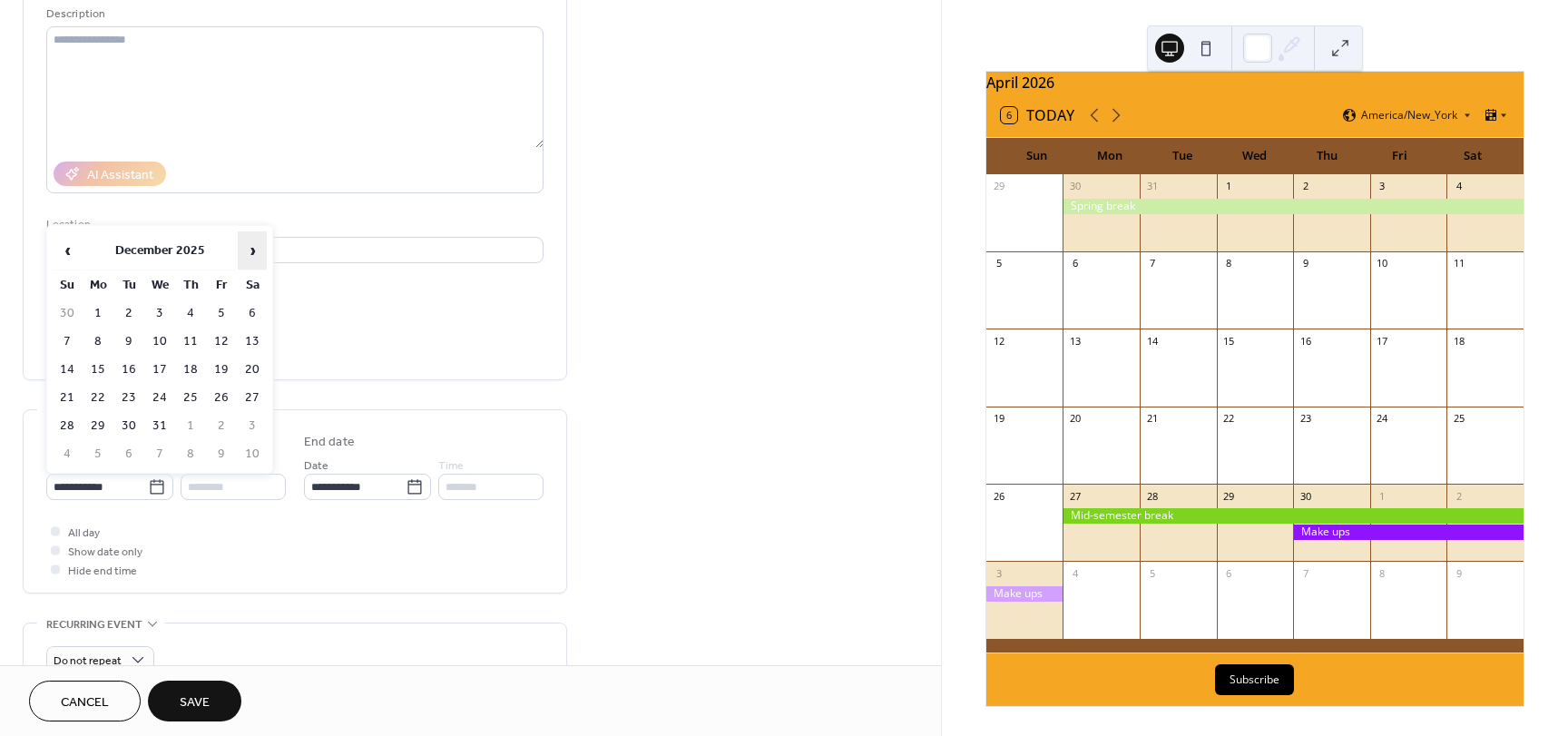 click on "›" at bounding box center [252, 250] 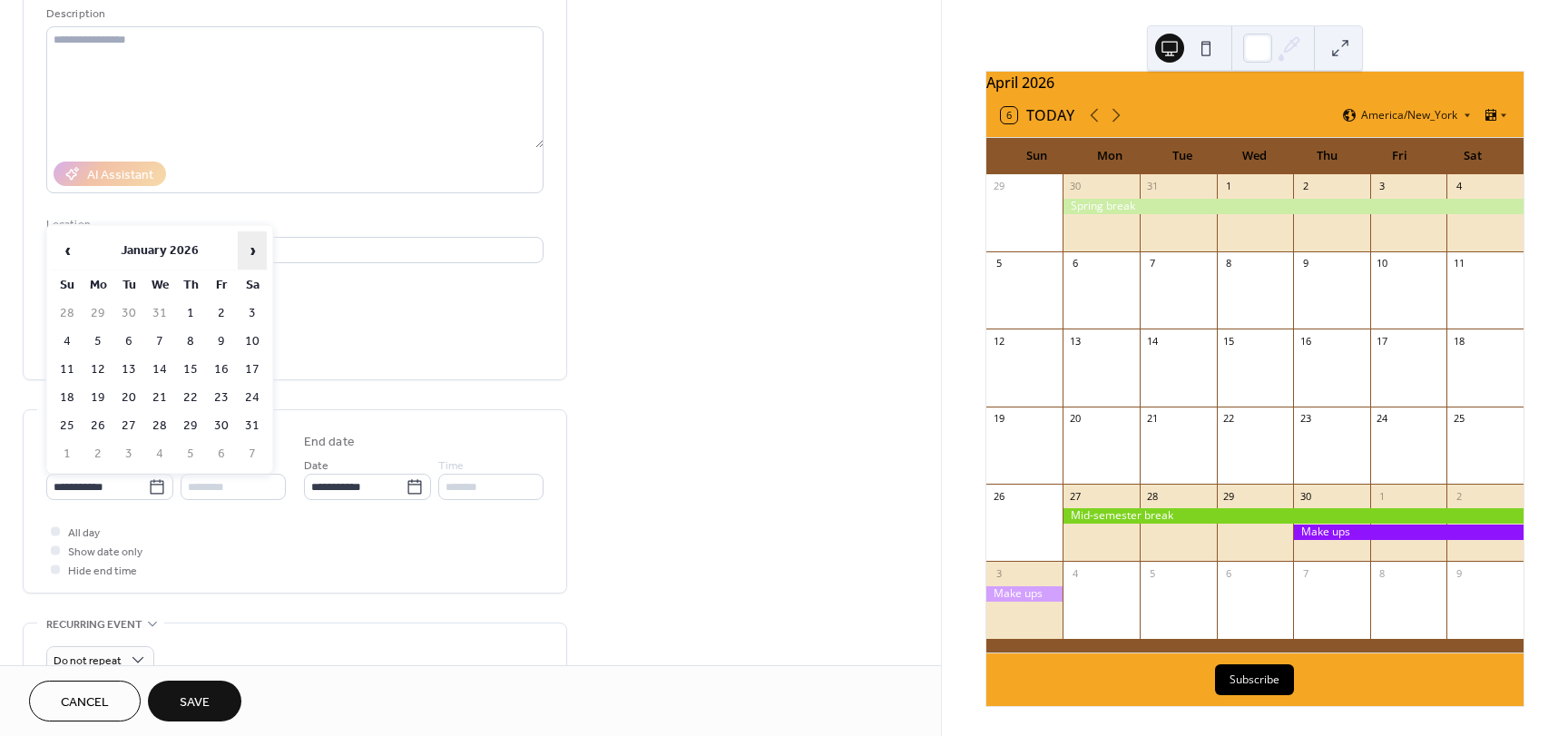 click on "›" at bounding box center (252, 250) 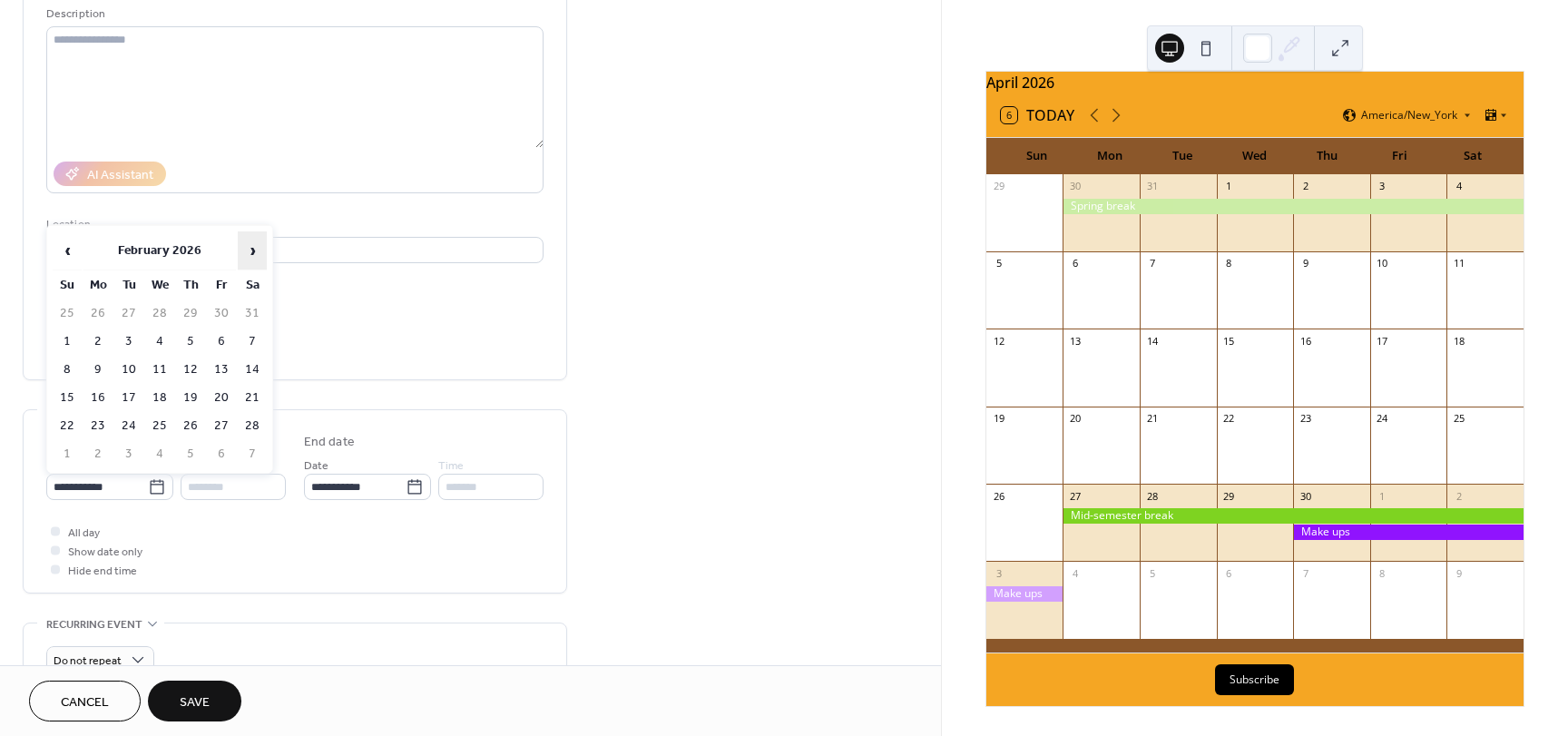 click on "›" at bounding box center [252, 250] 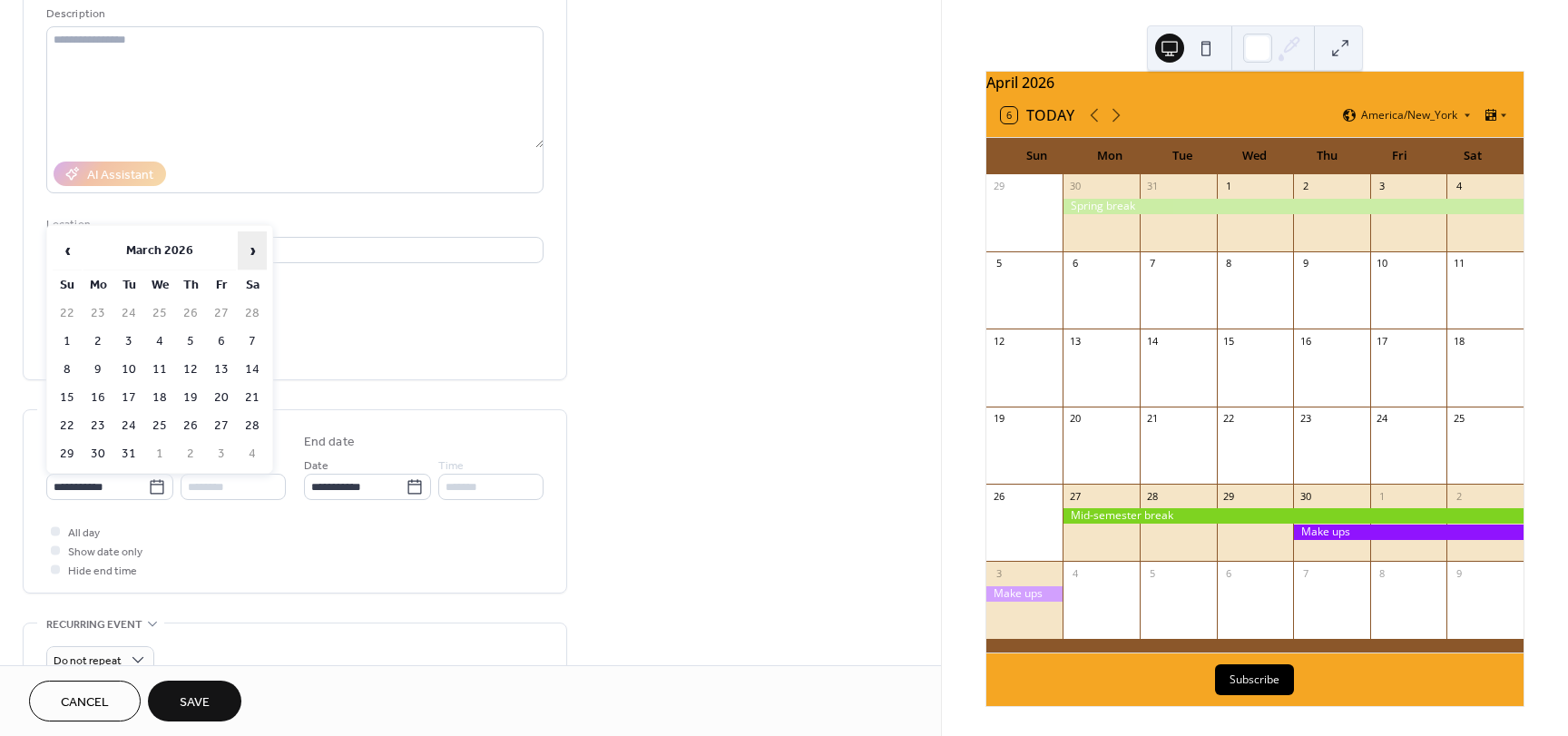 click on "›" at bounding box center [252, 250] 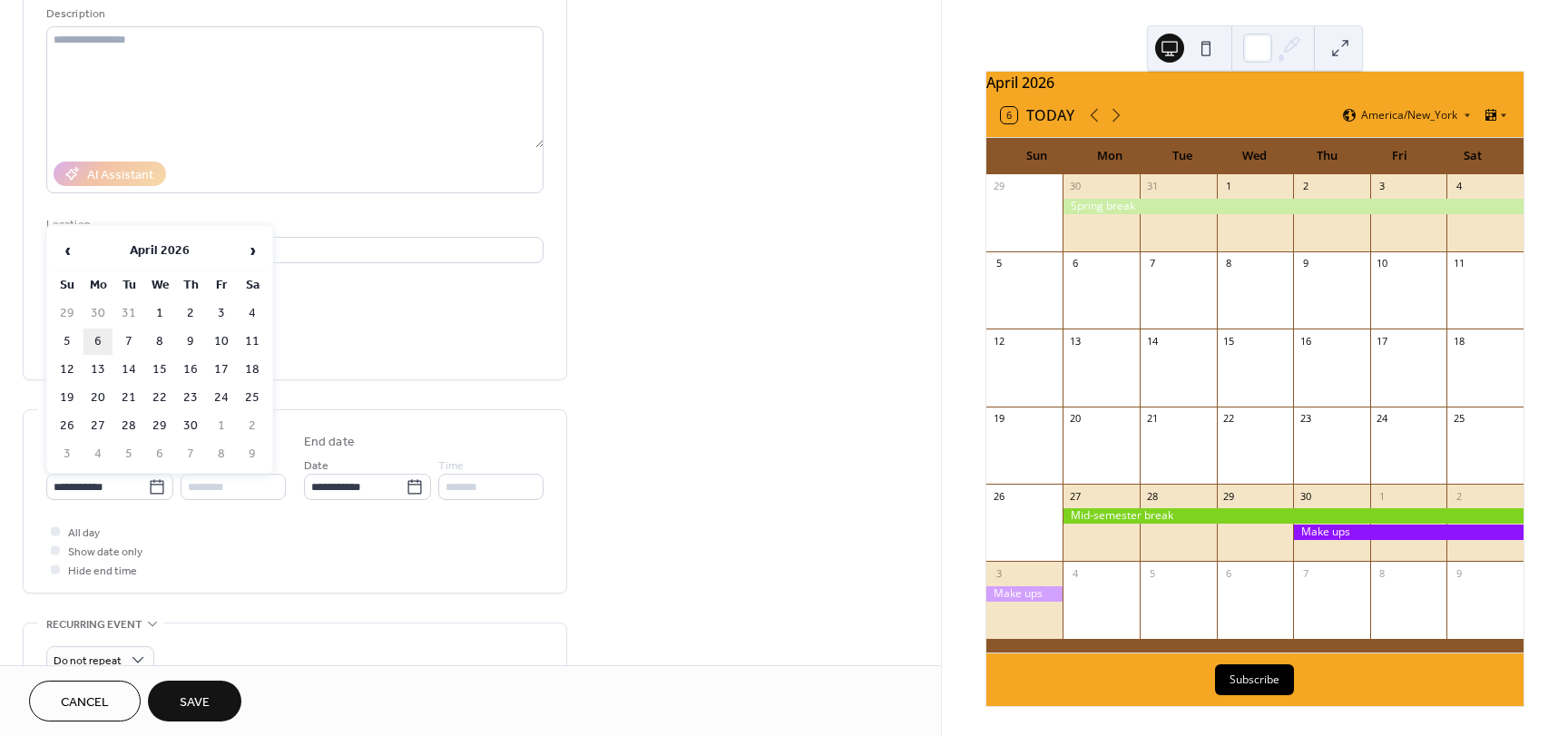 click on "6" at bounding box center [98, 341] 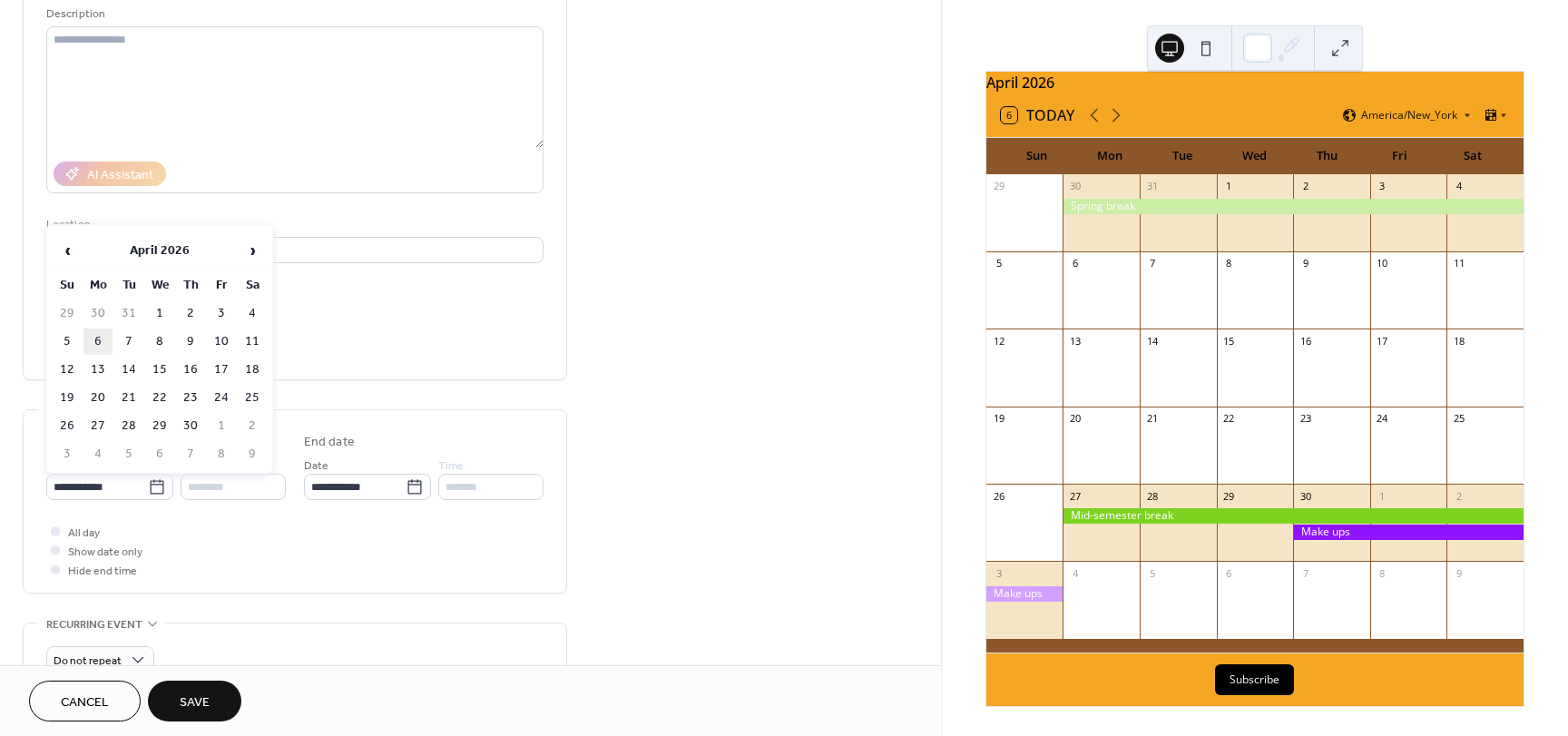 type on "**********" 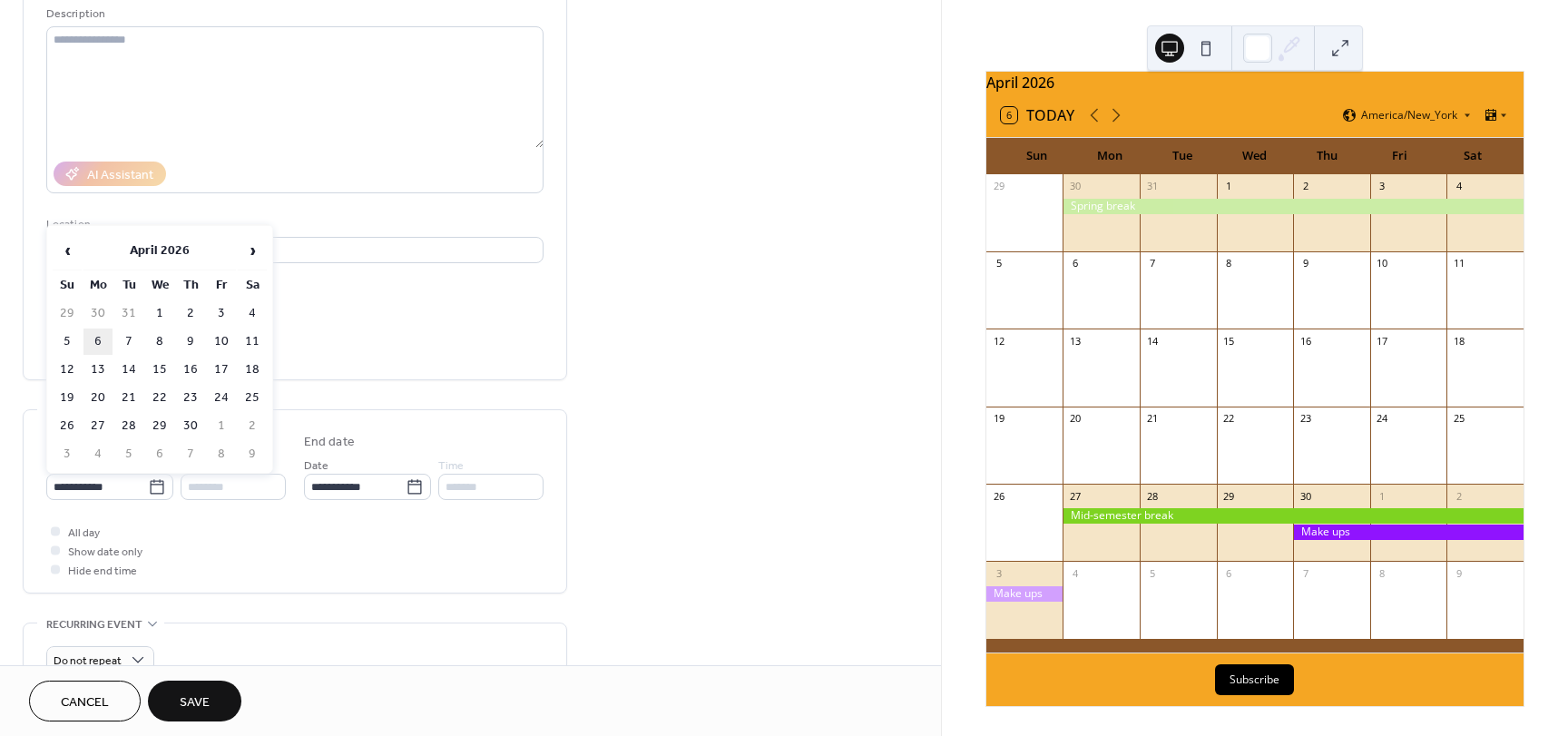 type on "**********" 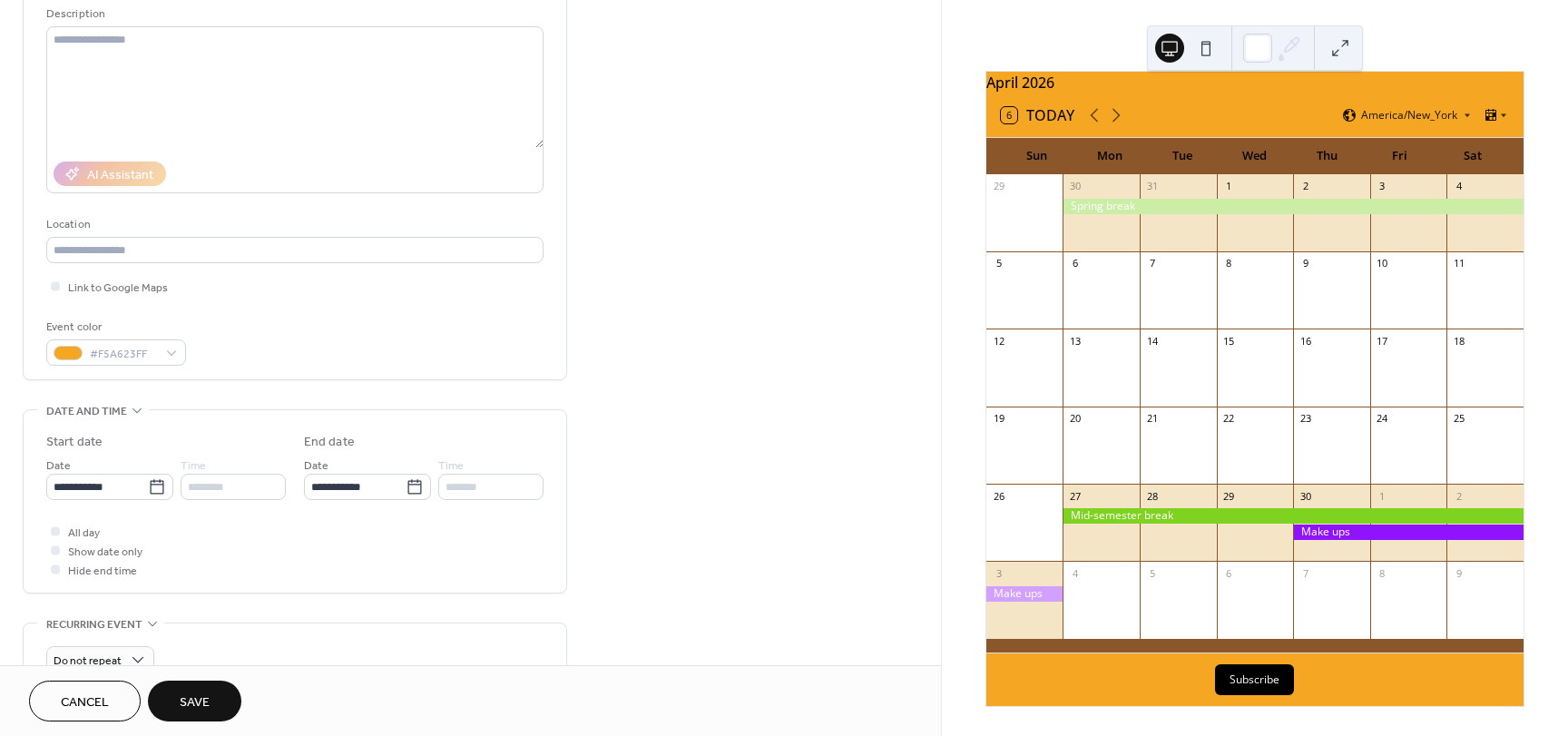 click on "Save" at bounding box center (194, 702) 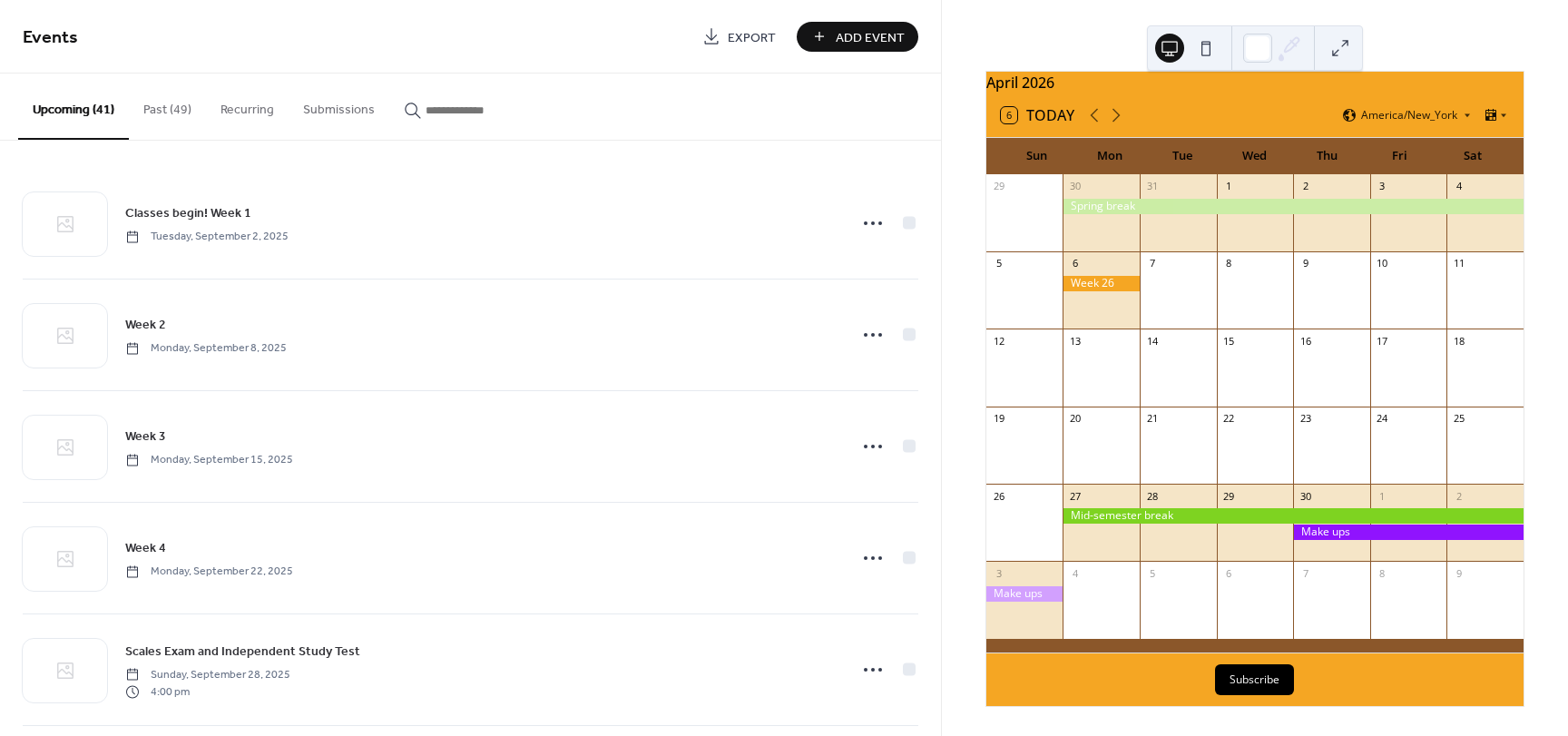 click on "Add Event" at bounding box center [870, 37] 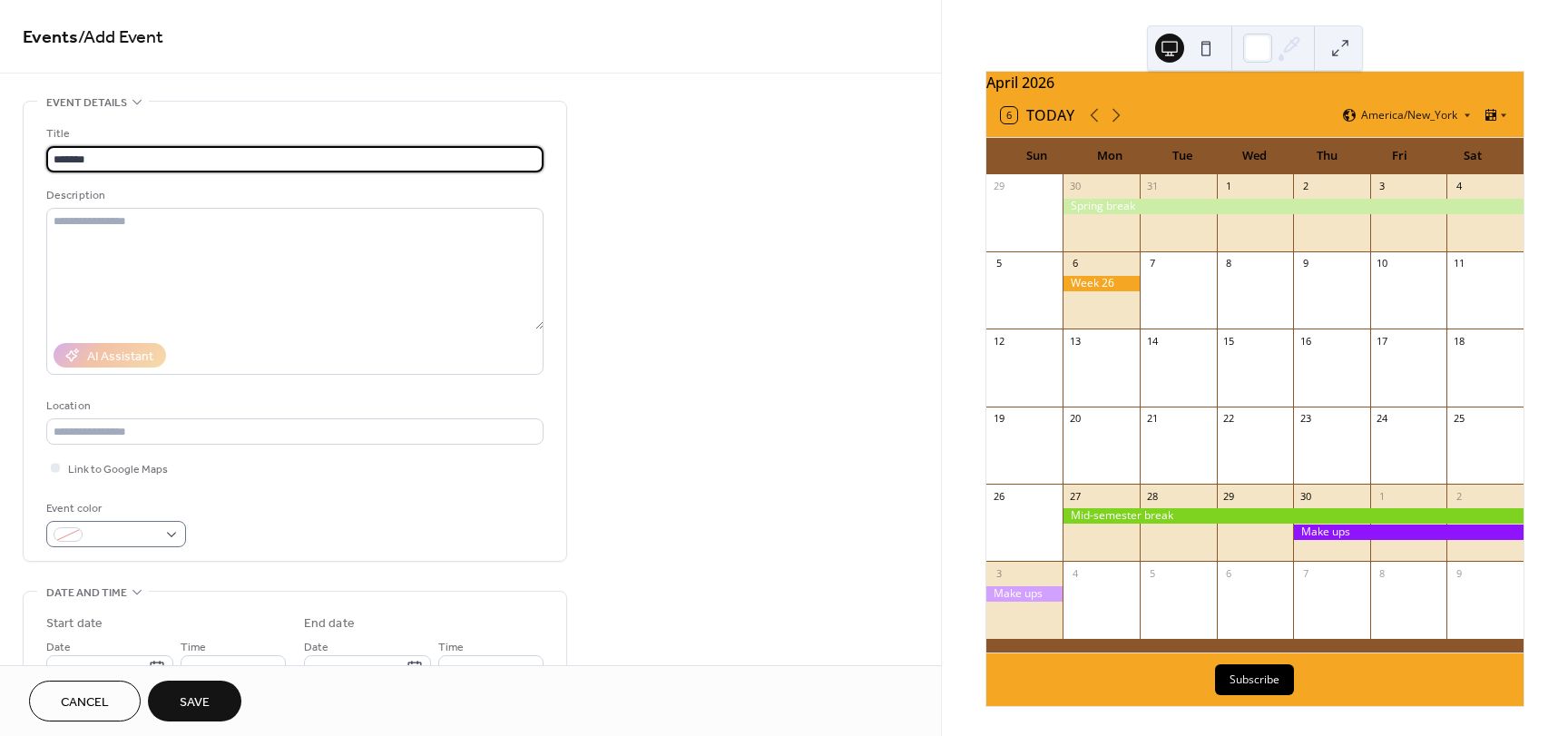 type on "*******" 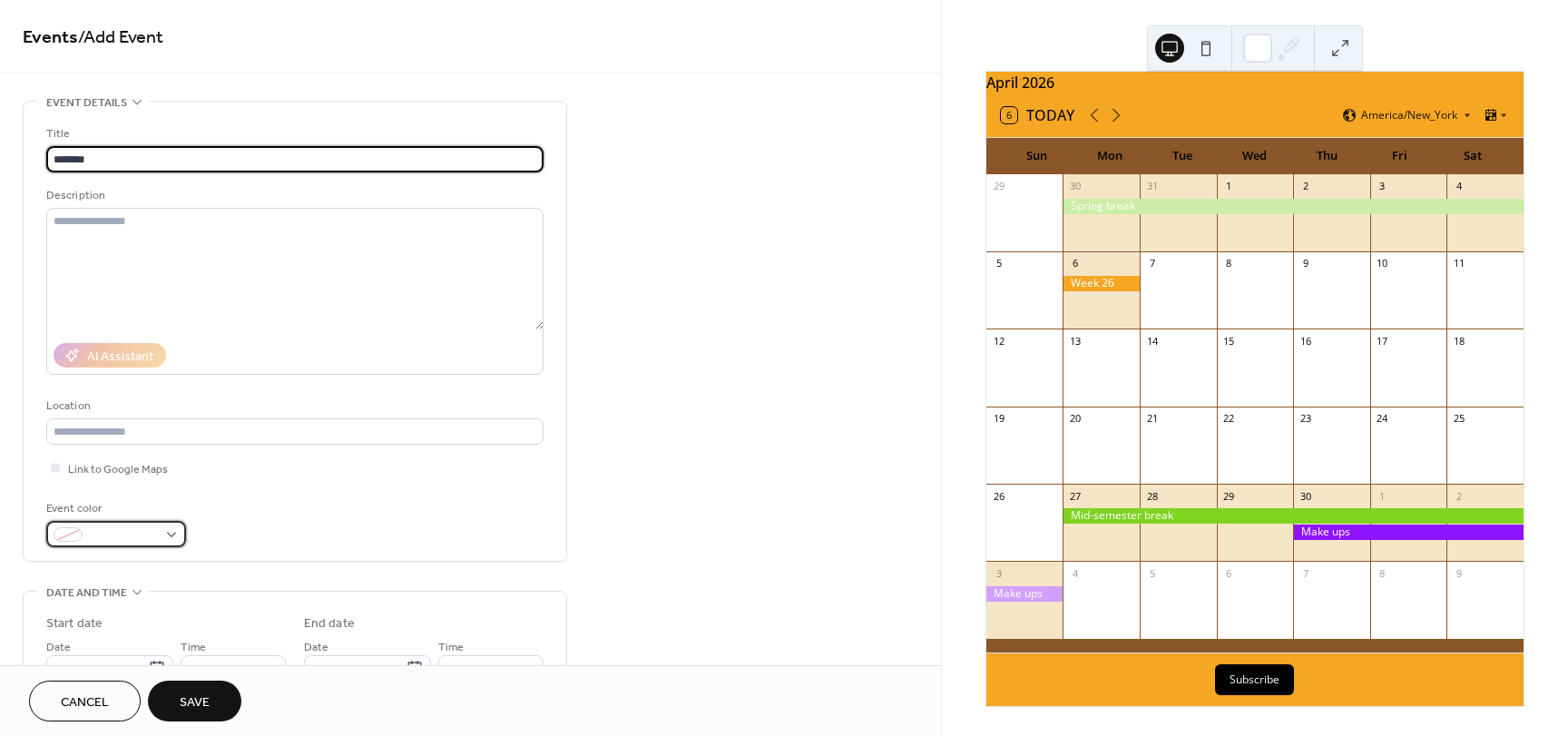 click at bounding box center [116, 534] 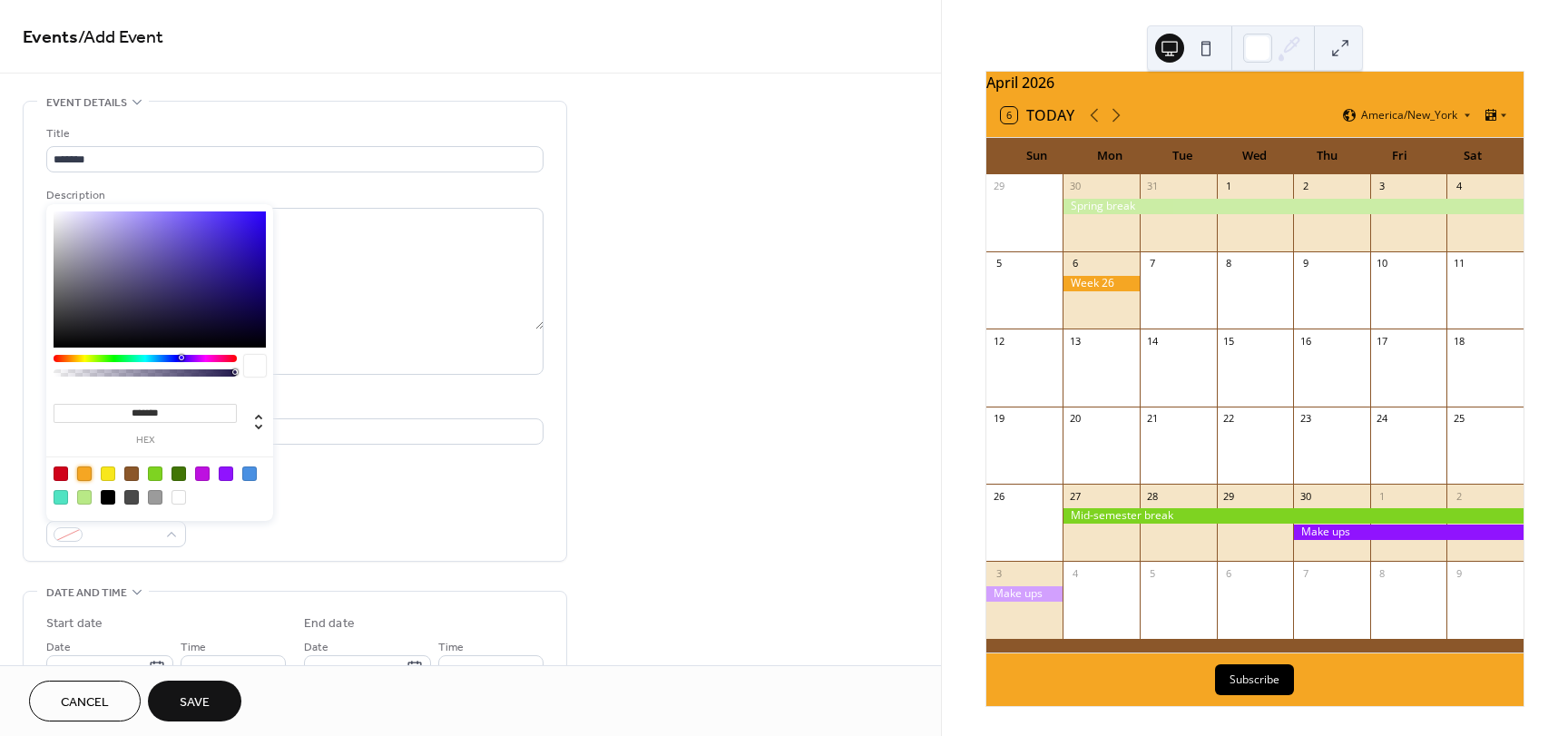 click at bounding box center (84, 474) 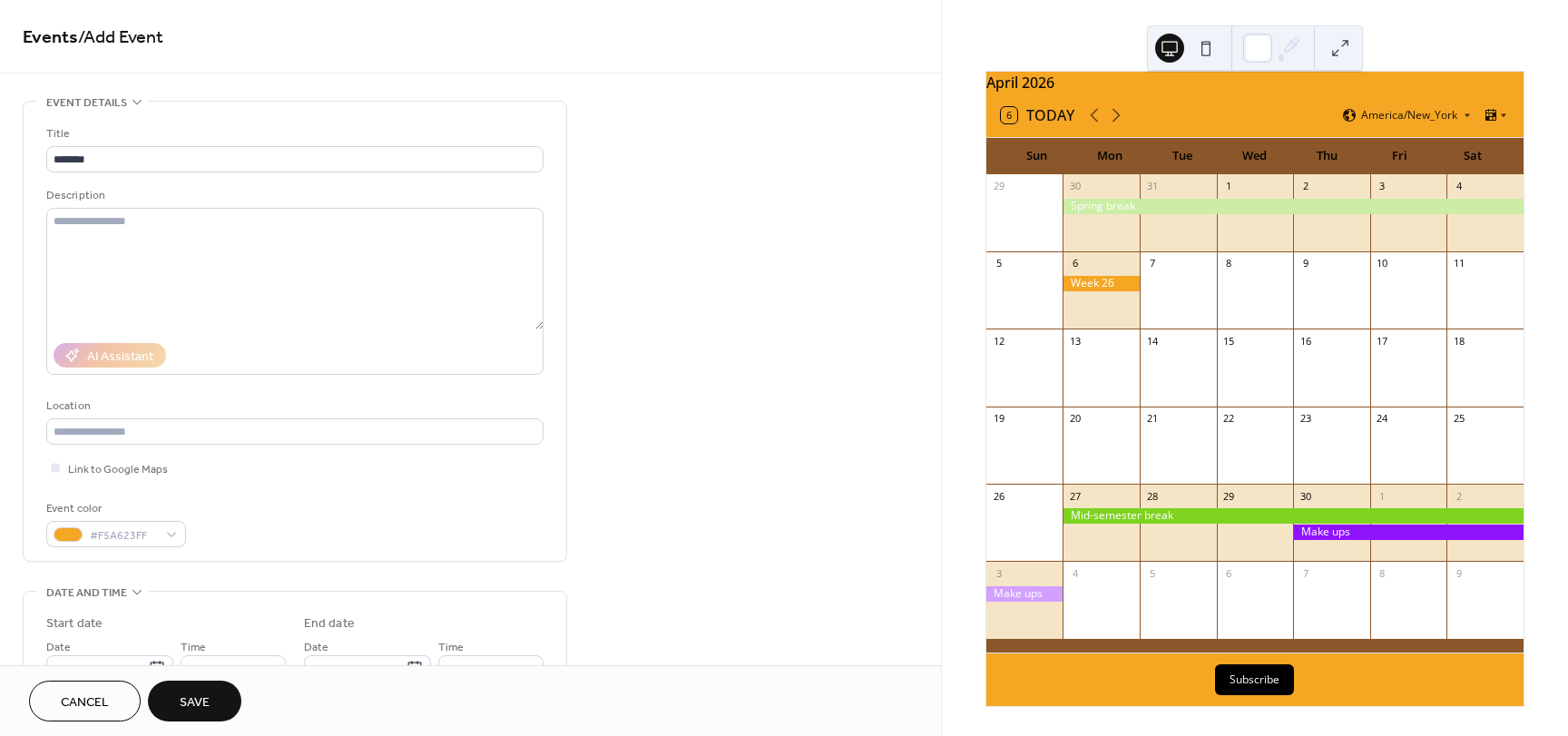 click on "Event color #F5A623FF" at bounding box center [295, 523] 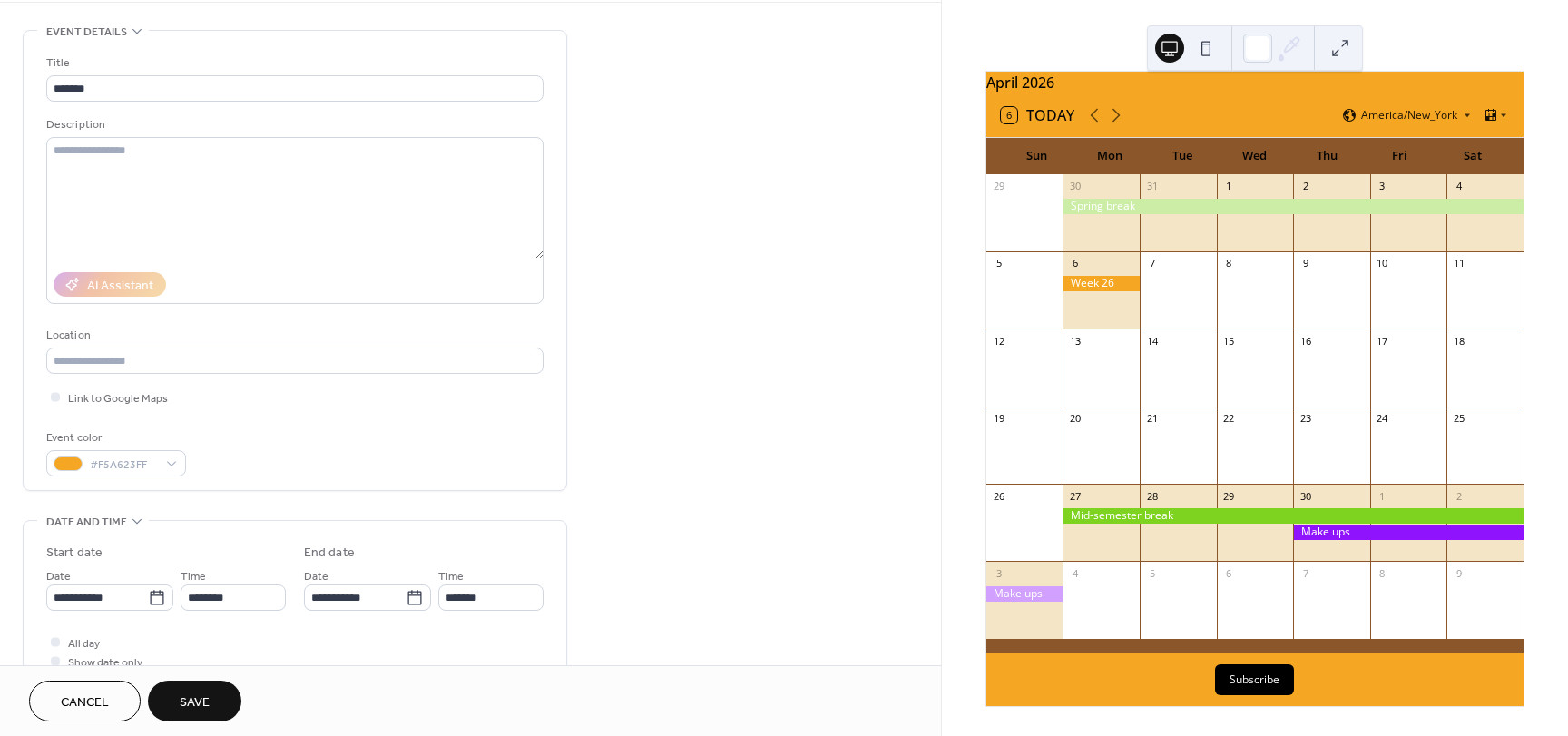scroll, scrollTop: 91, scrollLeft: 0, axis: vertical 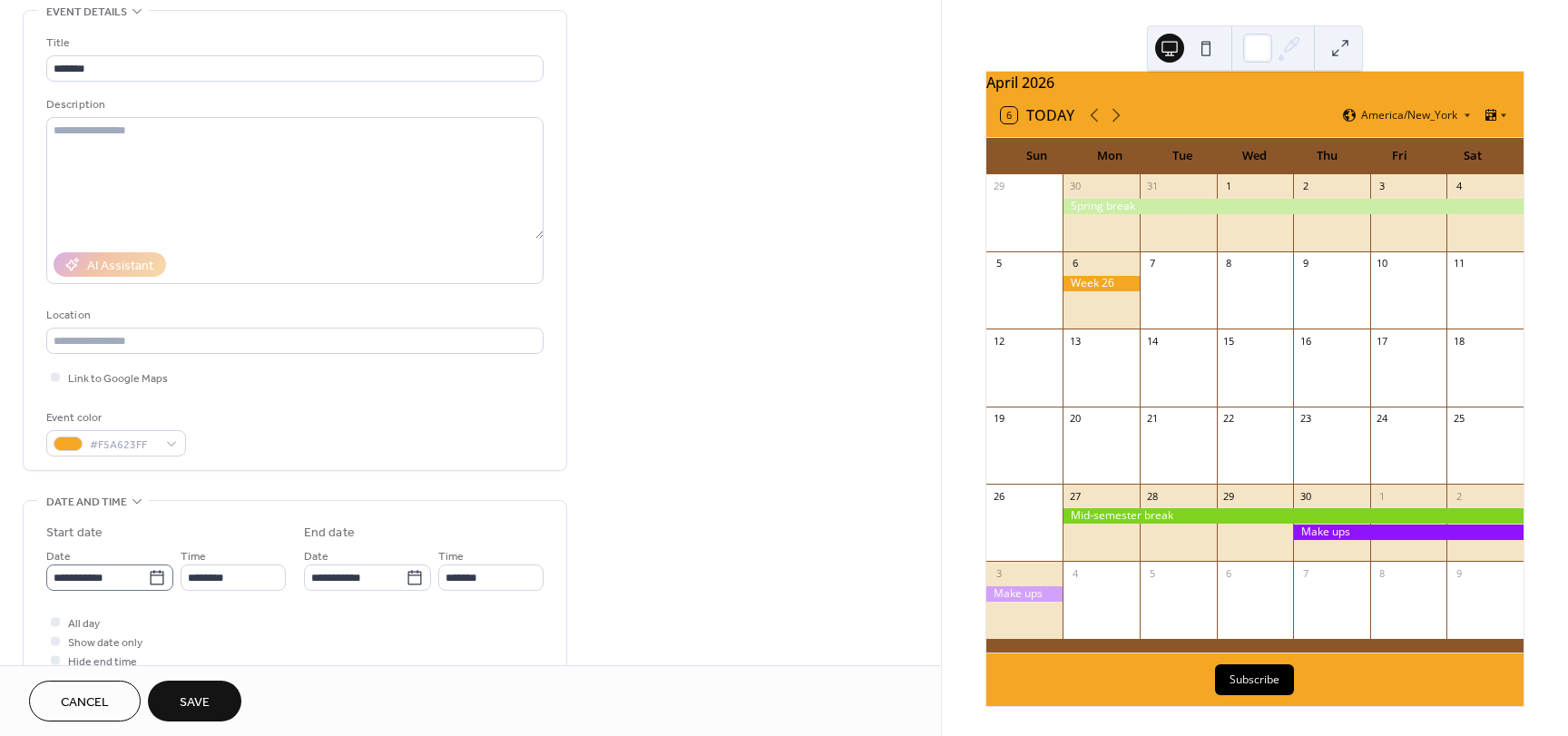 click 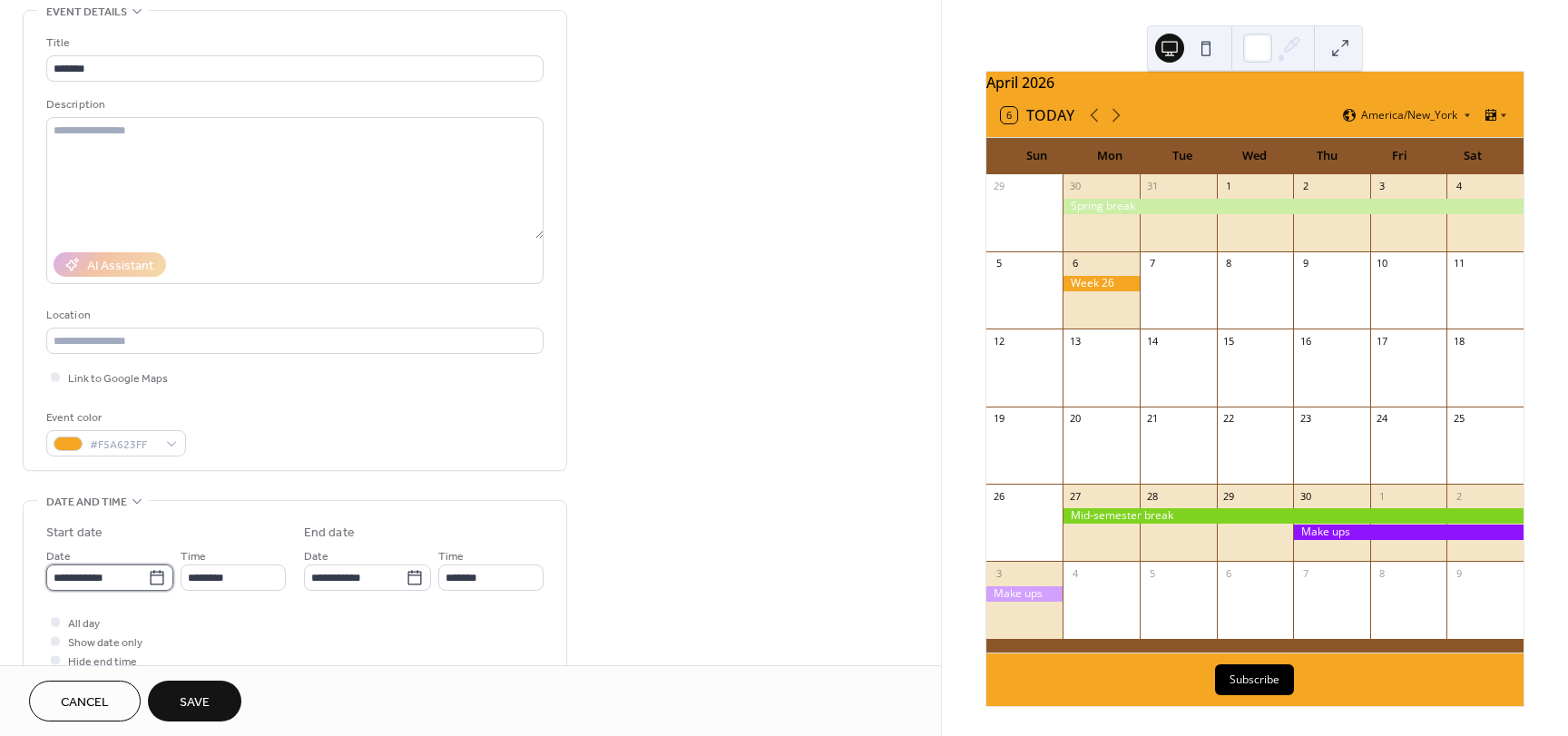 click on "**********" at bounding box center [97, 577] 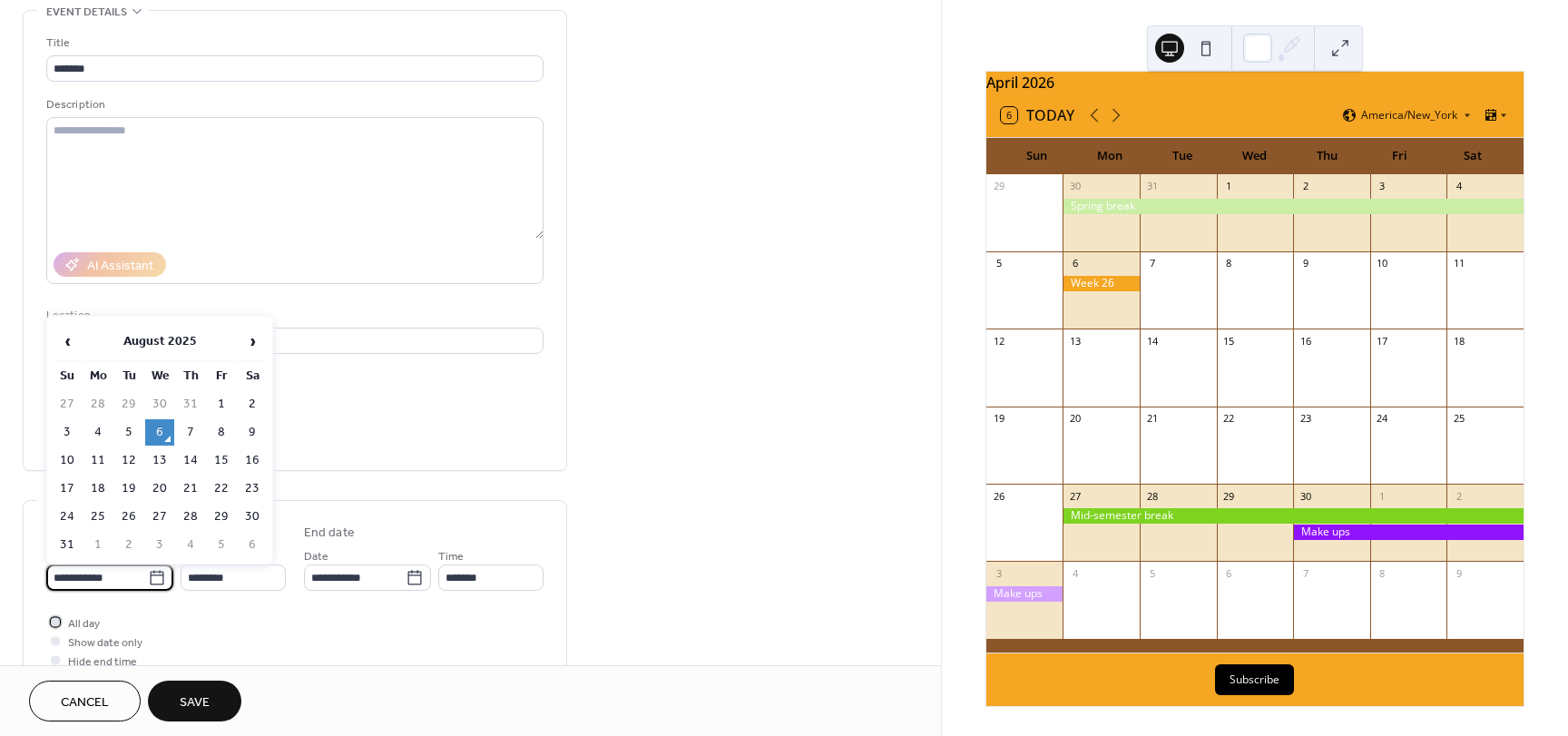 drag, startPoint x: 54, startPoint y: 622, endPoint x: 70, endPoint y: 620, distance: 16.124515 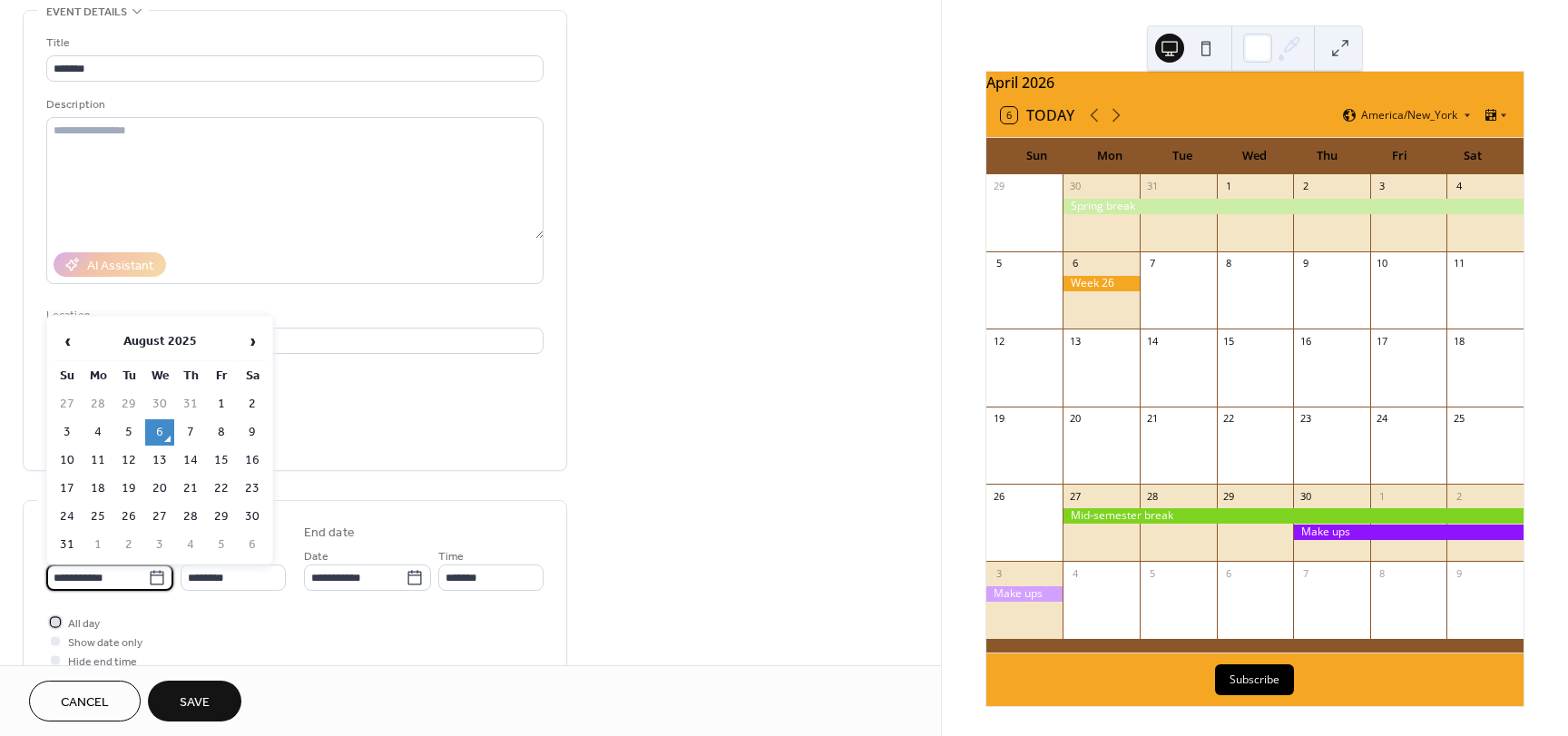 click at bounding box center [55, 622] 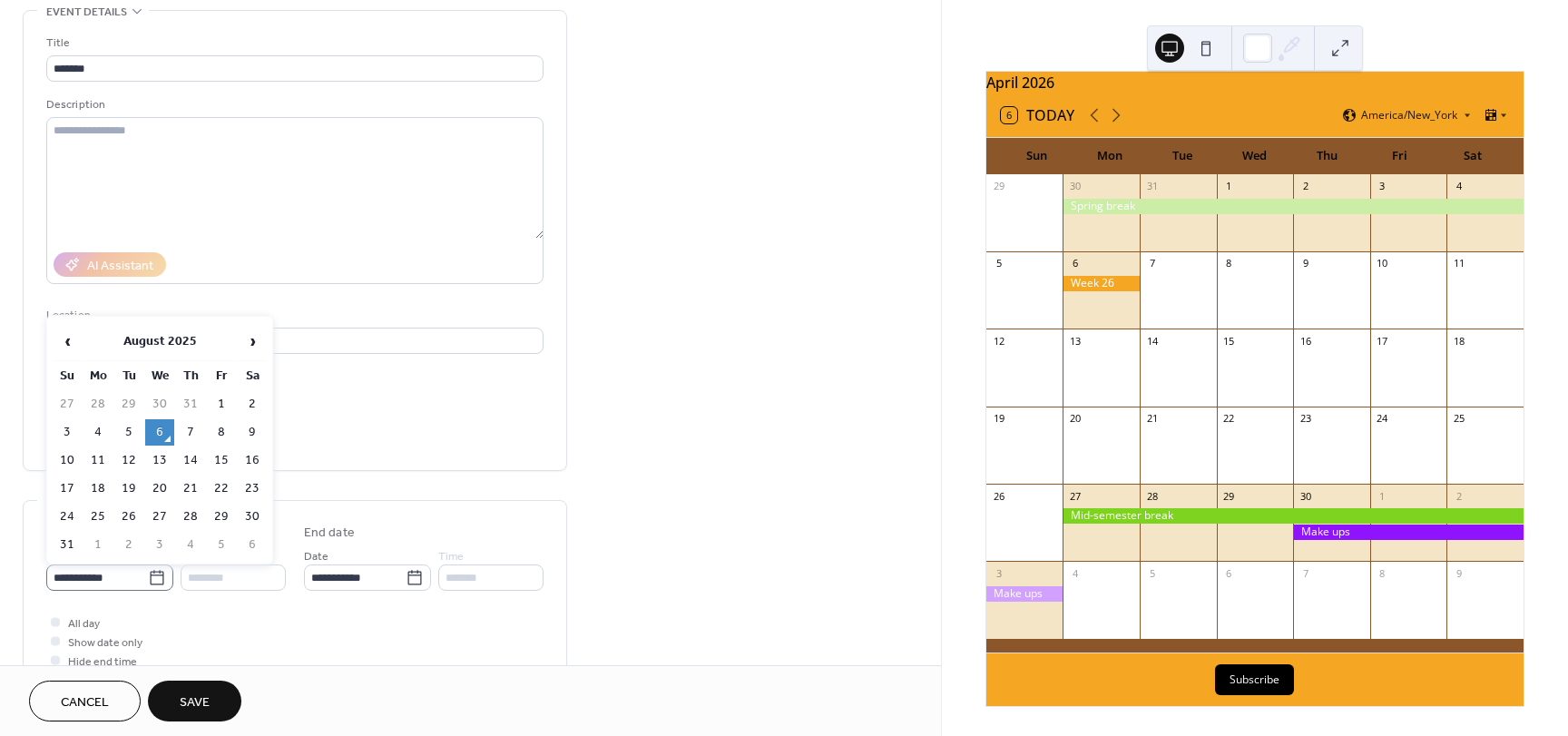 drag, startPoint x: 152, startPoint y: 579, endPoint x: 155, endPoint y: 568, distance: 11.401754 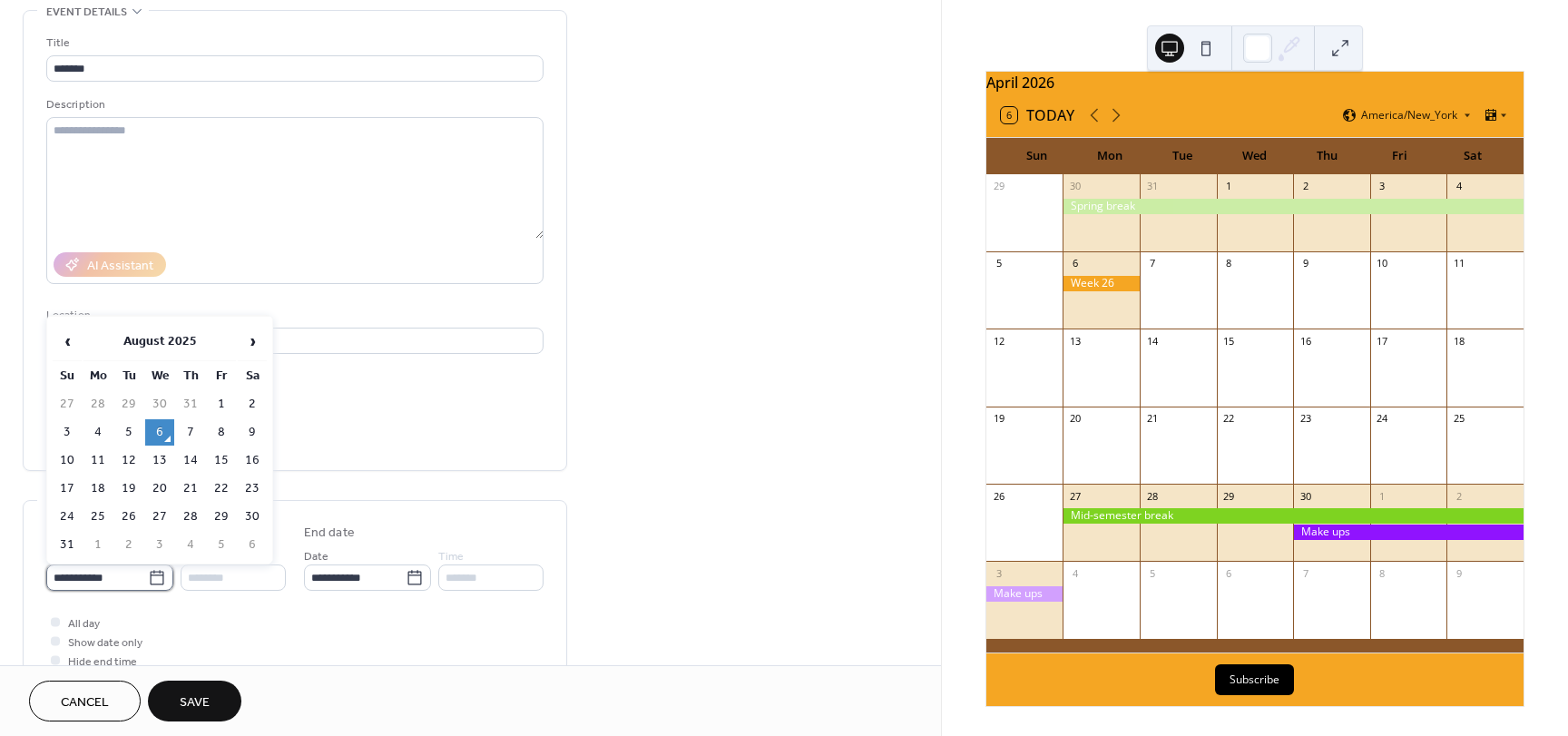 click on "**********" at bounding box center [97, 577] 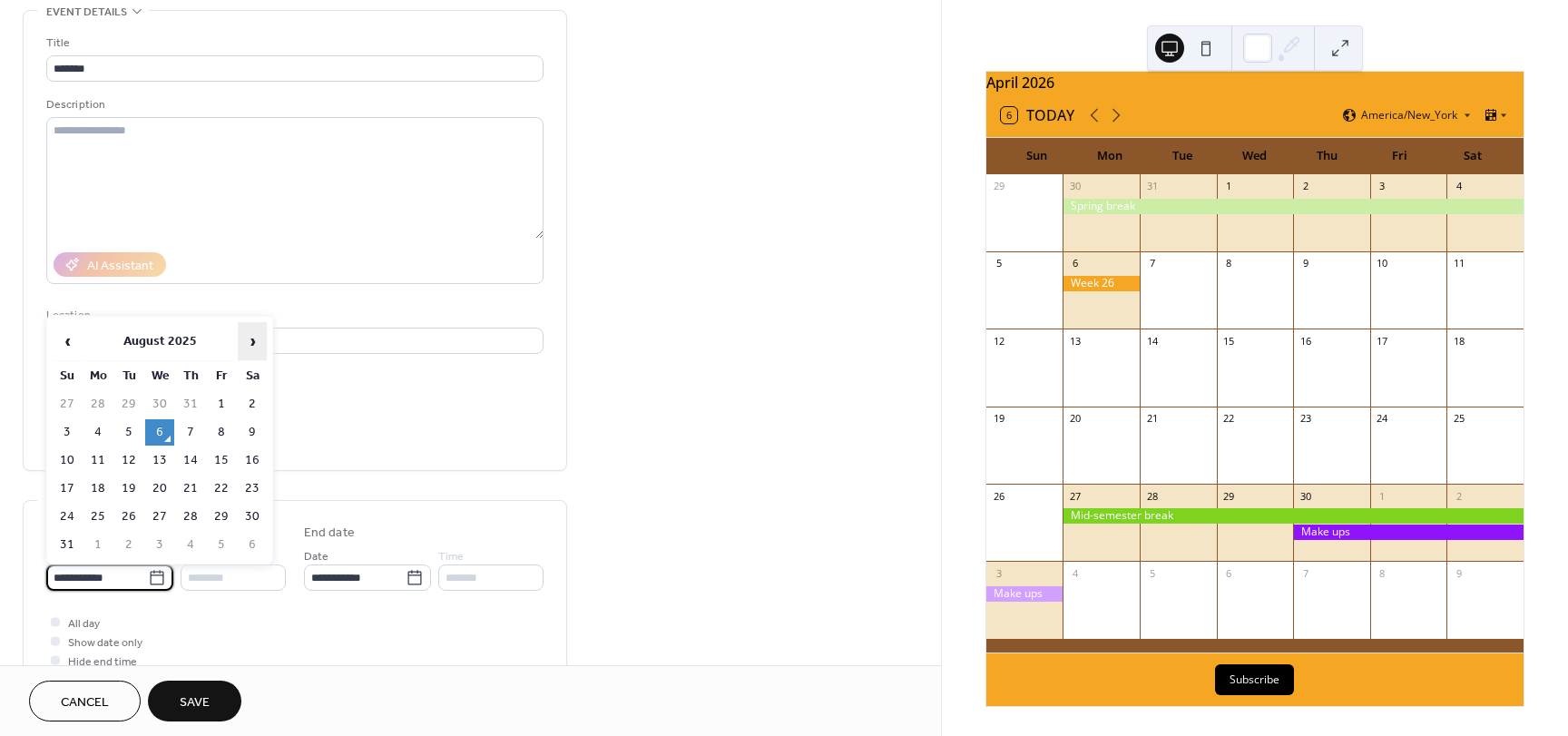 click on "›" at bounding box center (252, 341) 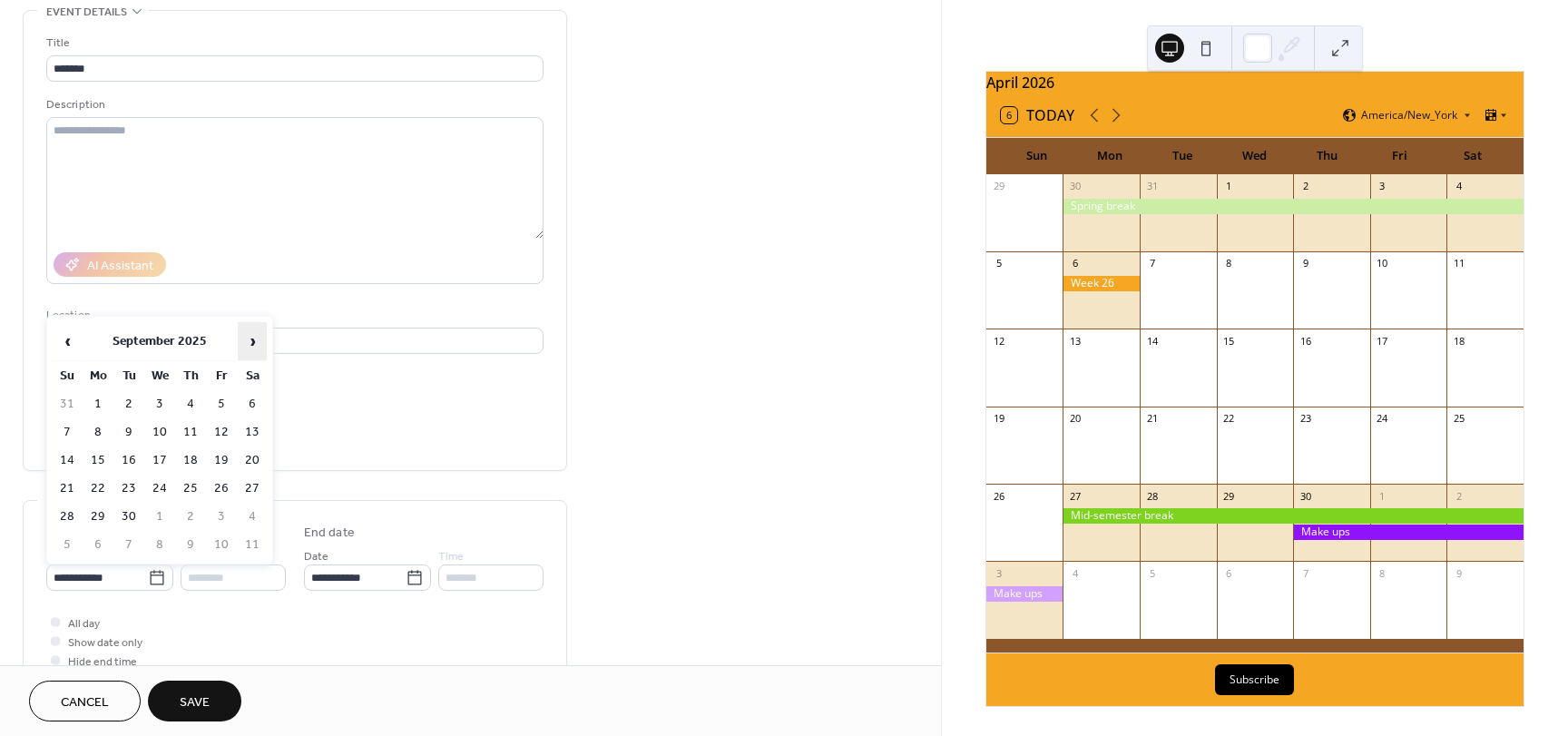 click on "›" at bounding box center [252, 341] 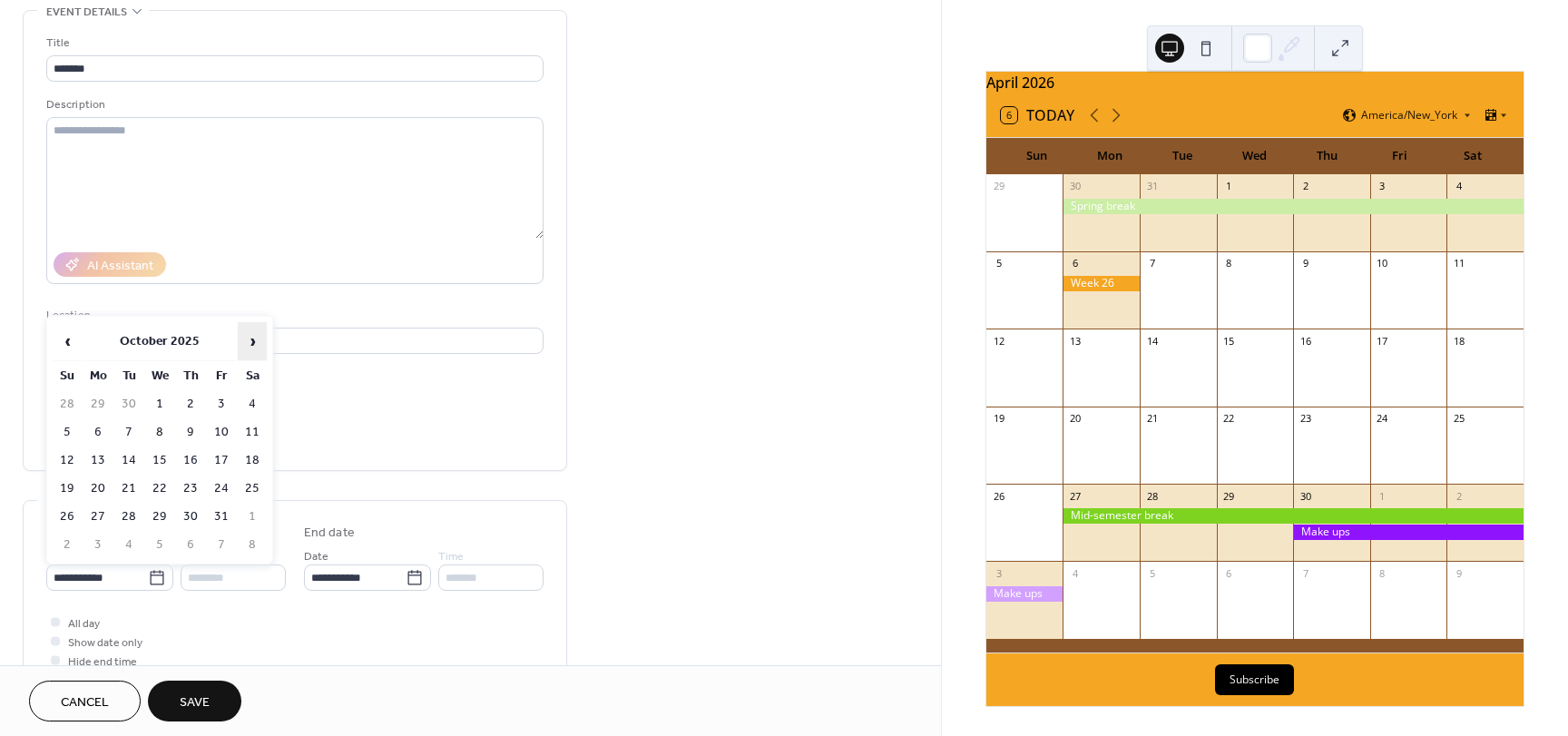 click on "›" at bounding box center [252, 341] 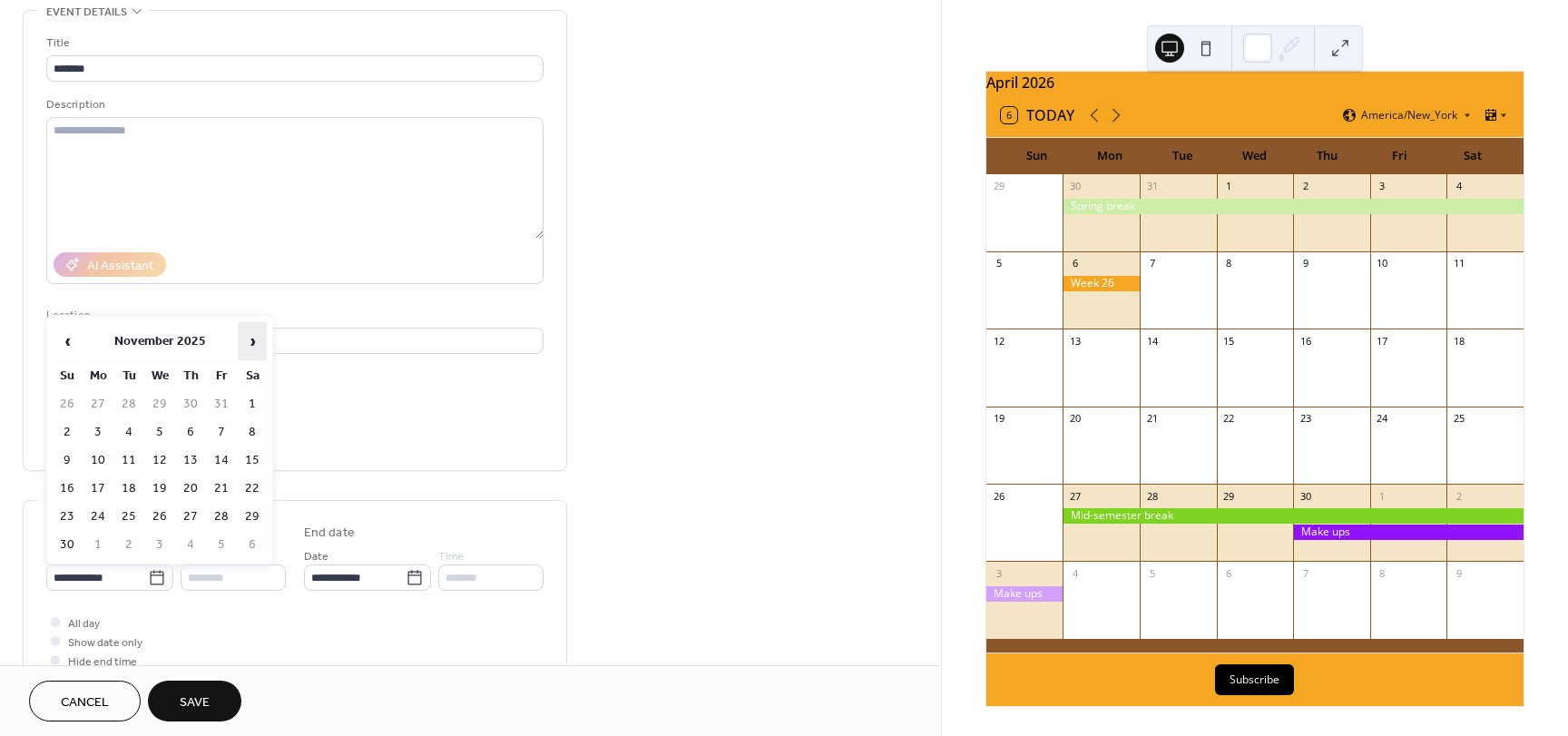 click on "›" at bounding box center [252, 341] 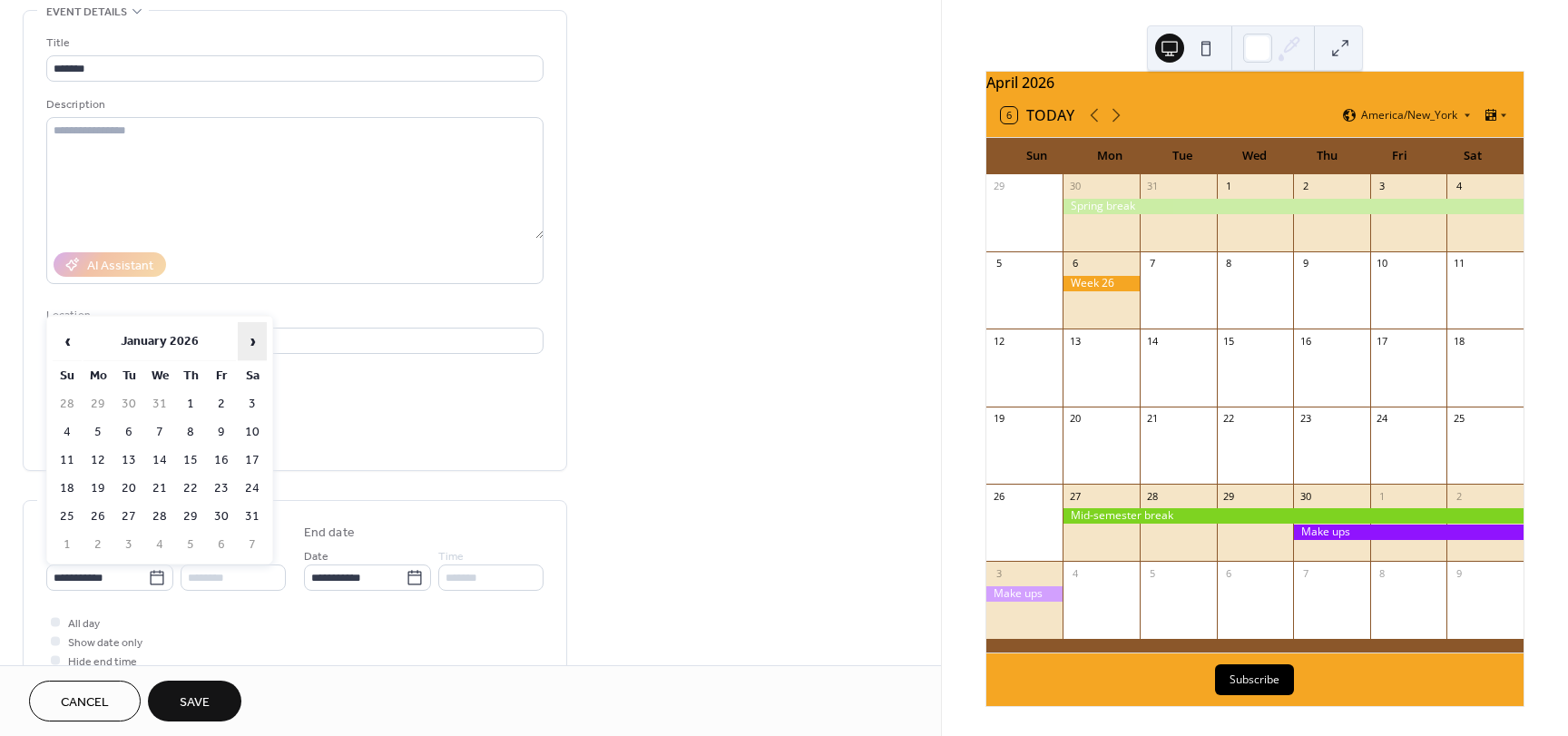 click on "›" at bounding box center [252, 341] 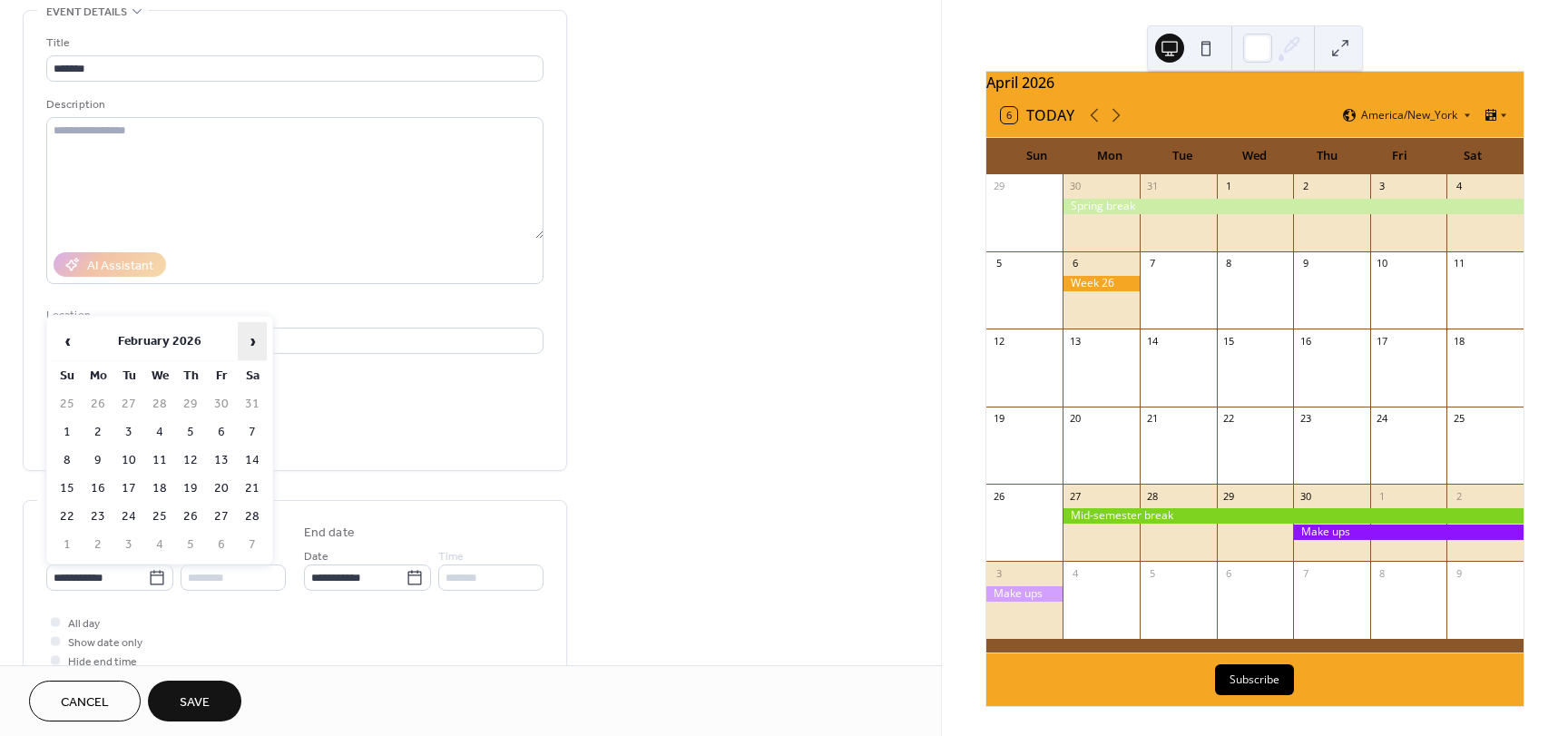 click on "›" at bounding box center [252, 341] 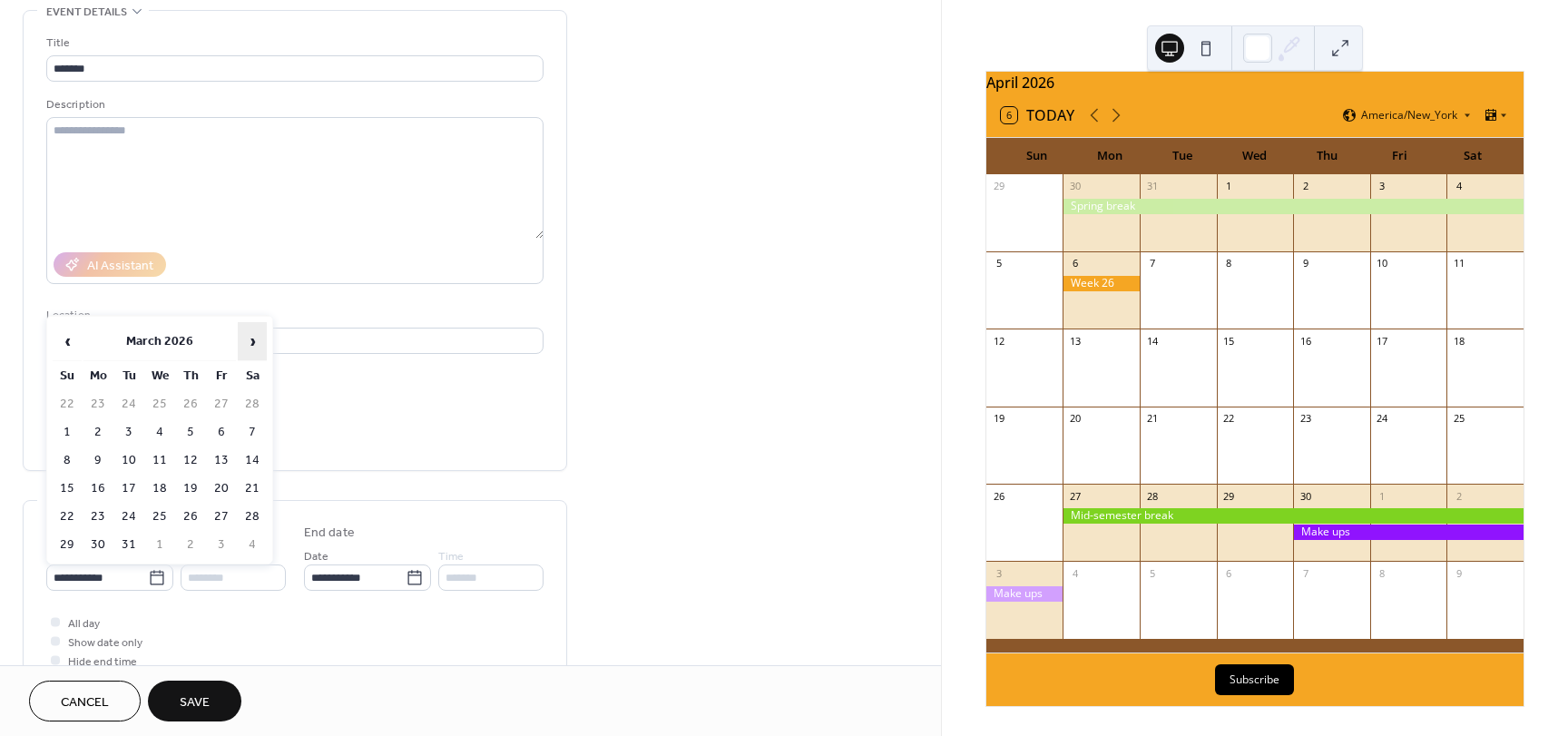 click on "›" at bounding box center (252, 341) 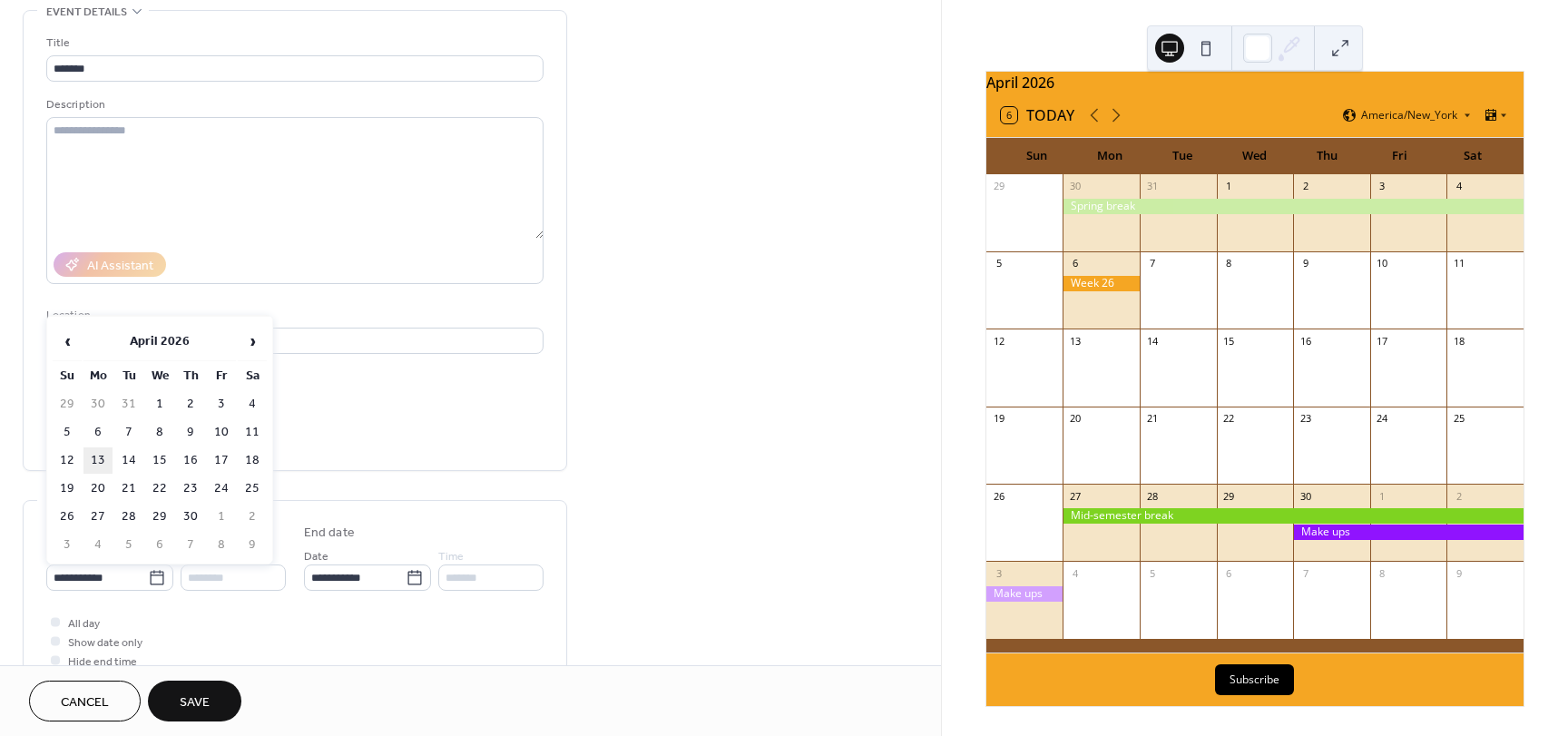 click on "13" at bounding box center [98, 460] 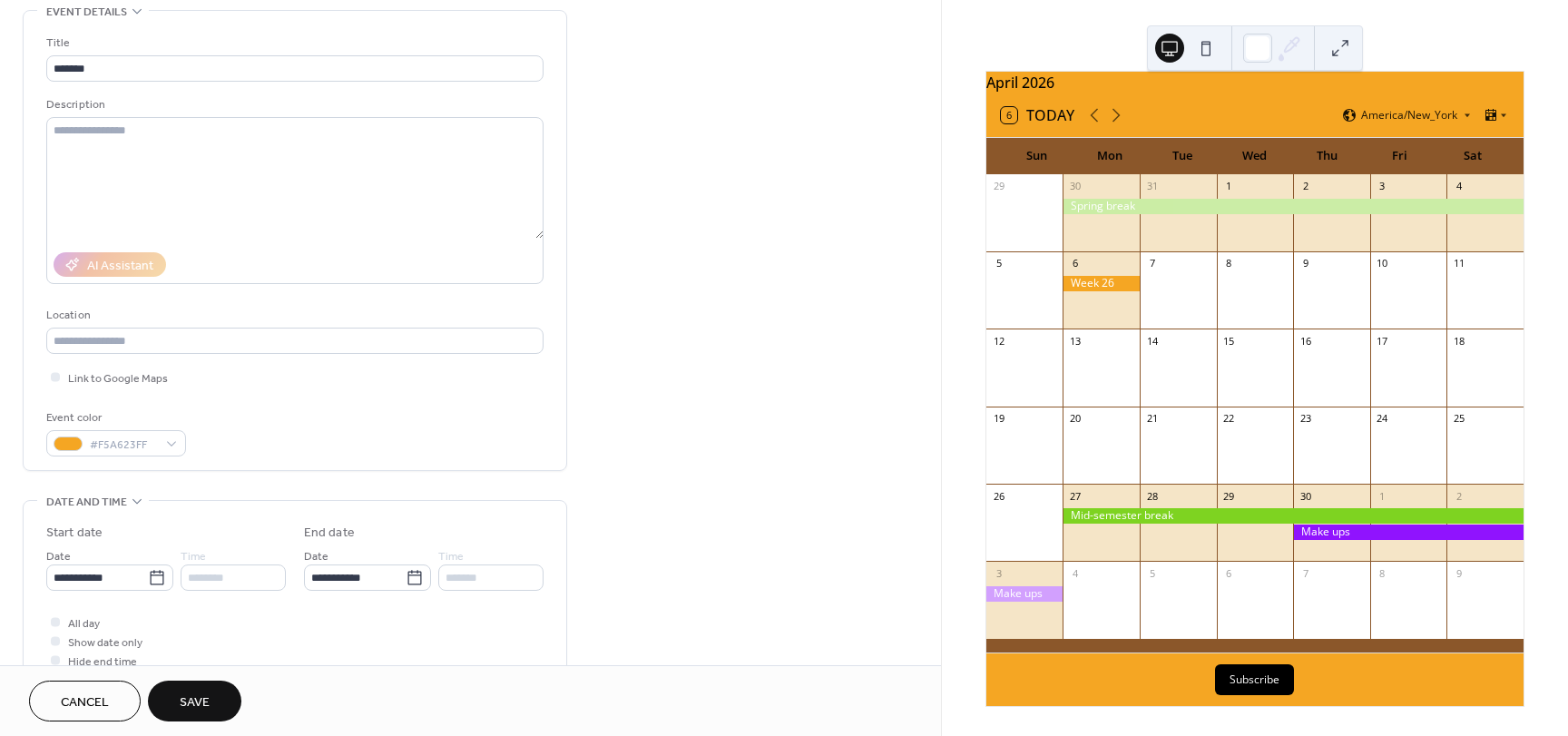 click on "Save" at bounding box center [194, 702] 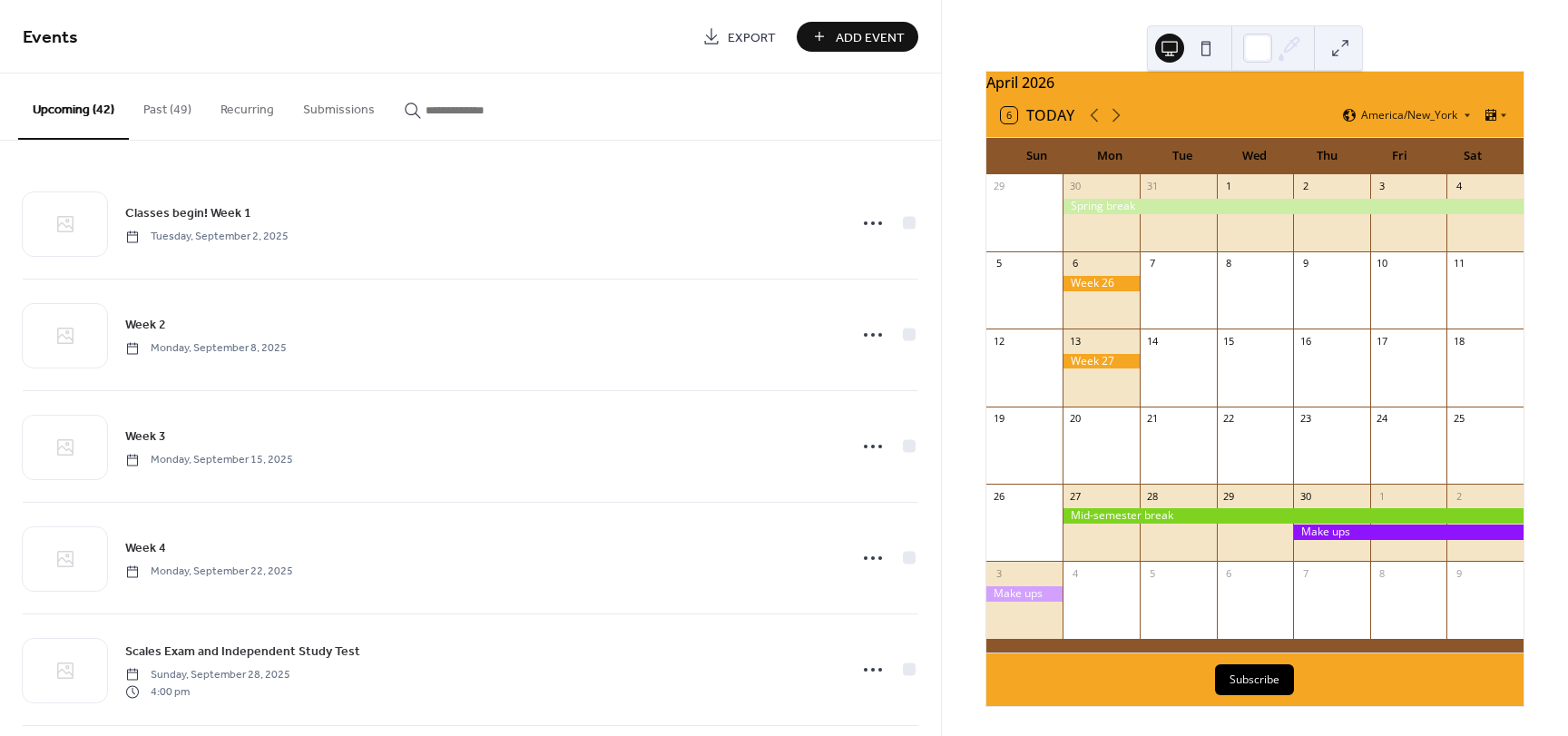 click on "Add Event" at bounding box center [870, 37] 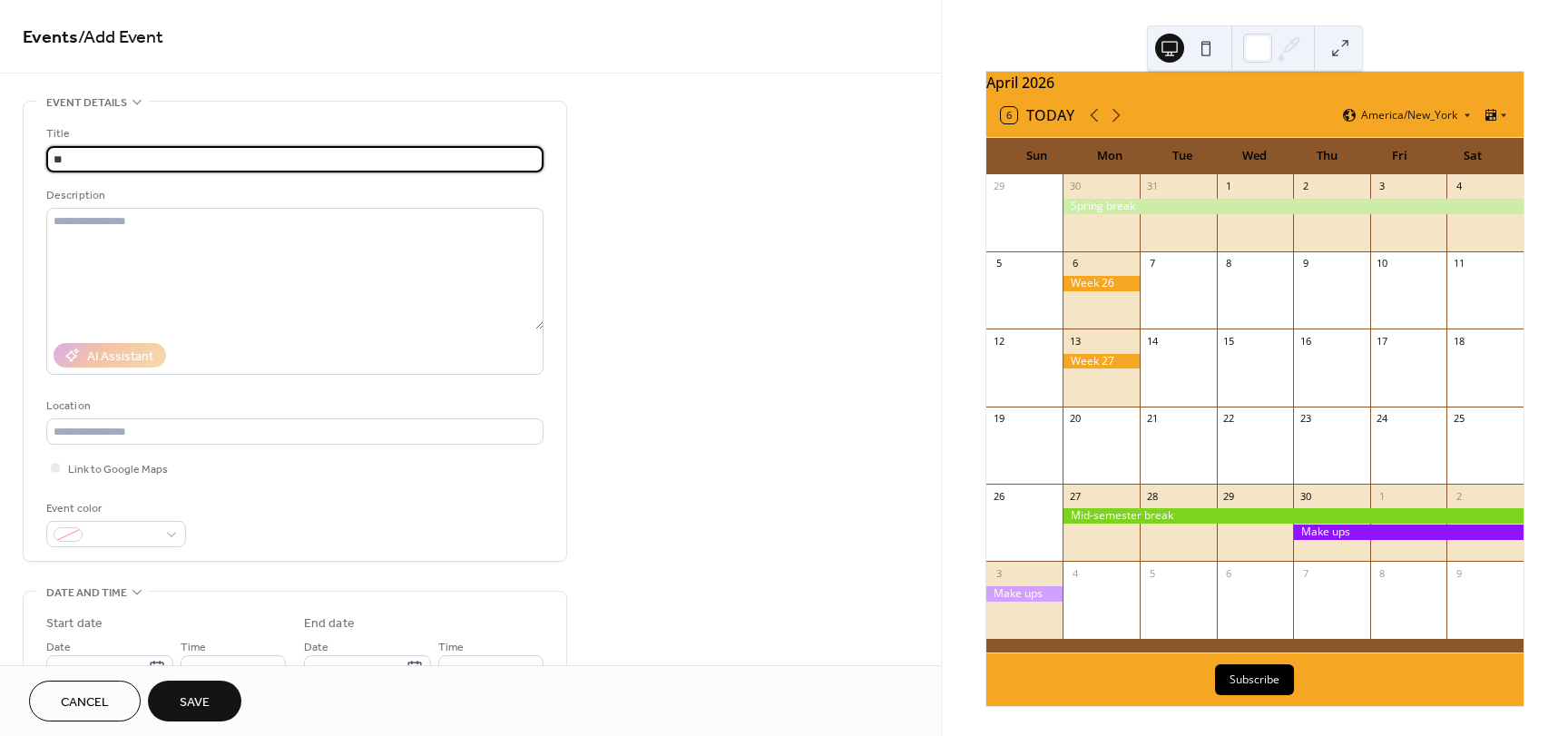 type on "*" 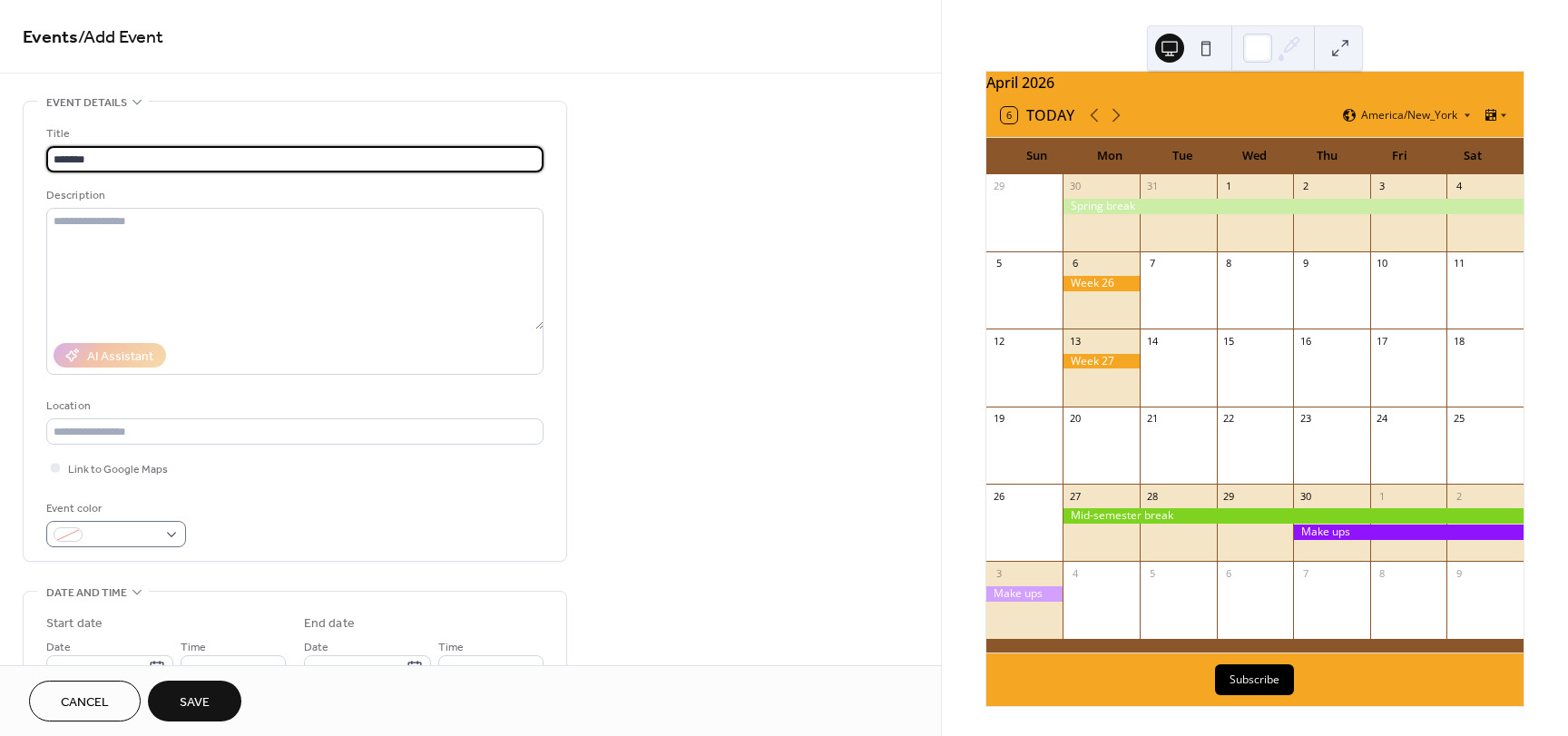 type on "*******" 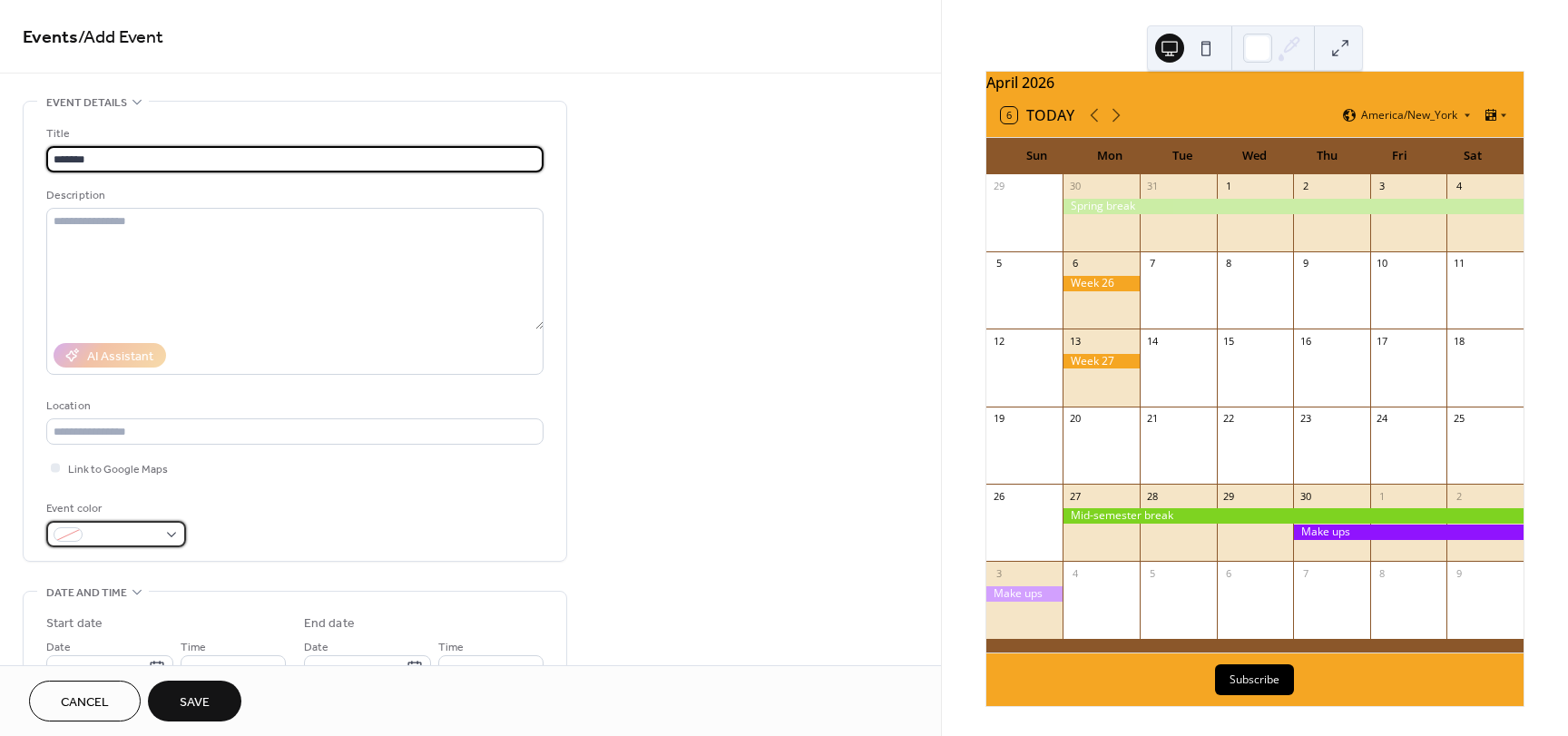 click at bounding box center (116, 534) 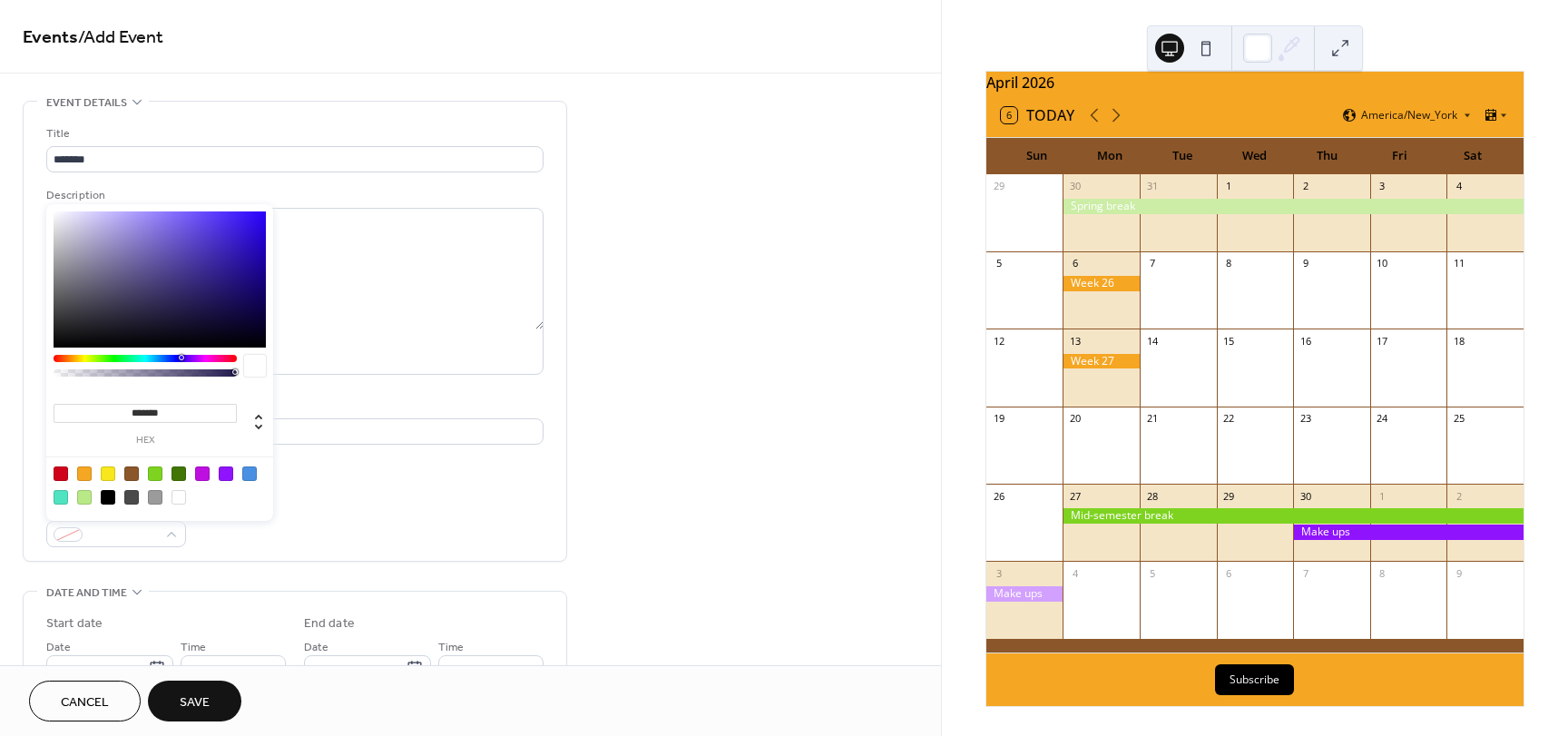 click at bounding box center [84, 474] 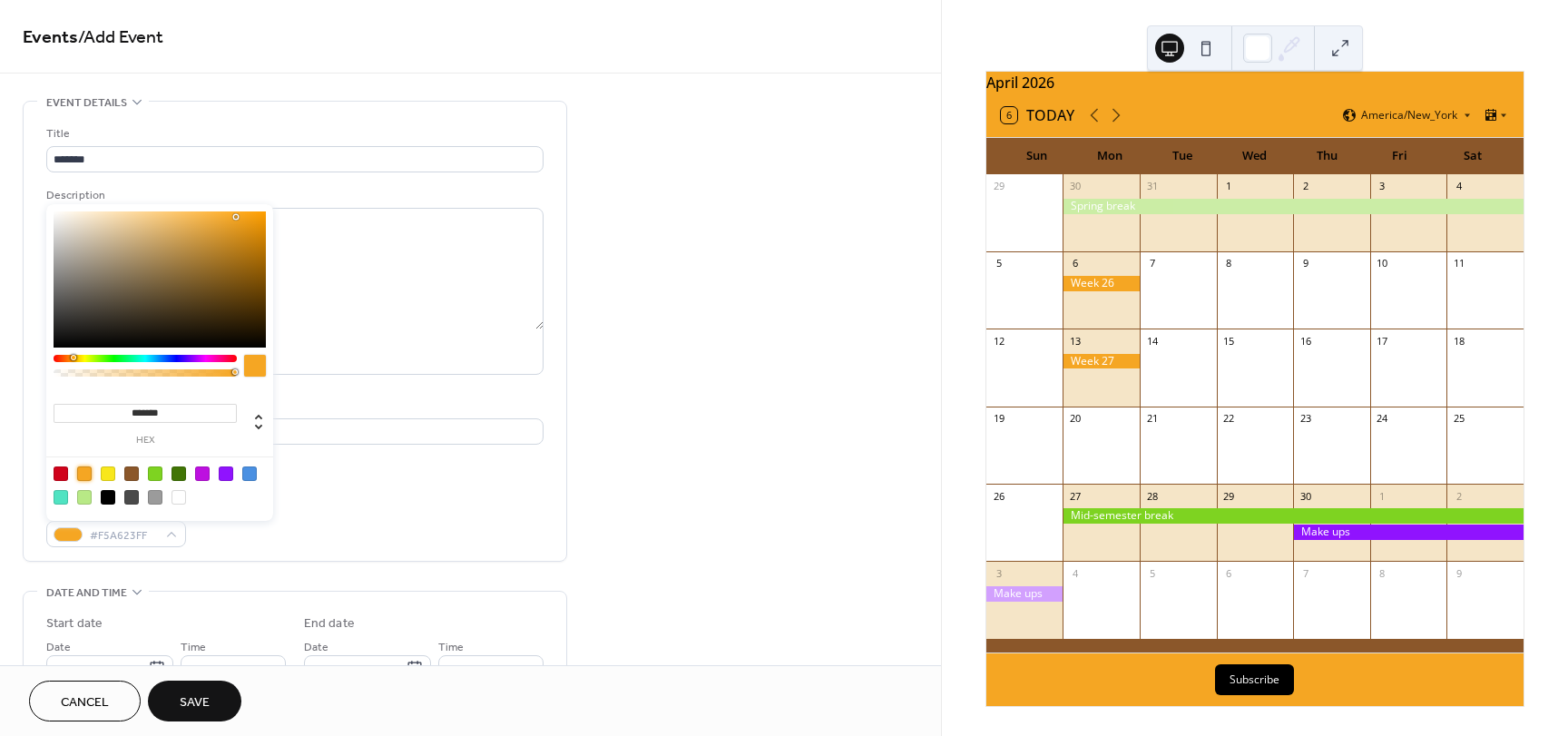 click on "Link to Google Maps" at bounding box center (295, 467) 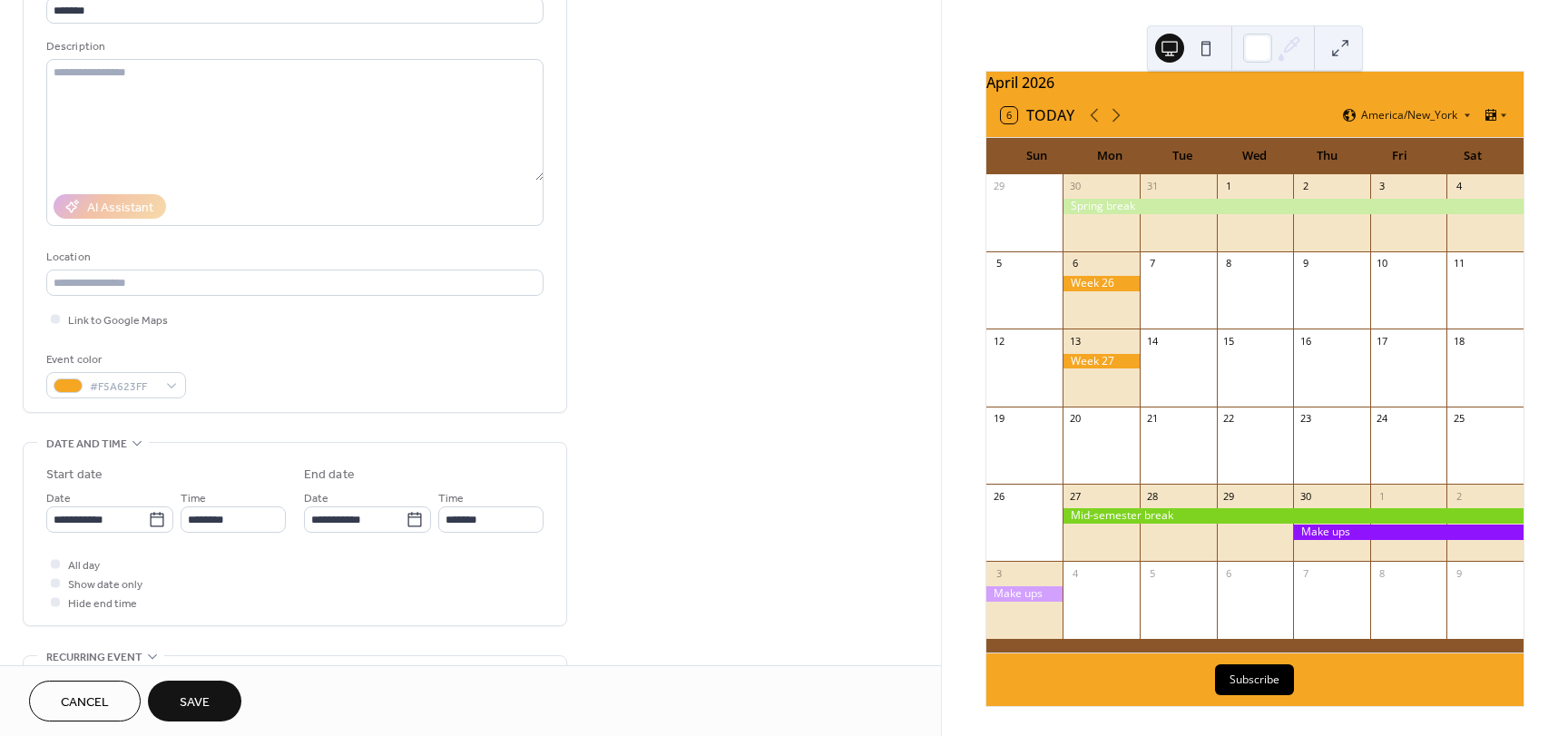 scroll, scrollTop: 182, scrollLeft: 0, axis: vertical 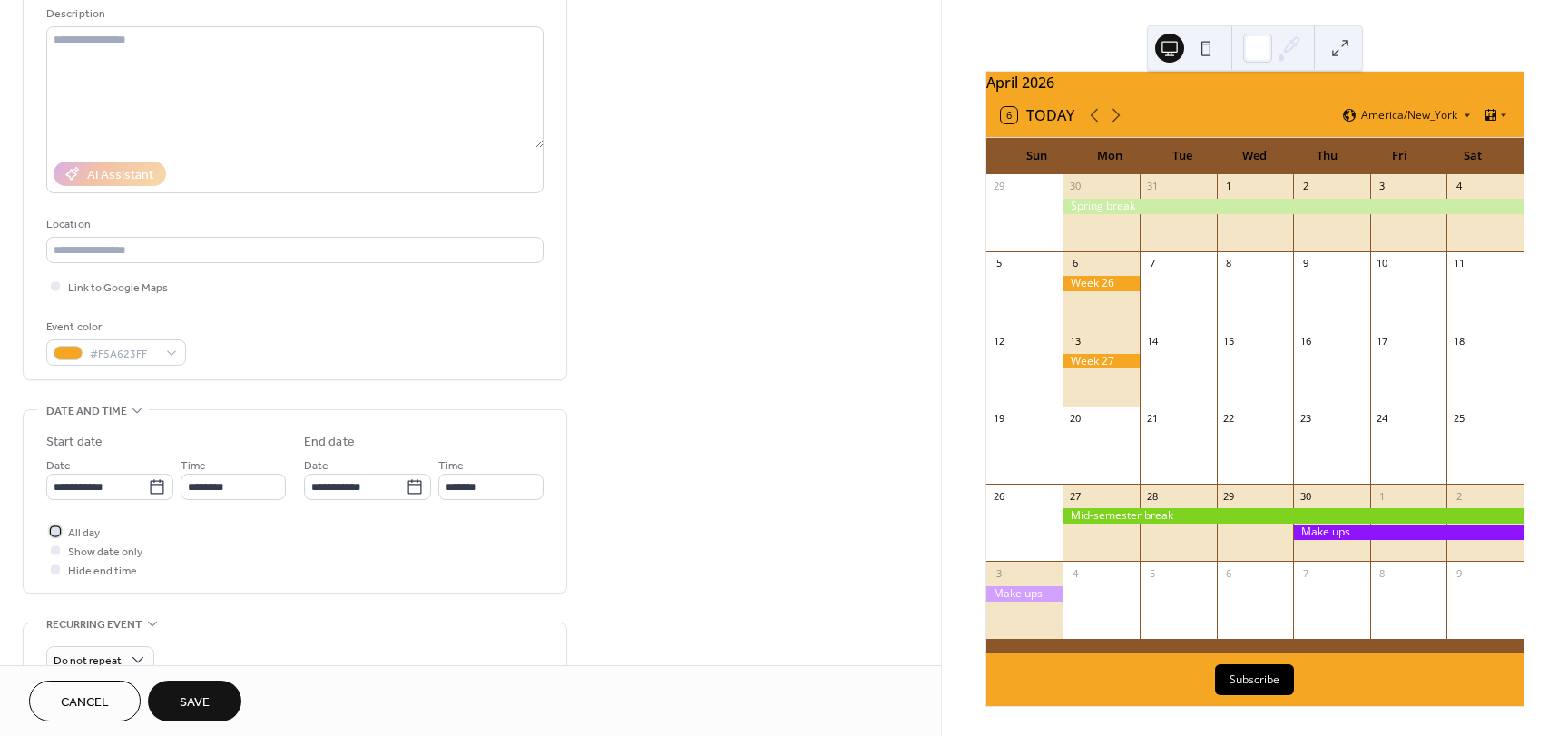 click at bounding box center [55, 531] 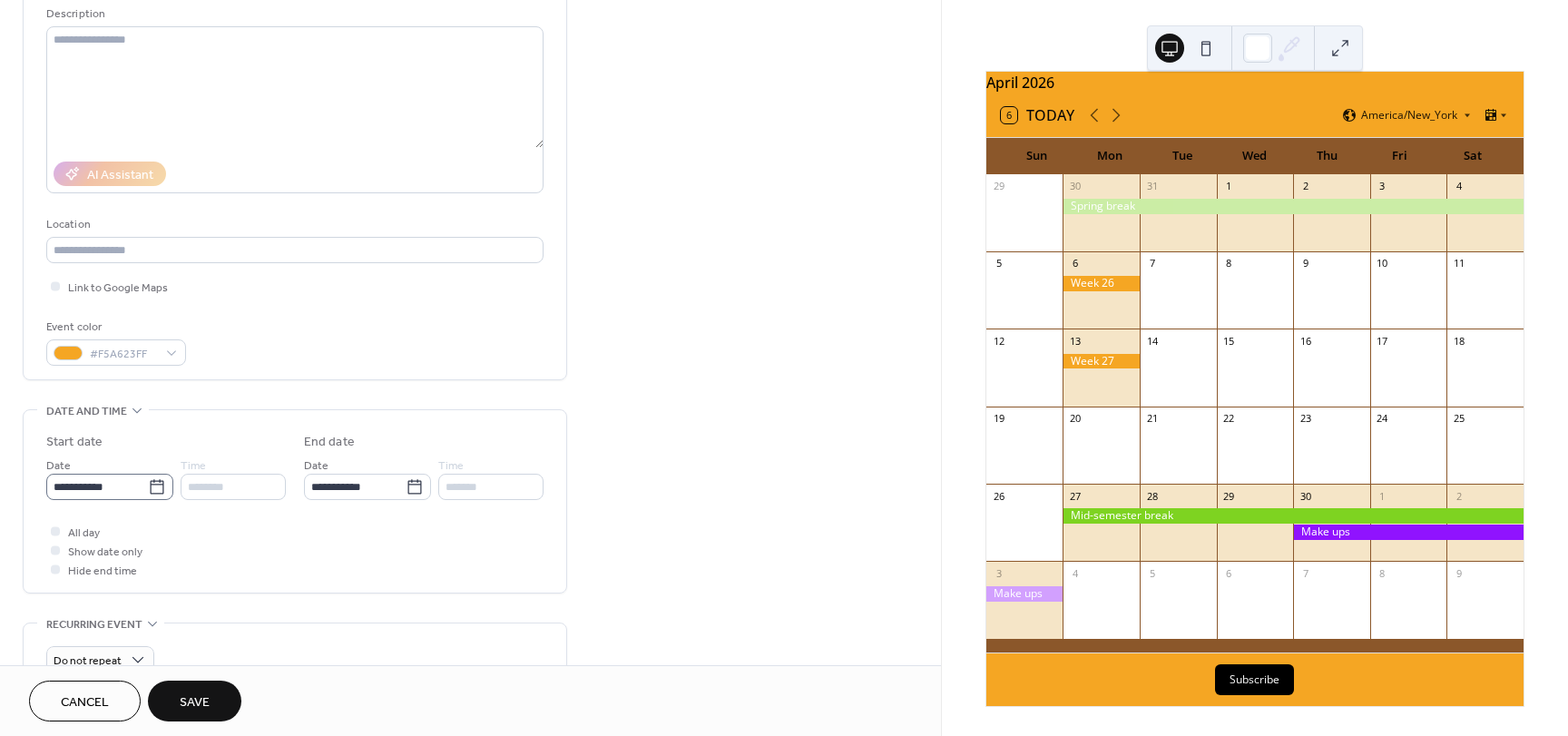 drag, startPoint x: 154, startPoint y: 495, endPoint x: 172, endPoint y: 485, distance: 20.59126 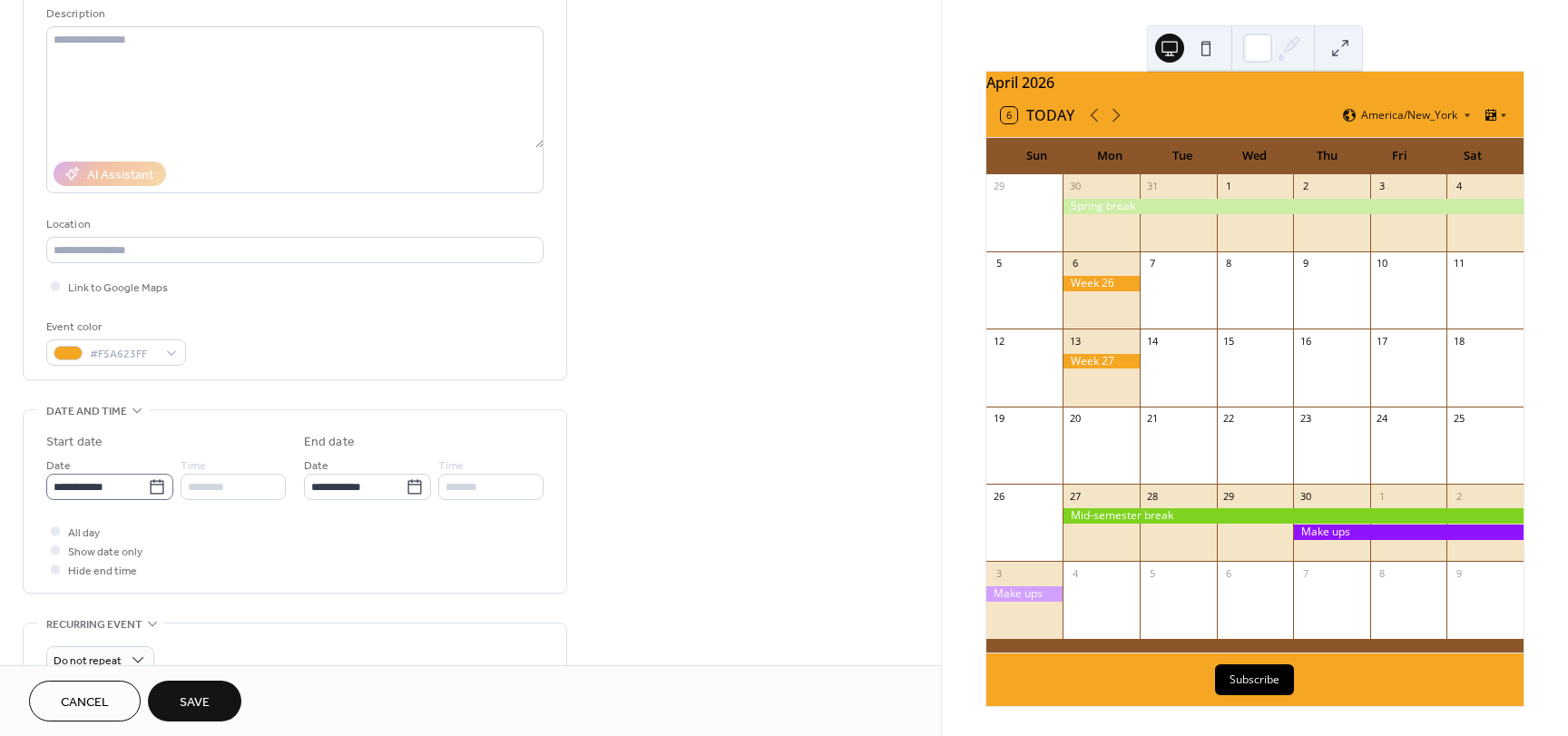 click 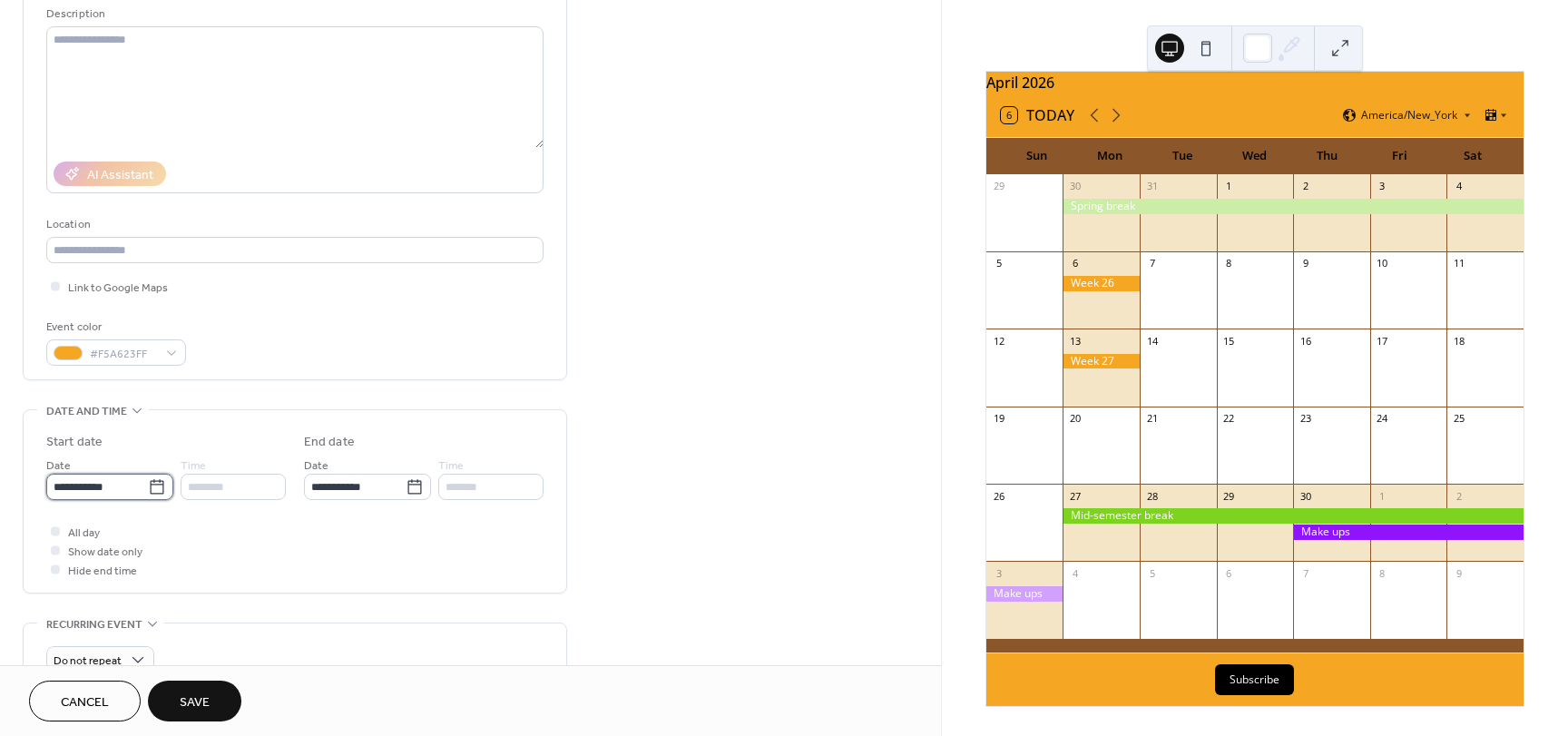 click on "**********" at bounding box center [97, 486] 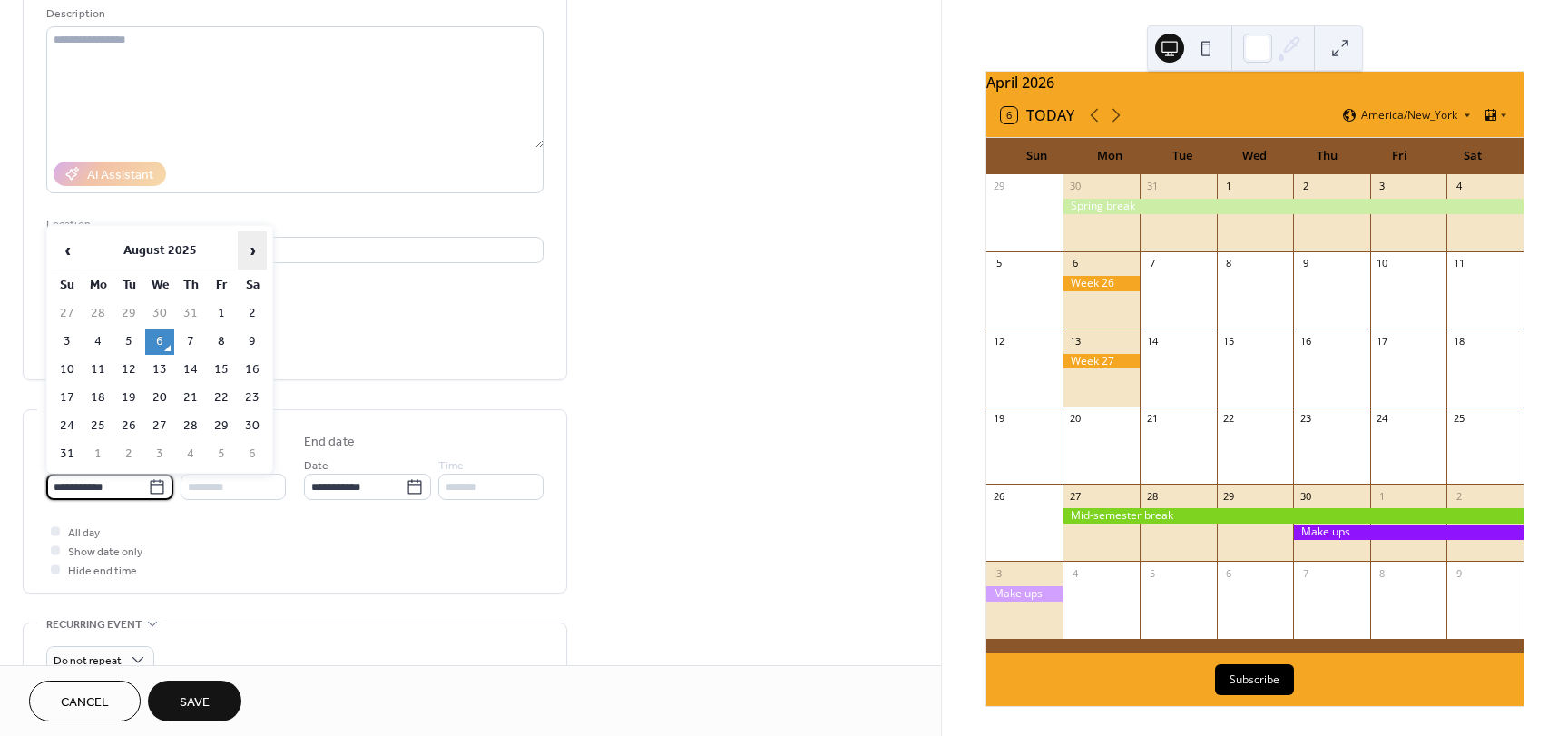 click on "›" at bounding box center (252, 250) 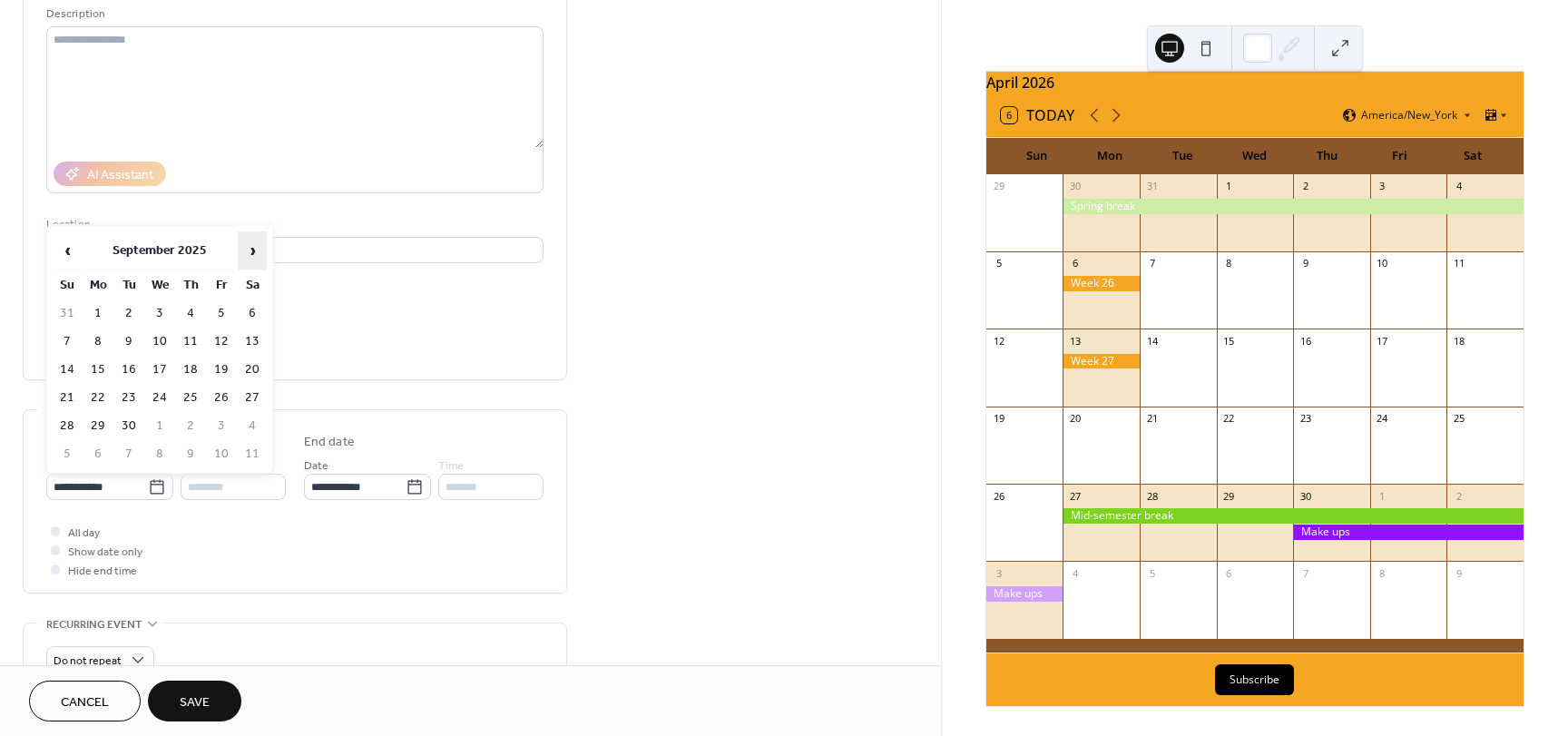 click on "›" at bounding box center [252, 250] 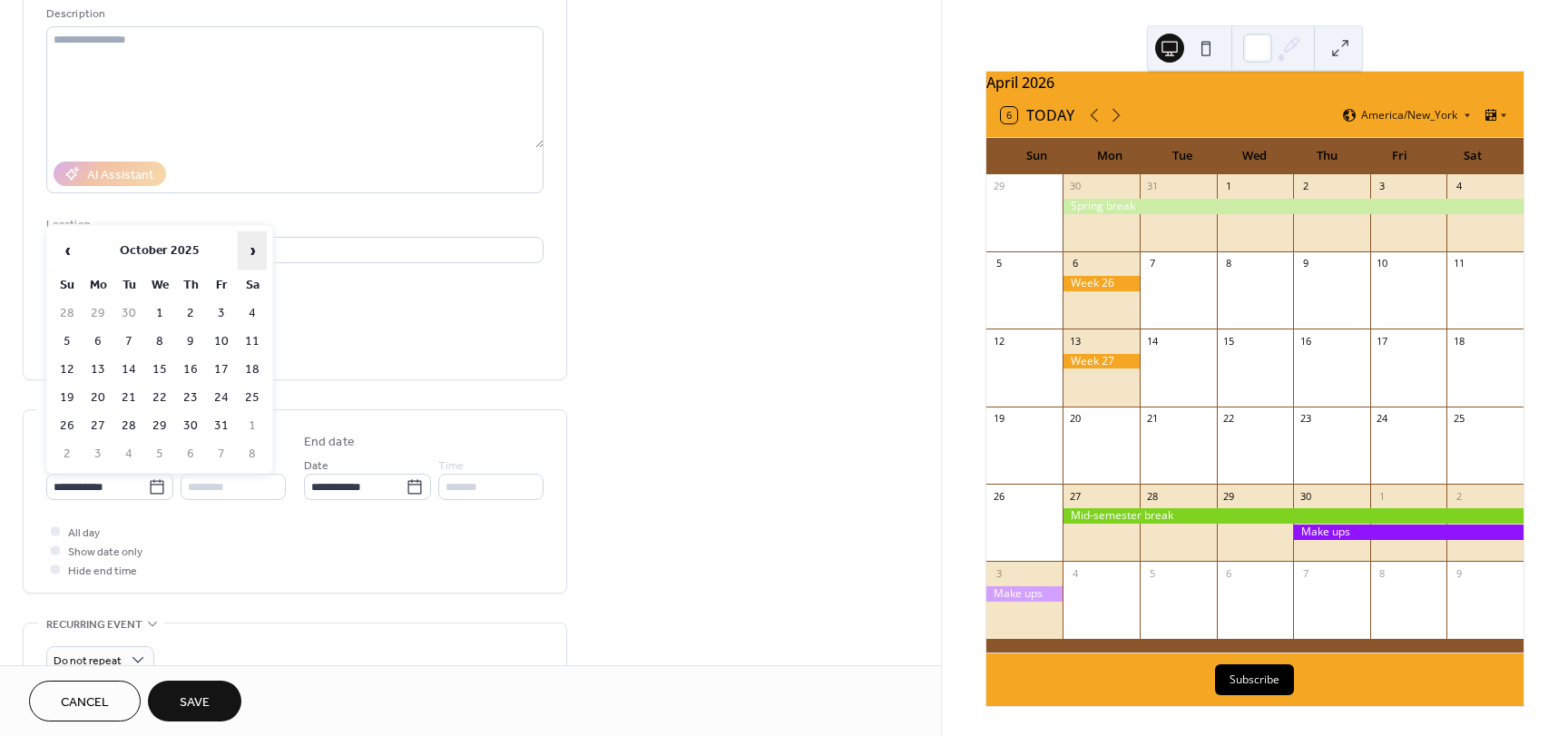 click on "›" at bounding box center (252, 250) 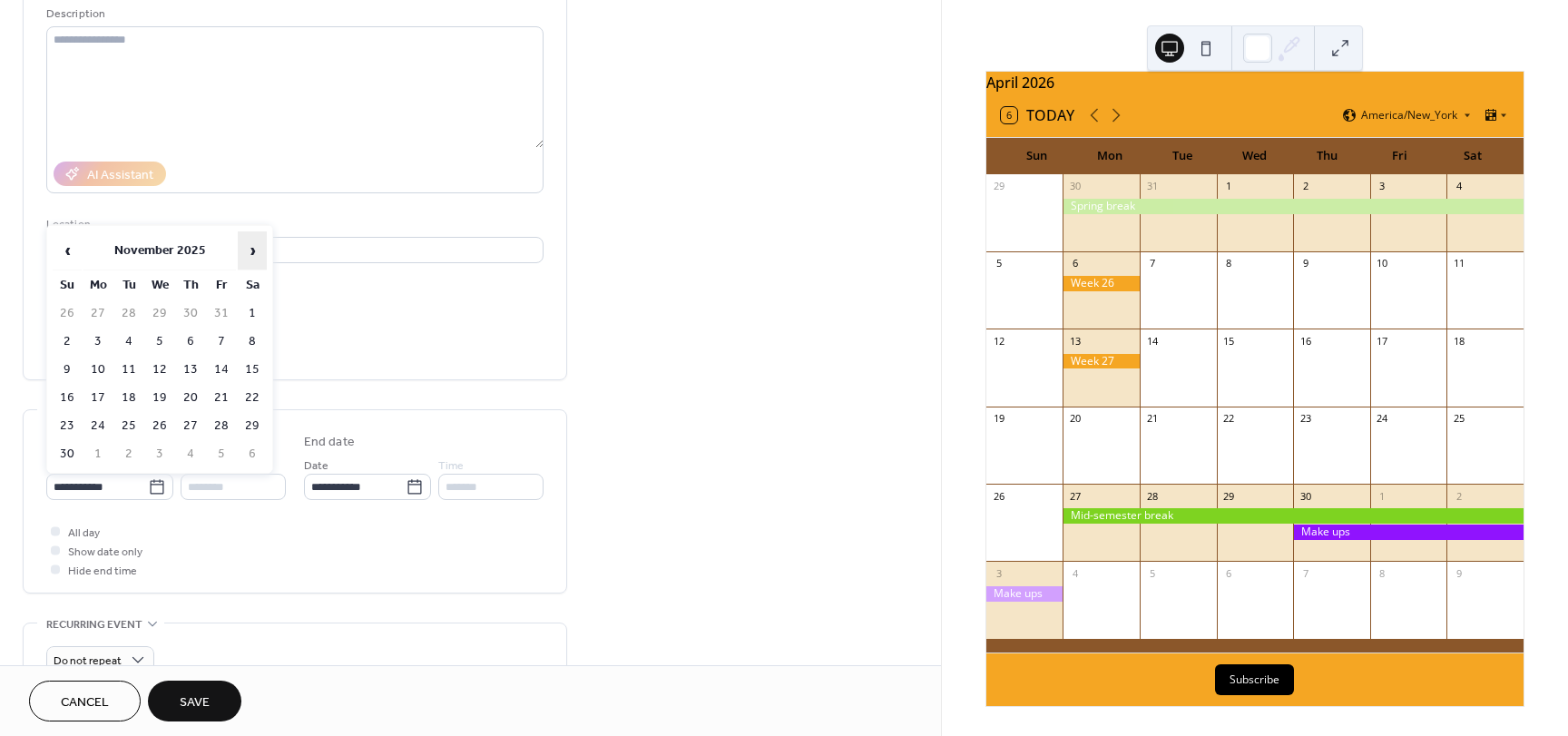 click on "›" at bounding box center (252, 250) 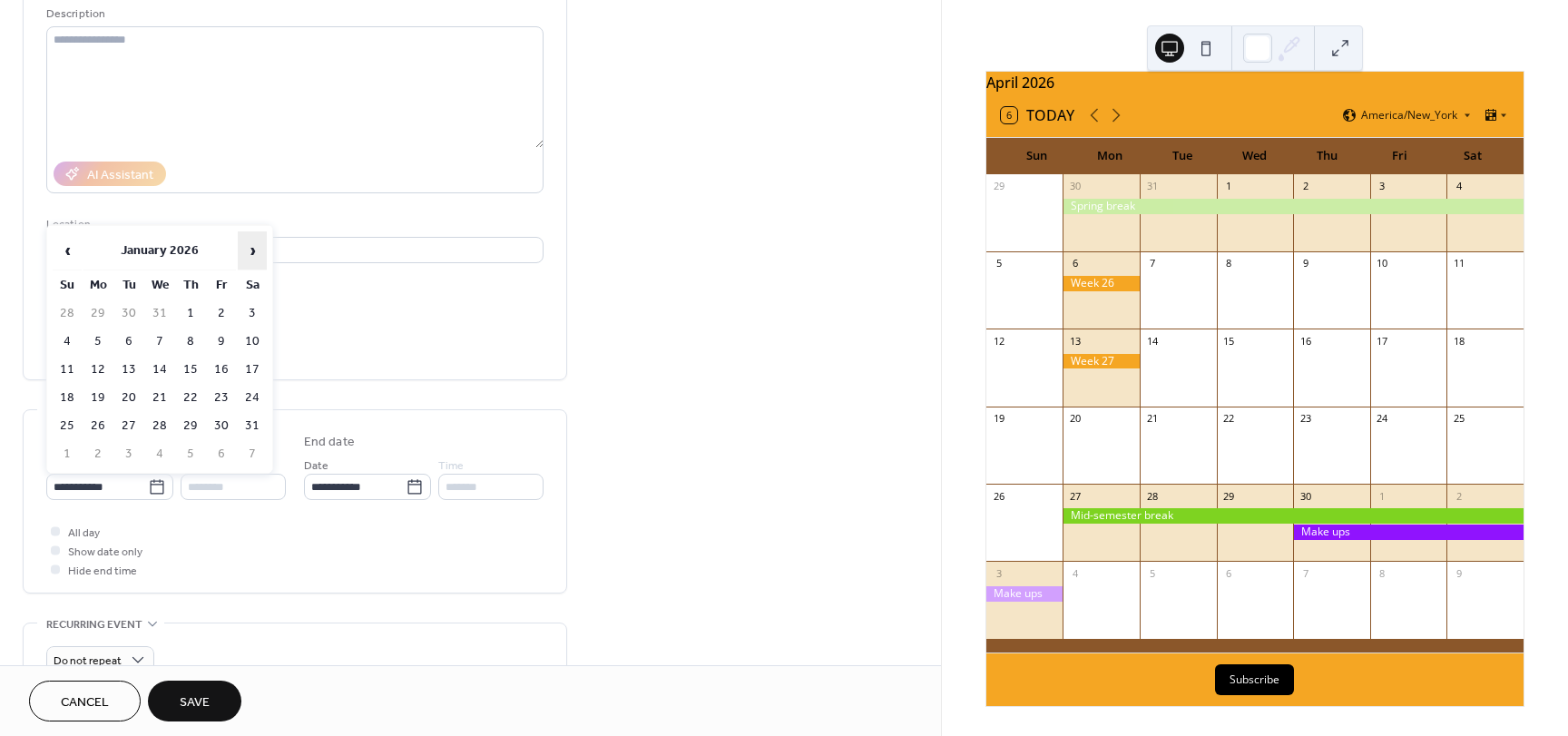 click on "›" at bounding box center (252, 250) 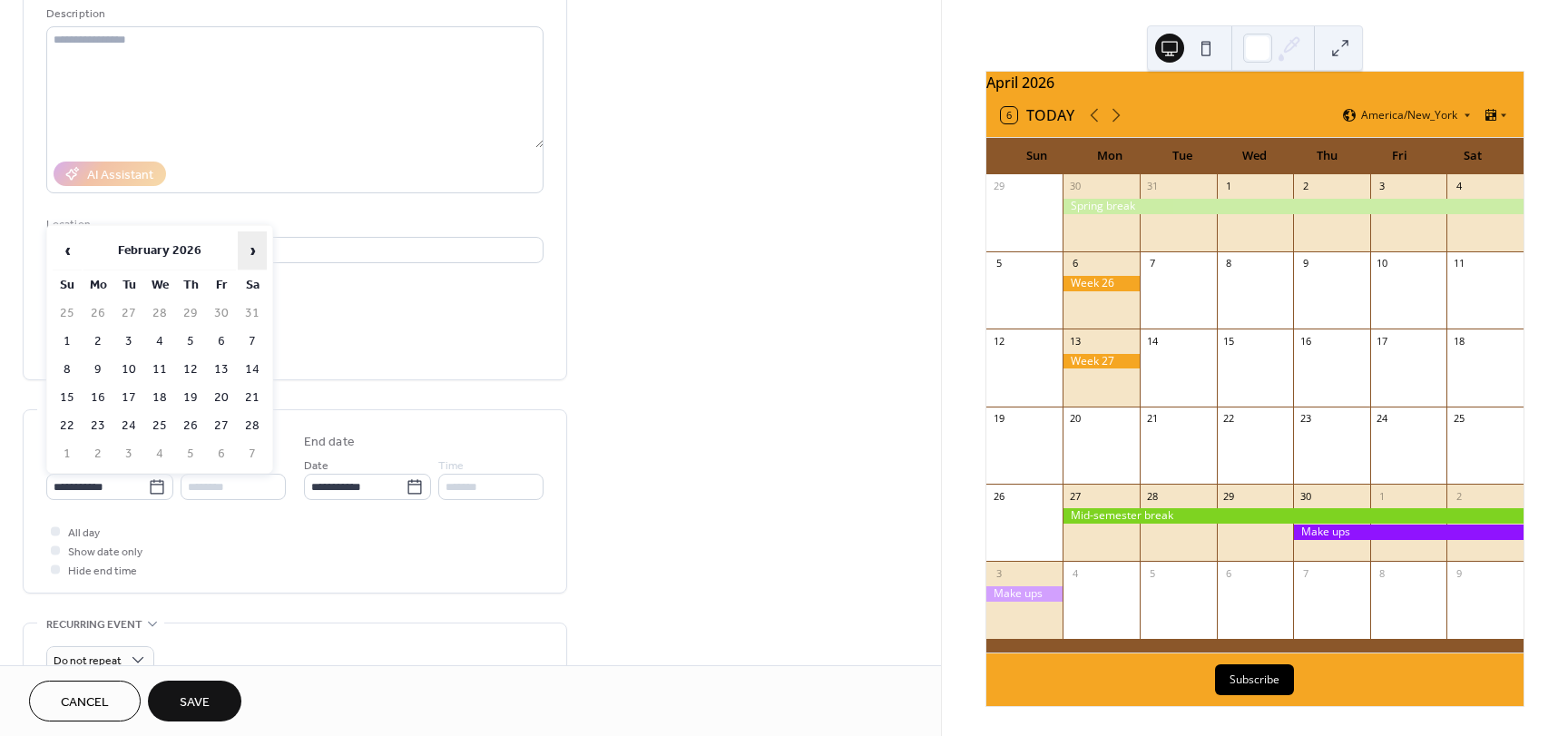 click on "›" at bounding box center [252, 250] 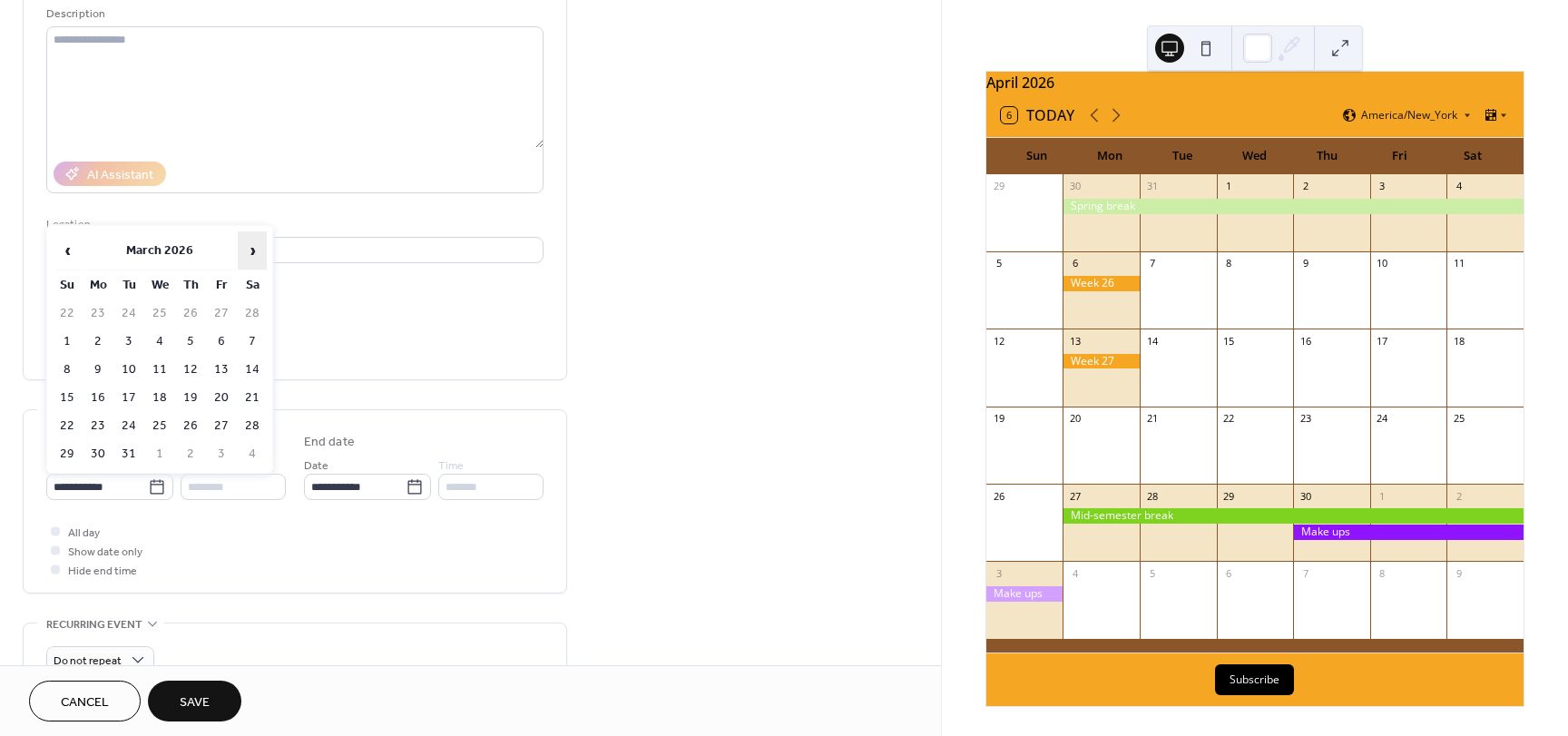 click on "›" at bounding box center [252, 250] 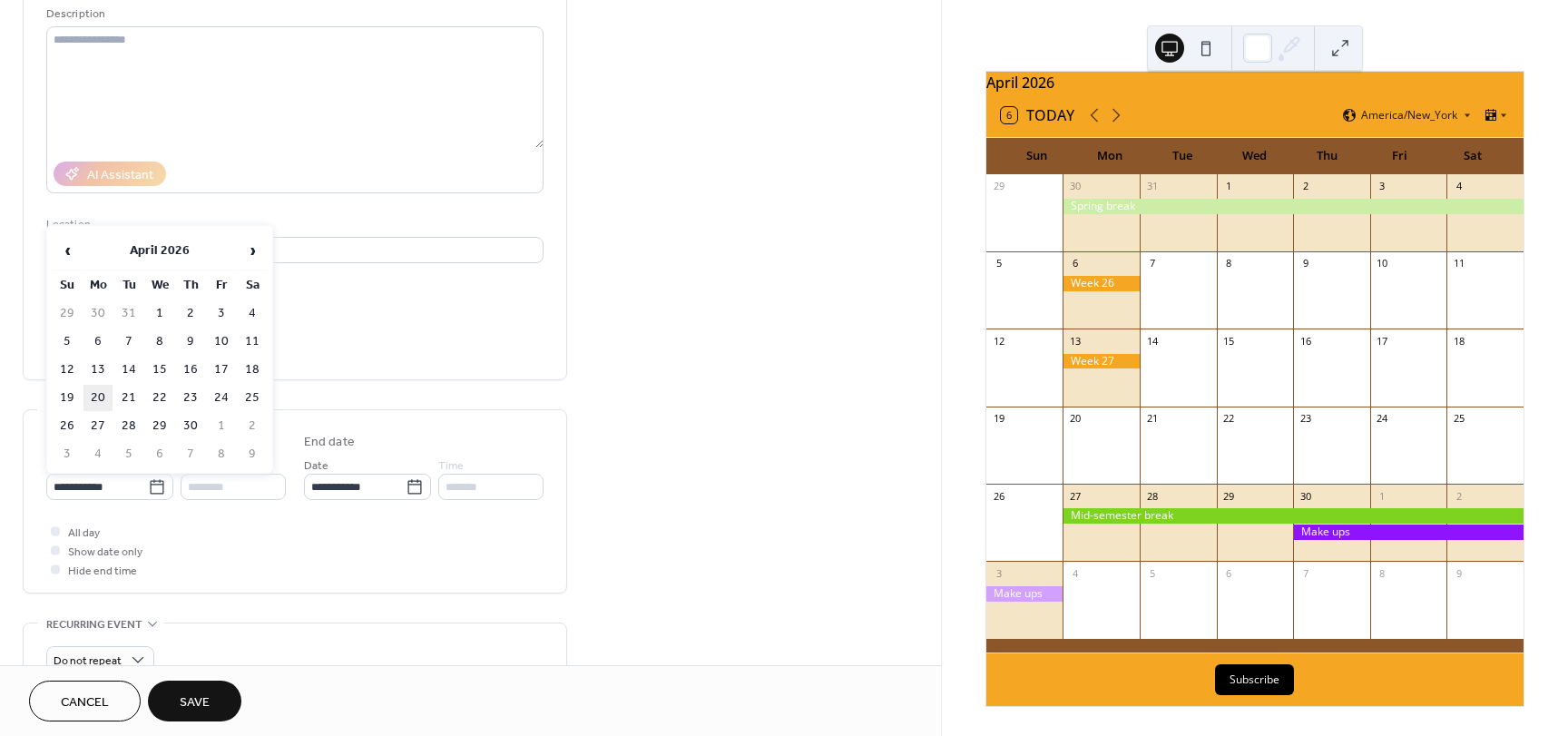 click on "20" at bounding box center [98, 397] 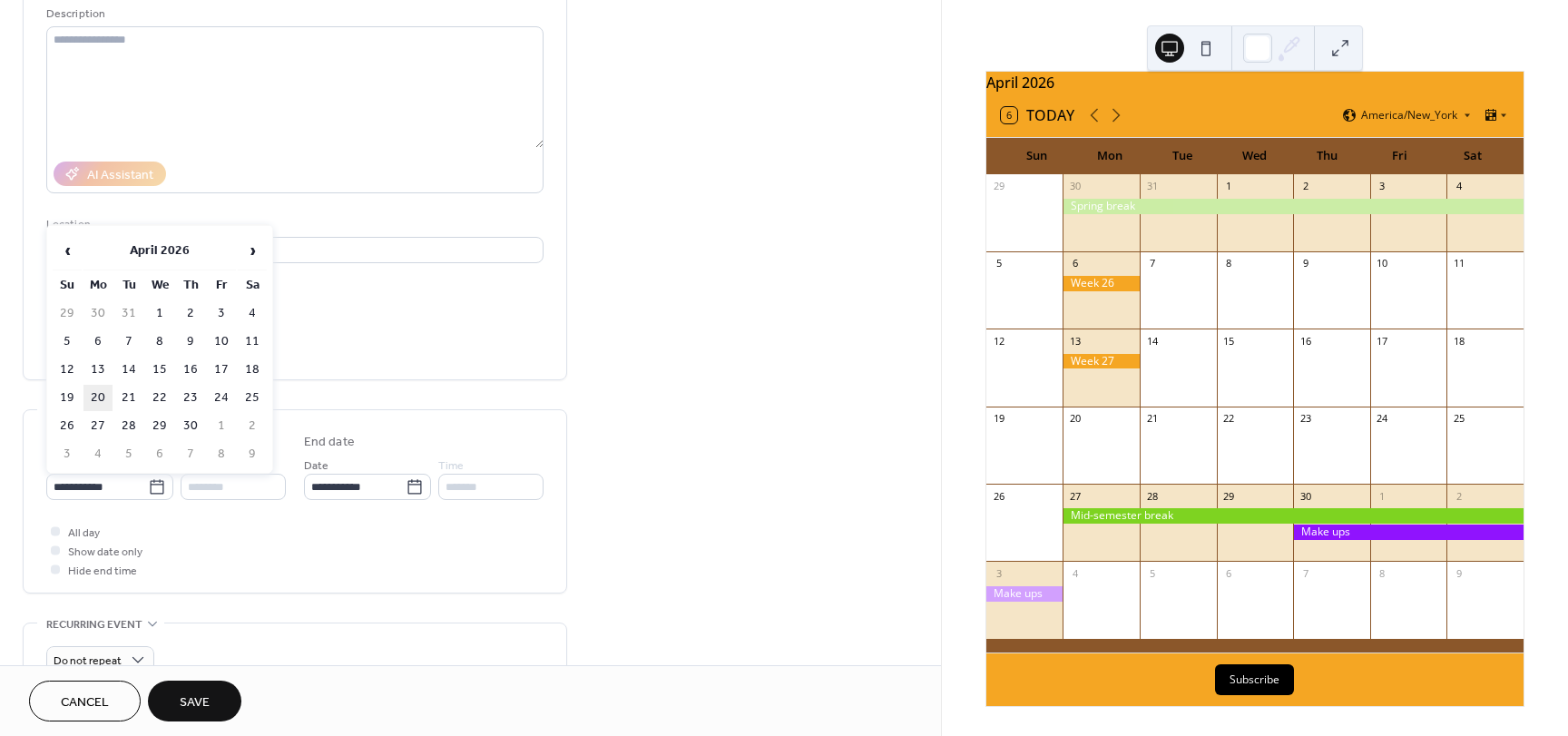 type on "**********" 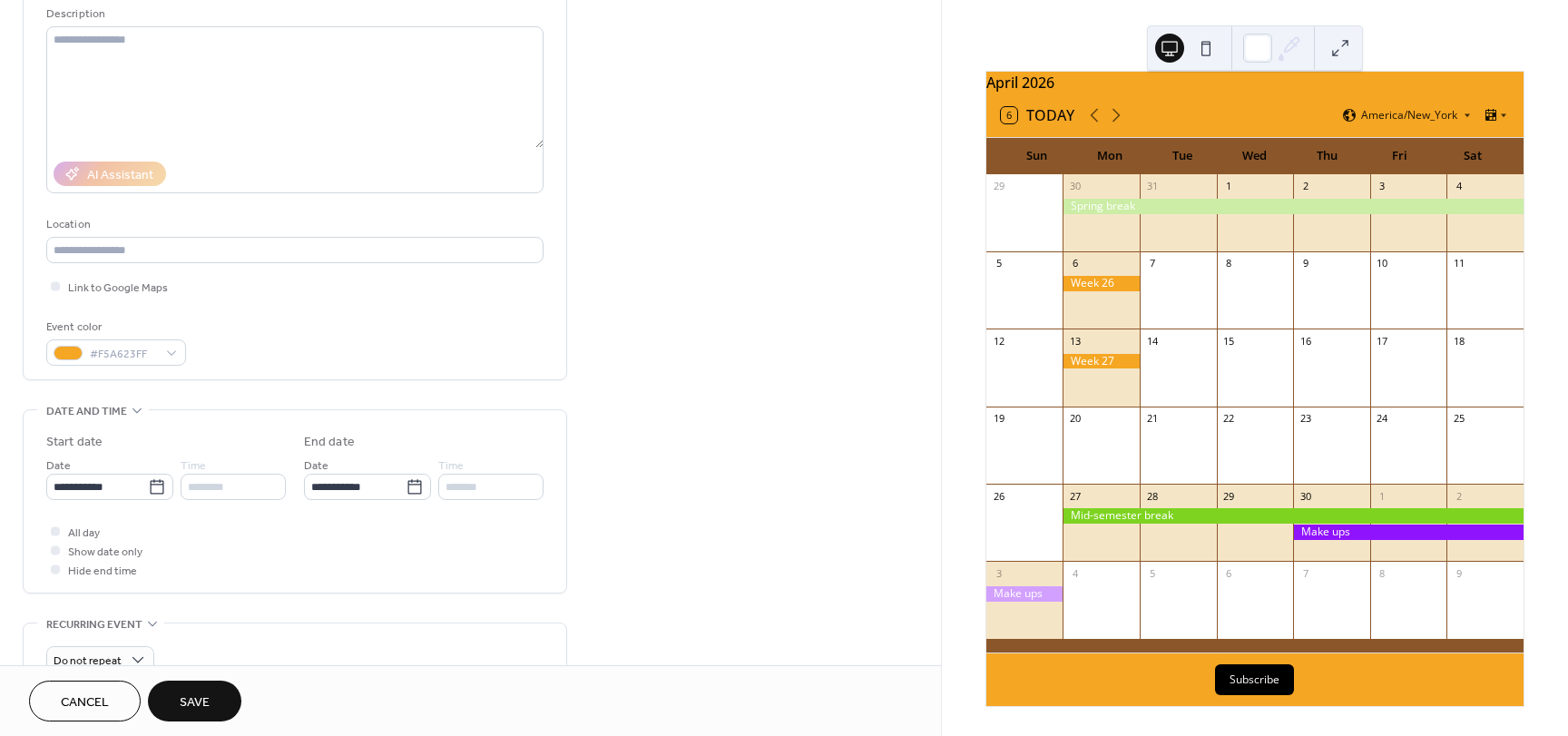 click on "Save" at bounding box center [194, 702] 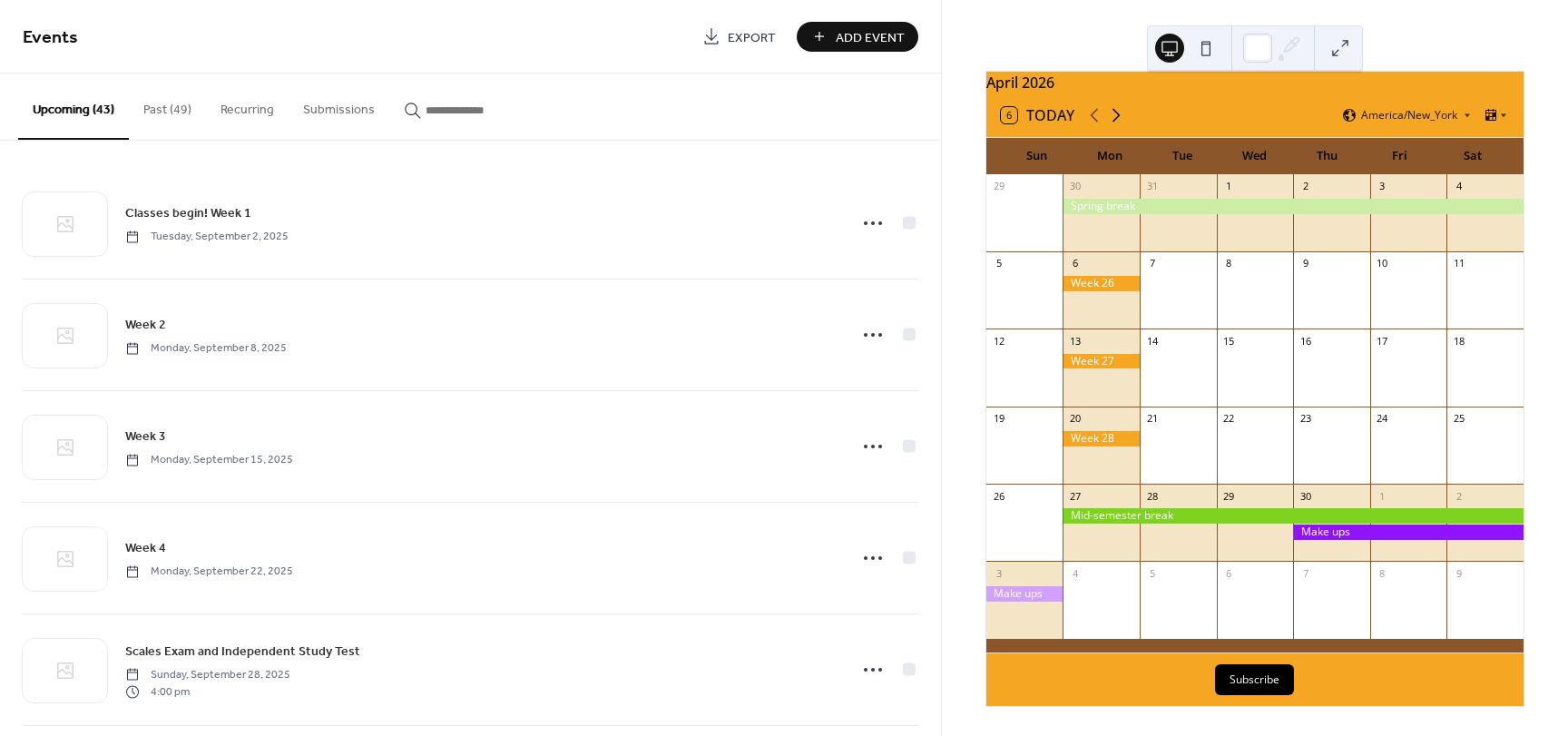 click 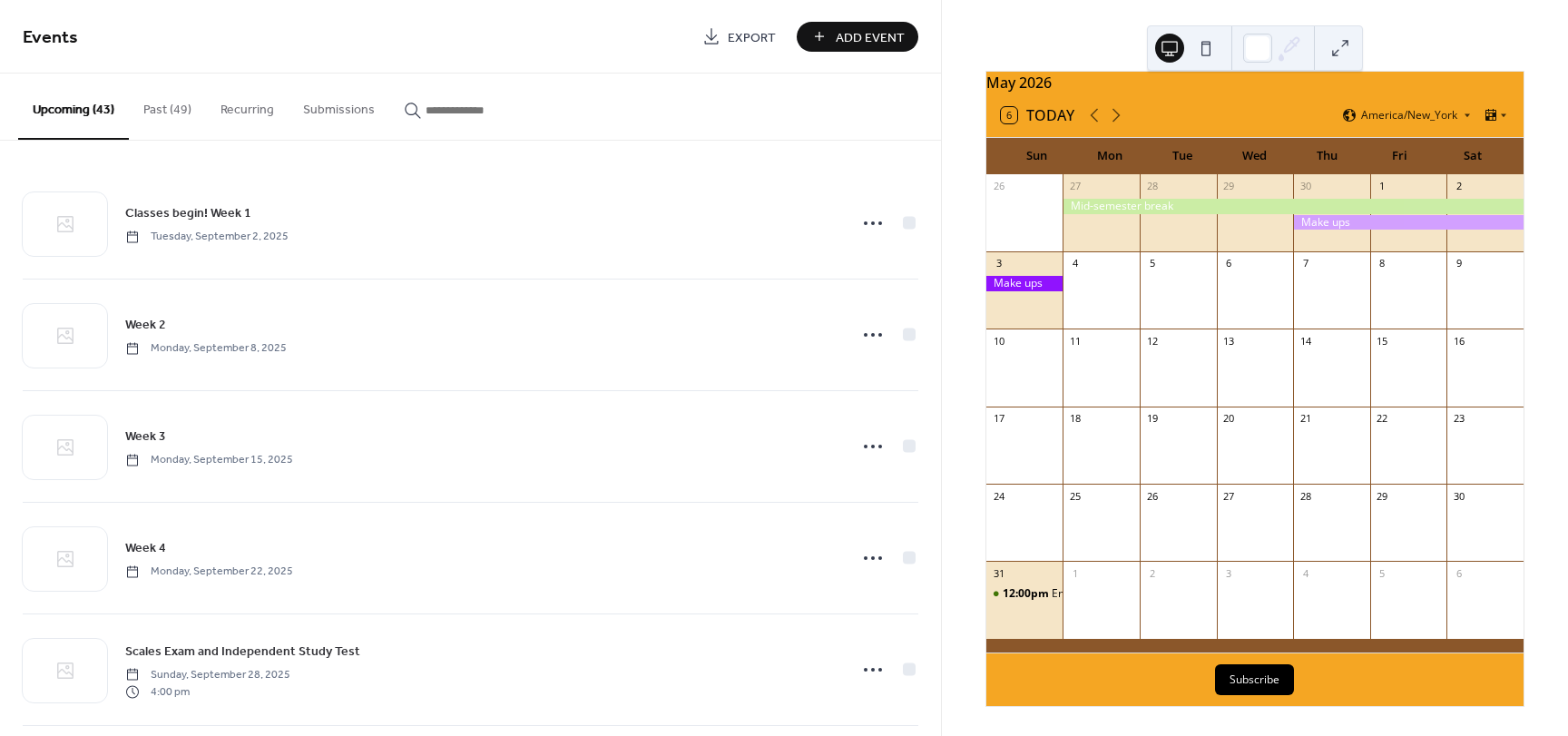 click on "Add Event" at bounding box center (870, 37) 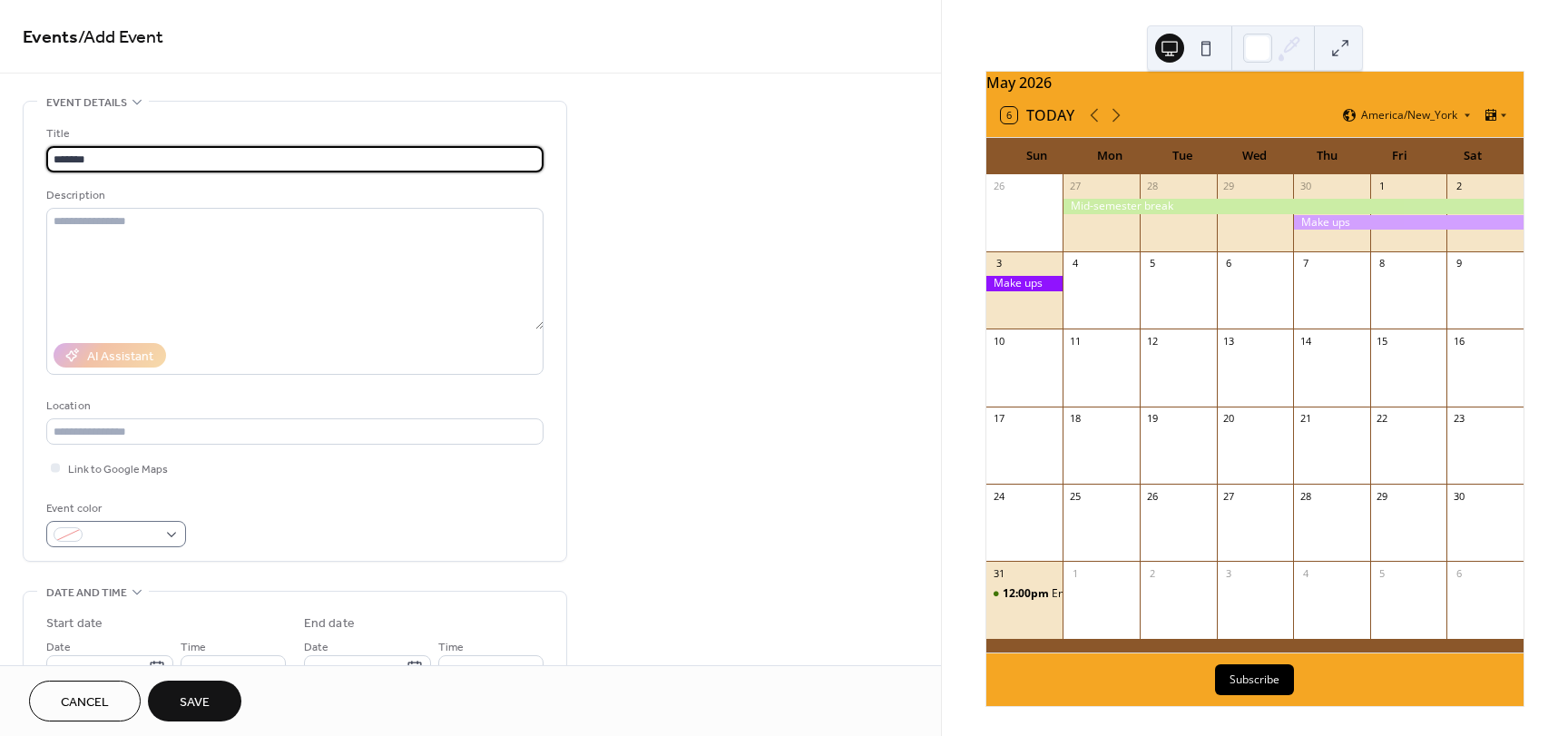 type on "*******" 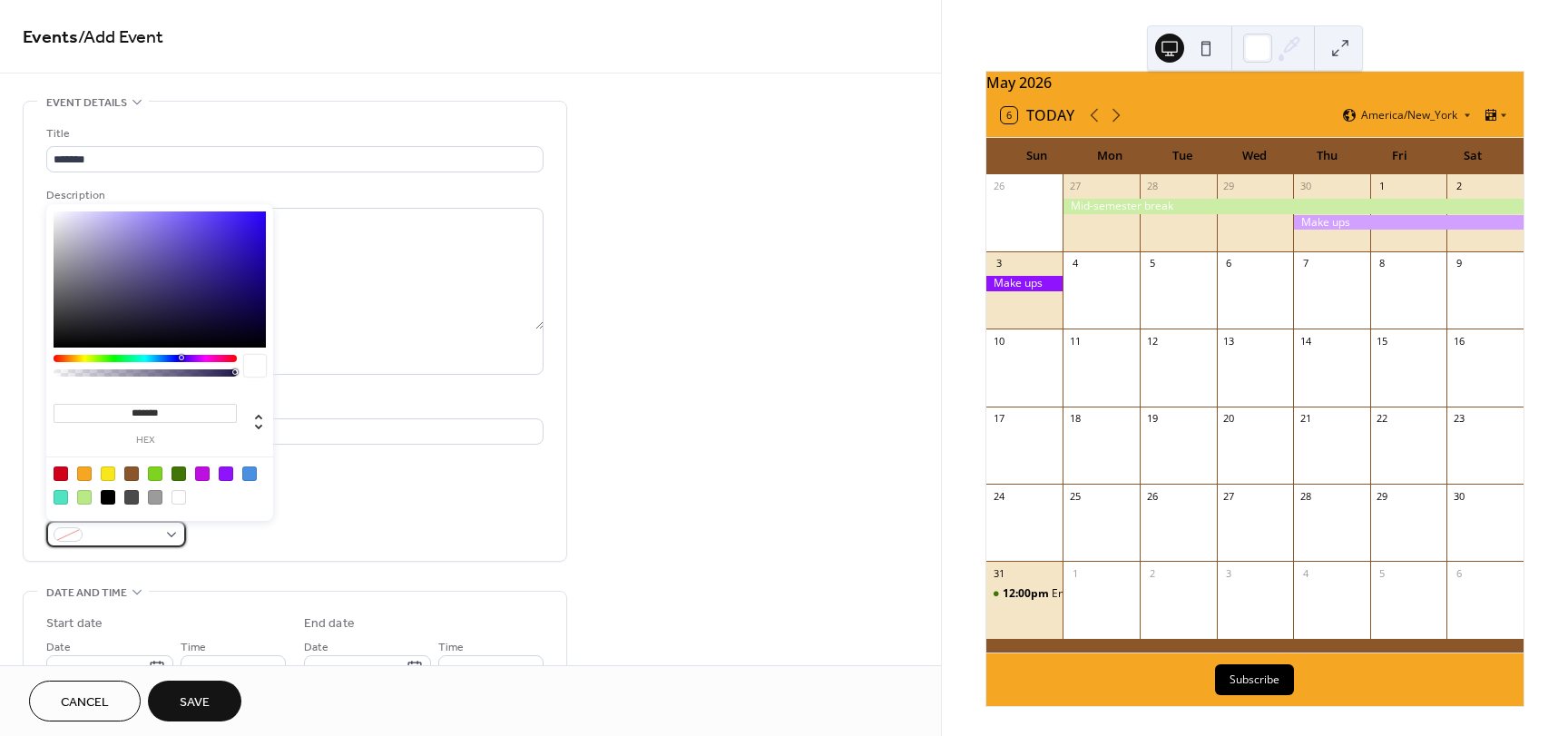 click at bounding box center [116, 534] 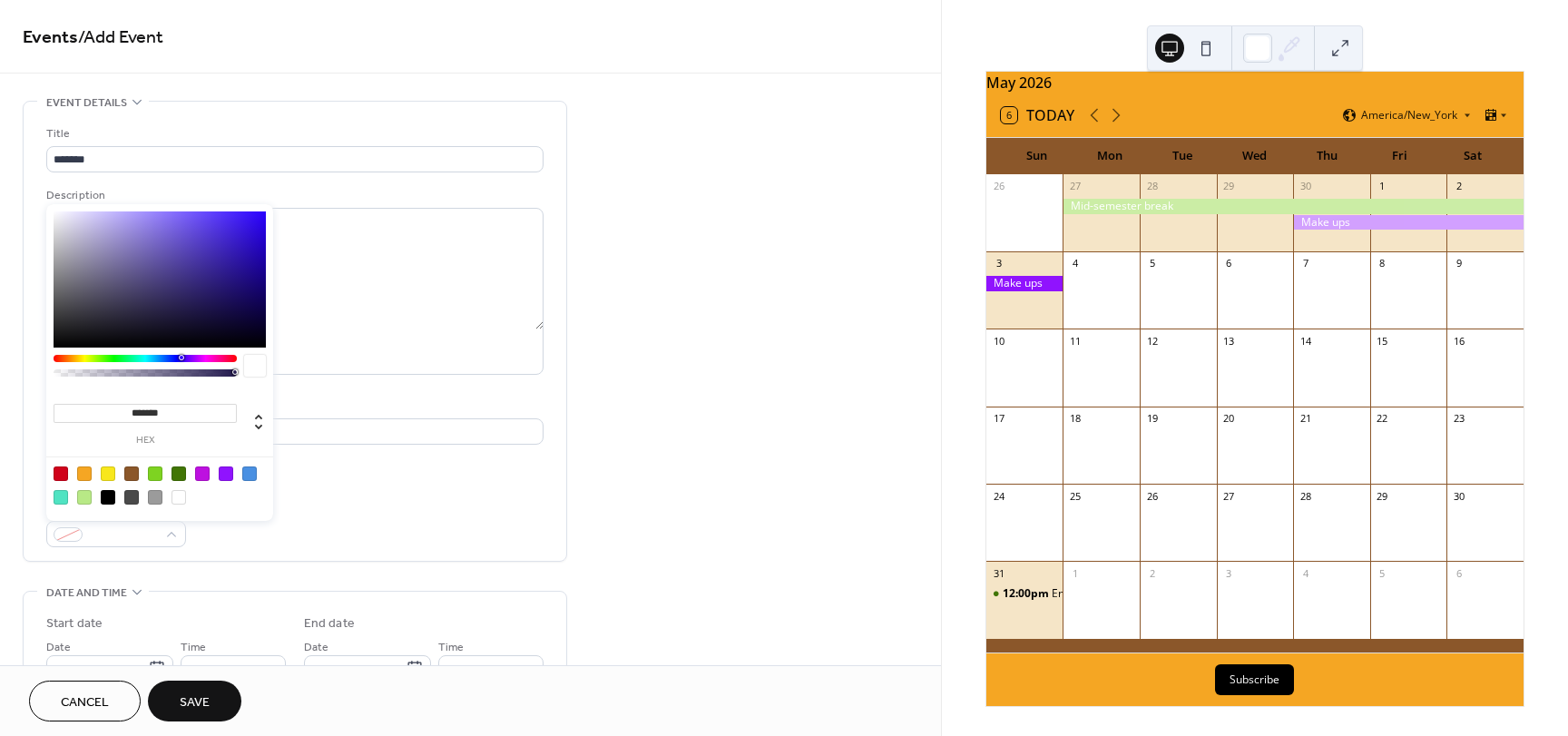 click at bounding box center [84, 474] 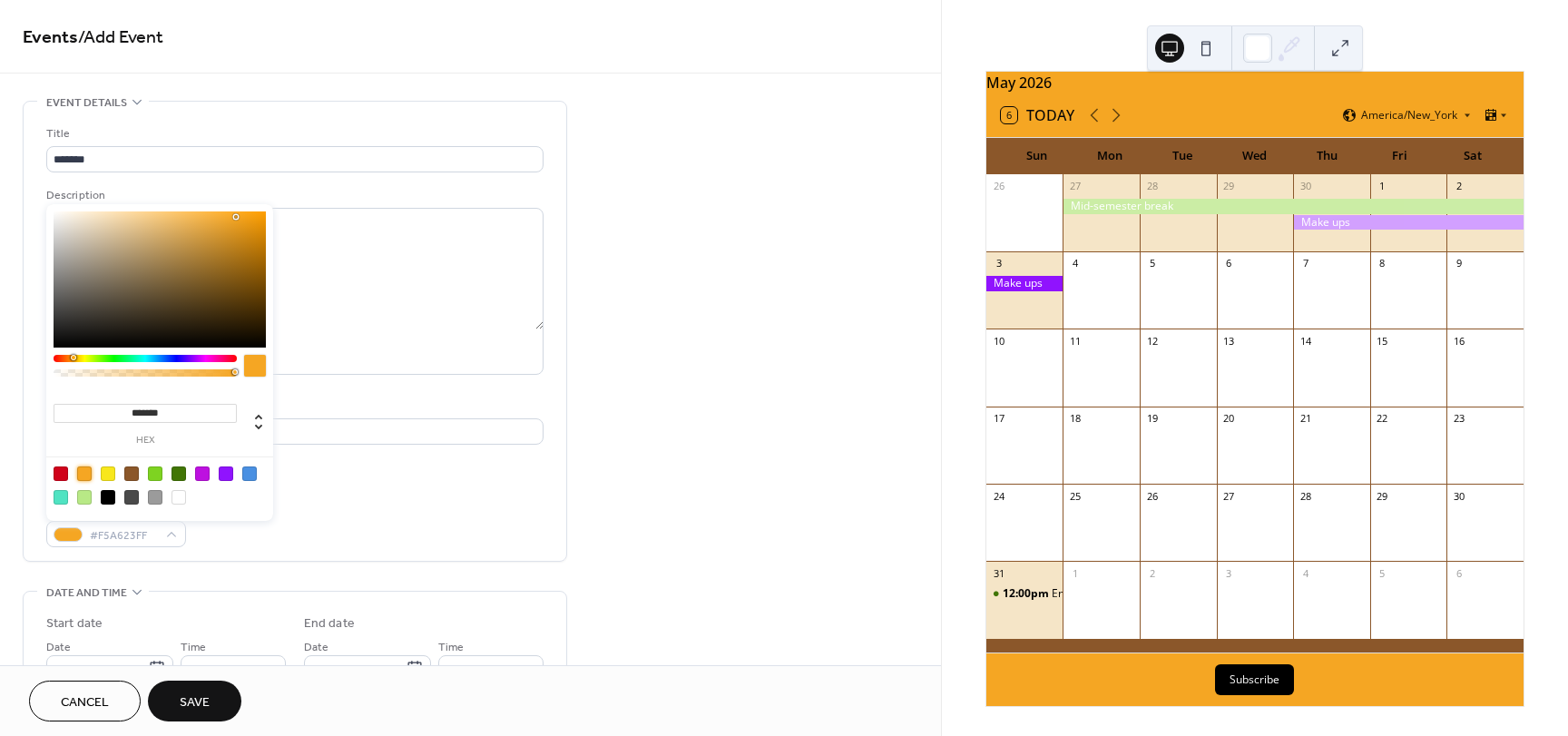 click on "Title ******* Description AI Assistant Location Link to Google Maps Event color #F5A623FF" at bounding box center (295, 336) 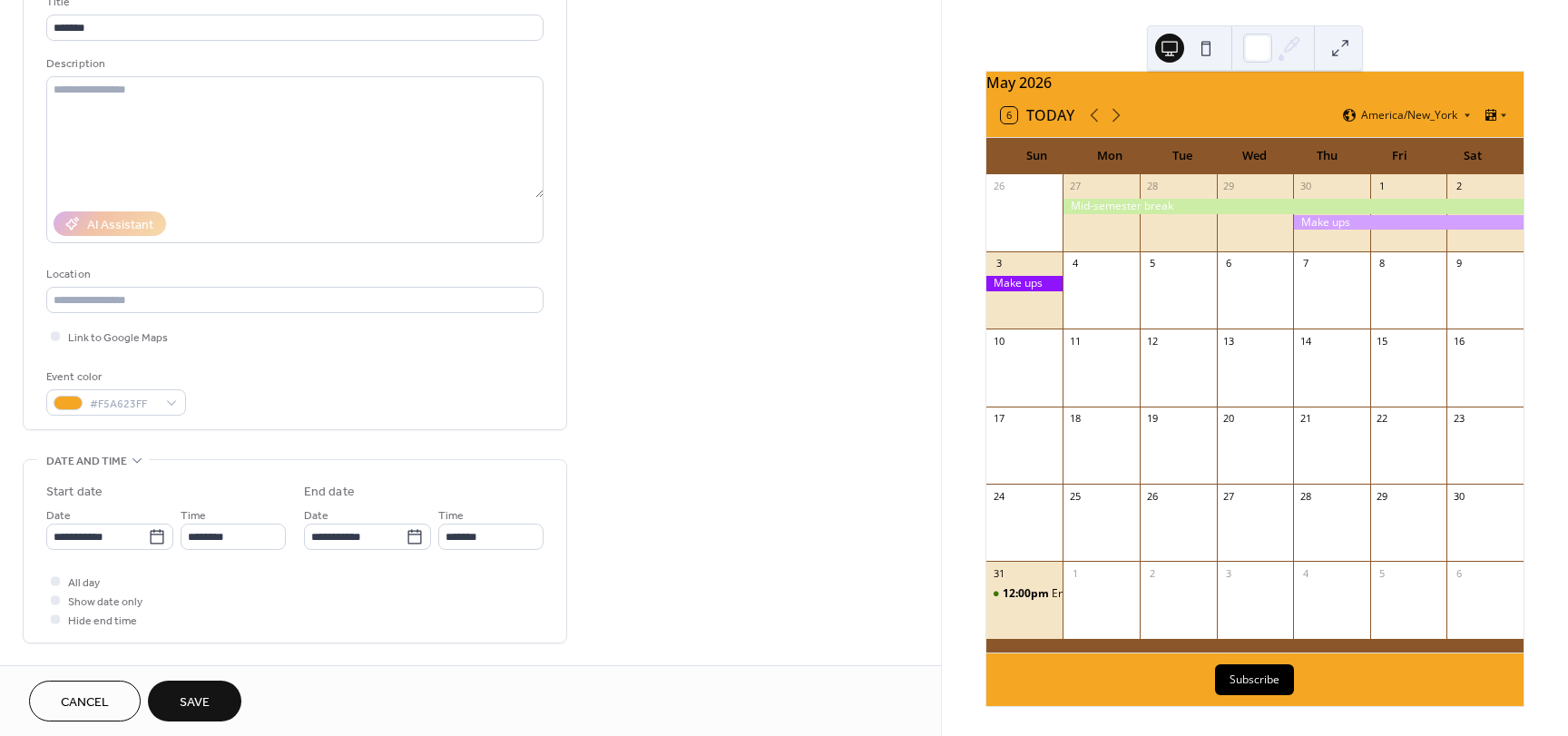 scroll, scrollTop: 182, scrollLeft: 0, axis: vertical 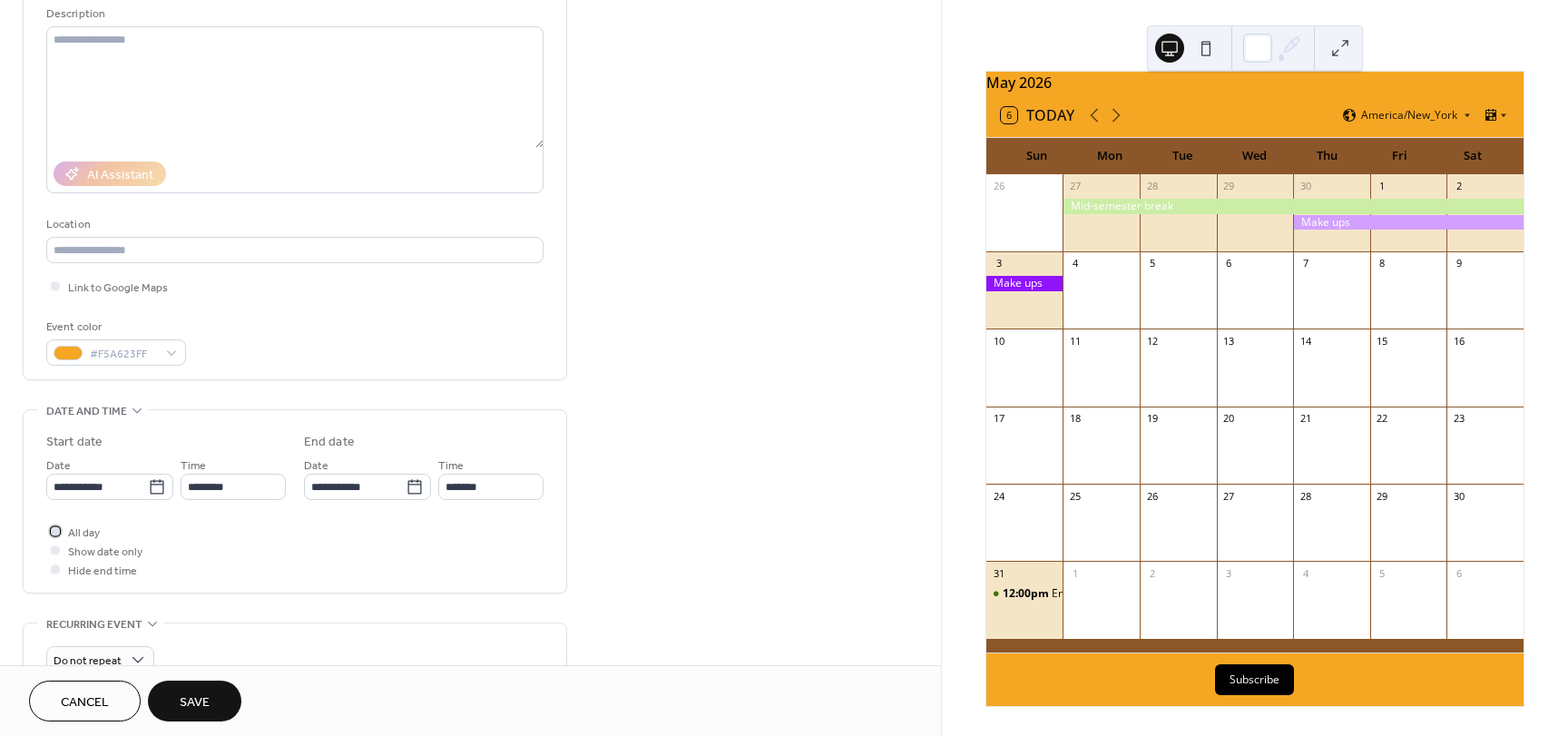 click at bounding box center [55, 531] 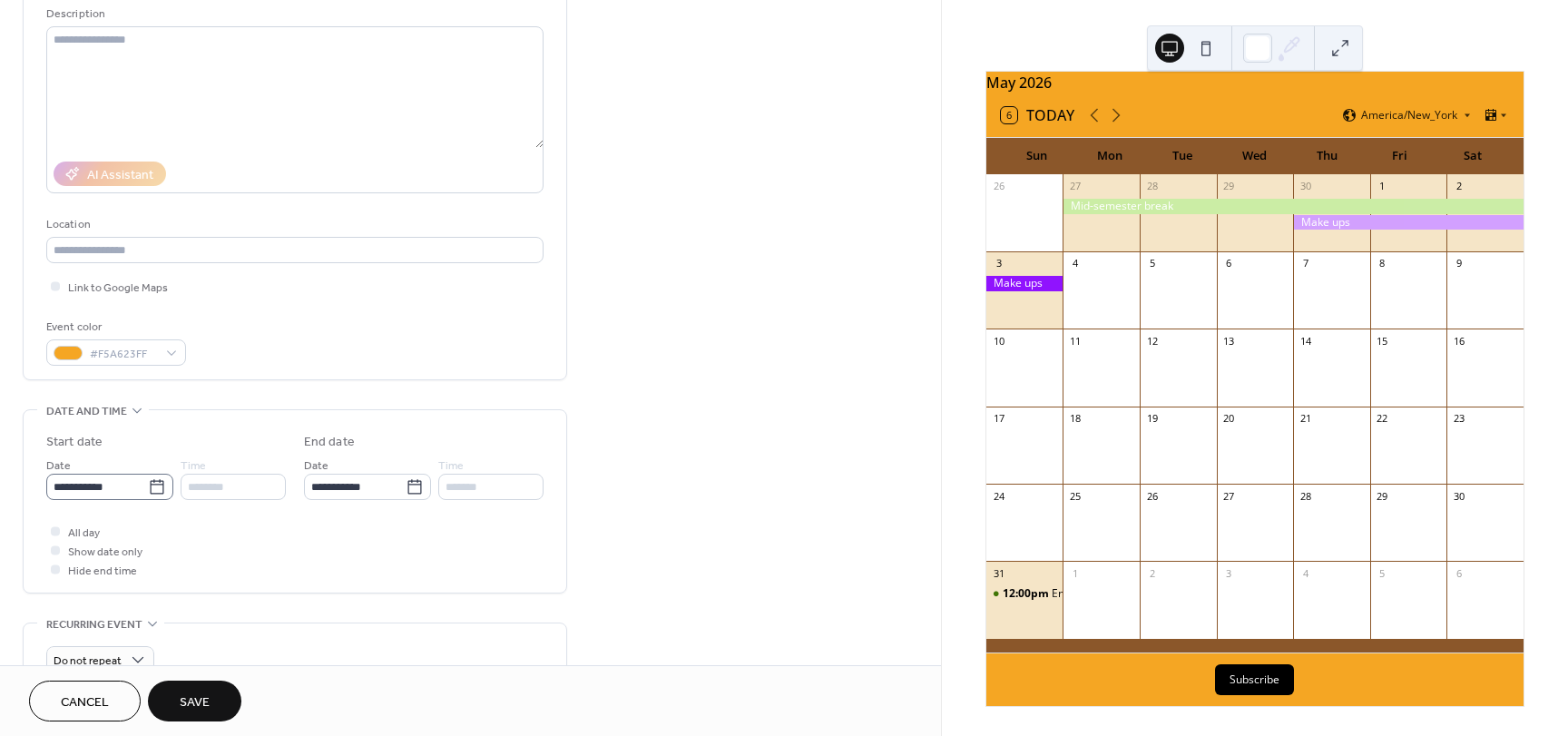 click 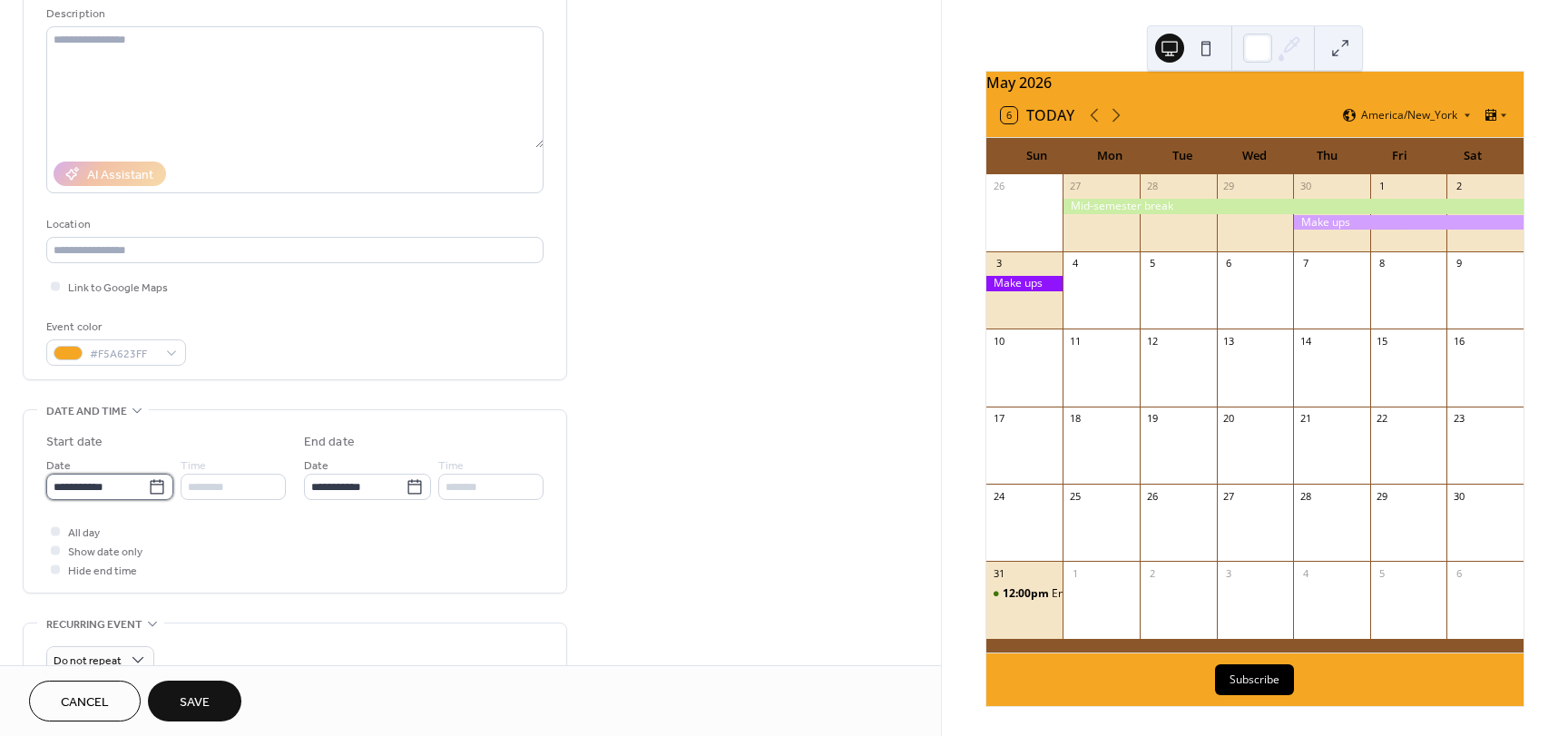 click on "**********" at bounding box center (97, 486) 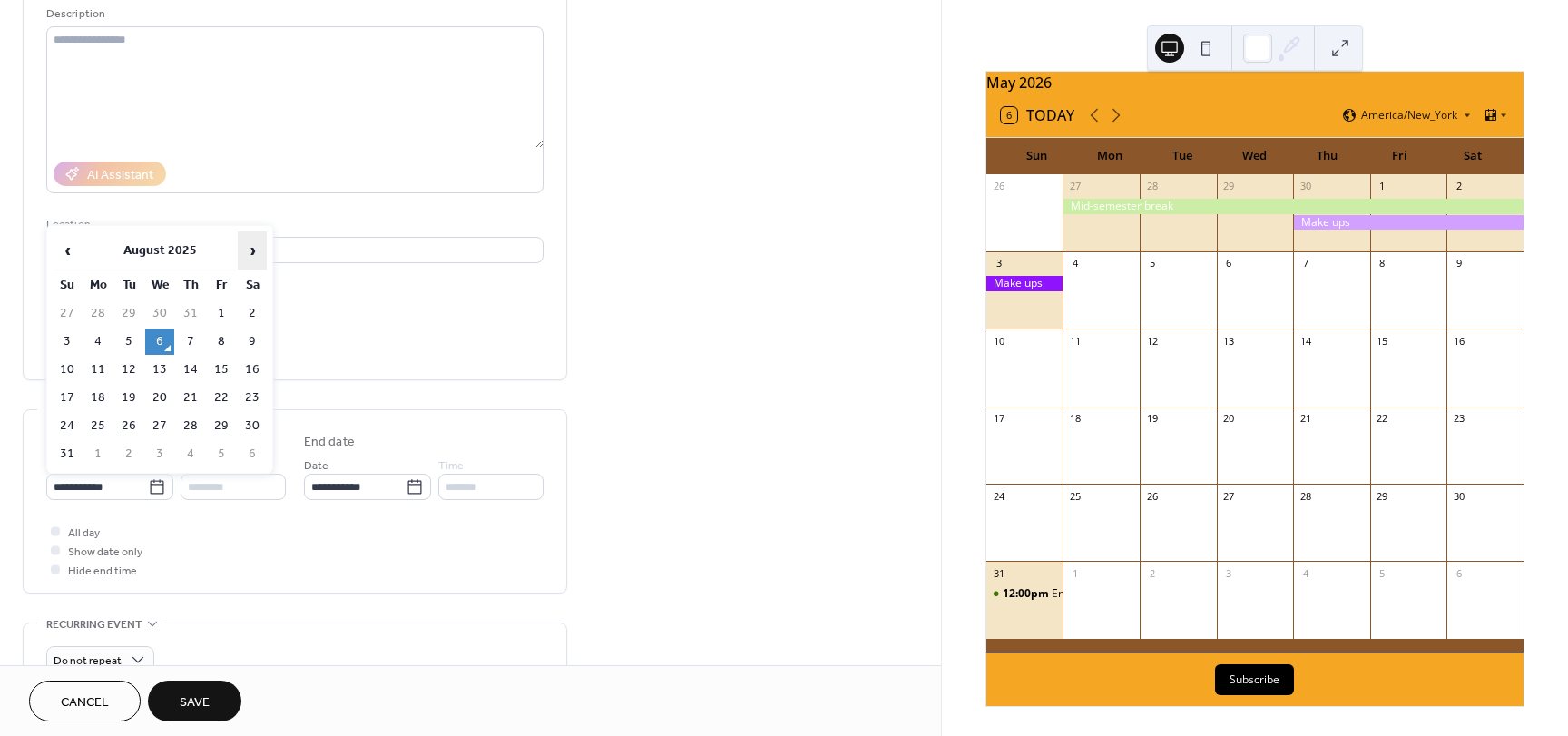 click on "›" at bounding box center [252, 250] 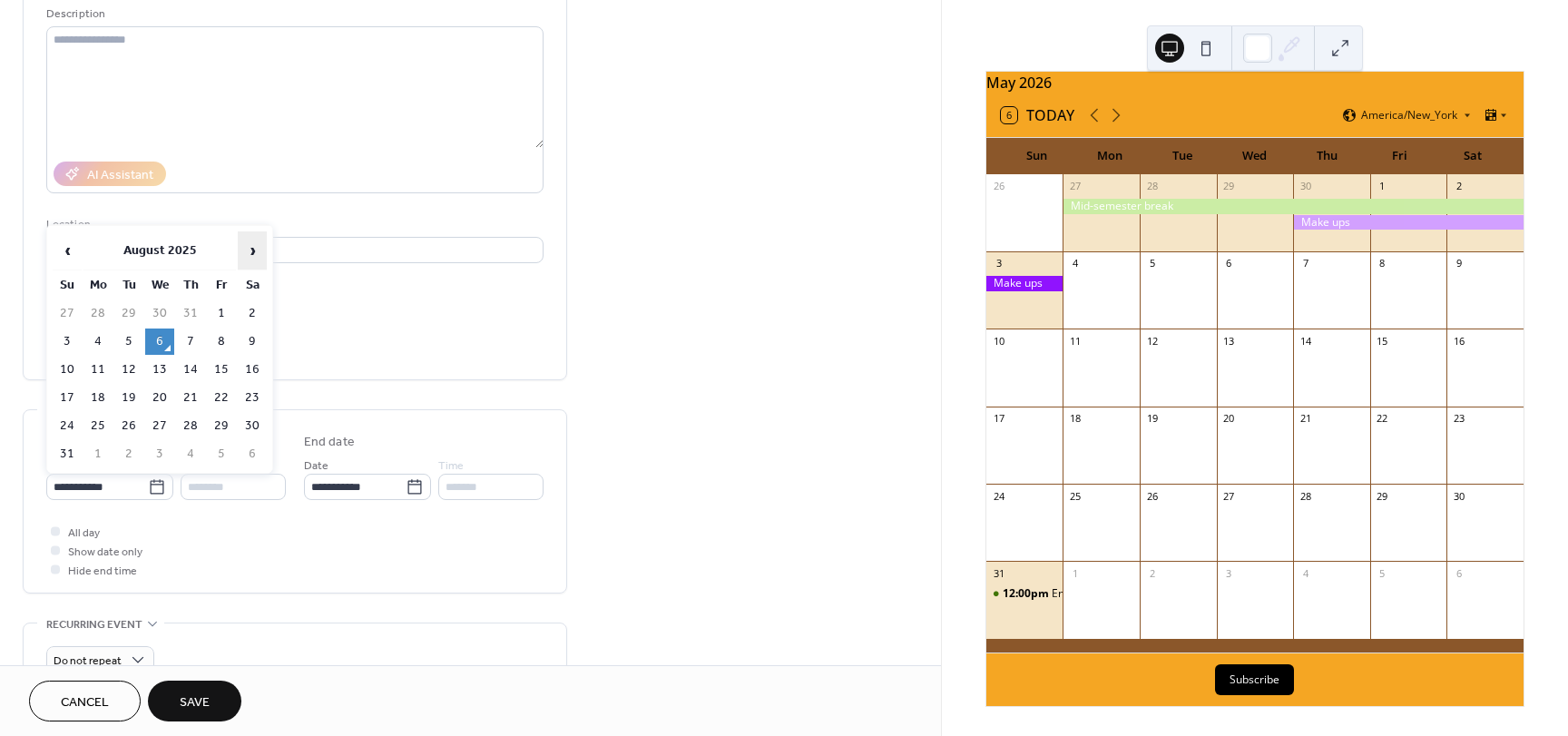 click on "›" at bounding box center [252, 250] 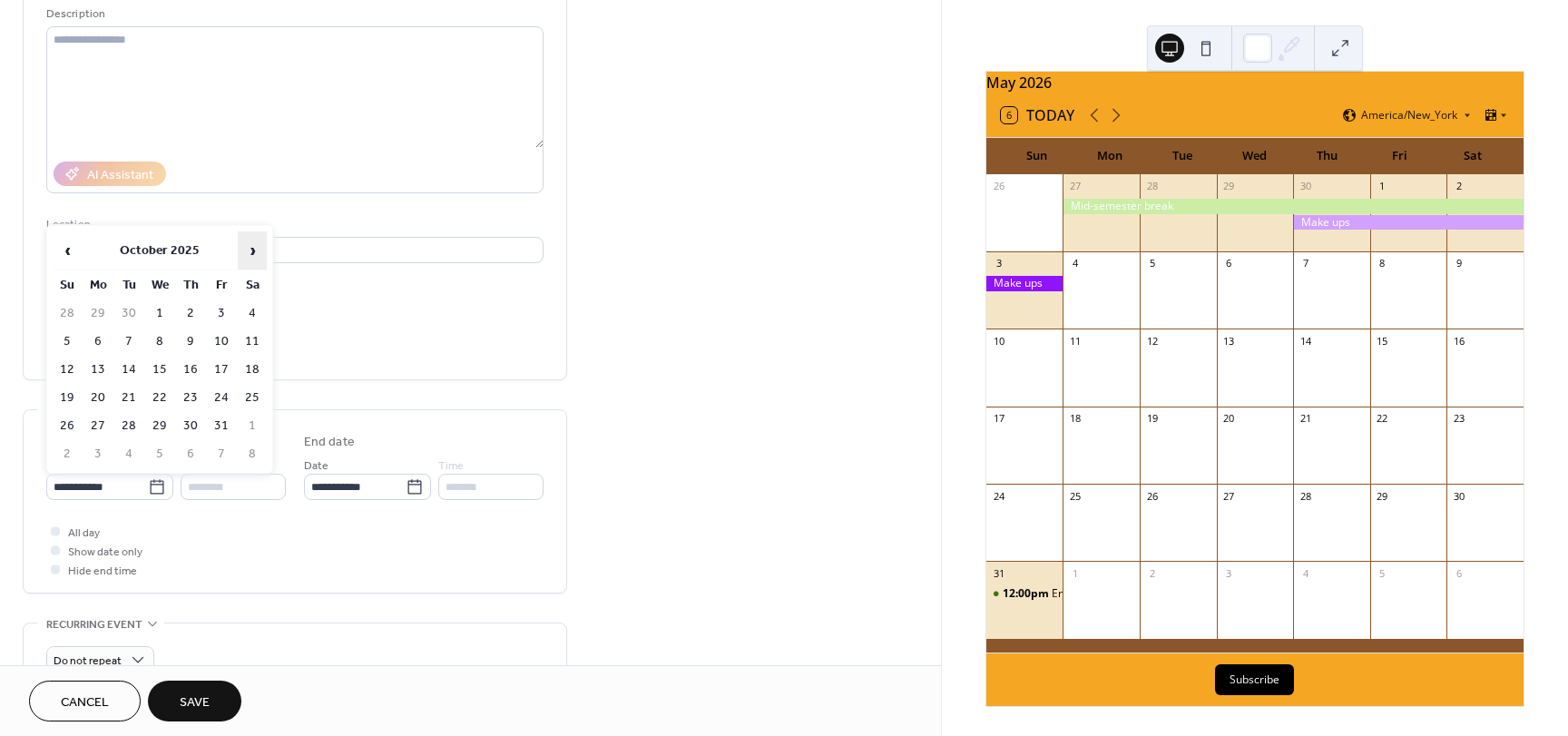 click on "›" at bounding box center (252, 250) 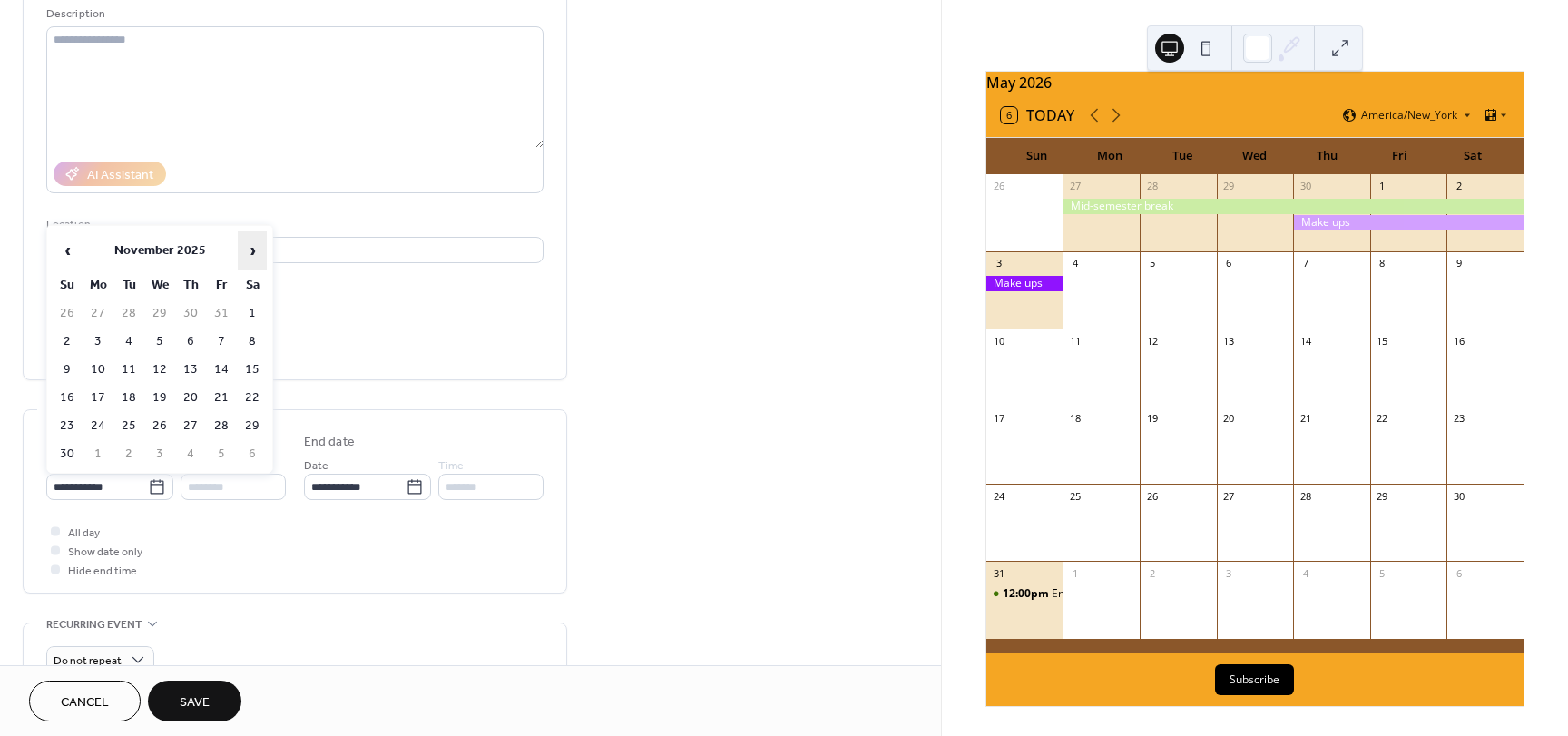 click on "›" at bounding box center (252, 250) 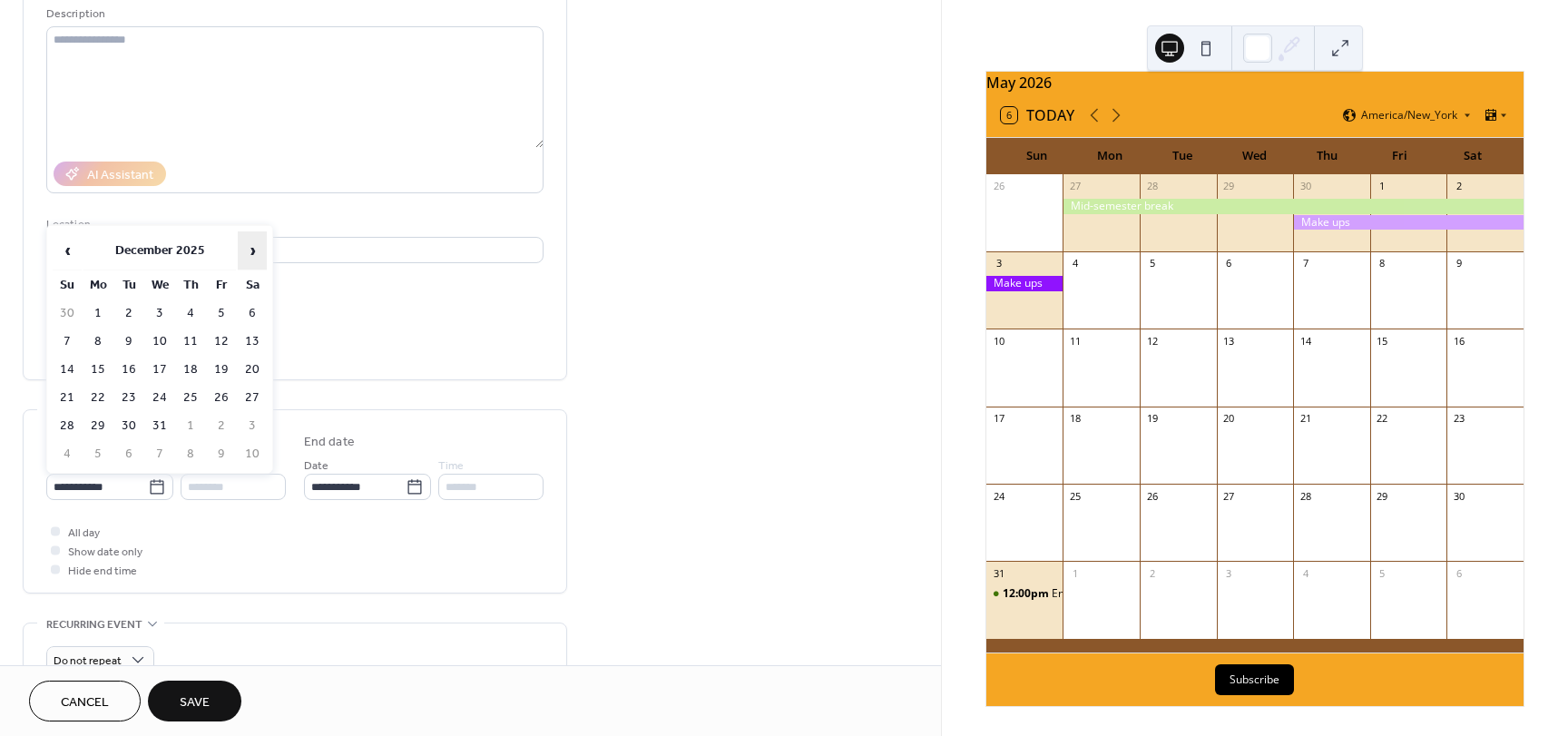 click on "›" at bounding box center [252, 250] 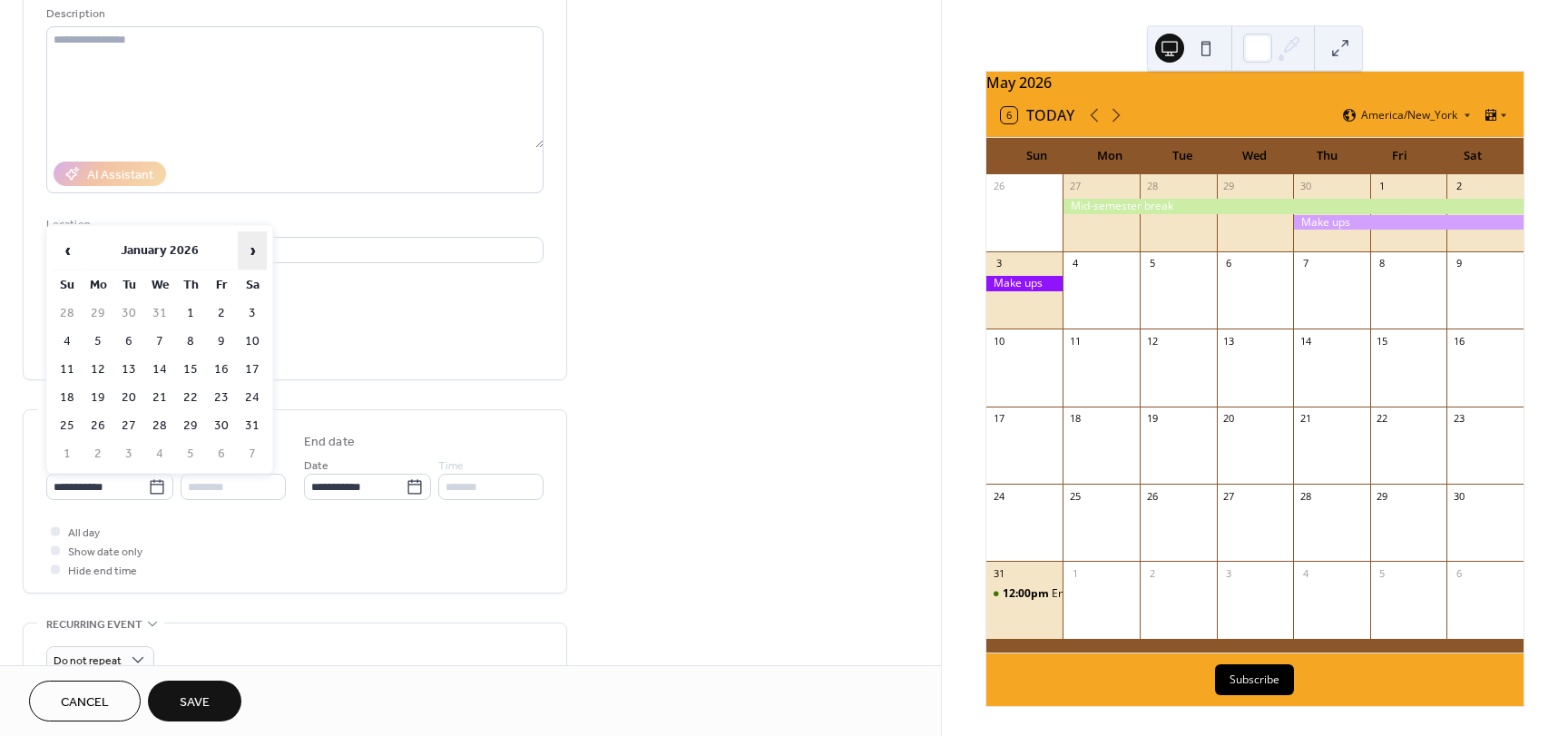 click on "›" at bounding box center (252, 250) 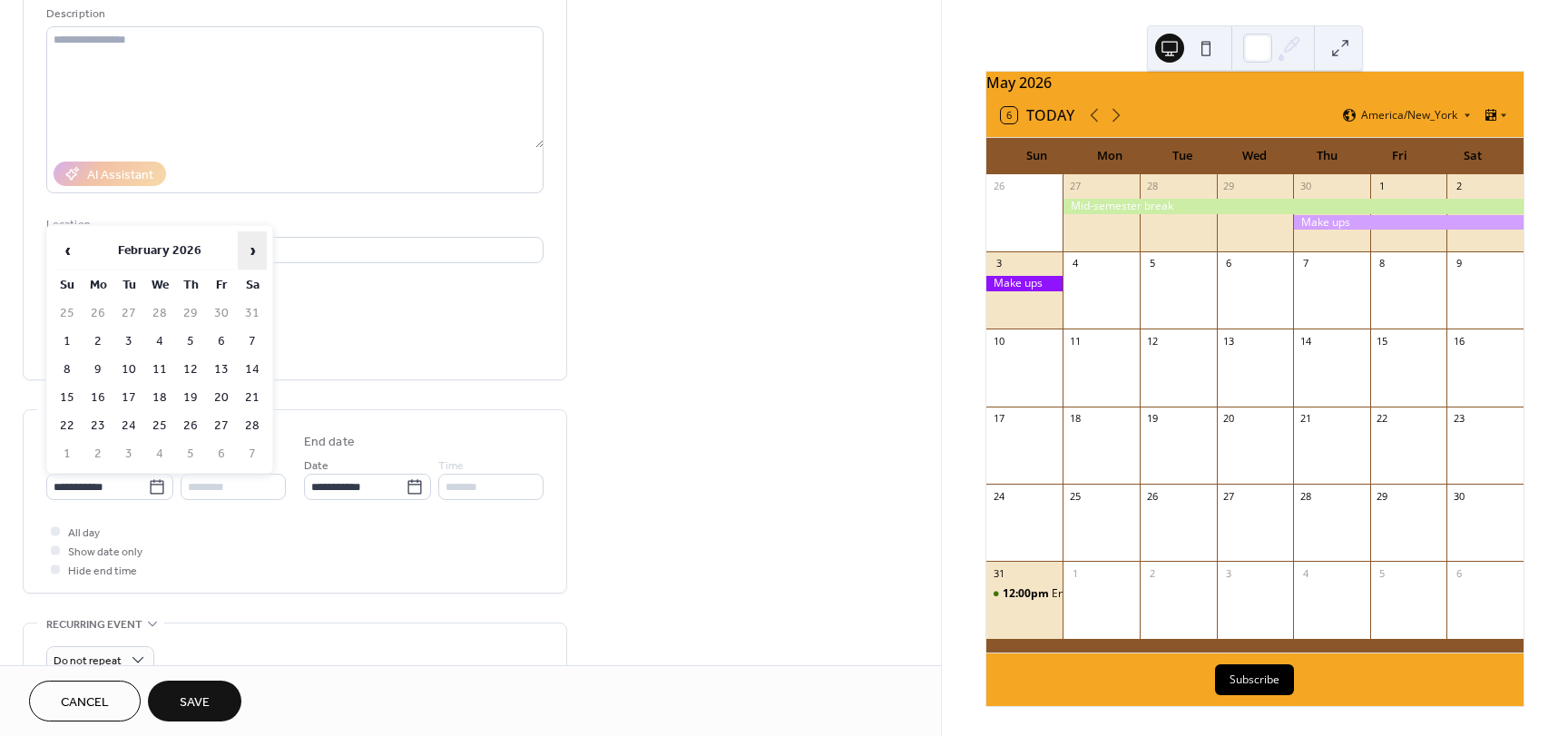 click on "›" at bounding box center [252, 250] 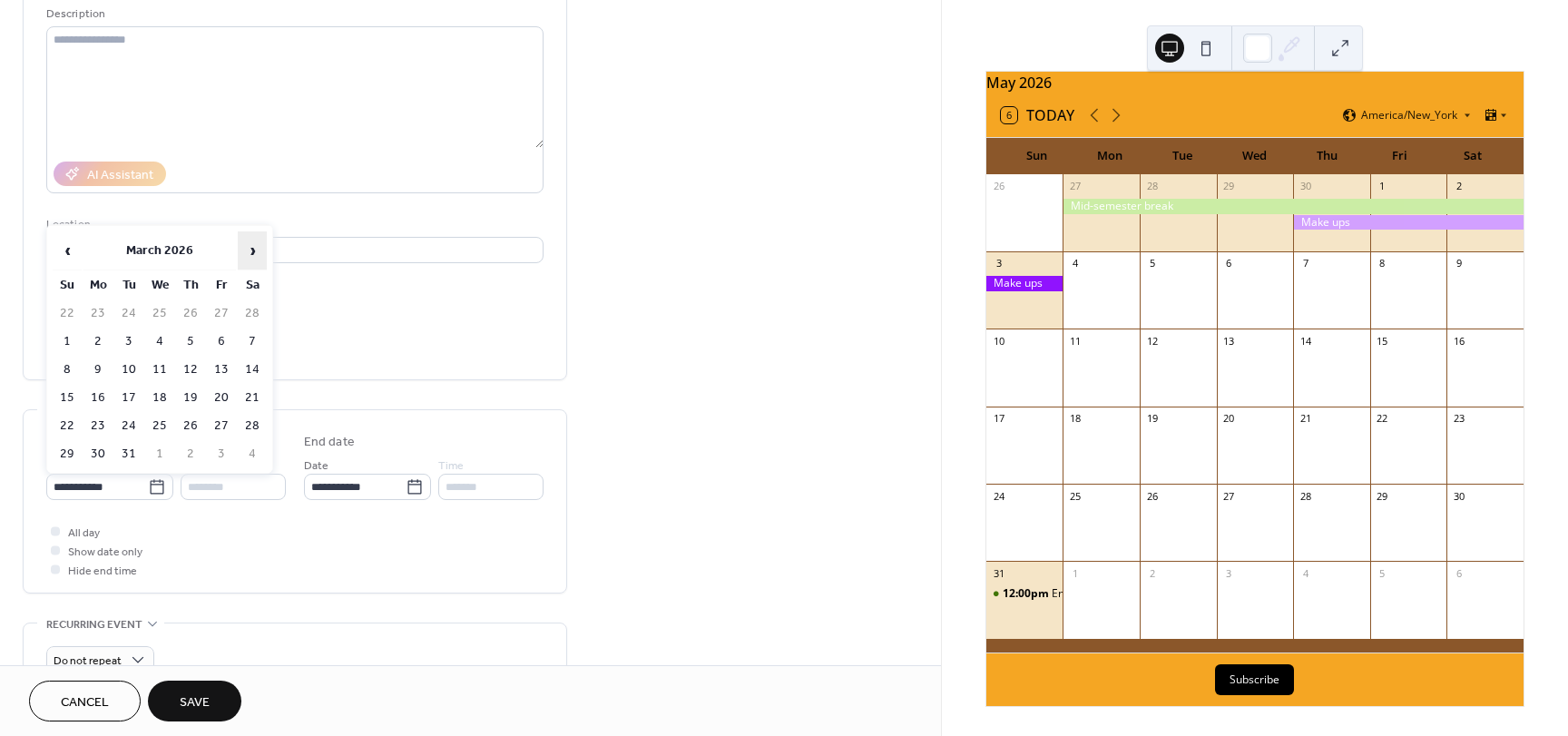 click on "›" at bounding box center (252, 250) 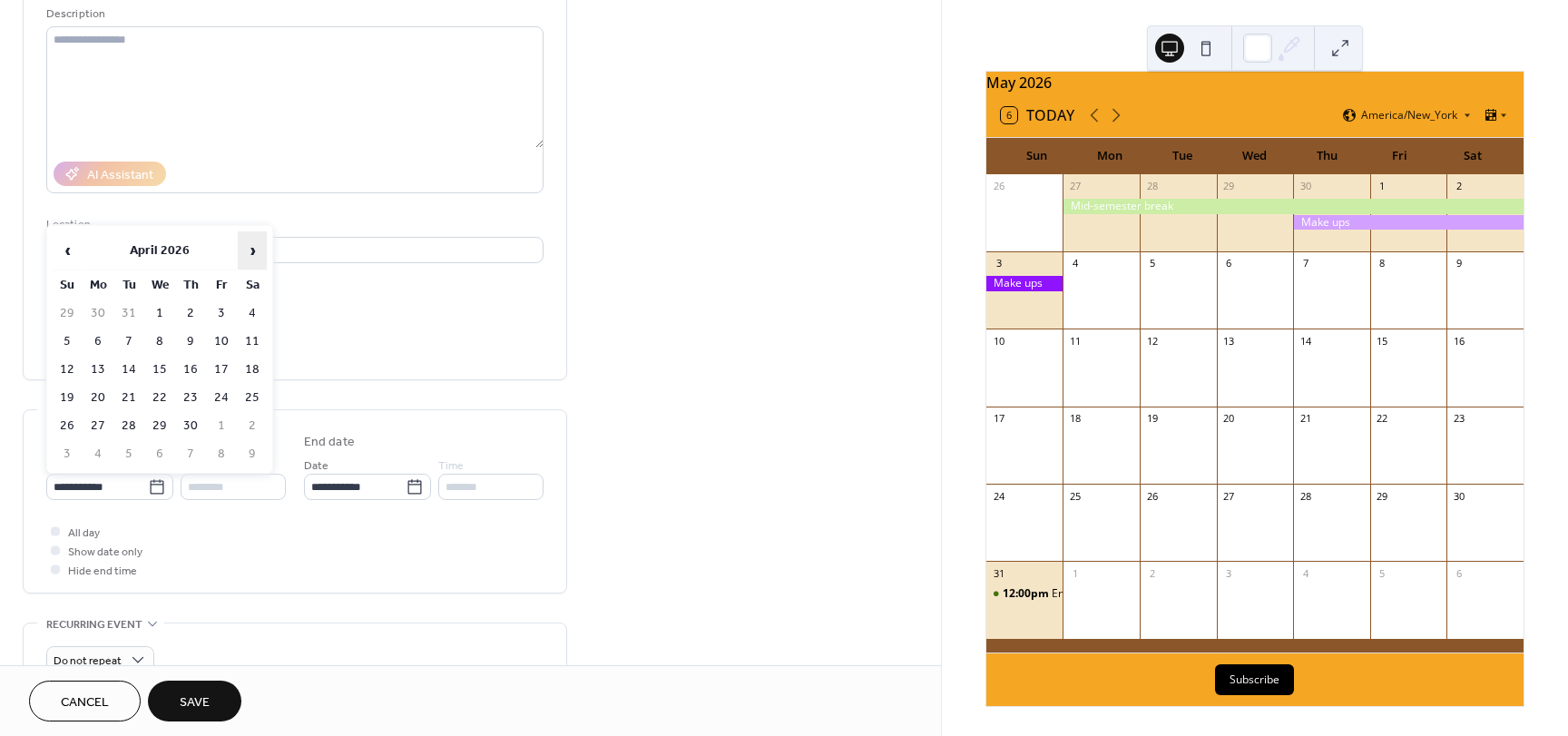 click on "›" at bounding box center [252, 250] 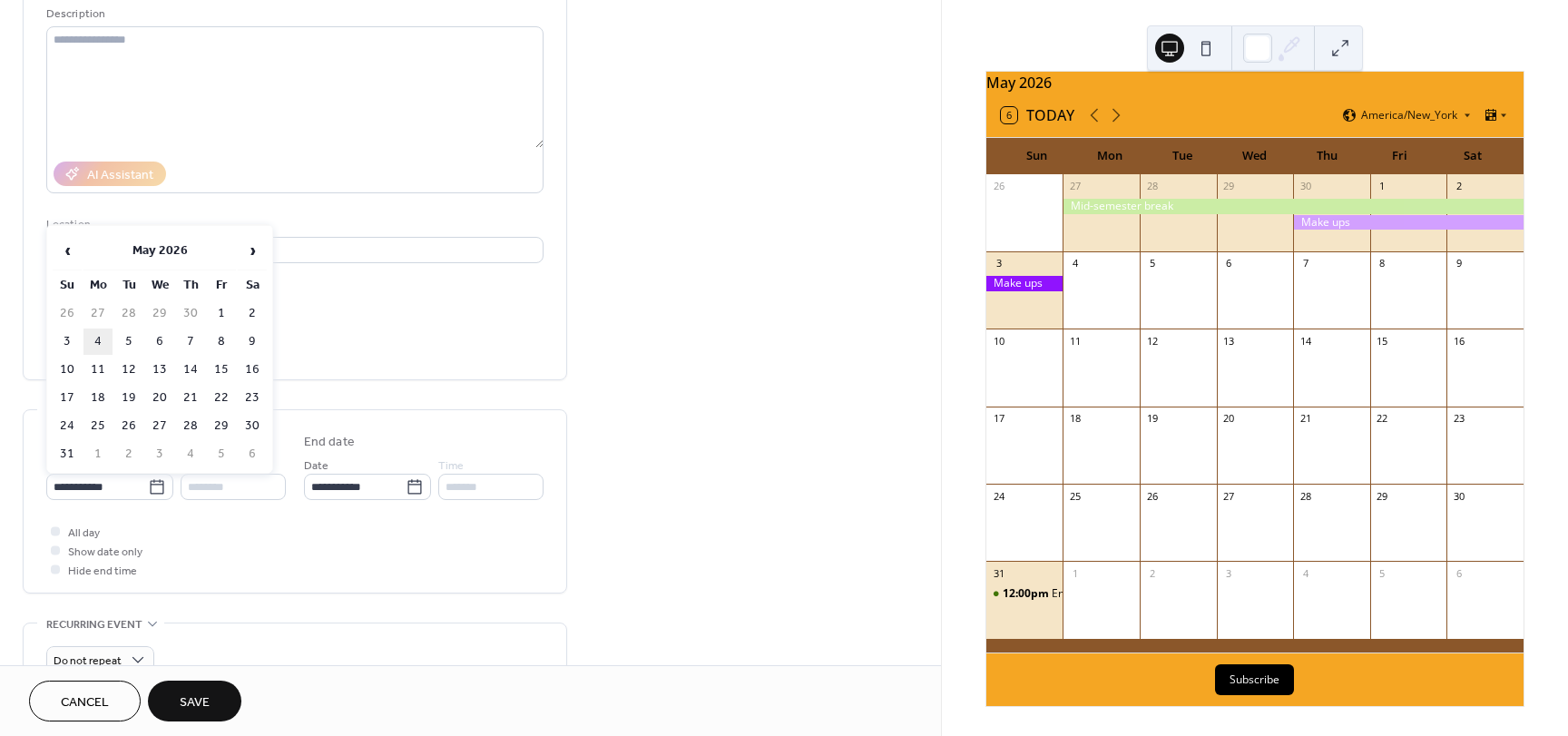 click on "4" at bounding box center (98, 341) 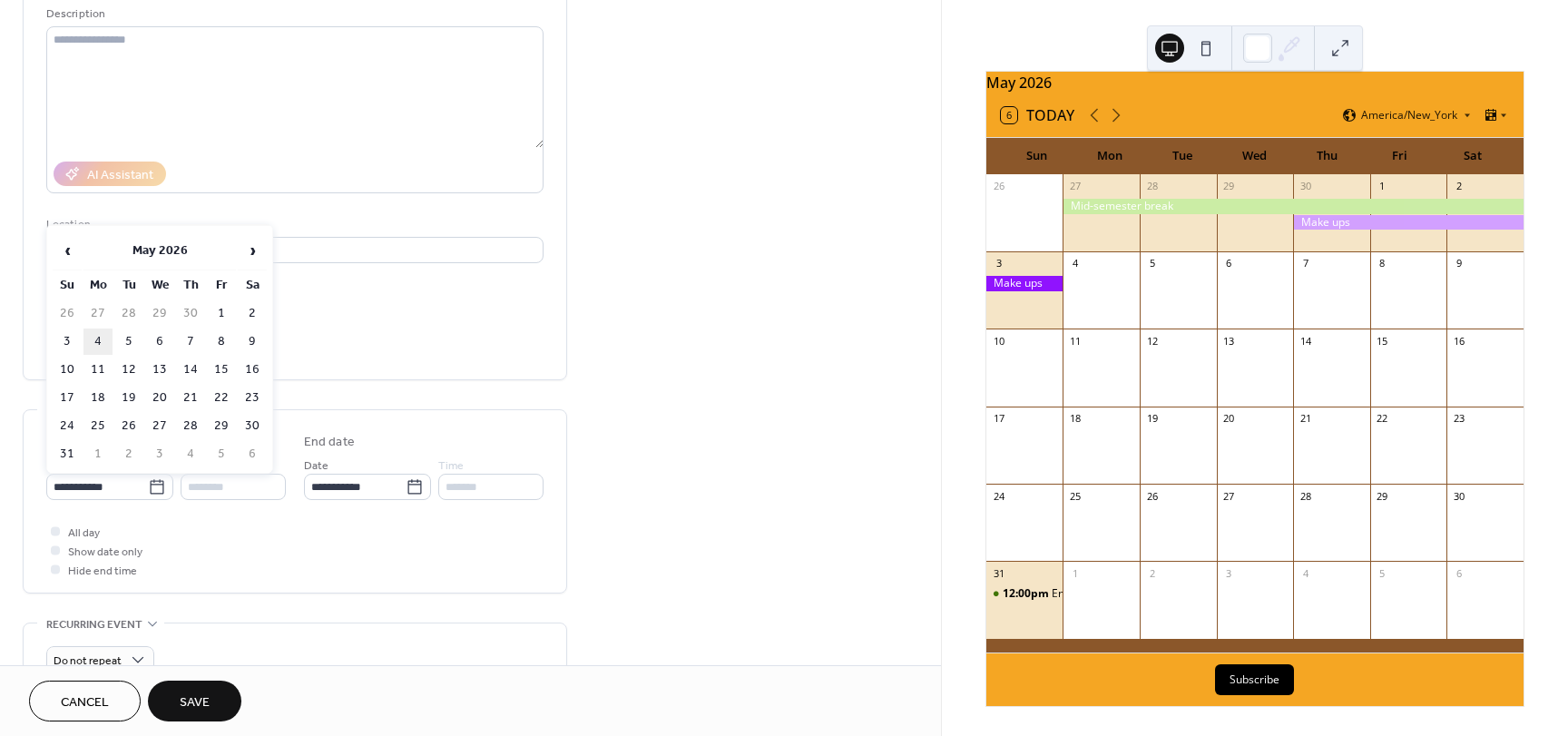 type on "**********" 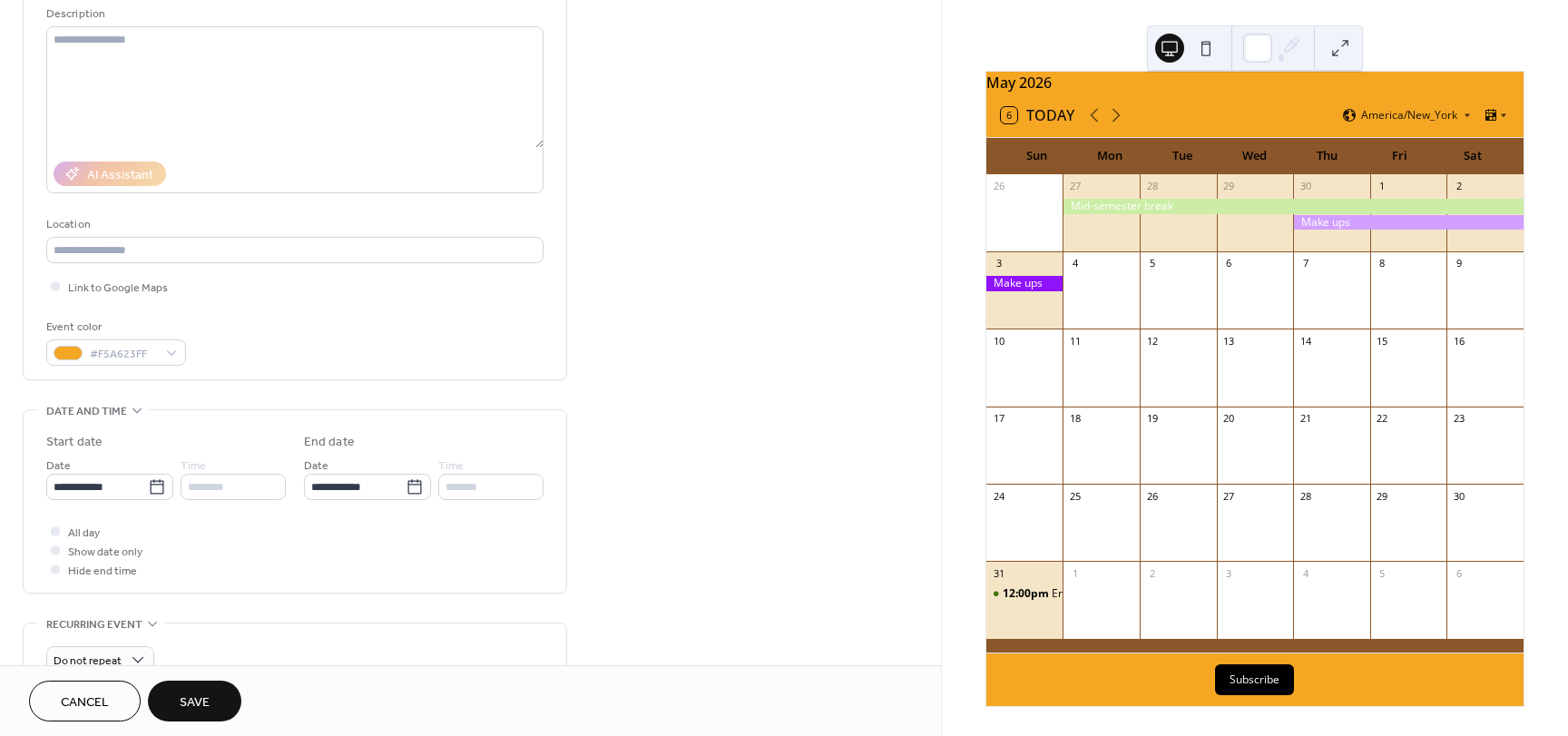 click on "Save" at bounding box center [194, 702] 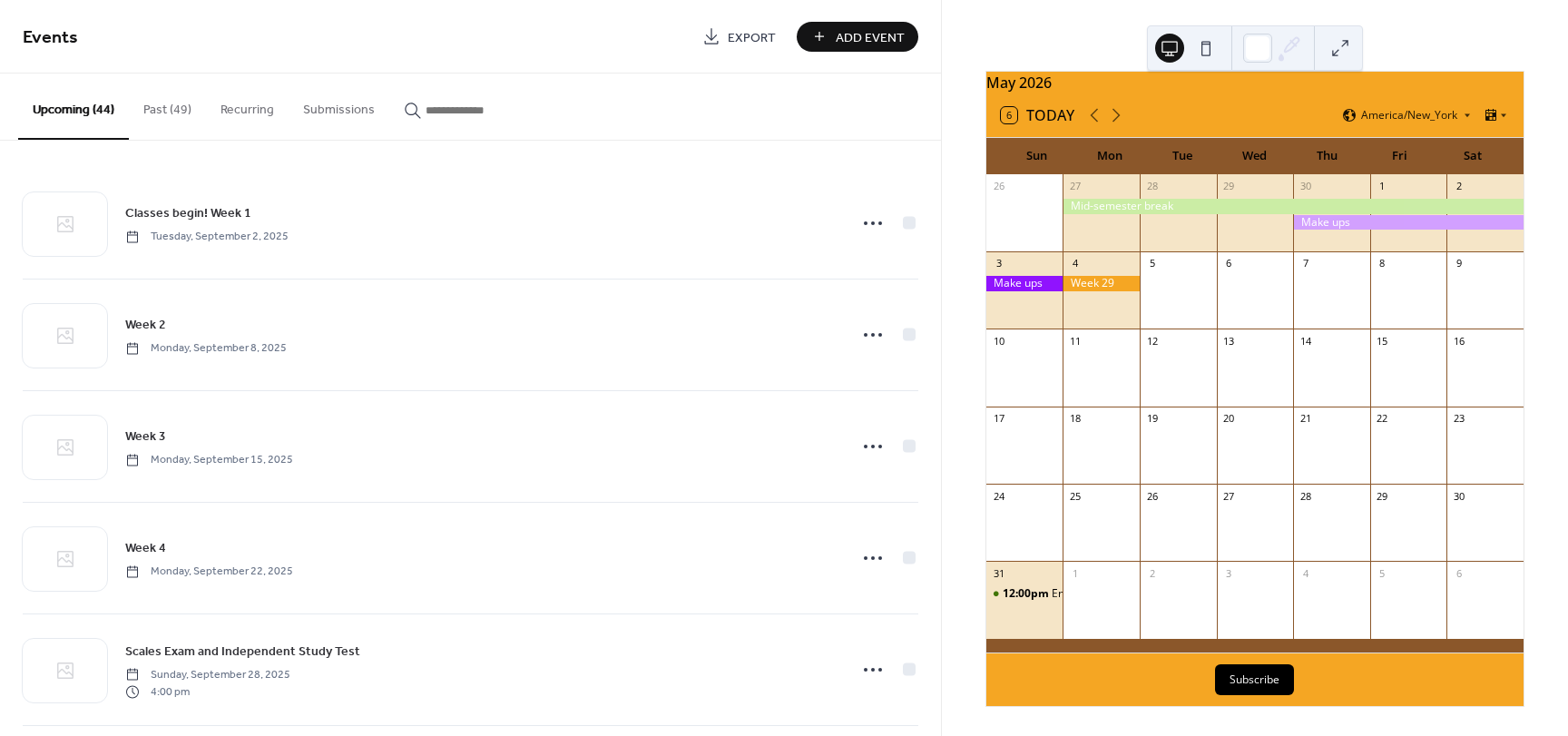 click on "Add Event" at bounding box center [870, 37] 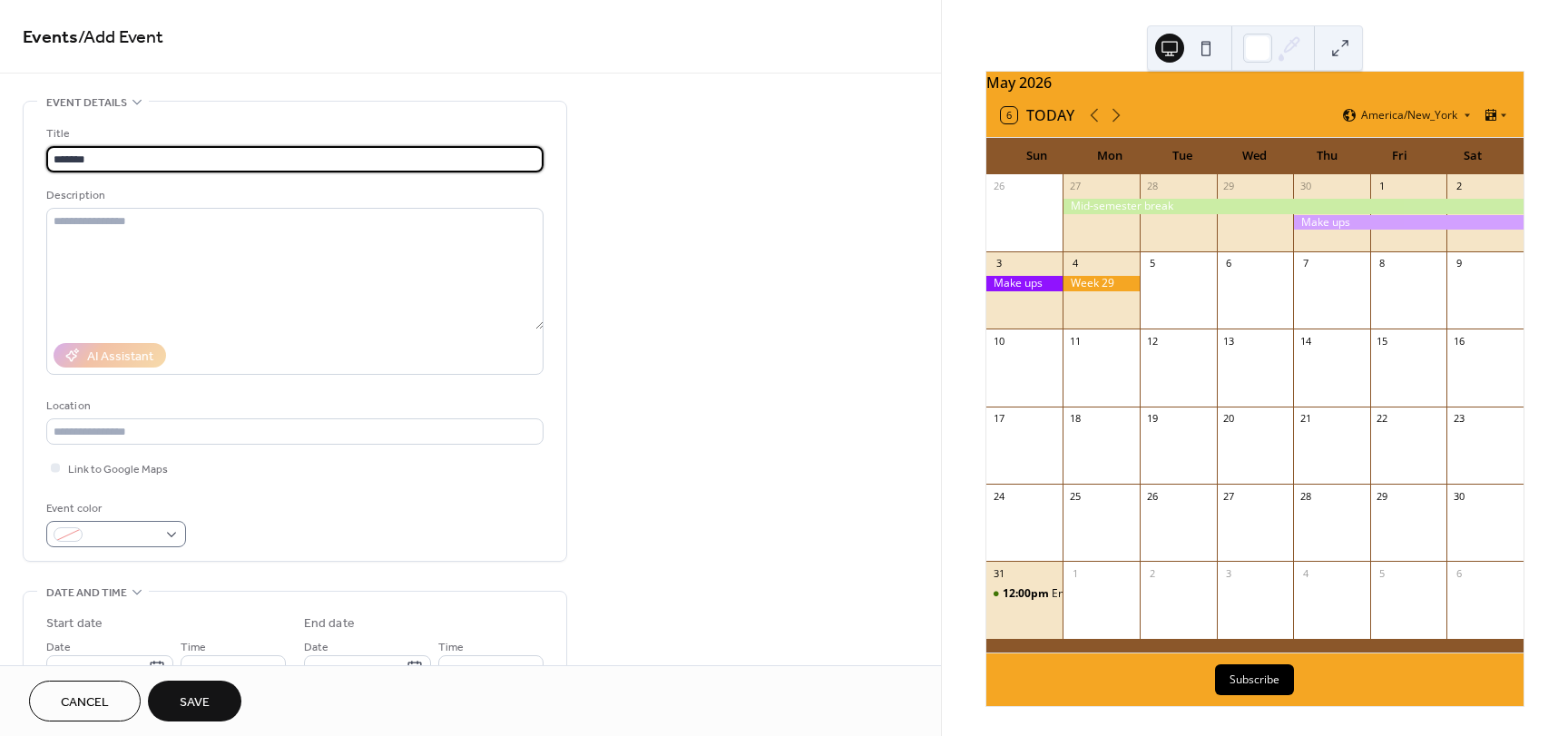 type on "*******" 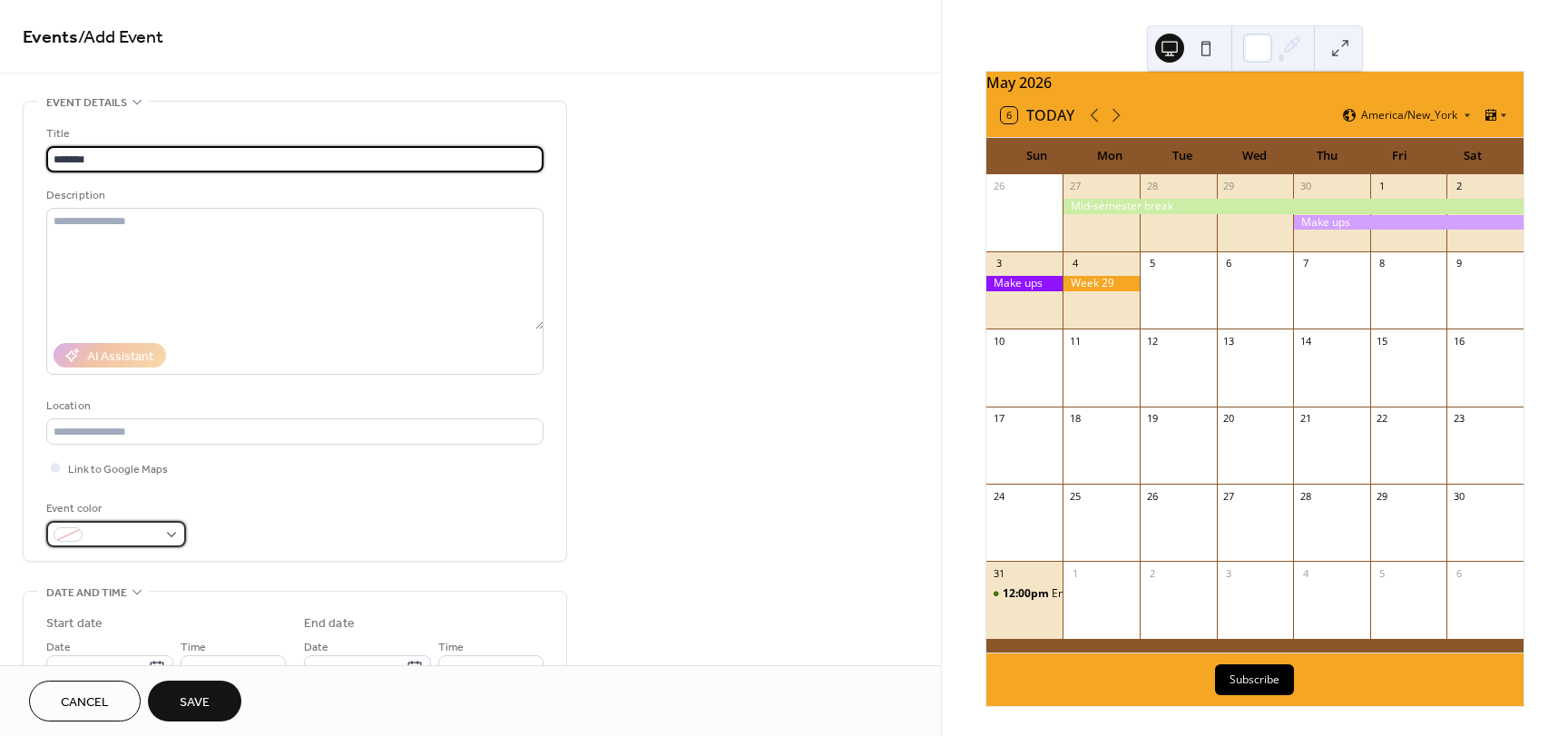 click at bounding box center [116, 534] 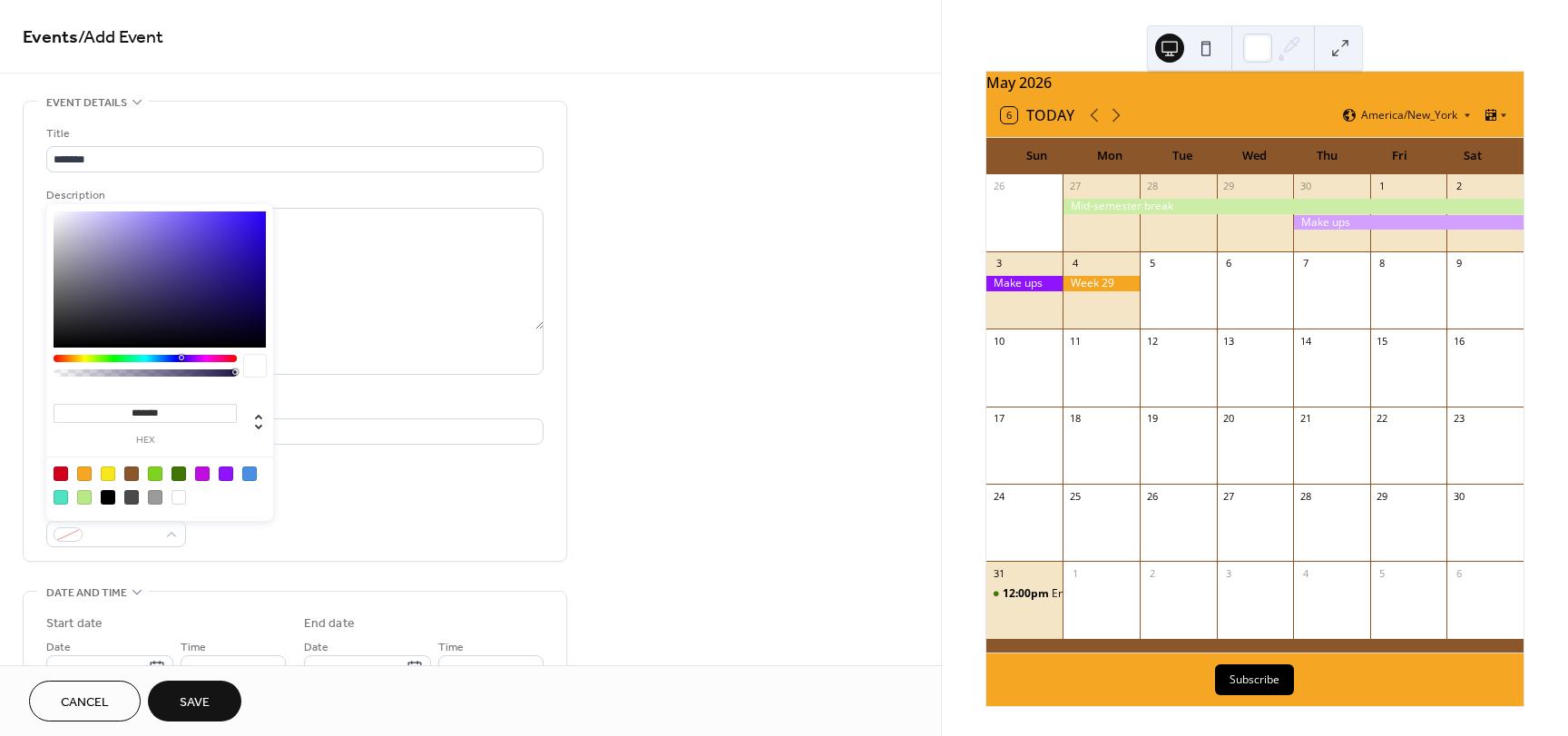 click at bounding box center [84, 474] 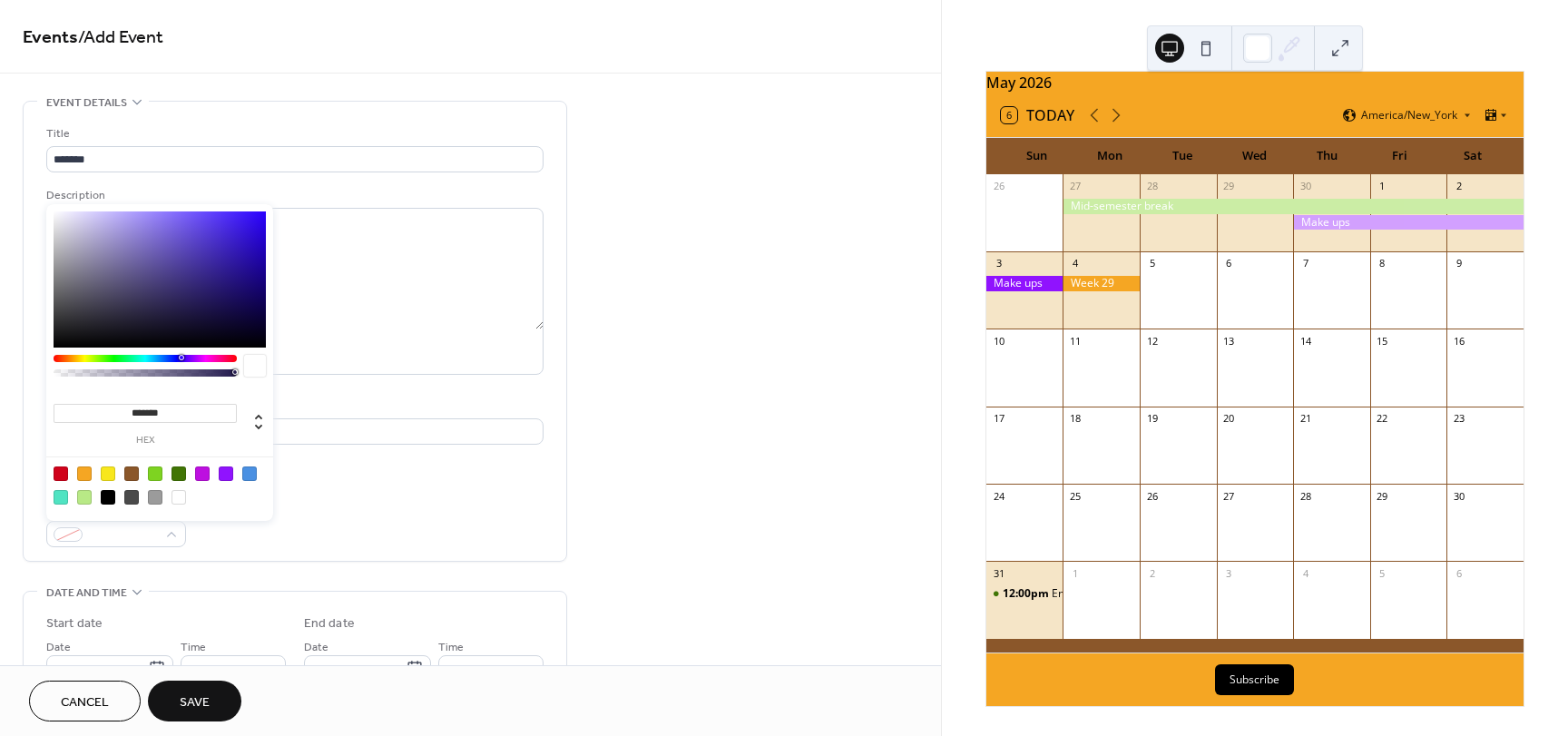 type on "*******" 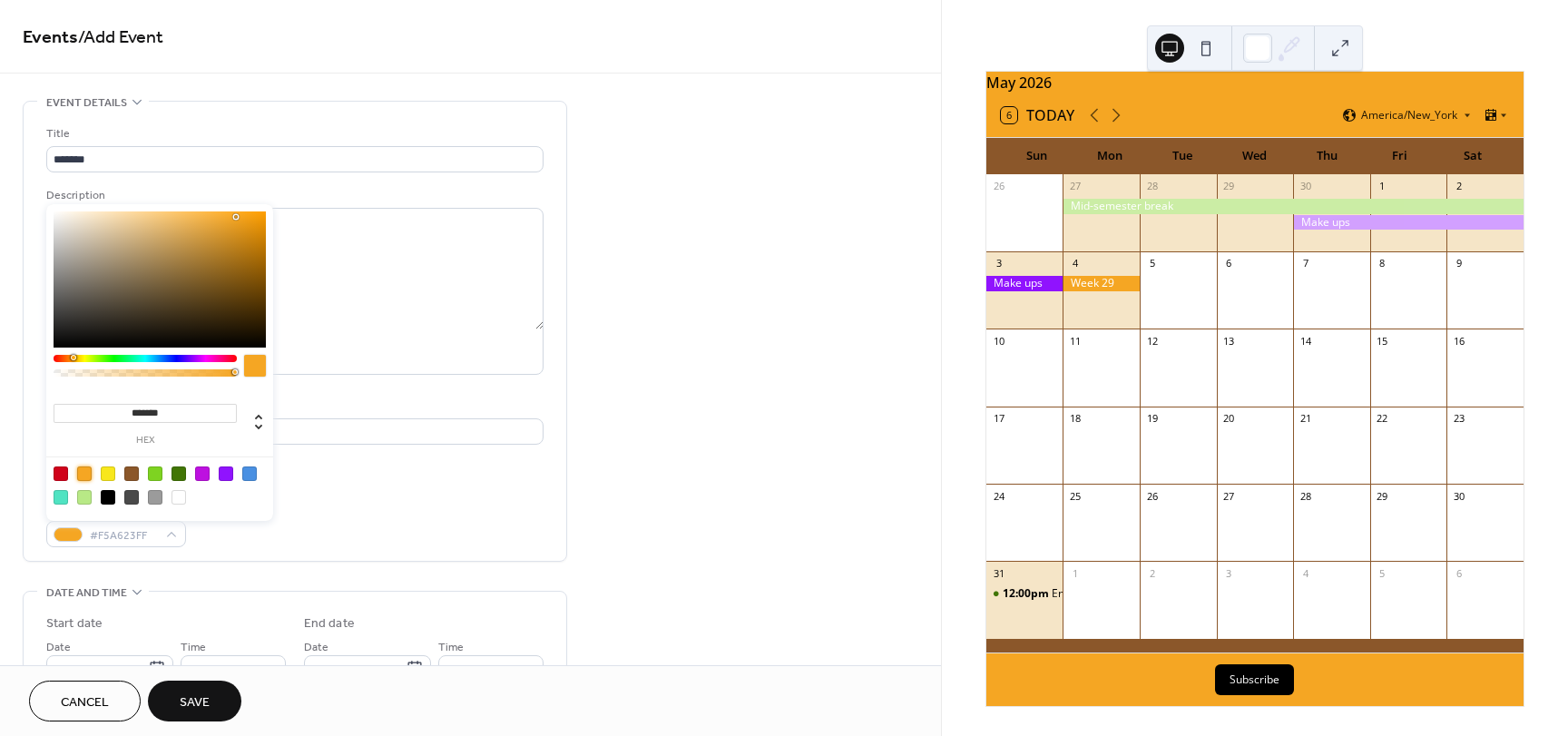 click on "Title ******* Description AI Assistant Location Link to Google Maps Event color #F5A623FF" at bounding box center [295, 336] 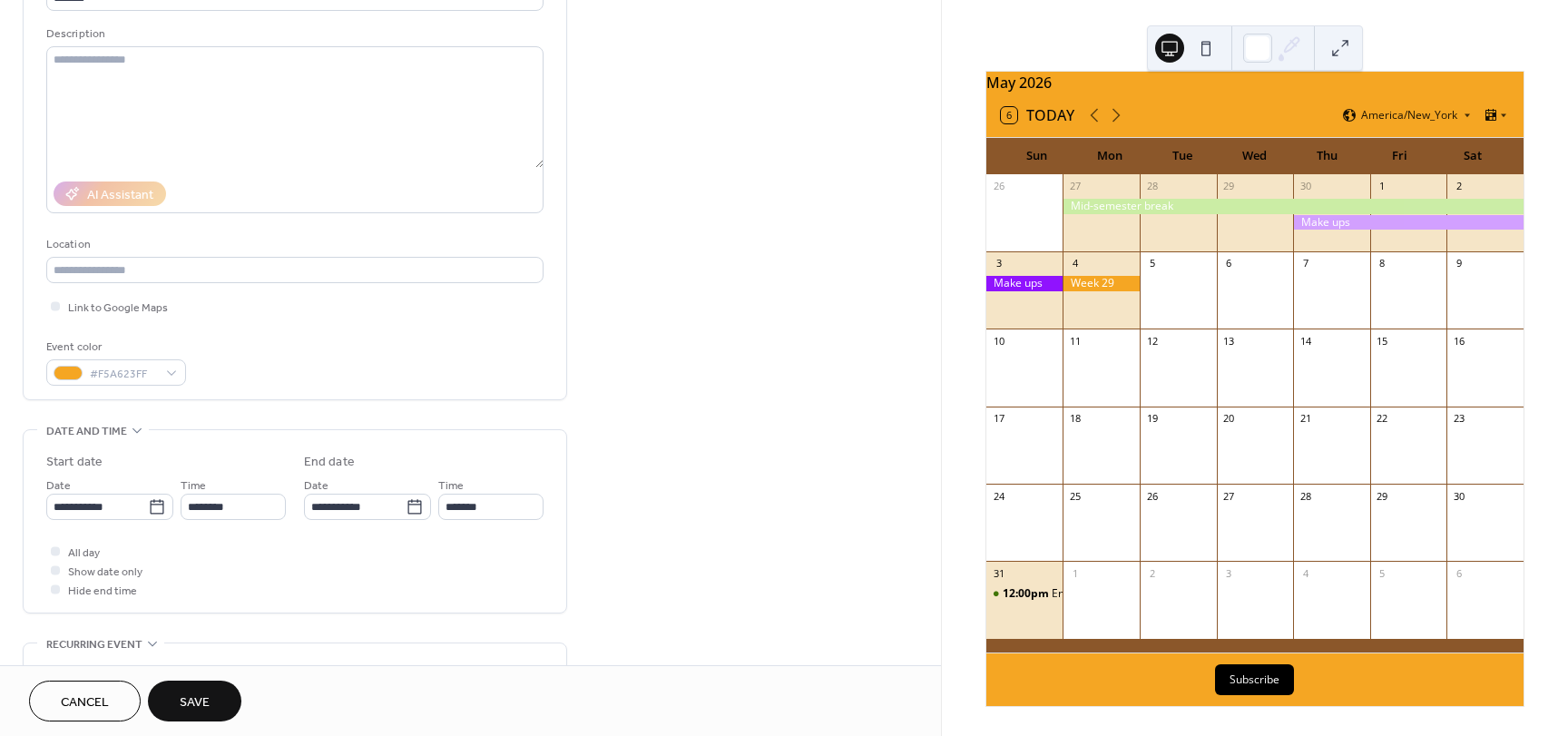 scroll, scrollTop: 182, scrollLeft: 0, axis: vertical 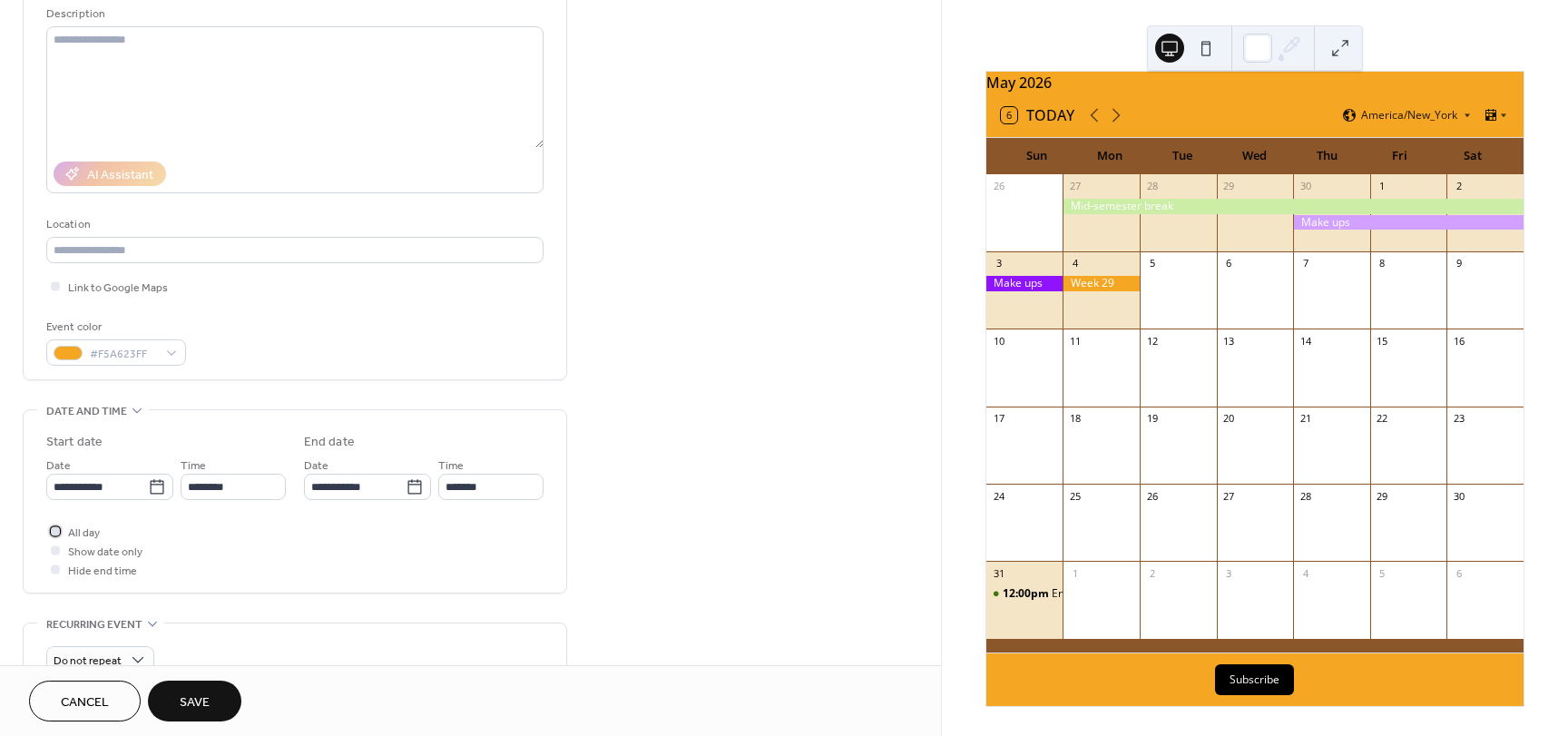 click at bounding box center (55, 531) 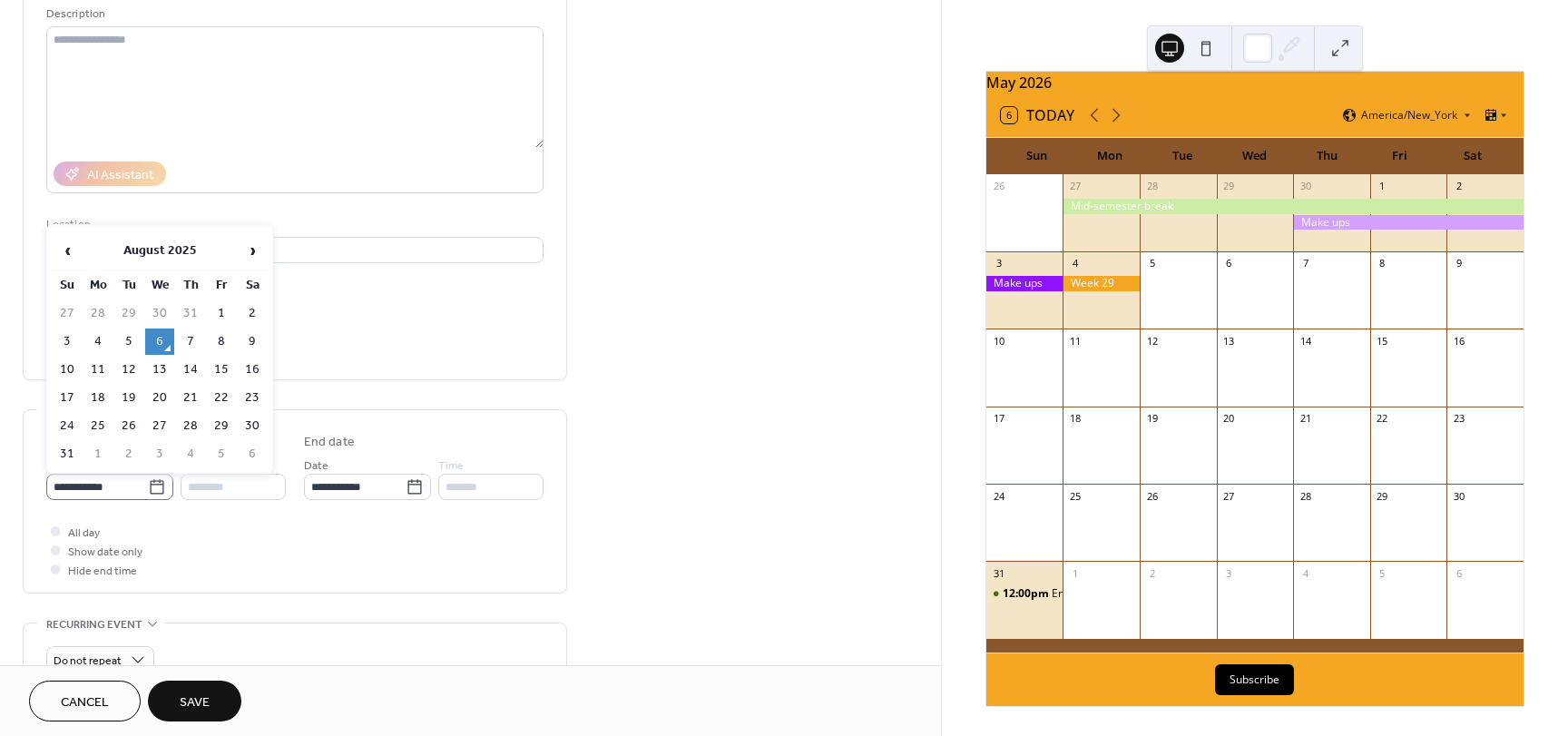 click 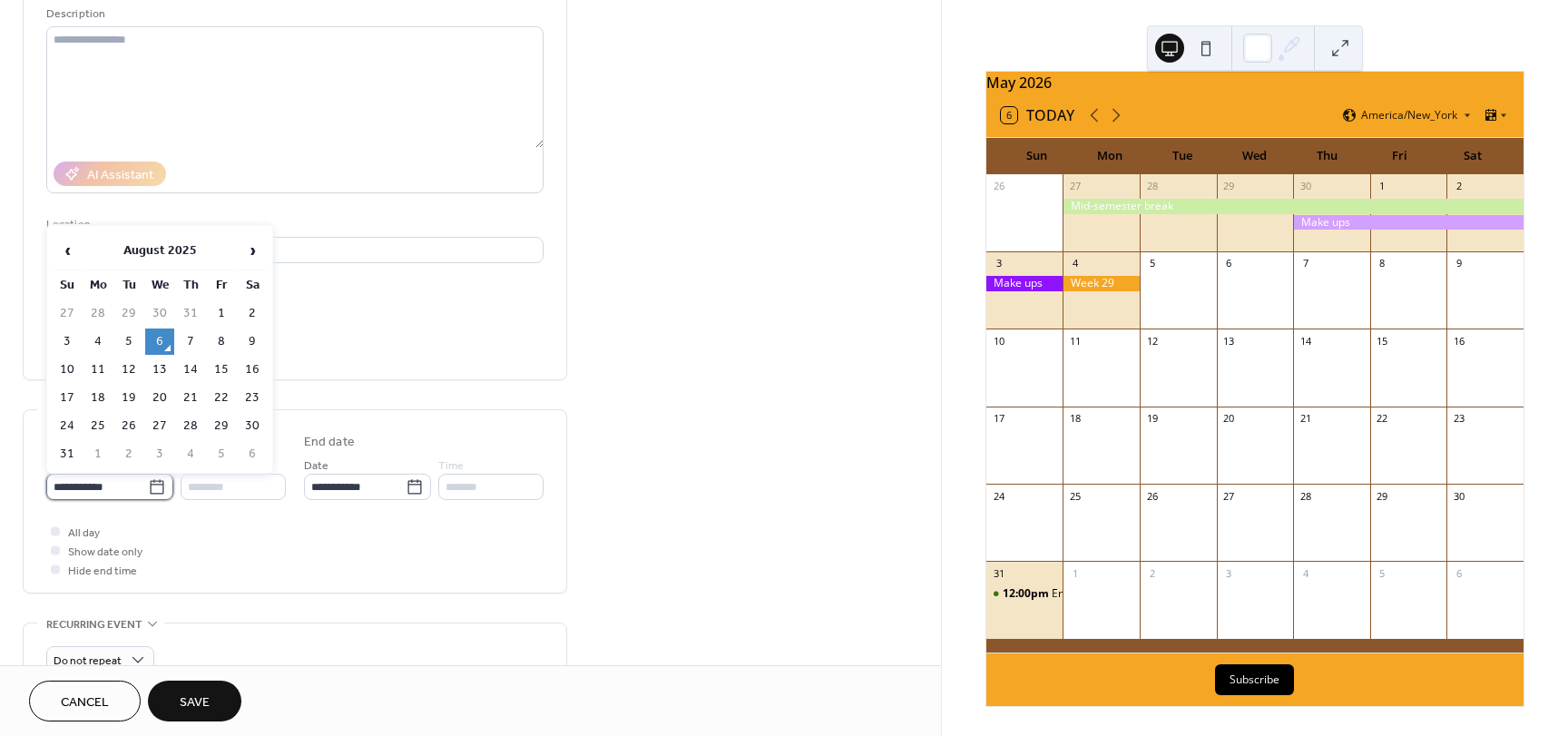 click on "**********" at bounding box center [97, 486] 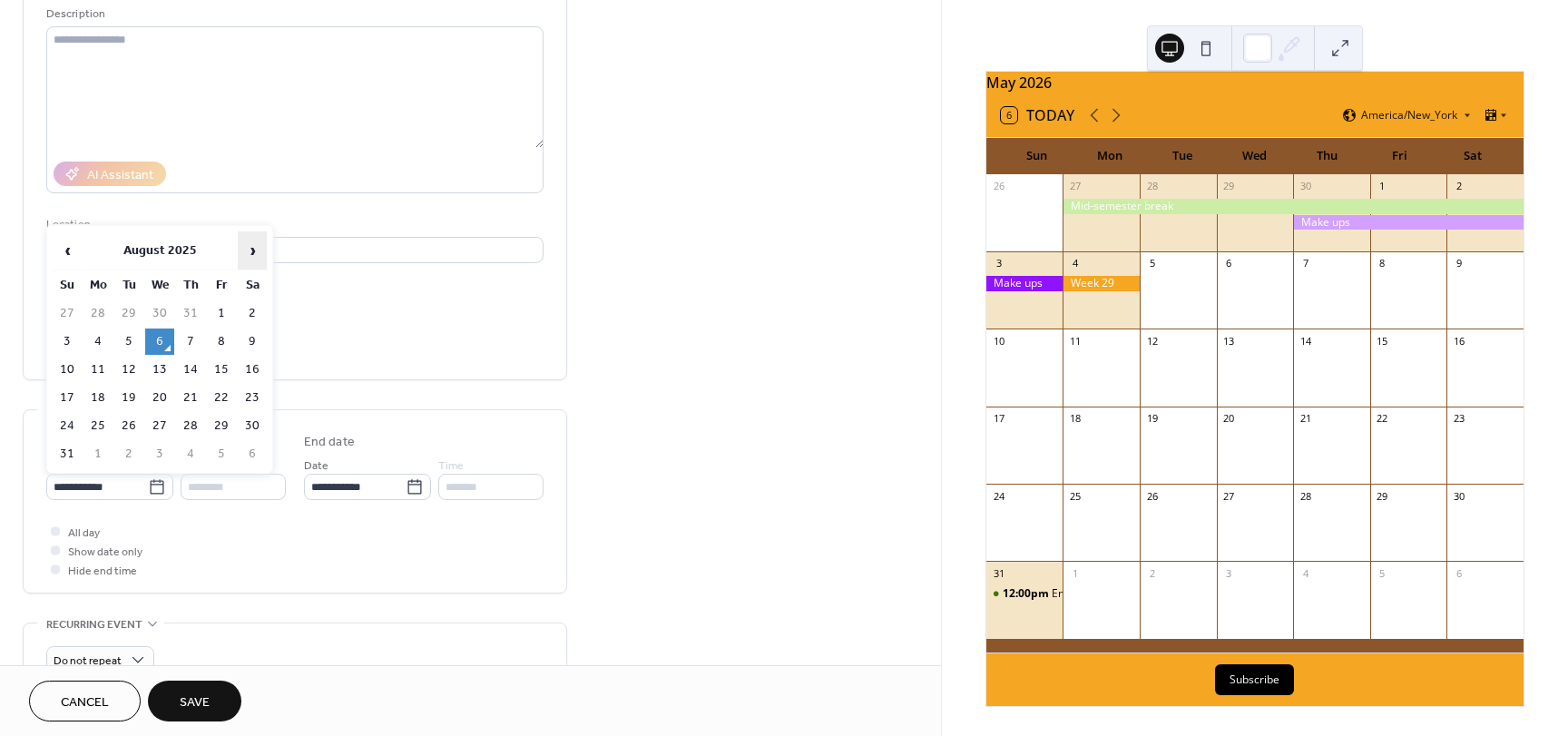 click on "›" at bounding box center (252, 250) 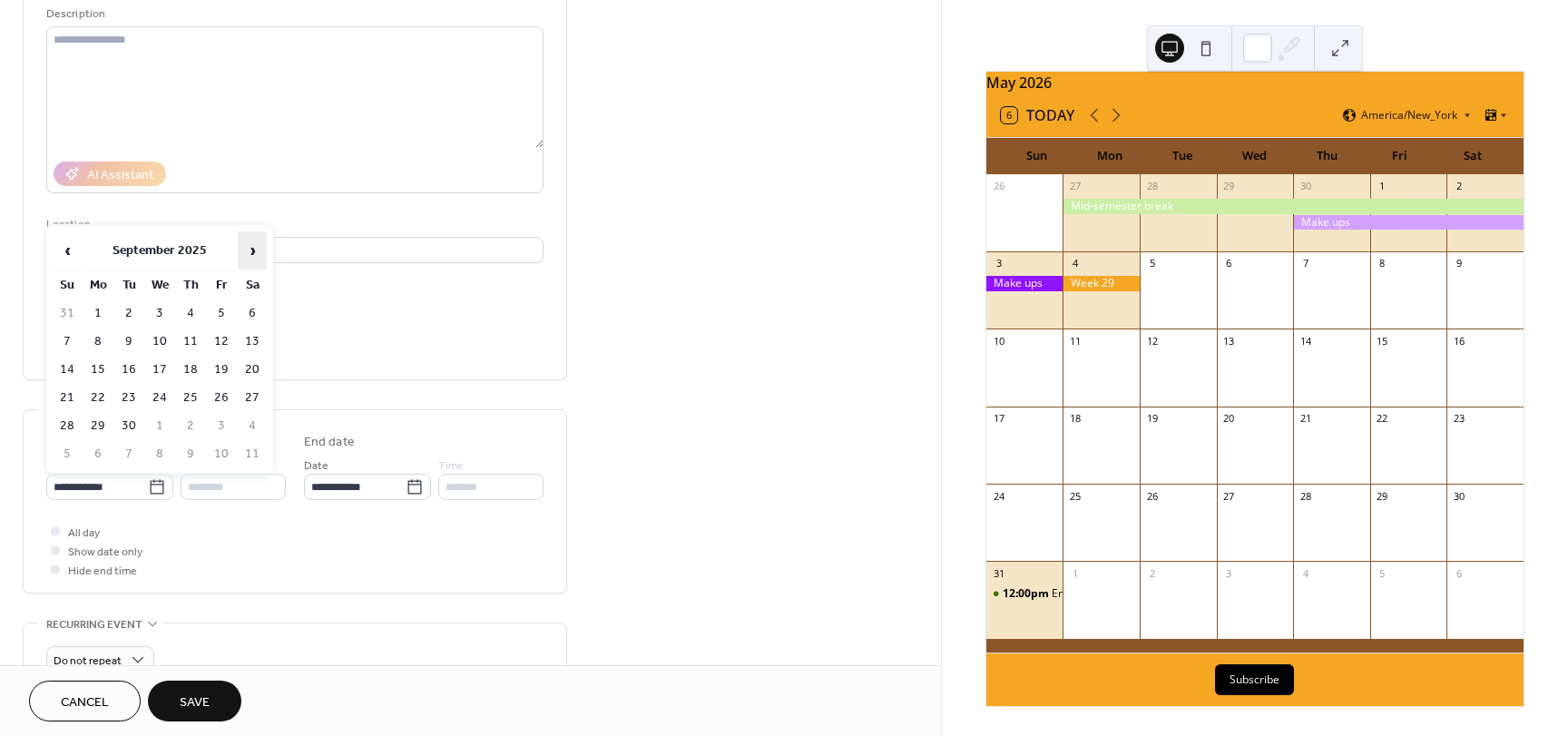click on "›" at bounding box center [252, 250] 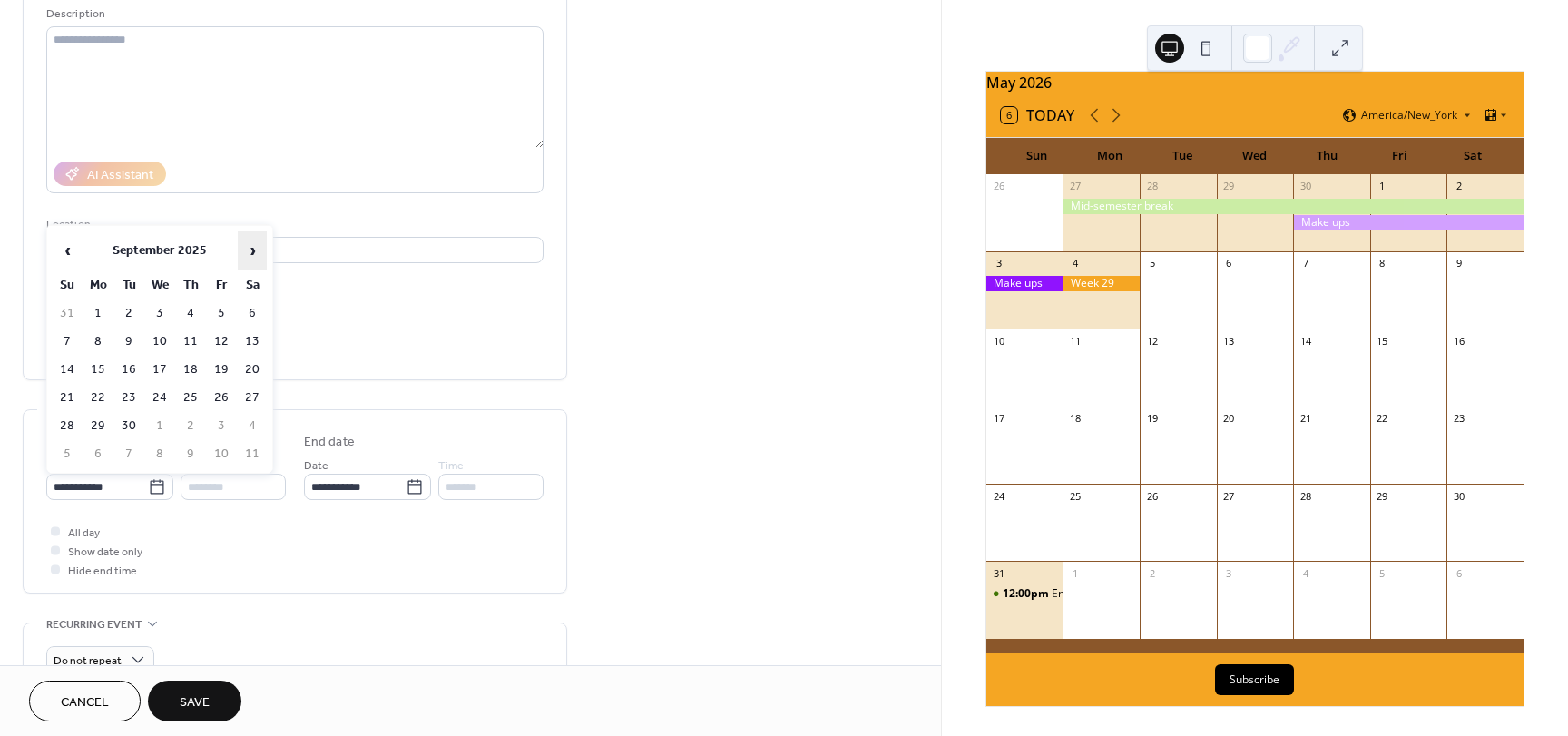 click on "›" at bounding box center [252, 250] 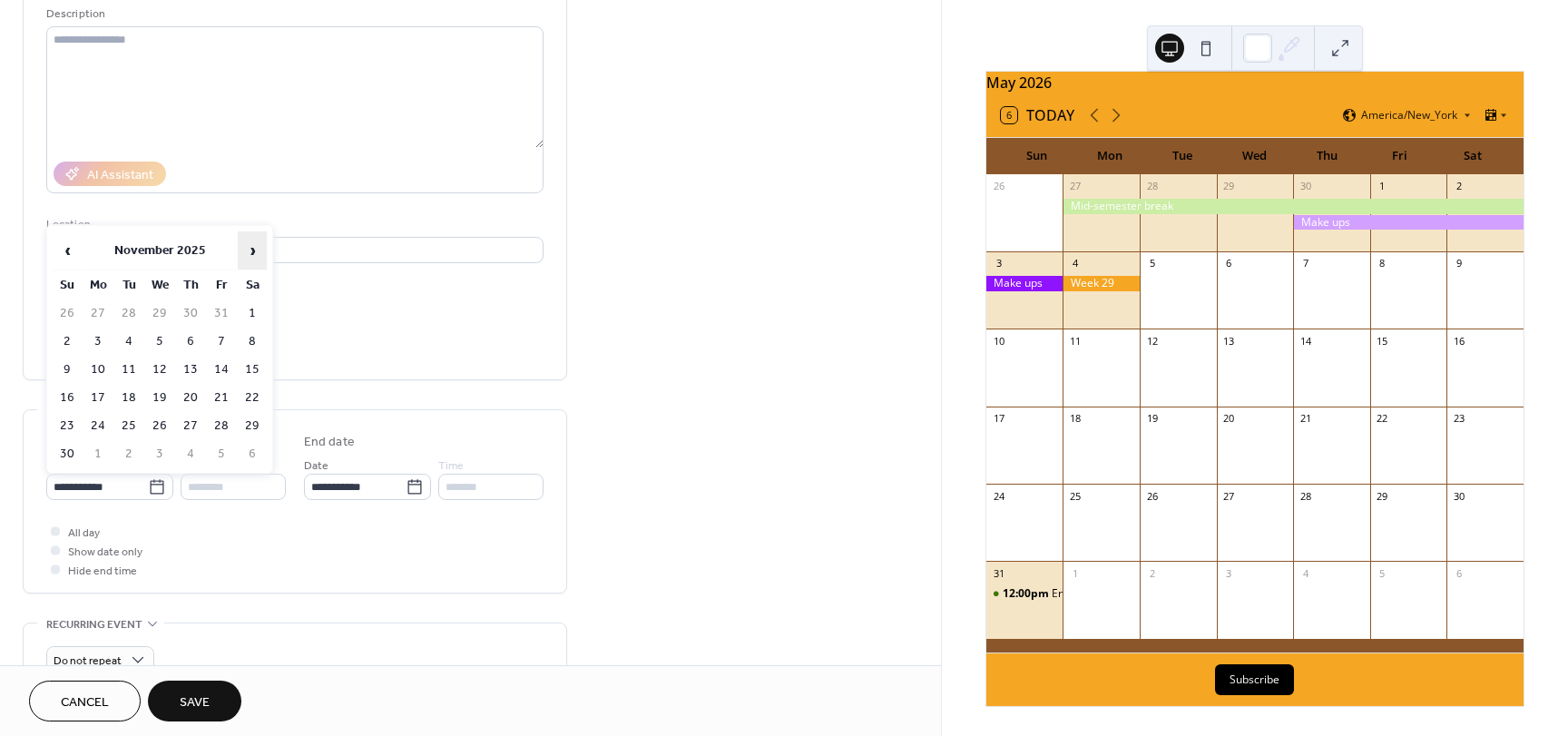 click on "›" at bounding box center [252, 250] 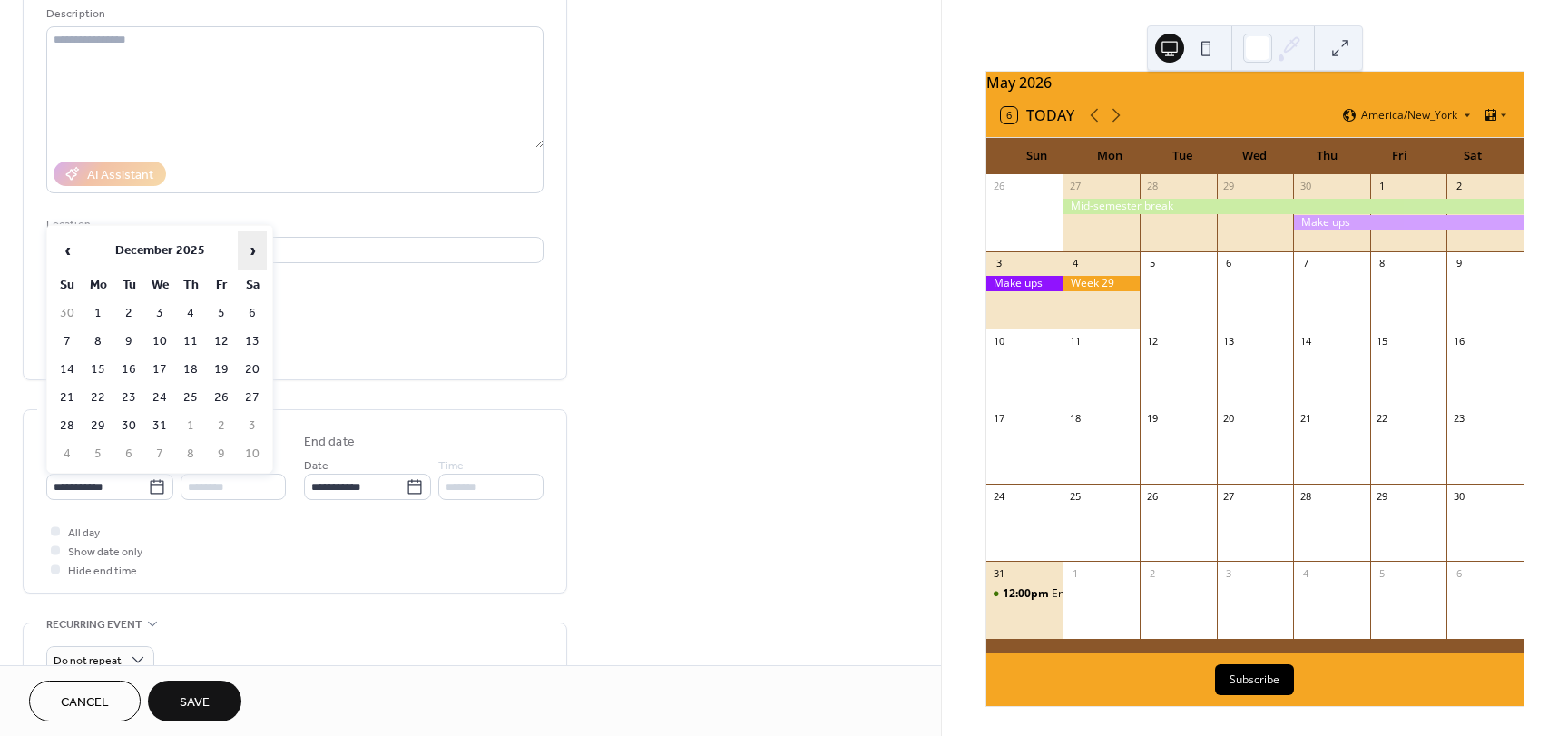click on "›" at bounding box center (252, 250) 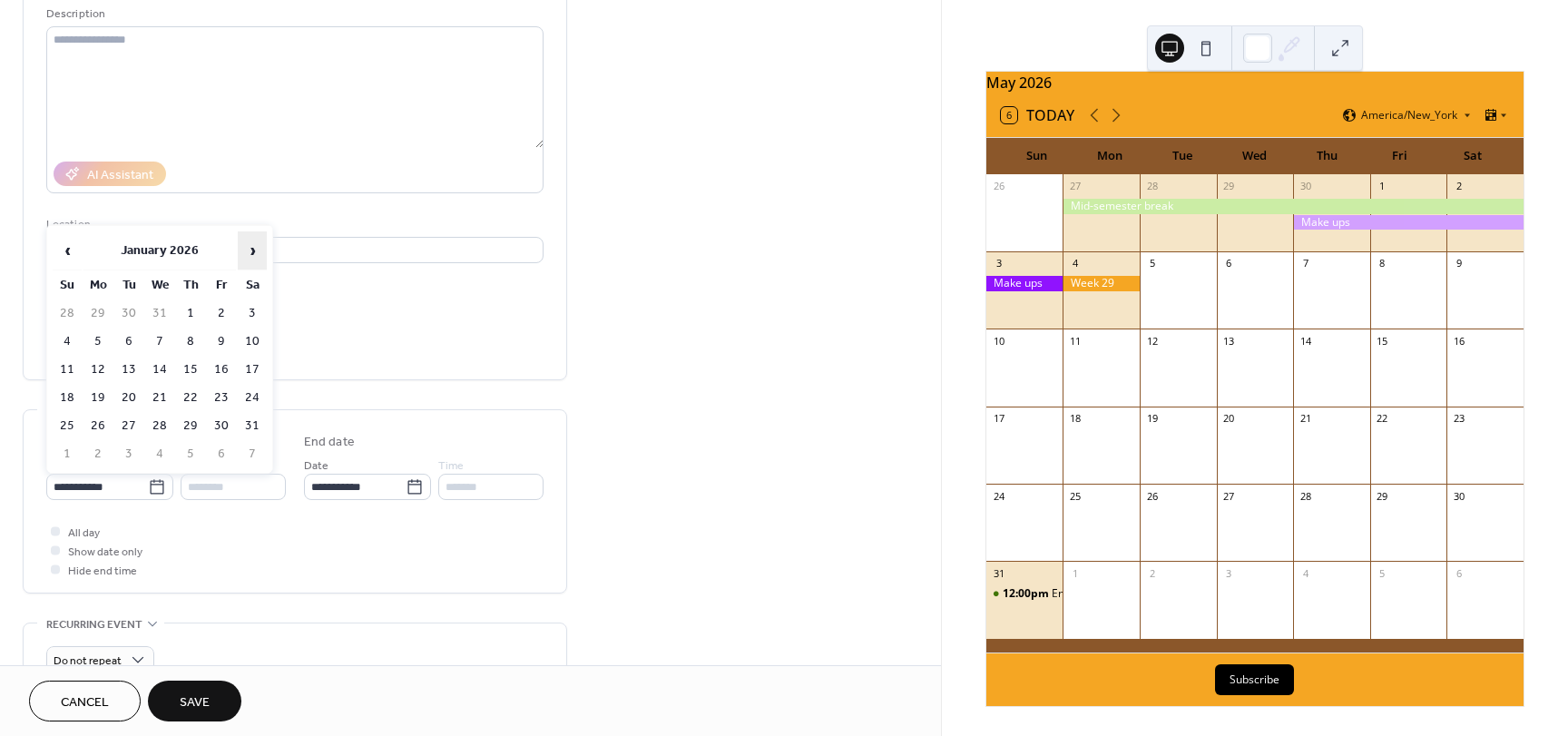 click on "›" at bounding box center (252, 250) 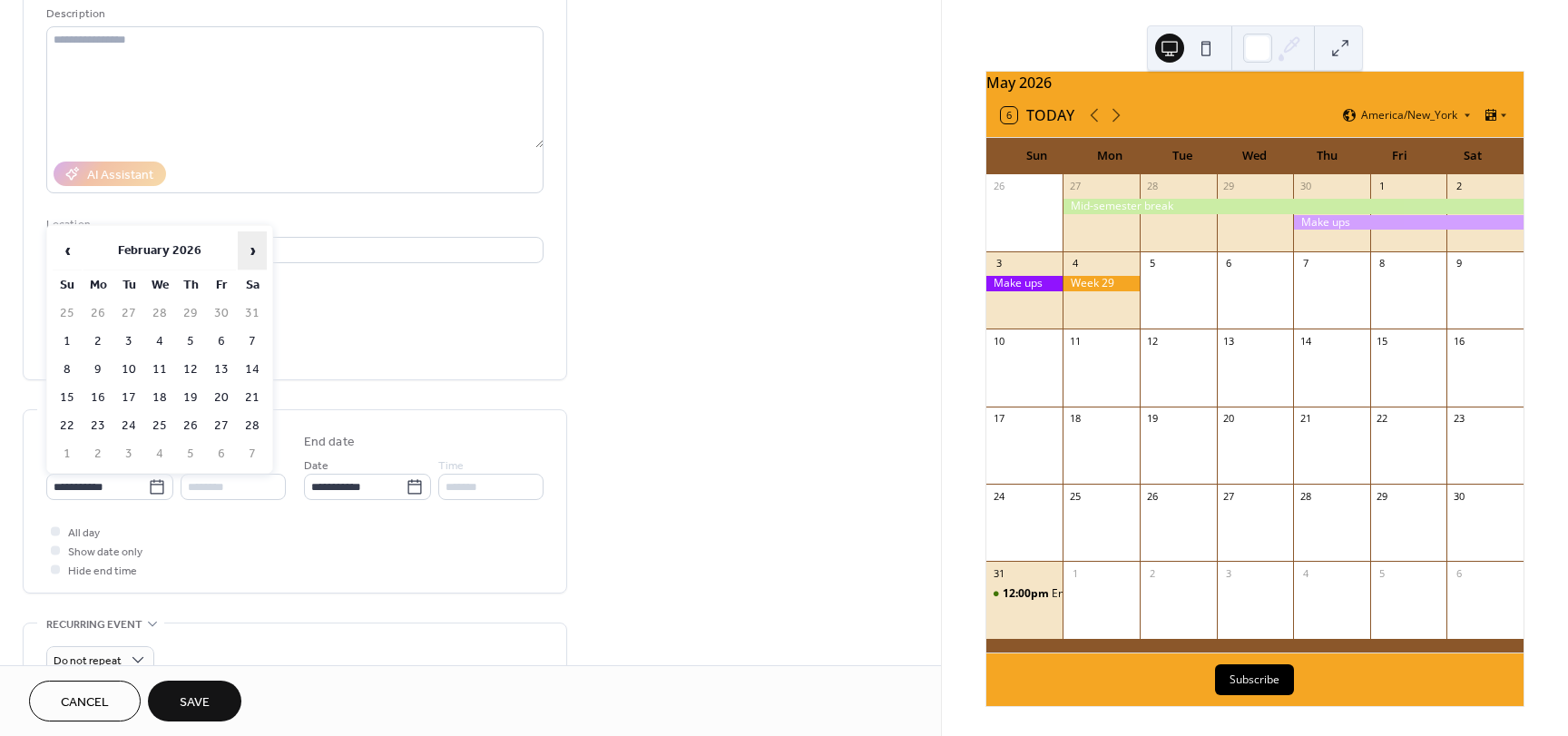 click on "›" at bounding box center (252, 250) 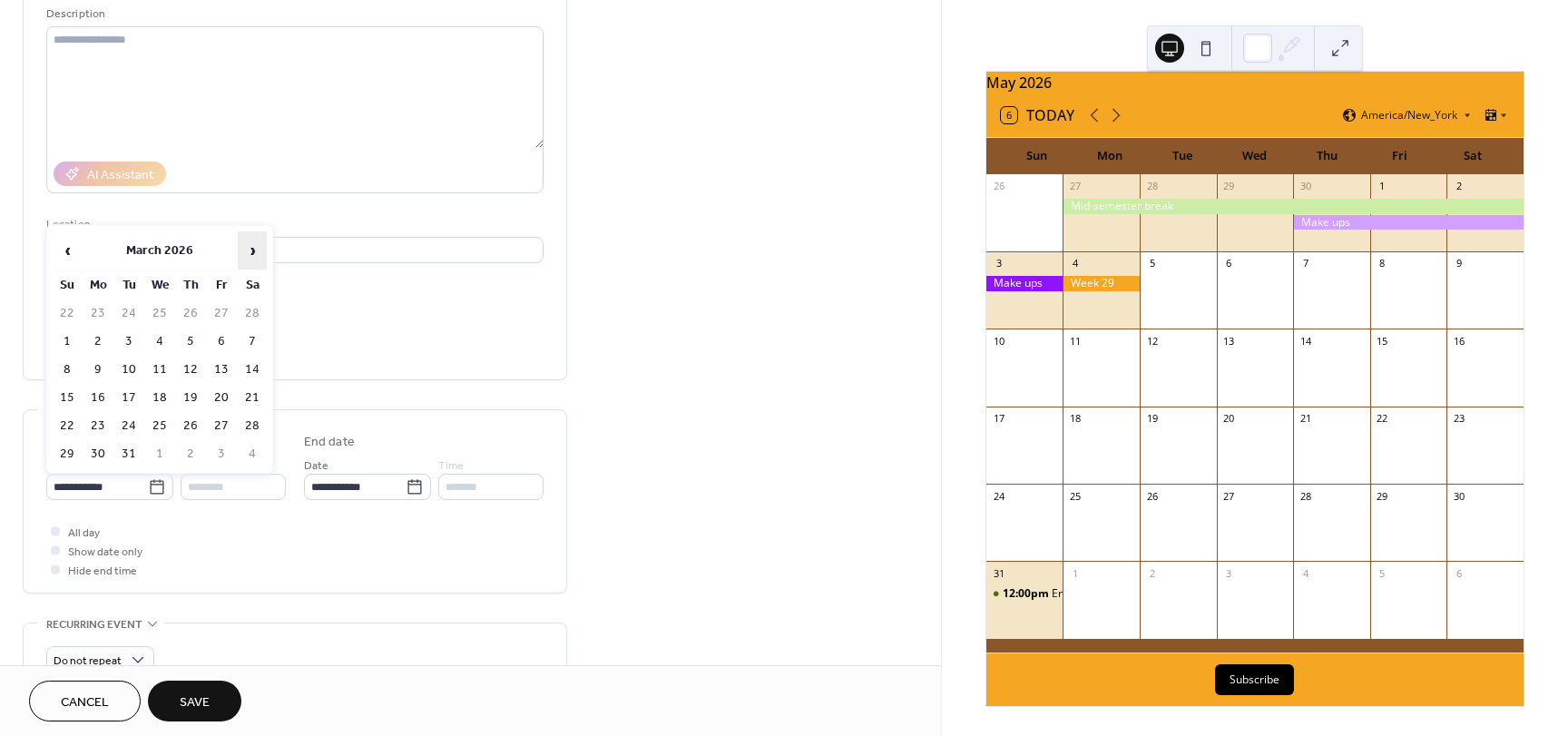 click on "›" at bounding box center (252, 250) 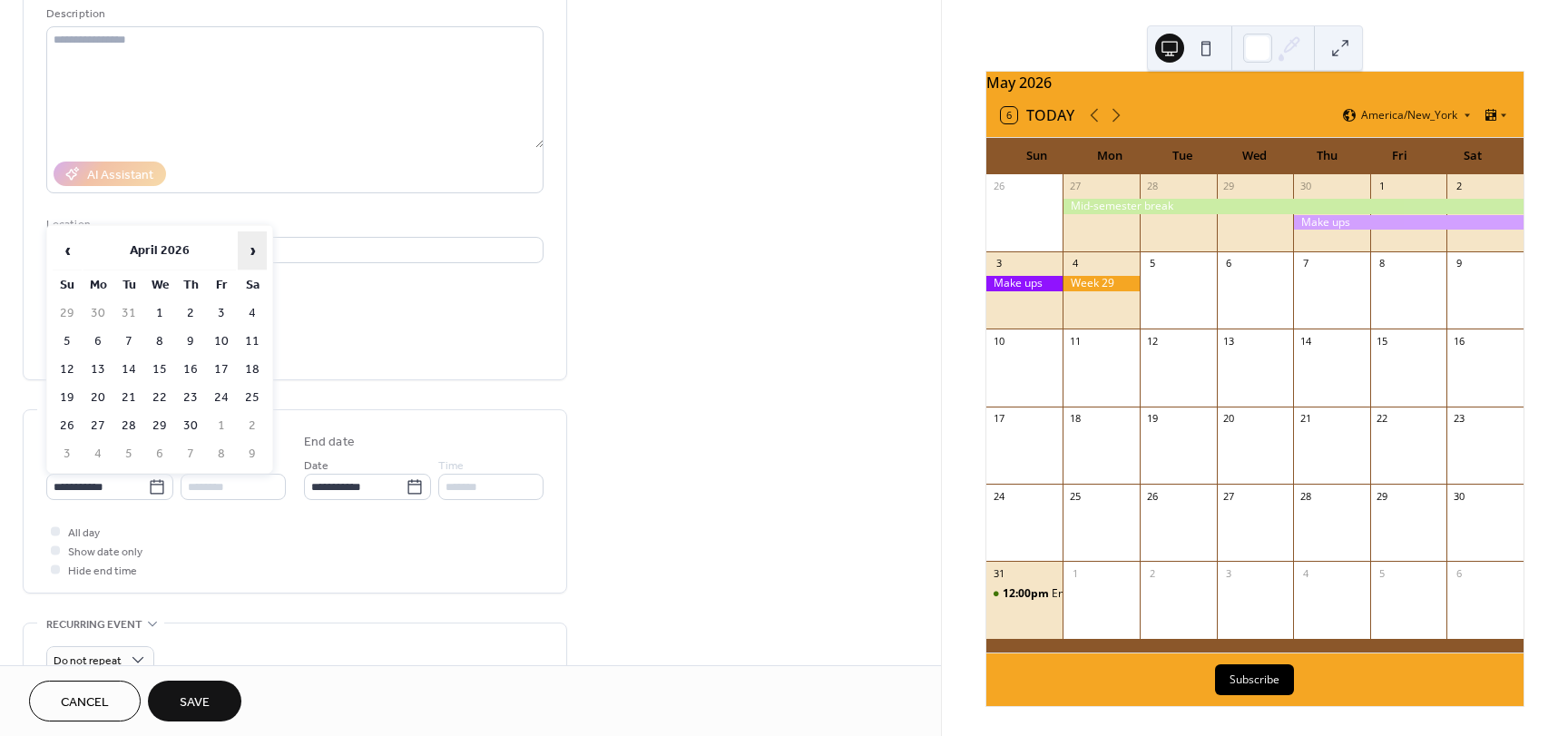 click on "›" at bounding box center (252, 250) 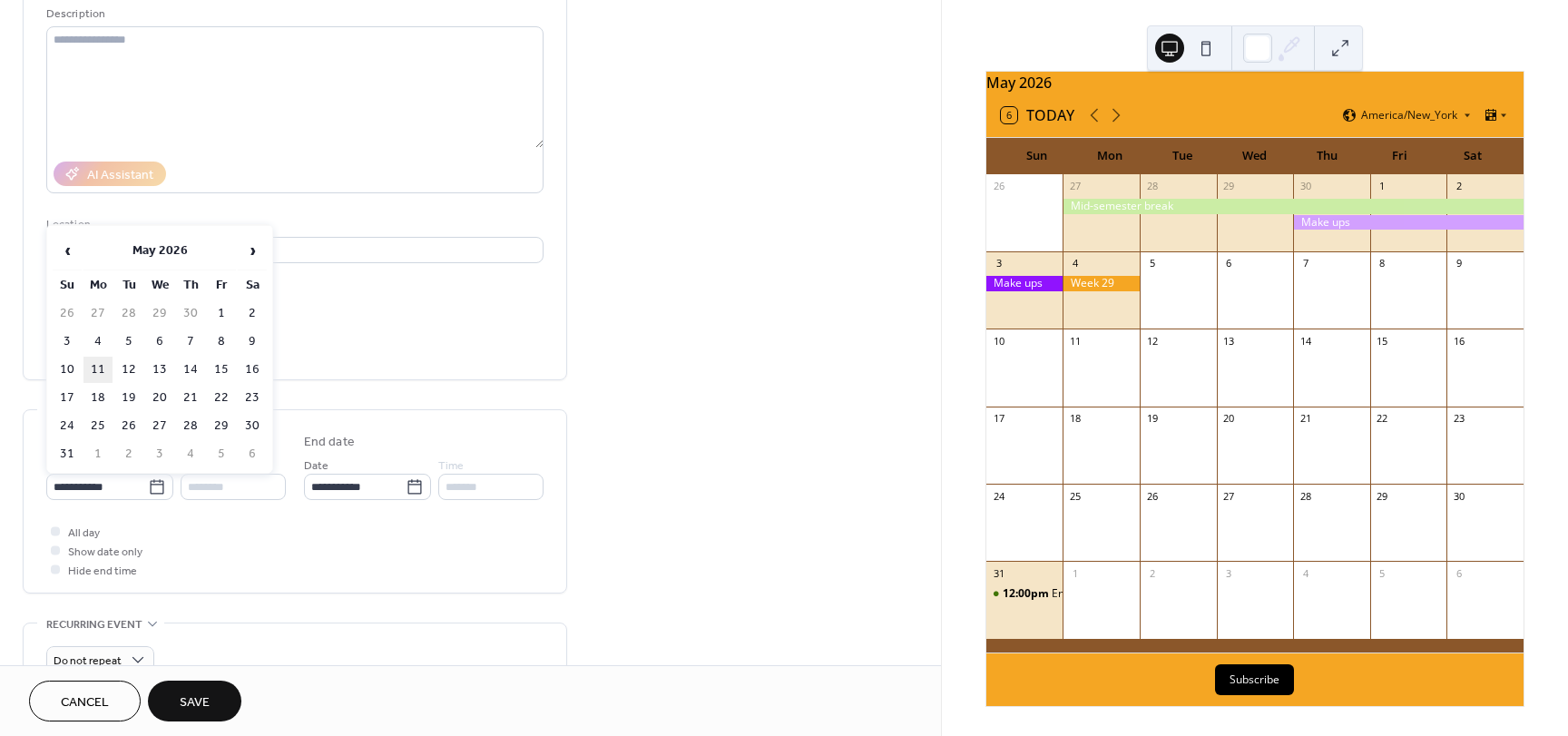 click on "11" at bounding box center (98, 369) 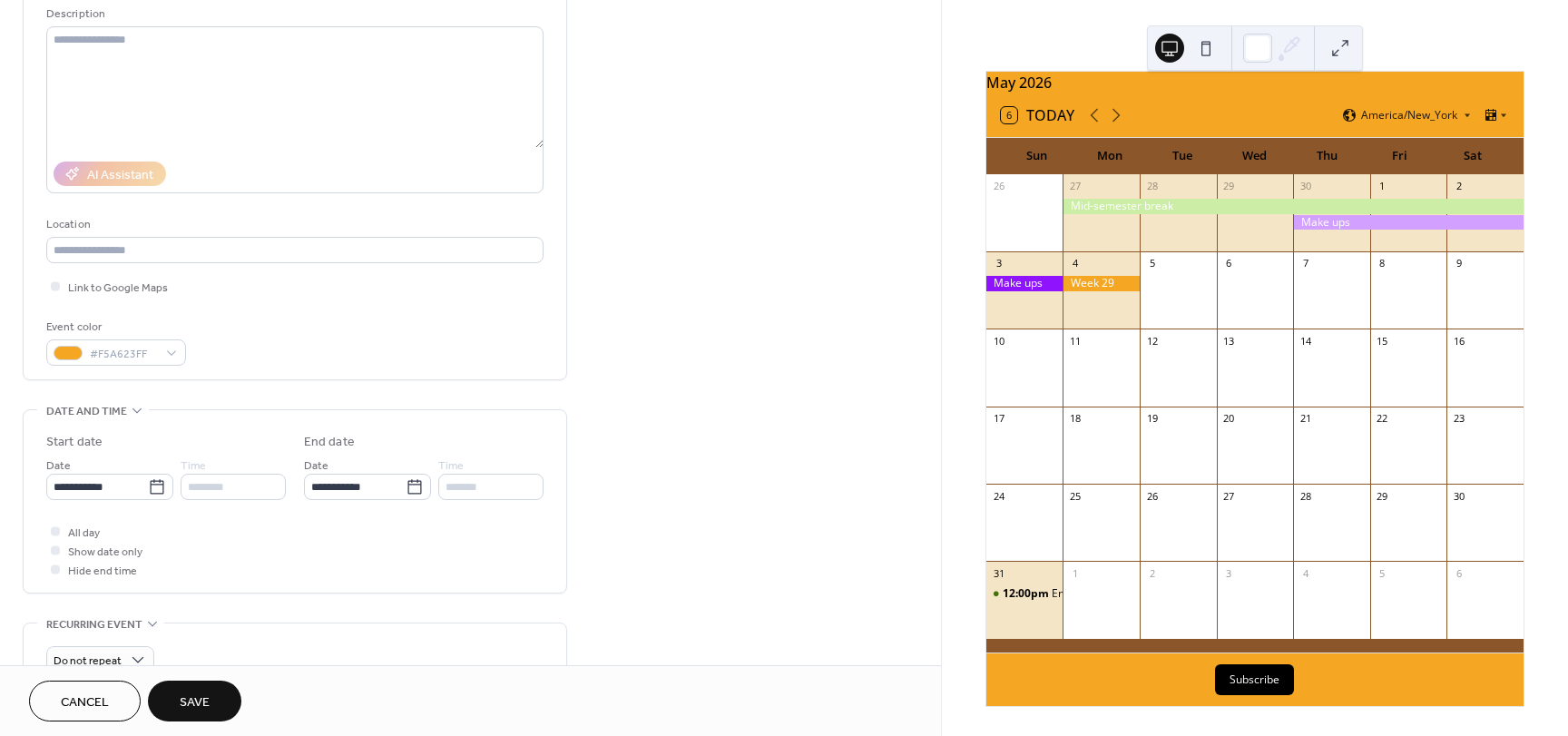 type on "**********" 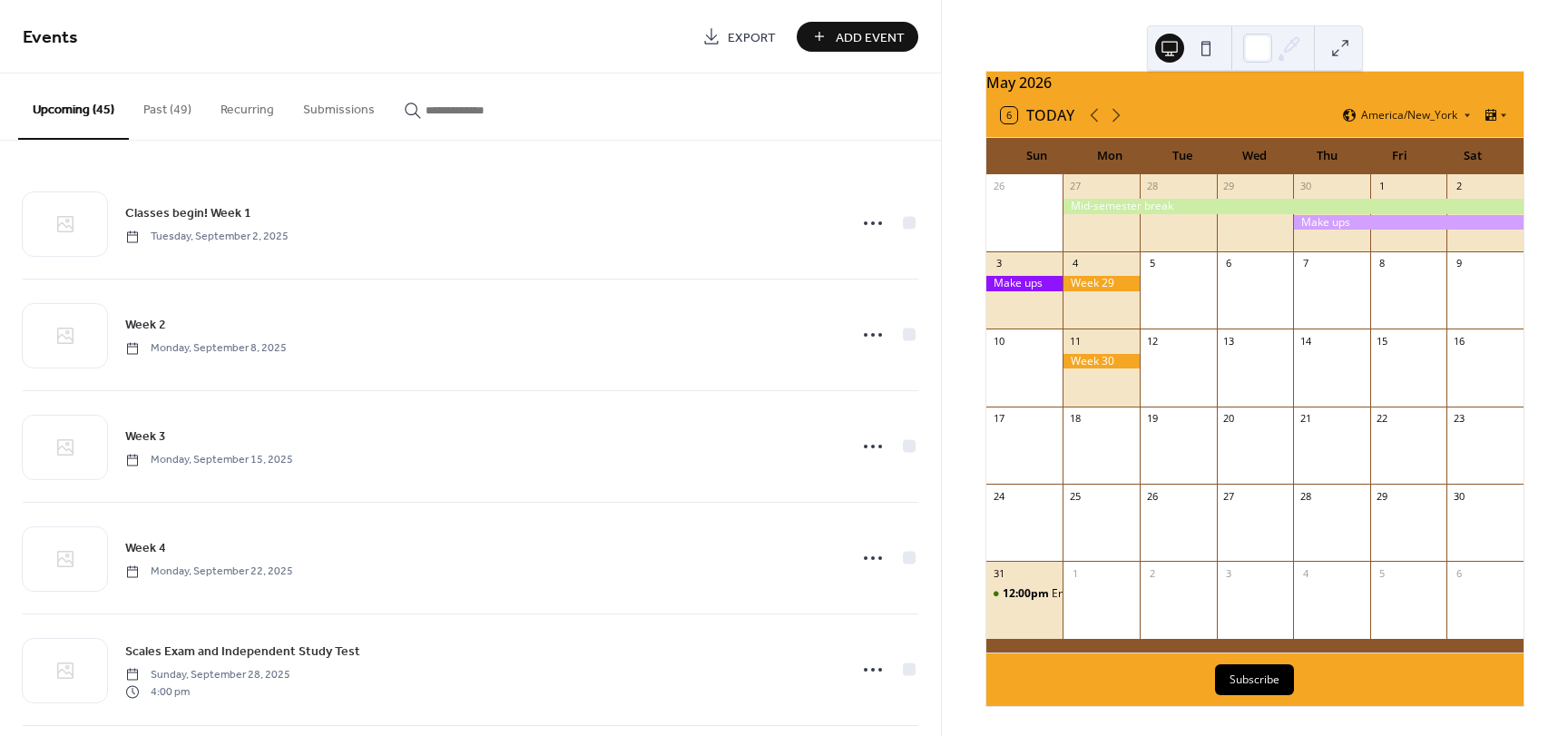 click on "Add Event" at bounding box center [870, 37] 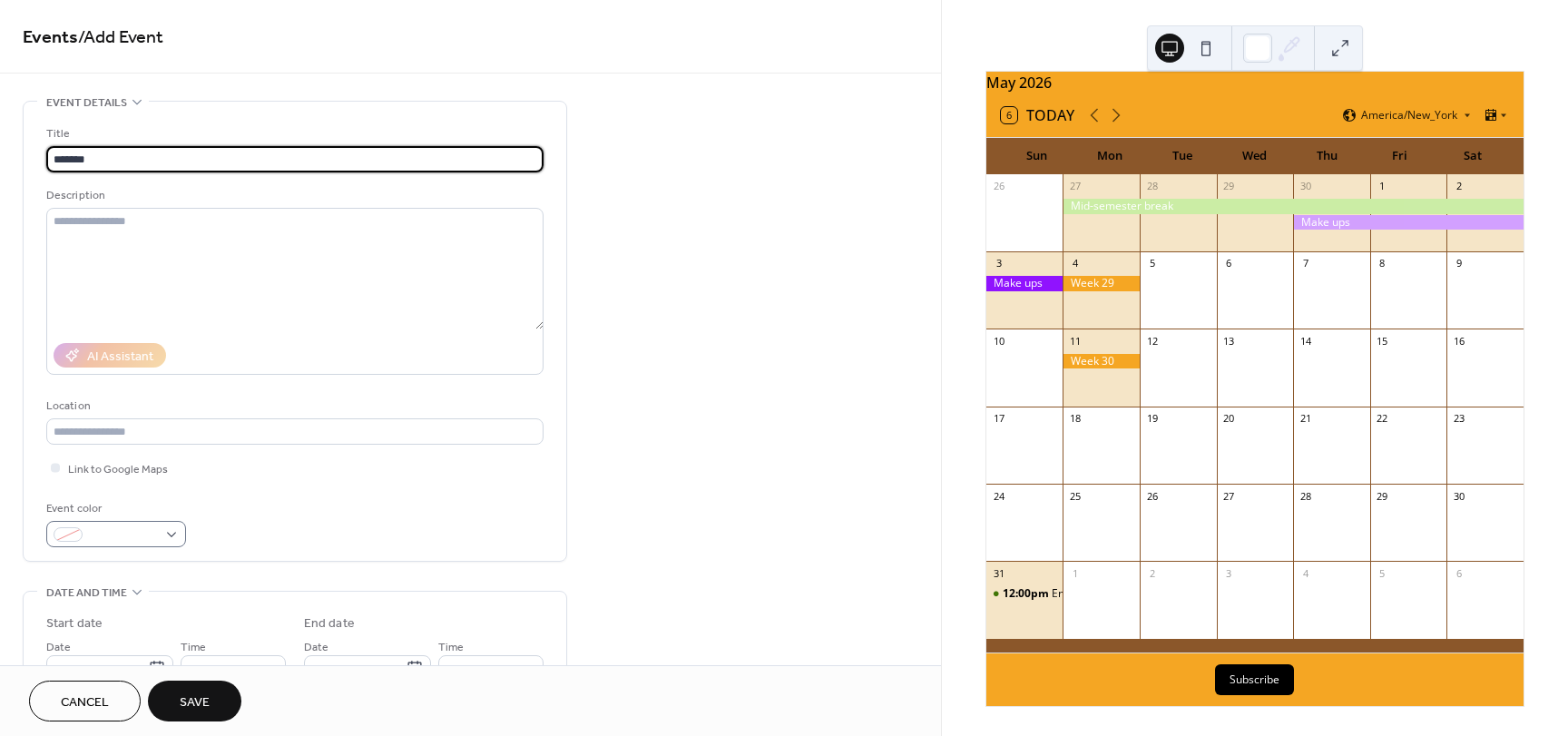 type on "*******" 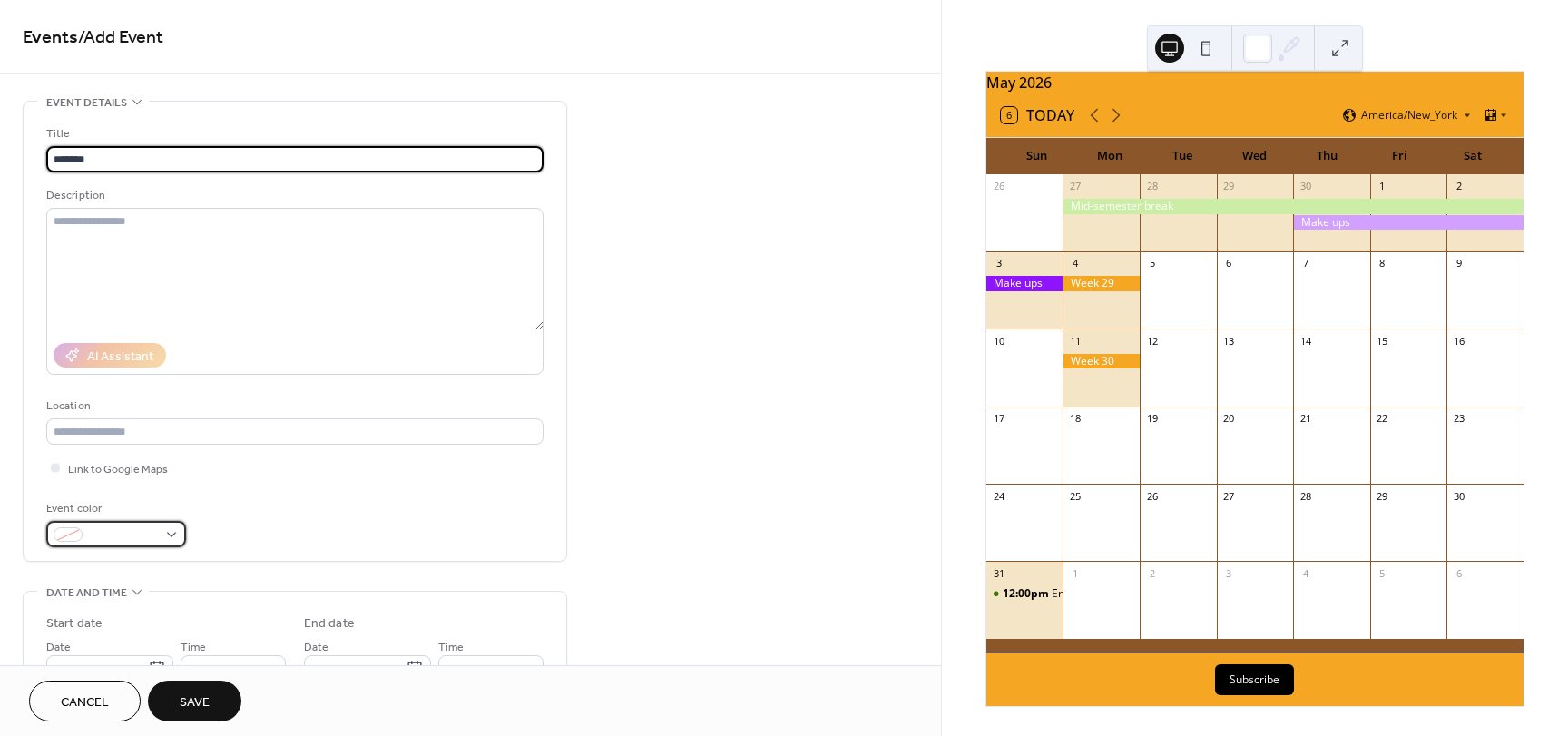 click at bounding box center (116, 534) 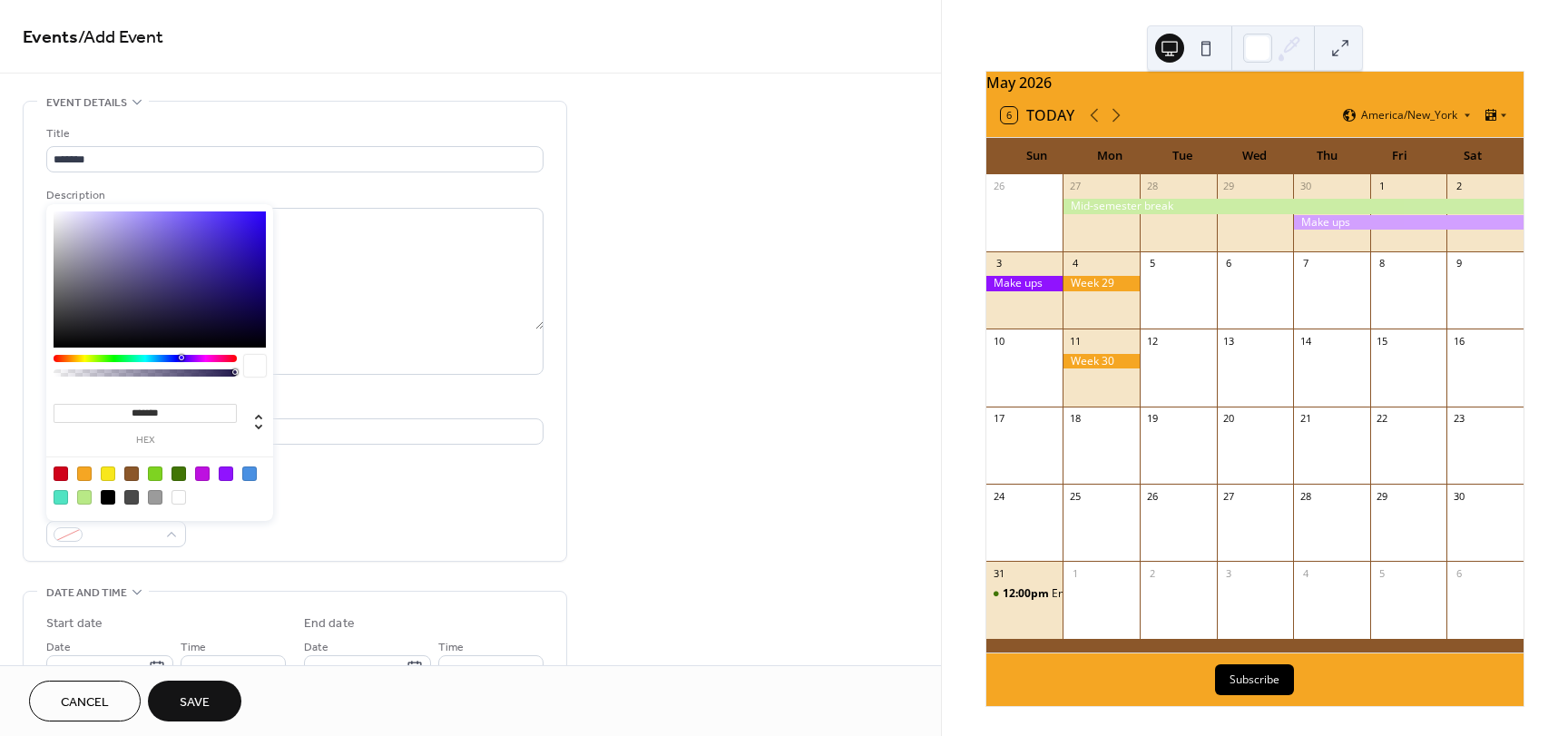 click at bounding box center (84, 474) 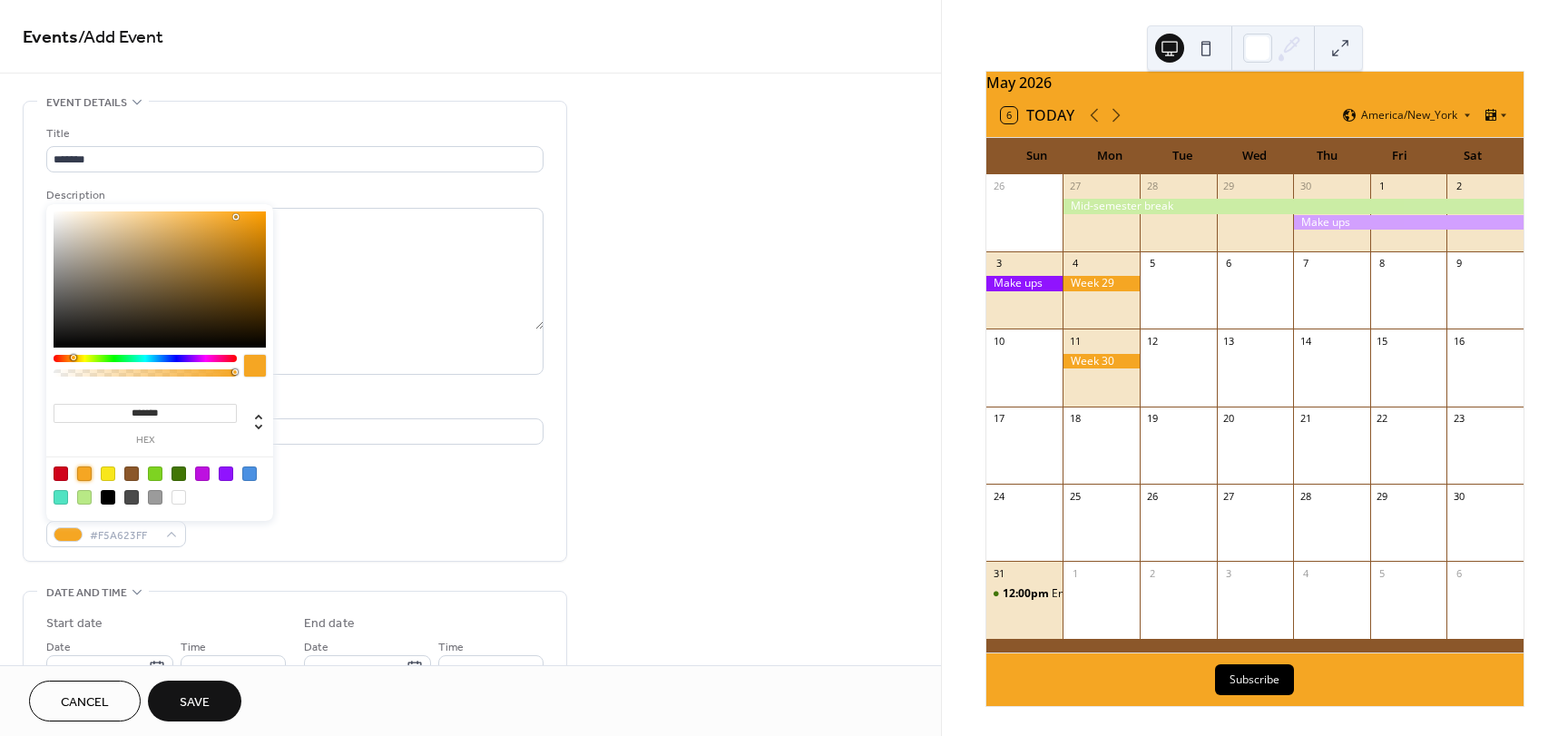 click on "Title ******* Description AI Assistant Location Link to Google Maps Event color #F5A623FF" at bounding box center [295, 336] 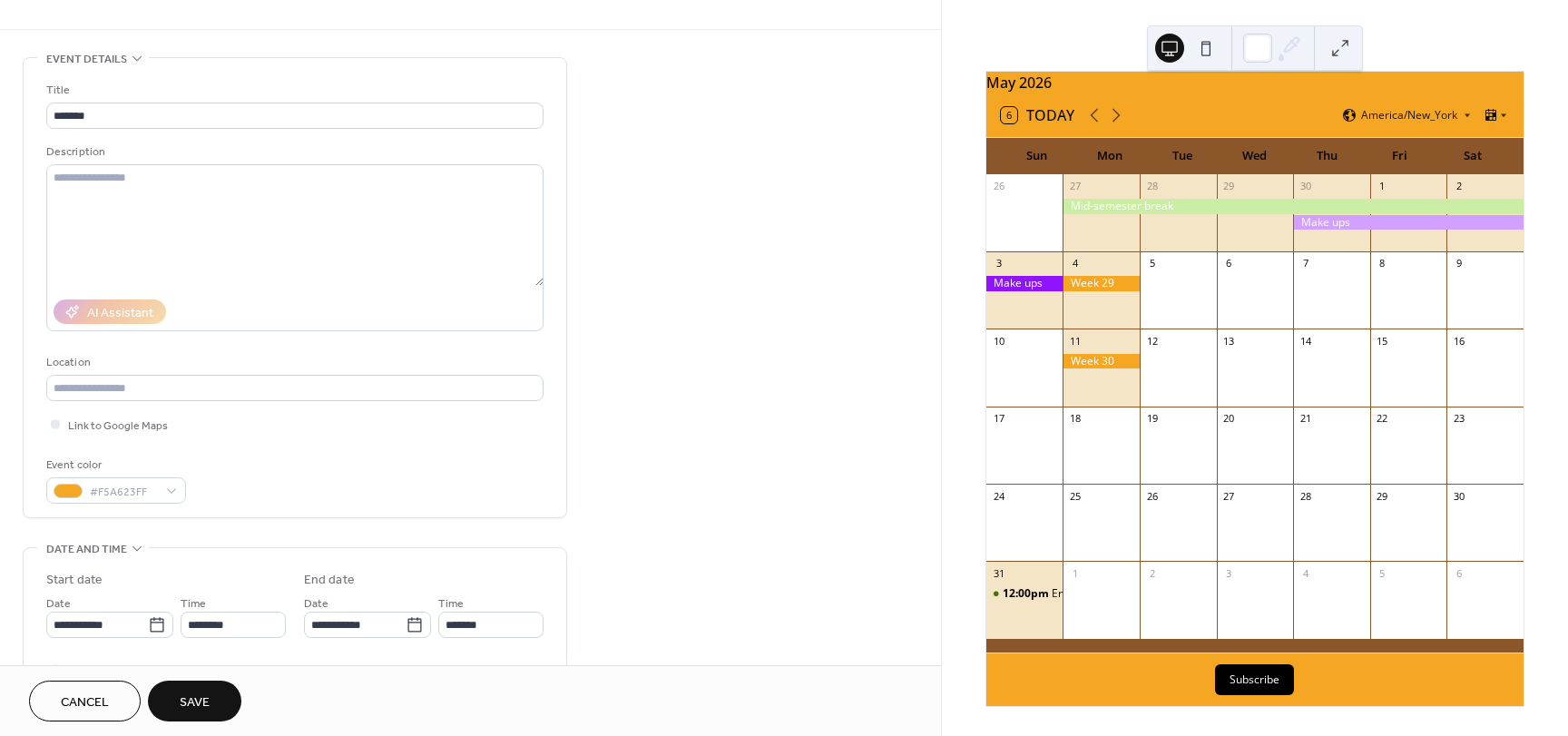 scroll, scrollTop: 363, scrollLeft: 0, axis: vertical 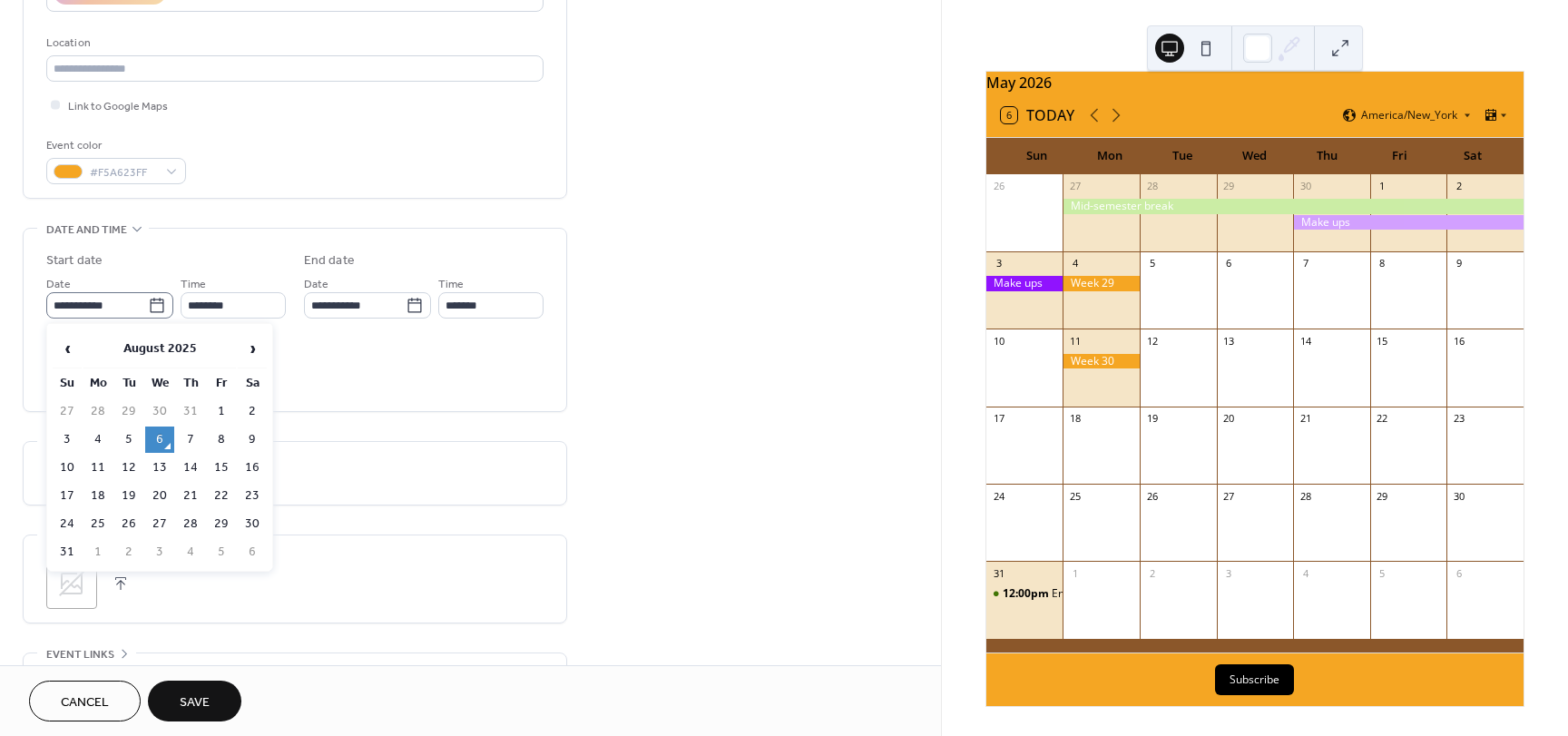 click 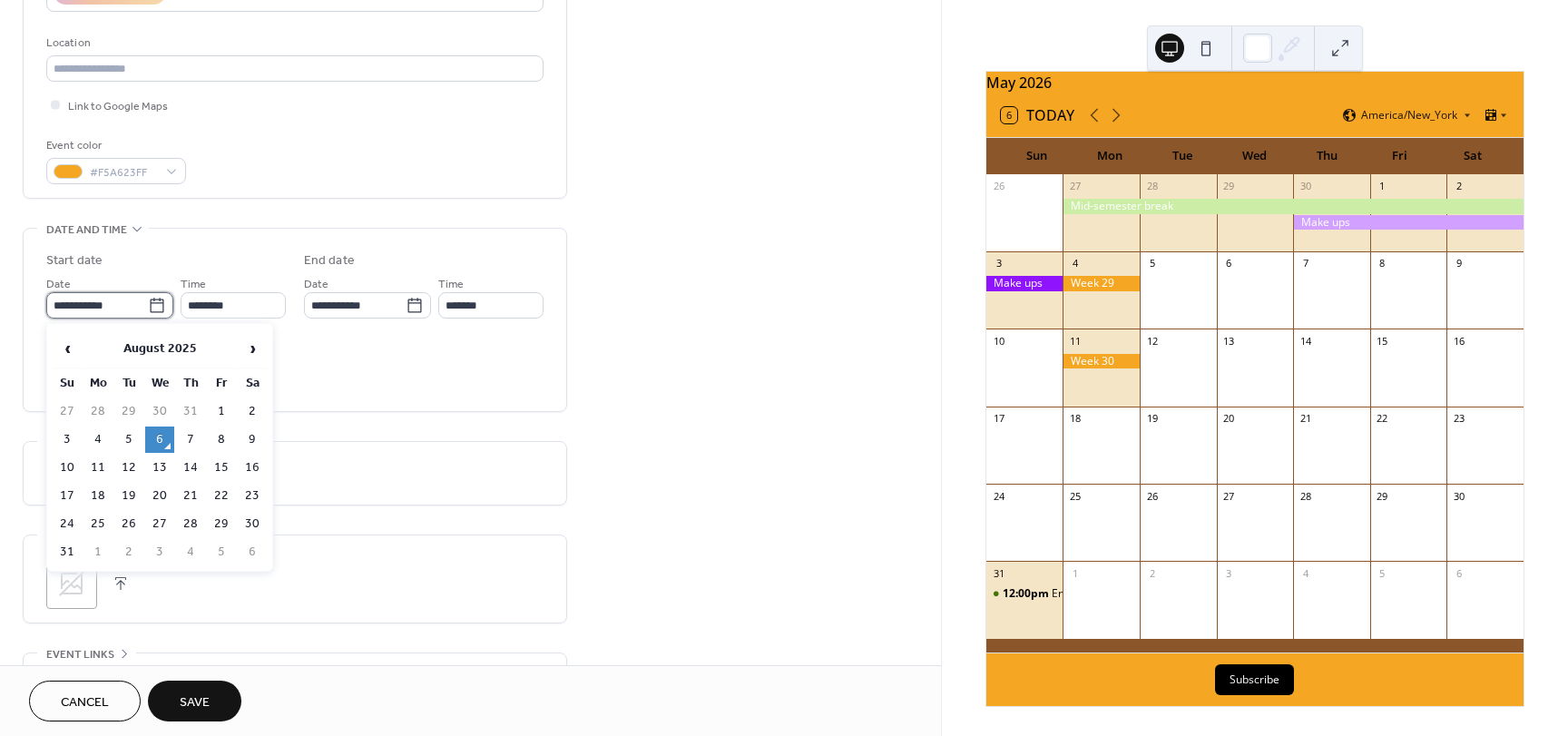 click on "**********" at bounding box center [97, 305] 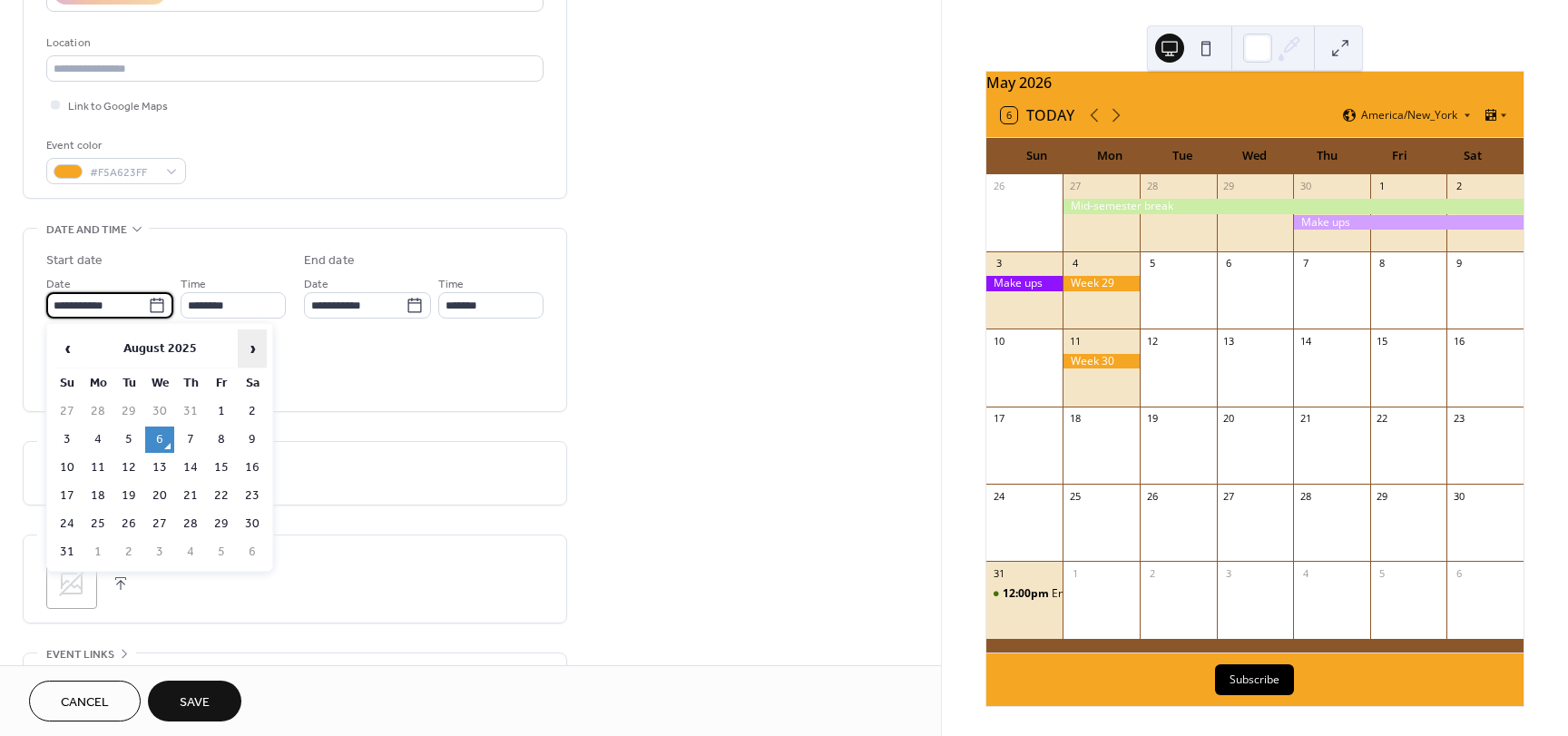 click on "›" at bounding box center (252, 348) 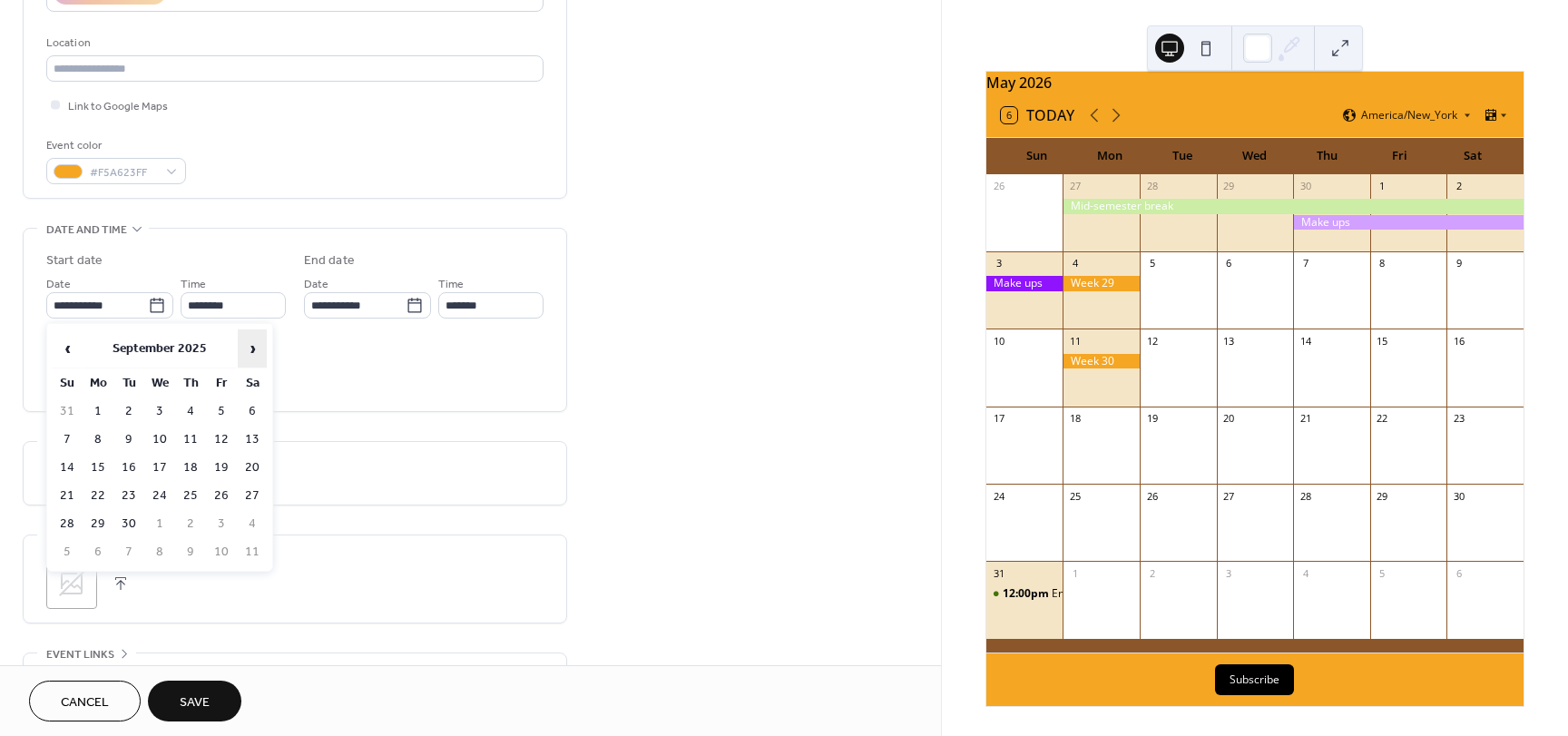 click on "›" at bounding box center (252, 348) 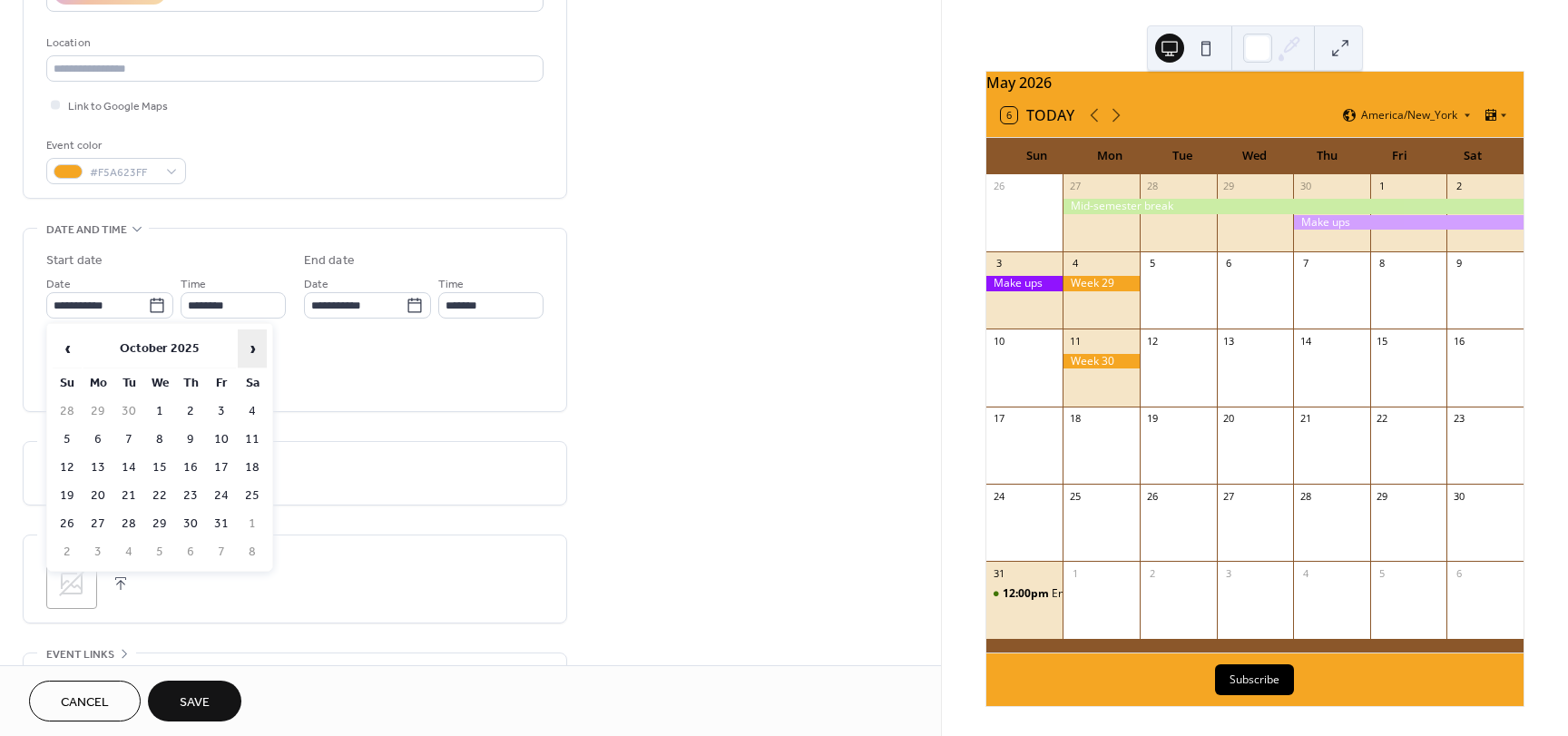click on "›" at bounding box center (252, 348) 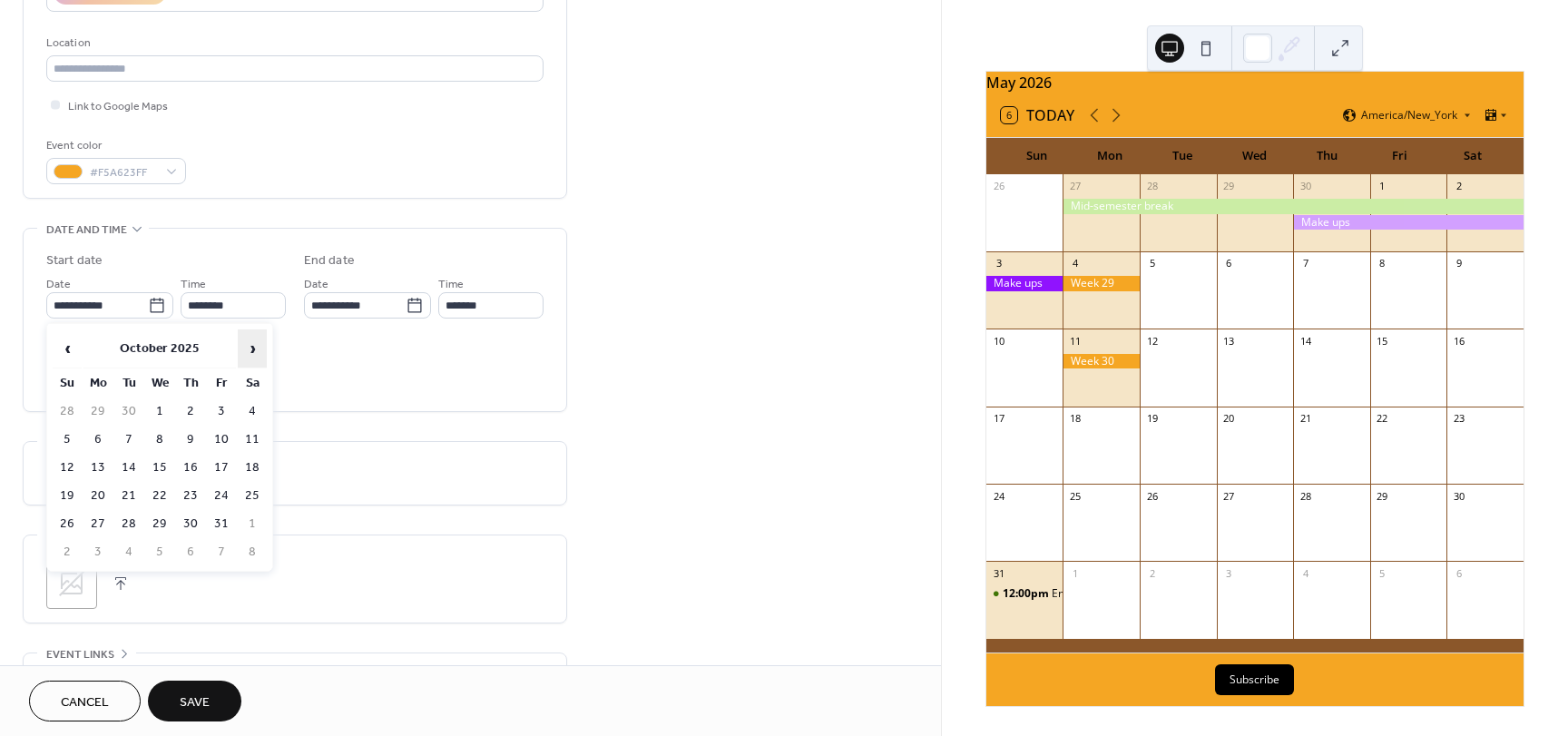 click on "›" at bounding box center (252, 348) 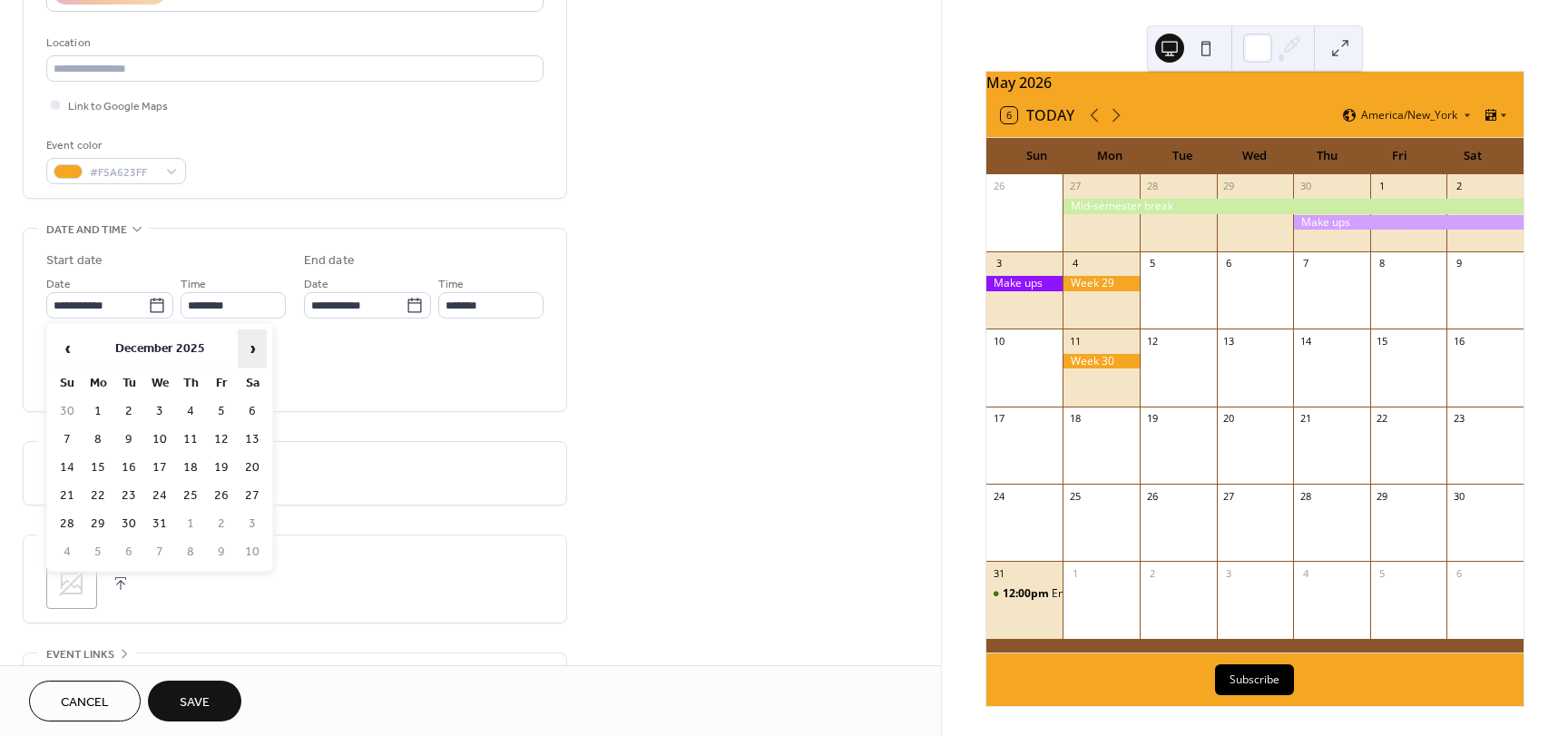 click on "›" at bounding box center (252, 348) 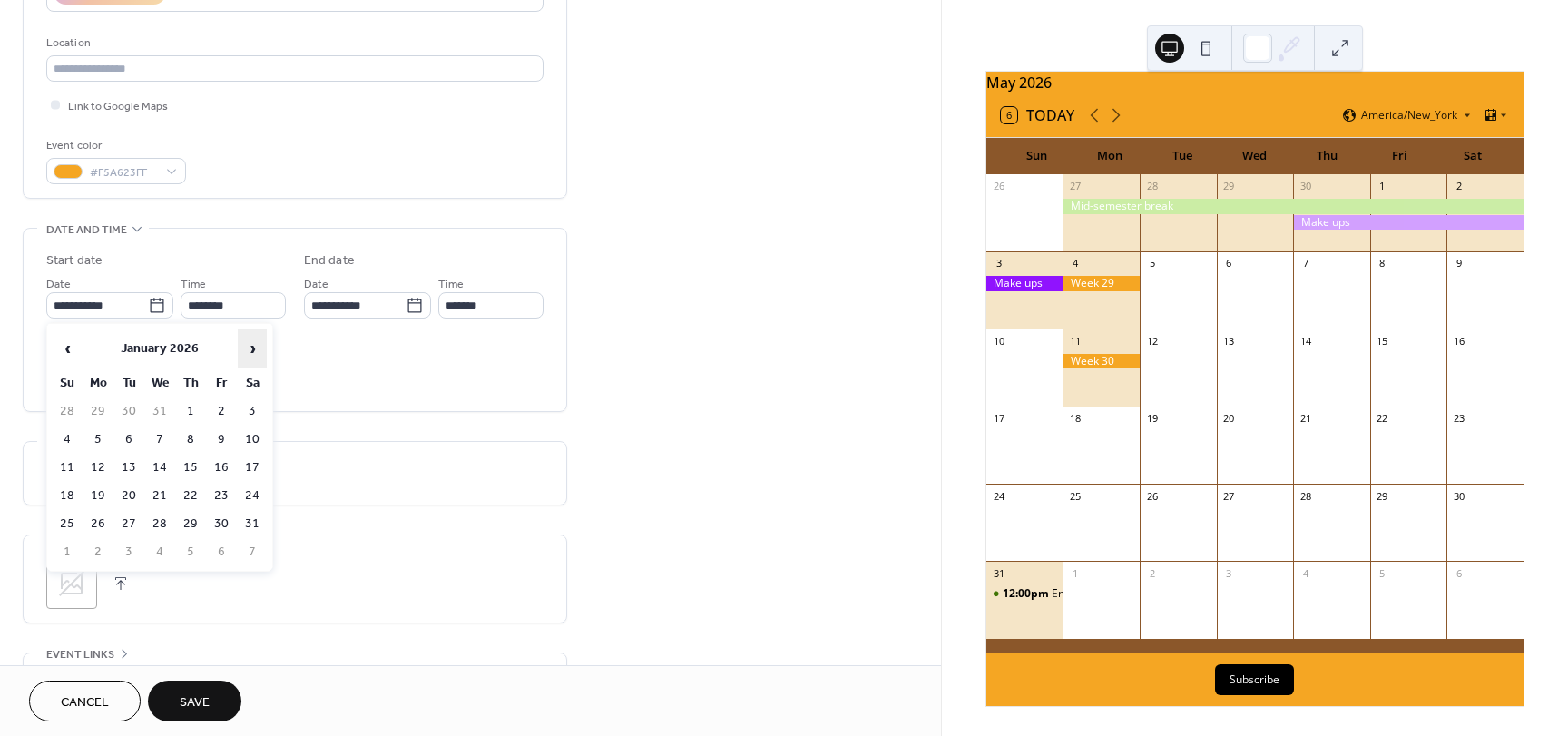 click on "›" at bounding box center (252, 348) 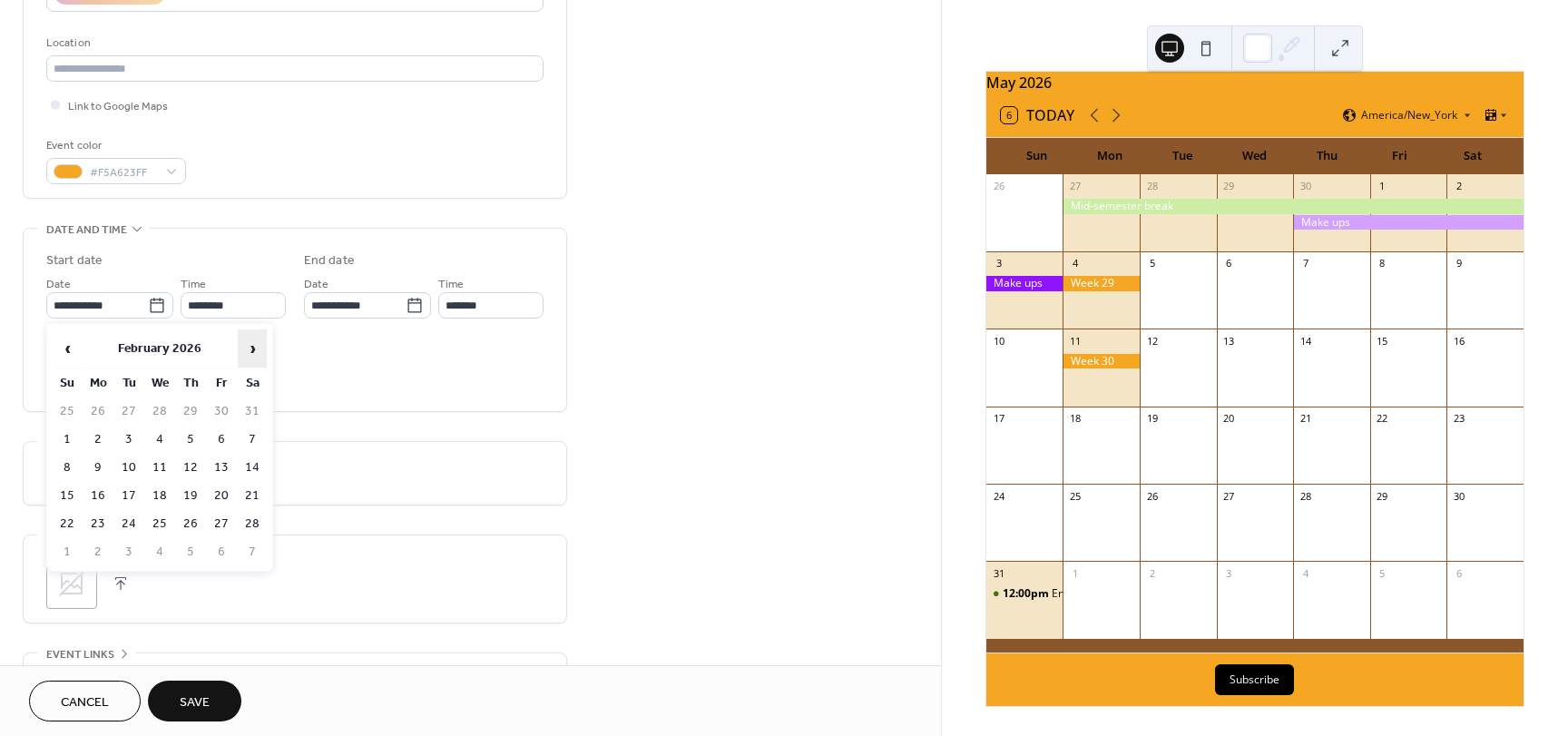 click on "›" at bounding box center (252, 348) 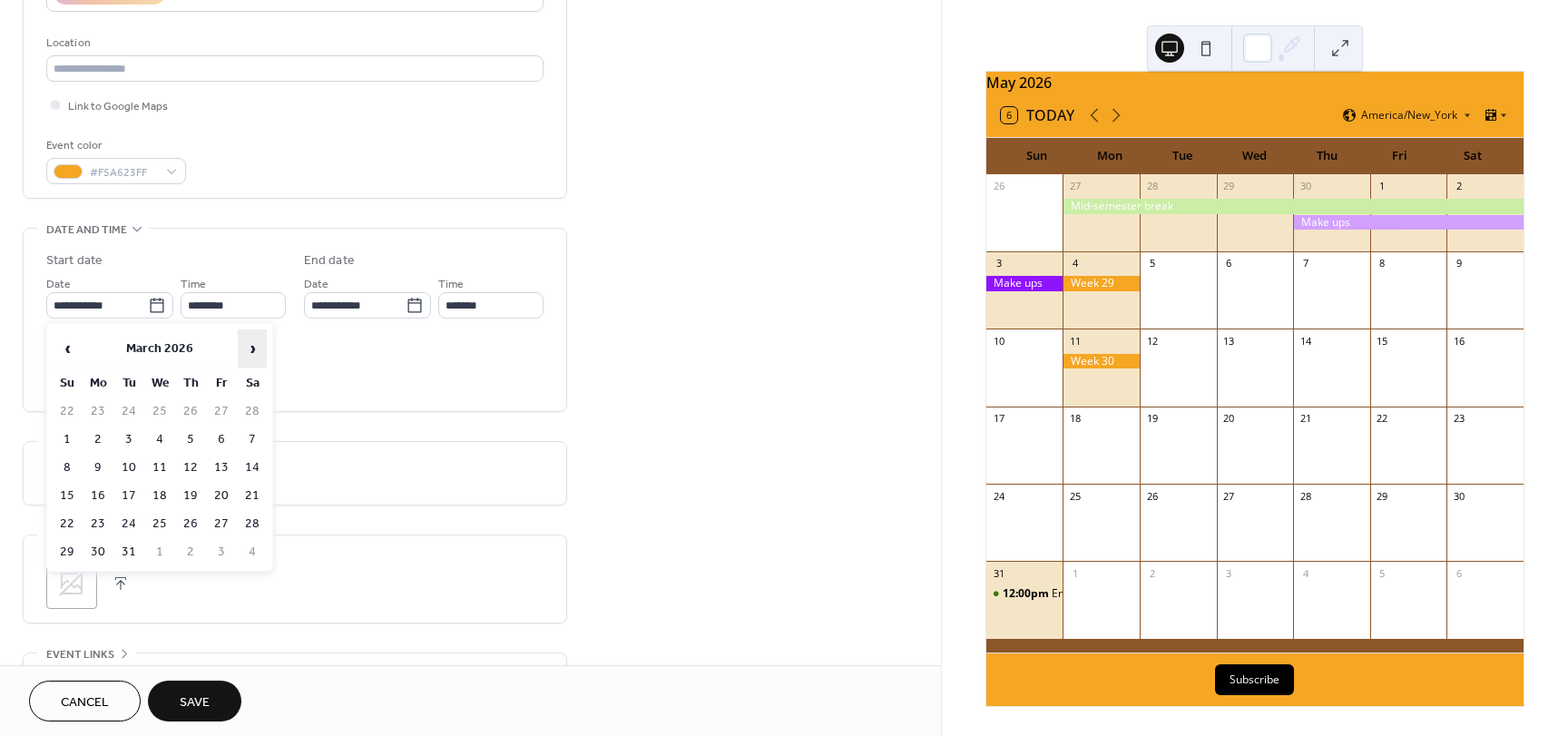 click on "›" at bounding box center [252, 348] 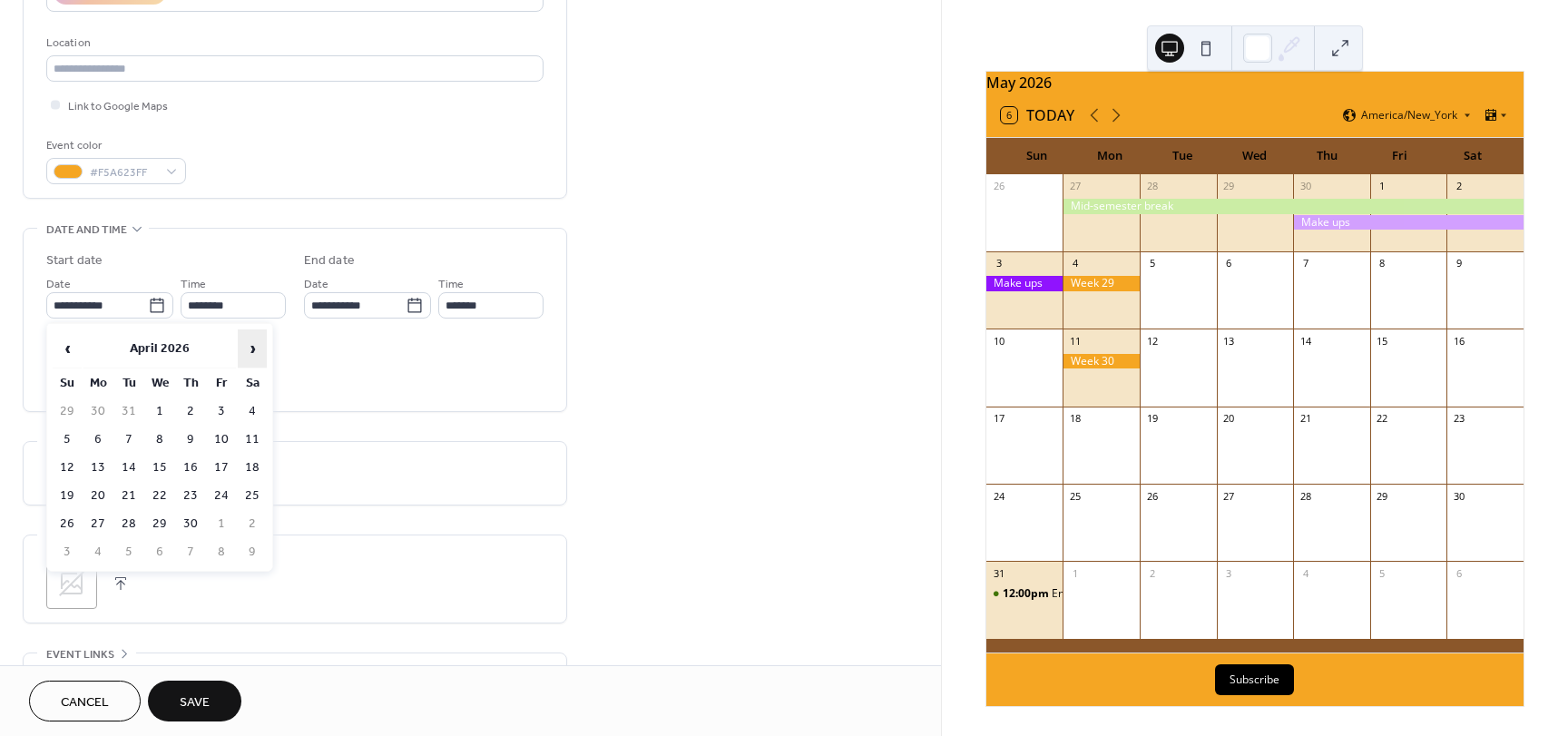 click on "›" at bounding box center [252, 348] 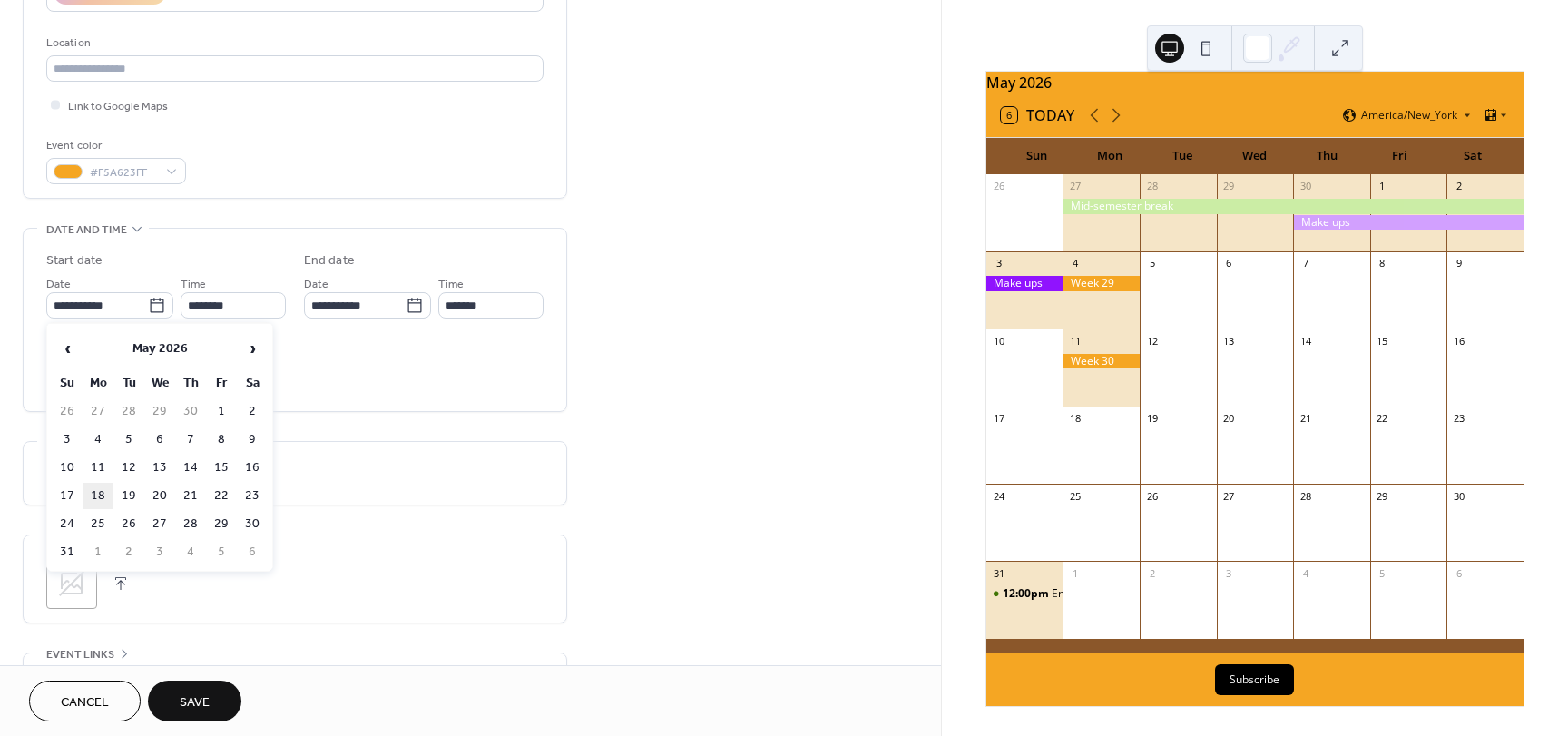 click on "18" at bounding box center [98, 496] 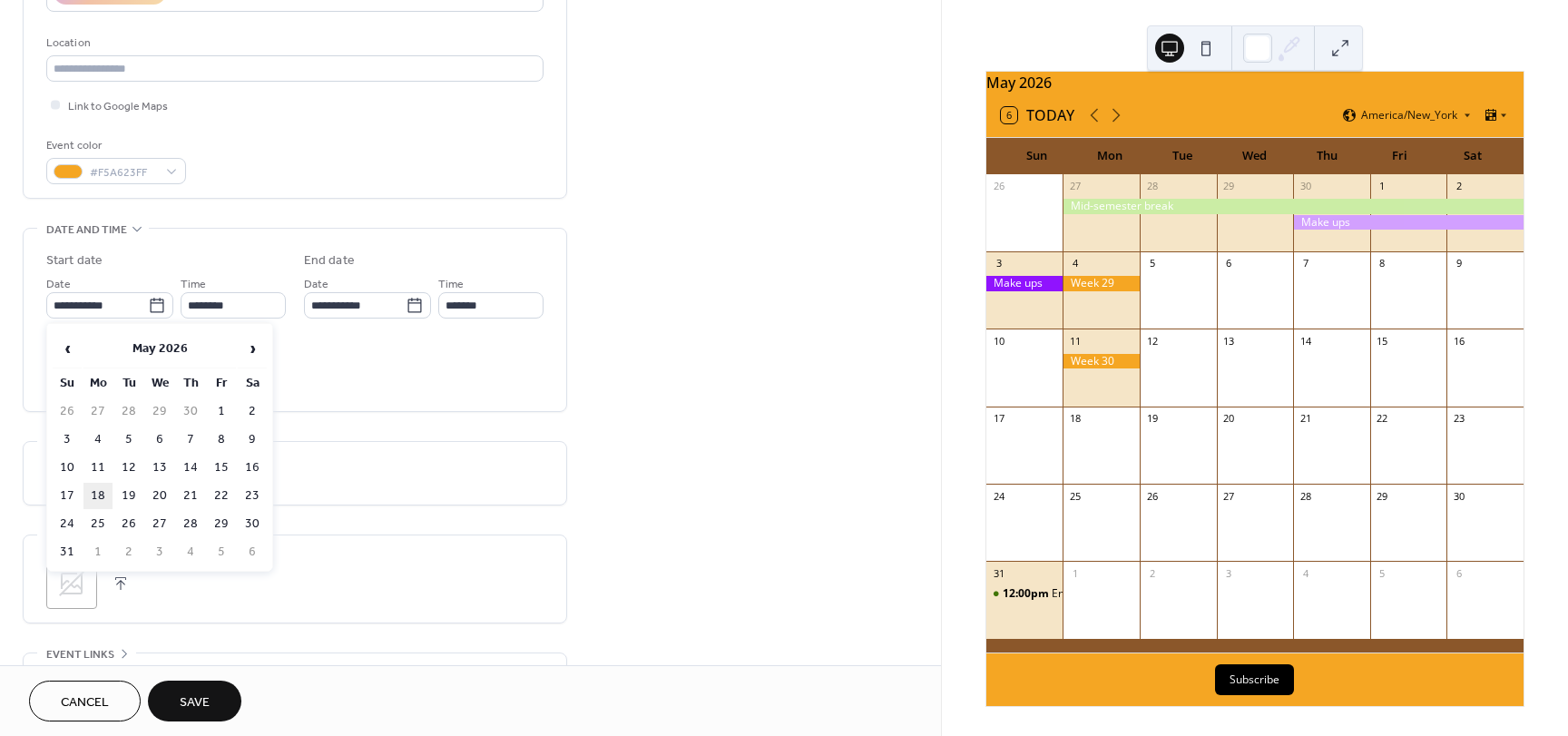 type on "**********" 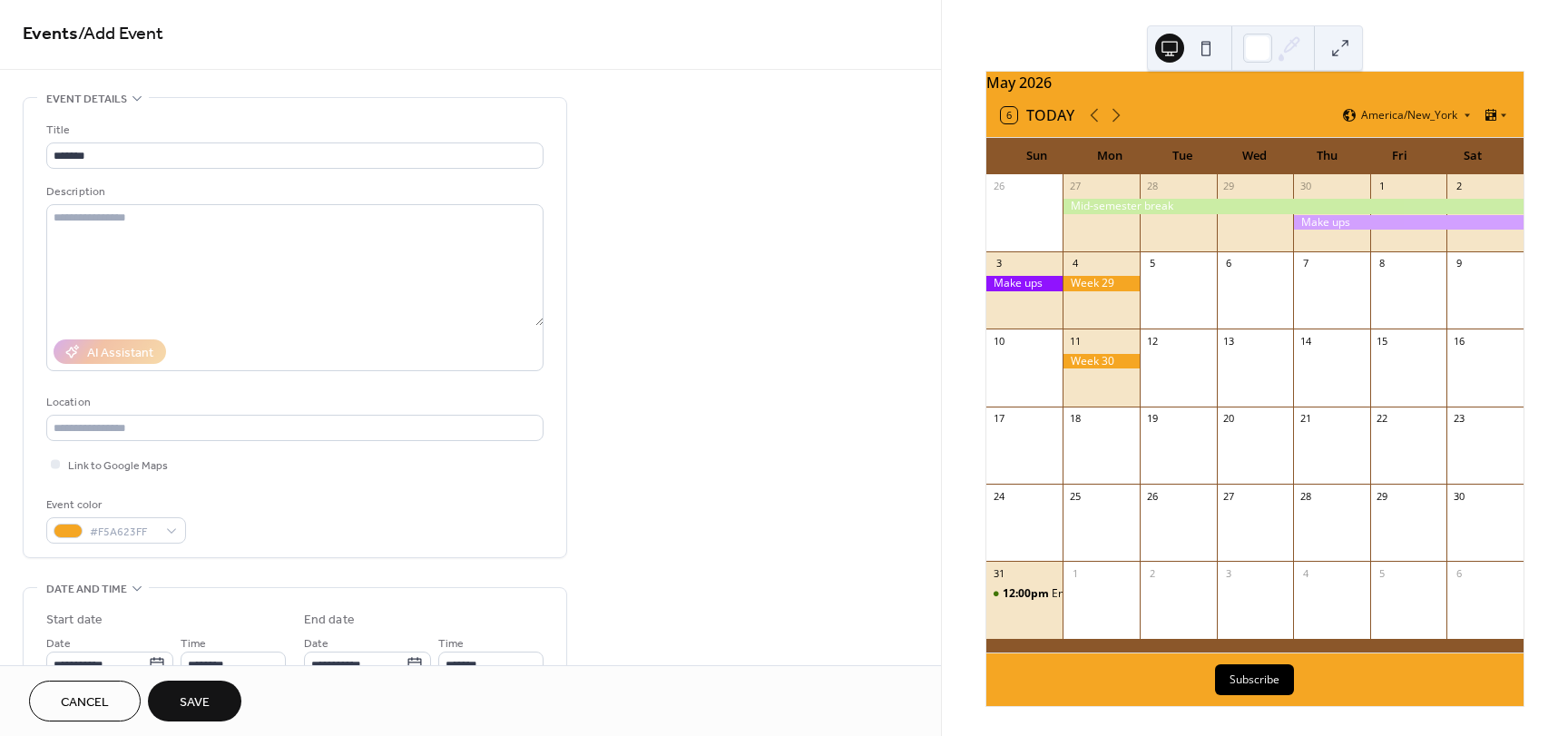 scroll, scrollTop: 0, scrollLeft: 0, axis: both 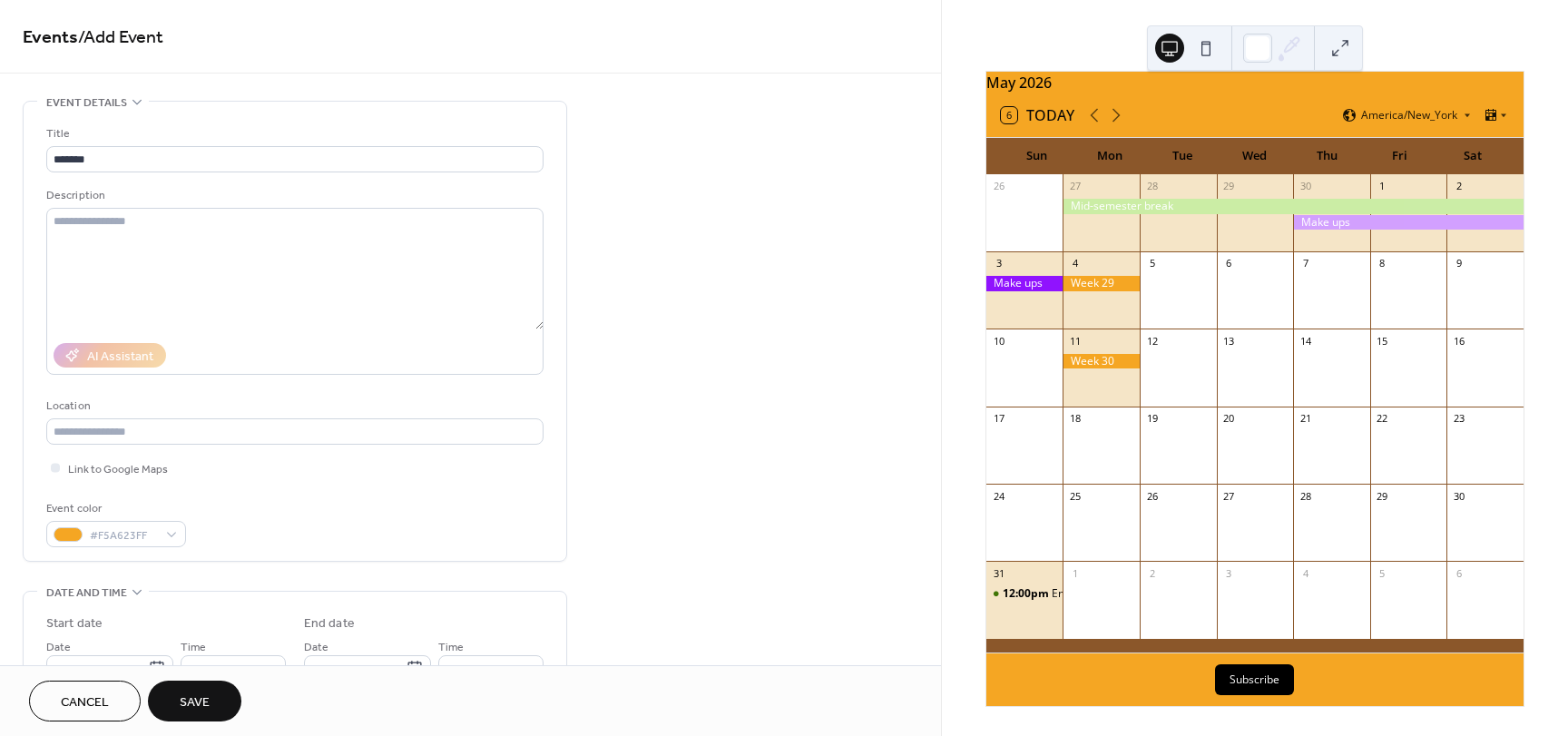 click on "Save" at bounding box center (194, 702) 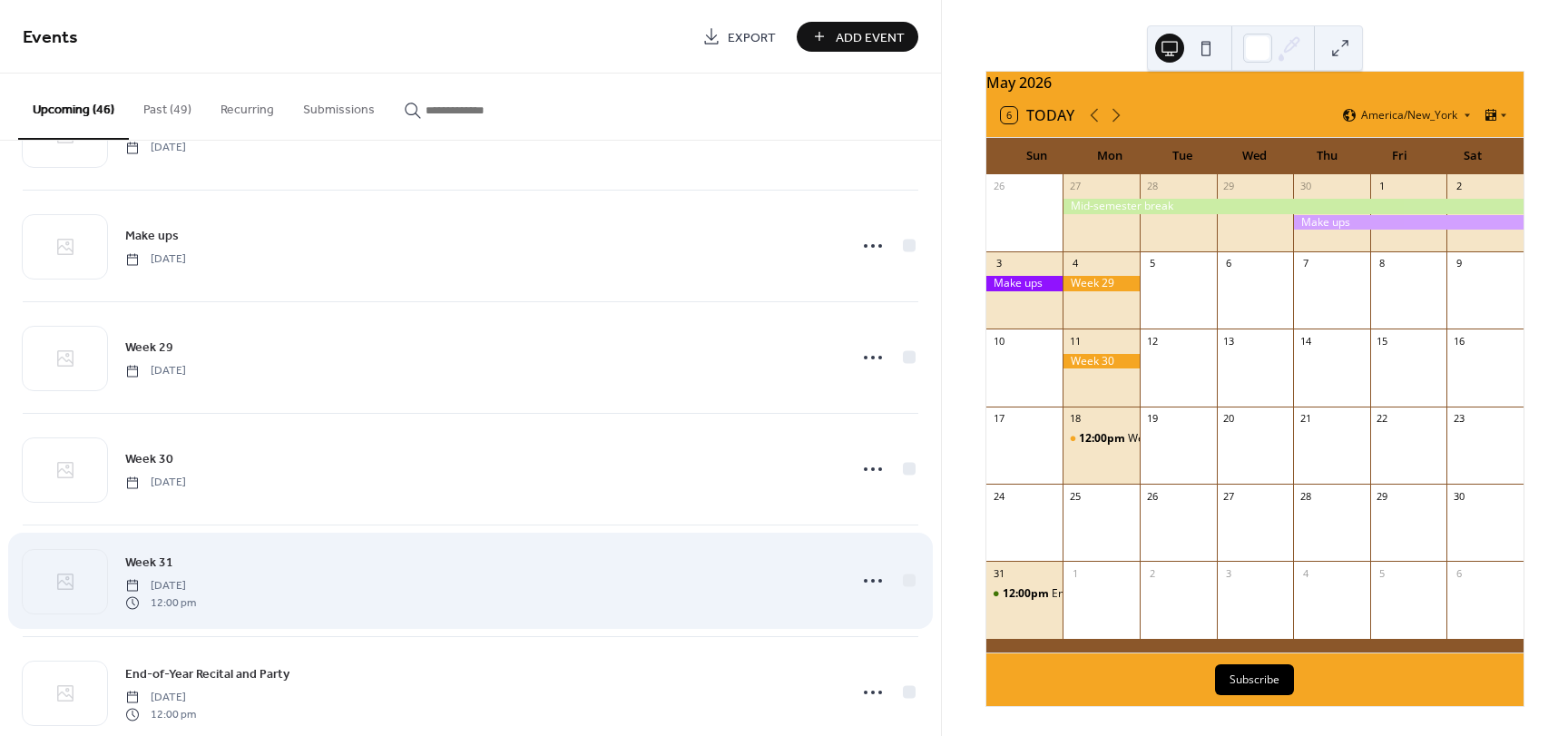 scroll, scrollTop: 4593, scrollLeft: 0, axis: vertical 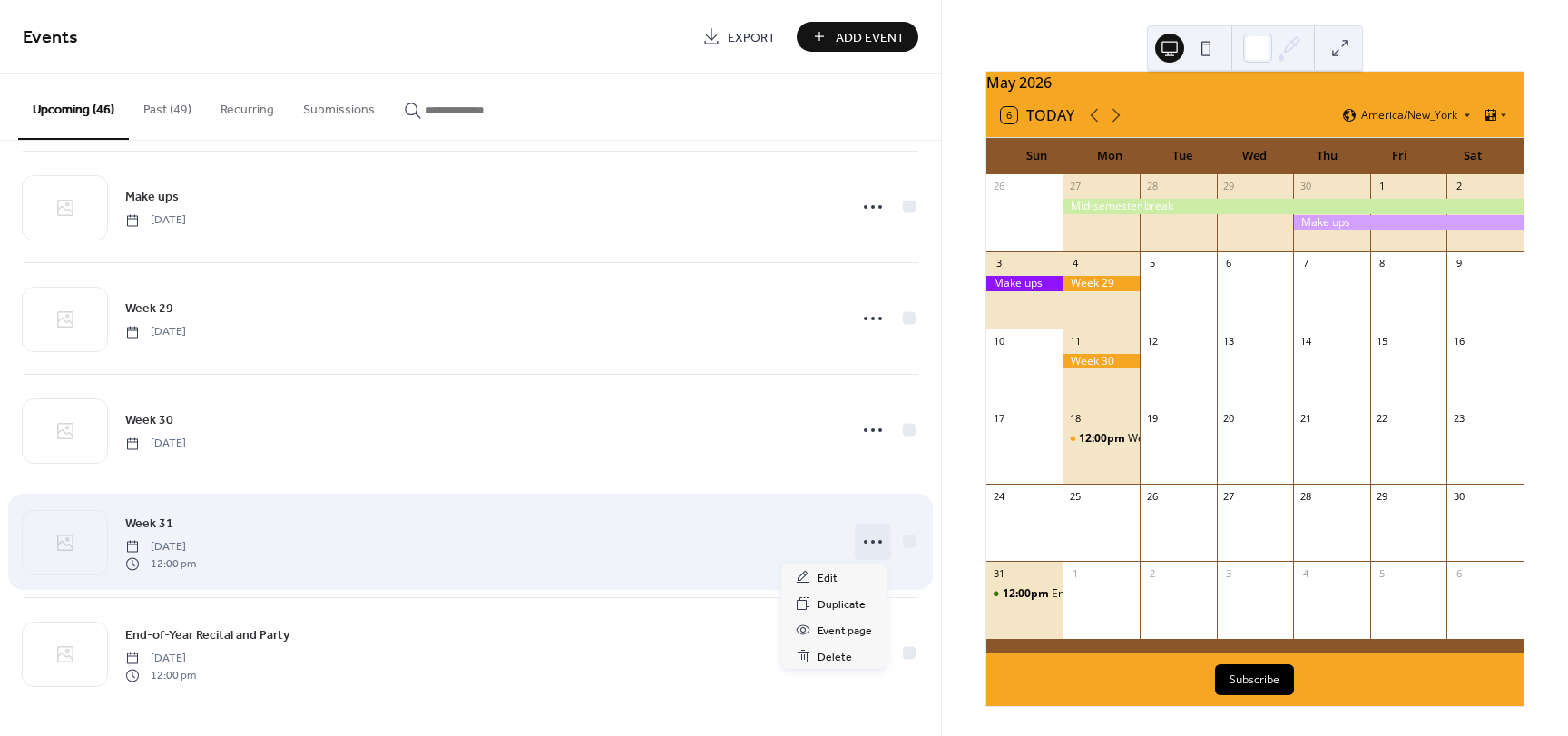 click 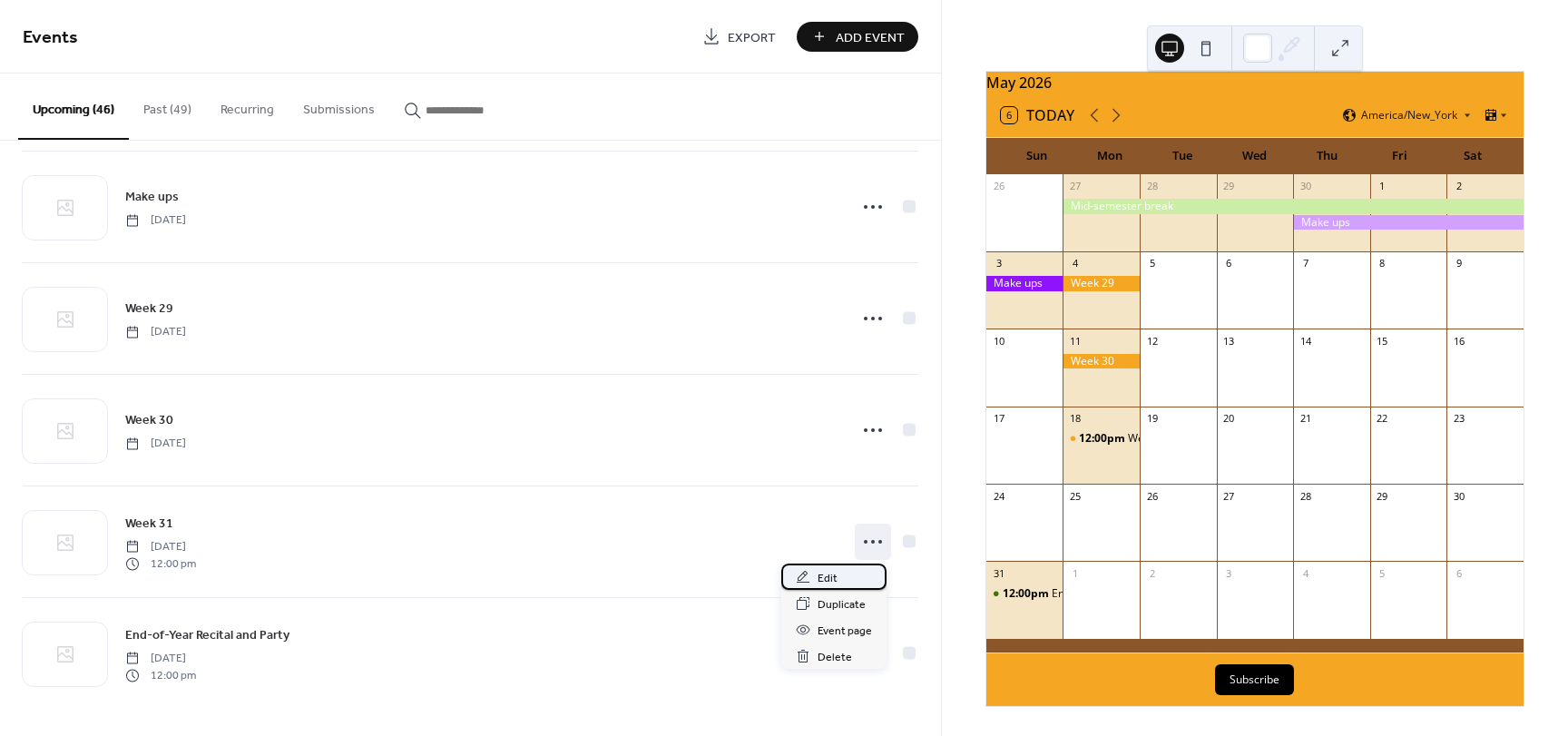 click on "Edit" at bounding box center (834, 576) 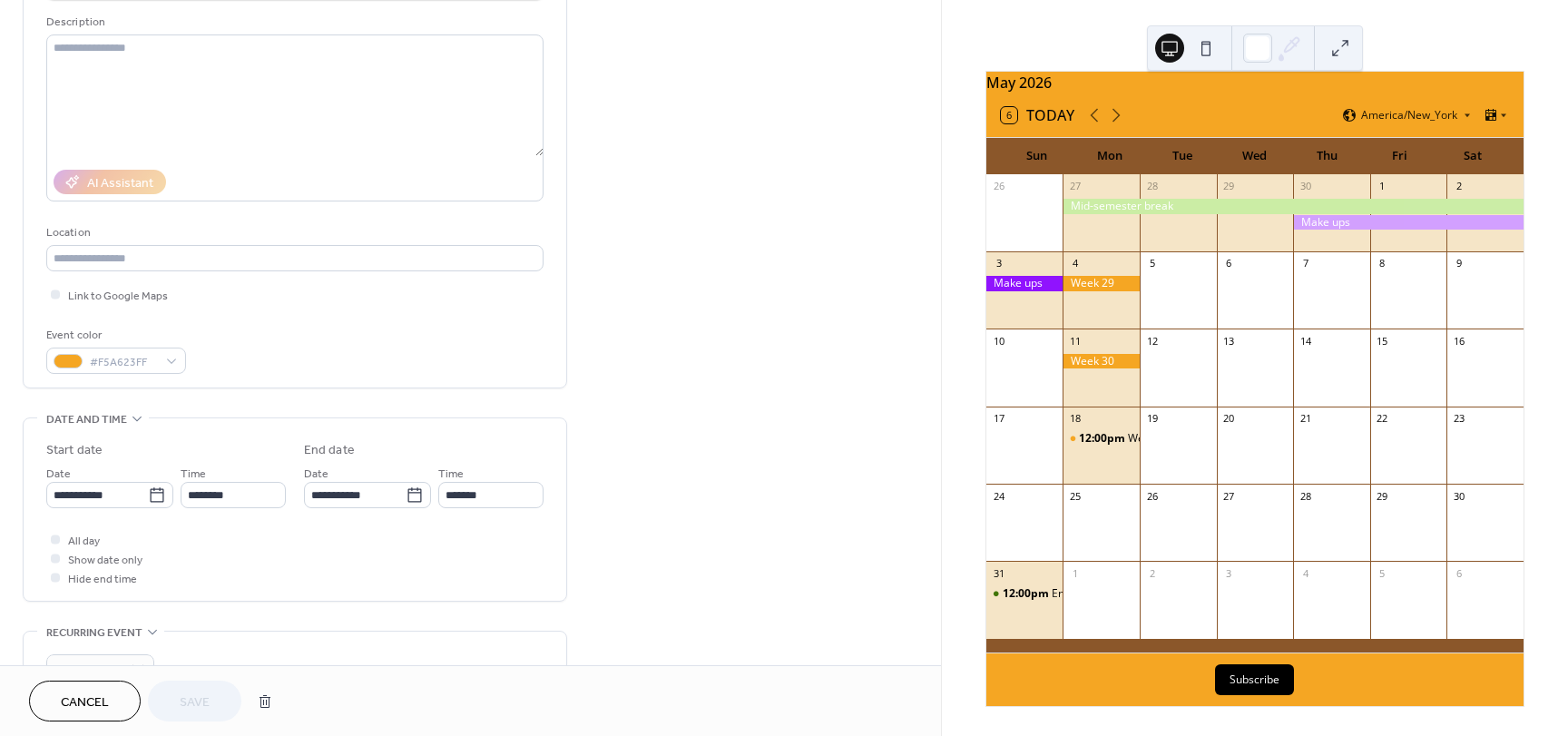 scroll, scrollTop: 182, scrollLeft: 0, axis: vertical 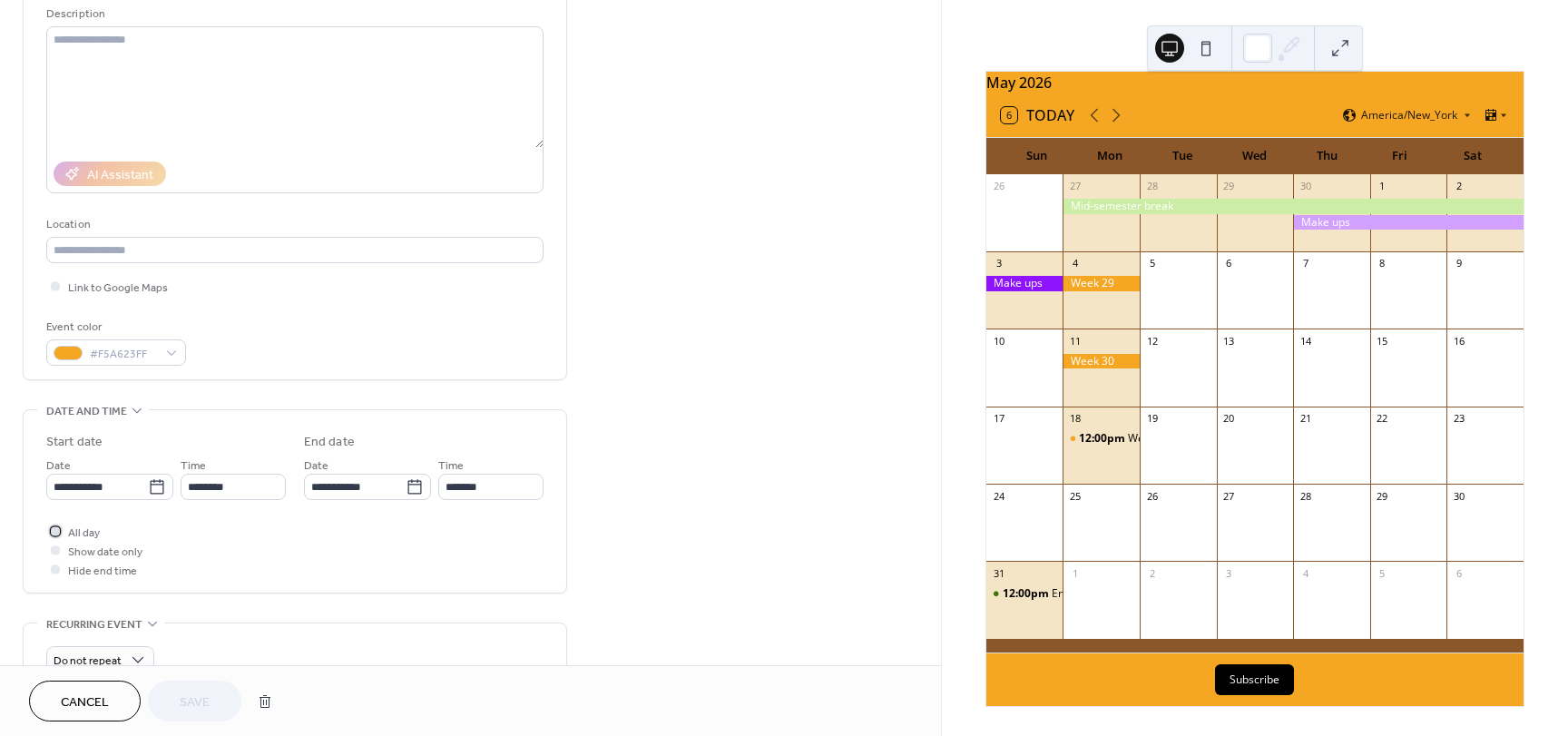 click at bounding box center [55, 531] 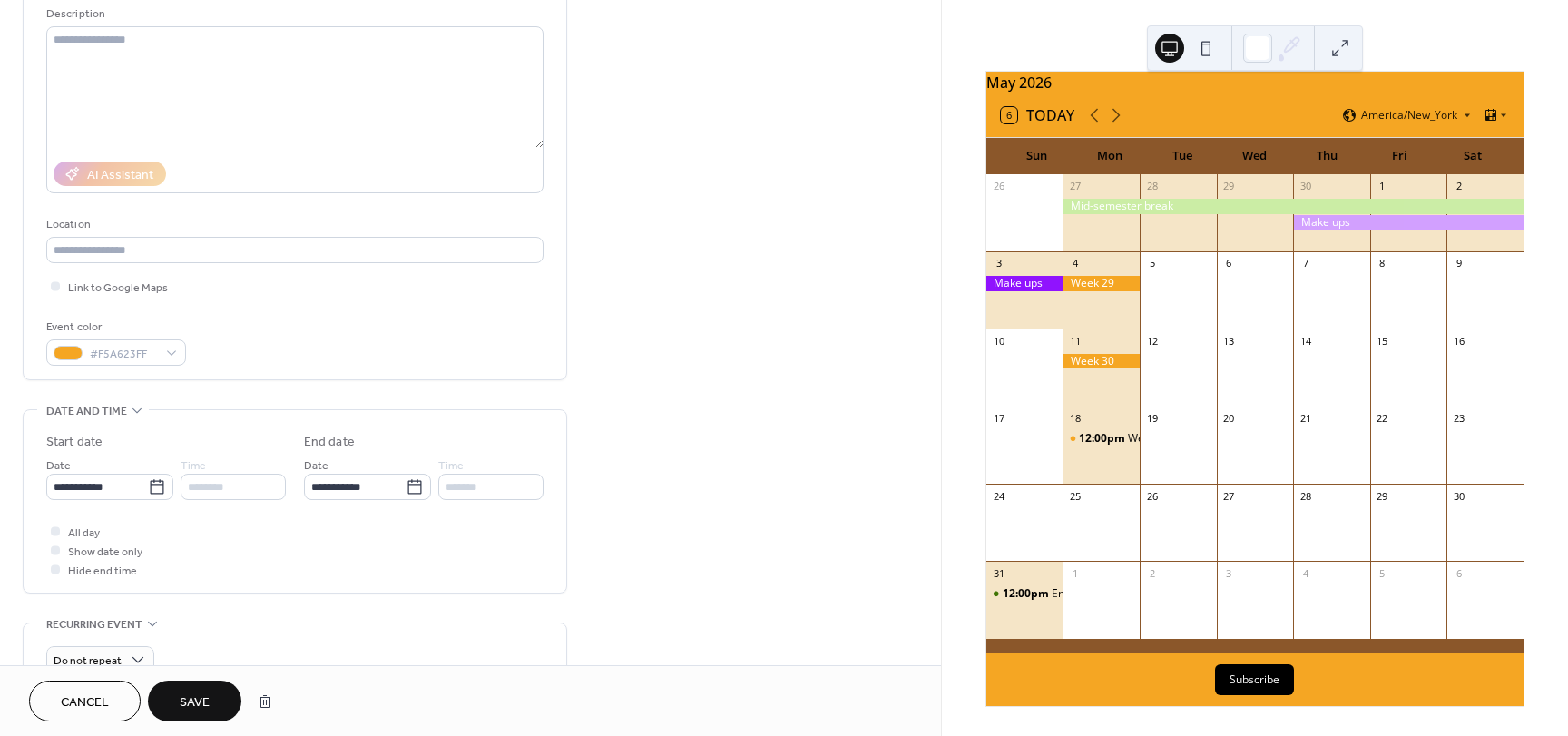 click on "Save" at bounding box center (194, 702) 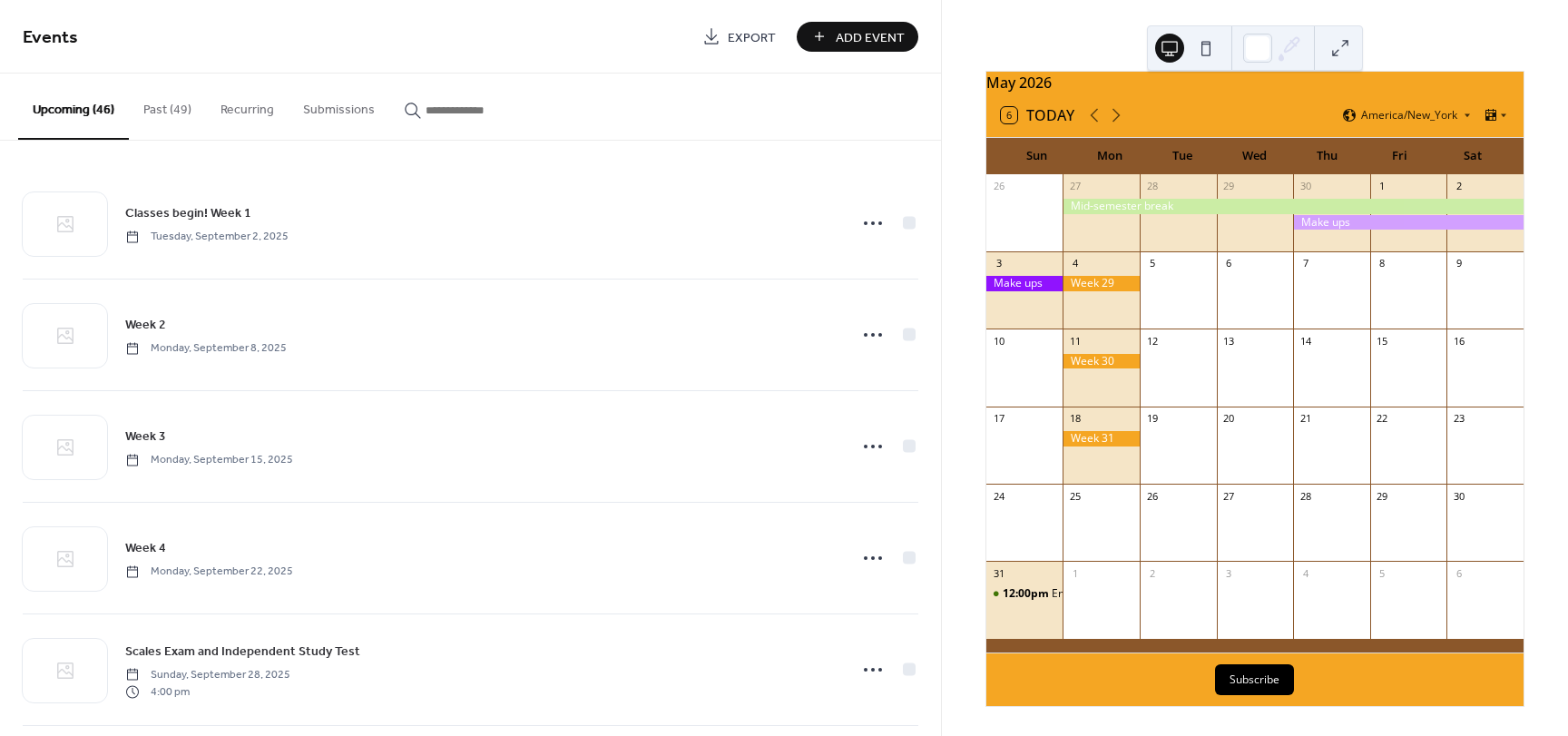 click on "Add Event" at bounding box center (870, 37) 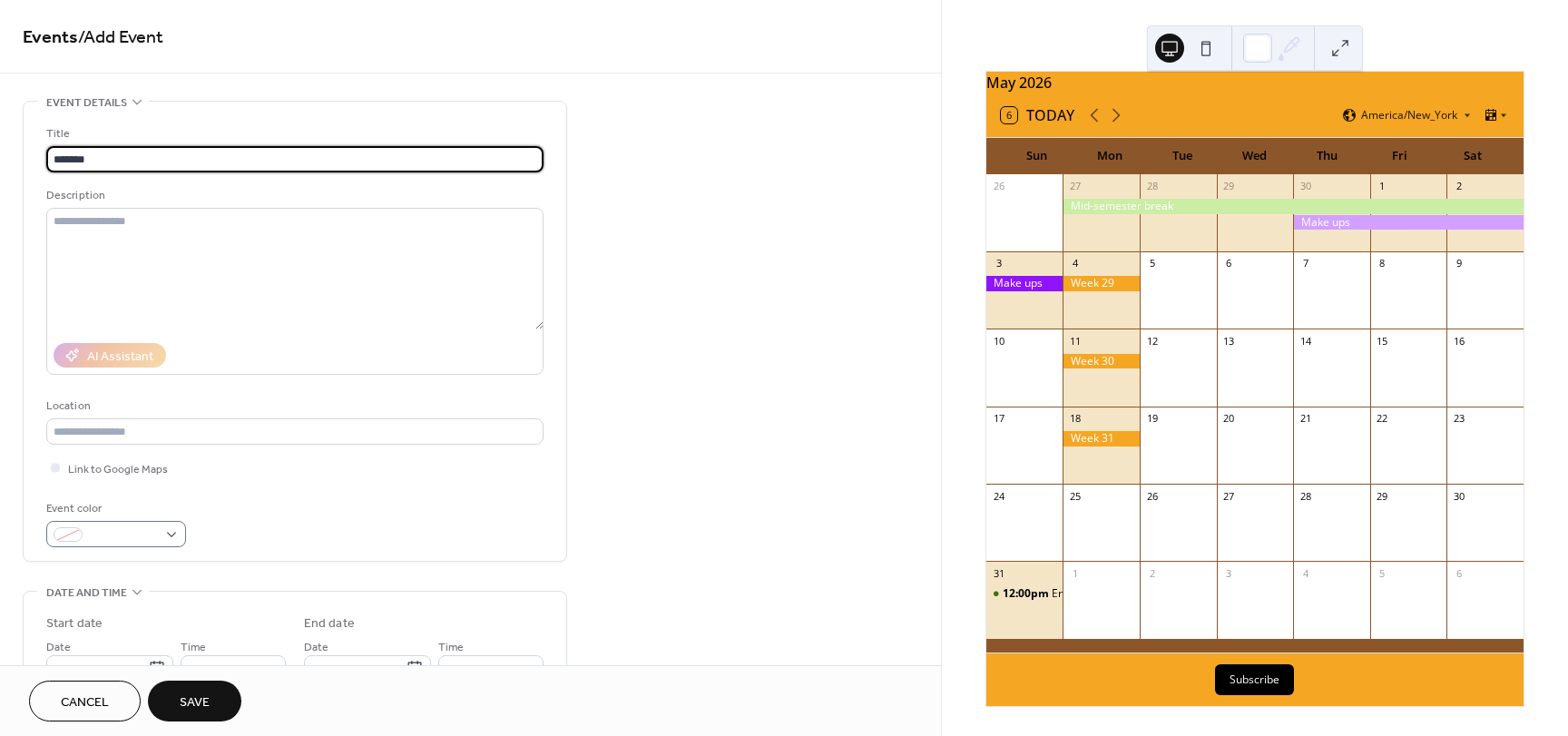 type on "*******" 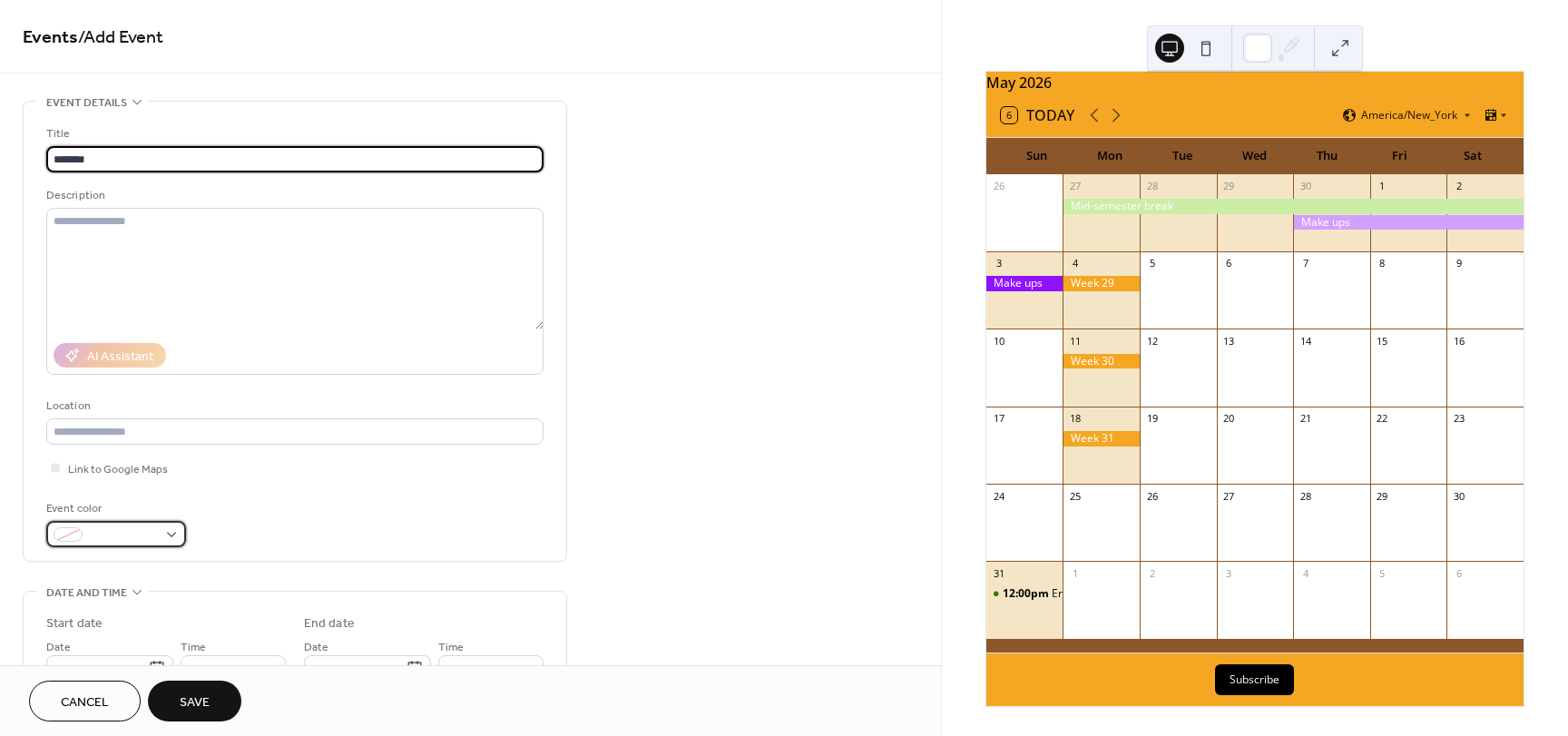 click at bounding box center [116, 534] 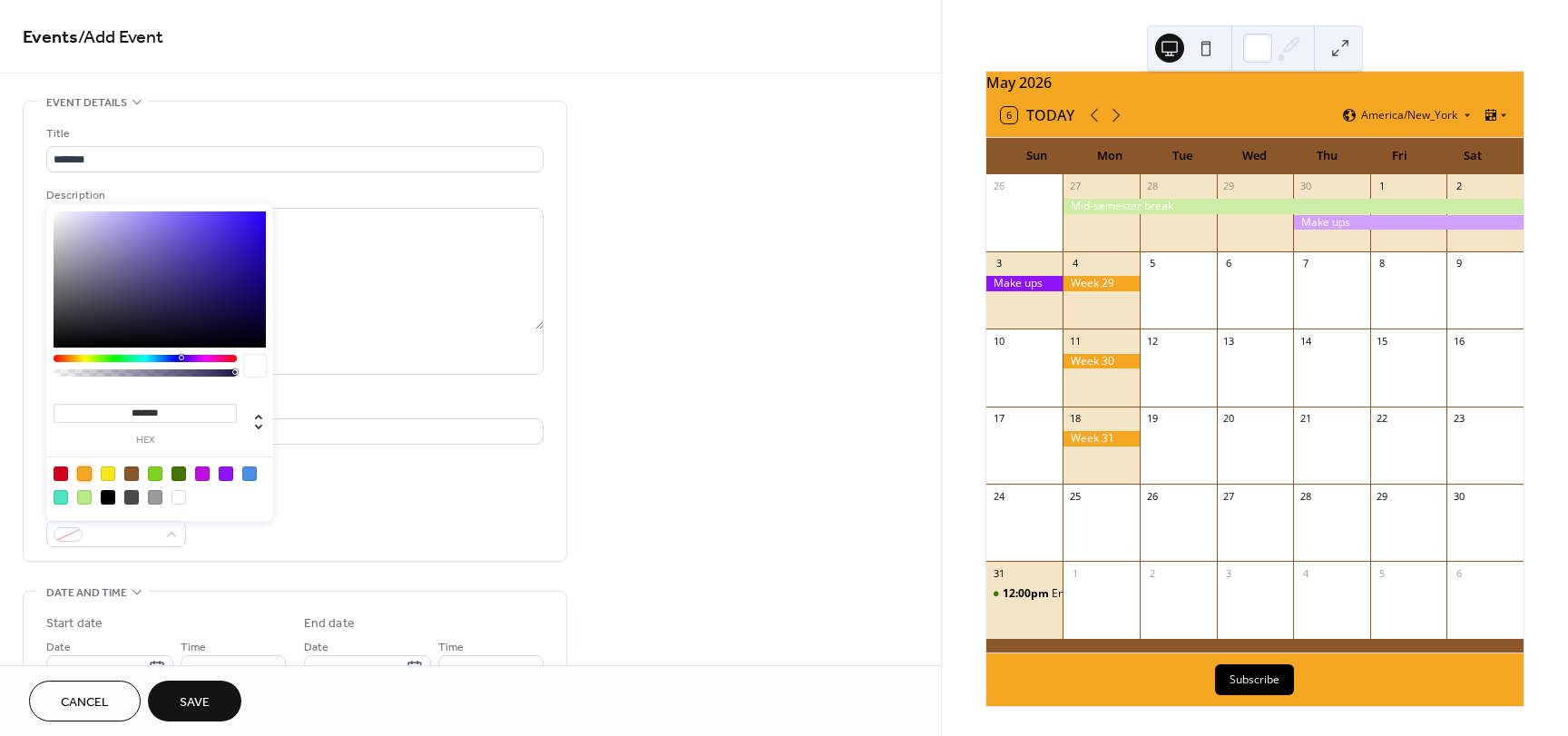 click at bounding box center [84, 474] 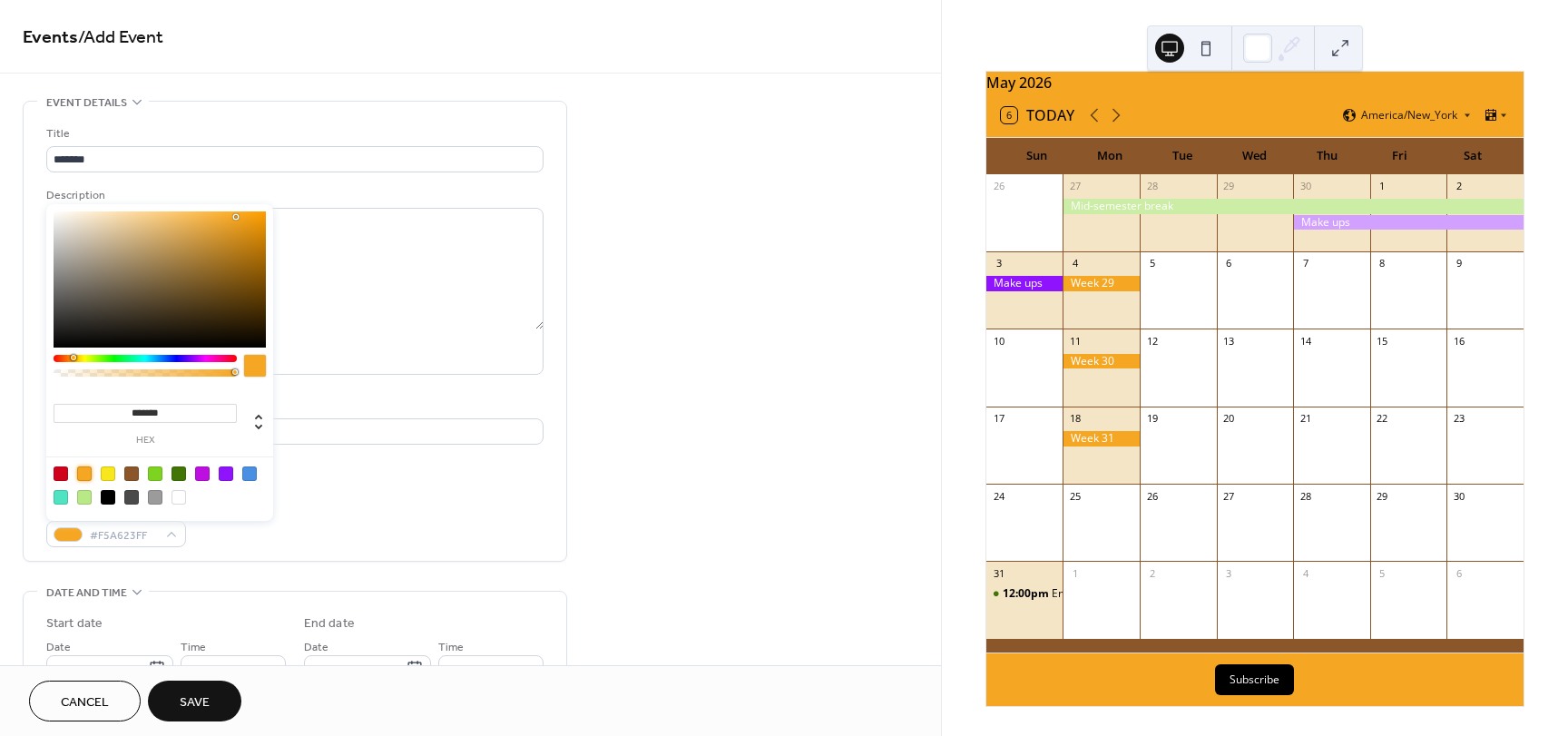 click on "Title ******* Description AI Assistant Location Link to Google Maps Event color #F5A623FF" at bounding box center [295, 336] 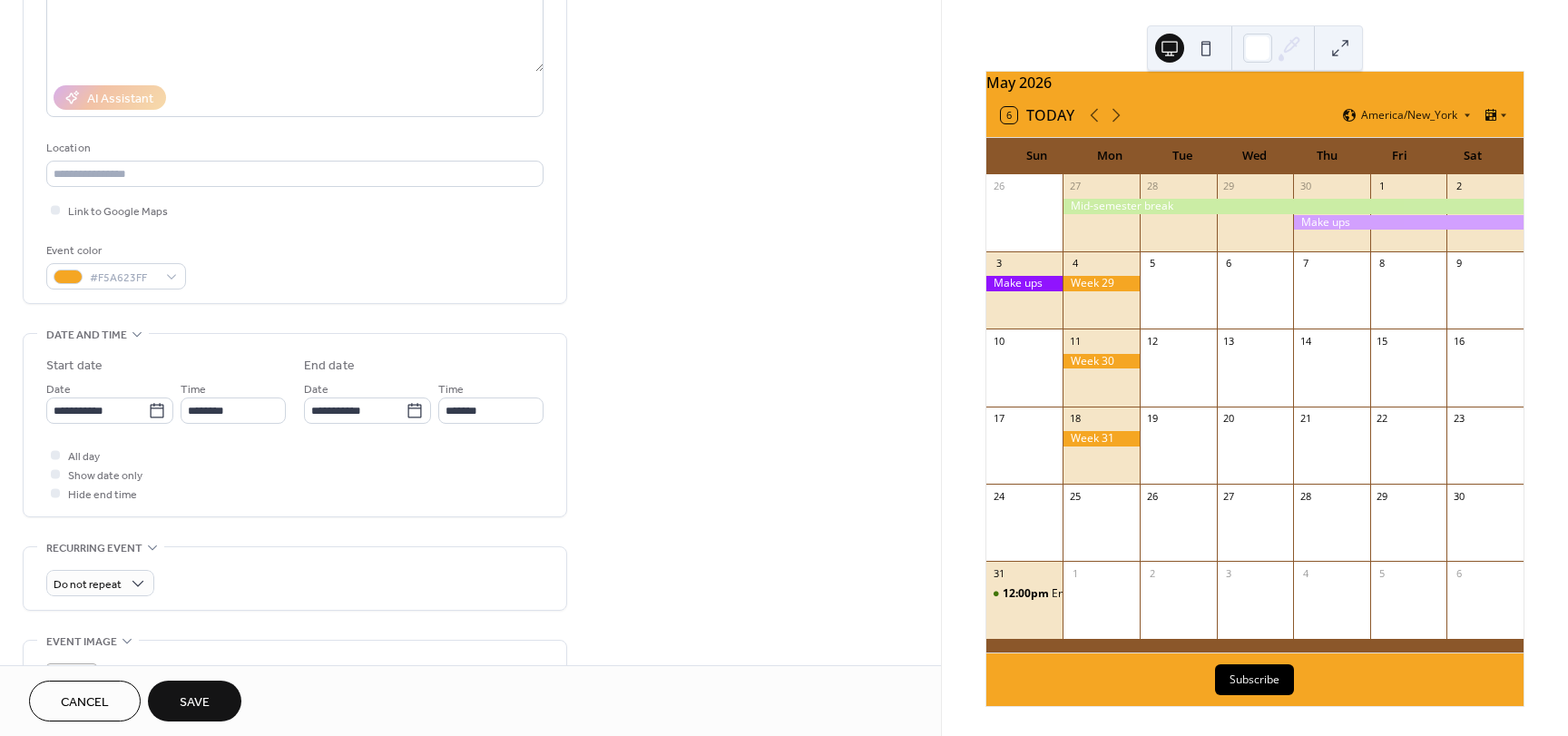 scroll, scrollTop: 272, scrollLeft: 0, axis: vertical 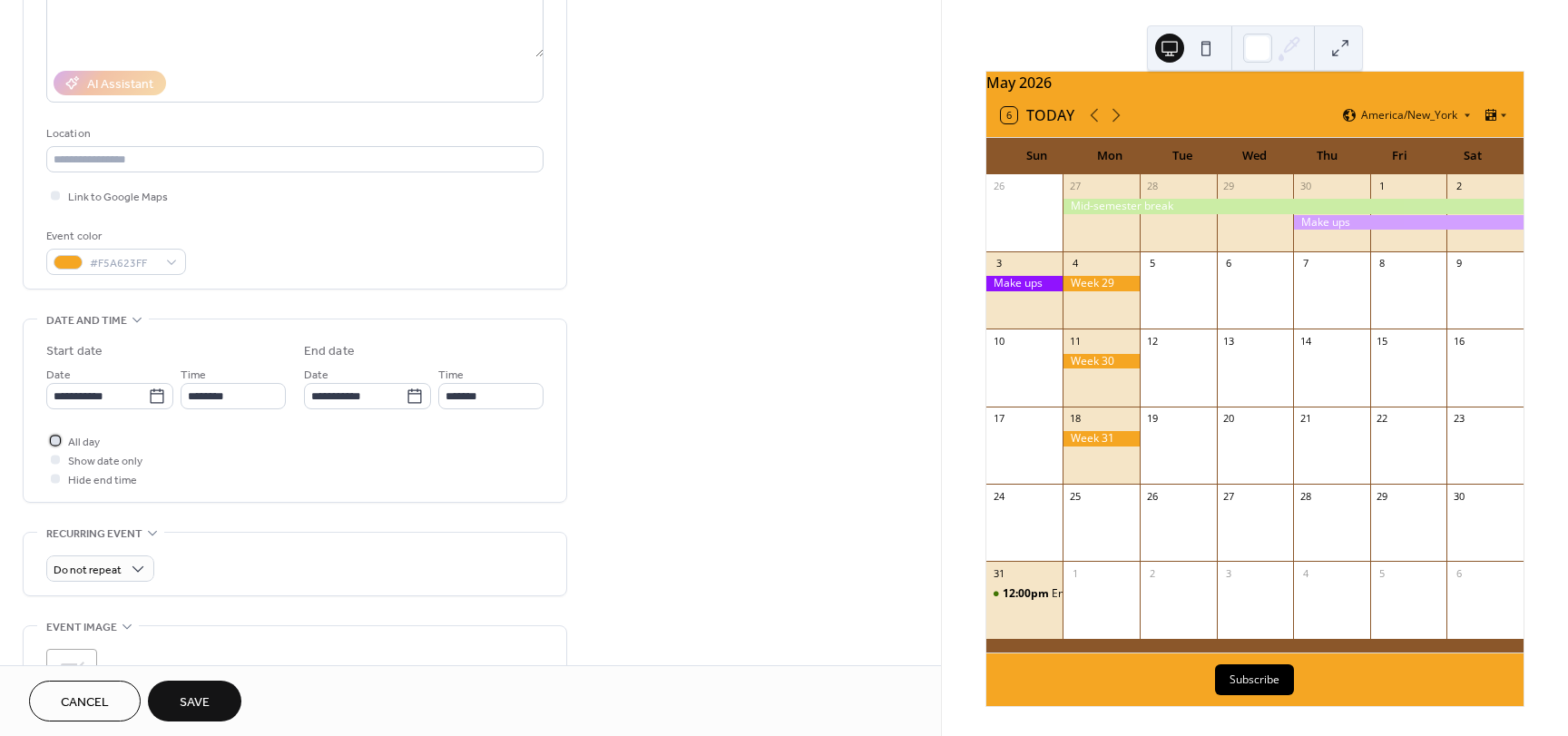 click at bounding box center (55, 440) 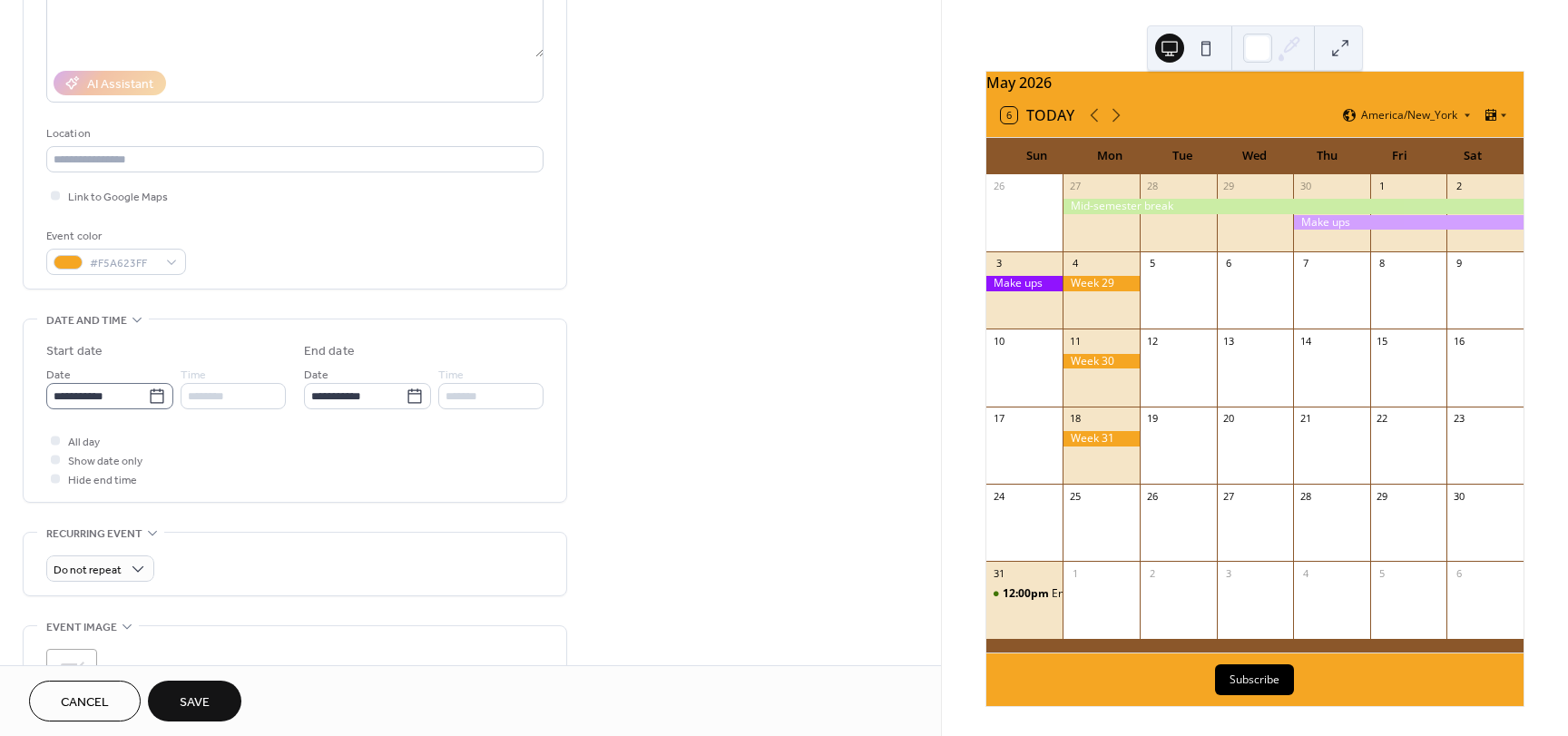 click 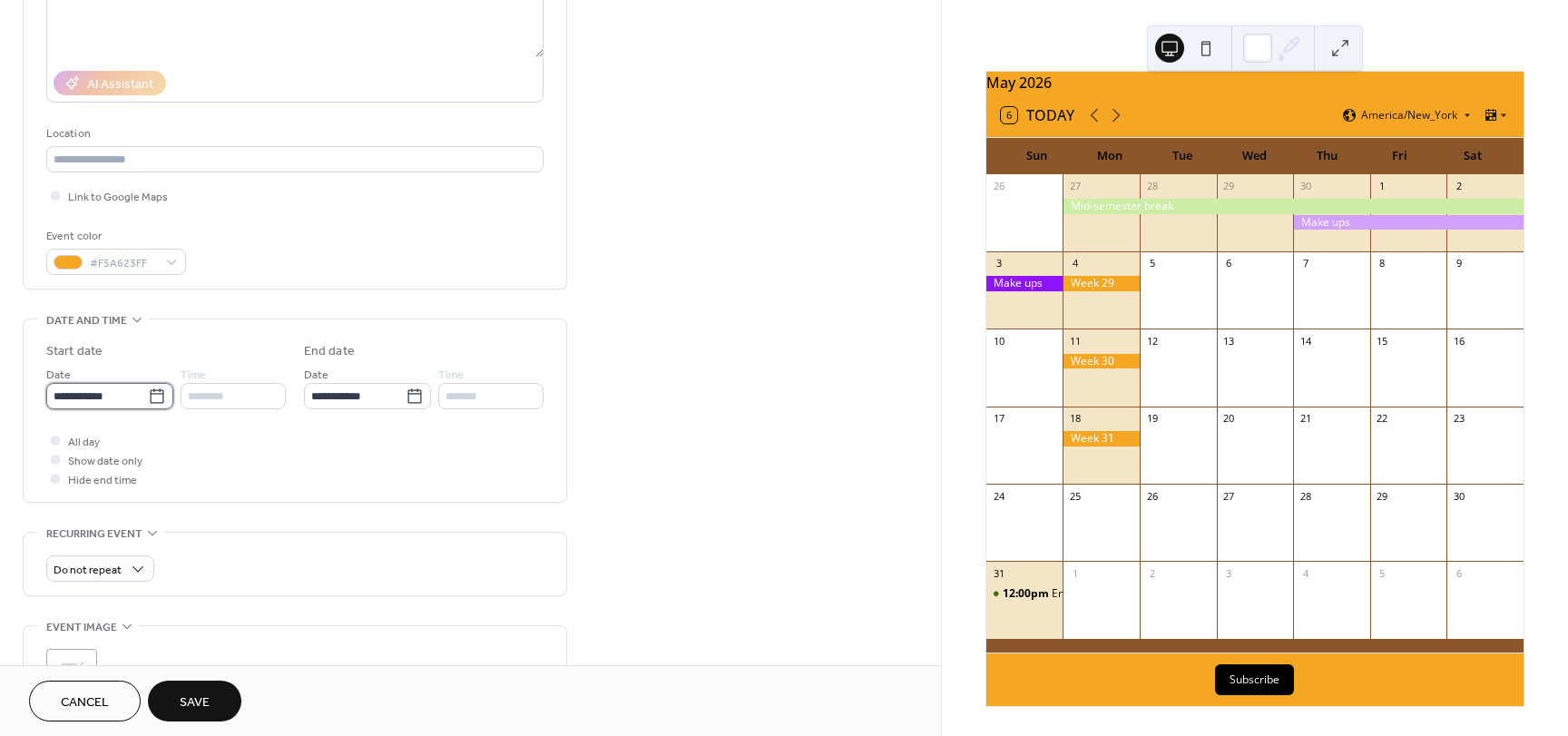 click on "**********" at bounding box center (97, 396) 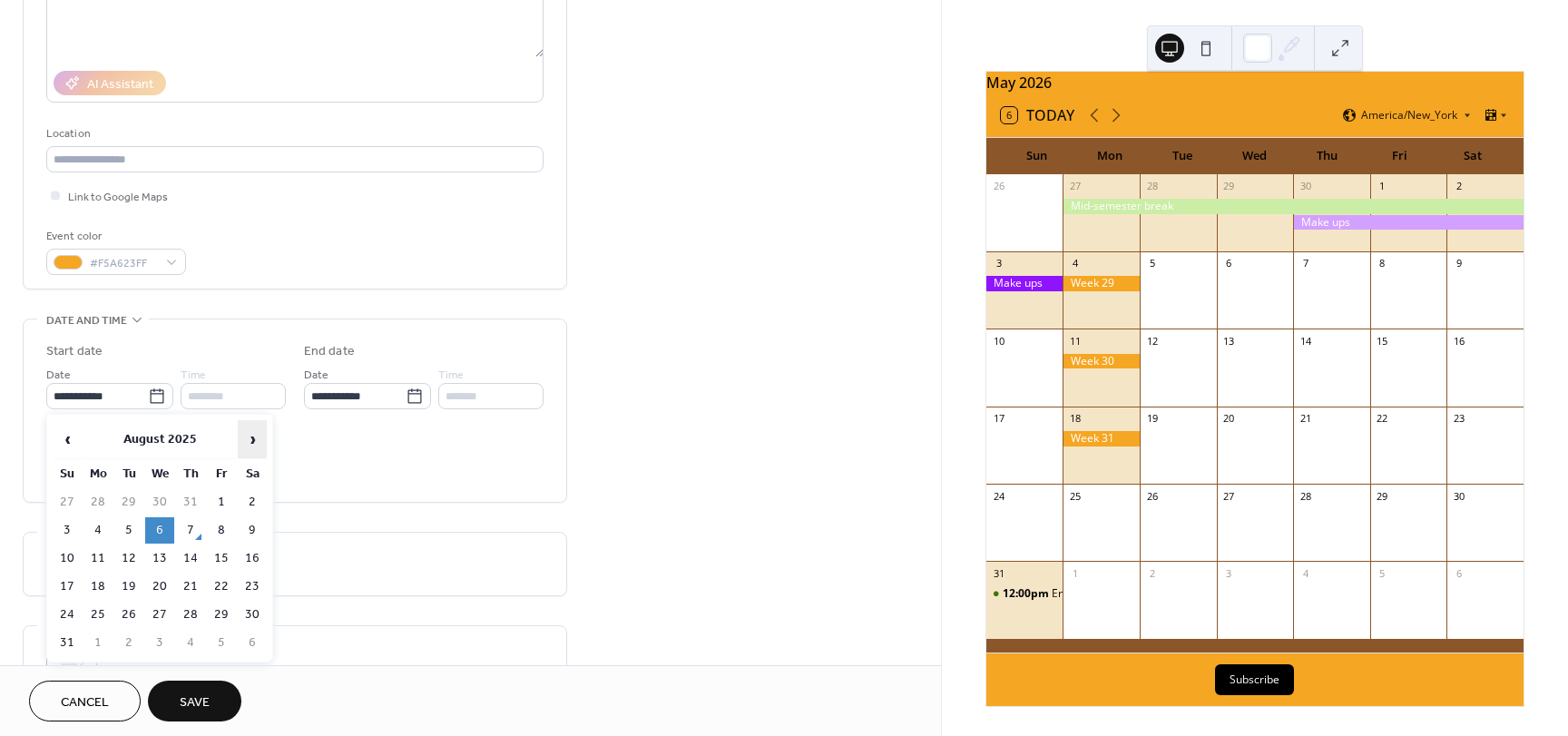 click on "›" at bounding box center (252, 439) 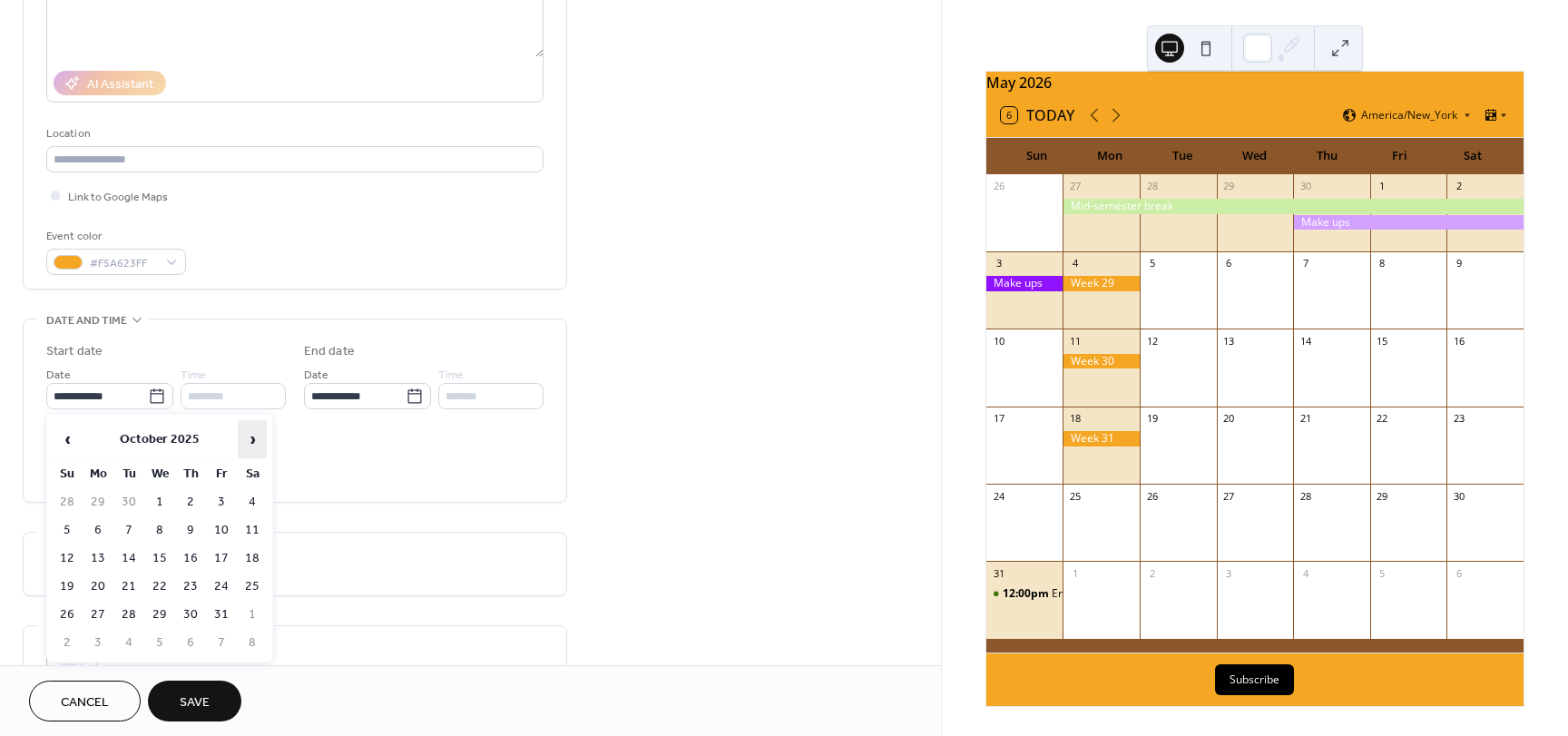 click on "›" at bounding box center (252, 439) 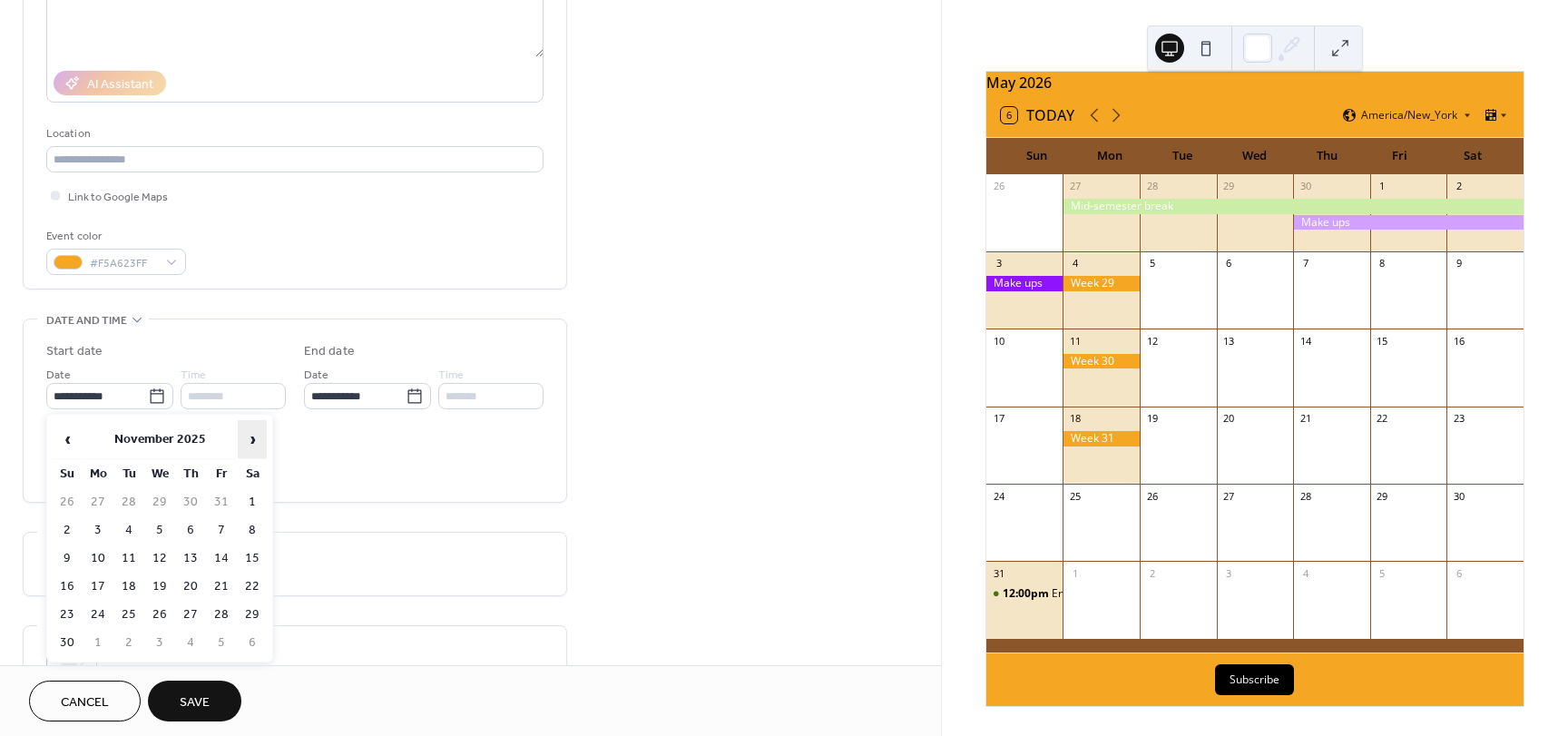 click on "›" at bounding box center (252, 439) 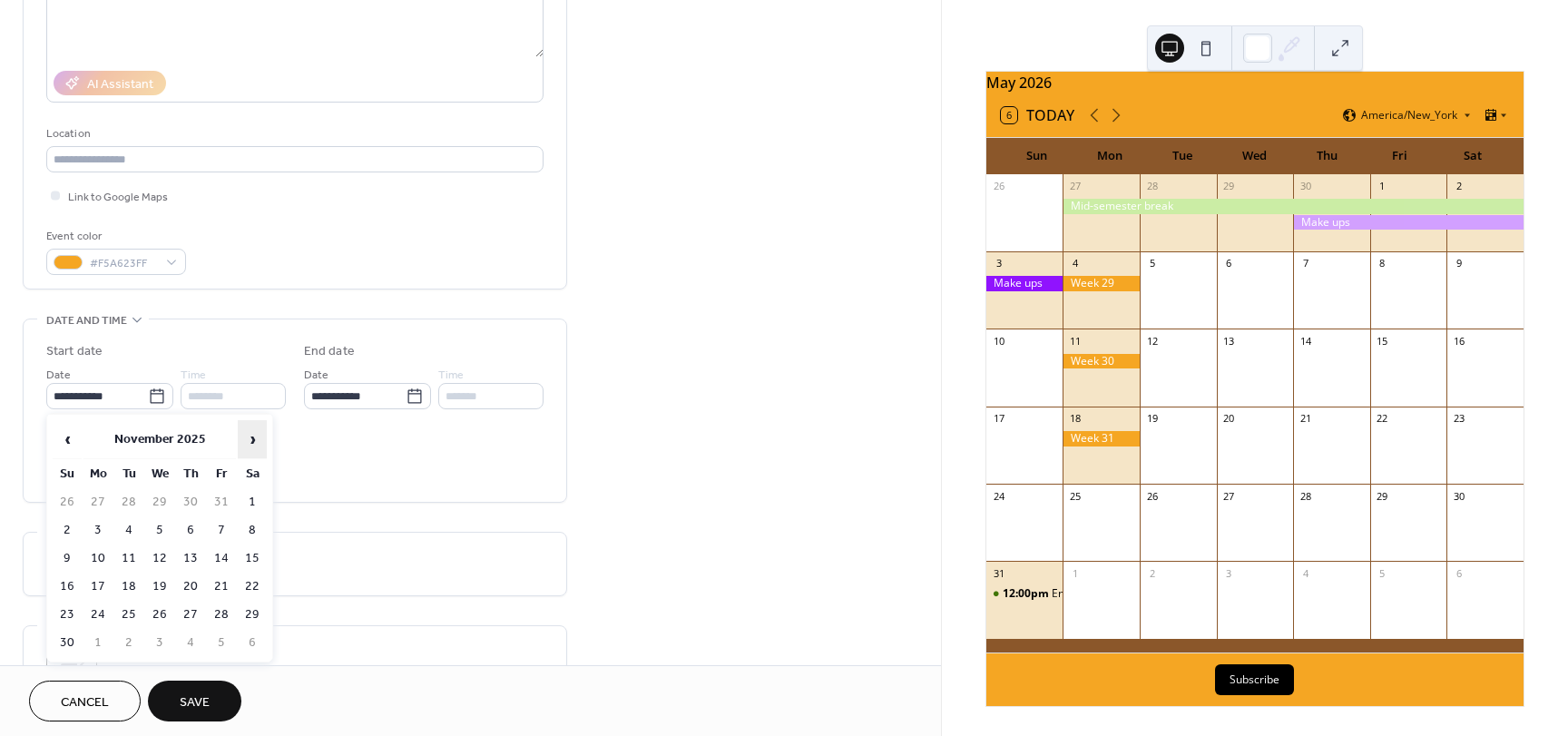 click on "›" at bounding box center [252, 439] 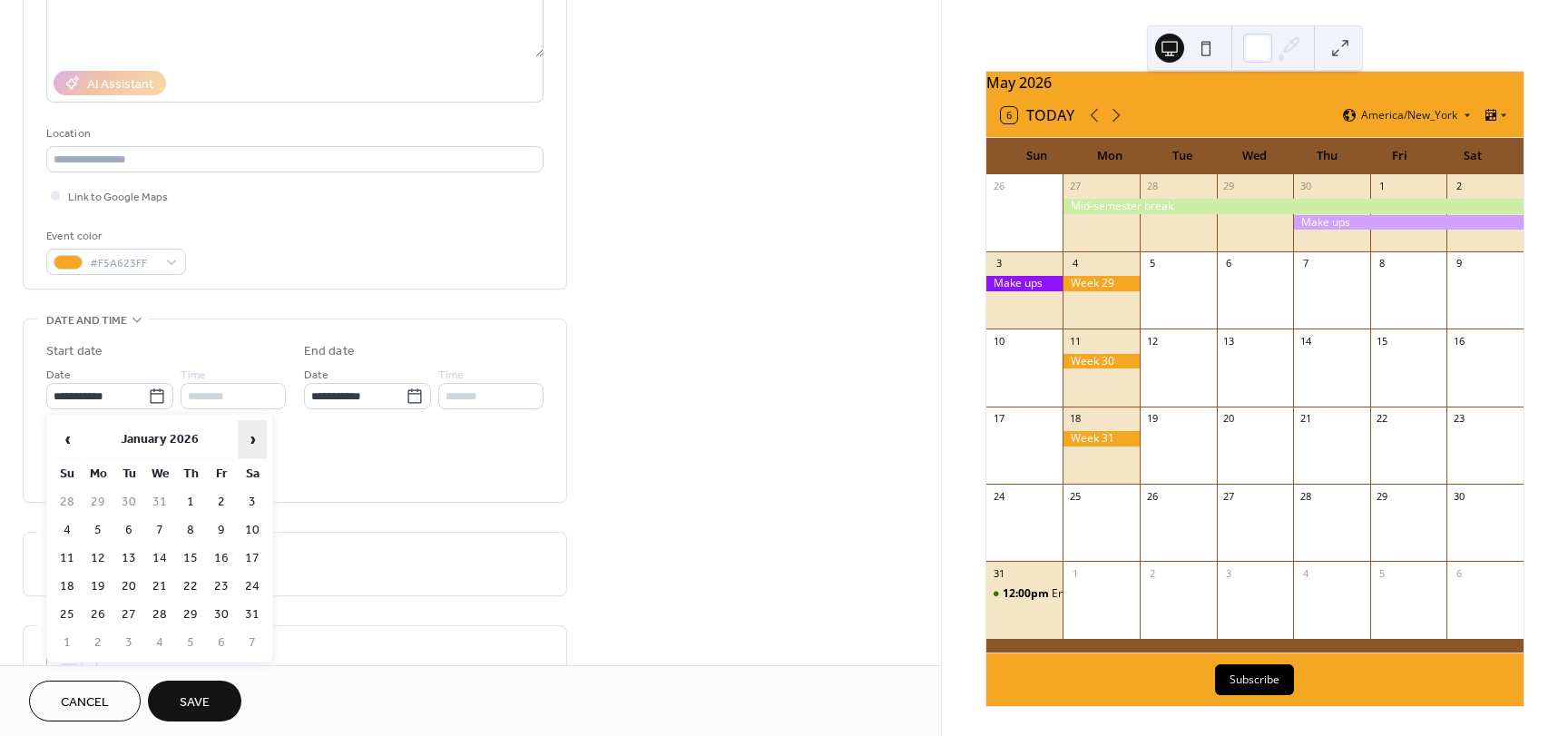 click on "›" at bounding box center [252, 439] 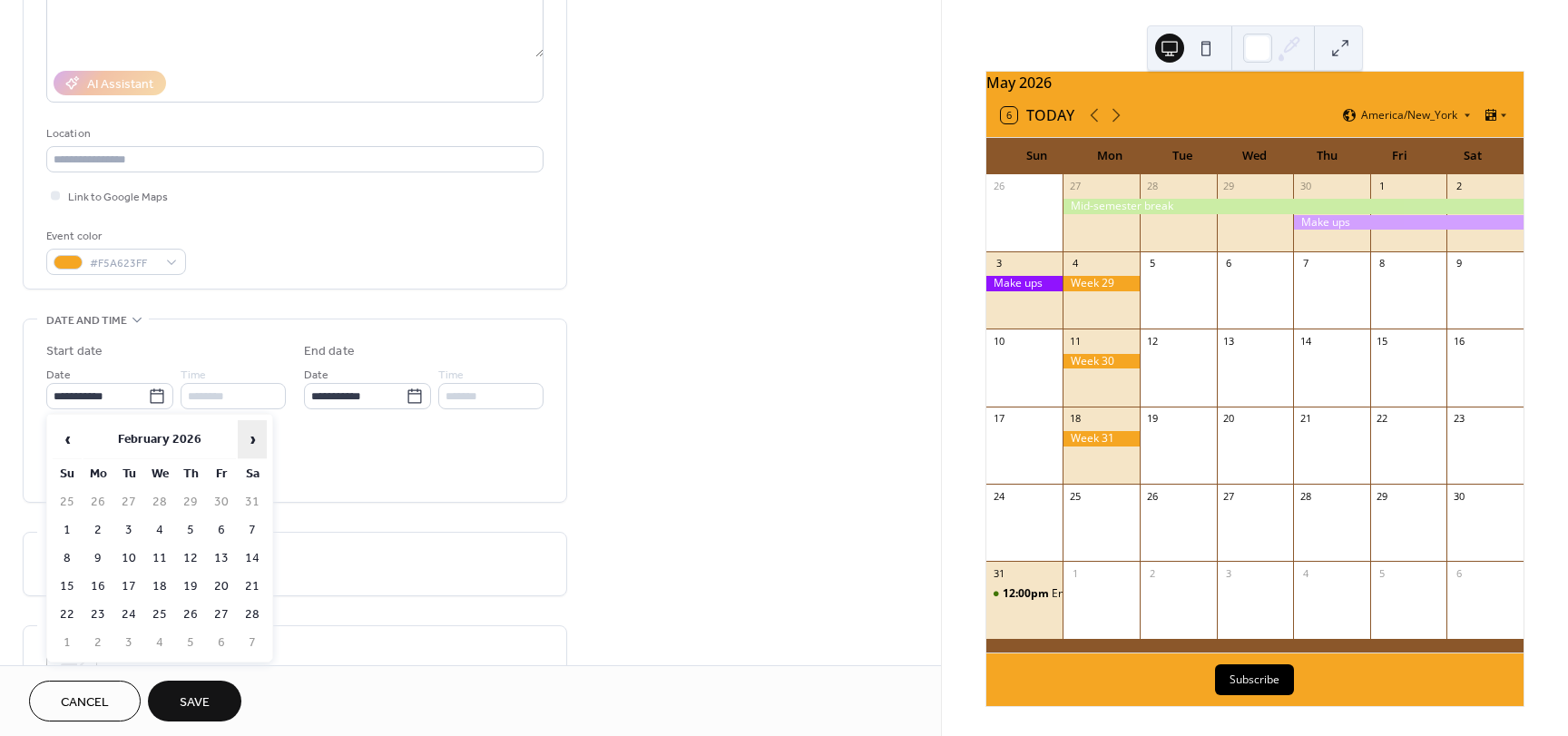 click on "›" at bounding box center [252, 439] 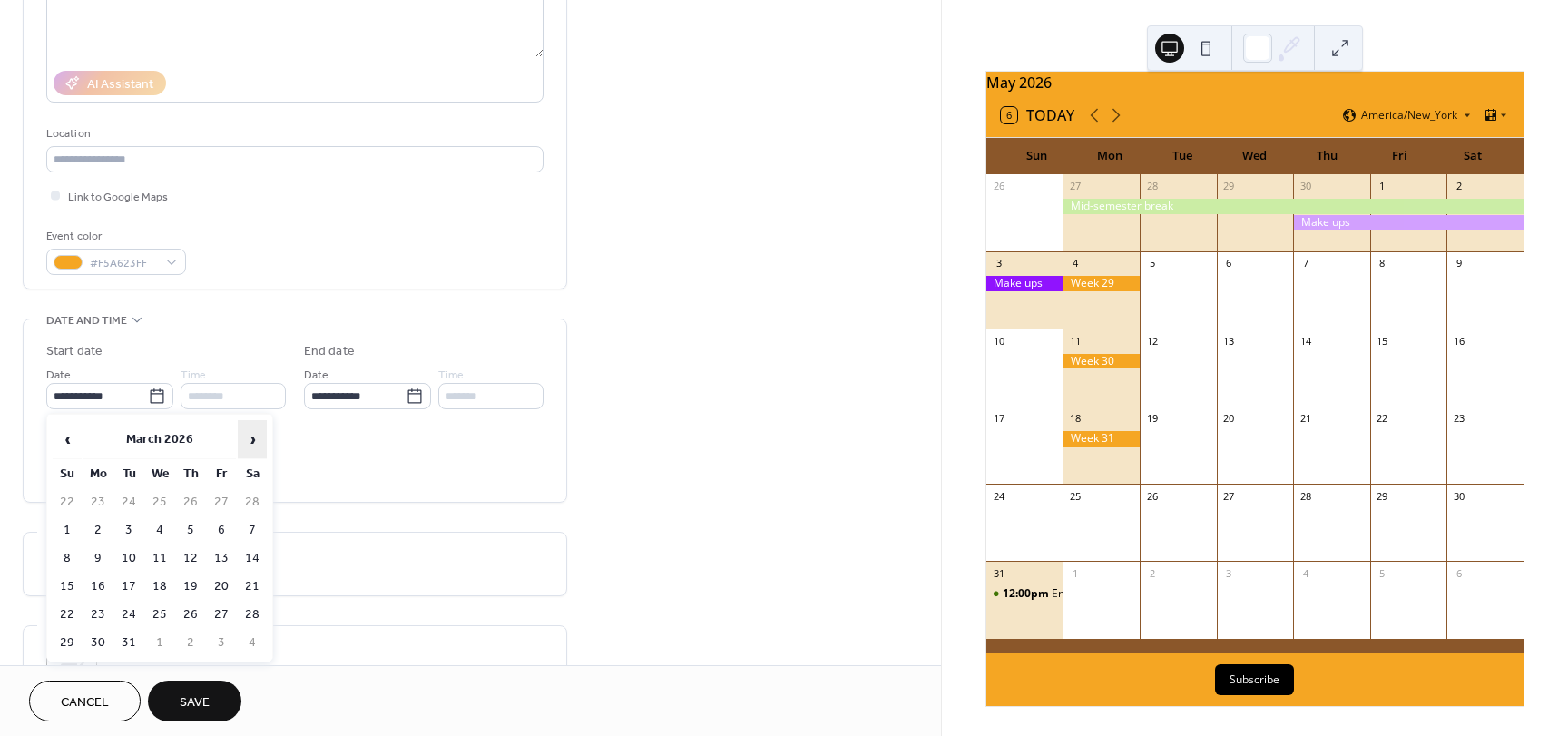 click on "›" at bounding box center [252, 439] 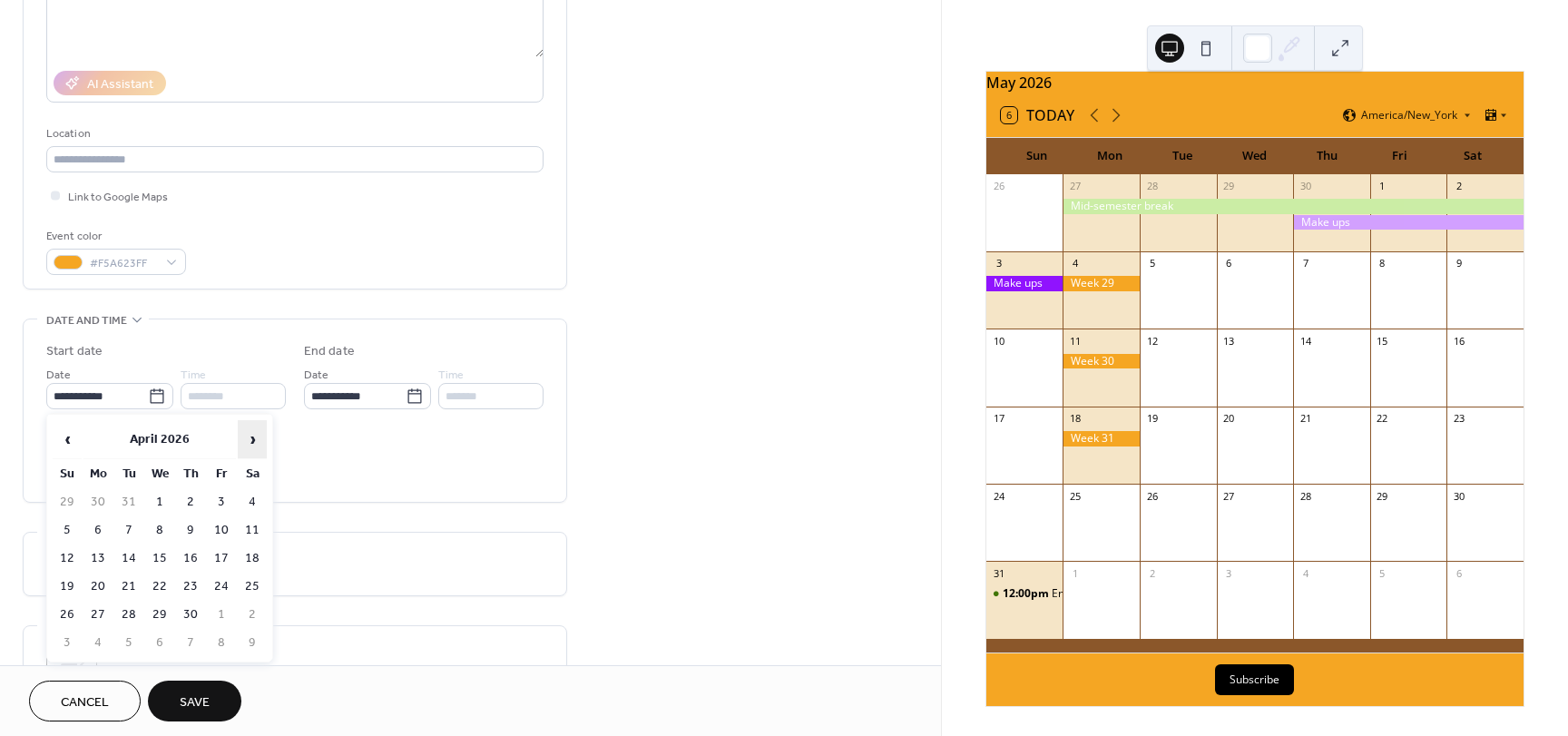 click on "›" at bounding box center (252, 439) 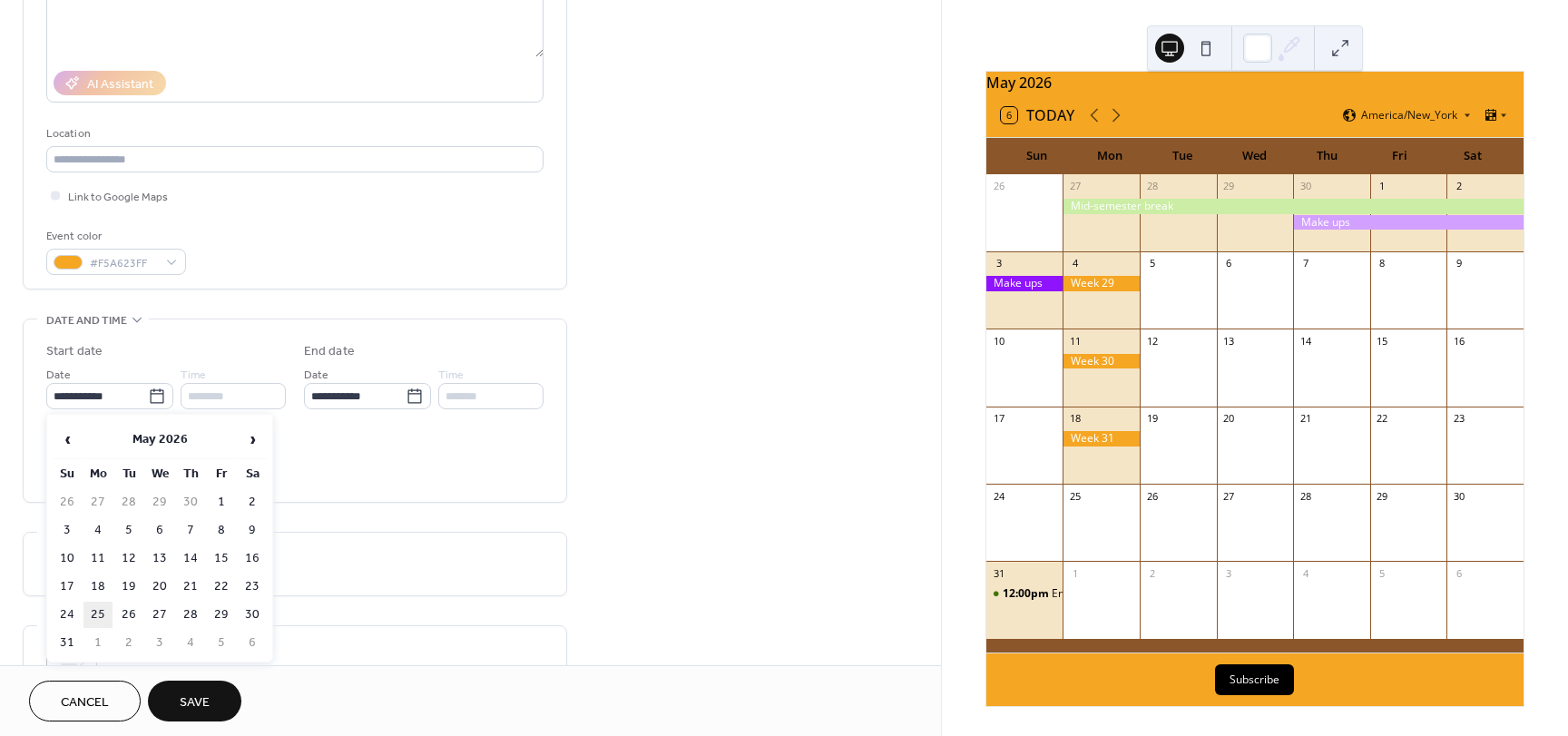 click on "25" at bounding box center [98, 614] 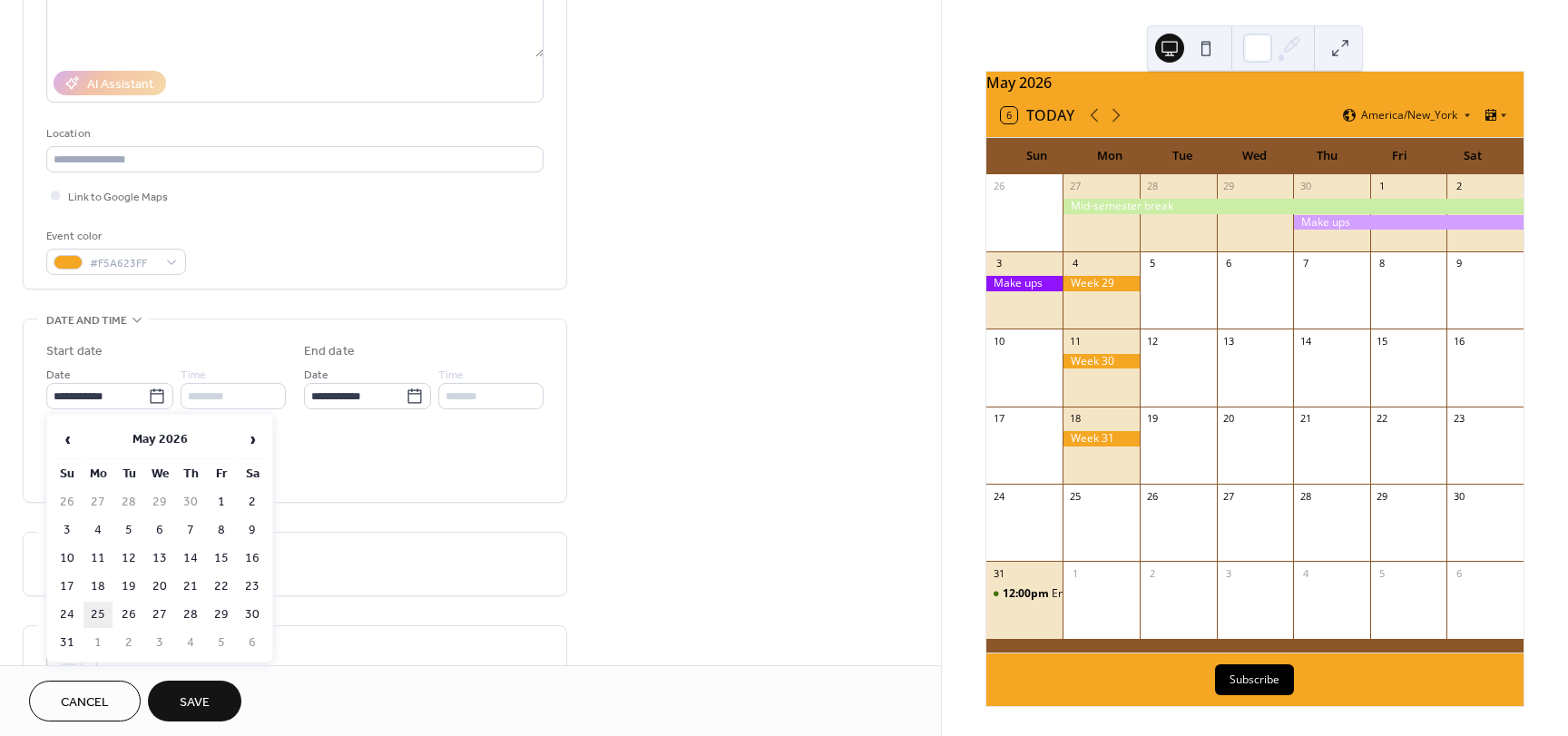 type on "**********" 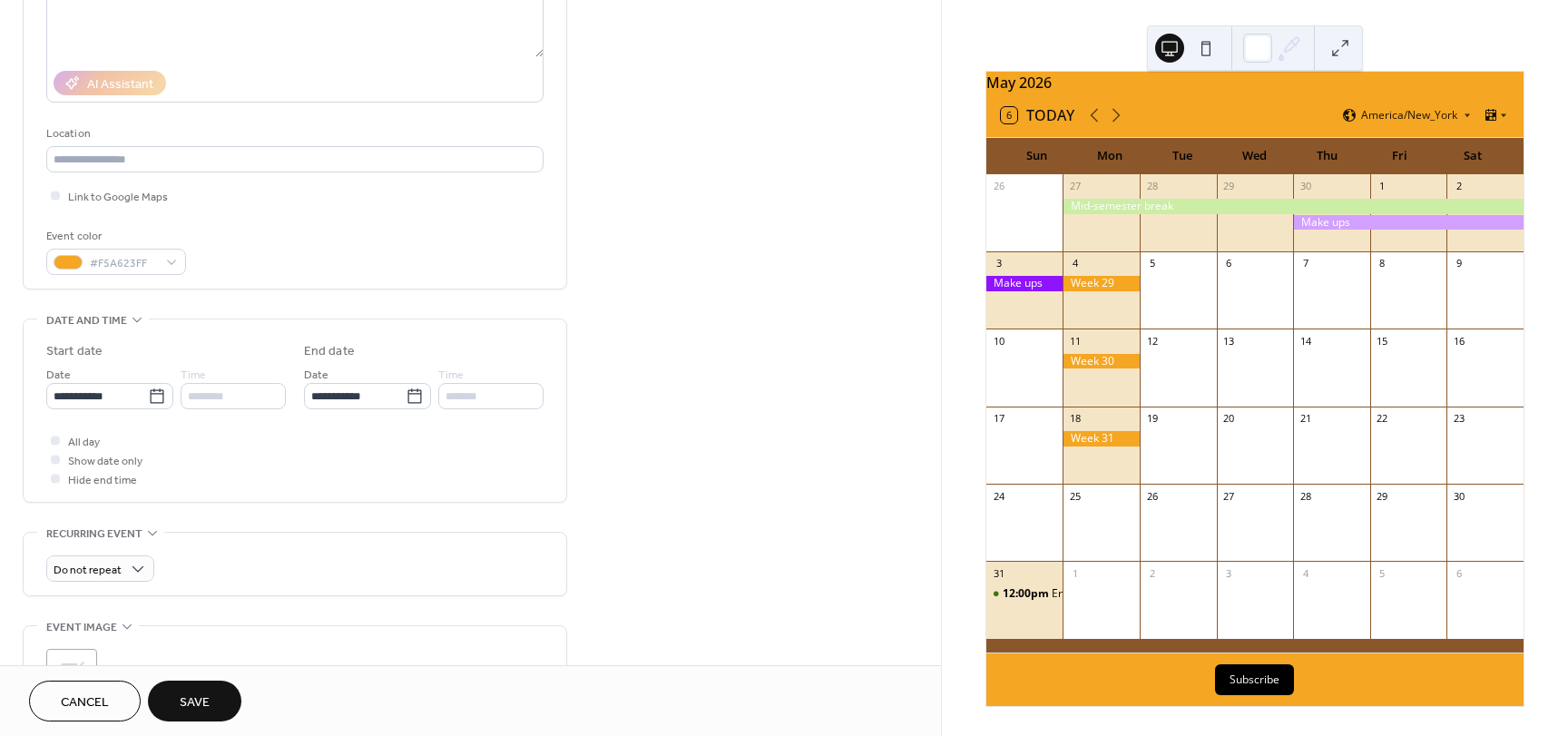 click on "Save" at bounding box center (194, 702) 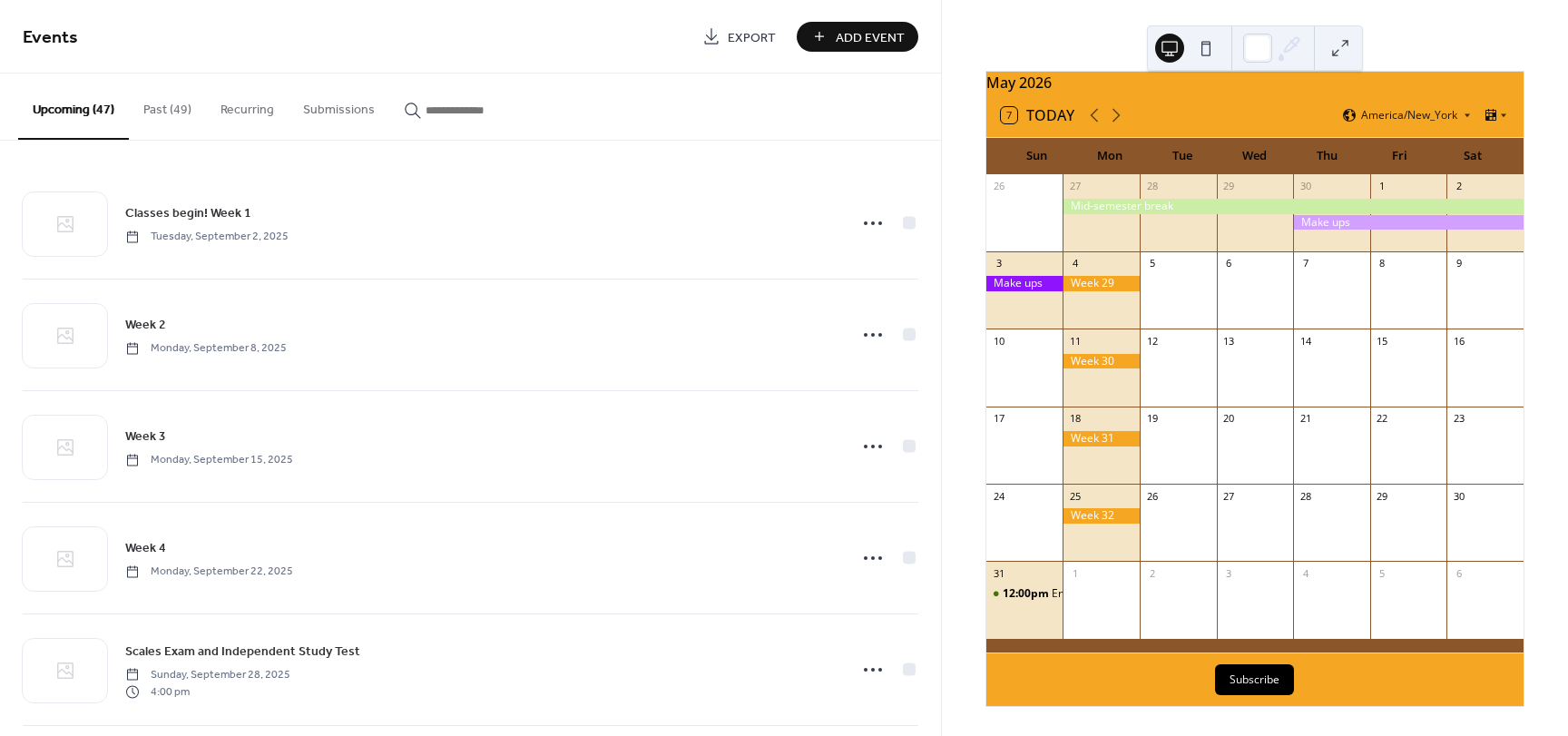 click on "Add Event" at bounding box center (870, 37) 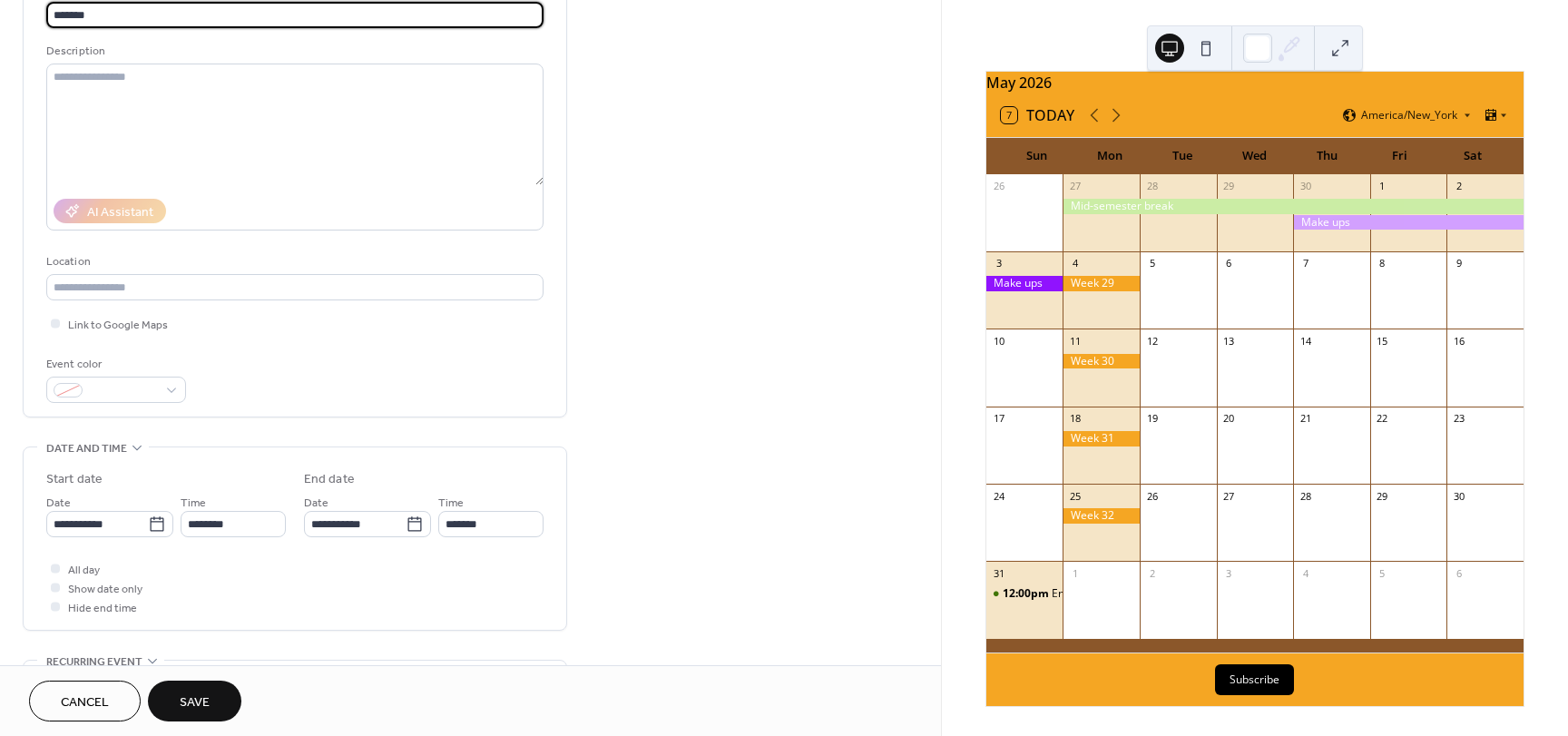 scroll, scrollTop: 272, scrollLeft: 0, axis: vertical 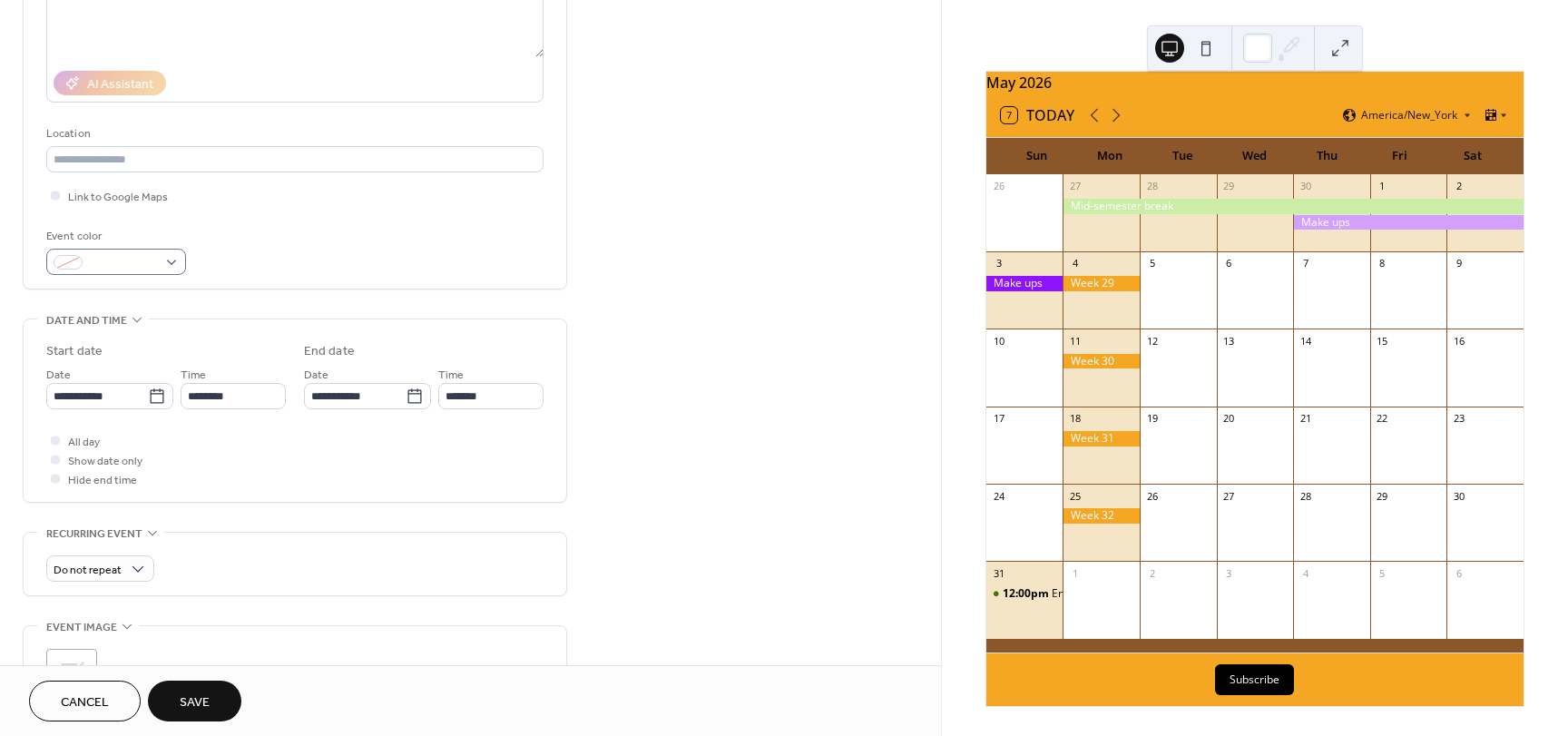 type on "*******" 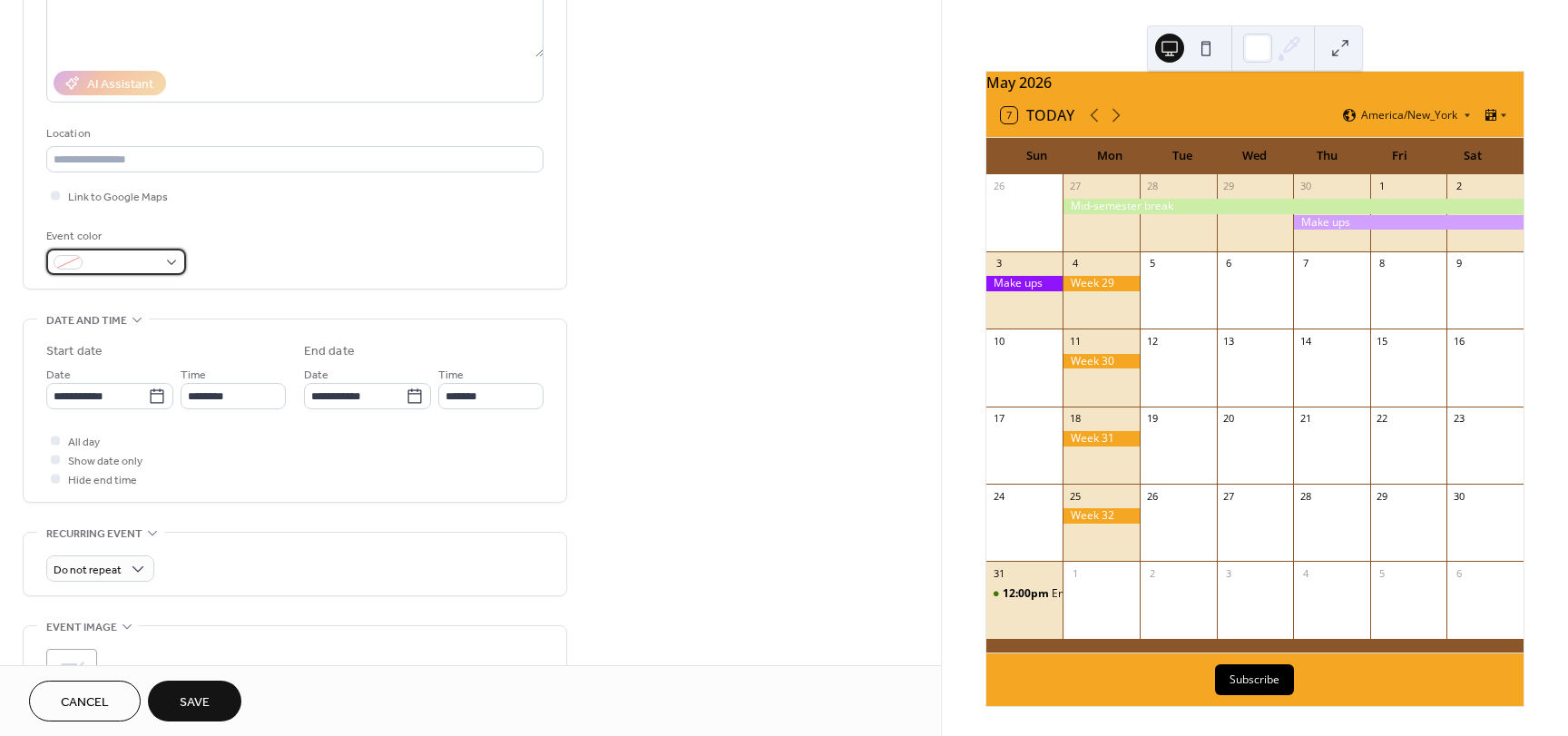 click at bounding box center [116, 261] 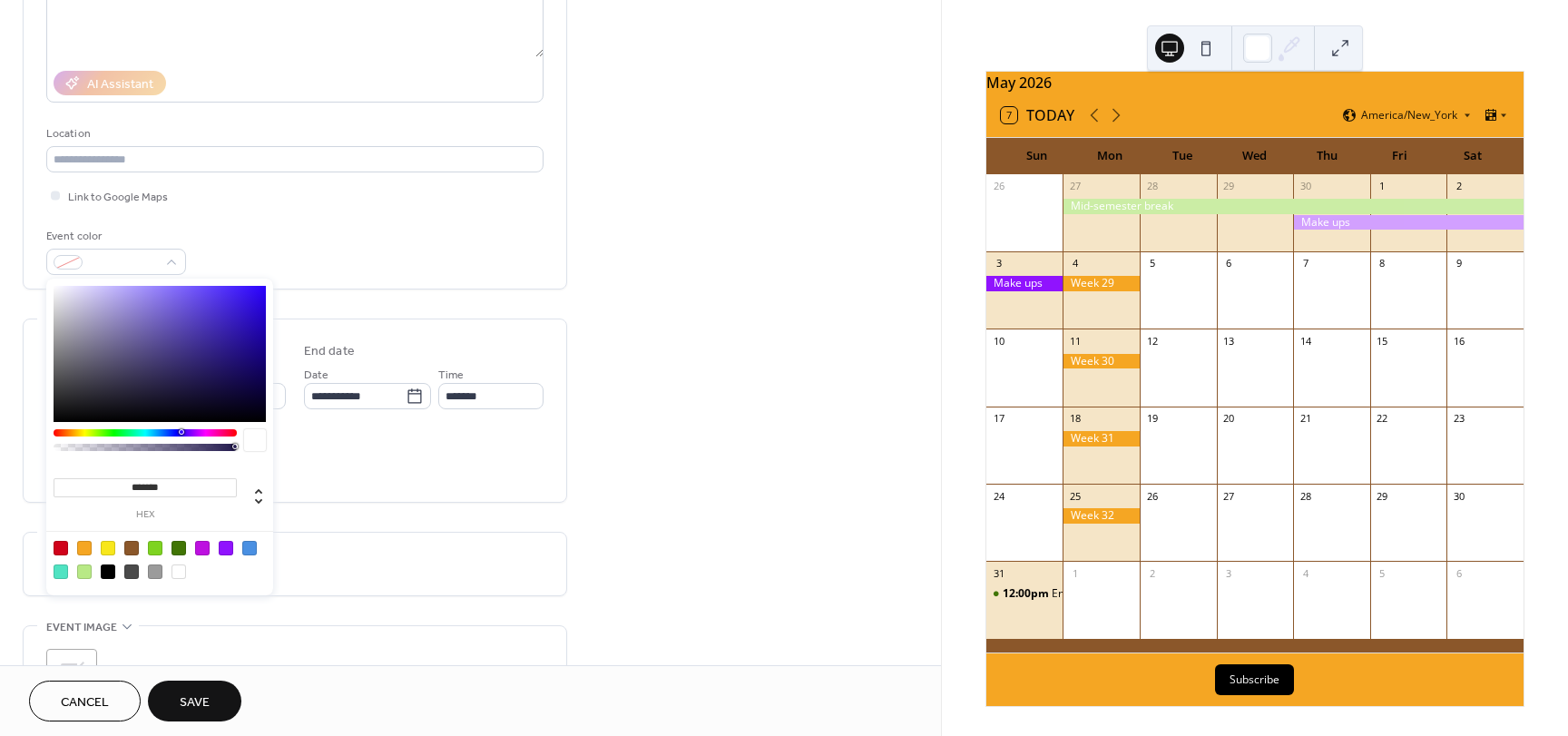 click at bounding box center (84, 548) 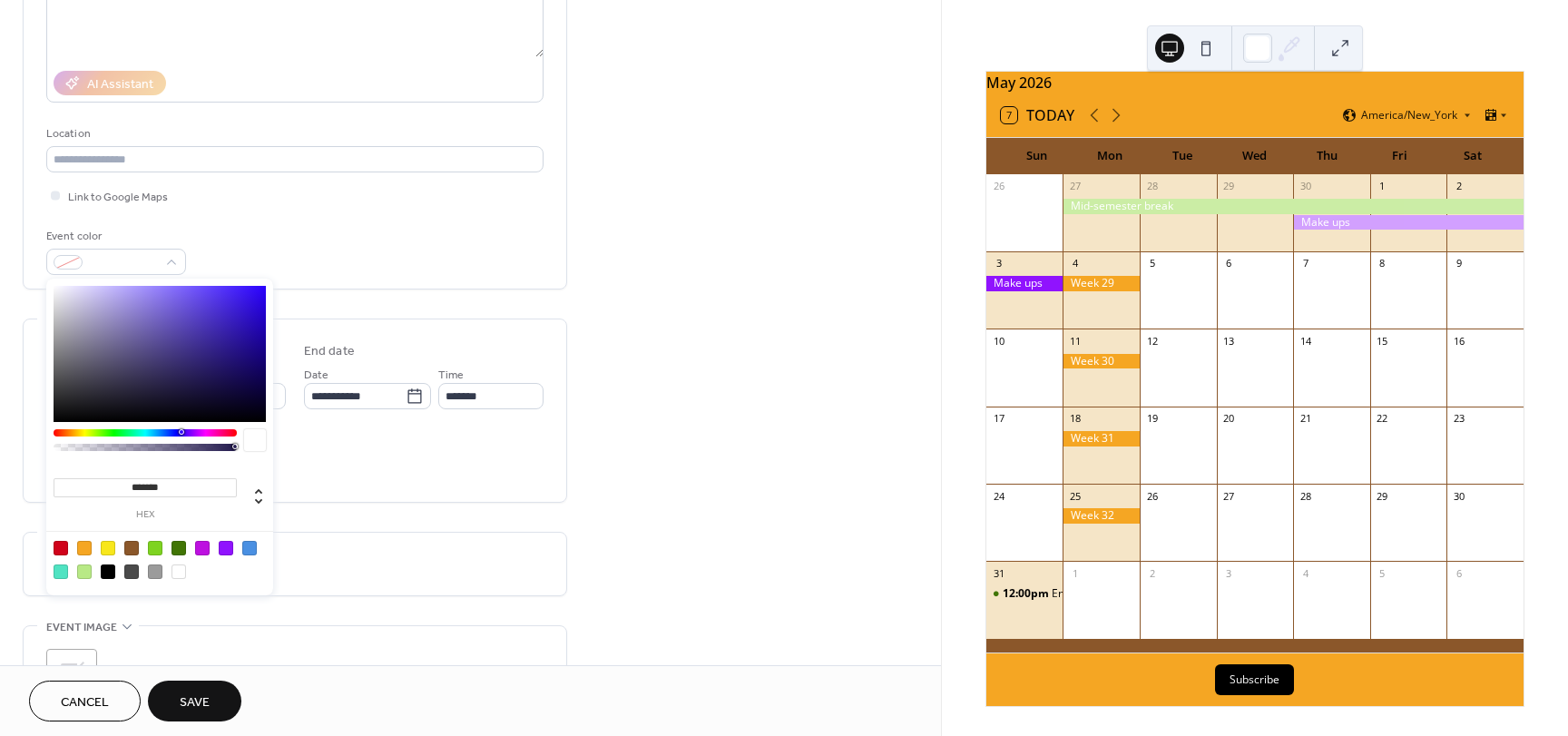 type on "*******" 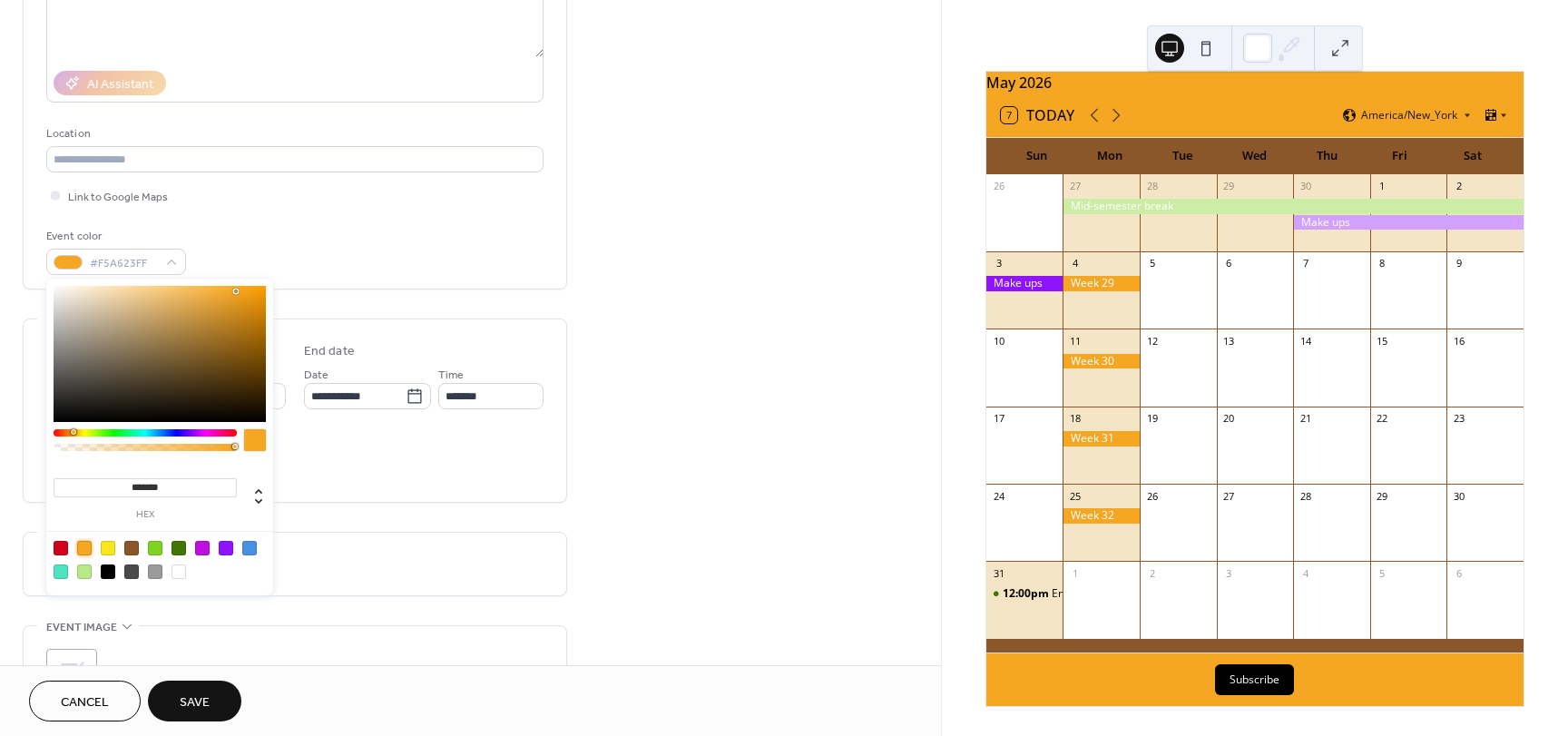 click on "All day Show date only Hide end time" at bounding box center (295, 459) 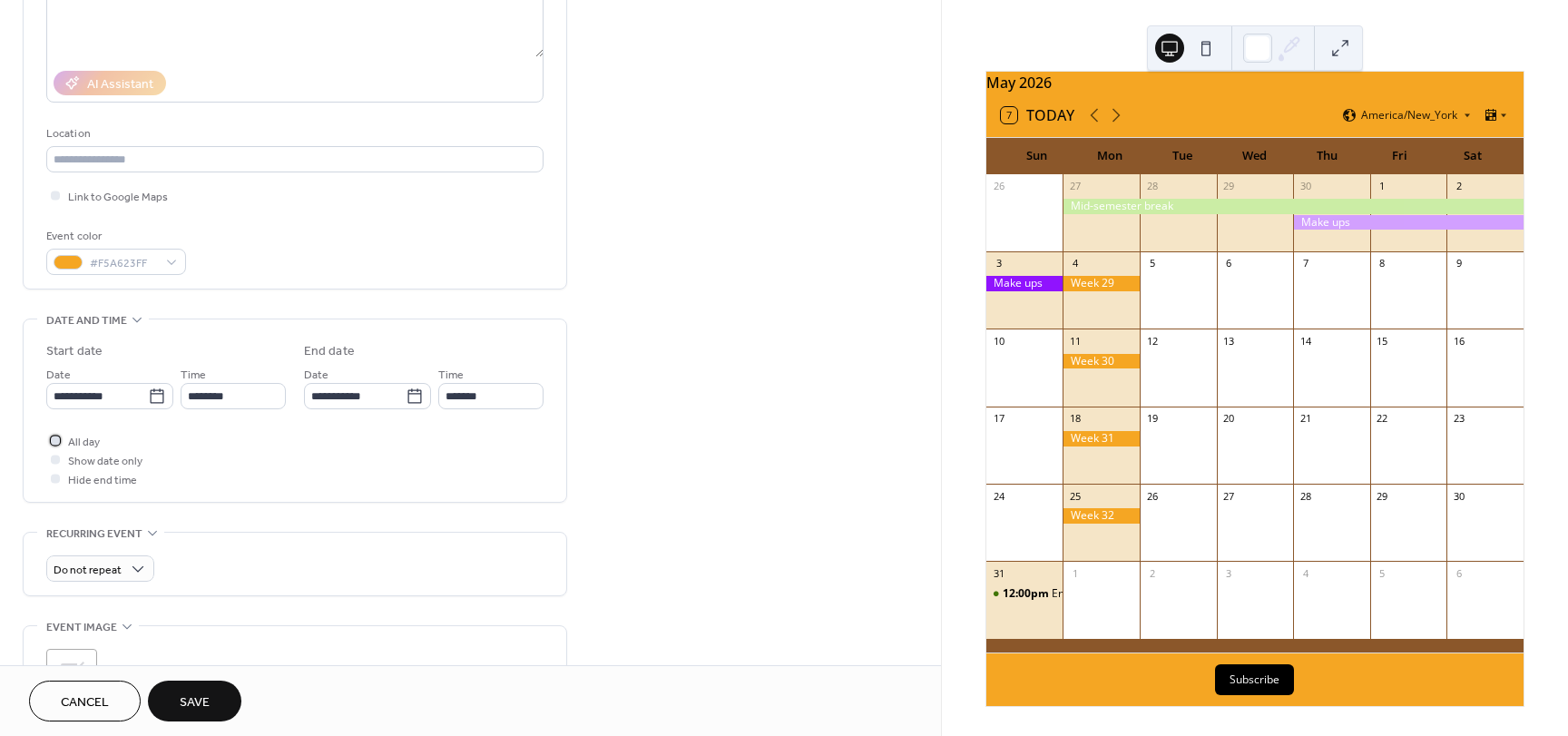 click at bounding box center (55, 440) 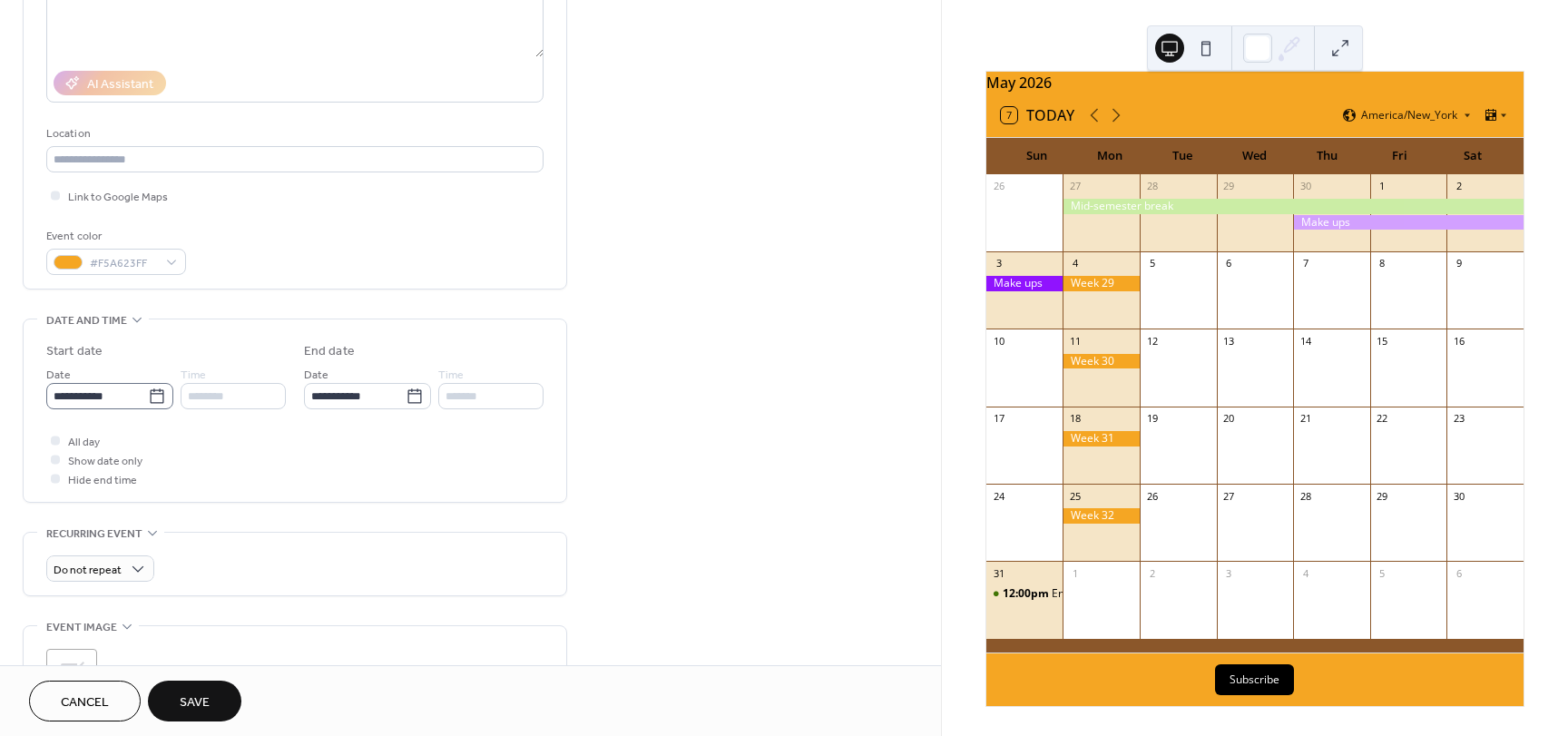 click 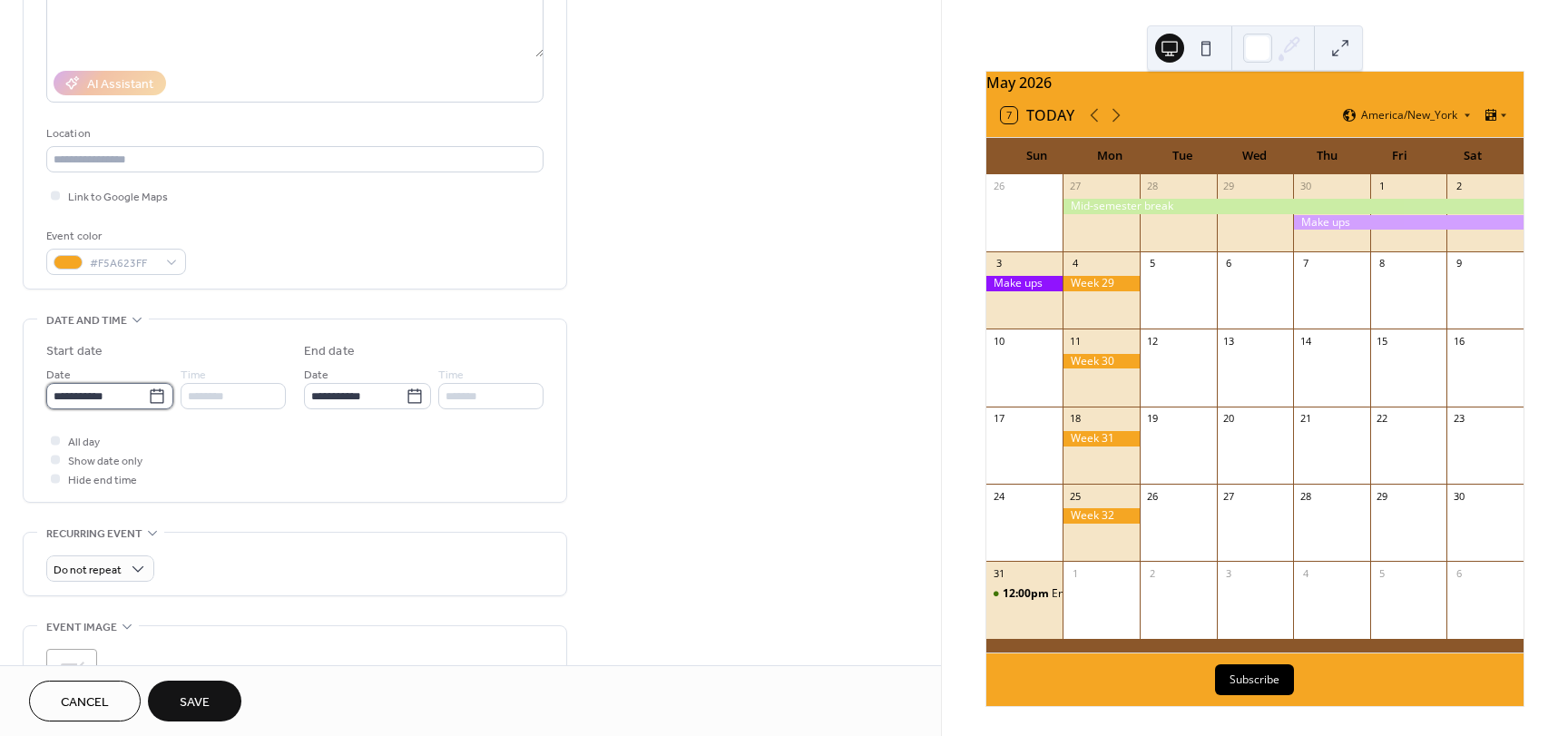 click on "**********" at bounding box center (97, 396) 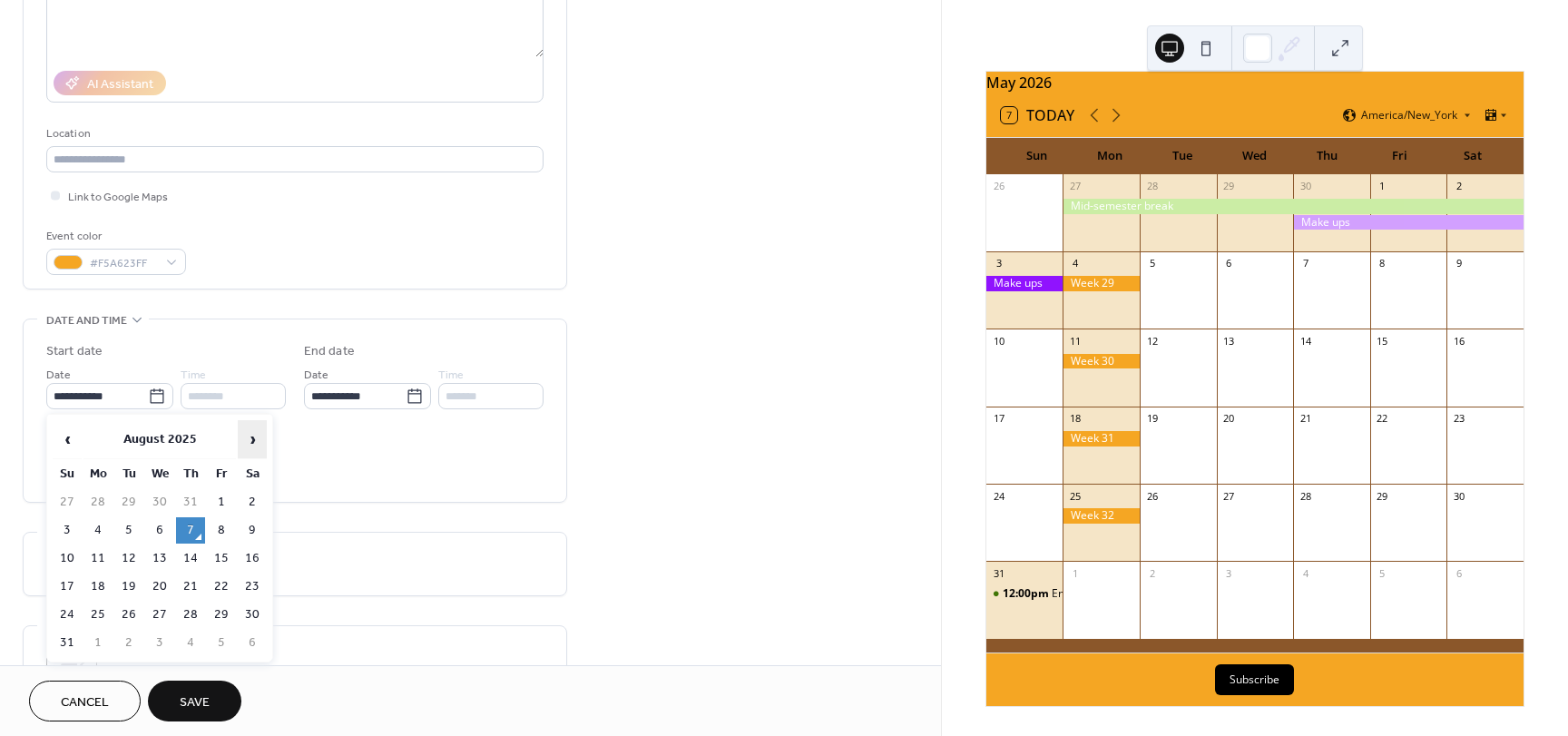 click on "›" at bounding box center (252, 439) 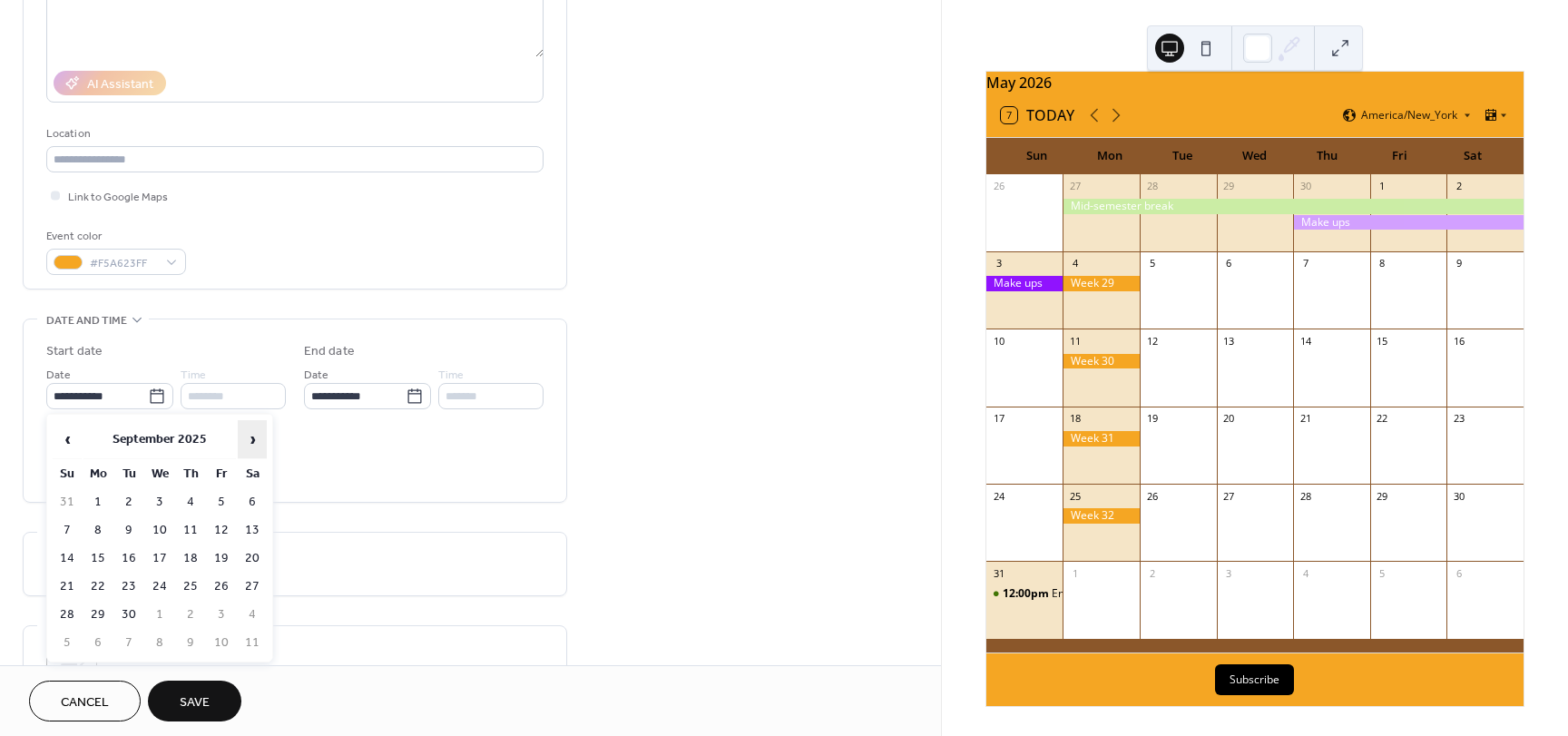 click on "›" at bounding box center [252, 439] 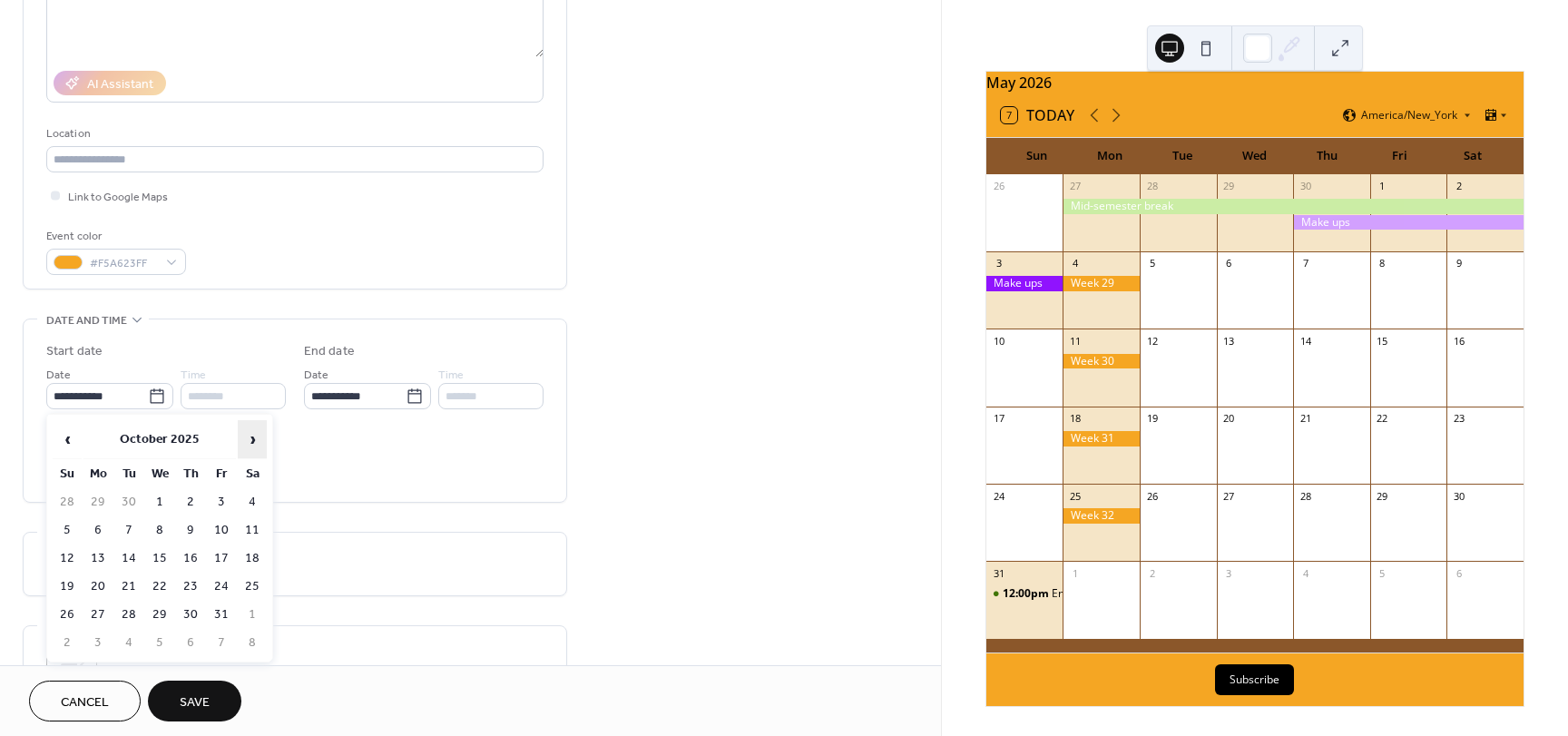 click on "›" at bounding box center (252, 439) 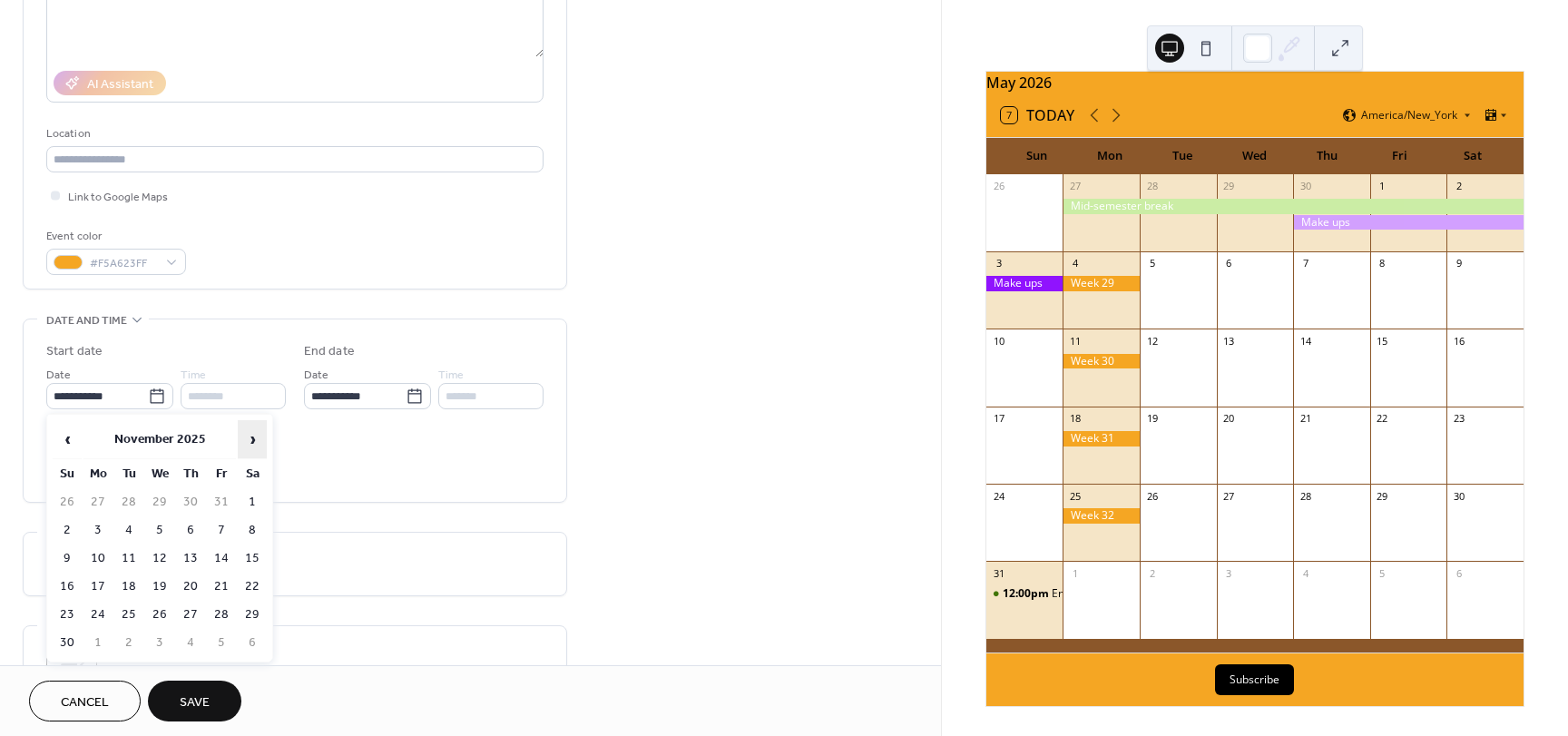 click on "›" at bounding box center (252, 439) 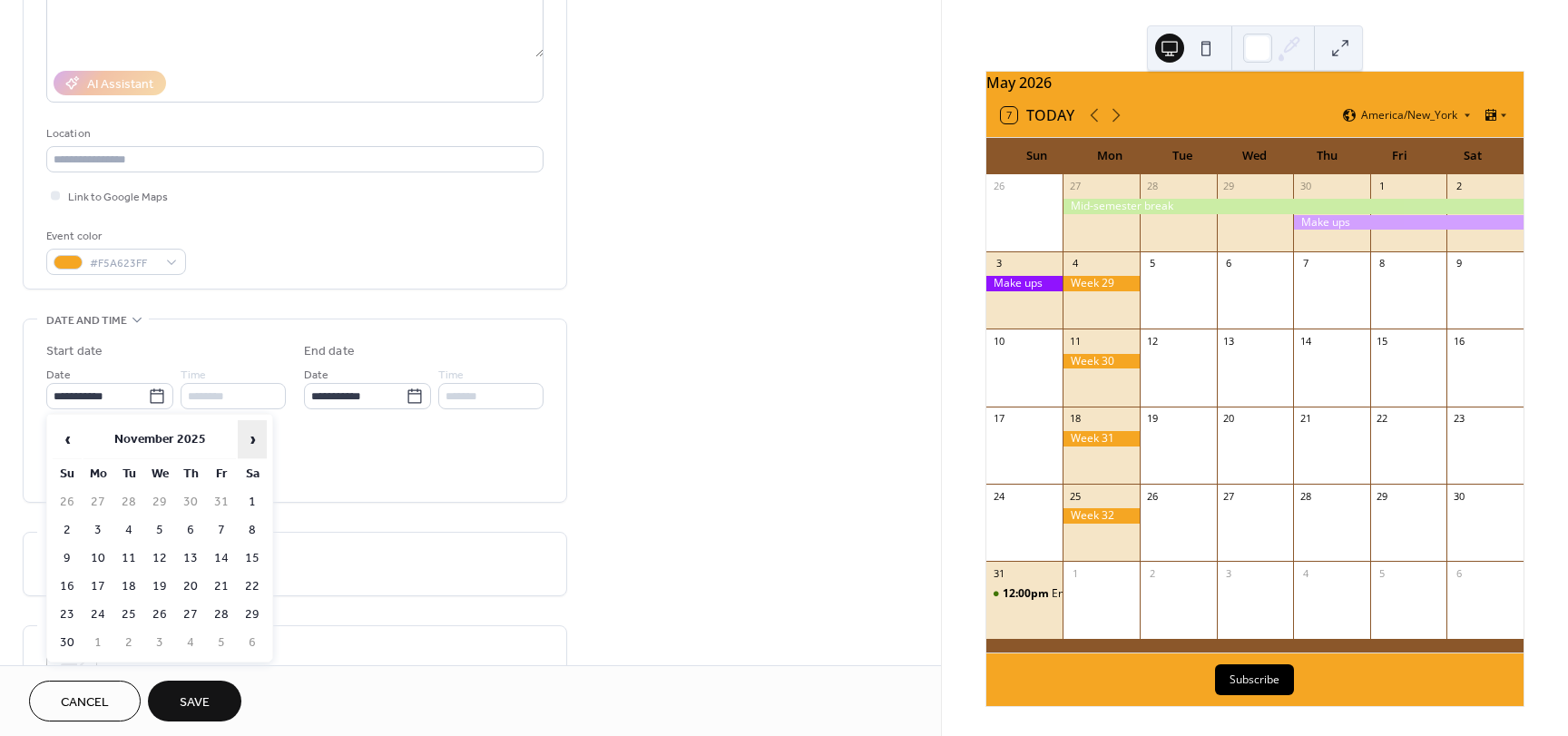 click on "›" at bounding box center (252, 439) 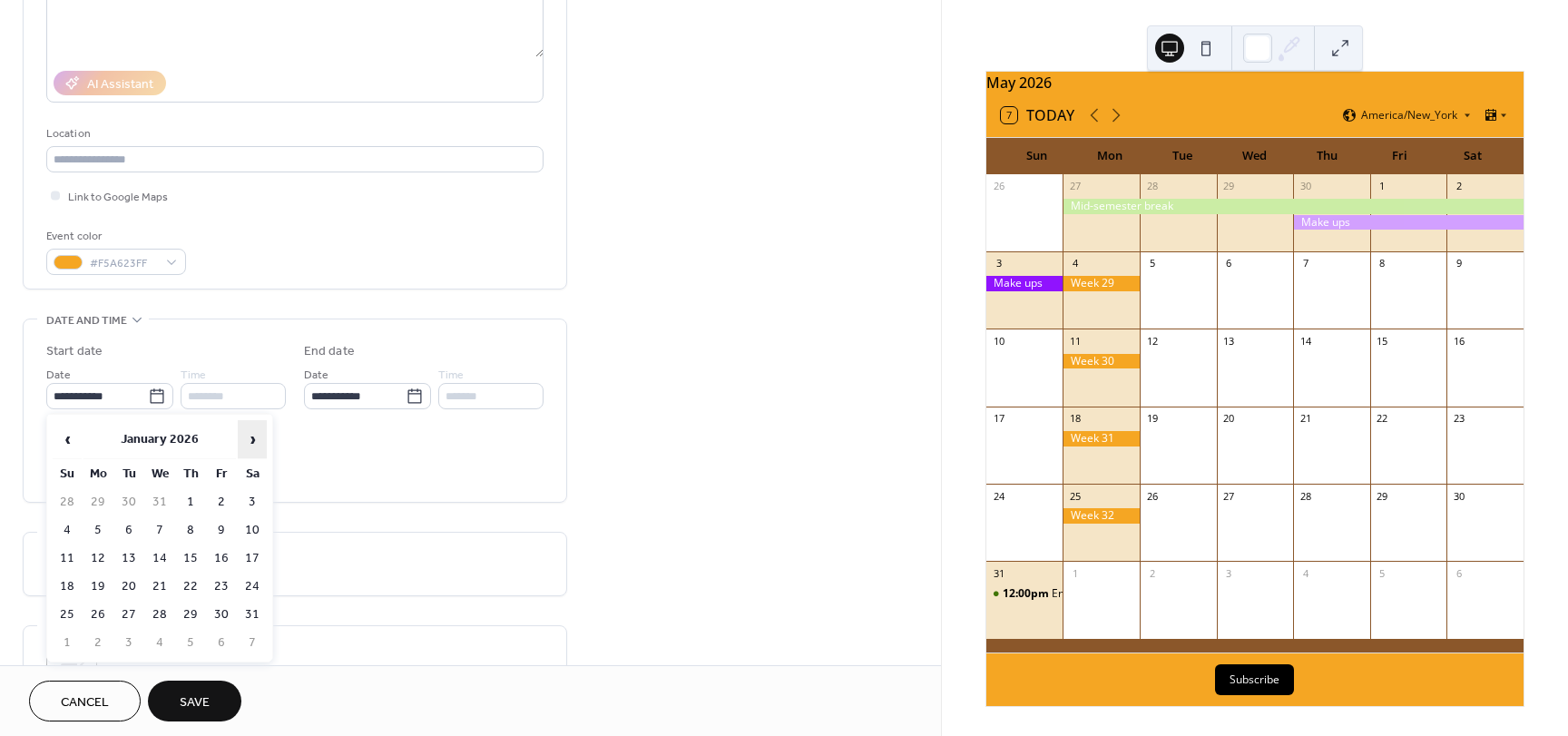 click on "›" at bounding box center (252, 439) 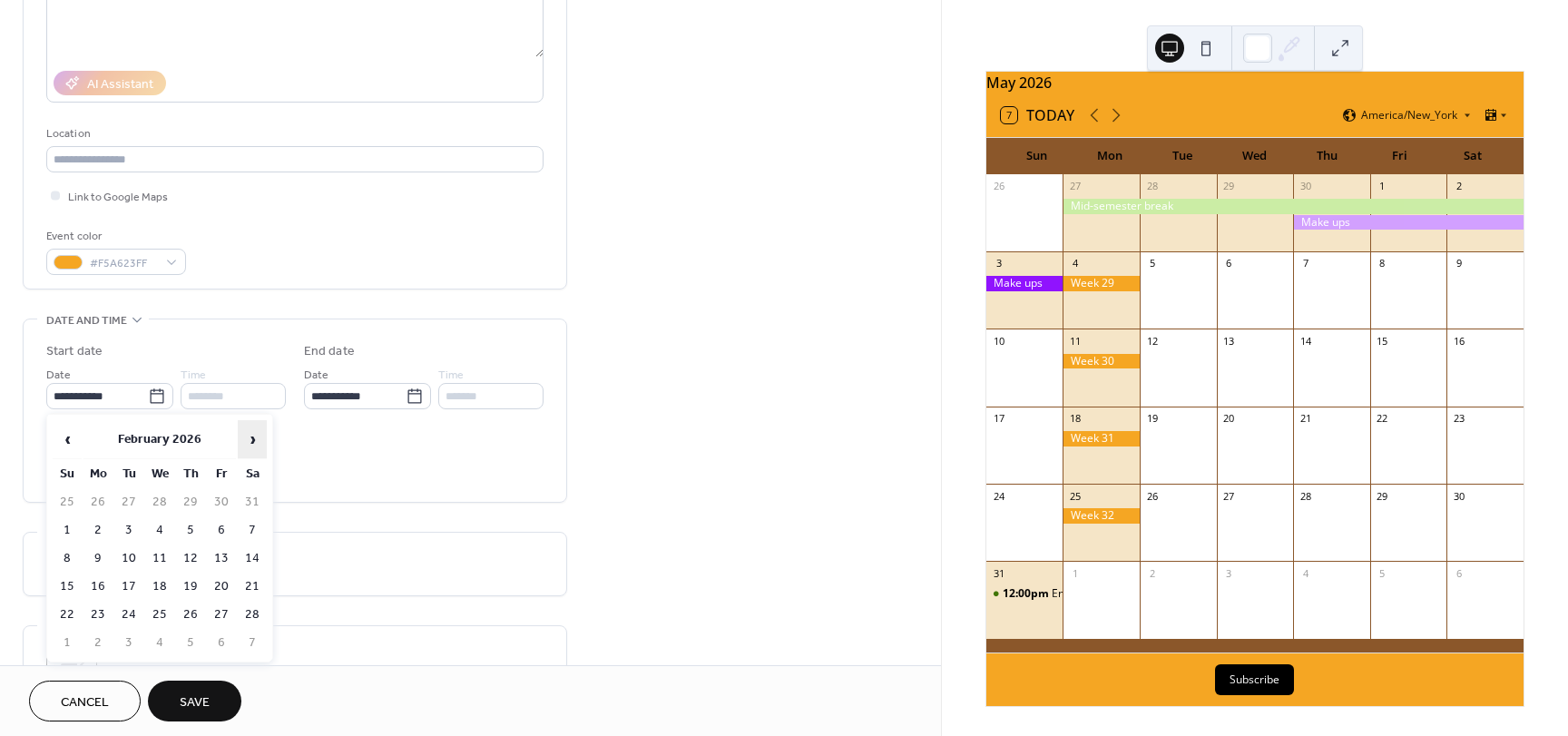 click on "›" at bounding box center [252, 439] 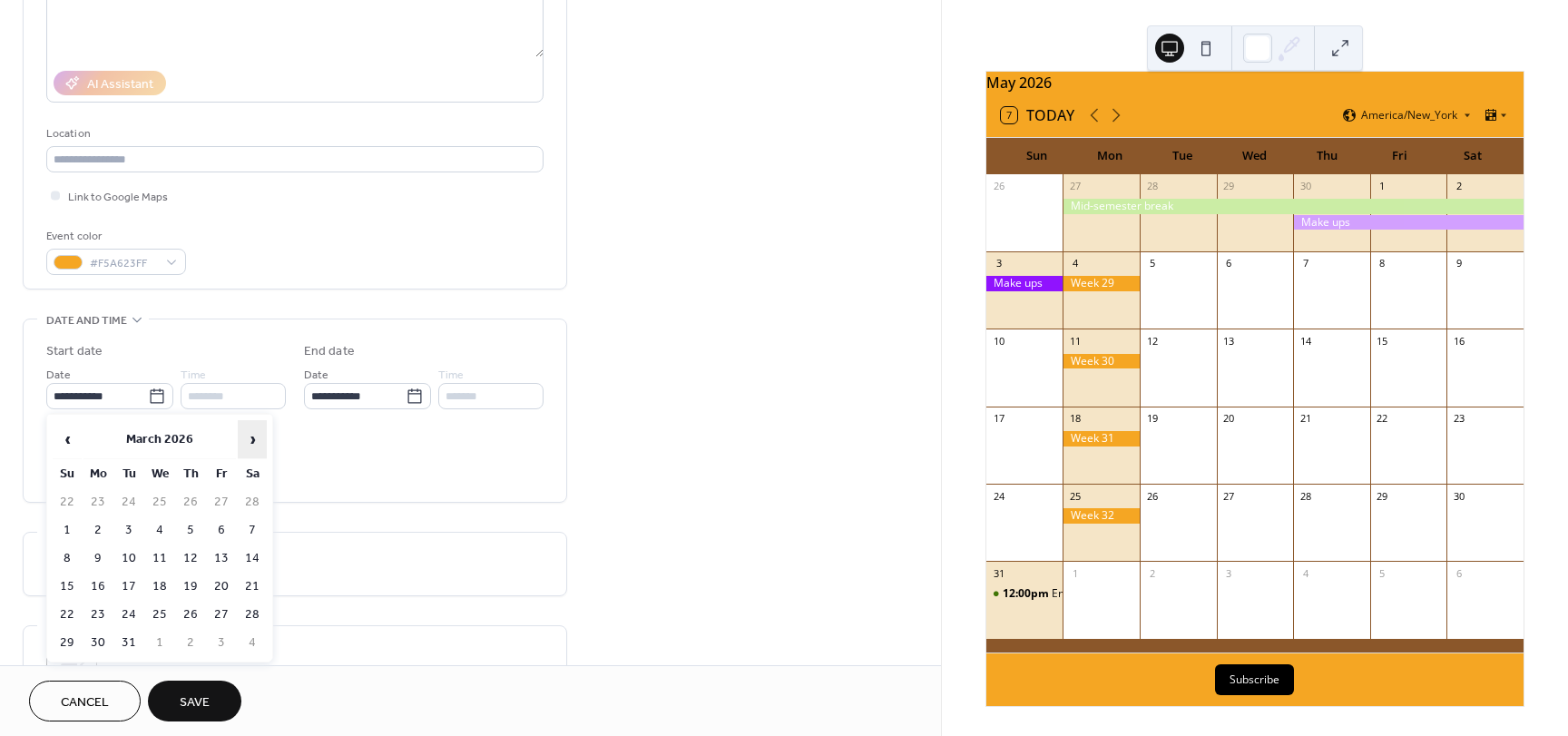 click on "›" at bounding box center (252, 439) 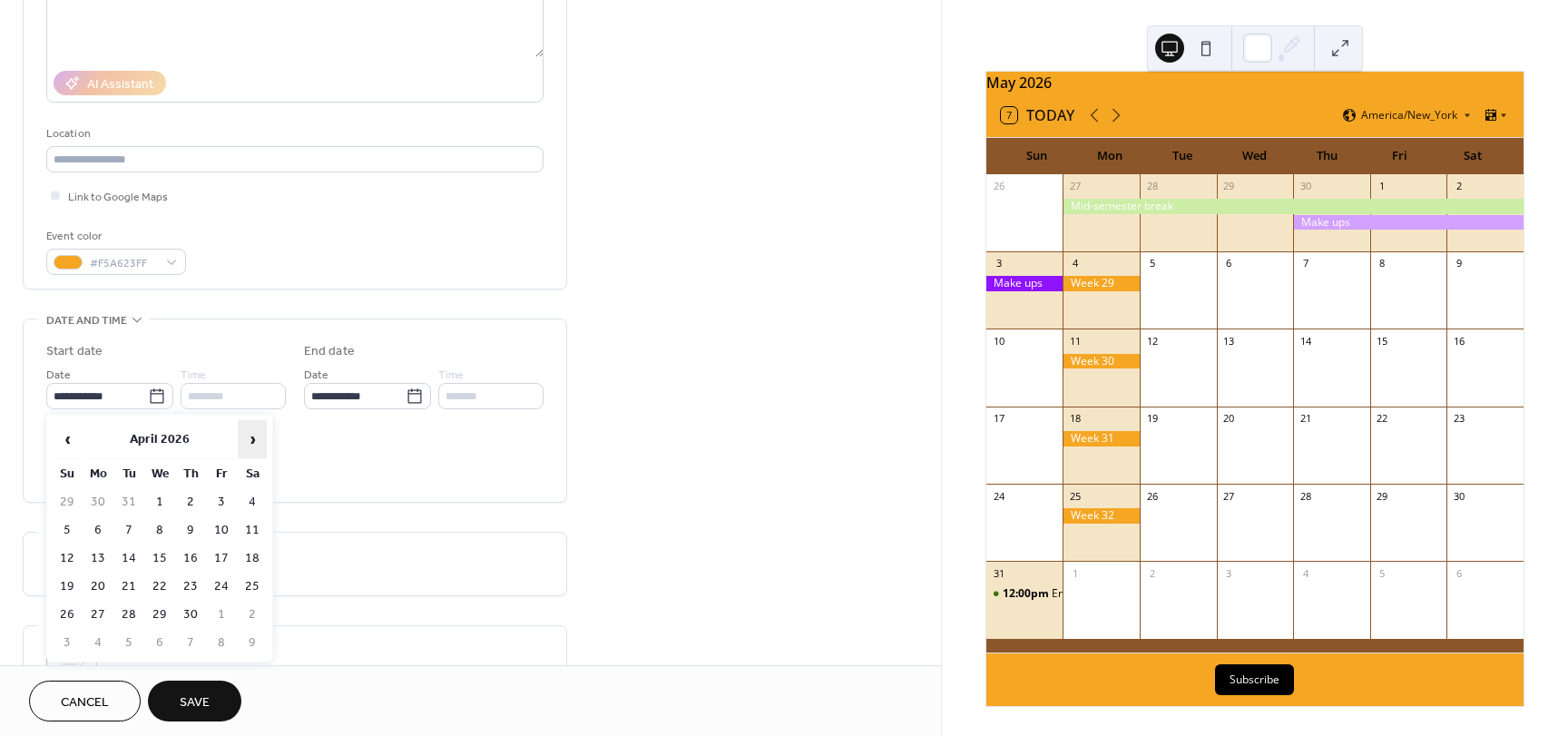 click on "›" at bounding box center (252, 439) 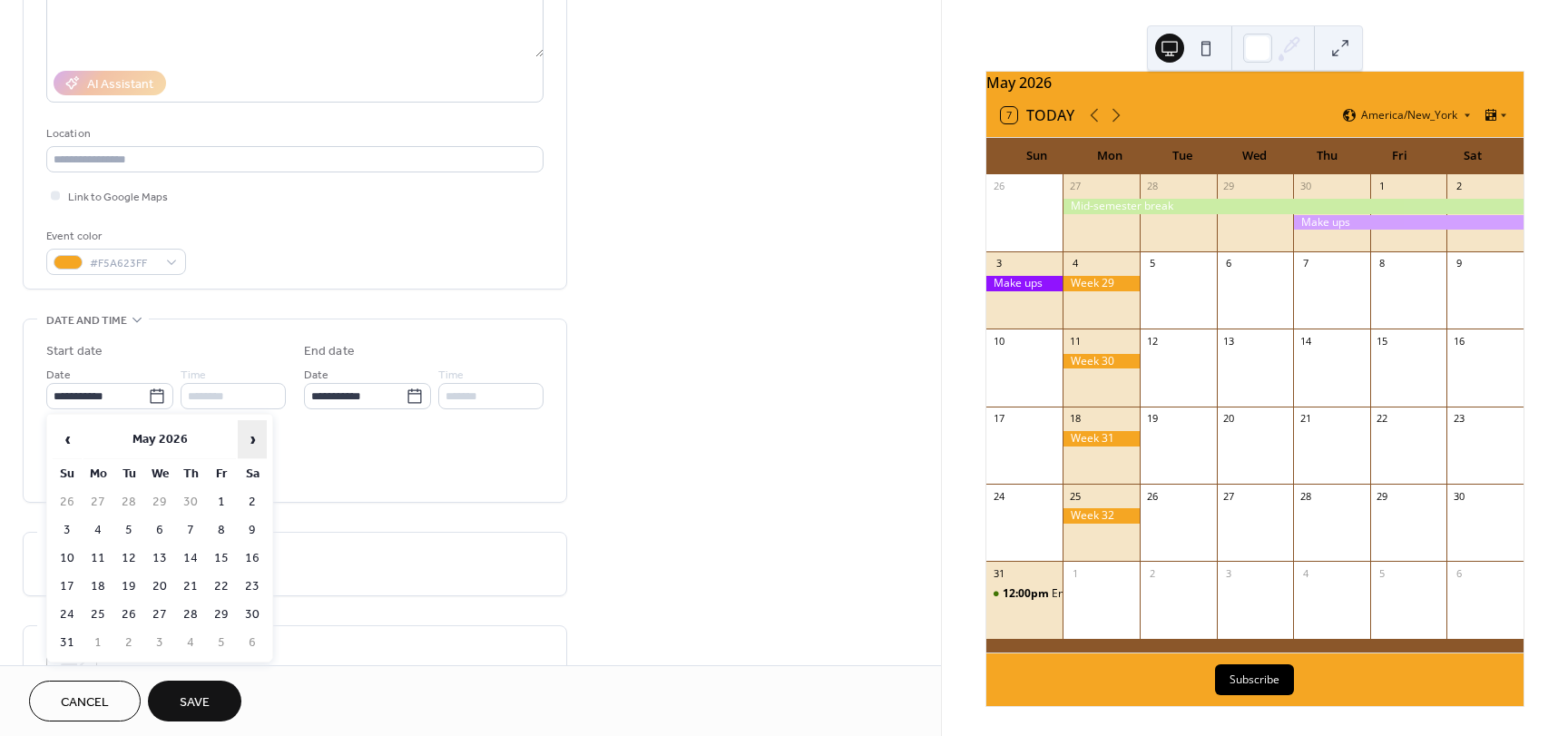 click on "›" at bounding box center (252, 439) 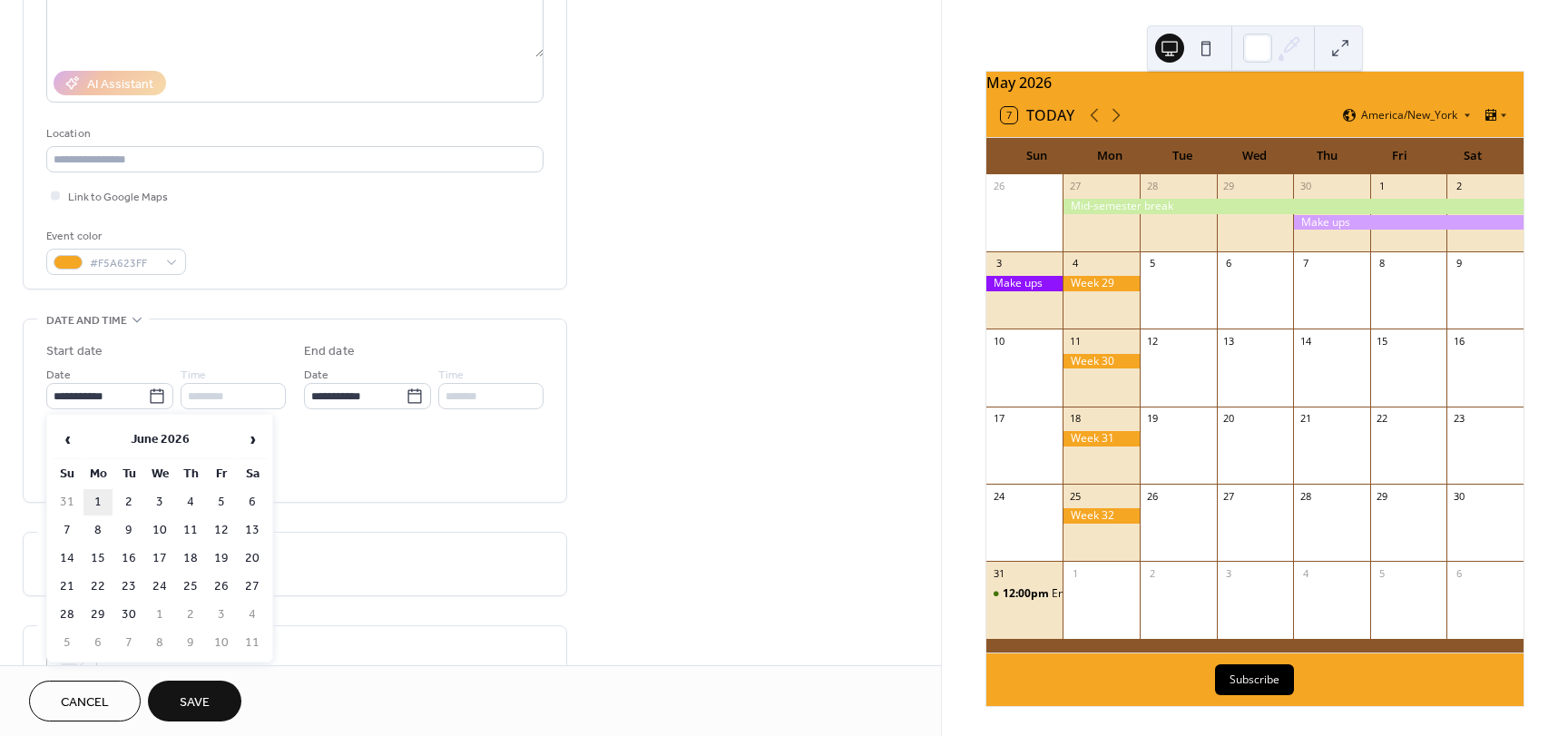 click on "1" at bounding box center (98, 502) 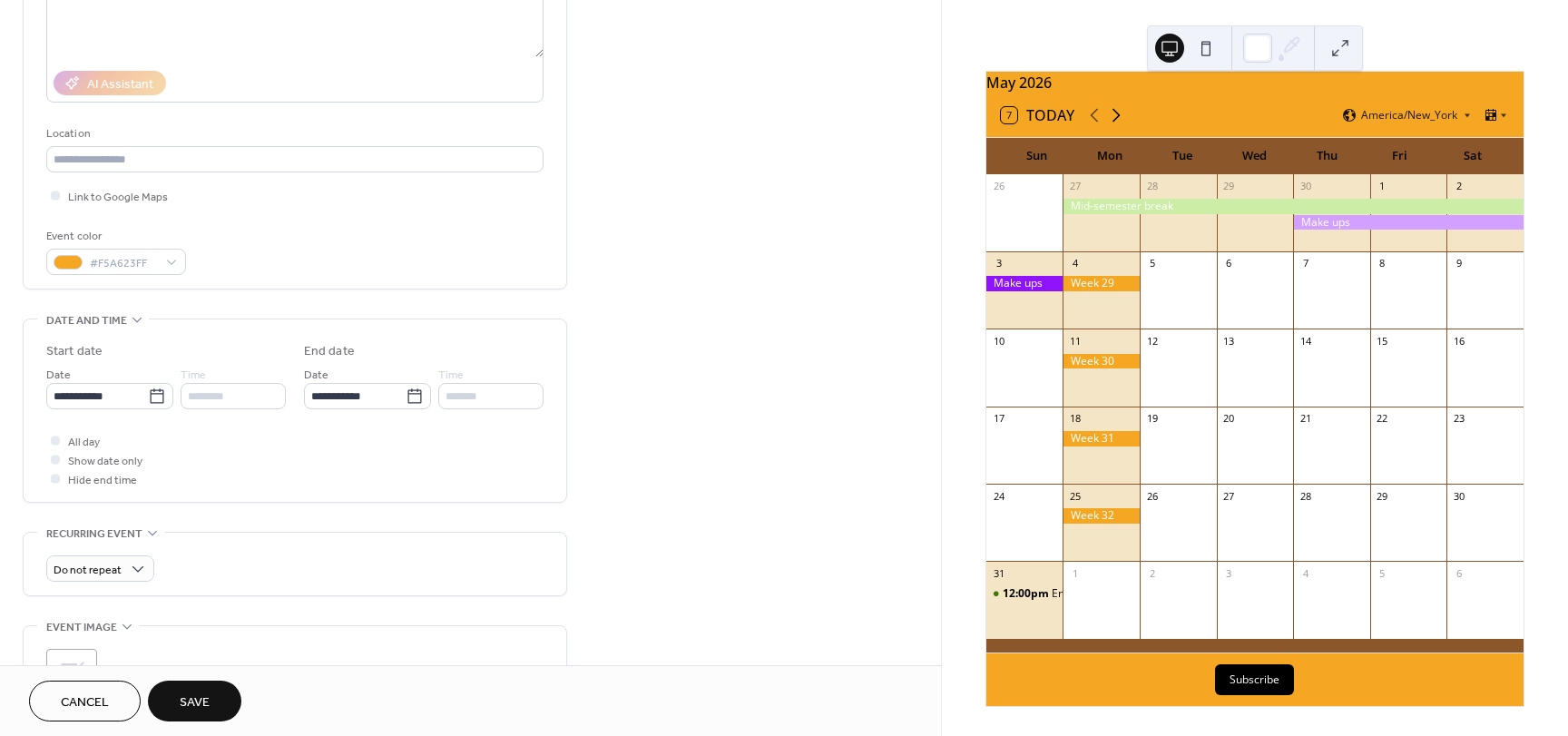 click 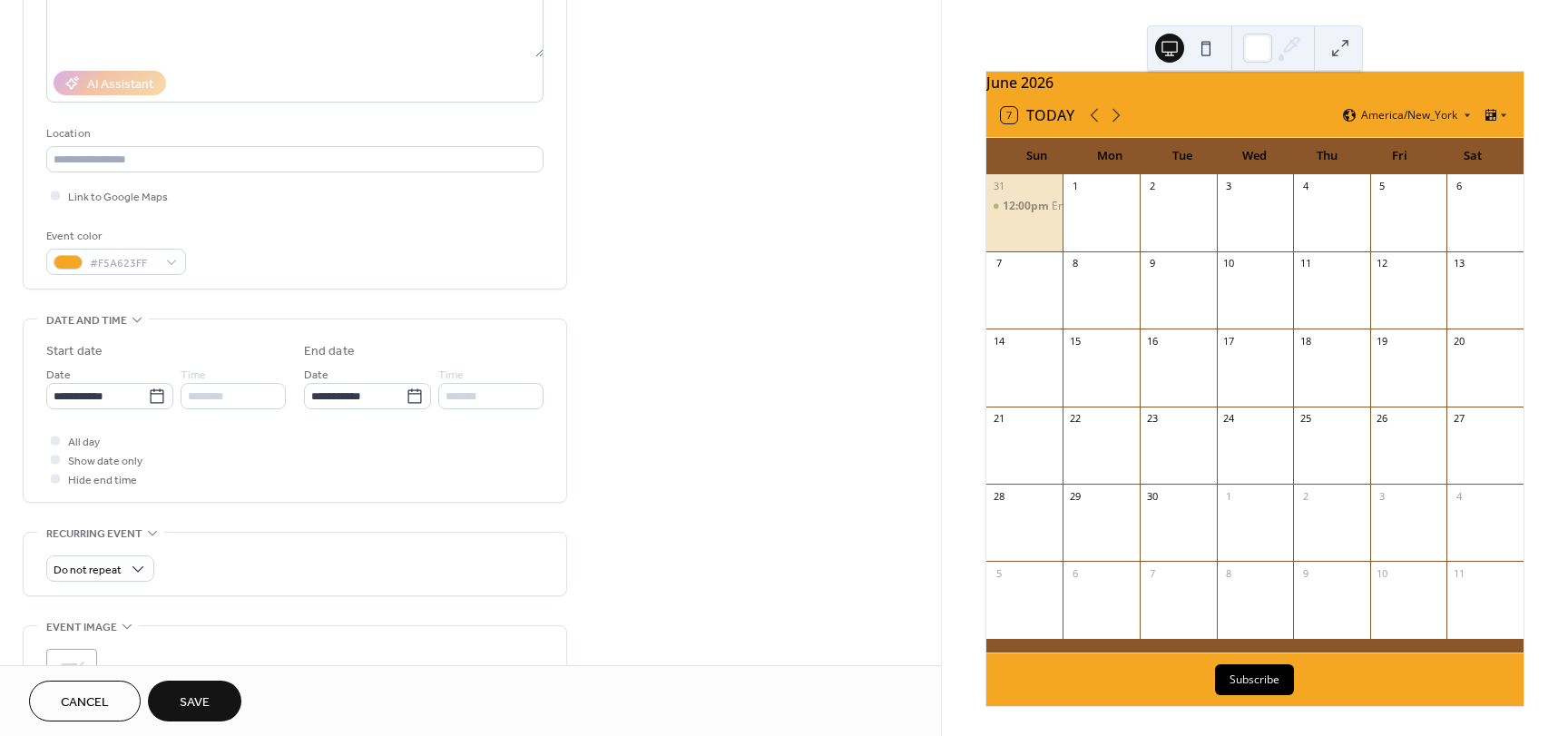 click on "Save" at bounding box center (194, 702) 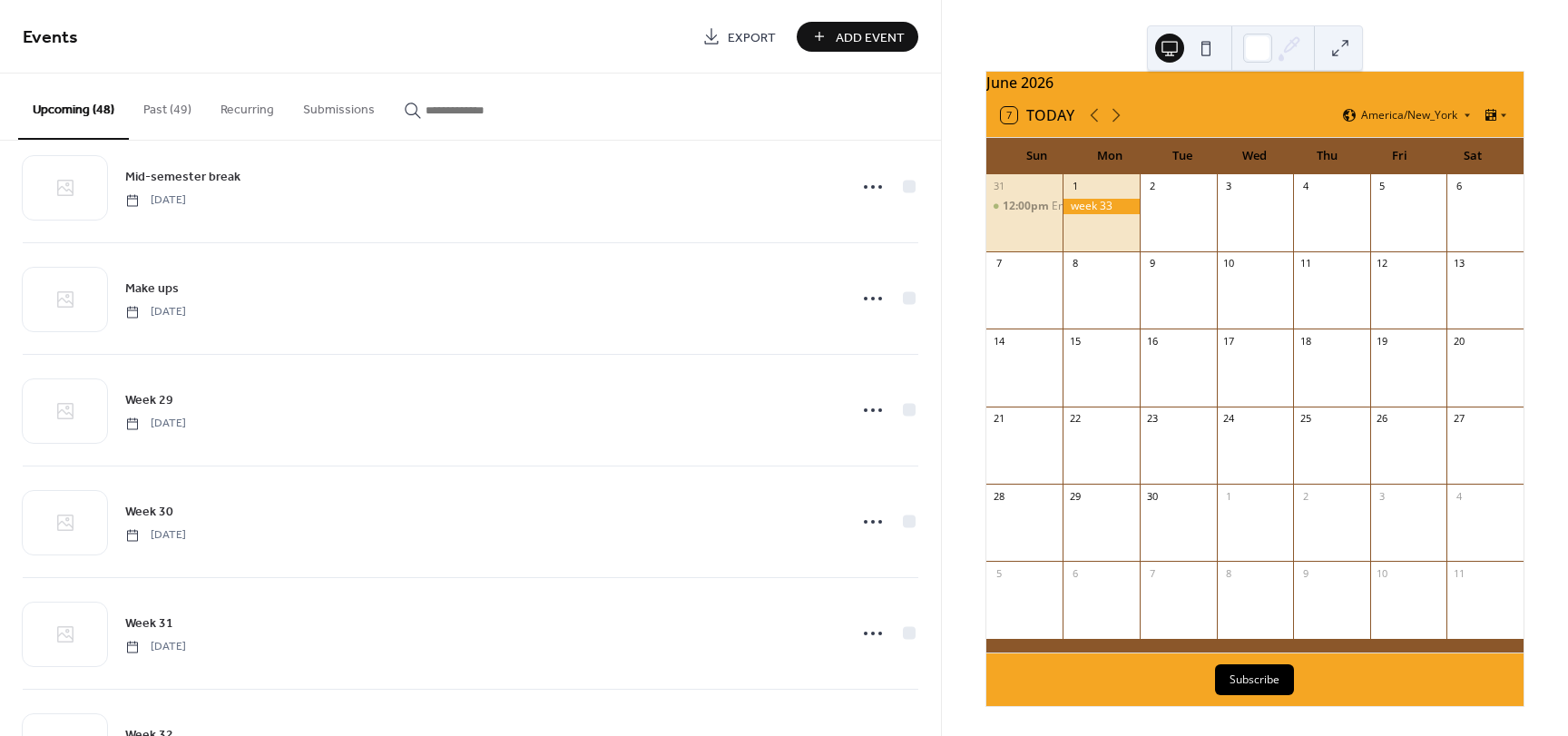scroll, scrollTop: 4816, scrollLeft: 0, axis: vertical 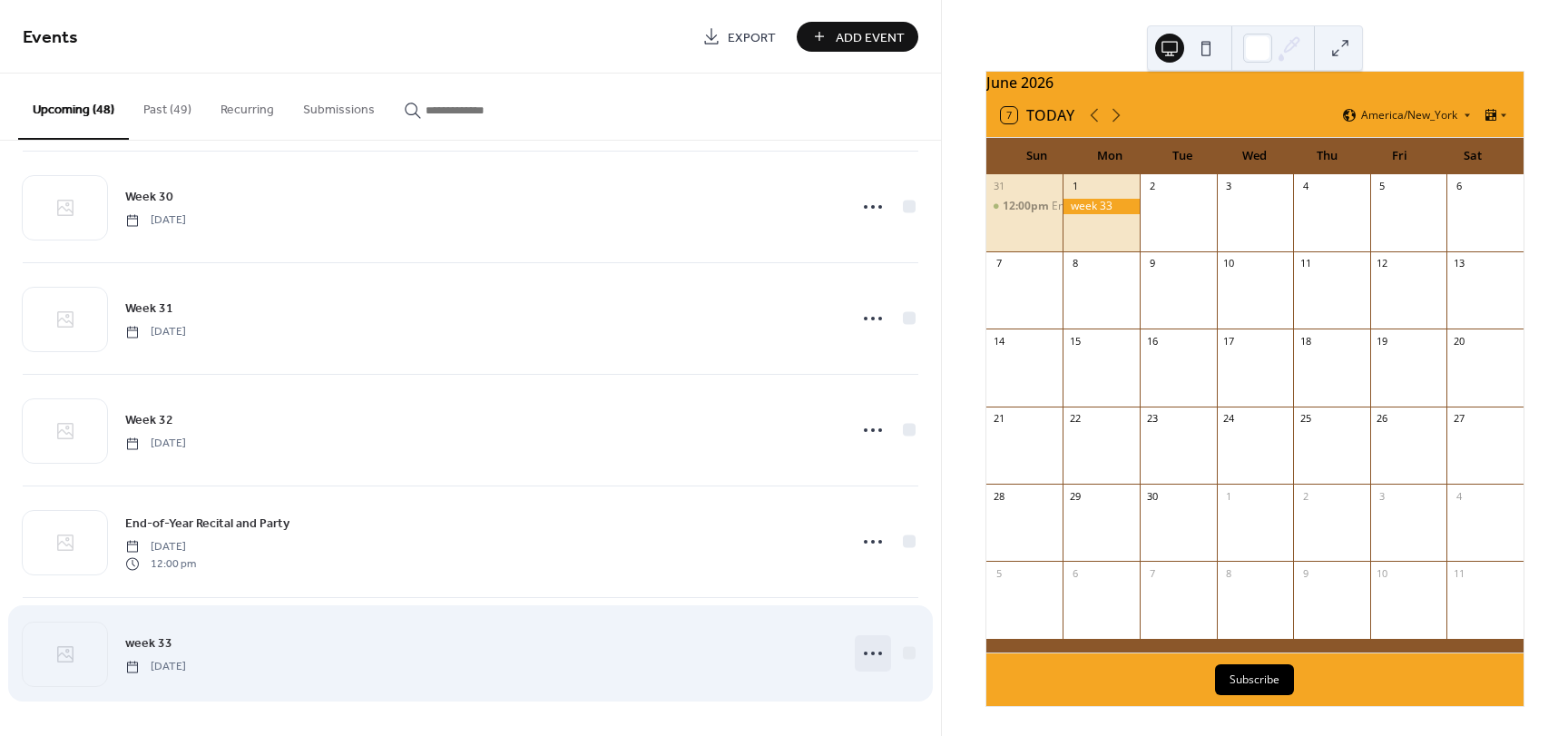 click 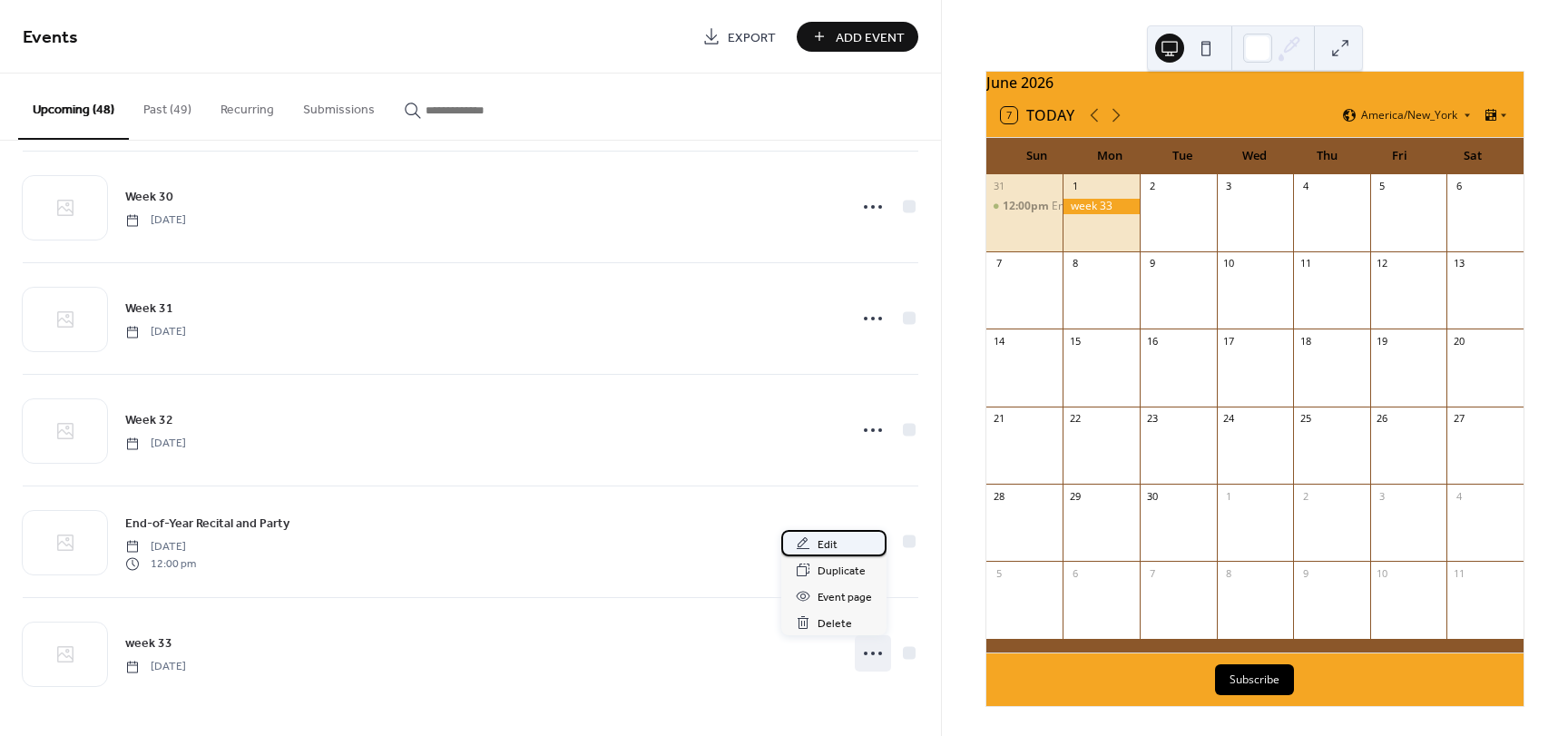 click on "Edit" at bounding box center (828, 545) 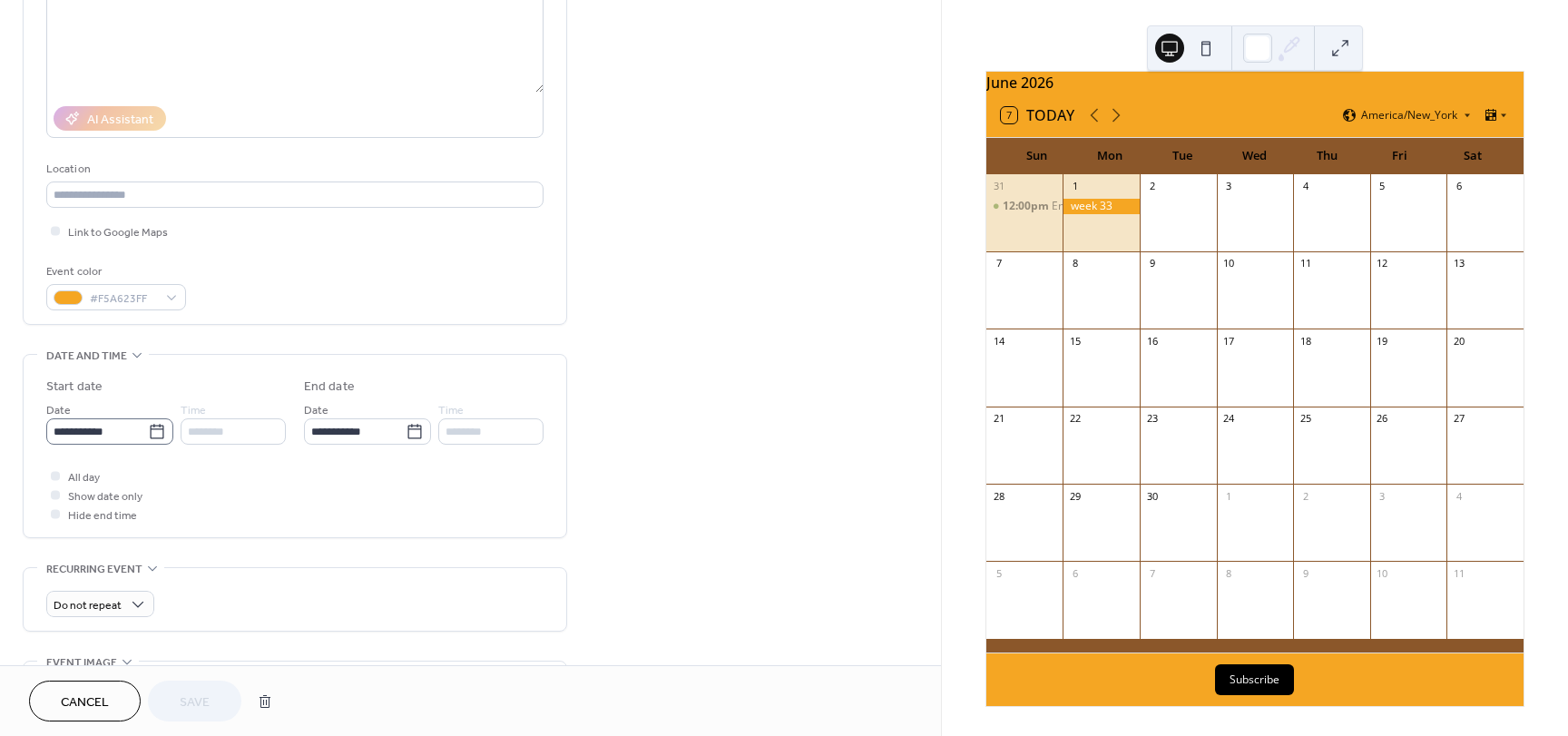 scroll, scrollTop: 272, scrollLeft: 0, axis: vertical 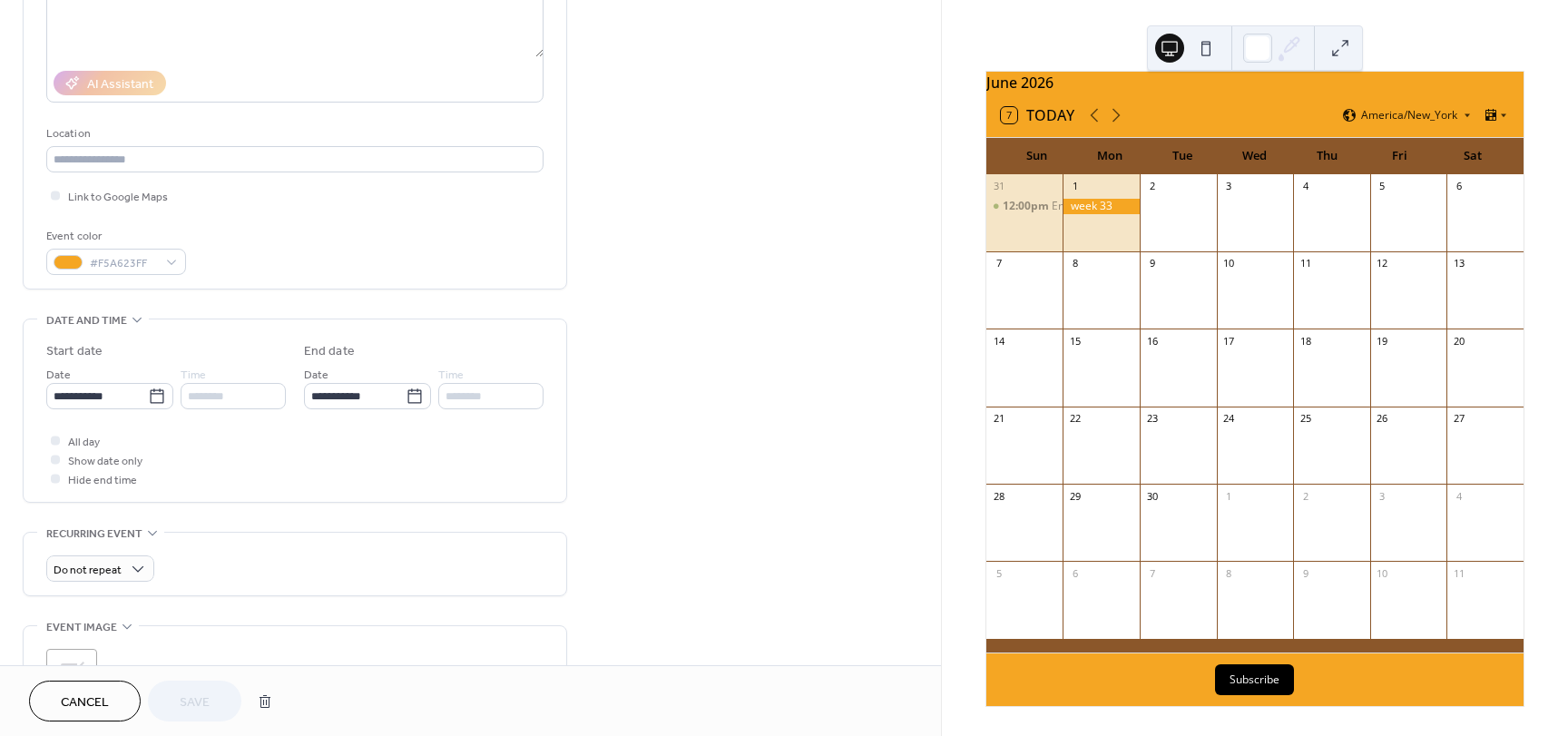 click on "Cancel" at bounding box center (84, 702) 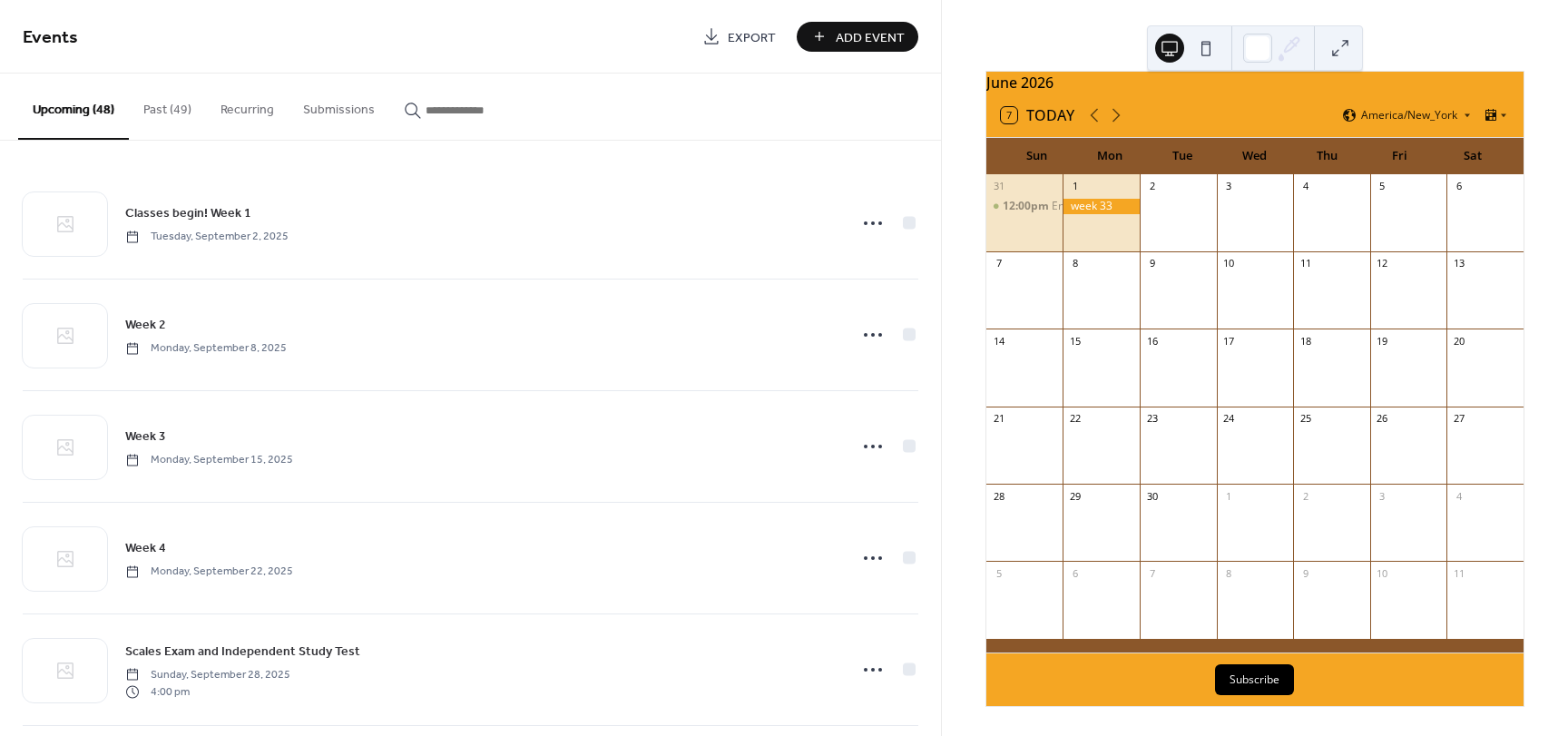 click on "Add Event" at bounding box center [870, 37] 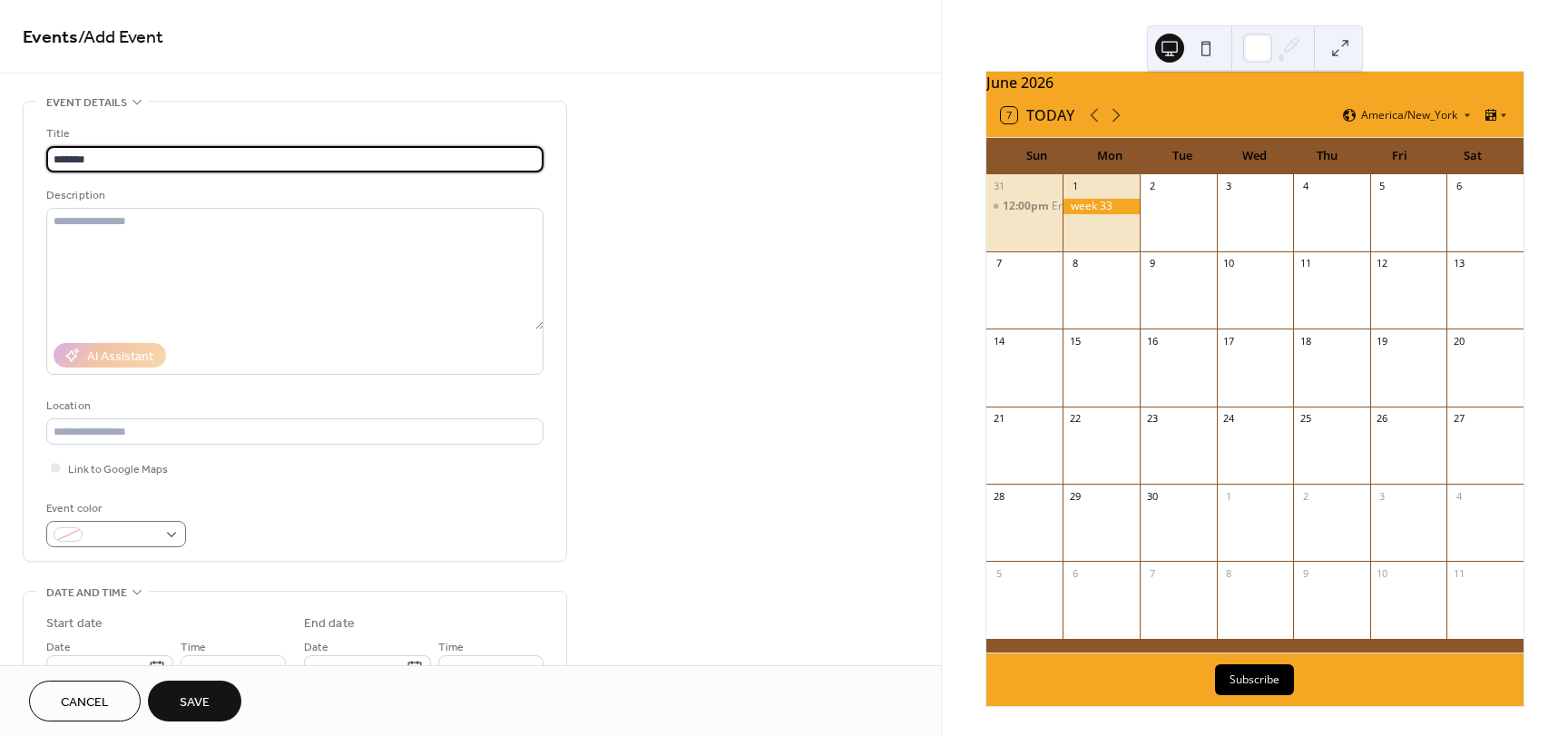 type on "*******" 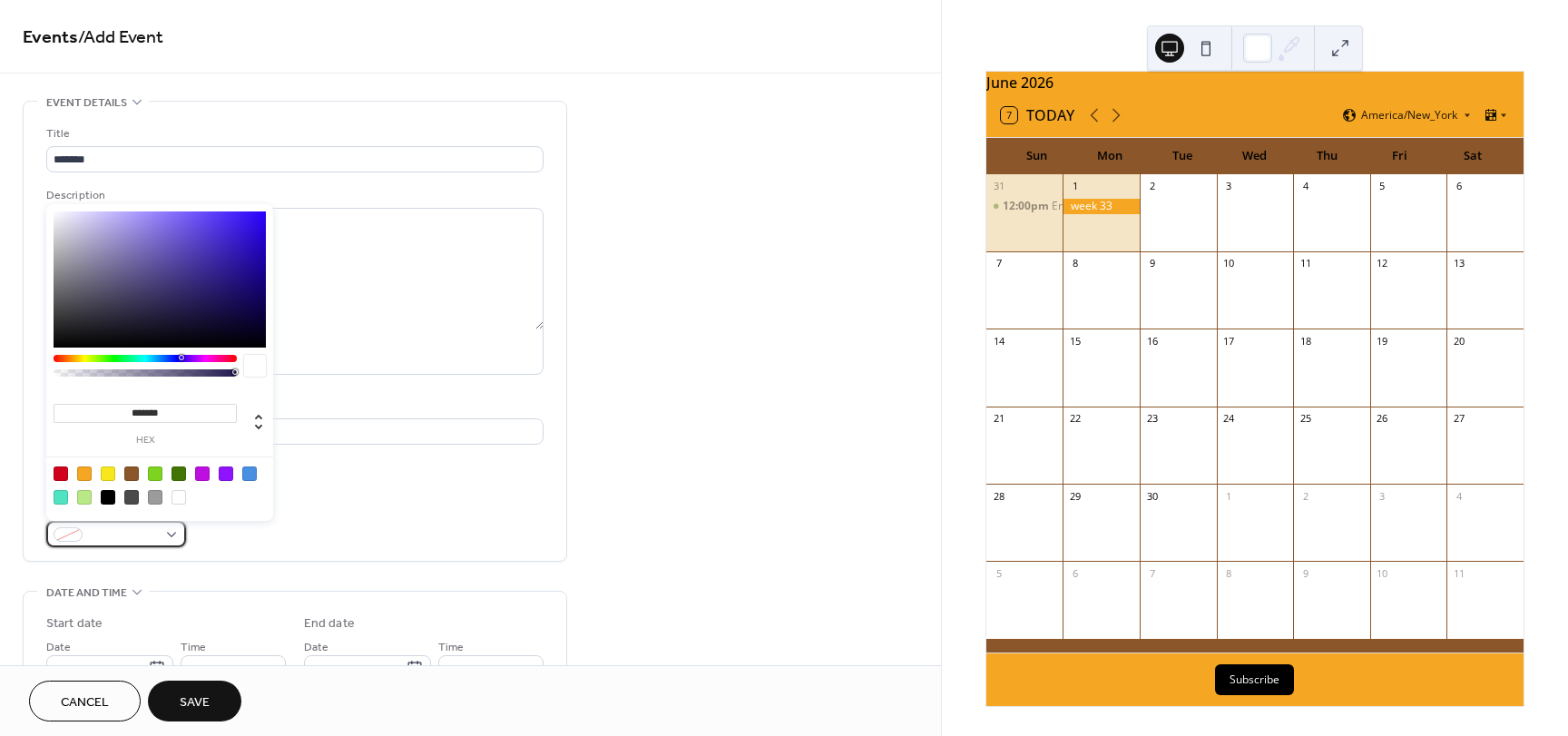 click at bounding box center (116, 534) 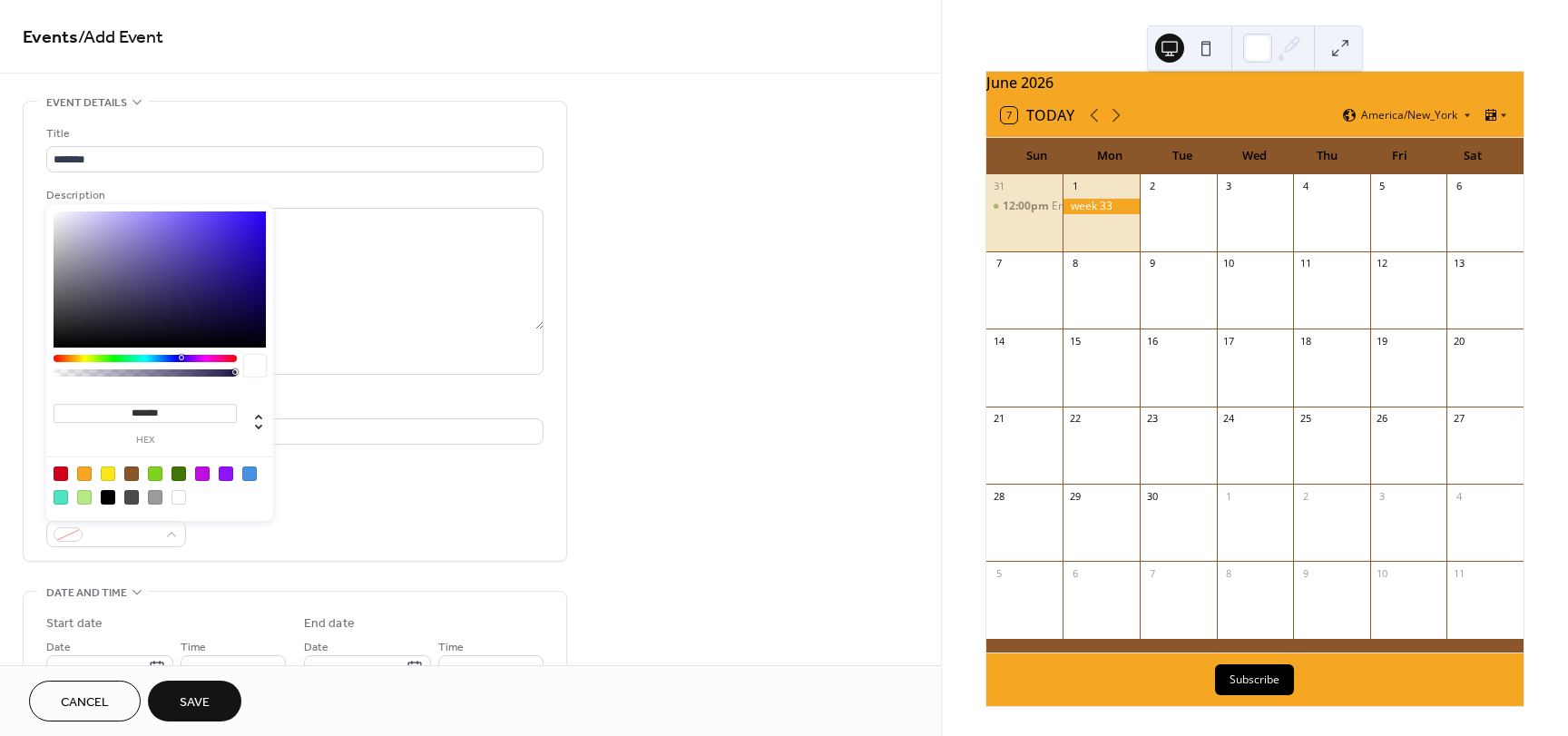 click at bounding box center (84, 474) 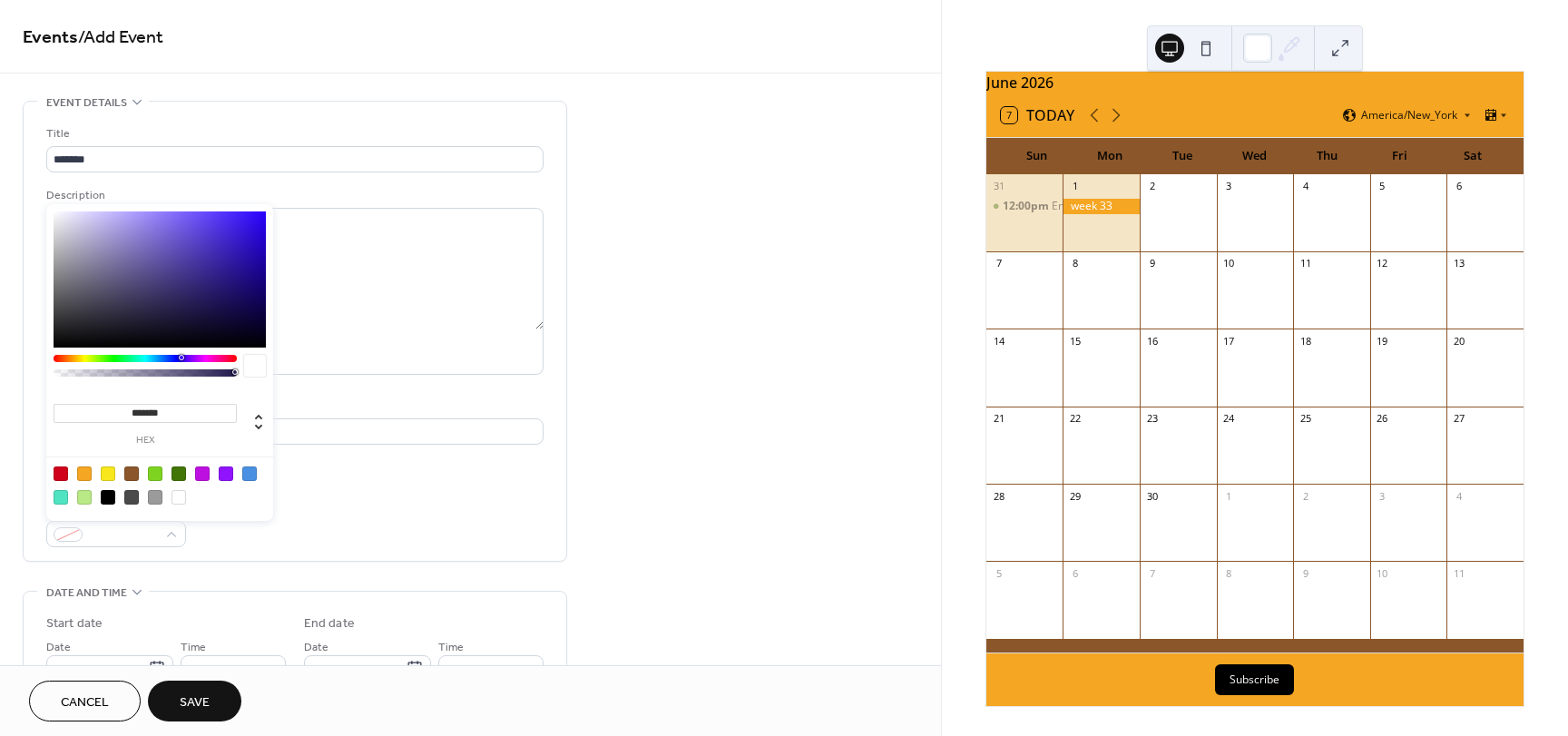 type on "*******" 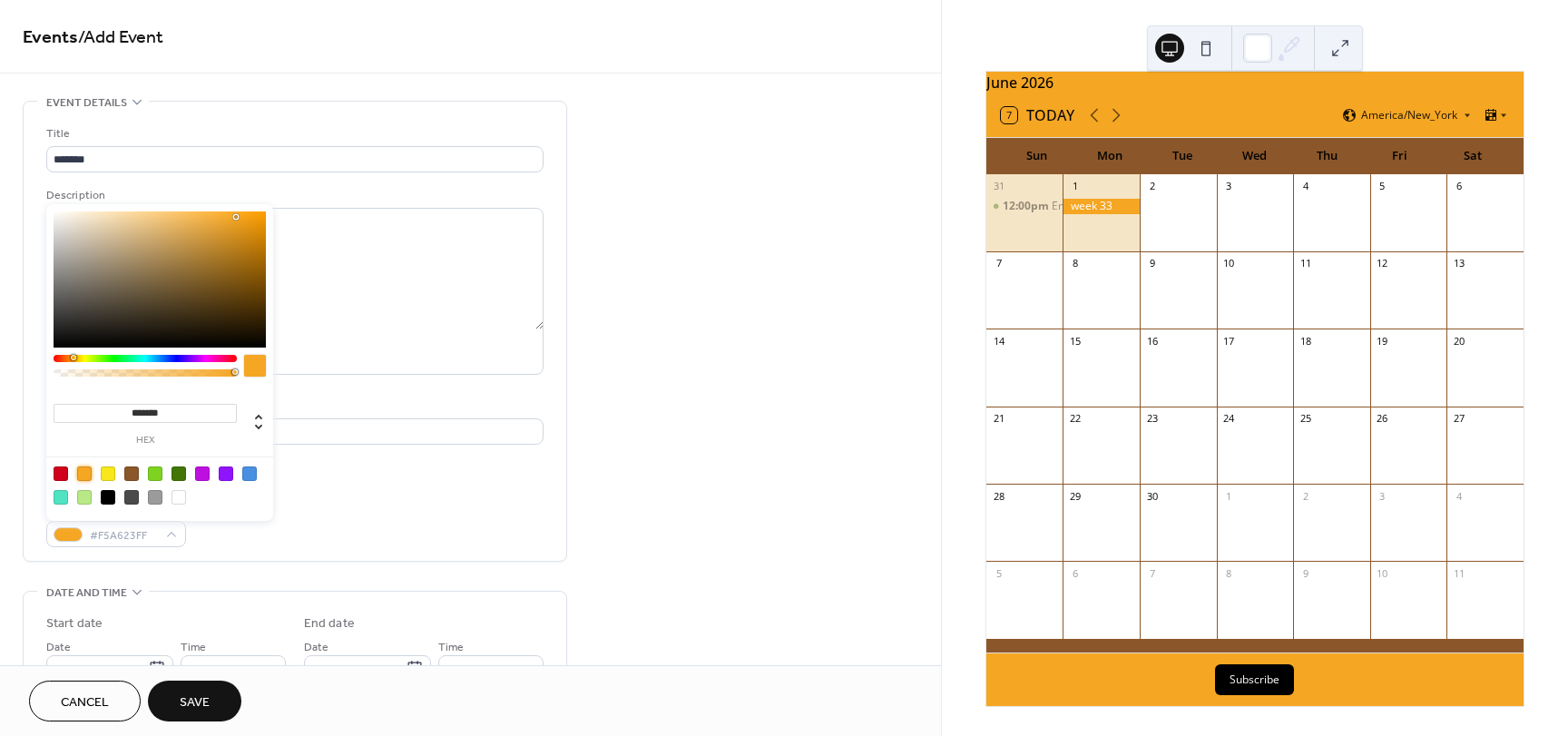 click on "Title ******* Description AI Assistant Location Link to Google Maps Event color #F5A623FF" at bounding box center [295, 336] 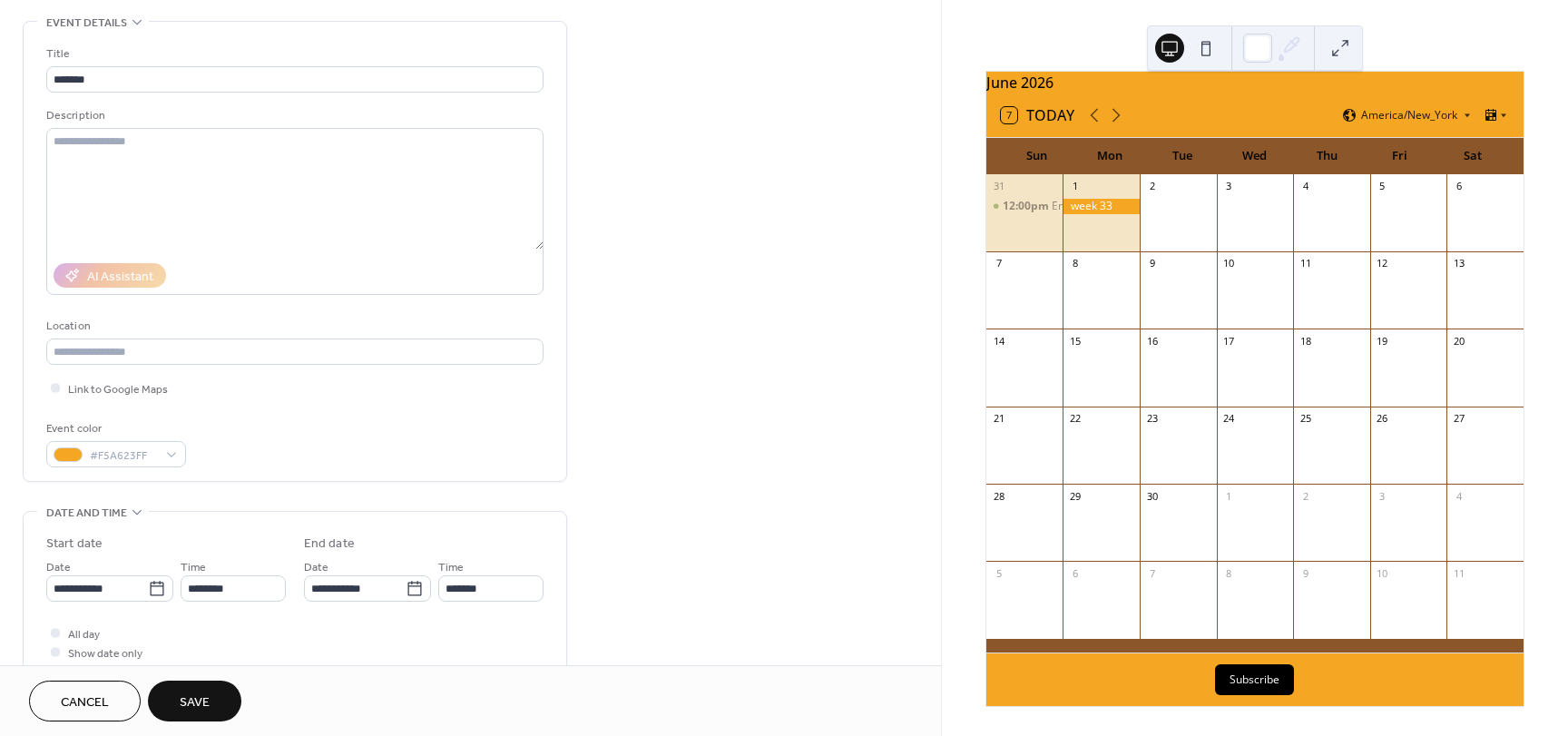 scroll, scrollTop: 91, scrollLeft: 0, axis: vertical 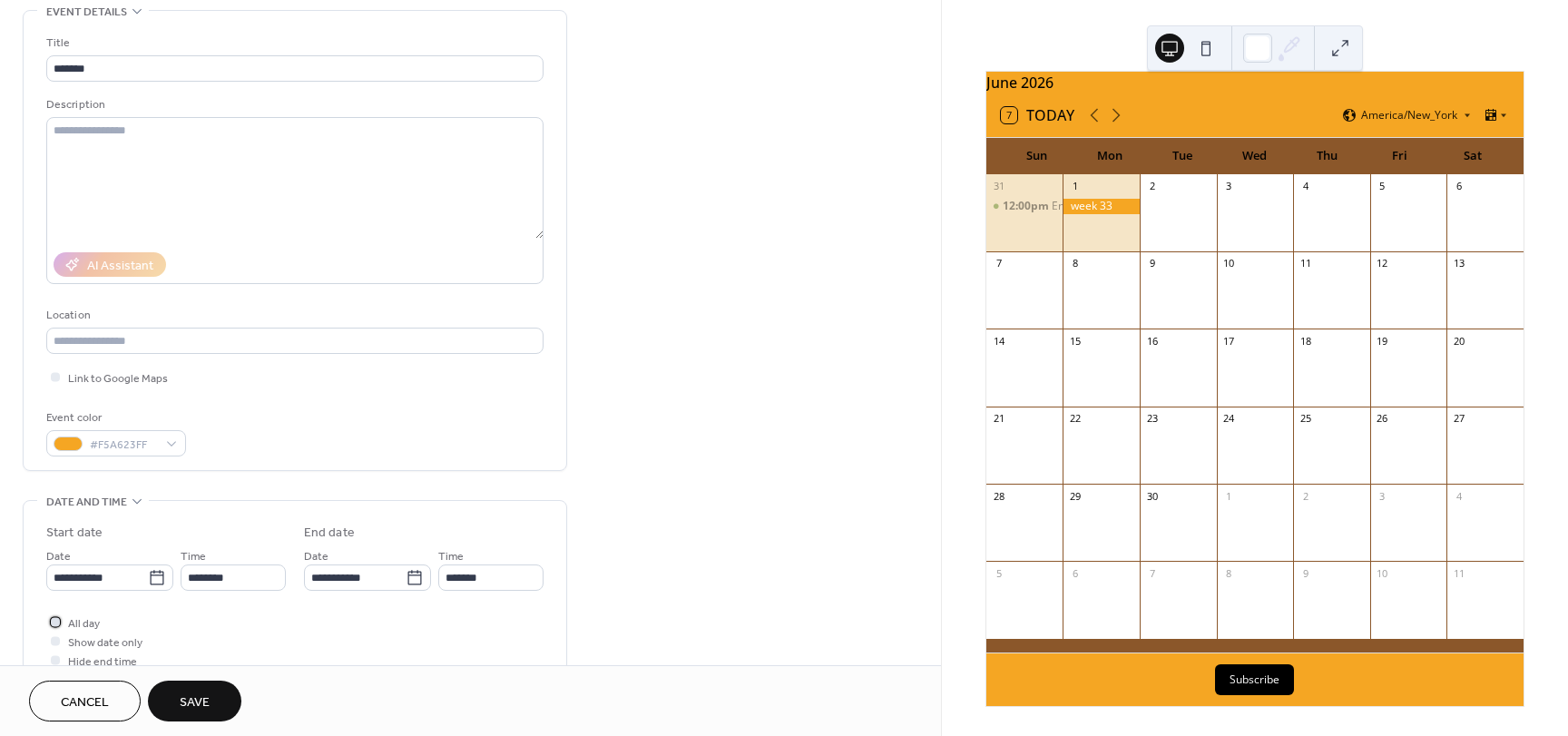 drag, startPoint x: 53, startPoint y: 620, endPoint x: 74, endPoint y: 613, distance: 22.13594 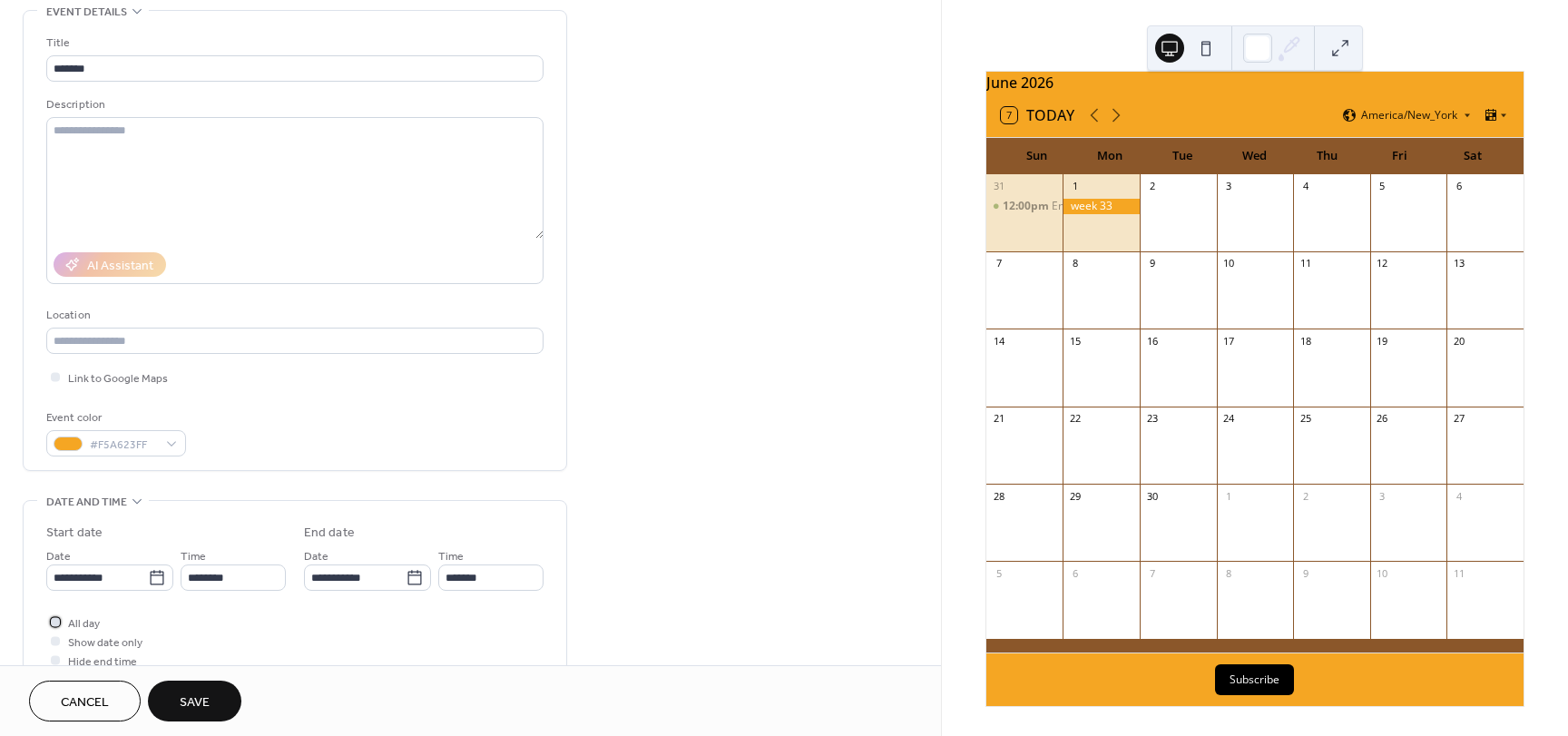 click at bounding box center (55, 622) 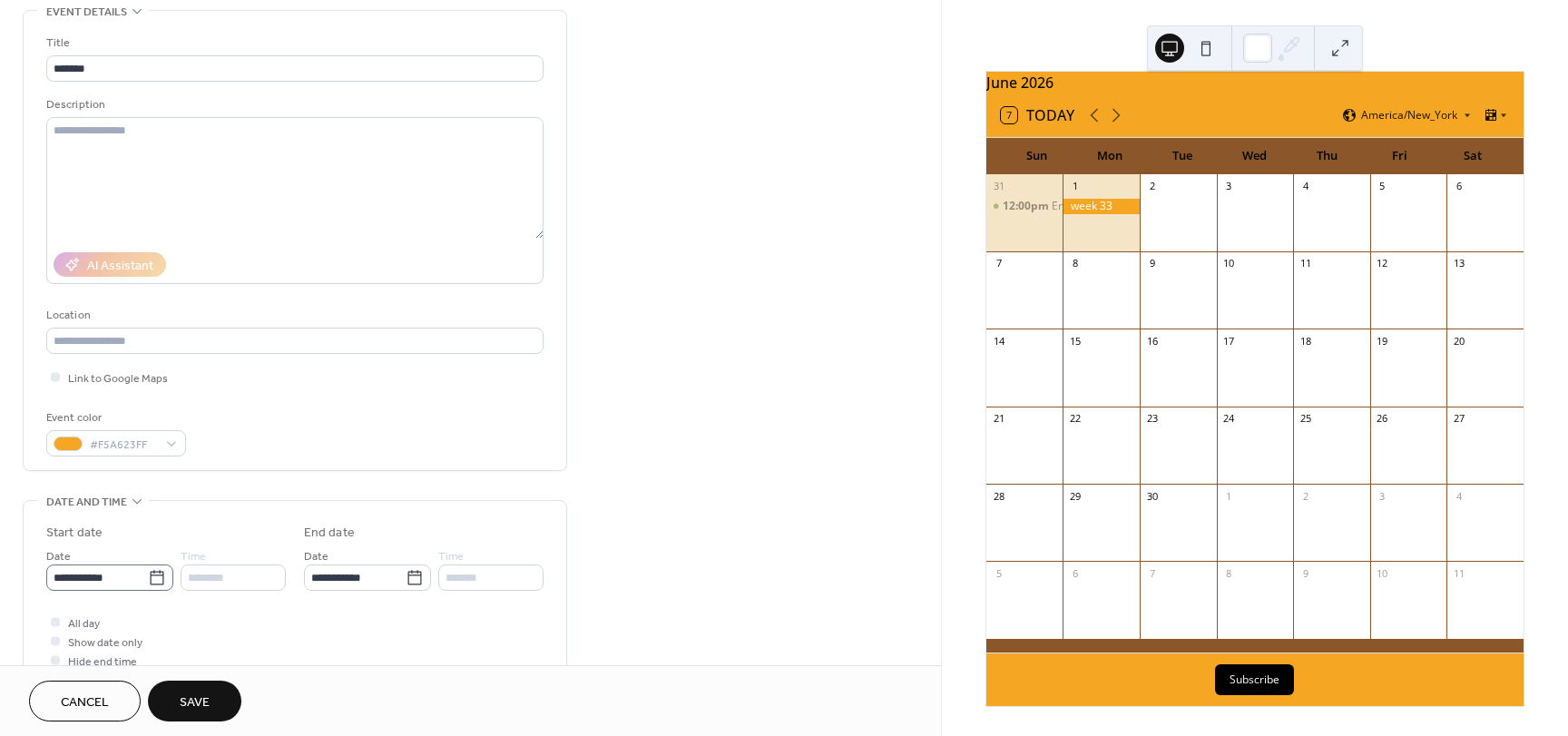 click 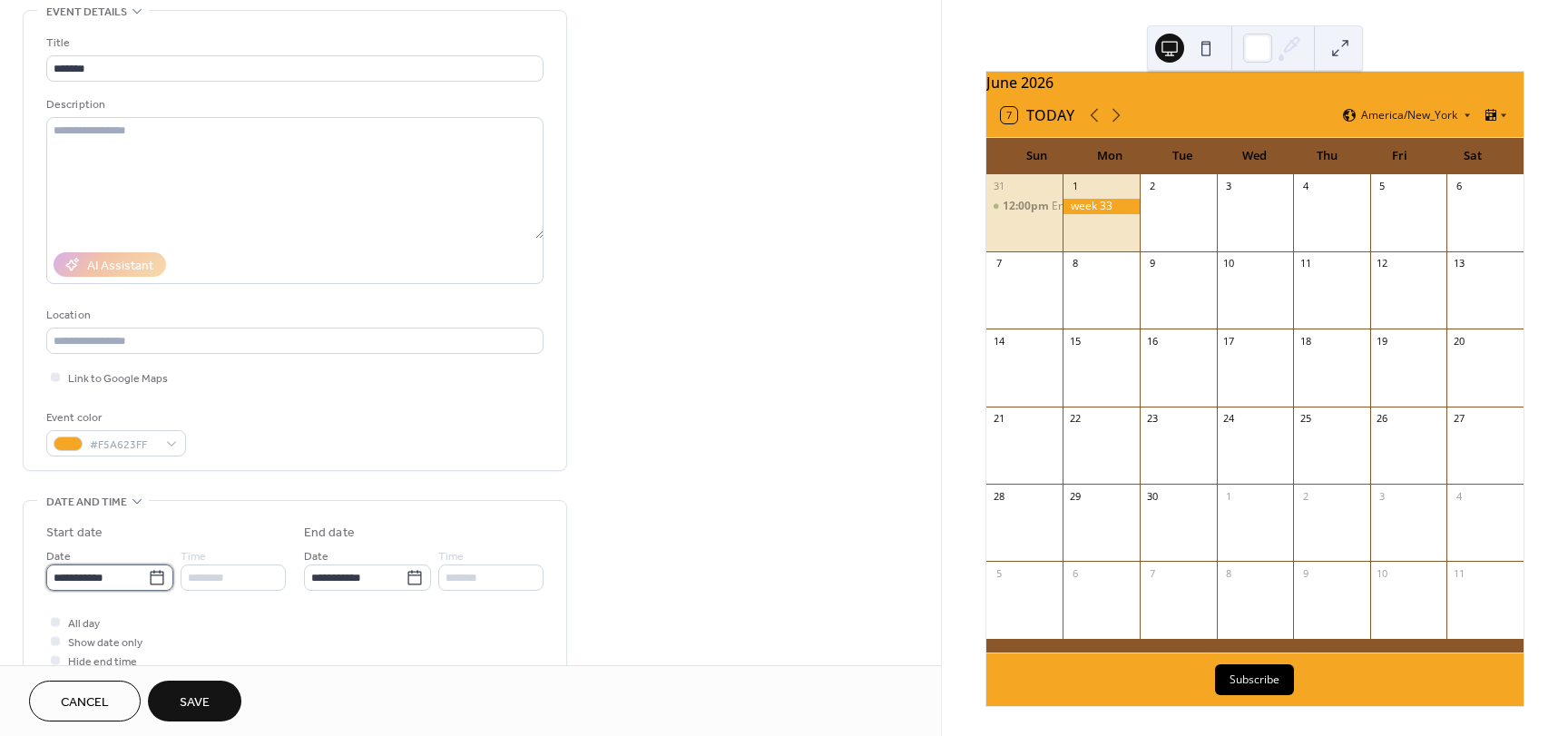 click on "**********" at bounding box center (97, 577) 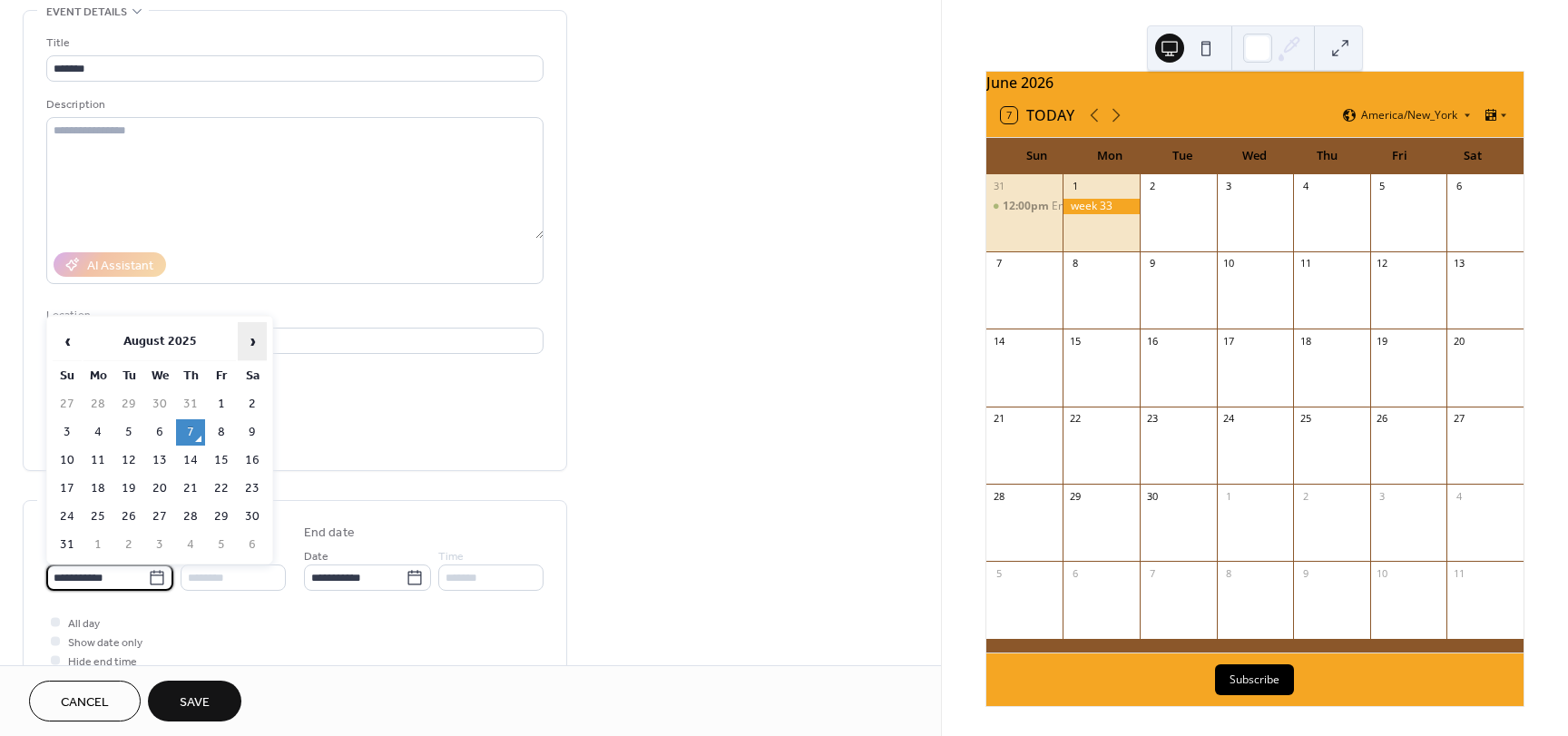 click on "›" at bounding box center [252, 341] 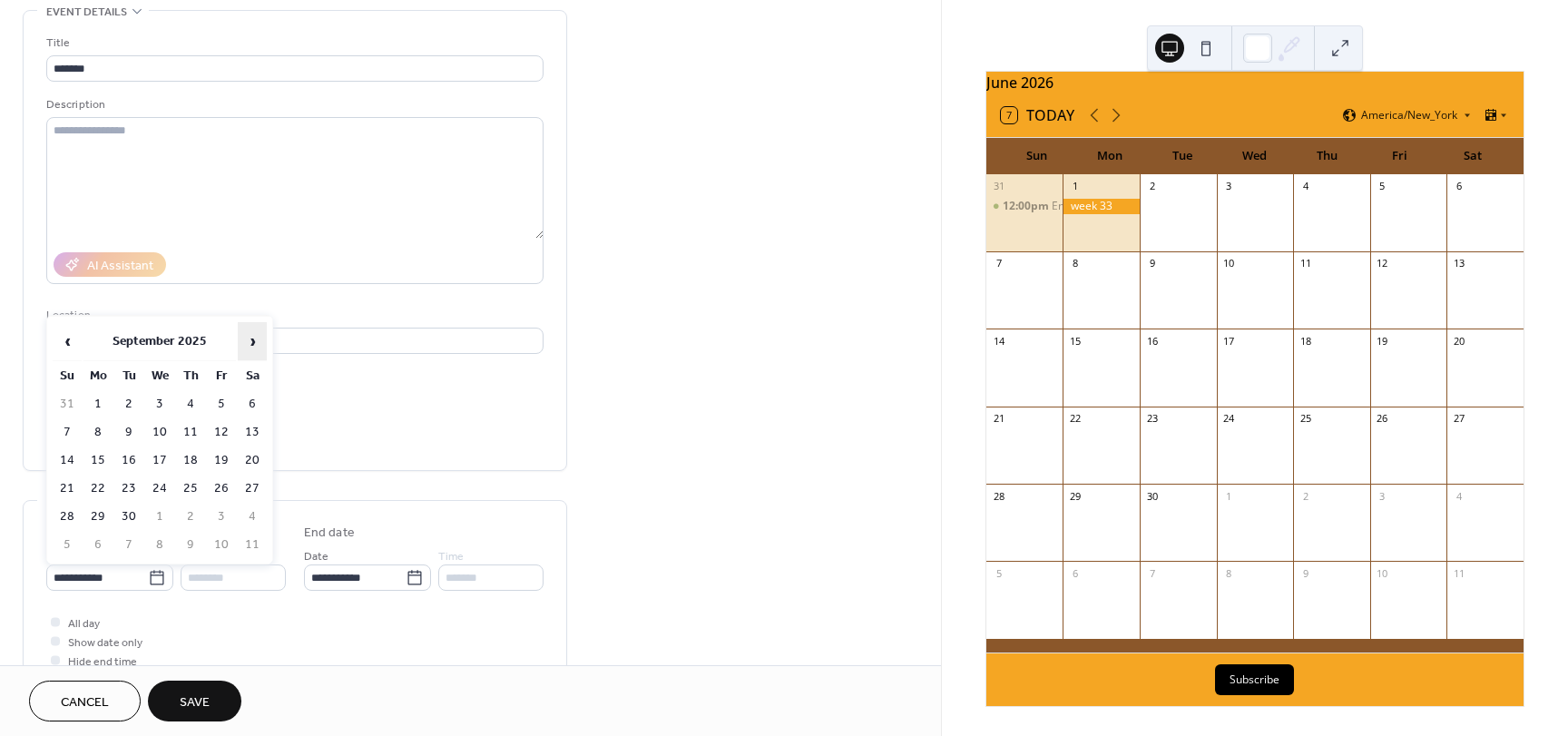 click on "›" at bounding box center (252, 341) 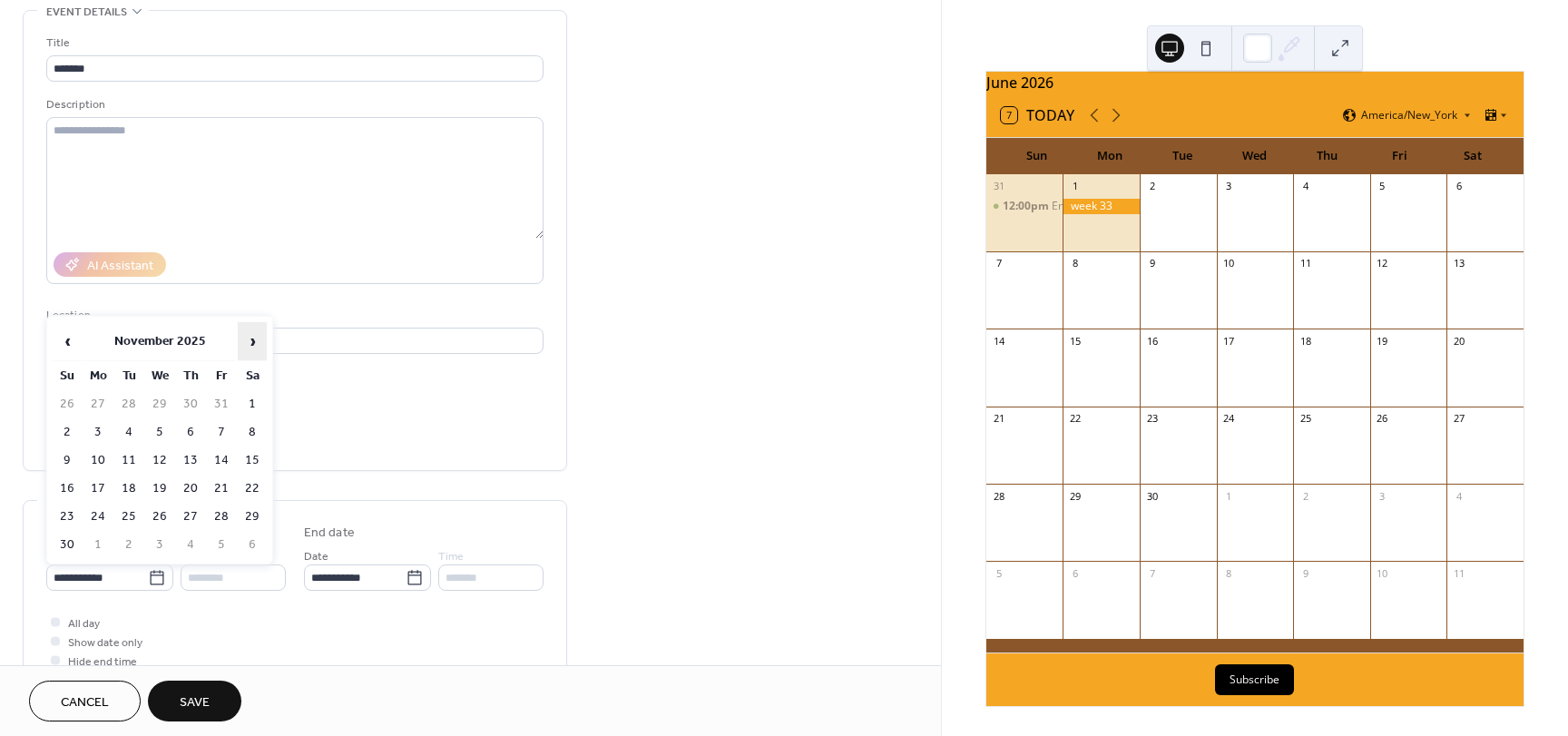 click on "›" at bounding box center [252, 341] 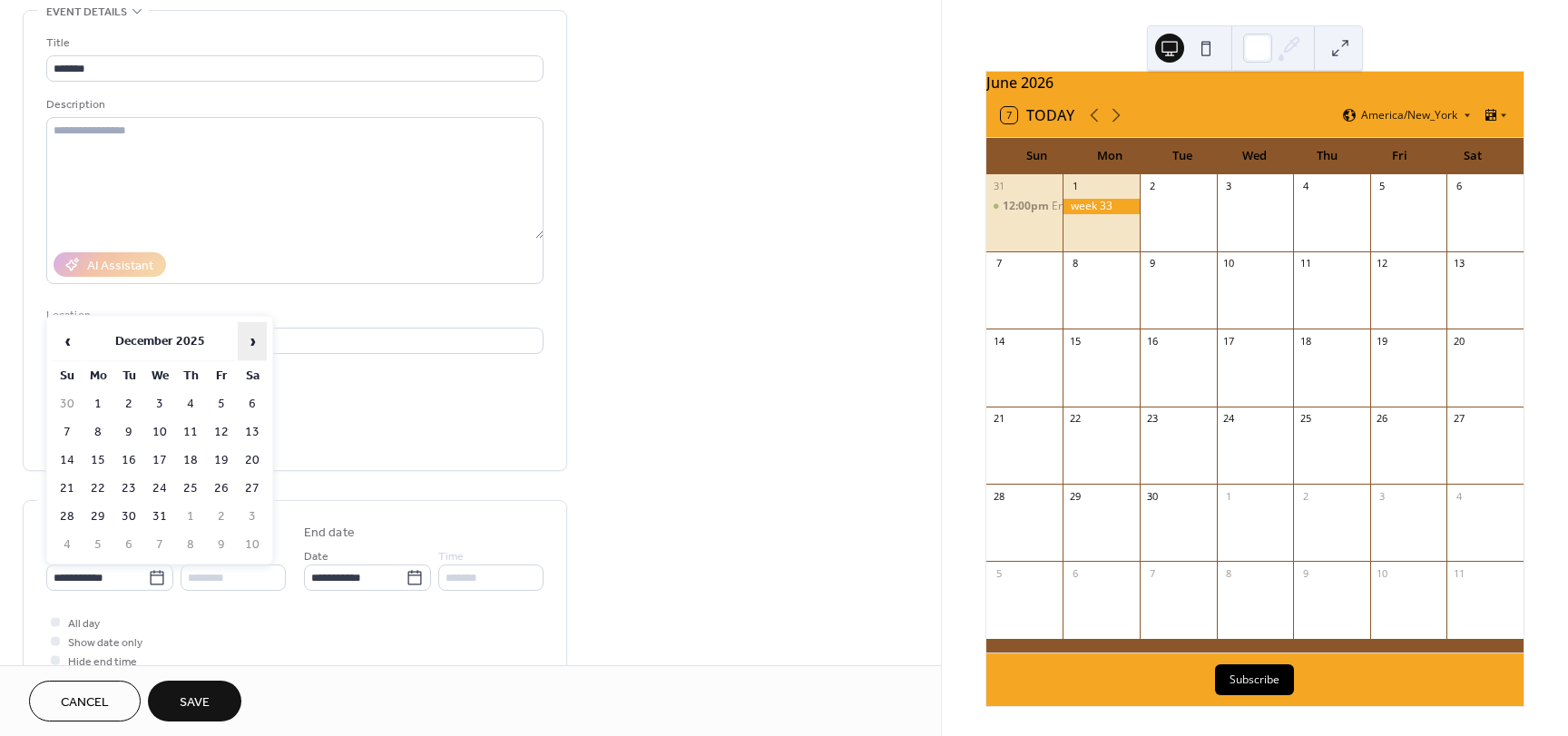 click on "›" at bounding box center (252, 341) 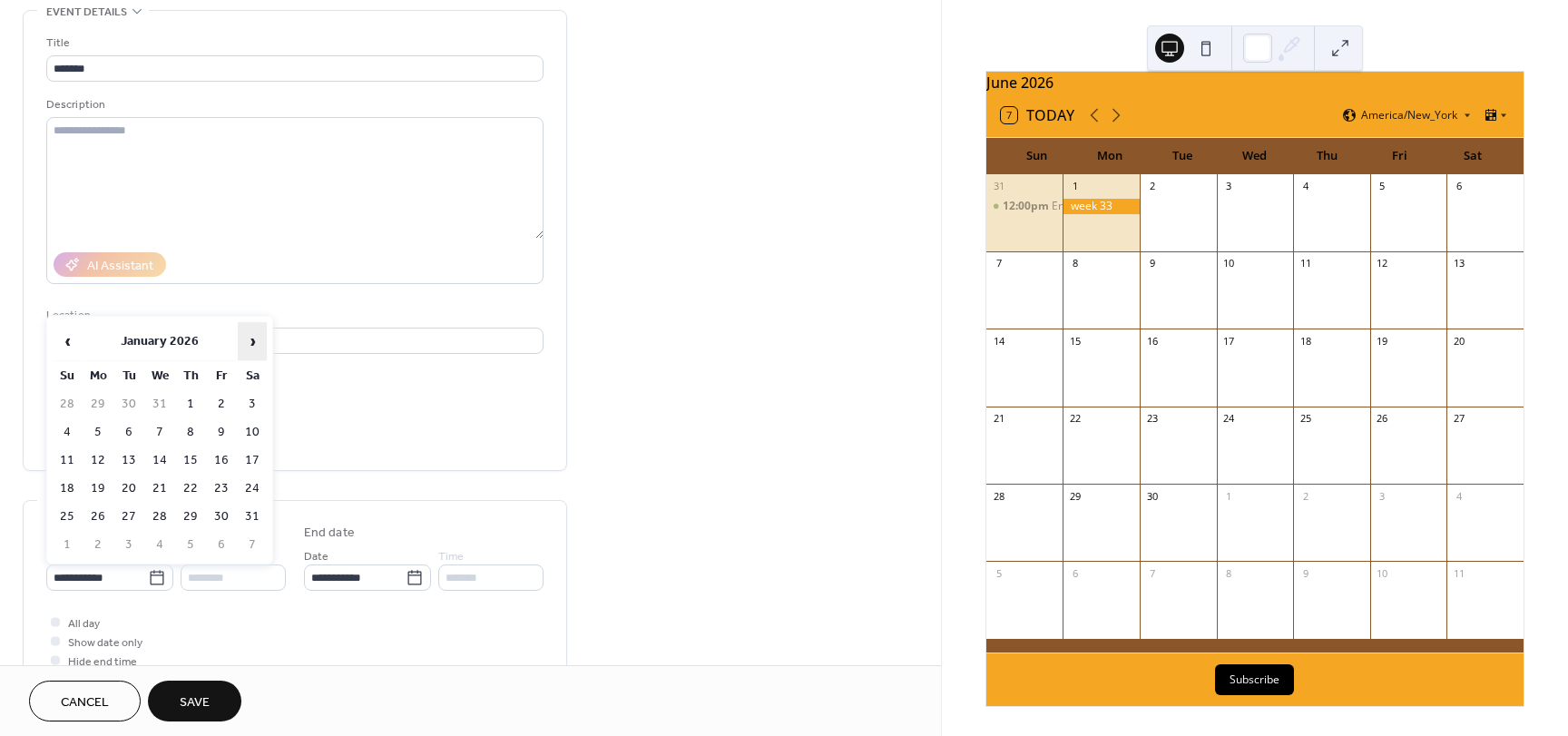 click on "›" at bounding box center [252, 341] 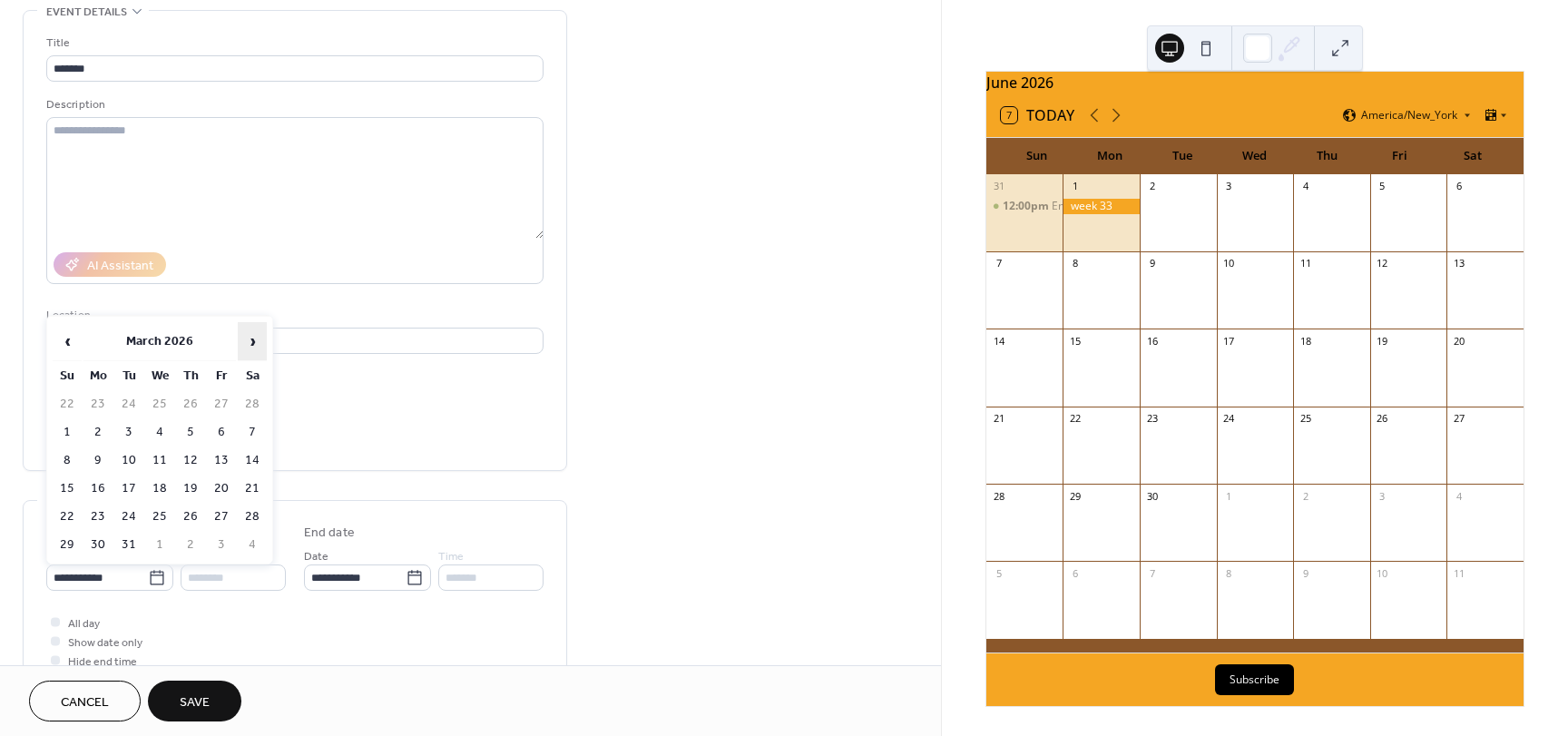 click on "›" at bounding box center (252, 341) 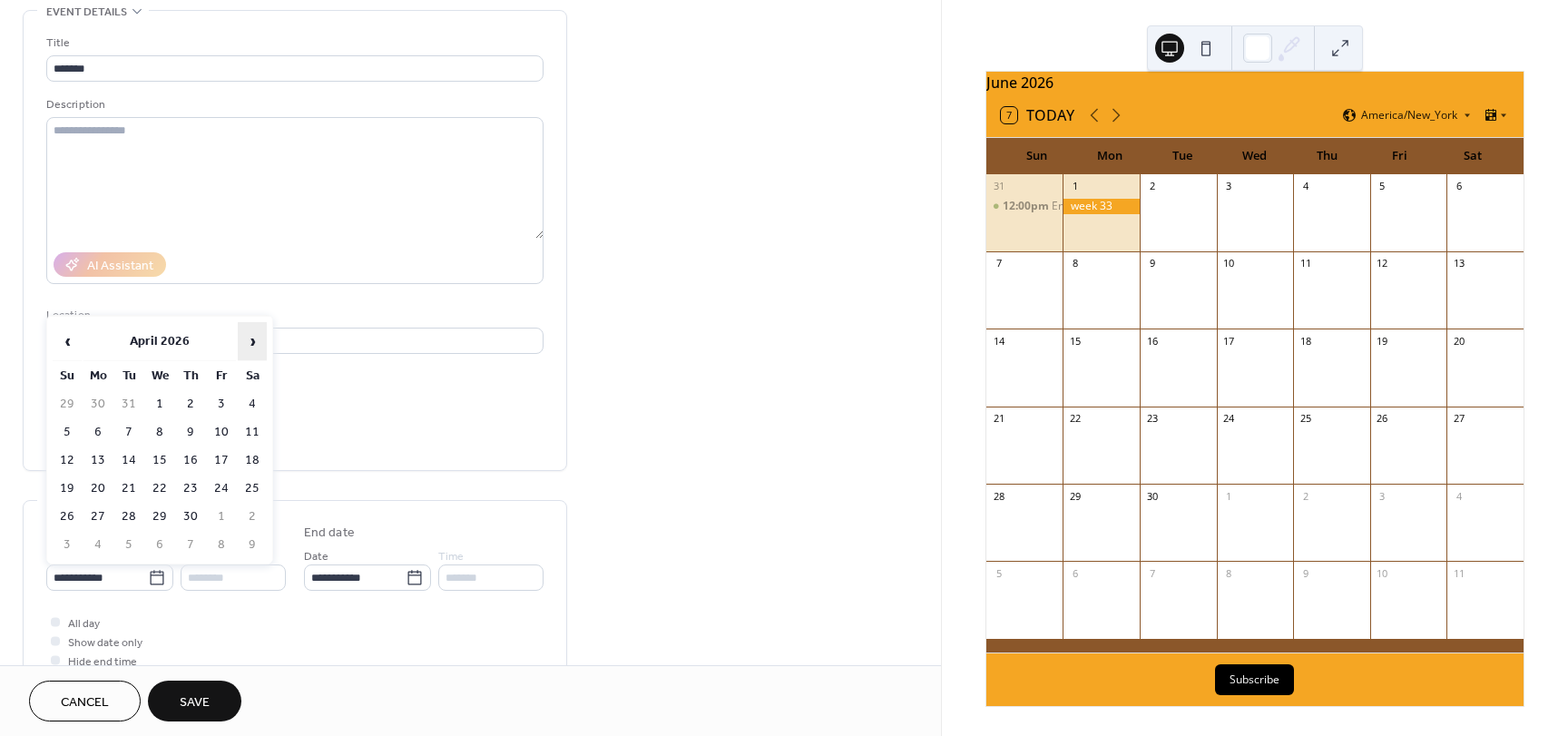 click on "›" at bounding box center (252, 341) 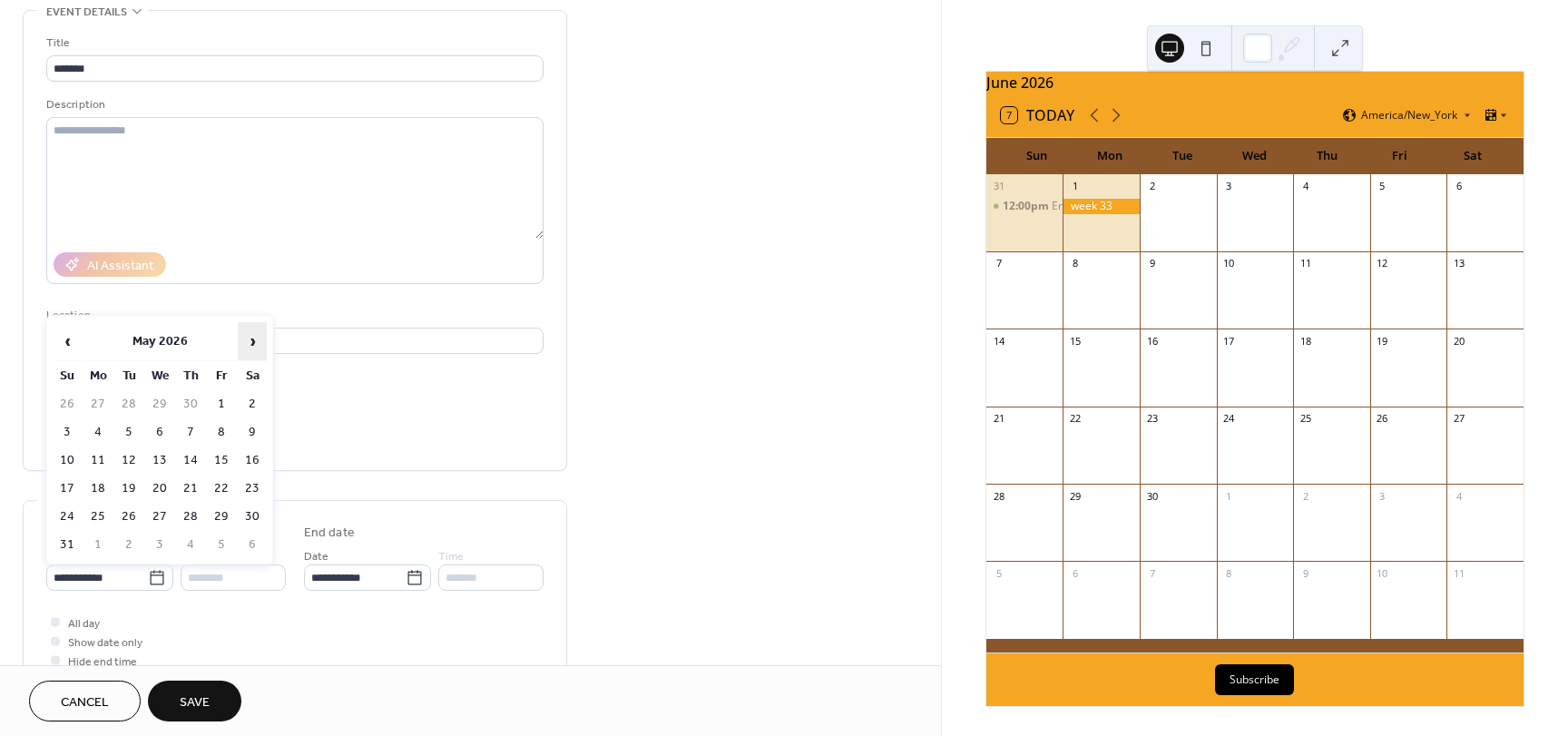 click on "›" at bounding box center [252, 341] 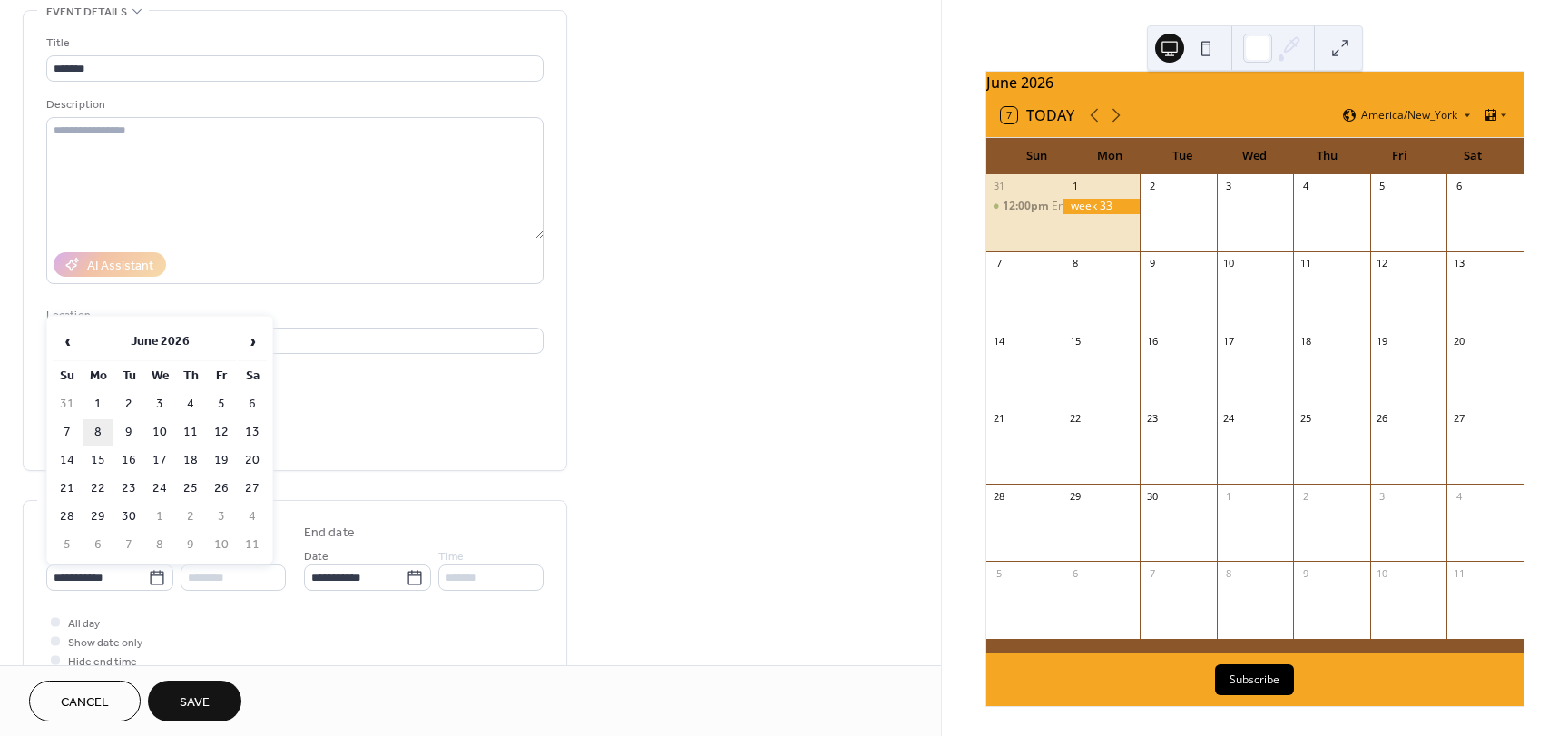 click on "8" at bounding box center (98, 432) 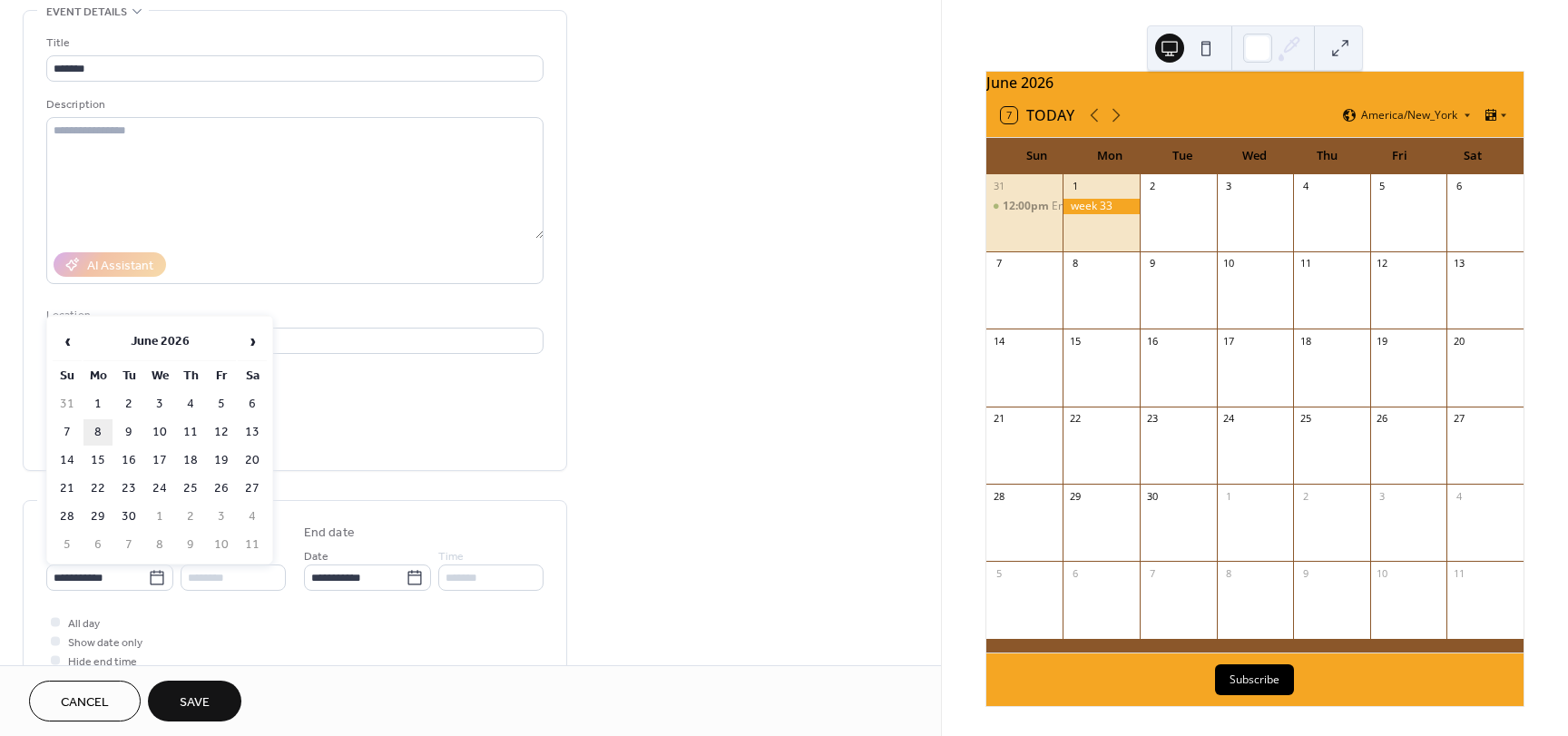 type on "**********" 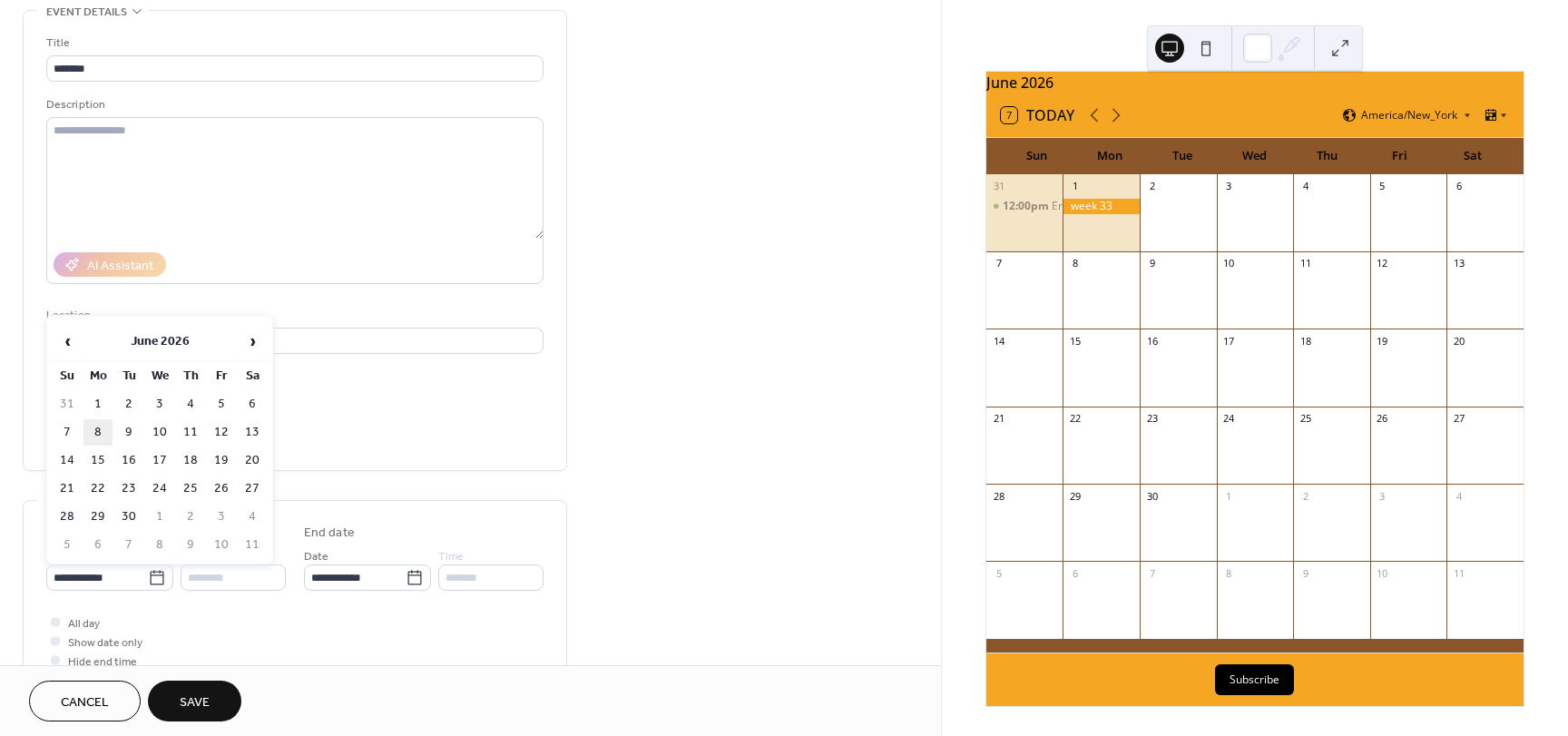 type on "**********" 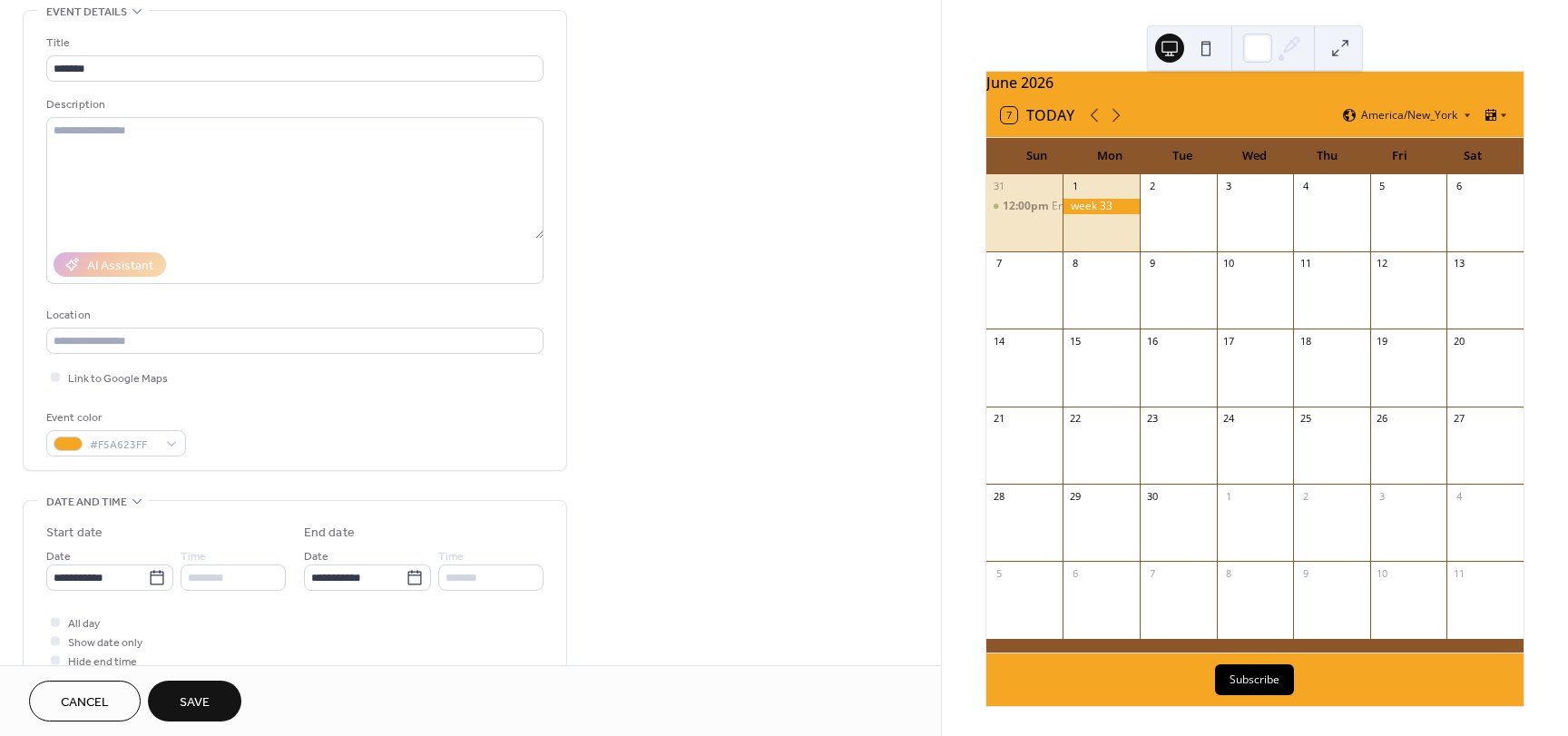 click on "Save" at bounding box center [194, 701] 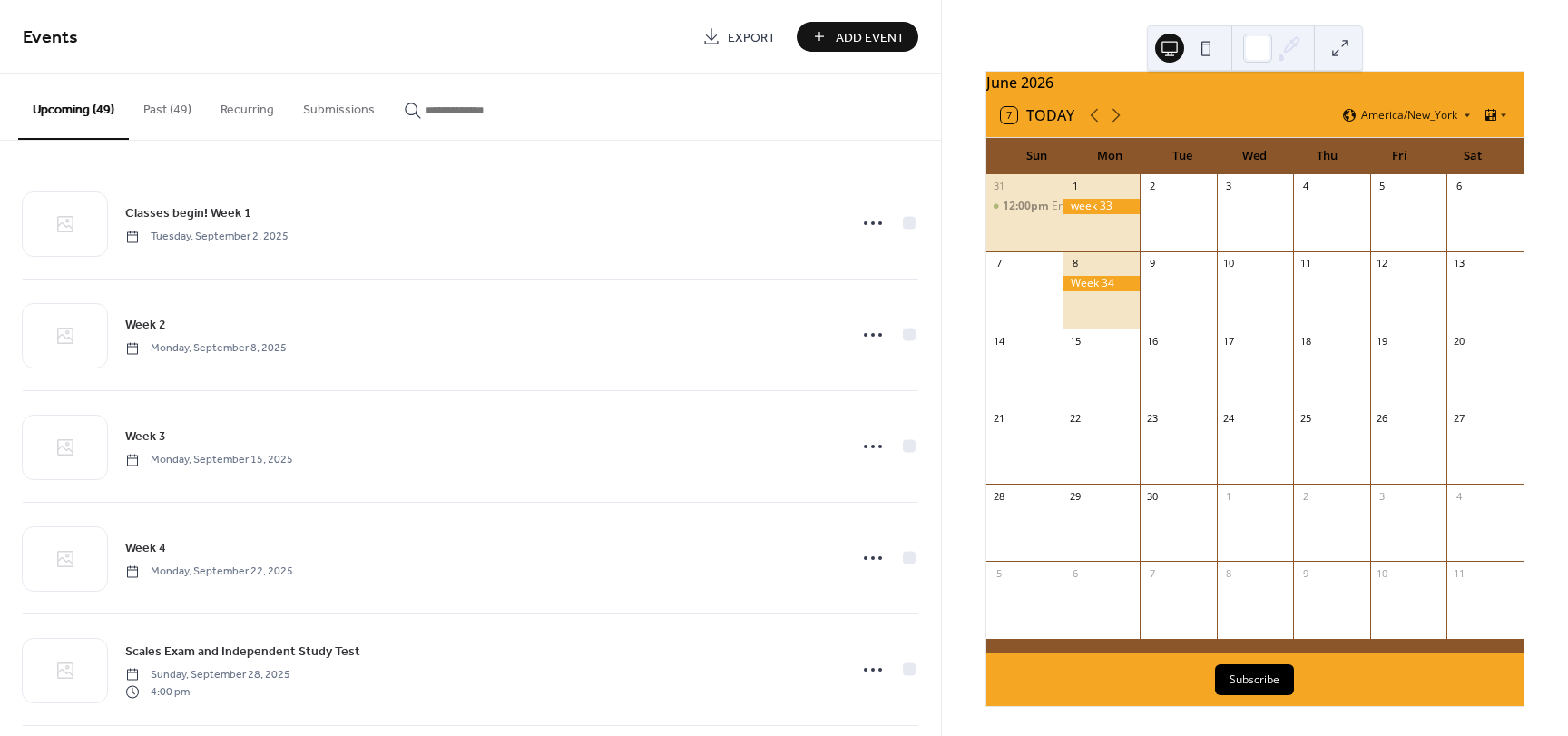 click on "Add Event" at bounding box center [870, 37] 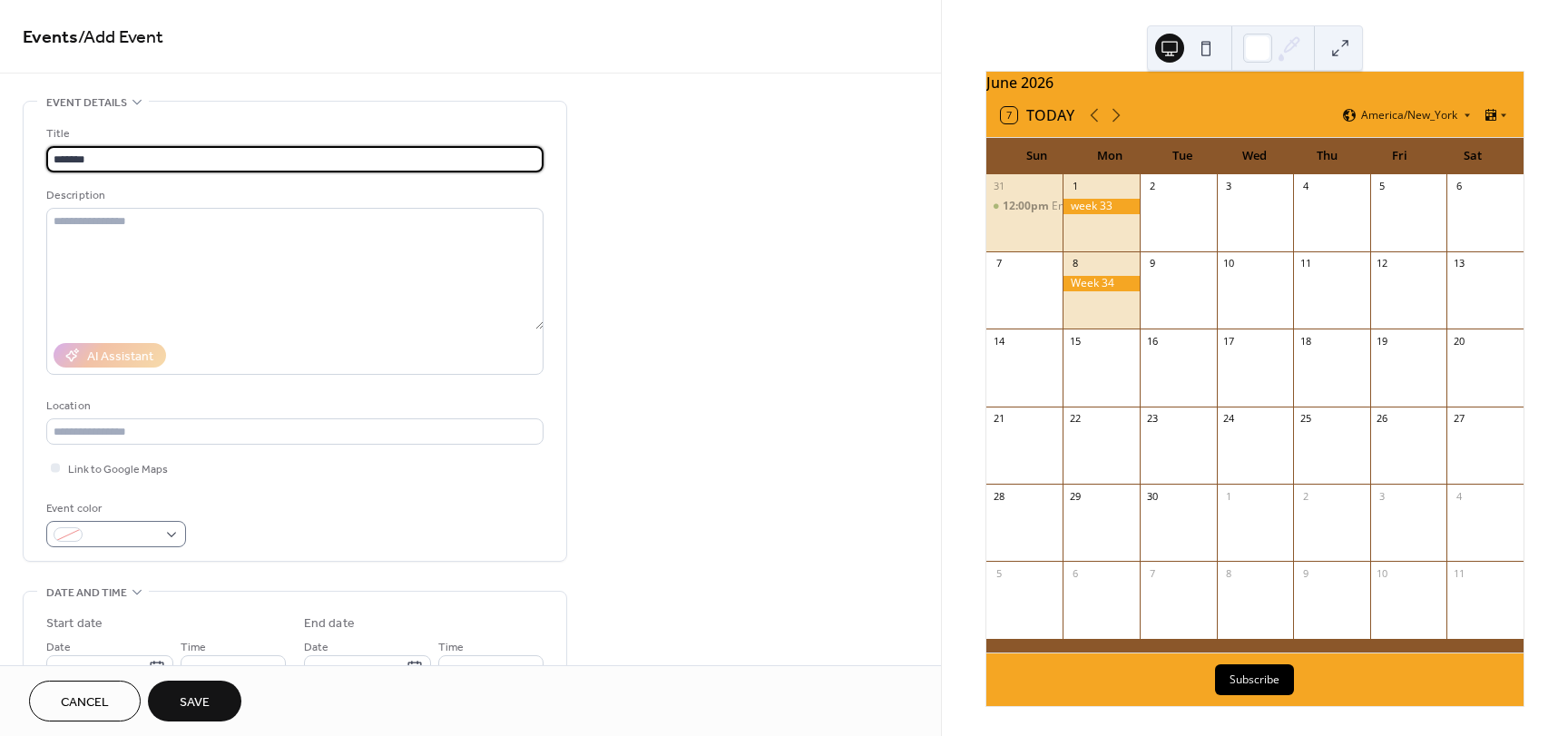 type on "*******" 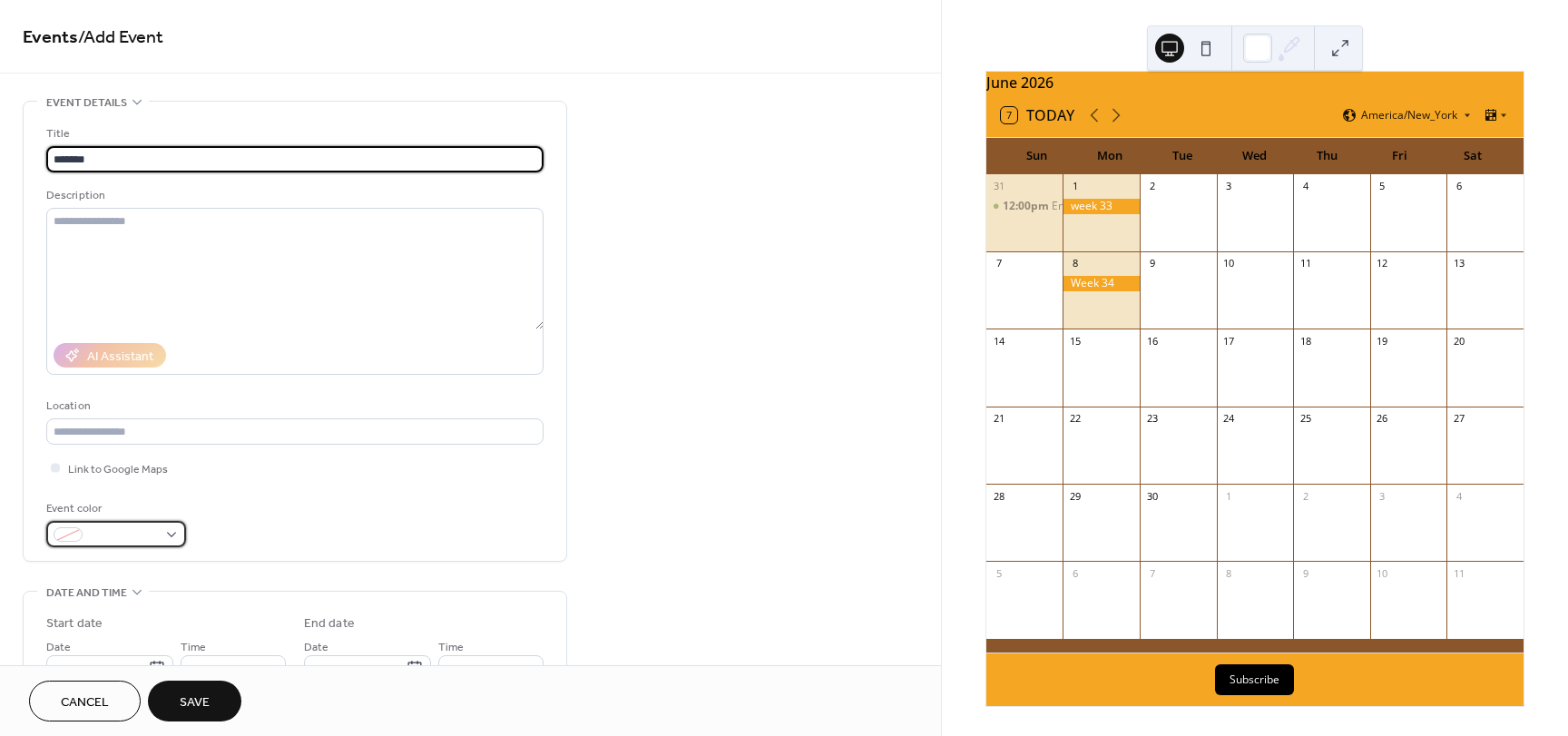 click at bounding box center (116, 534) 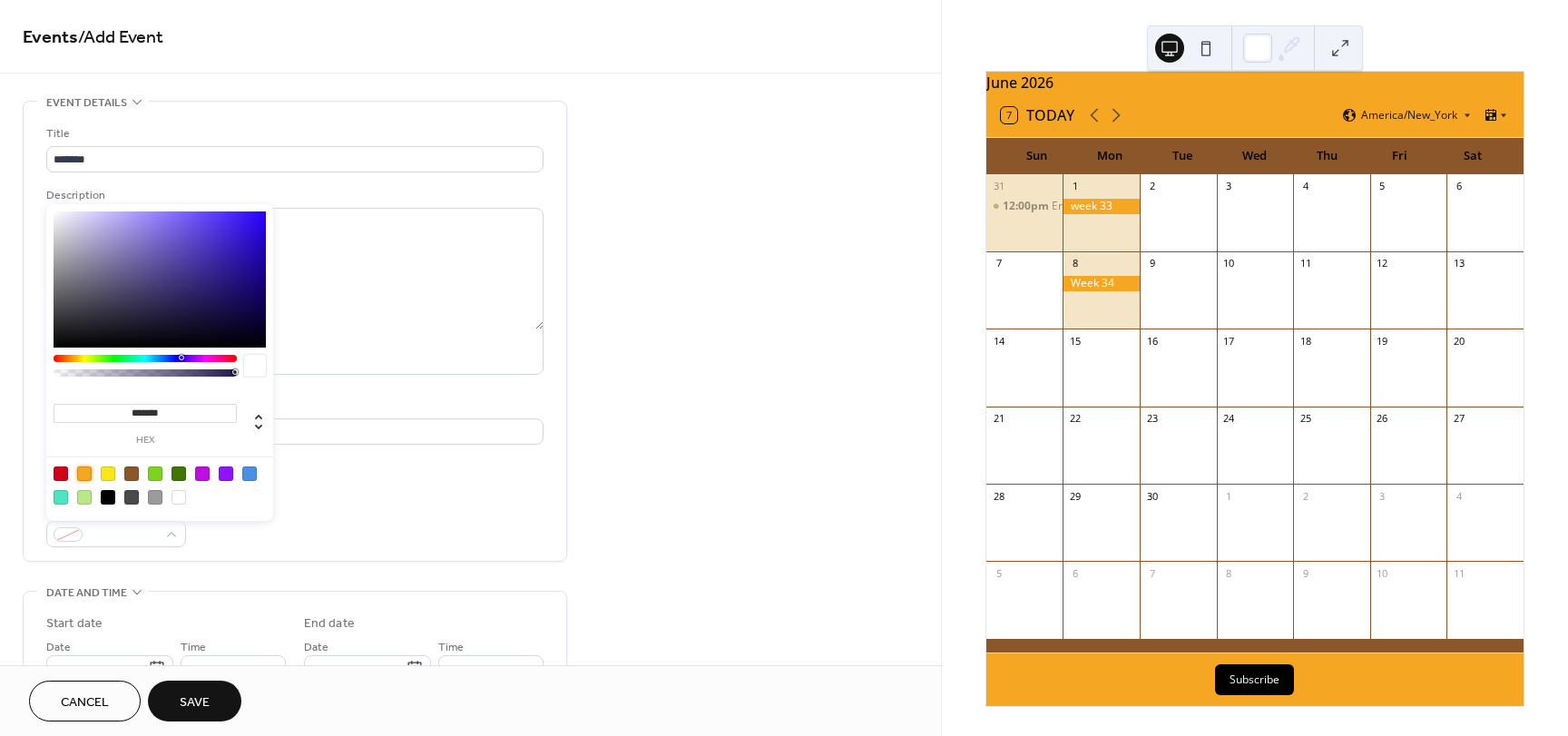 click at bounding box center [84, 474] 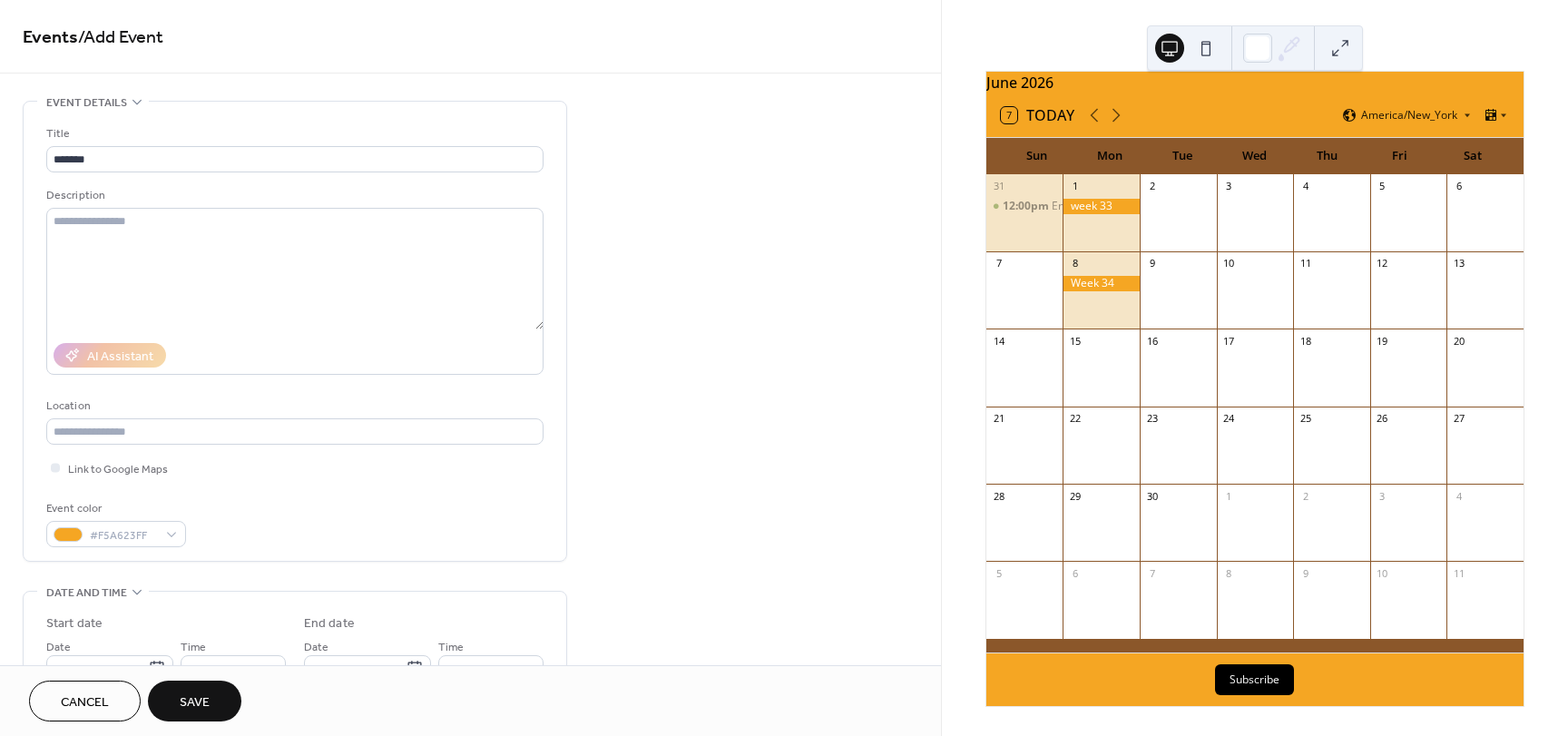 click on "Title ******* Description AI Assistant Location Link to Google Maps Event color #F5A623FF" at bounding box center [295, 336] 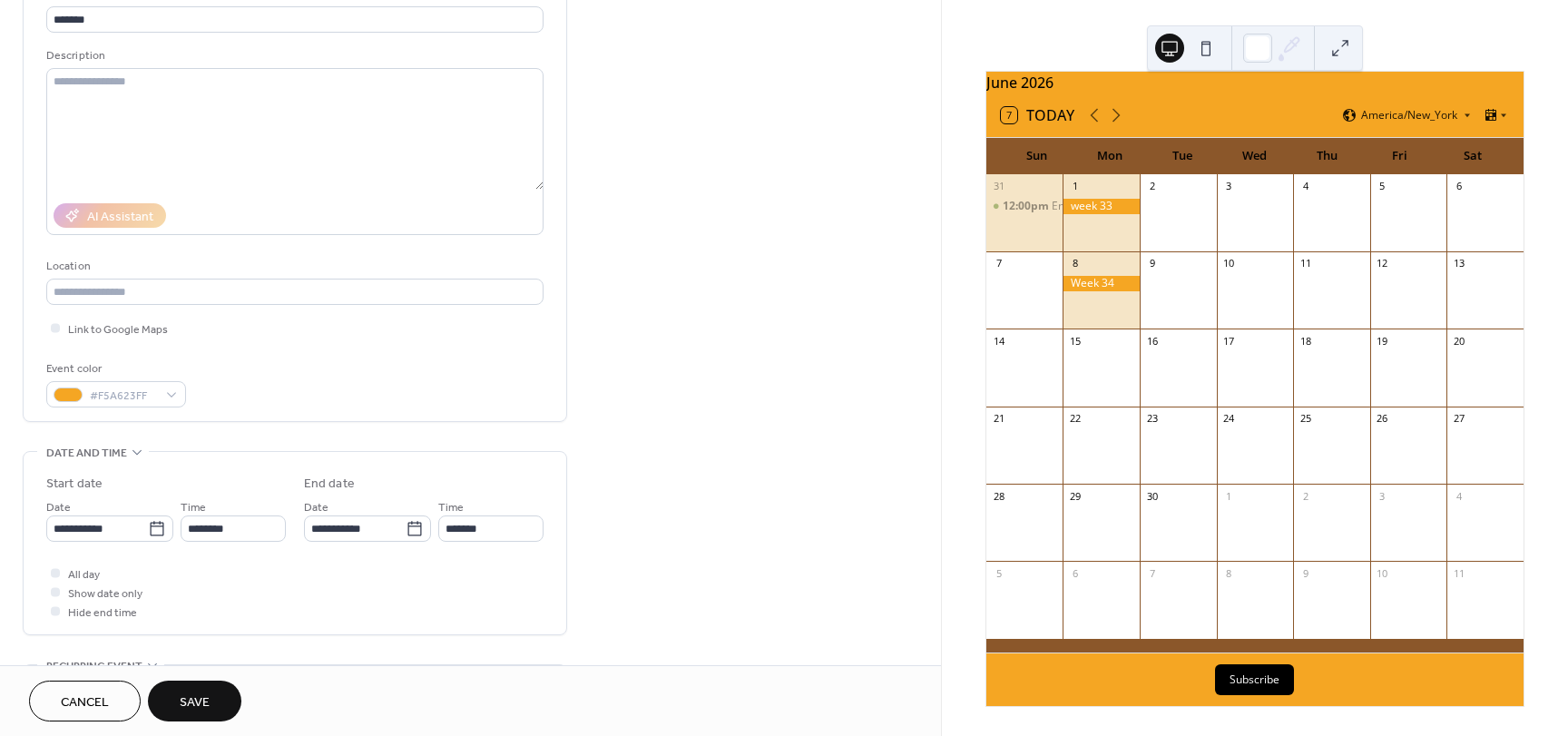 scroll, scrollTop: 182, scrollLeft: 0, axis: vertical 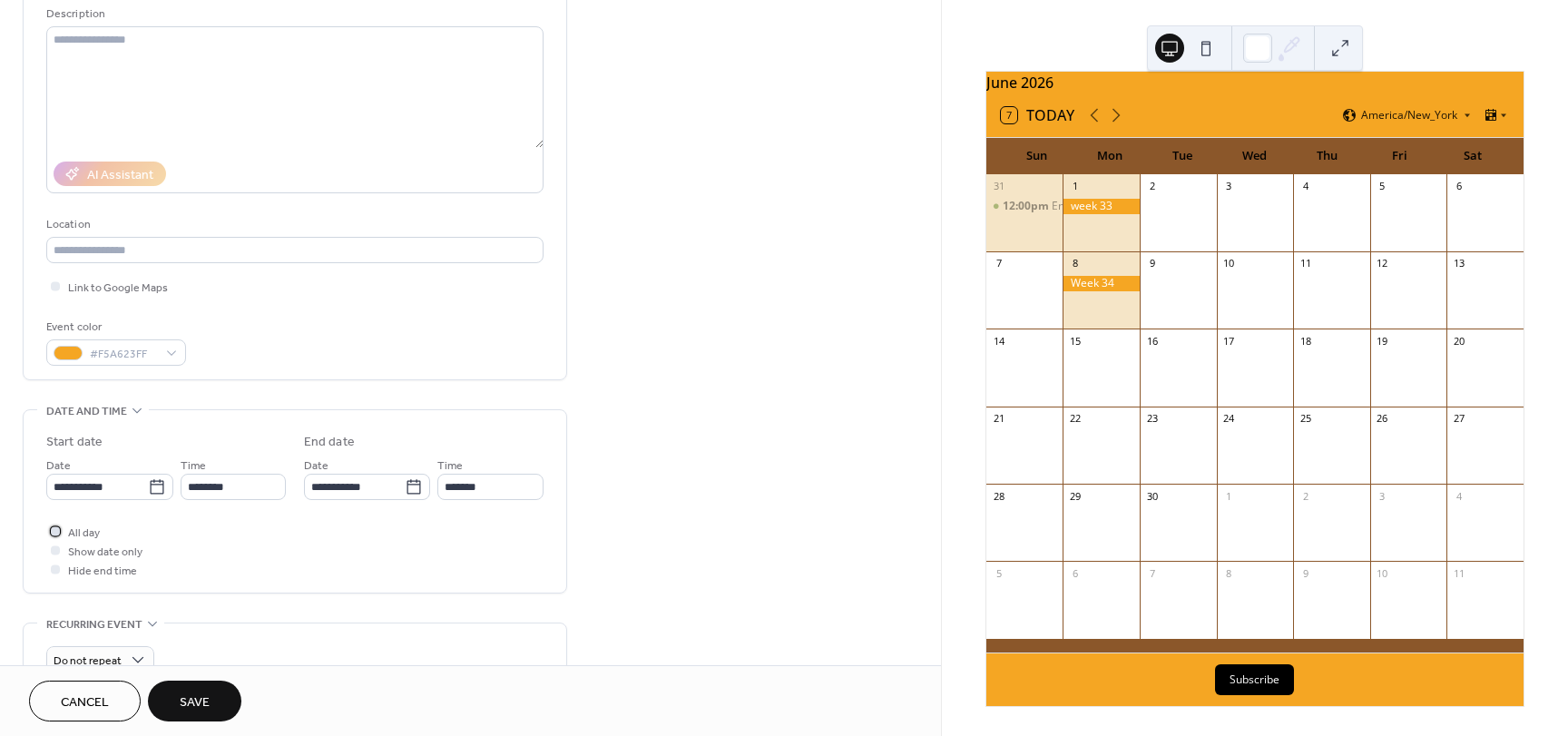 click at bounding box center (55, 531) 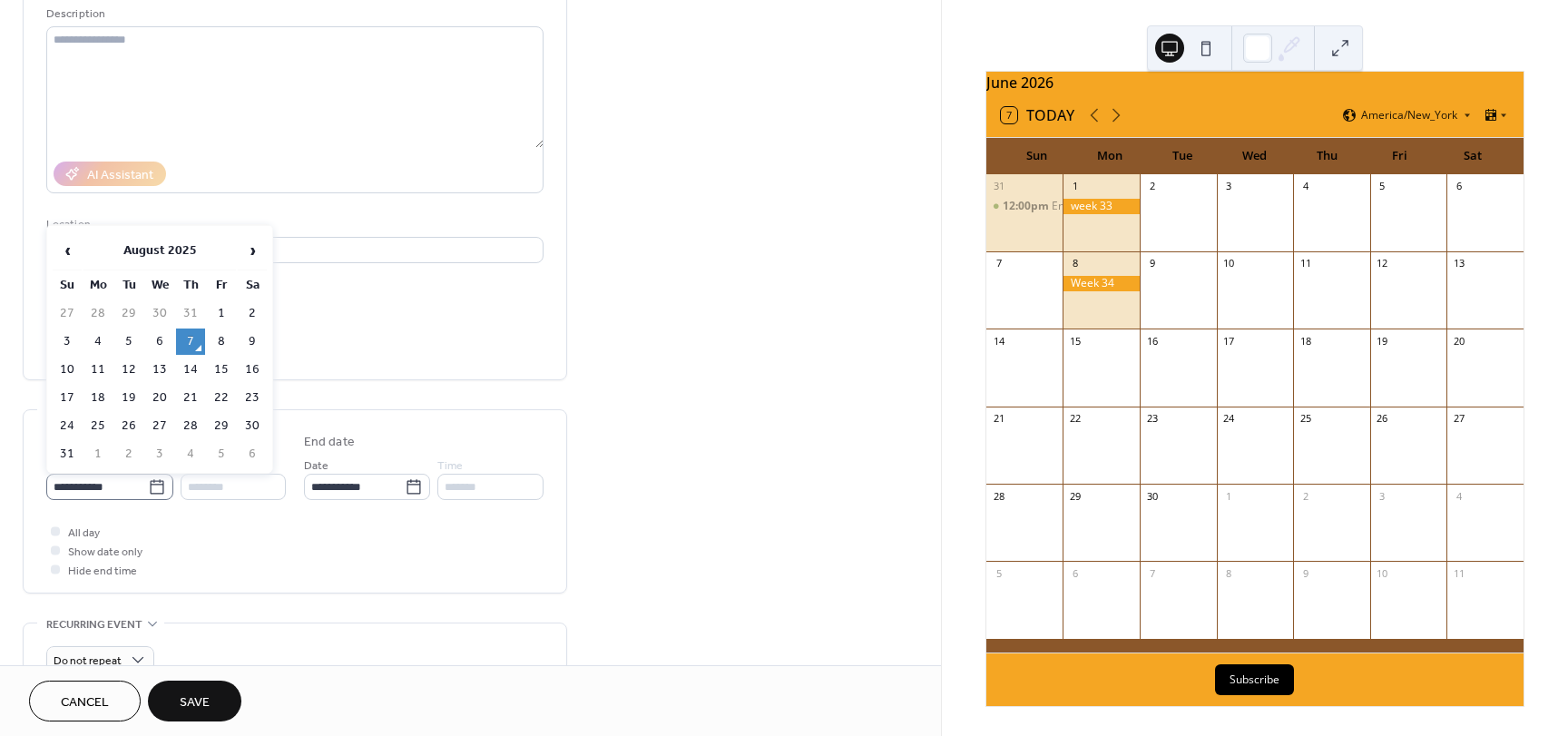 click 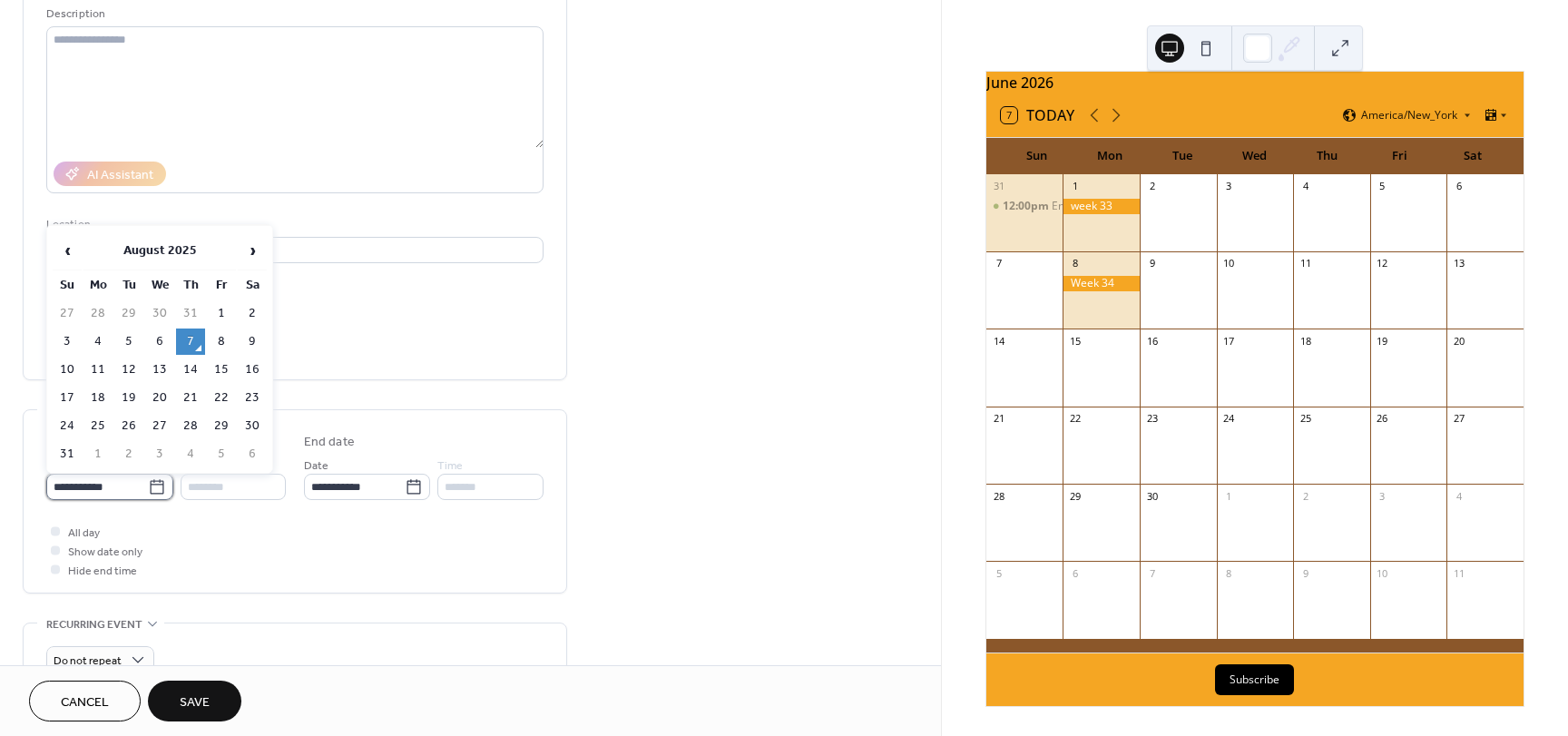 click on "**********" at bounding box center (97, 486) 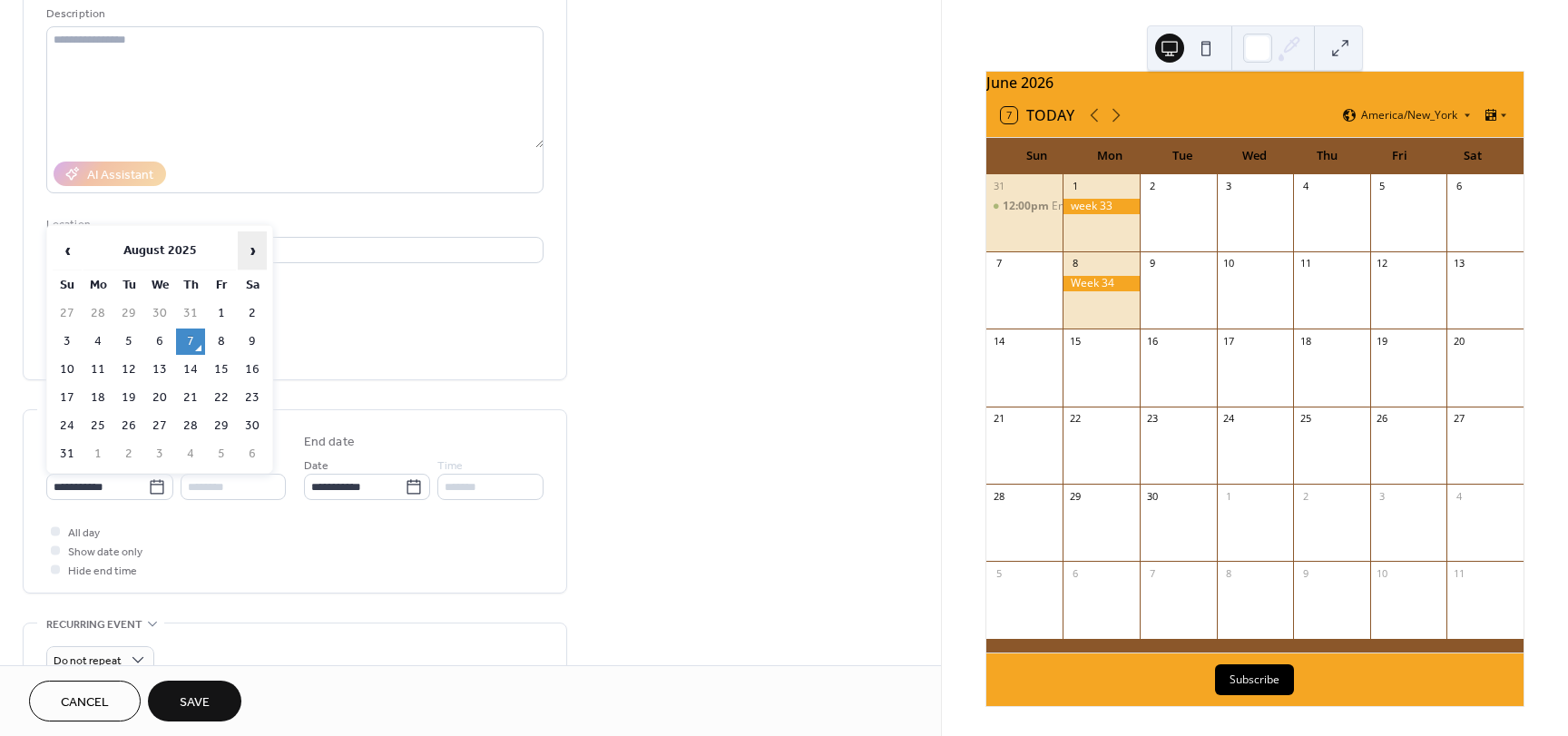 click on "›" at bounding box center [252, 250] 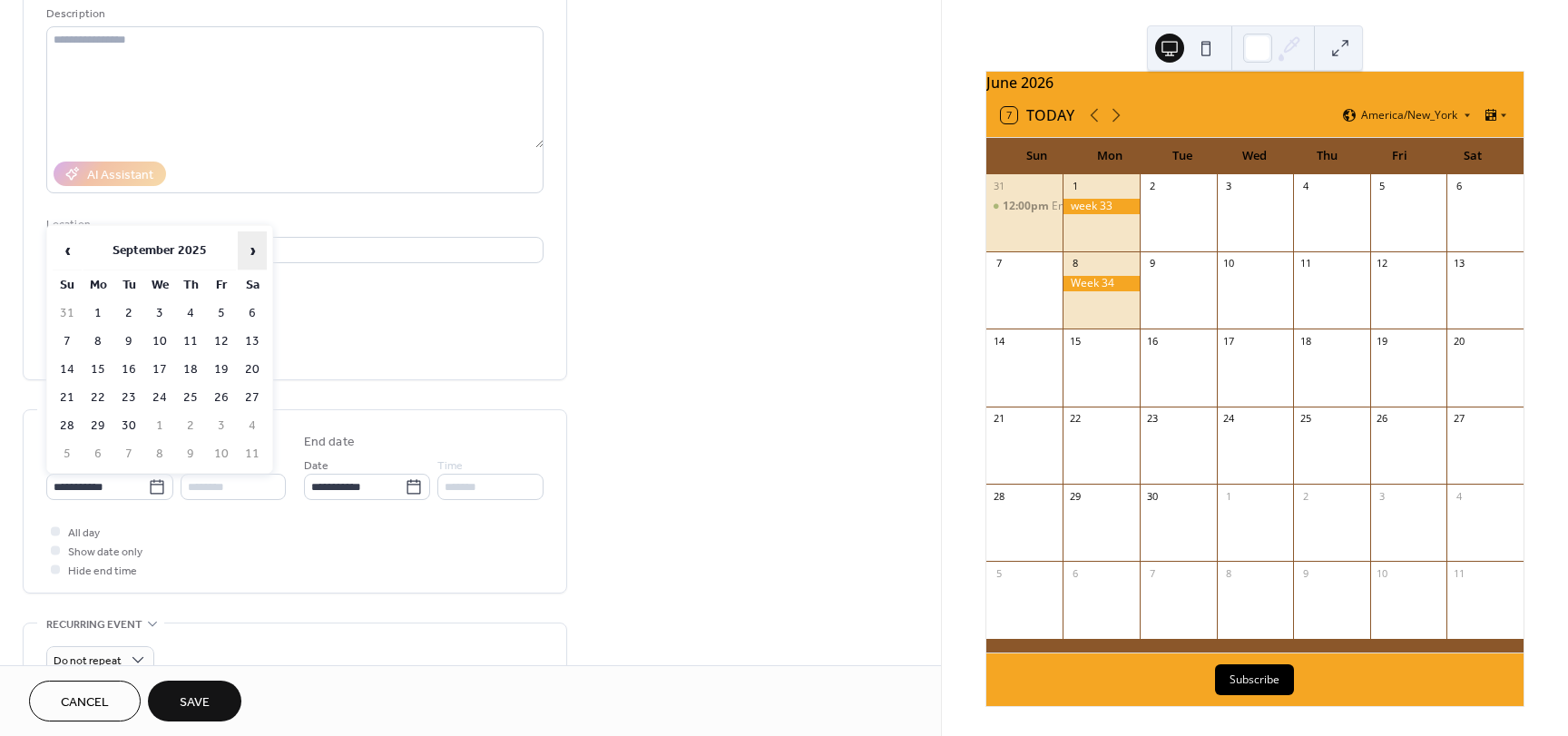 click on "›" at bounding box center (252, 250) 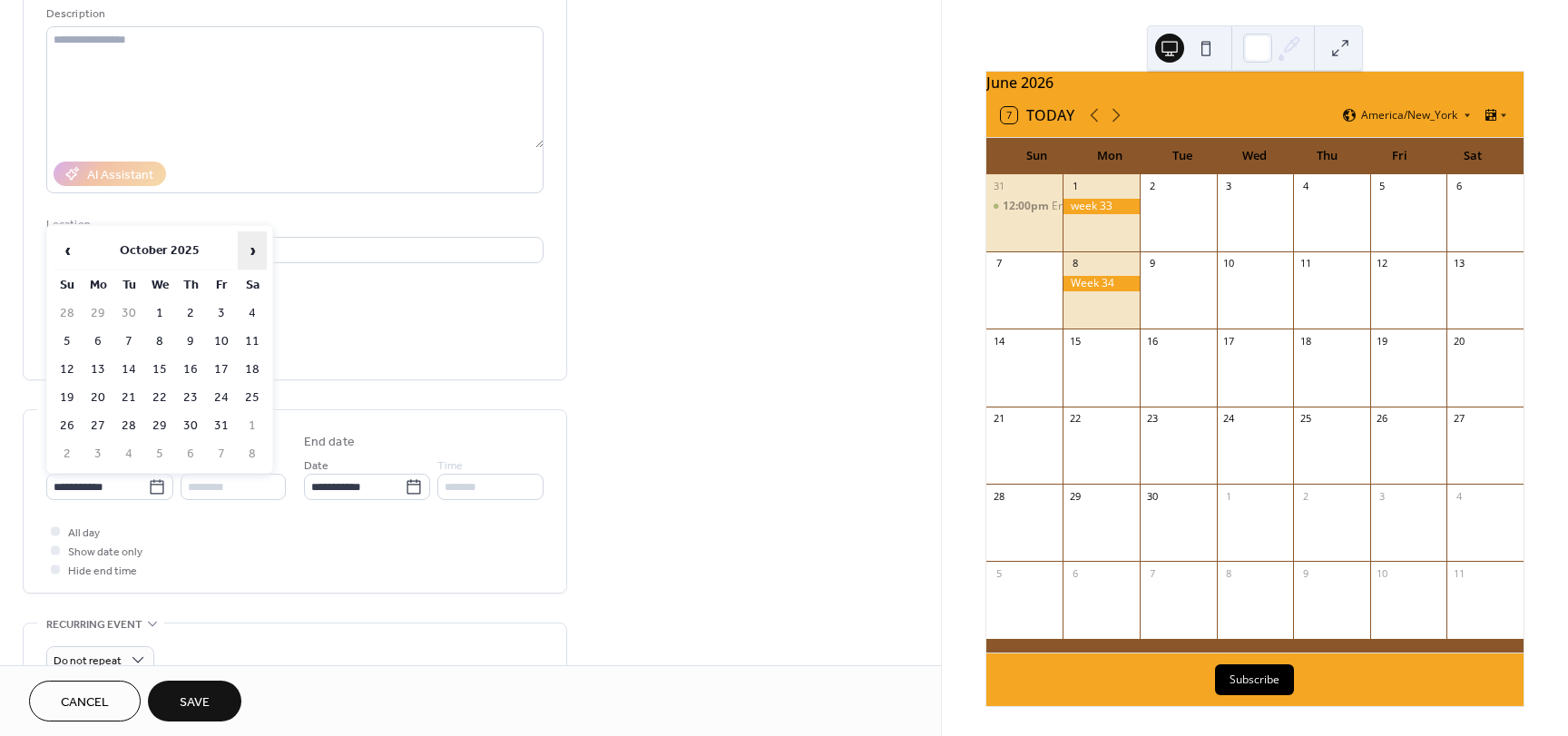 click on "›" at bounding box center (252, 250) 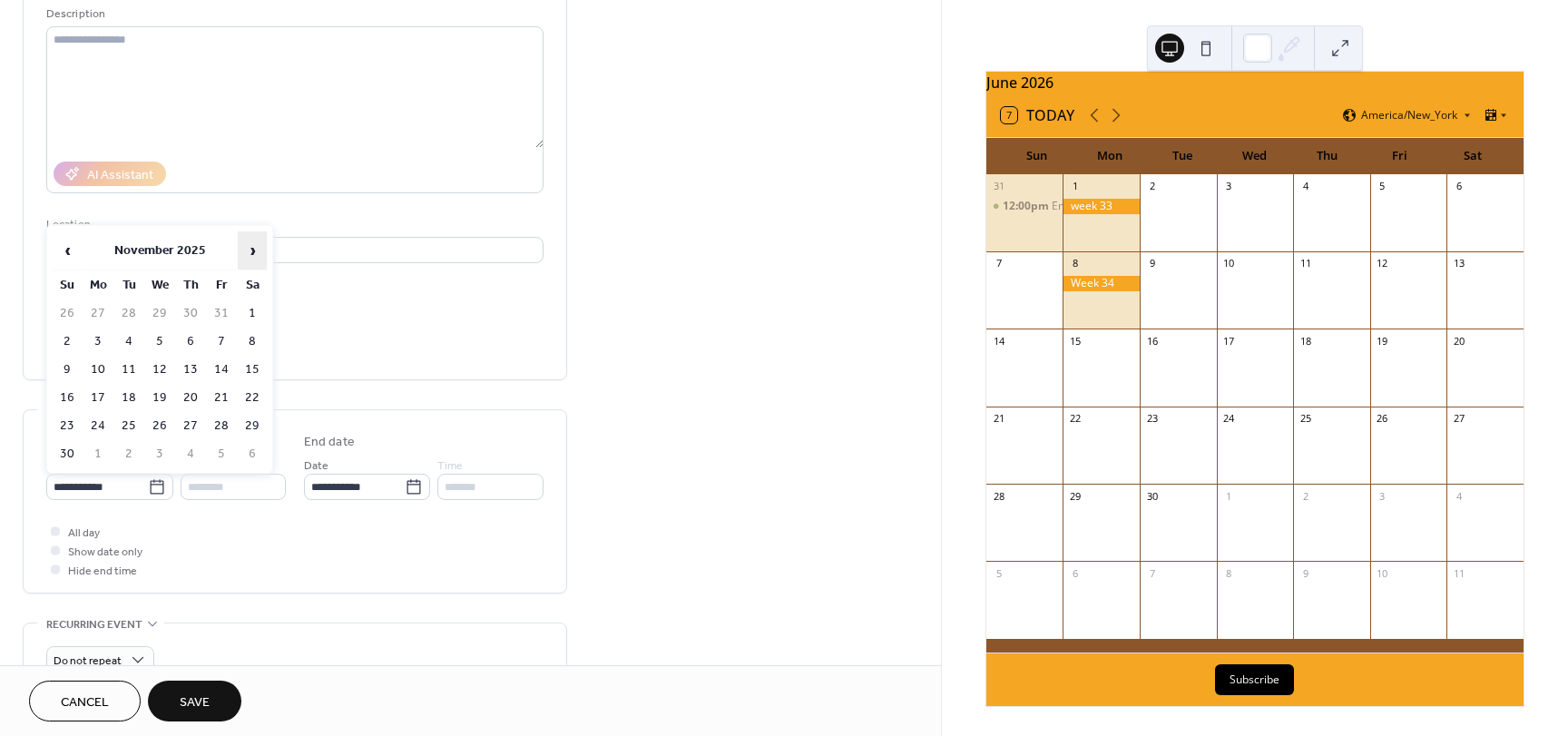 click on "›" at bounding box center (252, 250) 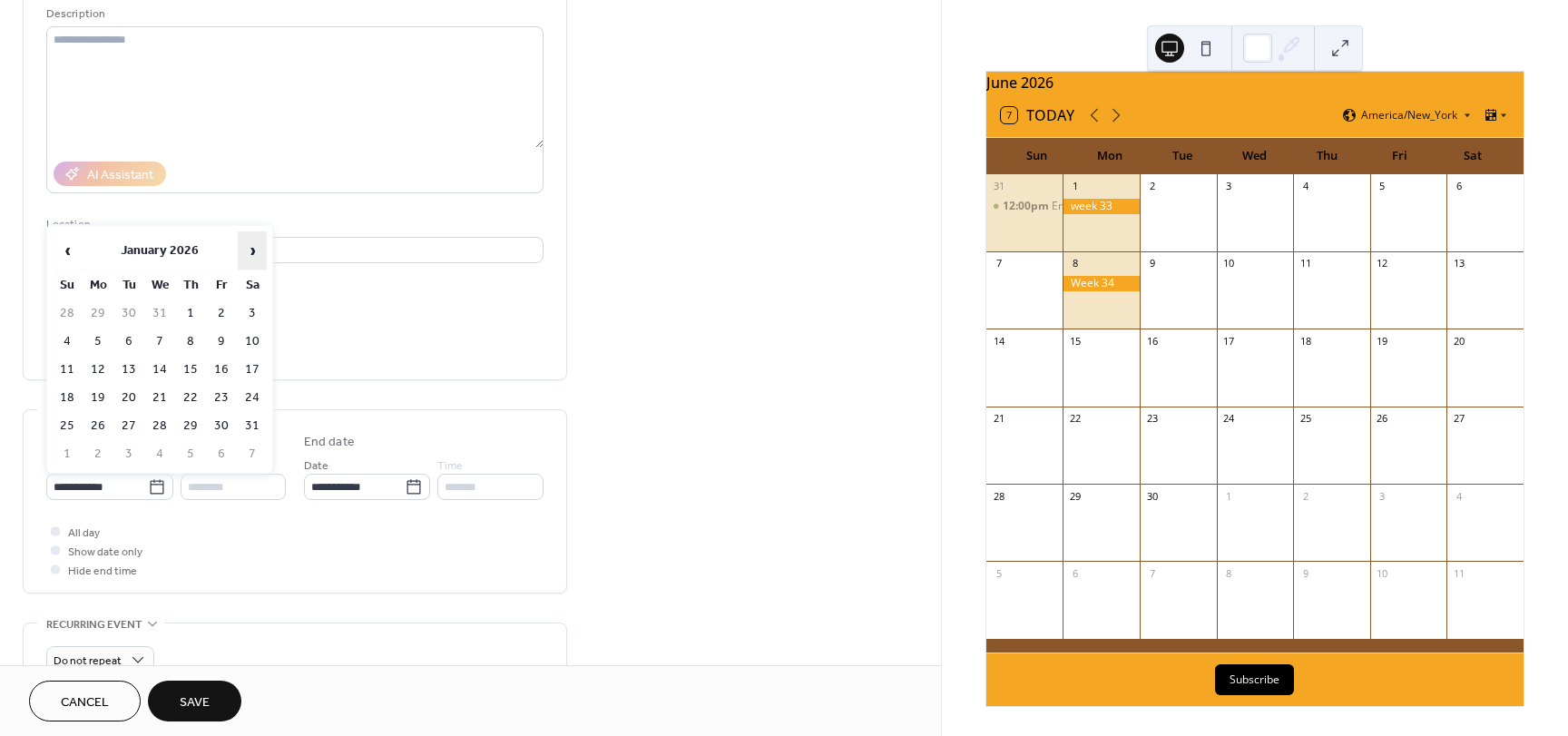 click on "›" at bounding box center (252, 250) 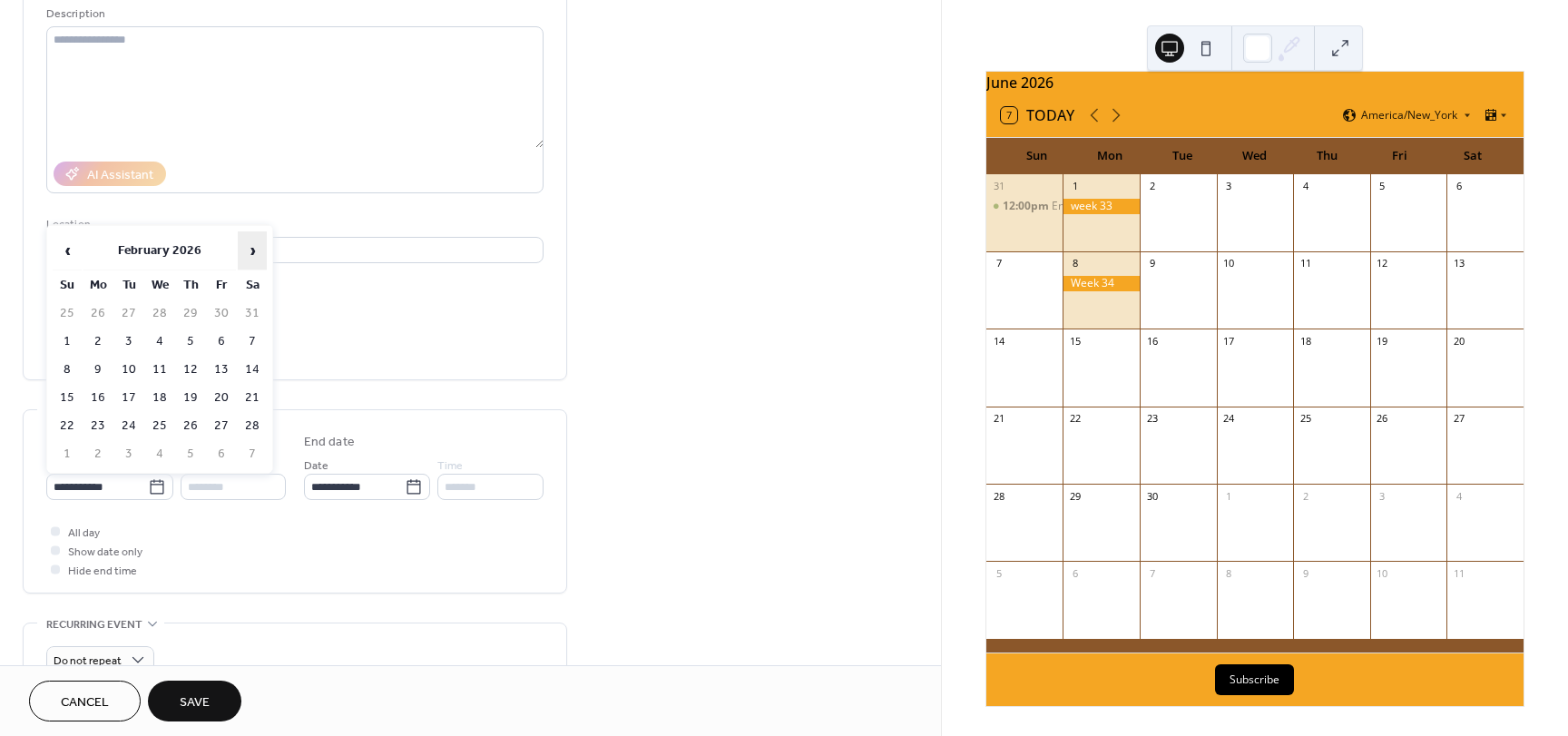 click on "›" at bounding box center (252, 250) 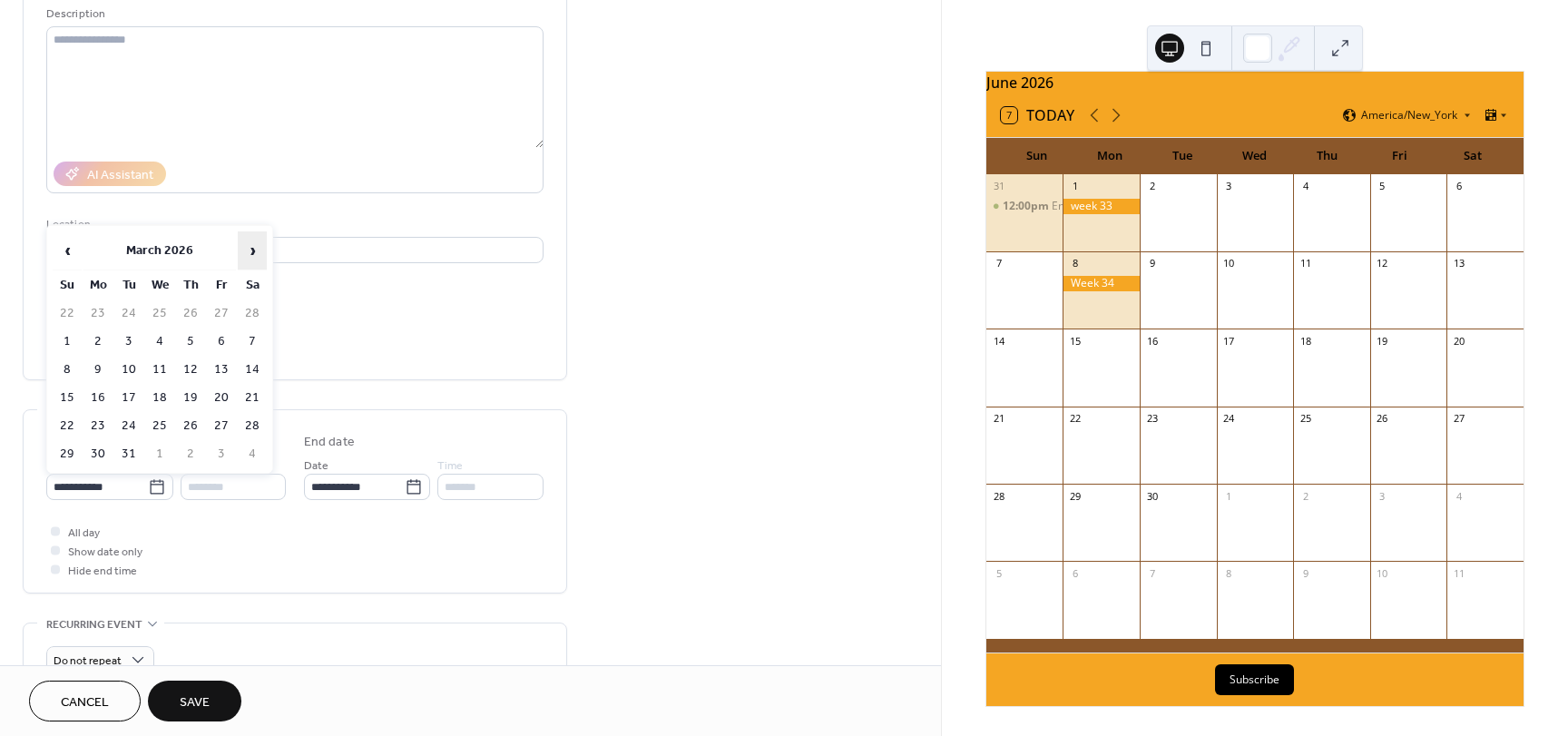 click on "›" at bounding box center [252, 250] 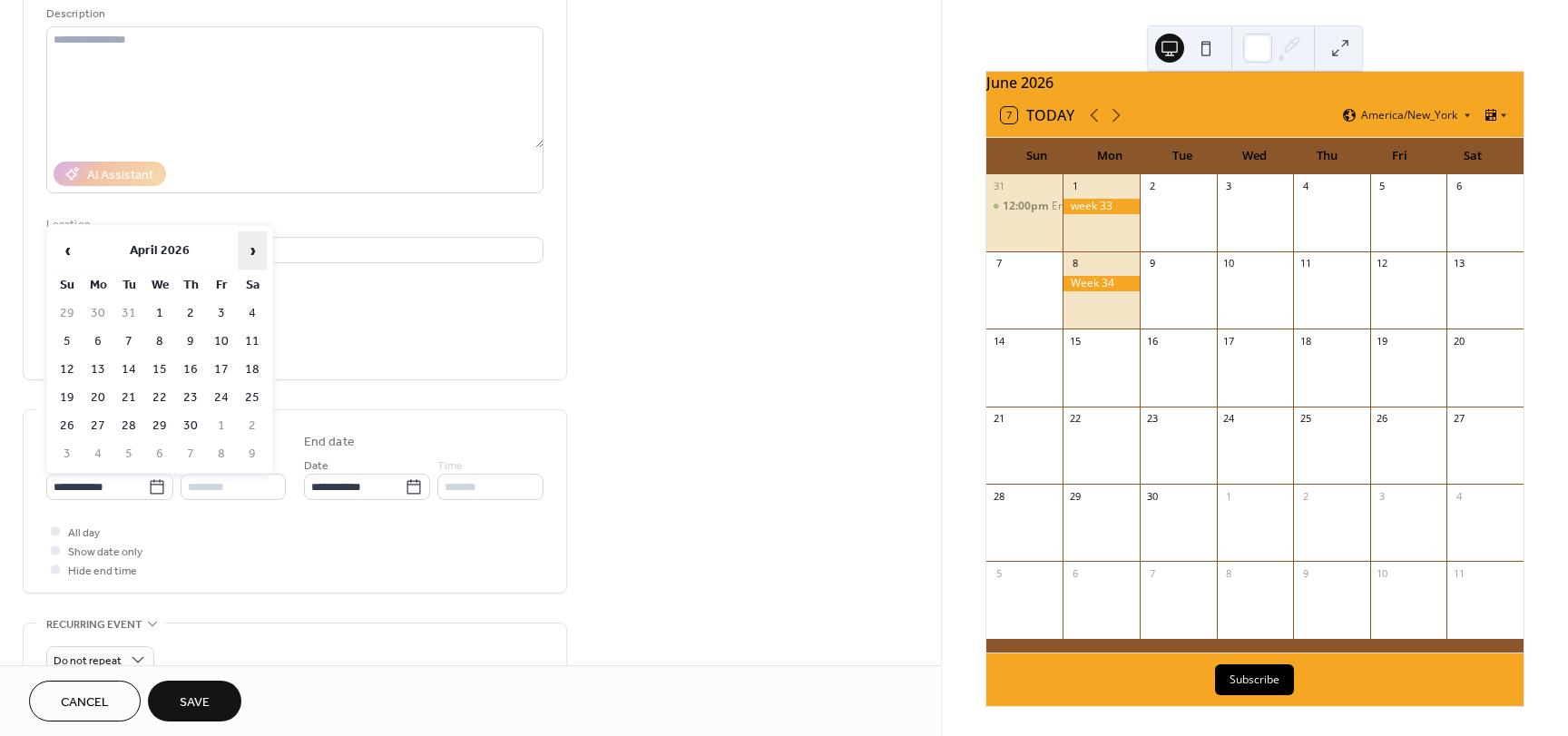 click on "›" at bounding box center (252, 250) 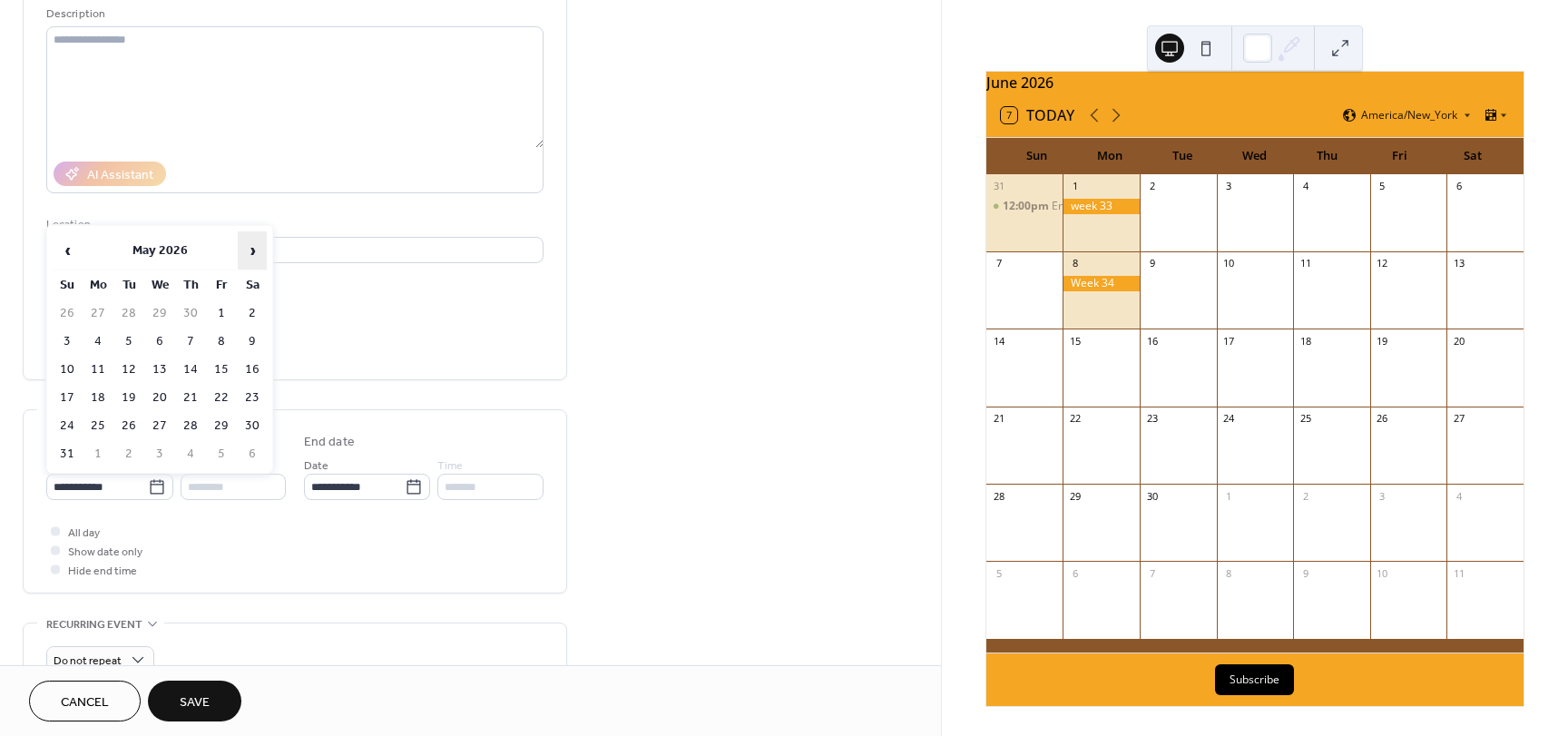 click on "›" at bounding box center [252, 250] 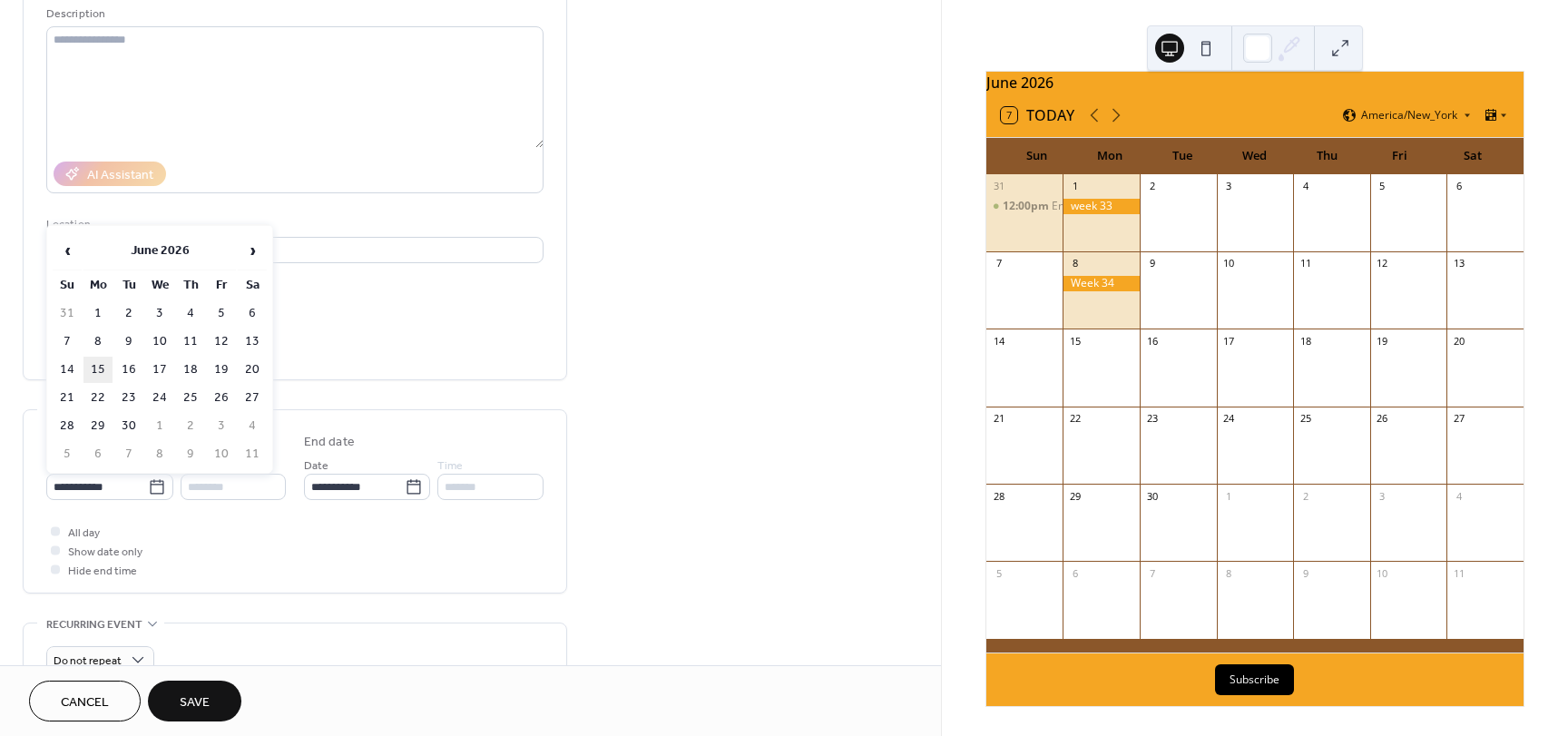 click on "15" at bounding box center [98, 369] 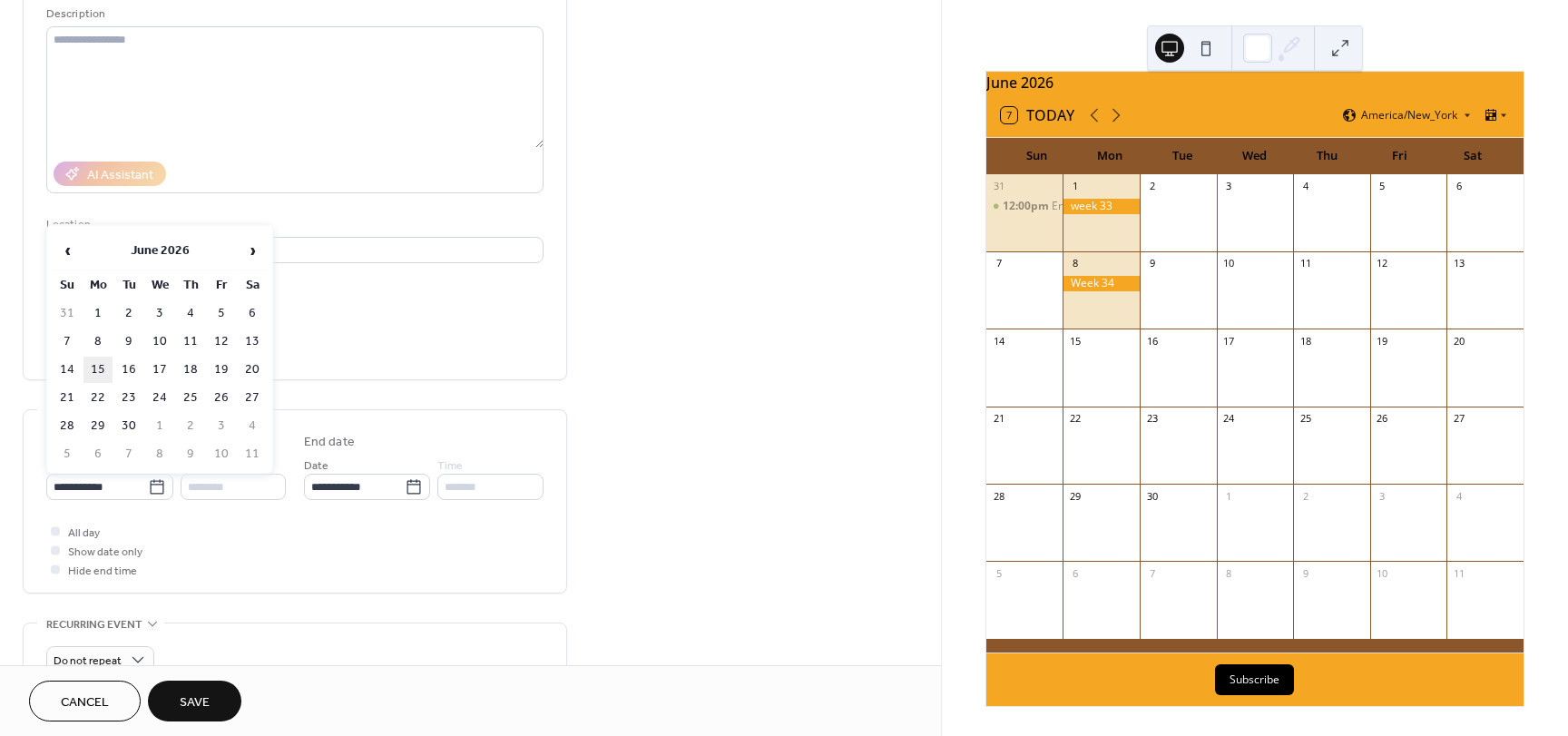 type on "**********" 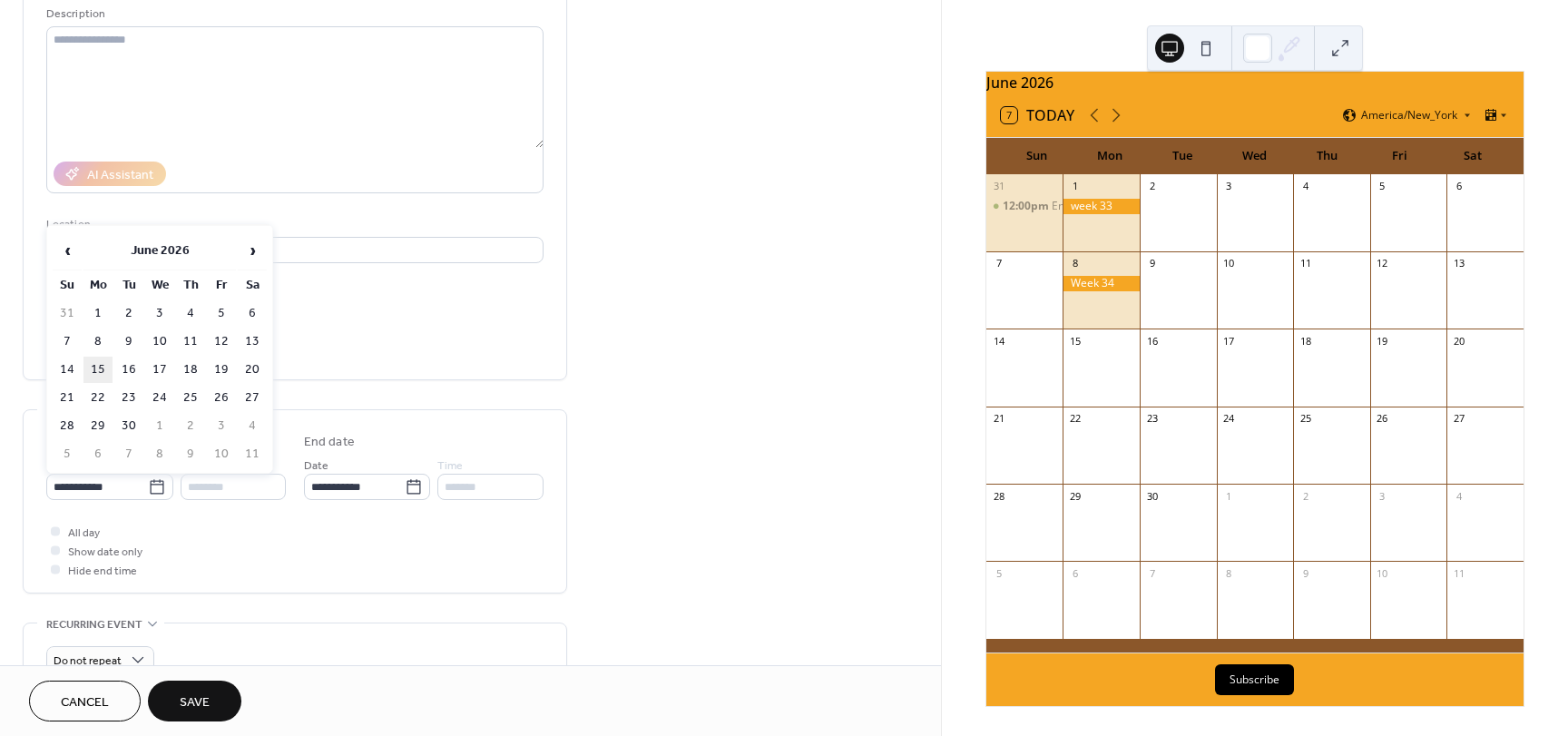 type on "**********" 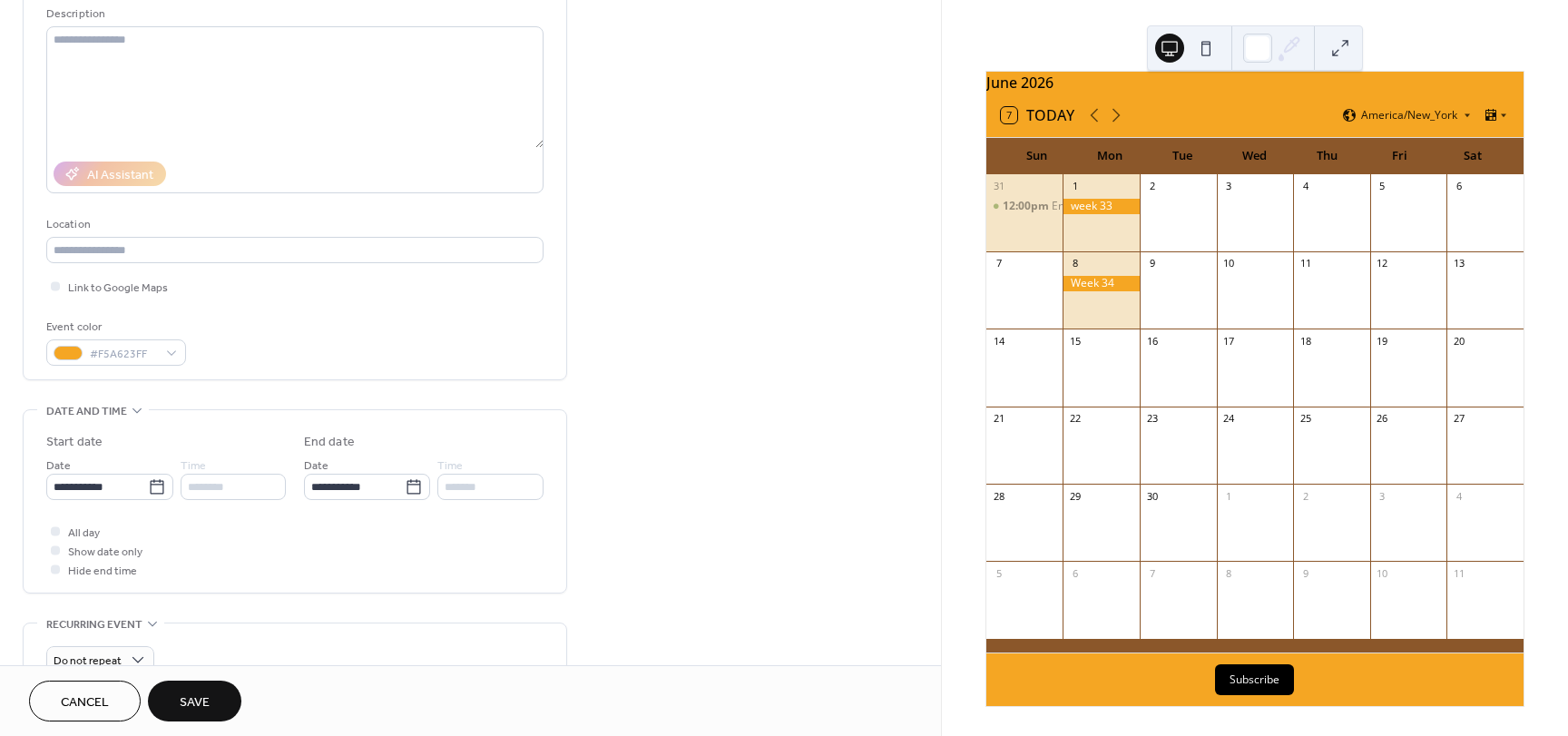 click on "Save" at bounding box center (194, 702) 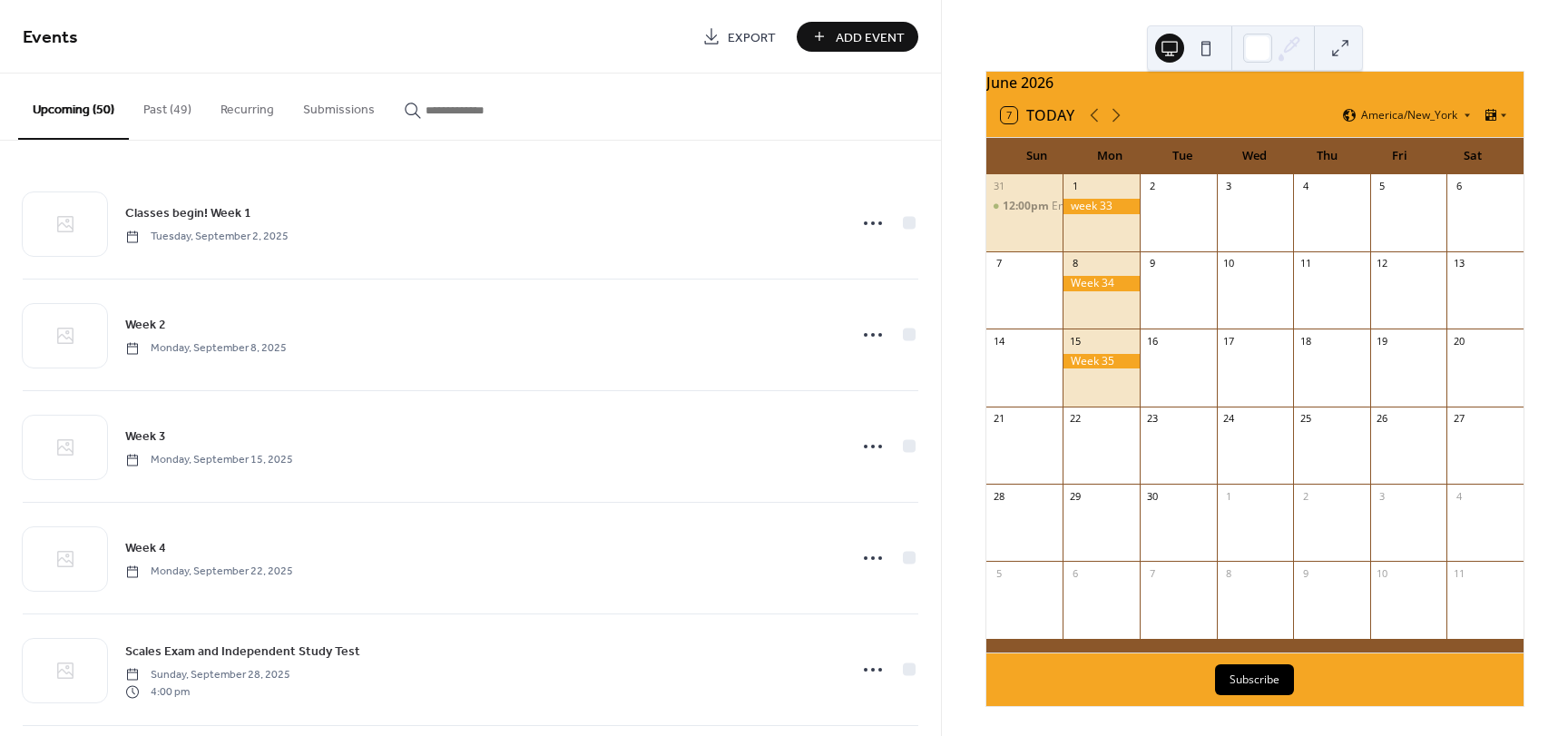 click on "Add Event" at bounding box center (870, 37) 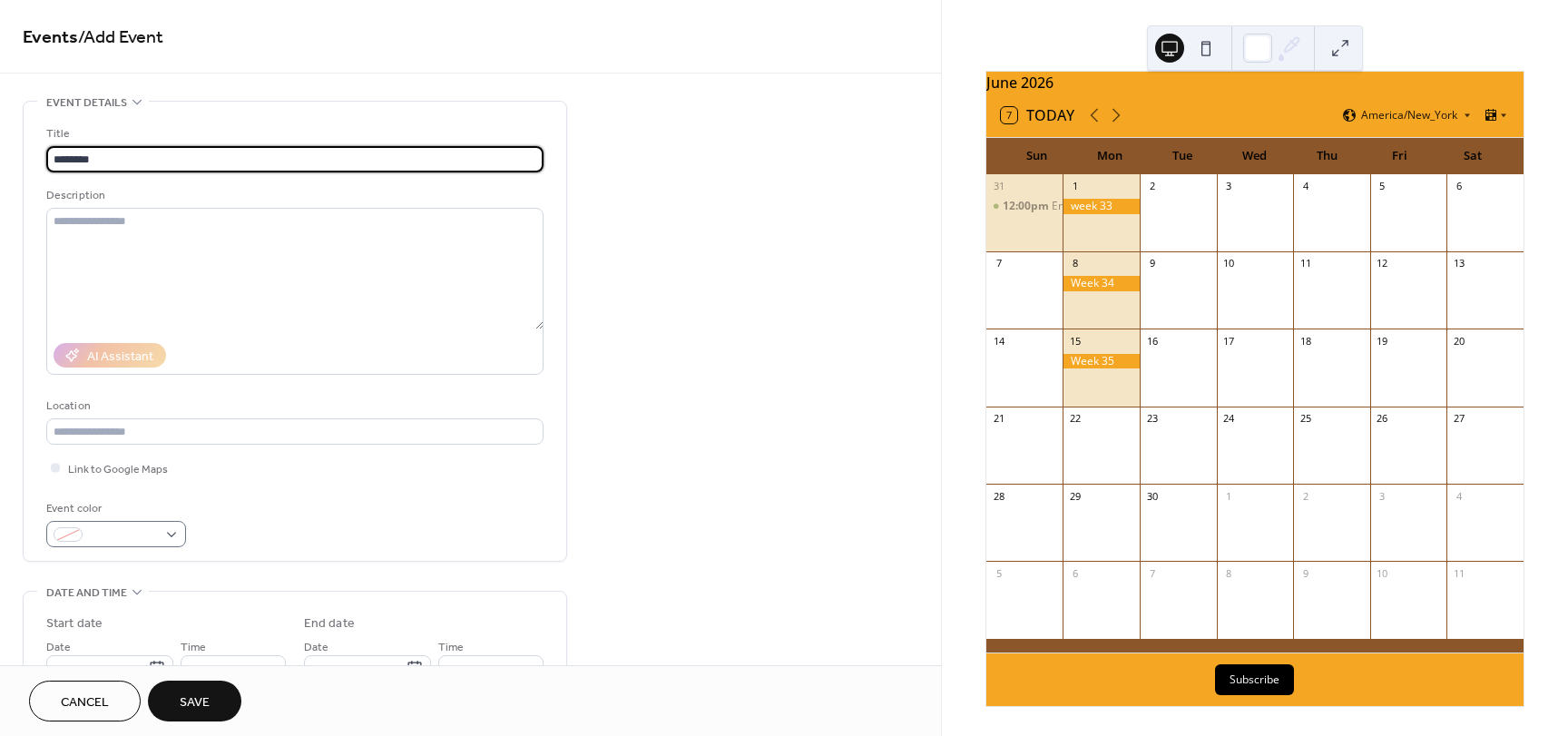 type on "********" 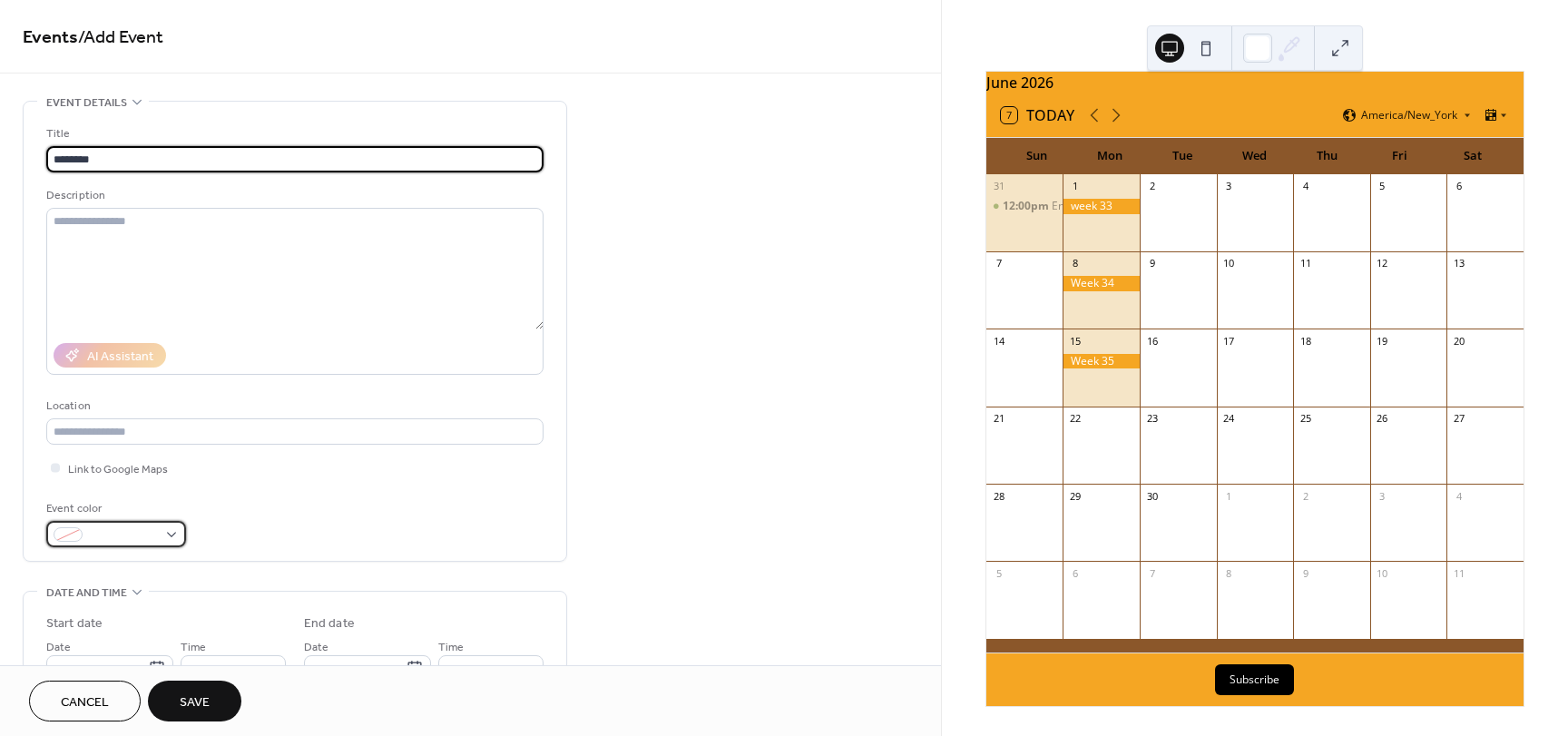 click at bounding box center (116, 534) 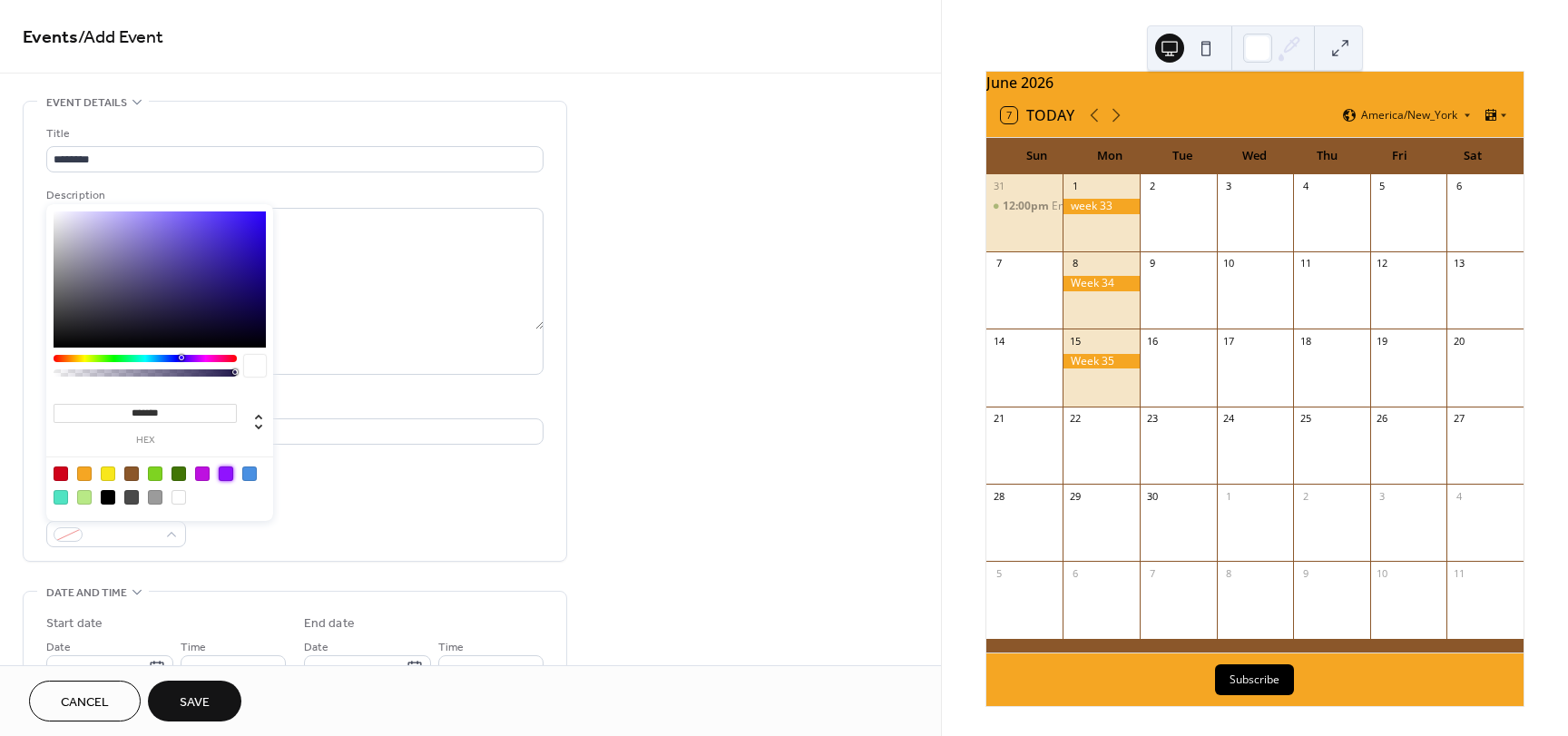 click at bounding box center (226, 474) 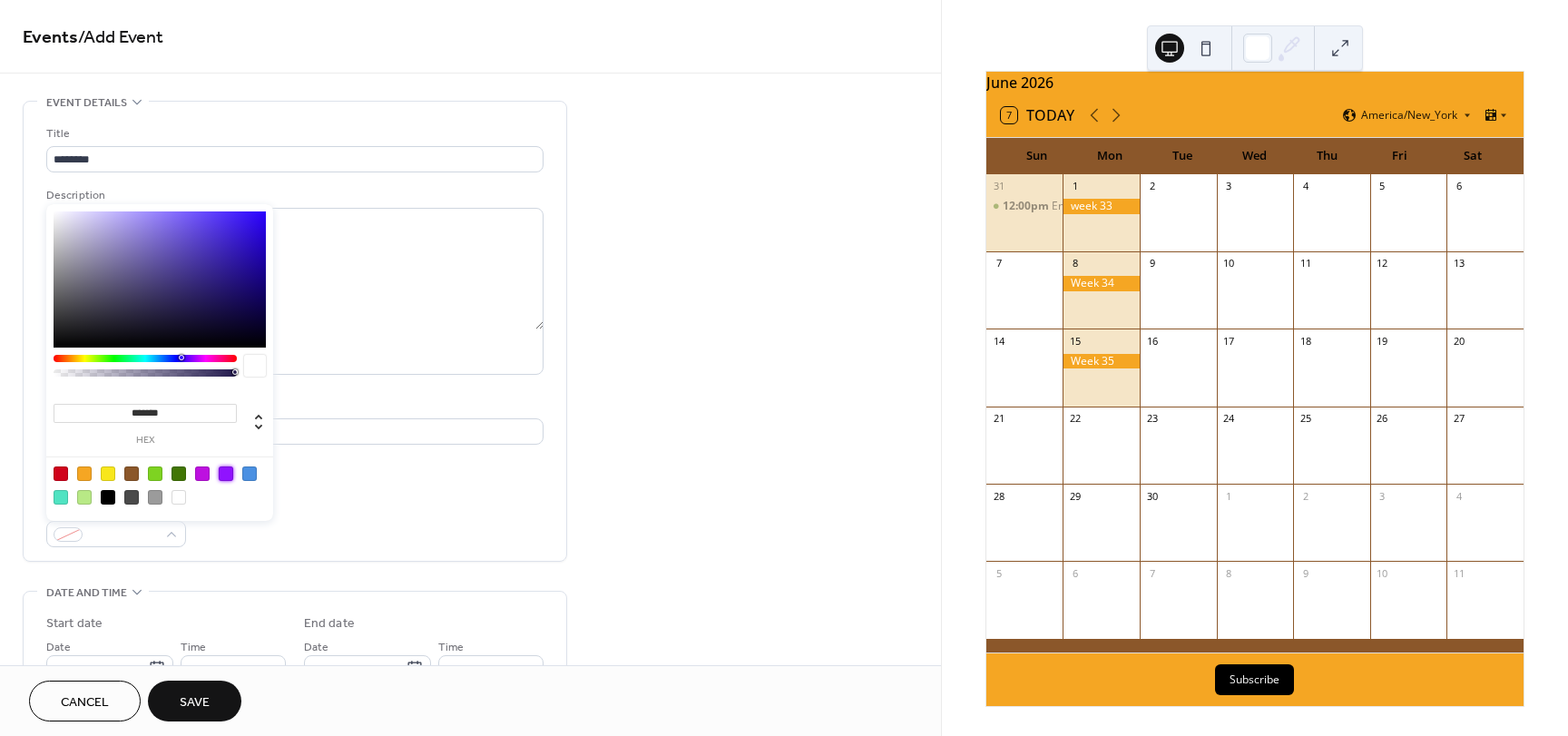 type on "*******" 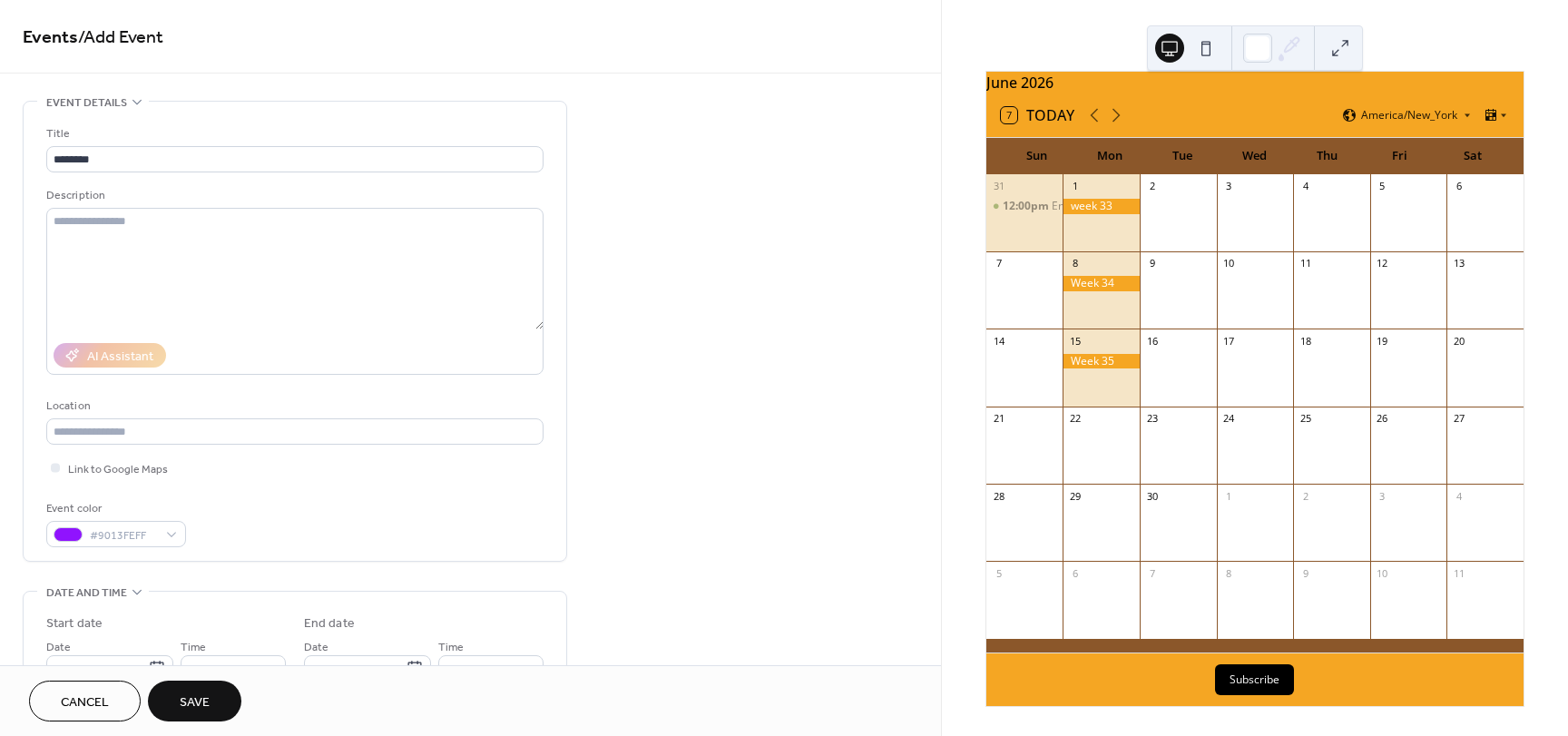 click on "Event color #9013FEFF" at bounding box center (295, 523) 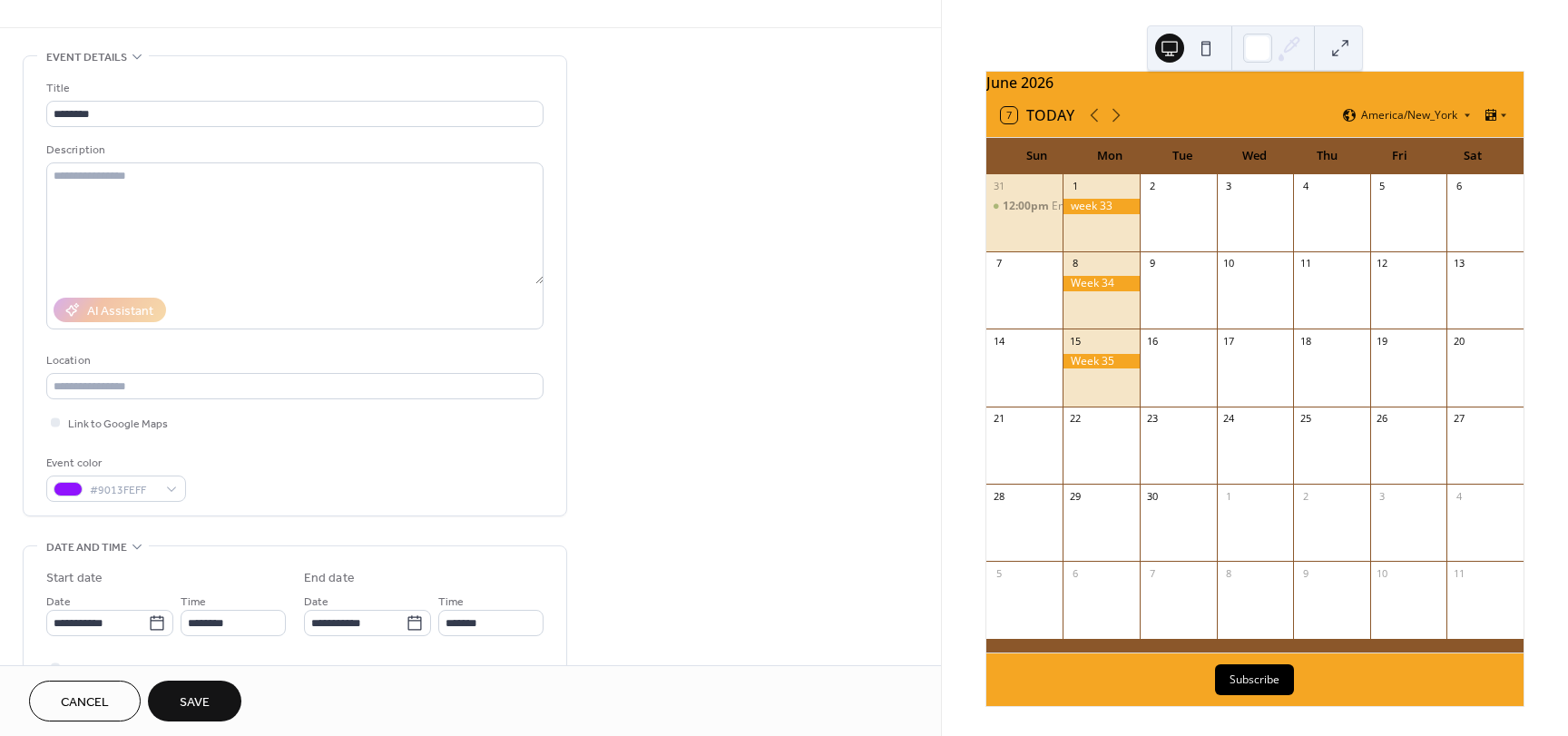scroll, scrollTop: 91, scrollLeft: 0, axis: vertical 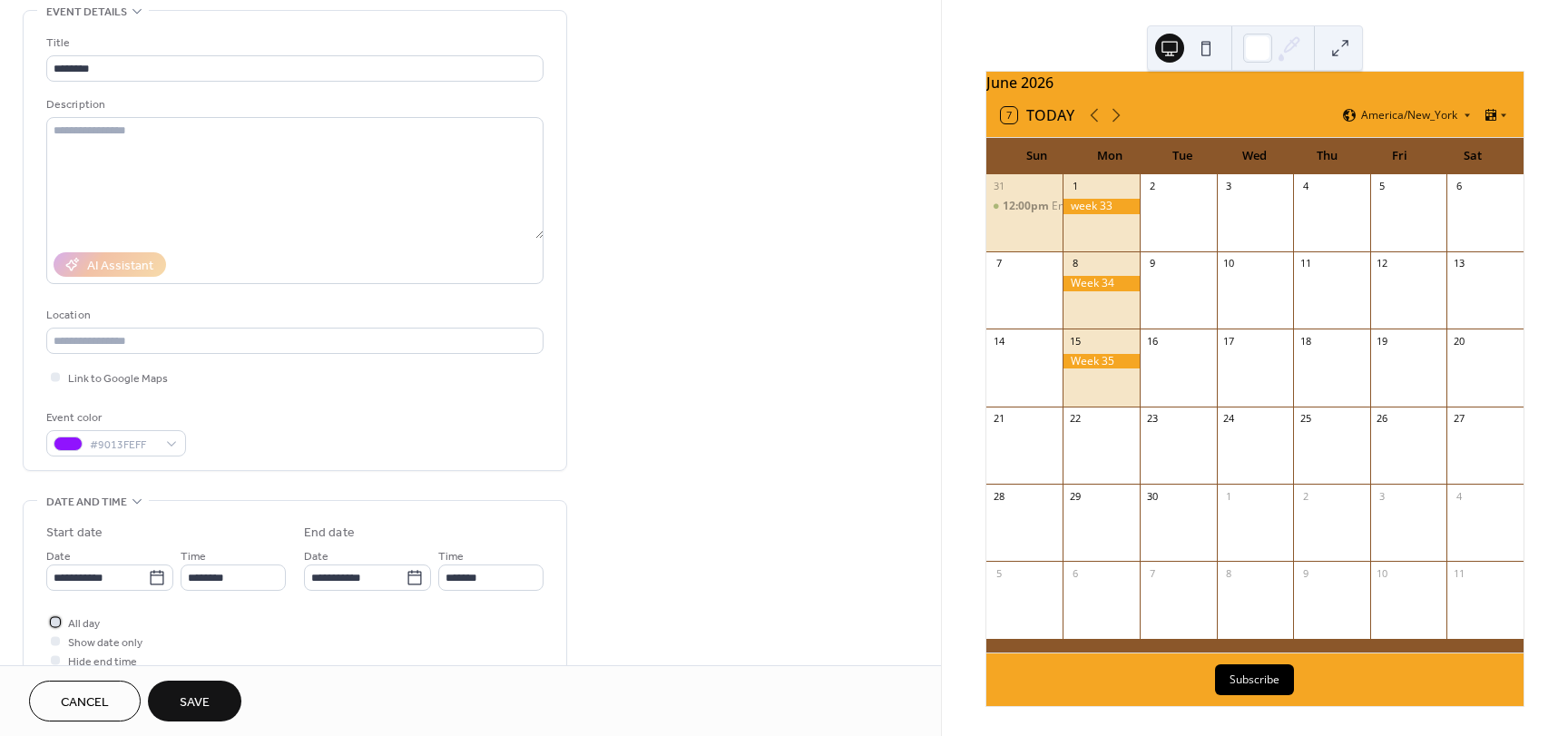 click at bounding box center [55, 622] 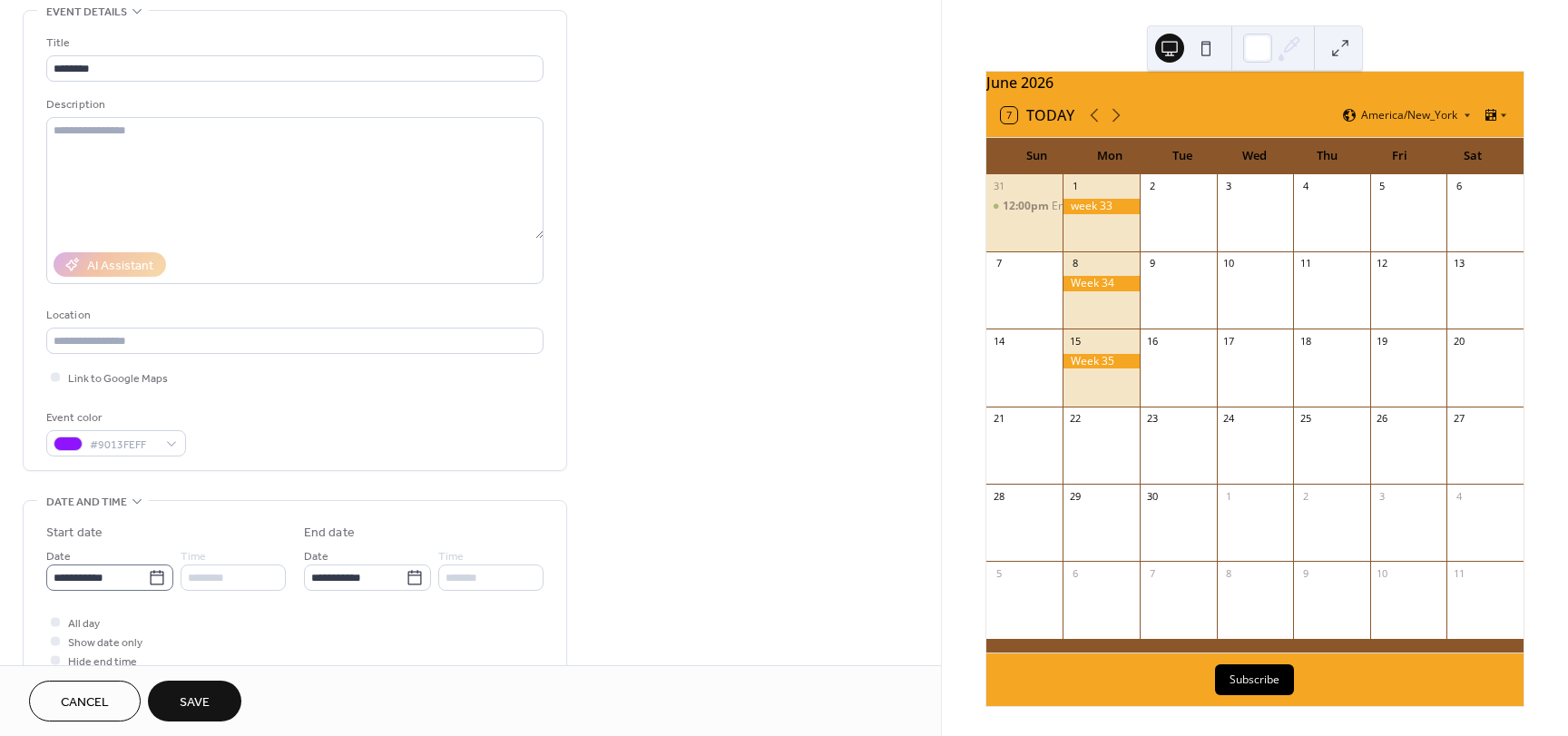 click 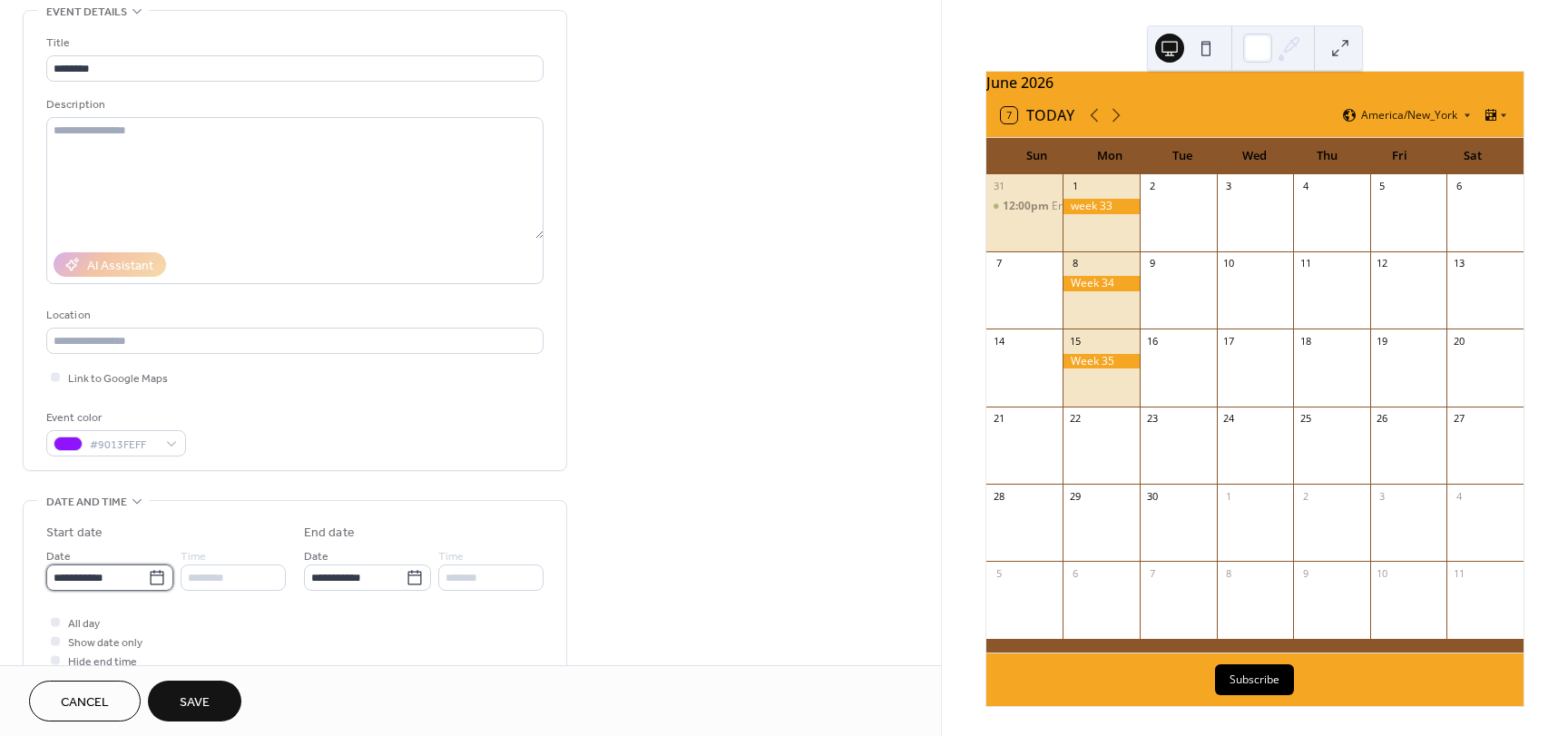 click on "**********" at bounding box center [97, 577] 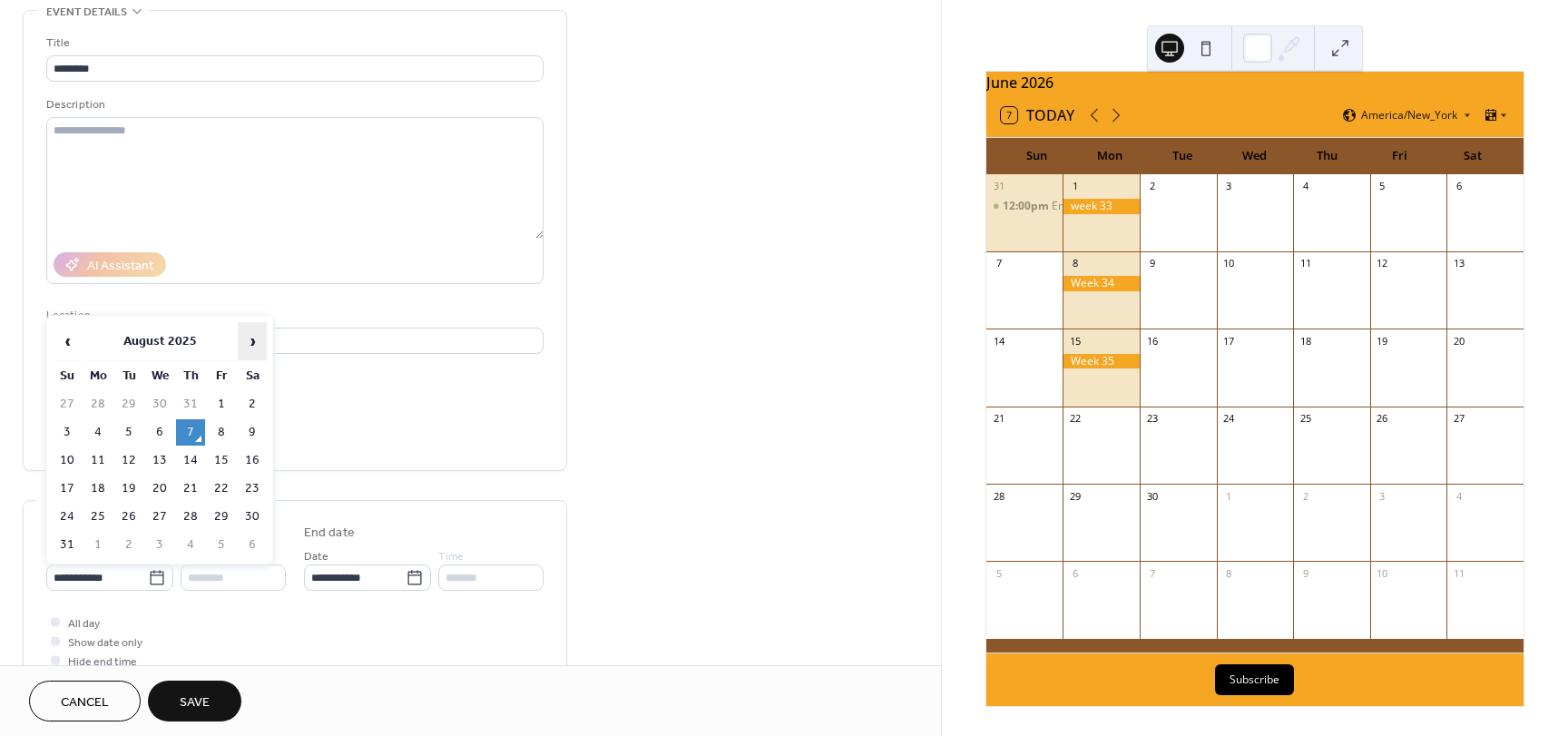 click on "›" at bounding box center (252, 341) 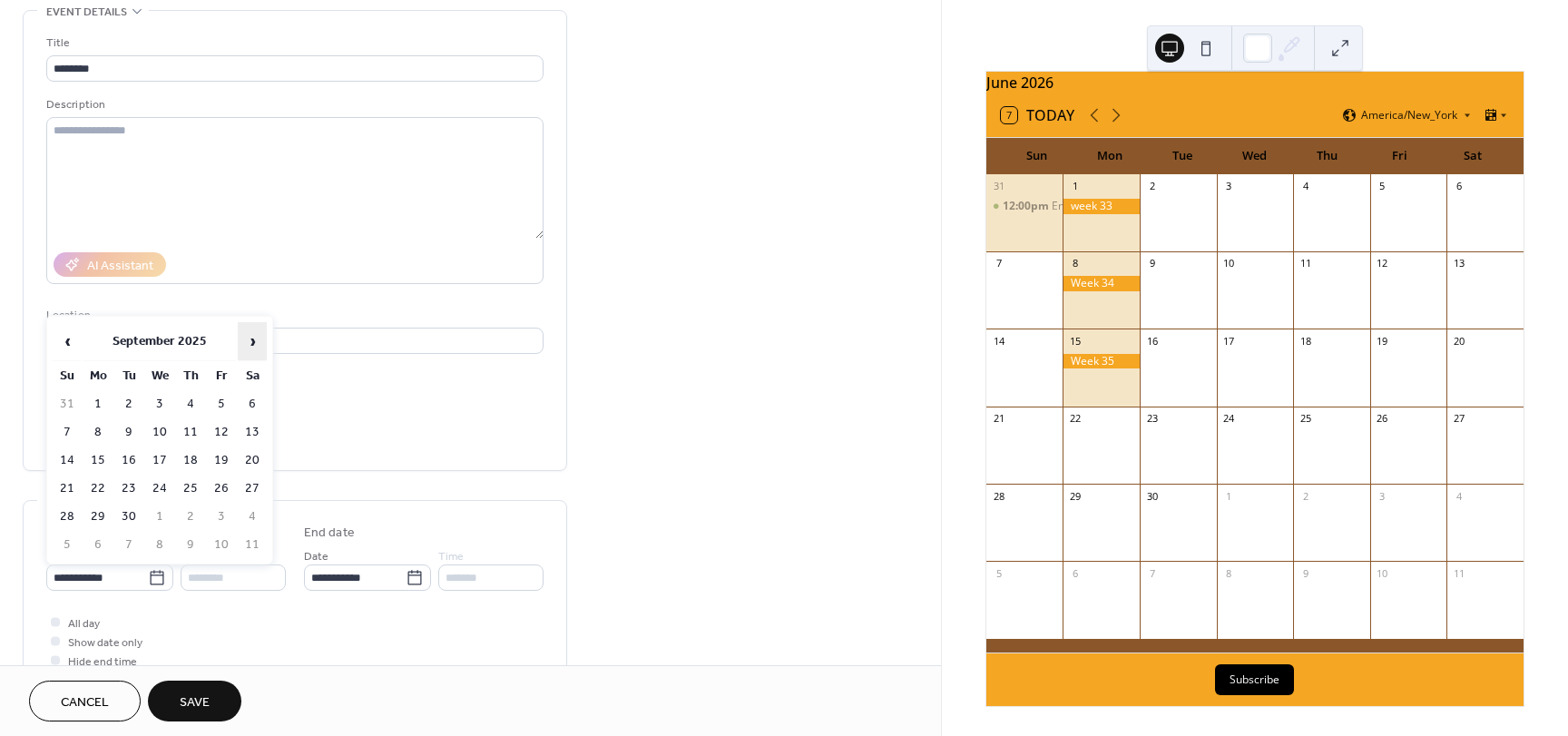 click on "›" at bounding box center [252, 341] 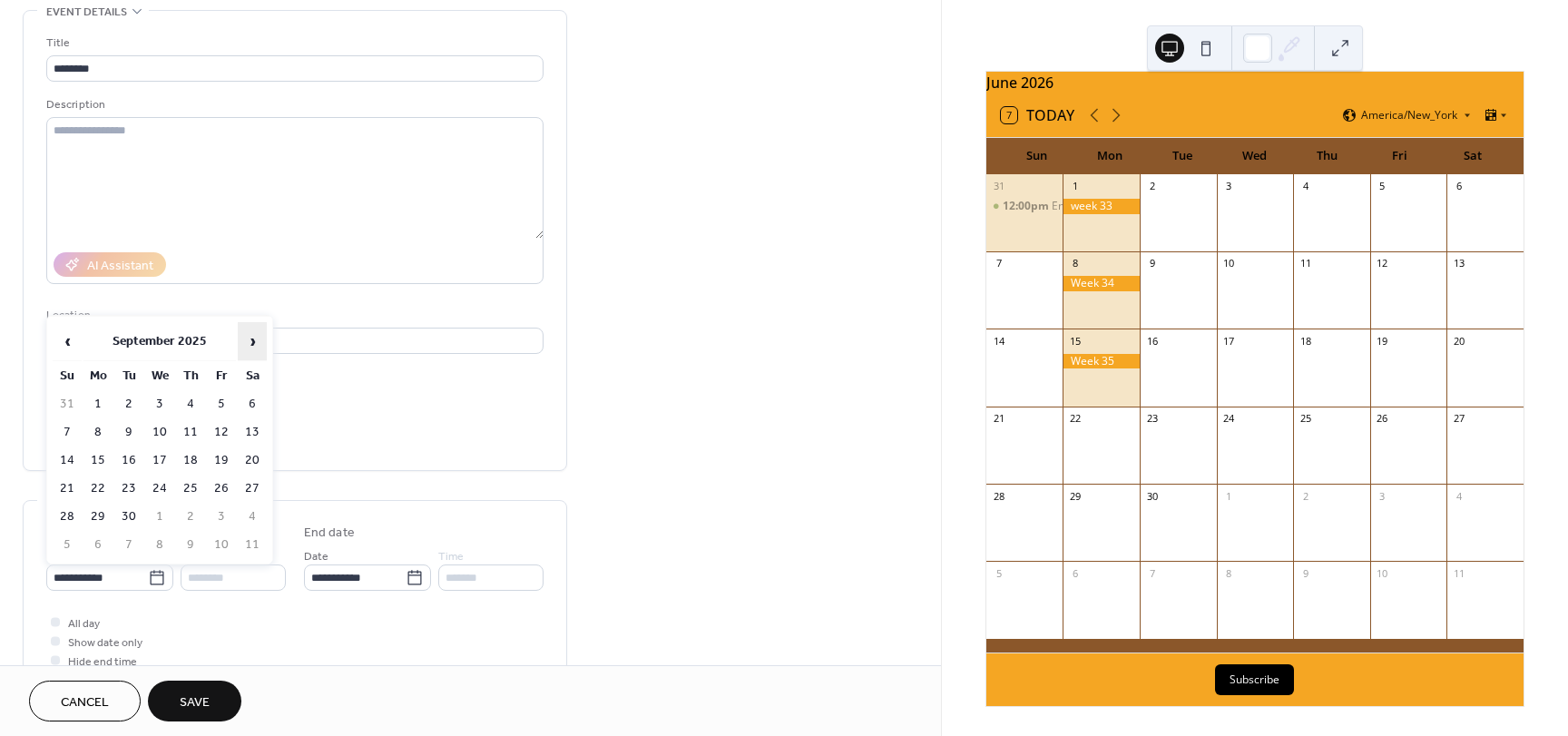 click on "›" at bounding box center [252, 341] 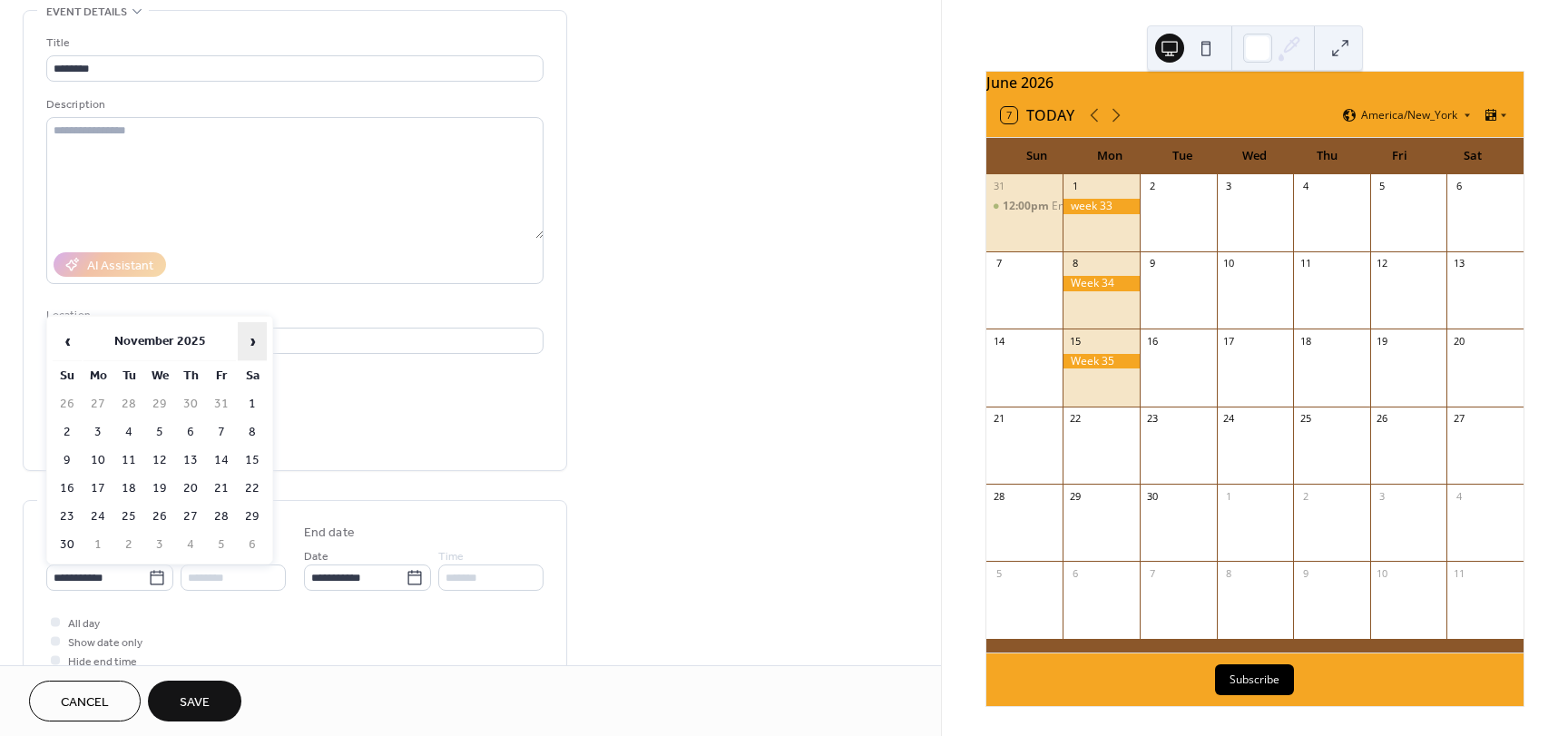 click on "›" at bounding box center [252, 341] 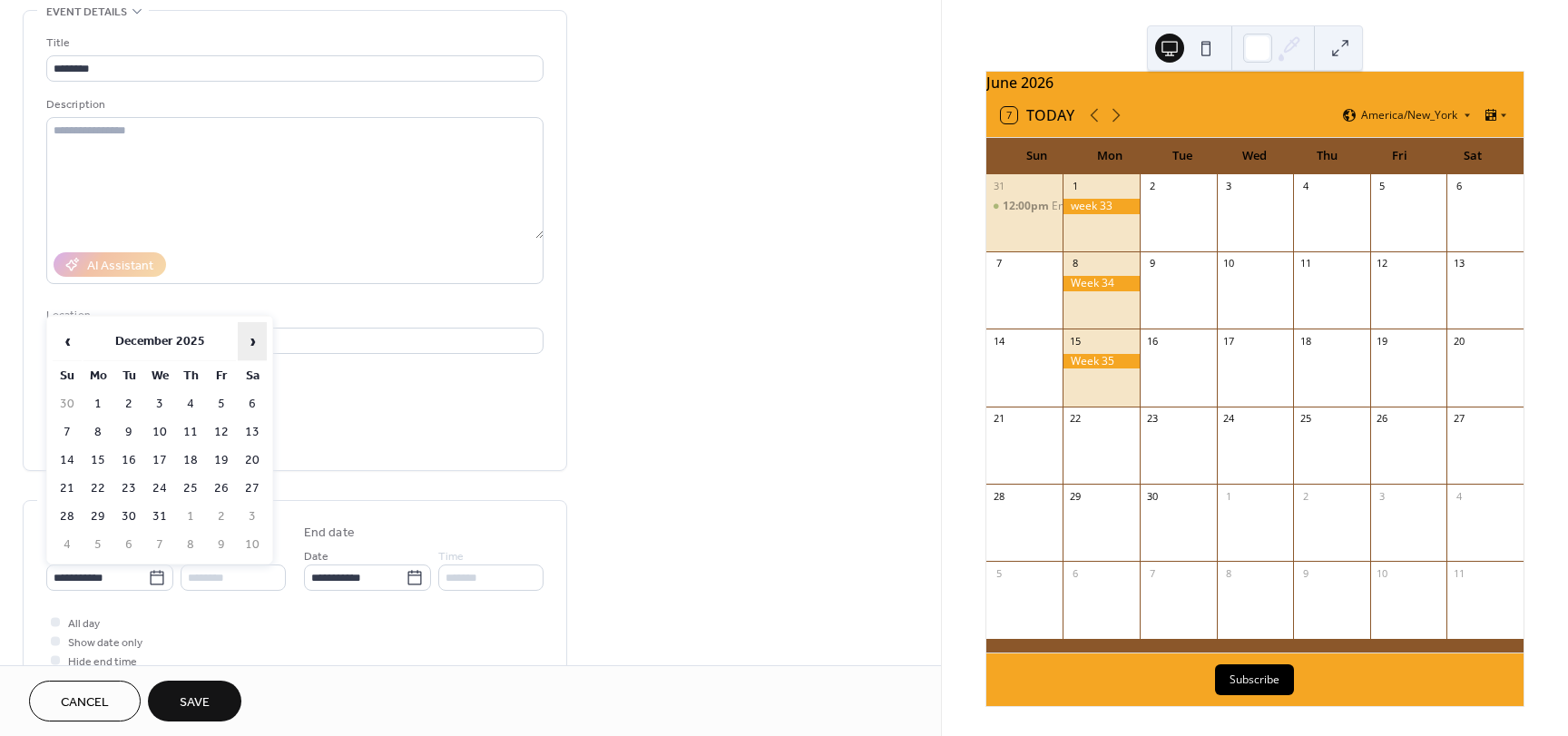 click on "›" at bounding box center [252, 341] 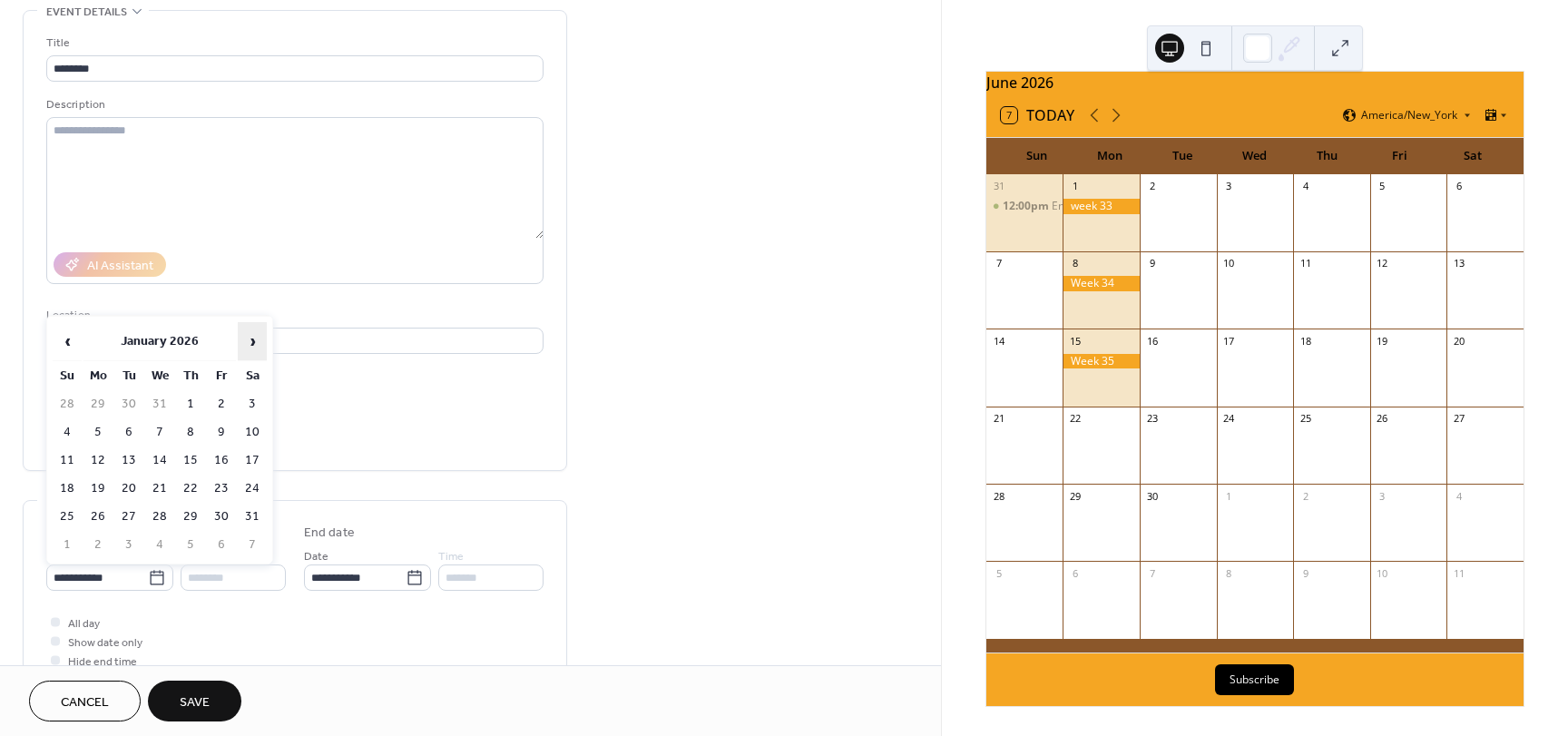 click on "›" at bounding box center [252, 341] 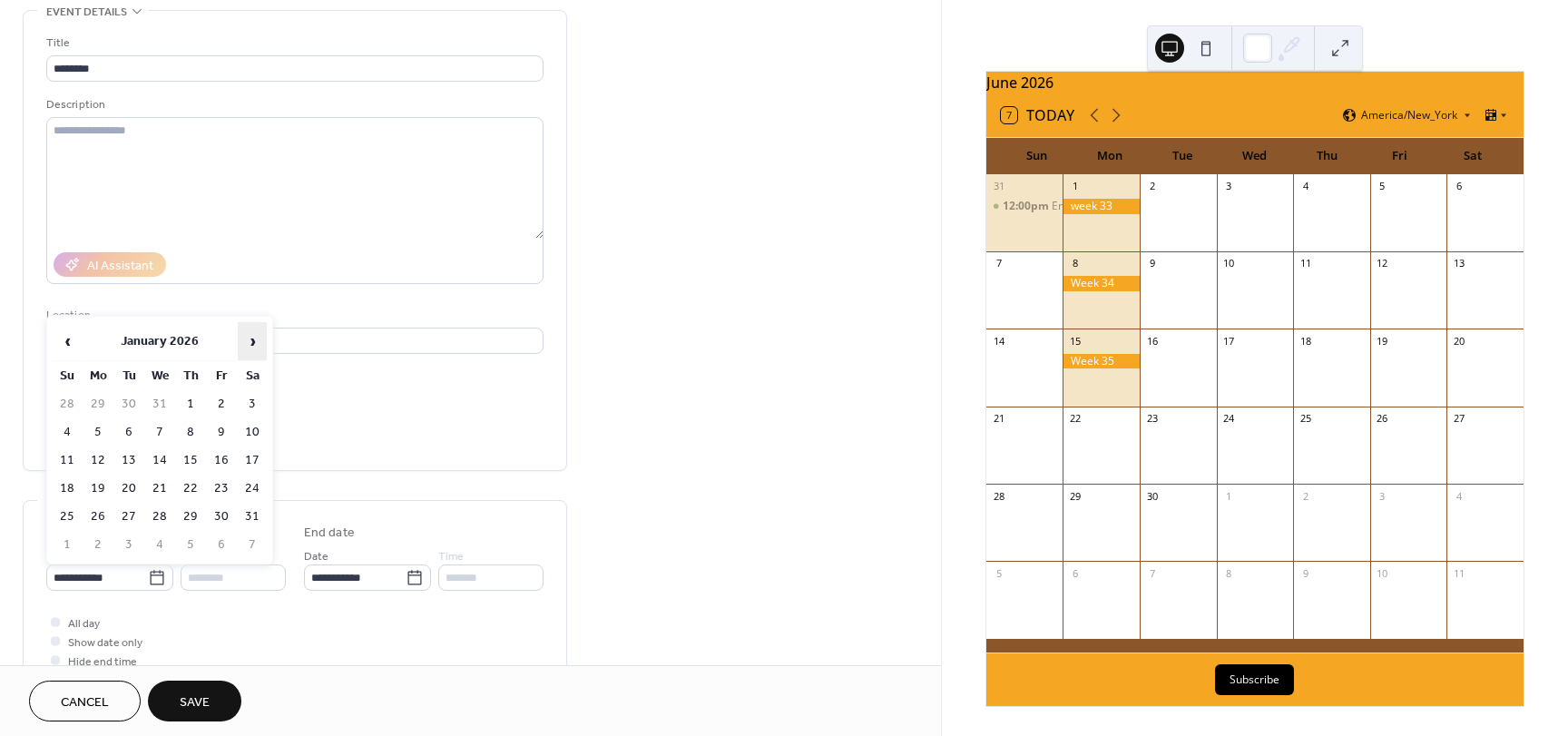 click on "›" at bounding box center [252, 341] 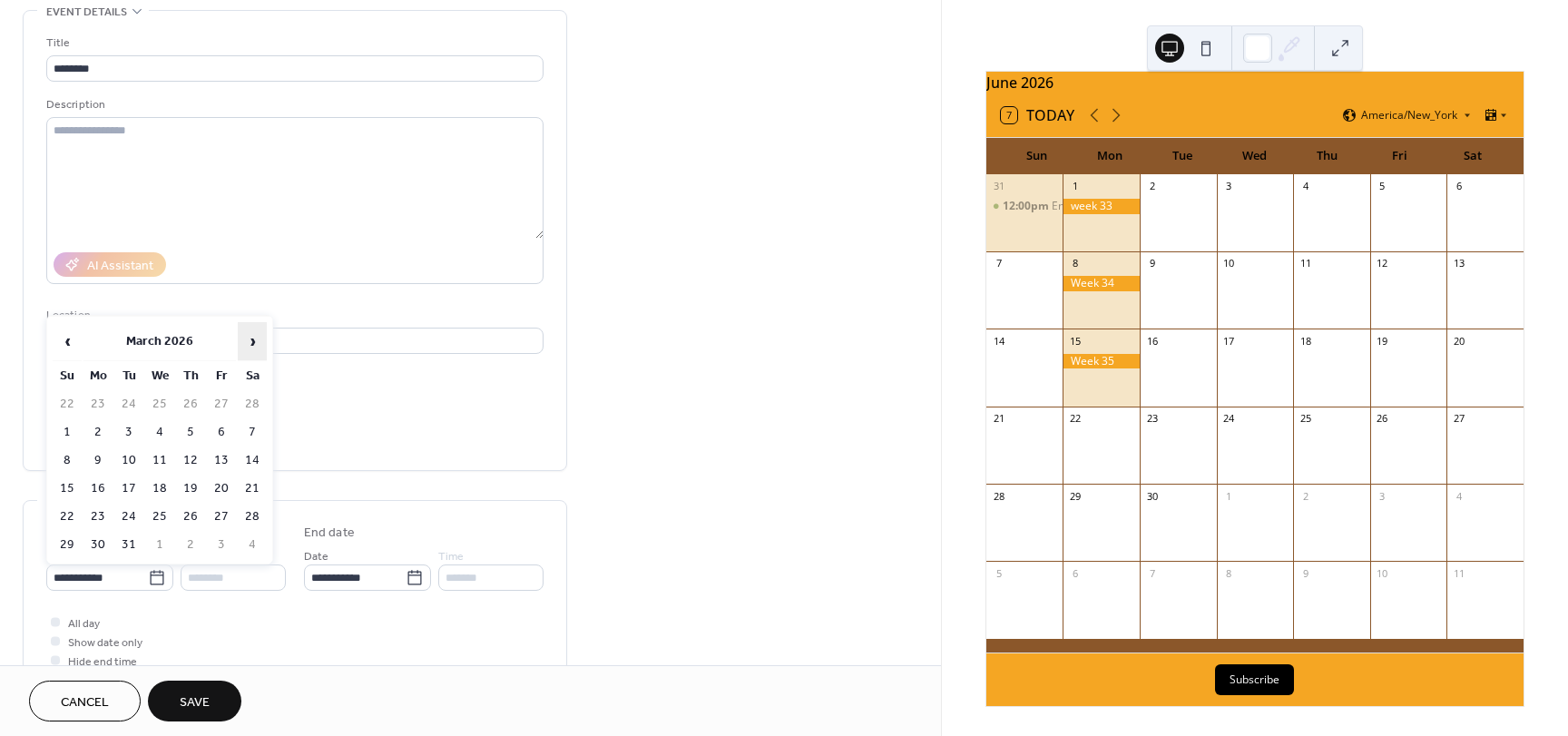 click on "›" at bounding box center [252, 341] 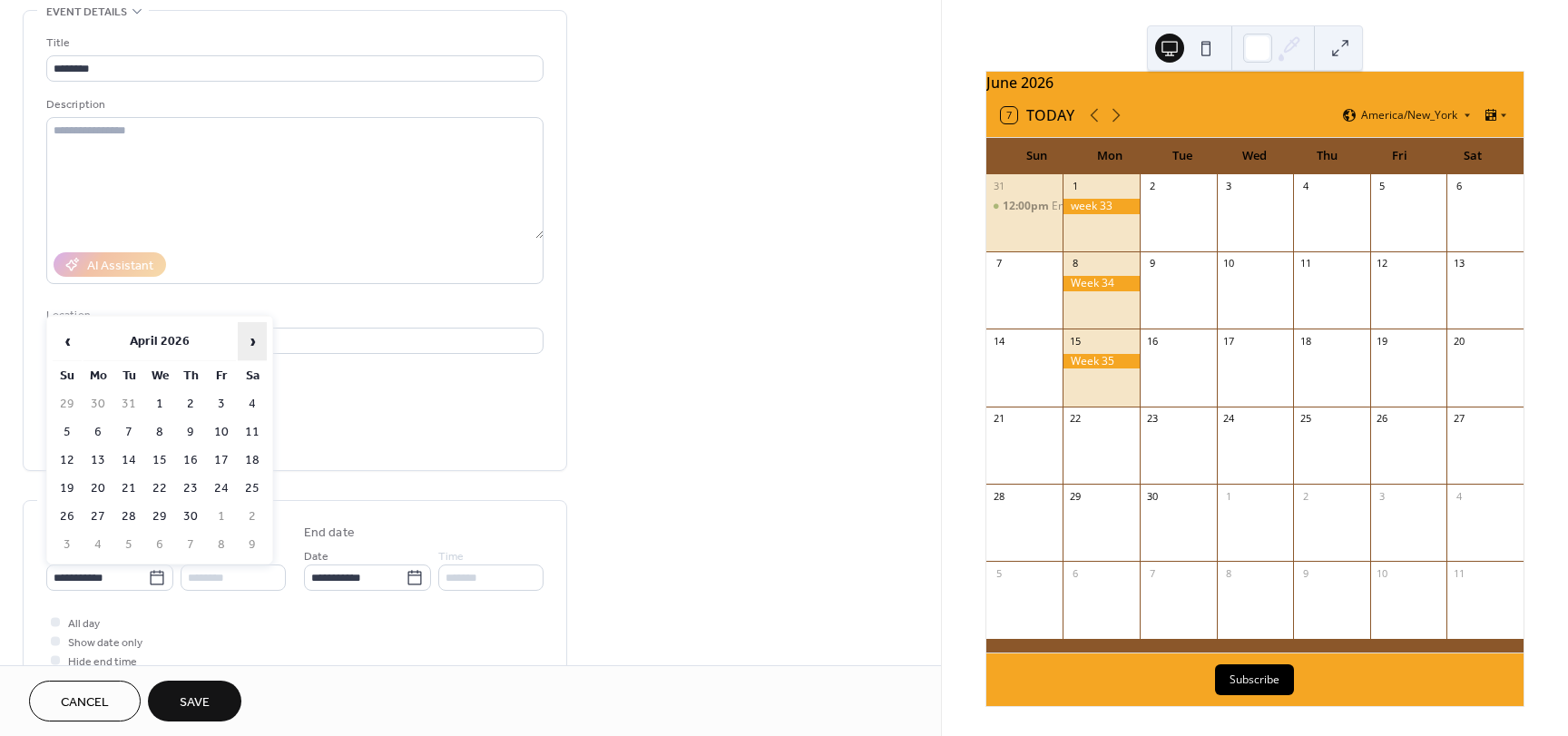 click on "›" at bounding box center [252, 341] 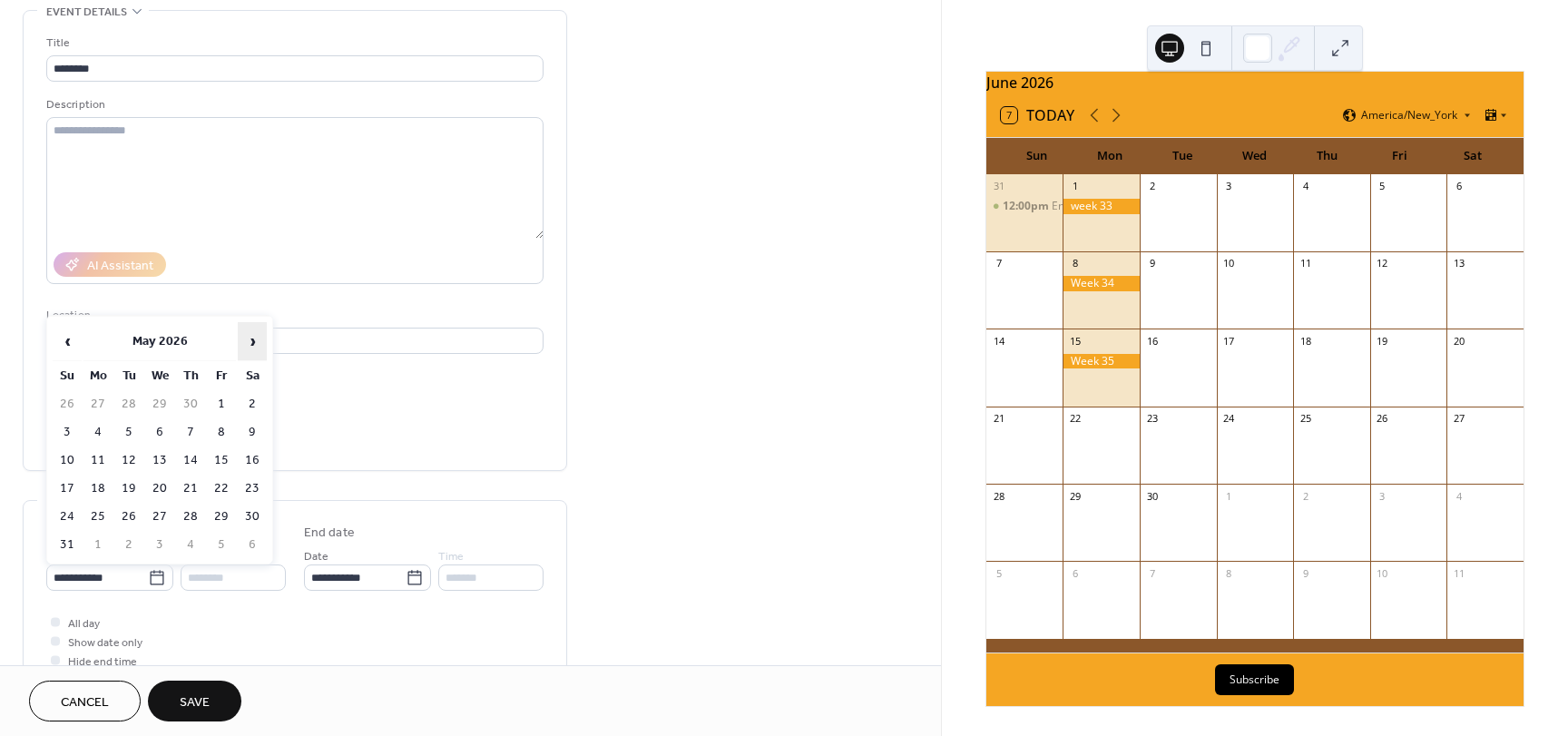 click on "›" at bounding box center (252, 341) 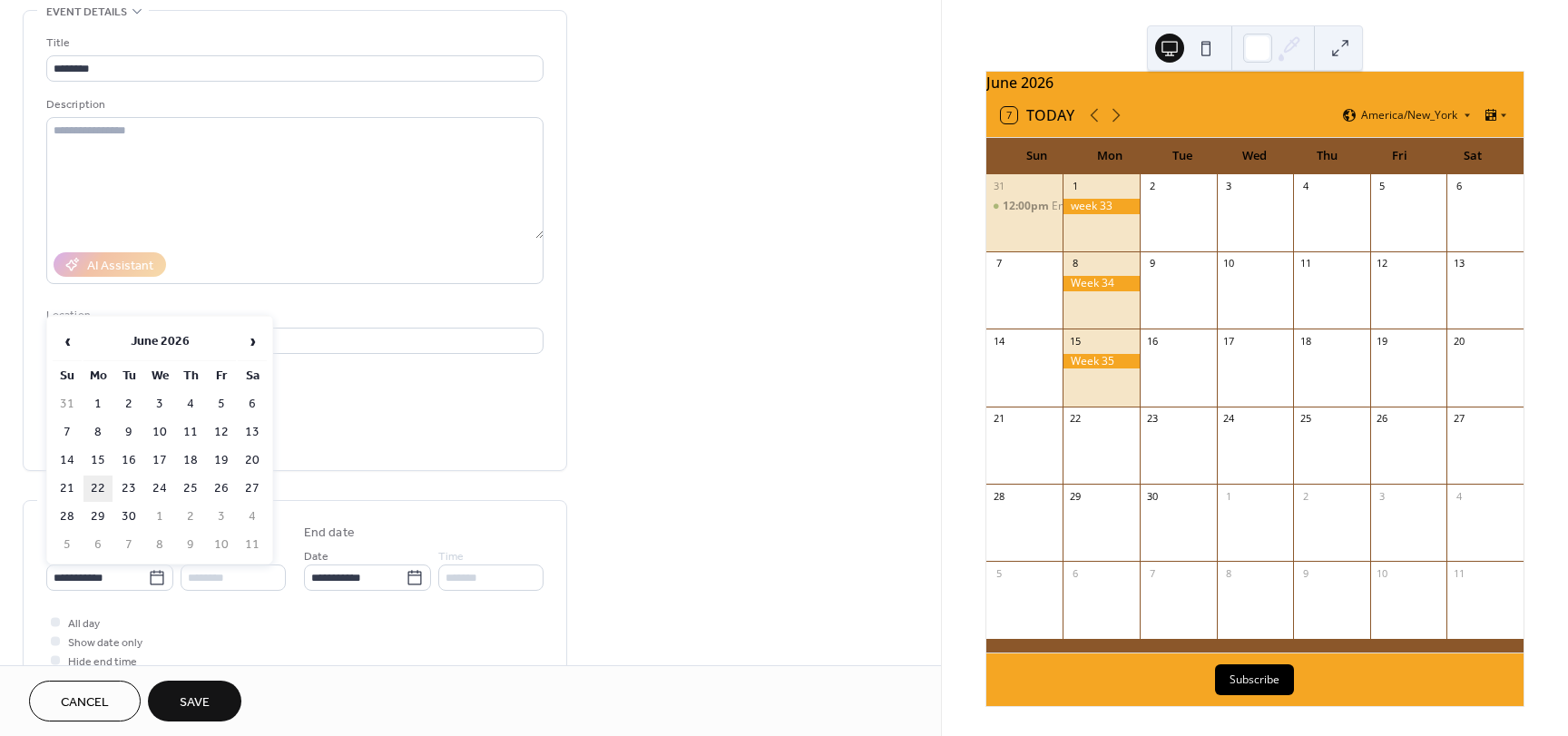 click on "22" at bounding box center [98, 488] 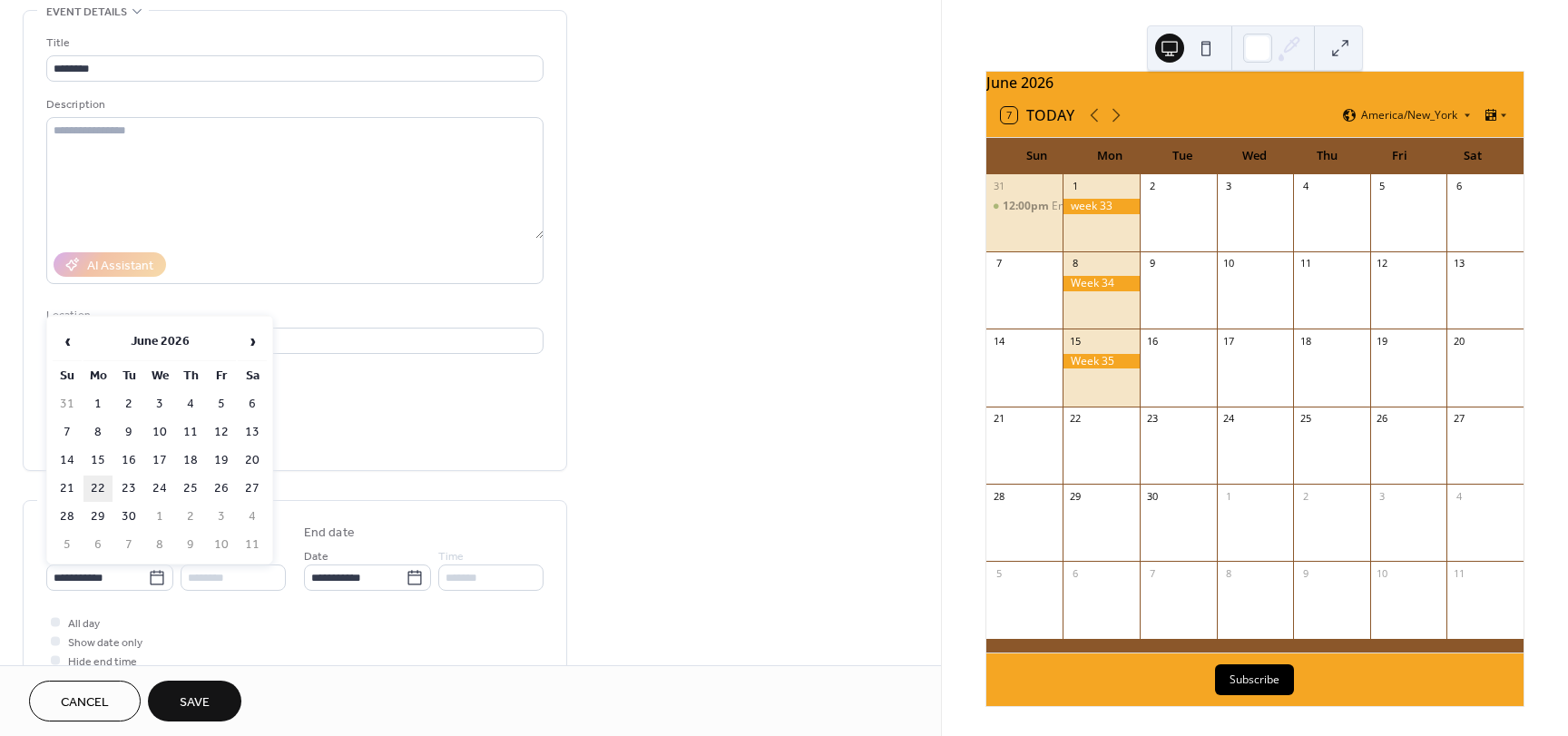 type on "**********" 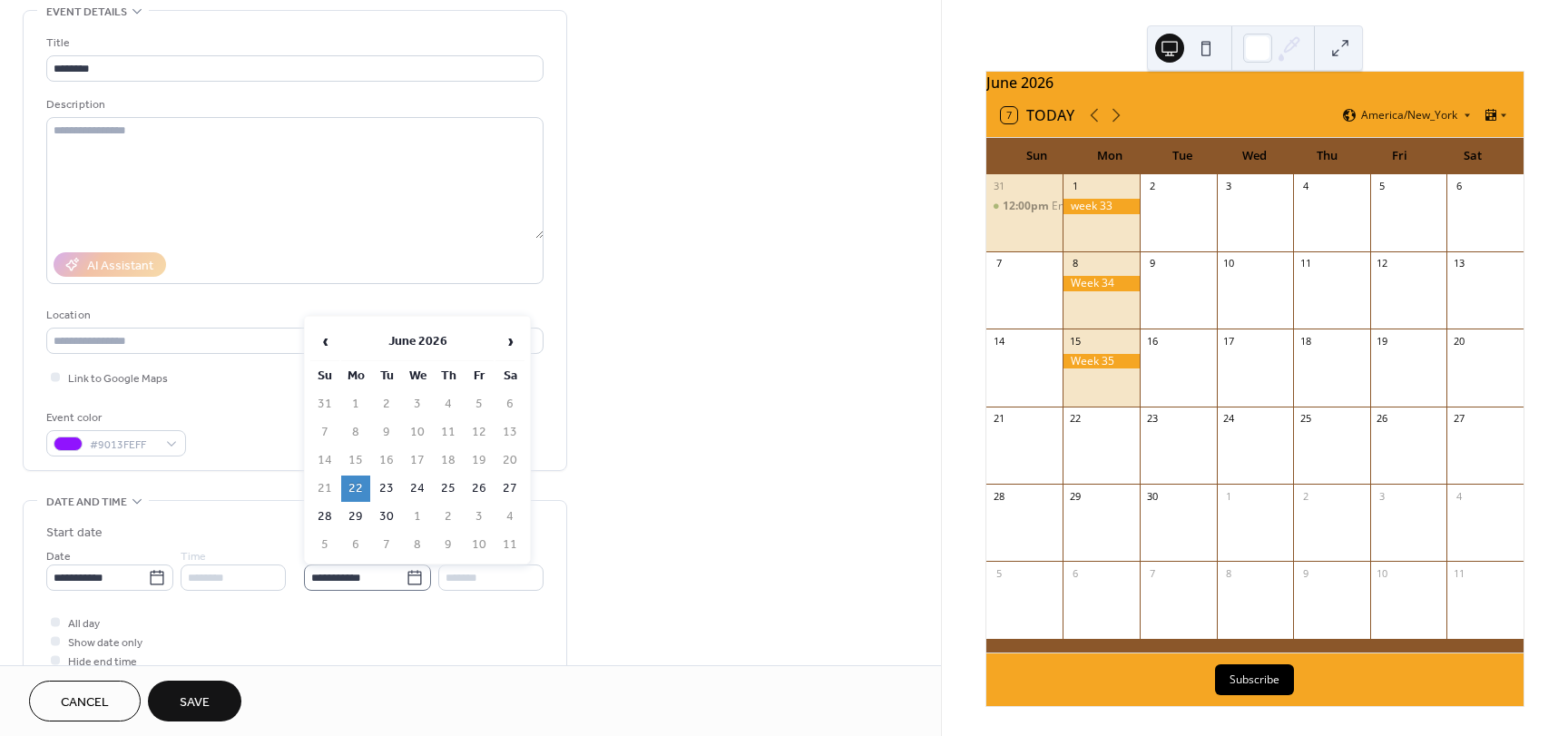 click 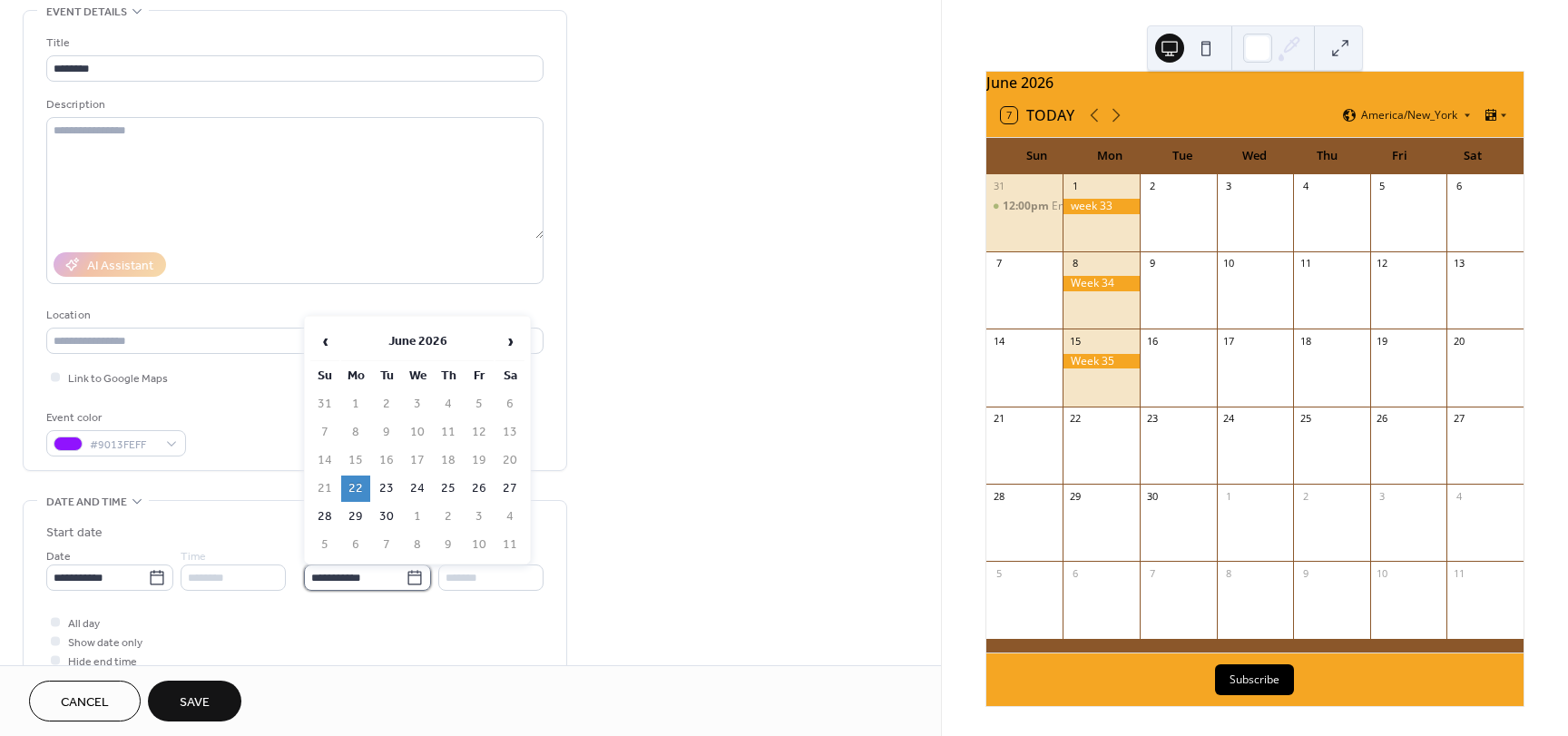 click on "**********" at bounding box center [355, 577] 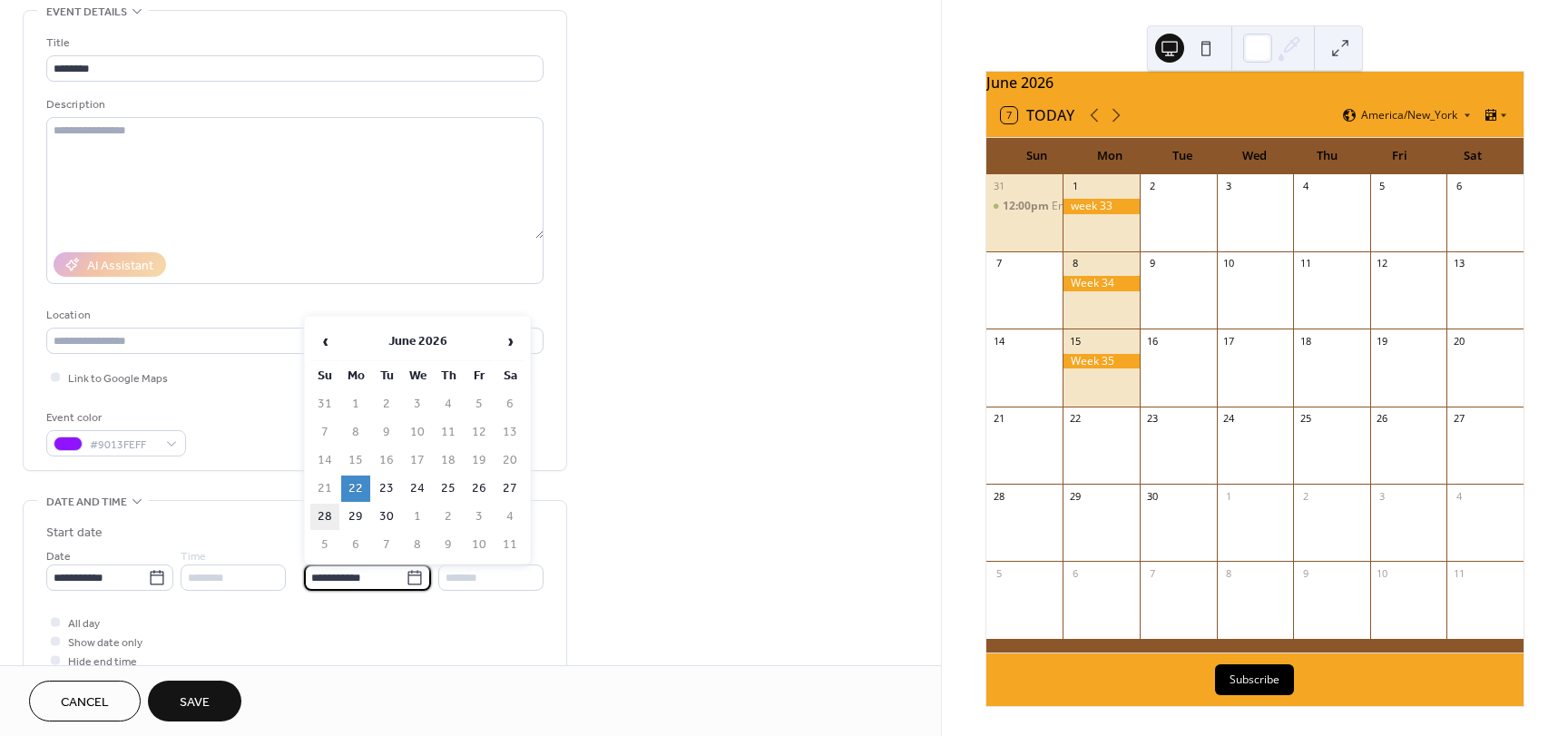 click on "28" at bounding box center [325, 516] 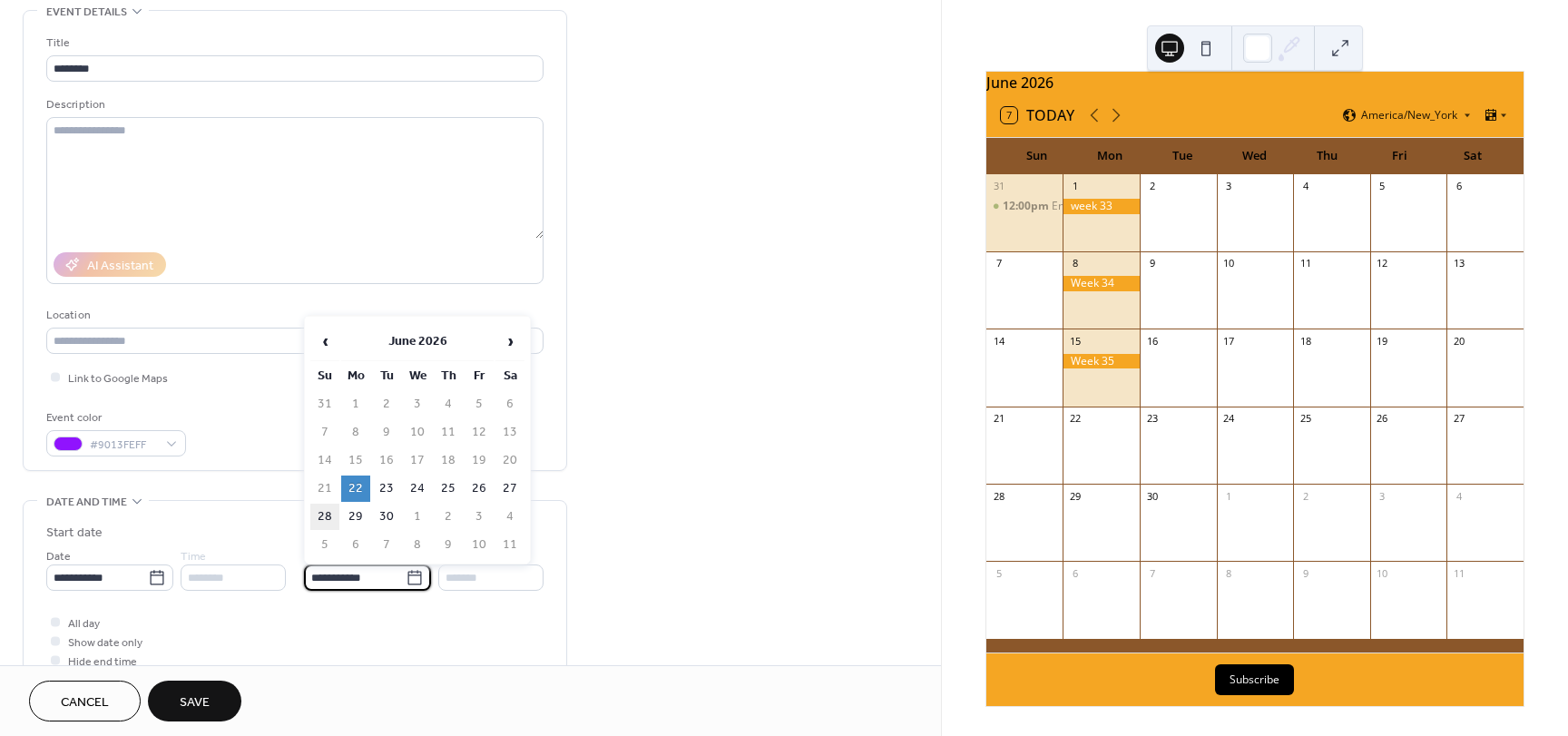 type on "**********" 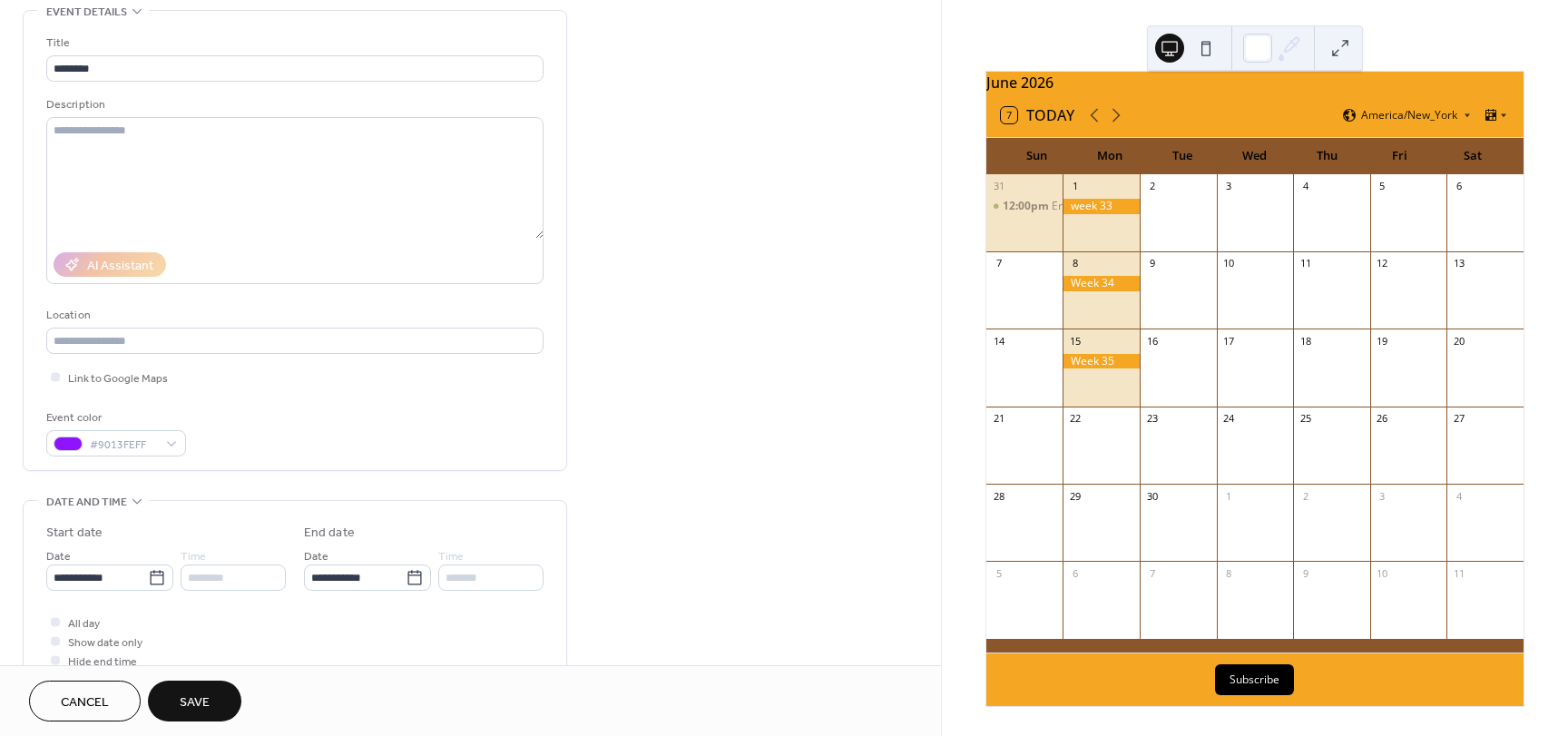 click on "Save" at bounding box center (194, 702) 